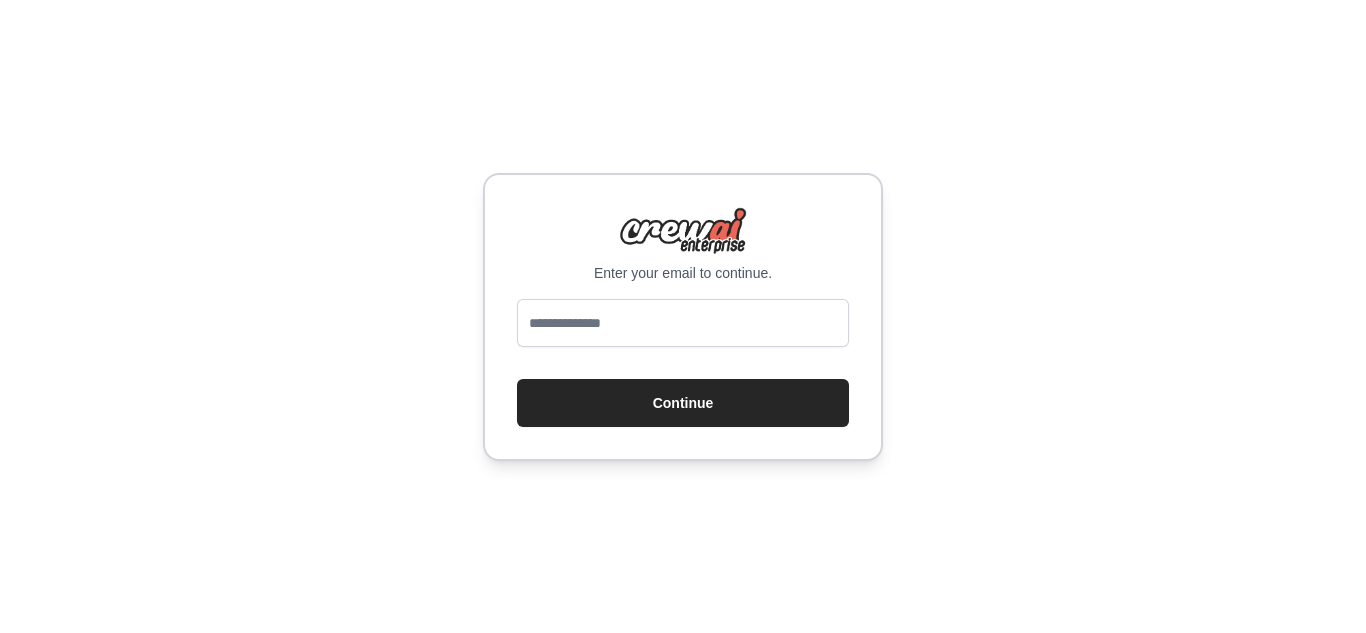 scroll, scrollTop: 0, scrollLeft: 0, axis: both 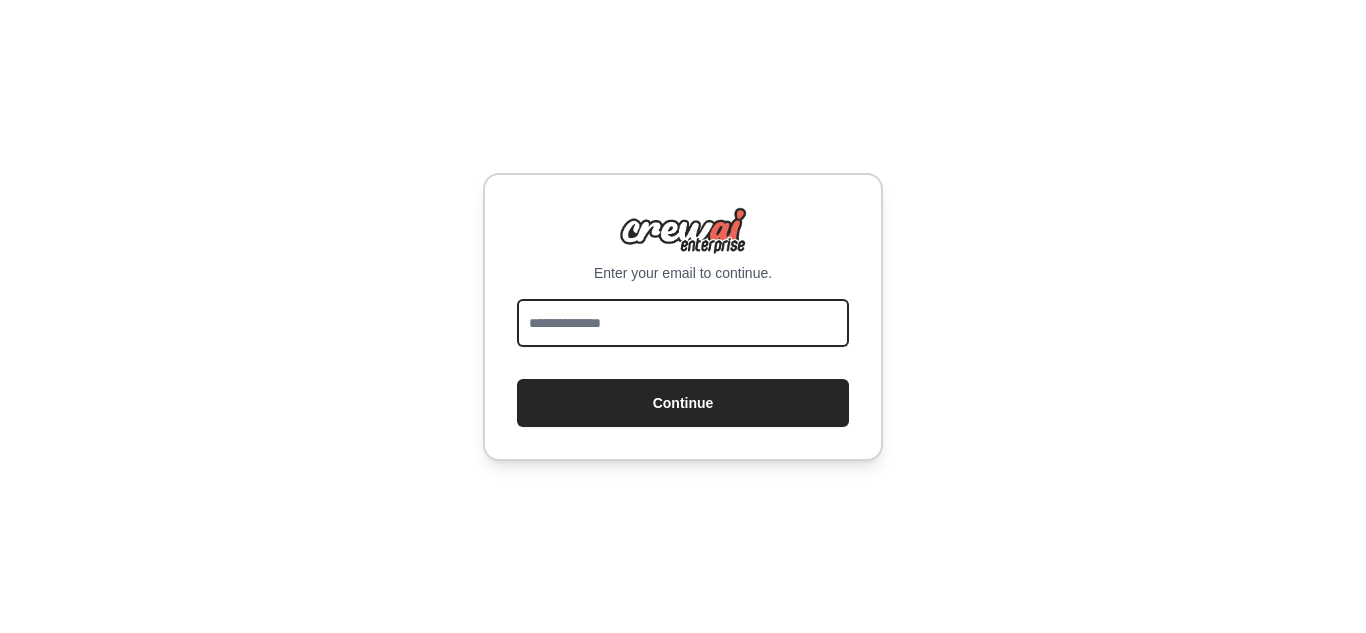 click at bounding box center [683, 323] 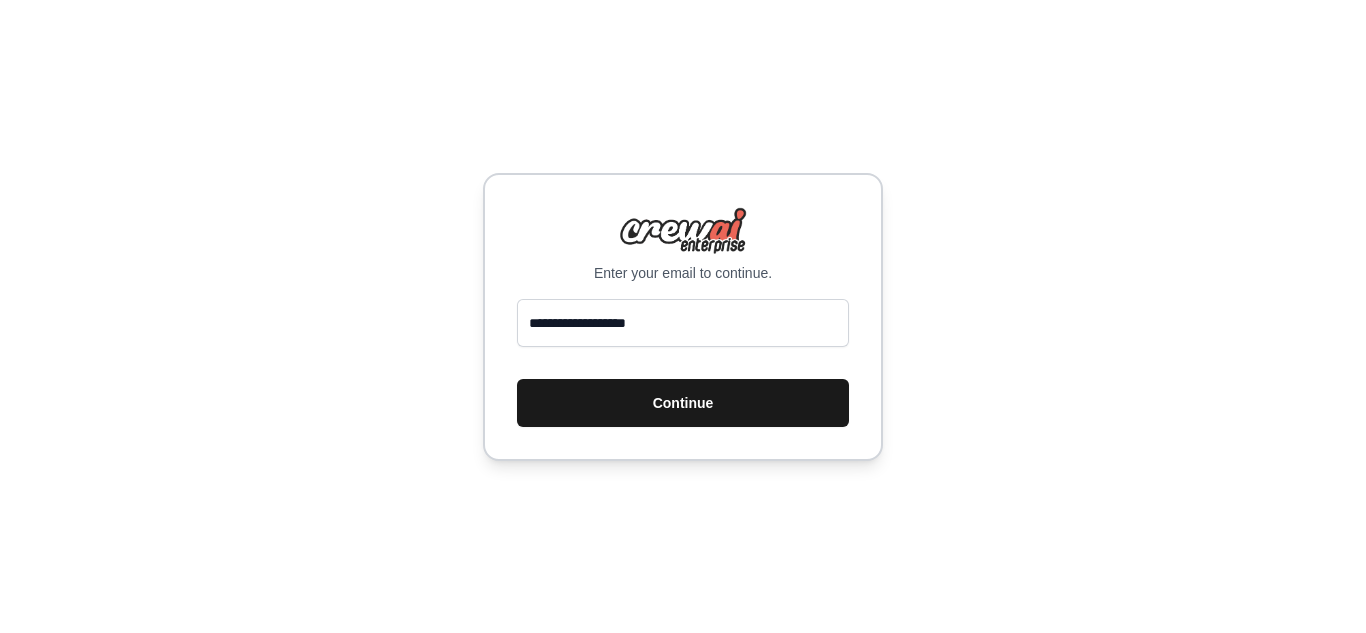 click on "Continue" at bounding box center (683, 403) 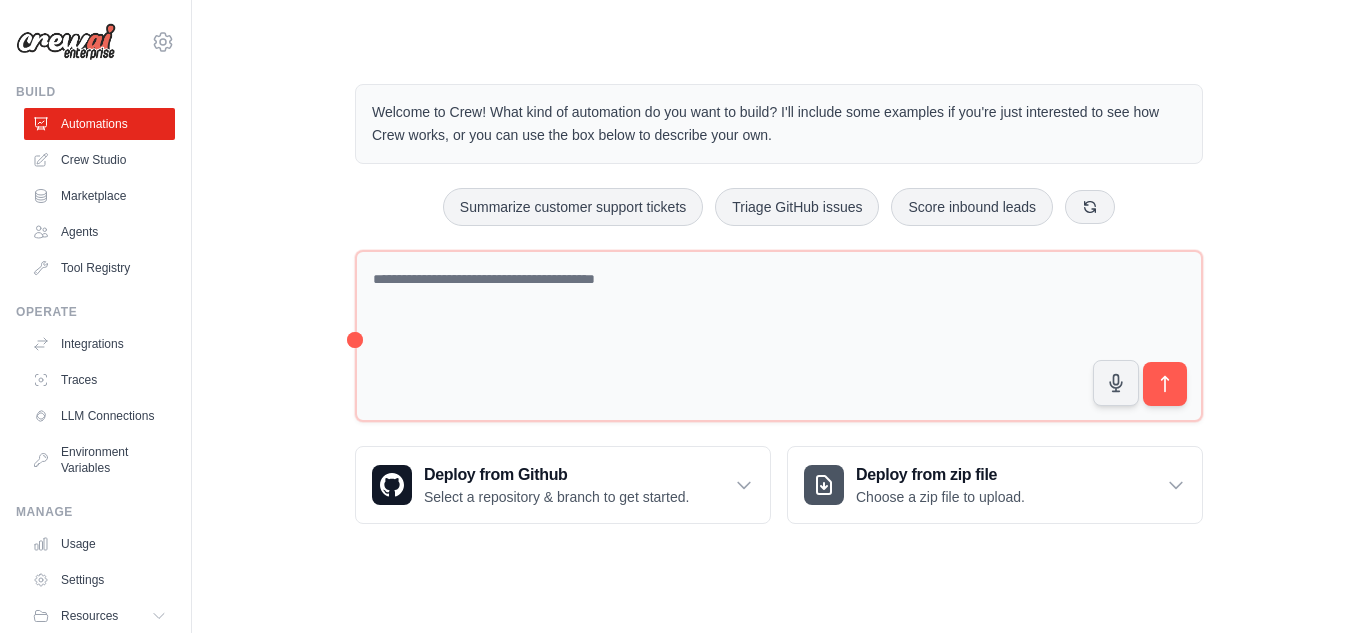 scroll, scrollTop: 0, scrollLeft: 0, axis: both 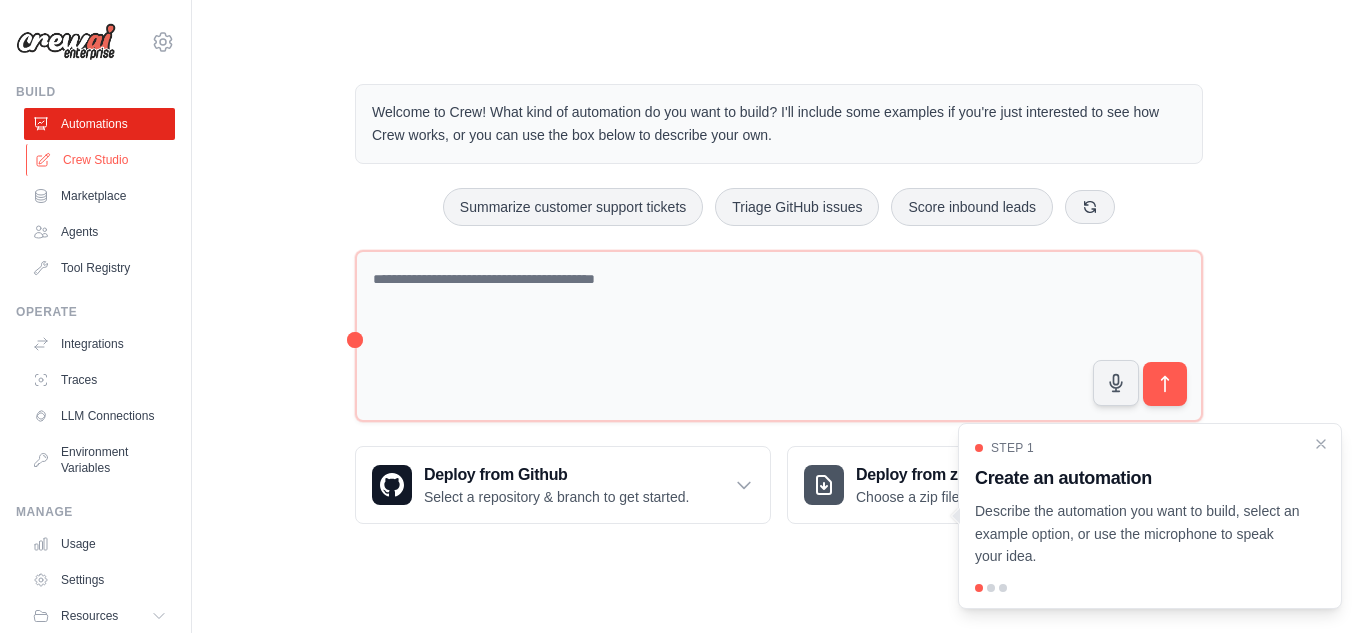 click on "Crew Studio" at bounding box center (101, 160) 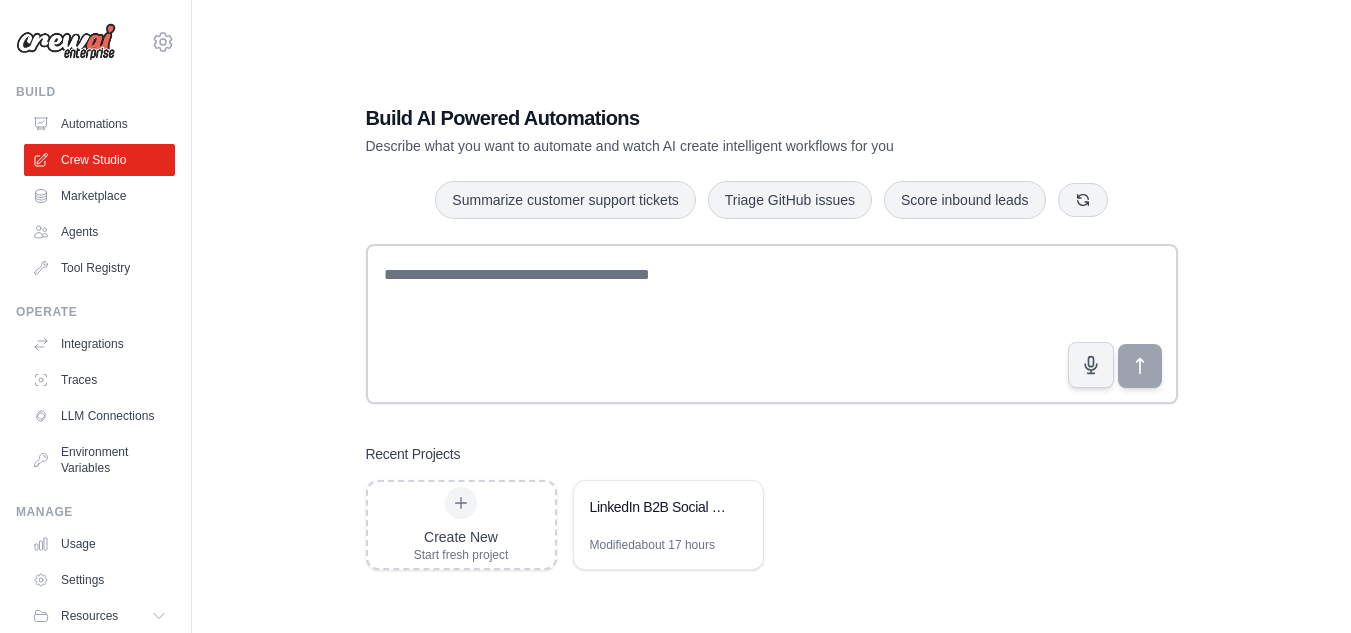scroll, scrollTop: 0, scrollLeft: 0, axis: both 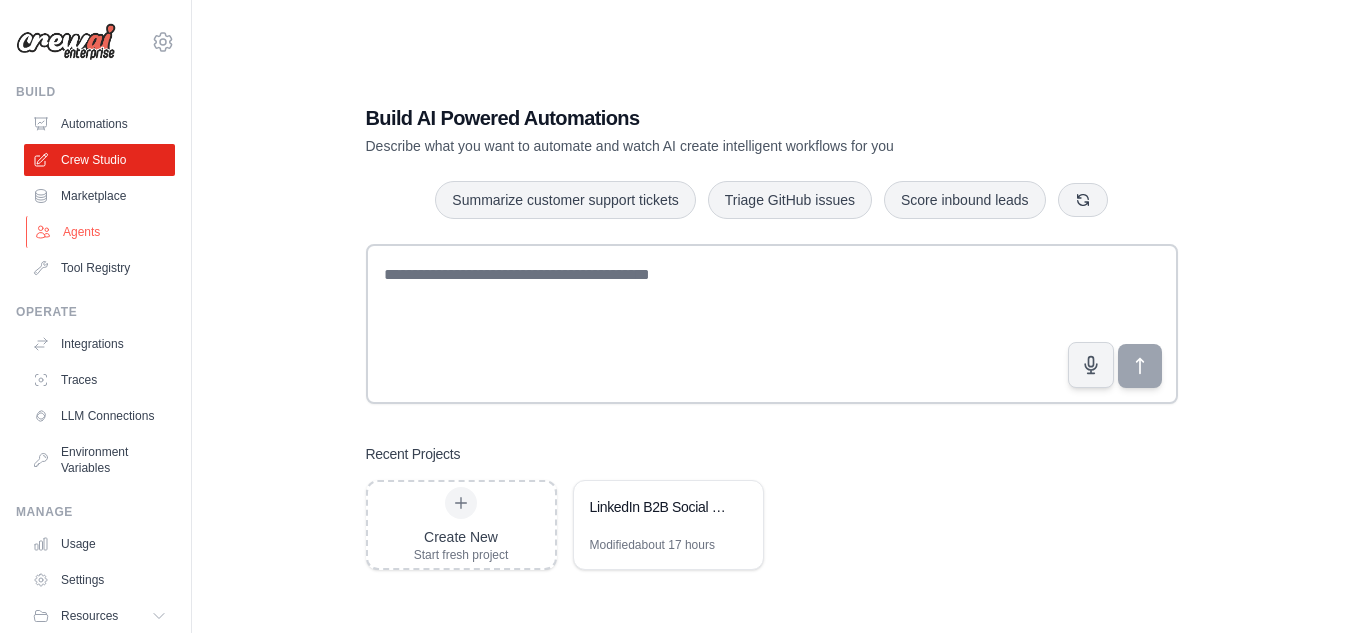 click on "Agents" at bounding box center (101, 232) 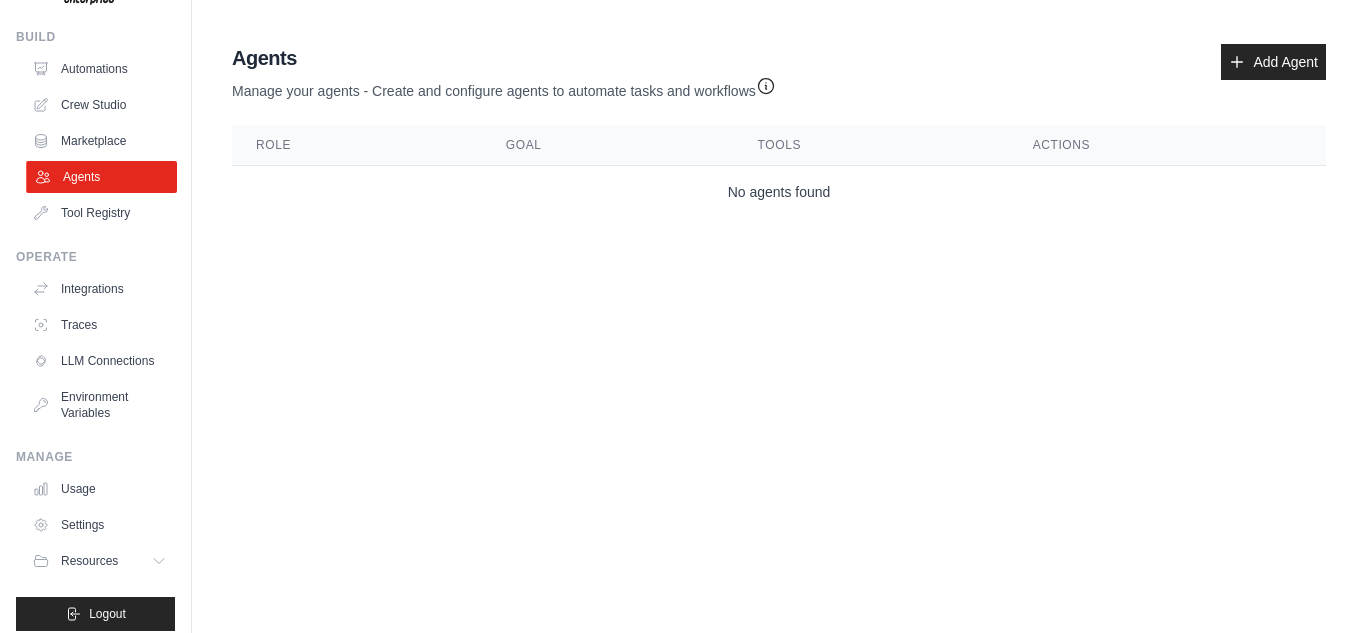 scroll, scrollTop: 85, scrollLeft: 0, axis: vertical 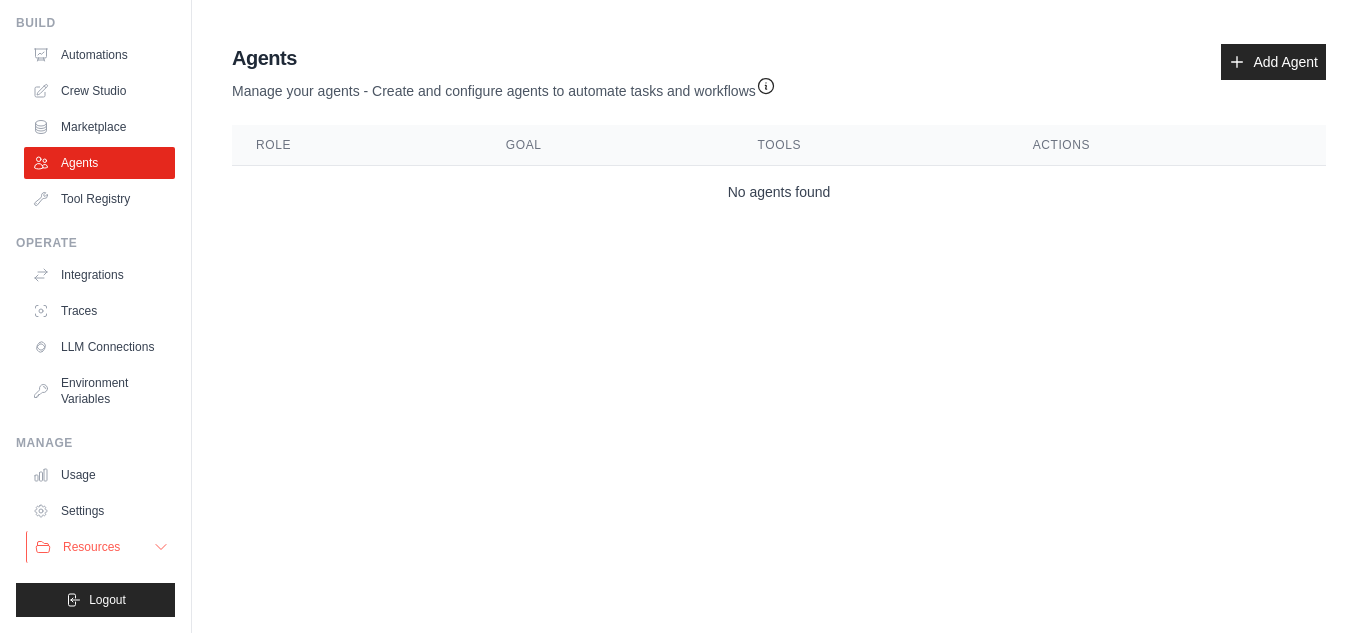 click on "Resources" at bounding box center [91, 547] 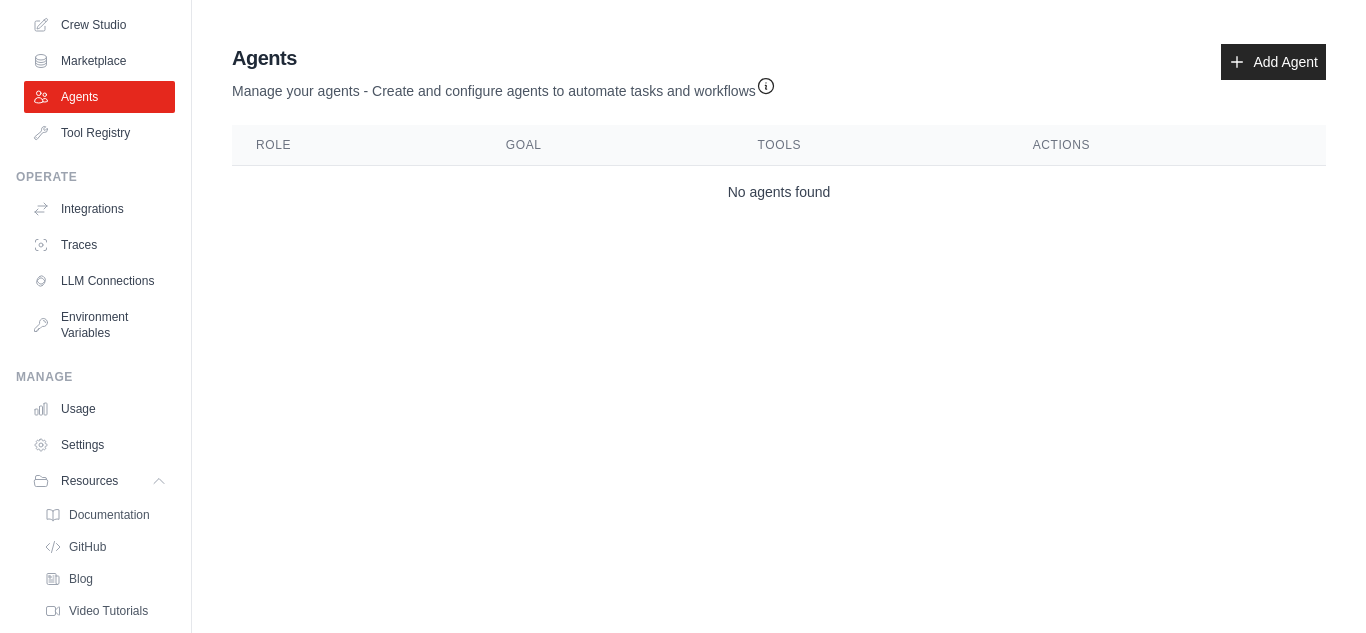 scroll, scrollTop: 113, scrollLeft: 0, axis: vertical 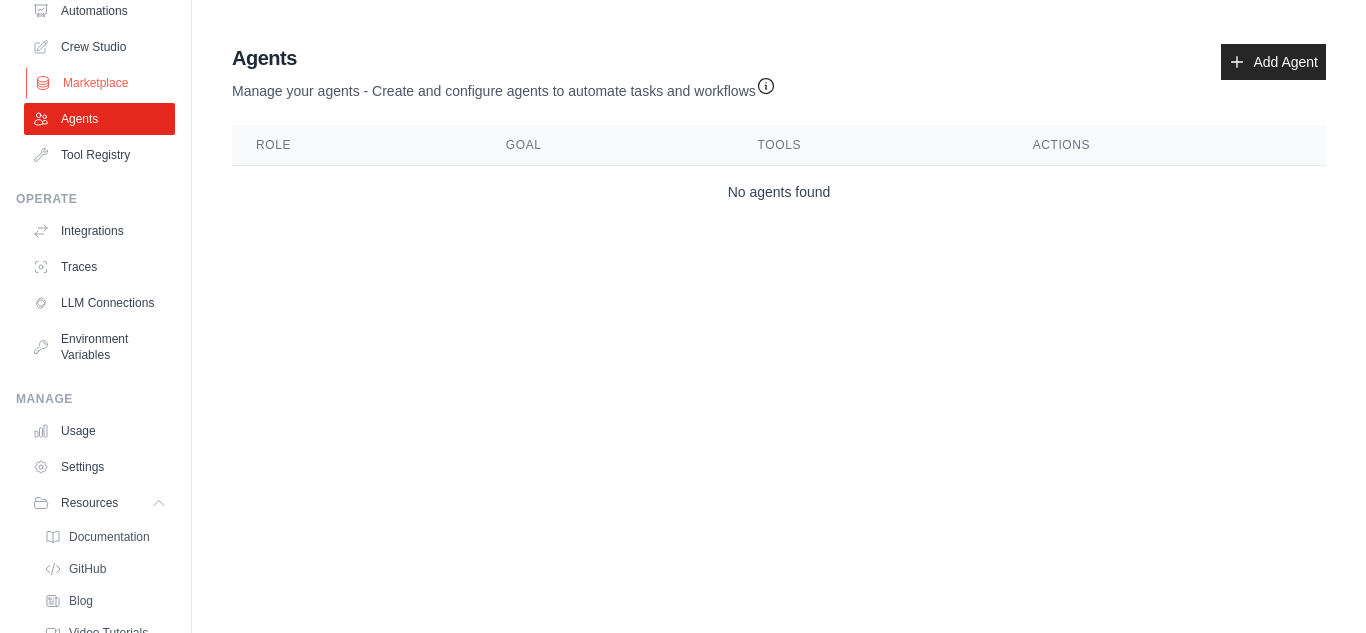click on "Marketplace" at bounding box center [101, 83] 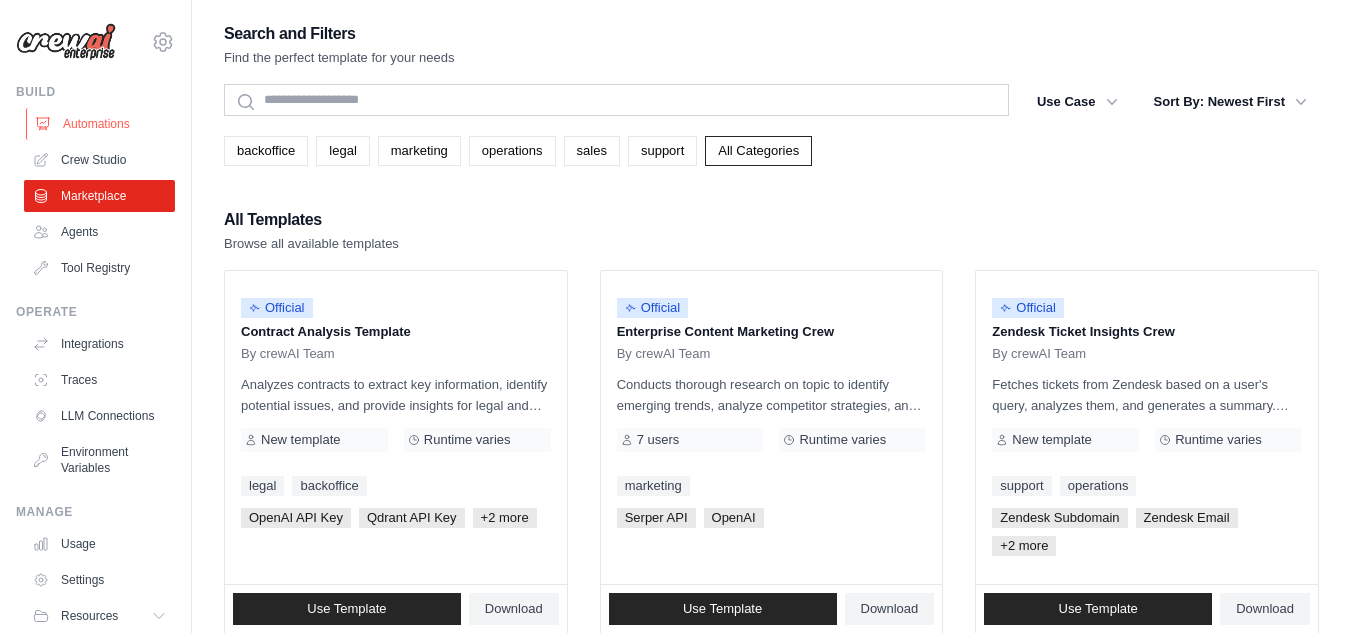 click on "Automations" at bounding box center (101, 124) 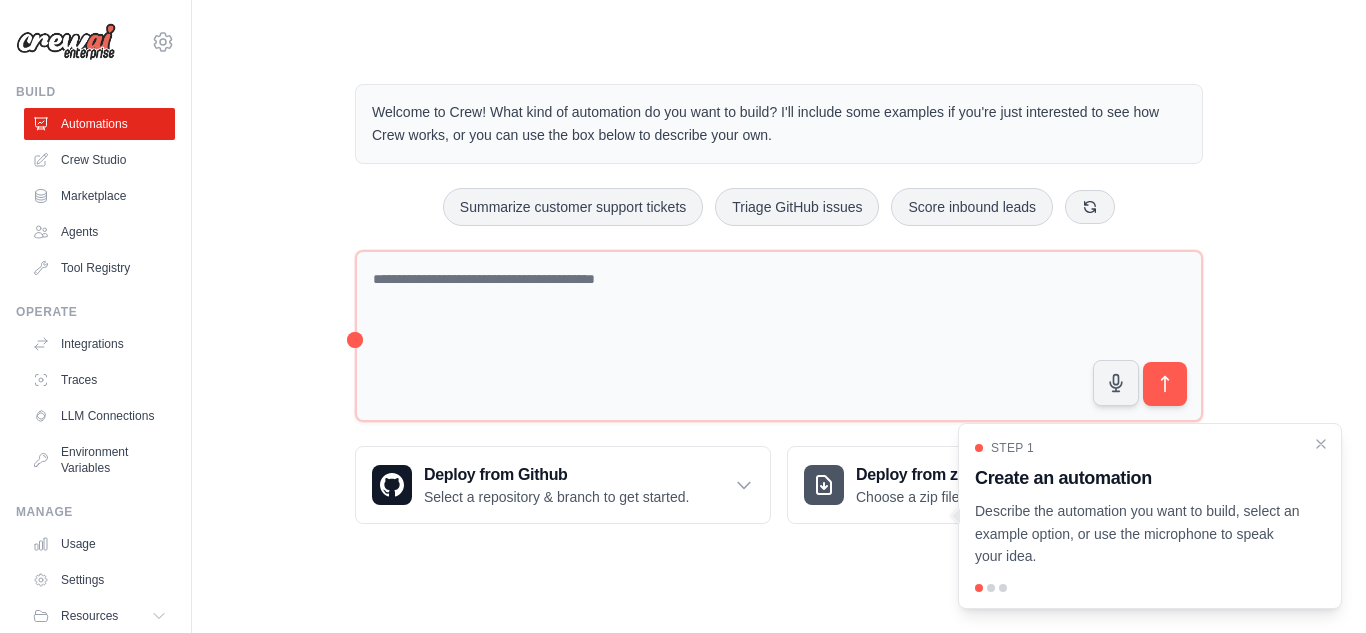 scroll, scrollTop: 0, scrollLeft: 0, axis: both 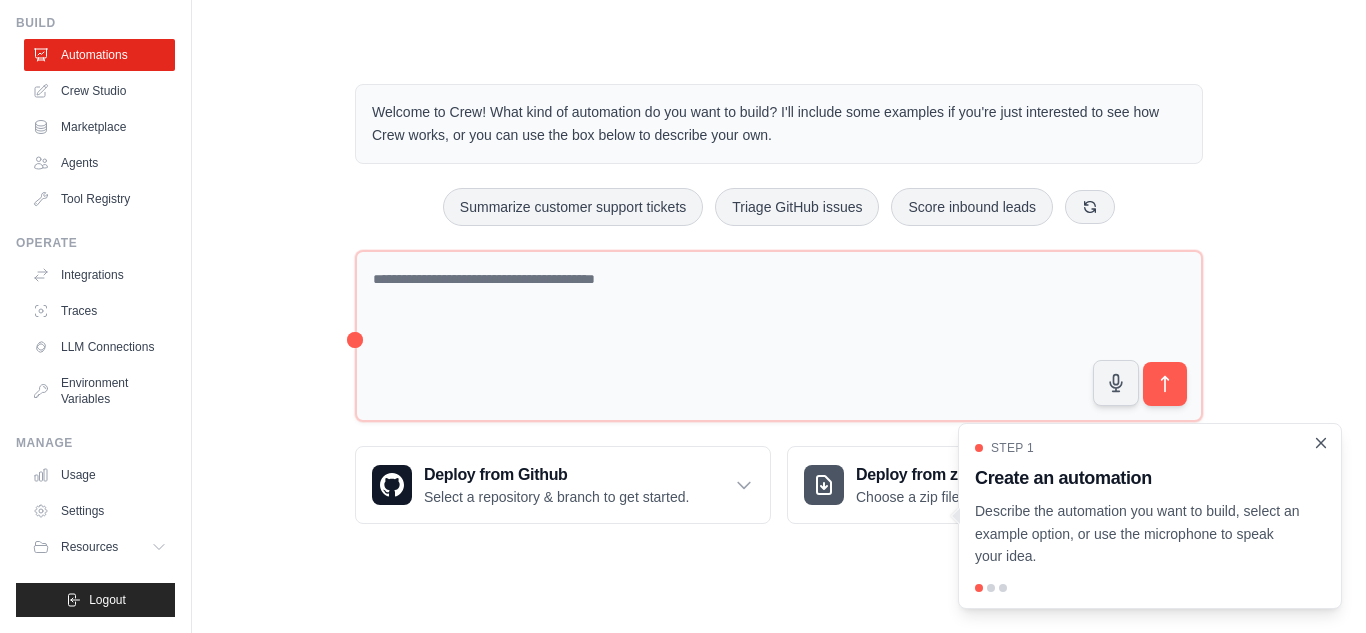 click 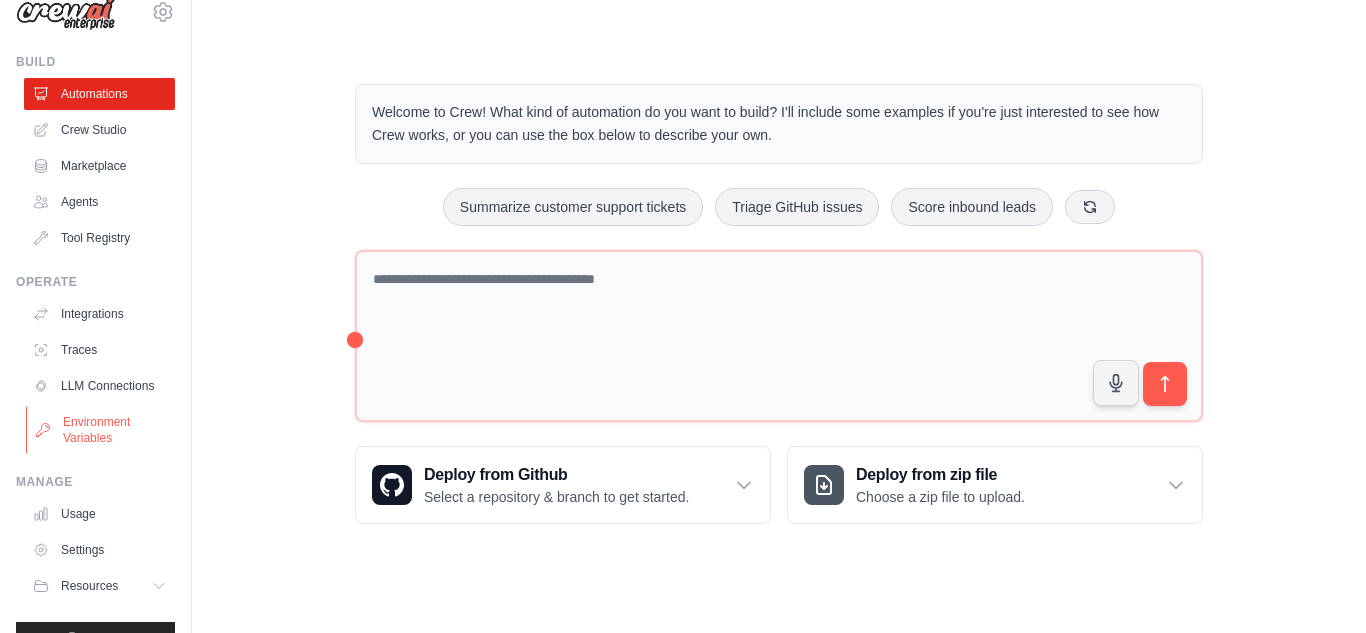 scroll, scrollTop: 0, scrollLeft: 0, axis: both 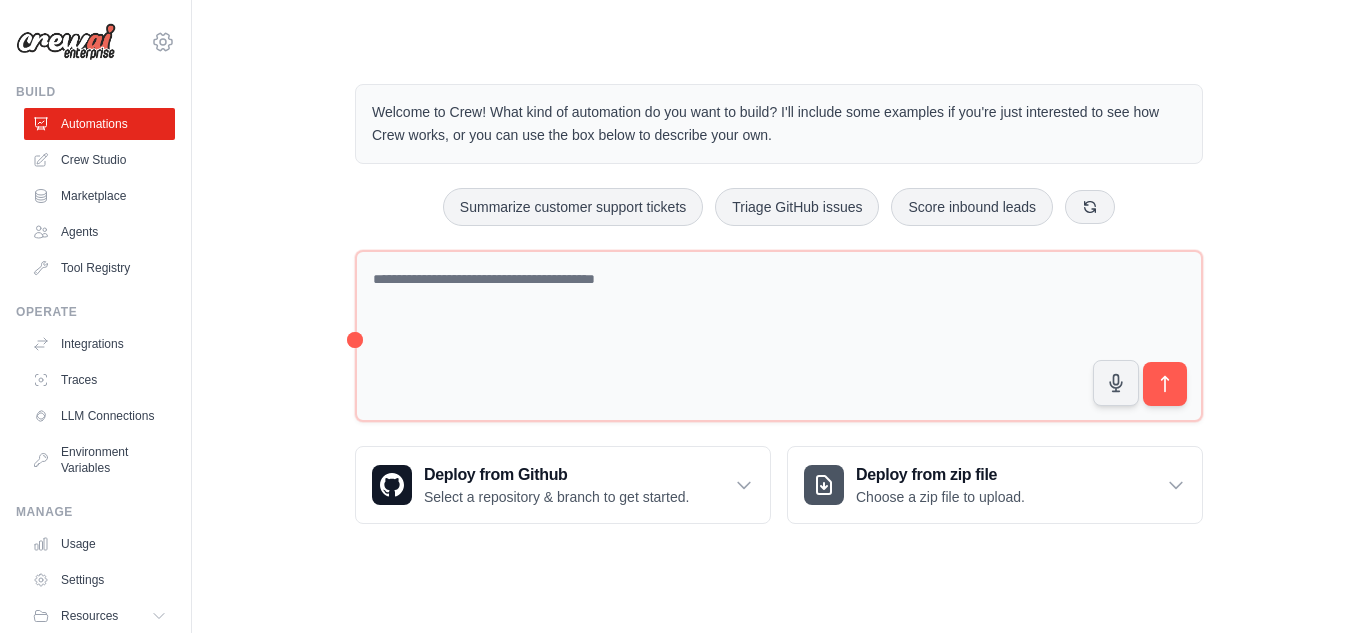 click 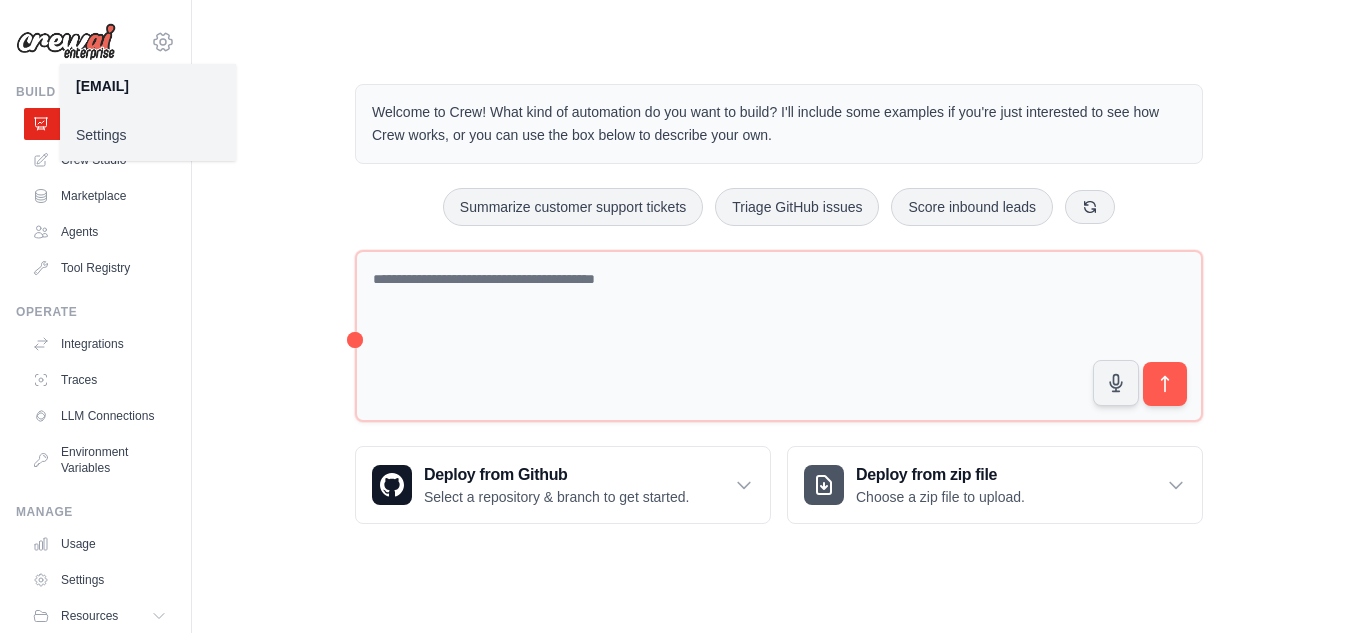 click 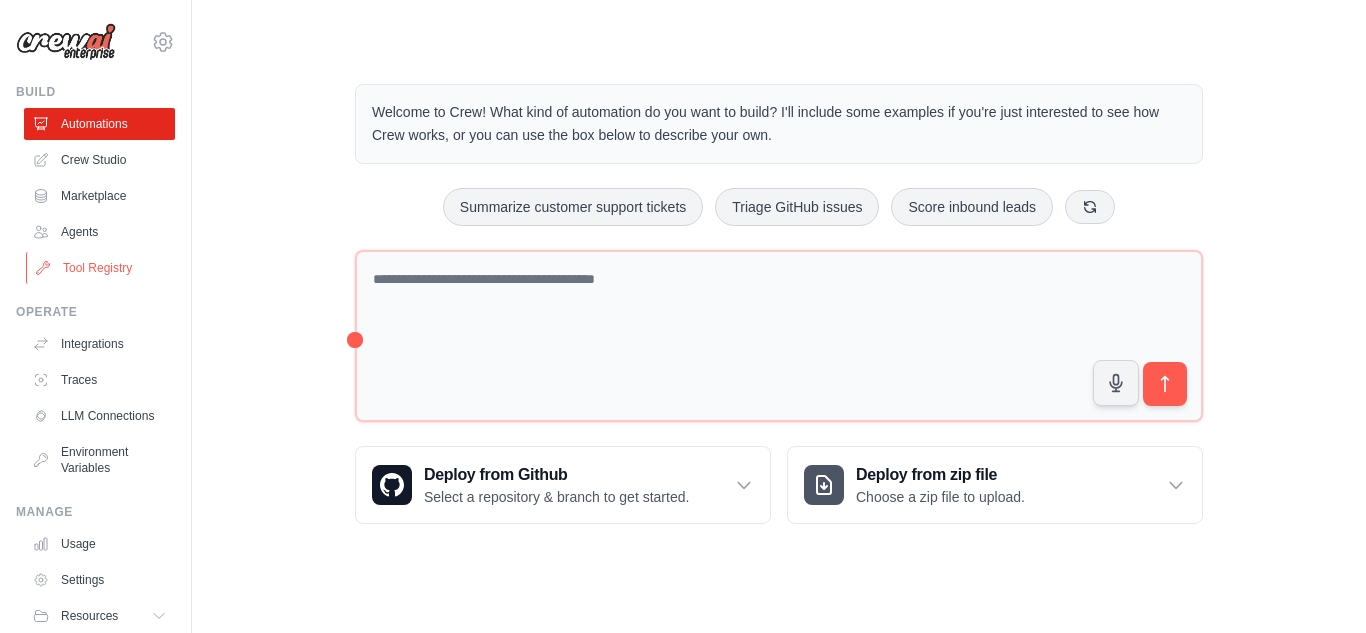 scroll, scrollTop: 85, scrollLeft: 0, axis: vertical 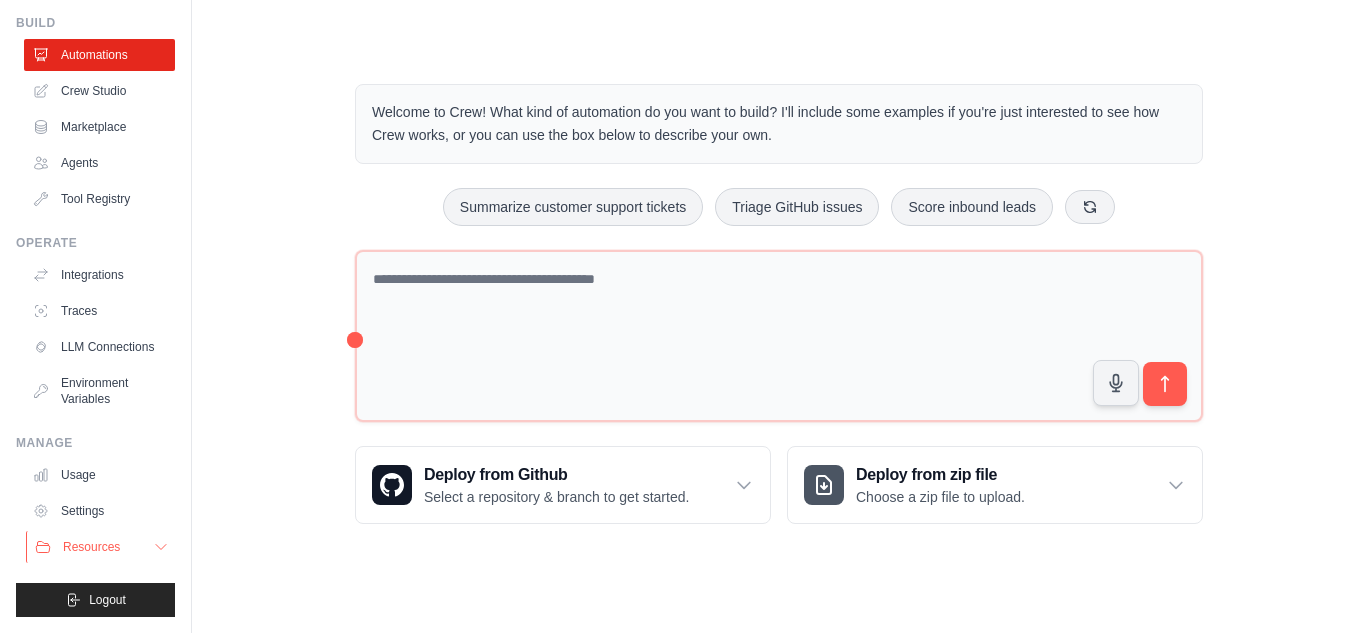 click on "Resources" at bounding box center (101, 547) 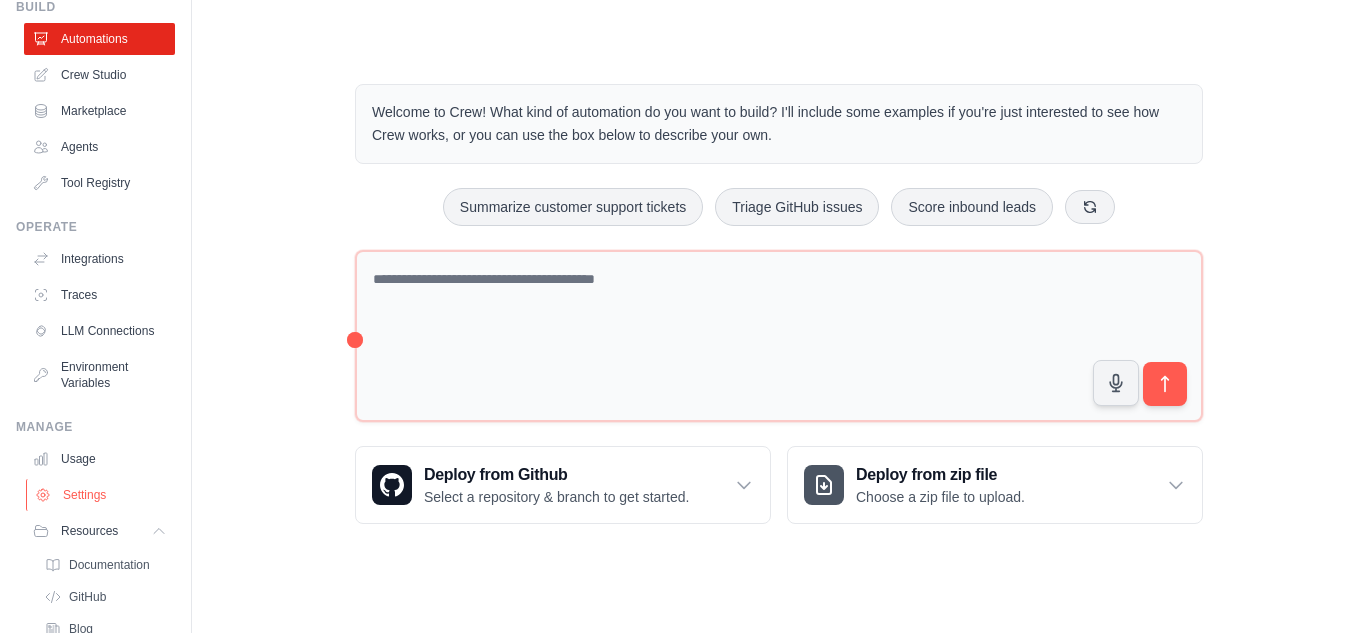 scroll, scrollTop: 213, scrollLeft: 0, axis: vertical 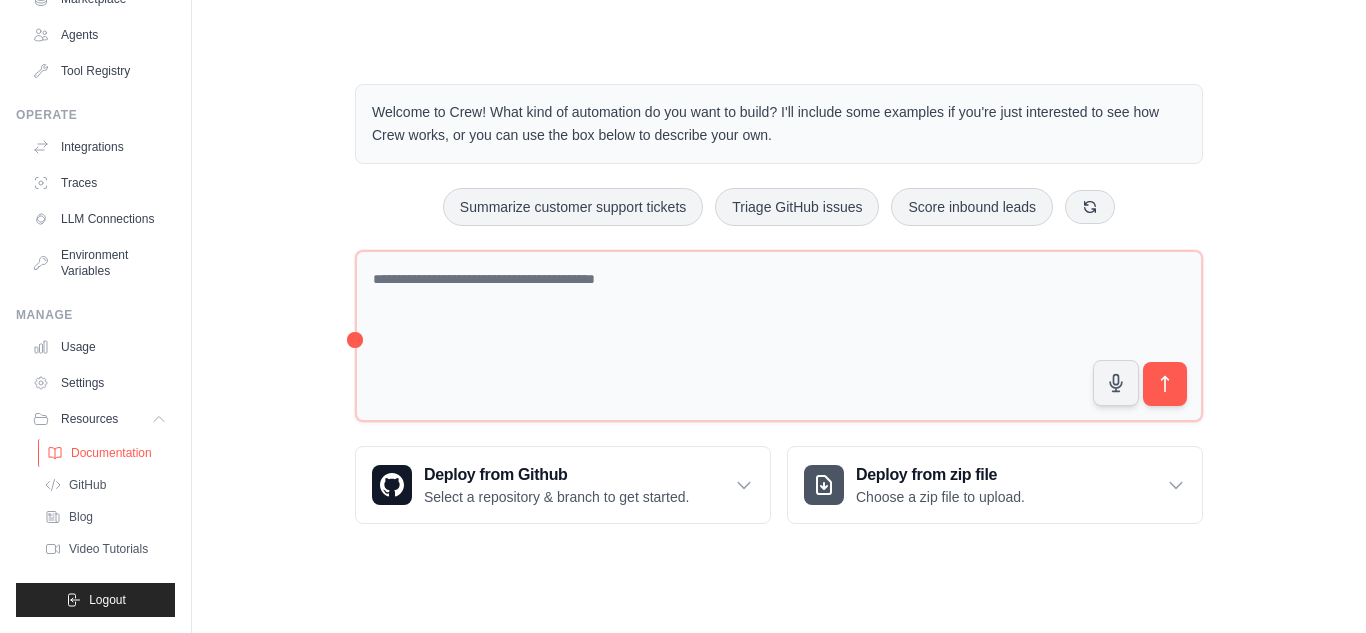 click on "Documentation" at bounding box center [111, 453] 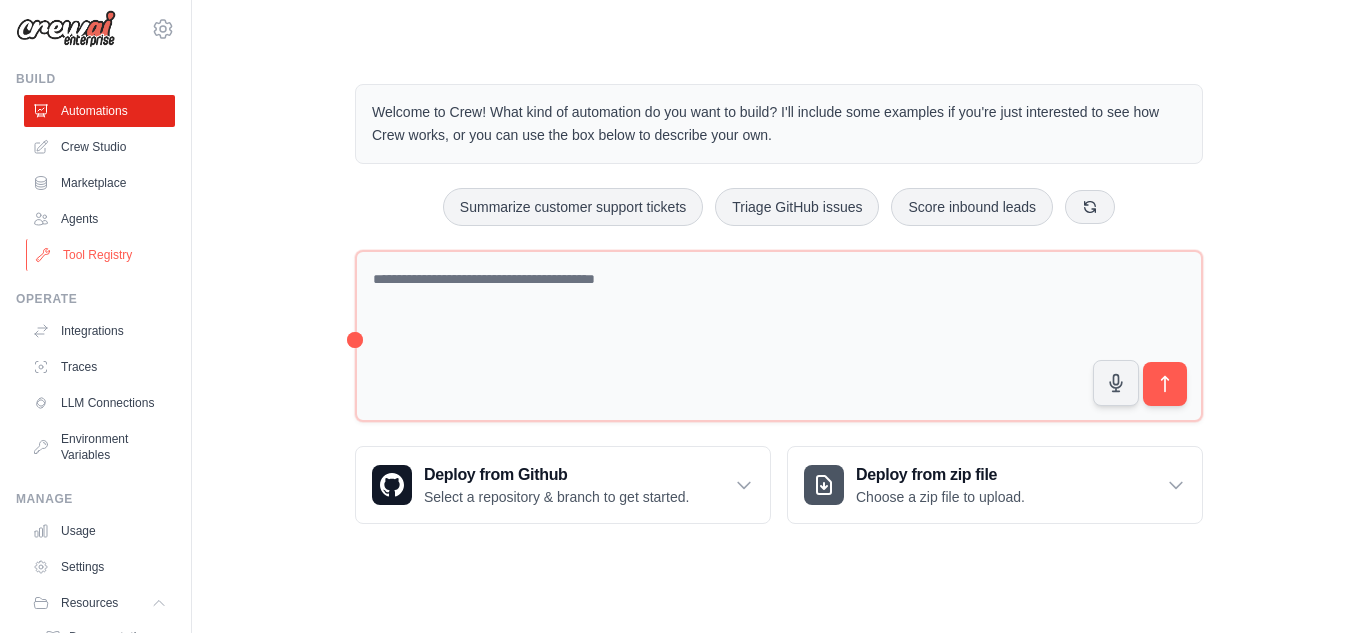 scroll, scrollTop: 0, scrollLeft: 0, axis: both 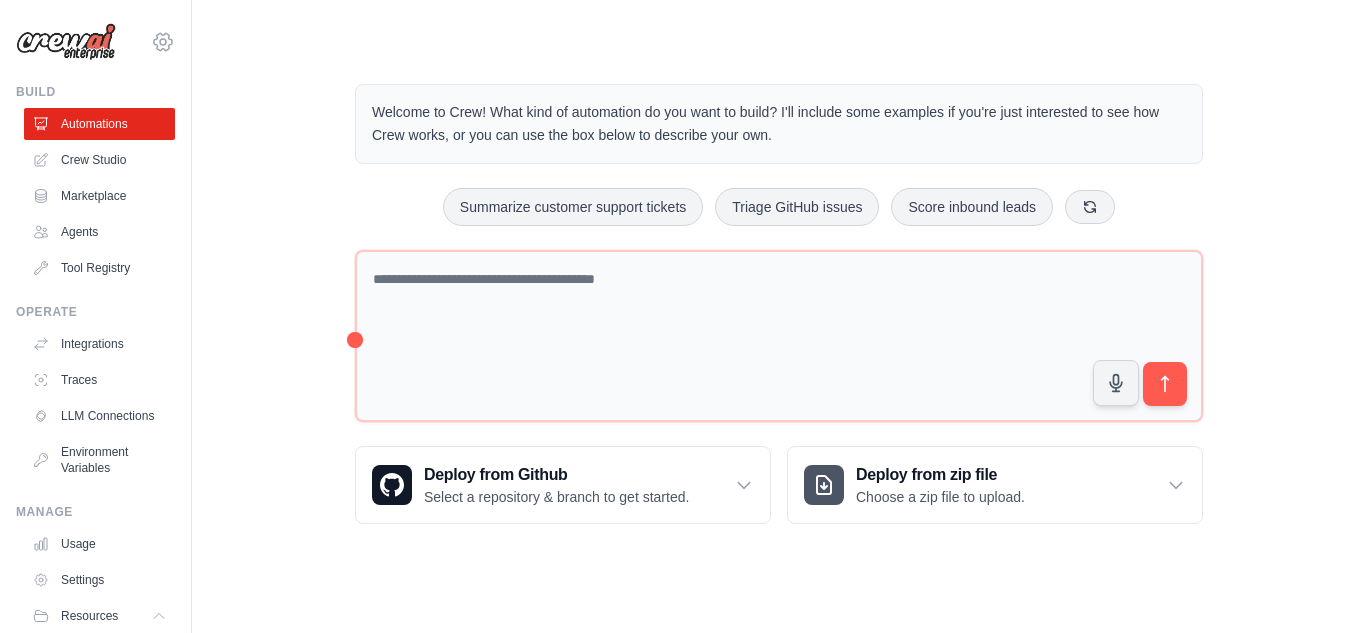 click 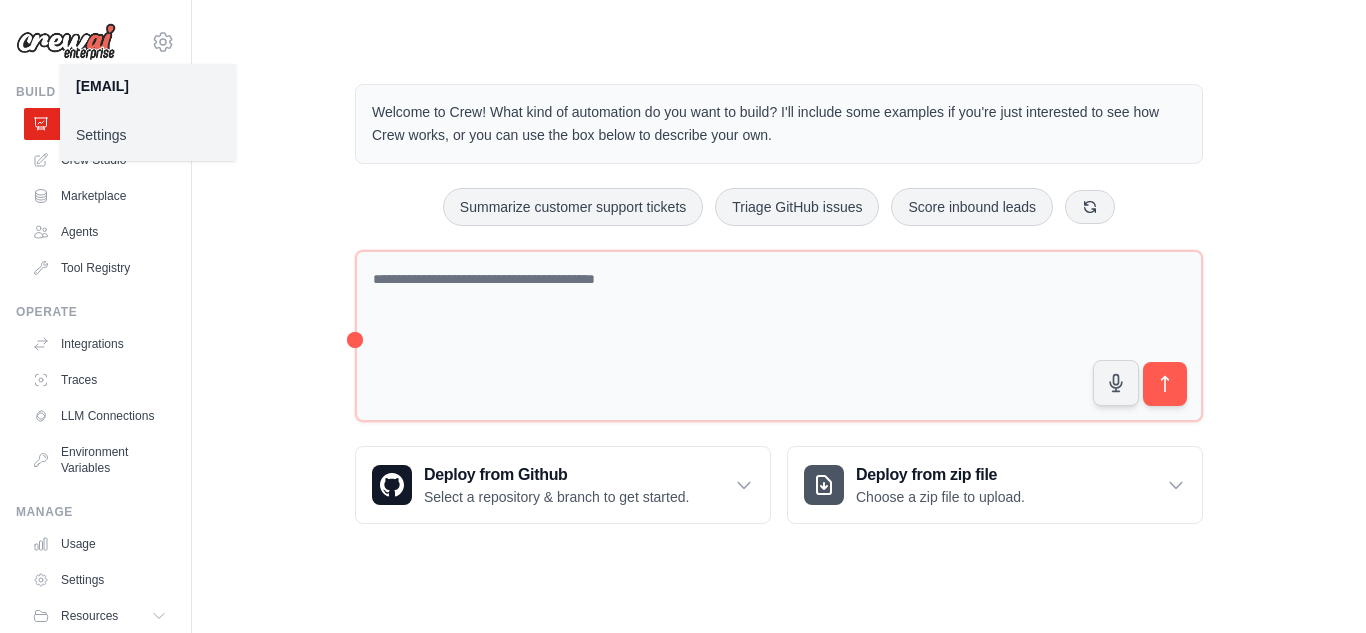 click on "zzim12143@example.com" at bounding box center [148, 86] 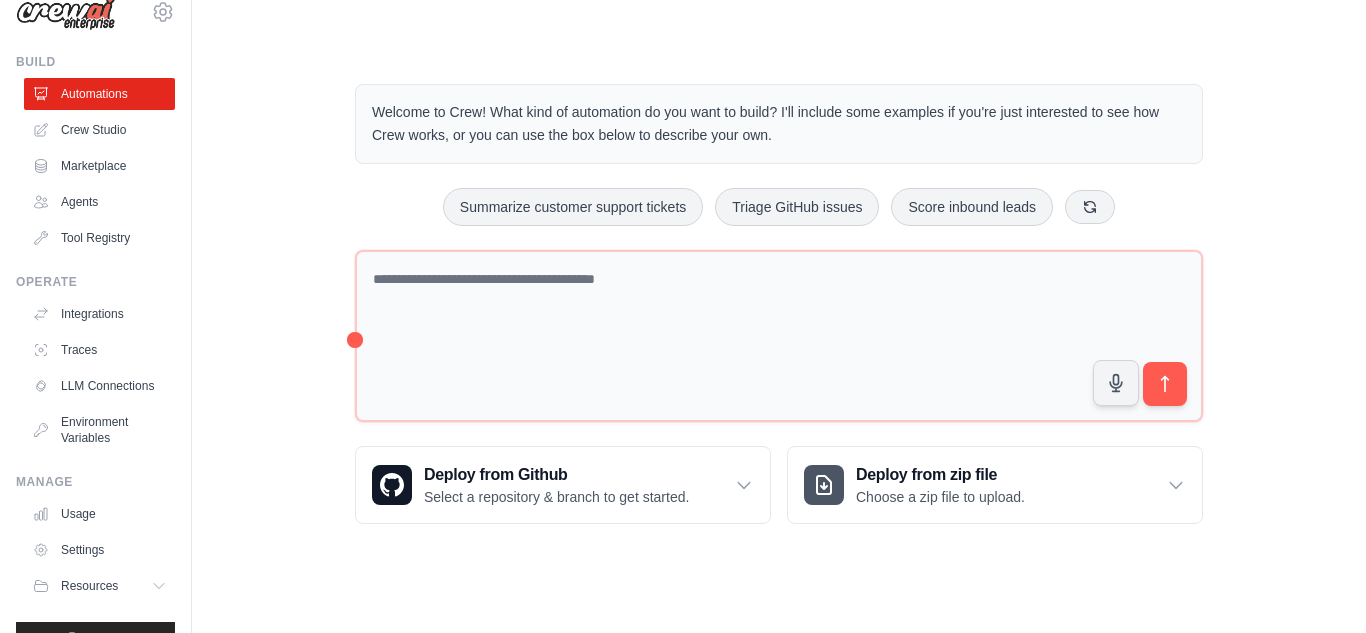 scroll, scrollTop: 0, scrollLeft: 0, axis: both 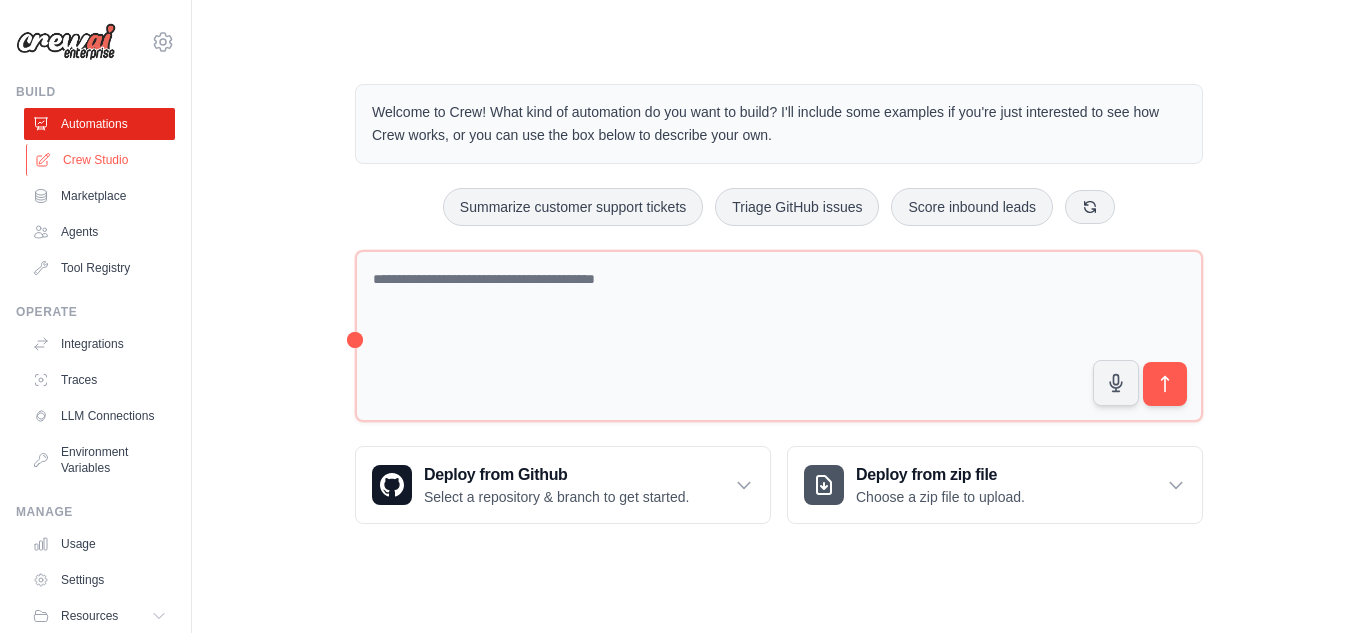 click on "Crew Studio" at bounding box center (101, 160) 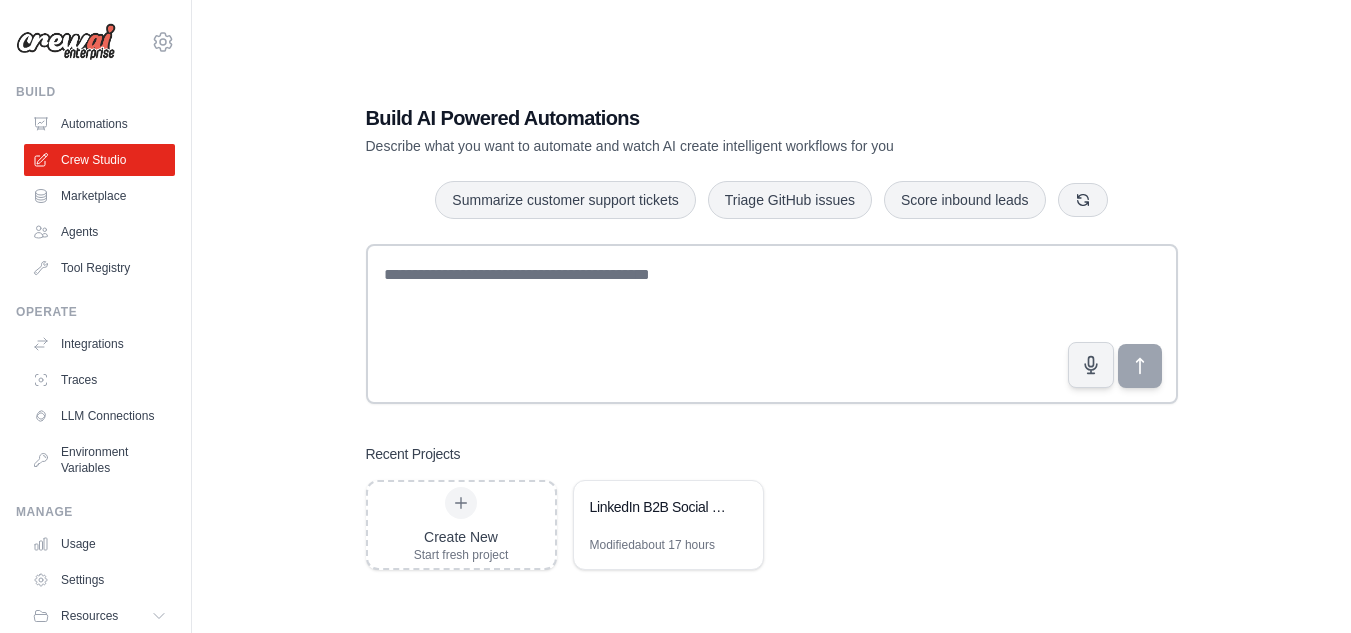 scroll, scrollTop: 0, scrollLeft: 0, axis: both 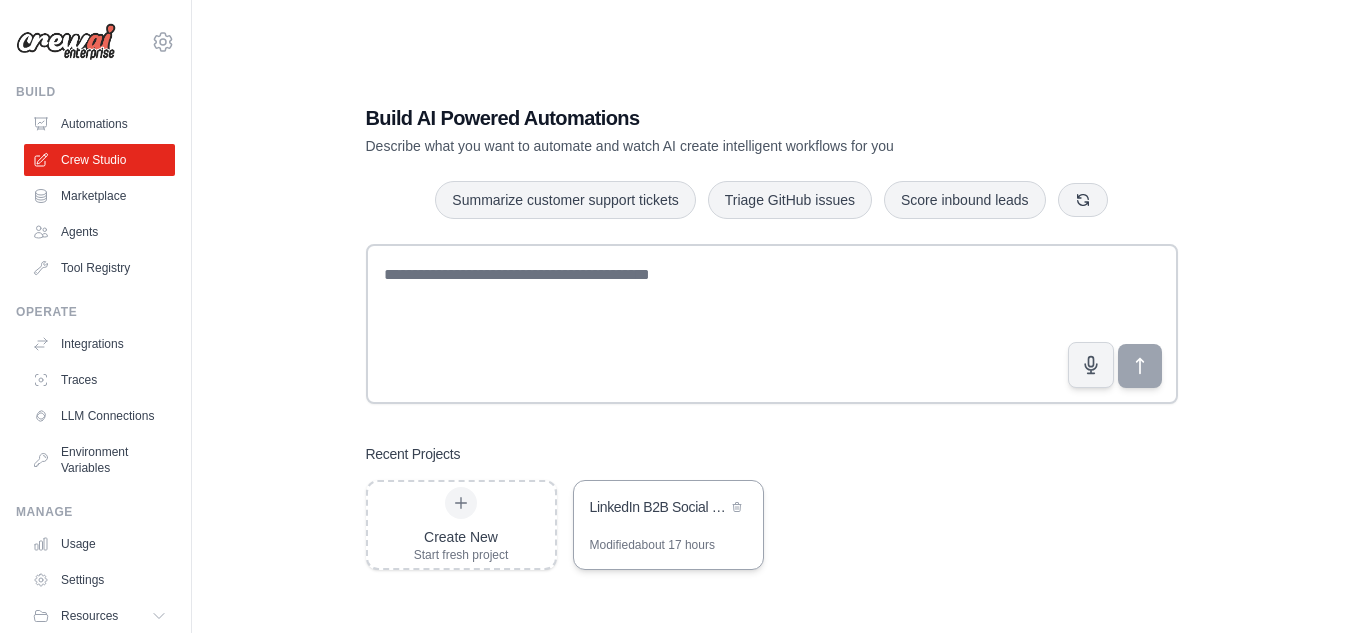 click on "LinkedIn B2B Social Selling Campaign Automation" at bounding box center (668, 509) 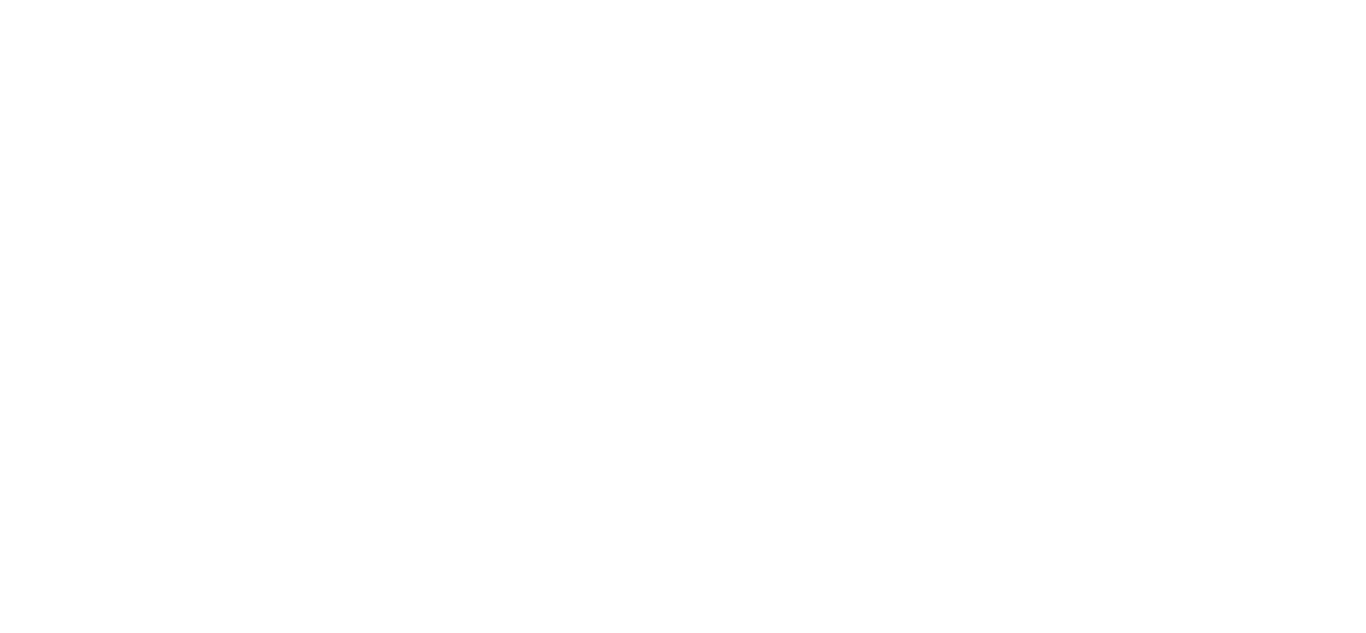 scroll, scrollTop: 0, scrollLeft: 0, axis: both 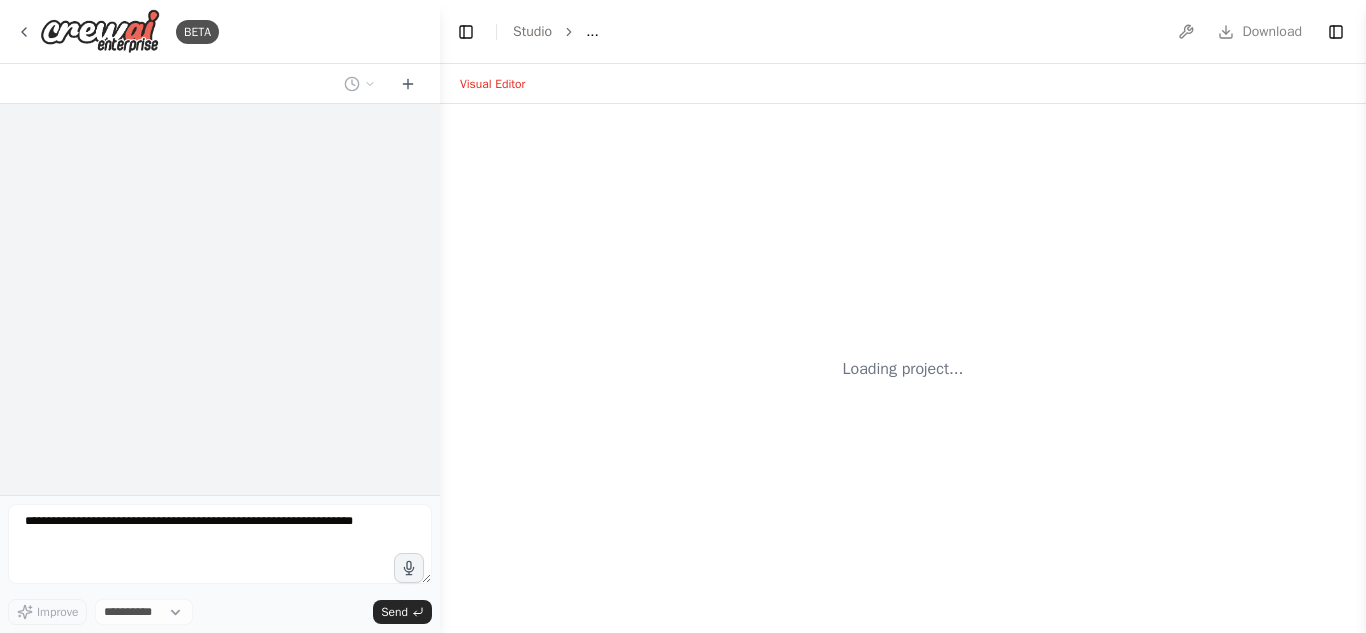select on "****" 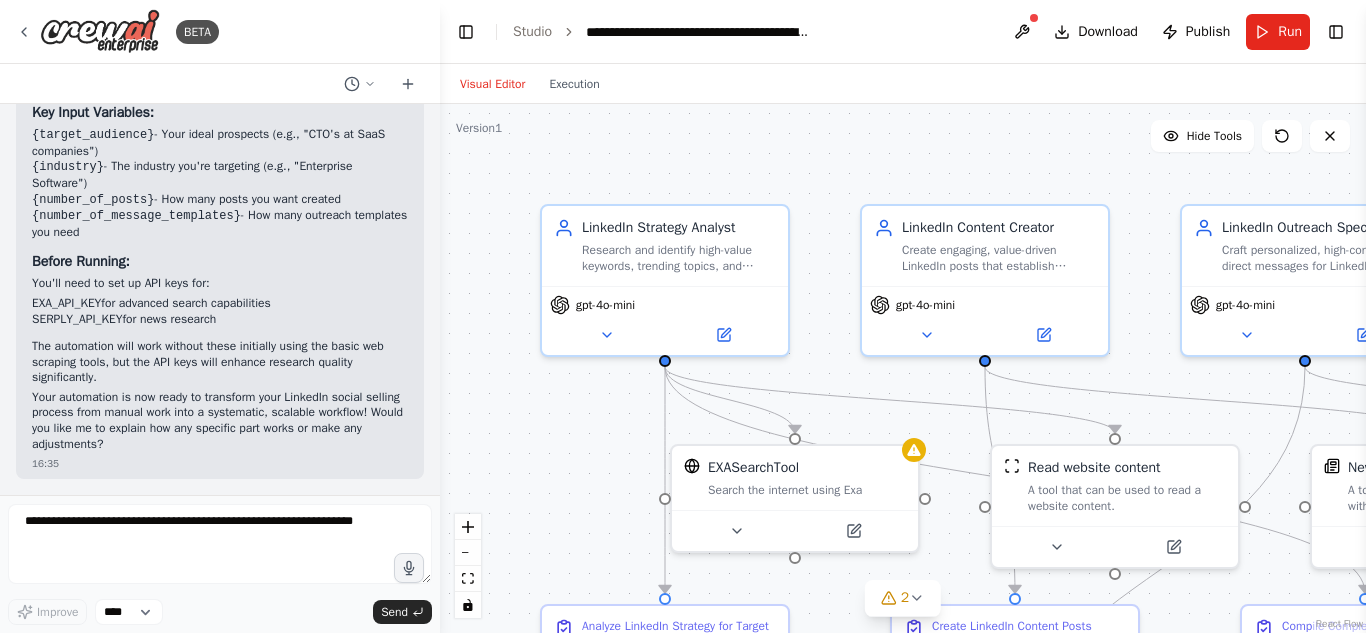 scroll, scrollTop: 2013, scrollLeft: 0, axis: vertical 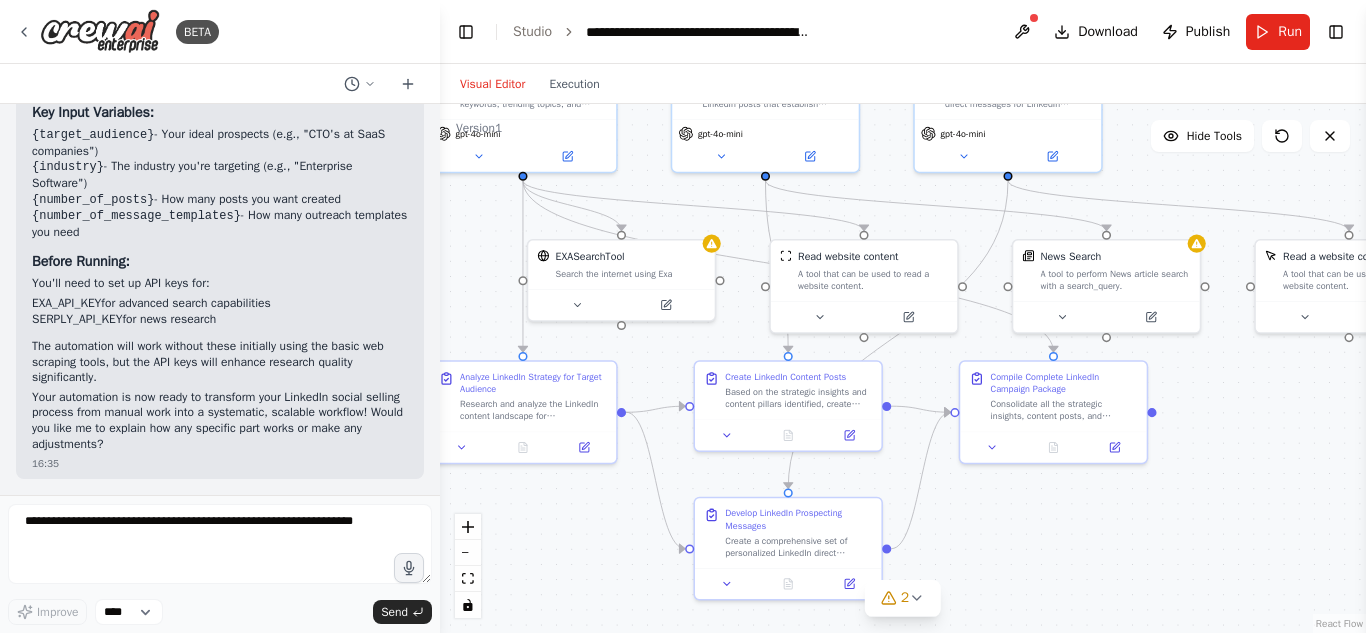 drag, startPoint x: 603, startPoint y: 514, endPoint x: 445, endPoint y: 273, distance: 288.1753 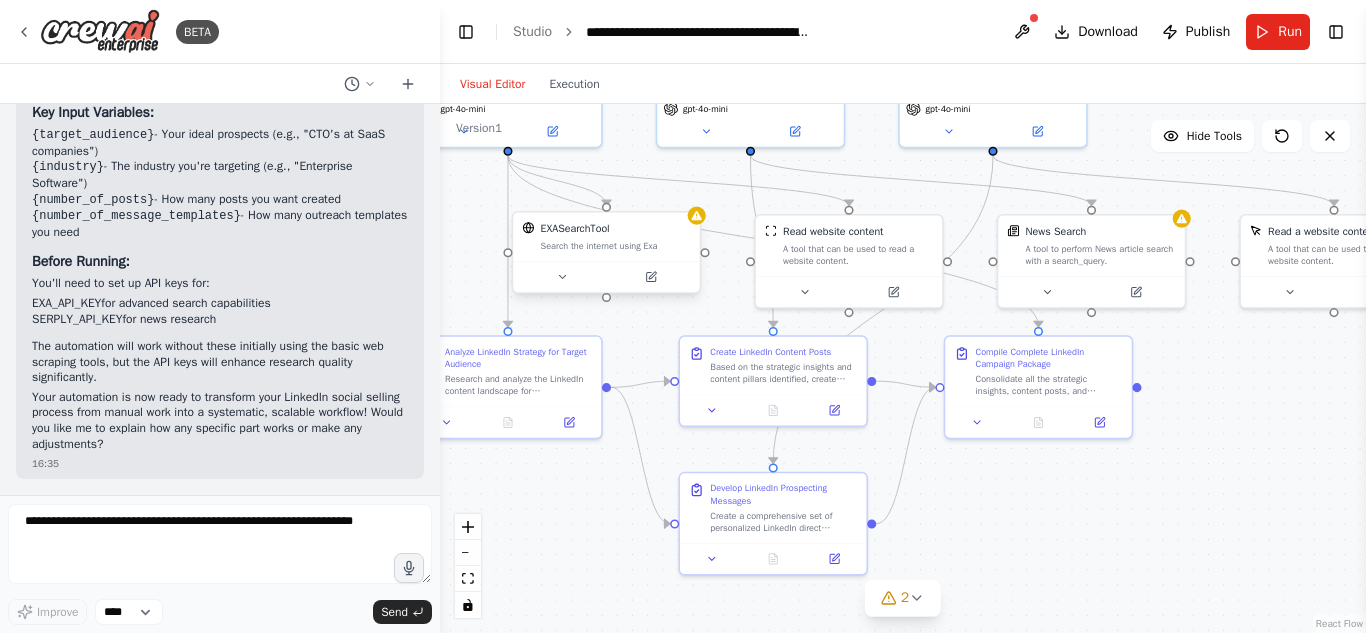 click on "Search the internet using Exa" at bounding box center [616, 246] 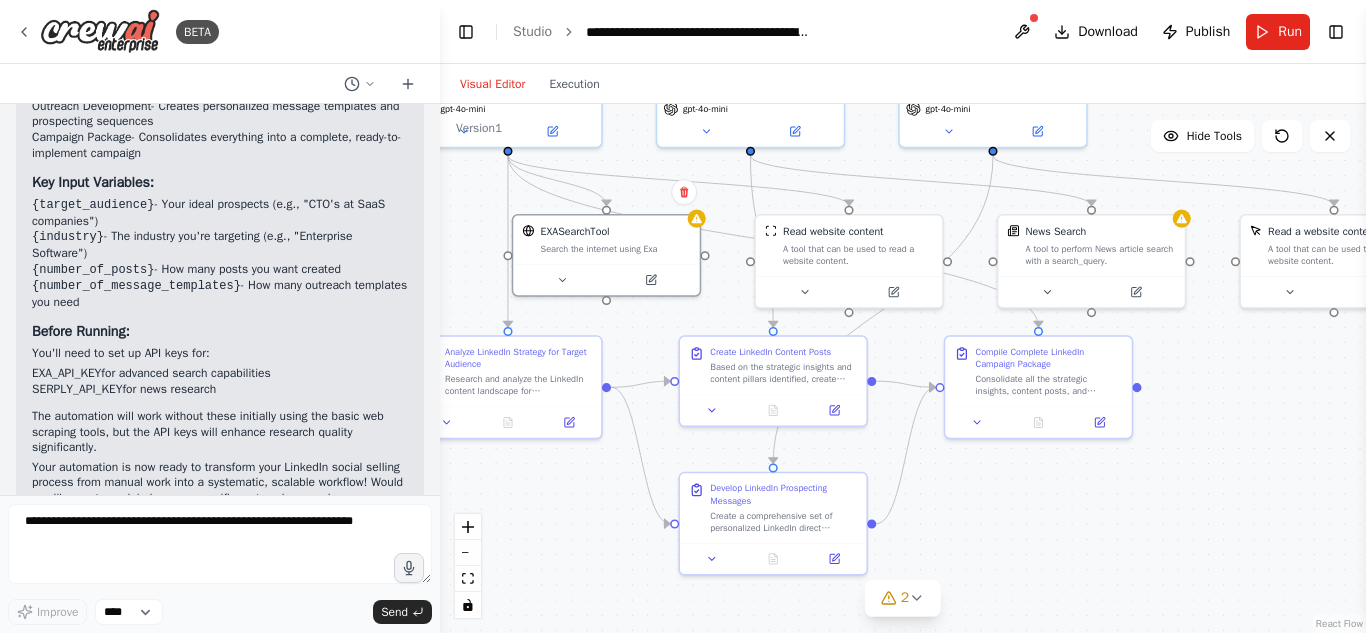 scroll, scrollTop: 2013, scrollLeft: 0, axis: vertical 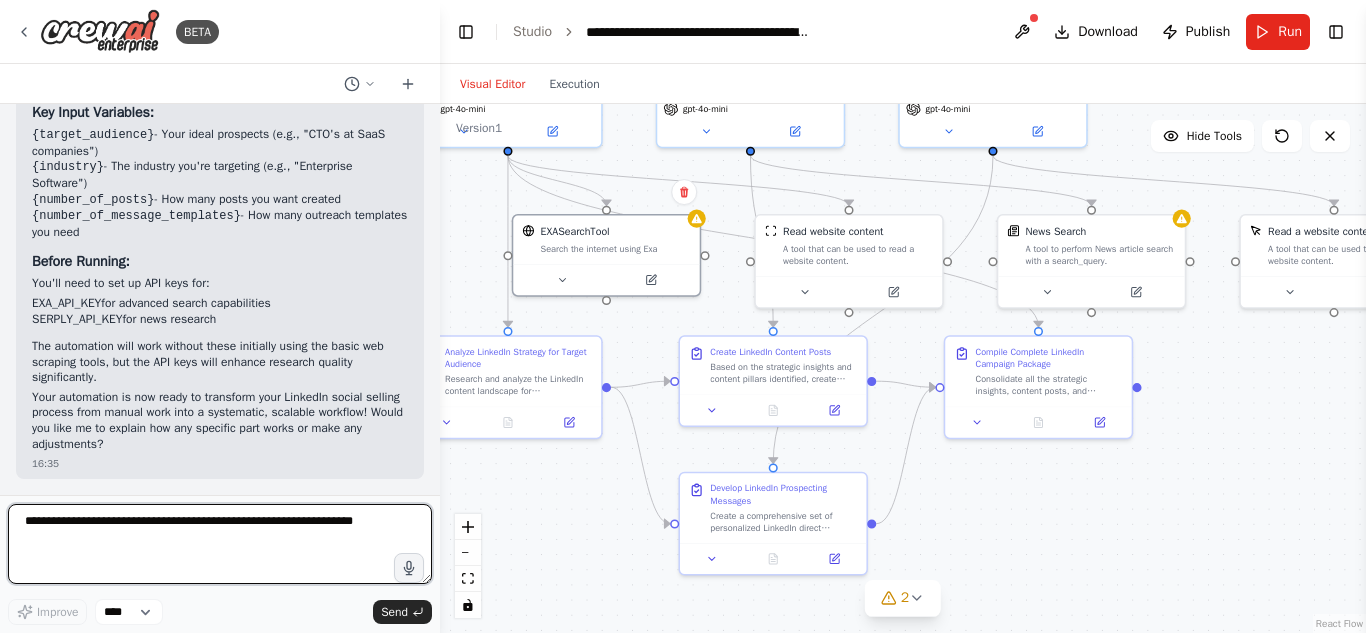 click at bounding box center [220, 544] 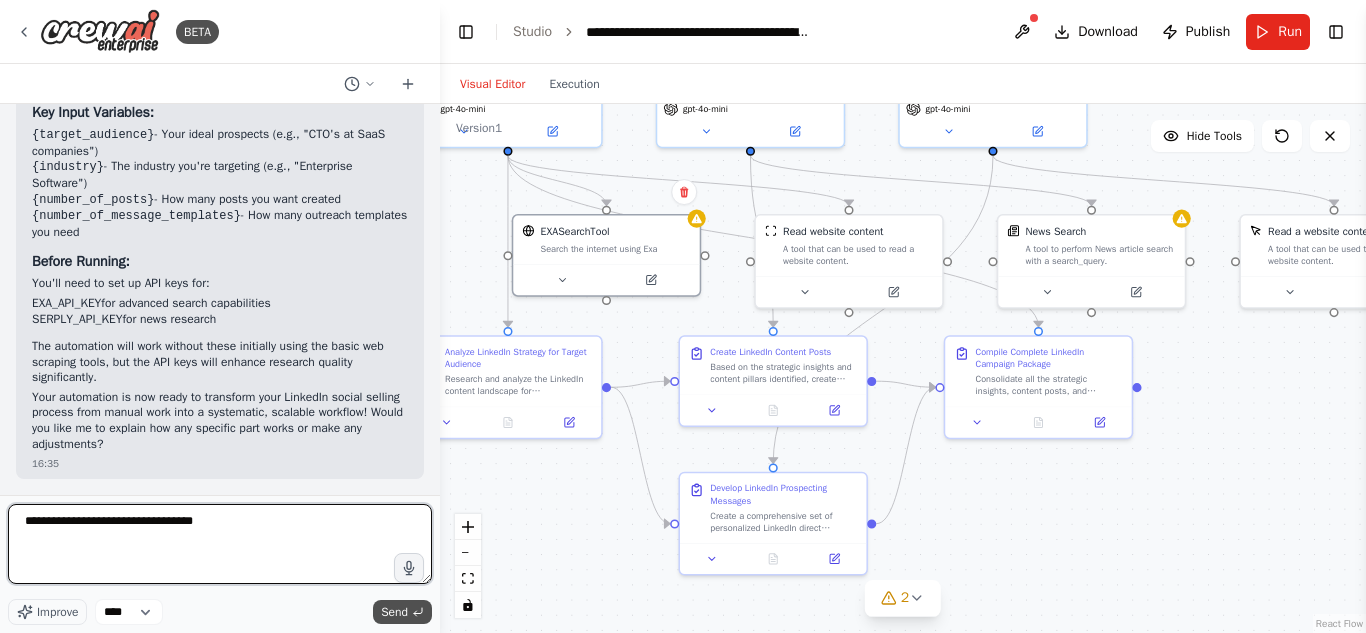 type on "**********" 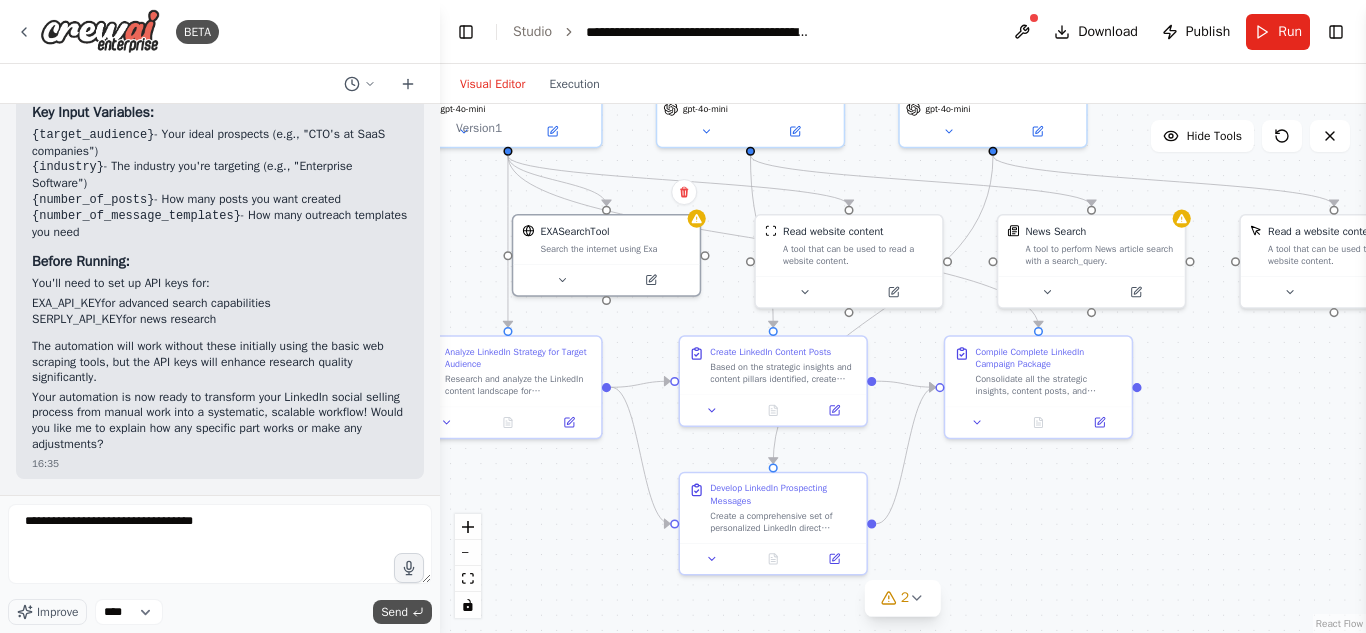 click on "Send" at bounding box center [394, 612] 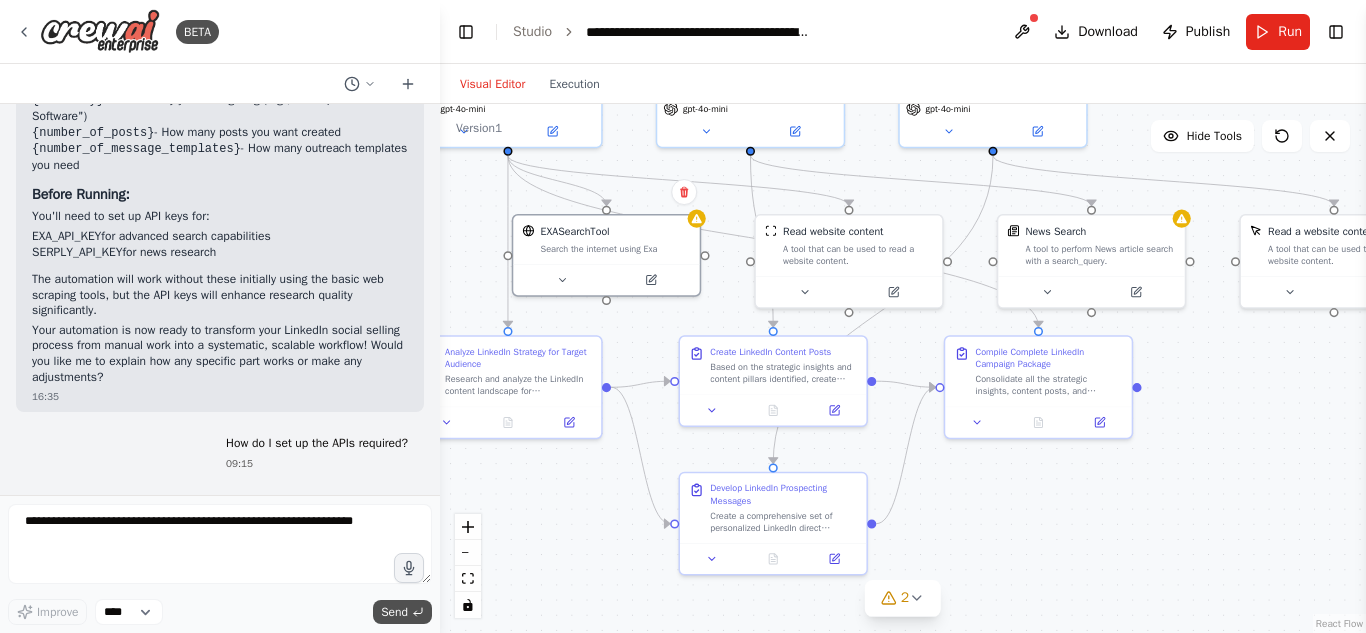 scroll, scrollTop: 2132, scrollLeft: 0, axis: vertical 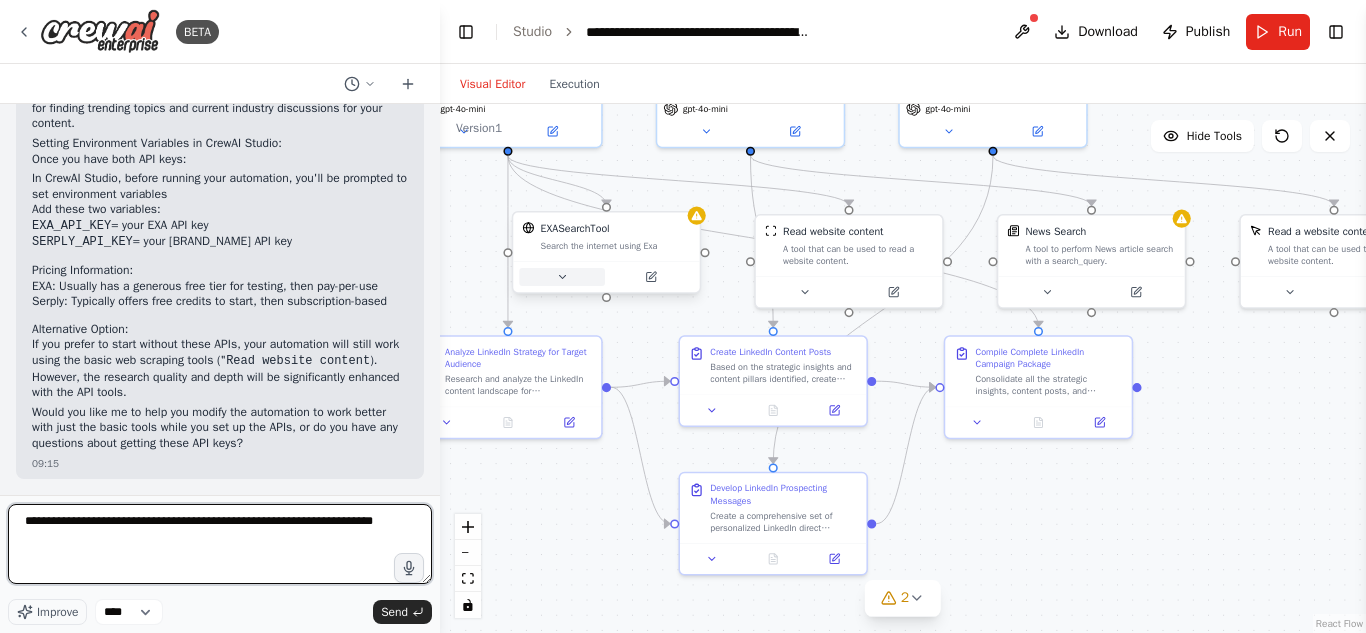 type on "**********" 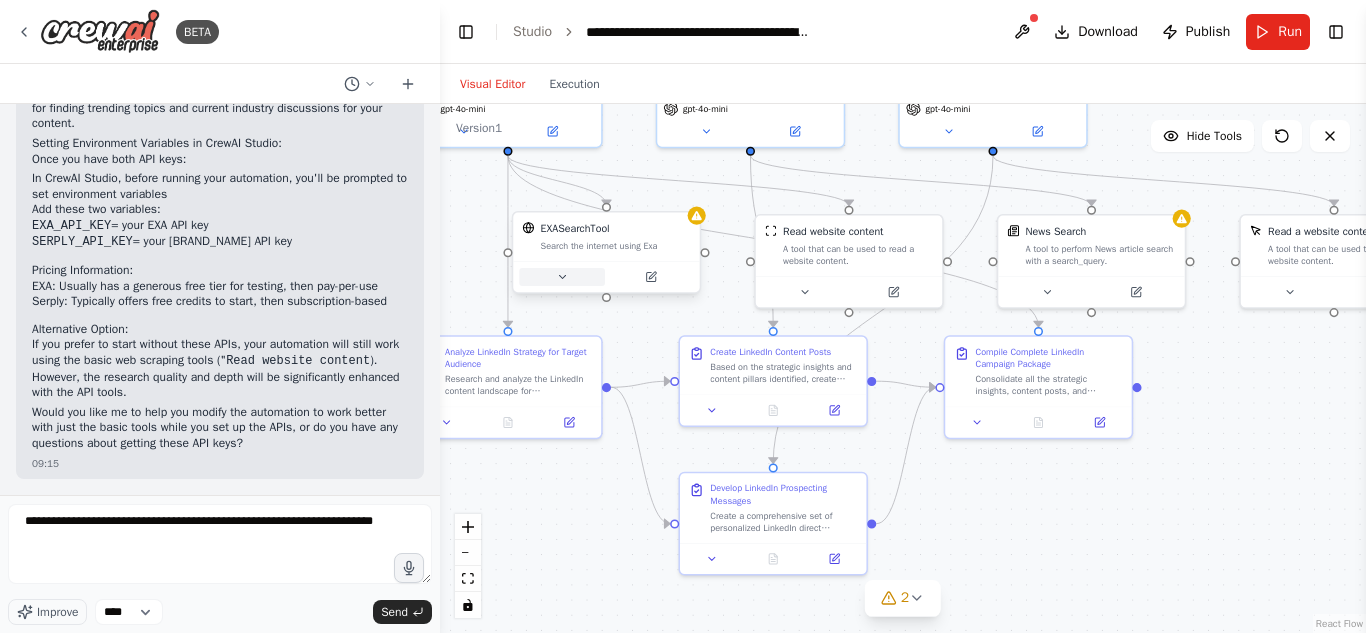 click at bounding box center (562, 277) 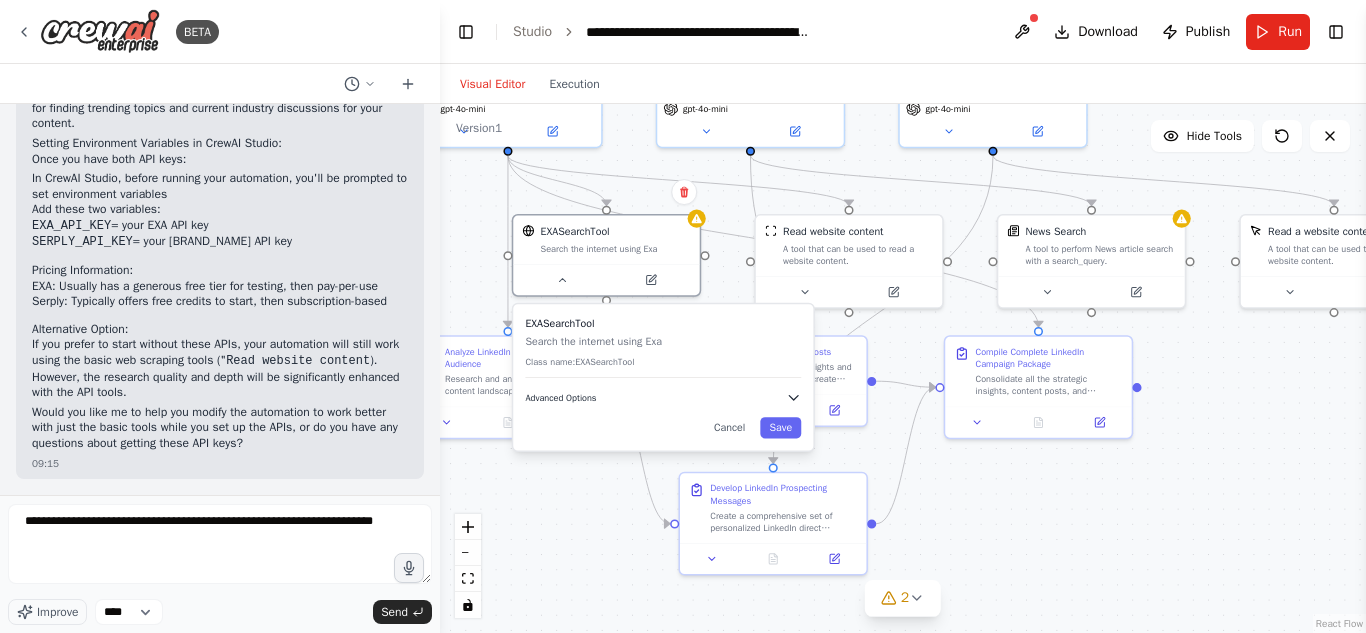 click on "Advanced Options" at bounding box center (663, 397) 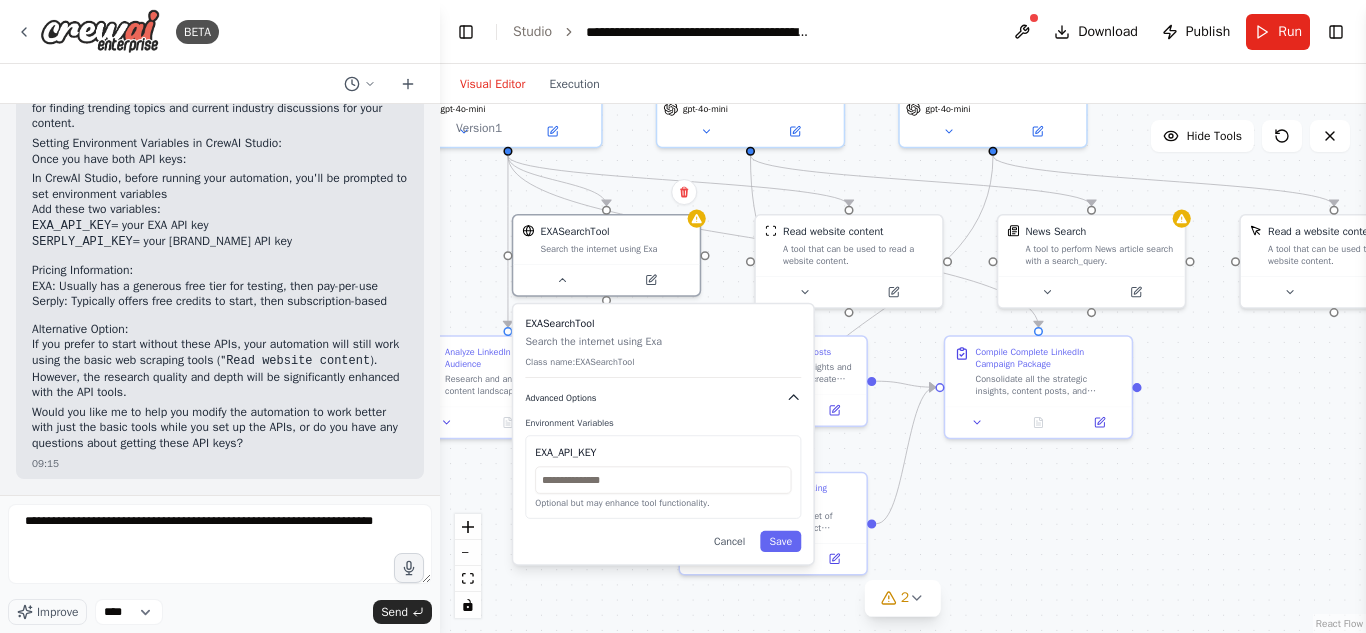 click on "Advanced Options" at bounding box center (663, 397) 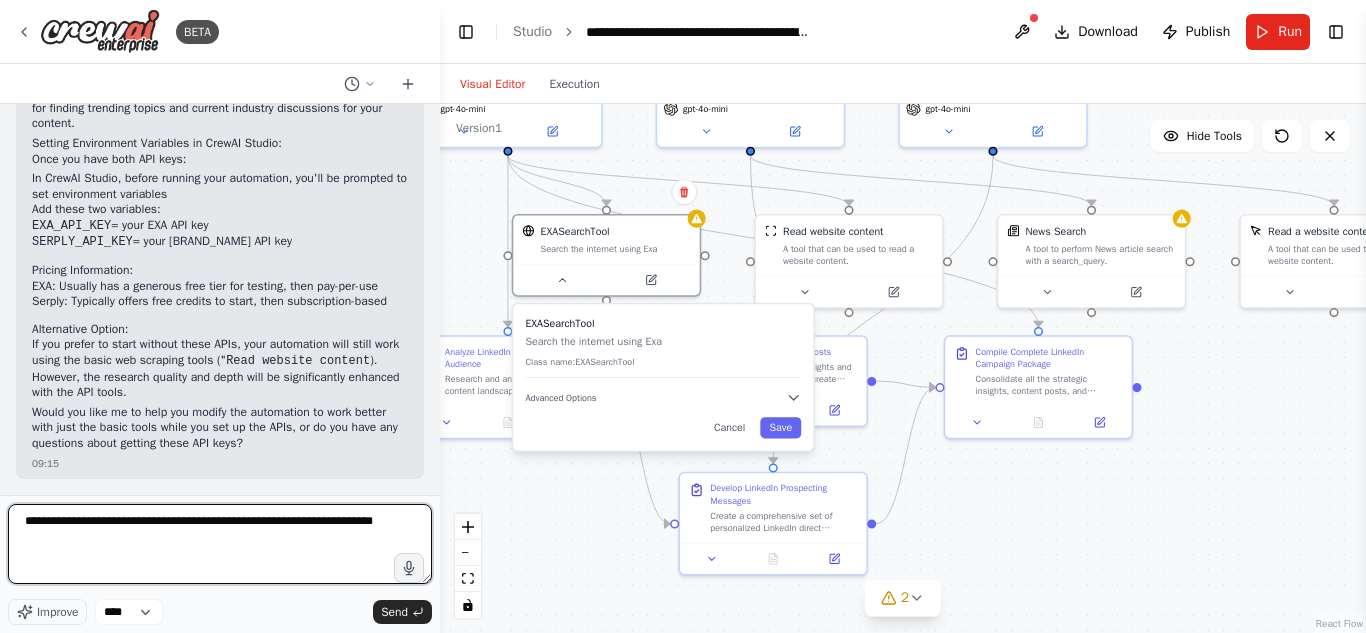 click on "**********" at bounding box center [220, 544] 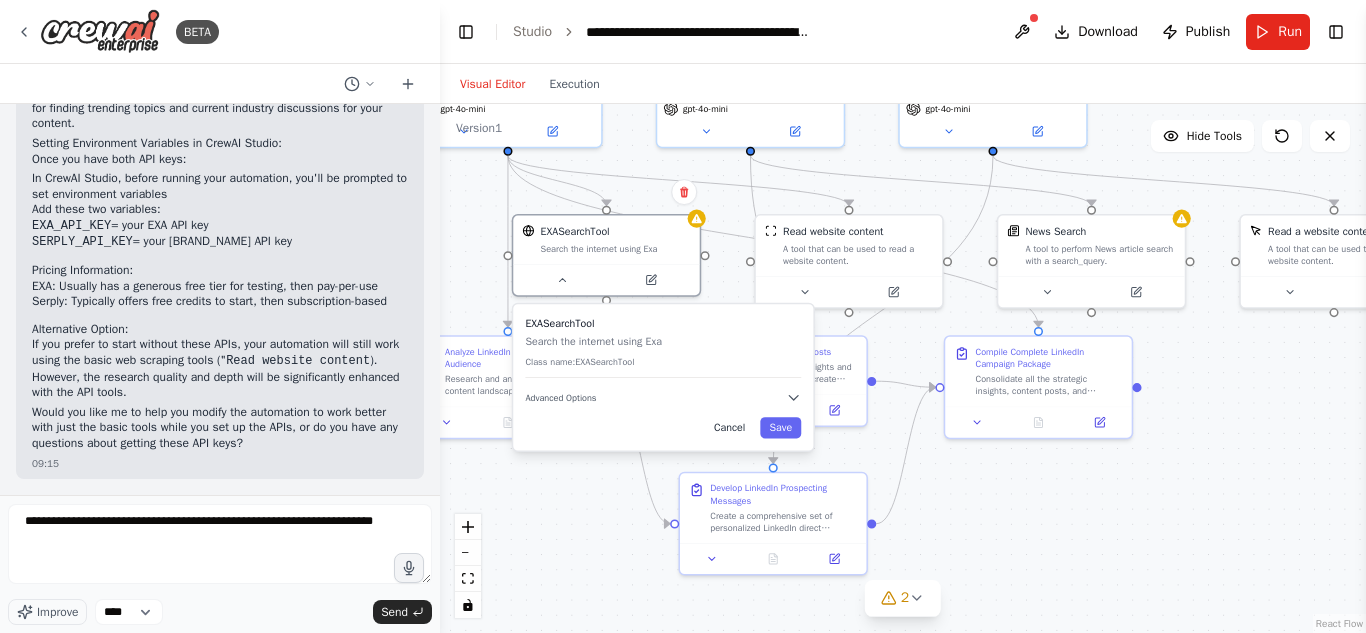 click on "Cancel" at bounding box center (730, 427) 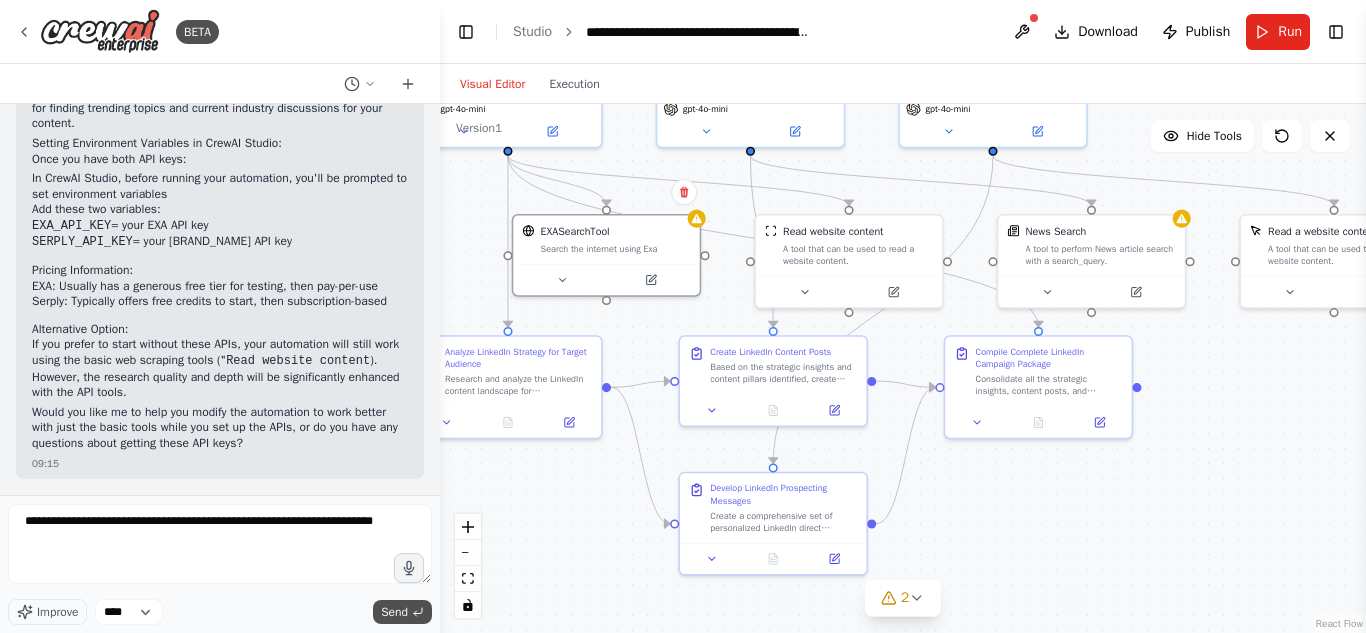 click on "Send" at bounding box center (394, 612) 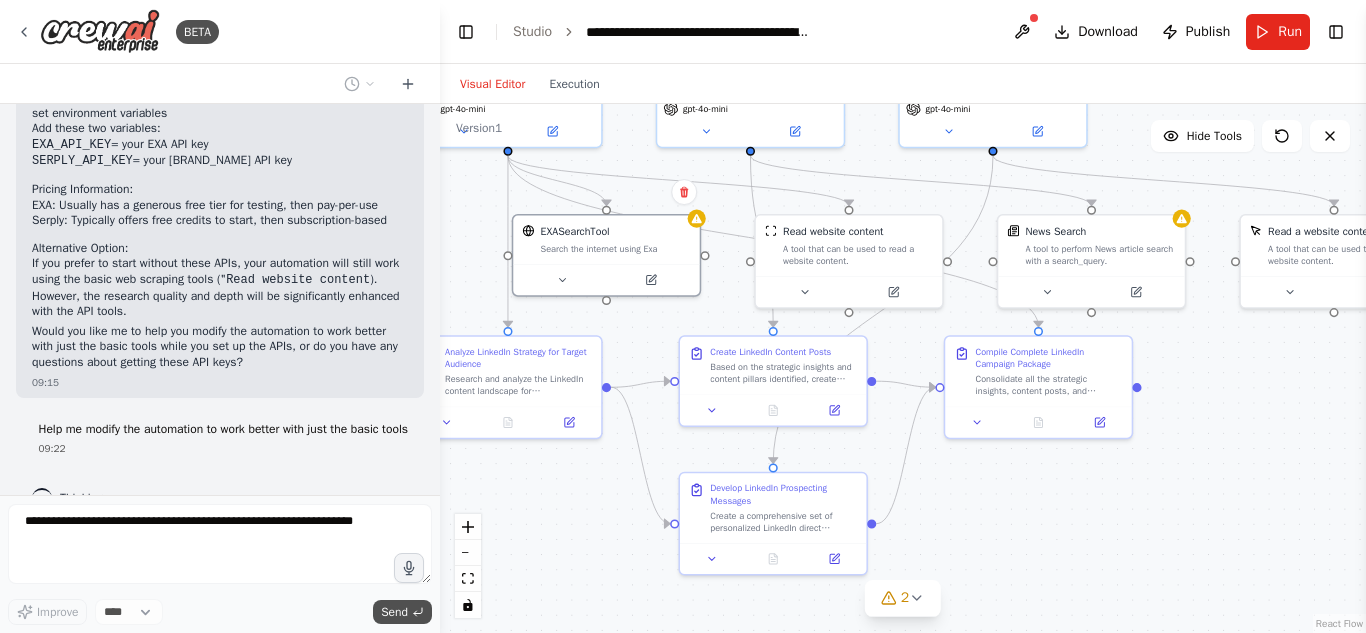 scroll, scrollTop: 2989, scrollLeft: 0, axis: vertical 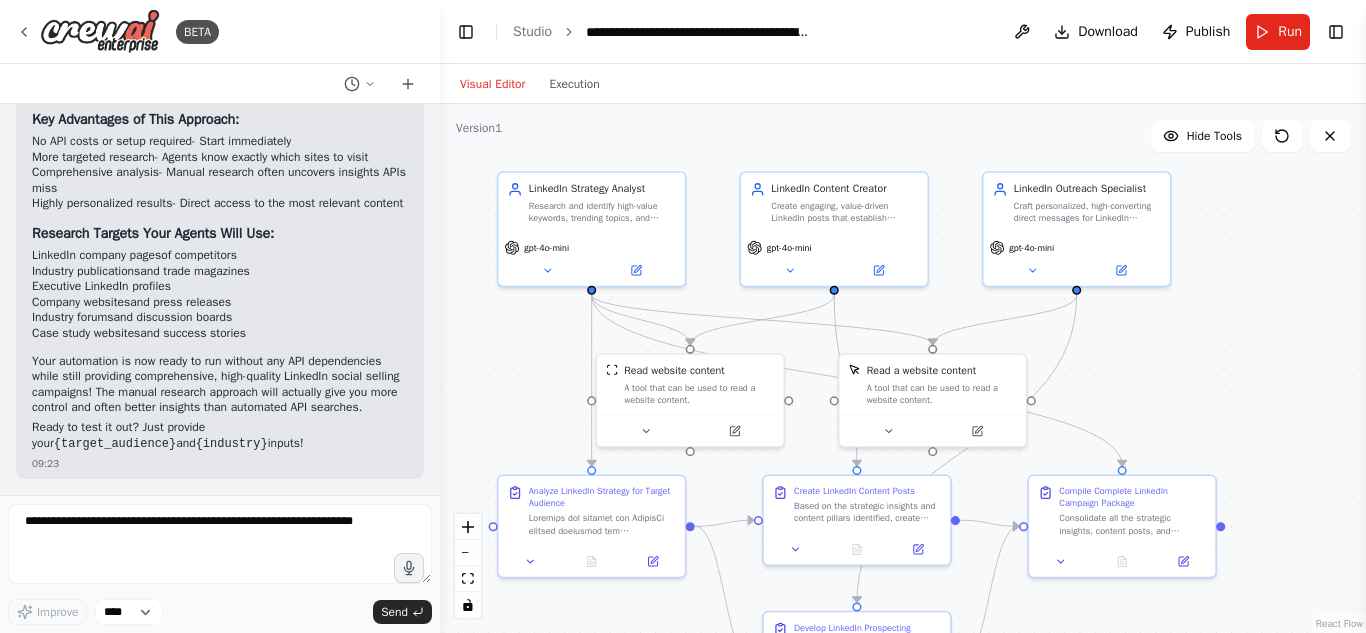 drag, startPoint x: 543, startPoint y: 279, endPoint x: 556, endPoint y: 391, distance: 112.75194 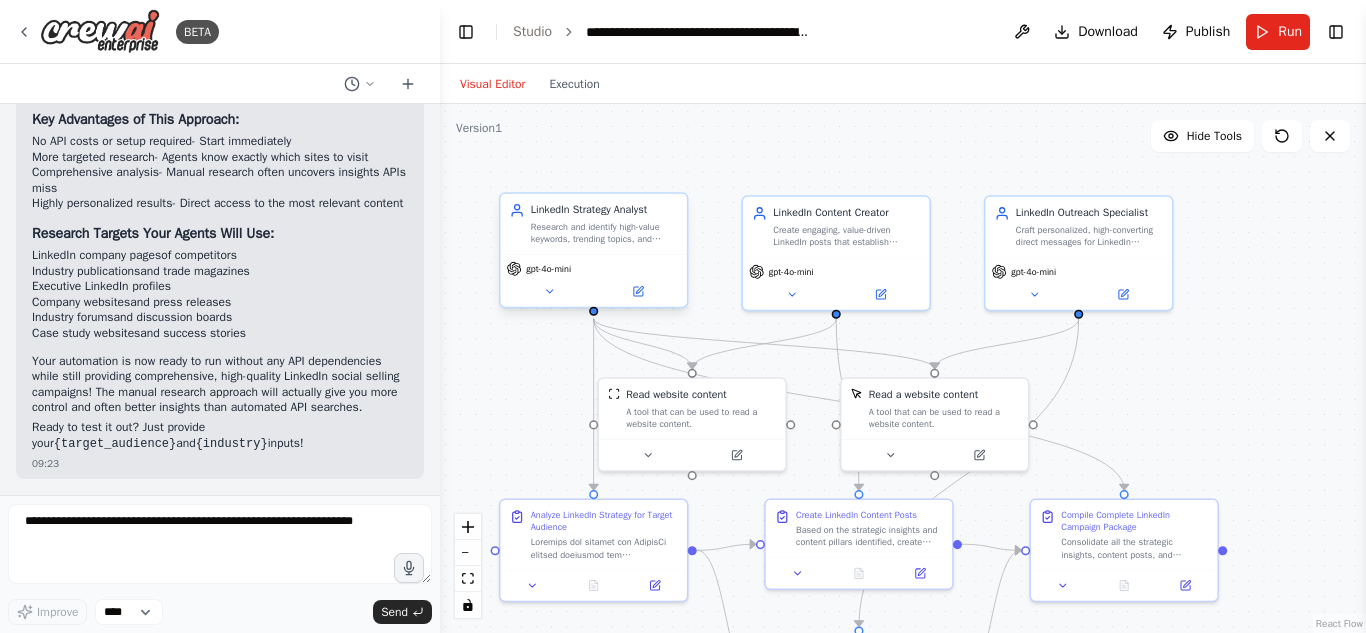 click on "Research and identify high-value keywords, trending topics, and content themes that resonate with {target_audience} in the {industry} sector. Analyze competitor content strategies and define strategic content pillars for LinkedIn campaigns." at bounding box center (604, 233) 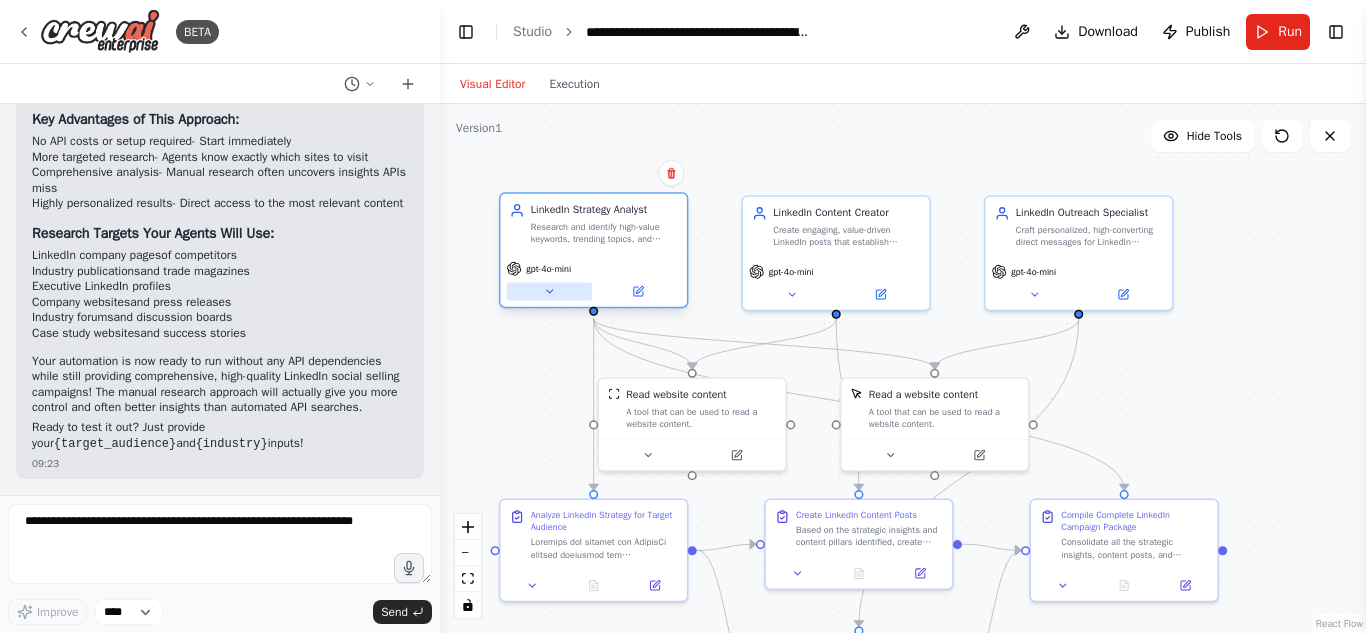 click at bounding box center [550, 291] 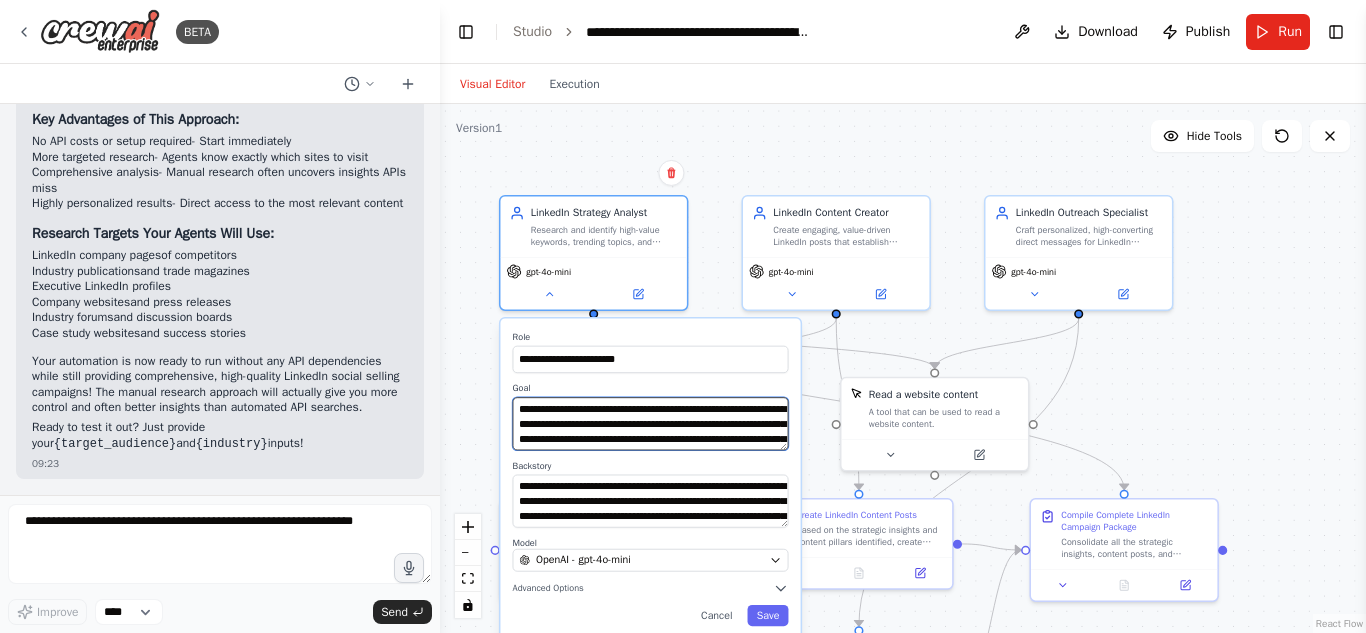 scroll, scrollTop: 40, scrollLeft: 0, axis: vertical 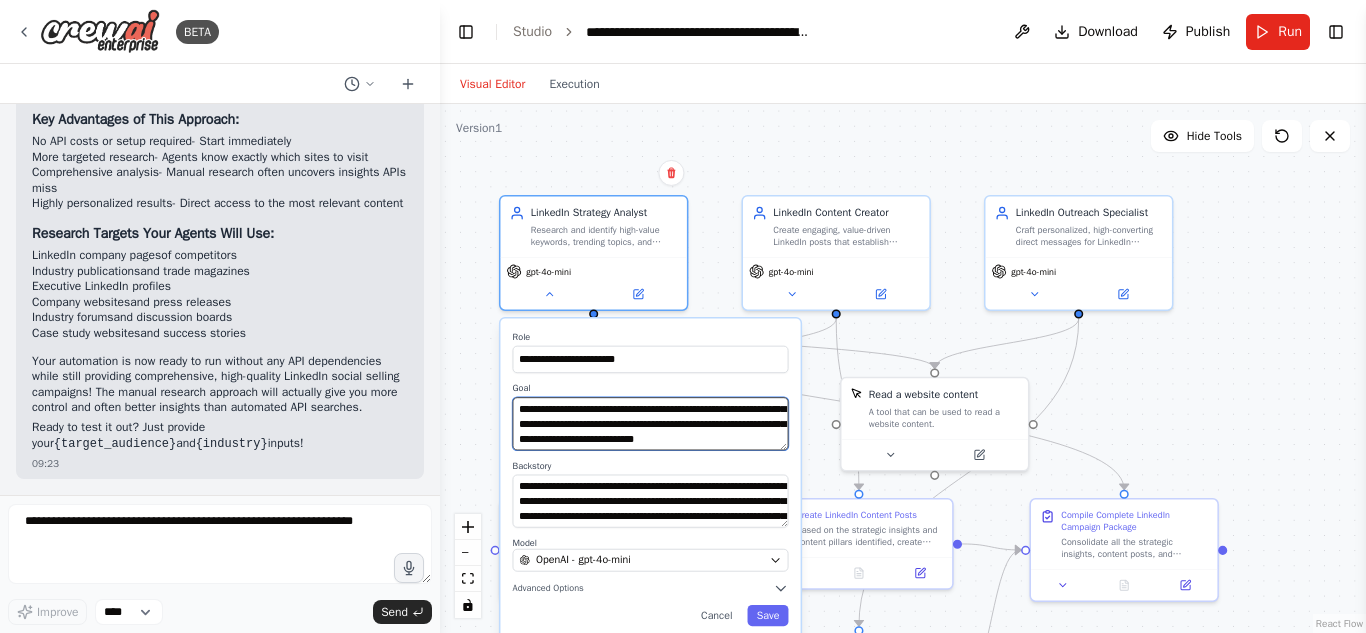 drag, startPoint x: 633, startPoint y: 439, endPoint x: 662, endPoint y: 439, distance: 29 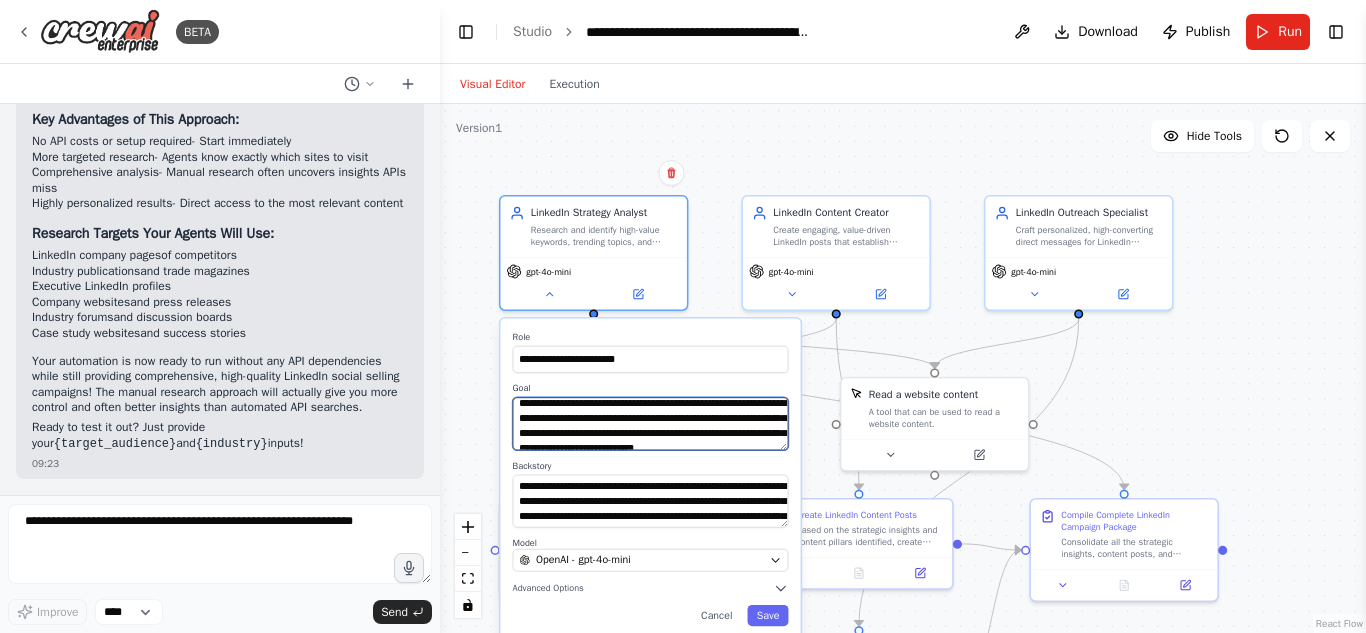 scroll, scrollTop: 0, scrollLeft: 0, axis: both 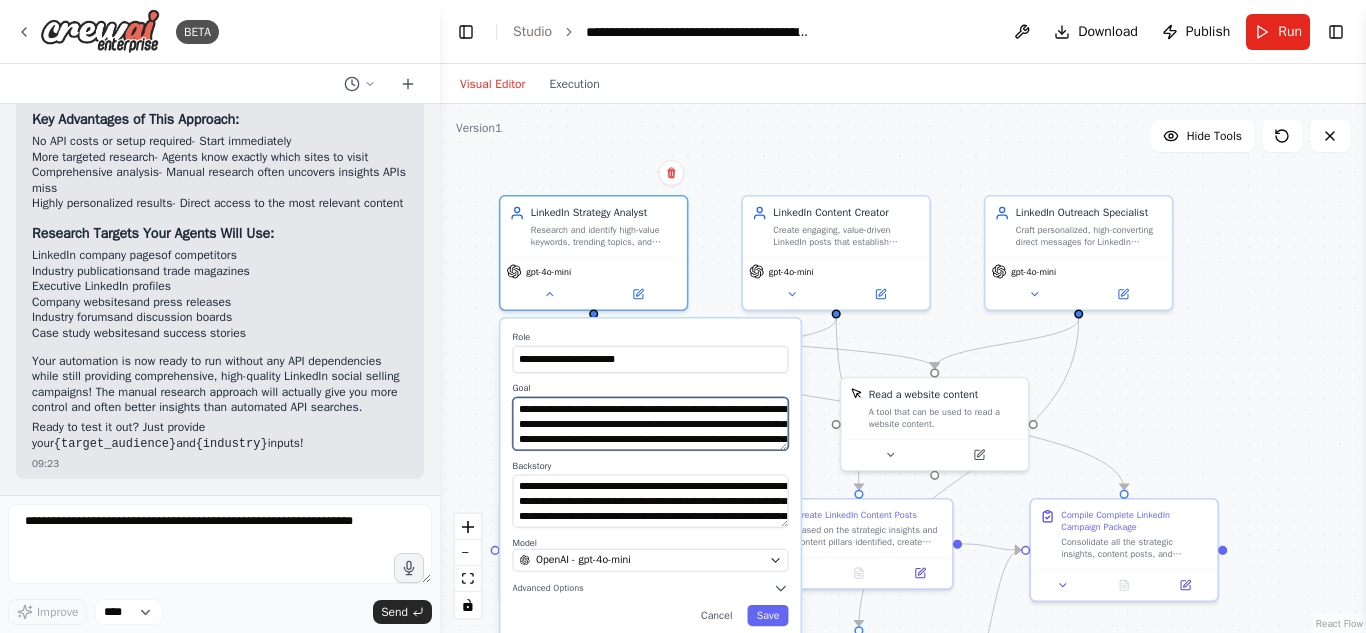 drag, startPoint x: 673, startPoint y: 411, endPoint x: 640, endPoint y: 427, distance: 36.67424 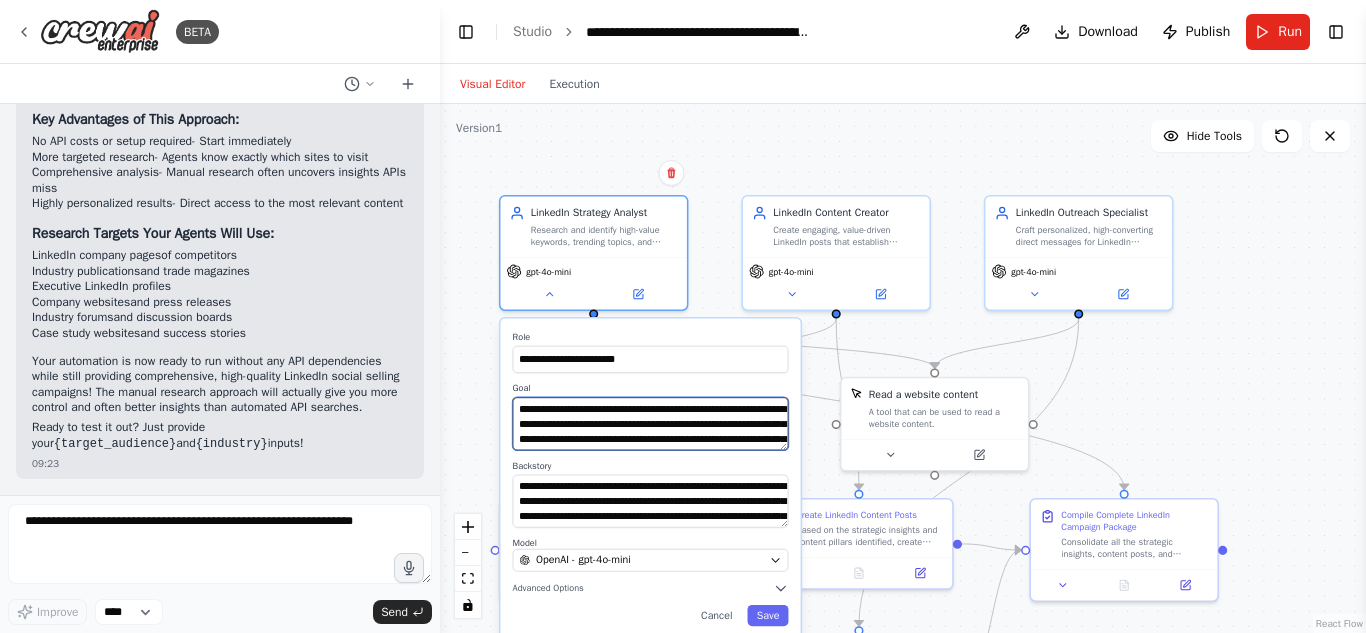 type on "**********" 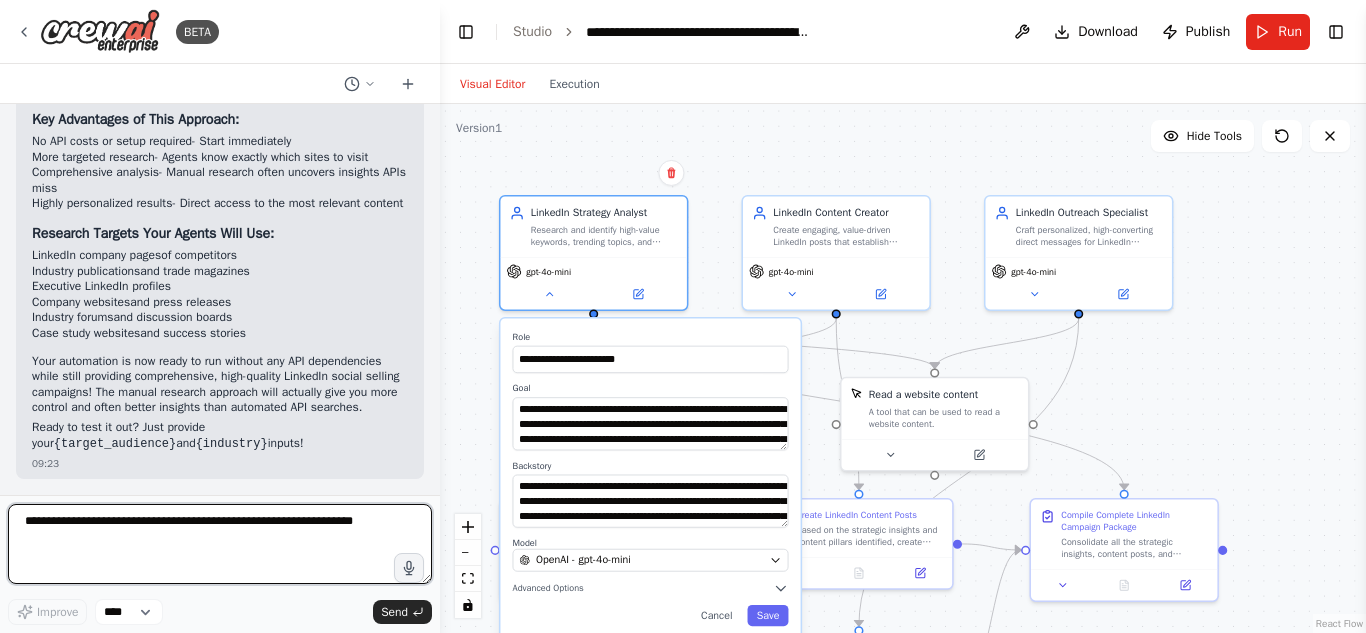 click at bounding box center (220, 544) 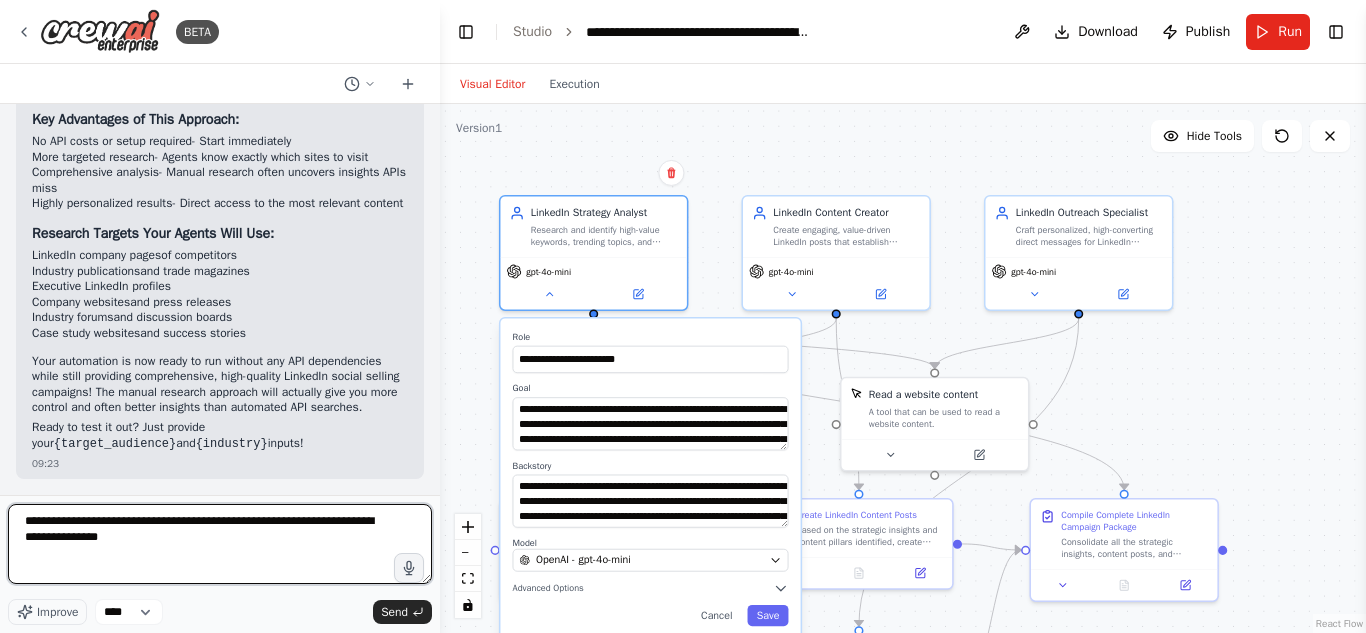 click on "**********" at bounding box center (220, 544) 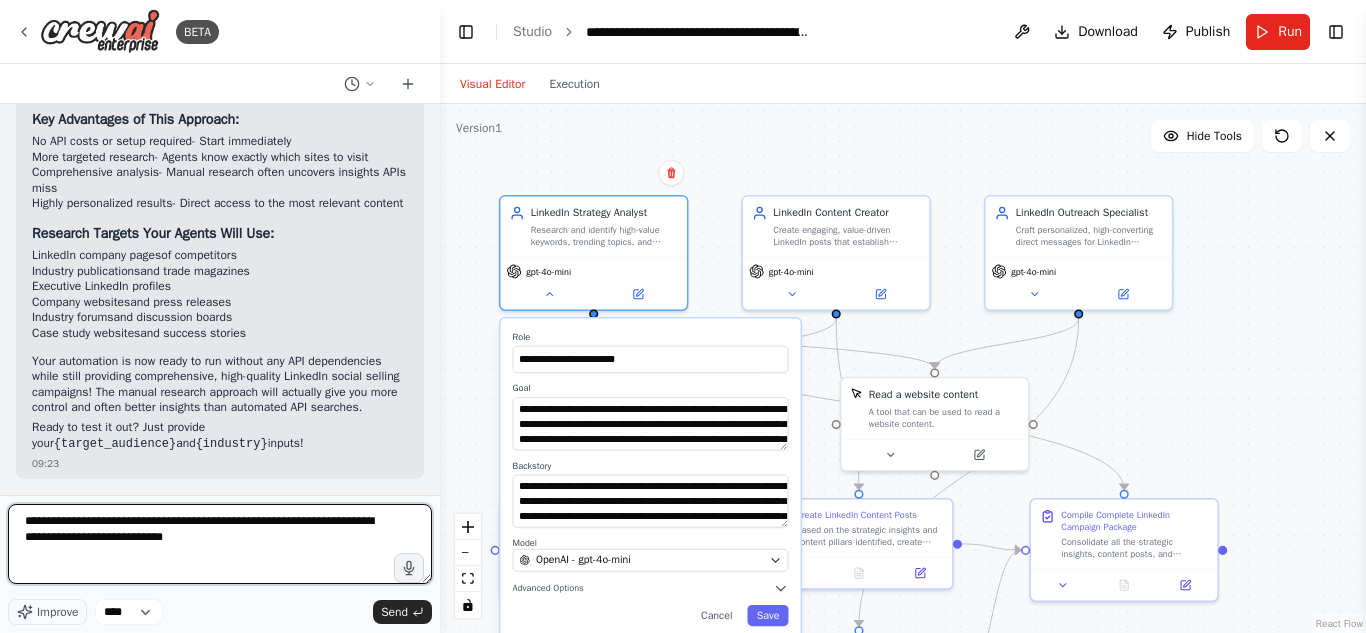 click on "**********" at bounding box center [220, 544] 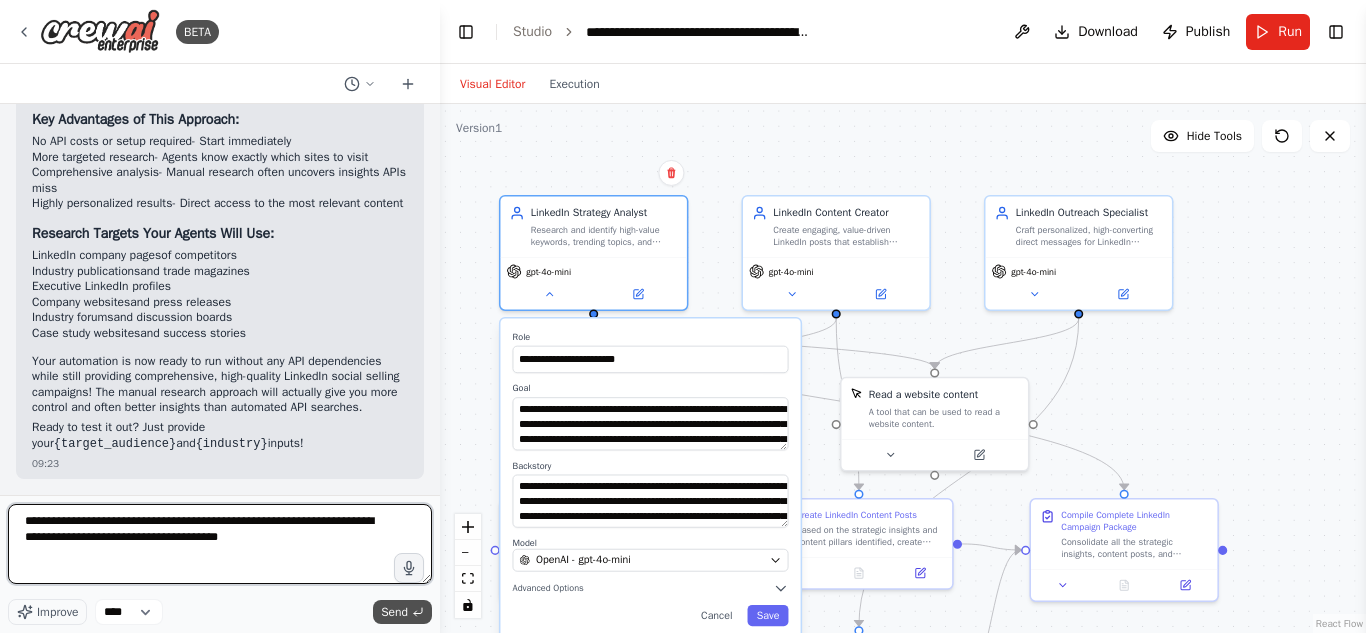 type on "**********" 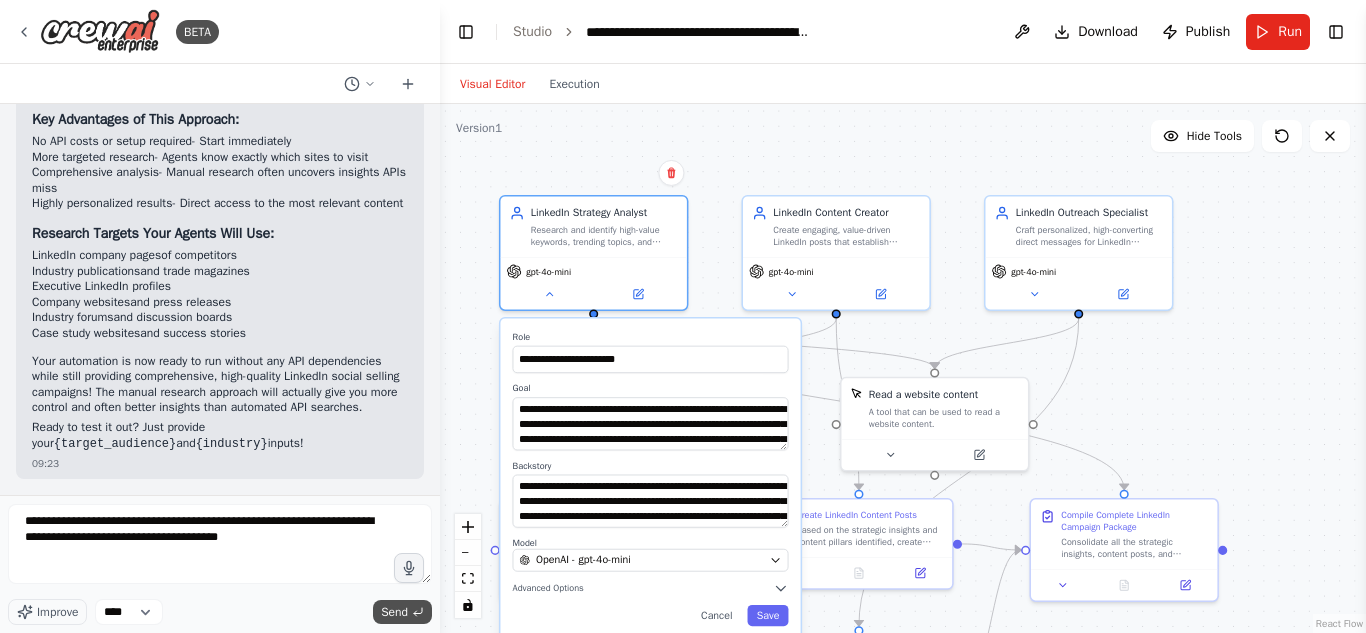click on "Send" at bounding box center [394, 612] 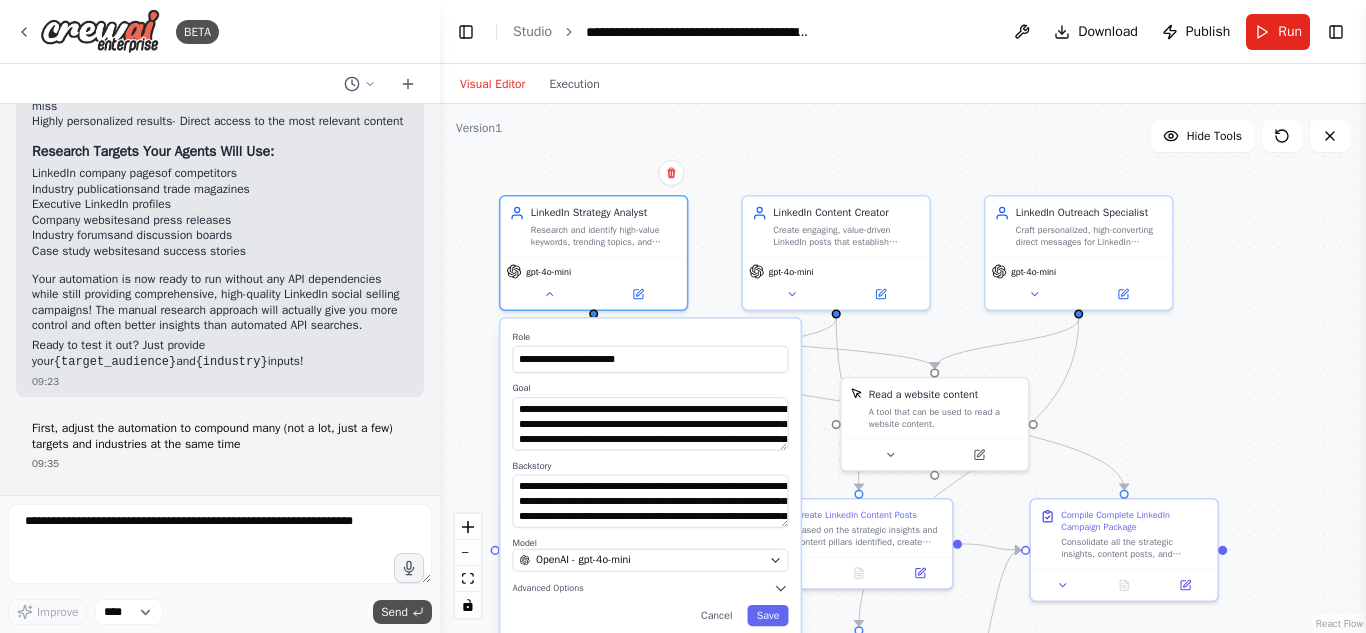 scroll, scrollTop: 5262, scrollLeft: 0, axis: vertical 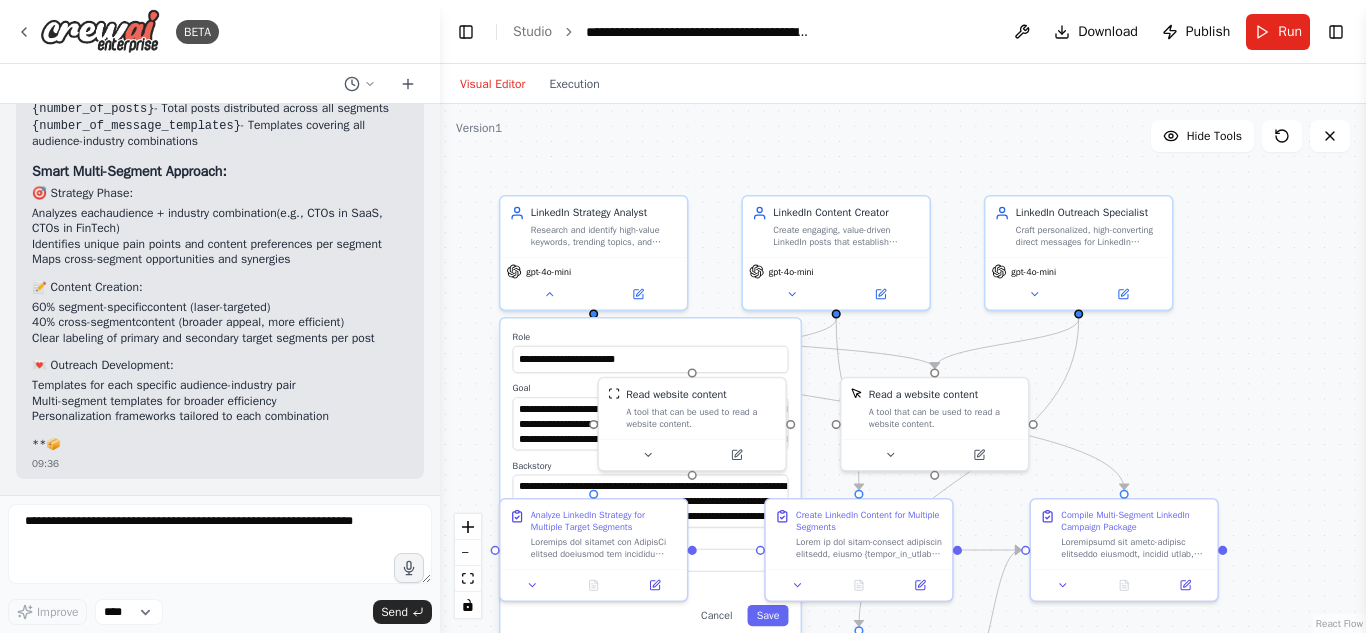 click on "**********" at bounding box center [903, 368] 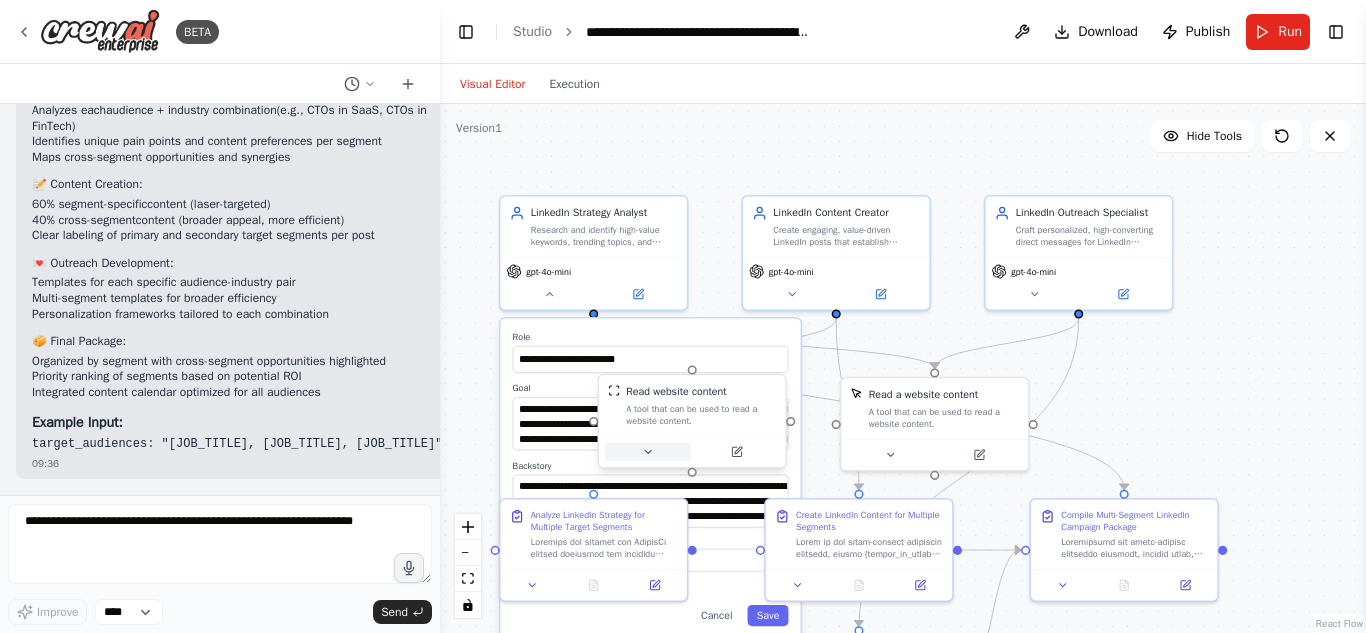 click at bounding box center (648, 452) 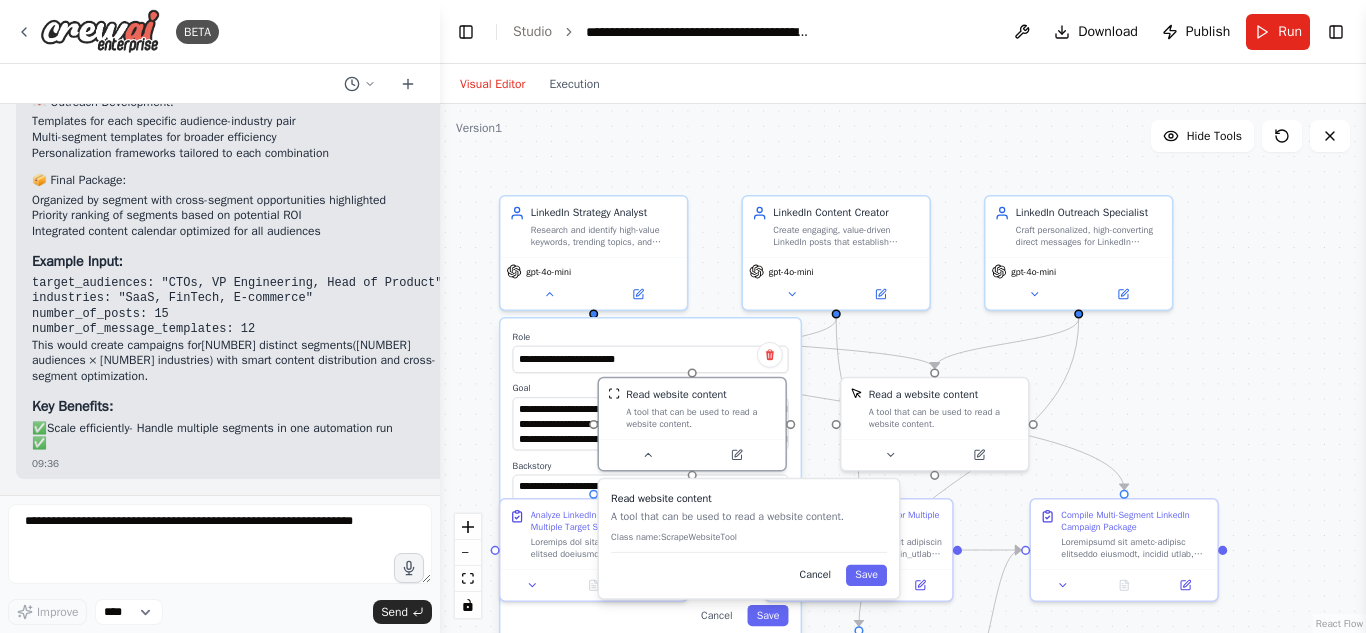 click on "Cancel" at bounding box center (816, 575) 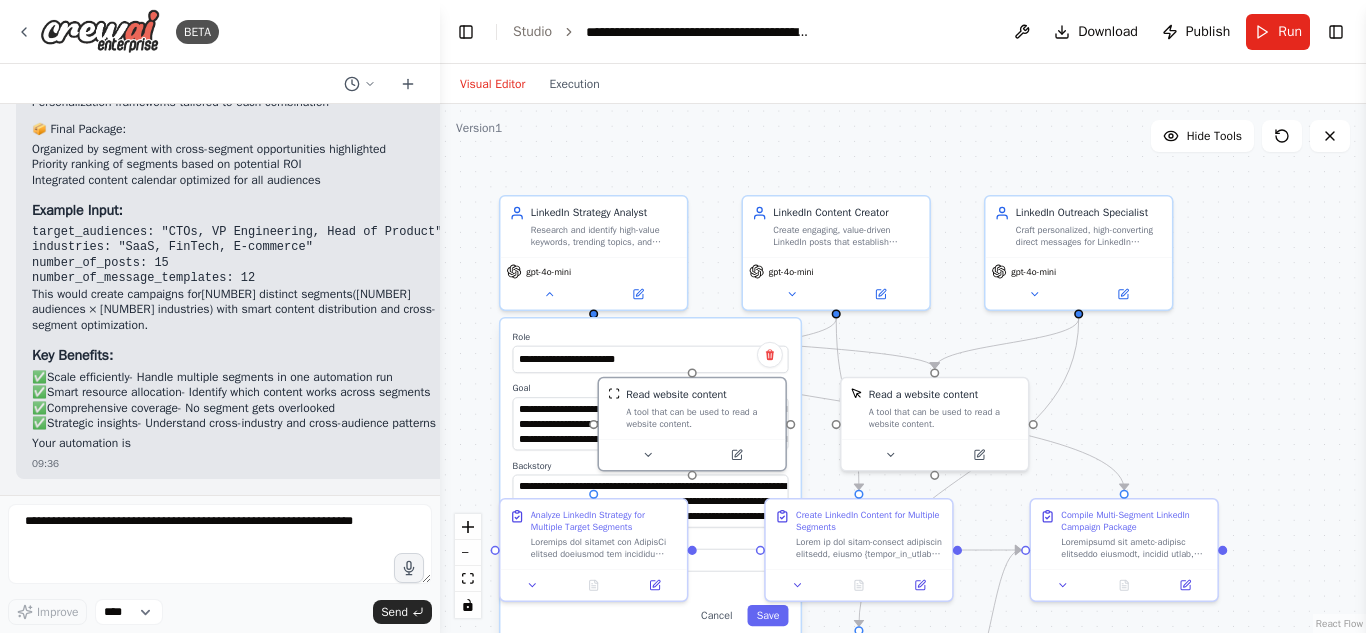 click on "**********" at bounding box center (903, 368) 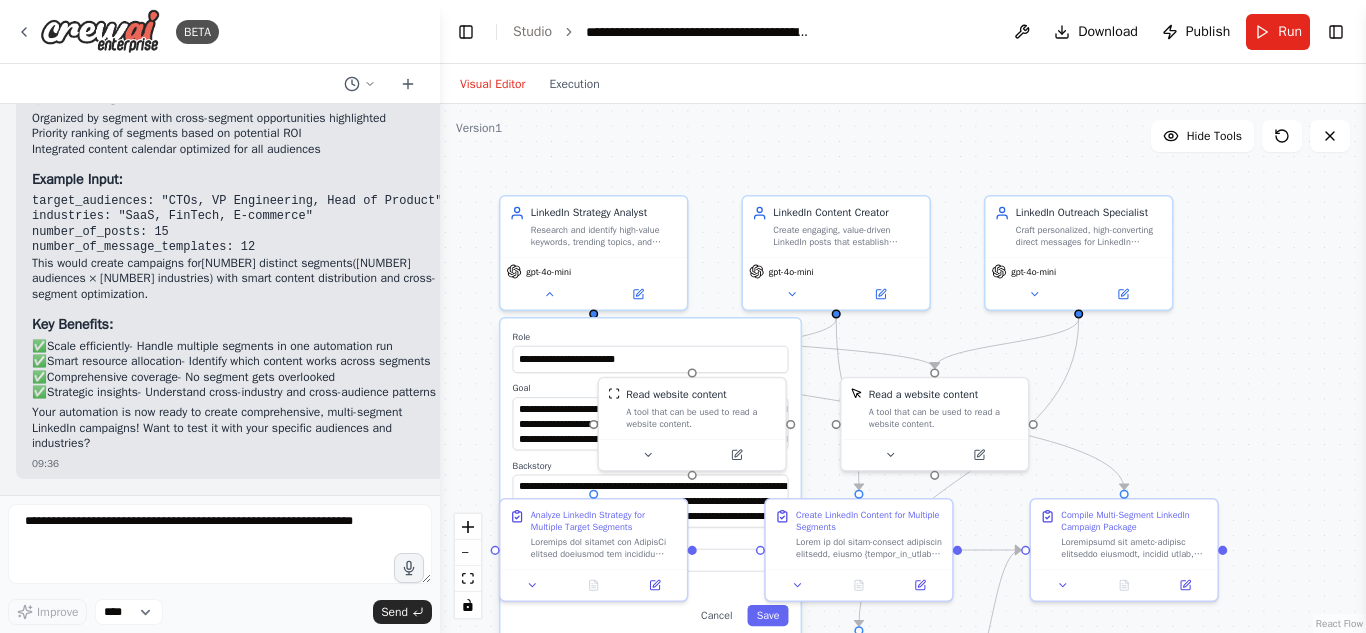 scroll, scrollTop: 6583, scrollLeft: 0, axis: vertical 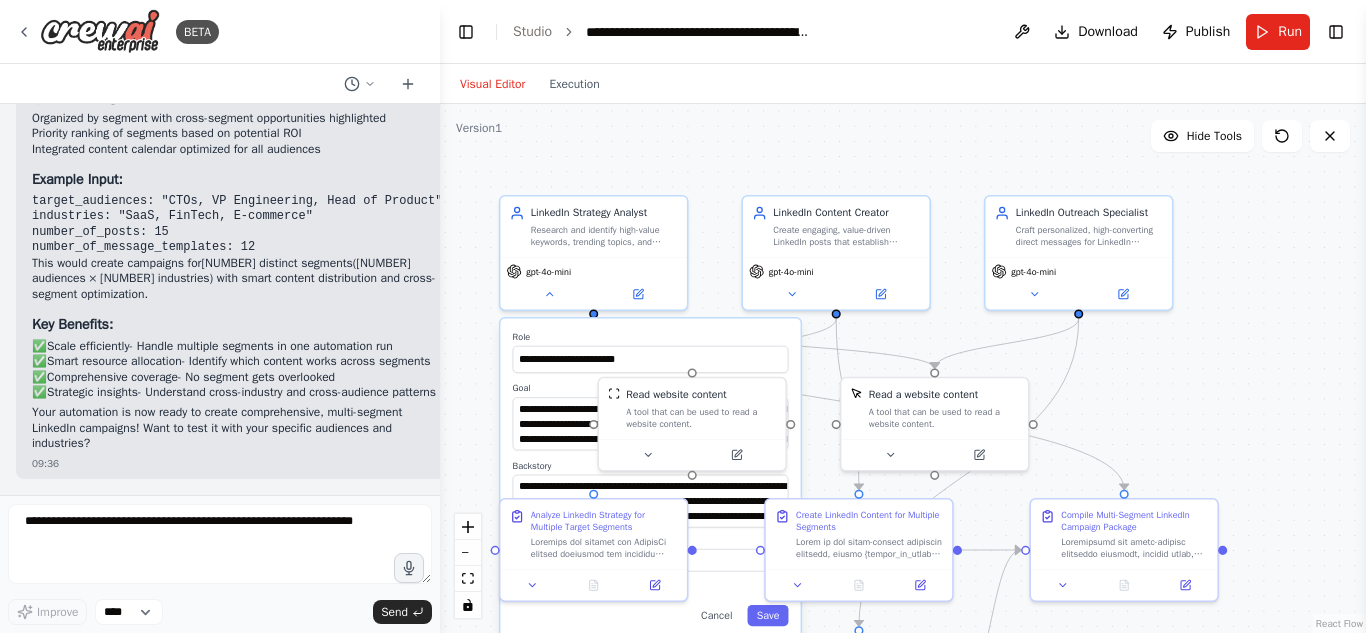 click on "**********" at bounding box center [903, 368] 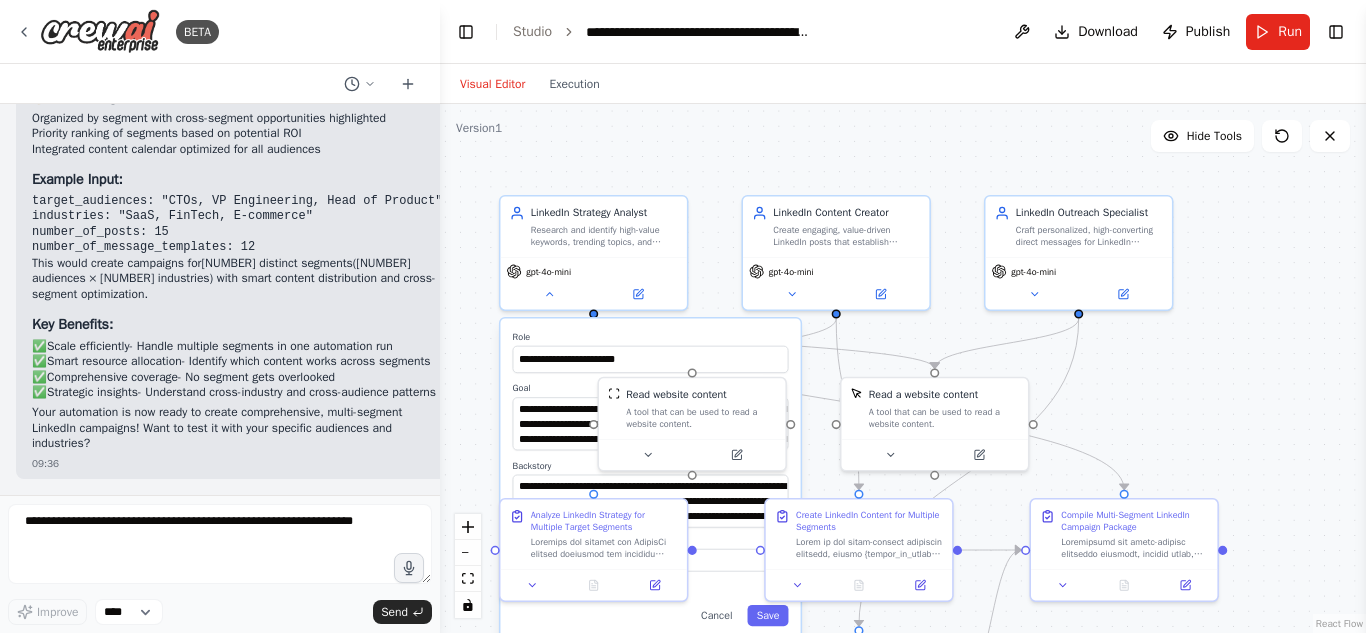 click on "Cancel Save" at bounding box center [651, 615] 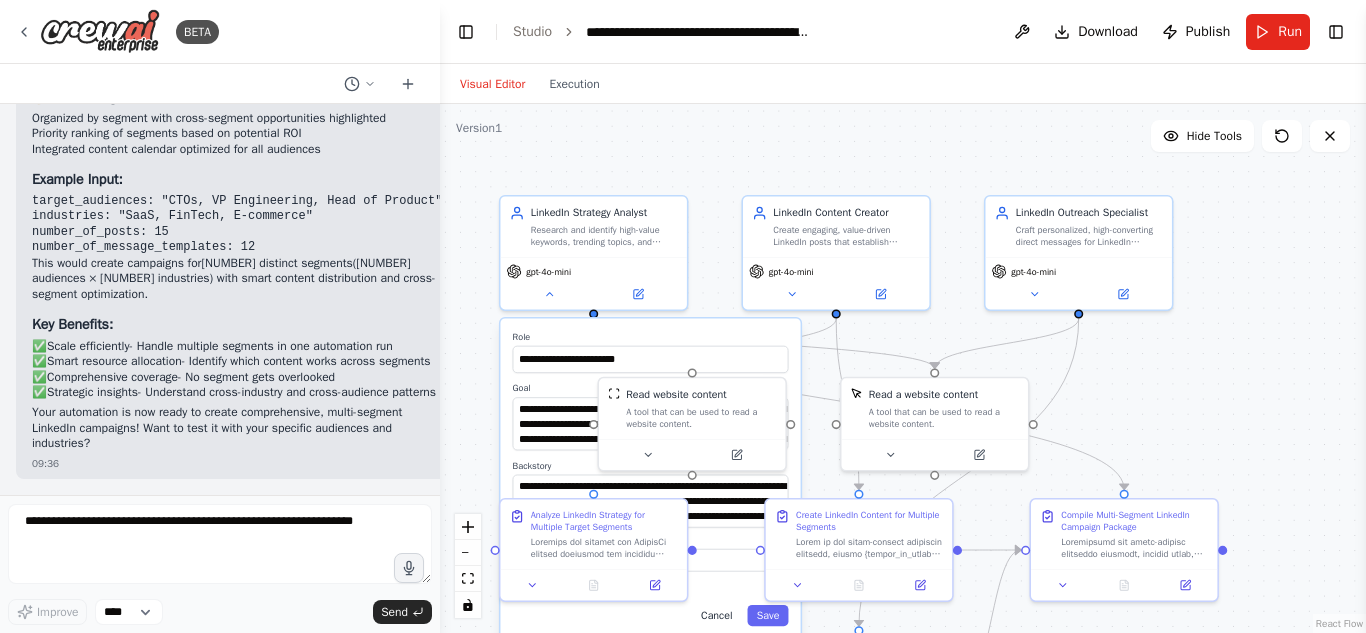 click on "Cancel" at bounding box center [717, 615] 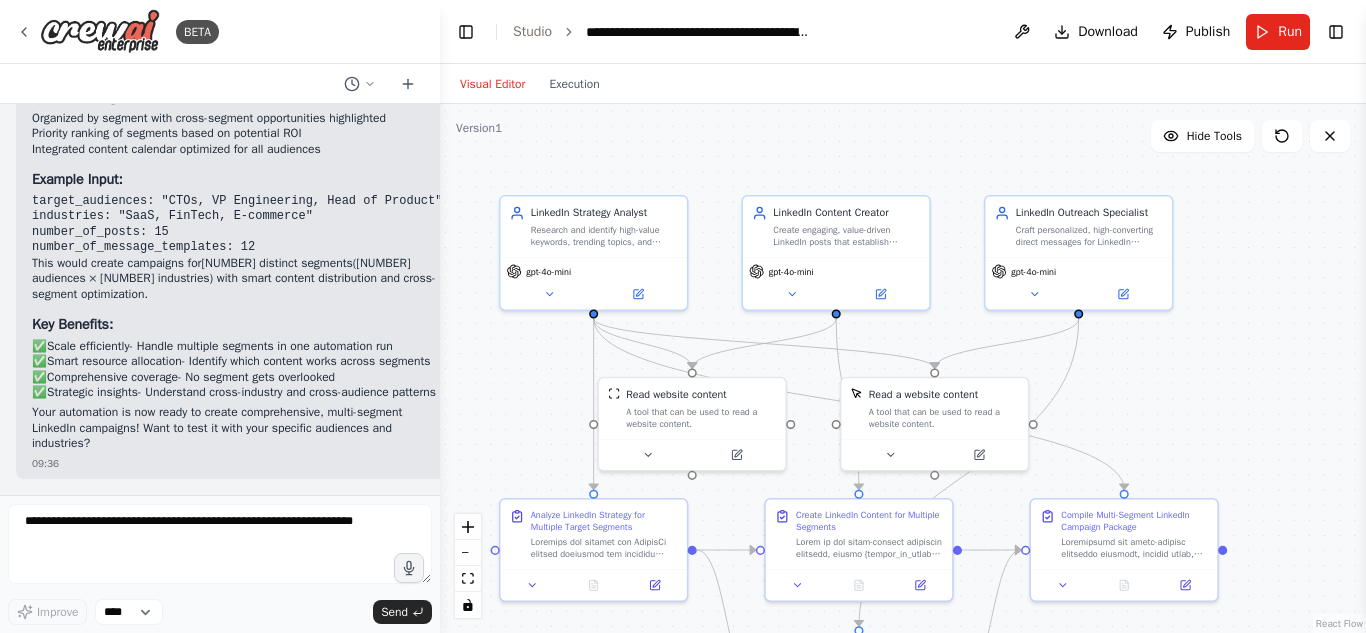 click on ".deletable-edge-delete-btn {
width: 20px;
height: 20px;
border: 0px solid #ffffff;
color: #6b7280;
background-color: #f8fafc;
cursor: pointer;
border-radius: 50%;
font-size: 12px;
padding: 3px;
display: flex;
align-items: center;
justify-content: center;
transition: all 0.2s cubic-bezier(0.4, 0, 0.2, 1);
box-shadow: 0 2px 4px rgba(0, 0, 0, 0.1);
}
.deletable-edge-delete-btn:hover {
background-color: #ef4444;
color: #ffffff;
border-color: #dc2626;
transform: scale(1.1);
box-shadow: 0 4px 12px rgba(239, 68, 68, 0.4);
}
.deletable-edge-delete-btn:active {
transform: scale(0.95);
box-shadow: 0 2px 4px rgba(239, 68, 68, 0.3);
}
LinkedIn Strategy Analyst gpt-4o-mini Read website content" at bounding box center (903, 368) 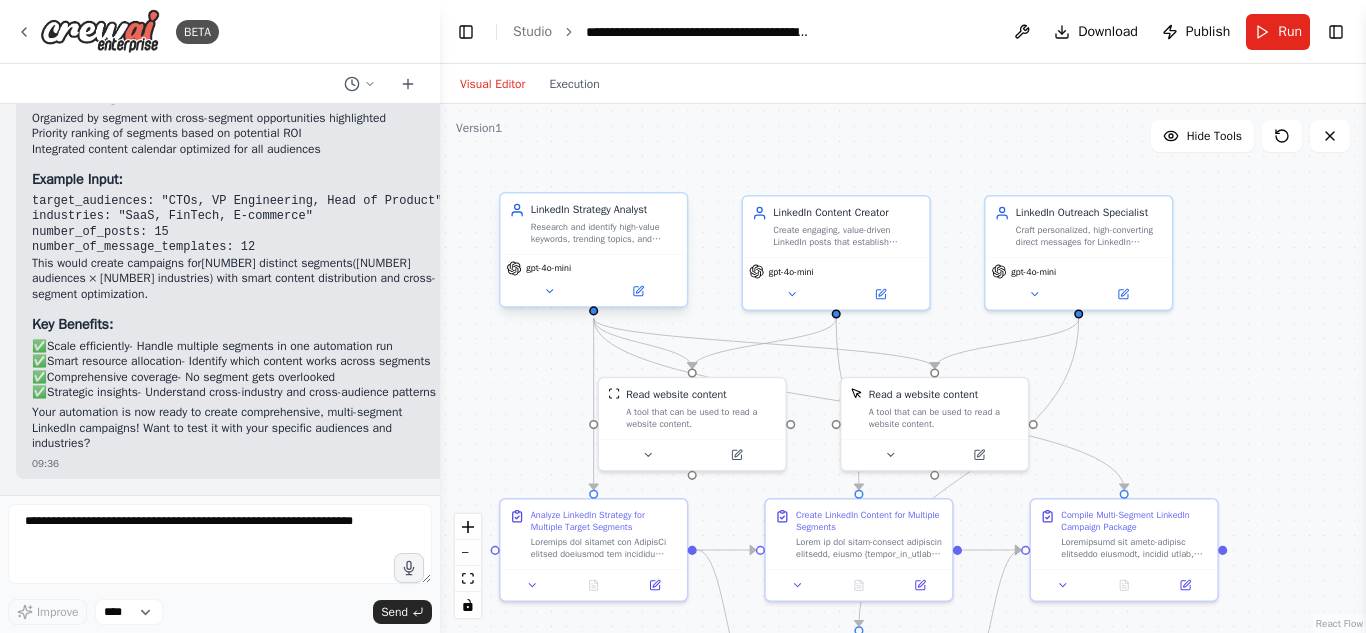 click on "Research and identify high-value keywords, trending topics, and content themes that resonate with {target_audience} in the {industry} sector. Analyze competitor content strategies and define strategic content pillars for LinkedIn campaigns." at bounding box center (604, 233) 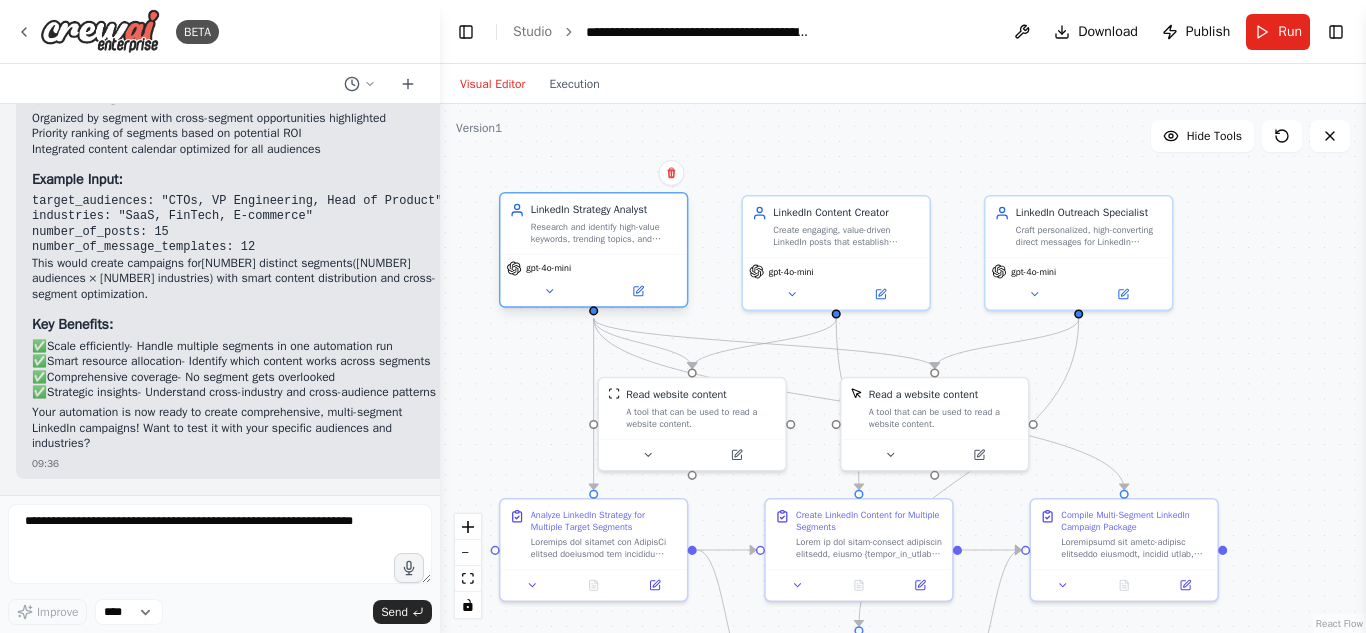 click on "gpt-4o-mini" at bounding box center (548, 268) 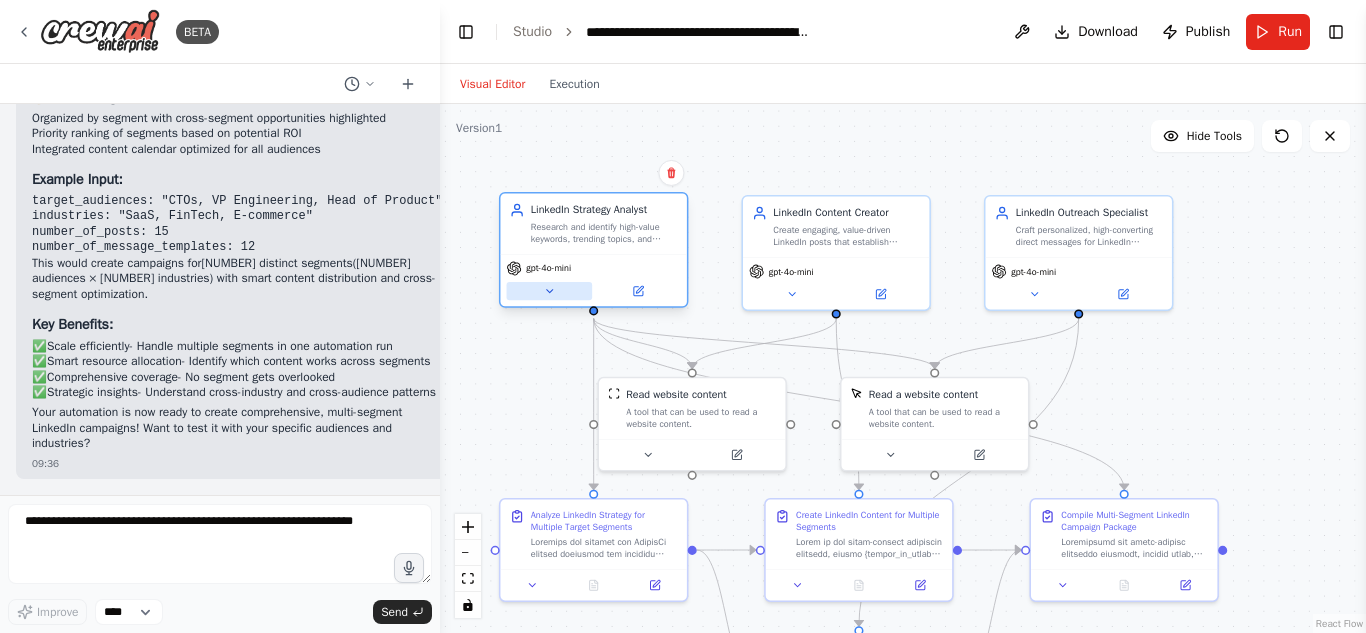 click 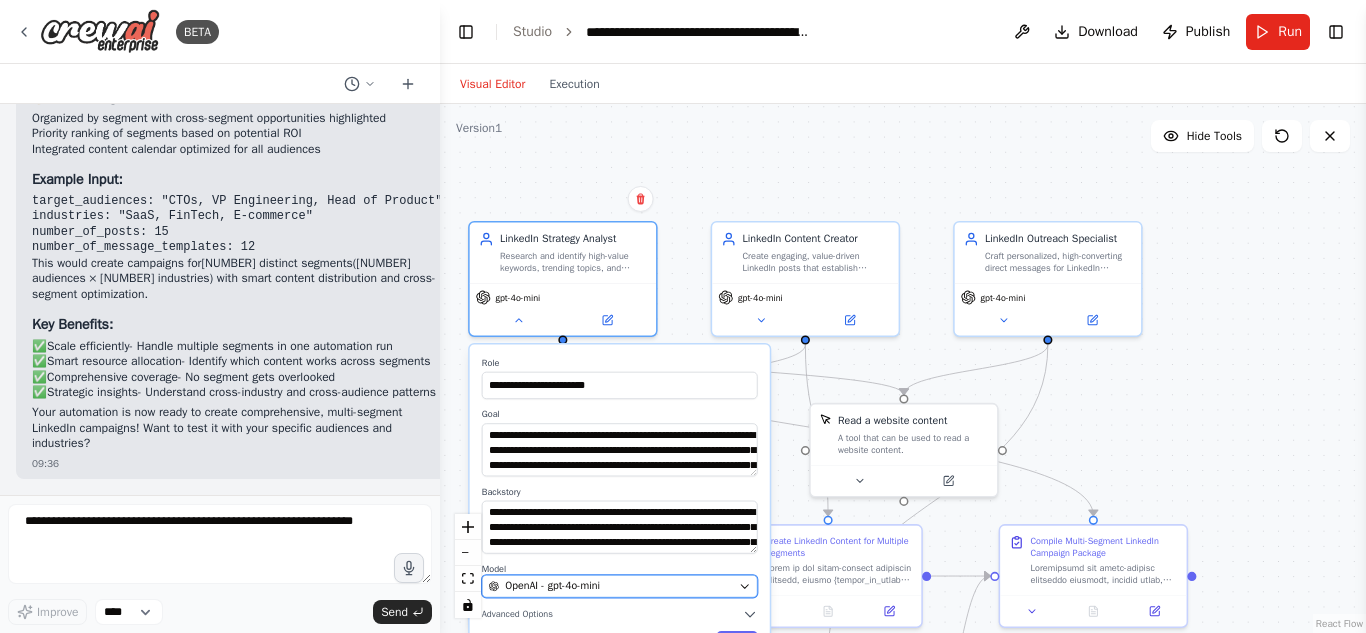 click on "OpenAI - gpt-4o-mini" at bounding box center (611, 586) 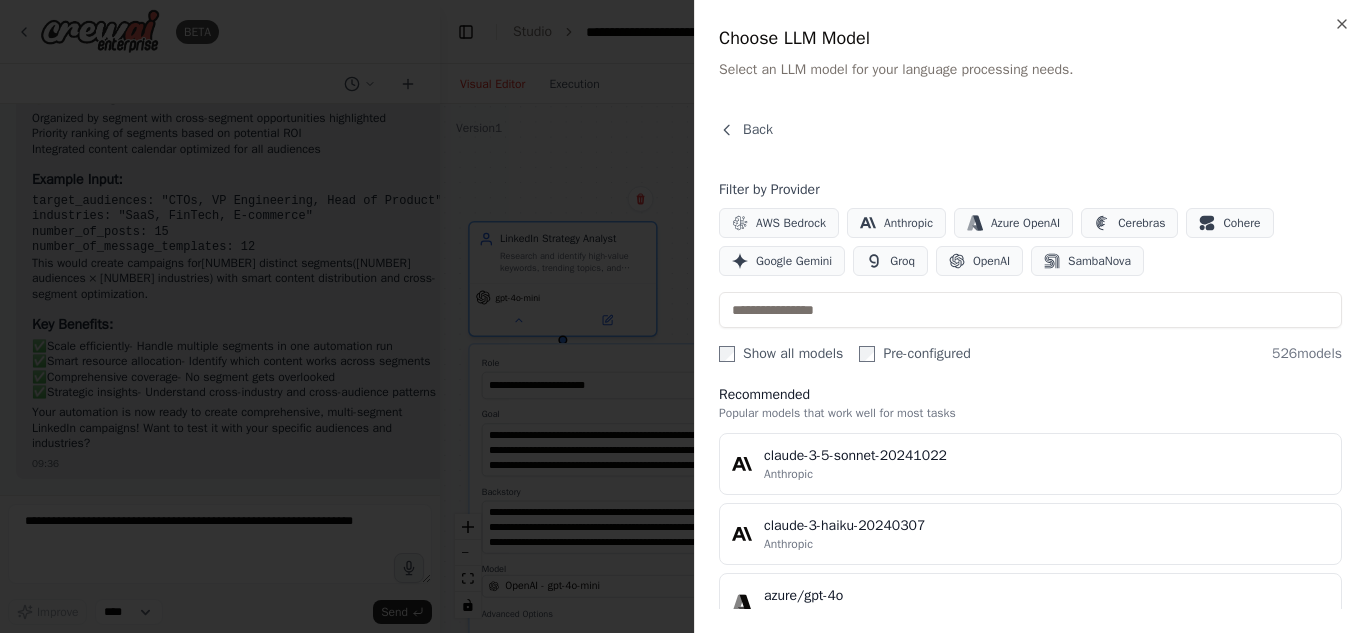 scroll, scrollTop: 0, scrollLeft: 0, axis: both 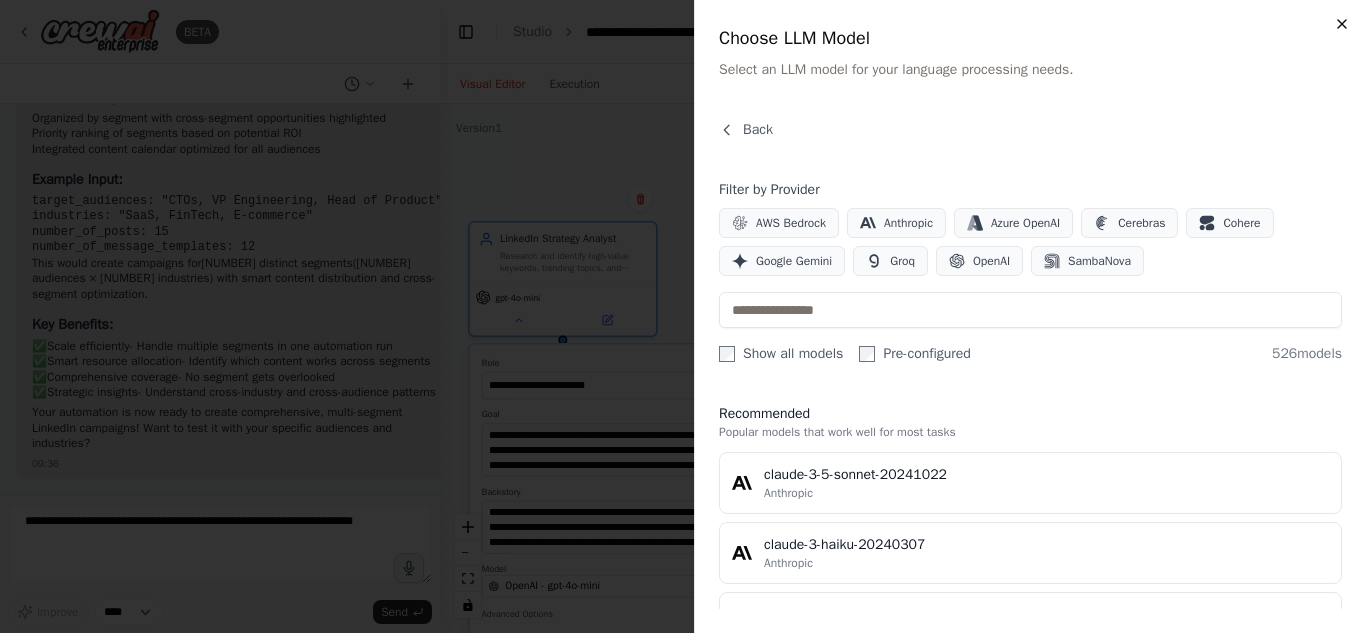 click 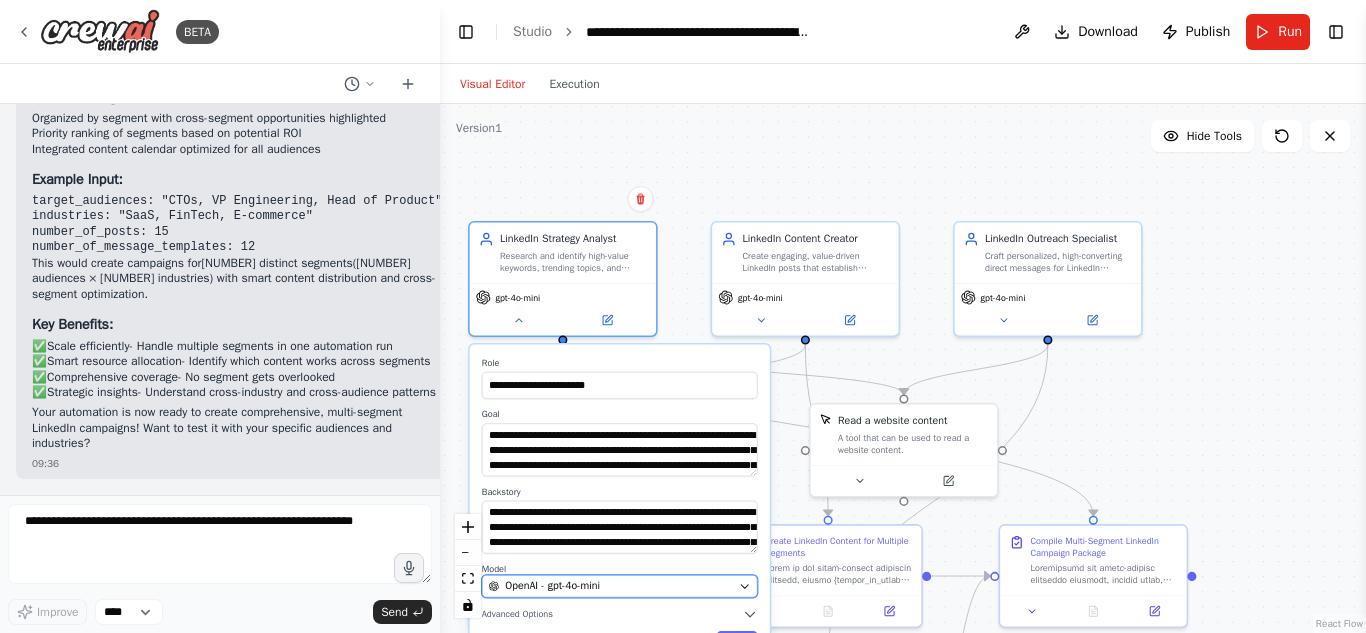 click on "OpenAI - gpt-4o-mini" at bounding box center [620, 586] 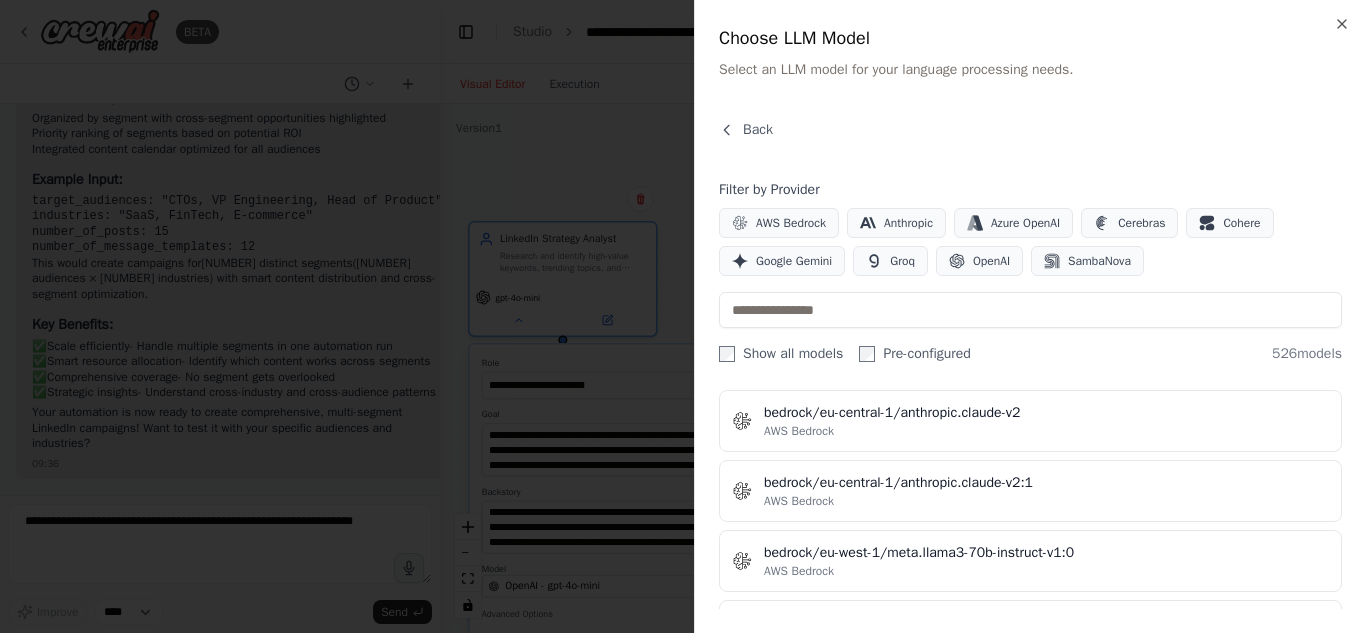 scroll, scrollTop: 4800, scrollLeft: 0, axis: vertical 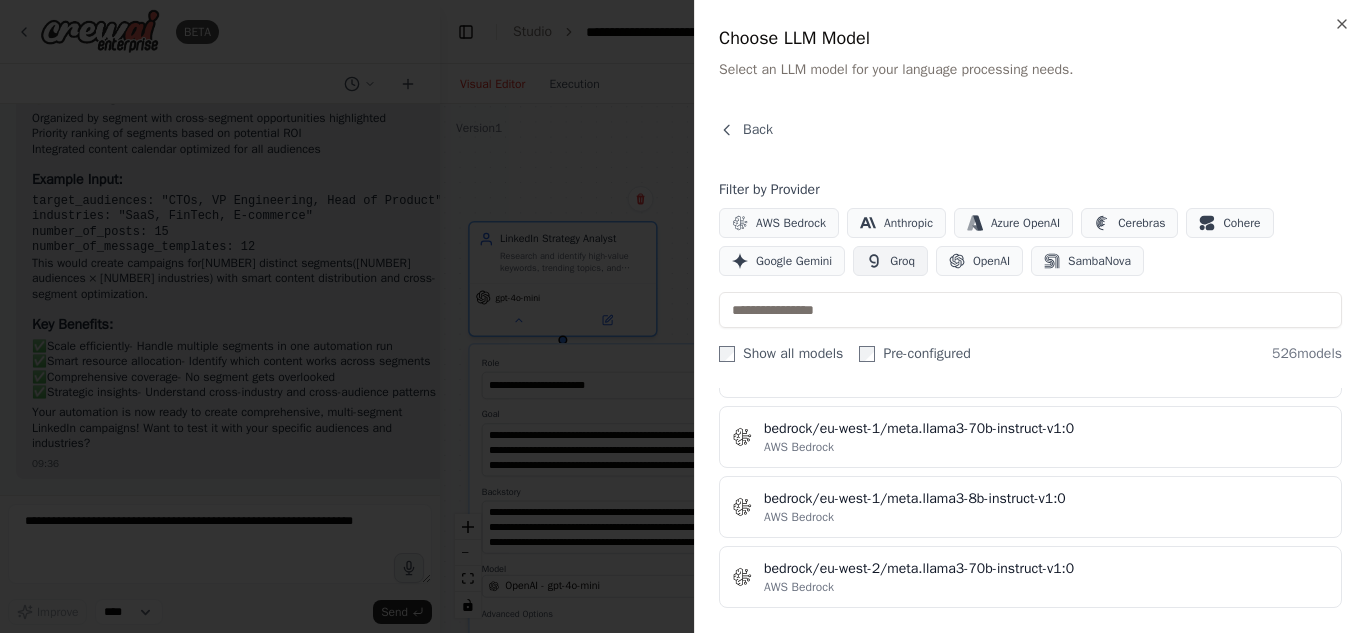 click on "Groq" at bounding box center [890, 261] 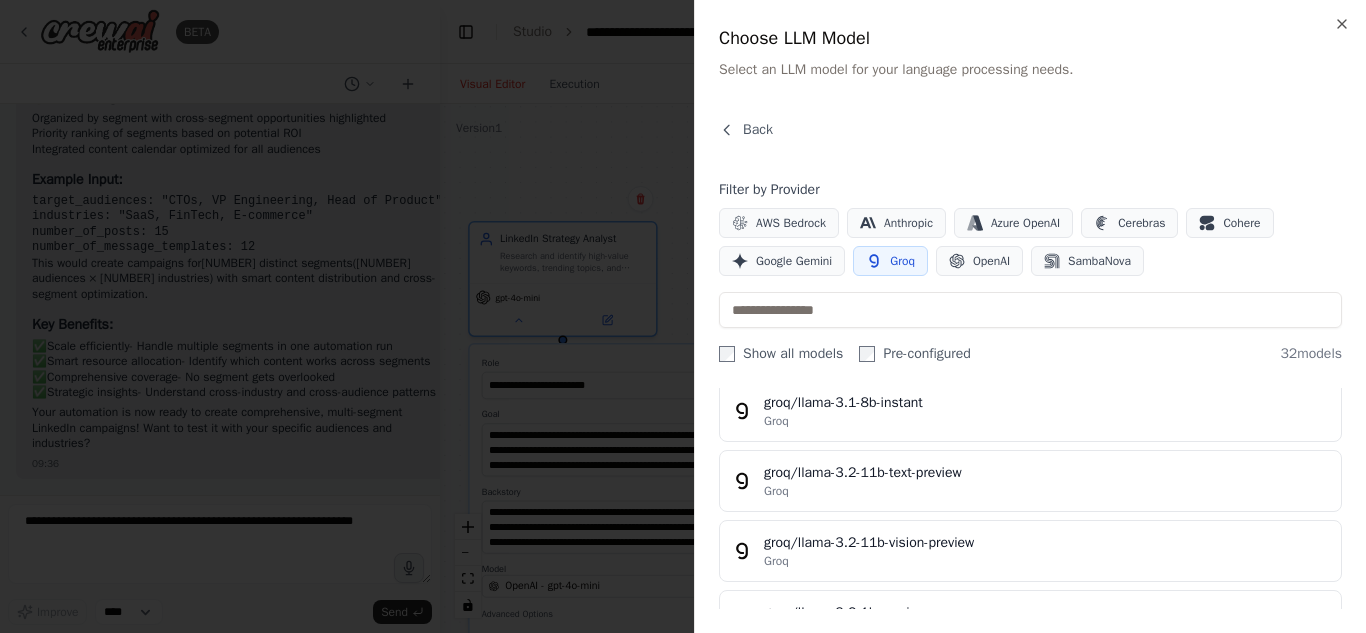 scroll, scrollTop: 491, scrollLeft: 0, axis: vertical 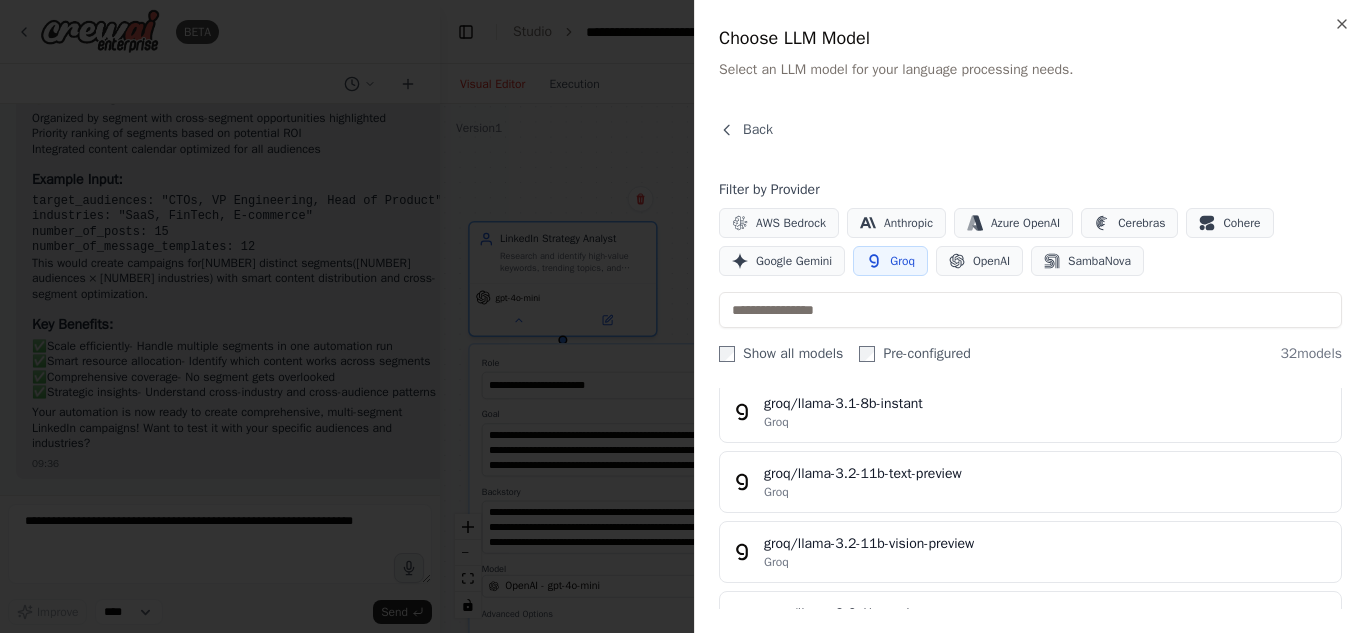 click on "Groq" at bounding box center [902, 261] 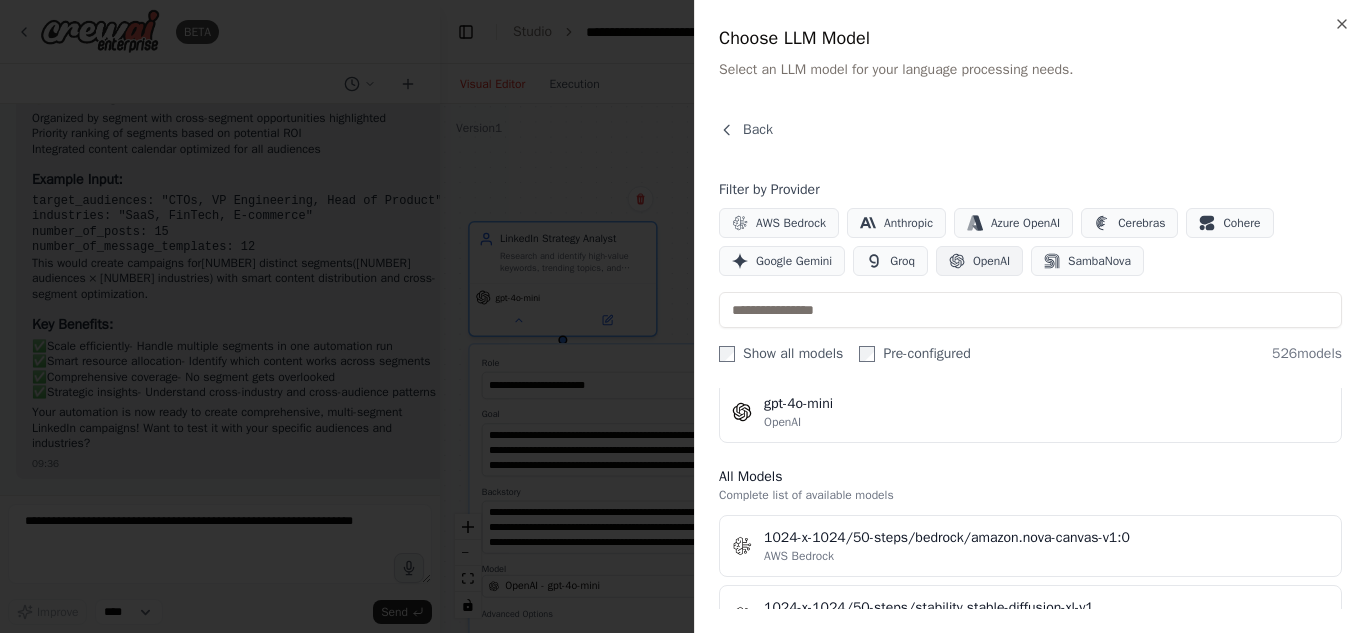 click on "OpenAI" at bounding box center (991, 261) 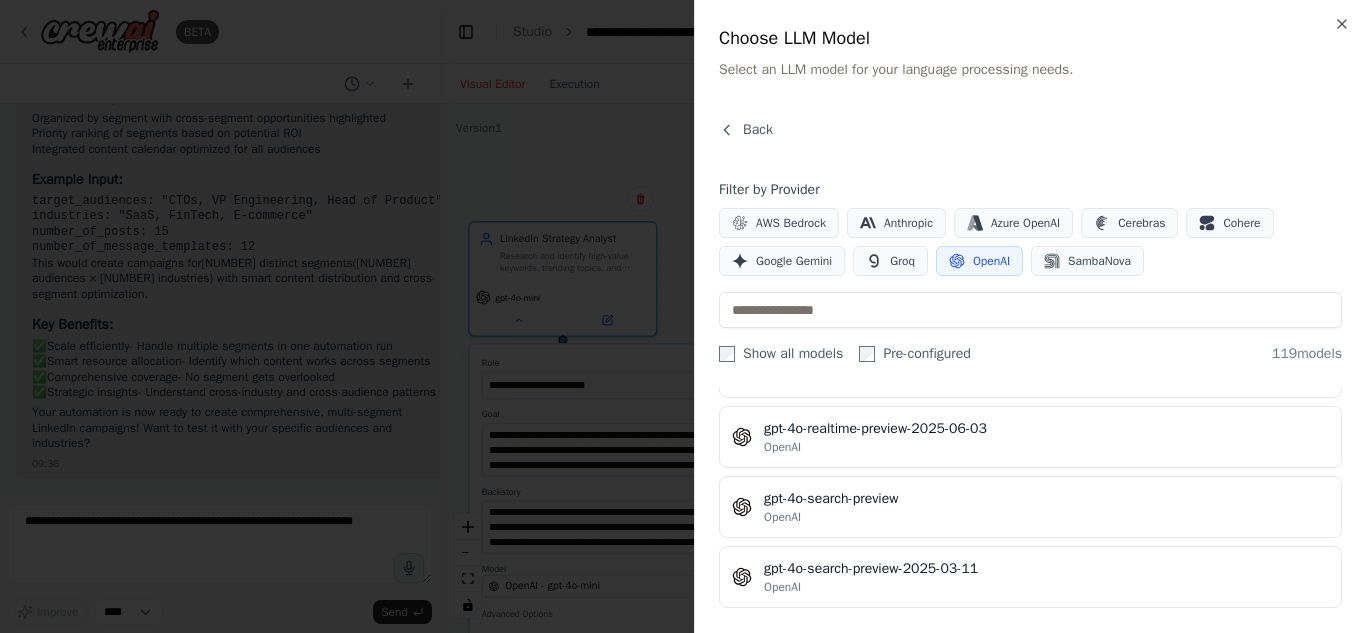 scroll, scrollTop: 4500, scrollLeft: 0, axis: vertical 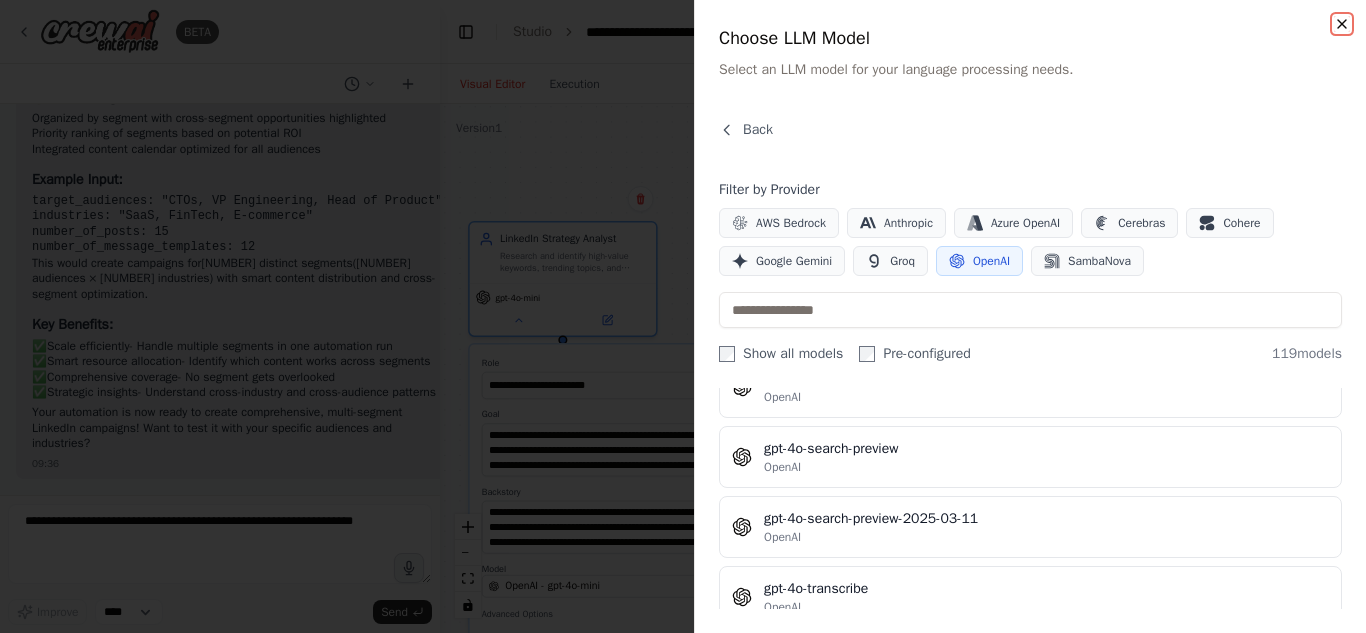 click 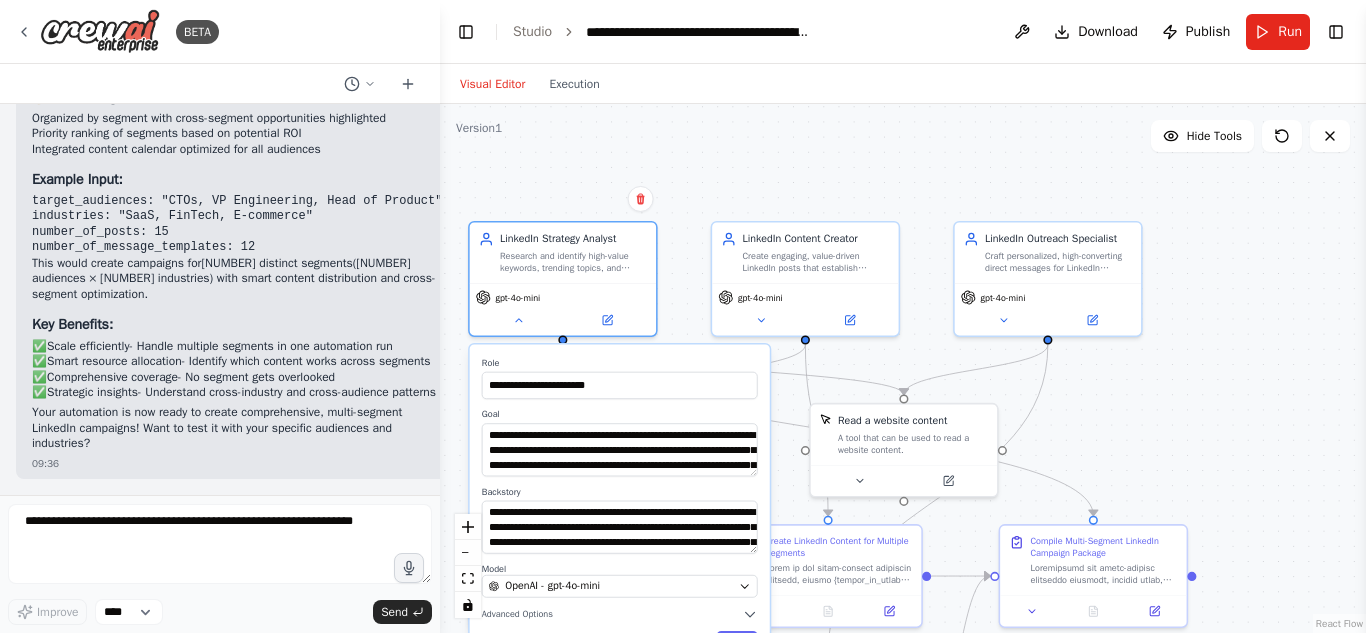 click on "**********" at bounding box center [620, 505] 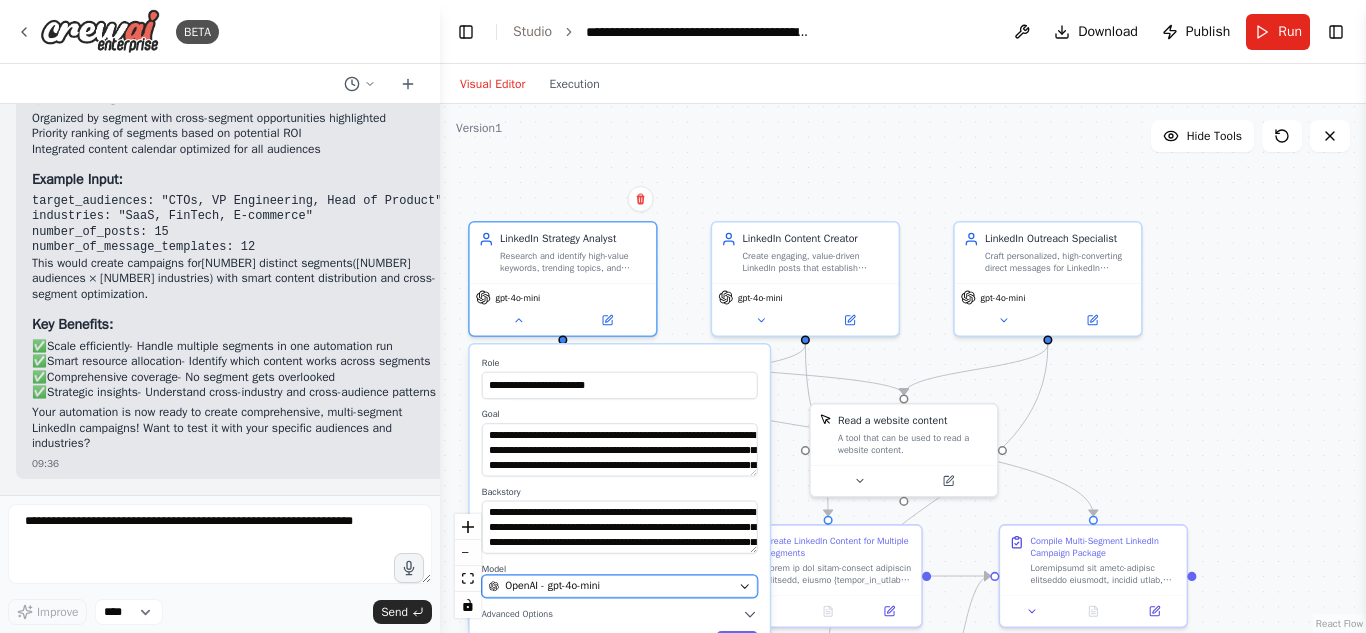 click 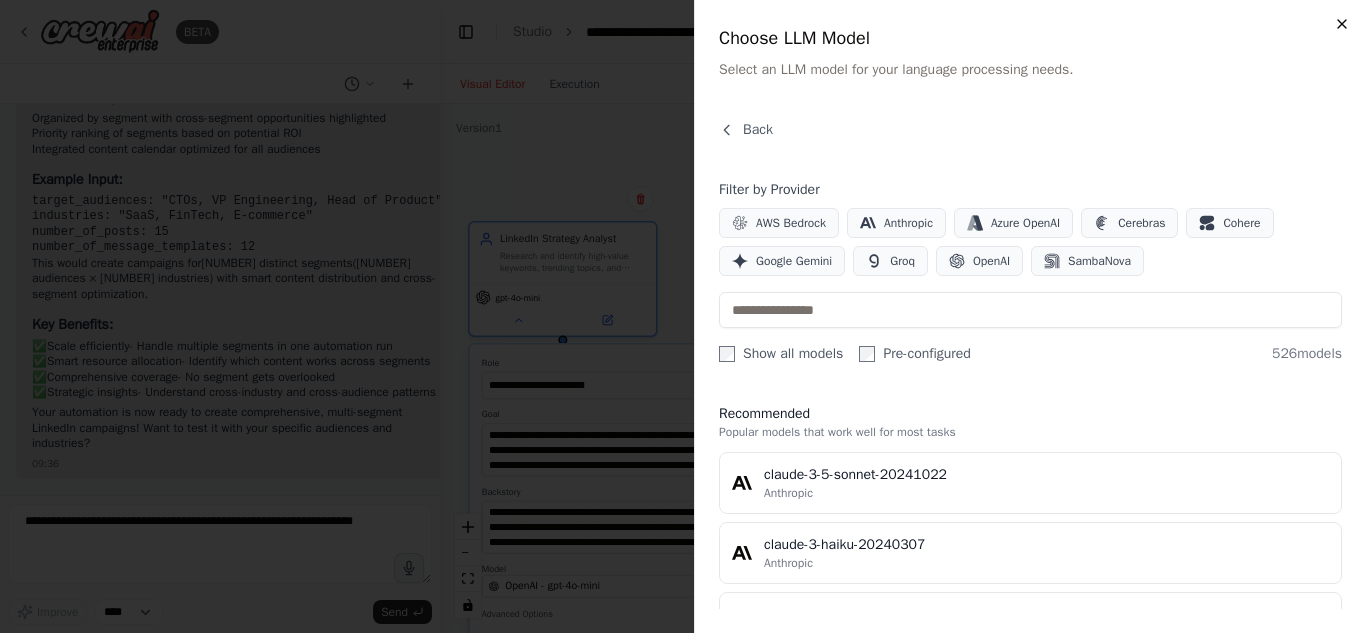 click 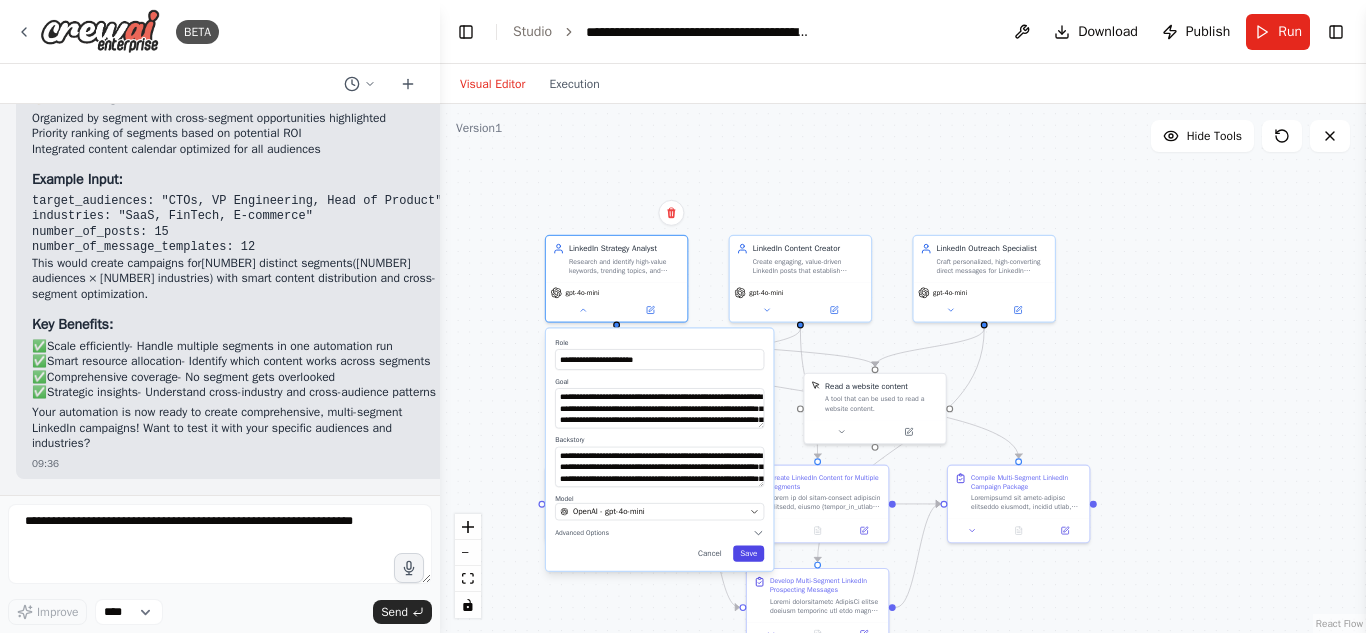 click on "Save" at bounding box center (748, 554) 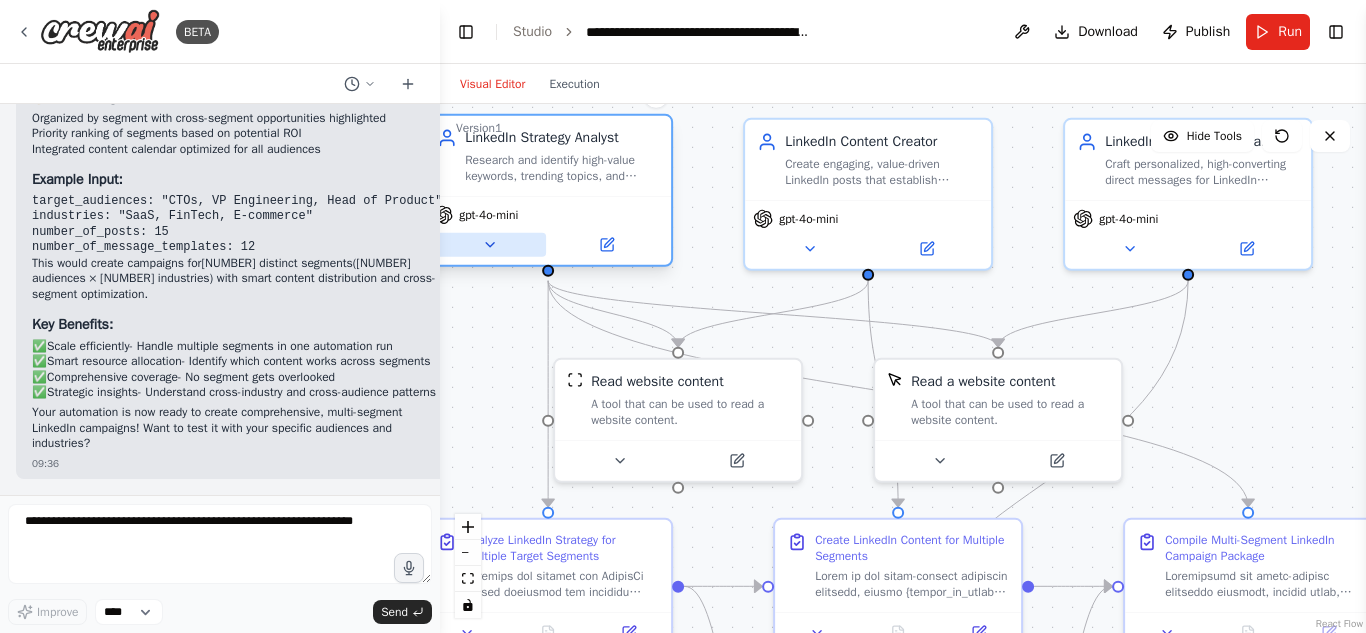 click at bounding box center [489, 245] 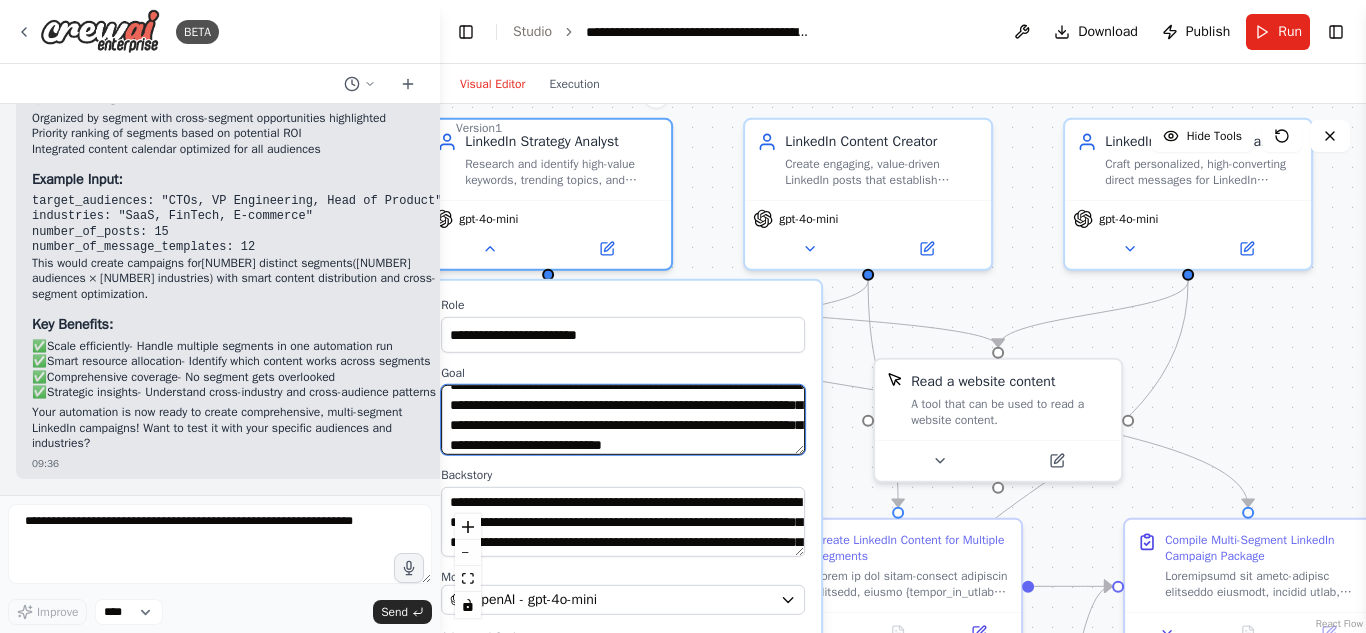 scroll, scrollTop: 0, scrollLeft: 0, axis: both 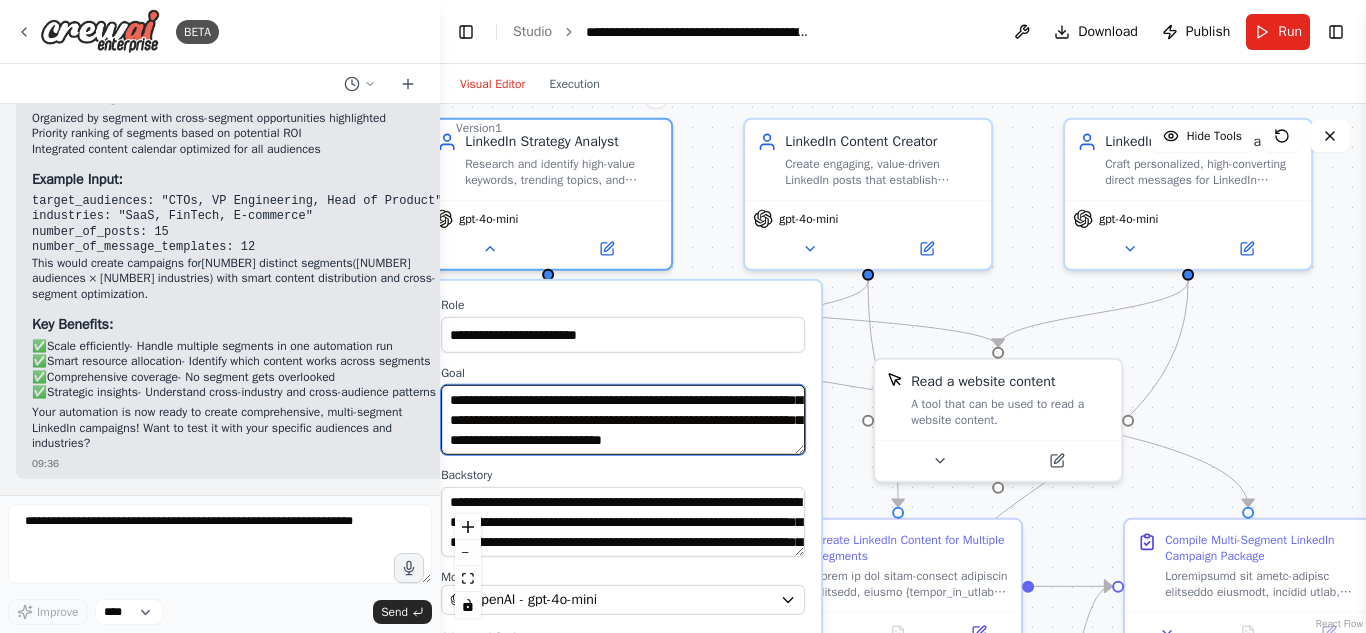 drag, startPoint x: 553, startPoint y: 438, endPoint x: 456, endPoint y: 436, distance: 97.020615 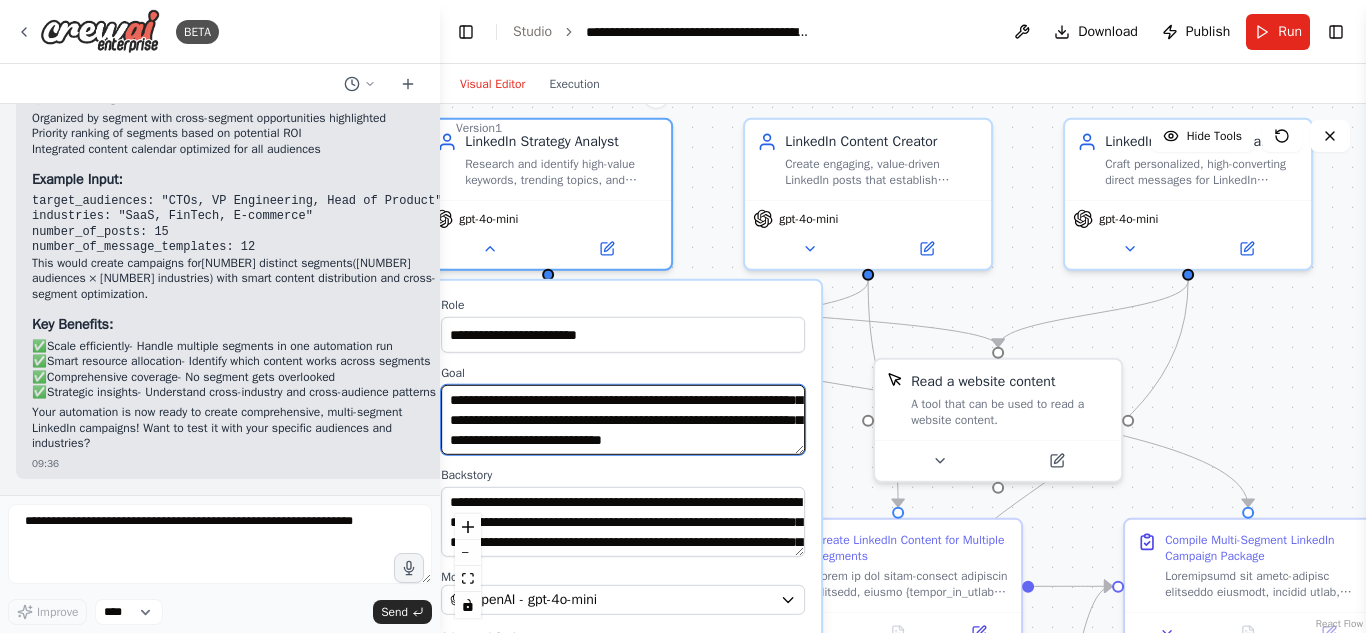 click on "**********" at bounding box center [623, 420] 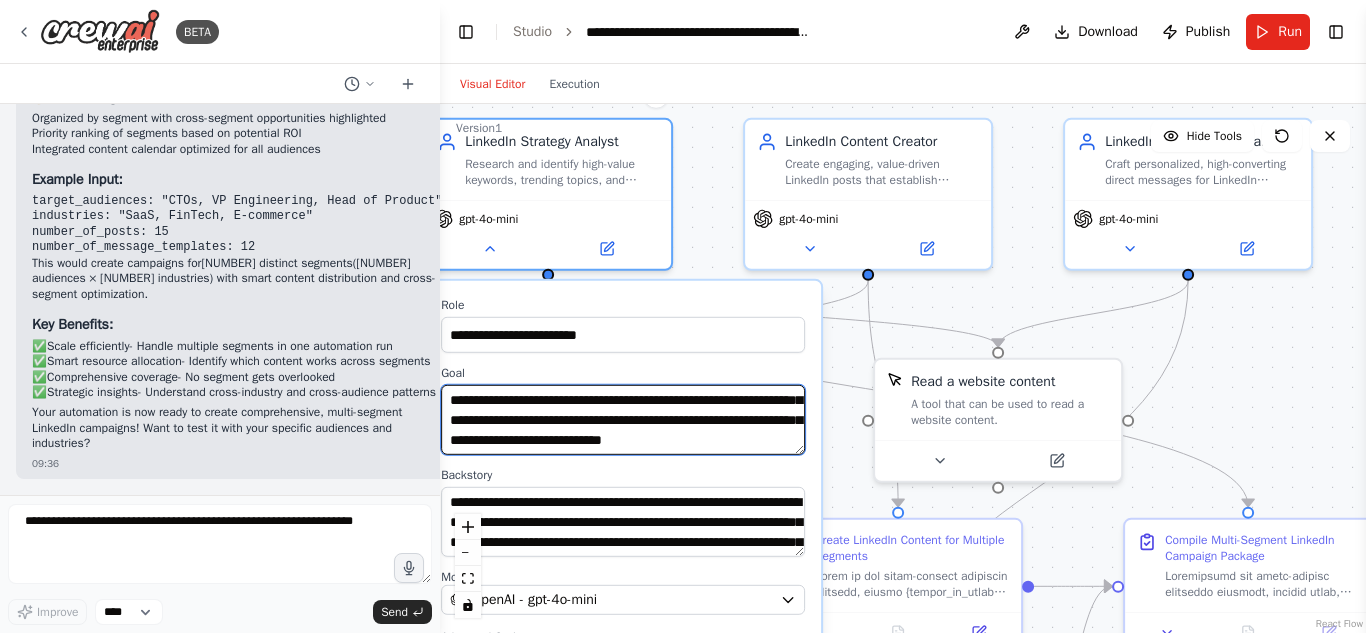drag, startPoint x: 454, startPoint y: 415, endPoint x: 553, endPoint y: 411, distance: 99.08077 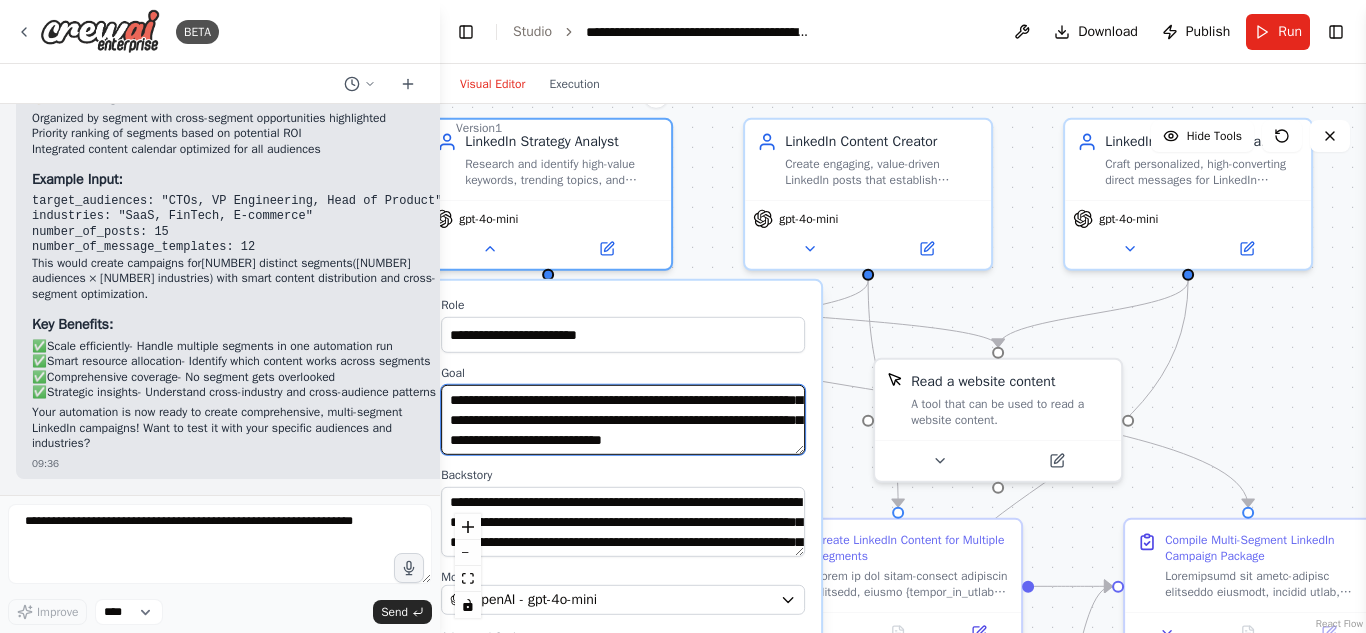 click on "**********" at bounding box center [623, 420] 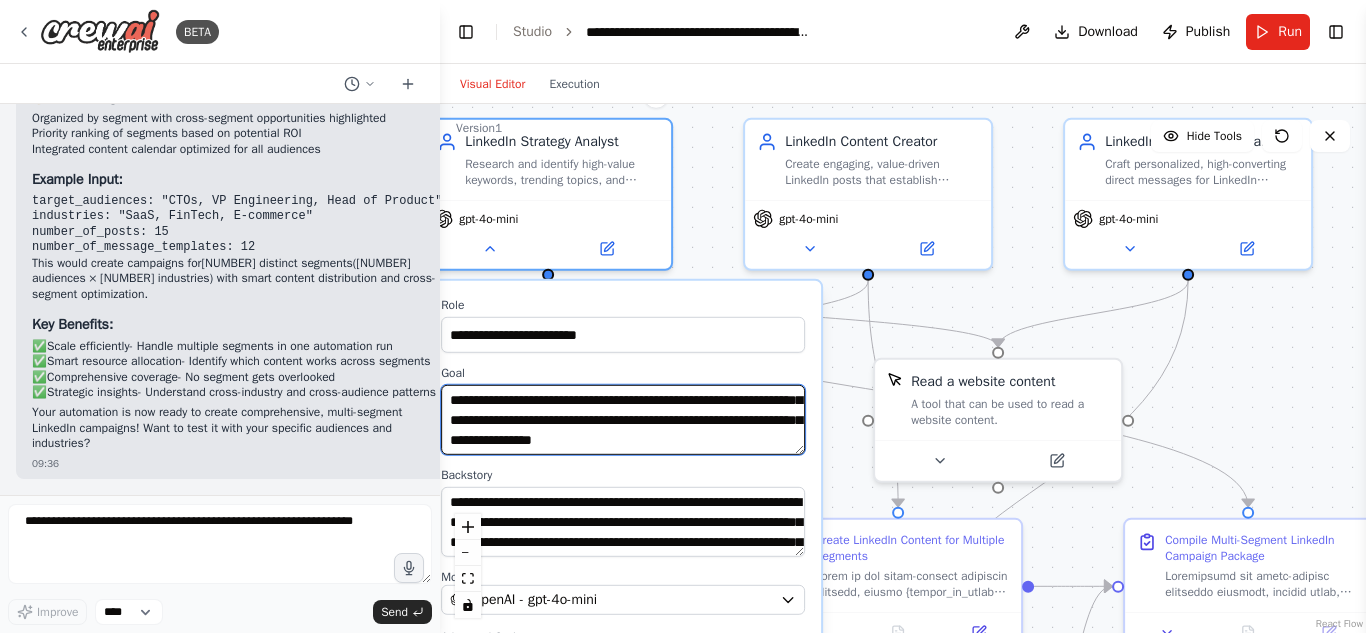 scroll, scrollTop: 23, scrollLeft: 0, axis: vertical 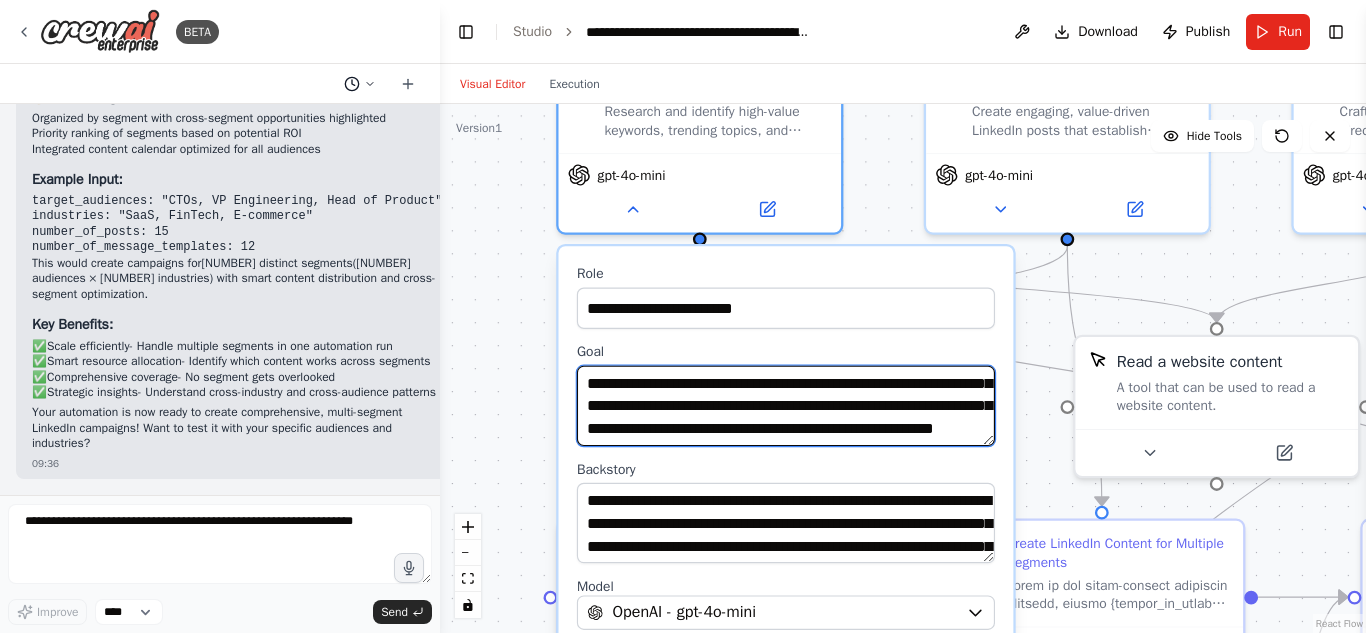 type on "**********" 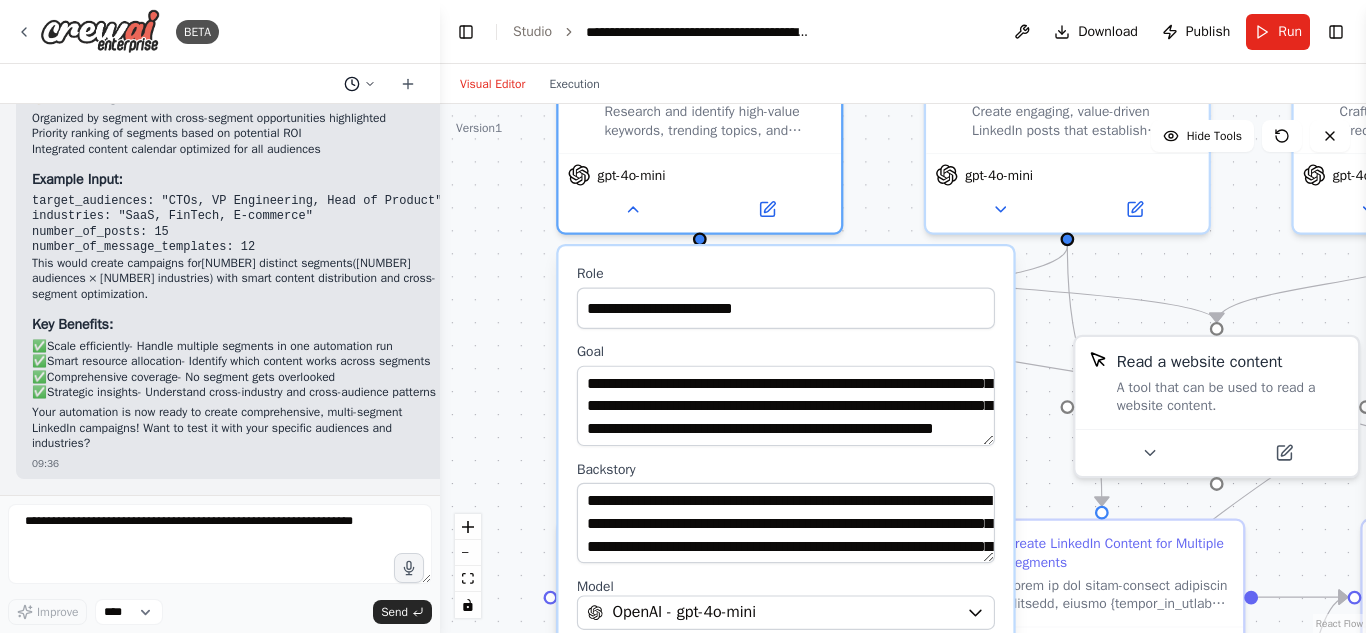 click at bounding box center (360, 84) 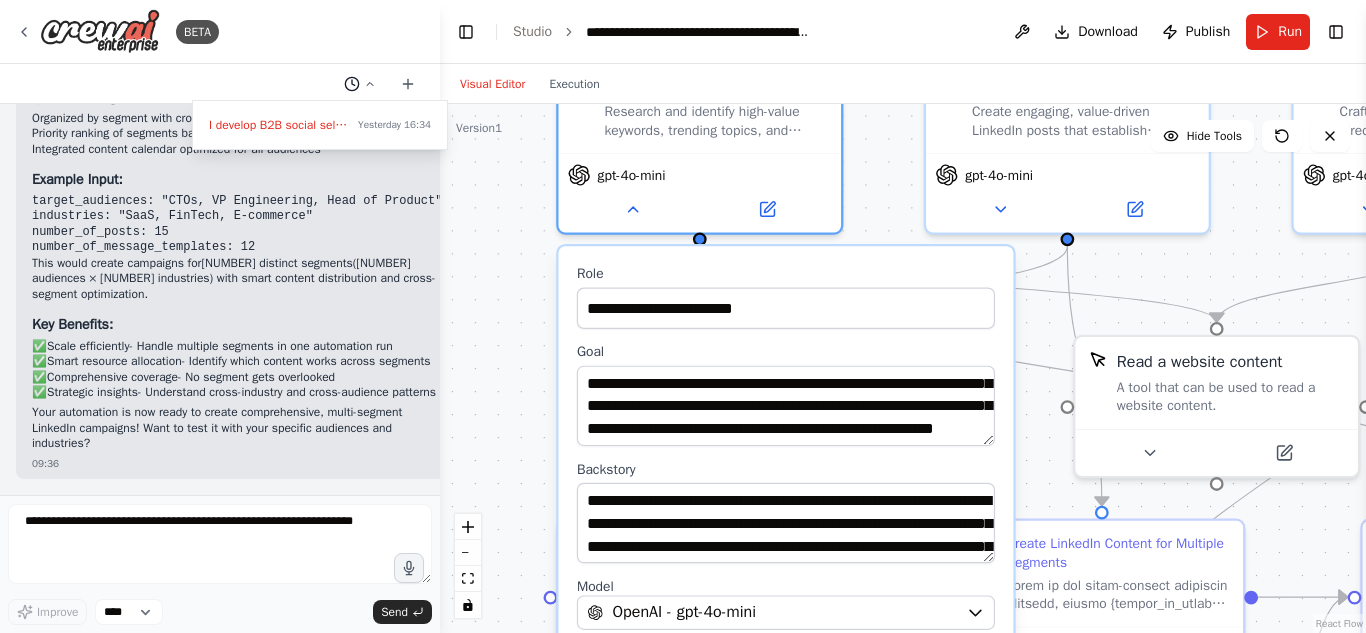 click at bounding box center (220, 316) 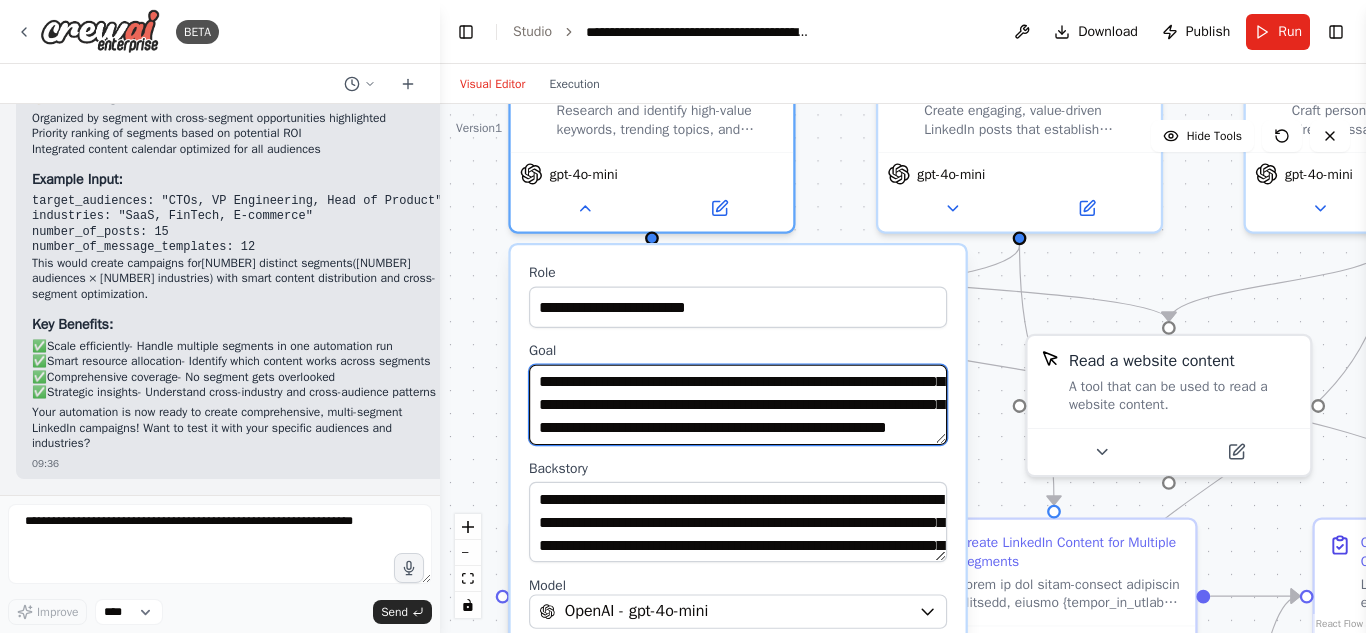 scroll, scrollTop: 60, scrollLeft: 0, axis: vertical 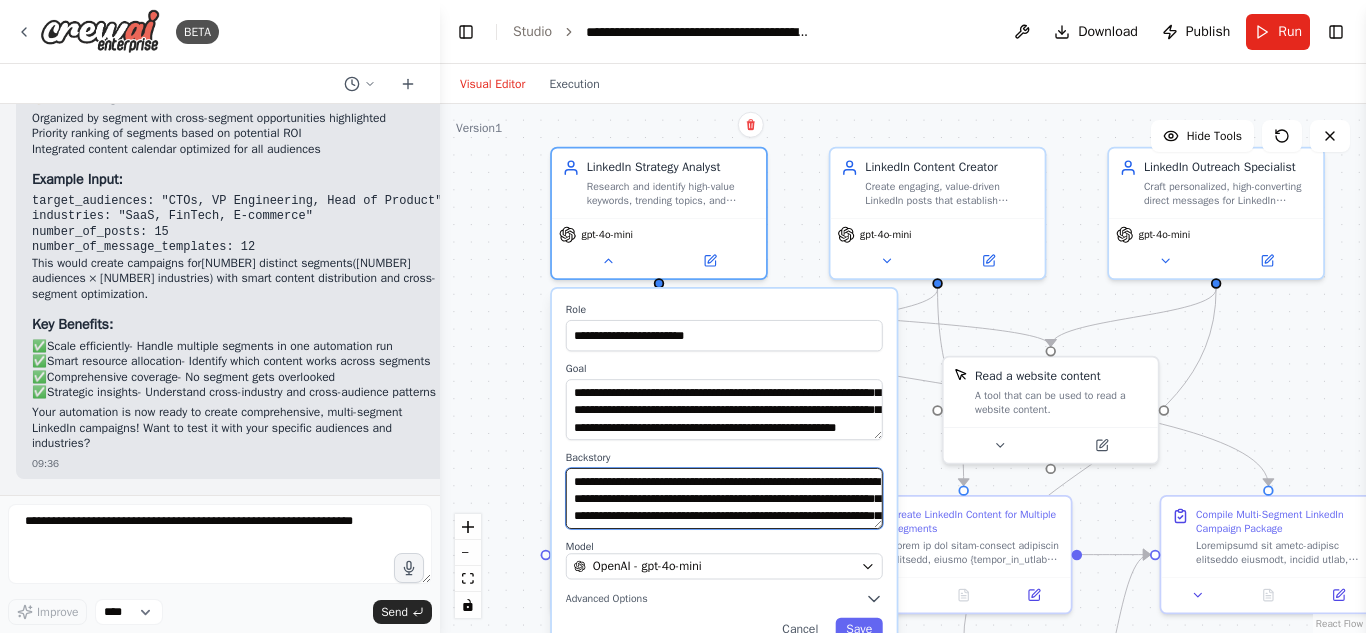 click on "**********" at bounding box center [724, 498] 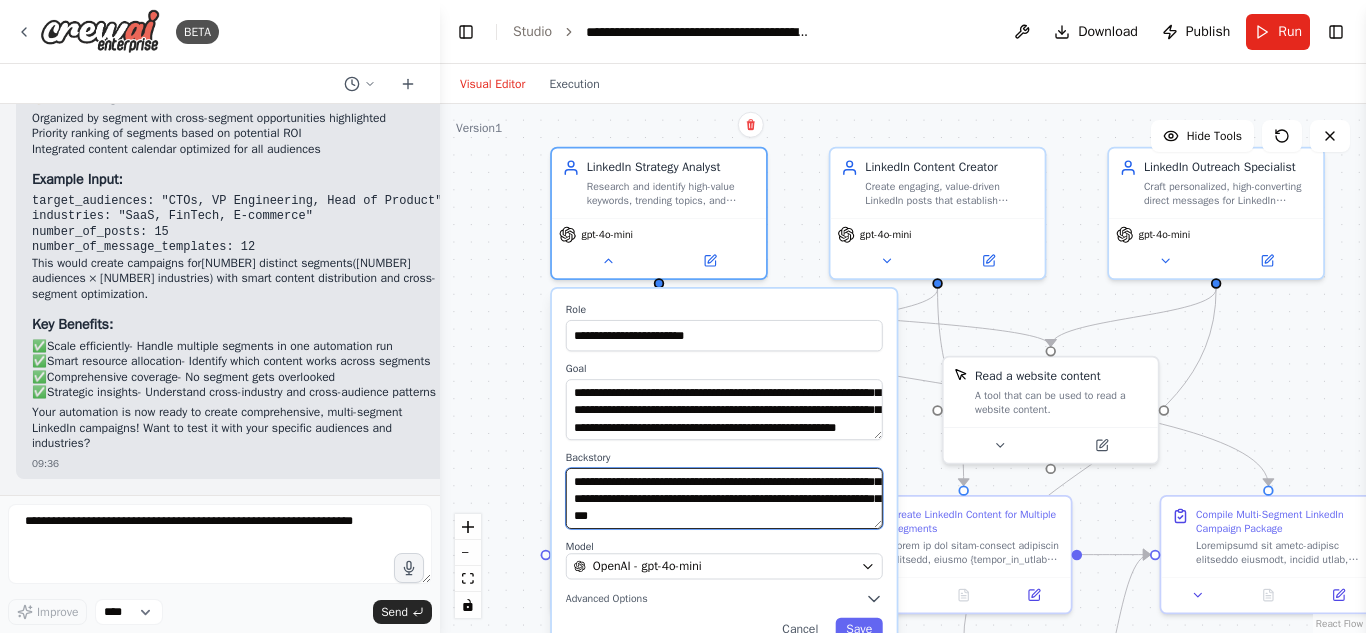 scroll, scrollTop: 160, scrollLeft: 0, axis: vertical 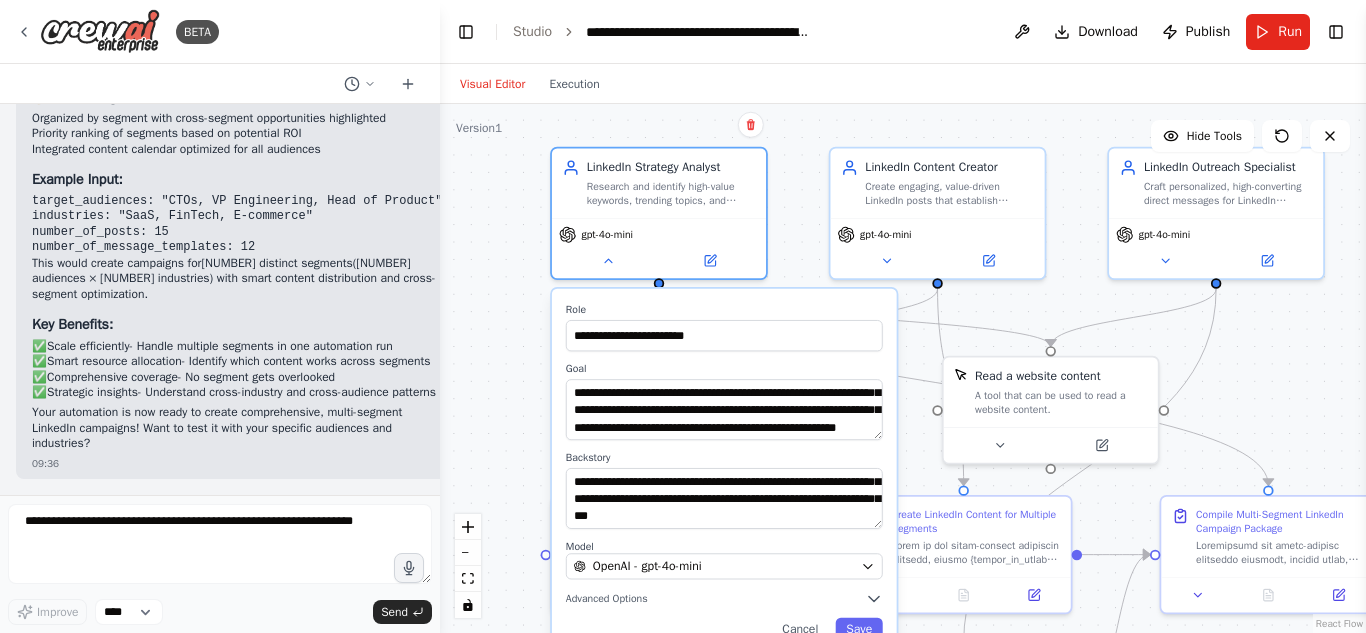 click on "**********" at bounding box center (903, 368) 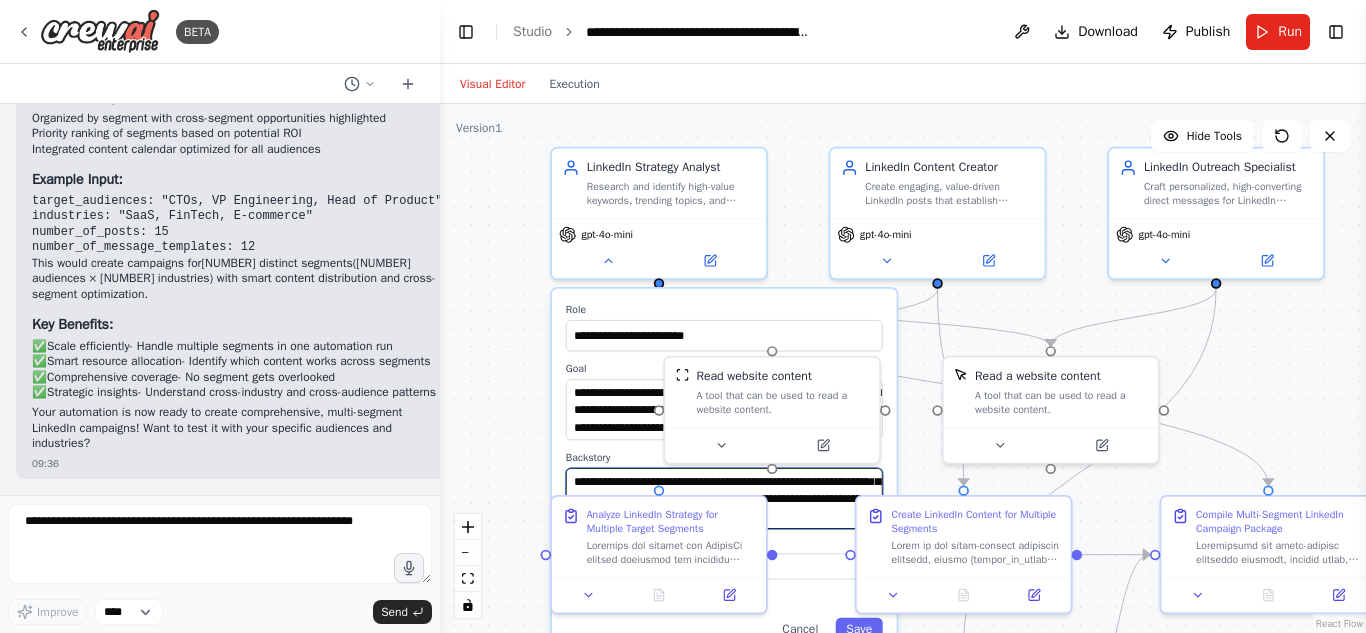 click on "**********" at bounding box center [724, 498] 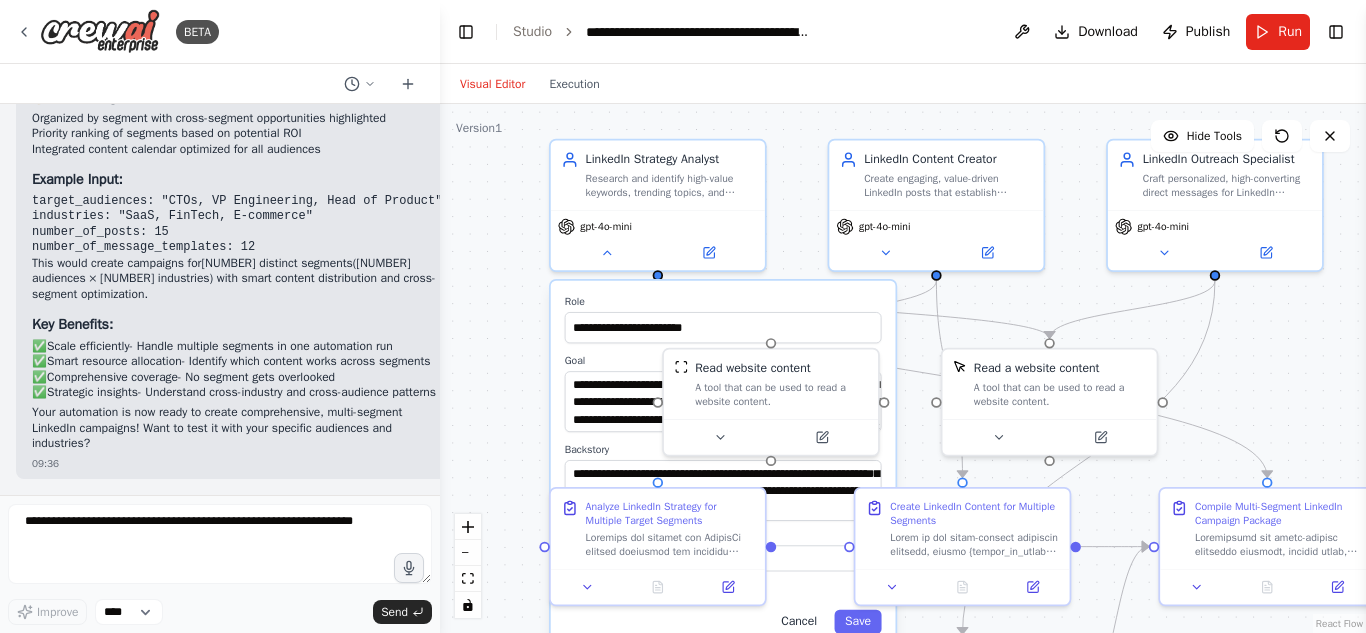click on "Cancel" at bounding box center [799, 622] 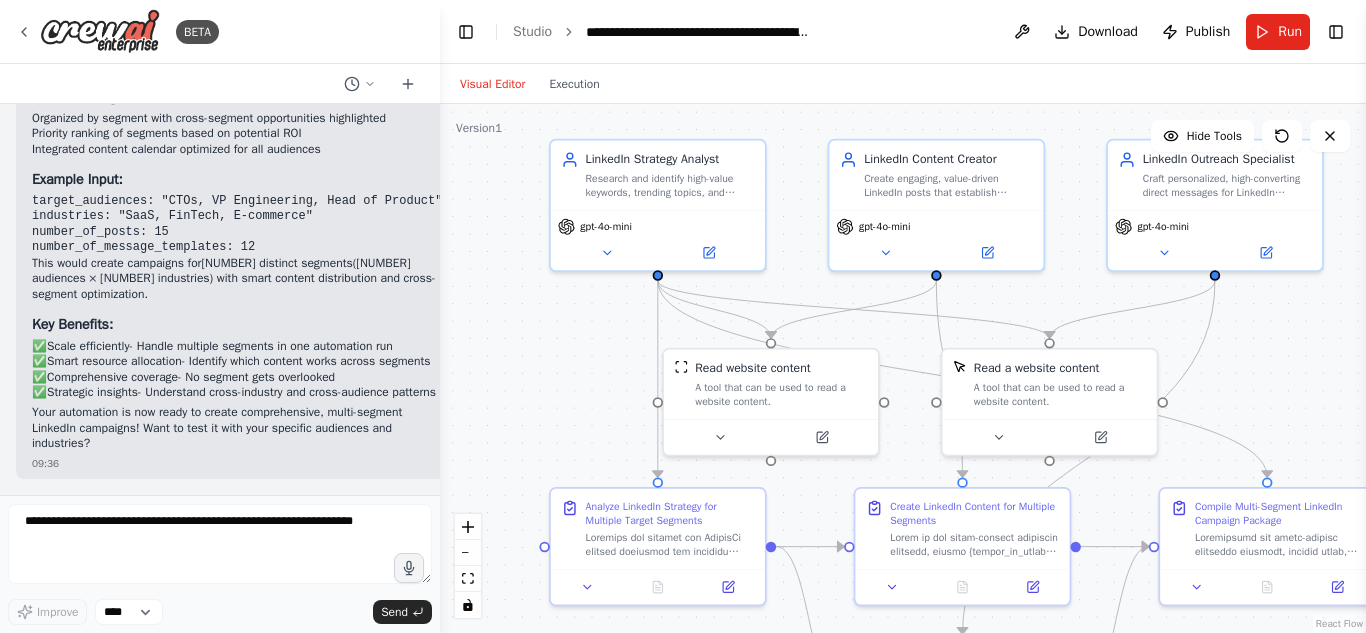 click on ".deletable-edge-delete-btn {
width: 20px;
height: 20px;
border: 0px solid #ffffff;
color: #6b7280;
background-color: #f8fafc;
cursor: pointer;
border-radius: 50%;
font-size: 12px;
padding: 3px;
display: flex;
align-items: center;
justify-content: center;
transition: all 0.2s cubic-bezier(0.4, 0, 0.2, 1);
box-shadow: 0 2px 4px rgba(0, 0, 0, 0.1);
}
.deletable-edge-delete-btn:hover {
background-color: #ef4444;
color: #ffffff;
border-color: #dc2626;
transform: scale(1.1);
box-shadow: 0 4px 12px rgba(239, 68, 68, 0.4);
}
.deletable-edge-delete-btn:active {
transform: scale(0.95);
box-shadow: 0 2px 4px rgba(239, 68, 68, 0.3);
}
LinkedIn Strategy Analyst gpt-4o-mini Read website content" at bounding box center (903, 368) 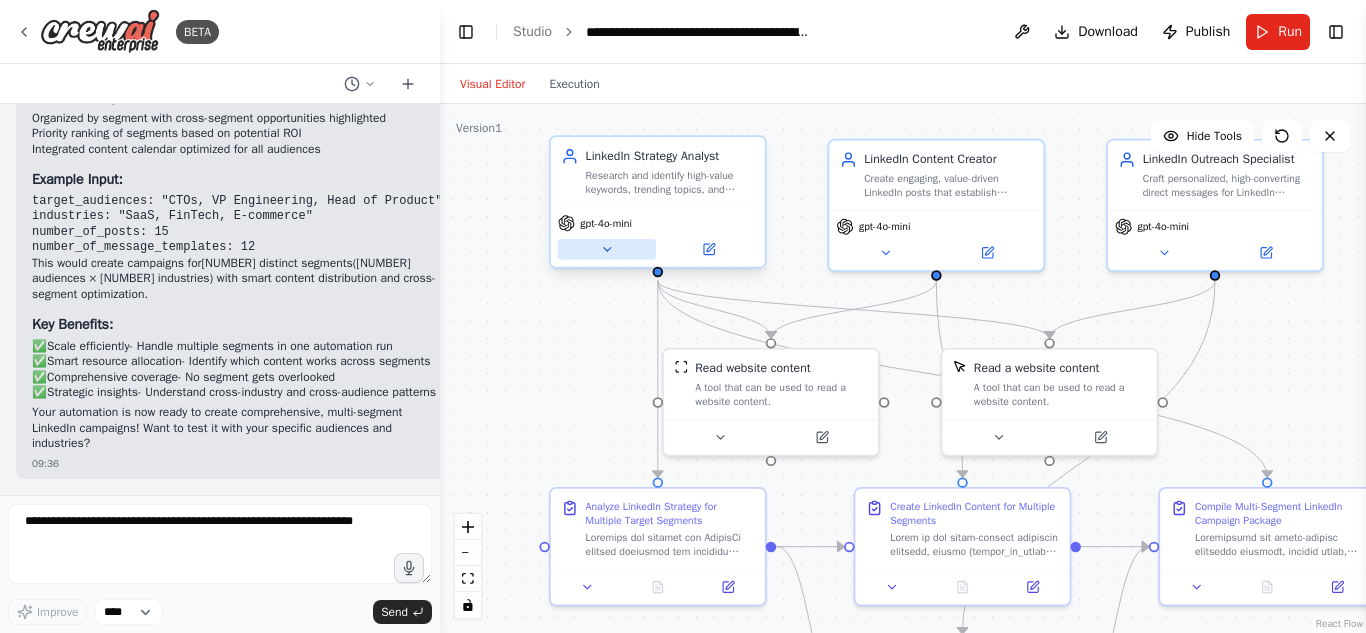 click at bounding box center (607, 249) 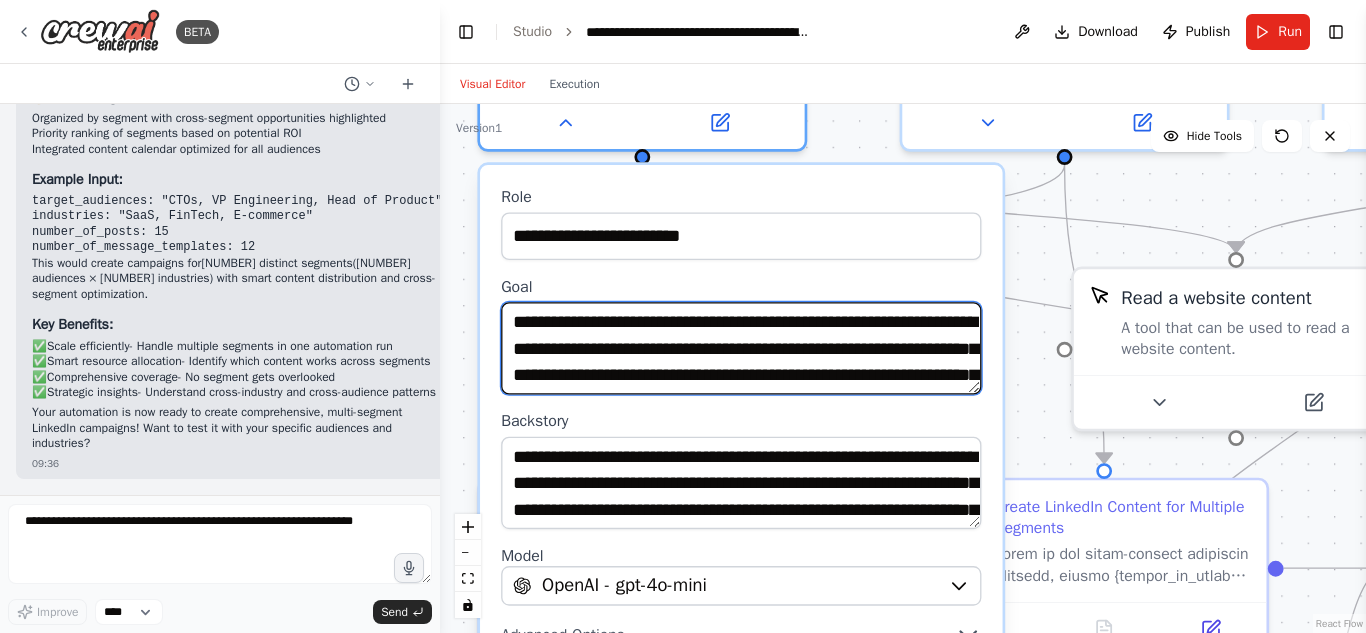 drag, startPoint x: 648, startPoint y: 373, endPoint x: 517, endPoint y: 370, distance: 131.03435 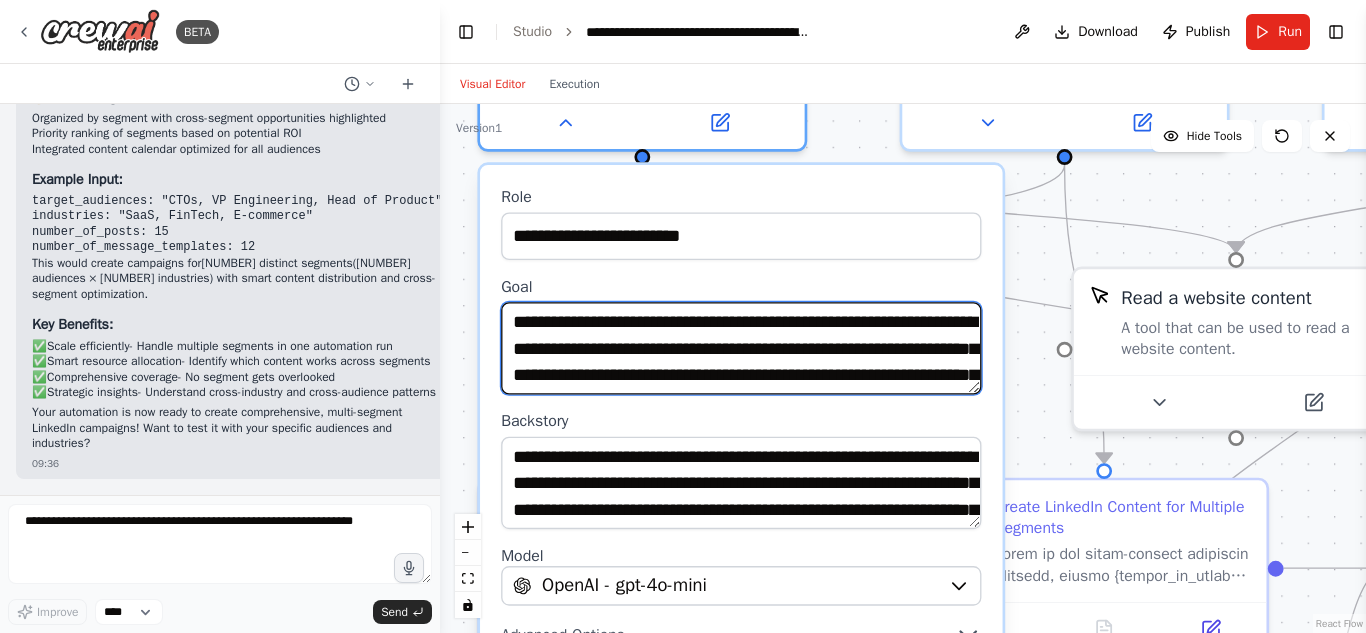 click on "**********" at bounding box center [741, 348] 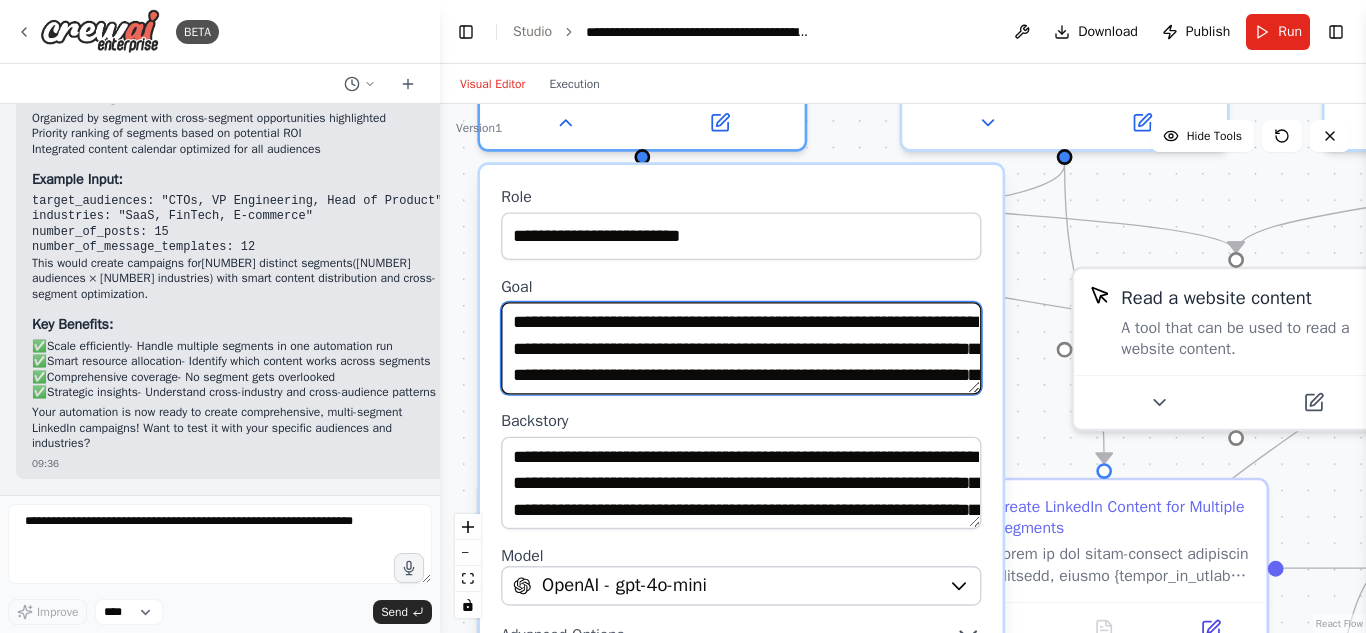scroll, scrollTop: 16, scrollLeft: 0, axis: vertical 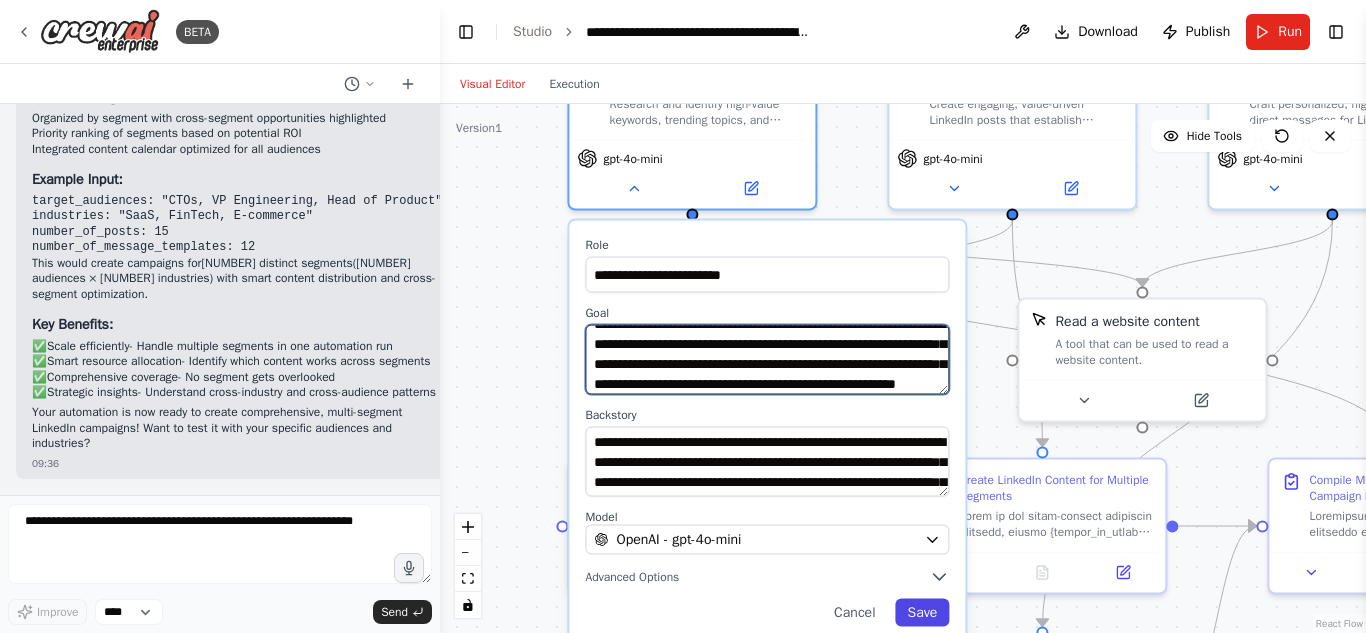type on "**********" 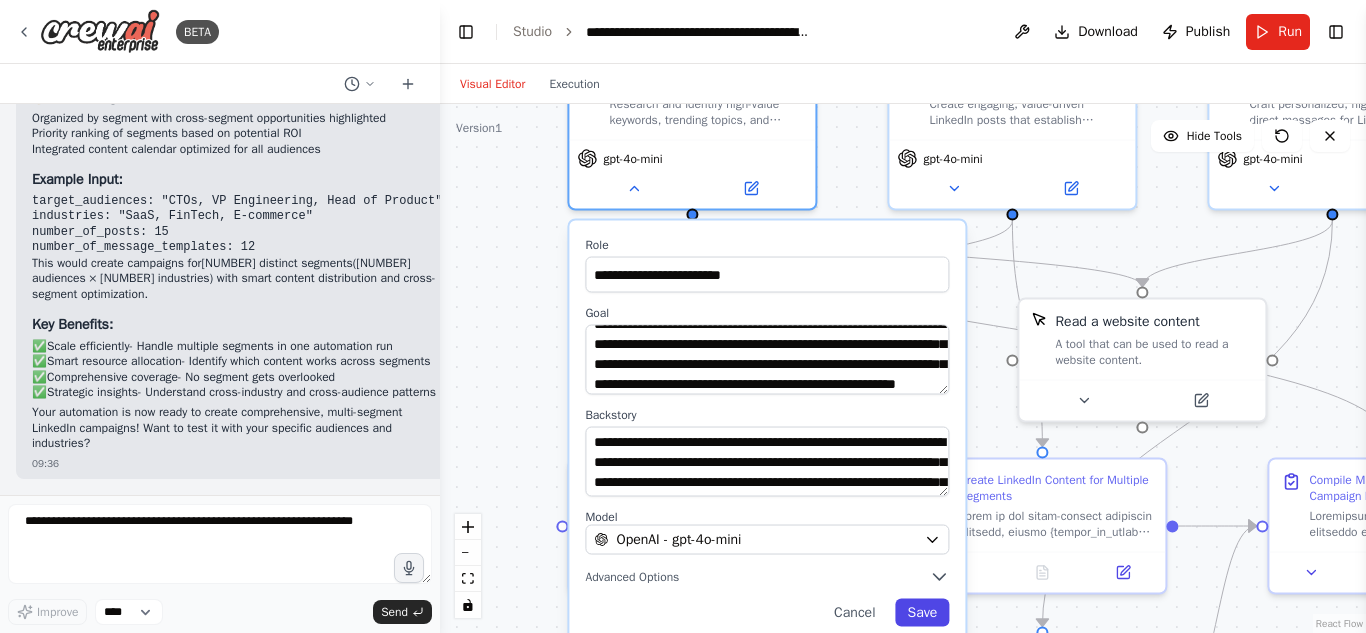 click on "Save" at bounding box center (922, 613) 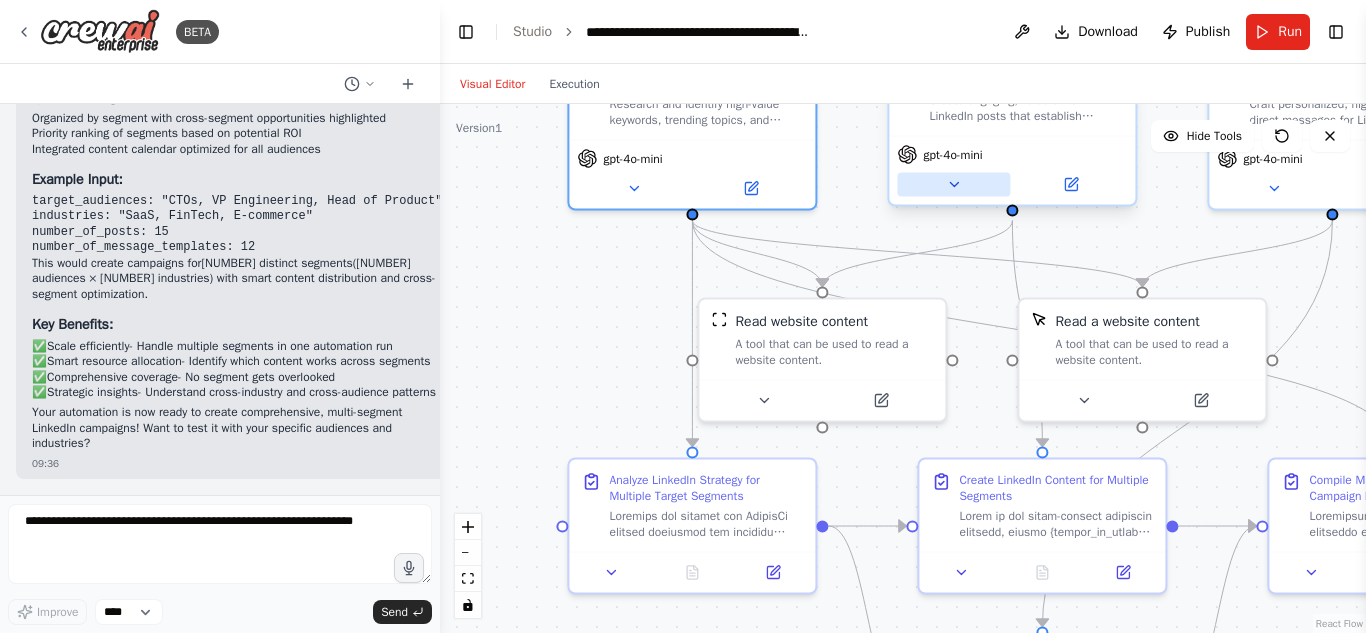 click 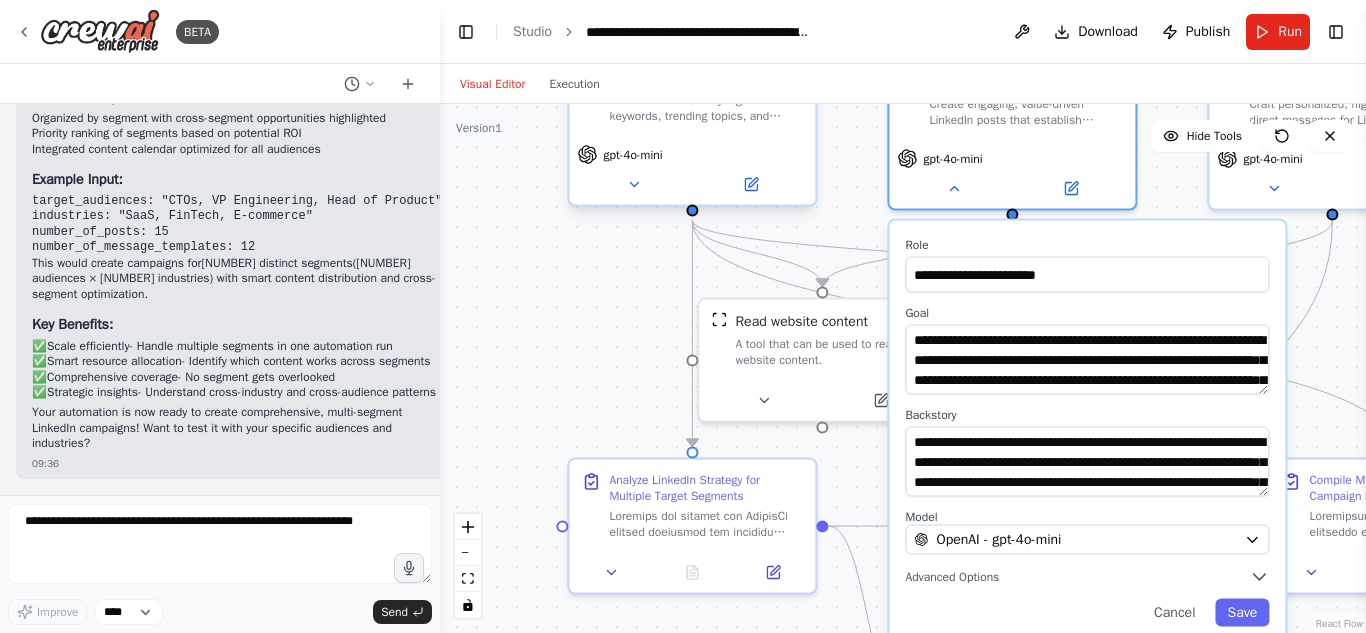 click on "gpt-4o-mini" at bounding box center (692, 170) 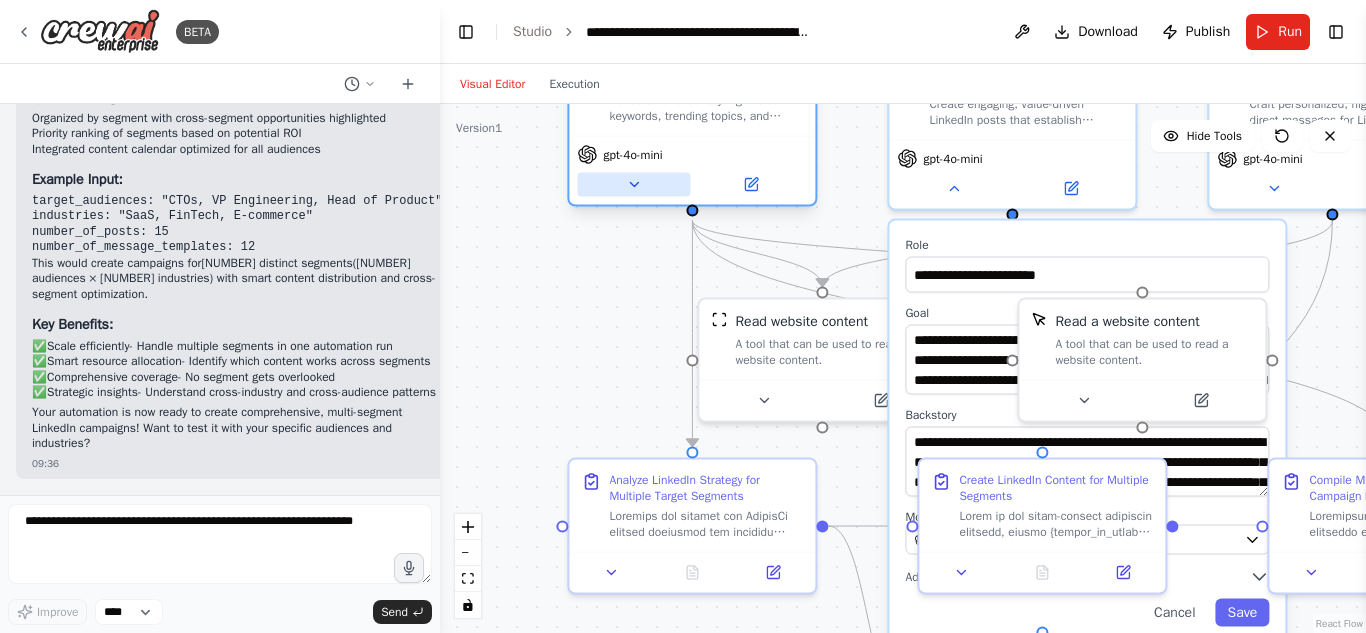 click at bounding box center (633, 185) 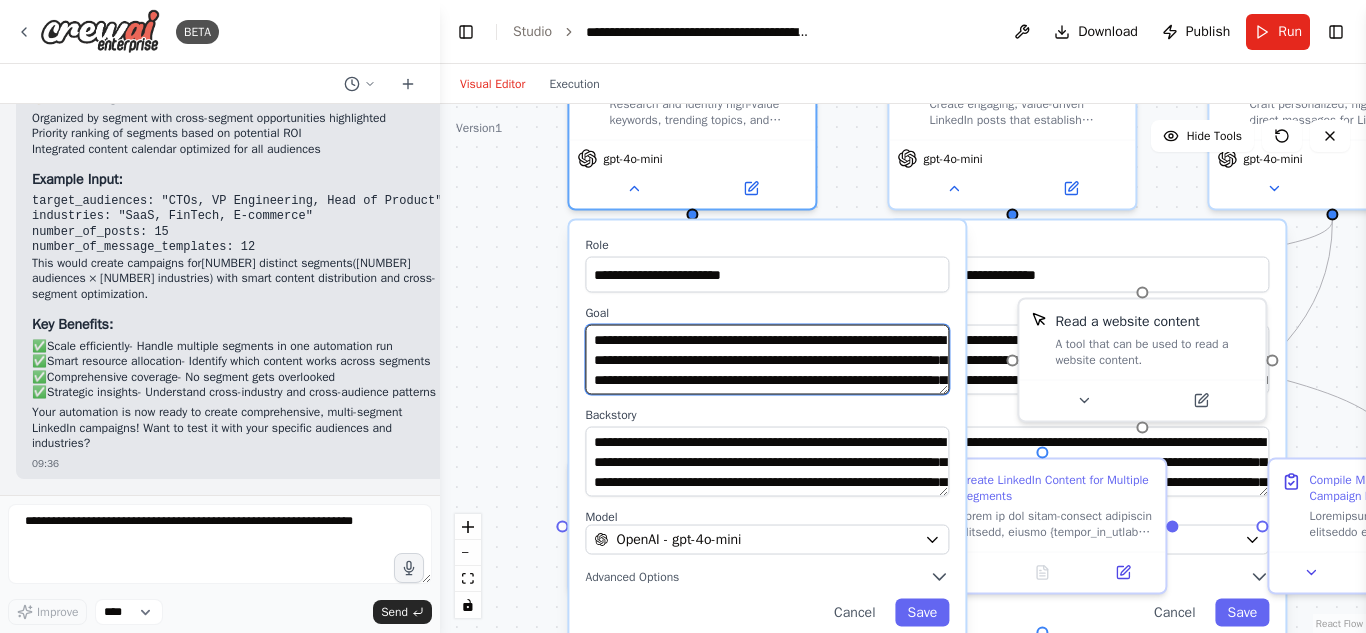 drag, startPoint x: 695, startPoint y: 380, endPoint x: 886, endPoint y: 362, distance: 191.8463 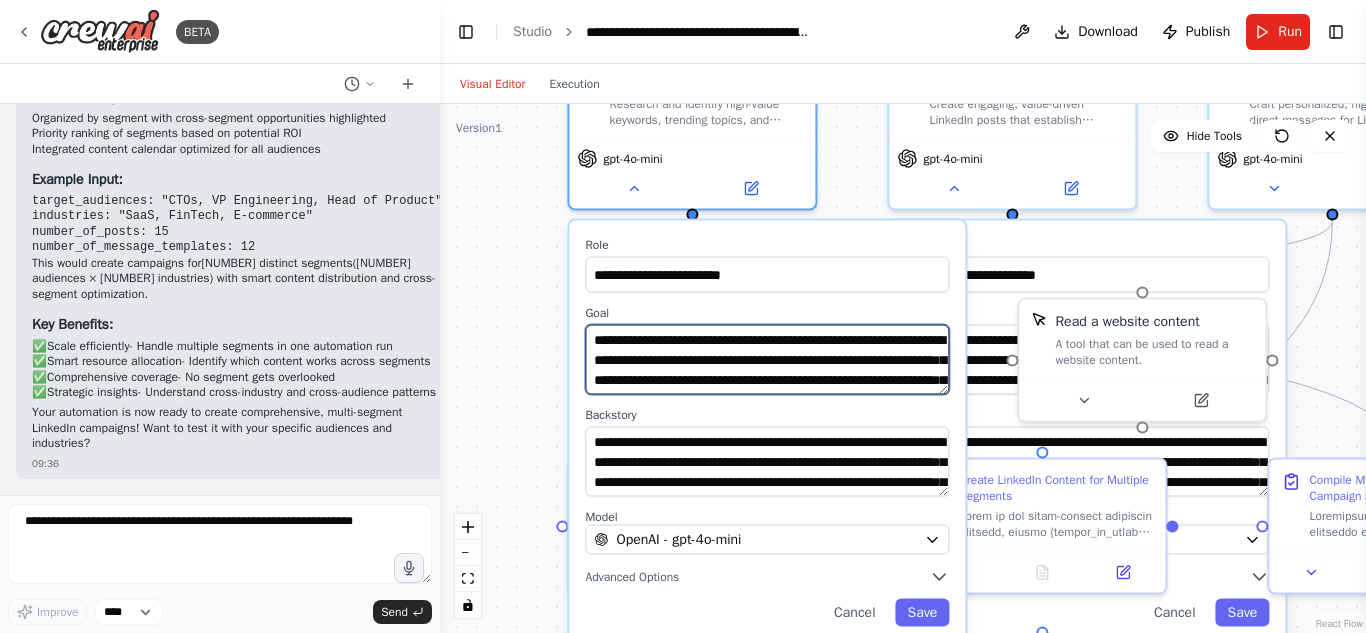 click on "**********" at bounding box center [767, 360] 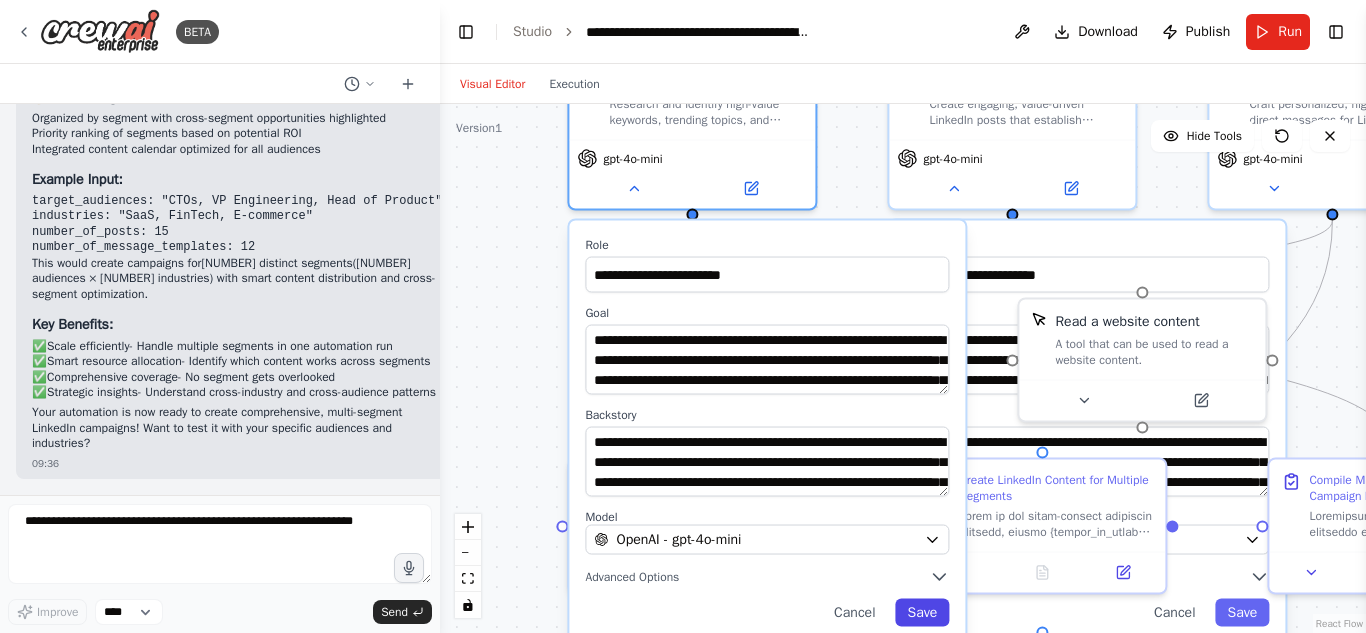 click on "Save" at bounding box center [922, 613] 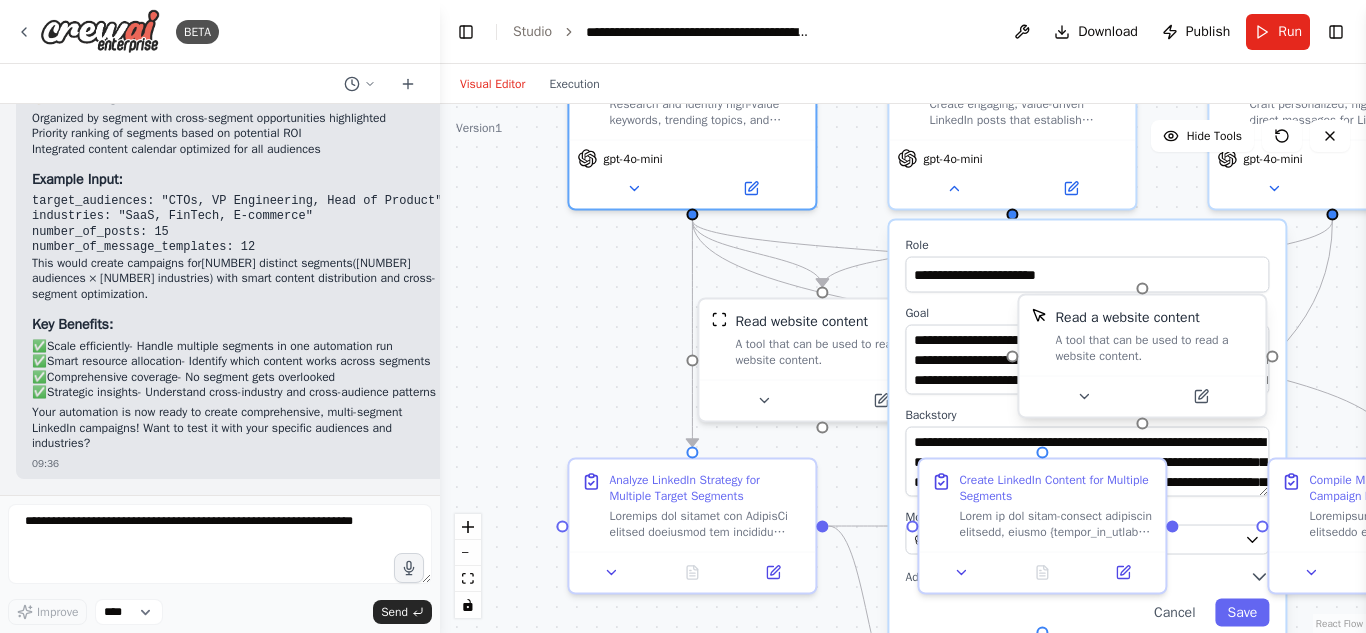 click on "Read a website content" at bounding box center (1127, 318) 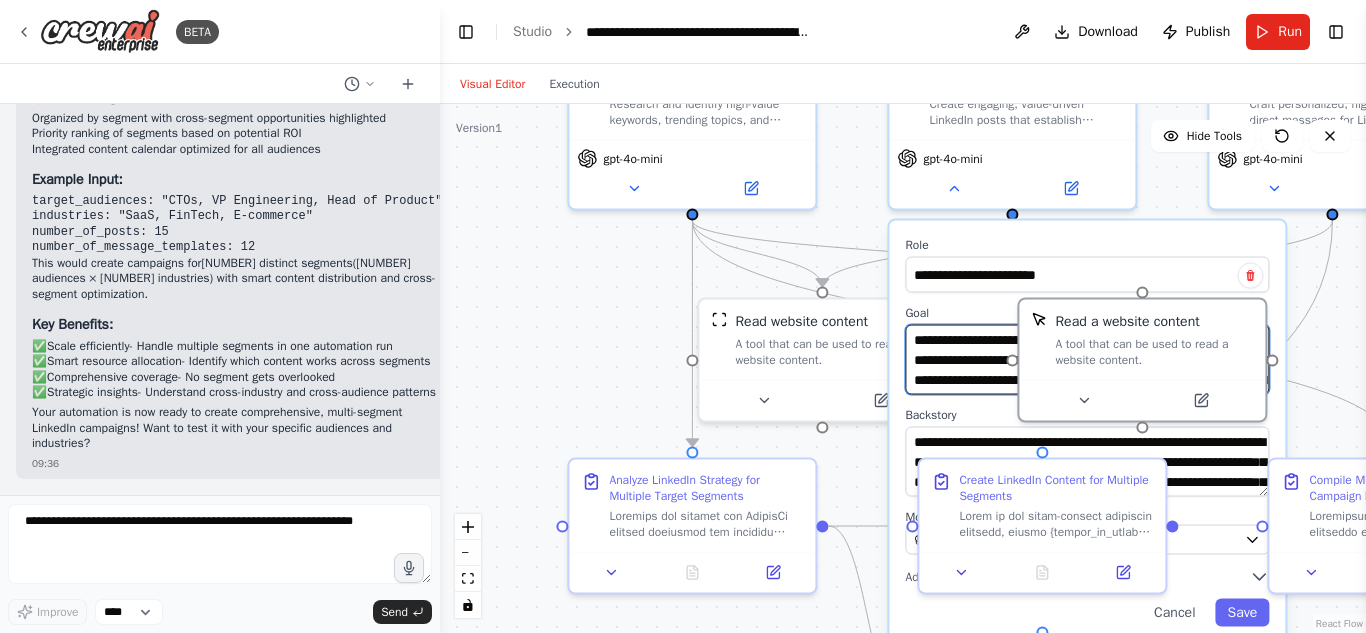 click on "**********" at bounding box center (1087, 360) 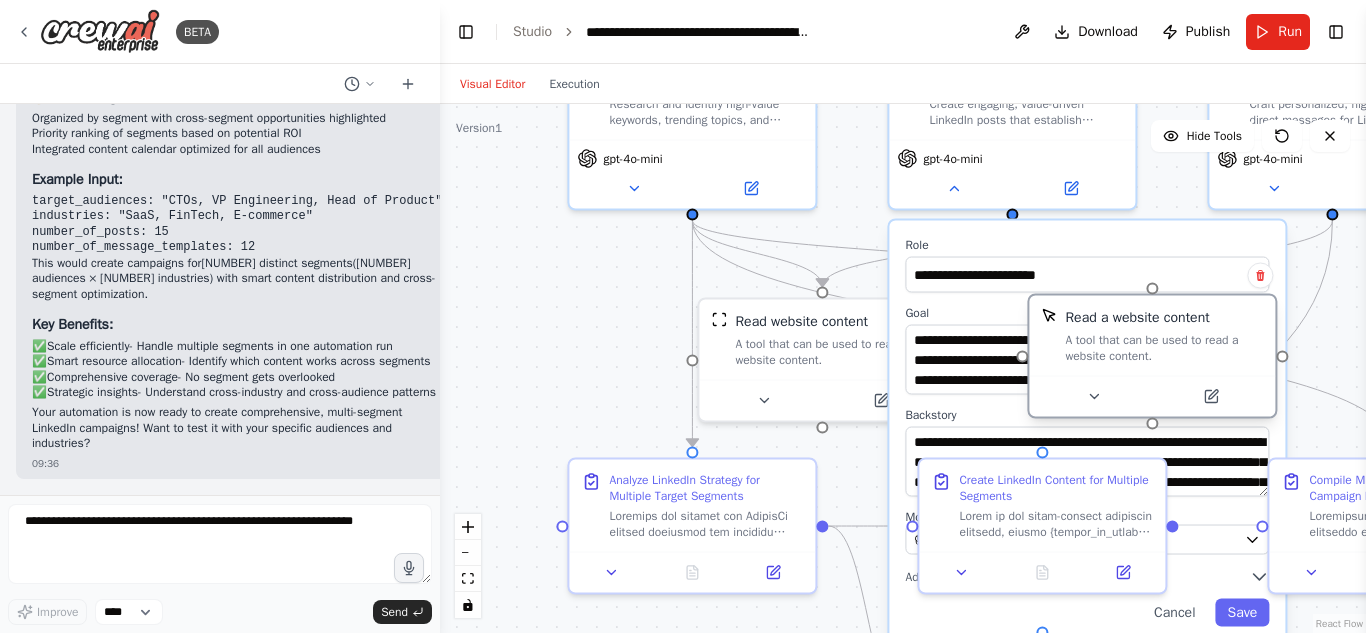 drag, startPoint x: 1061, startPoint y: 370, endPoint x: 1081, endPoint y: 370, distance: 20 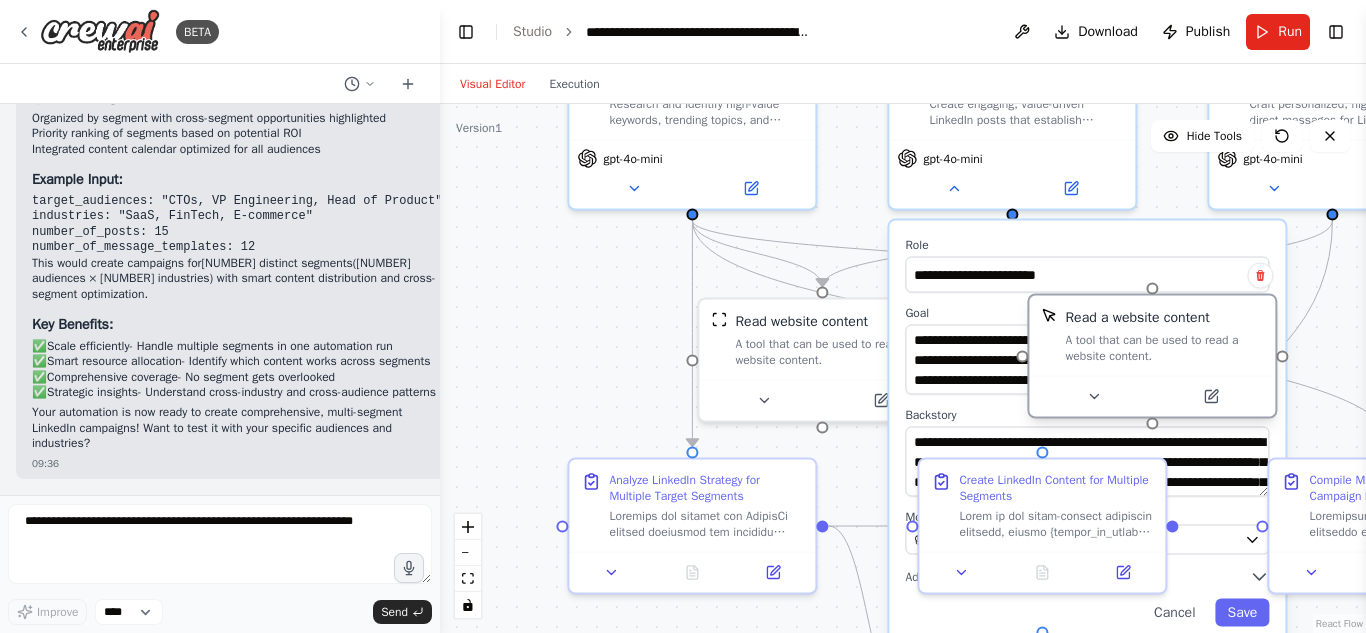 click on "Read a website content A tool that can be used to read a website content." at bounding box center [1152, 336] 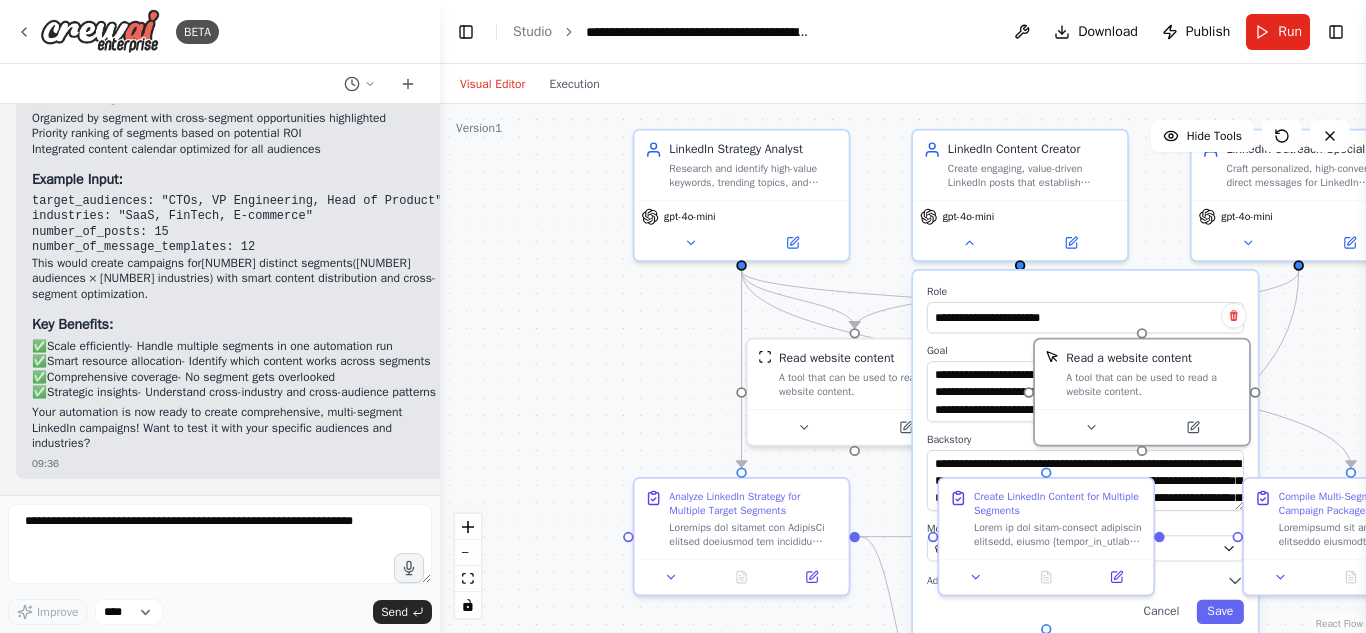 click on ".deletable-edge-delete-btn {
width: 20px;
height: 20px;
border: 0px solid #ffffff;
color: #6b7280;
background-color: #f8fafc;
cursor: pointer;
border-radius: 50%;
font-size: 12px;
padding: 3px;
display: flex;
align-items: center;
justify-content: center;
transition: all 0.2s cubic-bezier(0.4, 0, 0.2, 1);
box-shadow: 0 2px 4px rgba(0, 0, 0, 0.1);
}
.deletable-edge-delete-btn:hover {
background-color: #ef4444;
color: #ffffff;
border-color: #dc2626;
transform: scale(1.1);
box-shadow: 0 4px 12px rgba(239, 68, 68, 0.4);
}
.deletable-edge-delete-btn:active {
transform: scale(0.95);
box-shadow: 0 2px 4px rgba(239, 68, 68, 0.3);
}
LinkedIn Strategy Analyst gpt-4o-mini Read website content Role Goal" at bounding box center (903, 368) 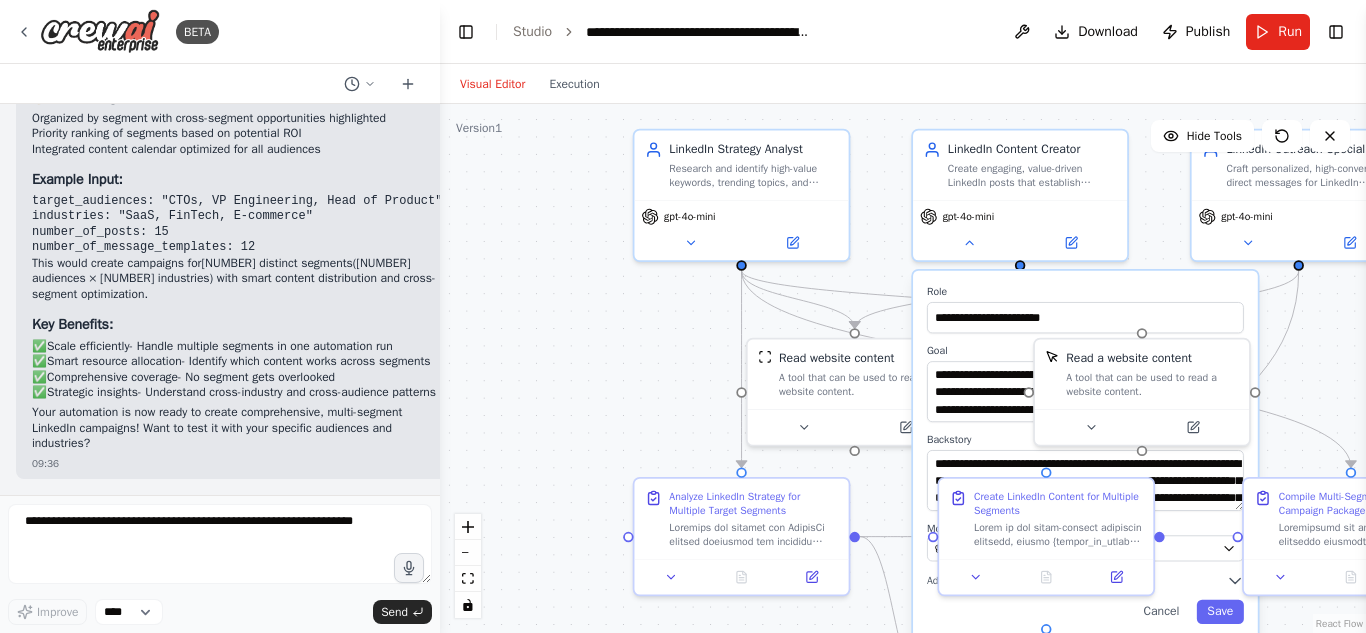 click on ".deletable-edge-delete-btn {
width: 20px;
height: 20px;
border: 0px solid #ffffff;
color: #6b7280;
background-color: #f8fafc;
cursor: pointer;
border-radius: 50%;
font-size: 12px;
padding: 3px;
display: flex;
align-items: center;
justify-content: center;
transition: all 0.2s cubic-bezier(0.4, 0, 0.2, 1);
box-shadow: 0 2px 4px rgba(0, 0, 0, 0.1);
}
.deletable-edge-delete-btn:hover {
background-color: #ef4444;
color: #ffffff;
border-color: #dc2626;
transform: scale(1.1);
box-shadow: 0 4px 12px rgba(239, 68, 68, 0.4);
}
.deletable-edge-delete-btn:active {
transform: scale(0.95);
box-shadow: 0 2px 4px rgba(239, 68, 68, 0.3);
}
LinkedIn Strategy Analyst gpt-4o-mini Read website content Role Goal" at bounding box center (903, 368) 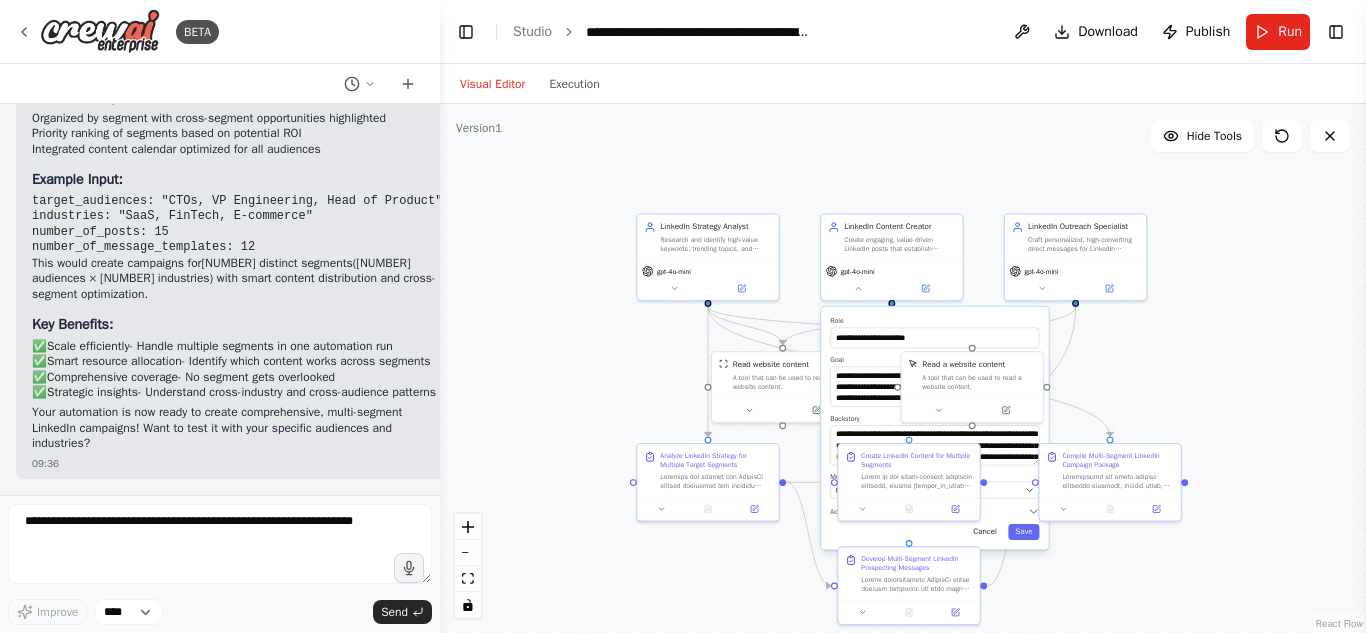 click on "Cancel" at bounding box center (985, 532) 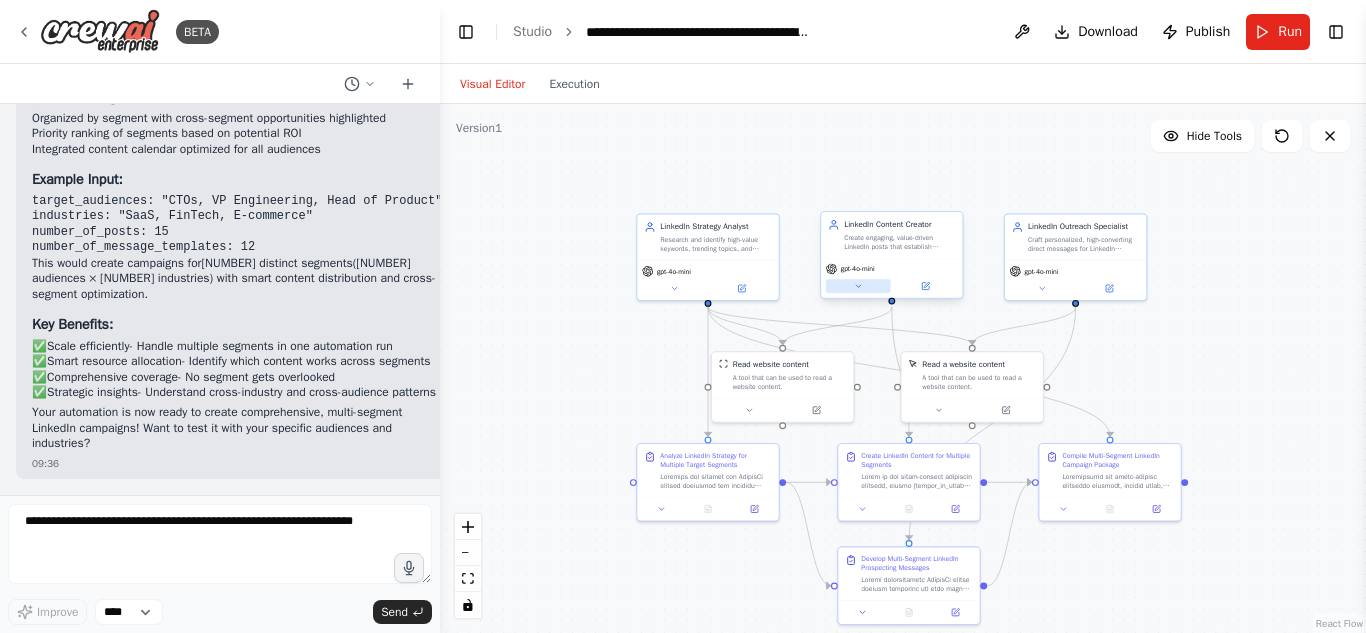 click at bounding box center (858, 286) 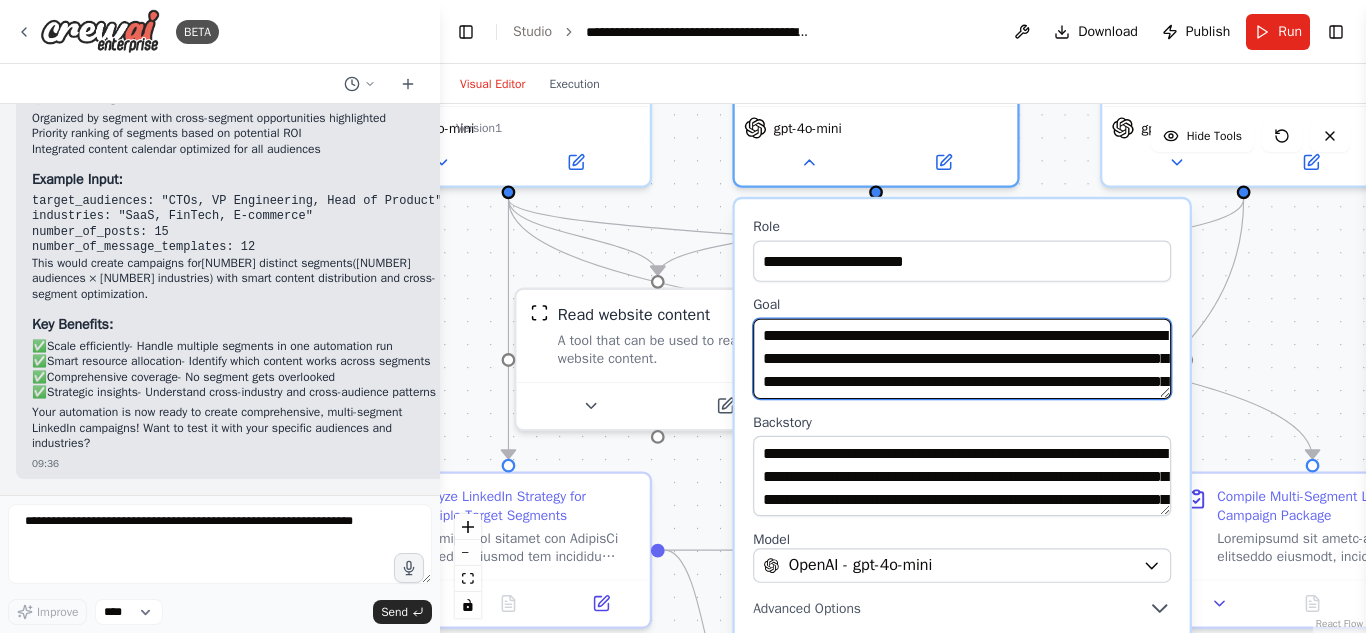 scroll, scrollTop: 60, scrollLeft: 0, axis: vertical 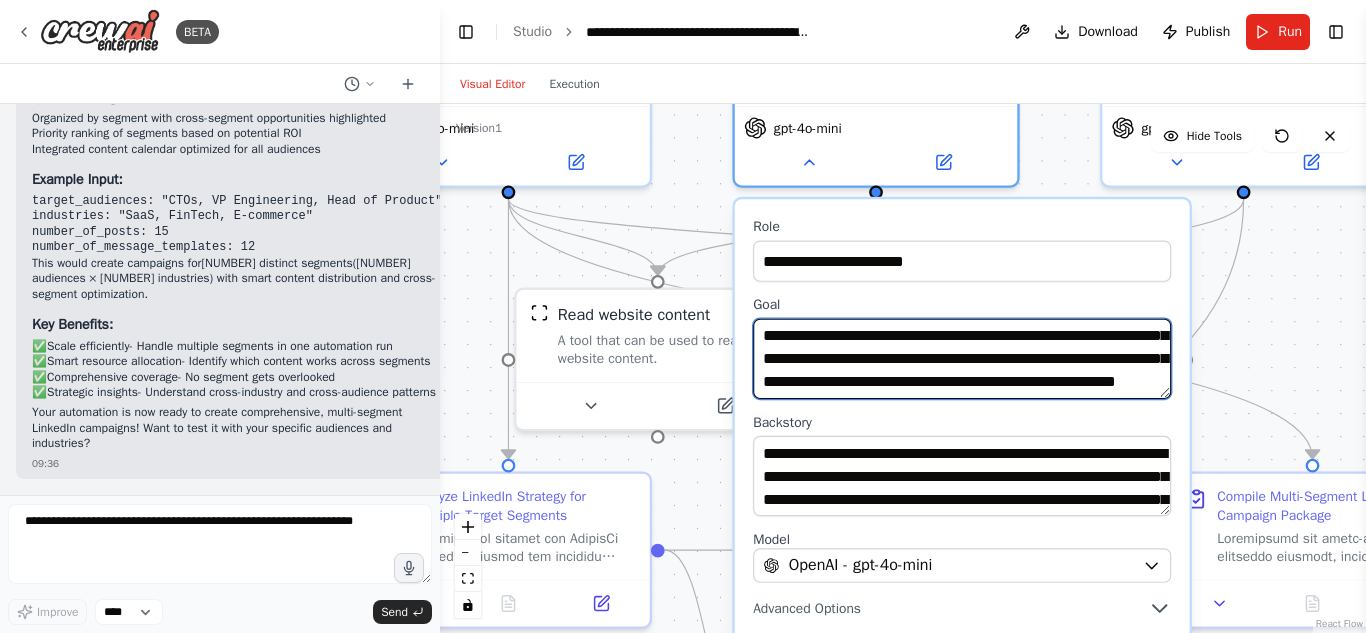 drag, startPoint x: 898, startPoint y: 385, endPoint x: 975, endPoint y: 385, distance: 77 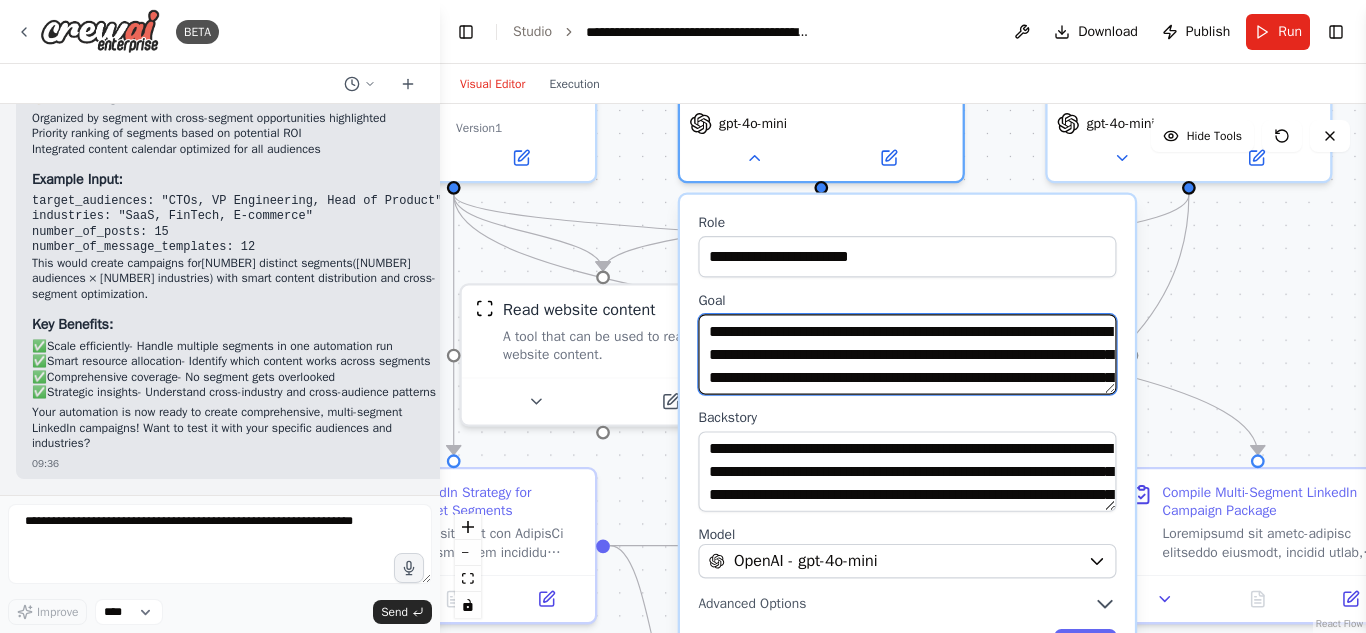 scroll, scrollTop: 28, scrollLeft: 0, axis: vertical 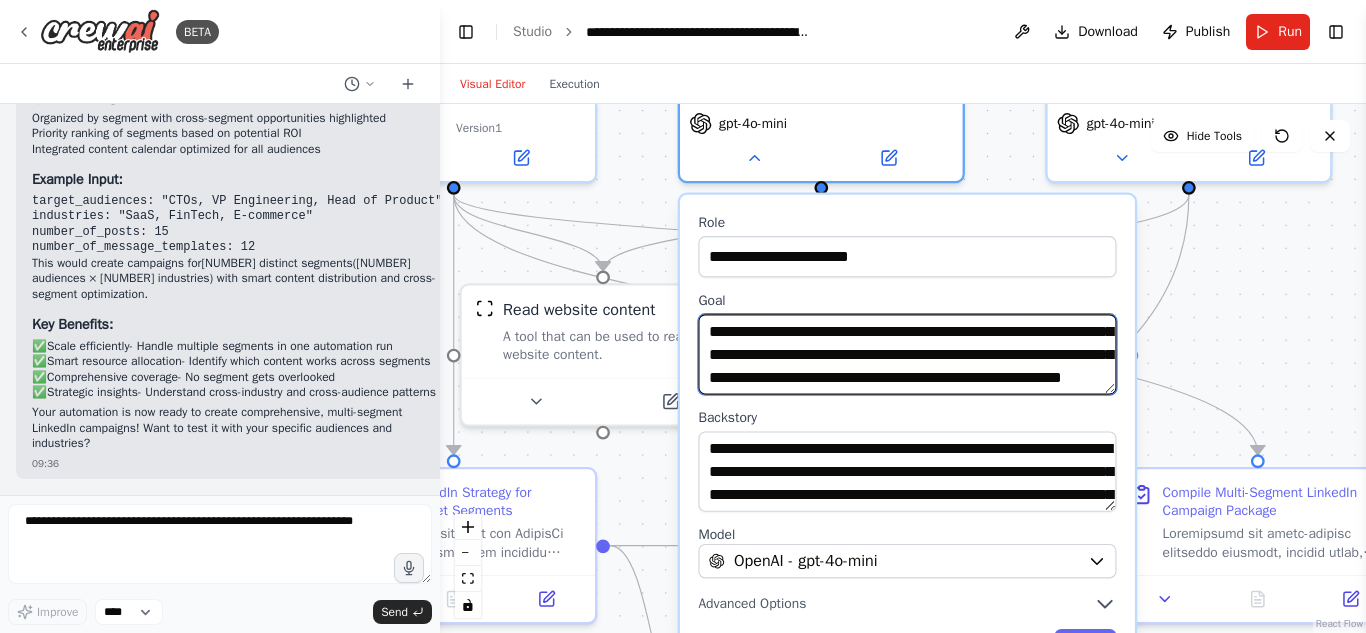 drag, startPoint x: 956, startPoint y: 377, endPoint x: 845, endPoint y: 344, distance: 115.80155 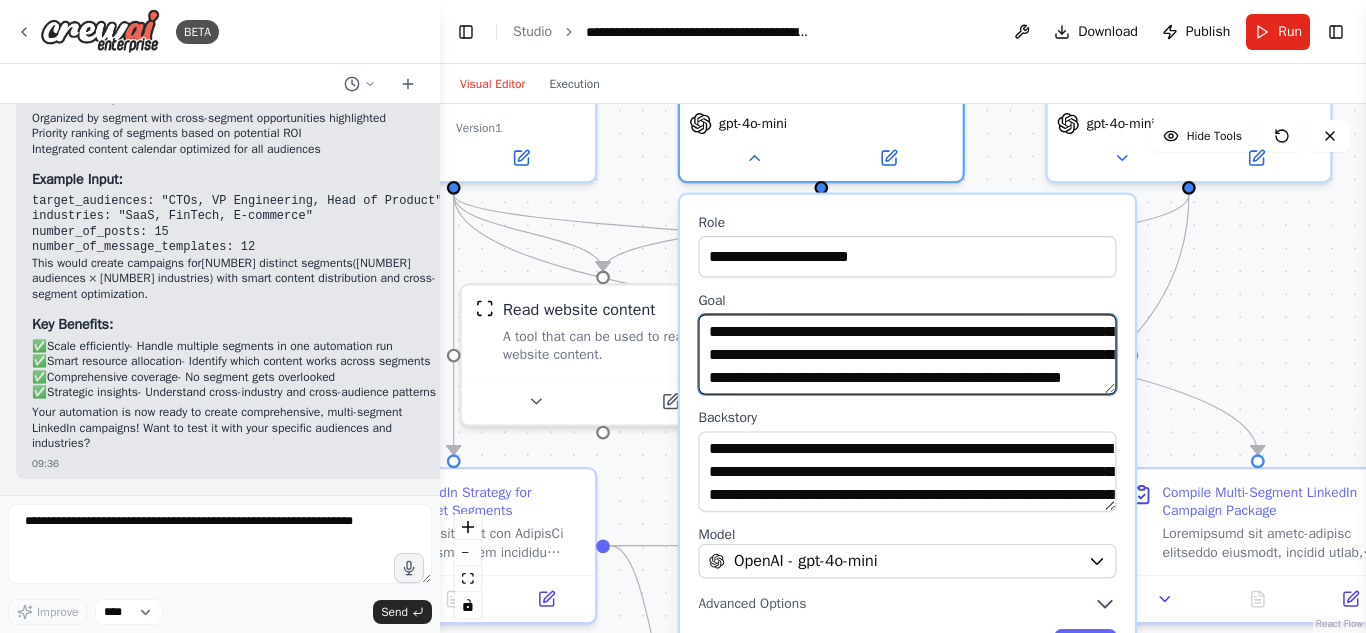 click on "**********" at bounding box center (907, 354) 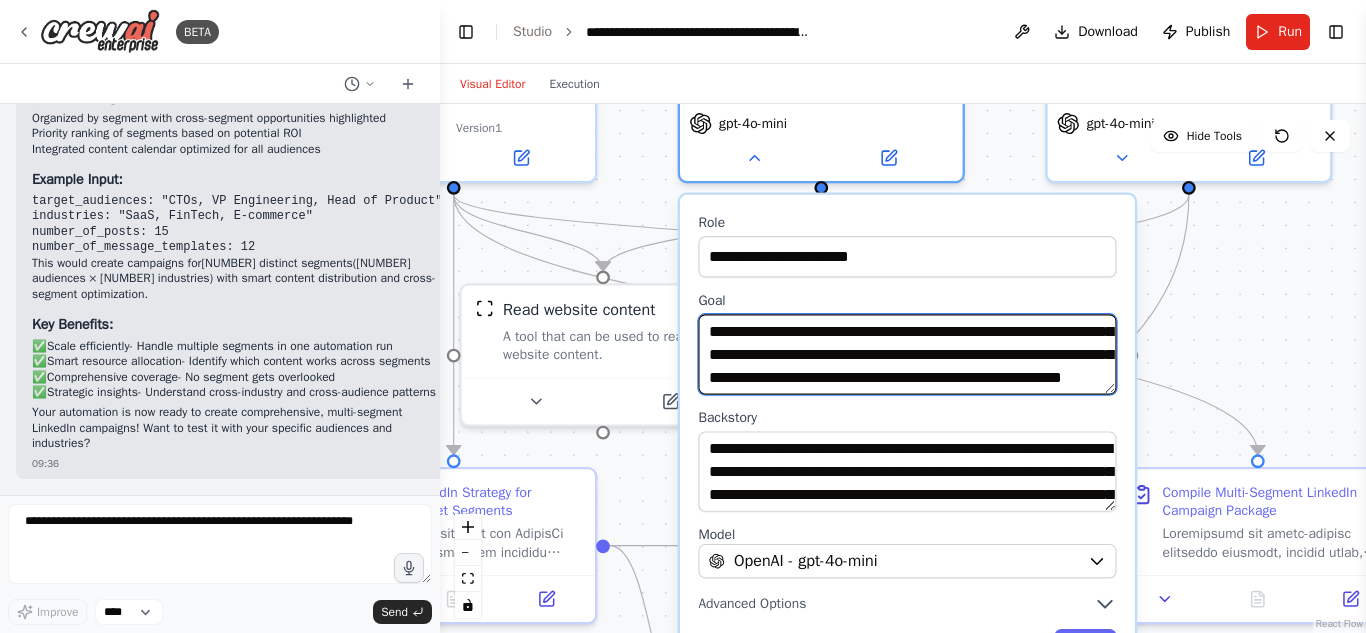 paste on "*****" 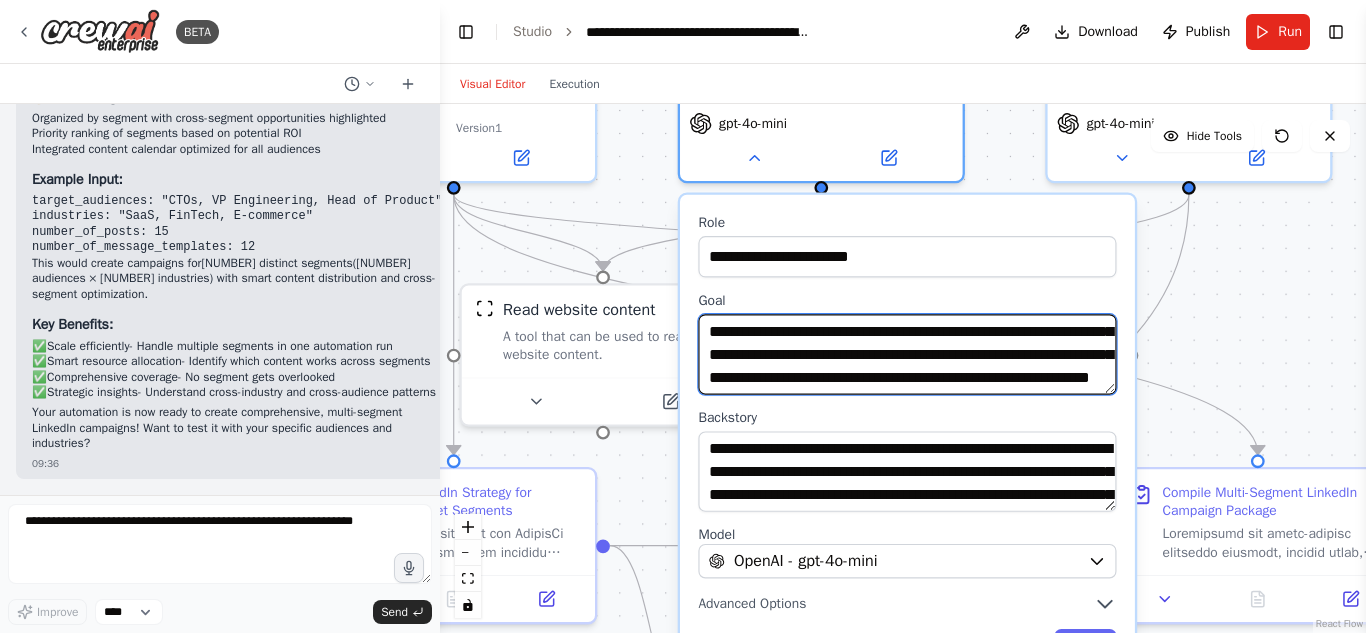 scroll, scrollTop: 60, scrollLeft: 0, axis: vertical 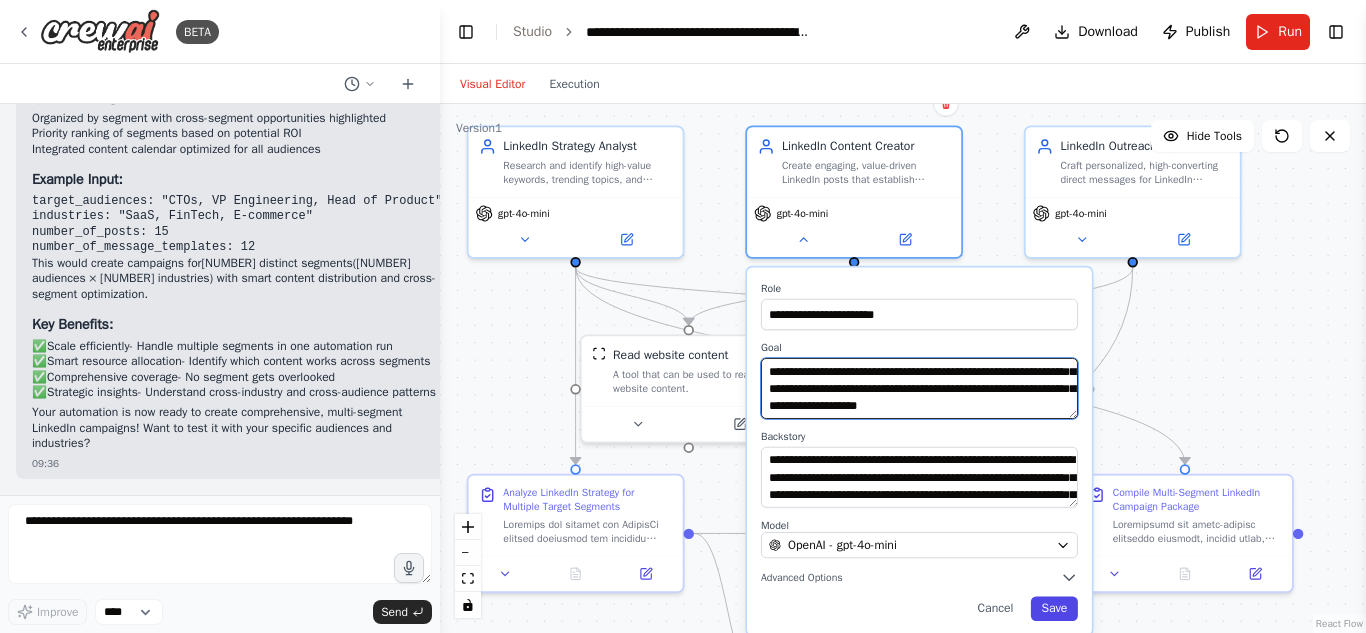 type on "**********" 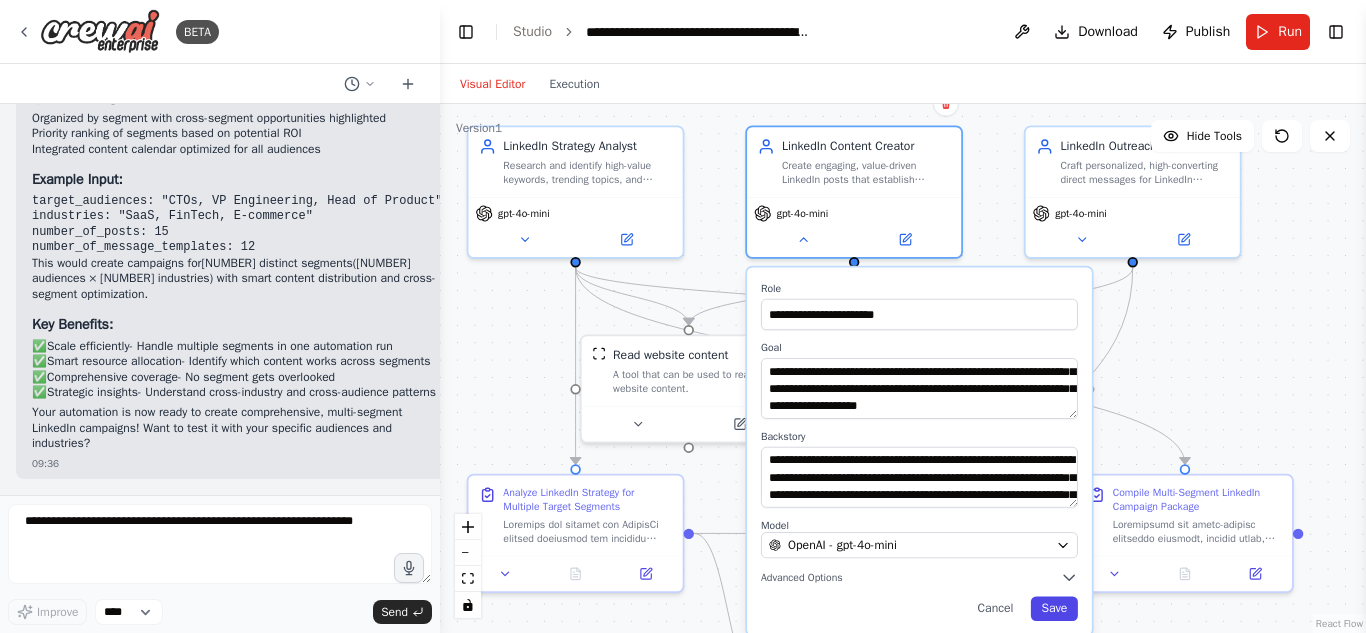 click on "Save" at bounding box center [1054, 609] 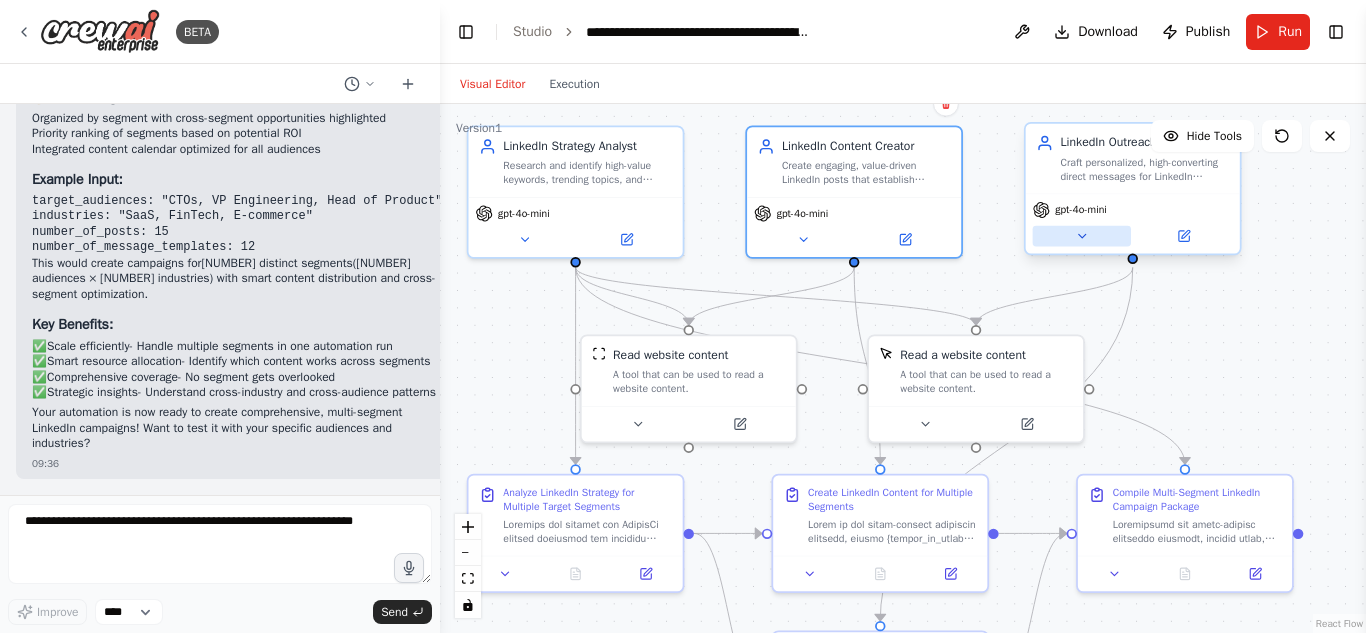 click at bounding box center (1082, 236) 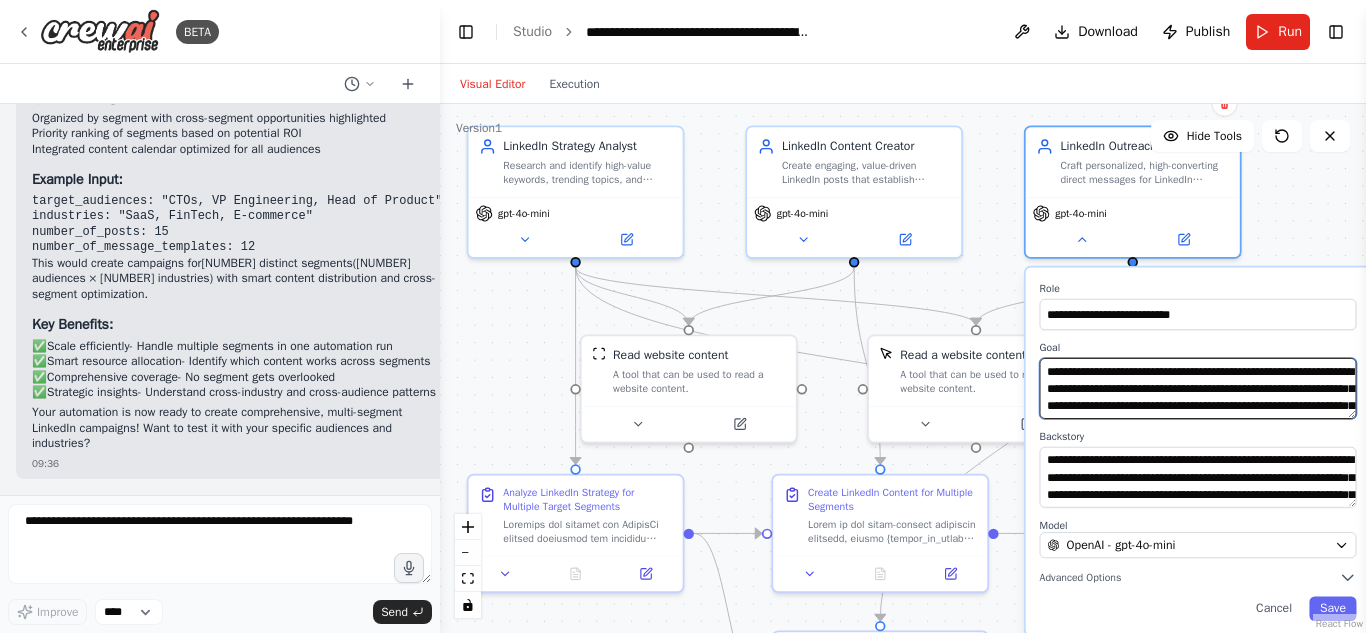 drag, startPoint x: 1186, startPoint y: 393, endPoint x: 1269, endPoint y: 386, distance: 83.294655 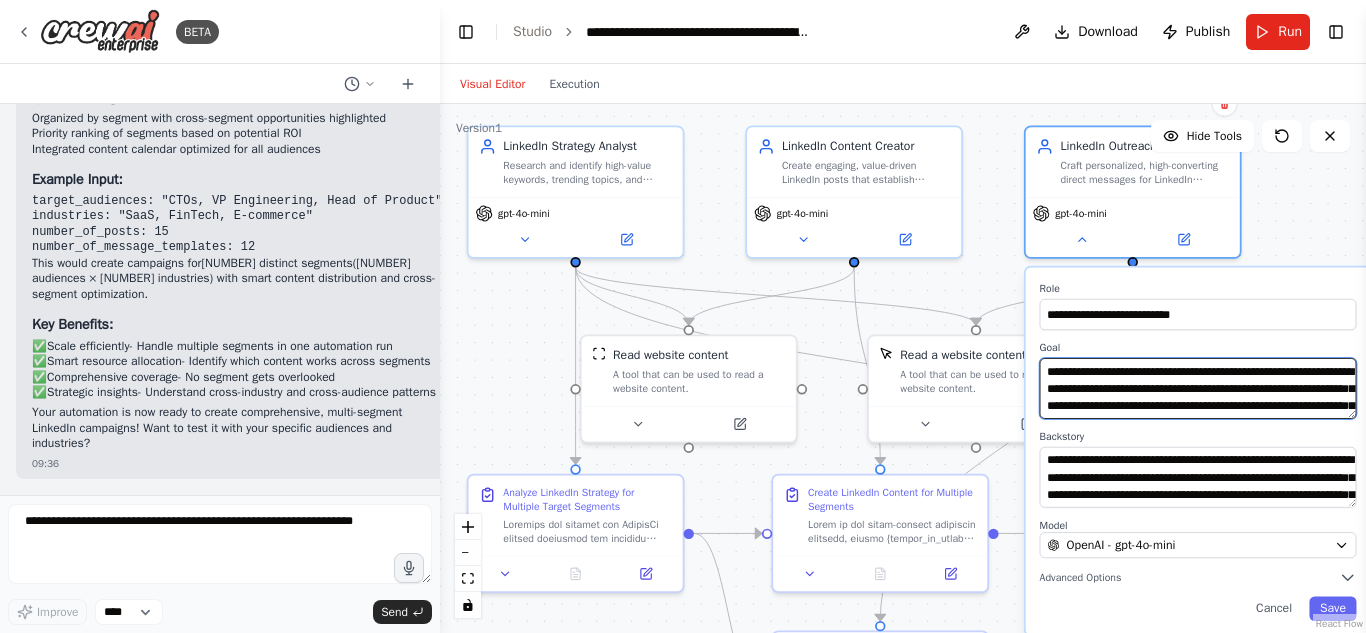 click on "**********" at bounding box center [1198, 388] 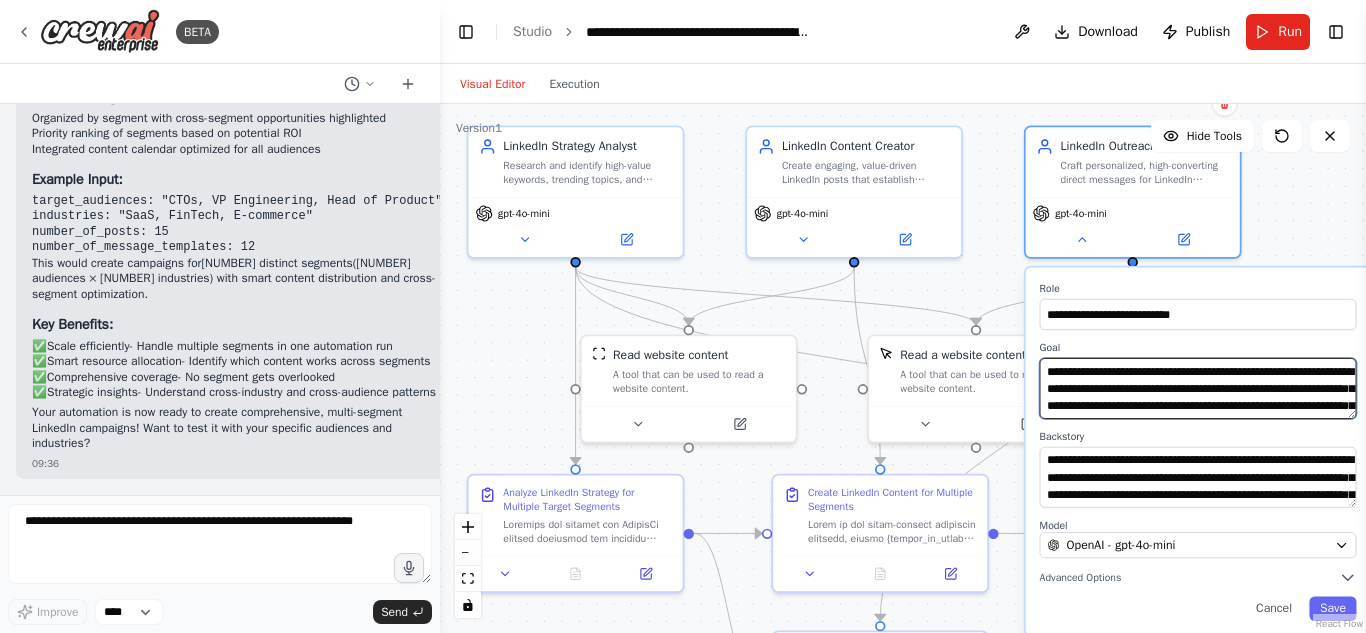 paste on "**********" 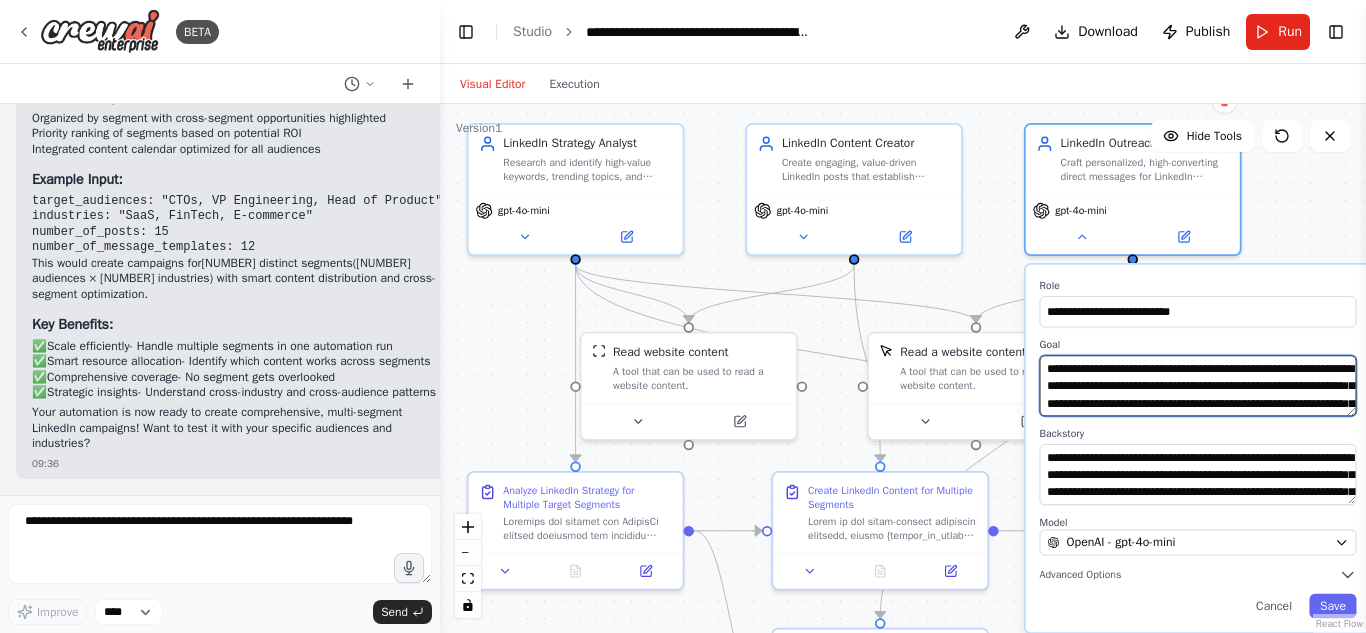 scroll, scrollTop: 40, scrollLeft: 0, axis: vertical 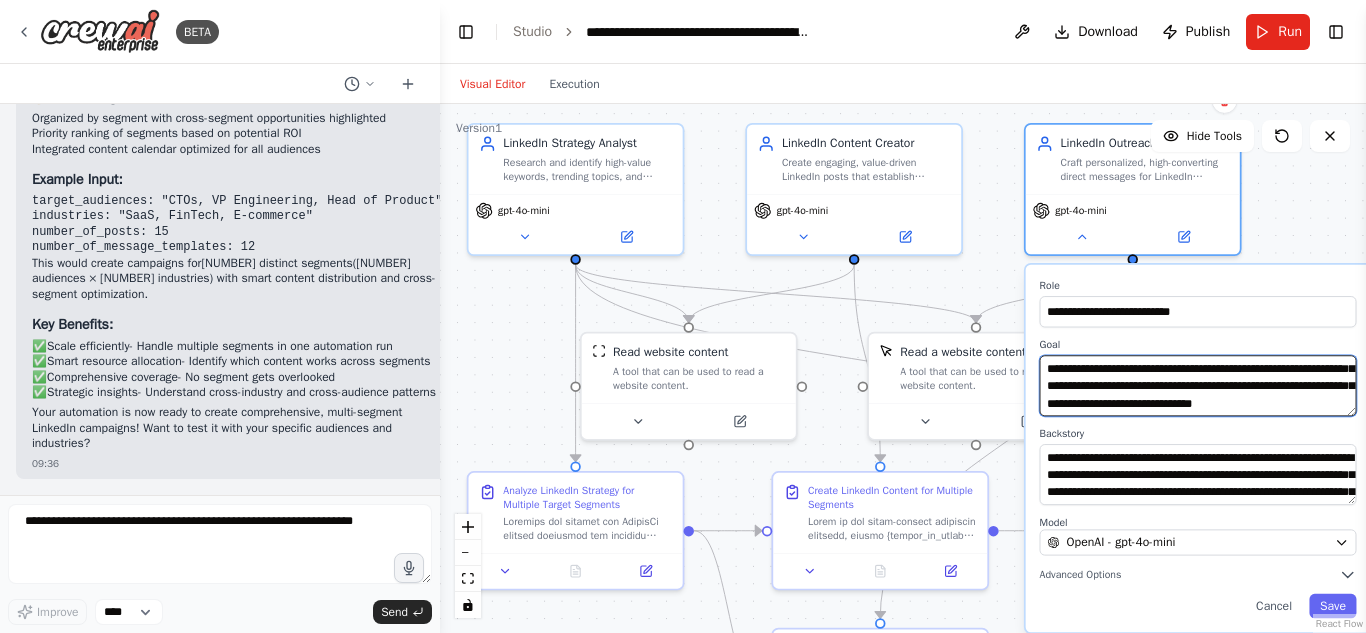 type on "**********" 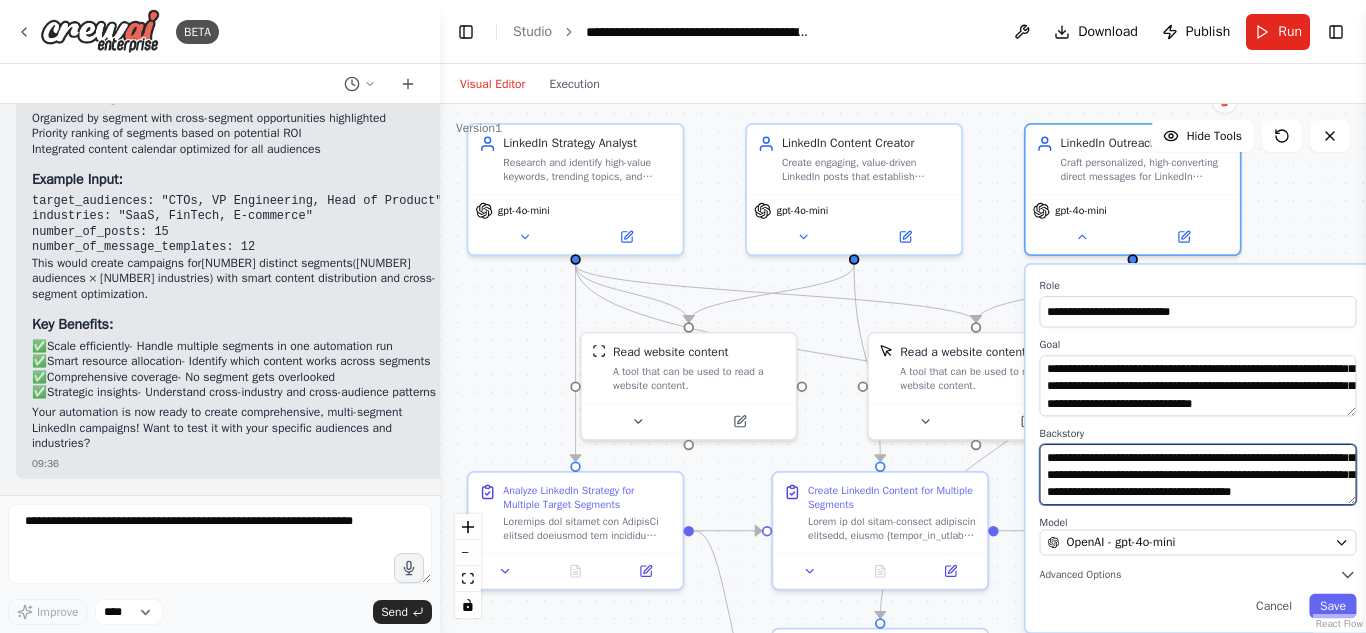 scroll, scrollTop: 140, scrollLeft: 0, axis: vertical 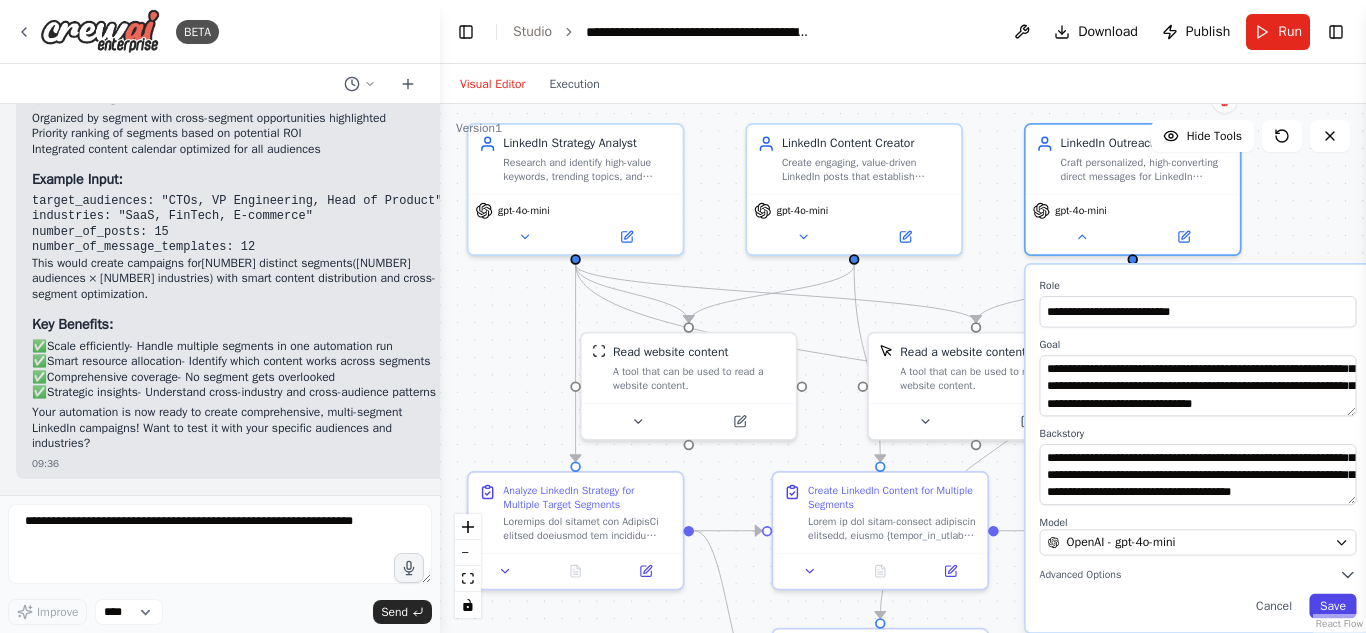 click on "Save" at bounding box center [1333, 606] 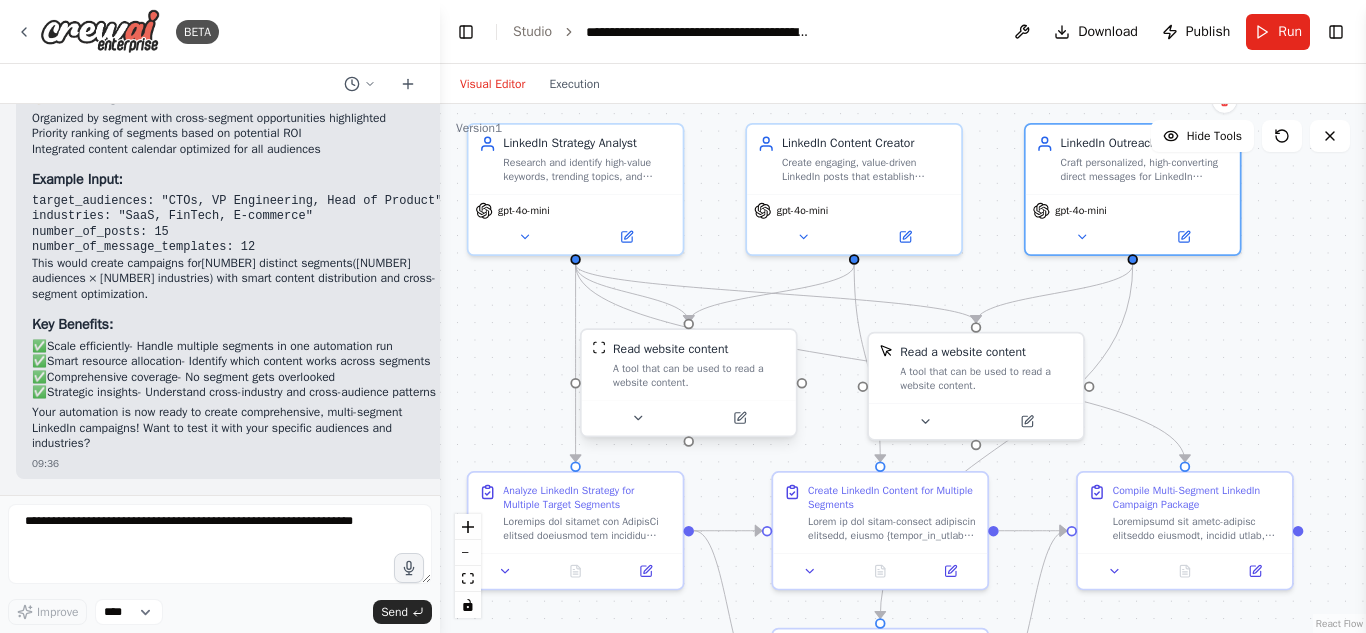 click at bounding box center (689, 418) 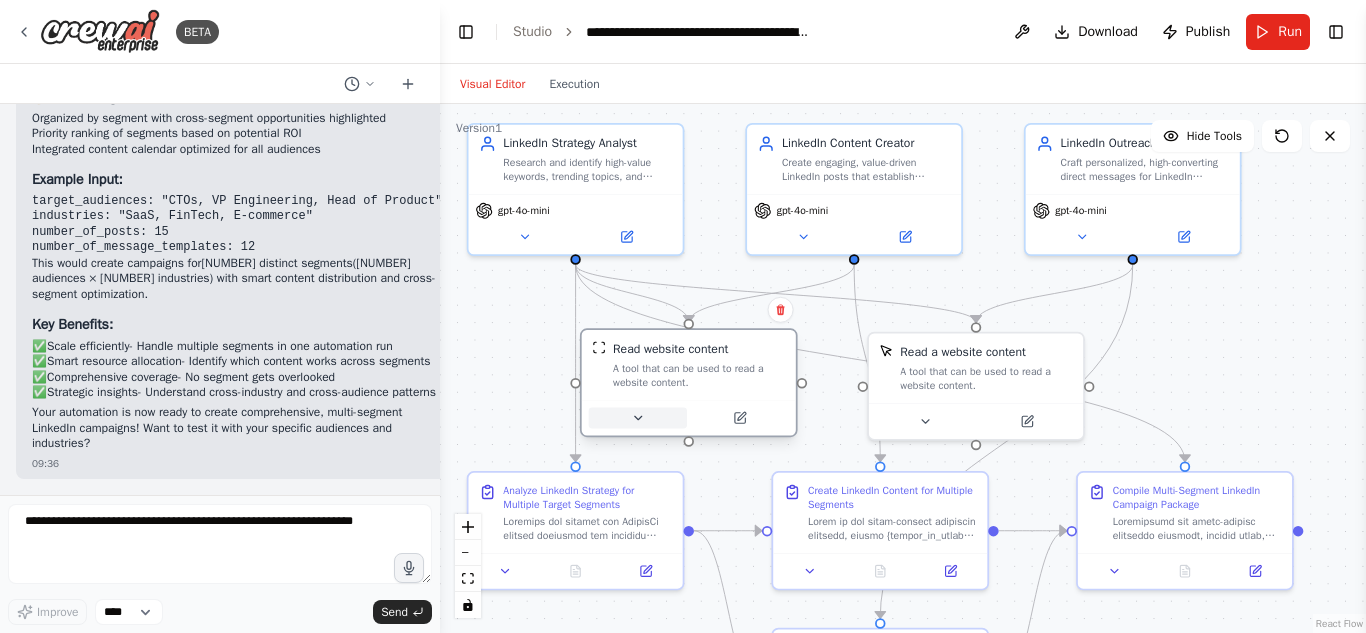 click at bounding box center (638, 418) 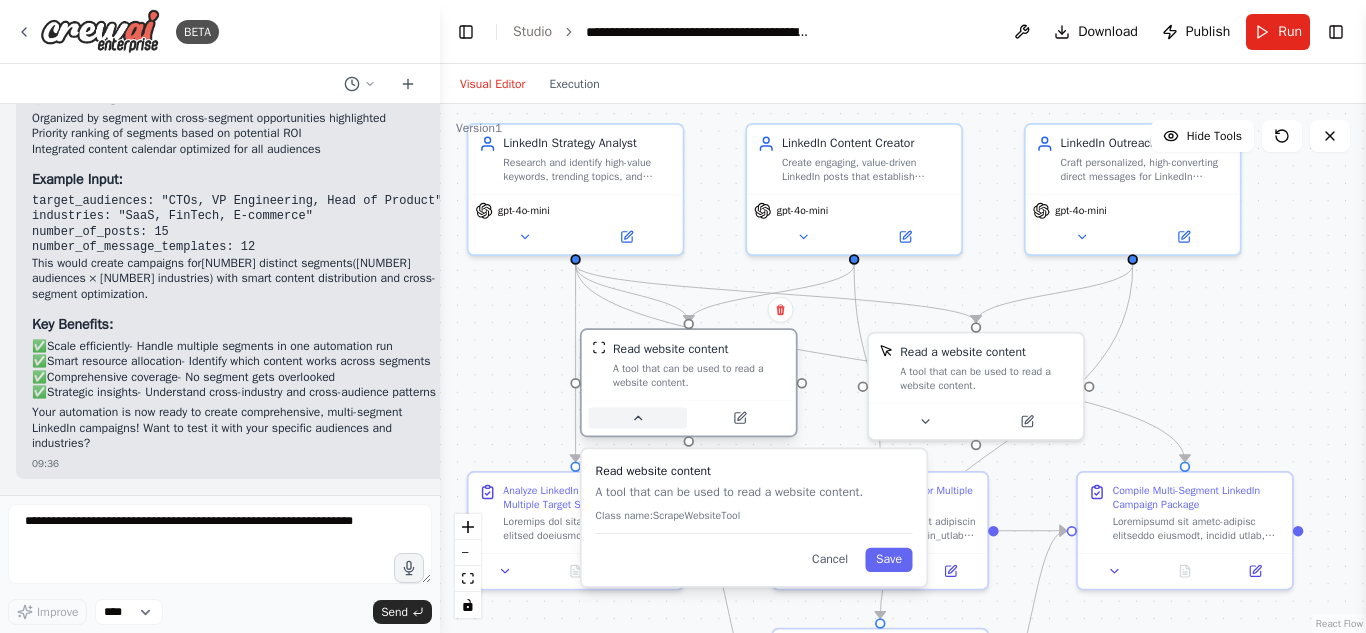 click at bounding box center (638, 418) 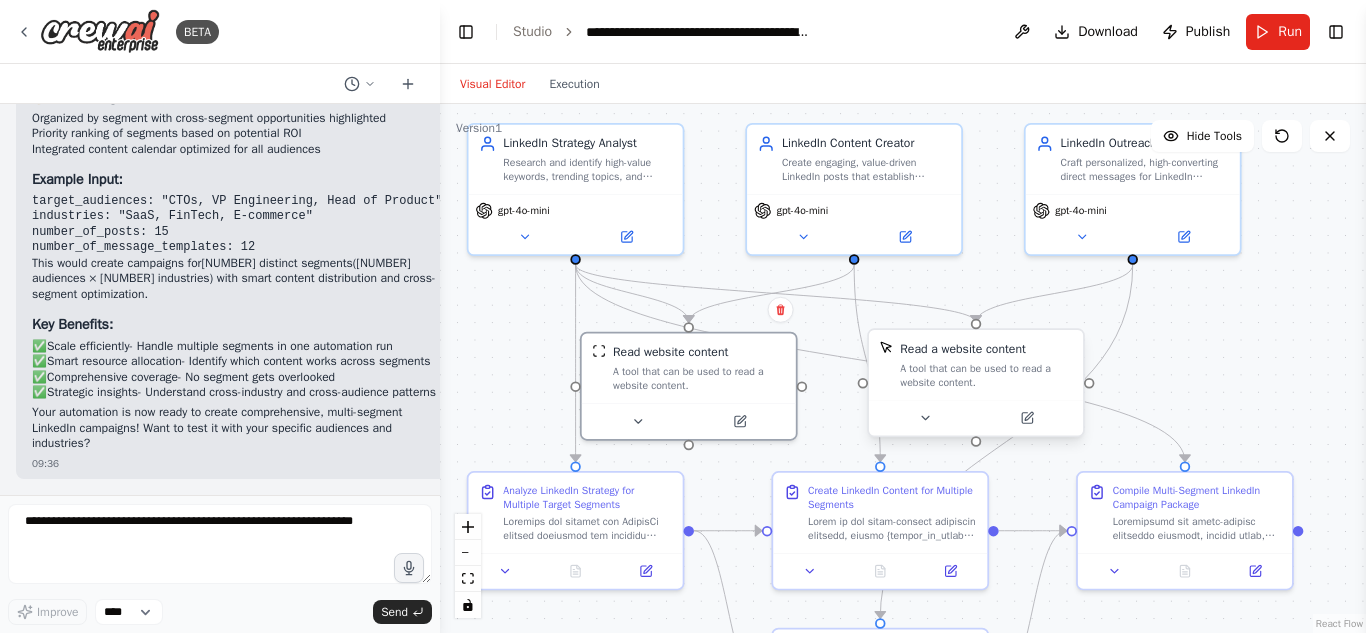 click at bounding box center (976, 418) 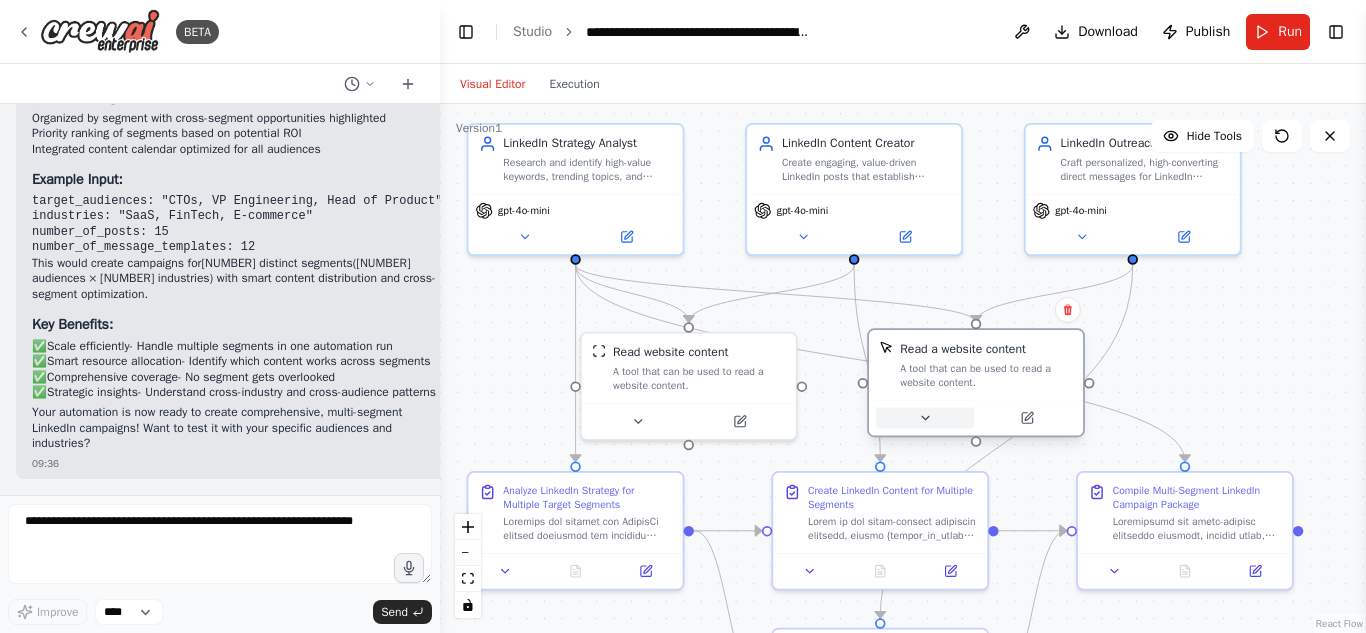 click at bounding box center (925, 418) 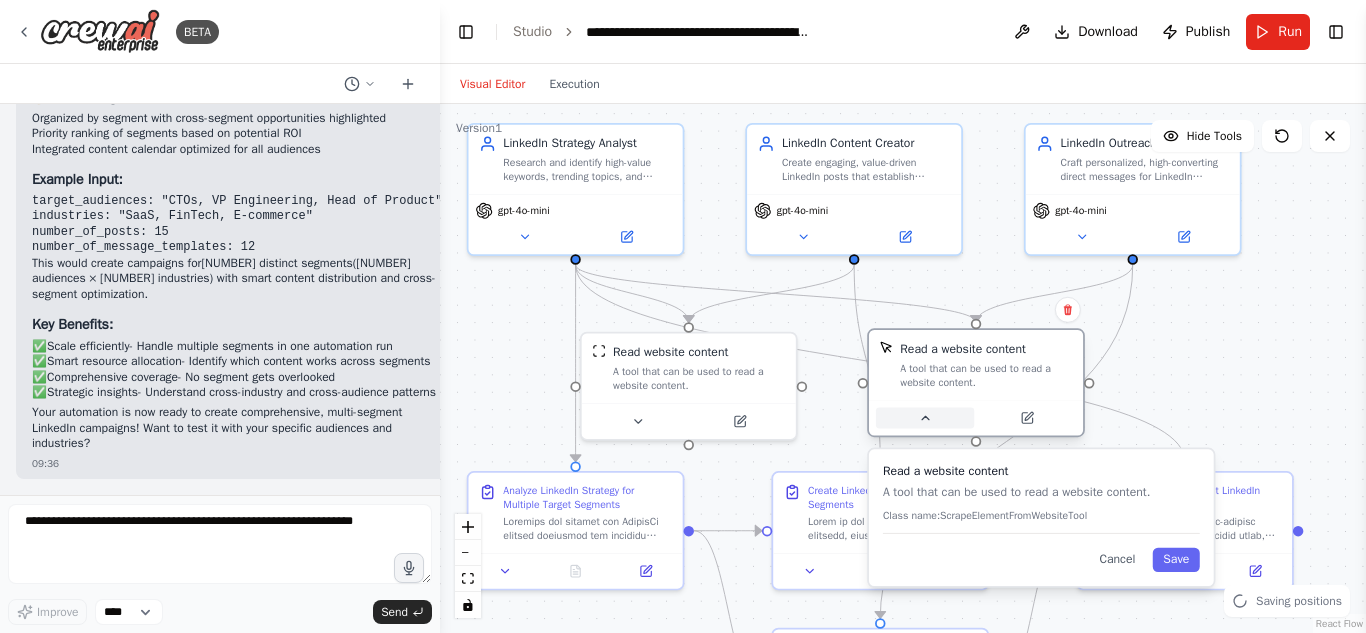 click at bounding box center [925, 418] 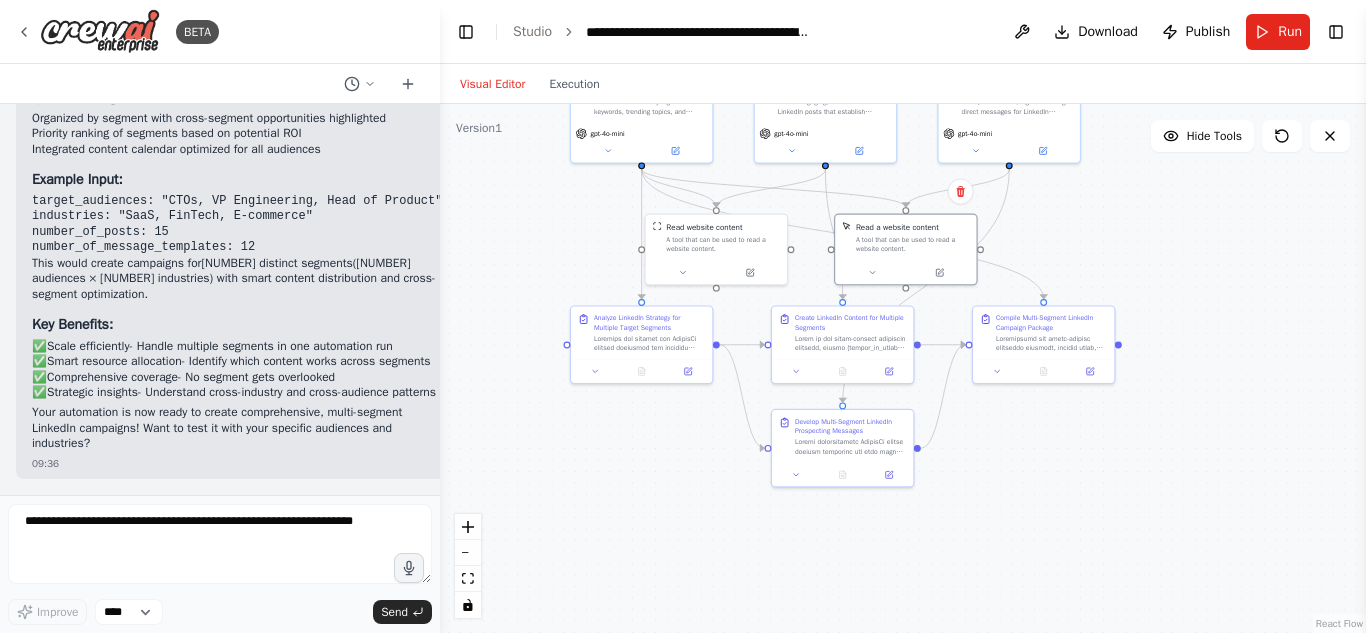 drag, startPoint x: 537, startPoint y: 479, endPoint x: 531, endPoint y: 258, distance: 221.08144 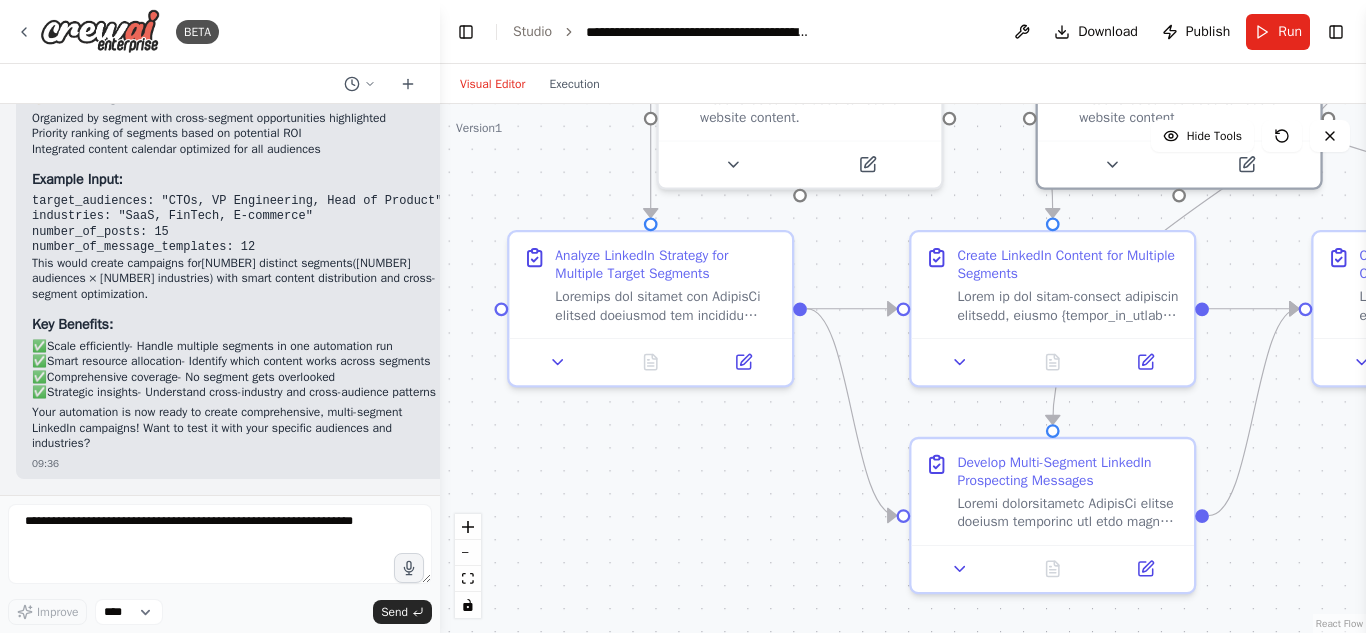 drag, startPoint x: 698, startPoint y: 470, endPoint x: 703, endPoint y: 509, distance: 39.319206 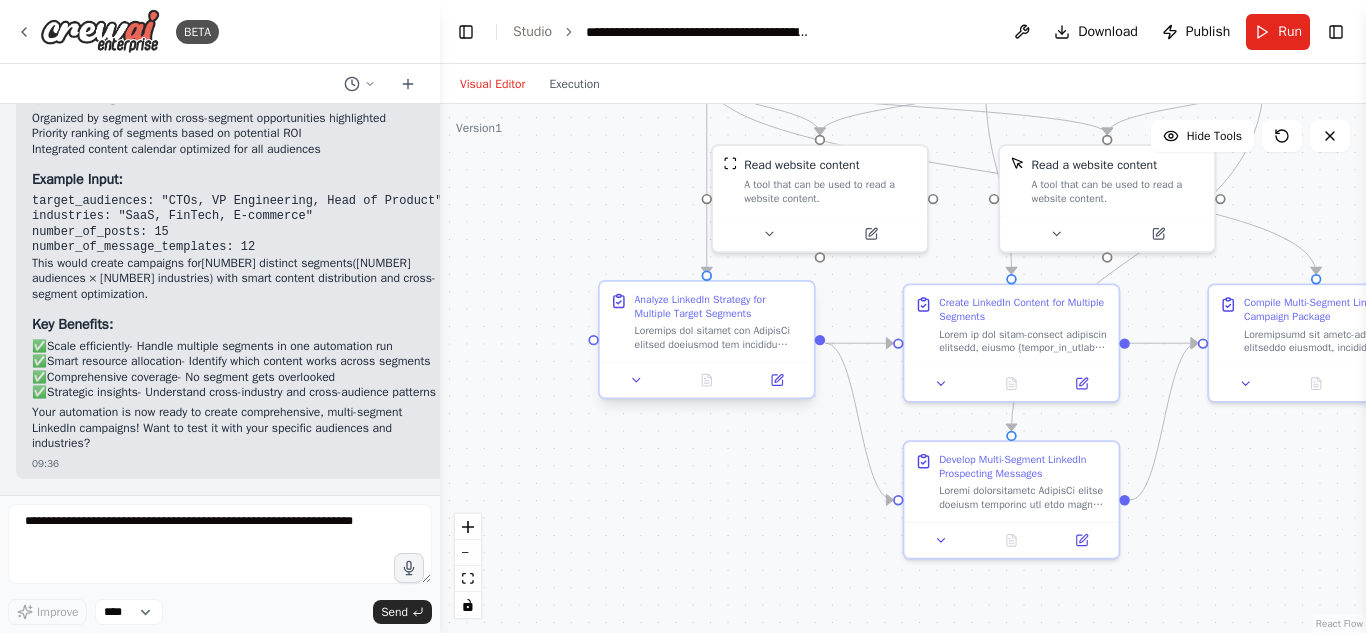 click at bounding box center [707, 380] 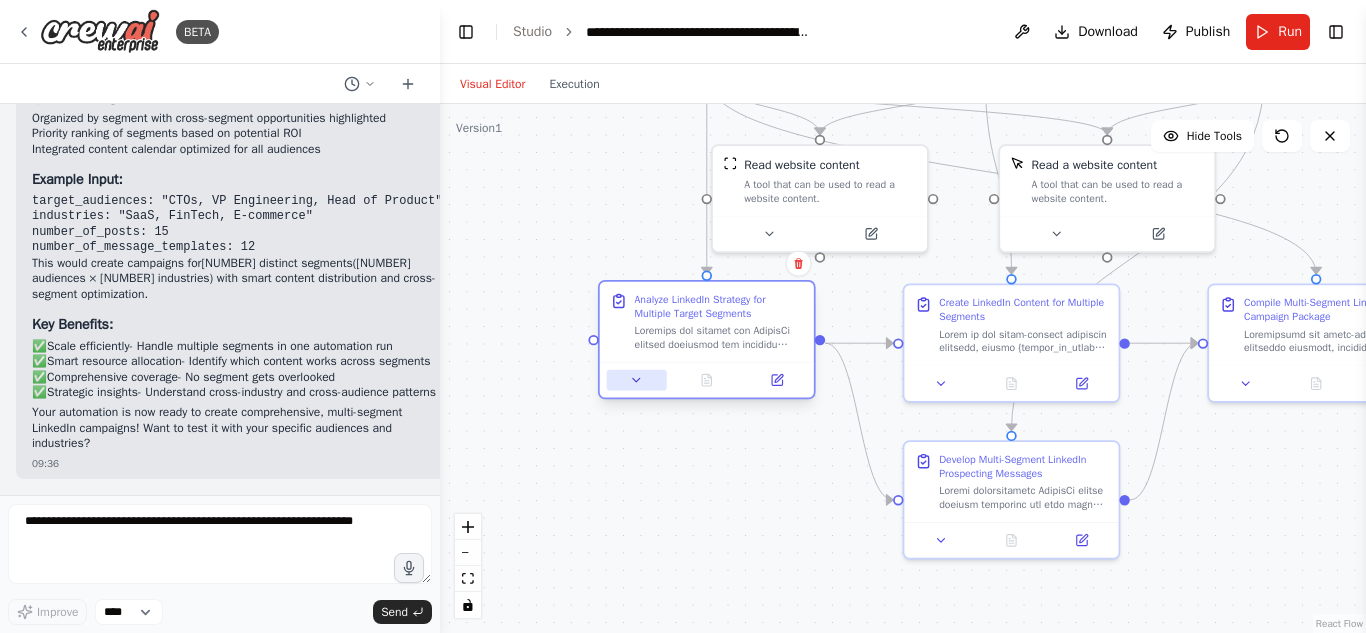 click 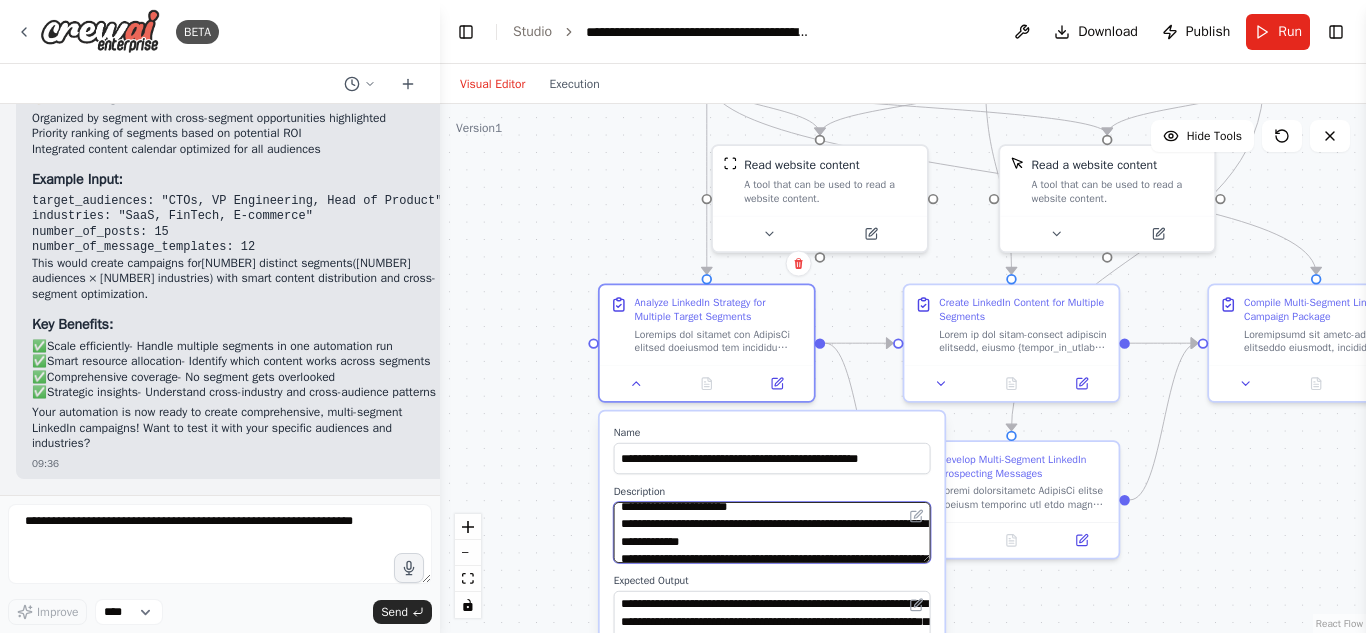 scroll, scrollTop: 226, scrollLeft: 0, axis: vertical 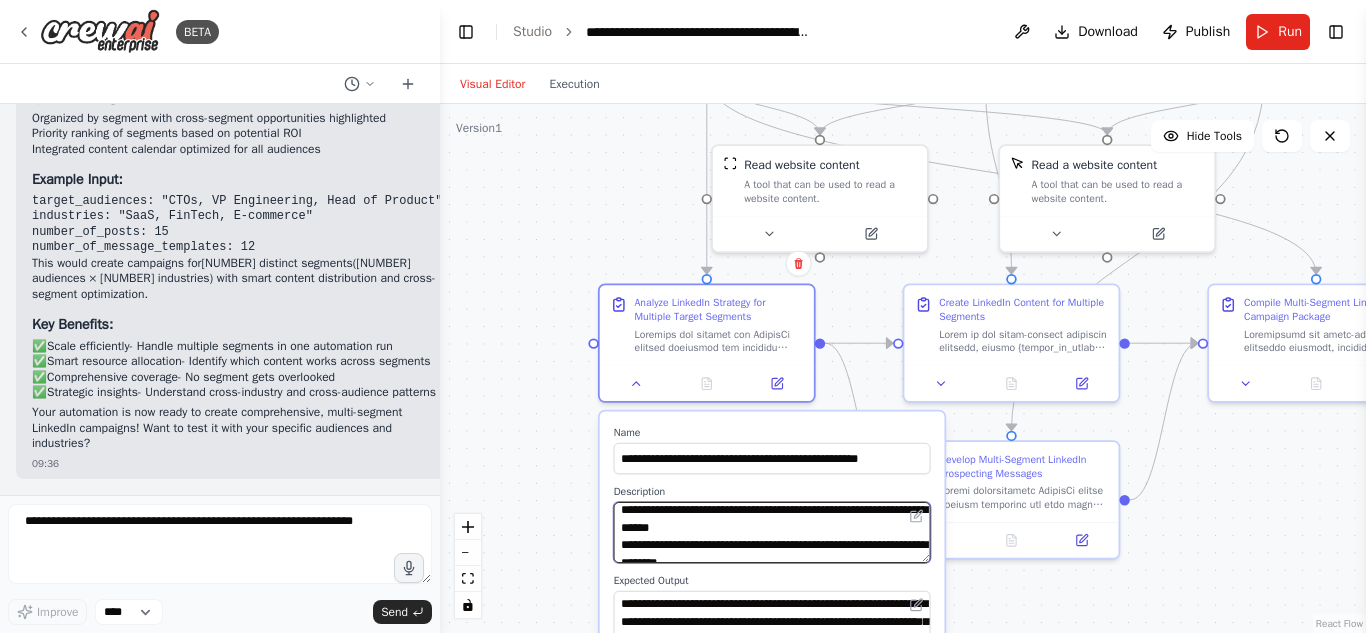 drag, startPoint x: 715, startPoint y: 550, endPoint x: 633, endPoint y: 530, distance: 84.40379 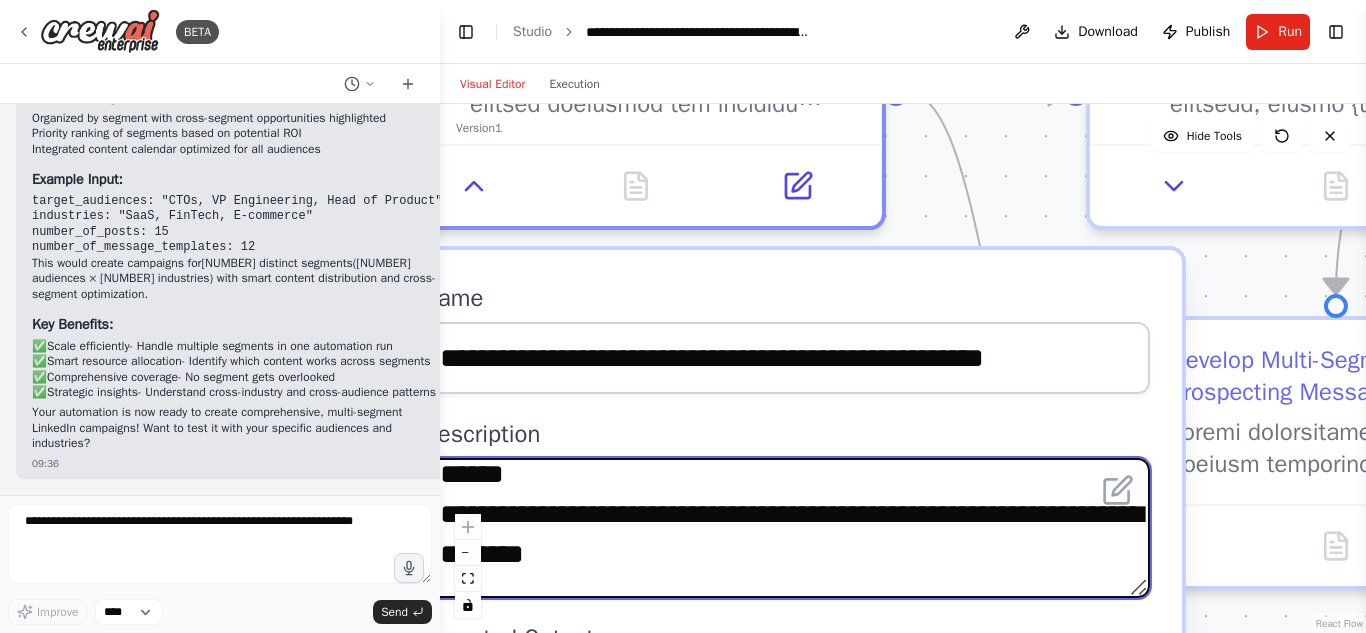 scroll, scrollTop: 266, scrollLeft: 0, axis: vertical 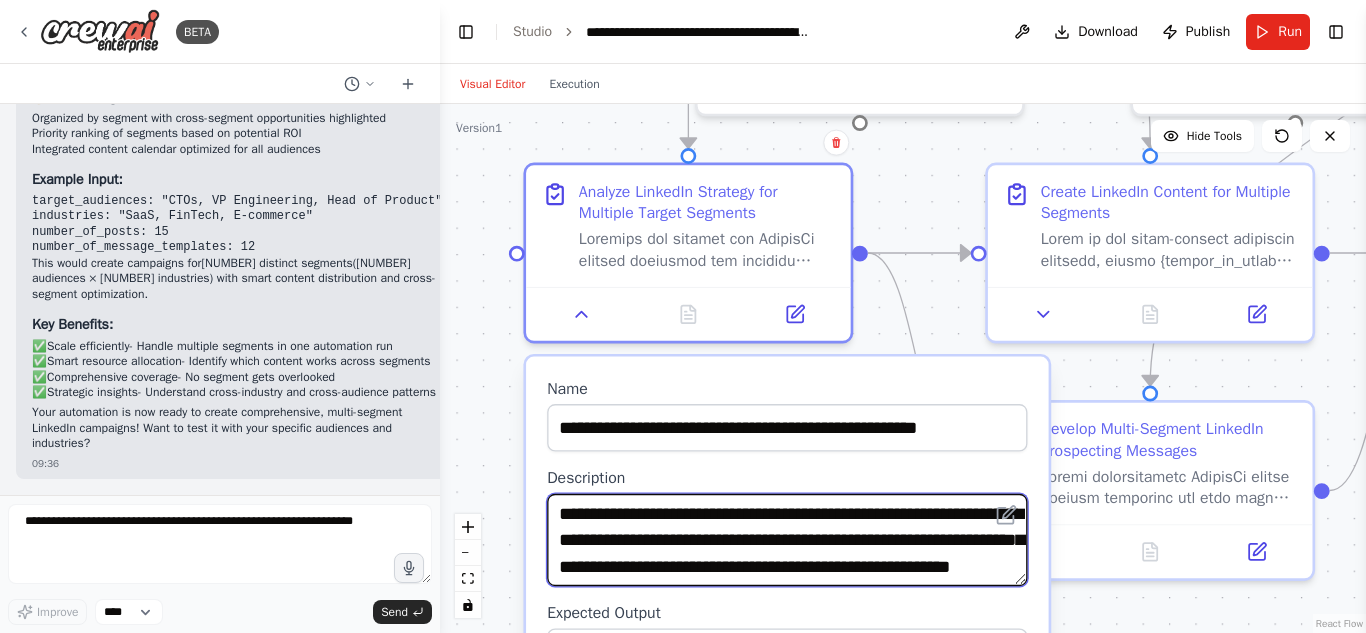 click at bounding box center (787, 540) 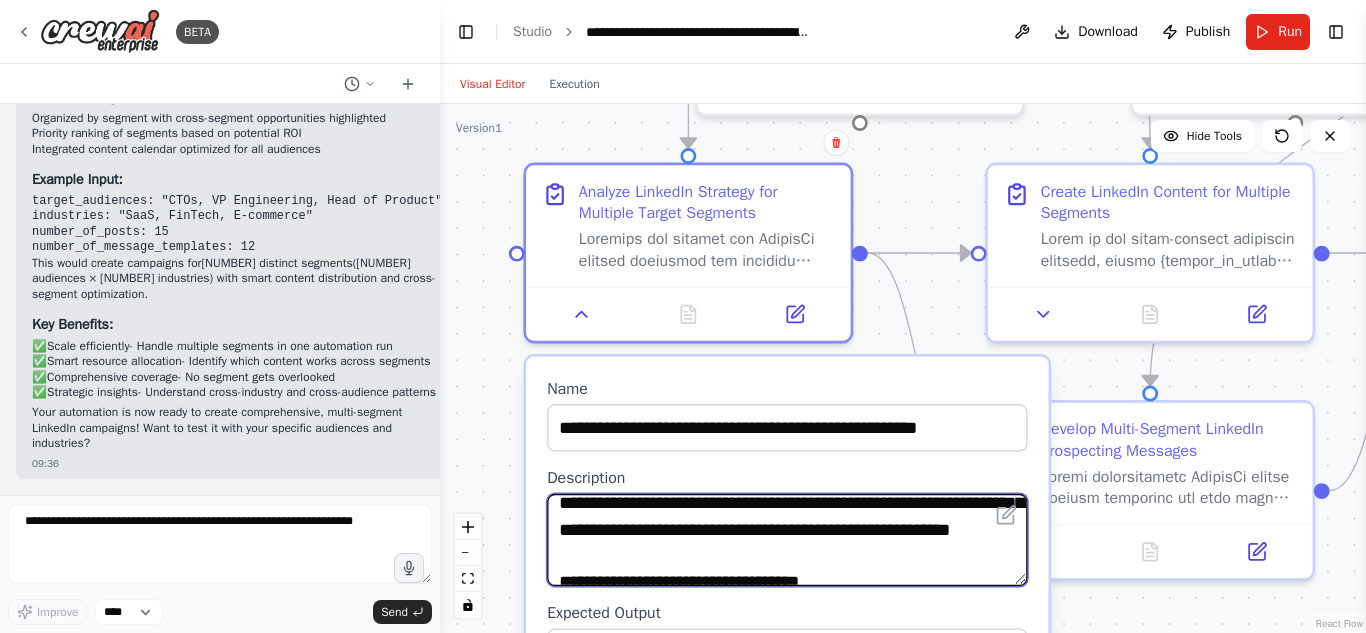scroll, scrollTop: 32, scrollLeft: 0, axis: vertical 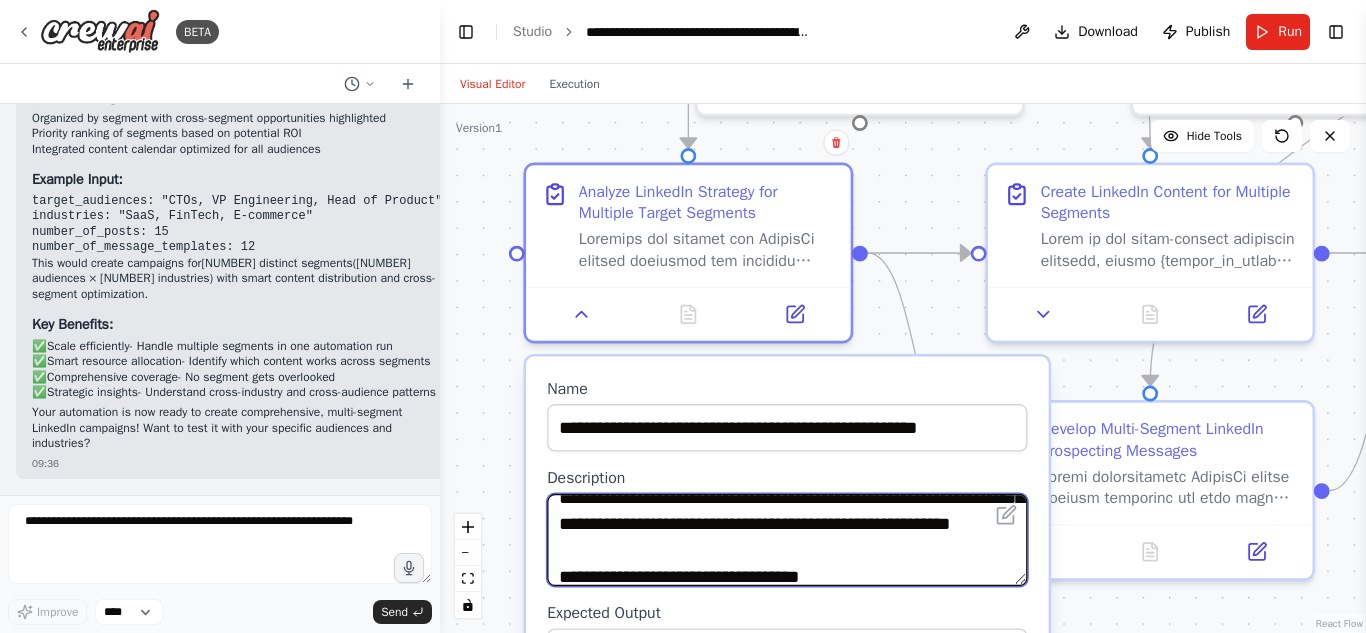 drag, startPoint x: 698, startPoint y: 570, endPoint x: 566, endPoint y: 529, distance: 138.22084 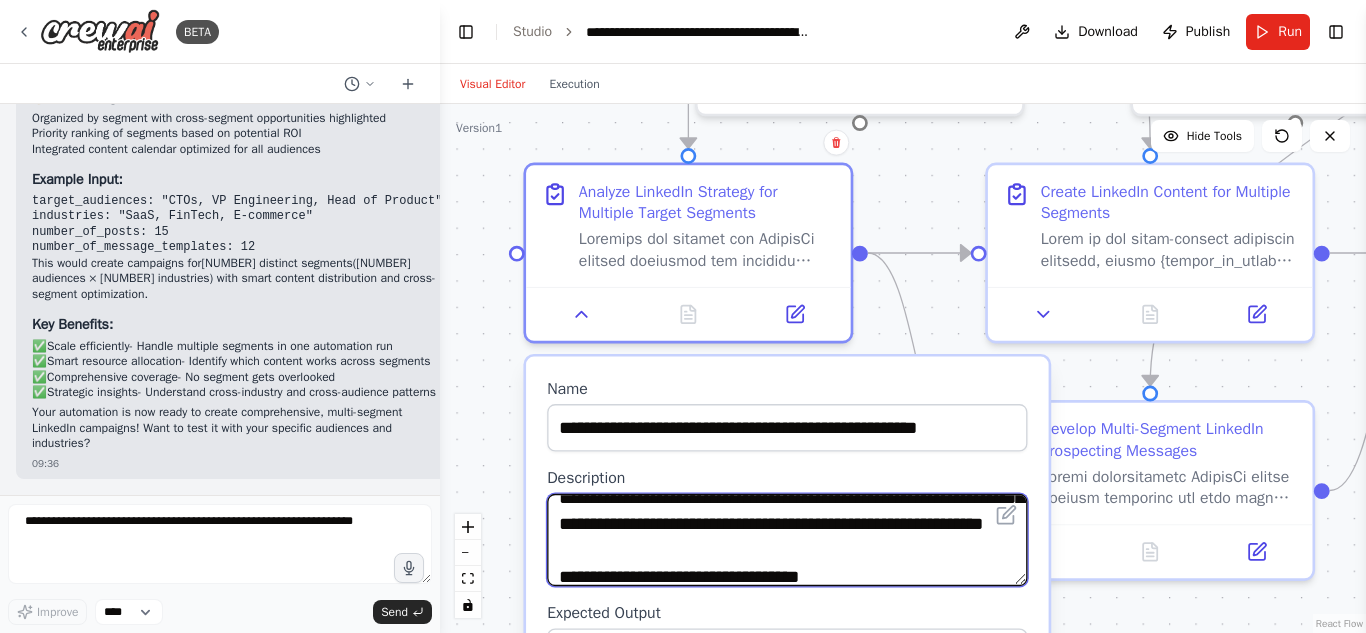 drag, startPoint x: 775, startPoint y: 524, endPoint x: 852, endPoint y: 531, distance: 77.31753 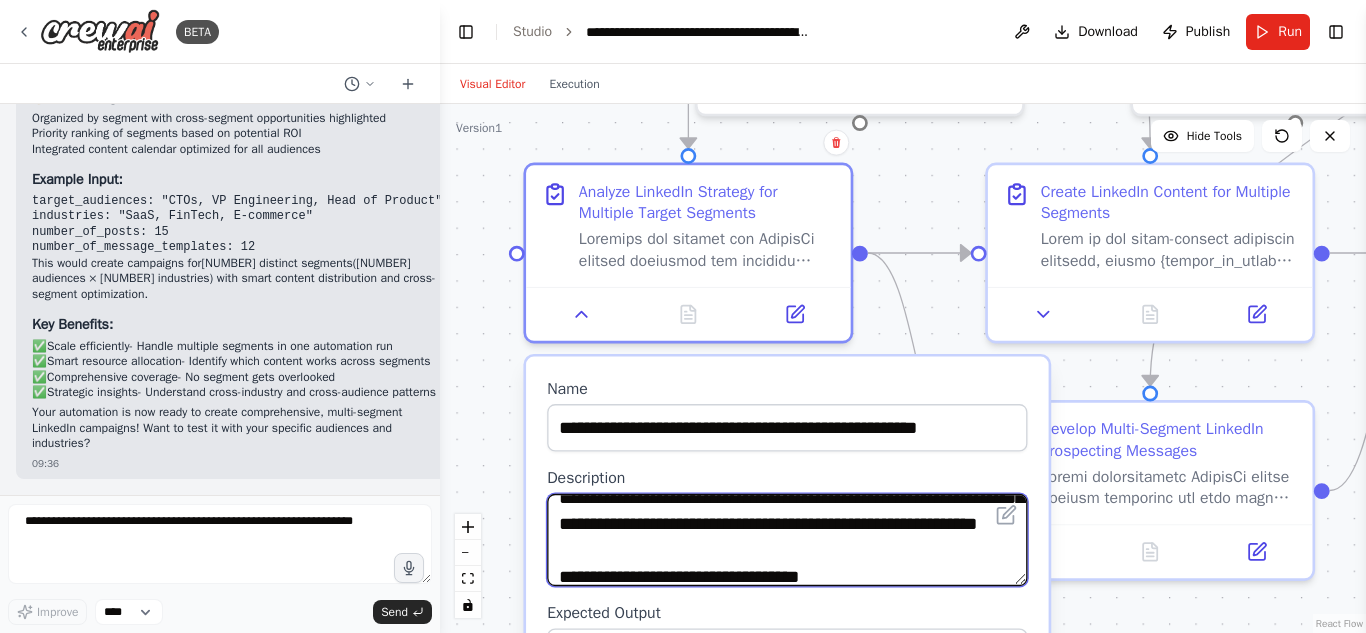 drag, startPoint x: 845, startPoint y: 527, endPoint x: 769, endPoint y: 526, distance: 76.00658 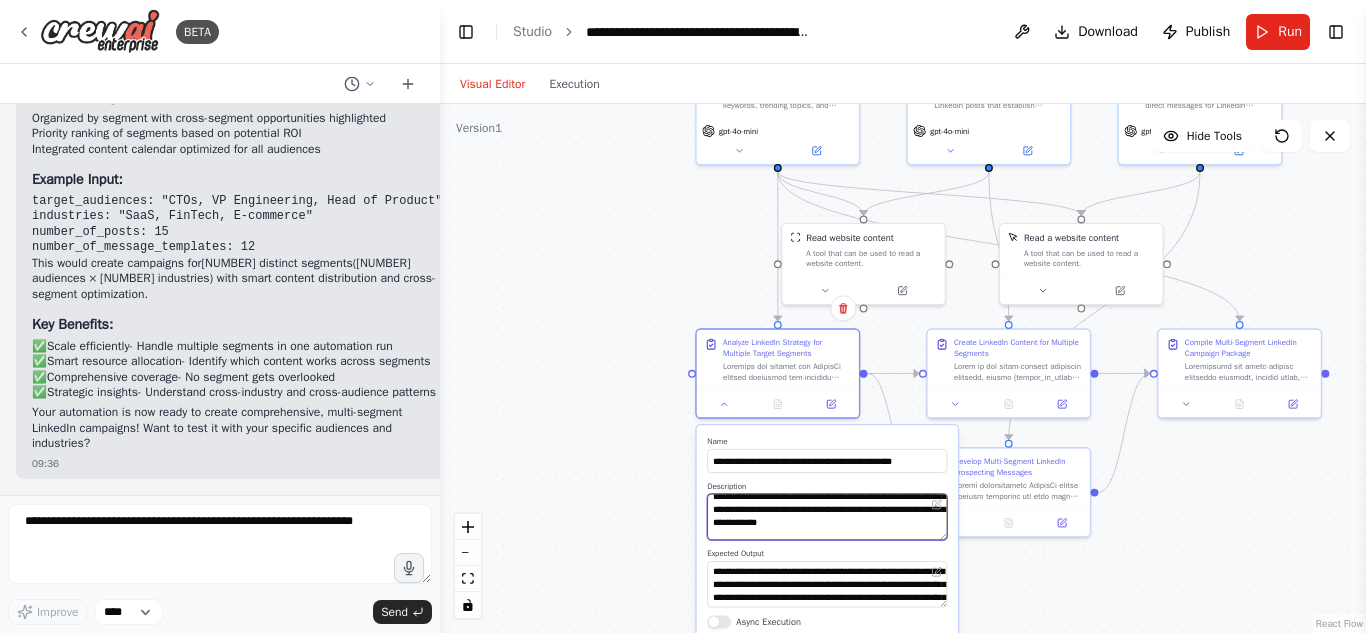 type on "**********" 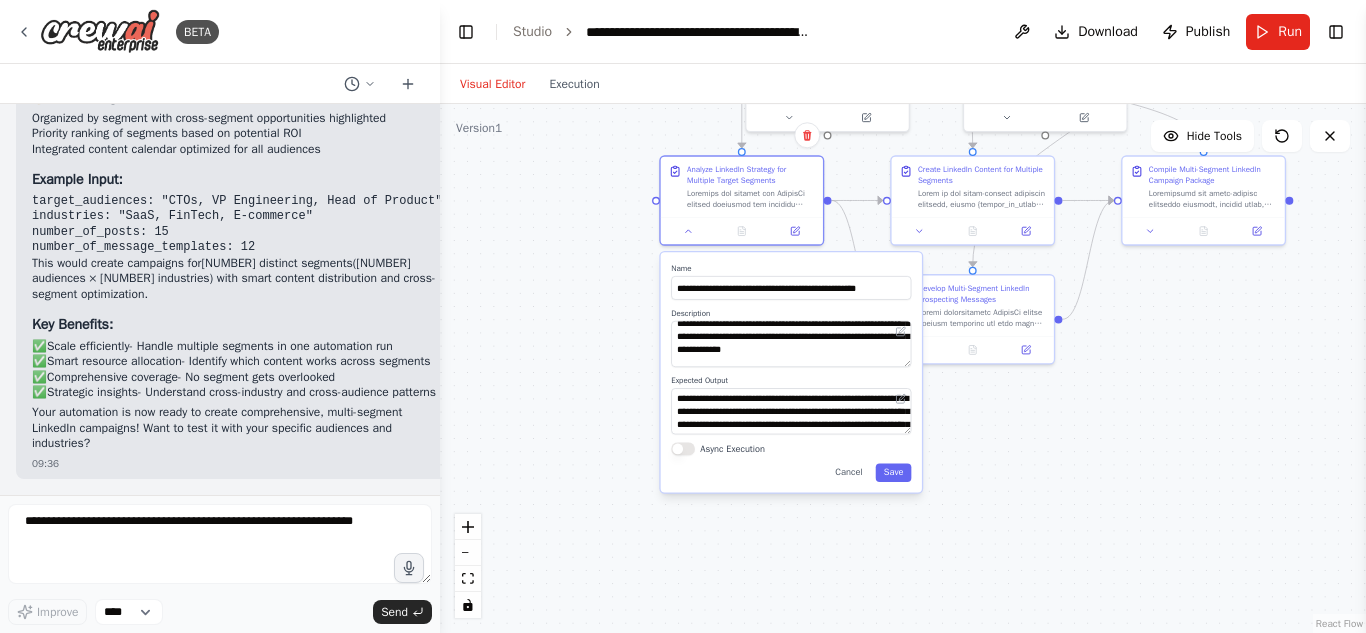 drag, startPoint x: 640, startPoint y: 527, endPoint x: 604, endPoint y: 354, distance: 176.70596 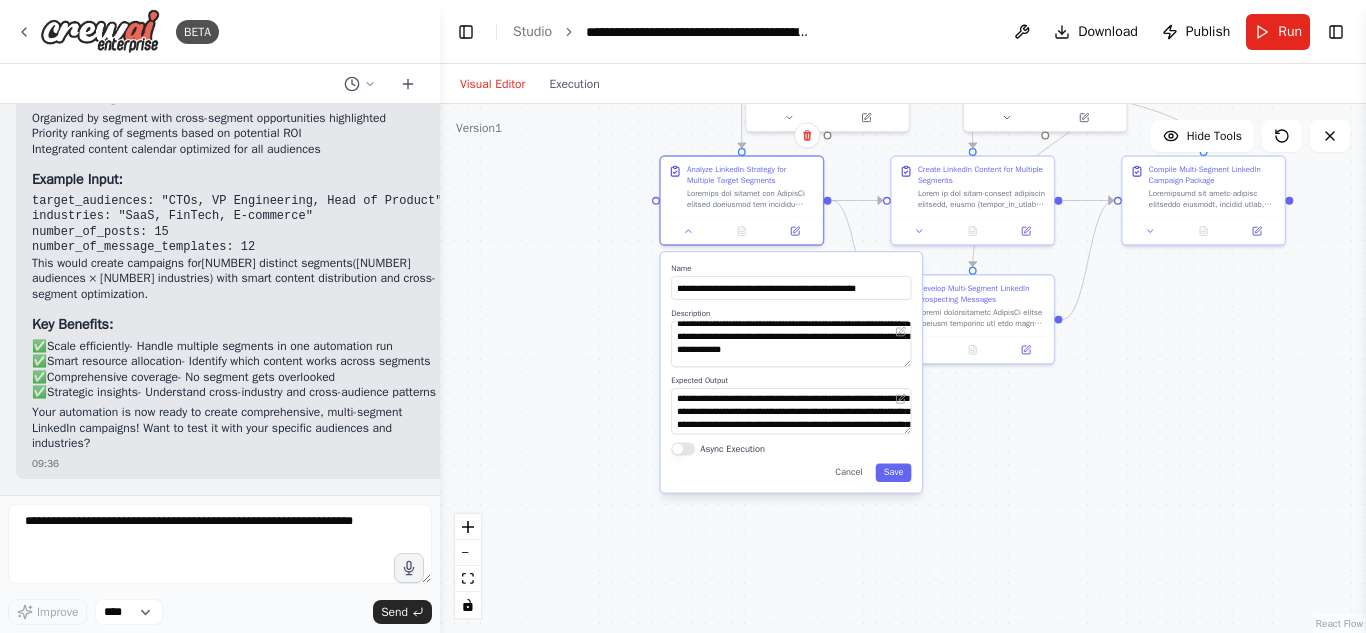 click on ".deletable-edge-delete-btn {
width: 20px;
height: 20px;
border: 0px solid #ffffff;
color: #6b7280;
background-color: #f8fafc;
cursor: pointer;
border-radius: 50%;
font-size: 12px;
padding: 3px;
display: flex;
align-items: center;
justify-content: center;
transition: all 0.2s cubic-bezier(0.4, 0, 0.2, 1);
box-shadow: 0 2px 4px rgba(0, 0, 0, 0.1);
}
.deletable-edge-delete-btn:hover {
background-color: #ef4444;
color: #ffffff;
border-color: #dc2626;
transform: scale(1.1);
box-shadow: 0 4px 12px rgba(239, 68, 68, 0.4);
}
.deletable-edge-delete-btn:active {
transform: scale(0.95);
box-shadow: 0 2px 4px rgba(239, 68, 68, 0.3);
}
LinkedIn Strategy Analyst gpt-4o-mini Read website content Name Save" at bounding box center (903, 368) 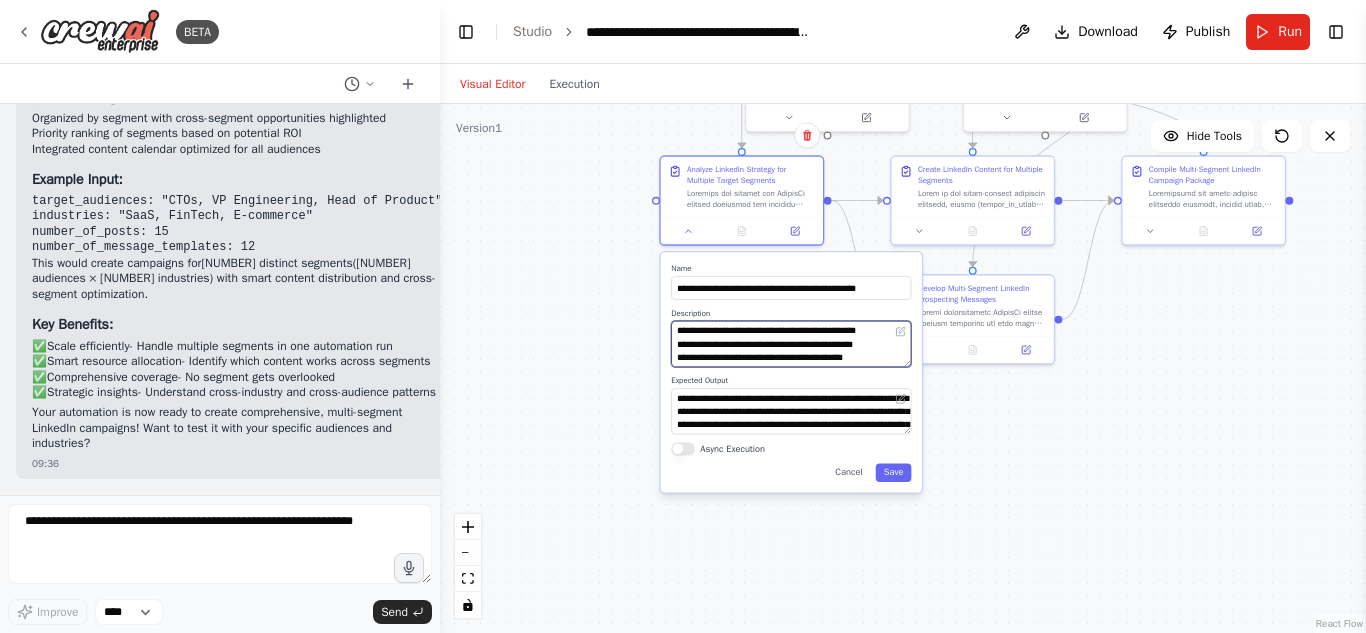 scroll, scrollTop: 780, scrollLeft: 0, axis: vertical 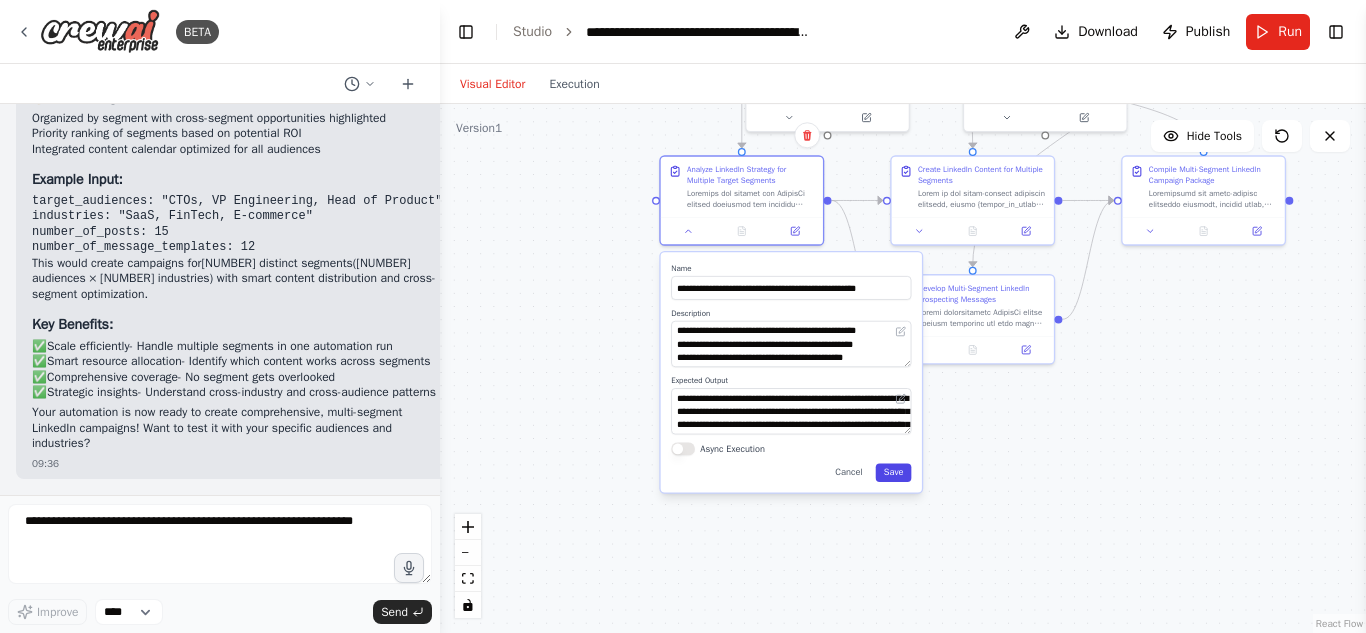 click on "Save" at bounding box center (894, 472) 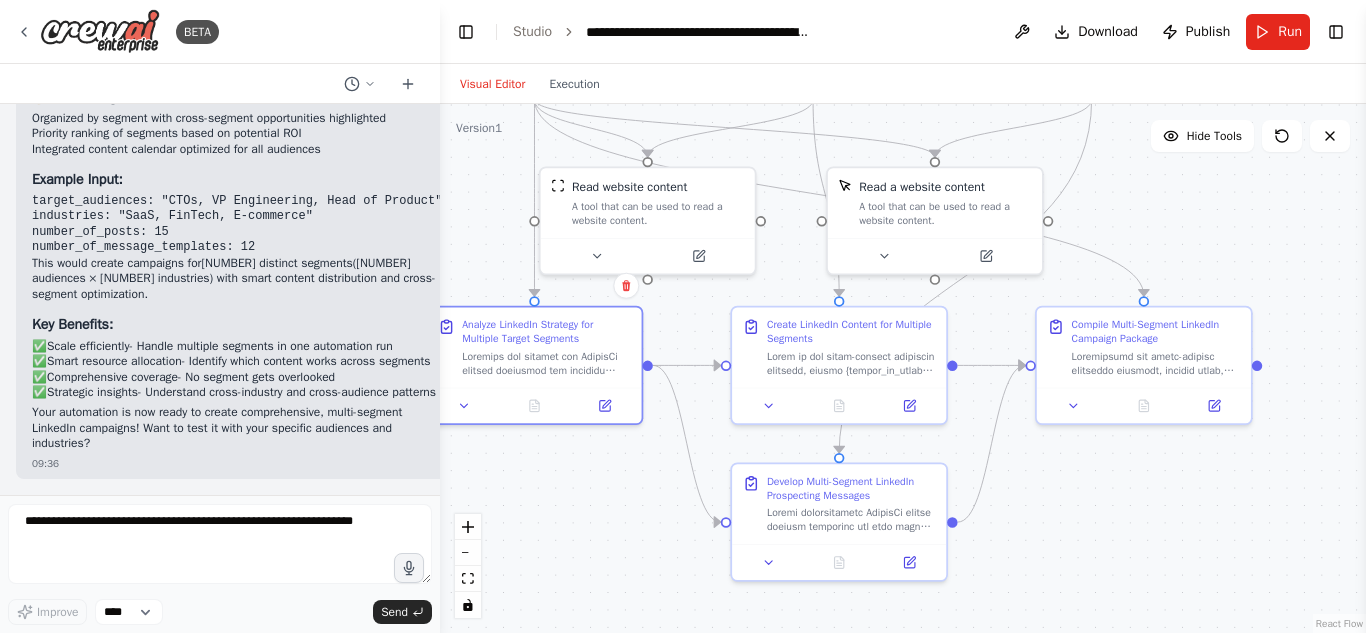 drag, startPoint x: 887, startPoint y: 420, endPoint x: 733, endPoint y: 626, distance: 257.20032 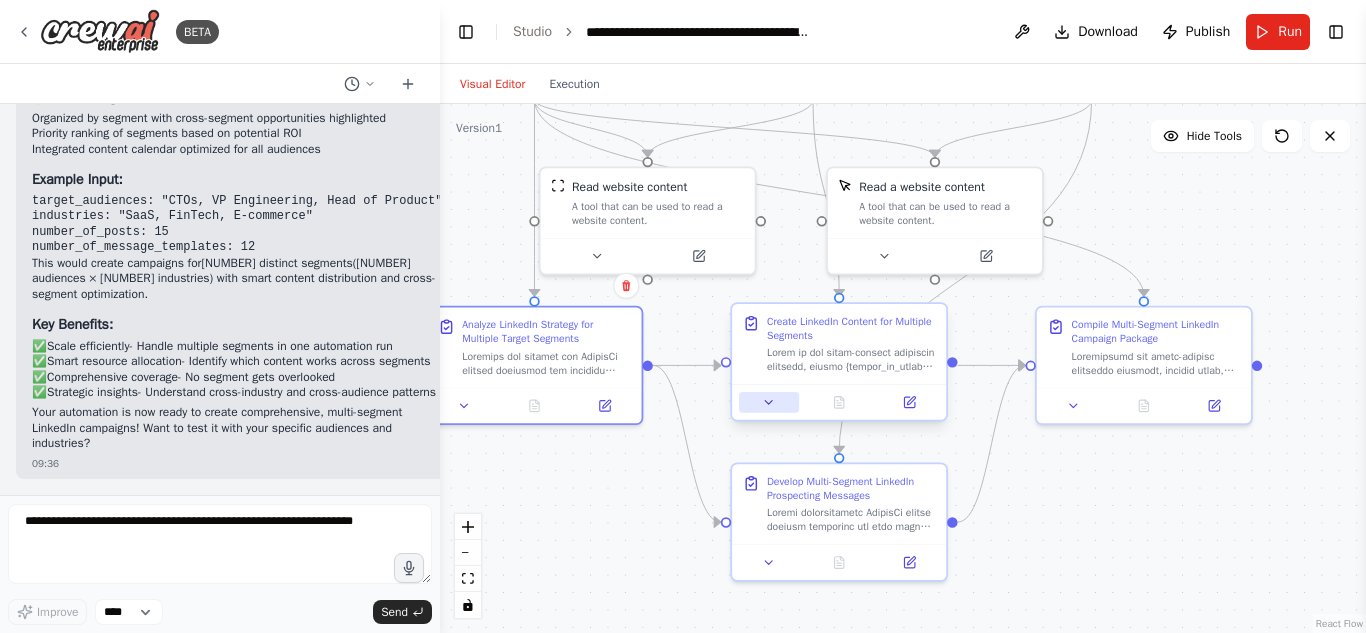 click 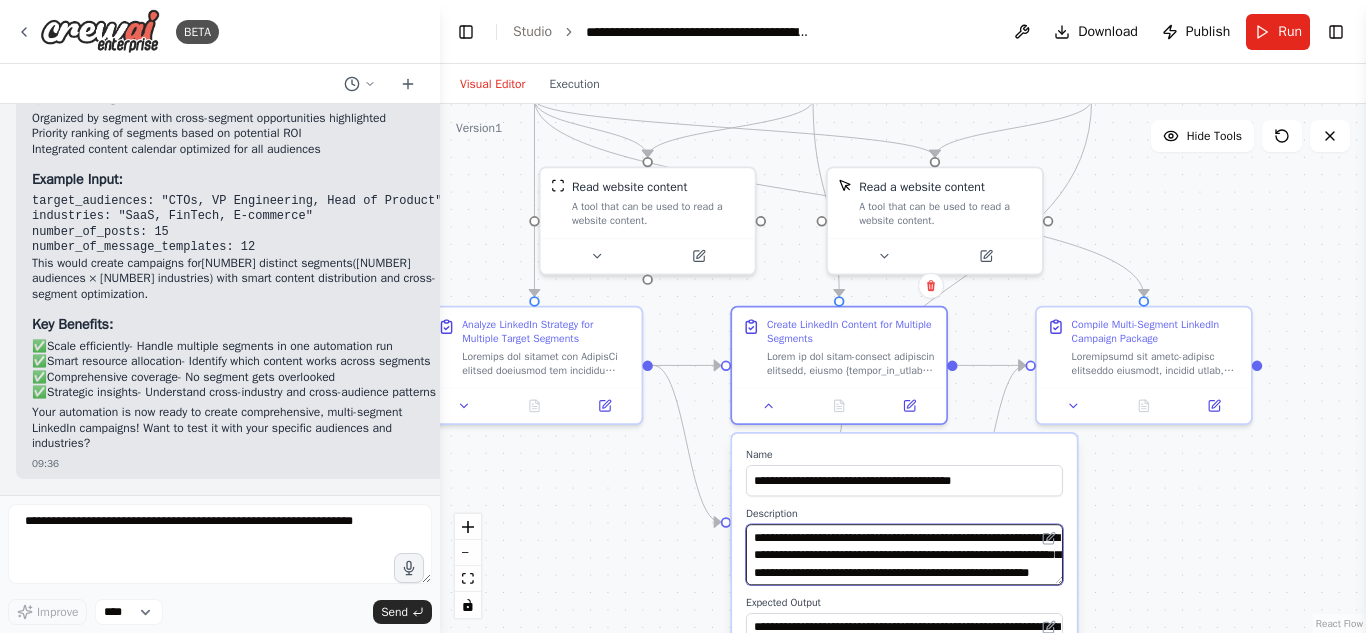drag, startPoint x: 848, startPoint y: 557, endPoint x: 757, endPoint y: 555, distance: 91.02197 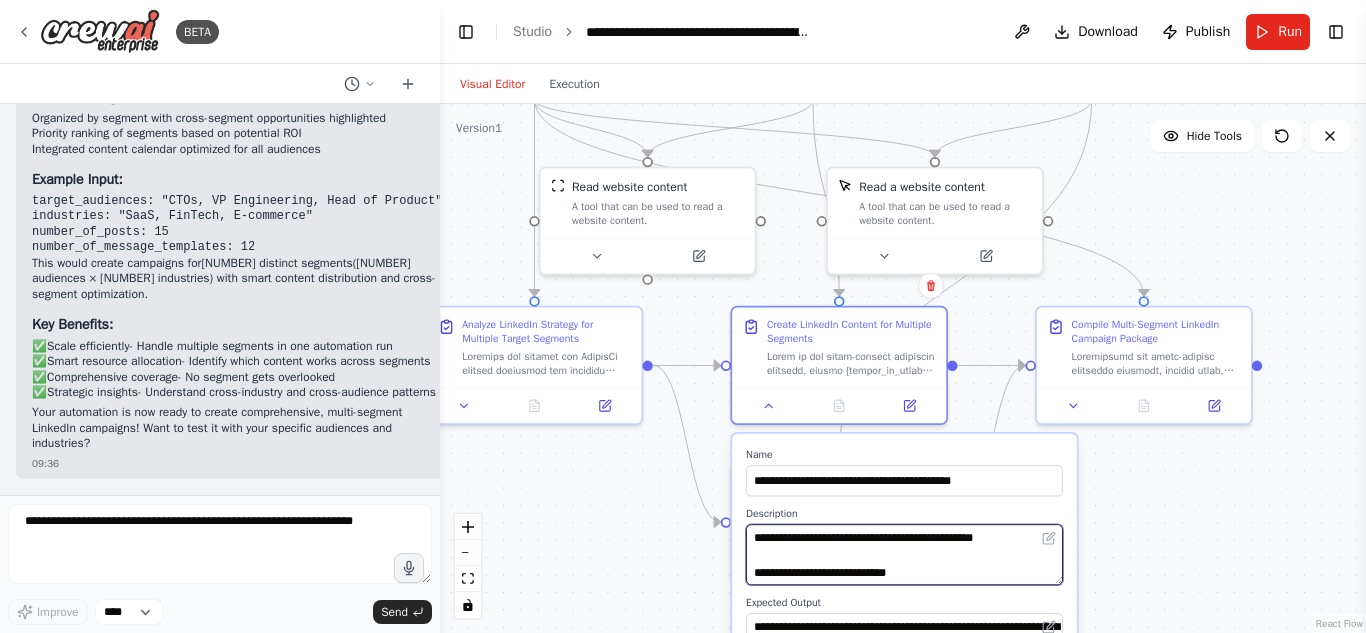scroll, scrollTop: 80, scrollLeft: 0, axis: vertical 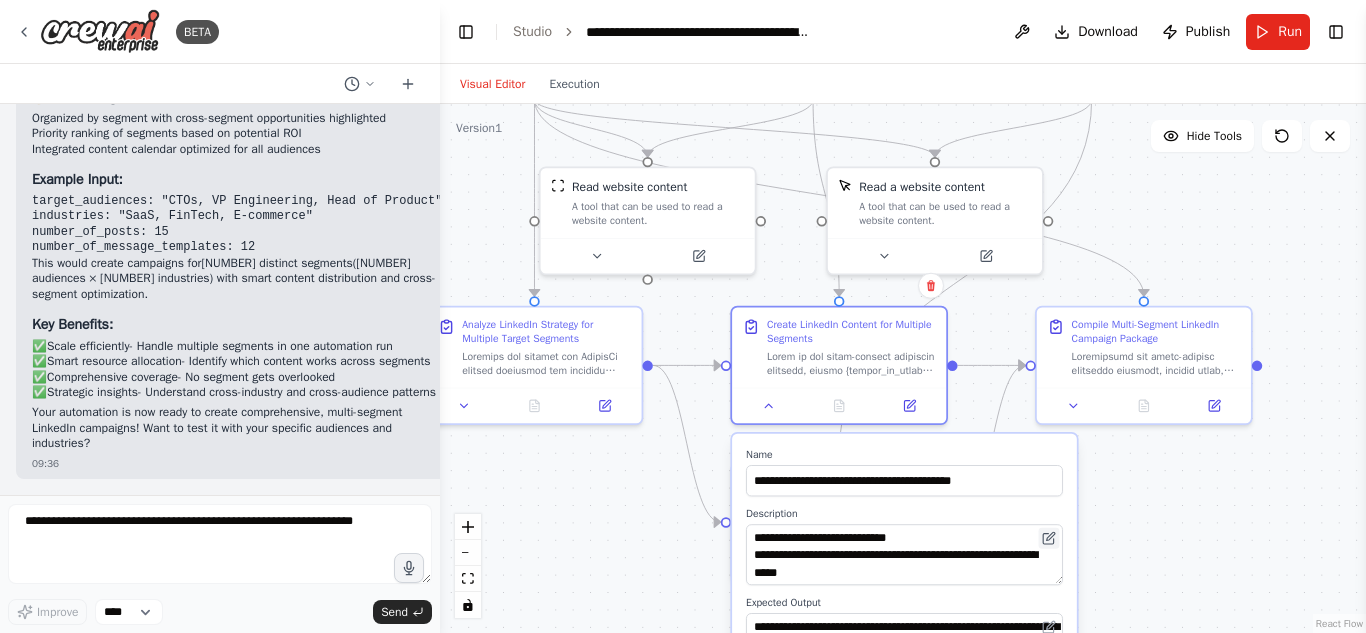 click at bounding box center (1049, 538) 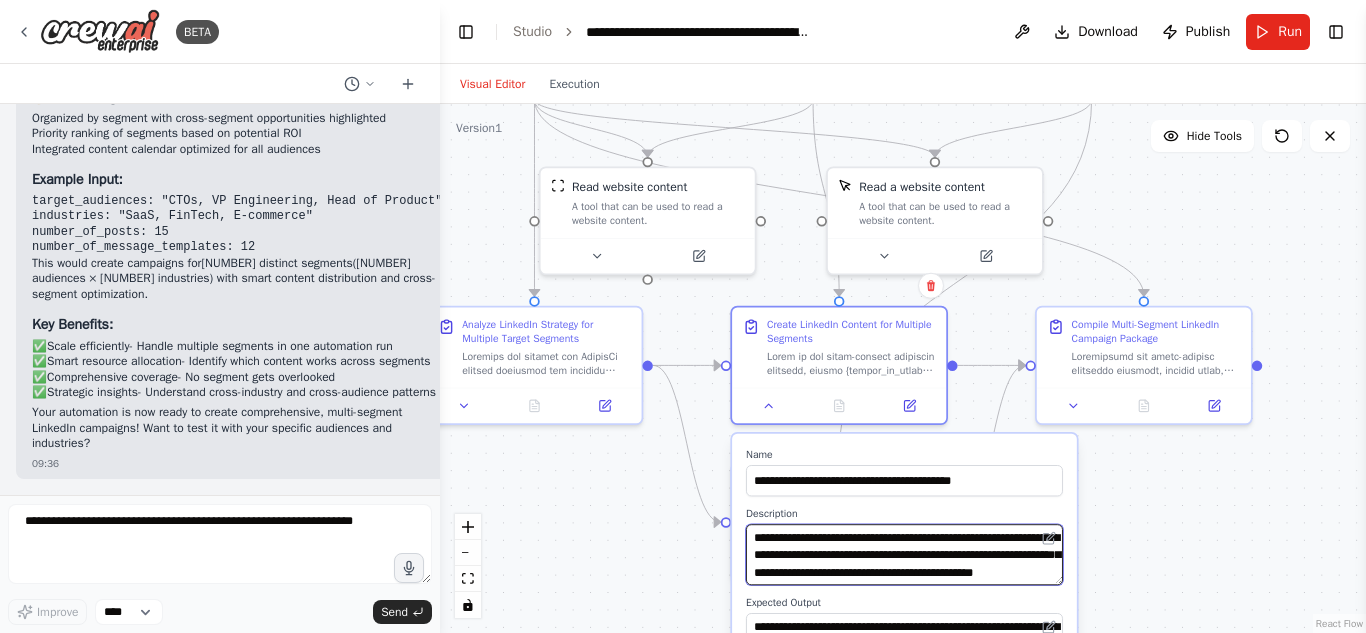 scroll, scrollTop: 40, scrollLeft: 0, axis: vertical 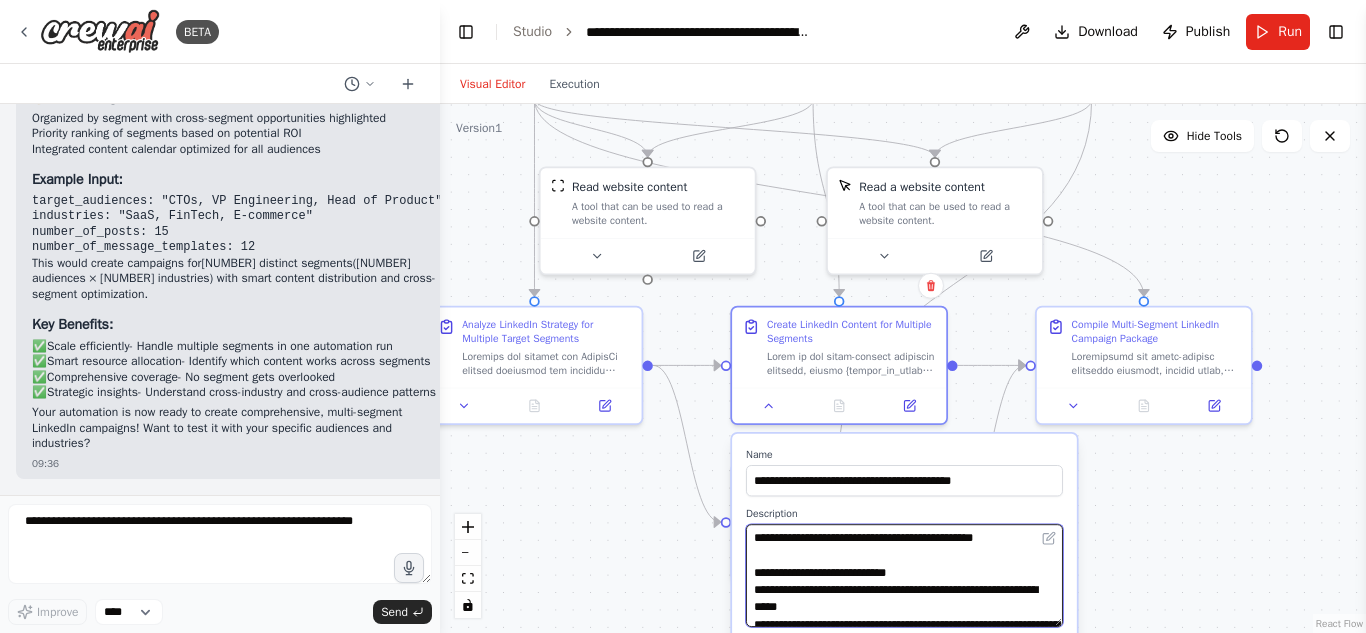 drag, startPoint x: 1057, startPoint y: 579, endPoint x: 1057, endPoint y: 627, distance: 48 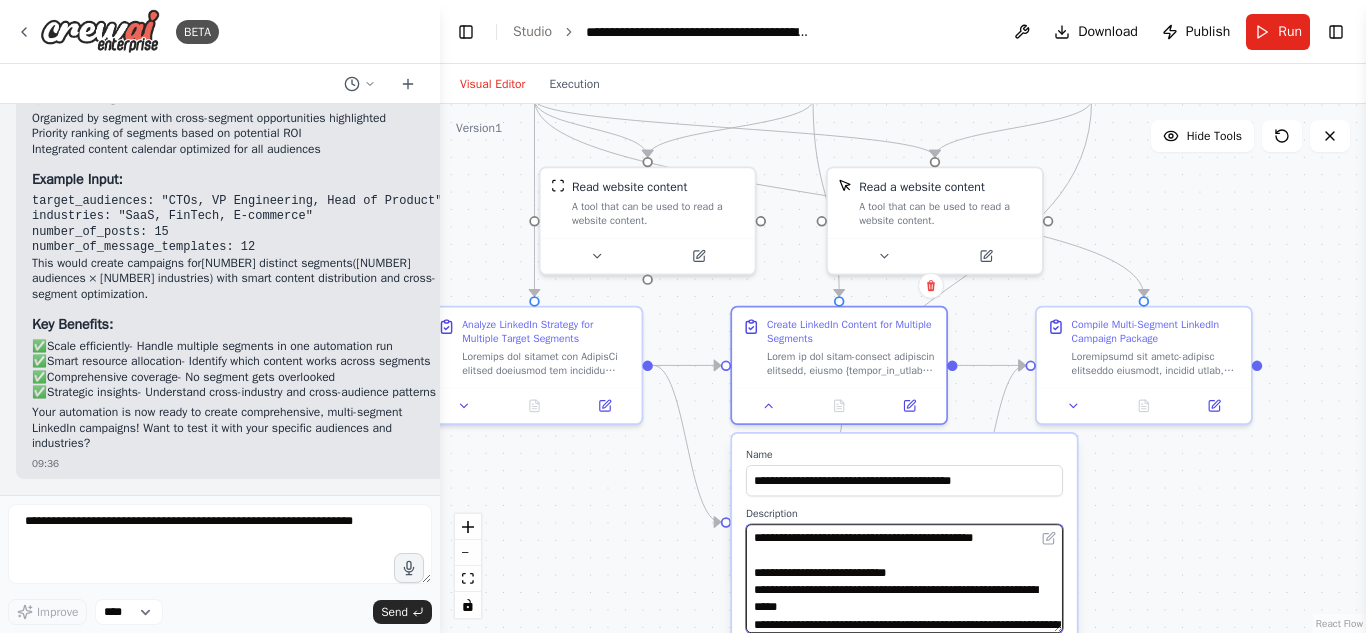 scroll, scrollTop: 0, scrollLeft: 0, axis: both 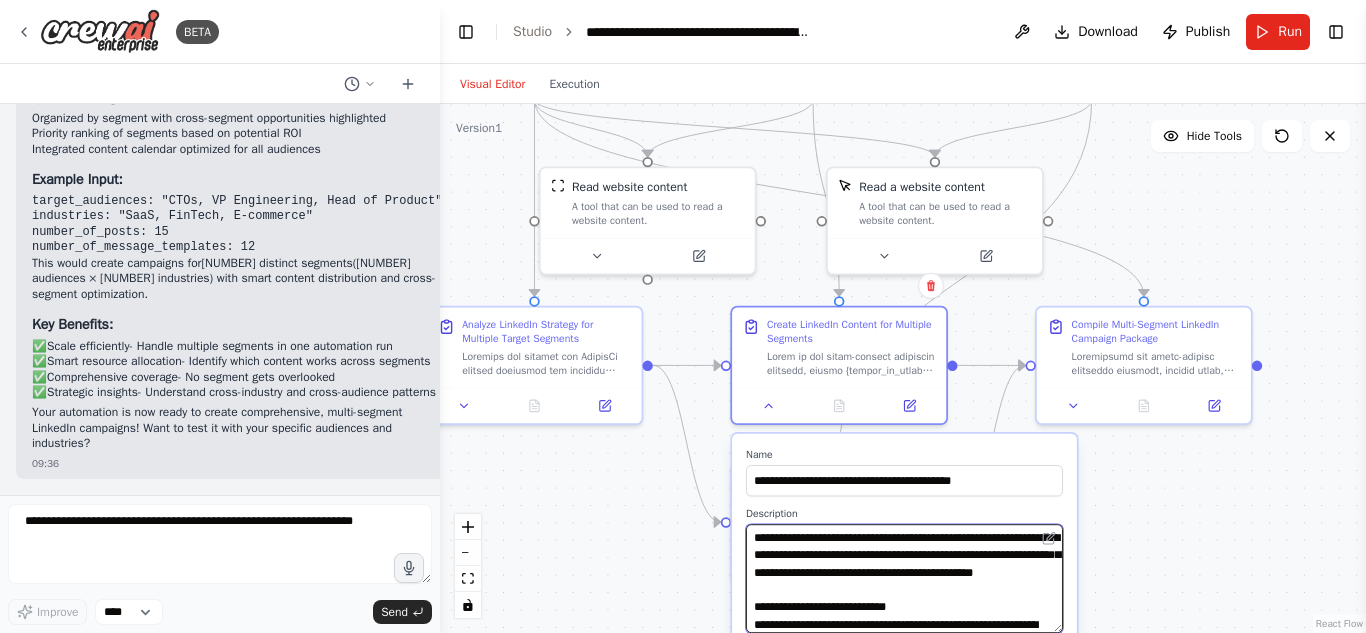 drag, startPoint x: 757, startPoint y: 589, endPoint x: 847, endPoint y: 590, distance: 90.005554 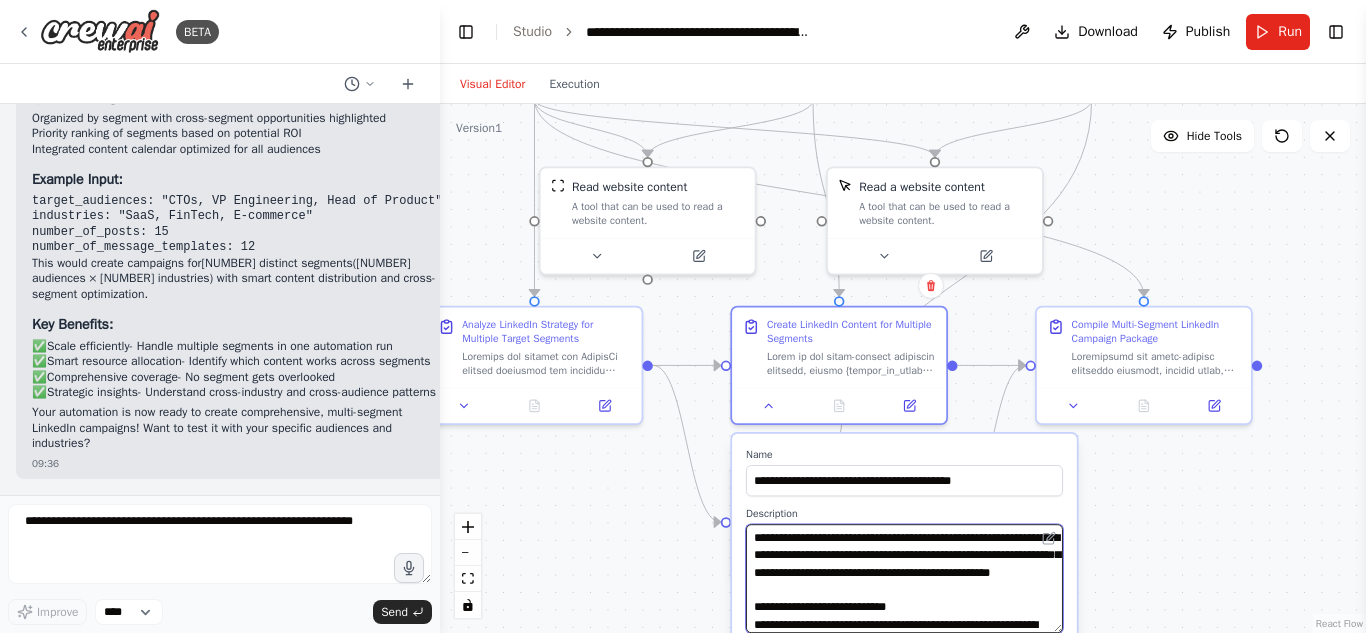 drag, startPoint x: 909, startPoint y: 593, endPoint x: 960, endPoint y: 593, distance: 51 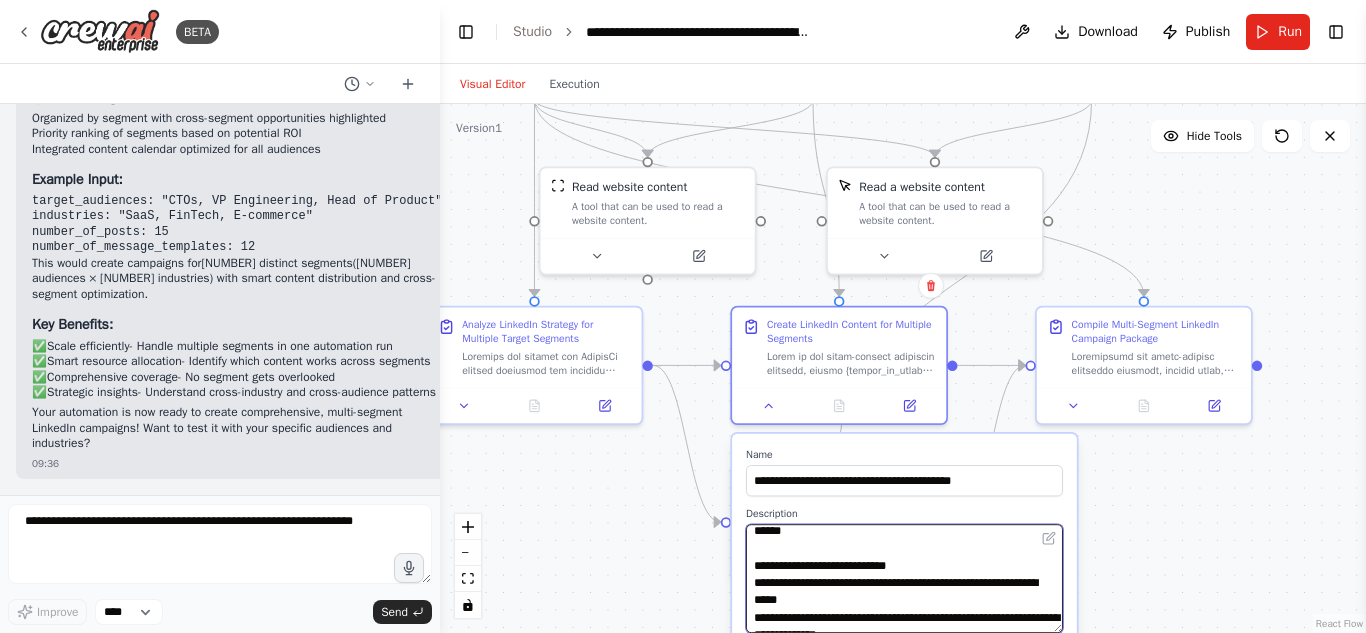 scroll, scrollTop: 0, scrollLeft: 0, axis: both 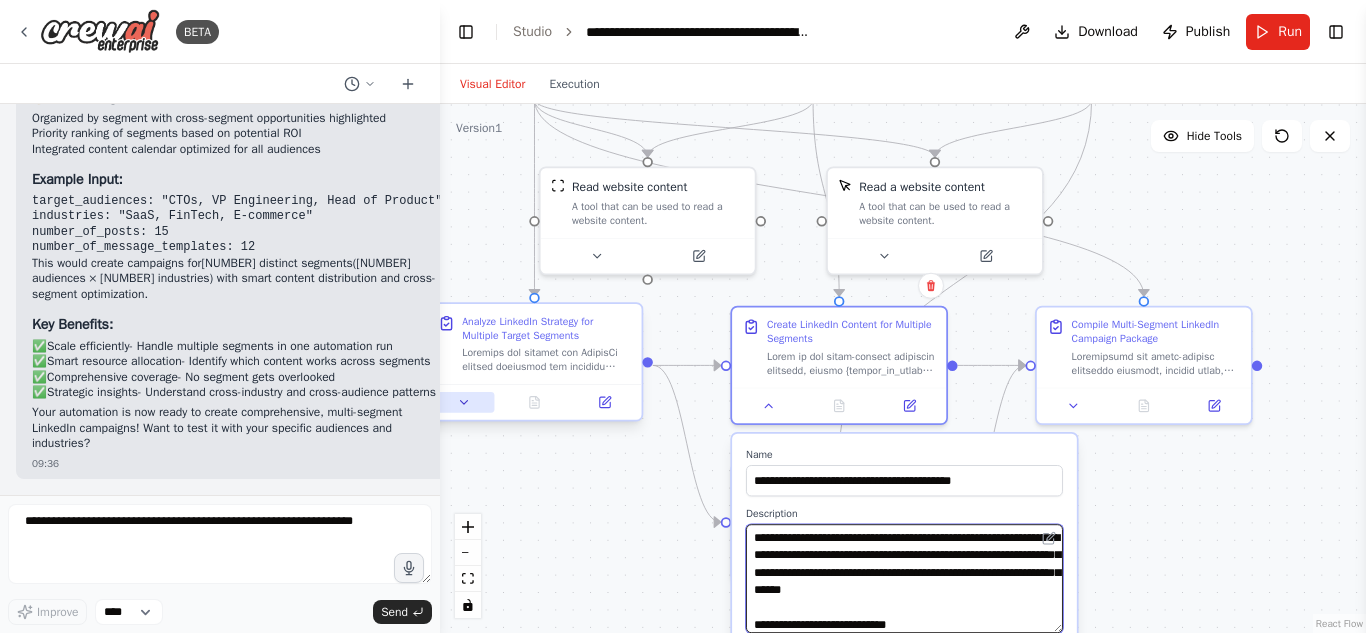 type on "**********" 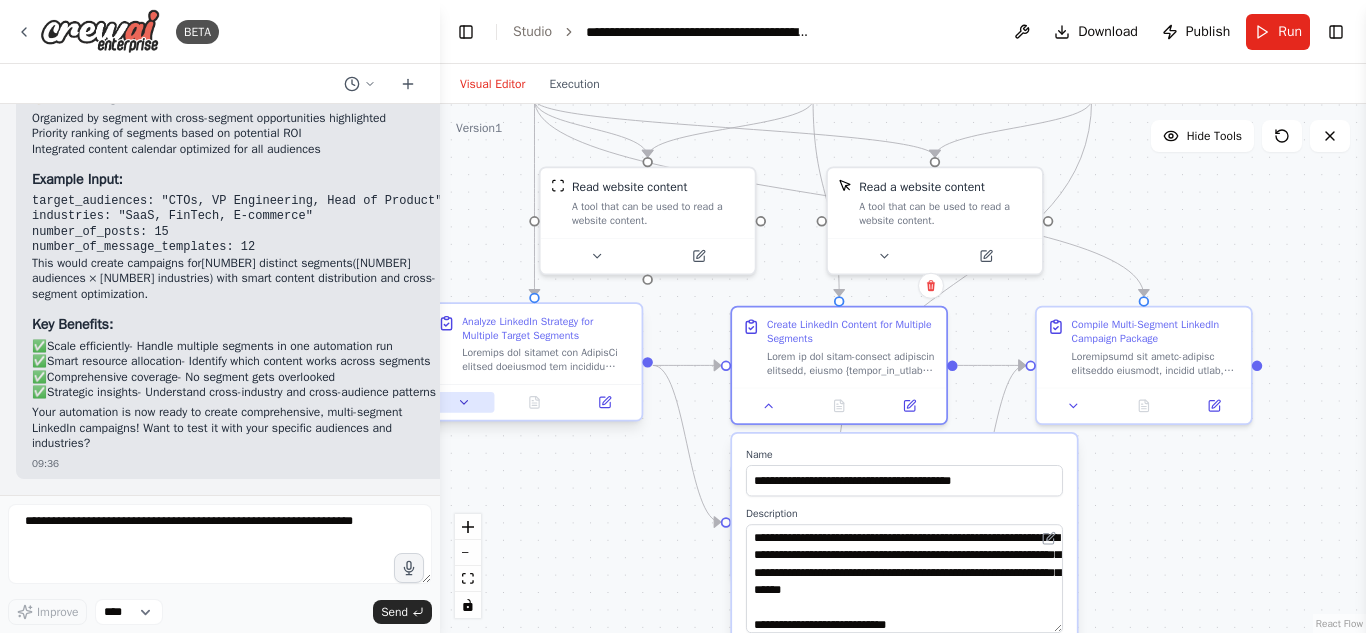 click 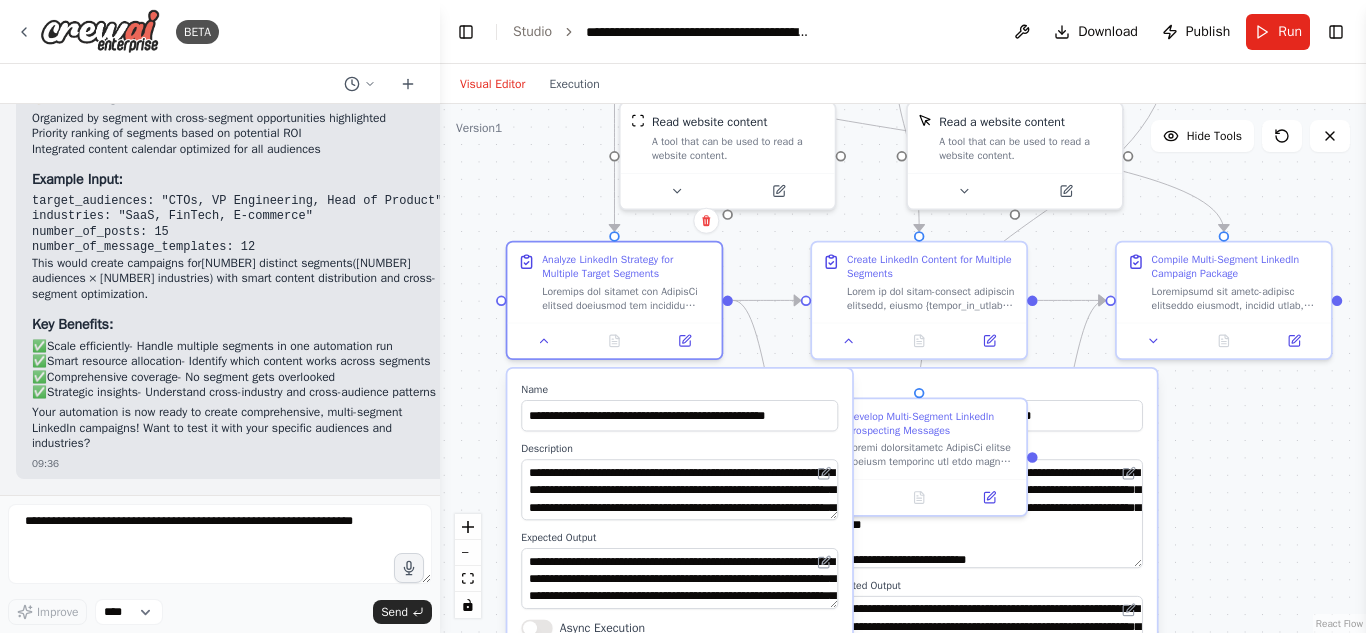 drag, startPoint x: 1180, startPoint y: 491, endPoint x: 1260, endPoint y: 415, distance: 110.34492 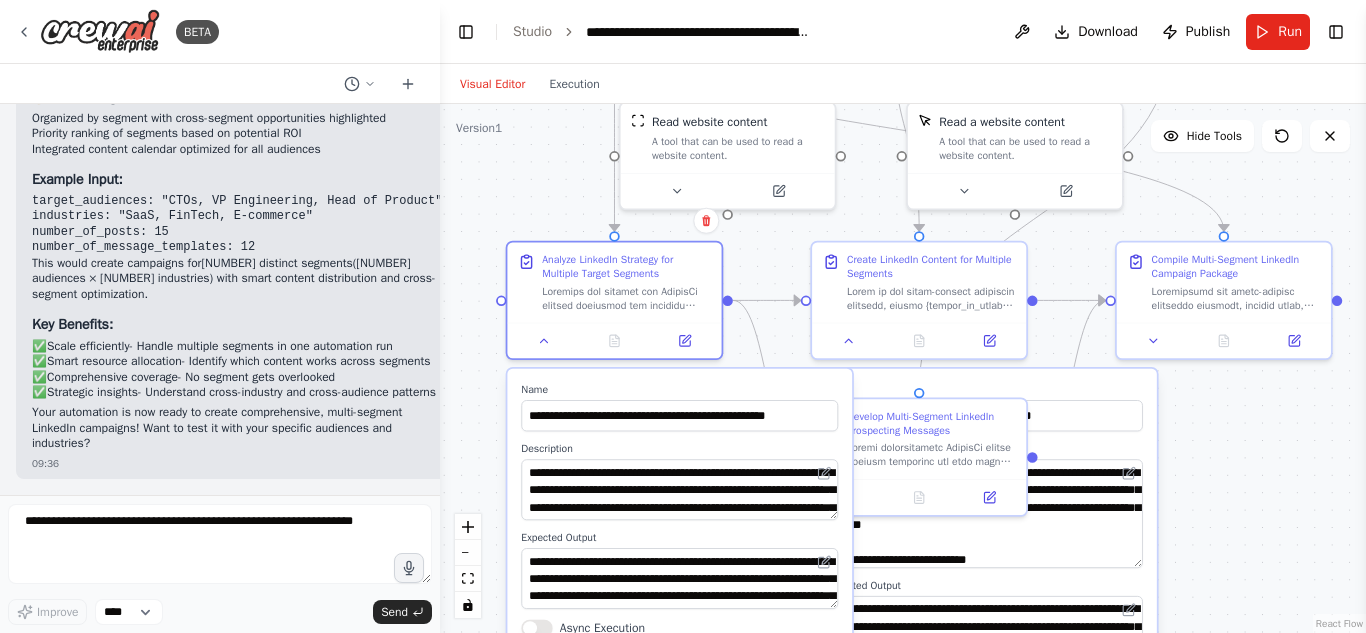 click on ".deletable-edge-delete-btn {
width: 20px;
height: 20px;
border: 0px solid #ffffff;
color: #6b7280;
background-color: #f8fafc;
cursor: pointer;
border-radius: 50%;
font-size: 12px;
padding: 3px;
display: flex;
align-items: center;
justify-content: center;
transition: all 0.2s cubic-bezier(0.4, 0, 0.2, 1);
box-shadow: 0 2px 4px rgba(0, 0, 0, 0.1);
}
.deletable-edge-delete-btn:hover {
background-color: #ef4444;
color: #ffffff;
border-color: #dc2626;
transform: scale(1.1);
box-shadow: 0 4px 12px rgba(239, 68, 68, 0.4);
}
.deletable-edge-delete-btn:active {
transform: scale(0.95);
box-shadow: 0 2px 4px rgba(239, 68, 68, 0.3);
}
LinkedIn Strategy Analyst gpt-4o-mini Read website content Name Save" at bounding box center [903, 368] 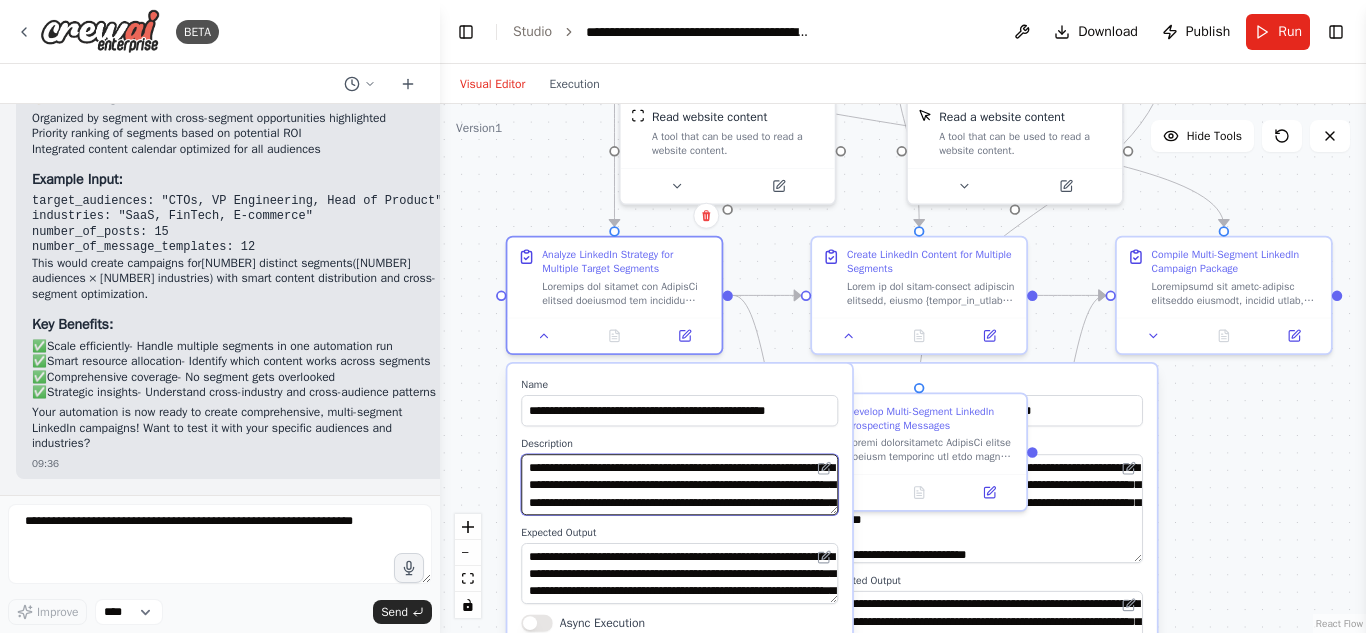 click at bounding box center (679, 484) 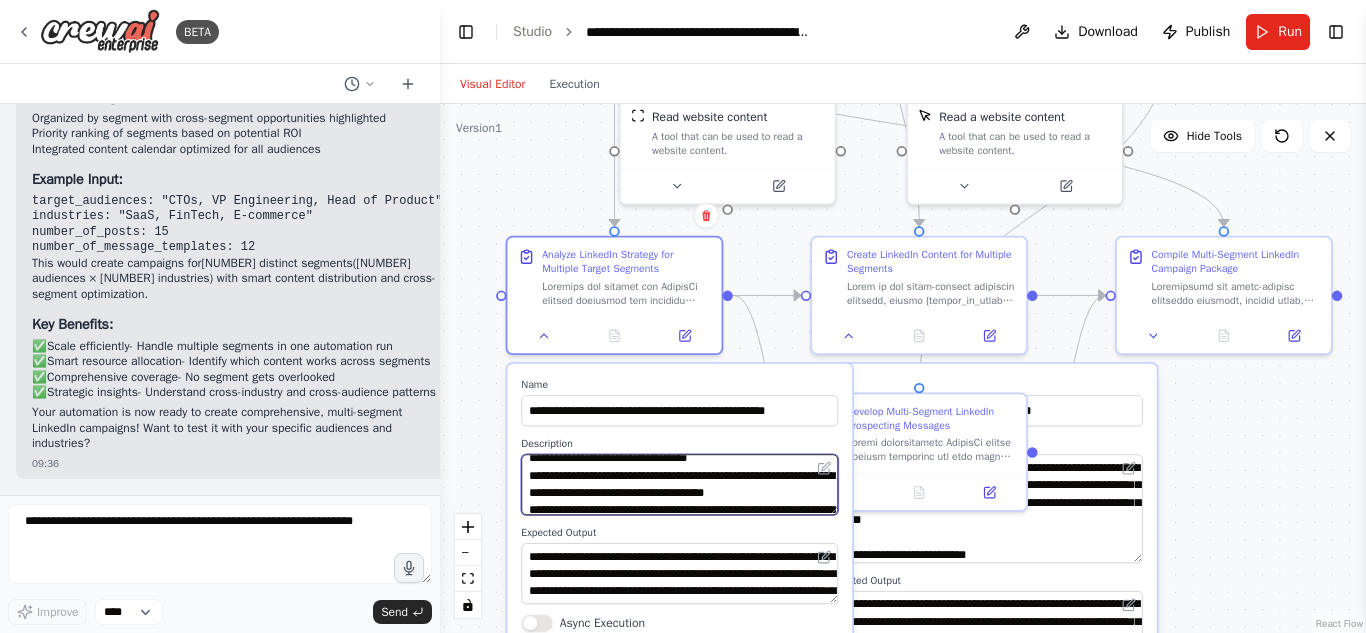 scroll, scrollTop: 120, scrollLeft: 0, axis: vertical 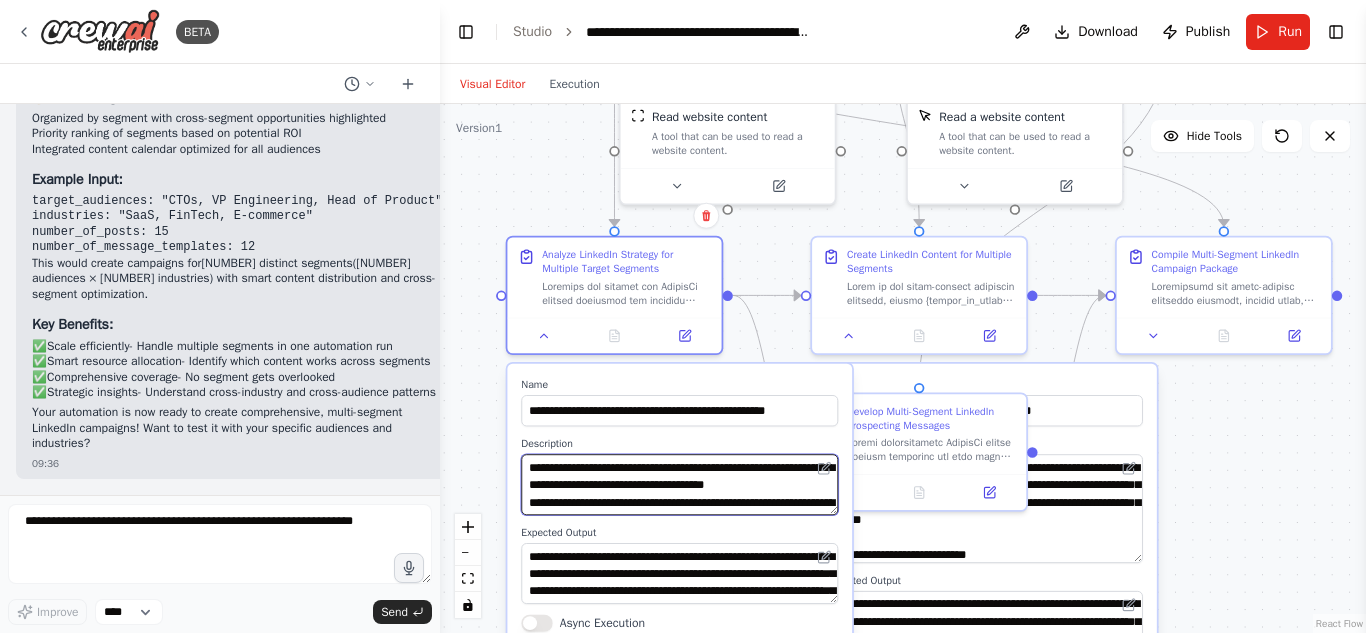 drag, startPoint x: 689, startPoint y: 485, endPoint x: 780, endPoint y: 484, distance: 91.00549 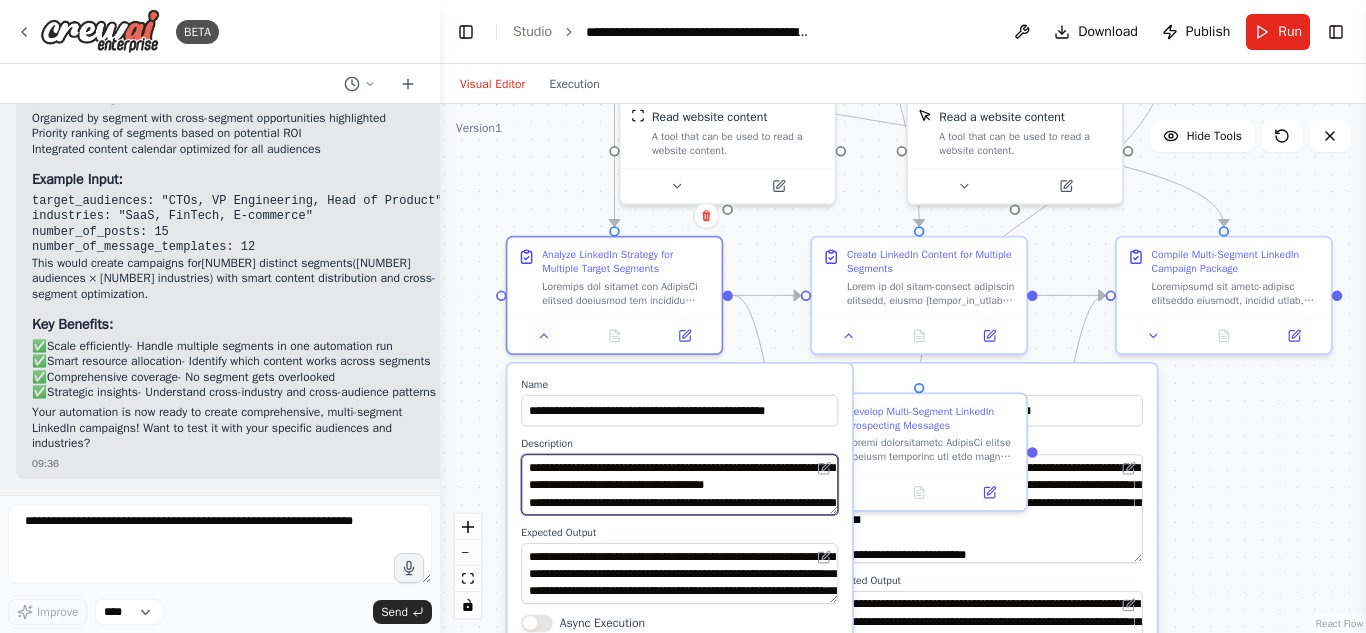 click at bounding box center (679, 484) 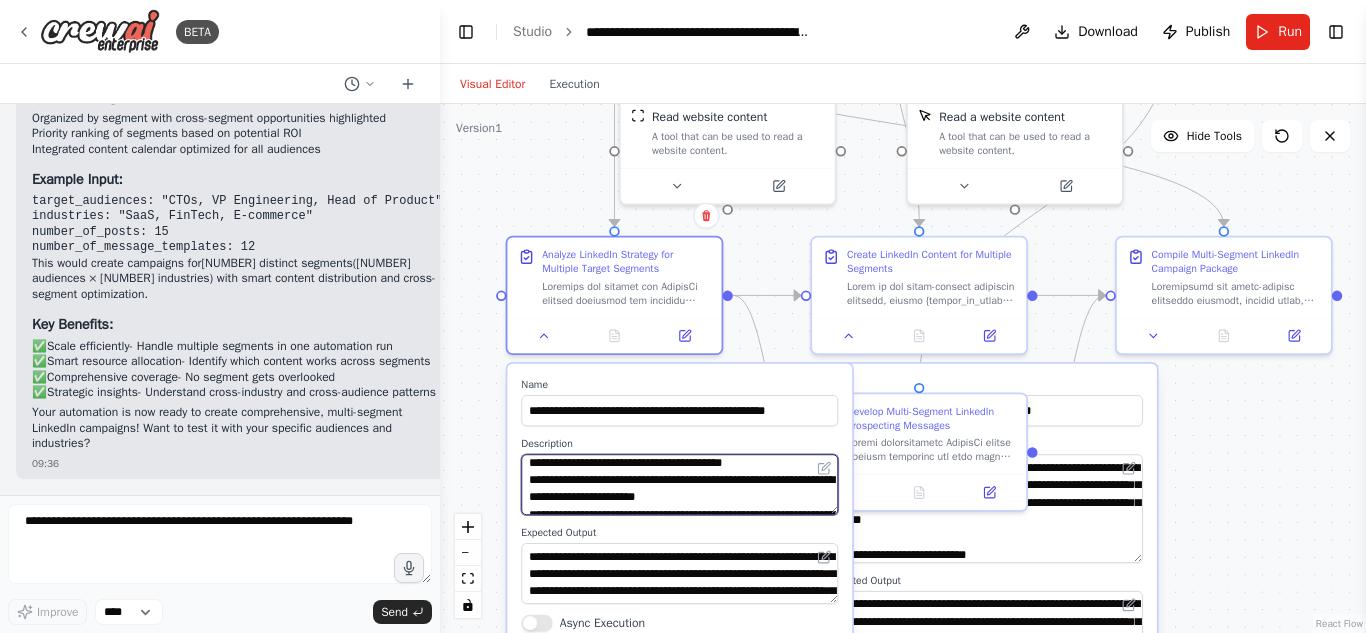 scroll, scrollTop: 160, scrollLeft: 0, axis: vertical 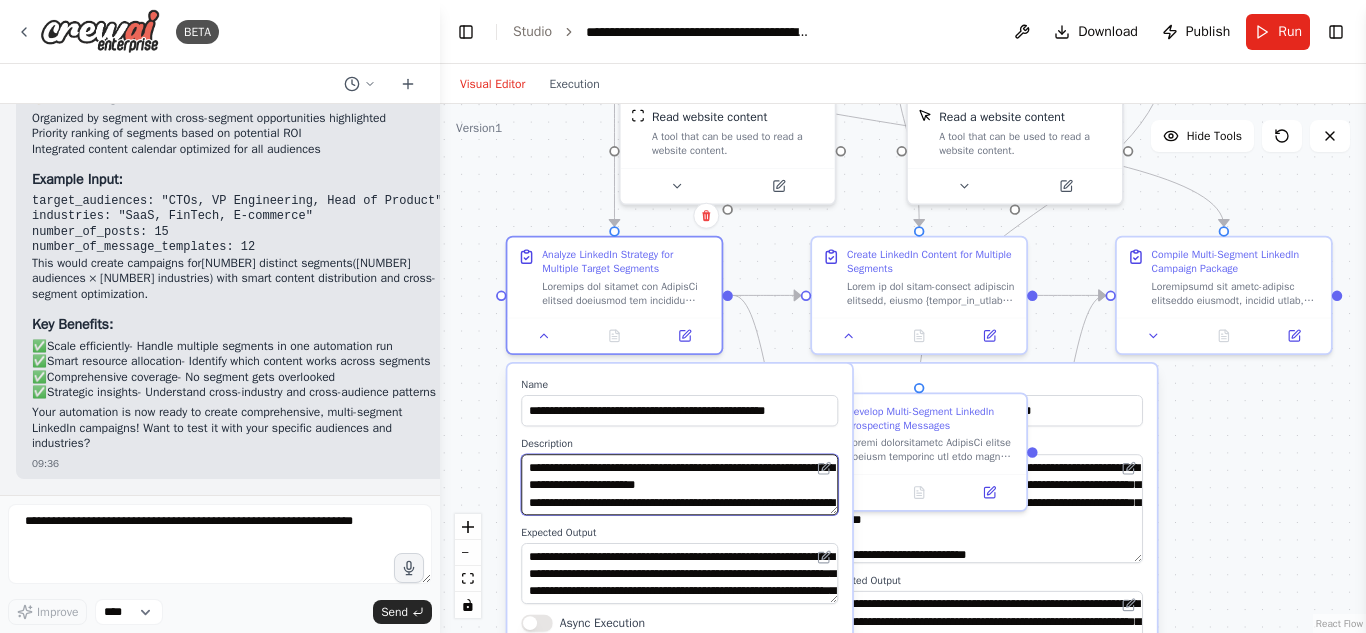 drag, startPoint x: 533, startPoint y: 488, endPoint x: 586, endPoint y: 487, distance: 53.009434 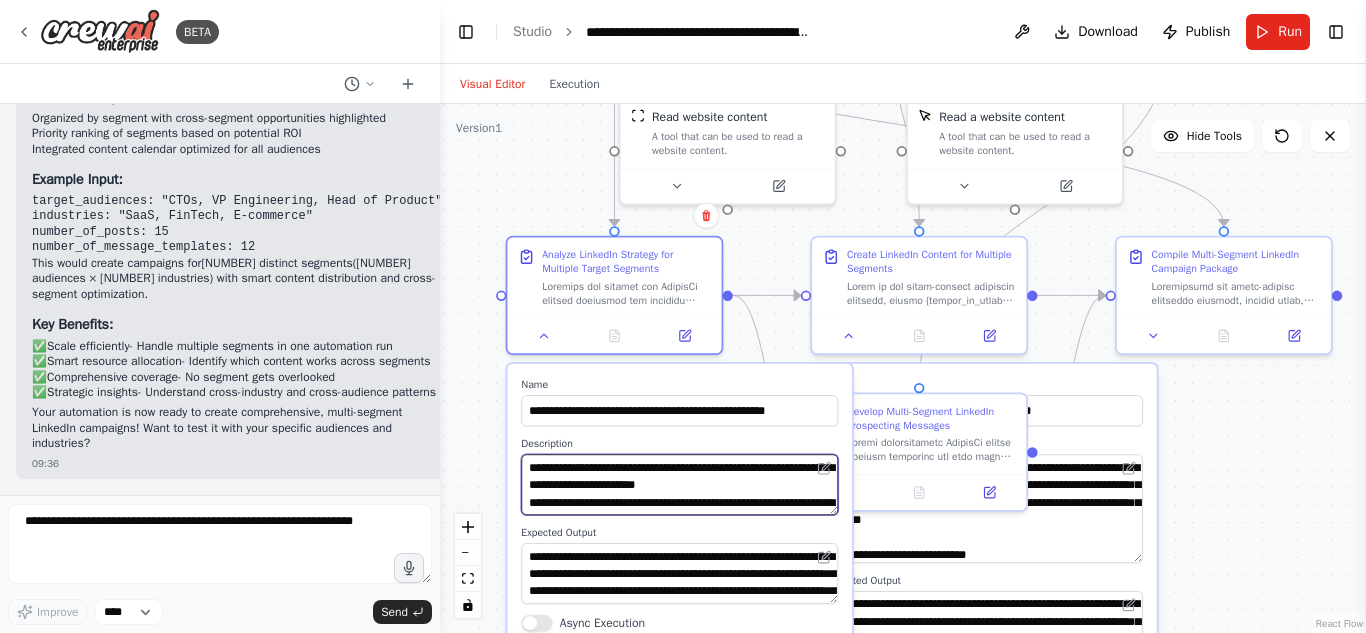 click at bounding box center [679, 484] 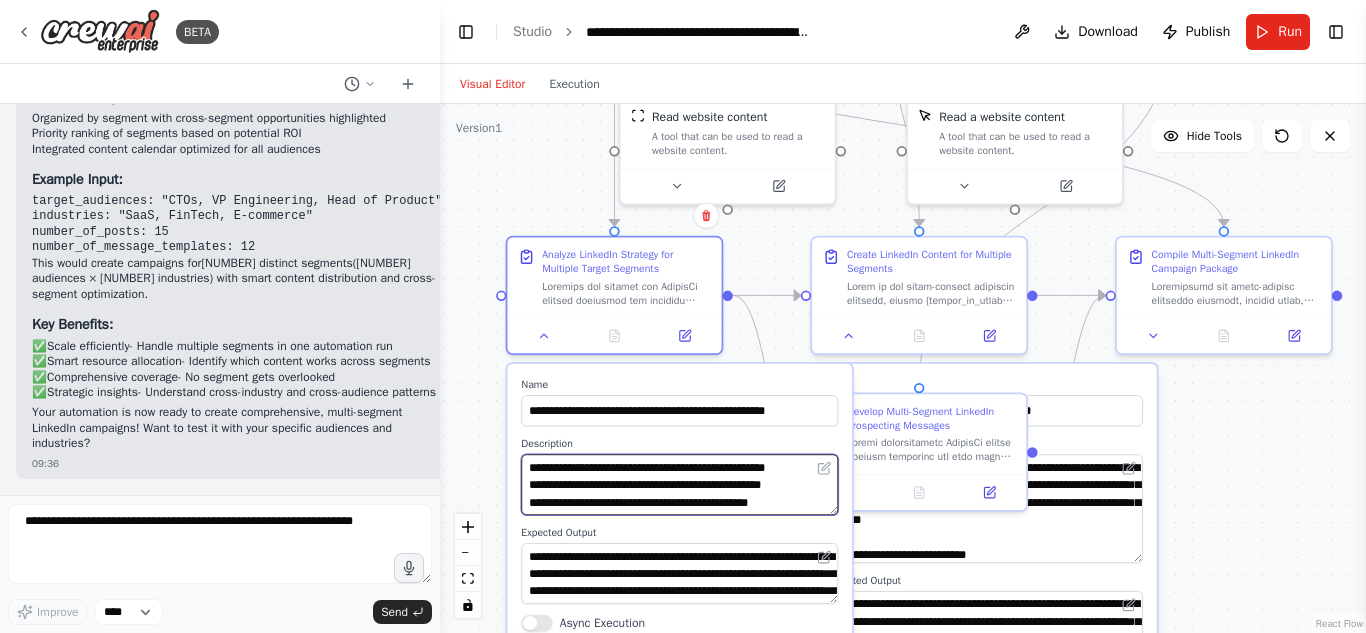 scroll, scrollTop: 780, scrollLeft: 0, axis: vertical 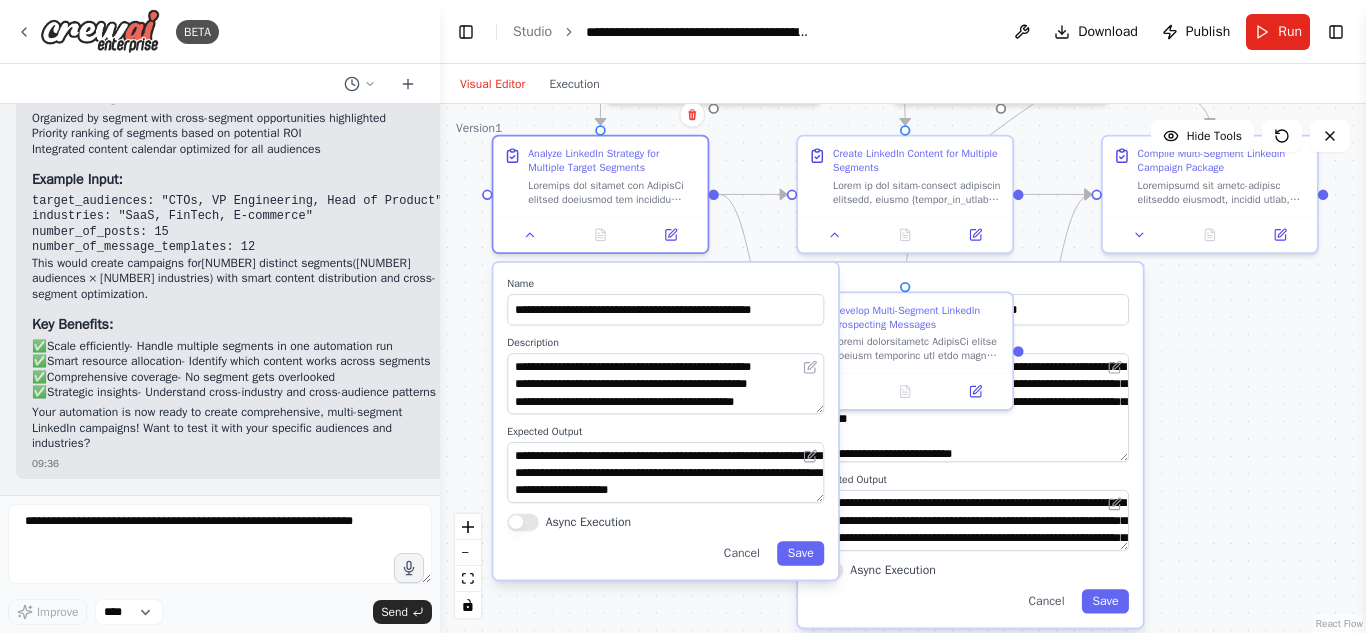 drag, startPoint x: 1257, startPoint y: 497, endPoint x: 1243, endPoint y: 396, distance: 101.96568 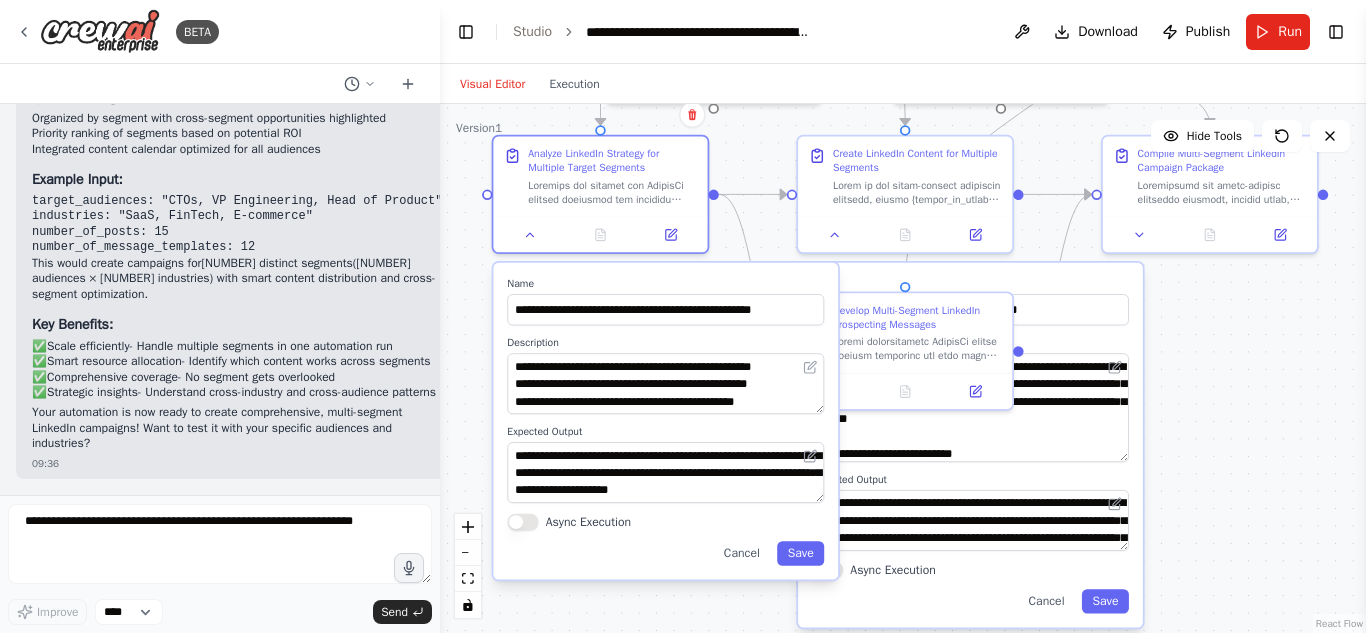 click on ".deletable-edge-delete-btn {
width: 20px;
height: 20px;
border: 0px solid #ffffff;
color: #6b7280;
background-color: #f8fafc;
cursor: pointer;
border-radius: 50%;
font-size: 12px;
padding: 3px;
display: flex;
align-items: center;
justify-content: center;
transition: all 0.2s cubic-bezier(0.4, 0, 0.2, 1);
box-shadow: 0 2px 4px rgba(0, 0, 0, 0.1);
}
.deletable-edge-delete-btn:hover {
background-color: #ef4444;
color: #ffffff;
border-color: #dc2626;
transform: scale(1.1);
box-shadow: 0 4px 12px rgba(239, 68, 68, 0.4);
}
.deletable-edge-delete-btn:active {
transform: scale(0.95);
box-shadow: 0 2px 4px rgba(239, 68, 68, 0.3);
}
LinkedIn Strategy Analyst gpt-4o-mini Read website content Name Save" at bounding box center (903, 368) 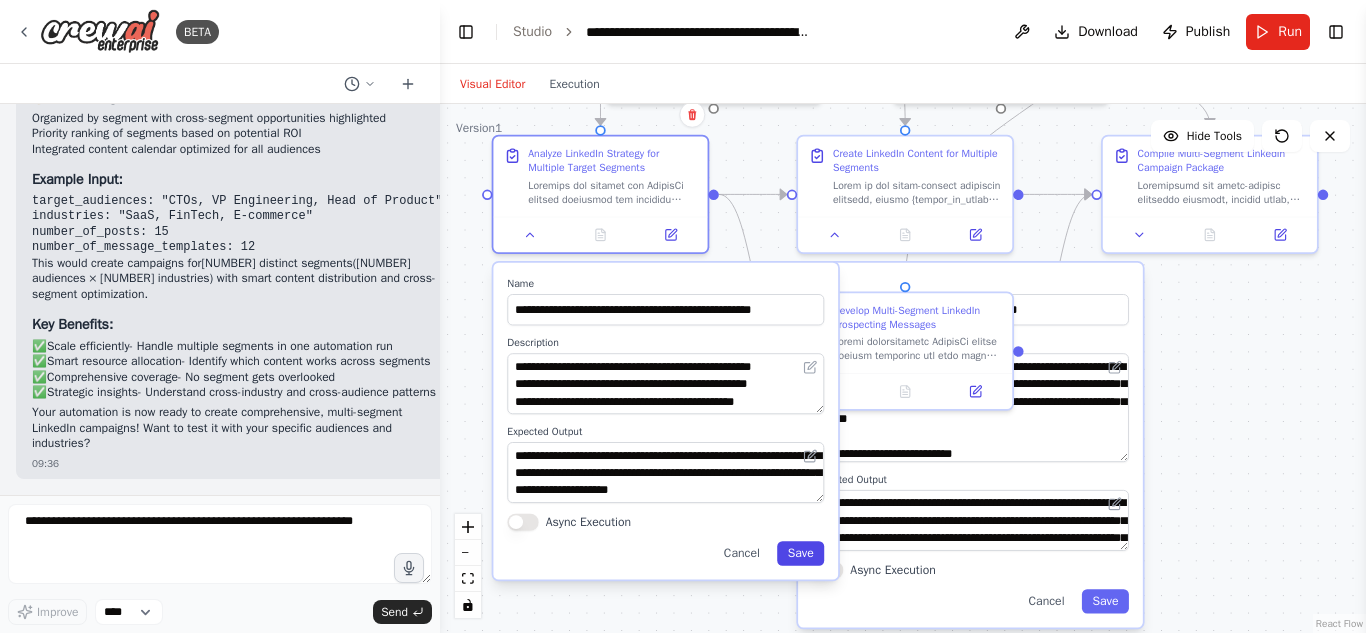 click on "Save" at bounding box center (800, 553) 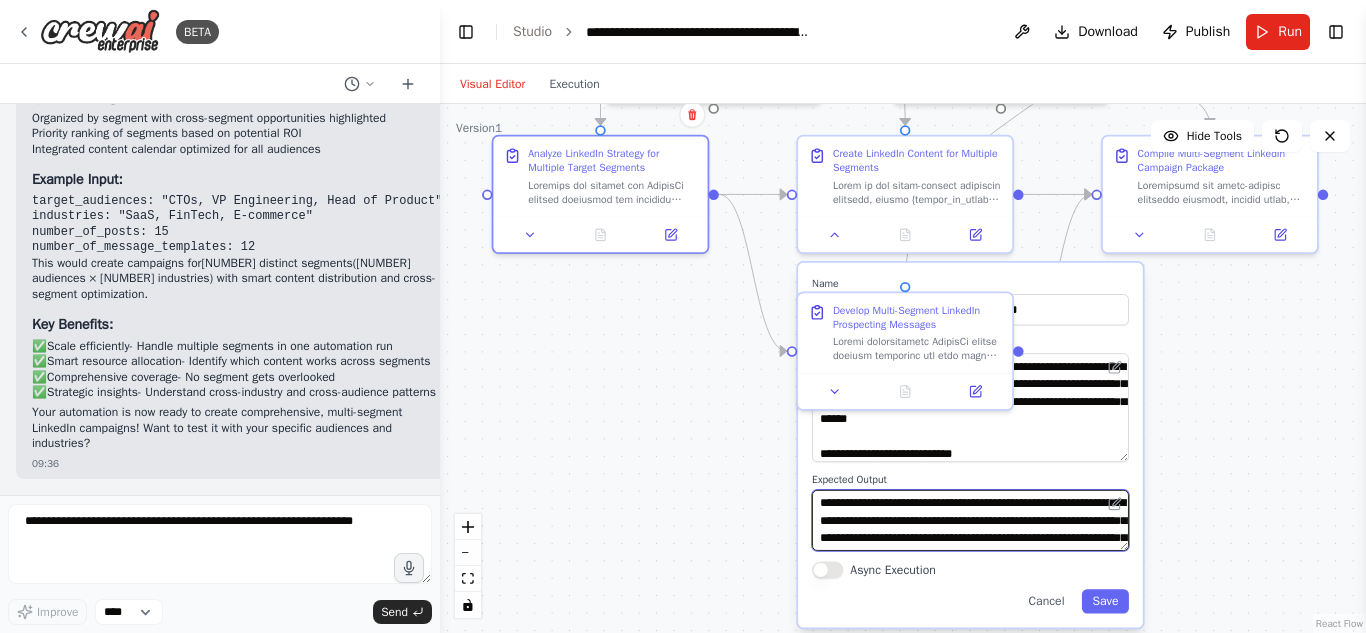 drag, startPoint x: 904, startPoint y: 501, endPoint x: 997, endPoint y: 493, distance: 93.34345 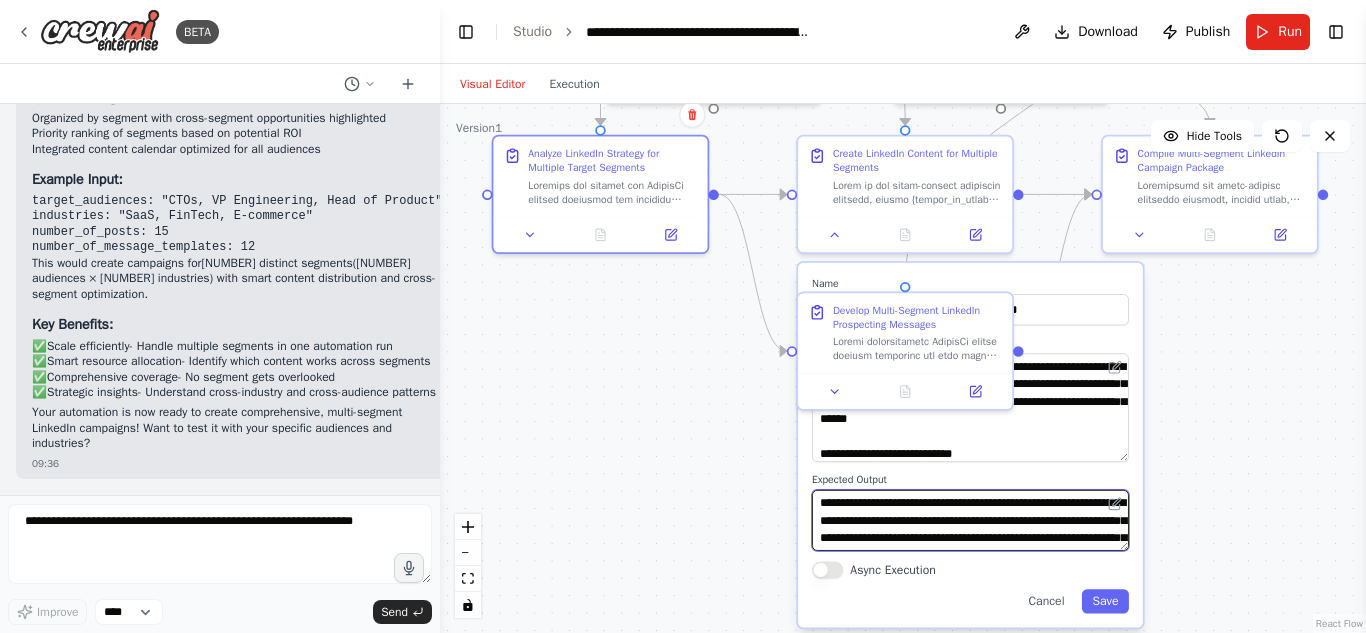 click on "**********" at bounding box center [970, 520] 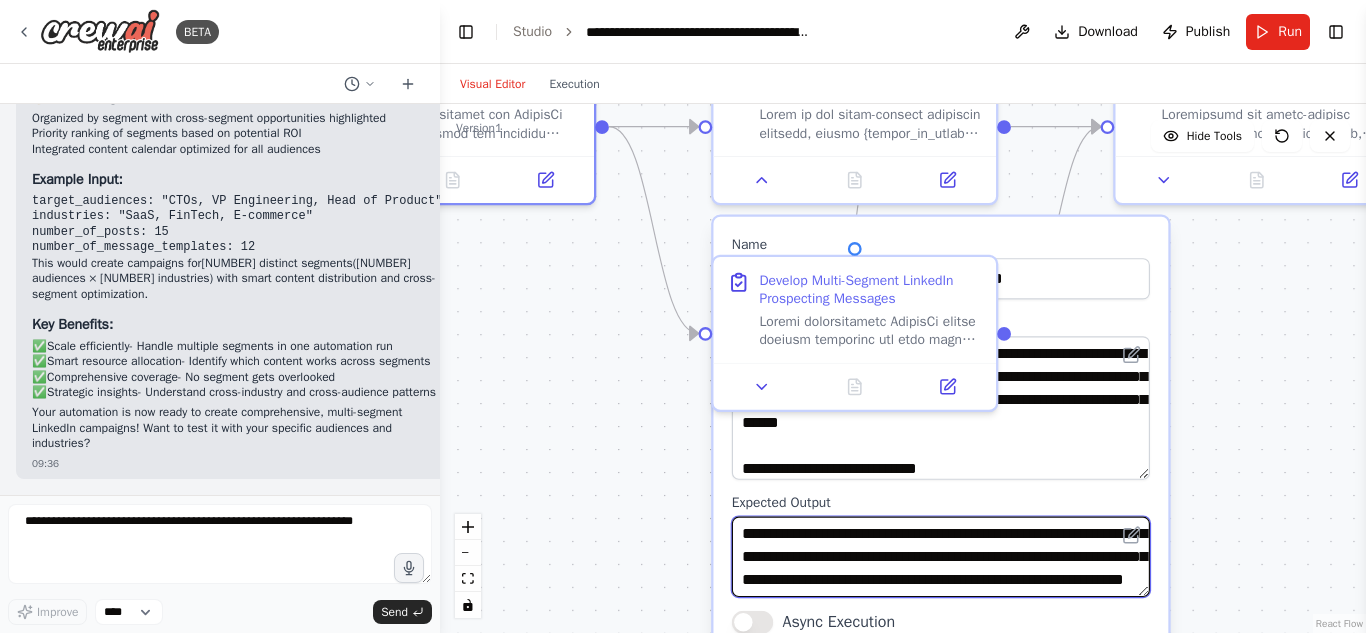 scroll, scrollTop: 60, scrollLeft: 0, axis: vertical 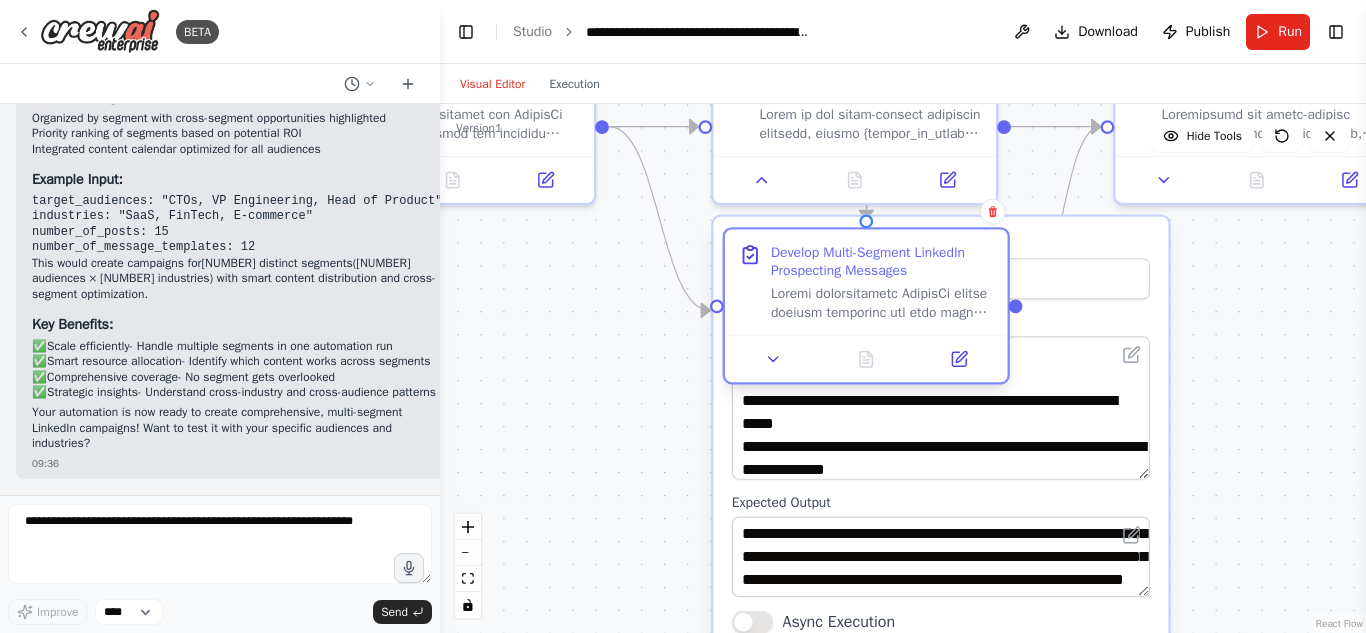 drag, startPoint x: 874, startPoint y: 298, endPoint x: 891, endPoint y: 285, distance: 21.400934 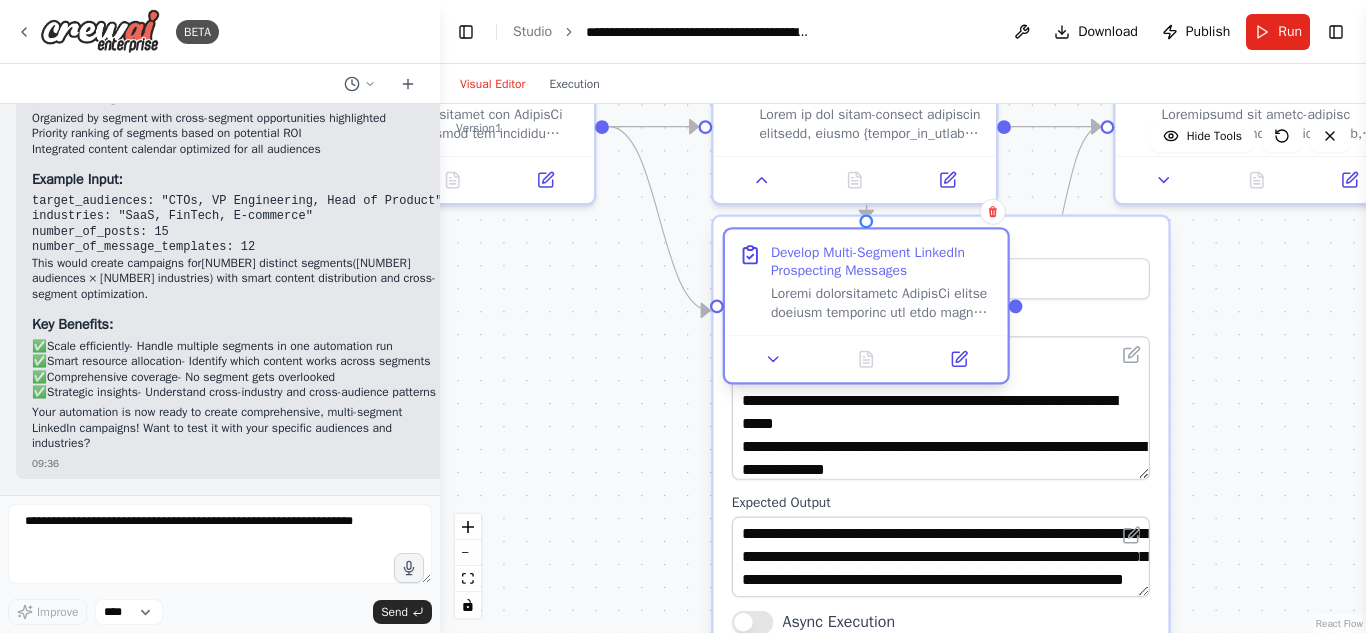 click on "Develop Multi-Segment LinkedIn Prospecting Messages" at bounding box center [882, 282] 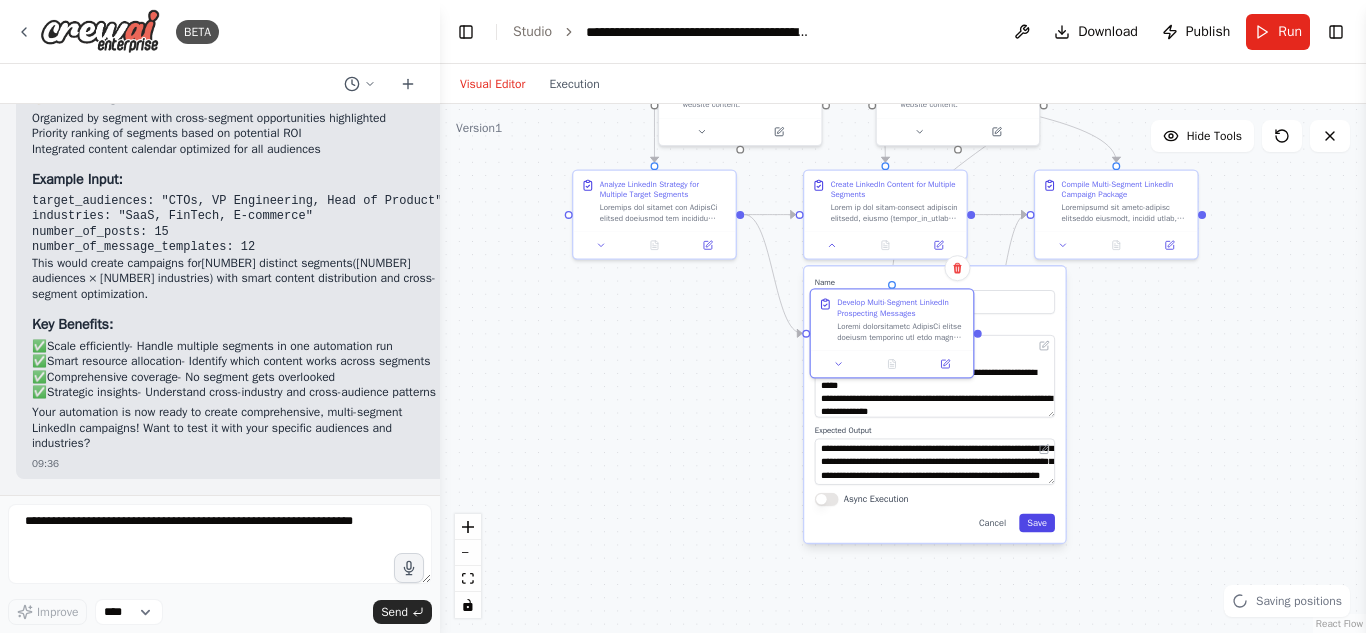 click on "Save" at bounding box center [1037, 523] 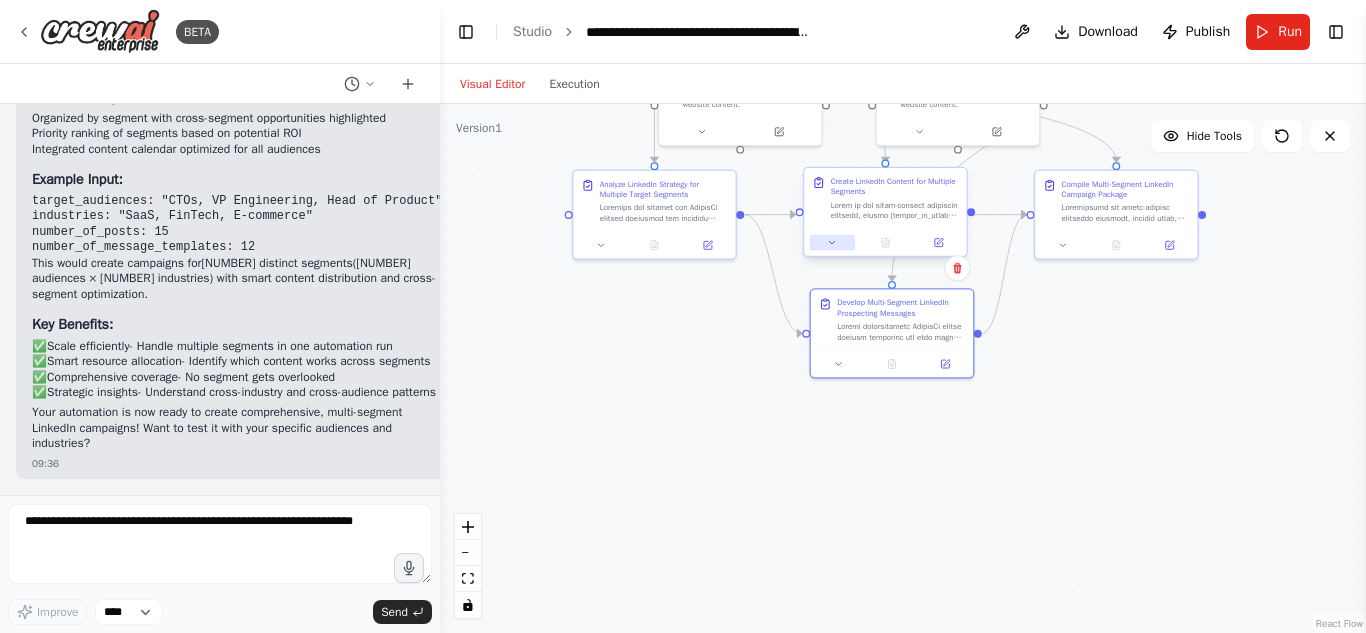 click 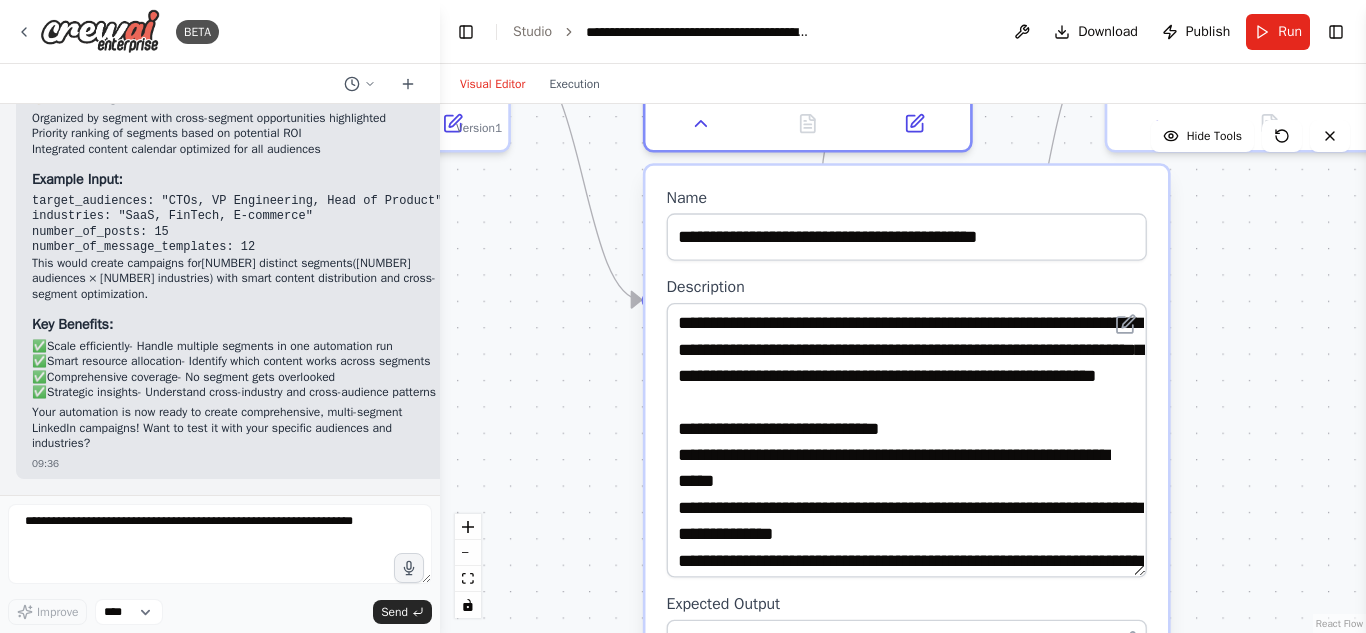 drag, startPoint x: 1139, startPoint y: 386, endPoint x: 1157, endPoint y: 568, distance: 182.88794 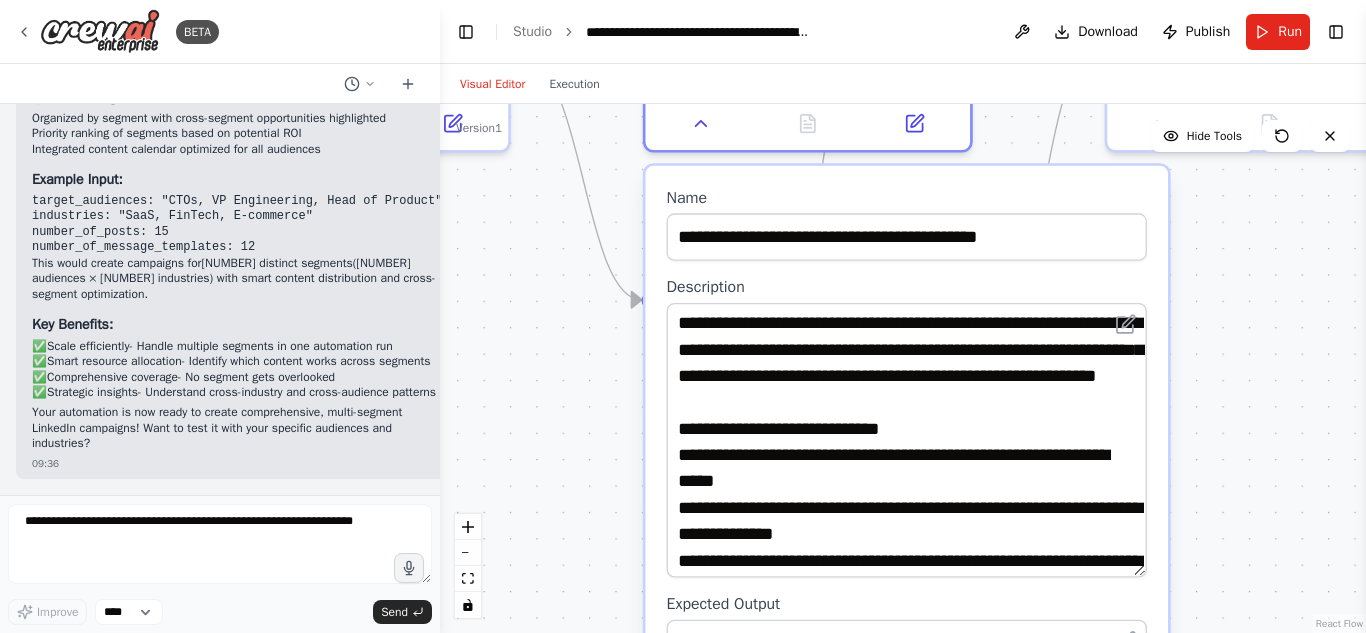 click on "**********" at bounding box center (906, 497) 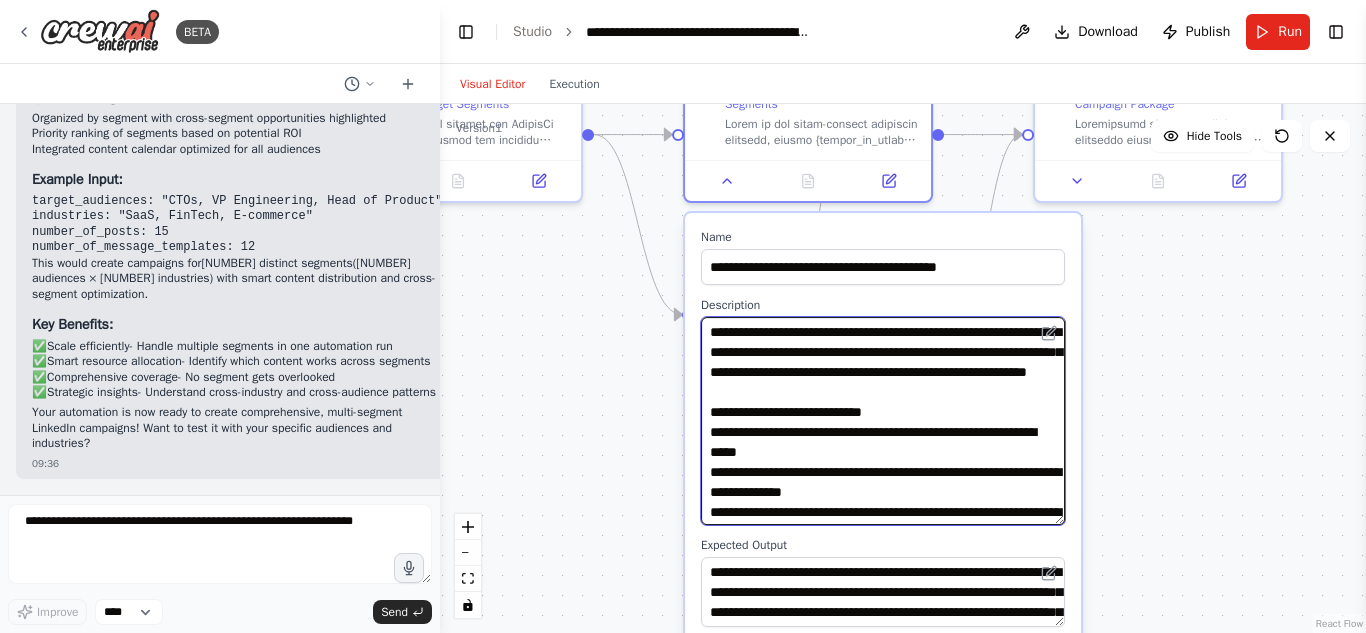 drag, startPoint x: 716, startPoint y: 349, endPoint x: 822, endPoint y: 355, distance: 106.16968 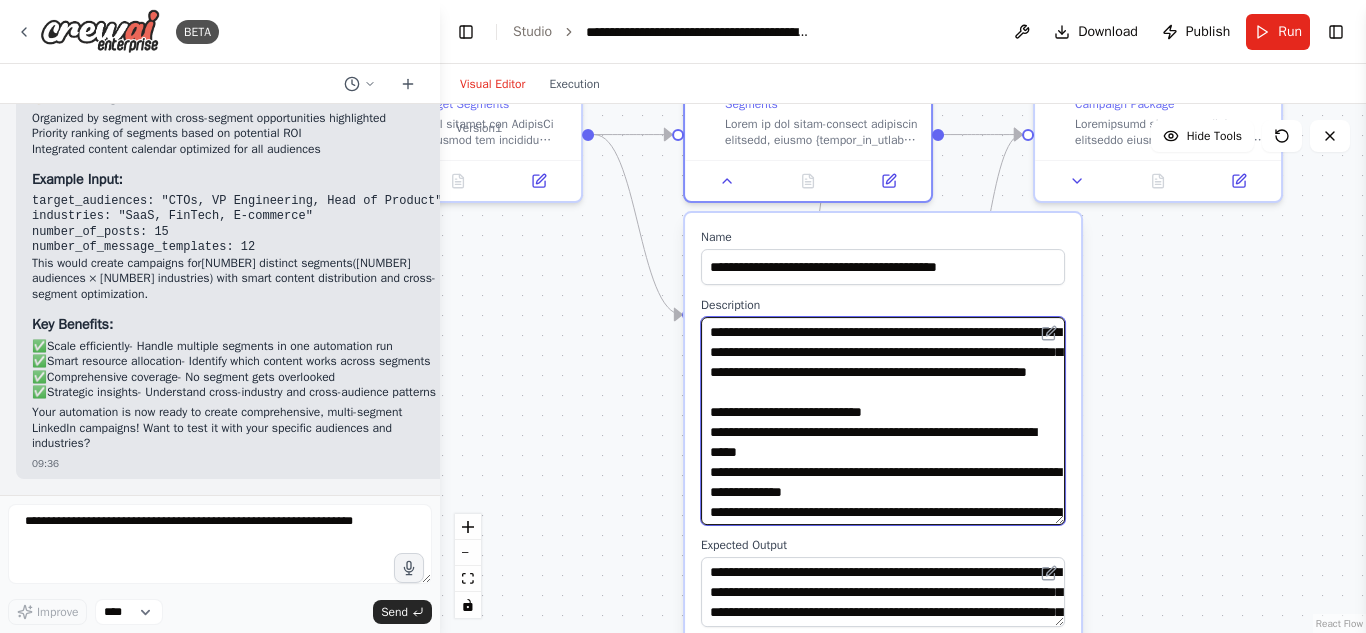 click at bounding box center [883, 421] 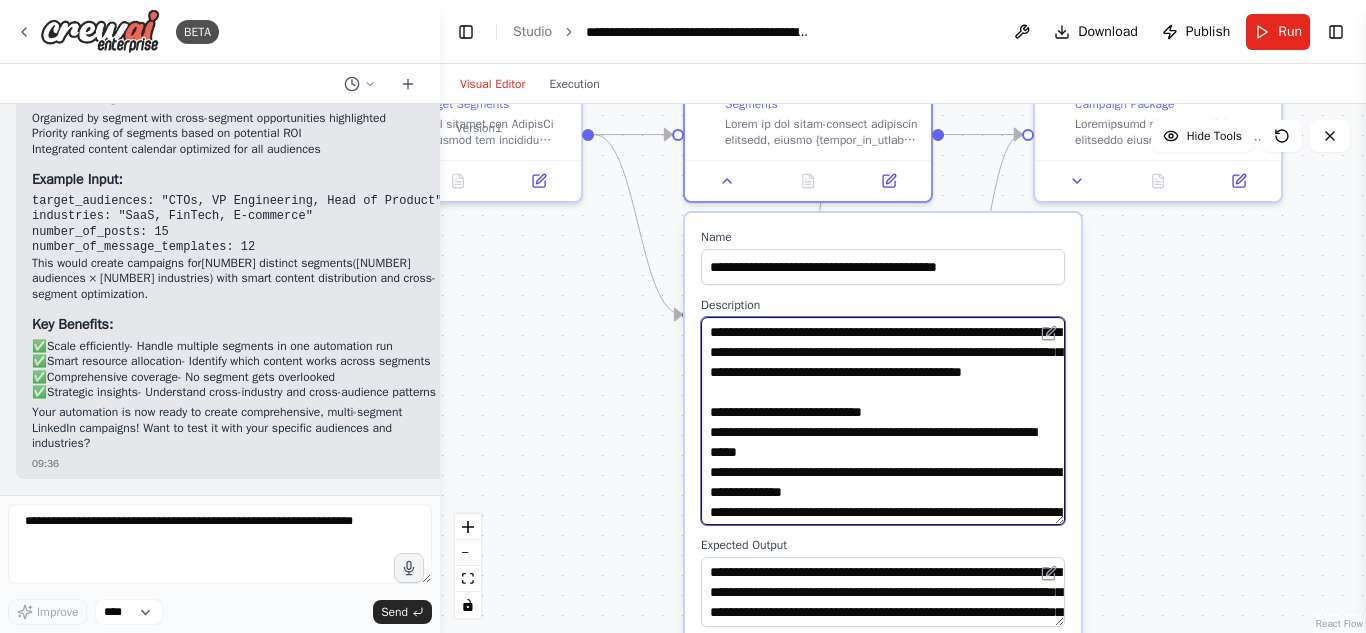 drag, startPoint x: 715, startPoint y: 397, endPoint x: 818, endPoint y: 396, distance: 103.00485 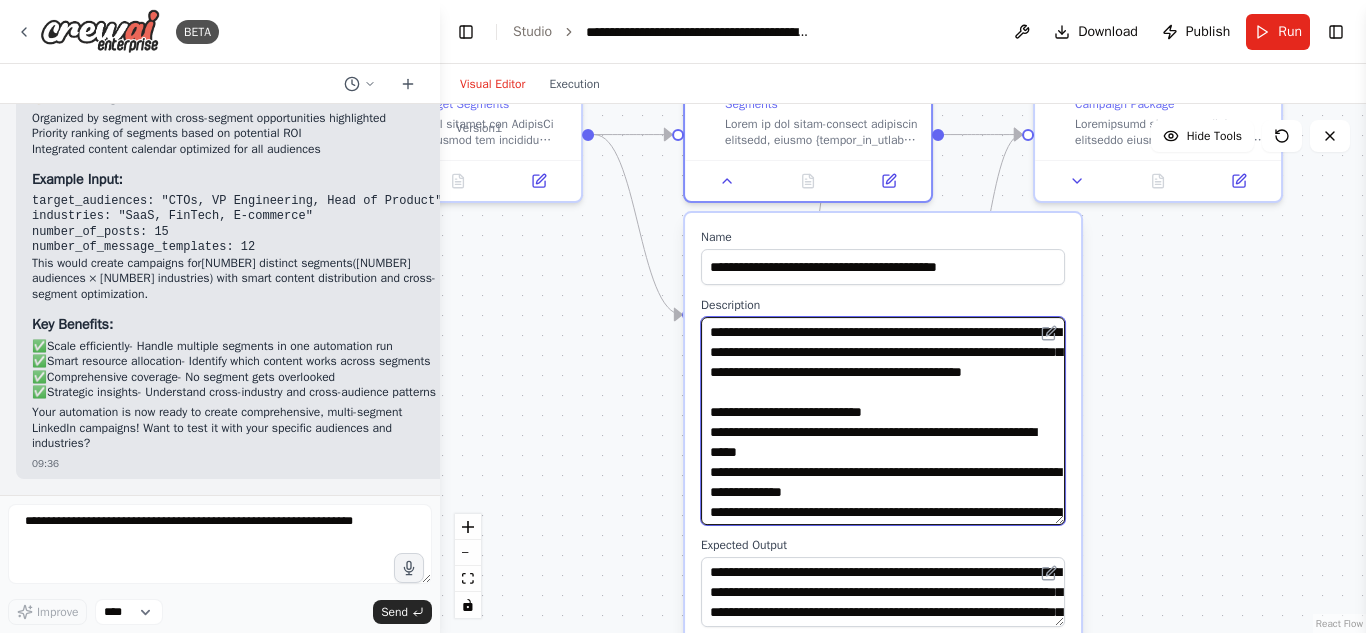 click at bounding box center [883, 421] 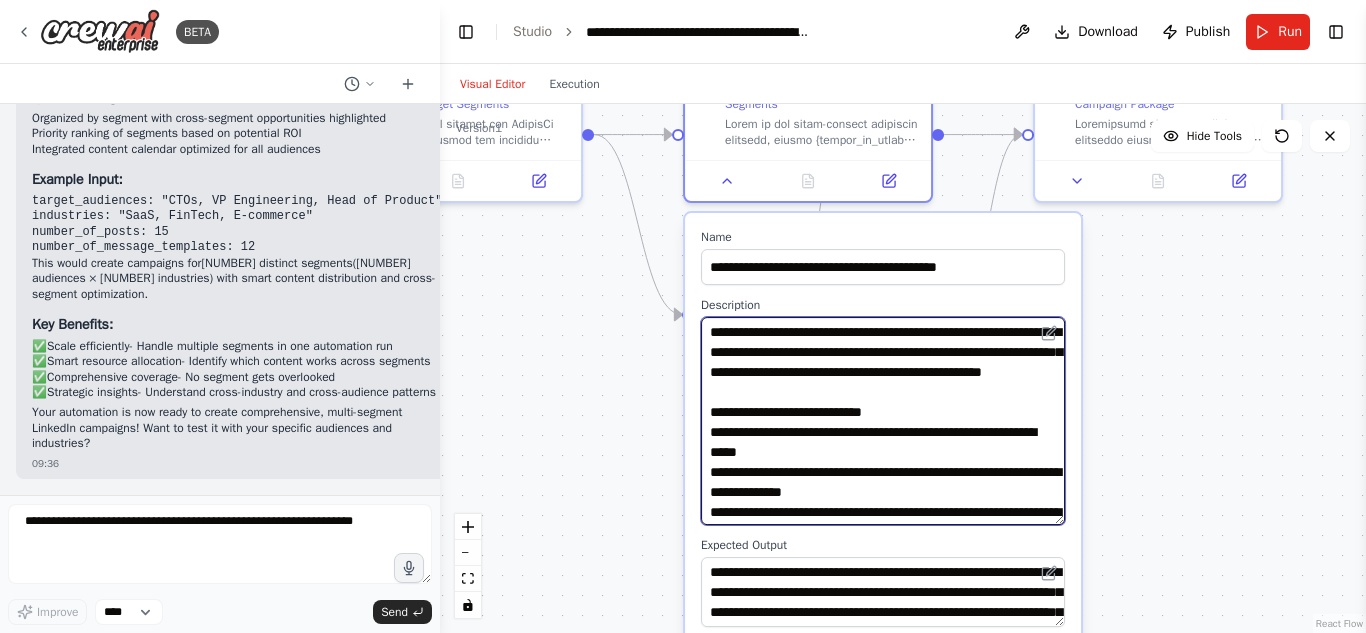 drag, startPoint x: 889, startPoint y: 391, endPoint x: 947, endPoint y: 402, distance: 59.03389 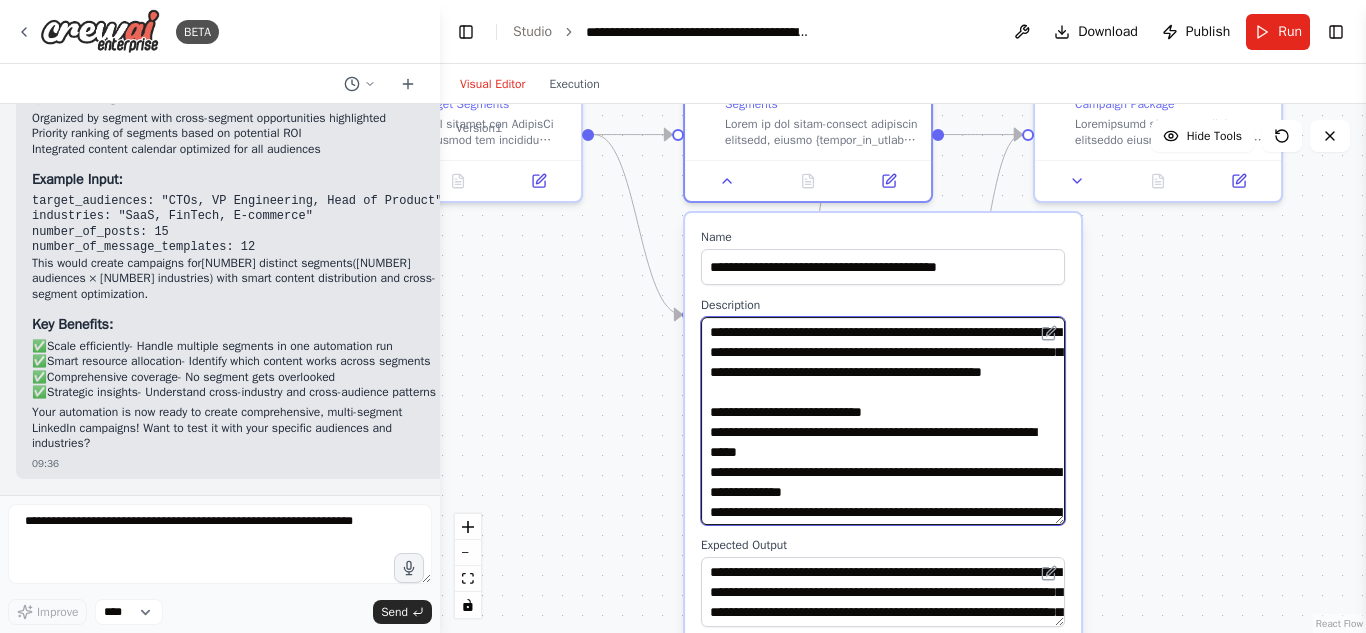 click at bounding box center [883, 421] 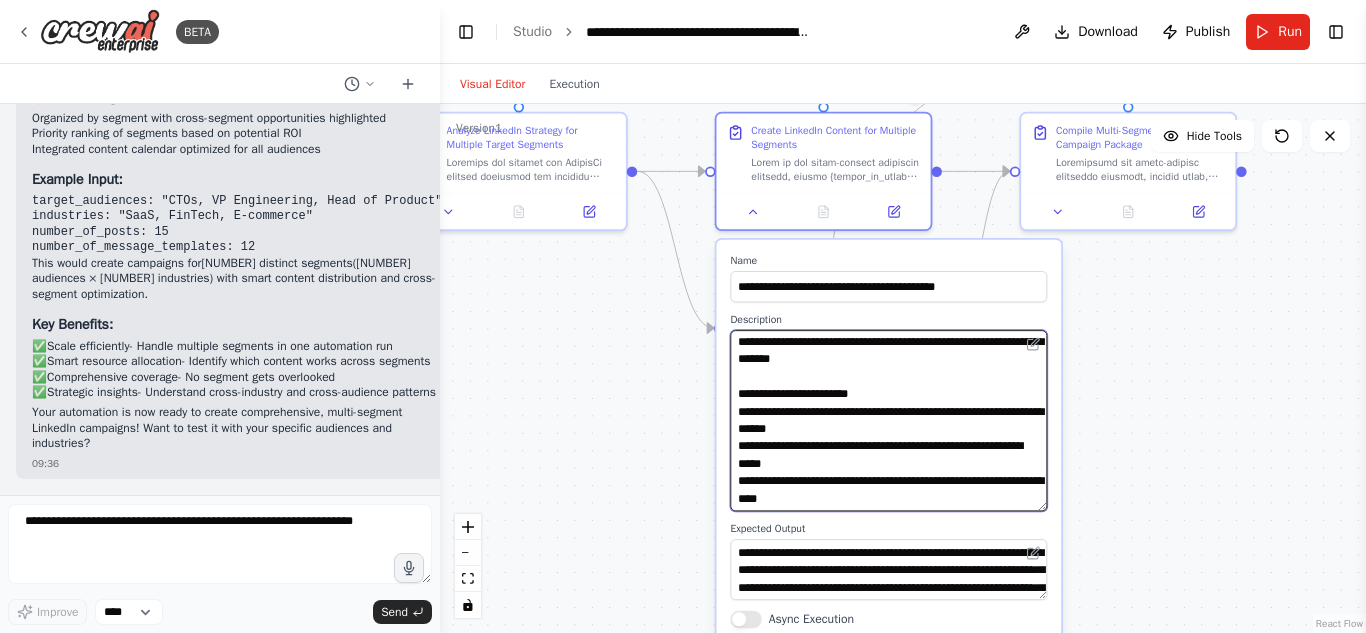 scroll, scrollTop: 542, scrollLeft: 0, axis: vertical 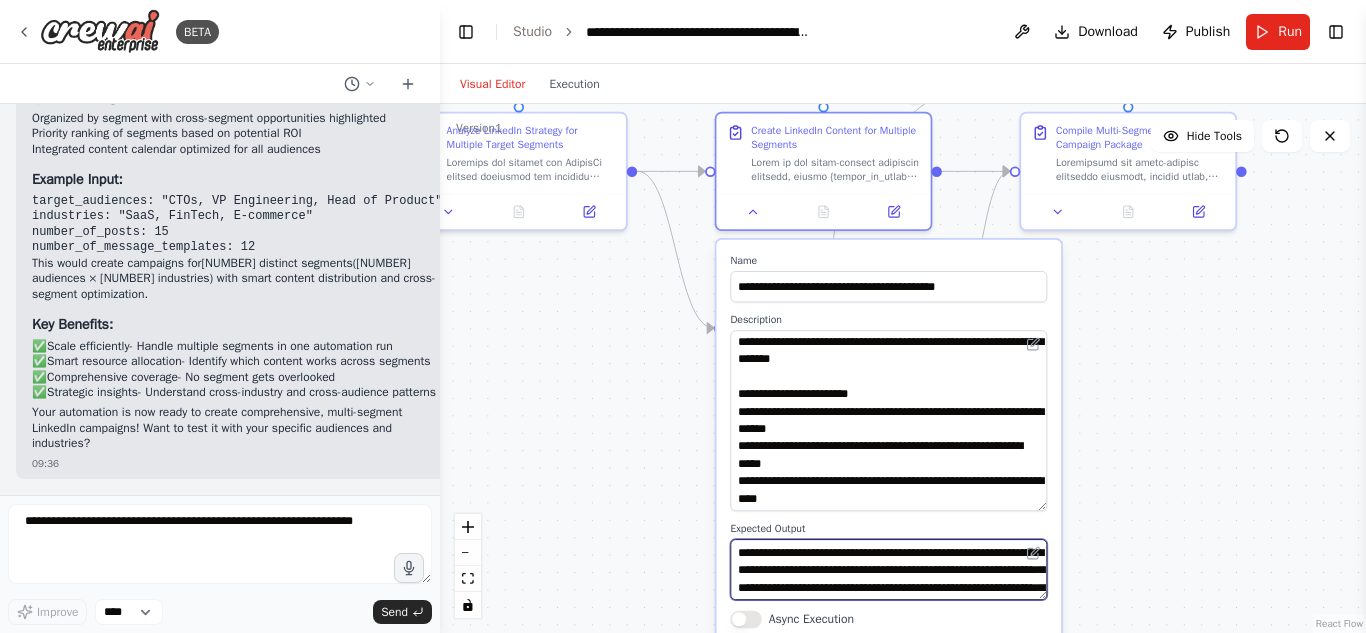 drag, startPoint x: 911, startPoint y: 553, endPoint x: 823, endPoint y: 555, distance: 88.02273 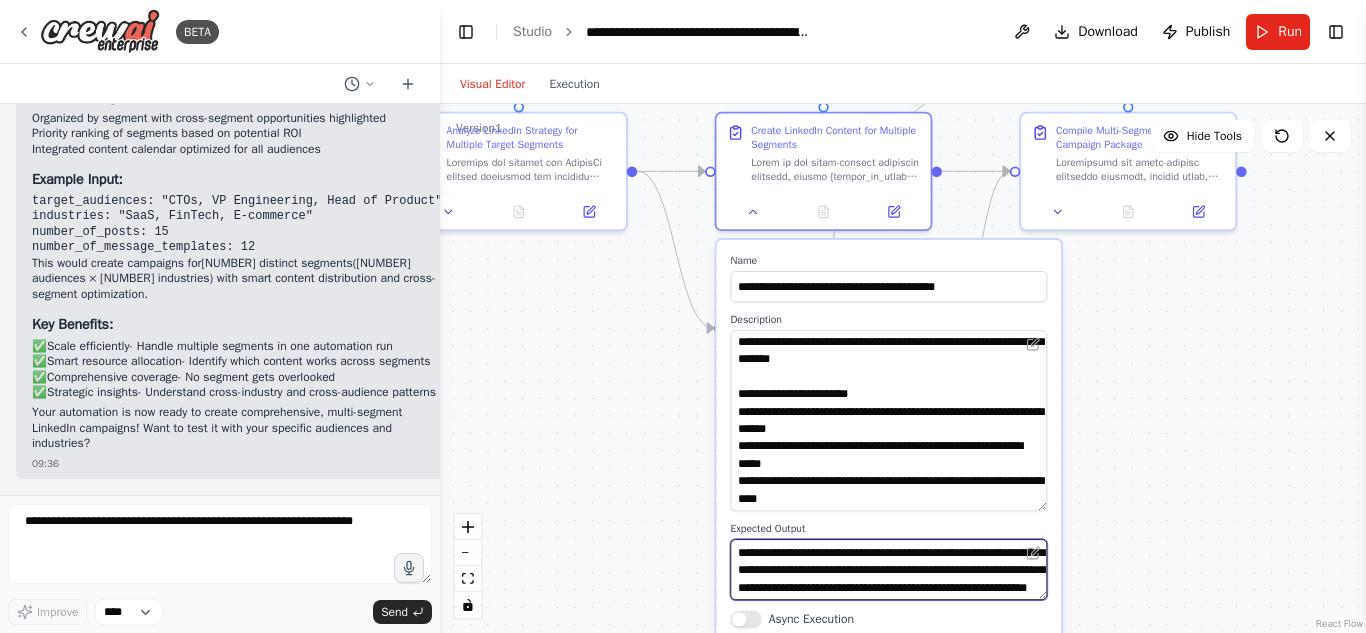 scroll, scrollTop: 60, scrollLeft: 0, axis: vertical 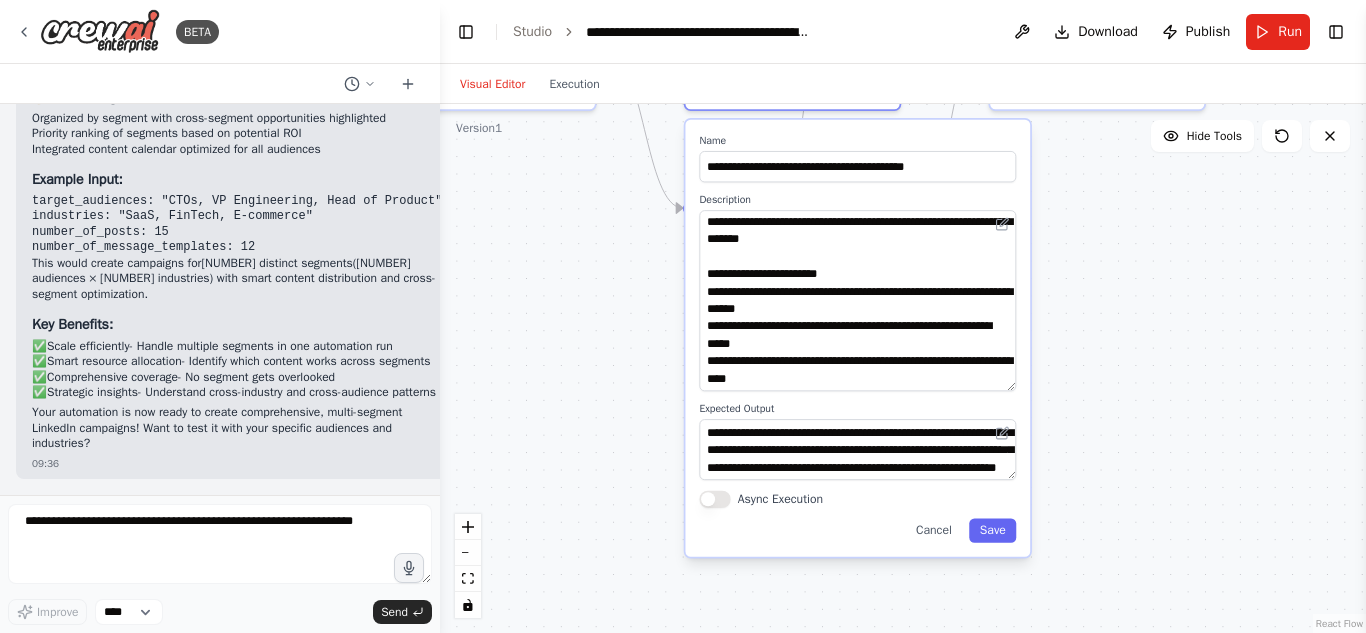 drag, startPoint x: 1168, startPoint y: 567, endPoint x: 1141, endPoint y: 469, distance: 101.65137 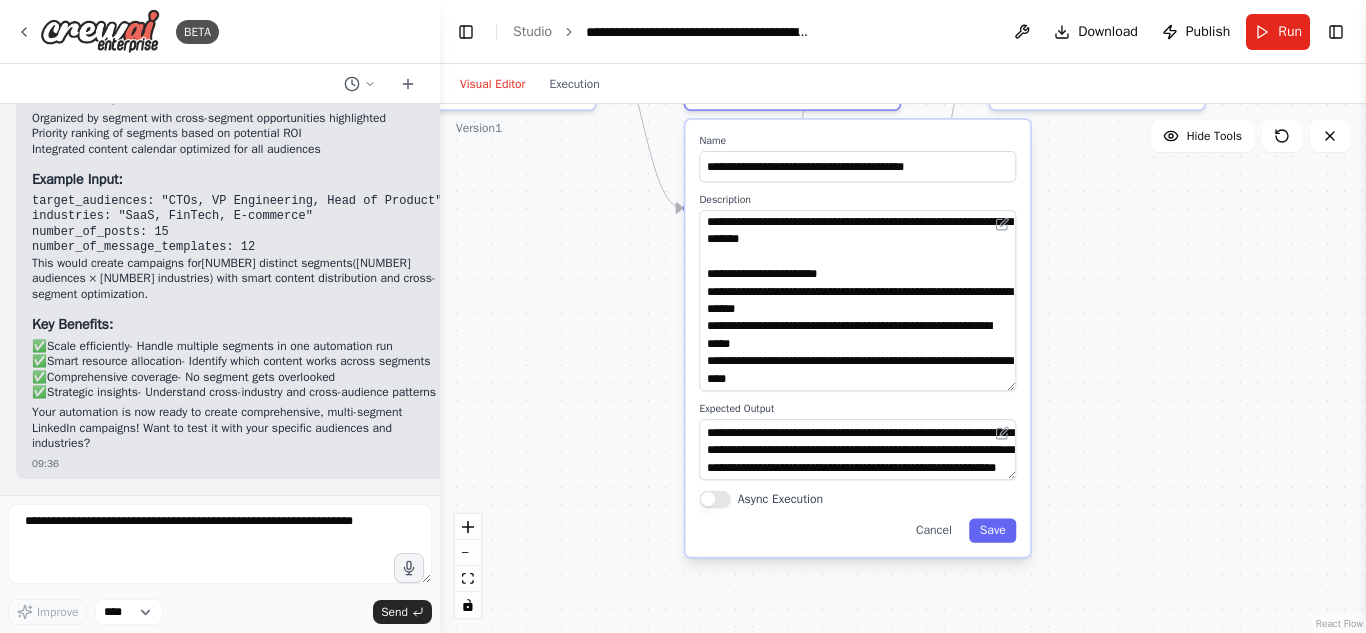click on ".deletable-edge-delete-btn {
width: 20px;
height: 20px;
border: 0px solid #ffffff;
color: #6b7280;
background-color: #f8fafc;
cursor: pointer;
border-radius: 50%;
font-size: 12px;
padding: 3px;
display: flex;
align-items: center;
justify-content: center;
transition: all 0.2s cubic-bezier(0.4, 0, 0.2, 1);
box-shadow: 0 2px 4px rgba(0, 0, 0, 0.1);
}
.deletable-edge-delete-btn:hover {
background-color: #ef4444;
color: #ffffff;
border-color: #dc2626;
transform: scale(1.1);
box-shadow: 0 4px 12px rgba(239, 68, 68, 0.4);
}
.deletable-edge-delete-btn:active {
transform: scale(0.95);
box-shadow: 0 2px 4px rgba(239, 68, 68, 0.3);
}
LinkedIn Strategy Analyst gpt-4o-mini Read website content Name Save" at bounding box center [903, 368] 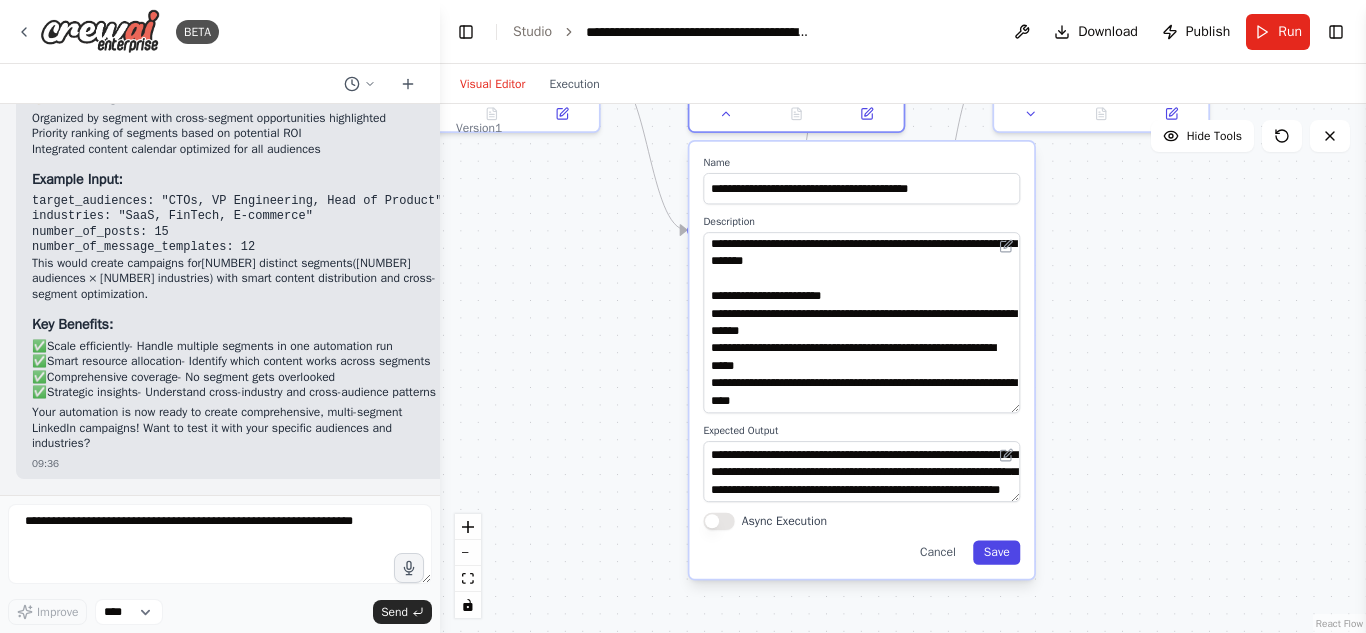 click on "Save" at bounding box center (996, 552) 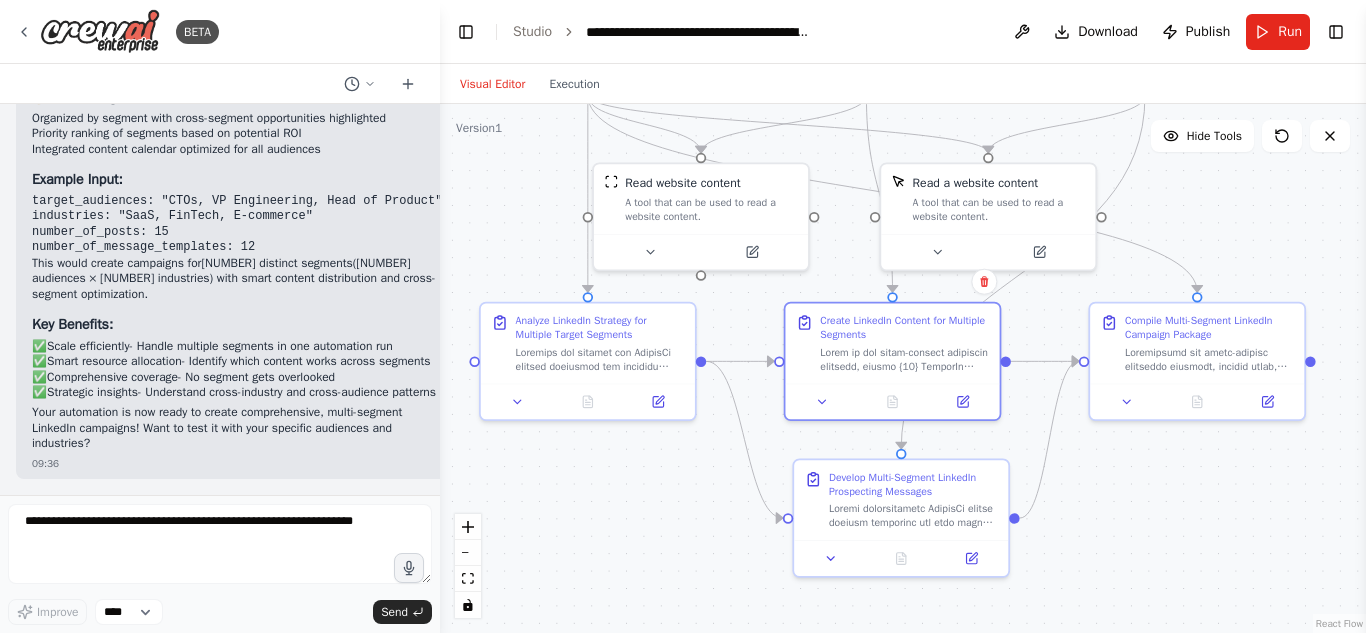drag, startPoint x: 1065, startPoint y: 326, endPoint x: 1161, endPoint y: 571, distance: 263.13684 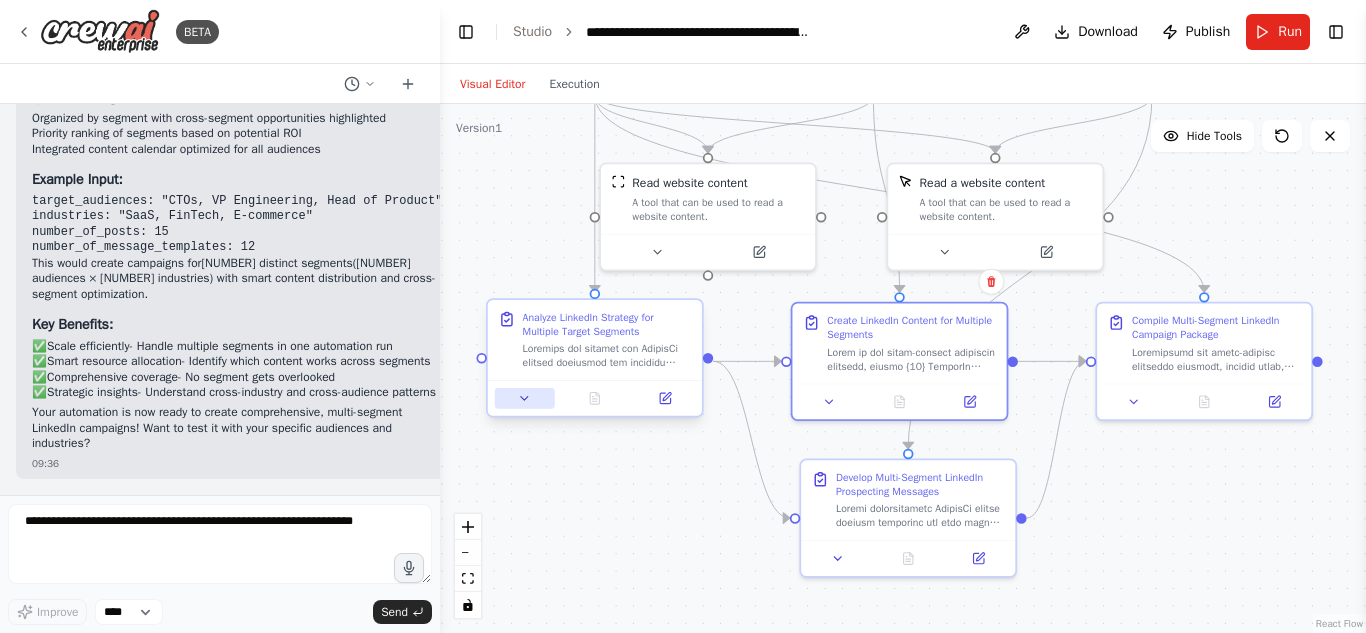 click 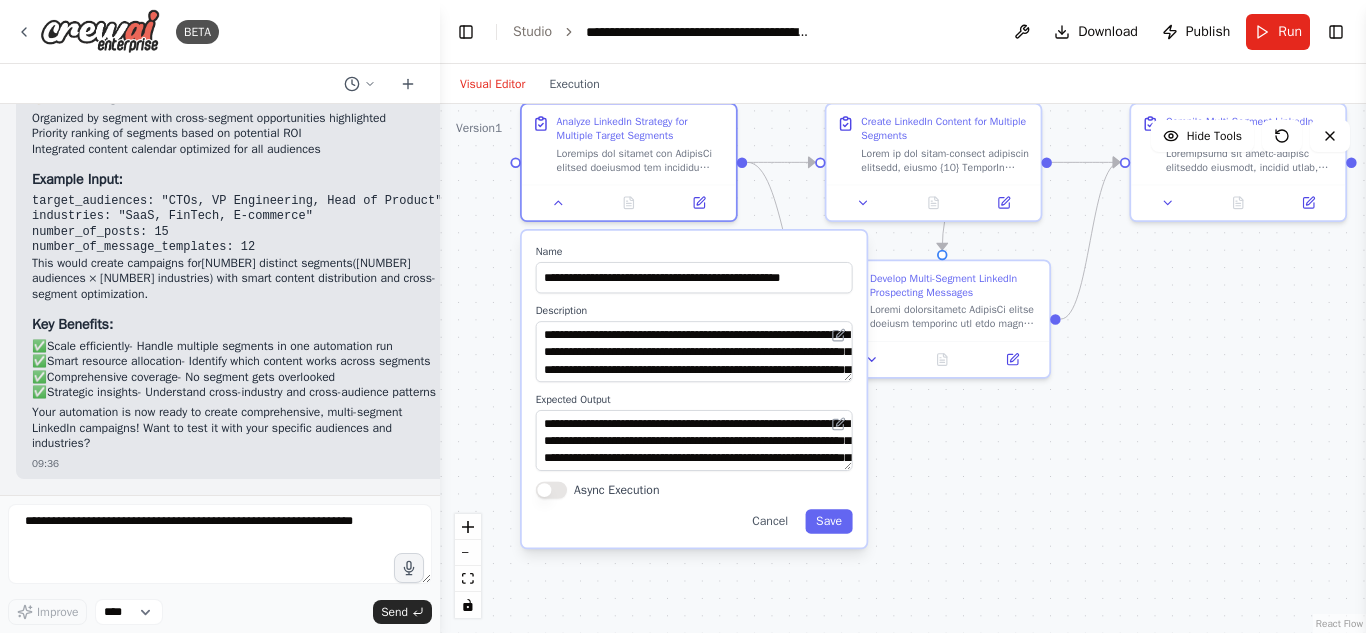 drag, startPoint x: 1158, startPoint y: 559, endPoint x: 1190, endPoint y: 354, distance: 207.48253 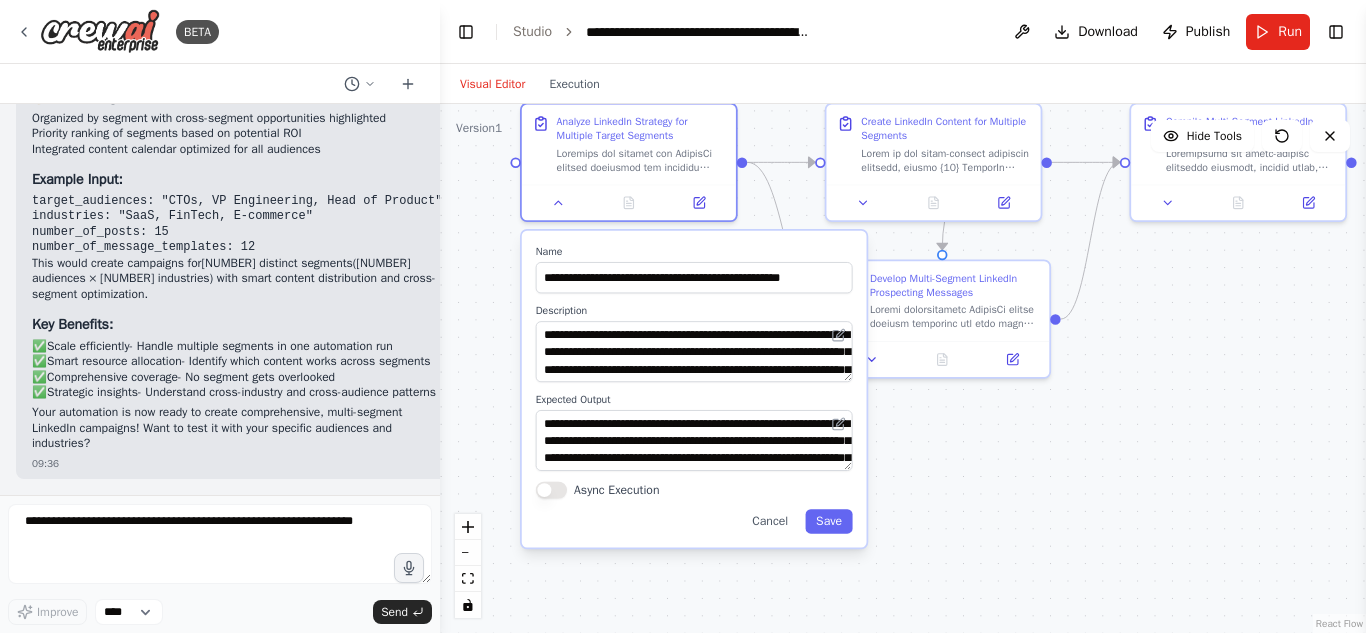 click on ".deletable-edge-delete-btn {
width: 20px;
height: 20px;
border: 0px solid #ffffff;
color: #6b7280;
background-color: #f8fafc;
cursor: pointer;
border-radius: 50%;
font-size: 12px;
padding: 3px;
display: flex;
align-items: center;
justify-content: center;
transition: all 0.2s cubic-bezier(0.4, 0, 0.2, 1);
box-shadow: 0 2px 4px rgba(0, 0, 0, 0.1);
}
.deletable-edge-delete-btn:hover {
background-color: #ef4444;
color: #ffffff;
border-color: #dc2626;
transform: scale(1.1);
box-shadow: 0 4px 12px rgba(239, 68, 68, 0.4);
}
.deletable-edge-delete-btn:active {
transform: scale(0.95);
box-shadow: 0 2px 4px rgba(239, 68, 68, 0.3);
}
LinkedIn Strategy Analyst gpt-4o-mini Read website content Name Save" at bounding box center [903, 368] 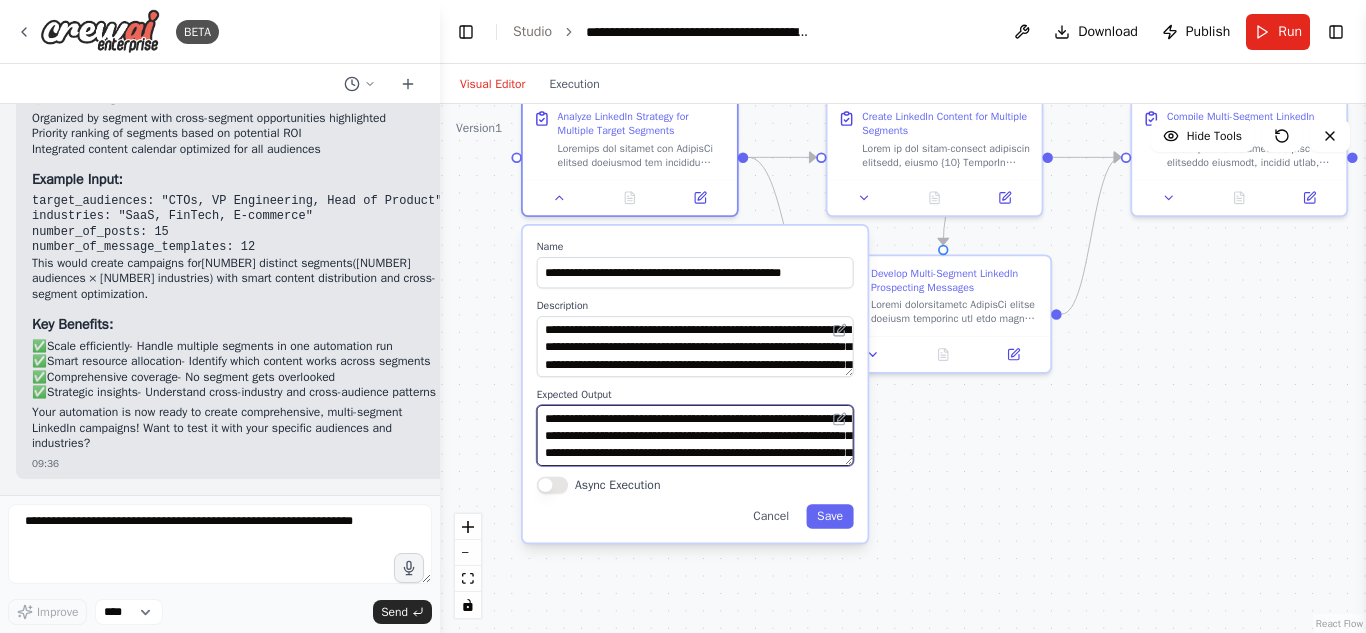 click on "**********" at bounding box center [695, 384] 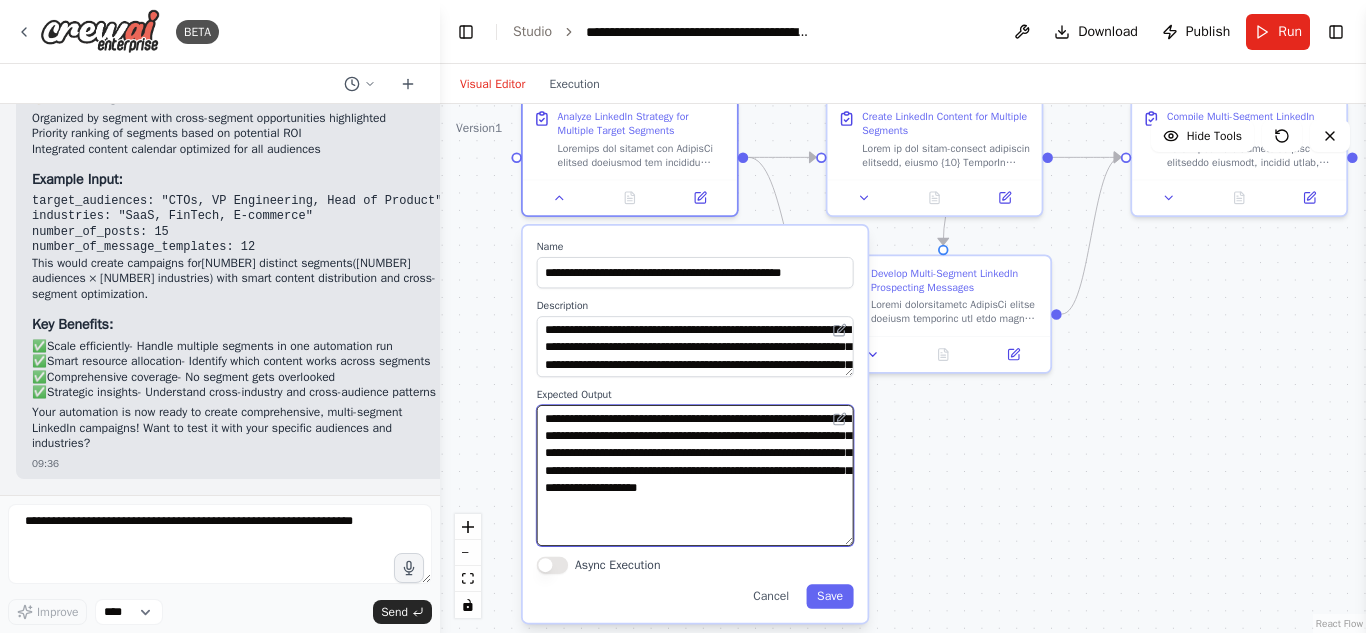 drag, startPoint x: 850, startPoint y: 462, endPoint x: 850, endPoint y: 542, distance: 80 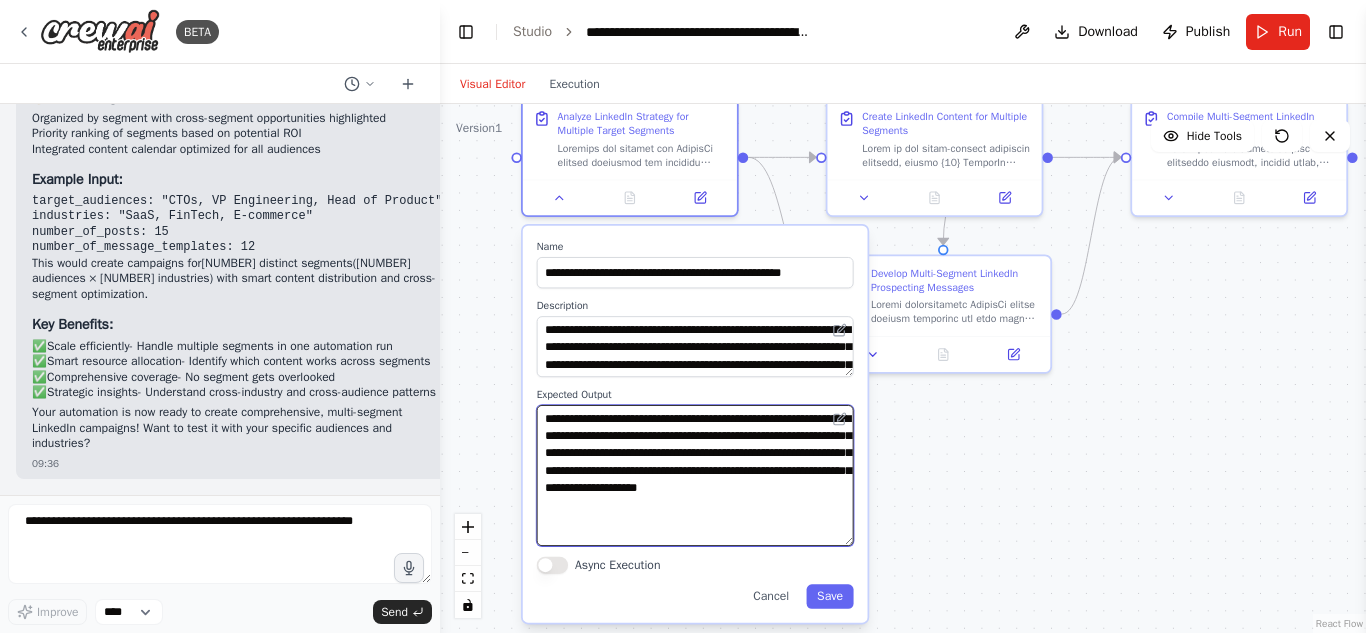 click on "**********" at bounding box center (695, 475) 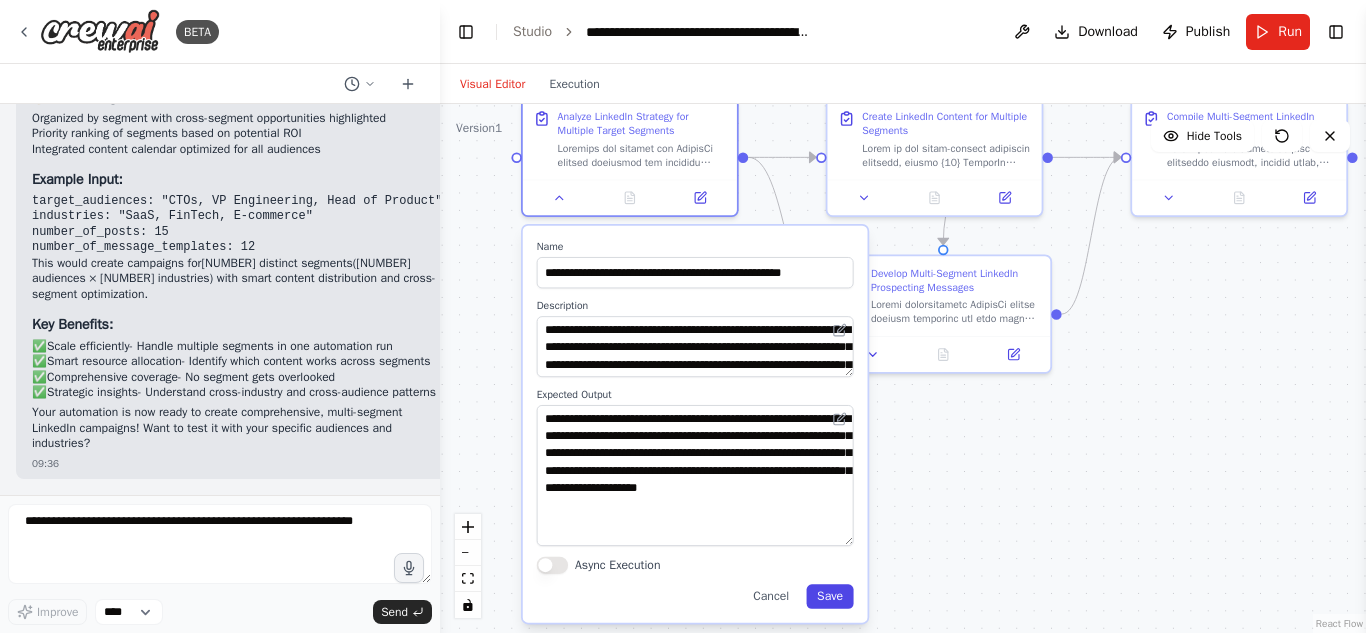 click on "Save" at bounding box center (830, 596) 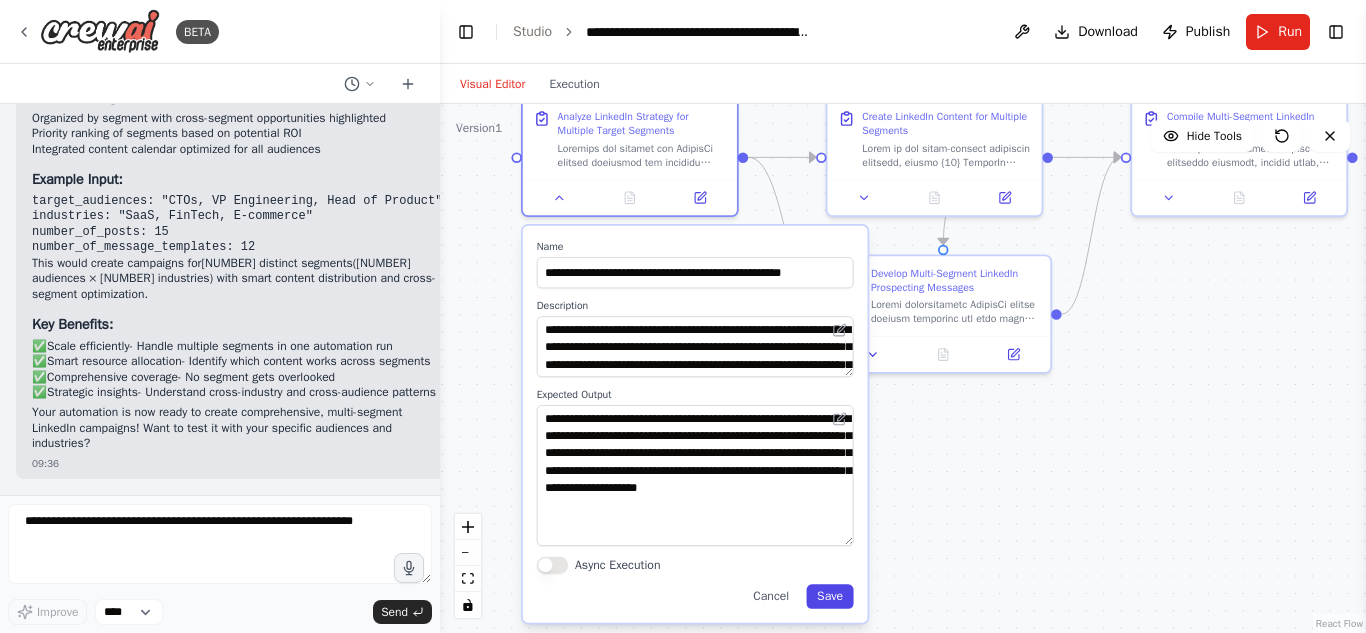 click on "Save" at bounding box center [830, 596] 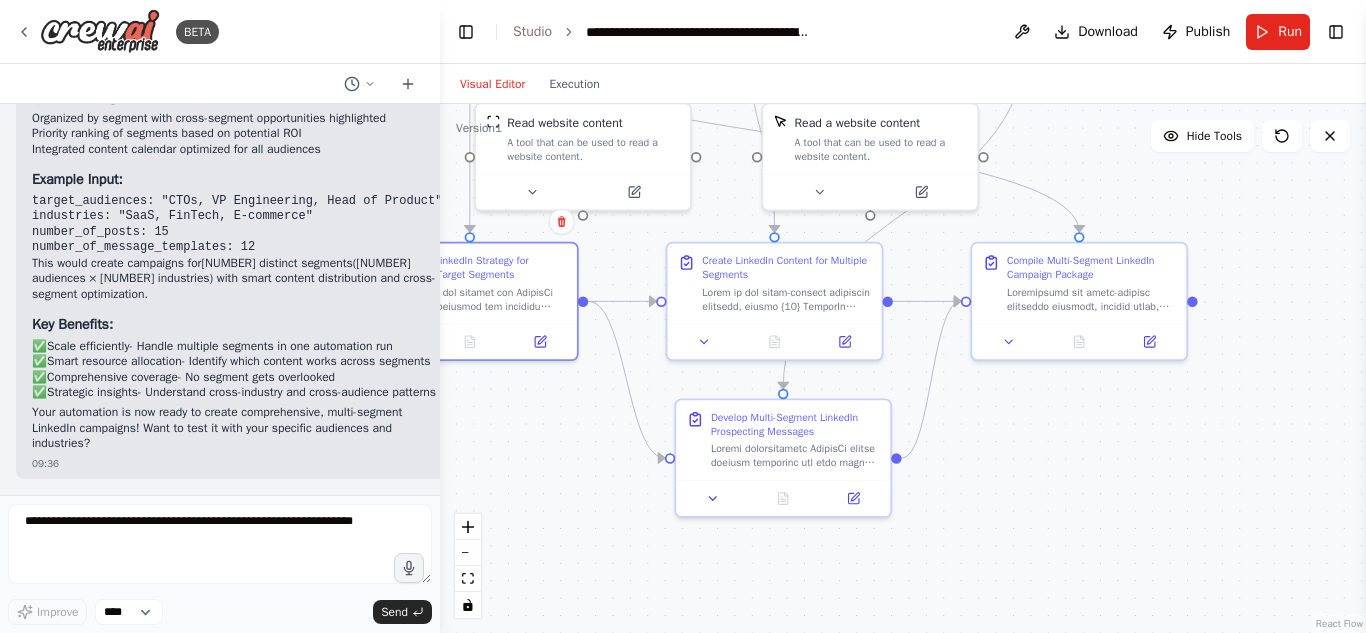 drag, startPoint x: 1158, startPoint y: 420, endPoint x: 998, endPoint y: 564, distance: 215.25798 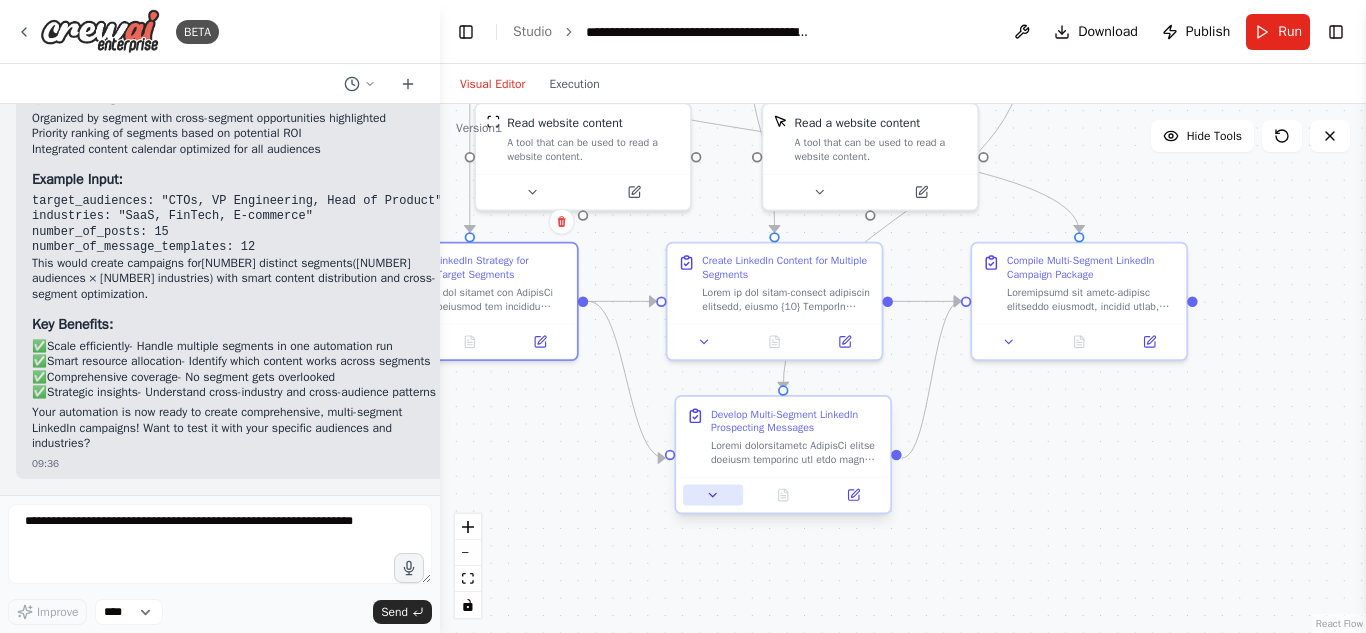 click 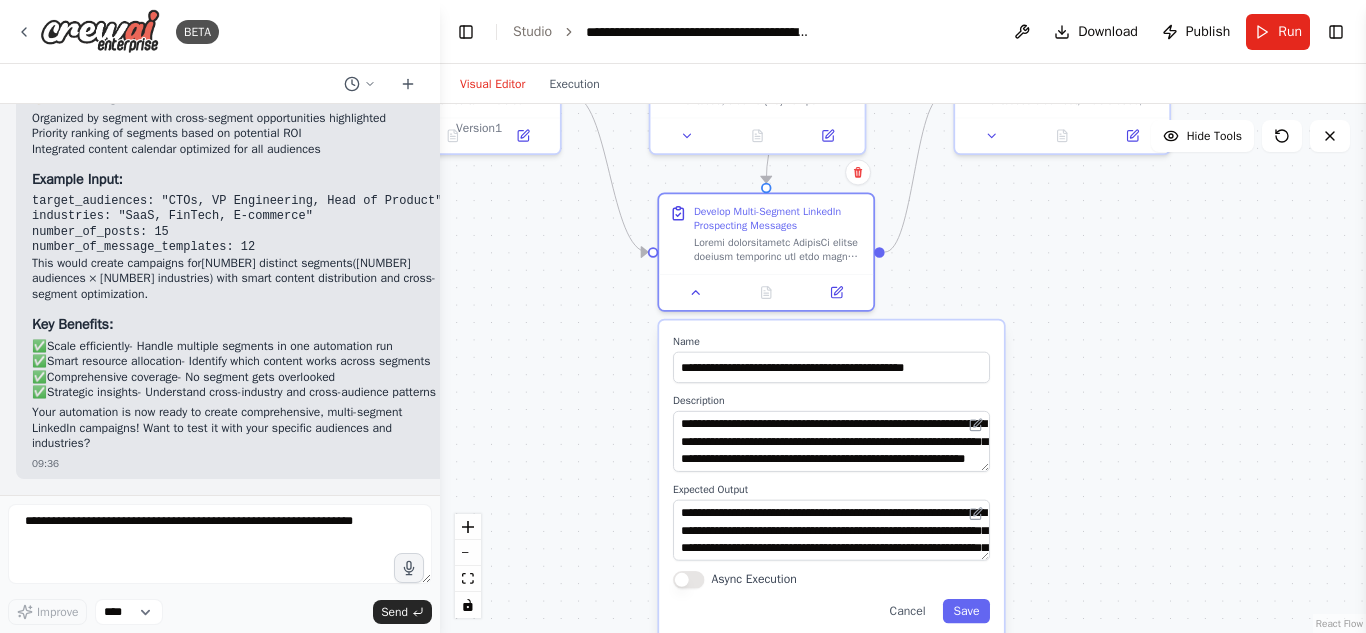 drag, startPoint x: 1126, startPoint y: 451, endPoint x: 1094, endPoint y: 264, distance: 189.71822 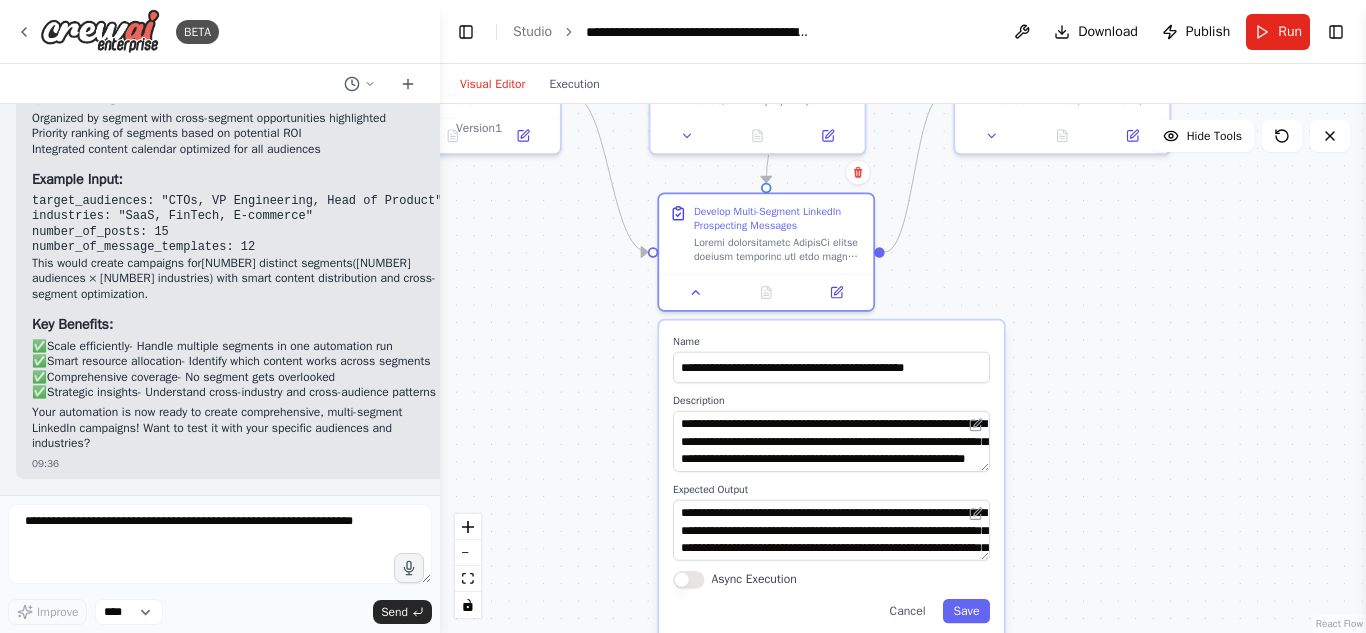 click on ".deletable-edge-delete-btn {
width: 20px;
height: 20px;
border: 0px solid #ffffff;
color: #6b7280;
background-color: #f8fafc;
cursor: pointer;
border-radius: 50%;
font-size: 12px;
padding: 3px;
display: flex;
align-items: center;
justify-content: center;
transition: all 0.2s cubic-bezier(0.4, 0, 0.2, 1);
box-shadow: 0 2px 4px rgba(0, 0, 0, 0.1);
}
.deletable-edge-delete-btn:hover {
background-color: #ef4444;
color: #ffffff;
border-color: #dc2626;
transform: scale(1.1);
box-shadow: 0 4px 12px rgba(239, 68, 68, 0.4);
}
.deletable-edge-delete-btn:active {
transform: scale(0.95);
box-shadow: 0 2px 4px rgba(239, 68, 68, 0.3);
}
LinkedIn Strategy Analyst gpt-4o-mini Read website content Name Save" at bounding box center [903, 368] 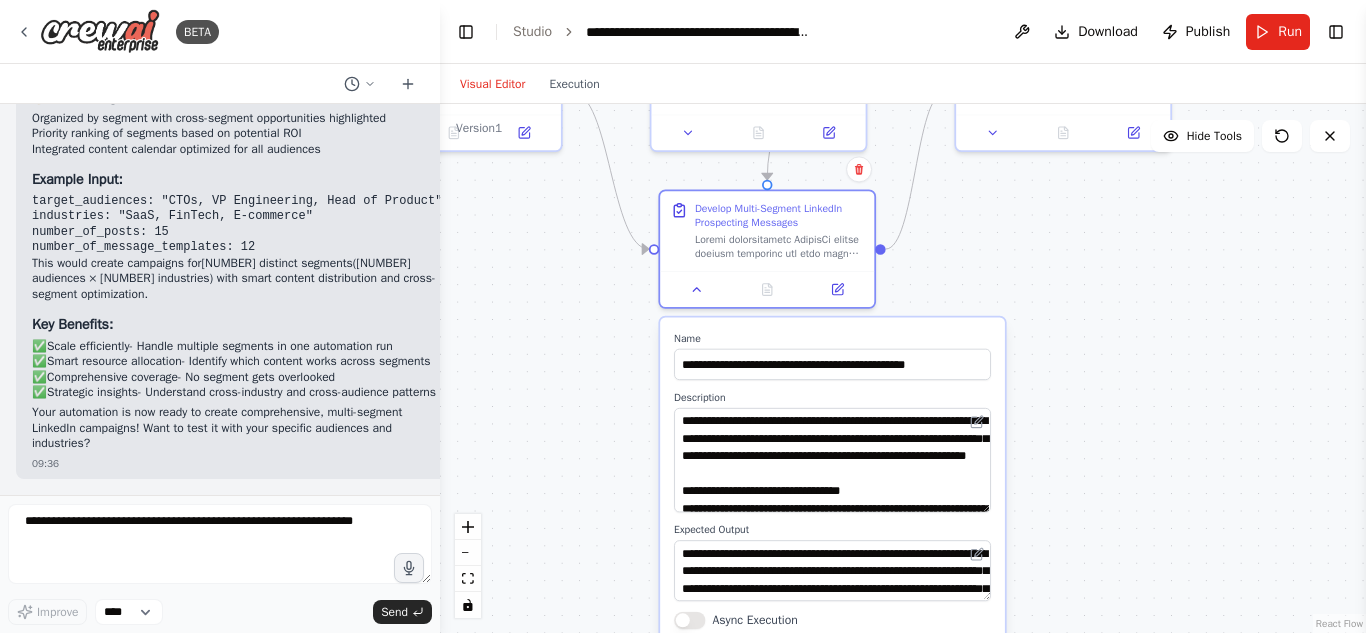 drag, startPoint x: 981, startPoint y: 460, endPoint x: 981, endPoint y: 504, distance: 44 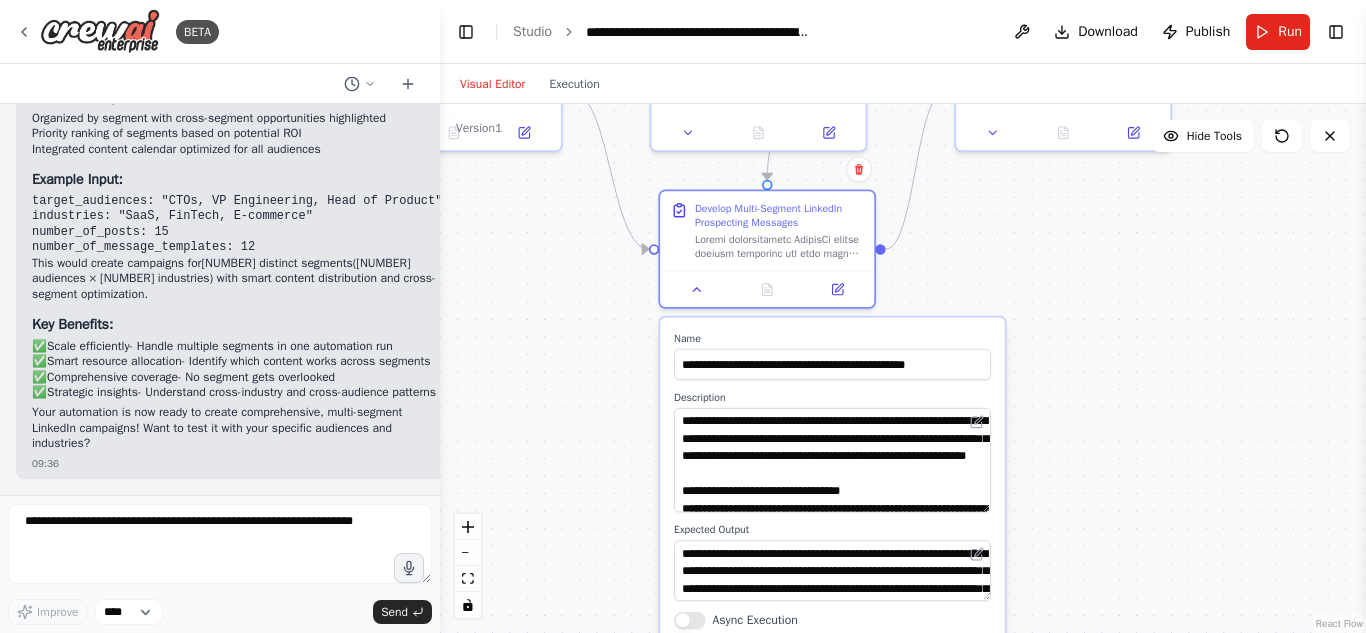 click at bounding box center [832, 460] 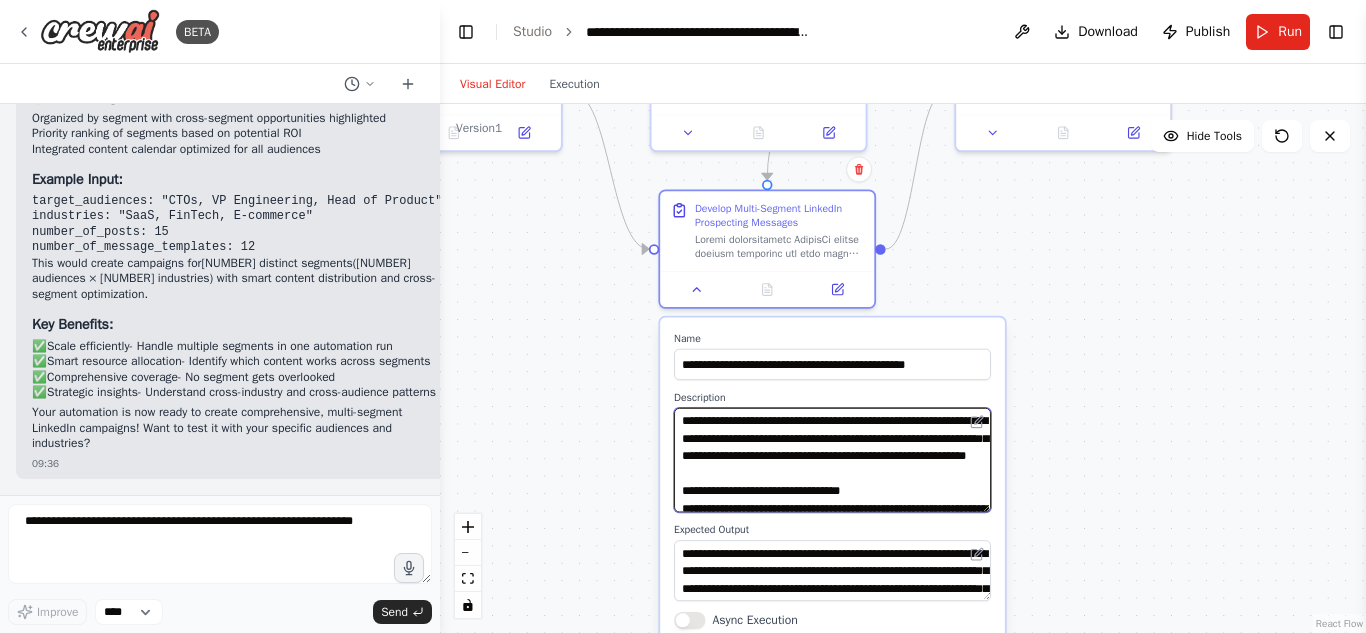 drag, startPoint x: 785, startPoint y: 453, endPoint x: 876, endPoint y: 460, distance: 91.26884 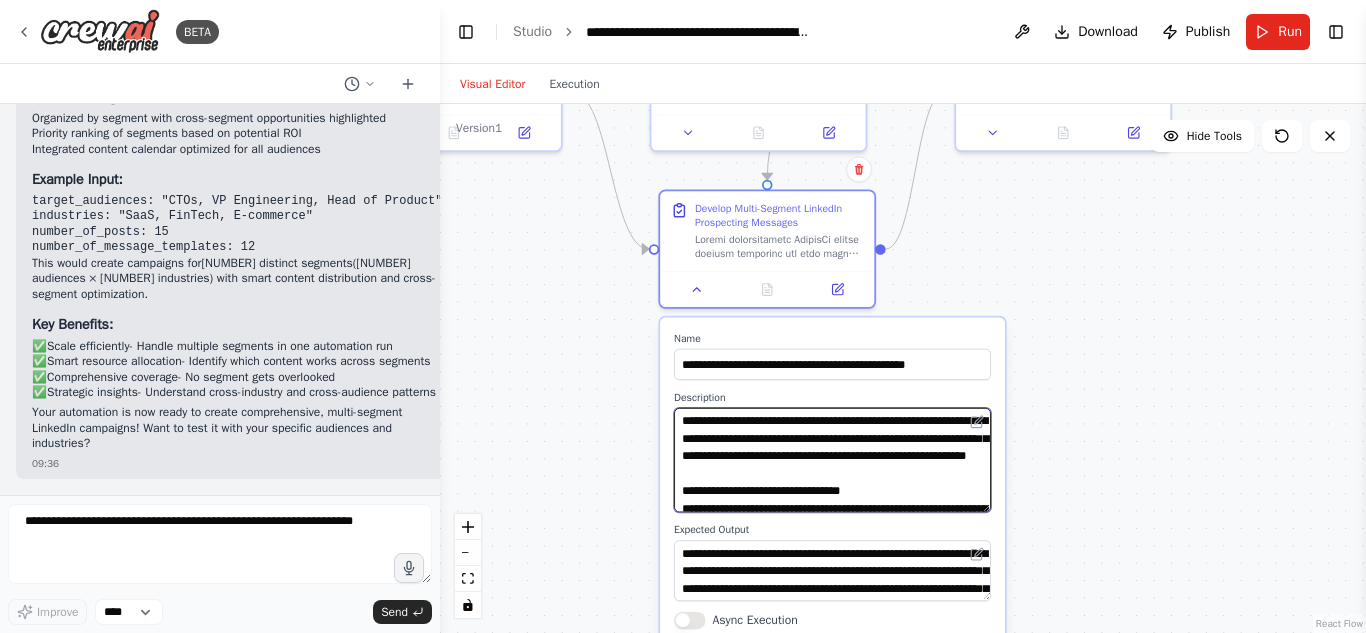 click at bounding box center (832, 460) 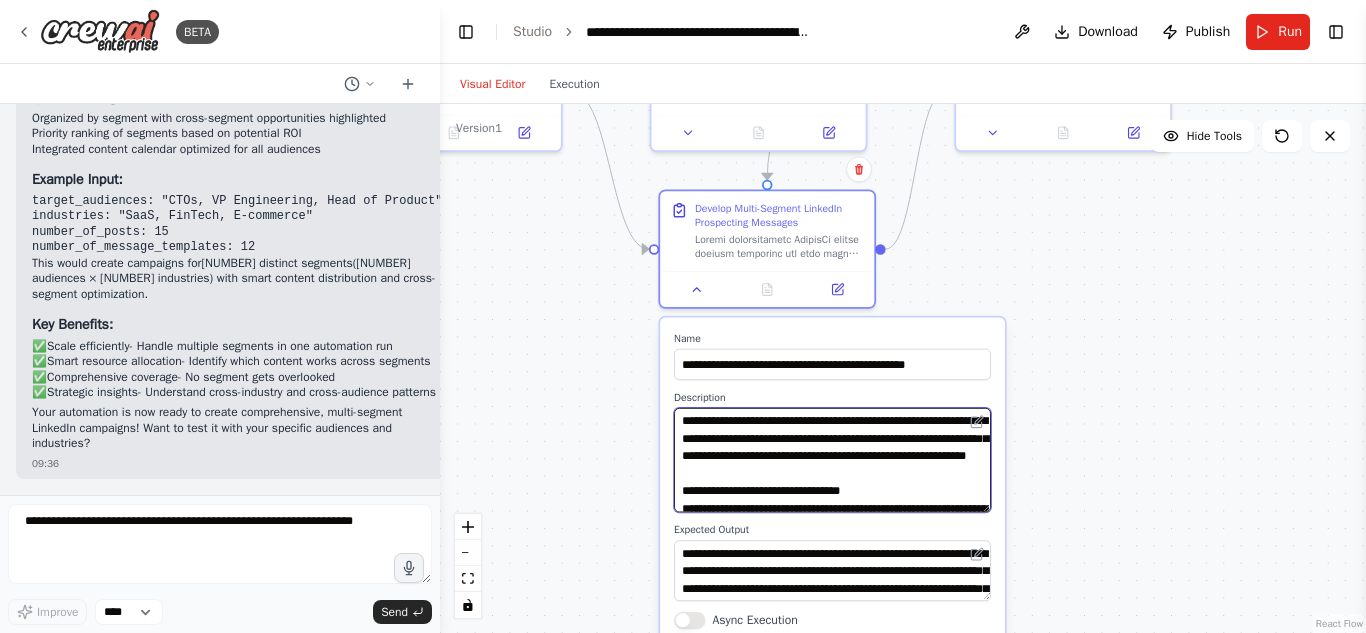 paste on "****" 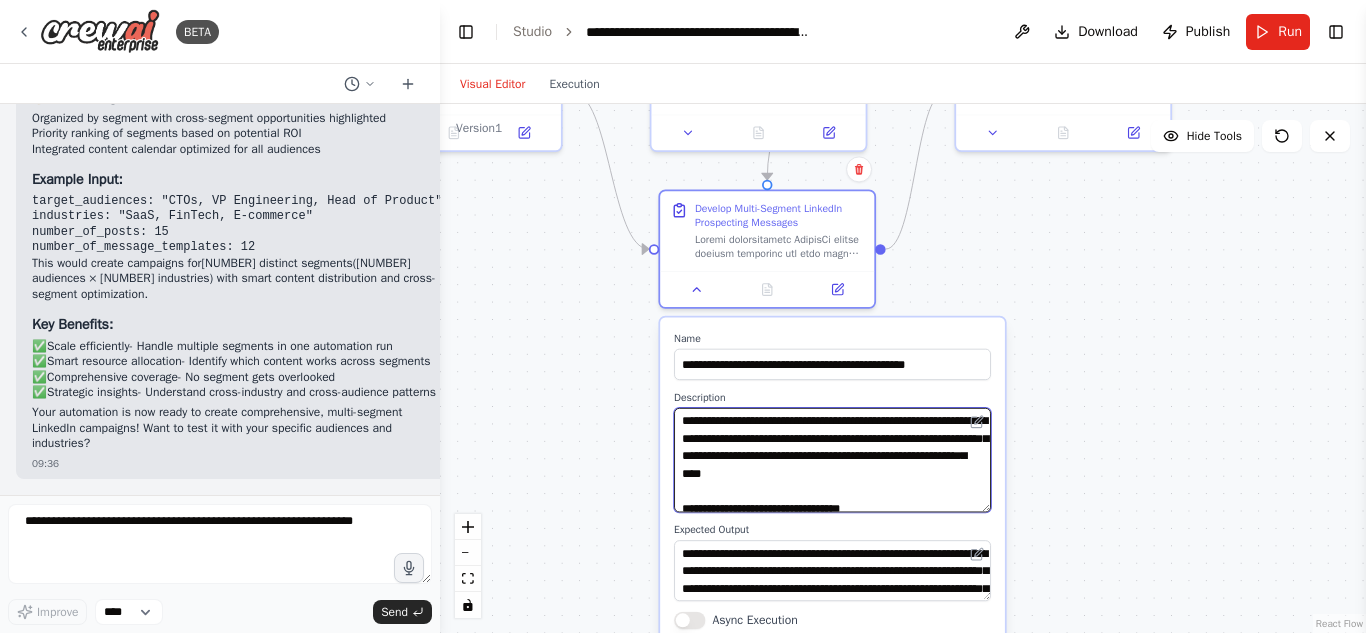 drag, startPoint x: 711, startPoint y: 472, endPoint x: 738, endPoint y: 472, distance: 27 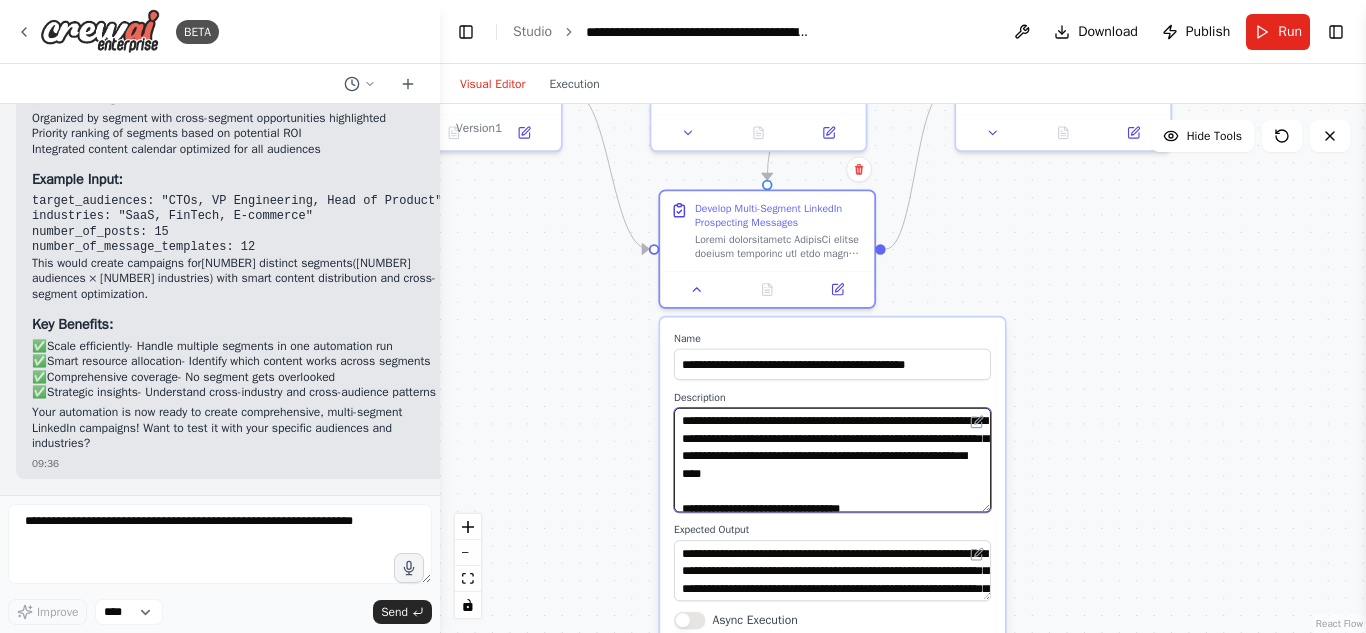 click at bounding box center [832, 460] 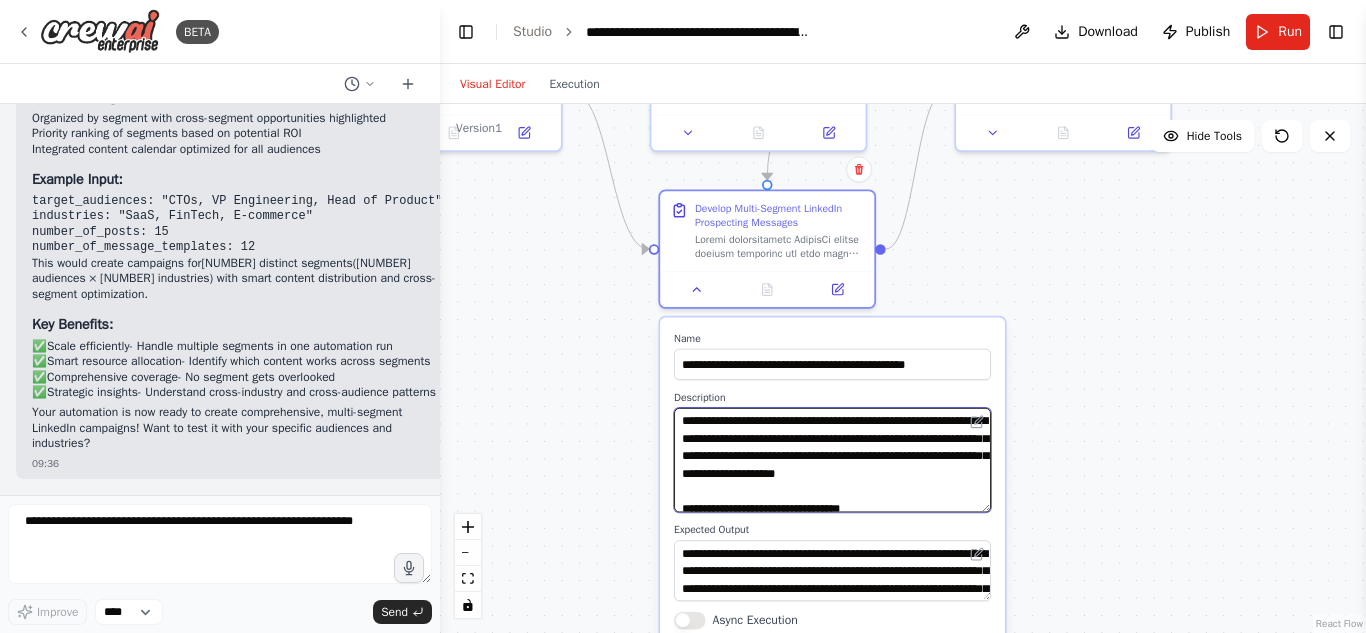 type on "**********" 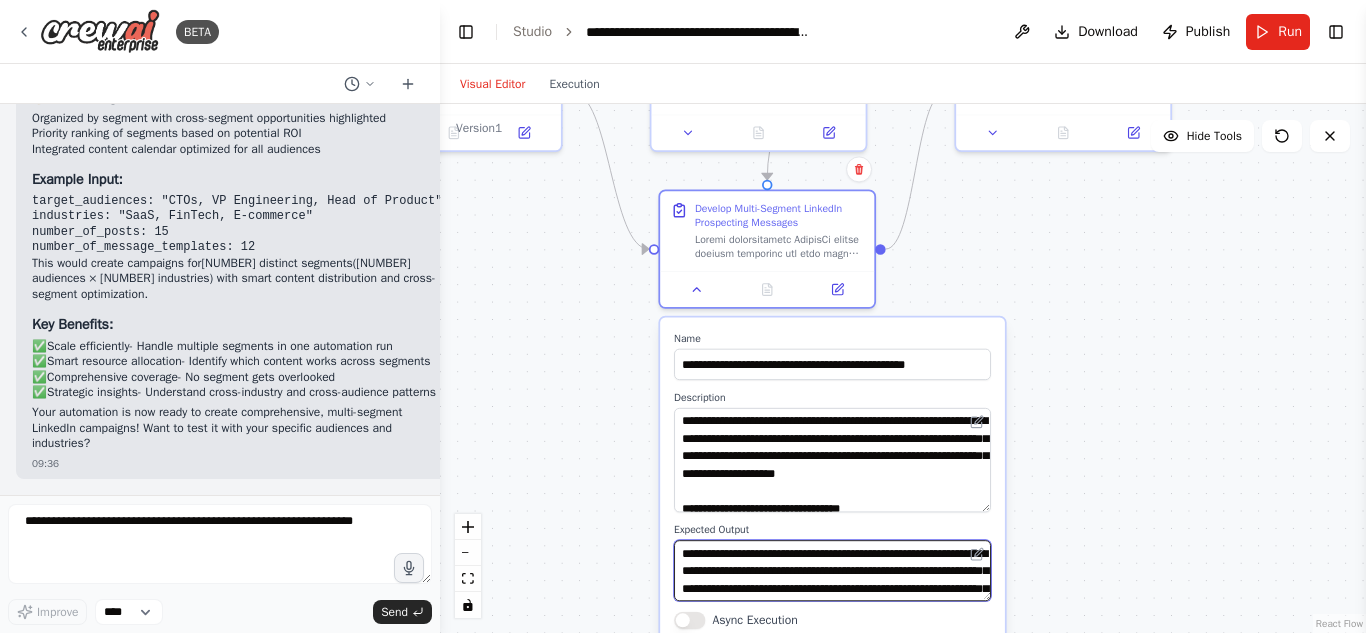drag, startPoint x: 766, startPoint y: 571, endPoint x: 932, endPoint y: 572, distance: 166.003 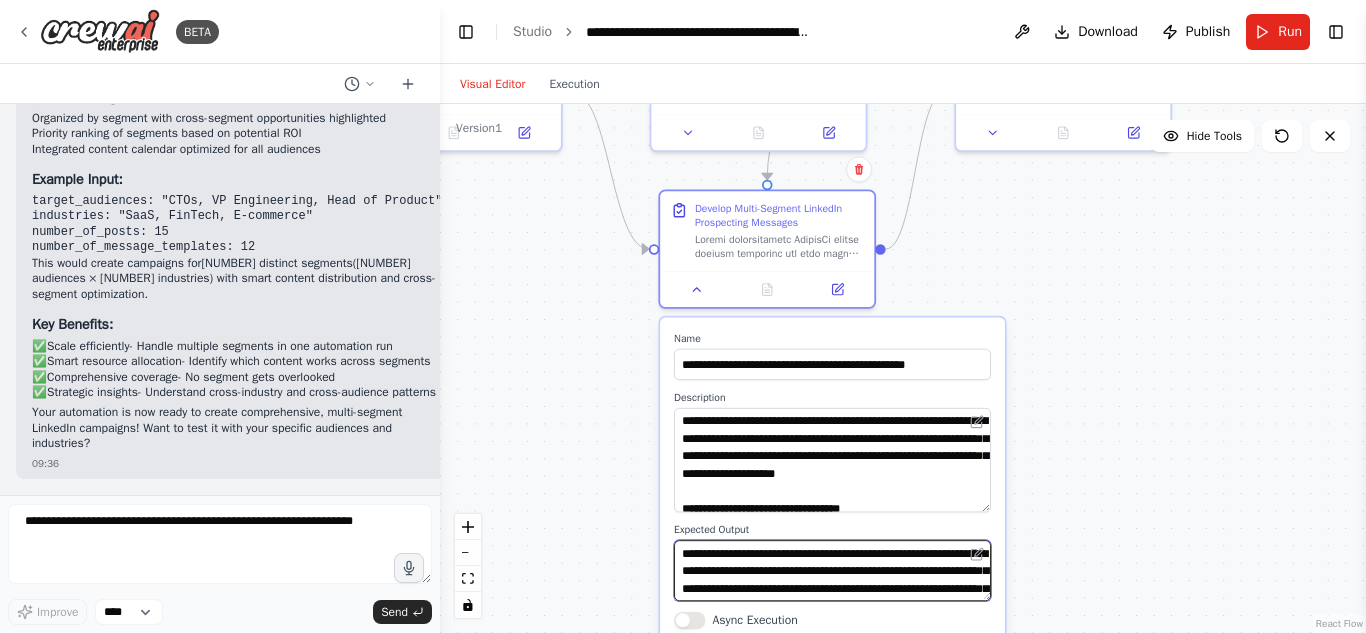 click on "**********" at bounding box center [832, 570] 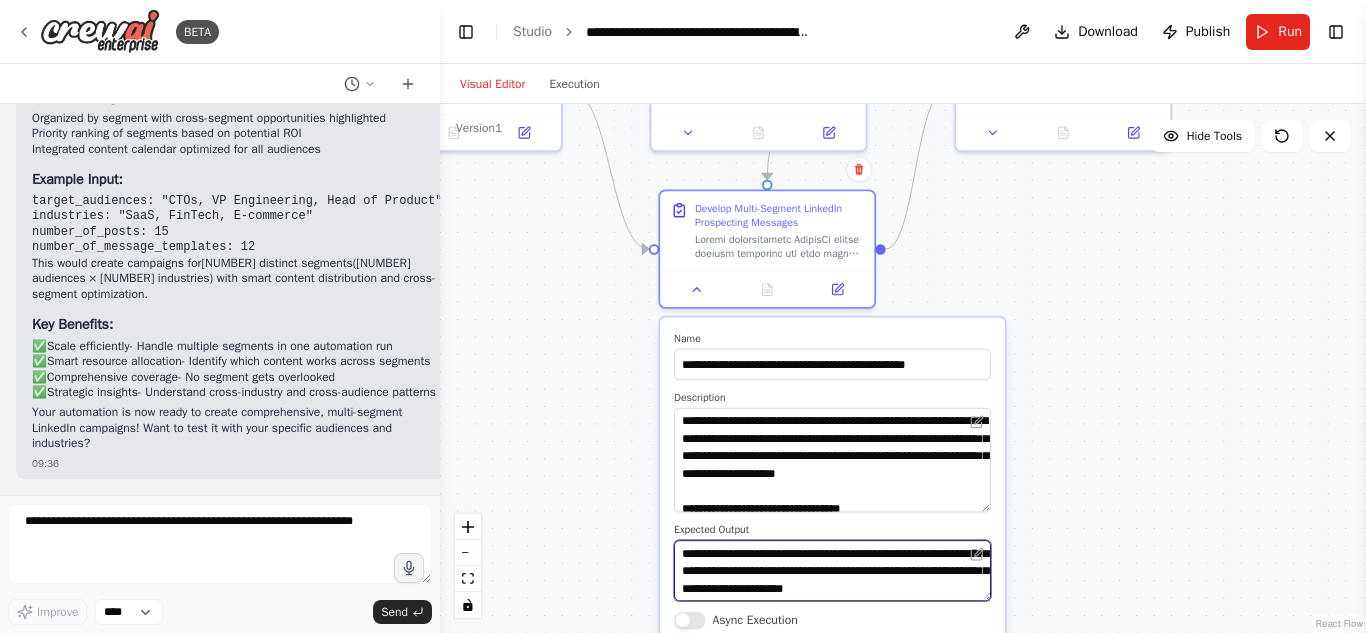 scroll, scrollTop: 80, scrollLeft: 0, axis: vertical 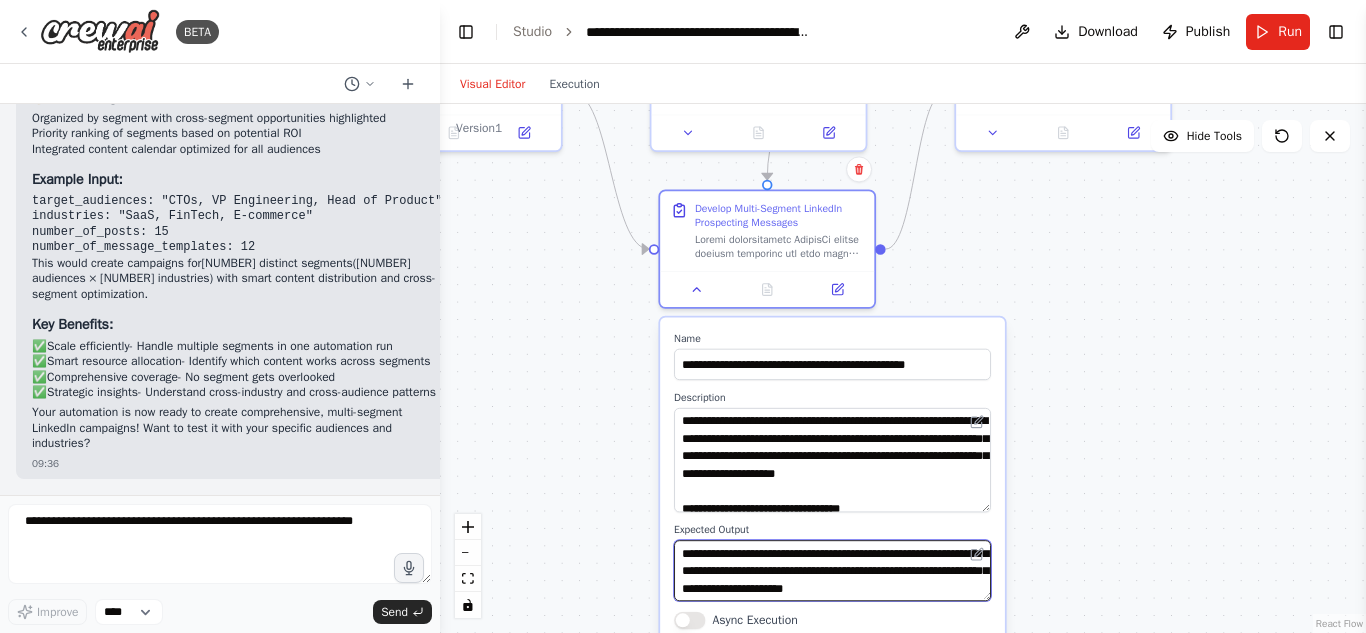 type on "**********" 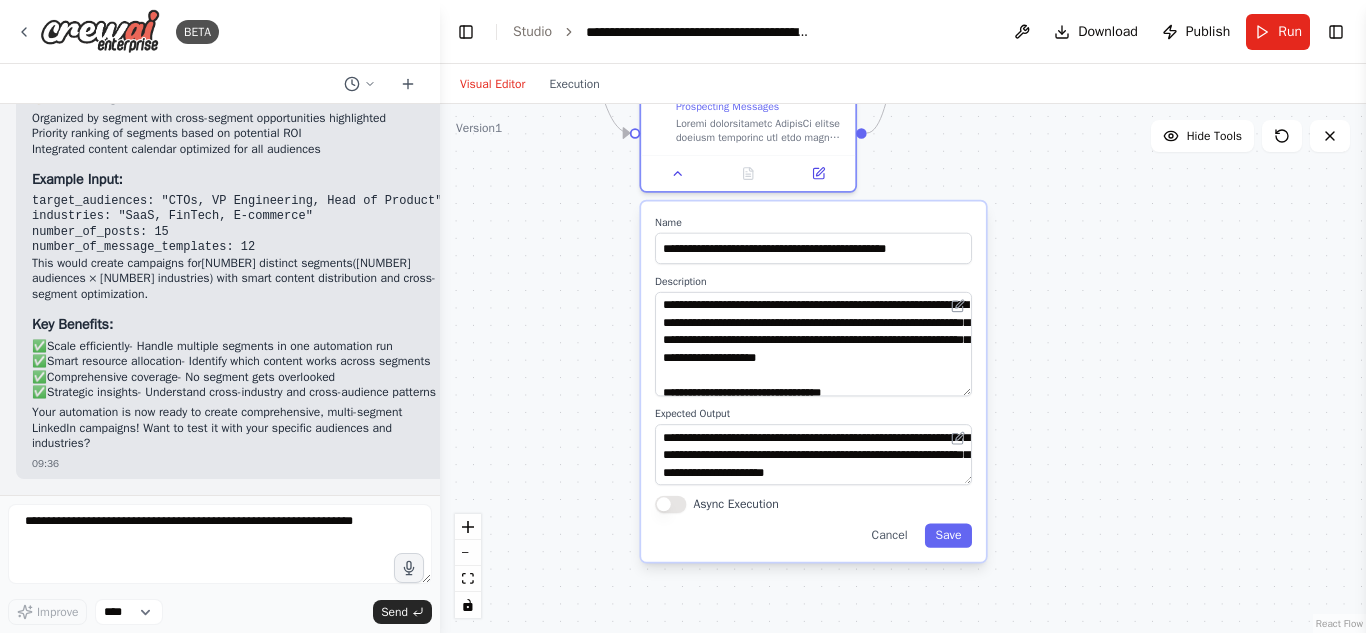 drag, startPoint x: 1145, startPoint y: 551, endPoint x: 1126, endPoint y: 435, distance: 117.54574 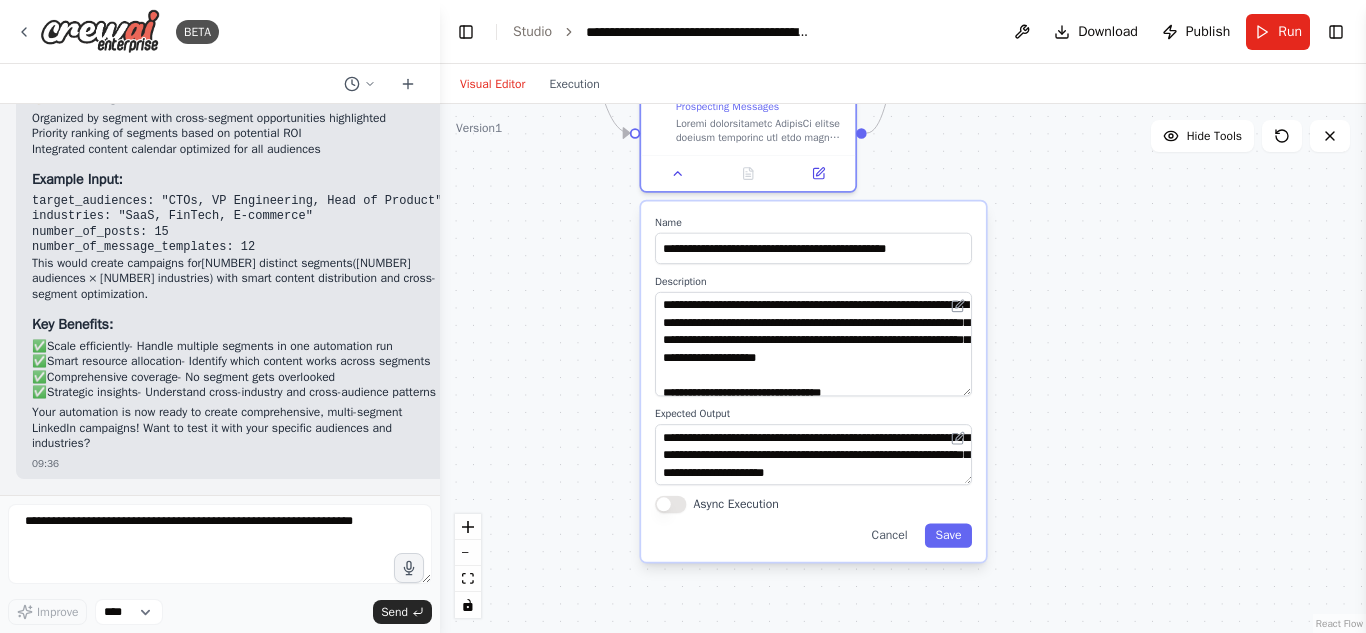 click on ".deletable-edge-delete-btn {
width: 20px;
height: 20px;
border: 0px solid #ffffff;
color: #6b7280;
background-color: #f8fafc;
cursor: pointer;
border-radius: 50%;
font-size: 12px;
padding: 3px;
display: flex;
align-items: center;
justify-content: center;
transition: all 0.2s cubic-bezier(0.4, 0, 0.2, 1);
box-shadow: 0 2px 4px rgba(0, 0, 0, 0.1);
}
.deletable-edge-delete-btn:hover {
background-color: #ef4444;
color: #ffffff;
border-color: #dc2626;
transform: scale(1.1);
box-shadow: 0 4px 12px rgba(239, 68, 68, 0.4);
}
.deletable-edge-delete-btn:active {
transform: scale(0.95);
box-shadow: 0 2px 4px rgba(239, 68, 68, 0.3);
}
LinkedIn Strategy Analyst gpt-4o-mini Read website content Name Save" at bounding box center (903, 368) 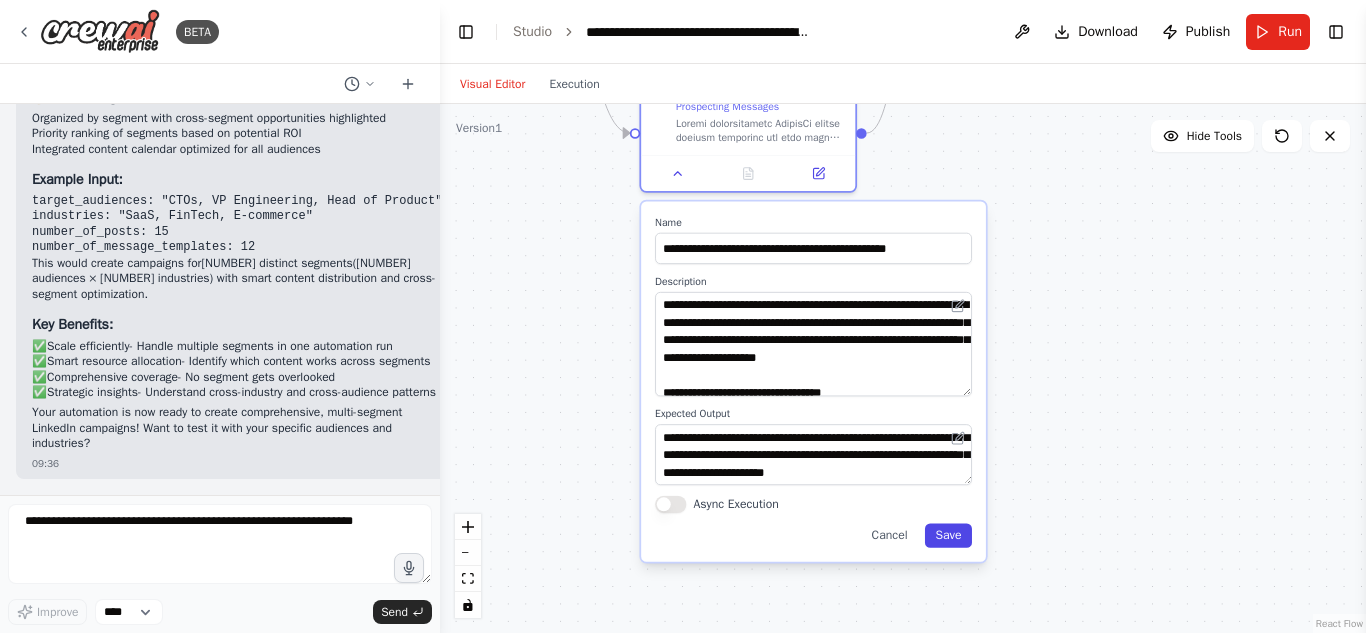 click on "Save" at bounding box center (948, 535) 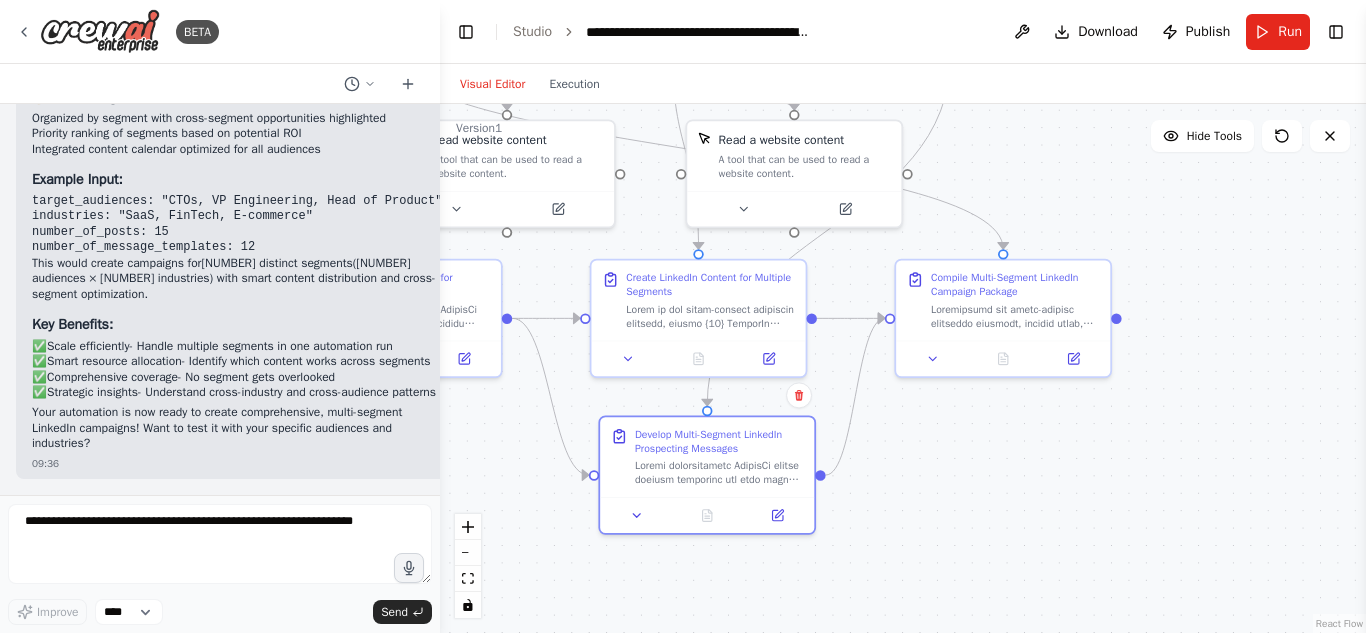 drag, startPoint x: 1098, startPoint y: 520, endPoint x: 1063, endPoint y: 646, distance: 130.7708 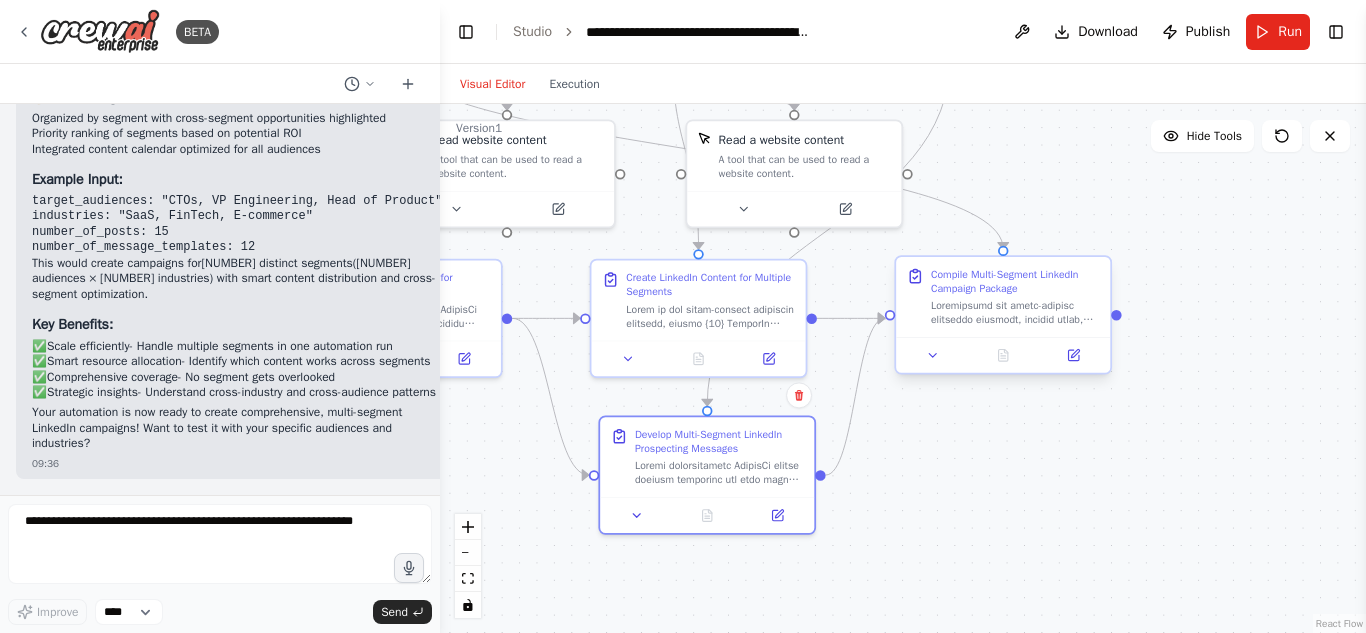 click at bounding box center (1003, 355) 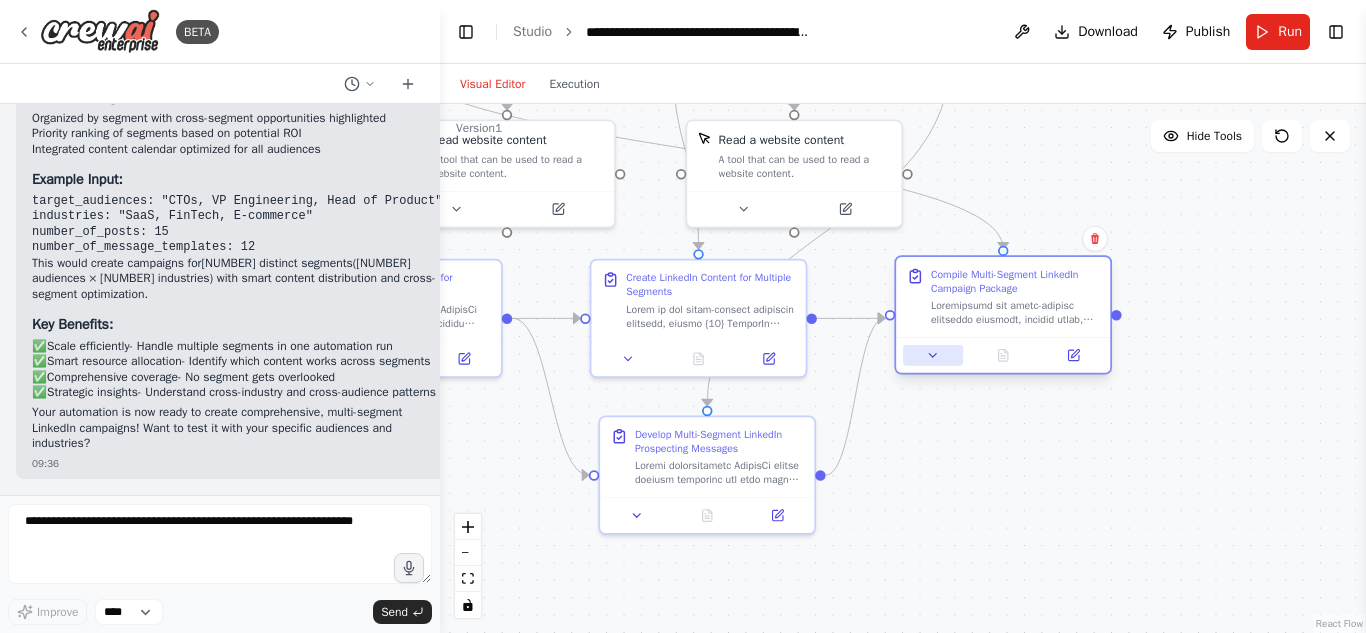 click 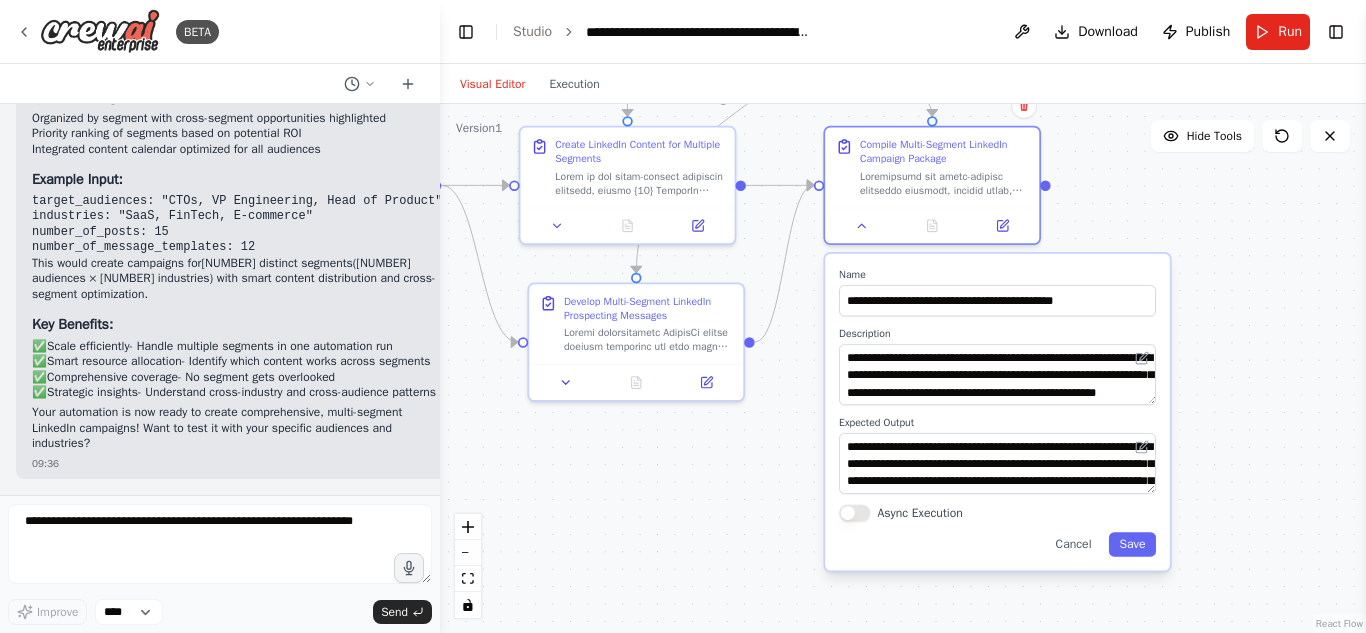 drag, startPoint x: 1327, startPoint y: 520, endPoint x: 1242, endPoint y: 373, distance: 169.80577 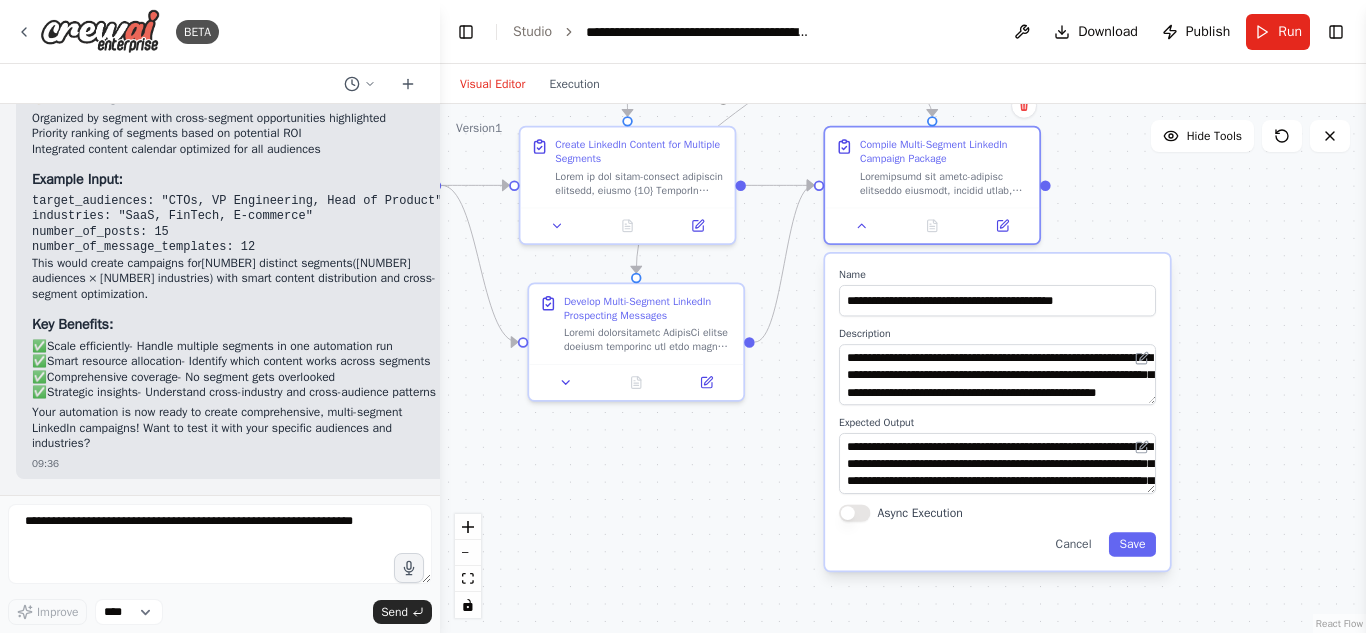 click on ".deletable-edge-delete-btn {
width: 20px;
height: 20px;
border: 0px solid #ffffff;
color: #6b7280;
background-color: #f8fafc;
cursor: pointer;
border-radius: 50%;
font-size: 12px;
padding: 3px;
display: flex;
align-items: center;
justify-content: center;
transition: all 0.2s cubic-bezier(0.4, 0, 0.2, 1);
box-shadow: 0 2px 4px rgba(0, 0, 0, 0.1);
}
.deletable-edge-delete-btn:hover {
background-color: #ef4444;
color: #ffffff;
border-color: #dc2626;
transform: scale(1.1);
box-shadow: 0 4px 12px rgba(239, 68, 68, 0.4);
}
.deletable-edge-delete-btn:active {
transform: scale(0.95);
box-shadow: 0 2px 4px rgba(239, 68, 68, 0.3);
}
LinkedIn Strategy Analyst gpt-4o-mini Read website content Name Save" at bounding box center (903, 368) 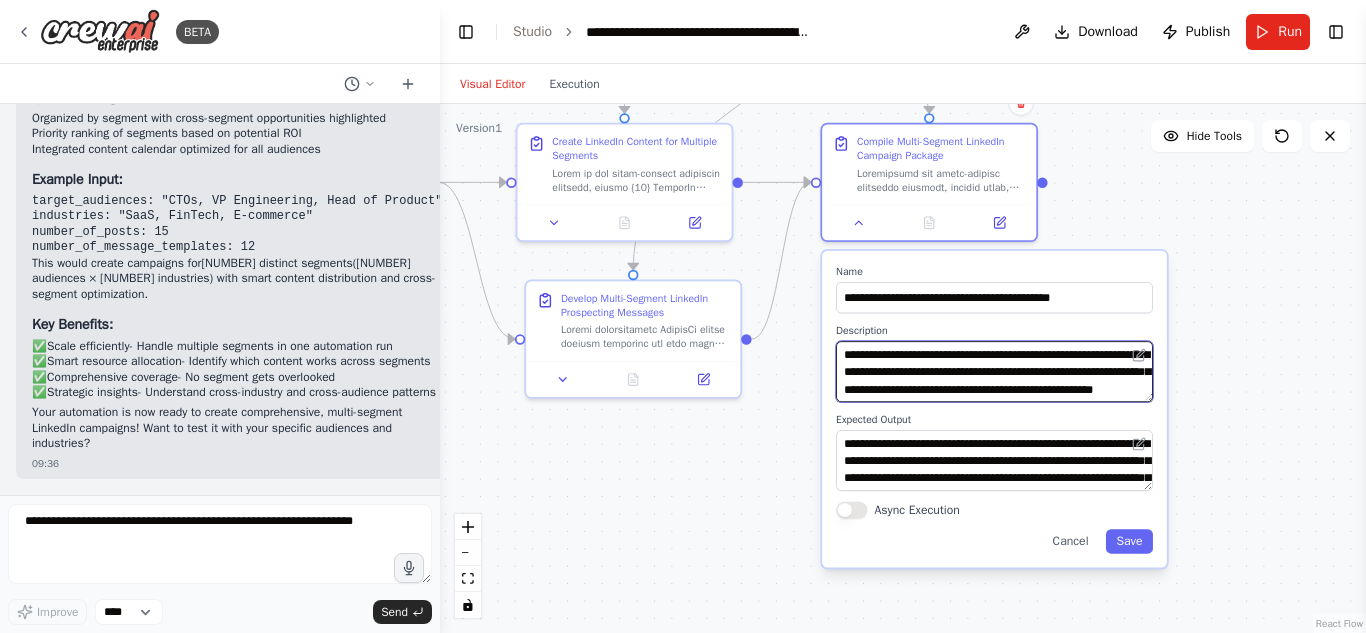 drag, startPoint x: 1145, startPoint y: 401, endPoint x: 1154, endPoint y: 440, distance: 40.024994 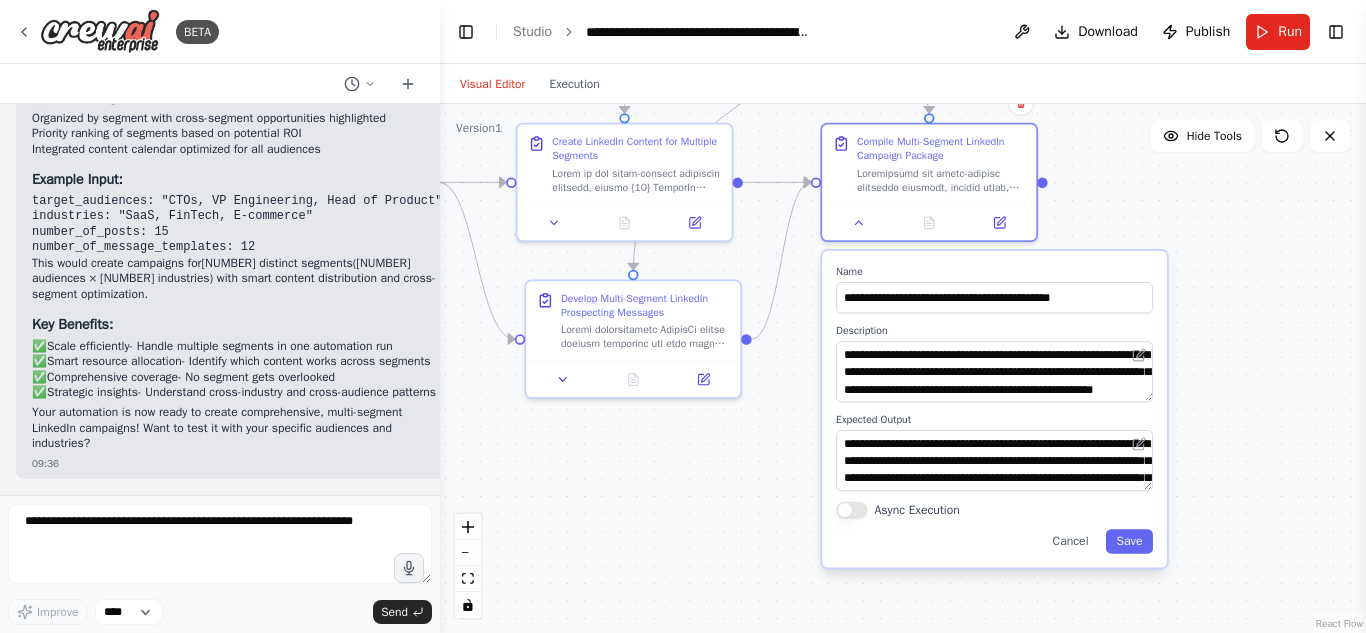 click on "**********" at bounding box center (994, 409) 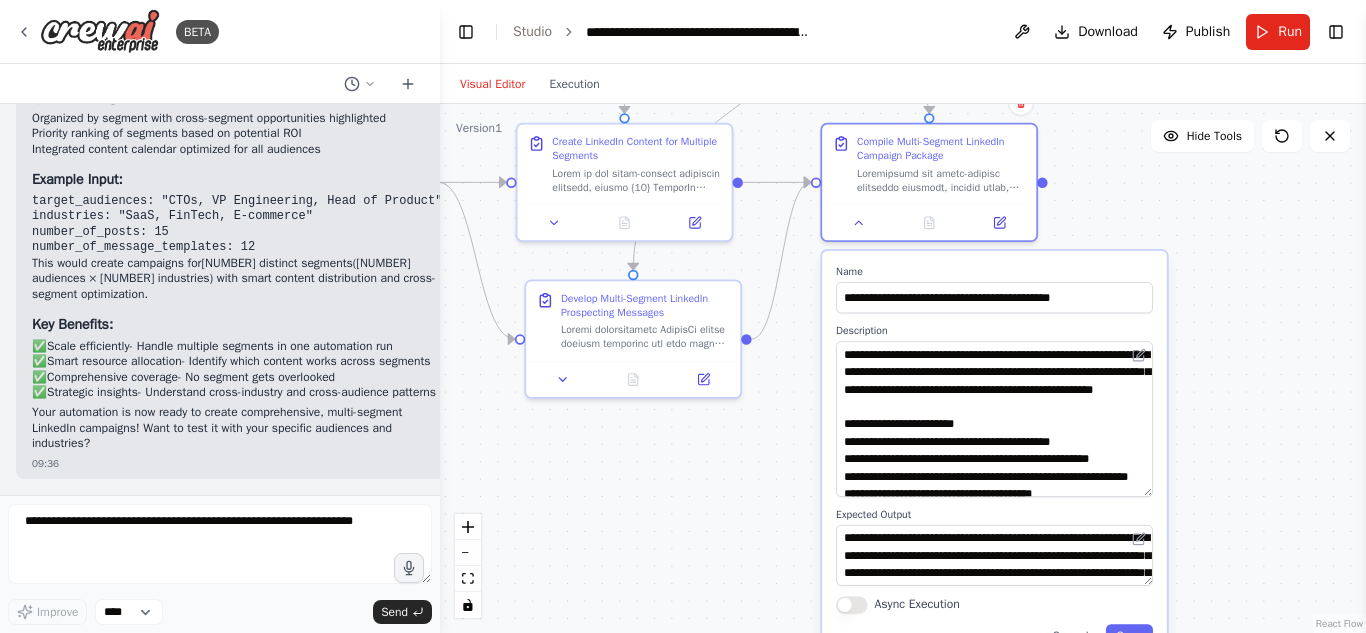 drag, startPoint x: 1149, startPoint y: 396, endPoint x: 1043, endPoint y: 426, distance: 110.16351 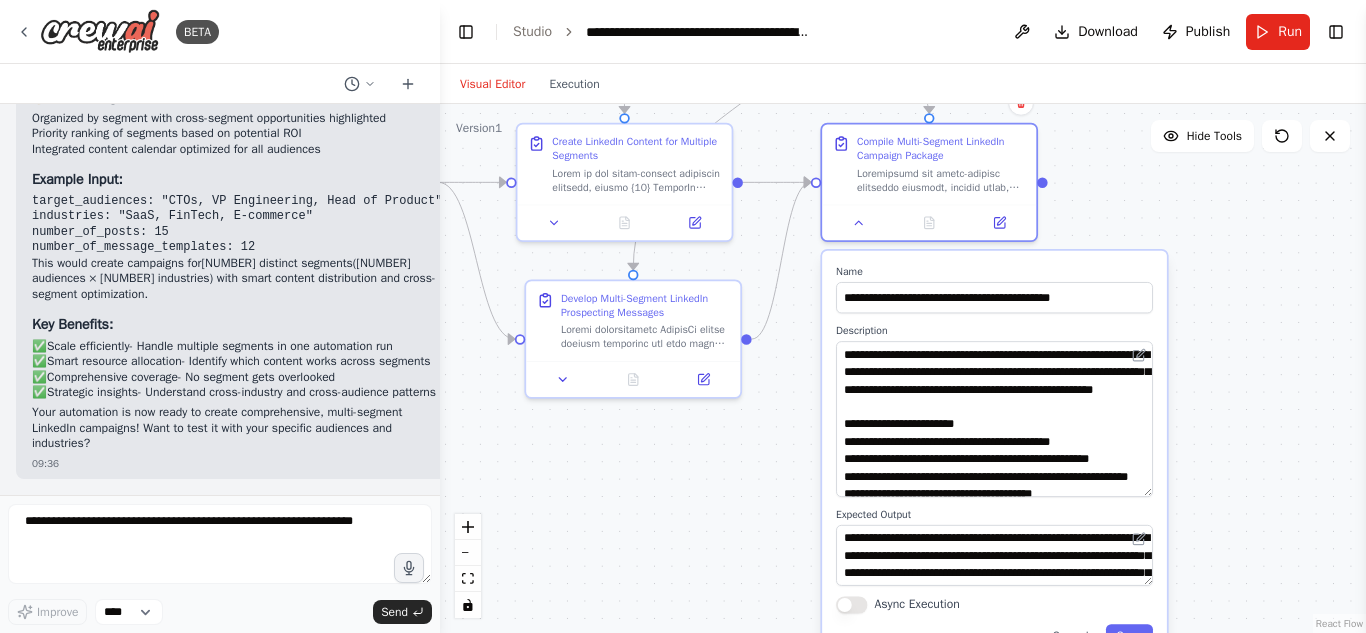 click on "**********" at bounding box center [994, 457] 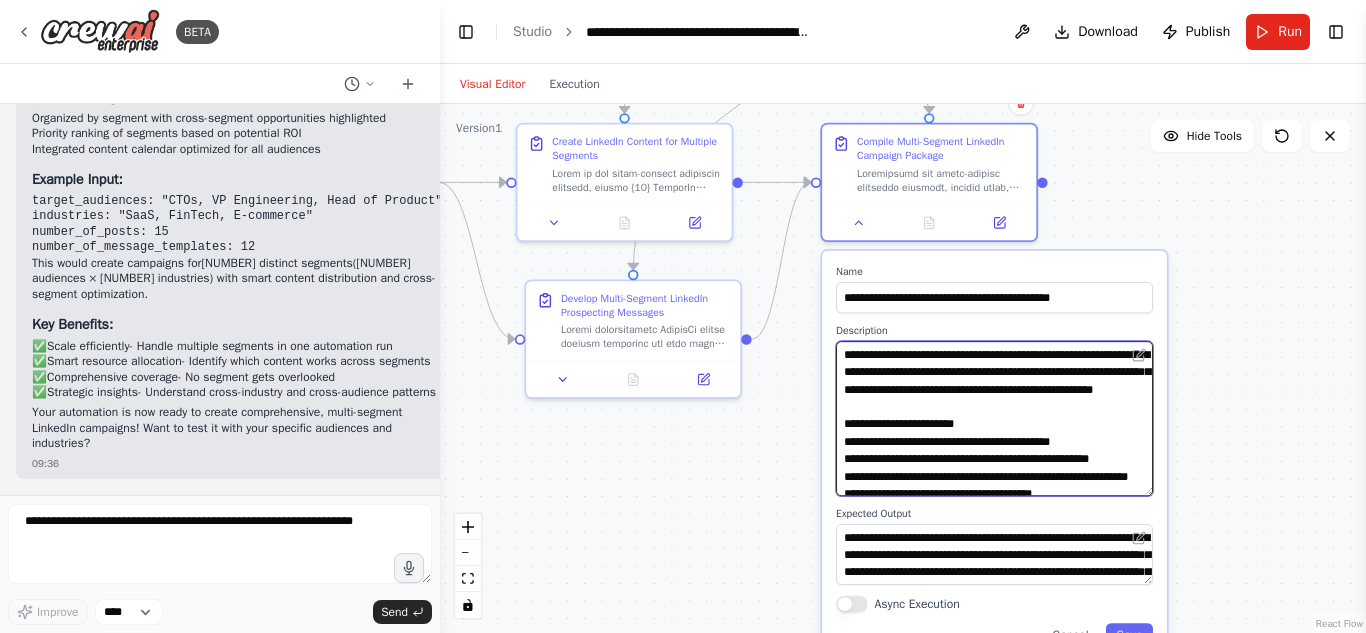 drag, startPoint x: 919, startPoint y: 409, endPoint x: 1004, endPoint y: 411, distance: 85.02353 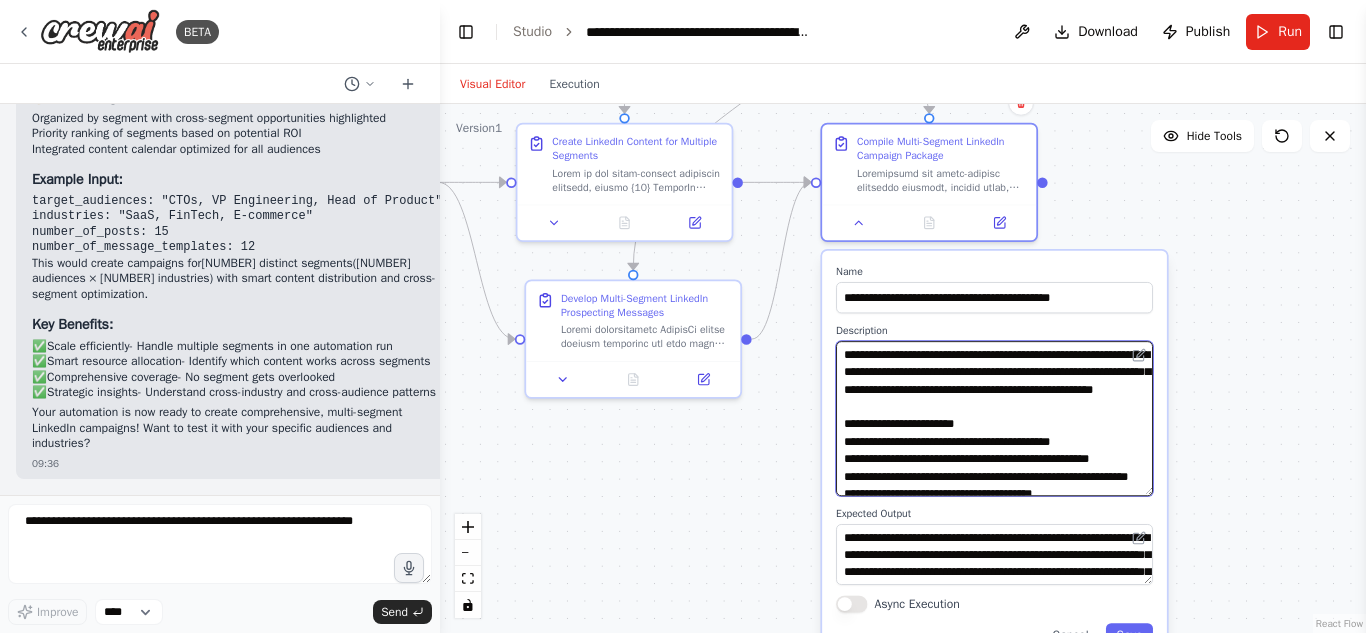 click at bounding box center [994, 418] 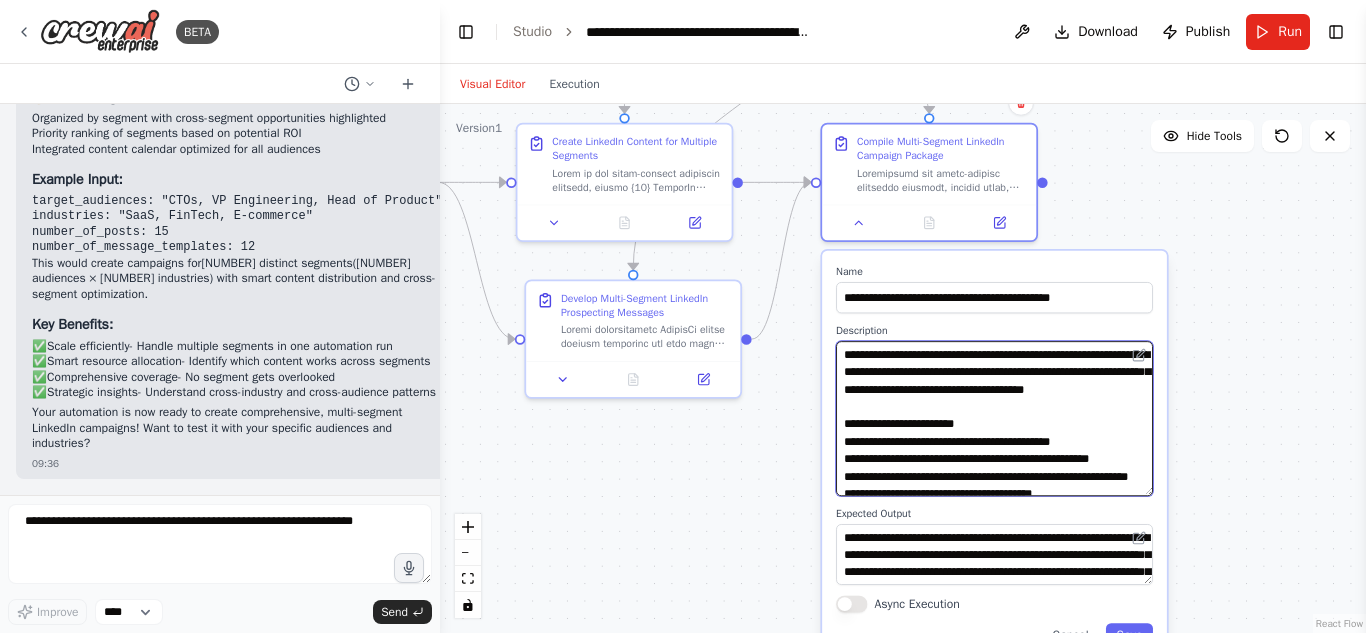 paste on "**********" 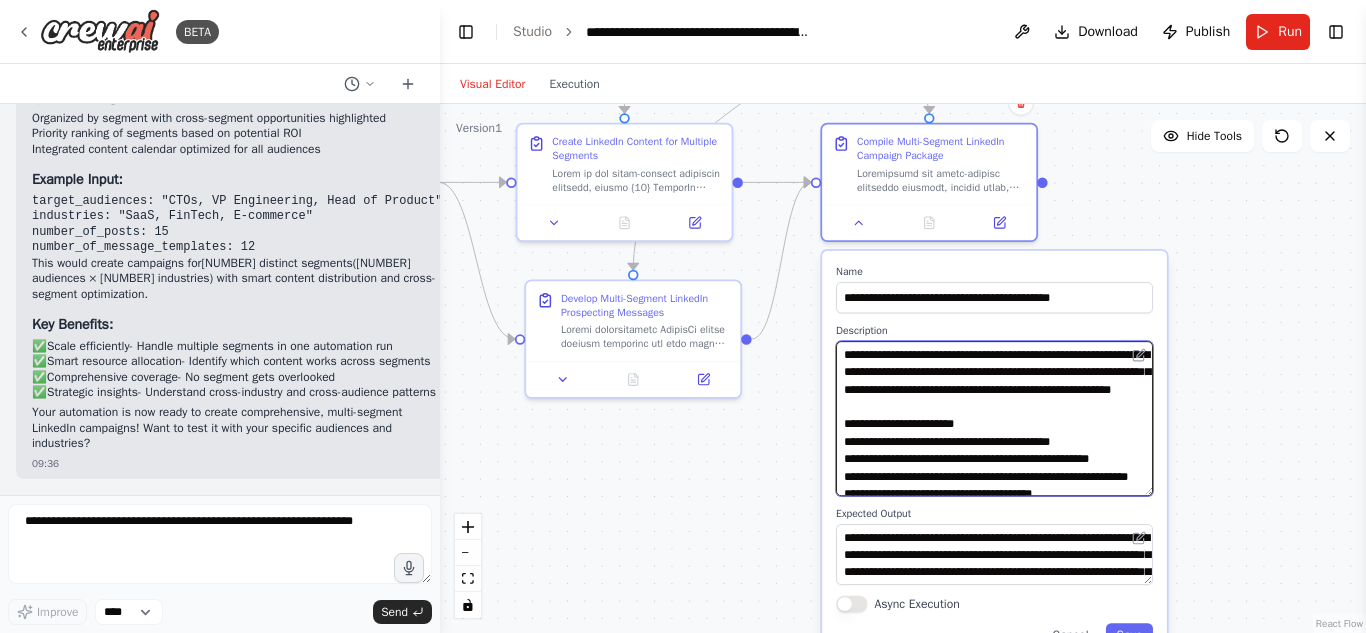 drag, startPoint x: 899, startPoint y: 426, endPoint x: 849, endPoint y: 432, distance: 50.358715 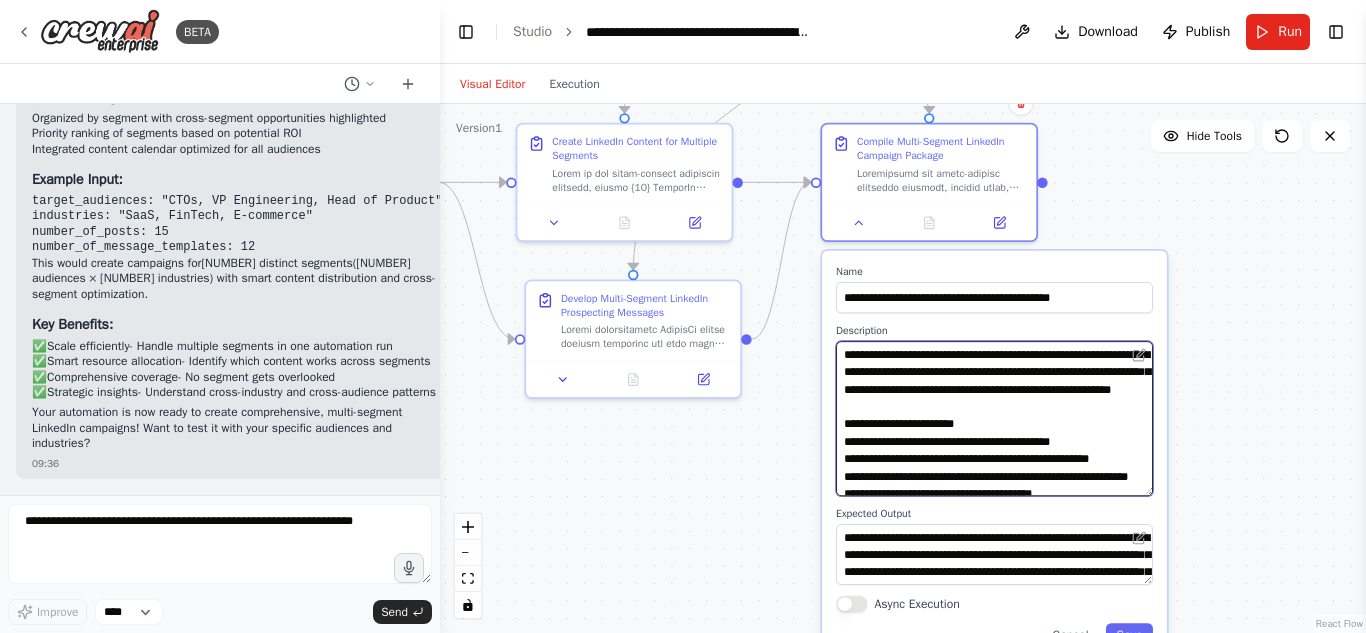 click at bounding box center (994, 418) 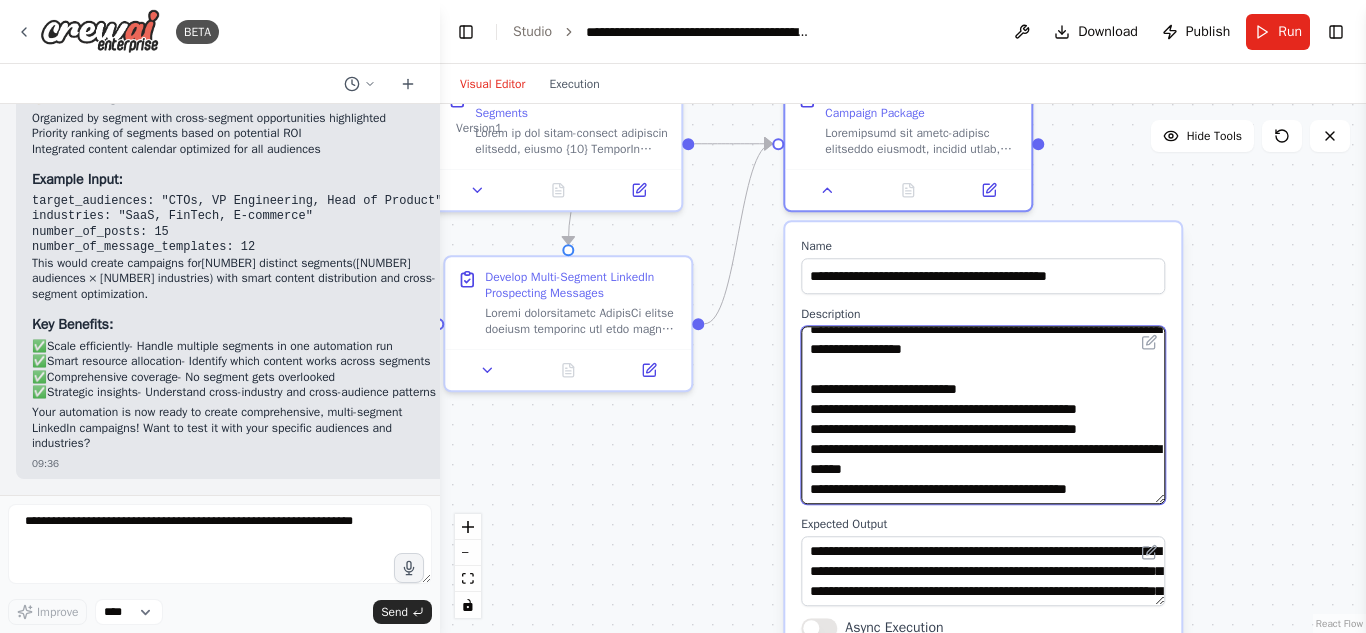 scroll, scrollTop: 632, scrollLeft: 0, axis: vertical 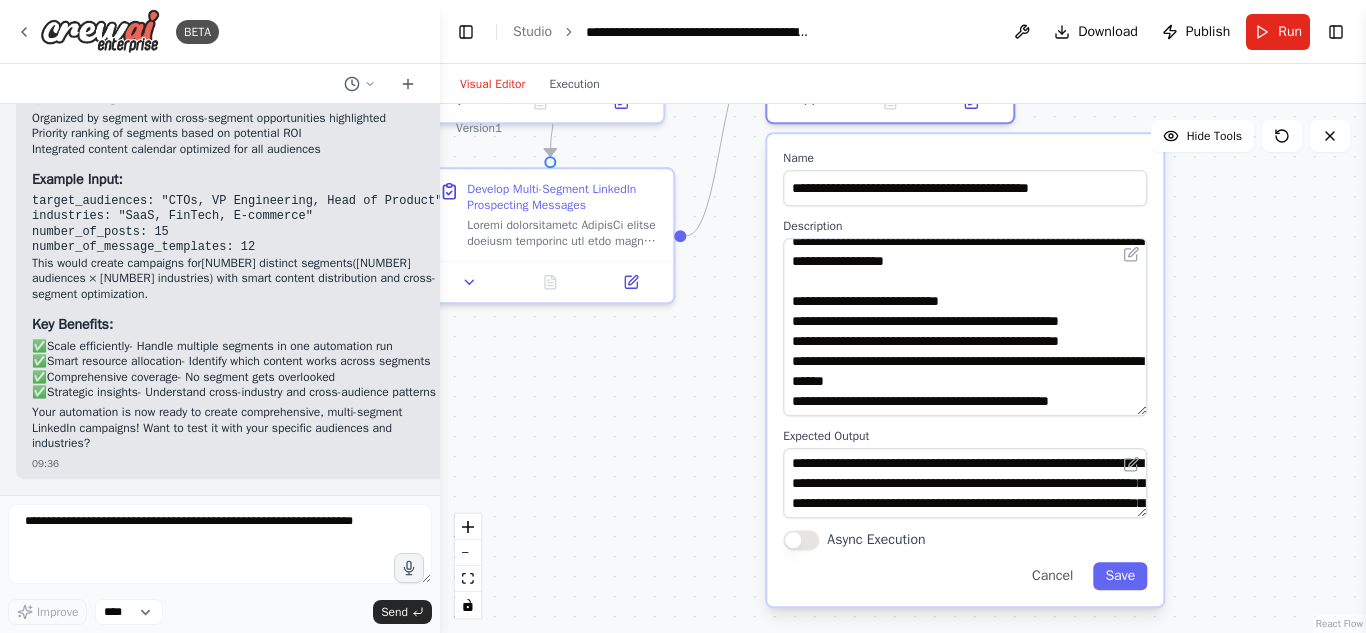 drag, startPoint x: 1248, startPoint y: 540, endPoint x: 1230, endPoint y: 452, distance: 89.822044 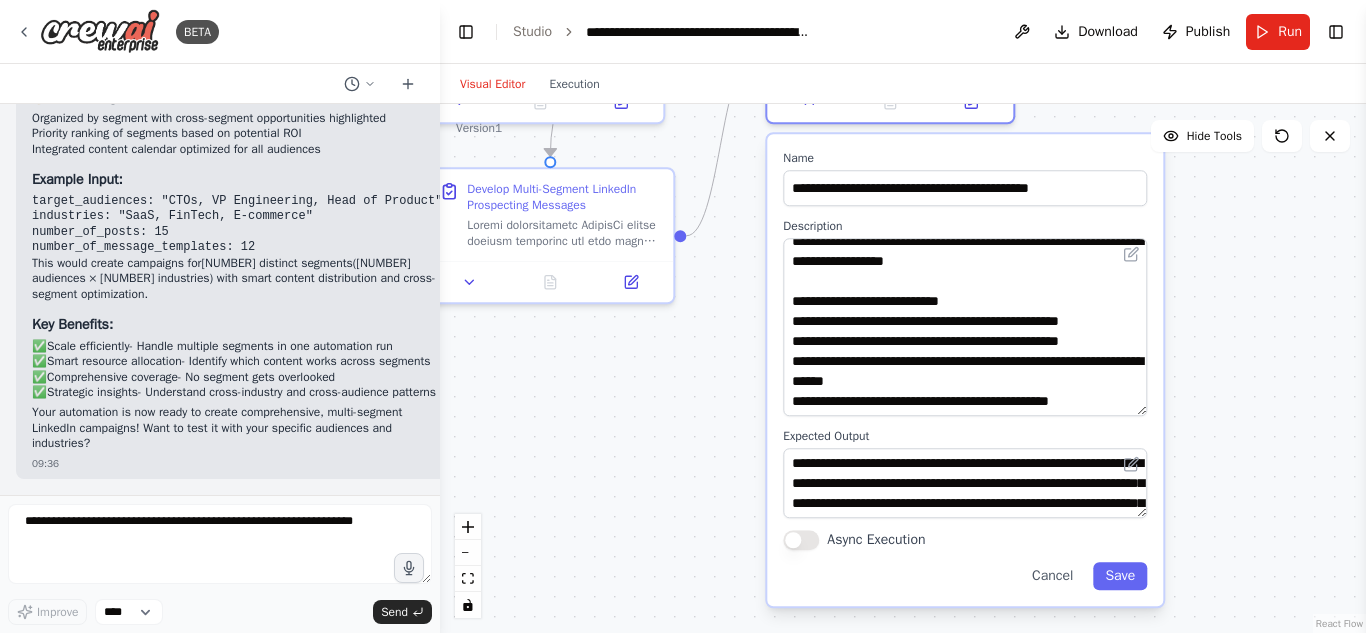 click on ".deletable-edge-delete-btn {
width: 20px;
height: 20px;
border: 0px solid #ffffff;
color: #6b7280;
background-color: #f8fafc;
cursor: pointer;
border-radius: 50%;
font-size: 12px;
padding: 3px;
display: flex;
align-items: center;
justify-content: center;
transition: all 0.2s cubic-bezier(0.4, 0, 0.2, 1);
box-shadow: 0 2px 4px rgba(0, 0, 0, 0.1);
}
.deletable-edge-delete-btn:hover {
background-color: #ef4444;
color: #ffffff;
border-color: #dc2626;
transform: scale(1.1);
box-shadow: 0 4px 12px rgba(239, 68, 68, 0.4);
}
.deletable-edge-delete-btn:active {
transform: scale(0.95);
box-shadow: 0 2px 4px rgba(239, 68, 68, 0.3);
}
LinkedIn Strategy Analyst gpt-4o-mini Read website content Name Save" at bounding box center [903, 368] 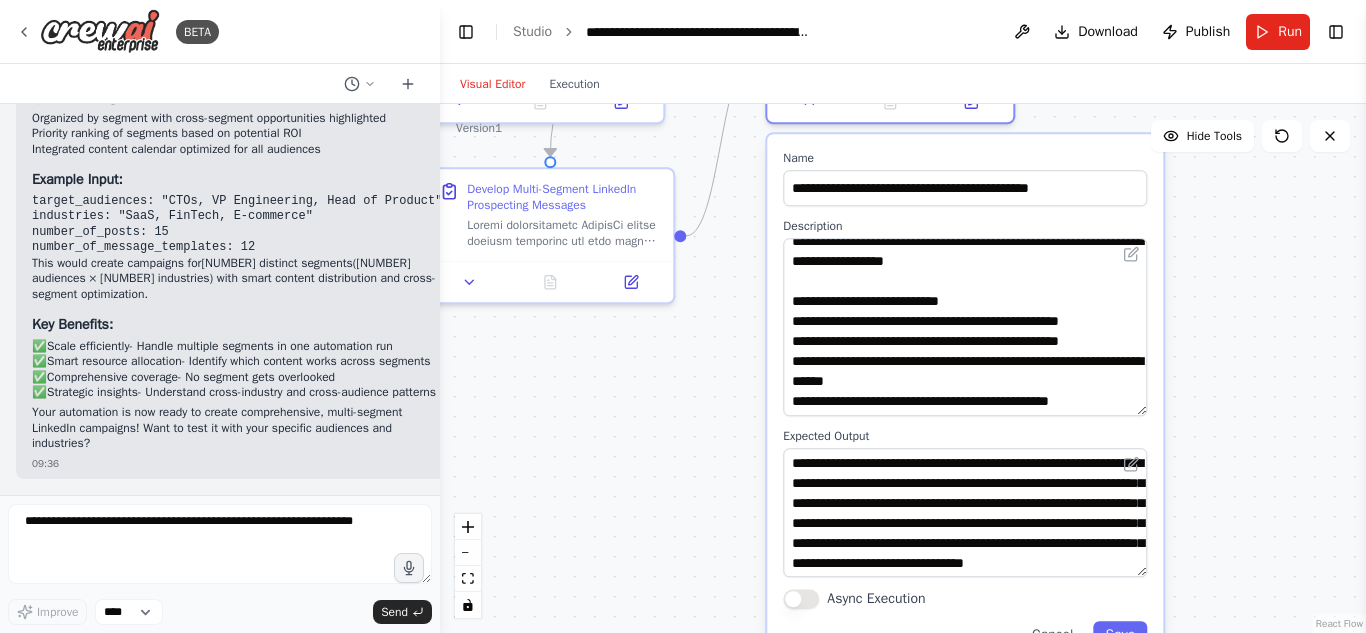 drag, startPoint x: 1143, startPoint y: 517, endPoint x: 1145, endPoint y: 577, distance: 60.033325 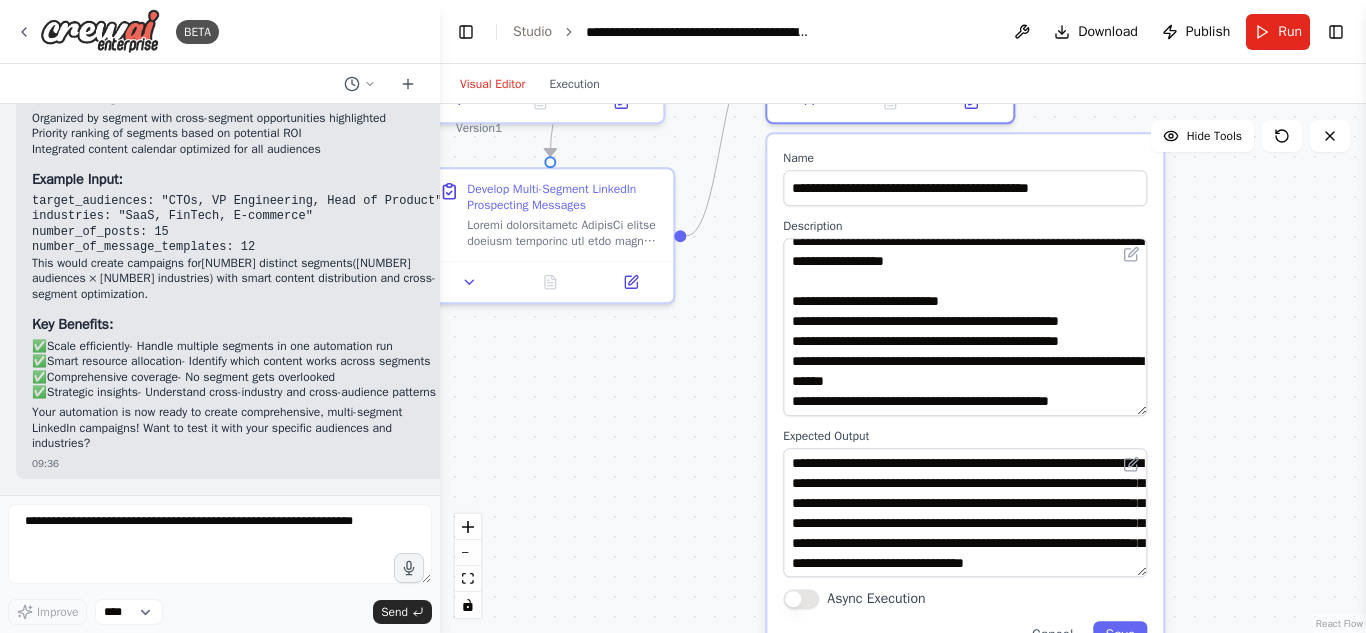click on "**********" at bounding box center [965, 512] 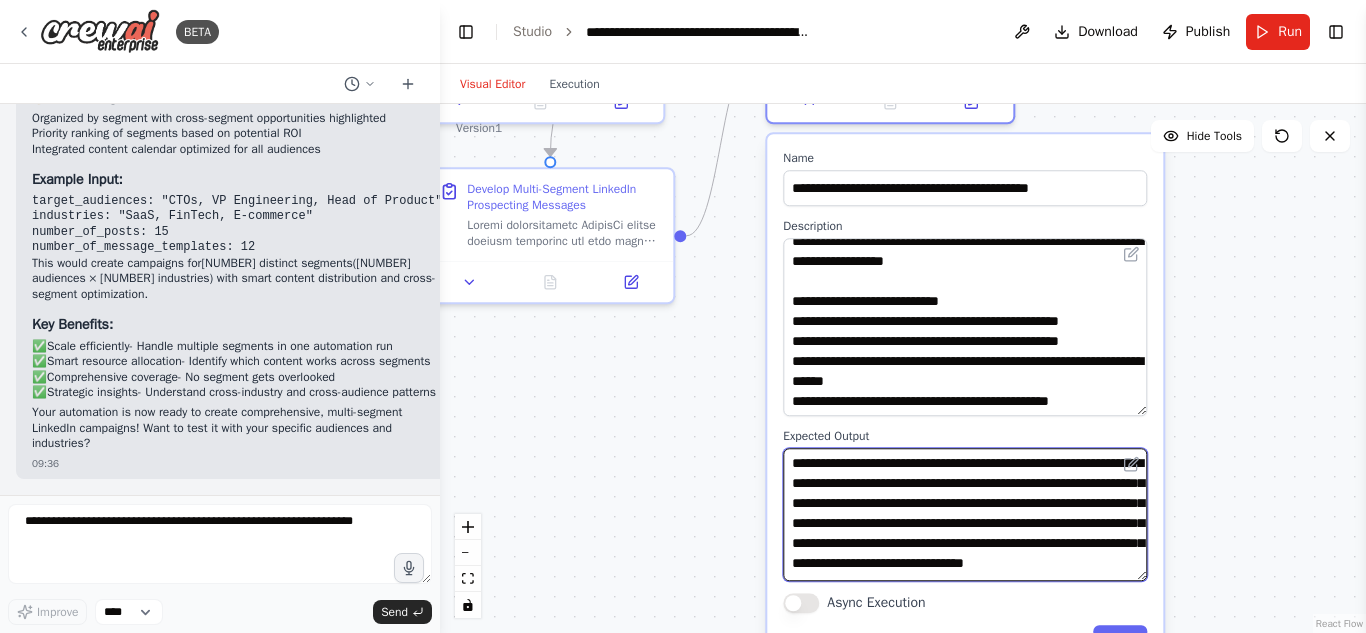 scroll, scrollTop: 37, scrollLeft: 0, axis: vertical 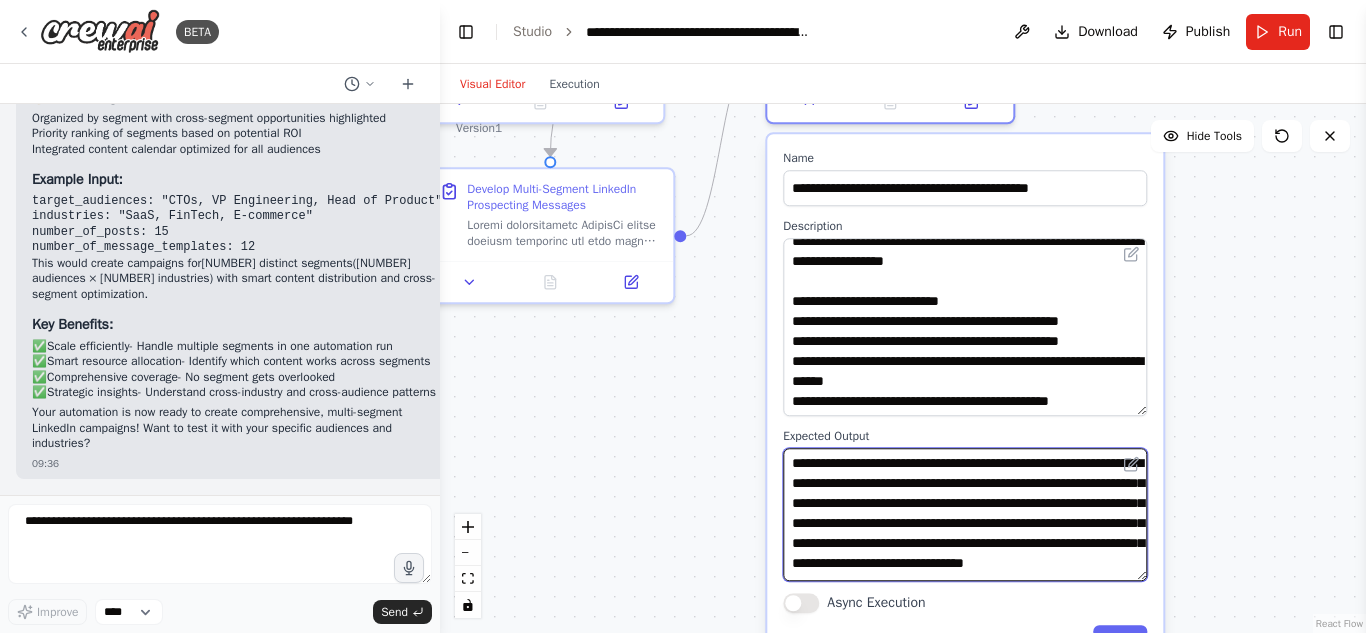drag, startPoint x: 838, startPoint y: 570, endPoint x: 942, endPoint y: 572, distance: 104.019226 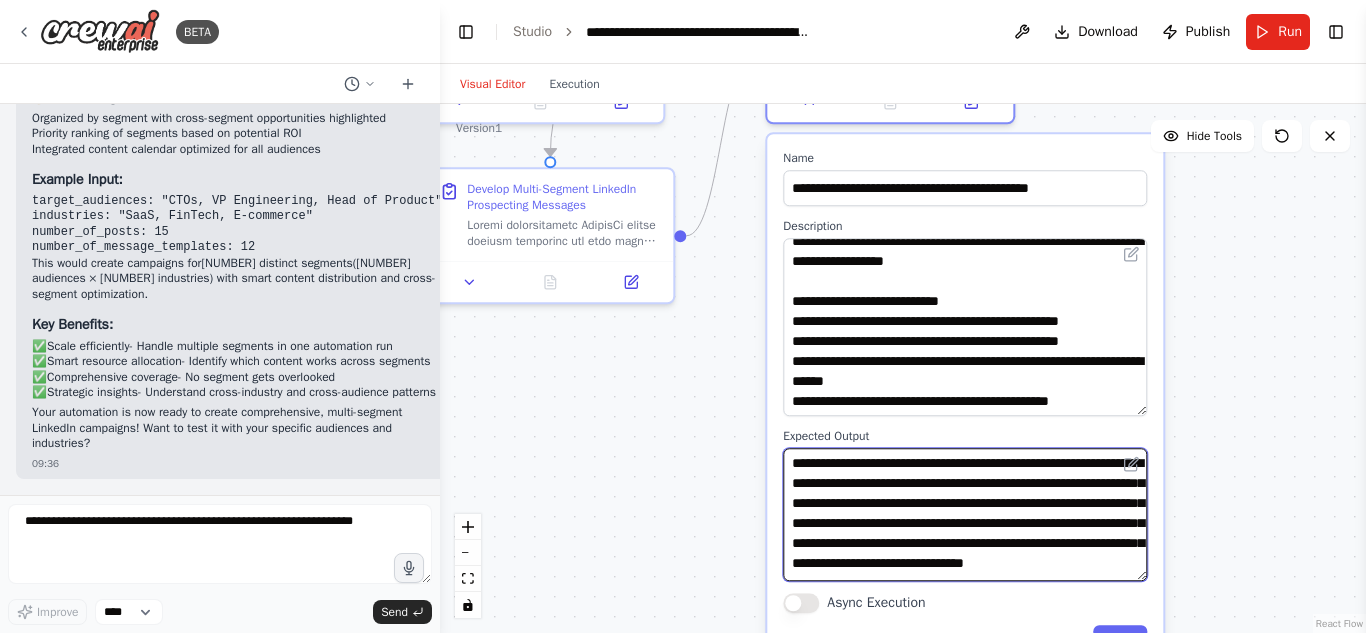 click on "**********" at bounding box center [965, 514] 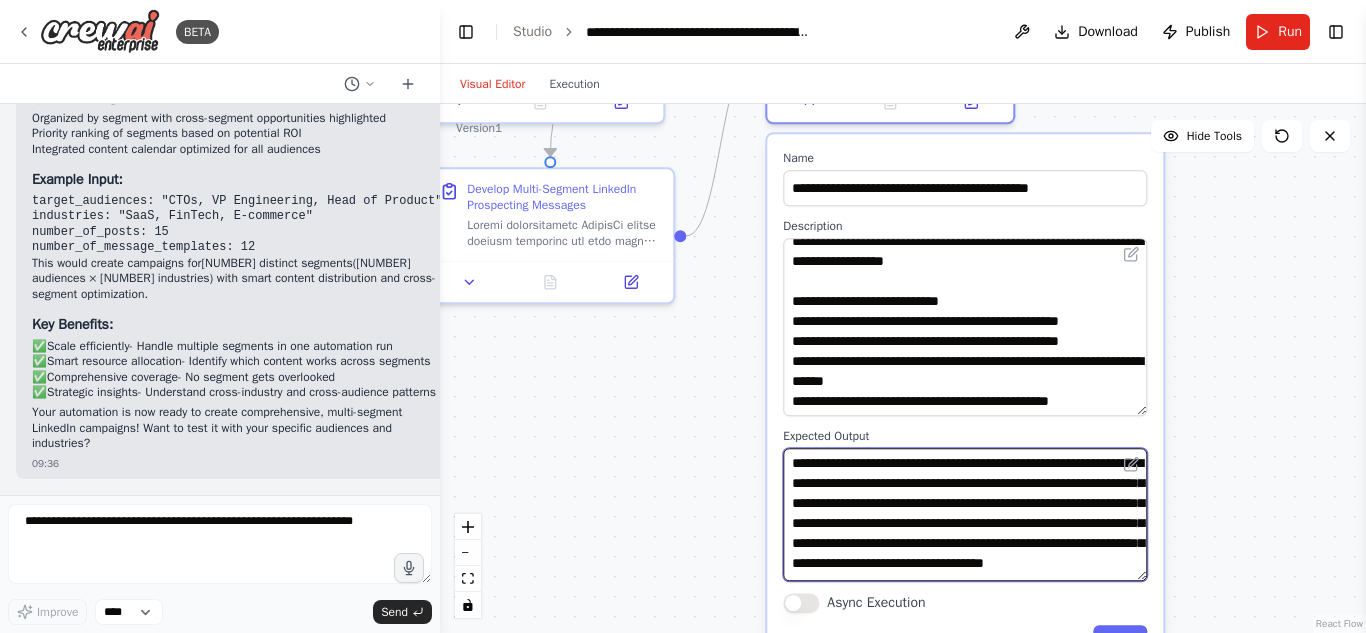 drag, startPoint x: 1012, startPoint y: 566, endPoint x: 1066, endPoint y: 575, distance: 54.74486 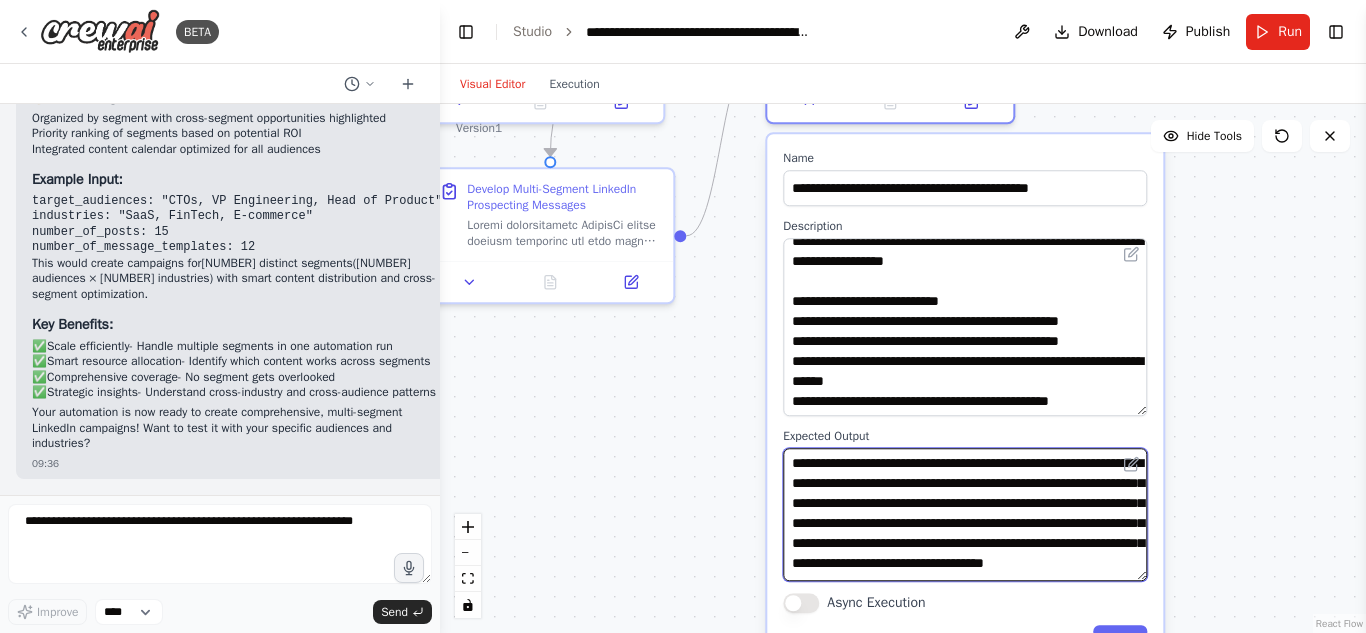 click on "**********" at bounding box center [965, 514] 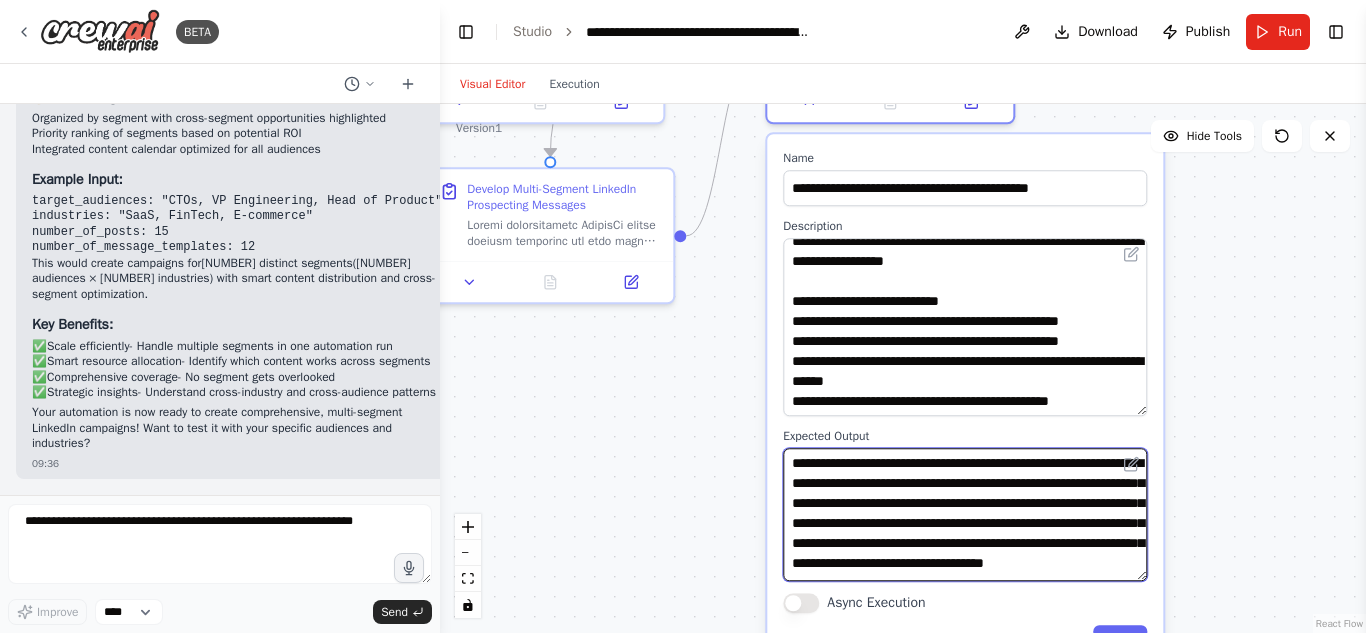 drag, startPoint x: 1072, startPoint y: 570, endPoint x: 1014, endPoint y: 570, distance: 58 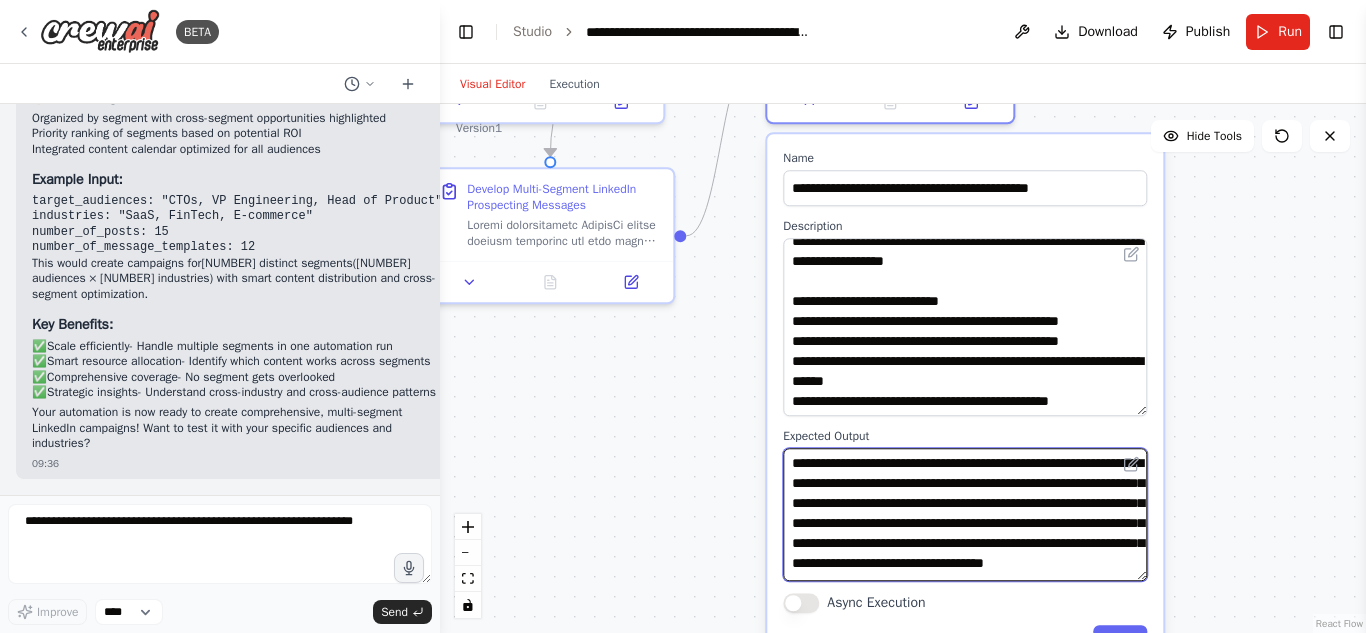 click on "**********" at bounding box center (965, 514) 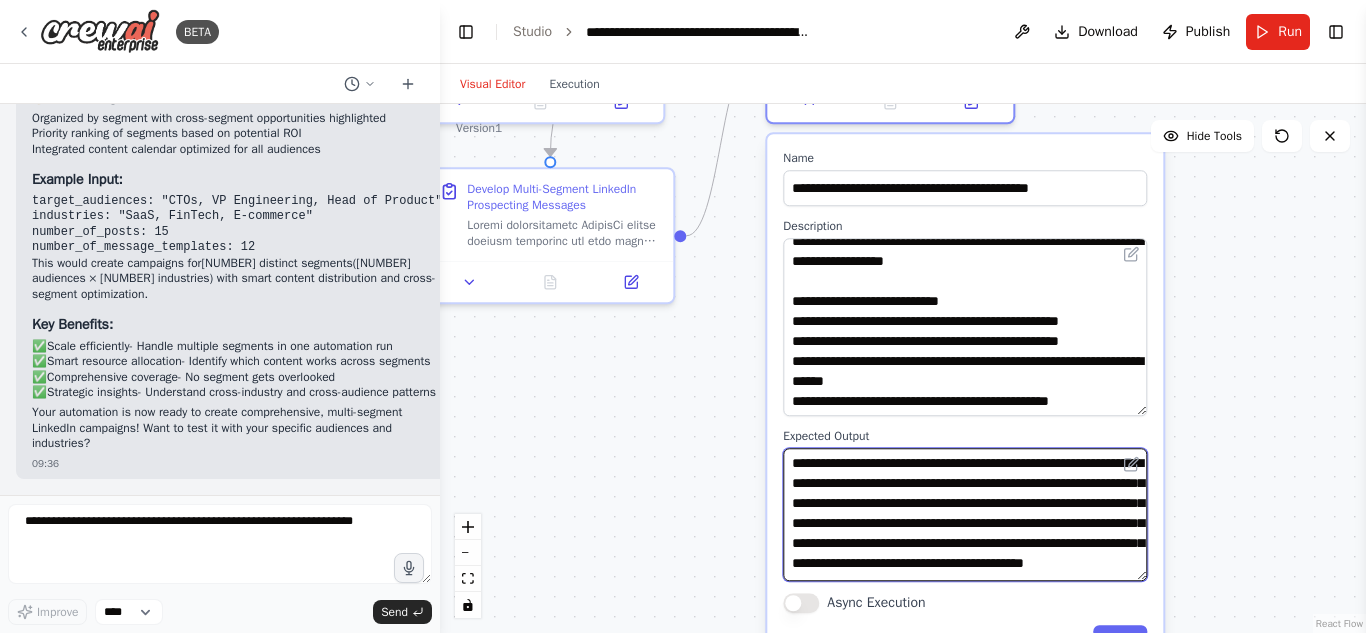 scroll, scrollTop: 53, scrollLeft: 0, axis: vertical 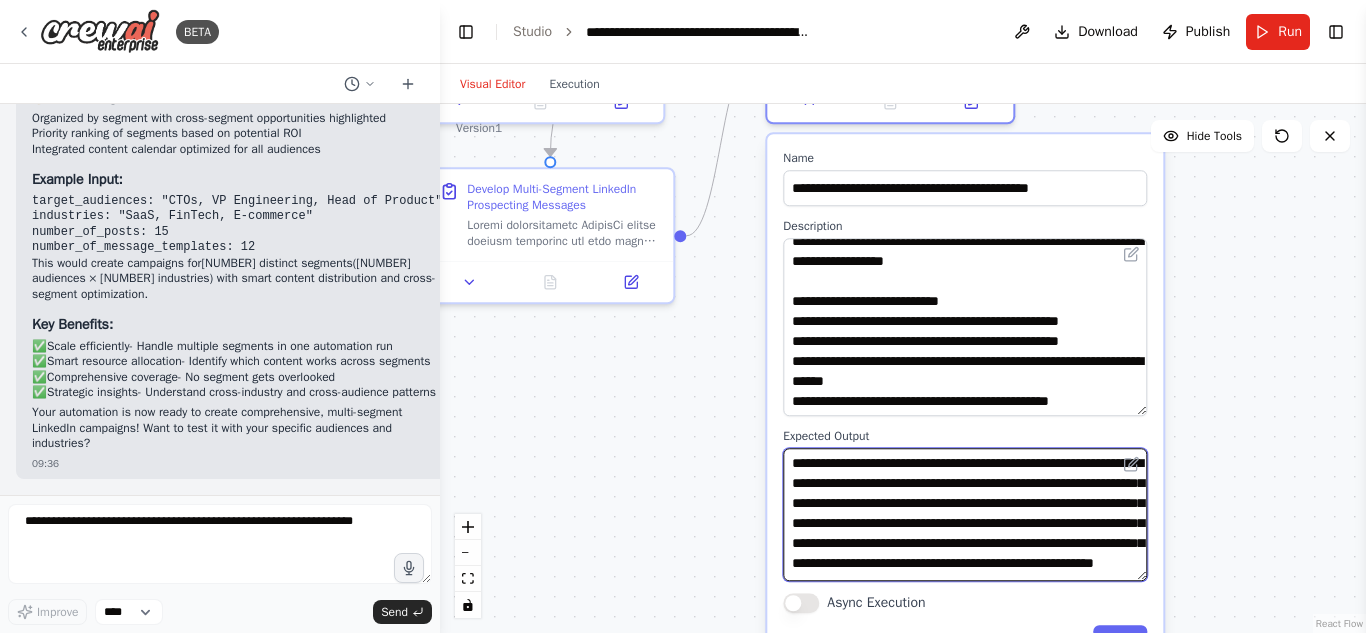 type on "**********" 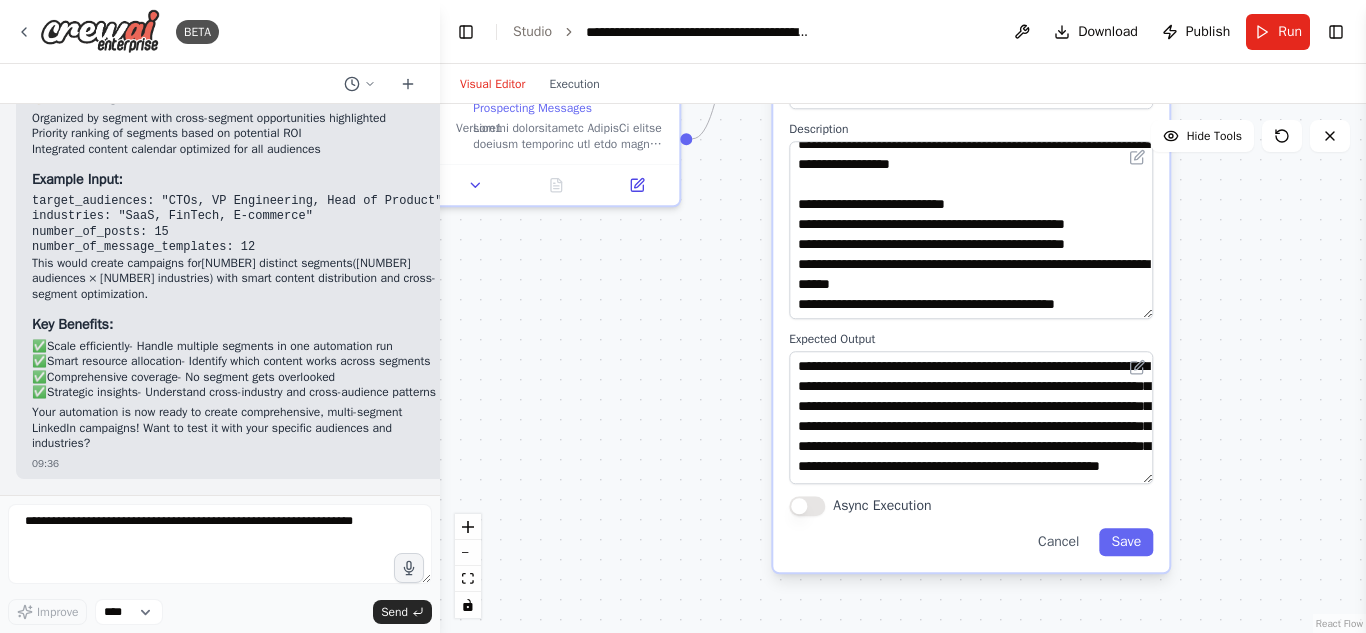 drag, startPoint x: 1275, startPoint y: 544, endPoint x: 1281, endPoint y: 445, distance: 99.18165 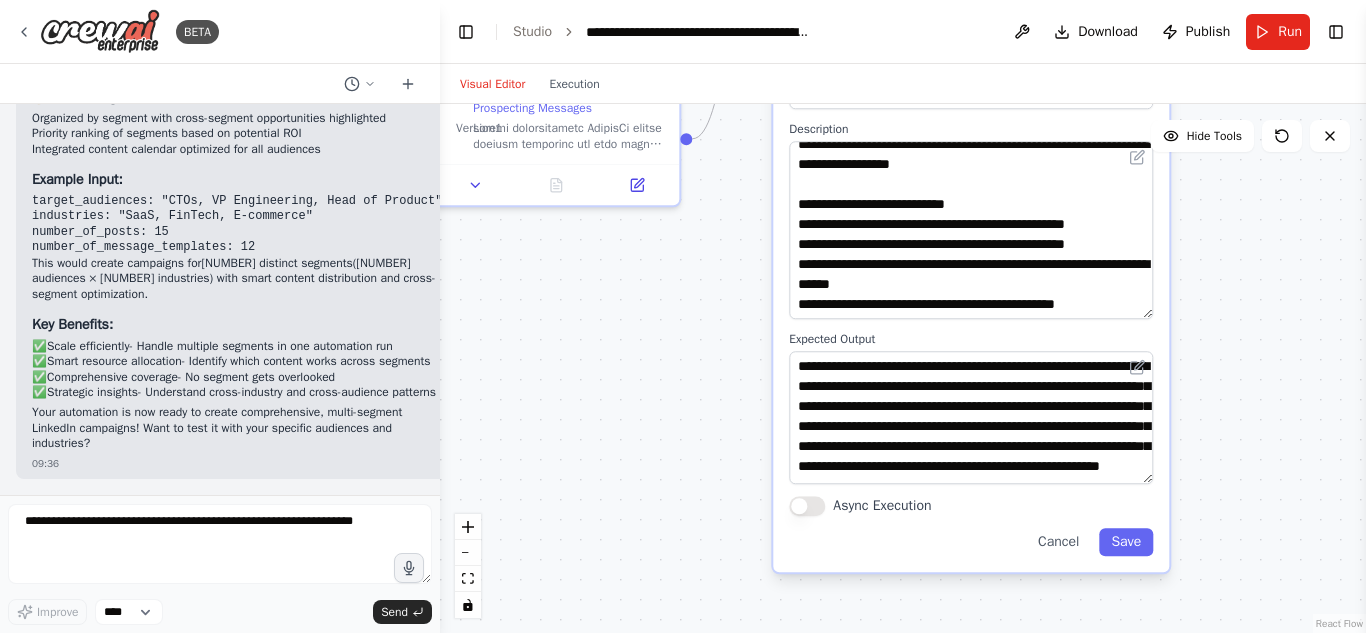 click on ".deletable-edge-delete-btn {
width: 20px;
height: 20px;
border: 0px solid #ffffff;
color: #6b7280;
background-color: #f8fafc;
cursor: pointer;
border-radius: 50%;
font-size: 12px;
padding: 3px;
display: flex;
align-items: center;
justify-content: center;
transition: all 0.2s cubic-bezier(0.4, 0, 0.2, 1);
box-shadow: 0 2px 4px rgba(0, 0, 0, 0.1);
}
.deletable-edge-delete-btn:hover {
background-color: #ef4444;
color: #ffffff;
border-color: #dc2626;
transform: scale(1.1);
box-shadow: 0 4px 12px rgba(239, 68, 68, 0.4);
}
.deletable-edge-delete-btn:active {
transform: scale(0.95);
box-shadow: 0 2px 4px rgba(239, 68, 68, 0.3);
}
LinkedIn Strategy Analyst gpt-4o-mini Read website content Name Save" at bounding box center (903, 368) 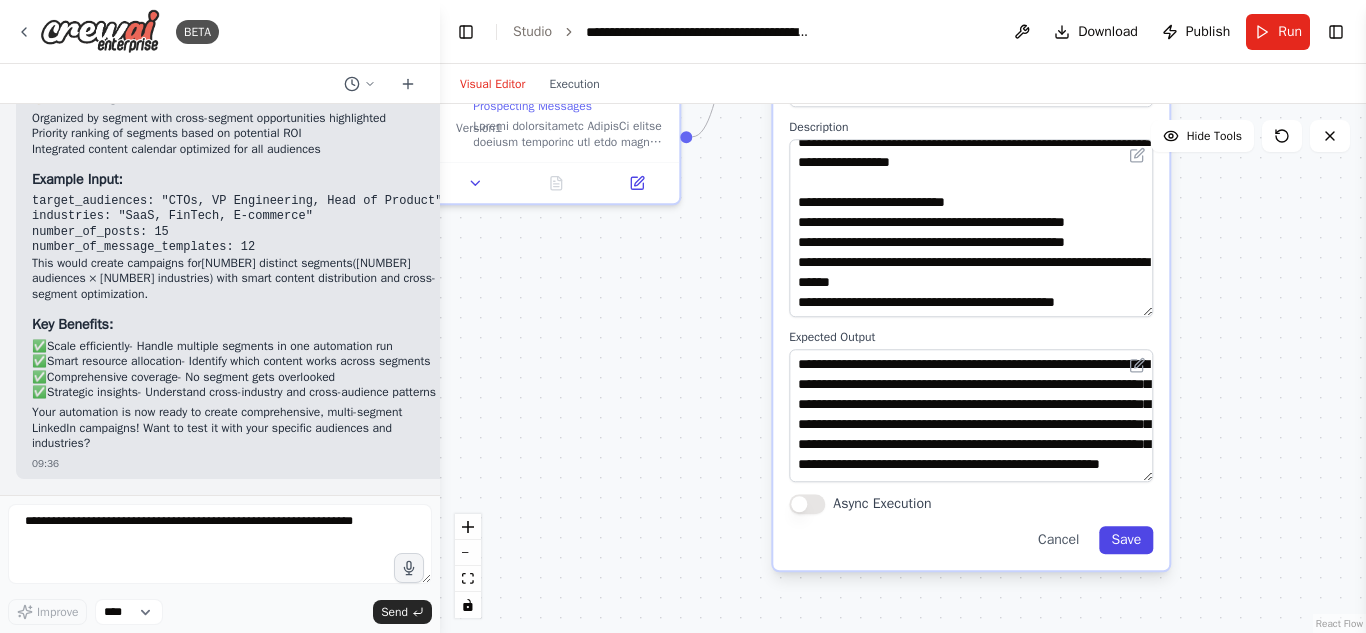click on "Save" at bounding box center [1126, 540] 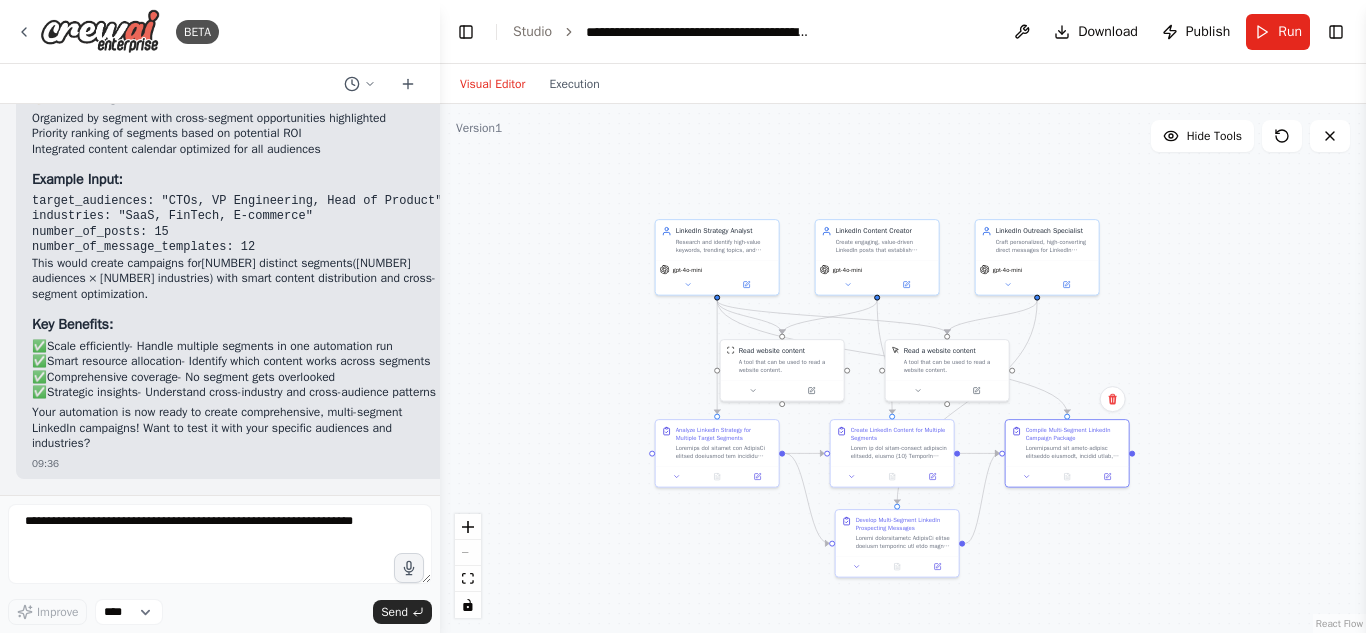 drag, startPoint x: 1020, startPoint y: 414, endPoint x: 1129, endPoint y: 680, distance: 287.46652 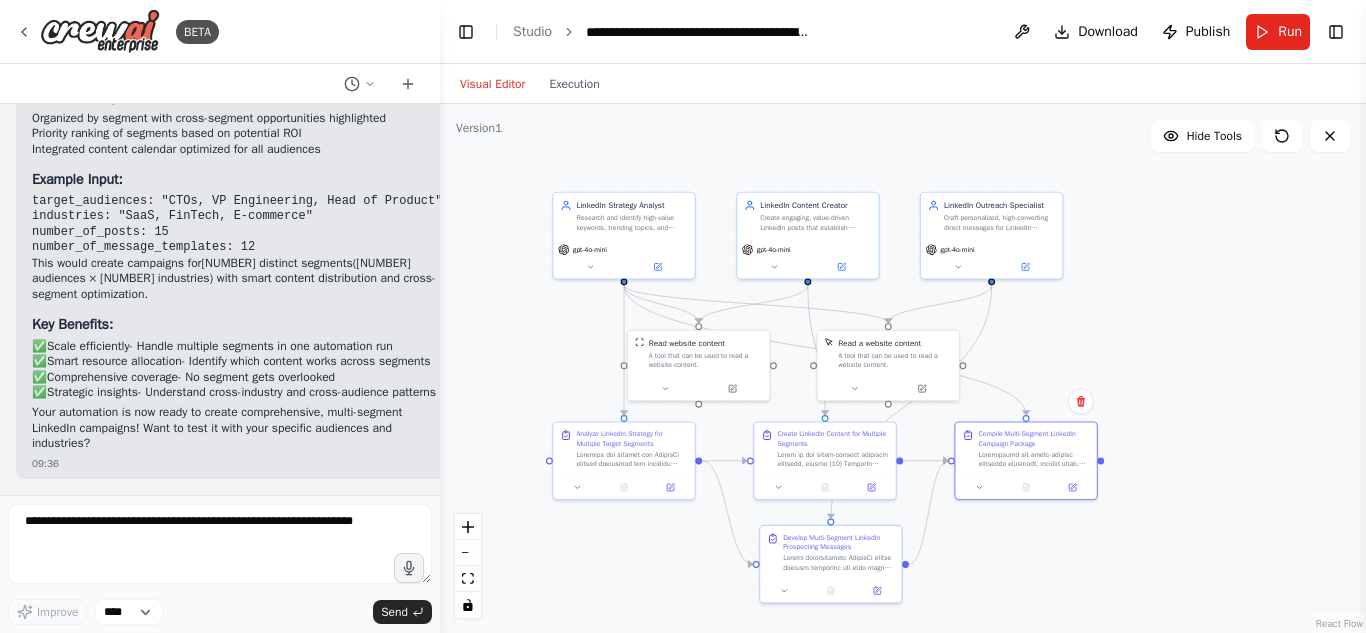 drag, startPoint x: 505, startPoint y: 283, endPoint x: 595, endPoint y: 387, distance: 137.53545 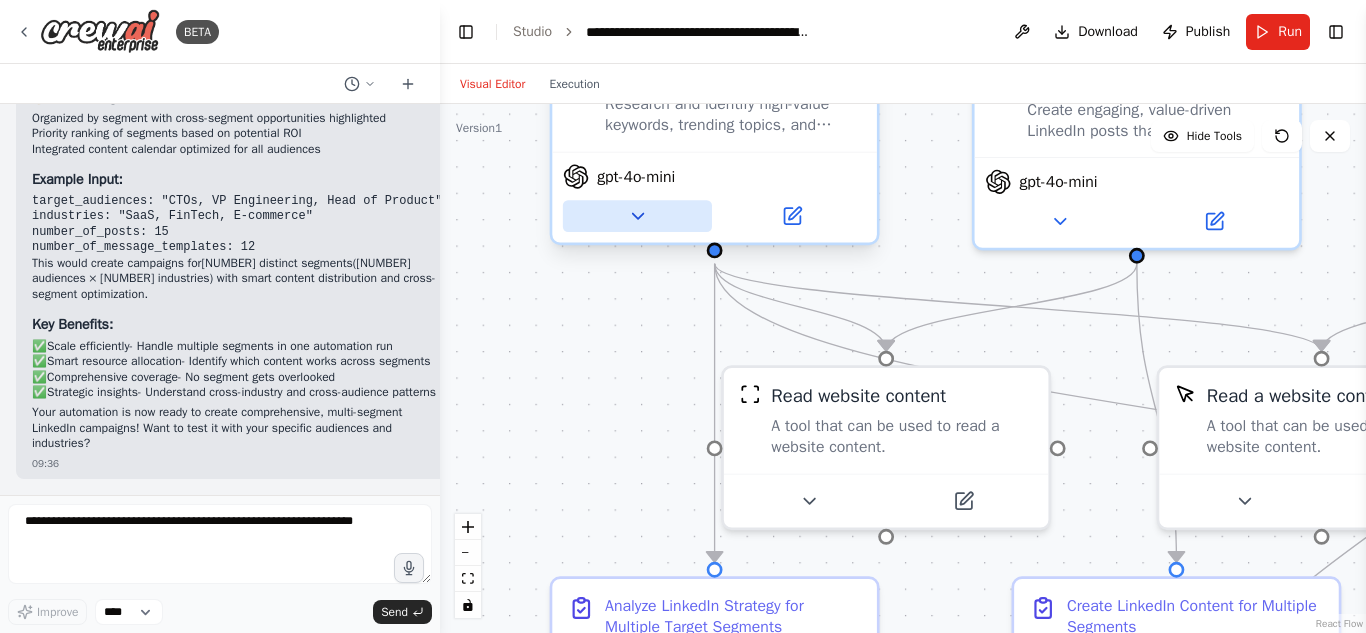 click 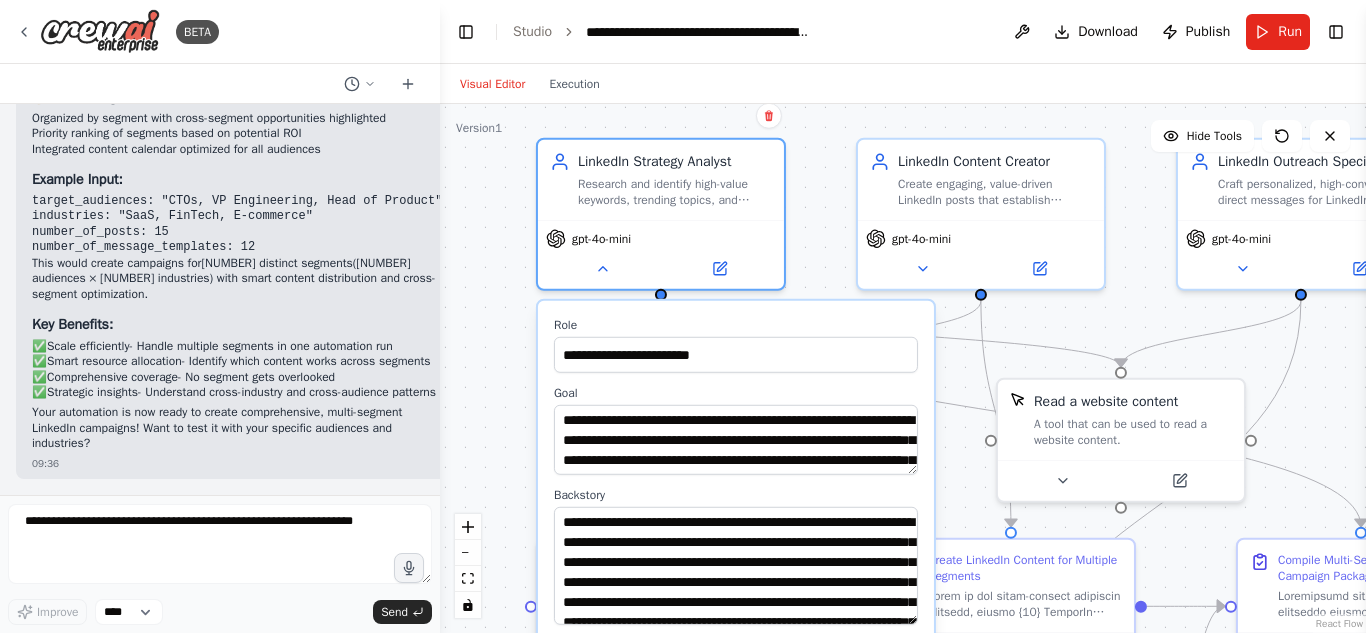 drag, startPoint x: 913, startPoint y: 573, endPoint x: 916, endPoint y: 626, distance: 53.08484 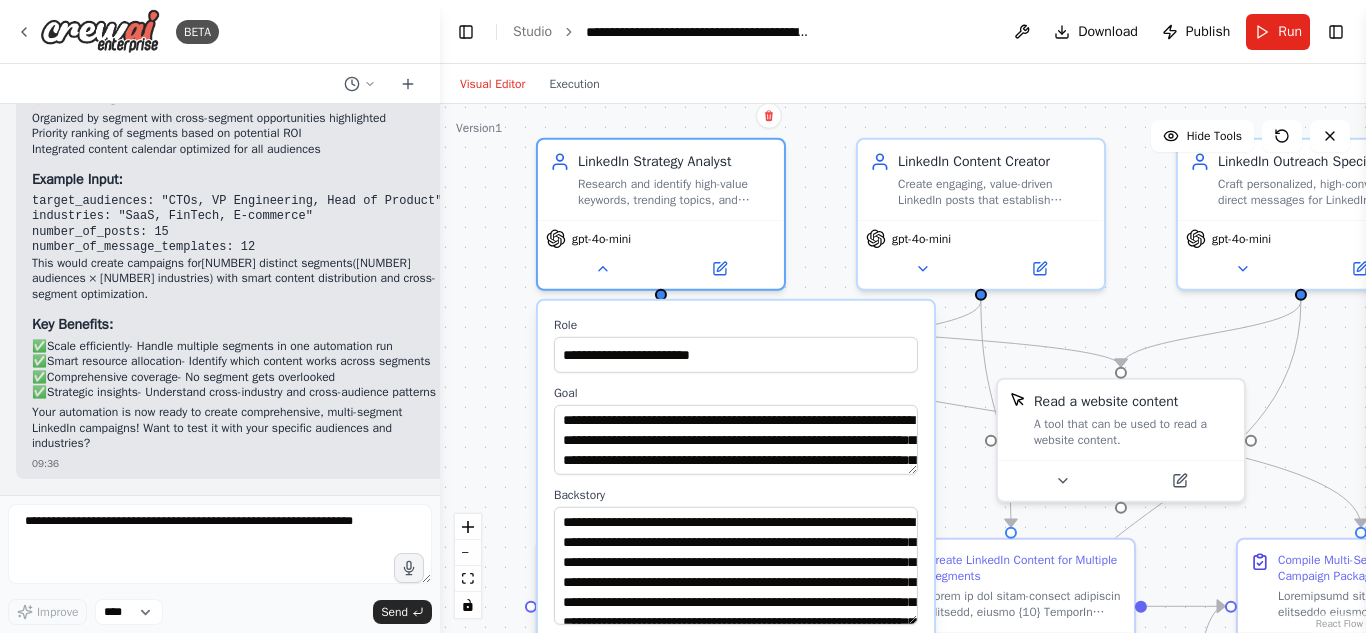 click on "**********" at bounding box center (736, 566) 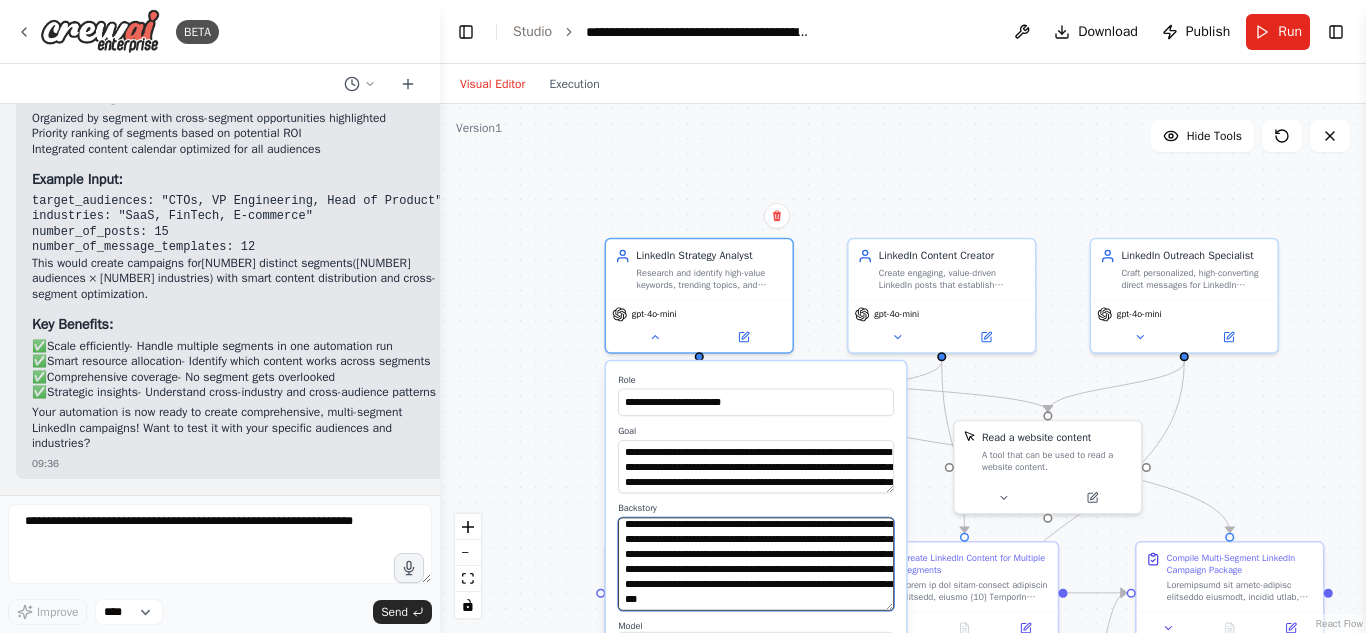 scroll, scrollTop: 107, scrollLeft: 0, axis: vertical 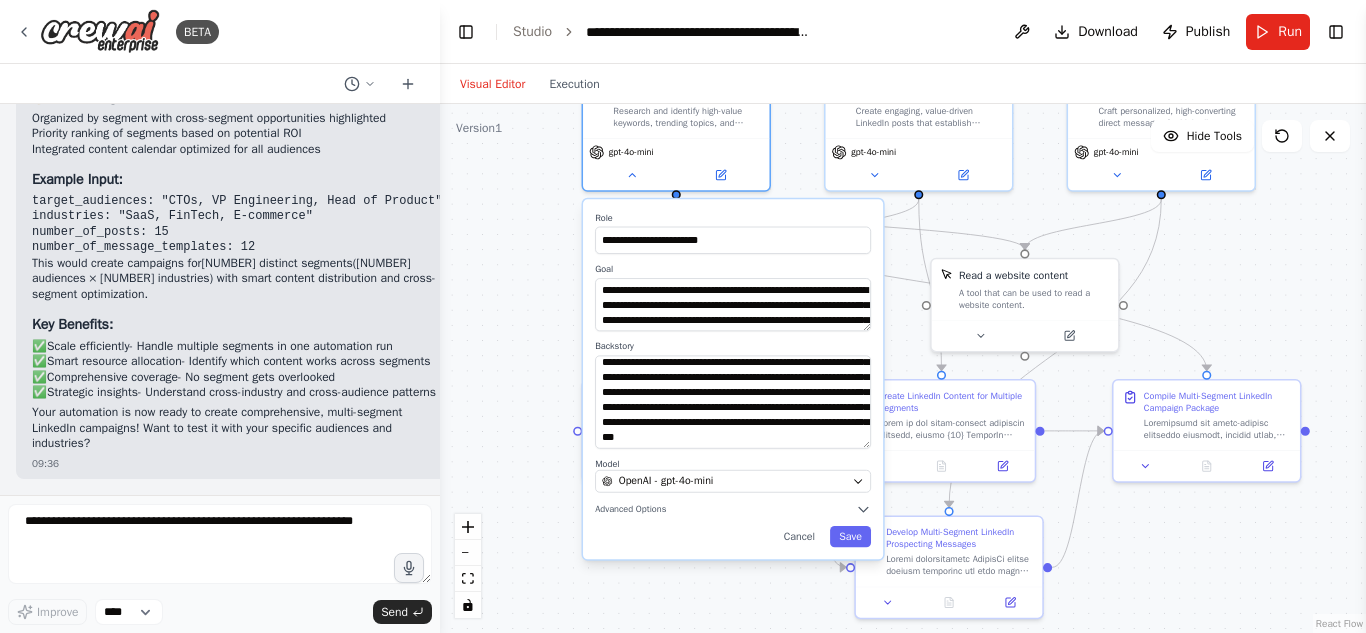 drag, startPoint x: 551, startPoint y: 554, endPoint x: 528, endPoint y: 392, distance: 163.62457 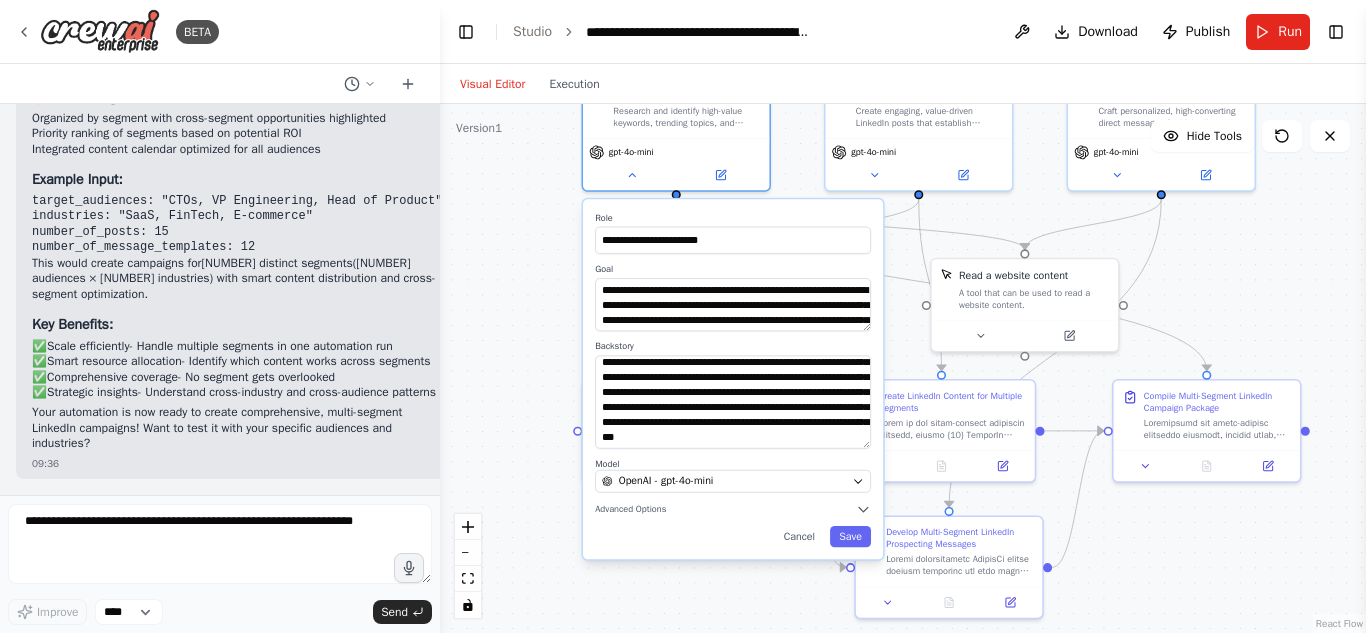 click on "**********" at bounding box center (903, 368) 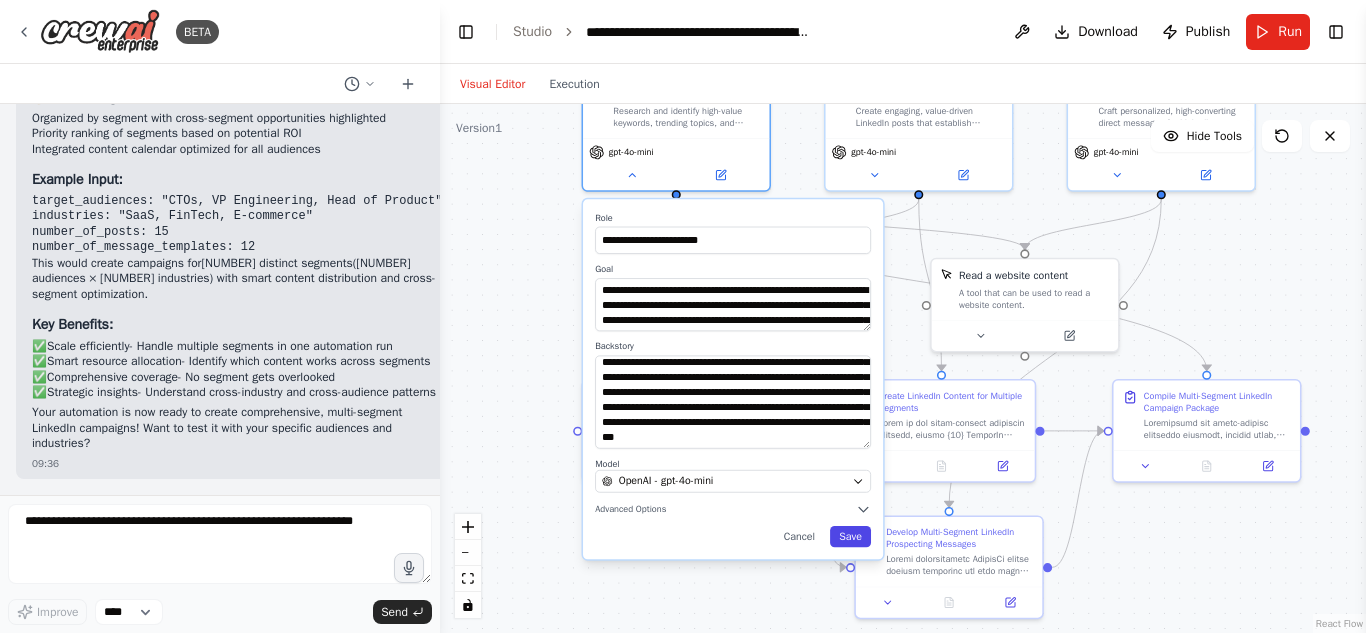 click on "Save" at bounding box center [850, 536] 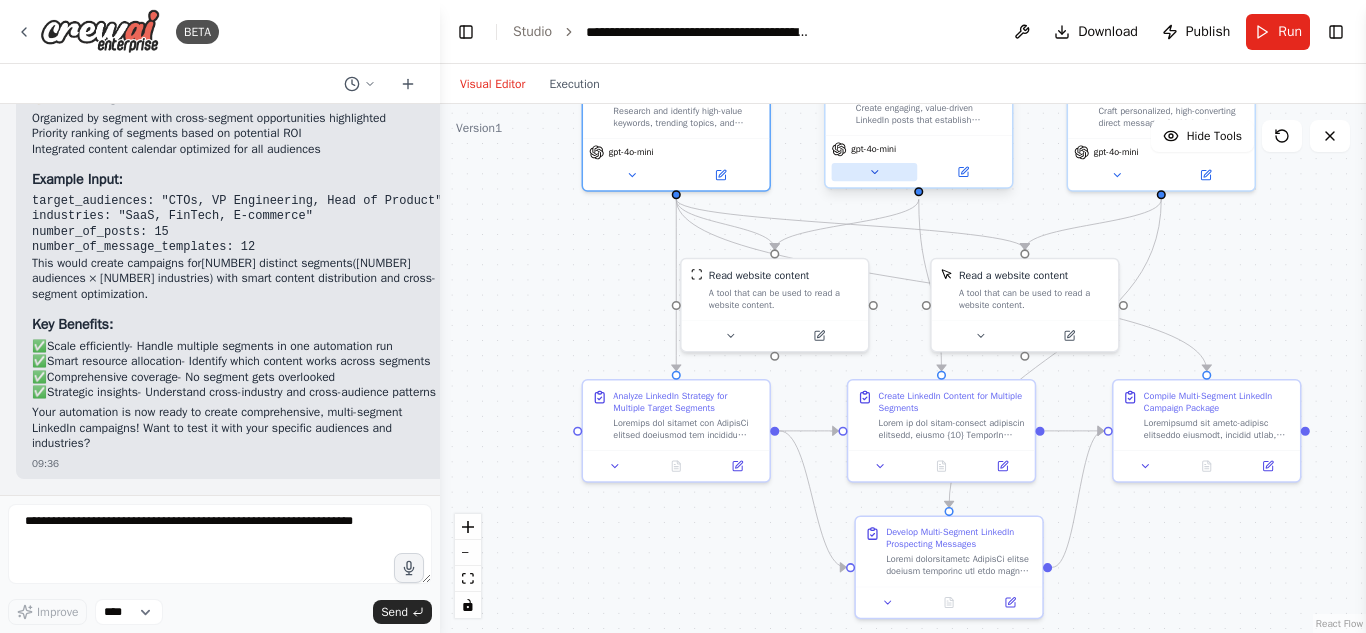 click 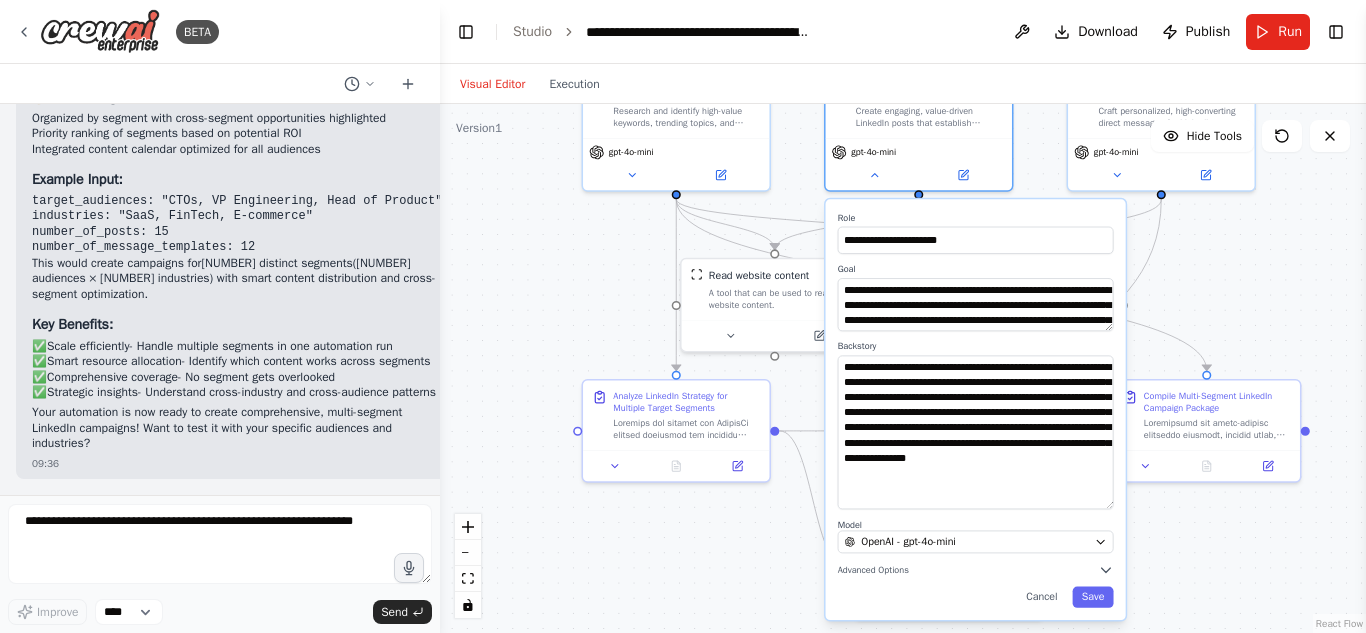 drag, startPoint x: 1109, startPoint y: 400, endPoint x: 1130, endPoint y: 501, distance: 103.16007 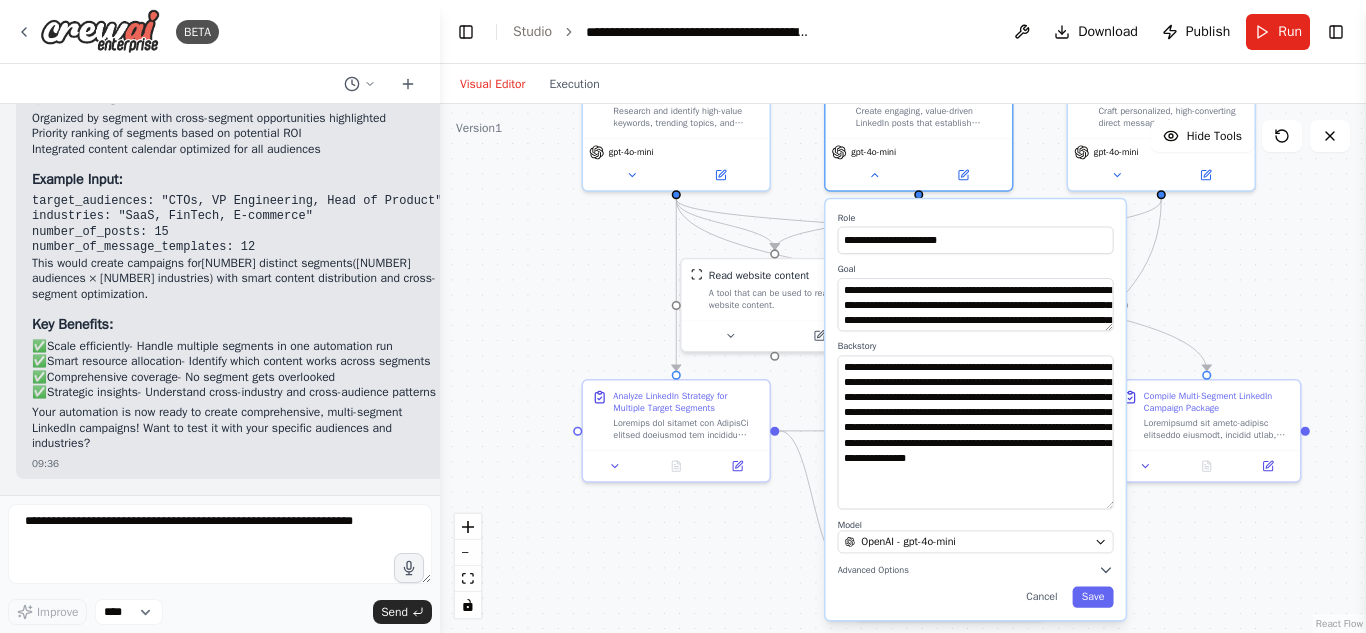 click on ".deletable-edge-delete-btn {
width: 20px;
height: 20px;
border: 0px solid #ffffff;
color: #6b7280;
background-color: #f8fafc;
cursor: pointer;
border-radius: 50%;
font-size: 12px;
padding: 3px;
display: flex;
align-items: center;
justify-content: center;
transition: all 0.2s cubic-bezier(0.4, 0, 0.2, 1);
box-shadow: 0 2px 4px rgba(0, 0, 0, 0.1);
}
.deletable-edge-delete-btn:hover {
background-color: #ef4444;
color: #ffffff;
border-color: #dc2626;
transform: scale(1.1);
box-shadow: 0 4px 12px rgba(239, 68, 68, 0.4);
}
.deletable-edge-delete-btn:active {
transform: scale(0.95);
box-shadow: 0 2px 4px rgba(239, 68, 68, 0.3);
}
LinkedIn Strategy Analyst gpt-4o-mini Read website content Role Goal" at bounding box center [903, 368] 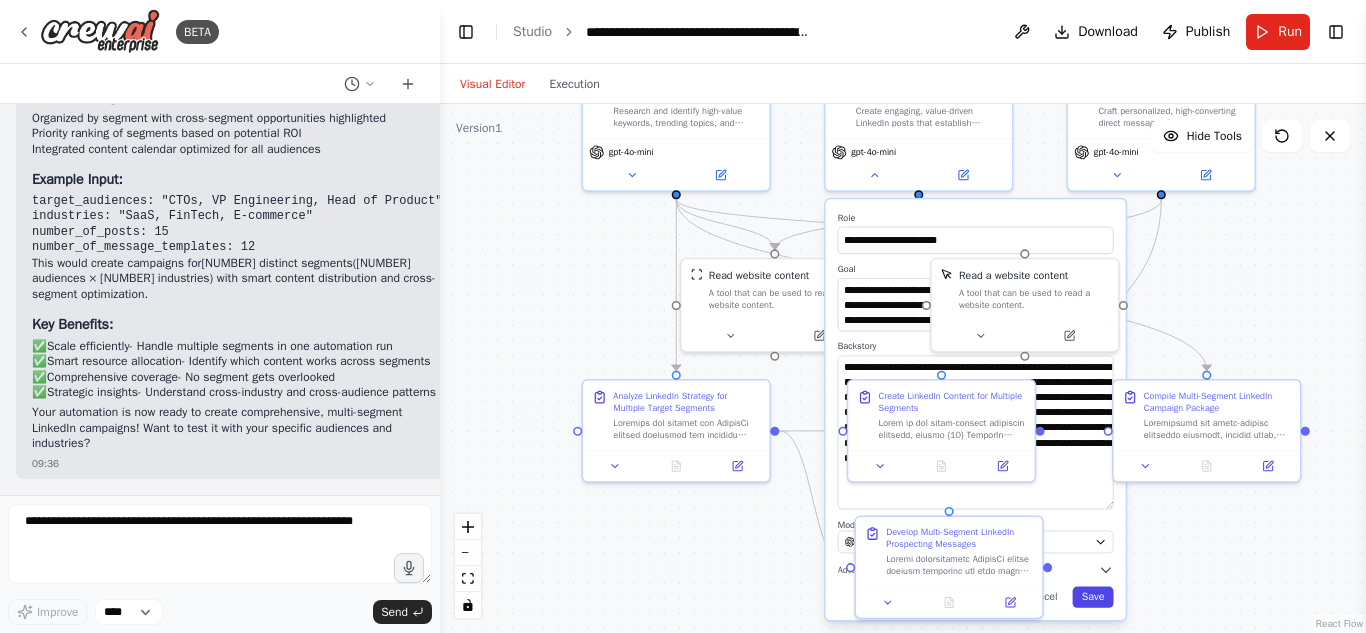 click on "Save" at bounding box center (1093, 597) 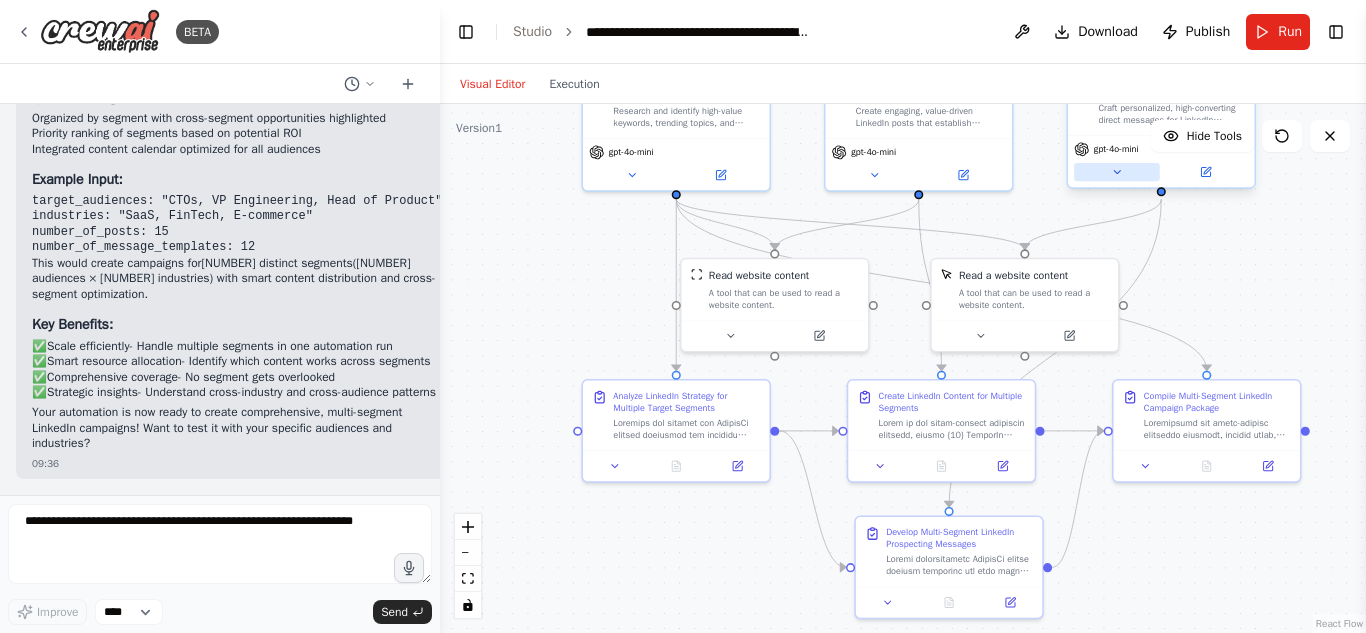click at bounding box center [1117, 172] 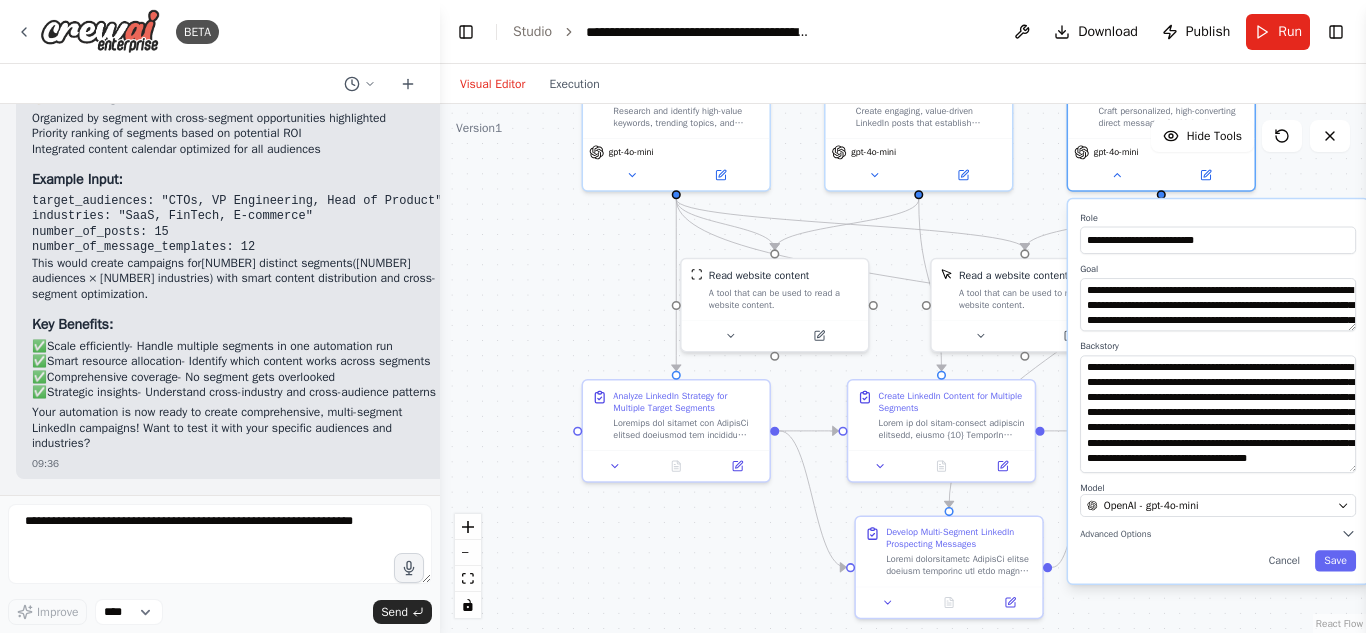 drag, startPoint x: 1353, startPoint y: 401, endPoint x: 1363, endPoint y: 465, distance: 64.77654 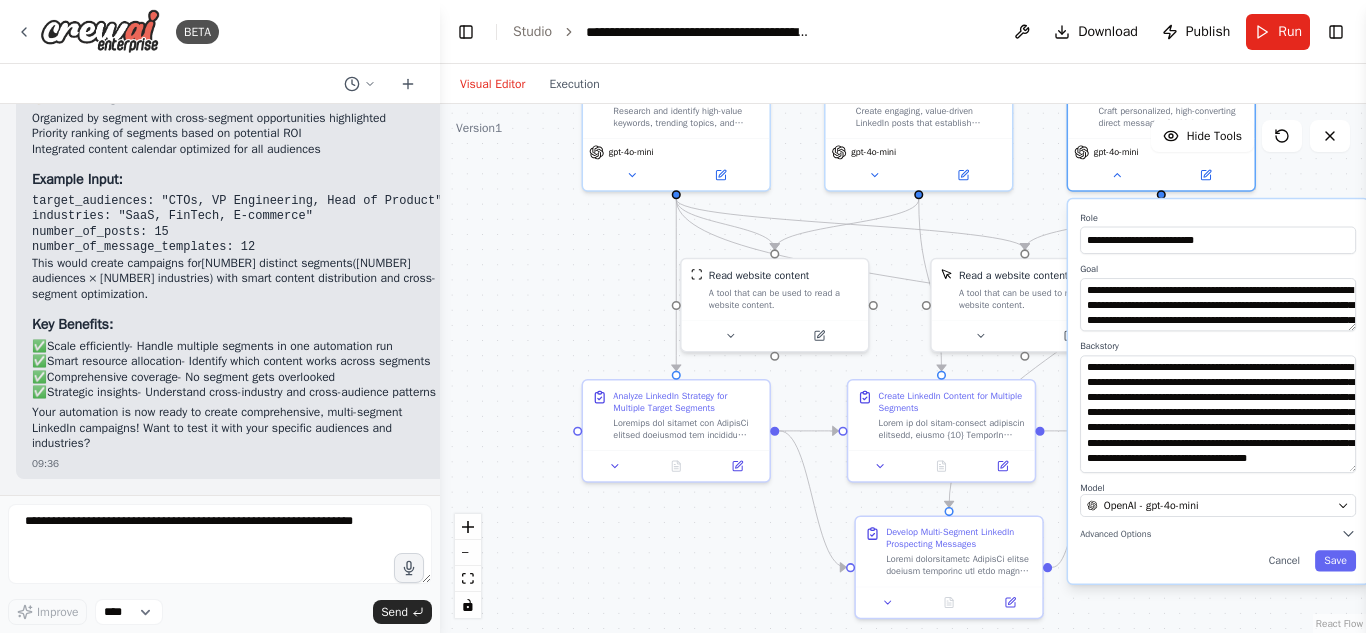 click on "BETA I develop B2B social selling campaigns on LinkedIn. My job involves creating content (from strategy to post publishing) and prospecting approaches voa direct message (DM) for executives focused on generating demand via LinkedIn. I want to automate the workflow for defining the strategy (identifying keywords and topics of interest to prospects, and defining the topics), creating posts, and creating prospecting messages. 16:34 ▶ Thought process I'll help you create an automation workflow for your B2B social selling campaigns on LinkedIn. This sounds like a perfect use case for a multi-agent system that handles strategy, content creation, and prospecting.
Let me first check what tools are available for this type of work: 16:34 Getting the list of ready-to-use tools Let me check what LinkedIn and content creation tools are available: 16:34 Searching tool LinkedIn Searching tool content creation Searching tool research 16:34 Creating LinkedIn Content Creator agent with the following tools: News Search" at bounding box center (683, 316) 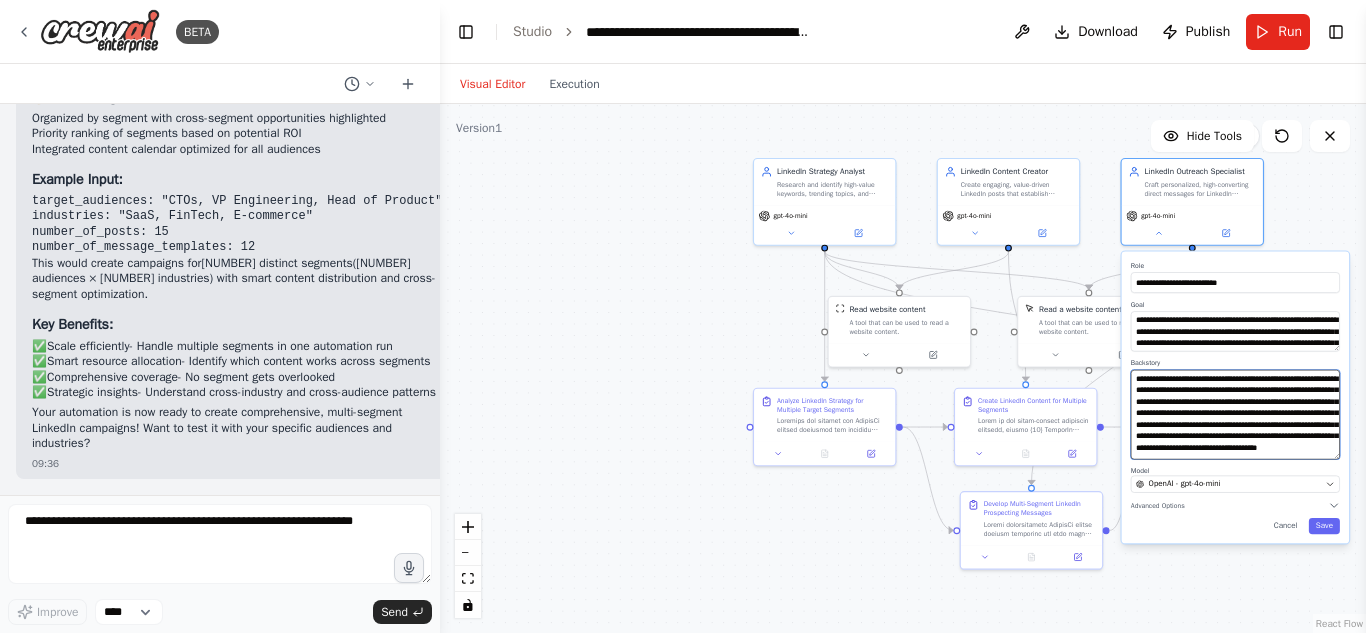 scroll, scrollTop: 0, scrollLeft: 0, axis: both 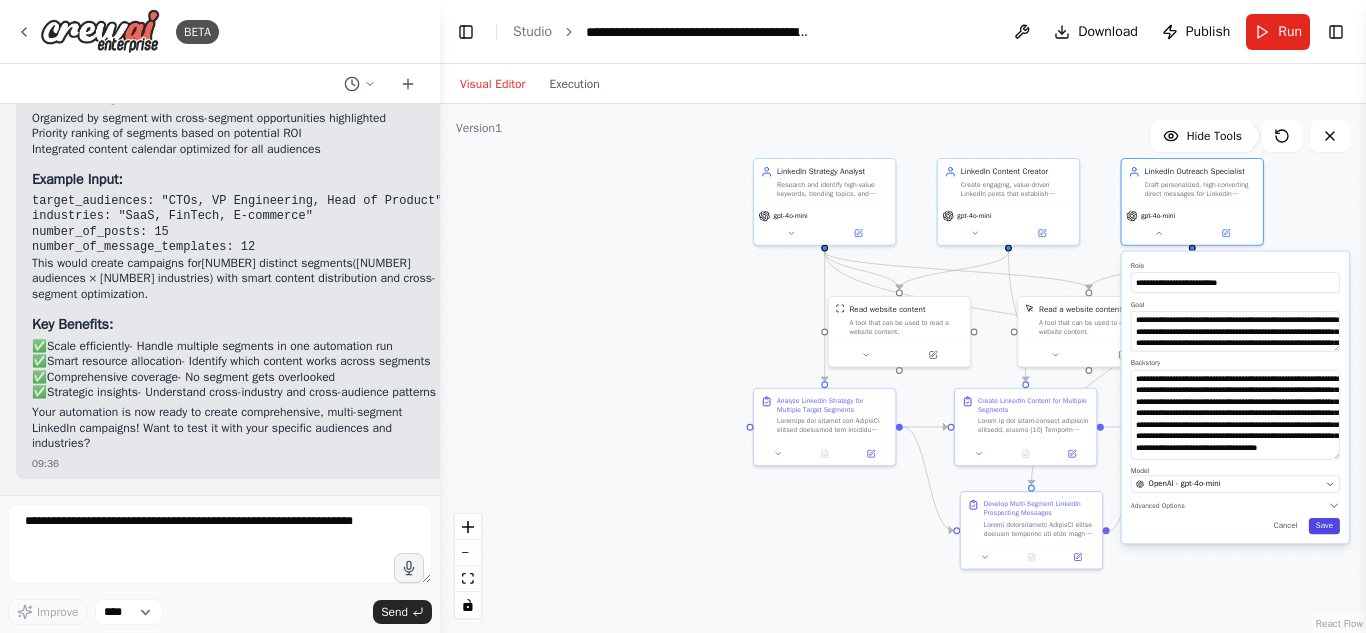 click on "Save" at bounding box center [1324, 526] 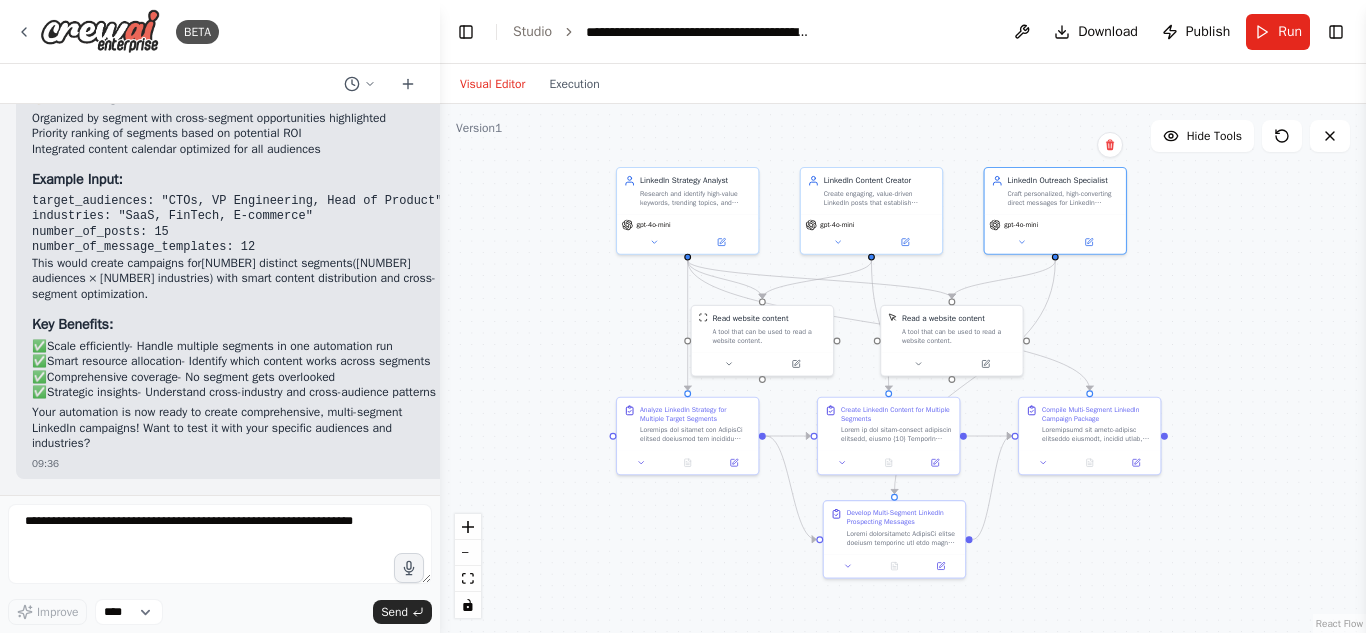 drag, startPoint x: 773, startPoint y: 542, endPoint x: 636, endPoint y: 551, distance: 137.2953 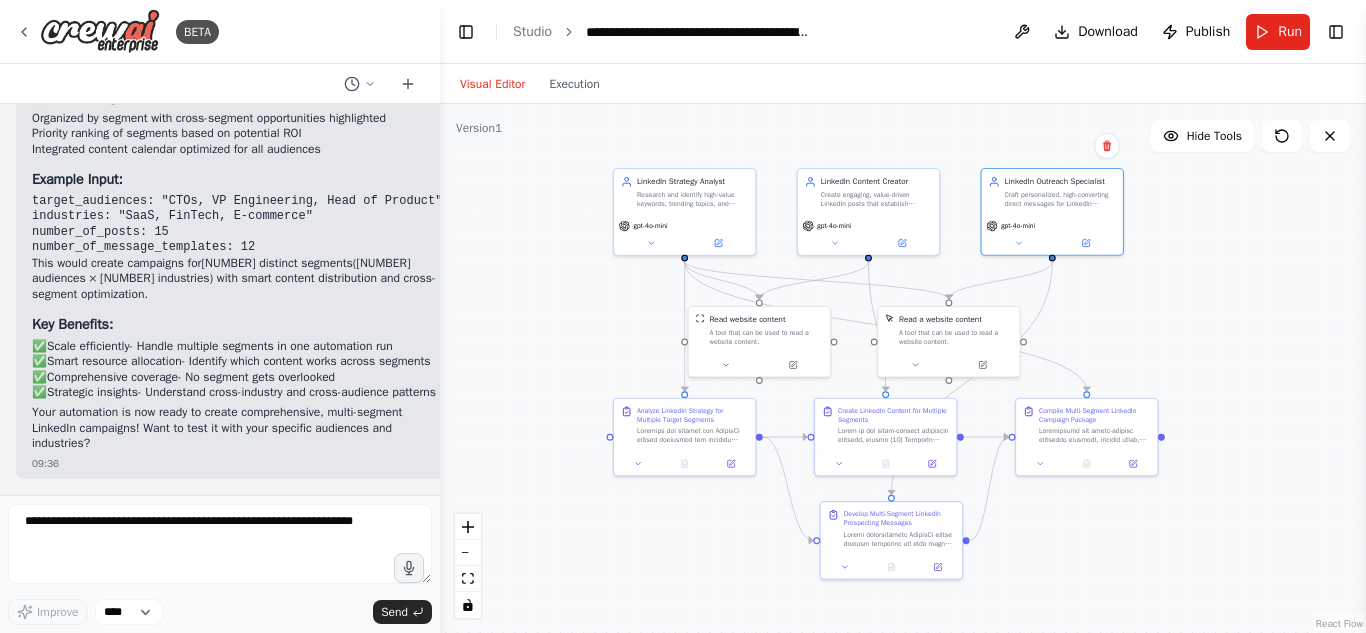drag, startPoint x: 580, startPoint y: 316, endPoint x: 567, endPoint y: 335, distance: 23.021729 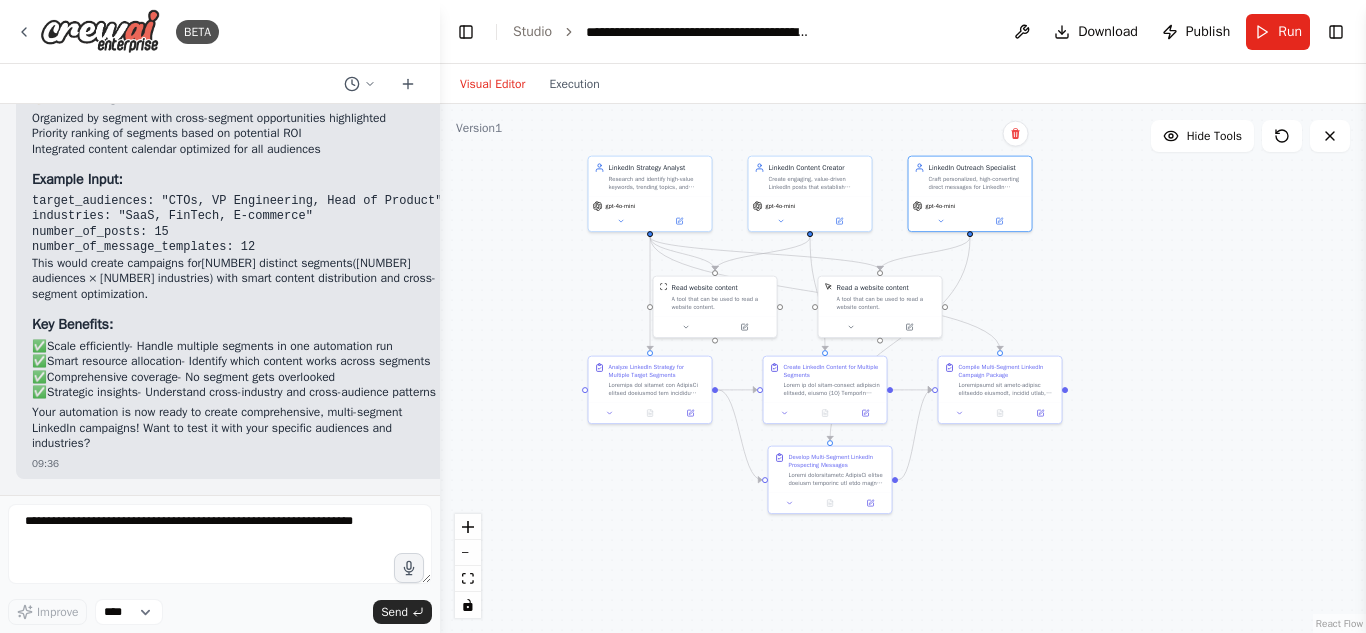 drag, startPoint x: 529, startPoint y: 321, endPoint x: 526, endPoint y: 272, distance: 49.09175 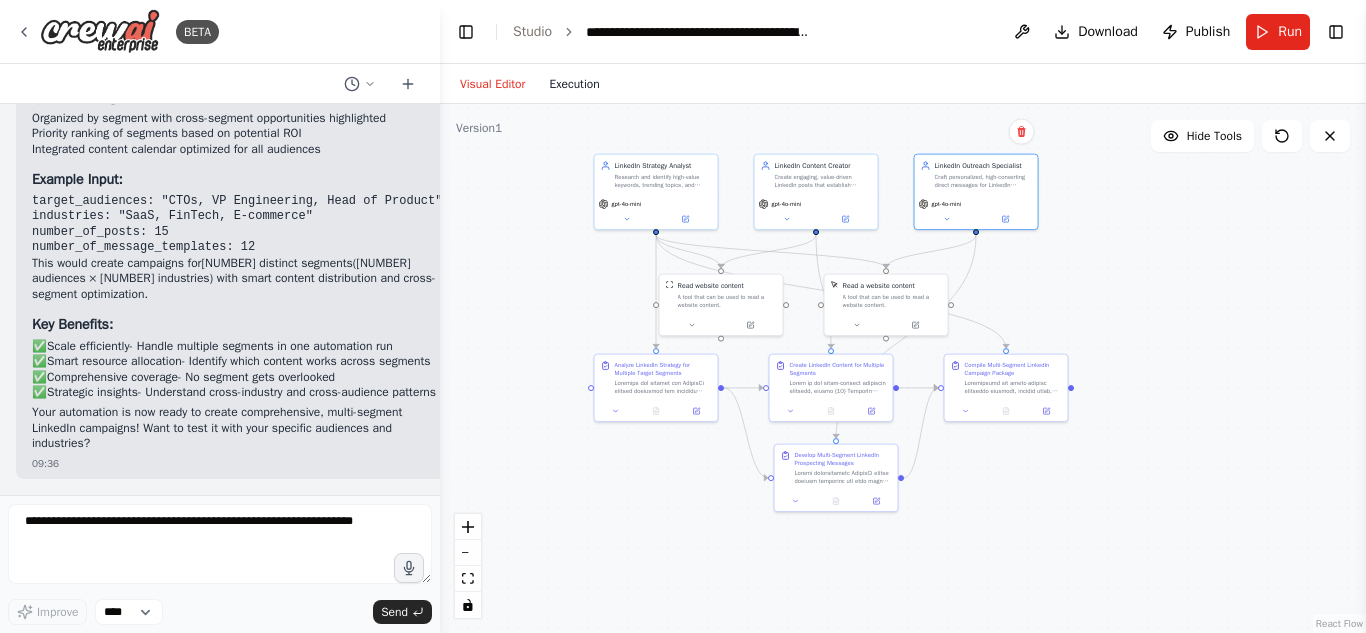 click on "Execution" at bounding box center (574, 84) 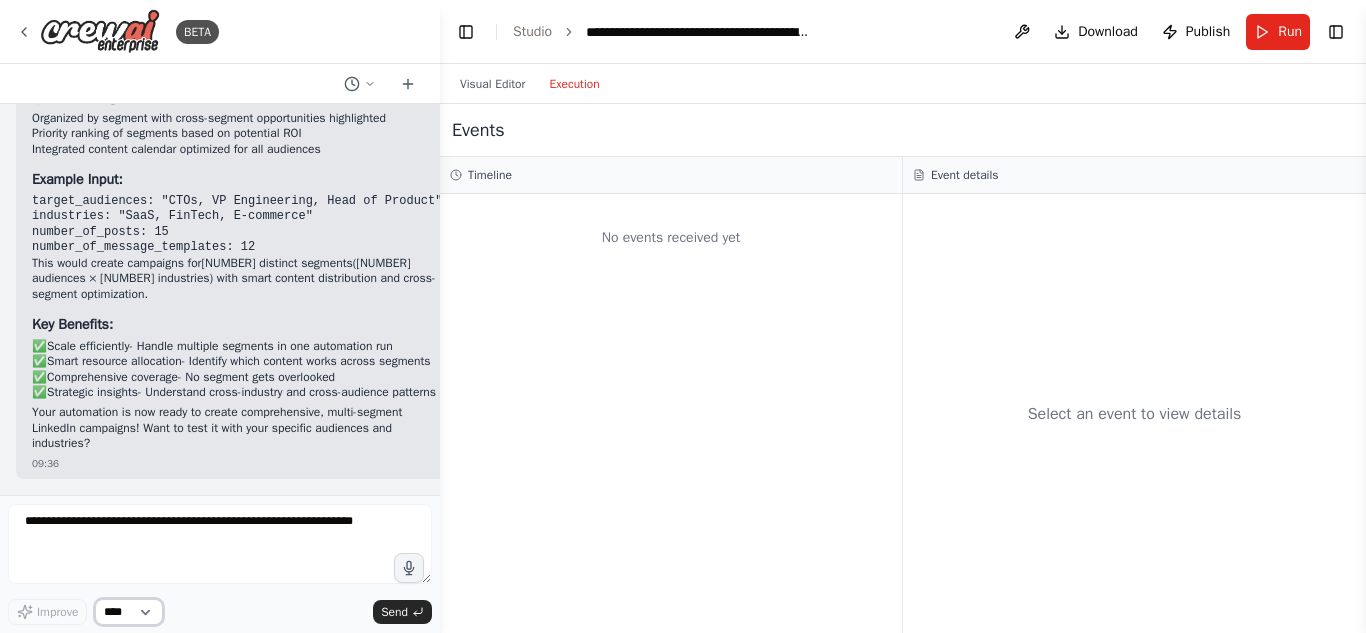 click on "****" at bounding box center (129, 612) 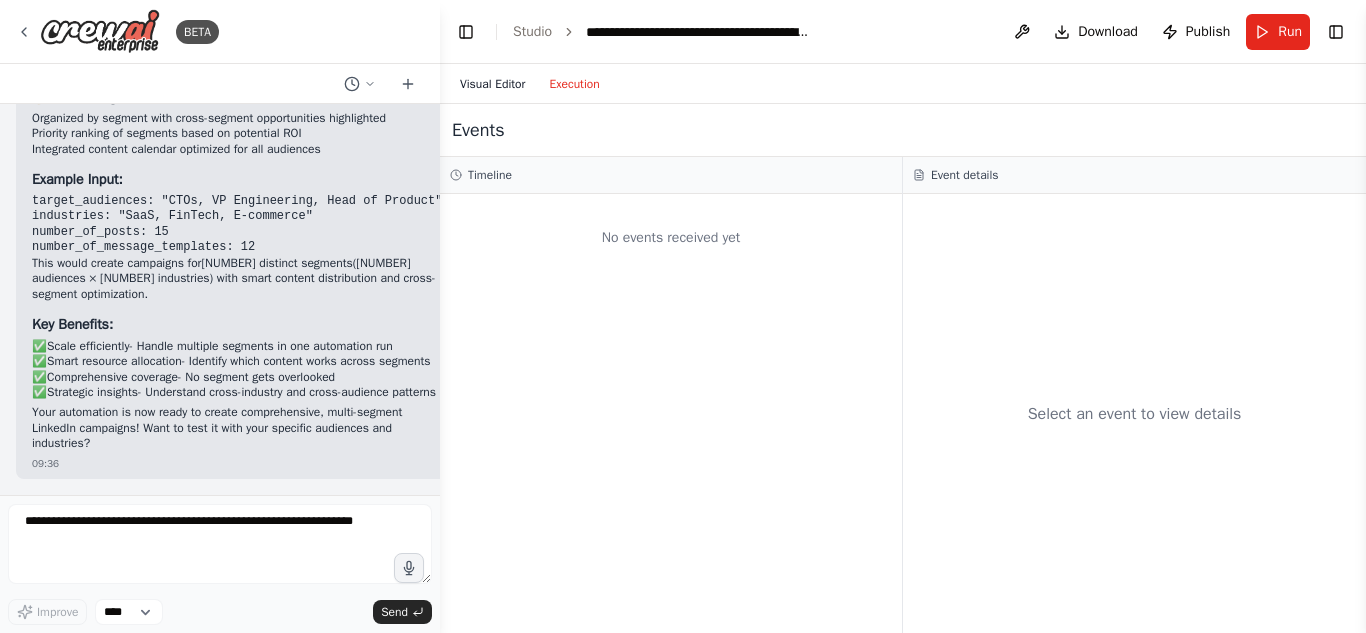 click on "Visual Editor" at bounding box center [492, 84] 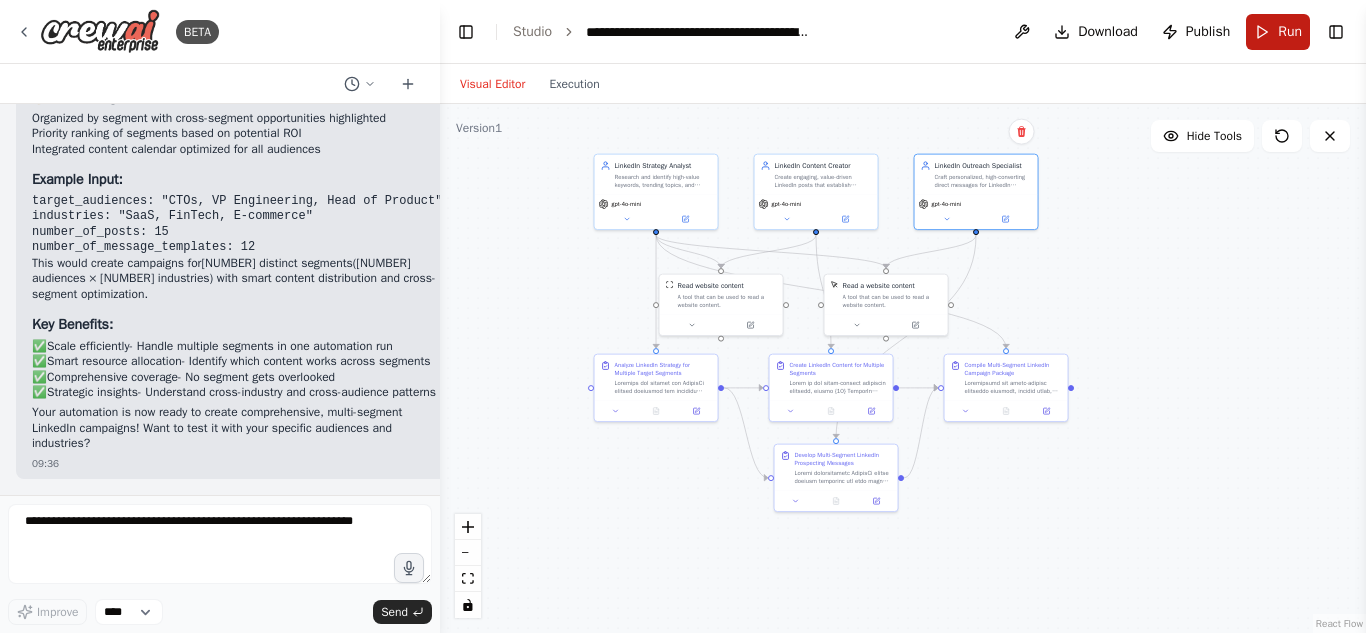 click on "Run" at bounding box center (1290, 32) 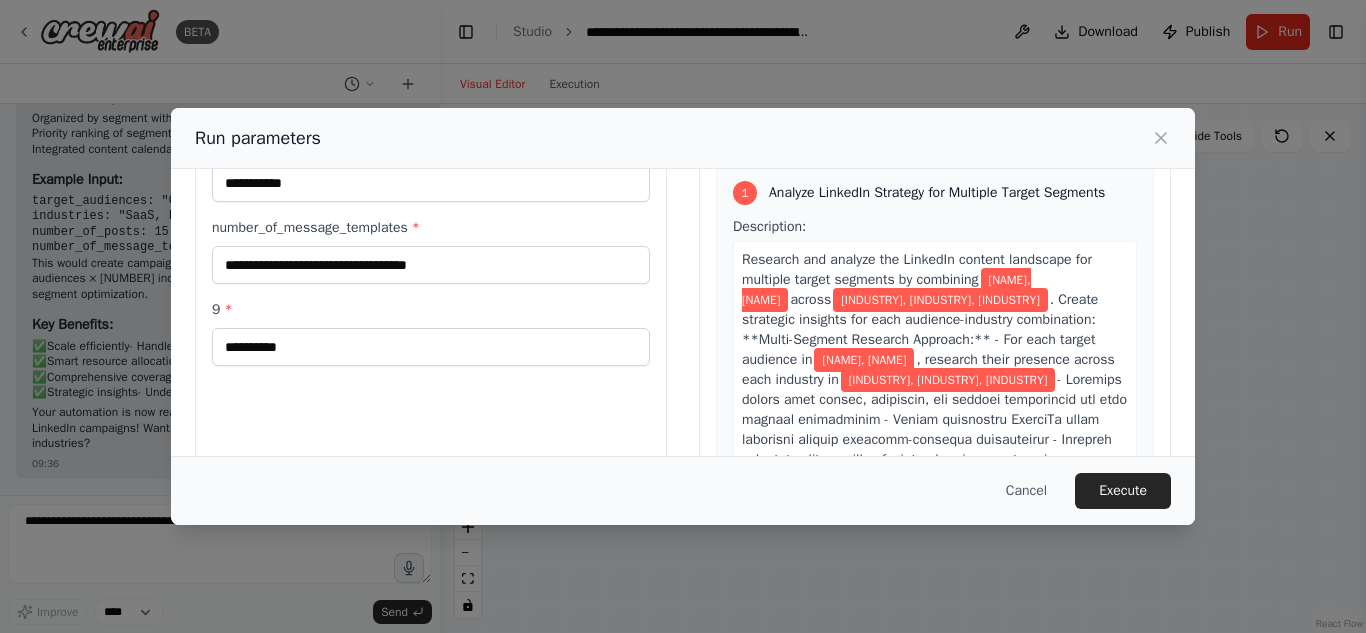 scroll, scrollTop: 0, scrollLeft: 0, axis: both 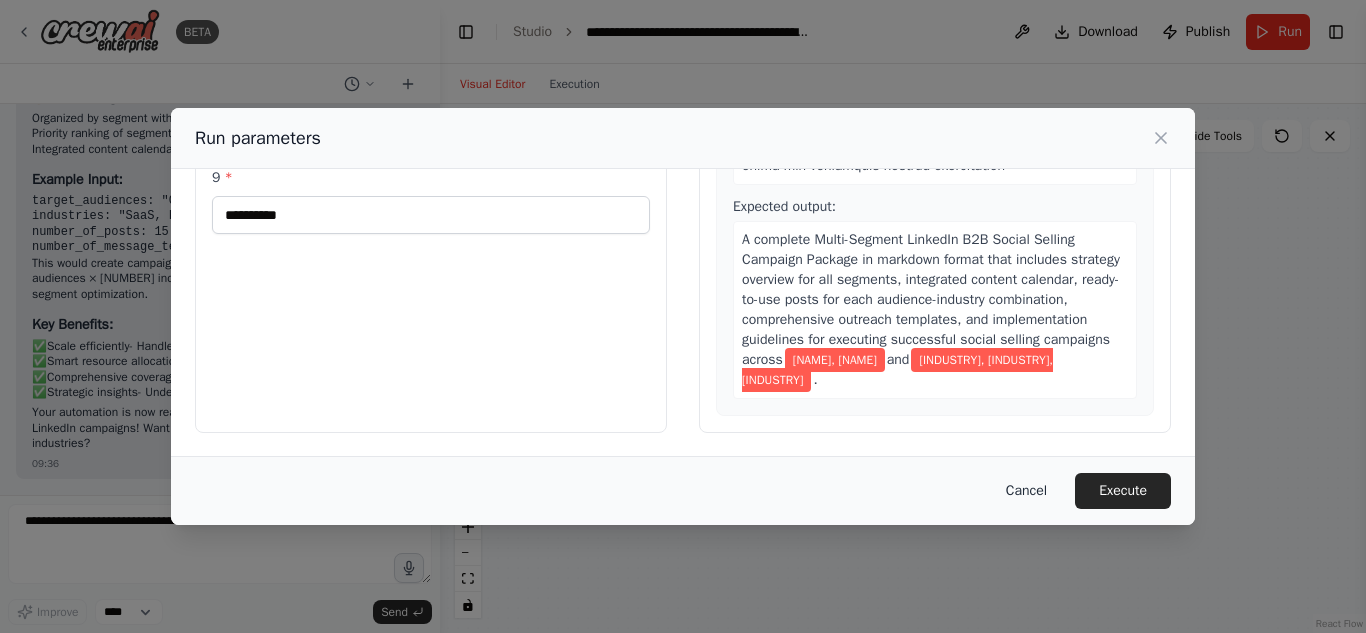 click on "Cancel" at bounding box center [1026, 491] 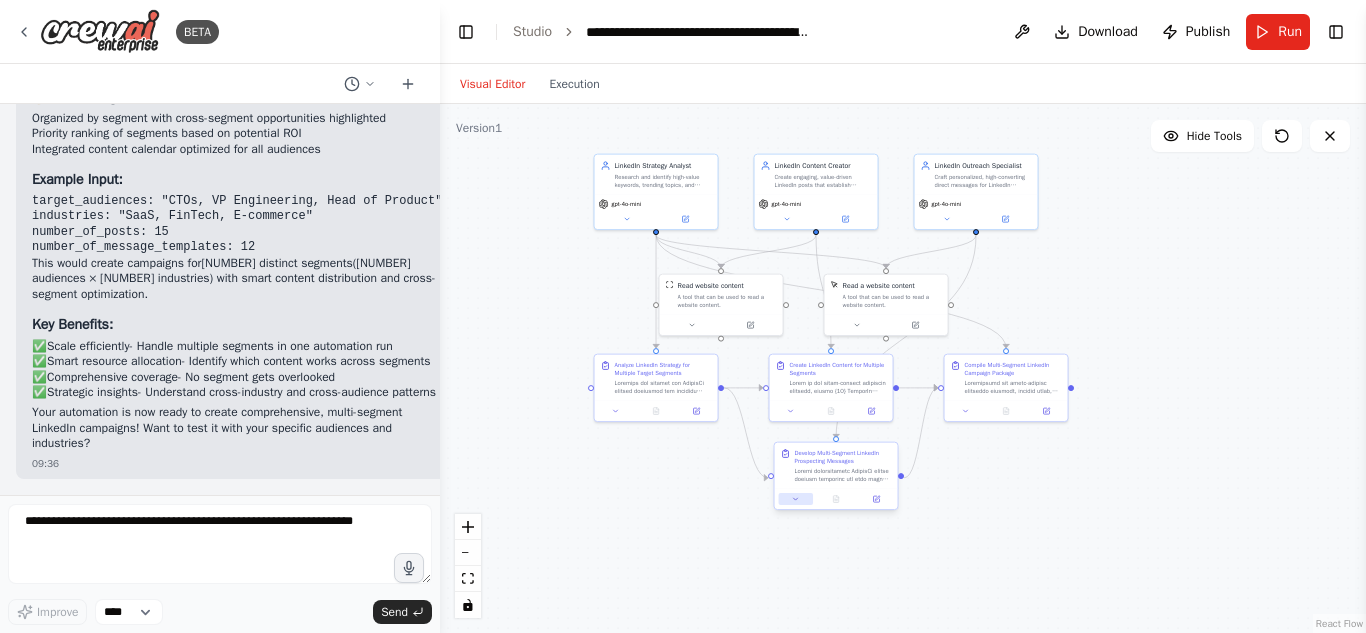 click at bounding box center (796, 499) 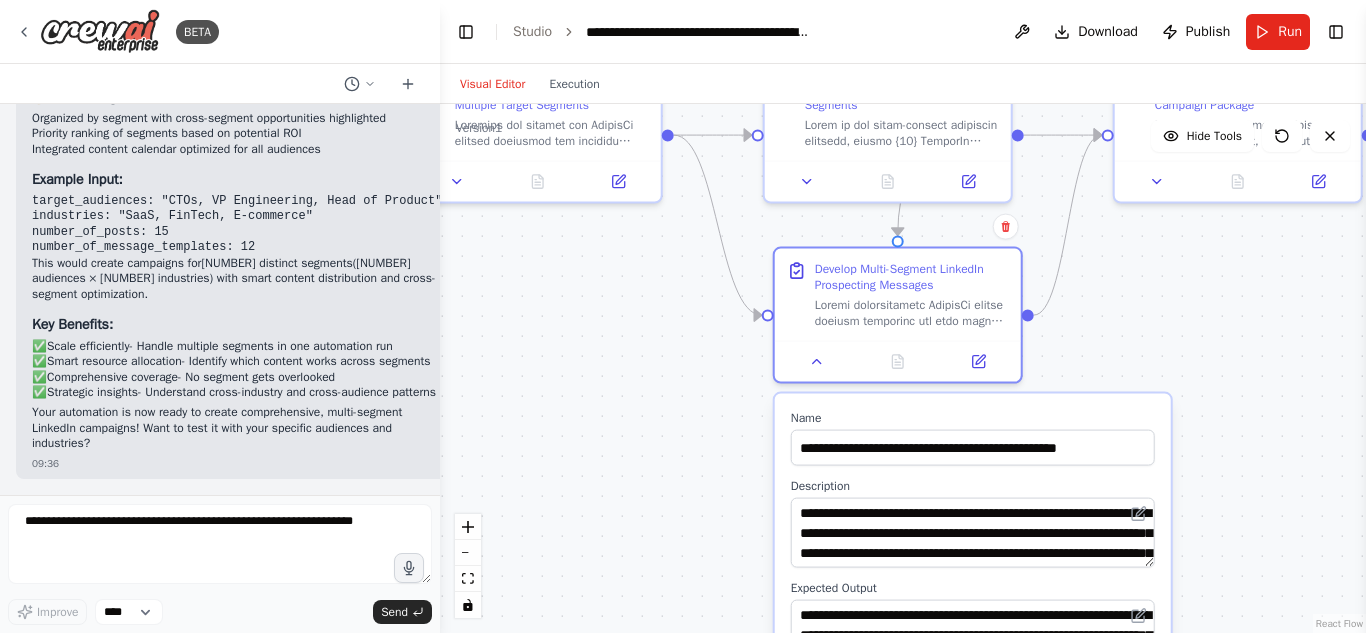 drag, startPoint x: 677, startPoint y: 520, endPoint x: 565, endPoint y: 347, distance: 206.08978 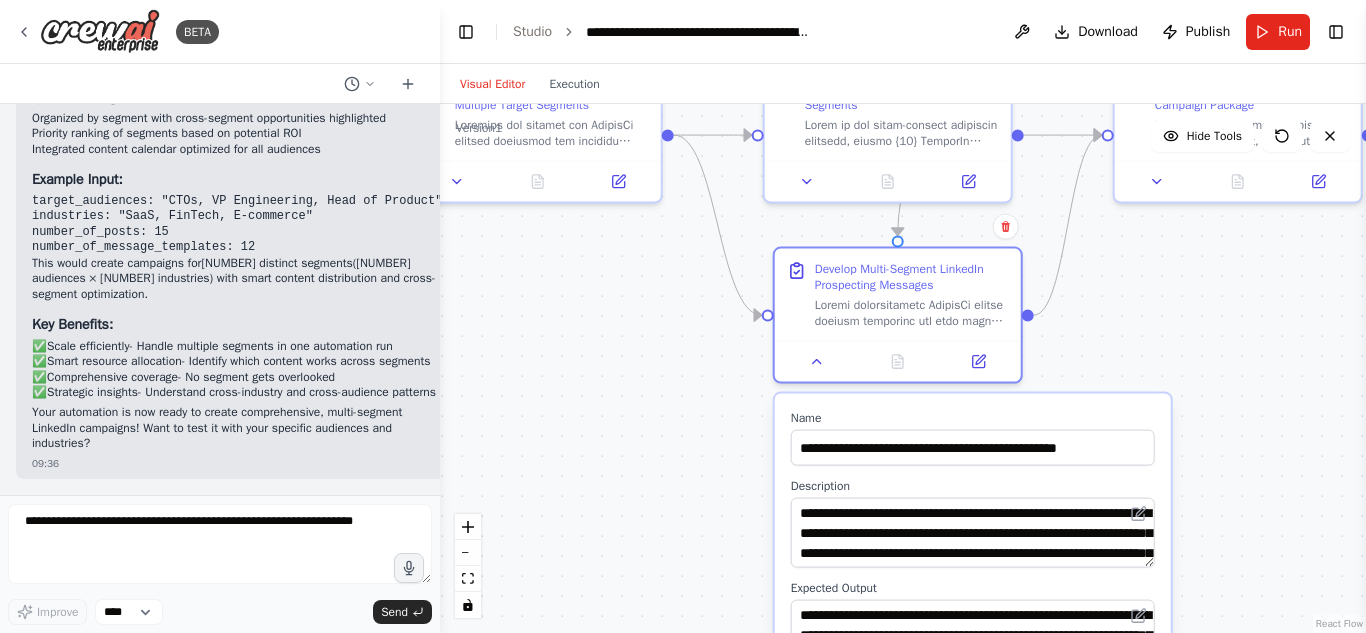 click on ".deletable-edge-delete-btn {
width: 20px;
height: 20px;
border: 0px solid #ffffff;
color: #6b7280;
background-color: #f8fafc;
cursor: pointer;
border-radius: 50%;
font-size: 12px;
padding: 3px;
display: flex;
align-items: center;
justify-content: center;
transition: all 0.2s cubic-bezier(0.4, 0, 0.2, 1);
box-shadow: 0 2px 4px rgba(0, 0, 0, 0.1);
}
.deletable-edge-delete-btn:hover {
background-color: #ef4444;
color: #ffffff;
border-color: #dc2626;
transform: scale(1.1);
box-shadow: 0 4px 12px rgba(239, 68, 68, 0.4);
}
.deletable-edge-delete-btn:active {
transform: scale(0.95);
box-shadow: 0 2px 4px rgba(239, 68, 68, 0.3);
}
LinkedIn Strategy Analyst gpt-4o-mini Read website content Name Save" at bounding box center [903, 368] 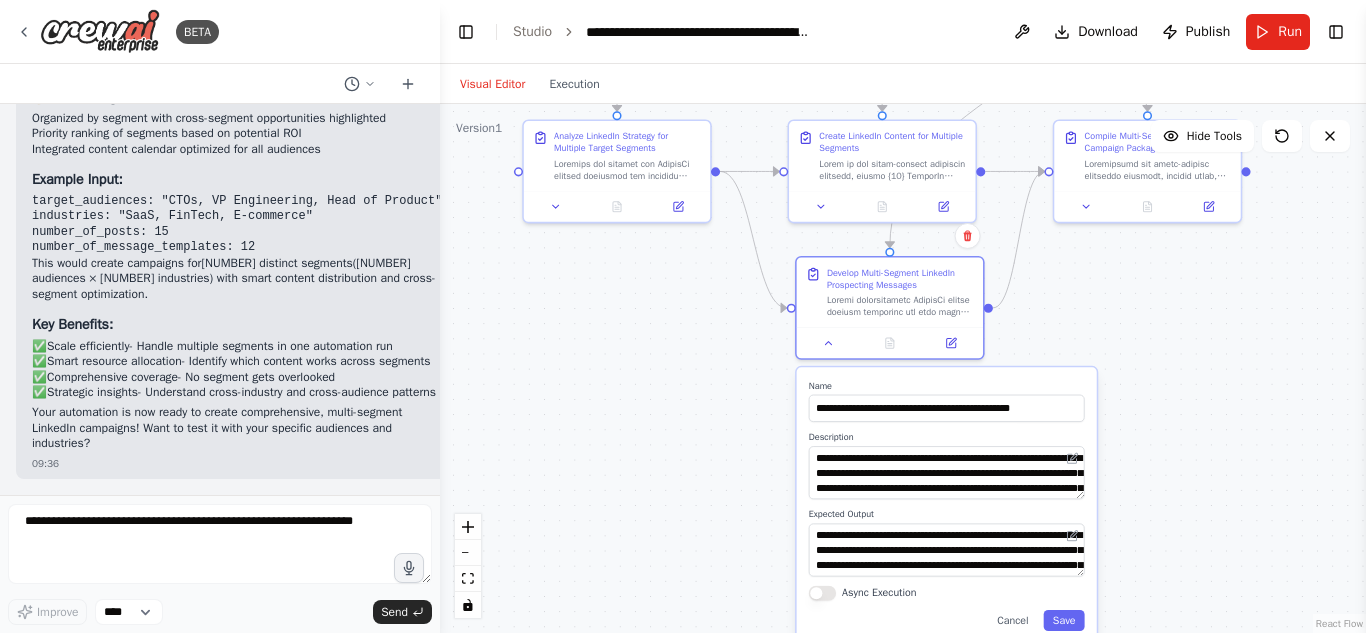 click on ".deletable-edge-delete-btn {
width: 20px;
height: 20px;
border: 0px solid #ffffff;
color: #6b7280;
background-color: #f8fafc;
cursor: pointer;
border-radius: 50%;
font-size: 12px;
padding: 3px;
display: flex;
align-items: center;
justify-content: center;
transition: all 0.2s cubic-bezier(0.4, 0, 0.2, 1);
box-shadow: 0 2px 4px rgba(0, 0, 0, 0.1);
}
.deletable-edge-delete-btn:hover {
background-color: #ef4444;
color: #ffffff;
border-color: #dc2626;
transform: scale(1.1);
box-shadow: 0 4px 12px rgba(239, 68, 68, 0.4);
}
.deletable-edge-delete-btn:active {
transform: scale(0.95);
box-shadow: 0 2px 4px rgba(239, 68, 68, 0.3);
}
LinkedIn Strategy Analyst gpt-4o-mini Read website content Name Save" at bounding box center [903, 368] 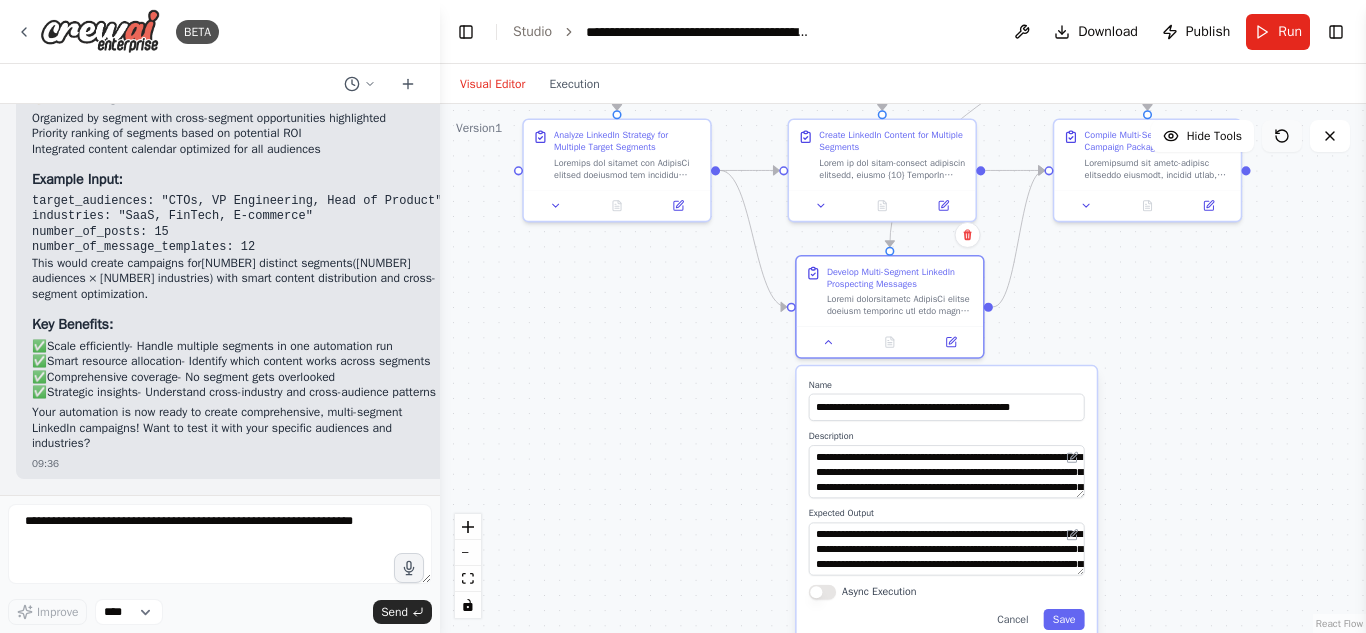 click 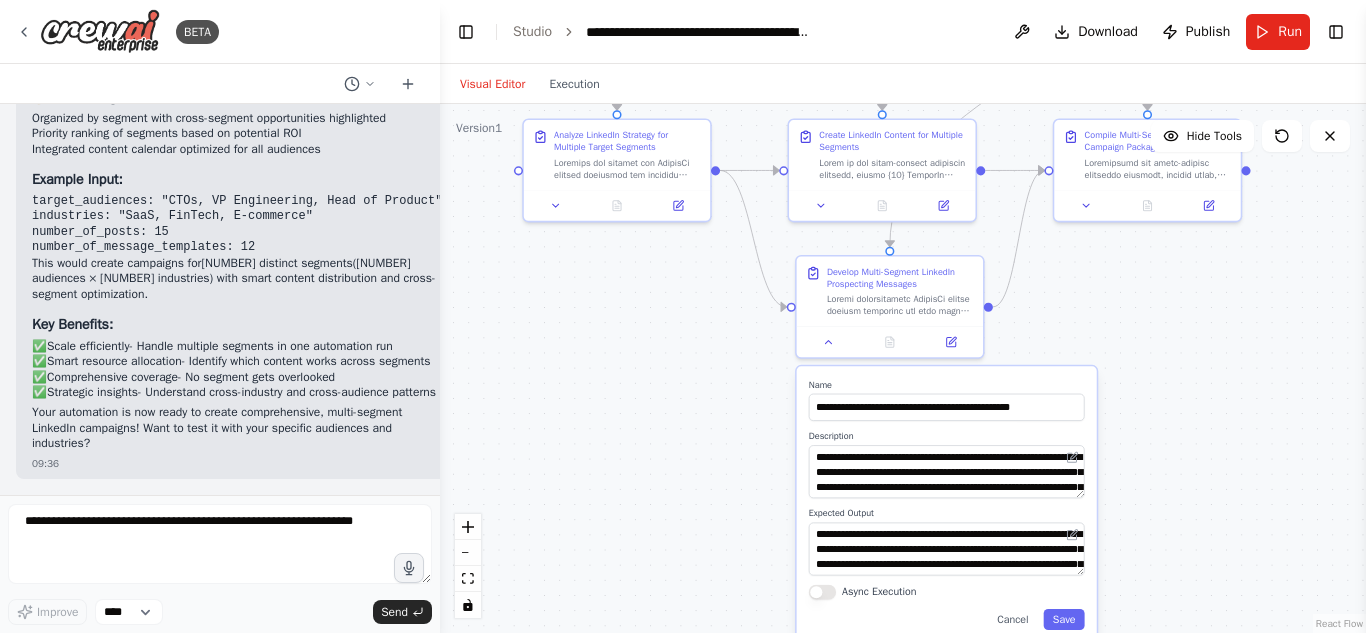 click on ".deletable-edge-delete-btn {
width: 20px;
height: 20px;
border: 0px solid #ffffff;
color: #6b7280;
background-color: #f8fafc;
cursor: pointer;
border-radius: 50%;
font-size: 12px;
padding: 3px;
display: flex;
align-items: center;
justify-content: center;
transition: all 0.2s cubic-bezier(0.4, 0, 0.2, 1);
box-shadow: 0 2px 4px rgba(0, 0, 0, 0.1);
}
.deletable-edge-delete-btn:hover {
background-color: #ef4444;
color: #ffffff;
border-color: #dc2626;
transform: scale(1.1);
box-shadow: 0 4px 12px rgba(239, 68, 68, 0.4);
}
.deletable-edge-delete-btn:active {
transform: scale(0.95);
box-shadow: 0 2px 4px rgba(239, 68, 68, 0.3);
}
LinkedIn Strategy Analyst gpt-4o-mini Read website content Name Save" at bounding box center [903, 368] 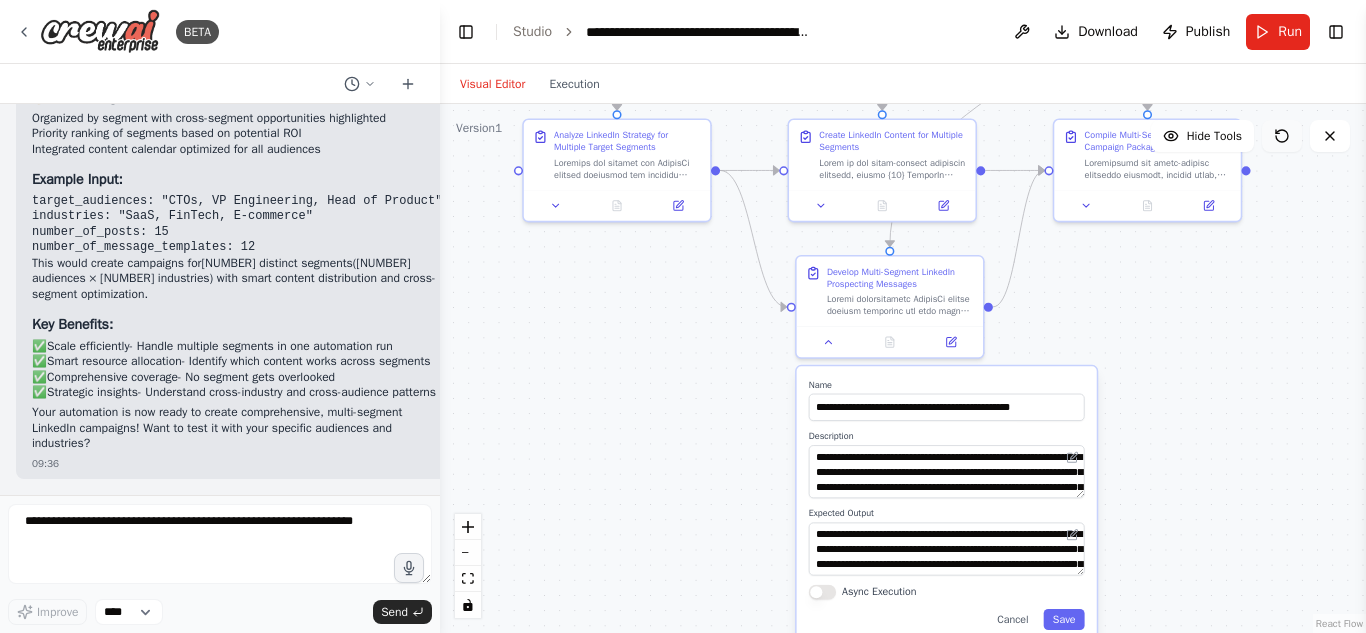 click 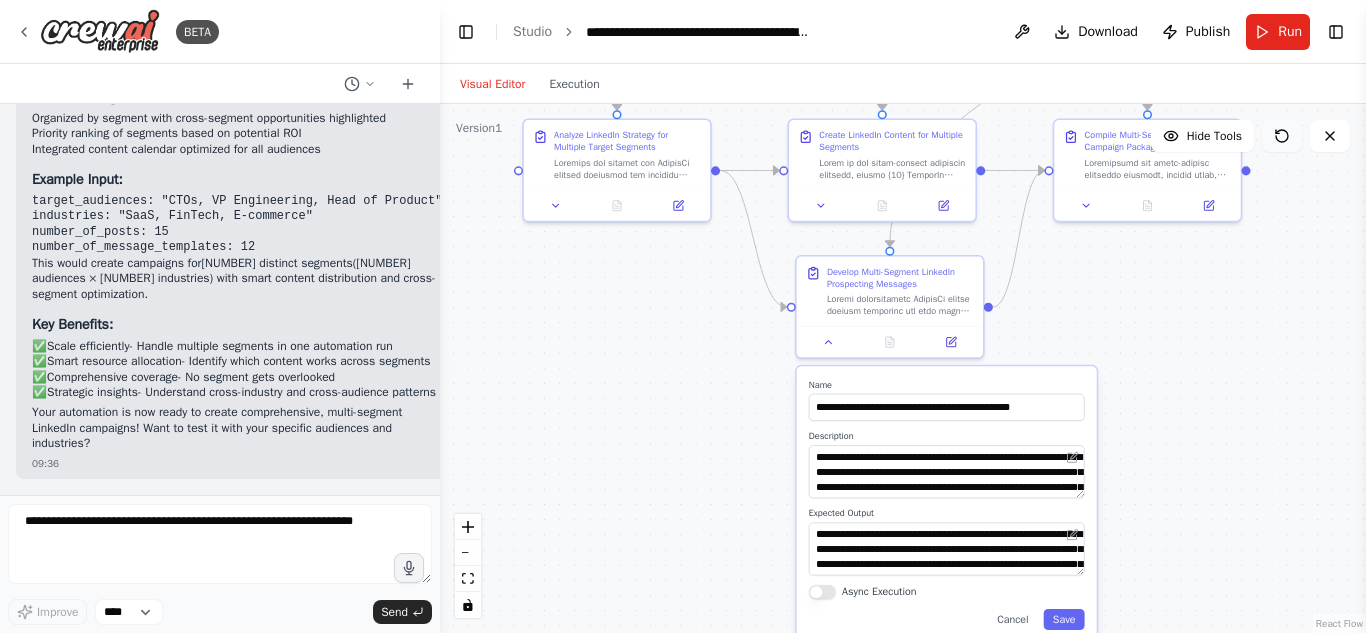 click 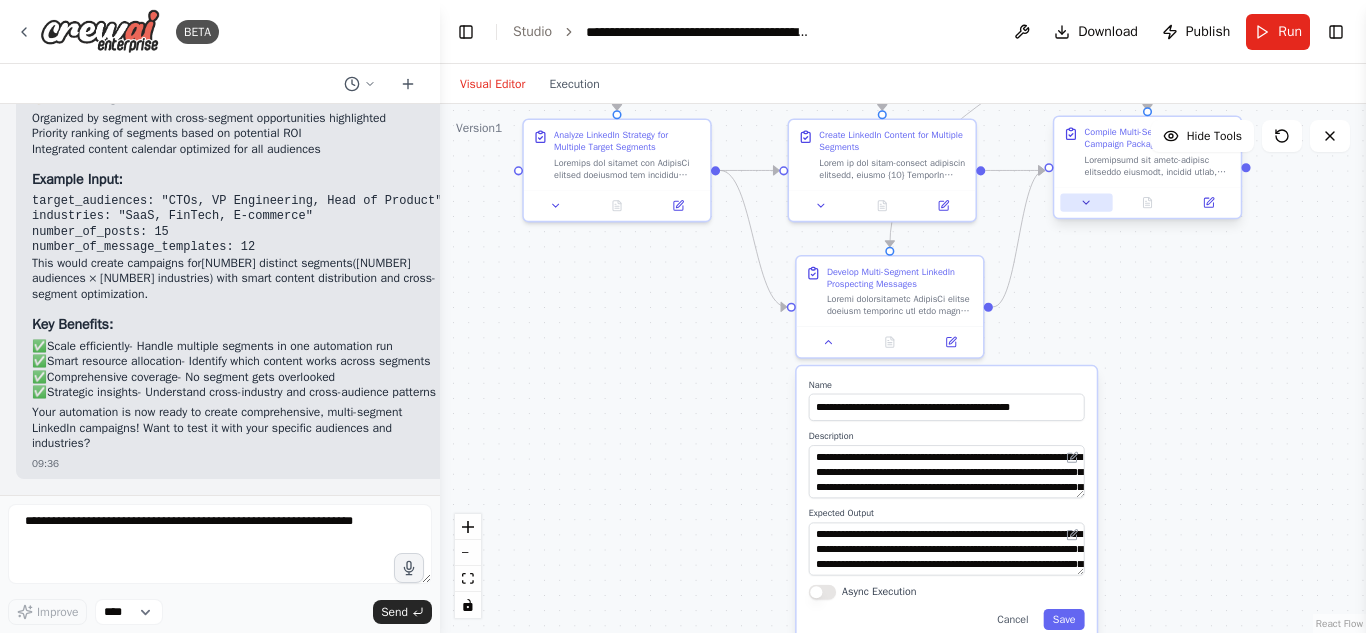 click at bounding box center [1147, 202] 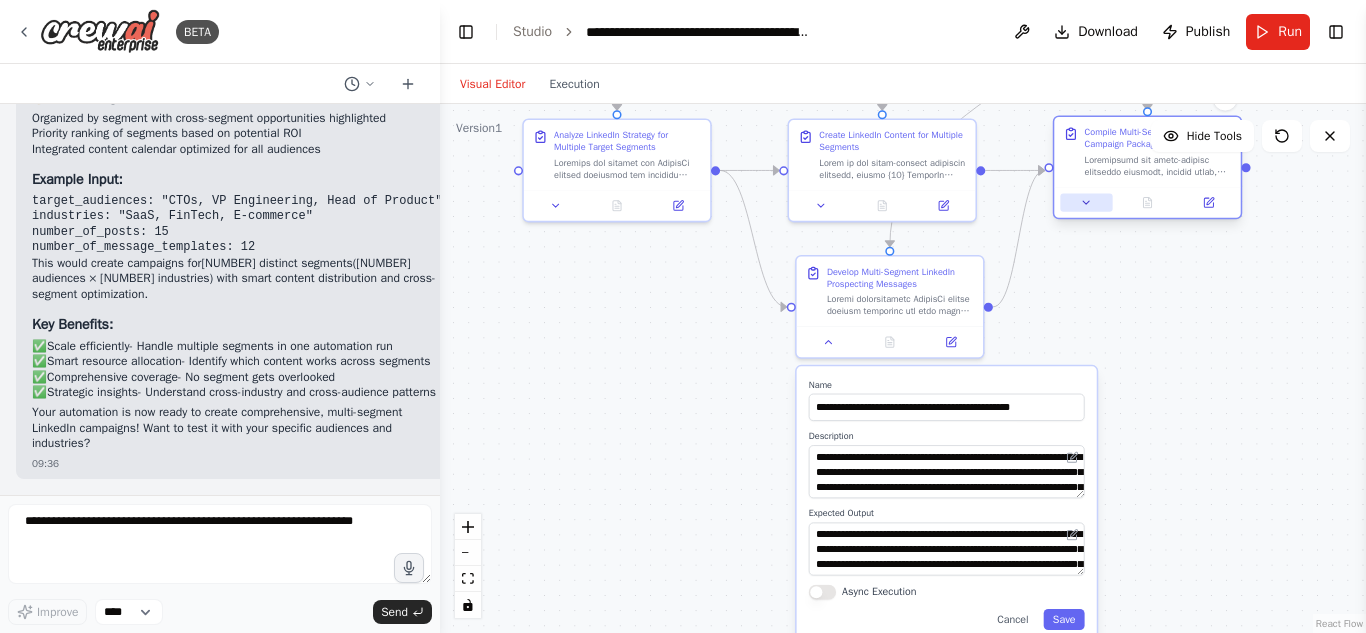 click 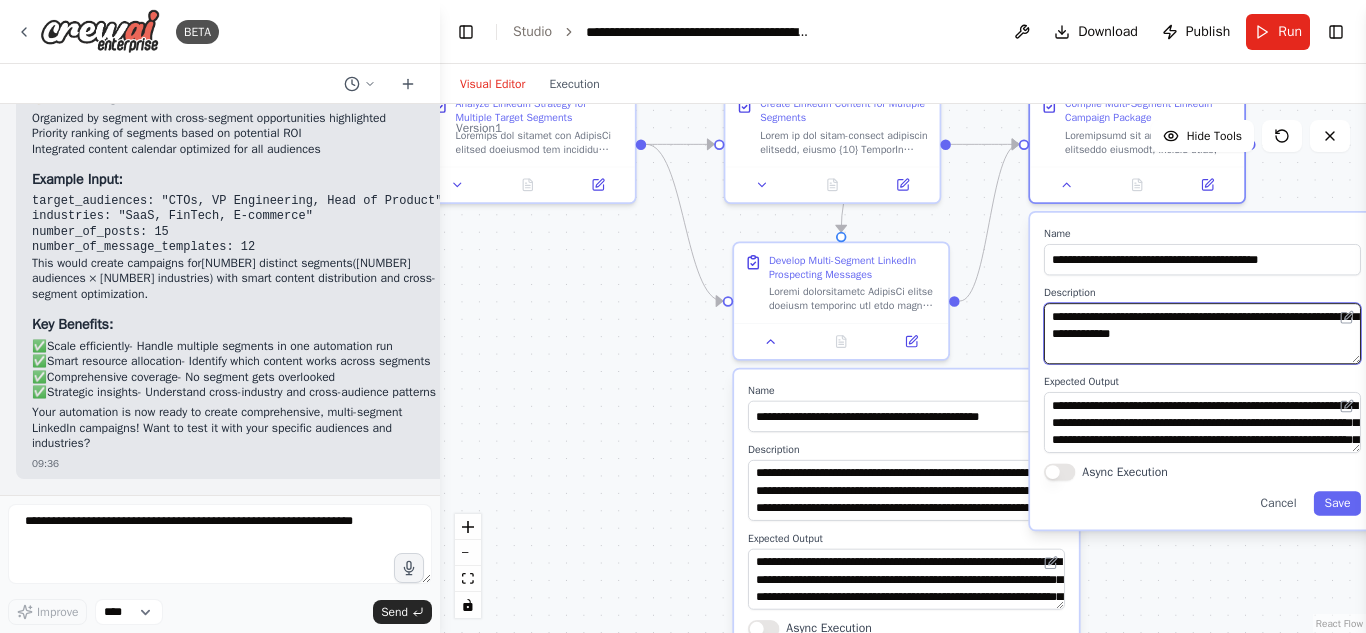 scroll, scrollTop: 80, scrollLeft: 0, axis: vertical 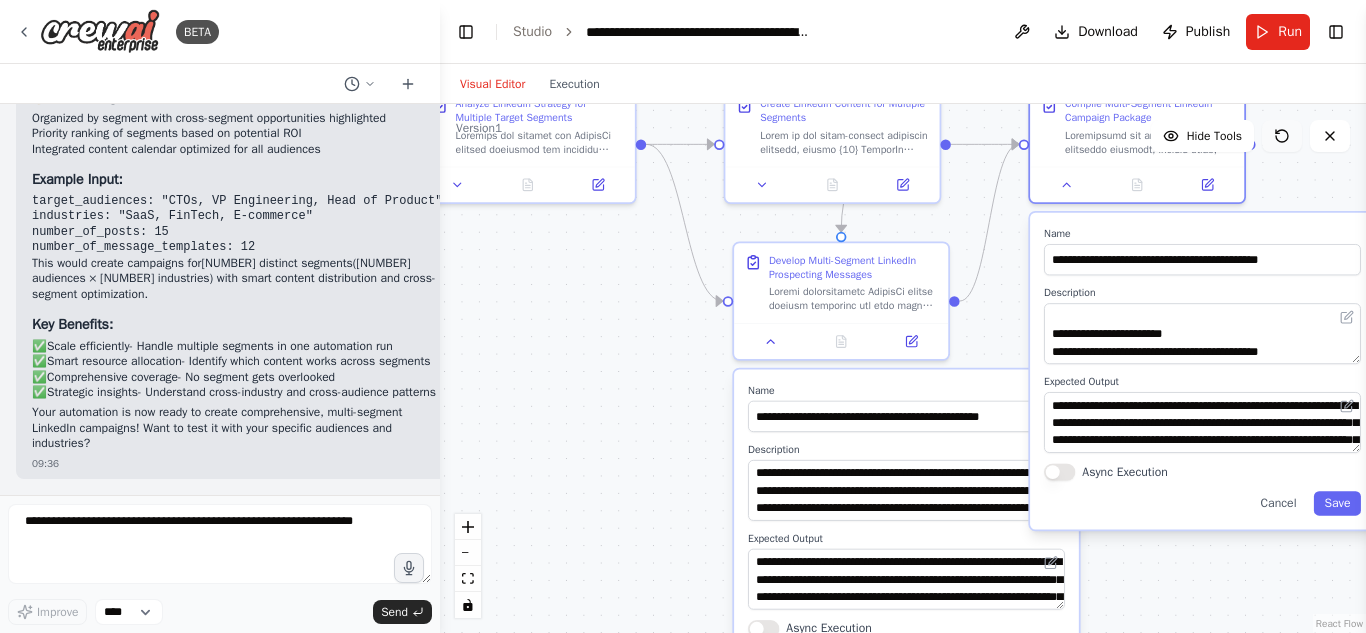 click at bounding box center [1282, 136] 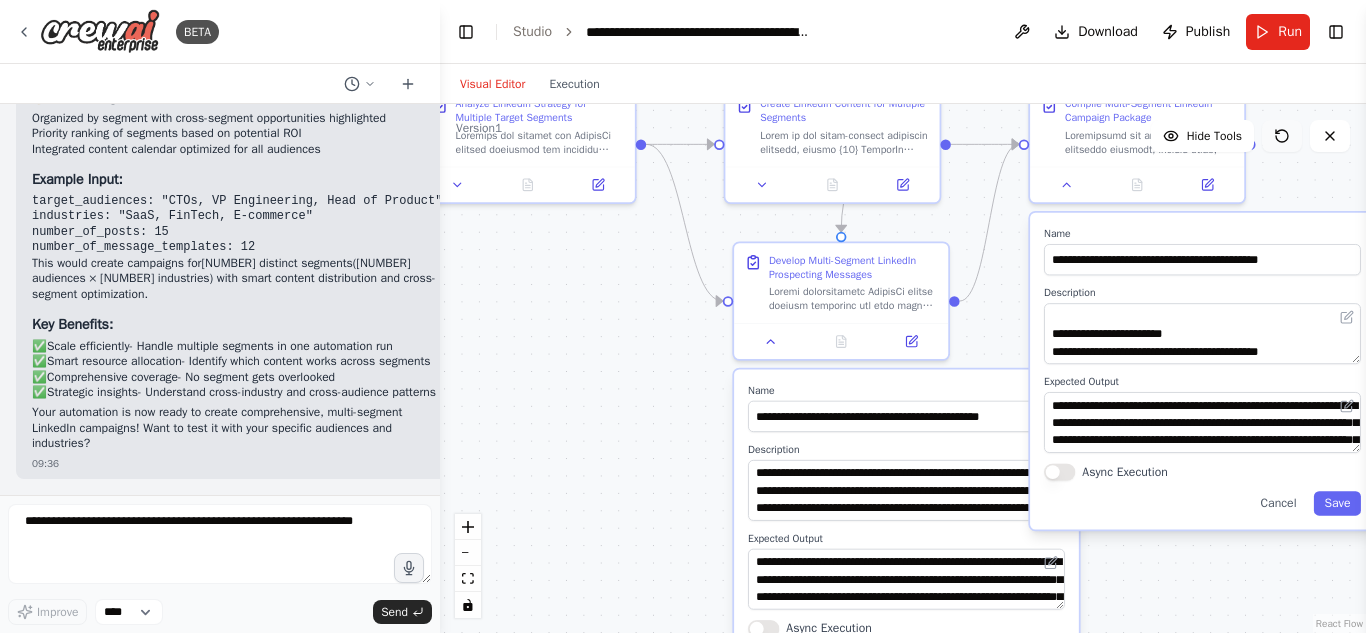 click 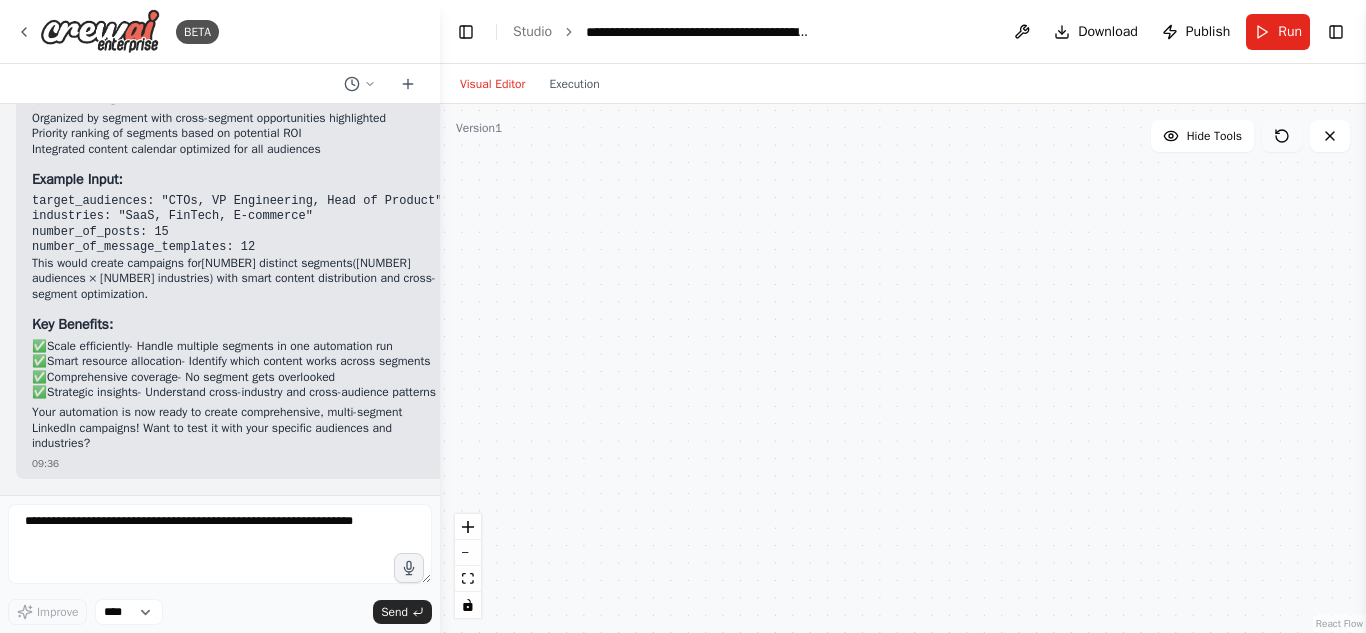 click 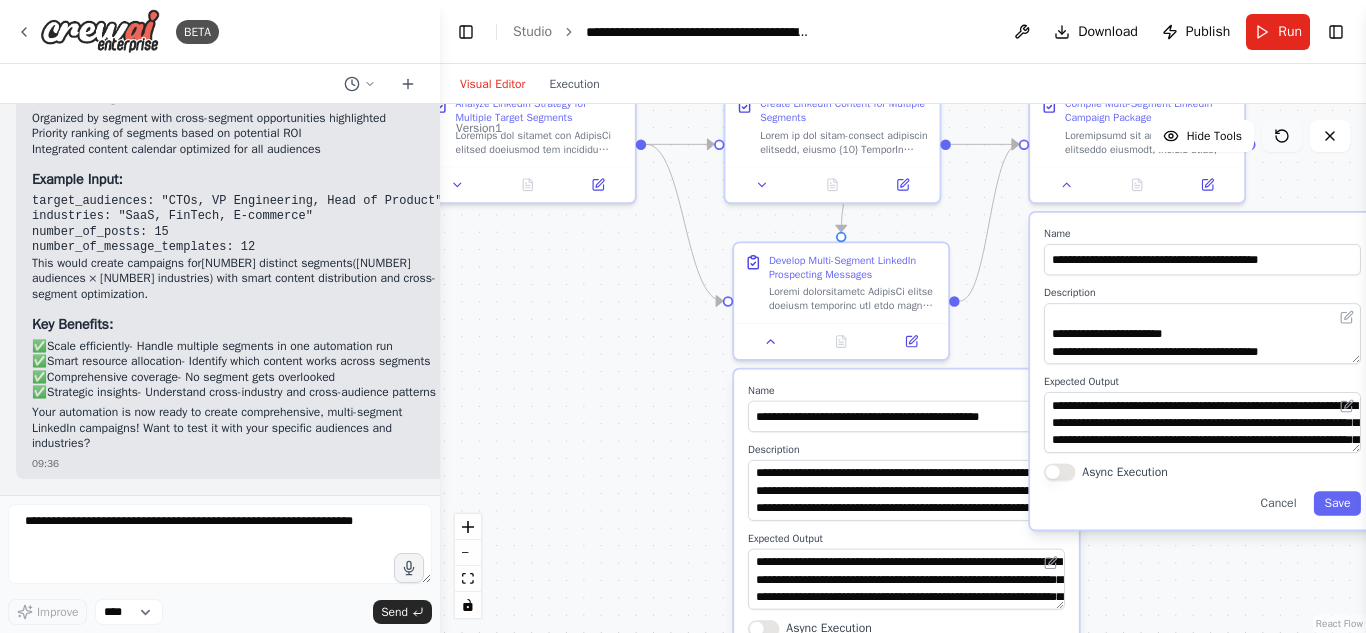 click 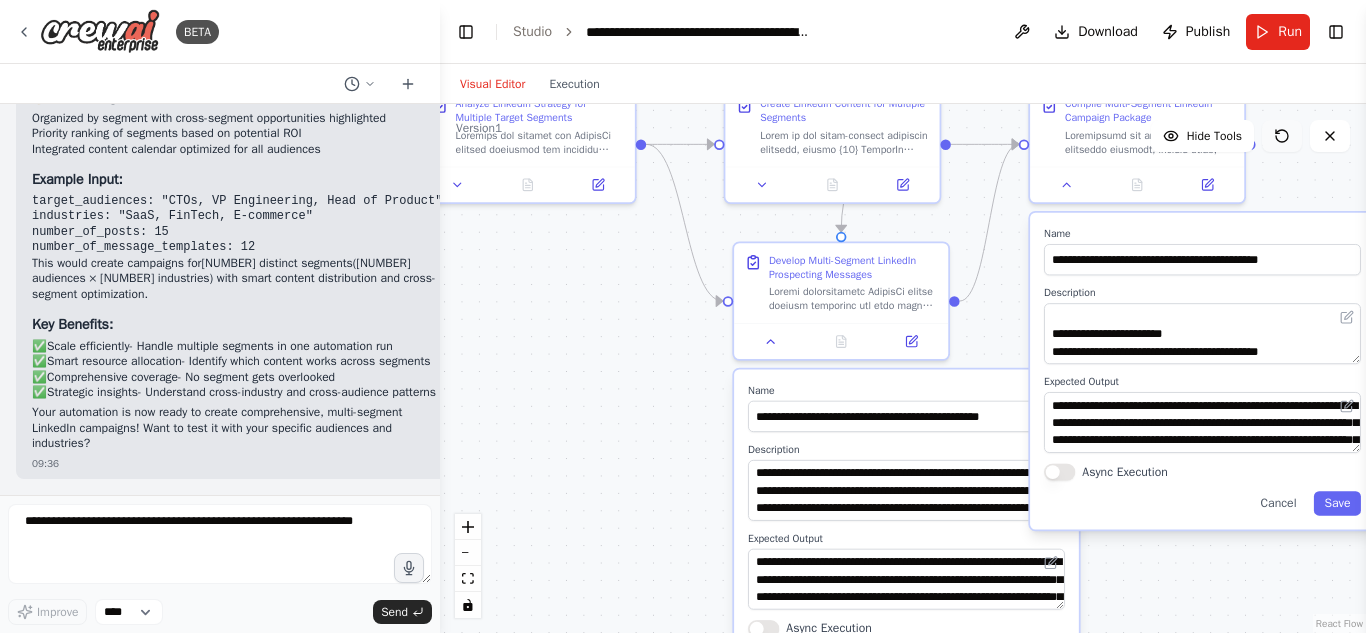 click 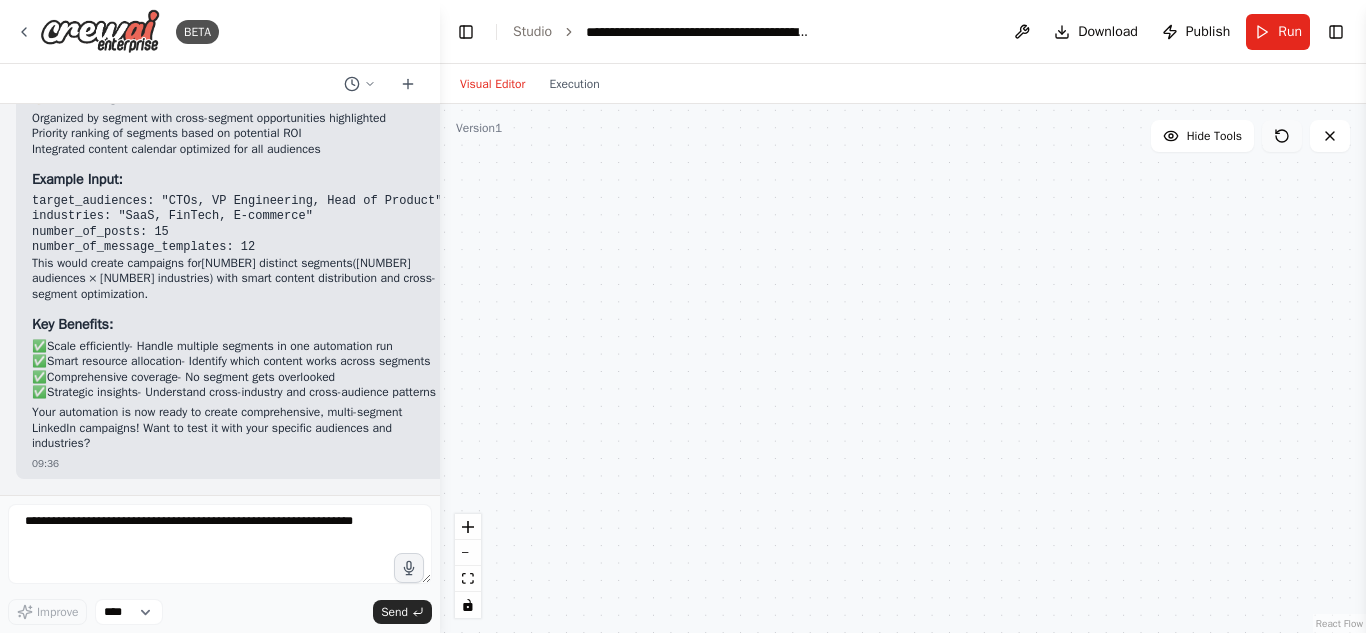 click 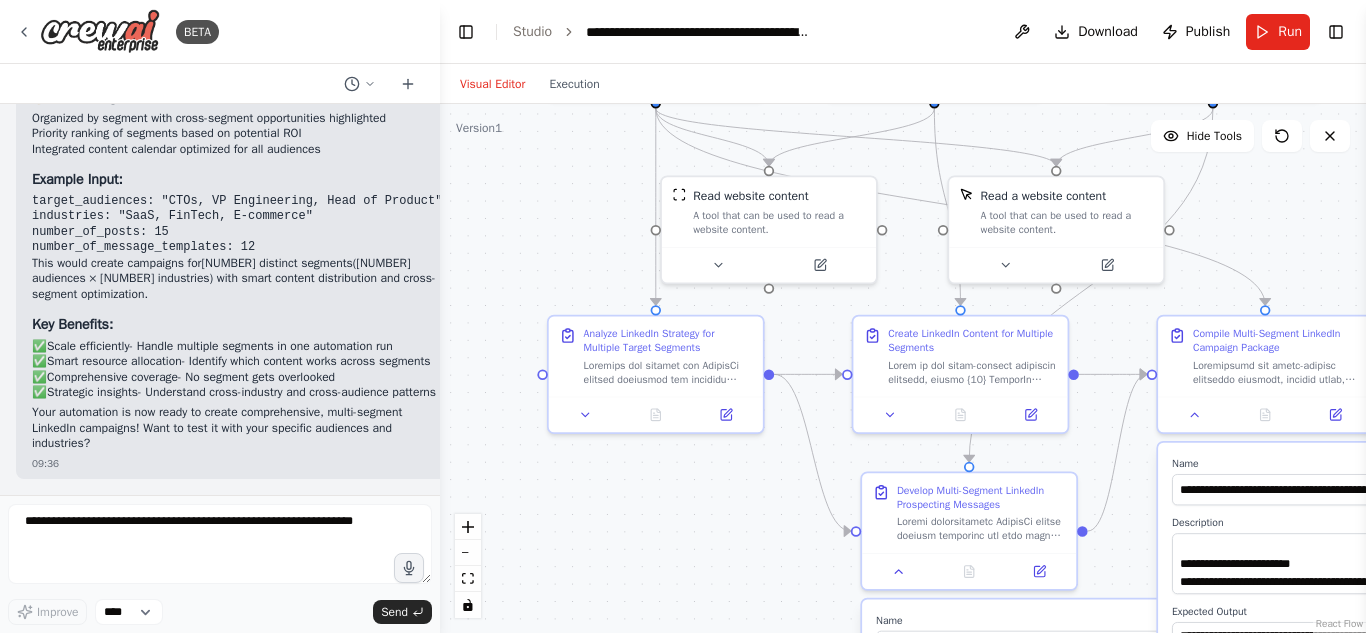 drag, startPoint x: 576, startPoint y: 390, endPoint x: 622, endPoint y: 550, distance: 166.48123 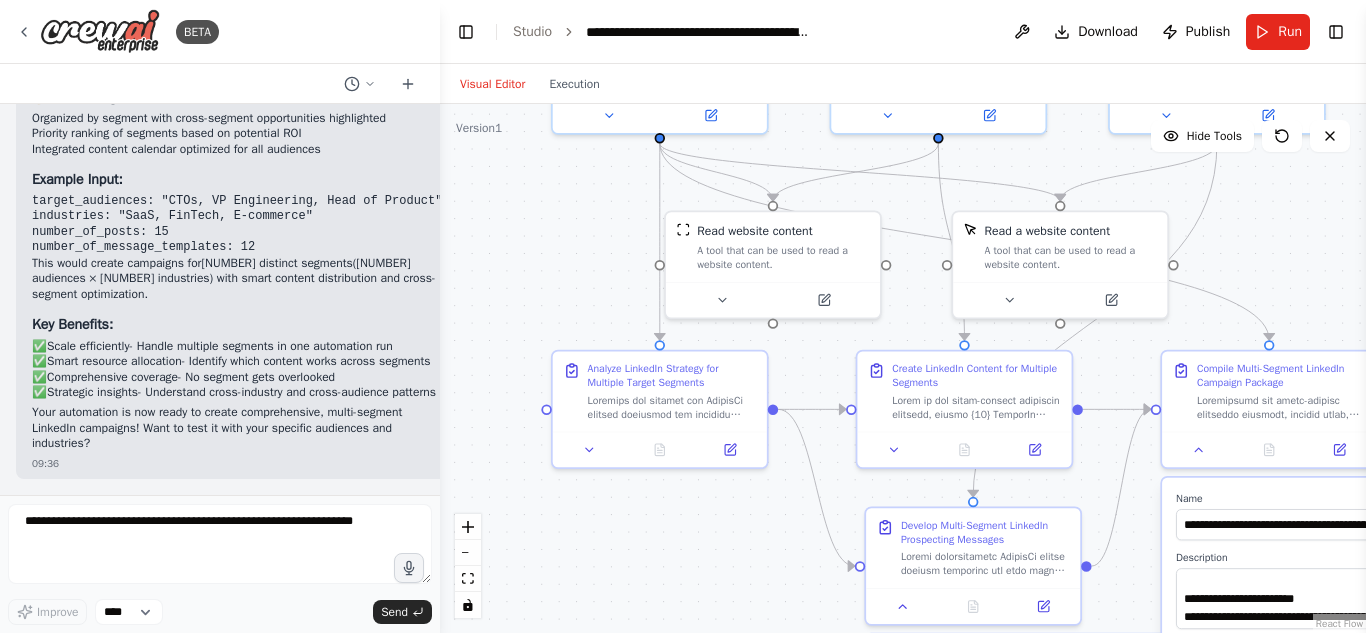 drag, startPoint x: 530, startPoint y: 259, endPoint x: 543, endPoint y: 305, distance: 47.801674 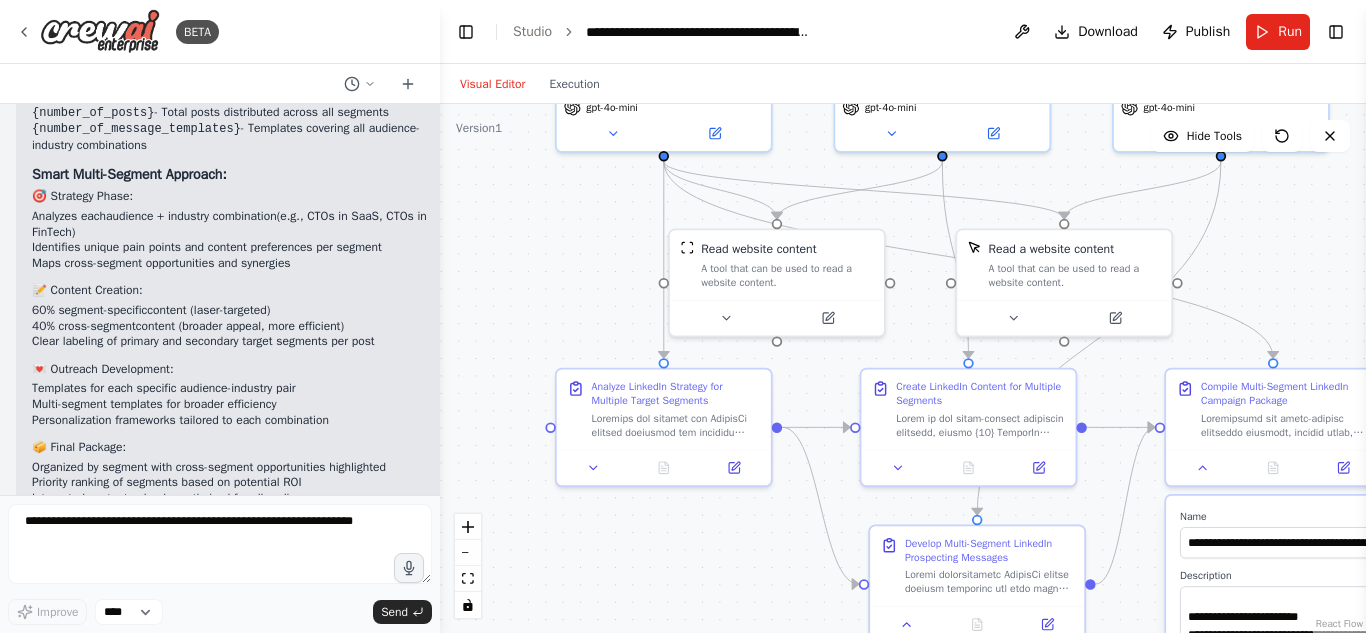 scroll, scrollTop: 5983, scrollLeft: 0, axis: vertical 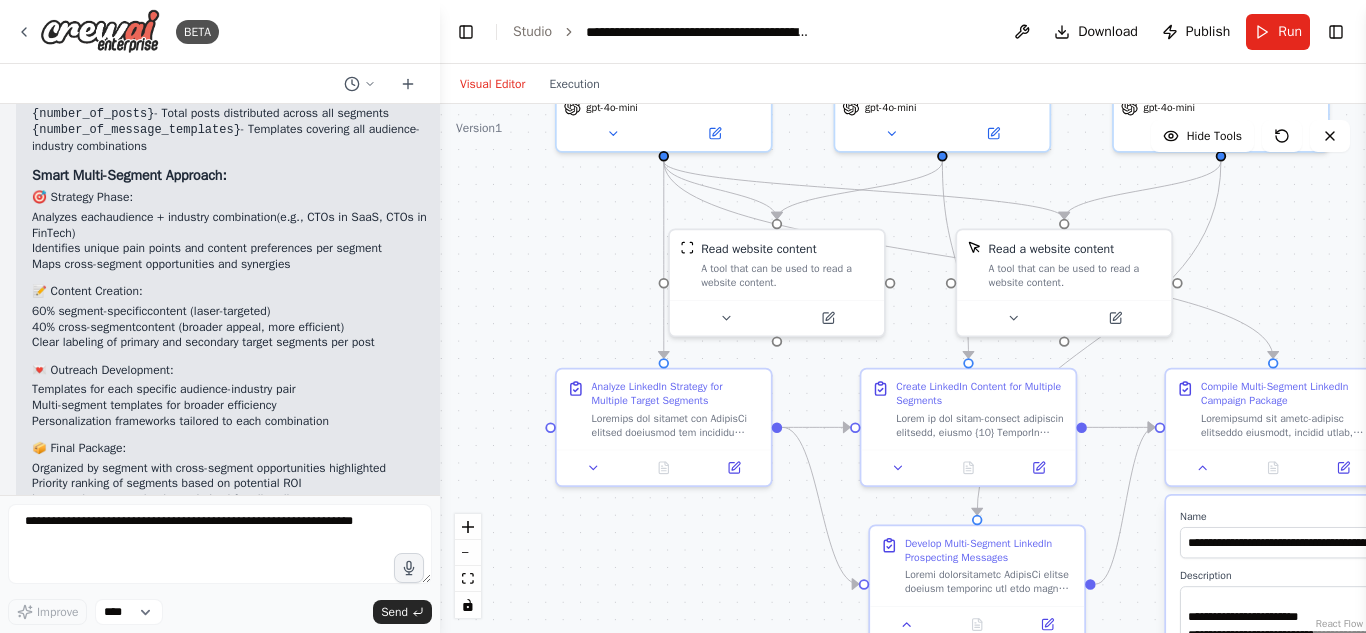 click on "{target_audiences}" at bounding box center (61, 80) 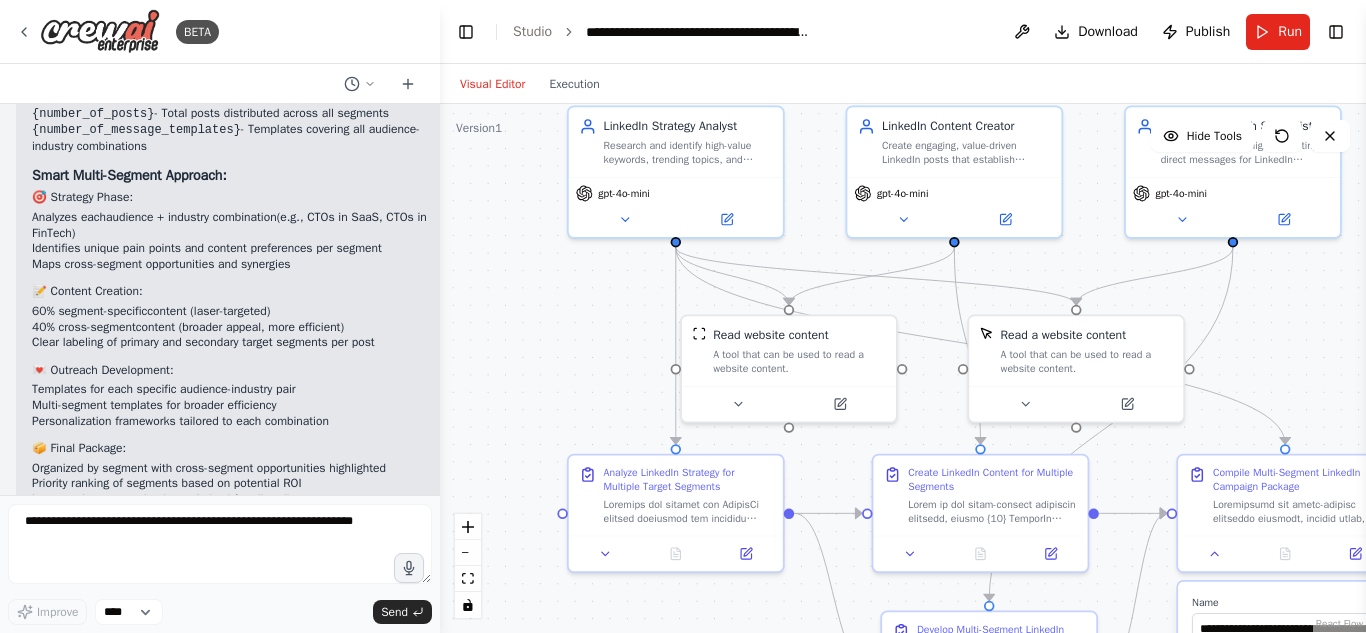 drag, startPoint x: 532, startPoint y: 318, endPoint x: 537, endPoint y: 350, distance: 32.38827 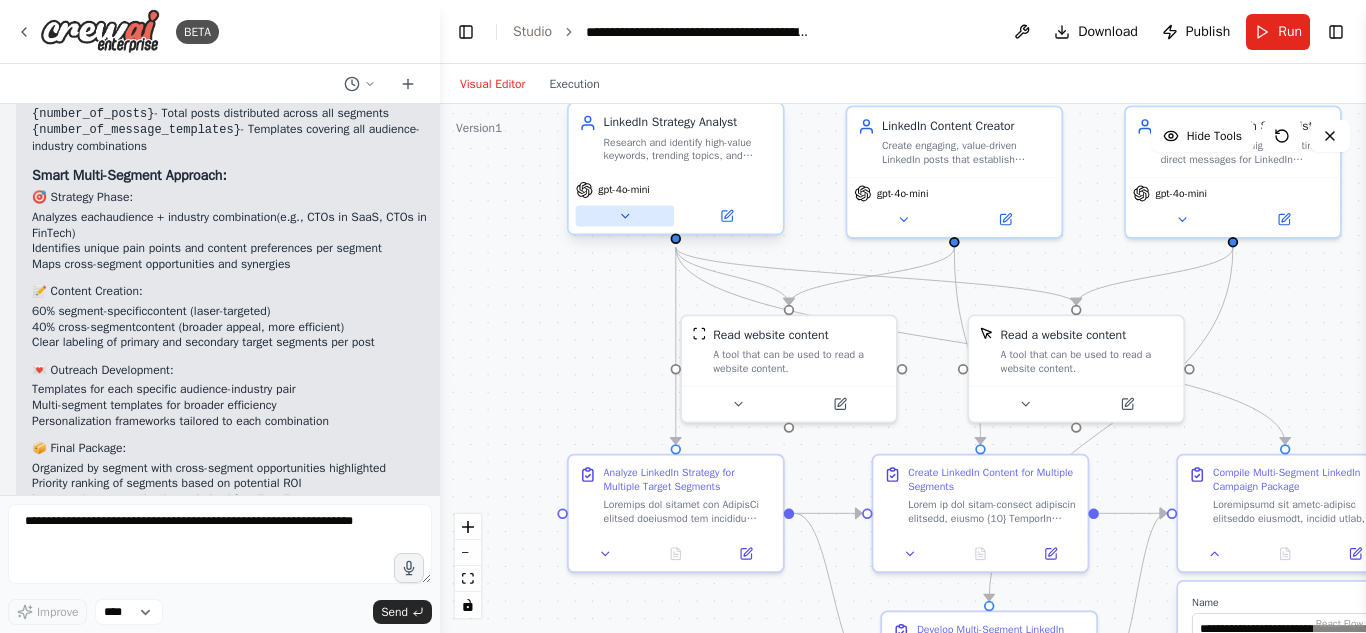 click at bounding box center (625, 216) 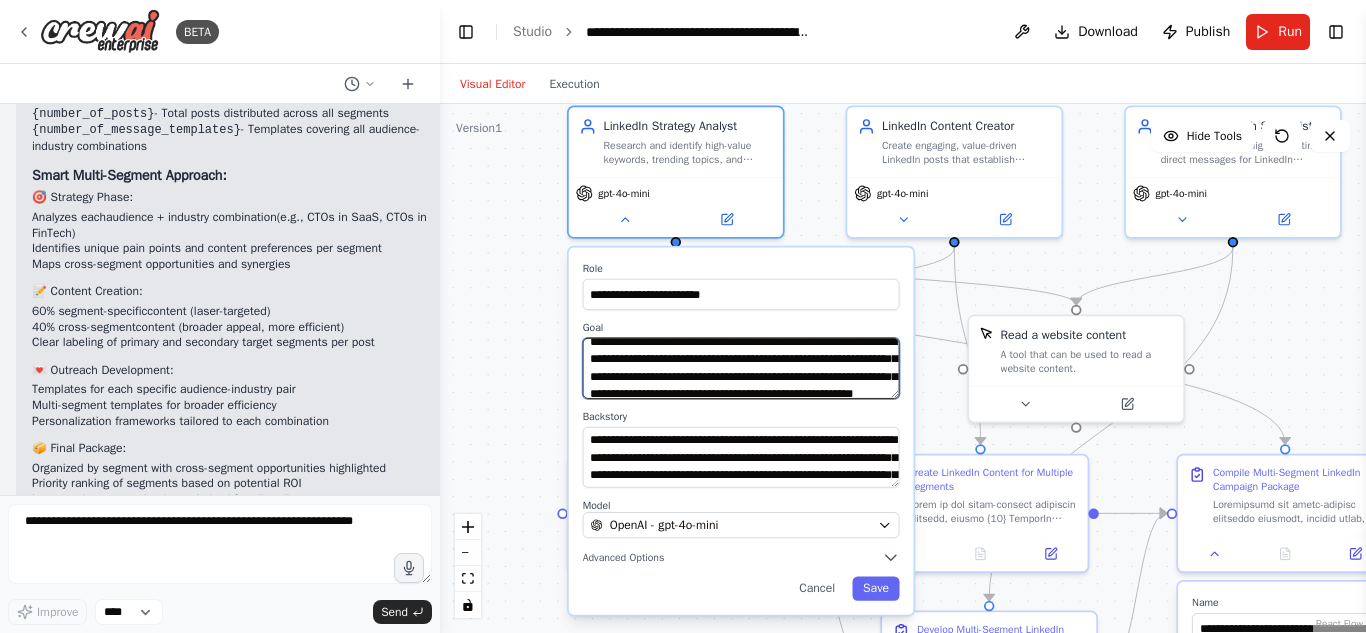 scroll, scrollTop: 0, scrollLeft: 0, axis: both 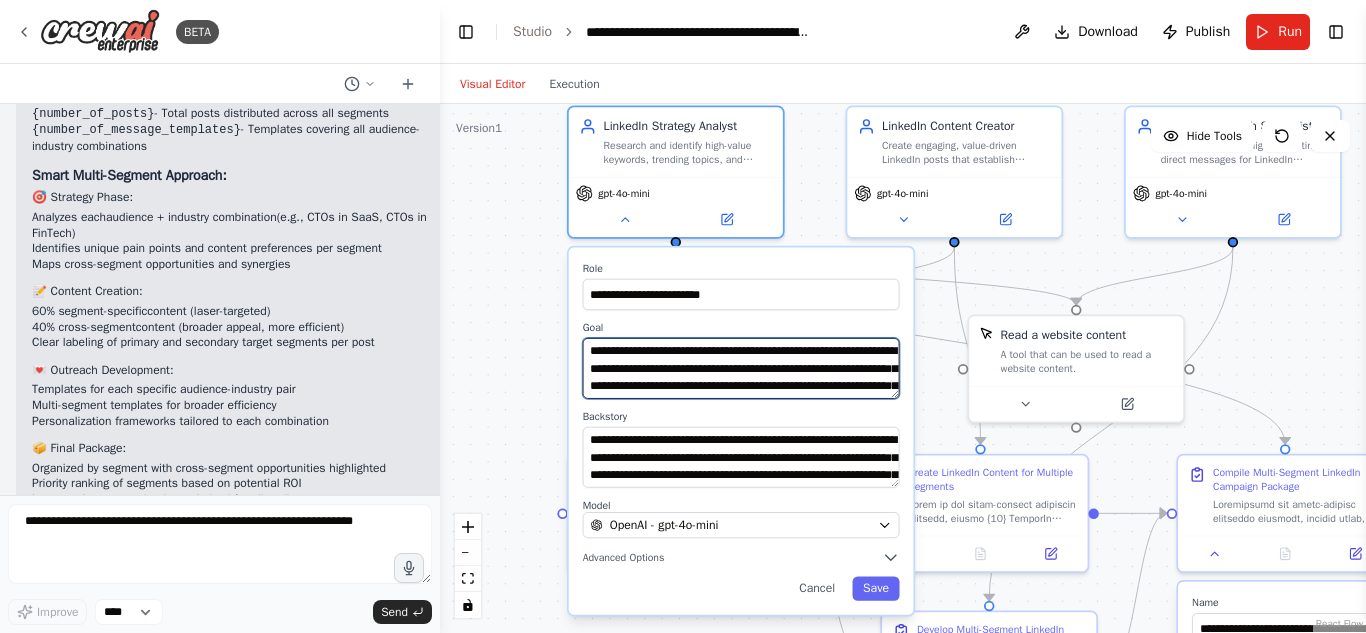 drag, startPoint x: 673, startPoint y: 390, endPoint x: 844, endPoint y: 371, distance: 172.05232 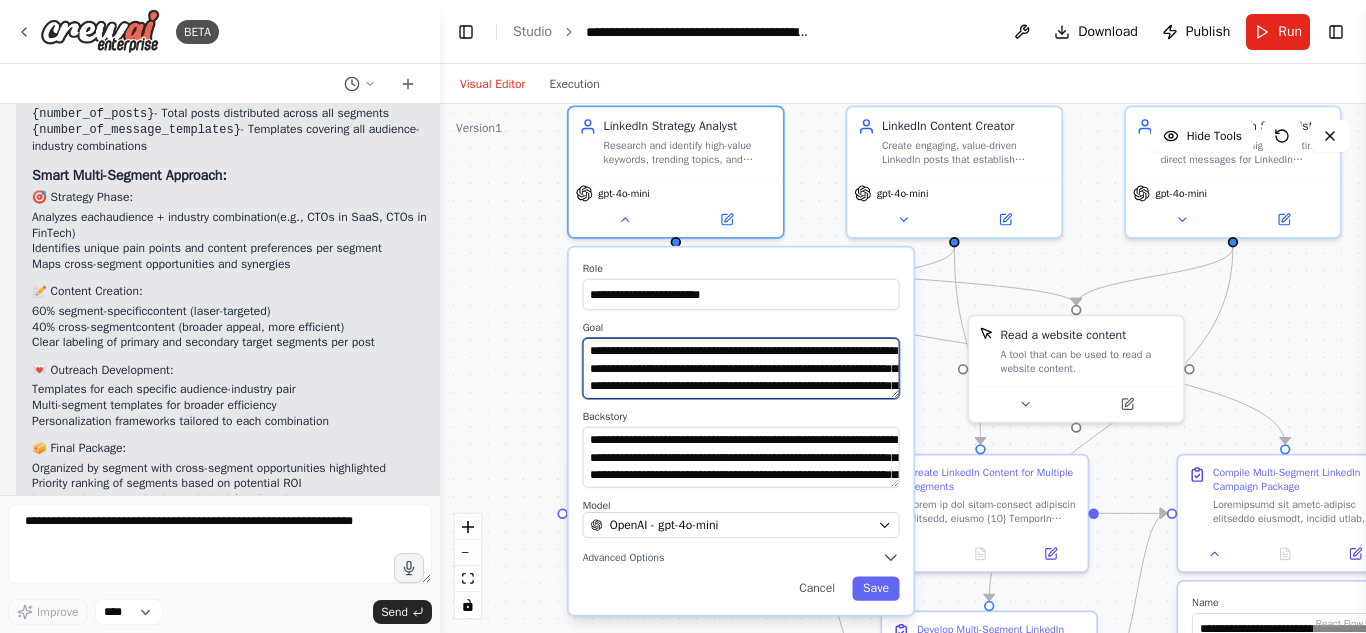 click on "**********" at bounding box center [741, 368] 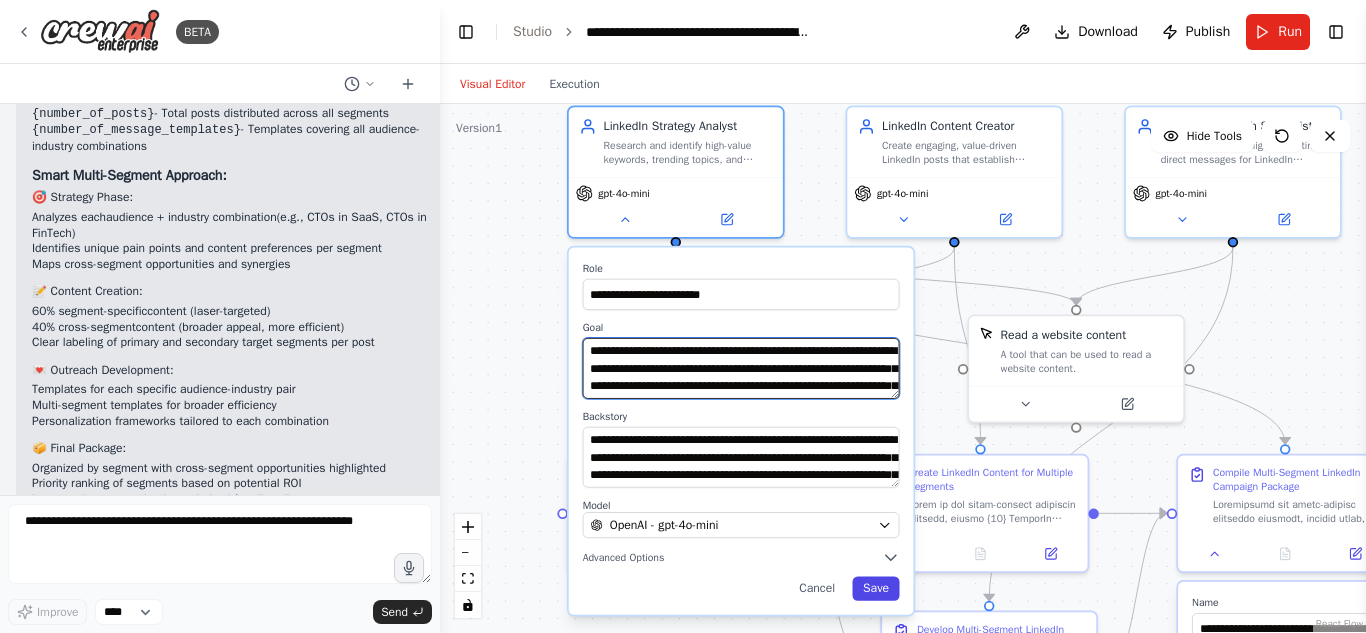 type on "**********" 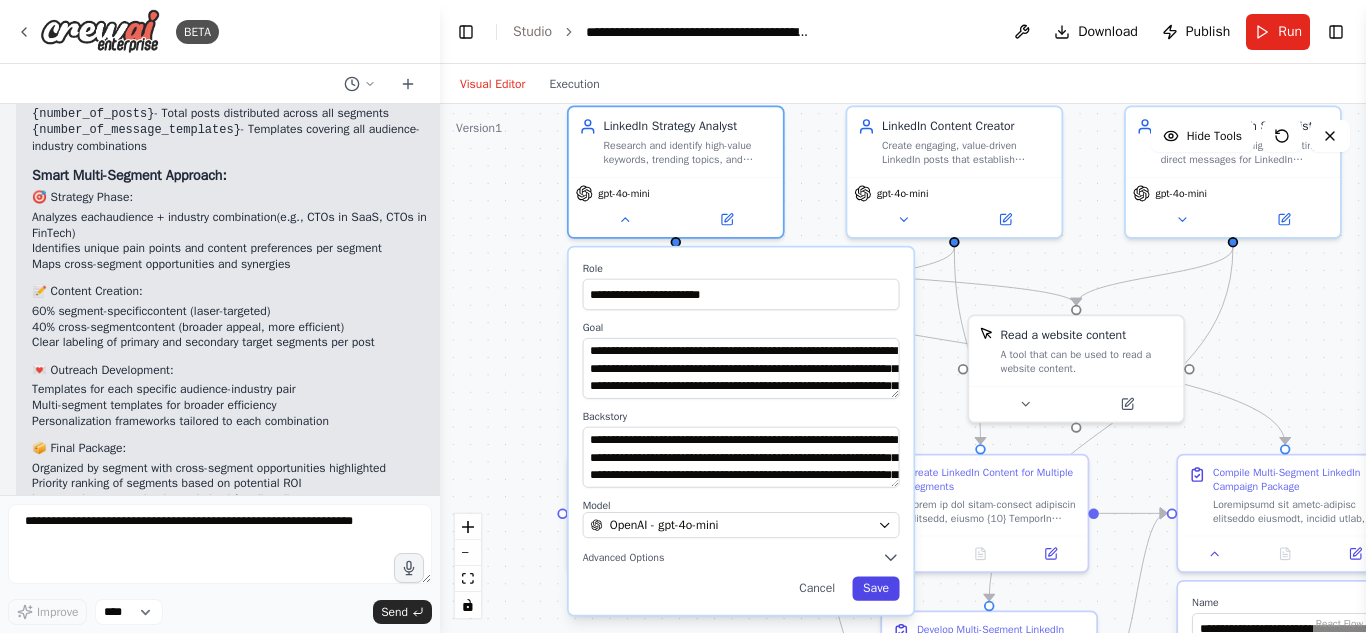 click on "Save" at bounding box center (876, 588) 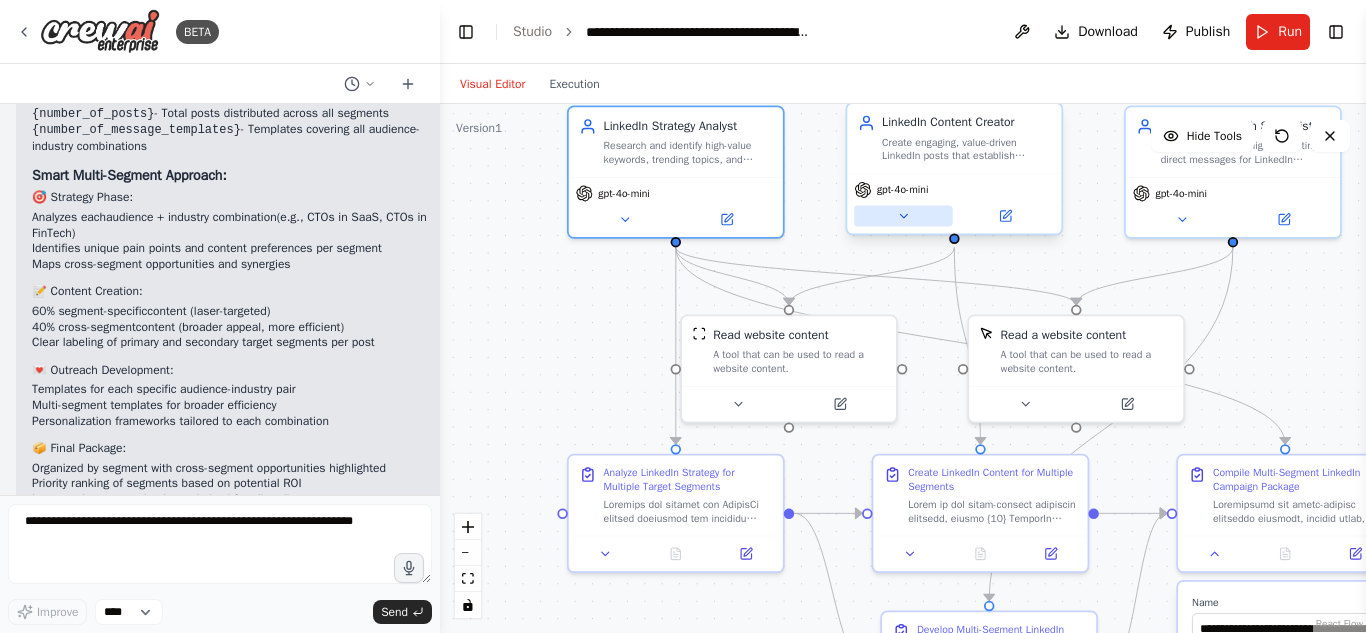 click at bounding box center (903, 216) 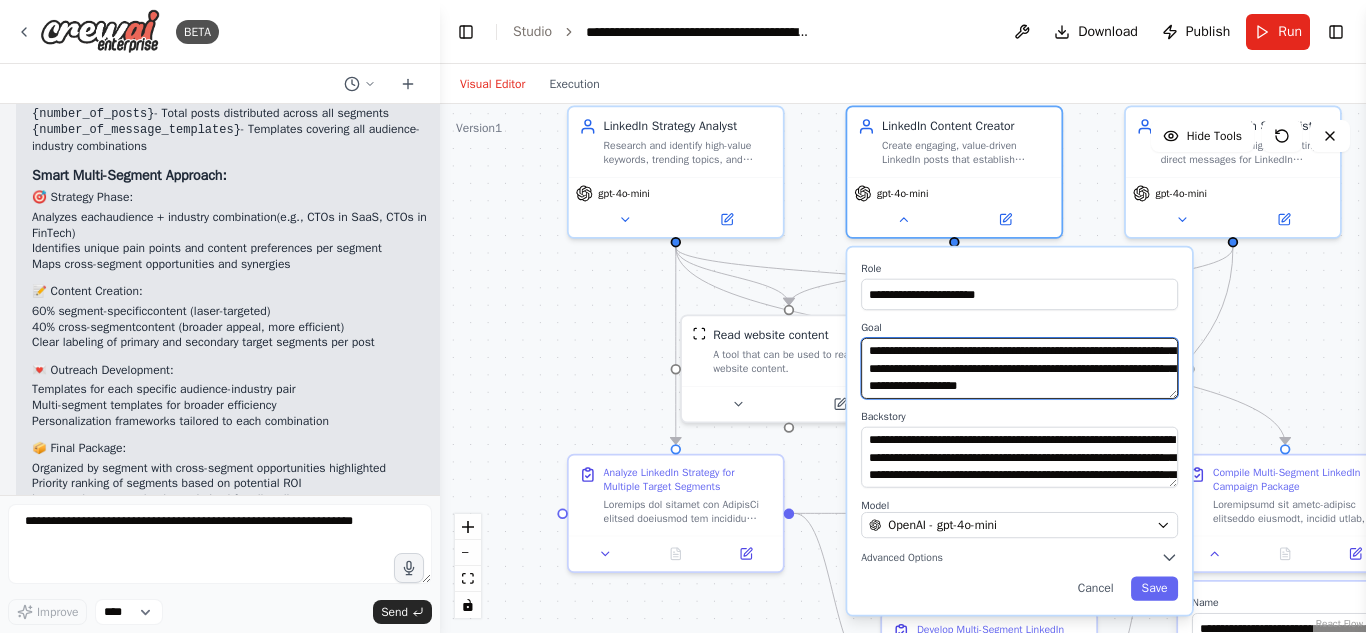 drag, startPoint x: 974, startPoint y: 384, endPoint x: 1063, endPoint y: 355, distance: 93.60555 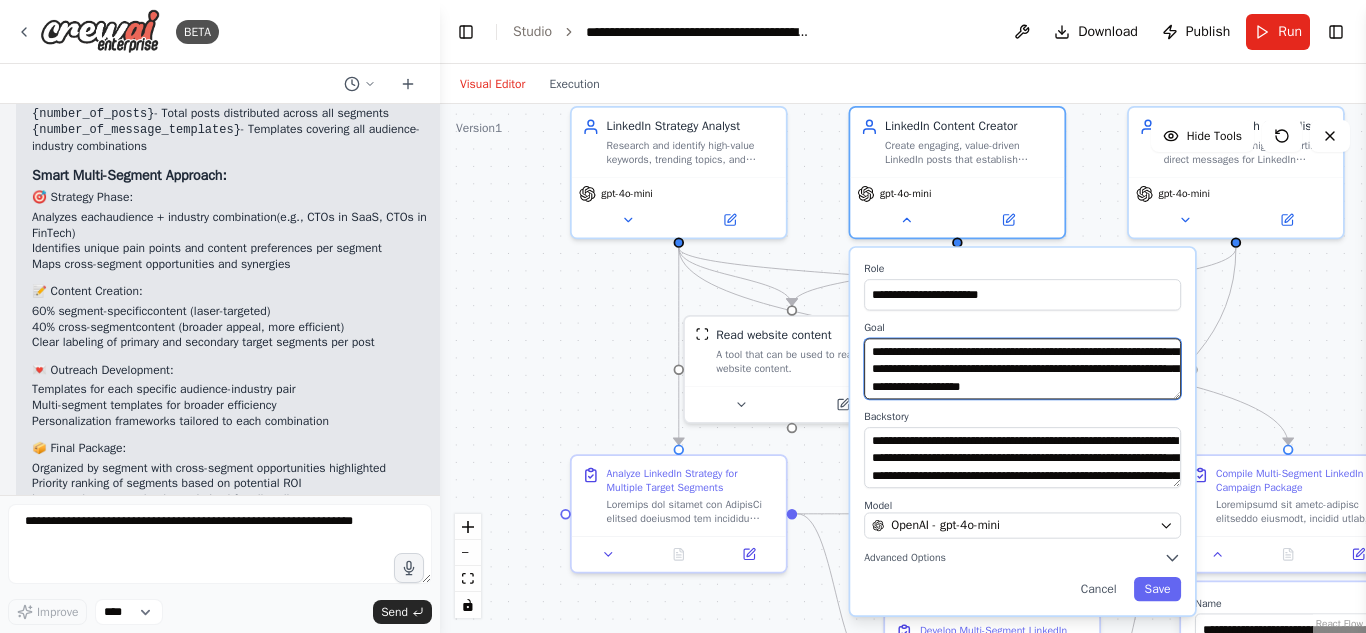 scroll, scrollTop: 80, scrollLeft: 0, axis: vertical 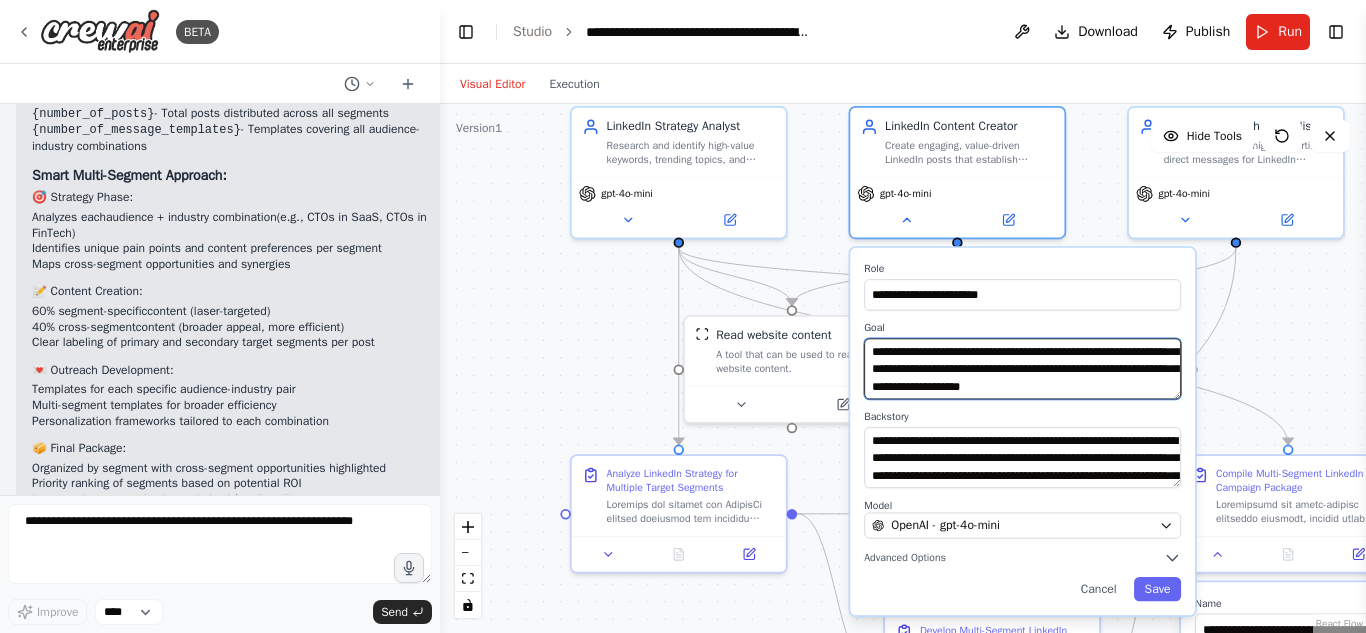 drag, startPoint x: 1094, startPoint y: 351, endPoint x: 978, endPoint y: 362, distance: 116.520386 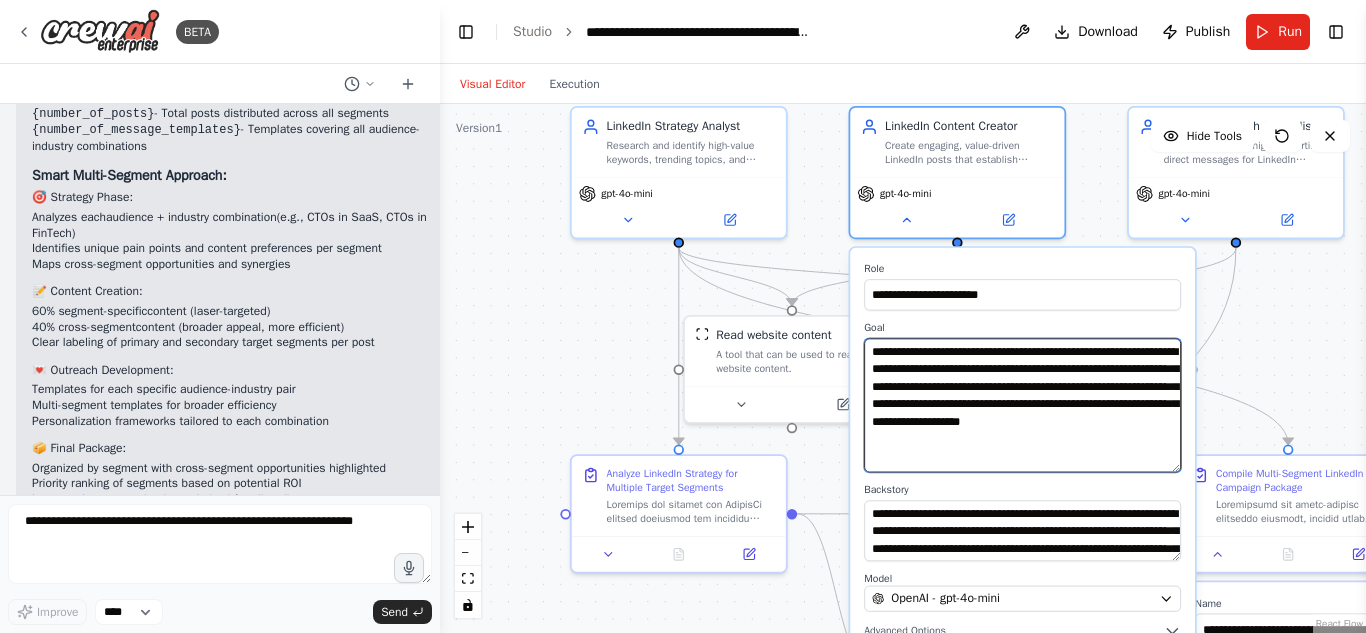 scroll, scrollTop: 0, scrollLeft: 0, axis: both 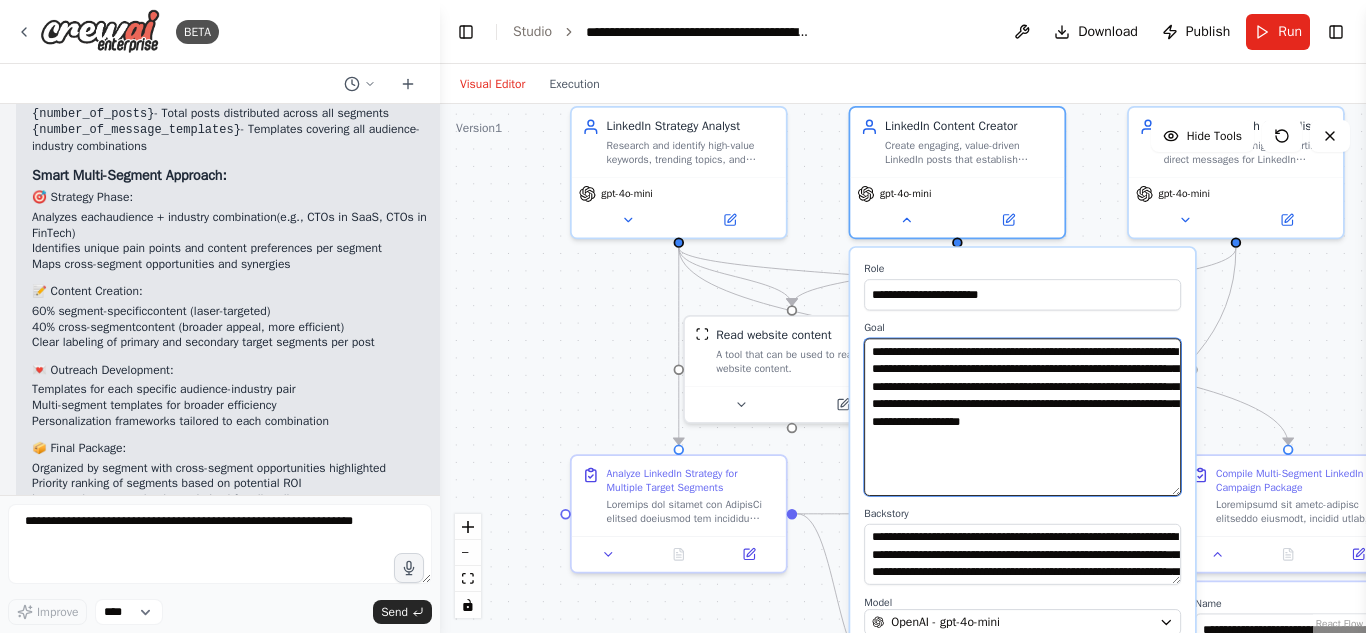 drag, startPoint x: 1176, startPoint y: 397, endPoint x: 1170, endPoint y: 512, distance: 115.15642 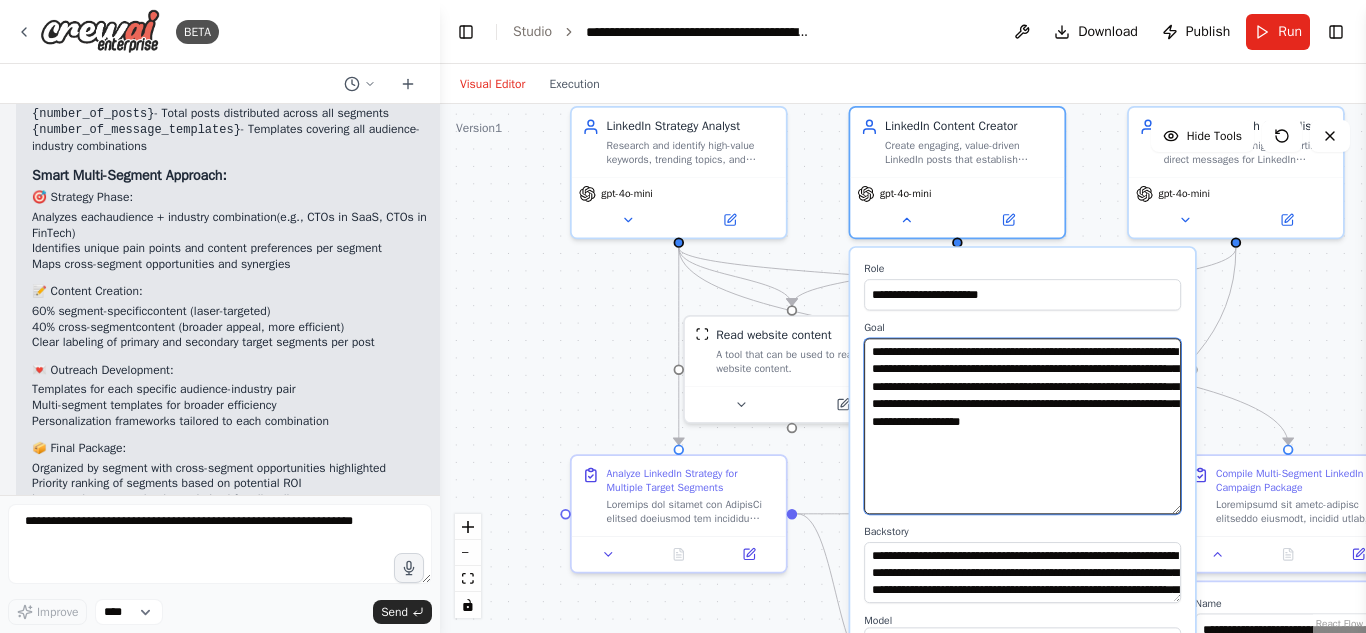 drag, startPoint x: 907, startPoint y: 388, endPoint x: 1020, endPoint y: 384, distance: 113.07078 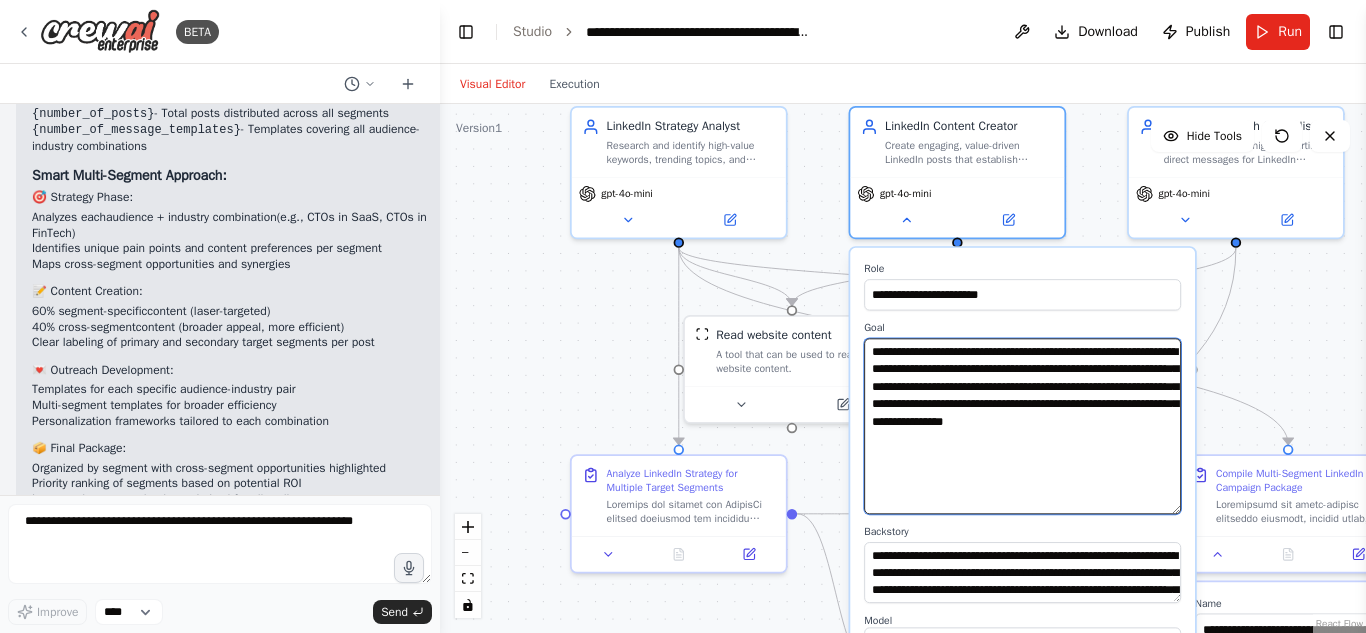 type on "**********" 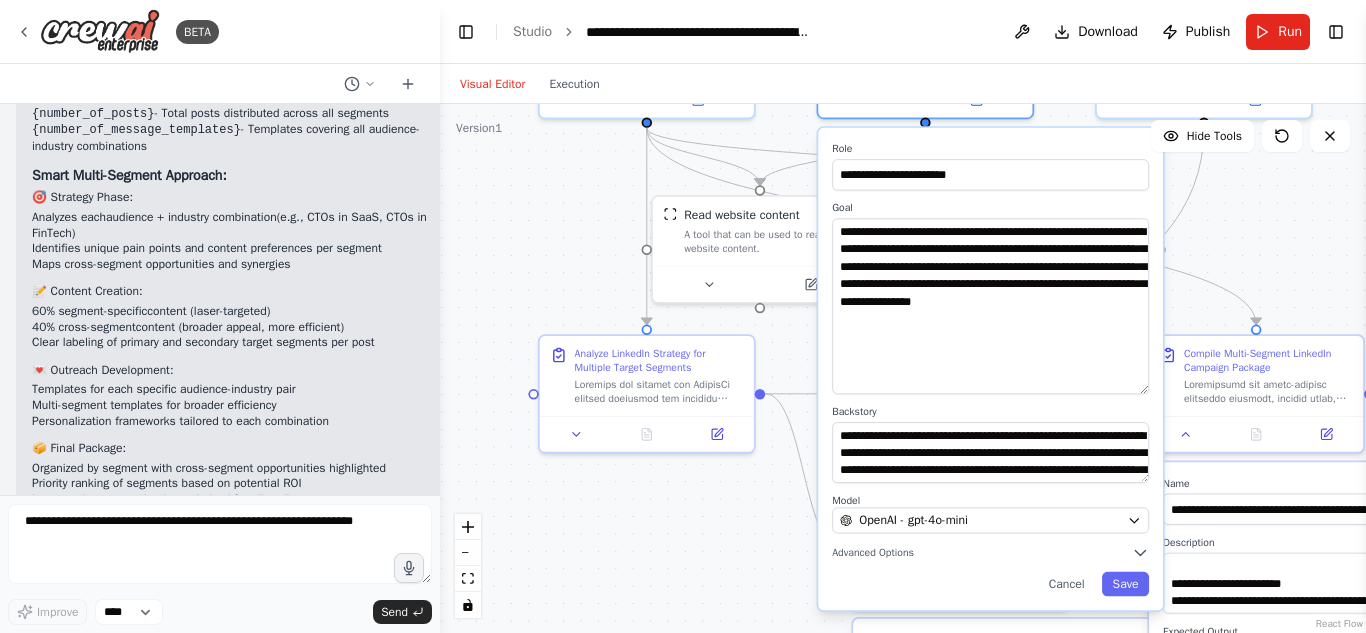 drag, startPoint x: 820, startPoint y: 467, endPoint x: 788, endPoint y: 346, distance: 125.1599 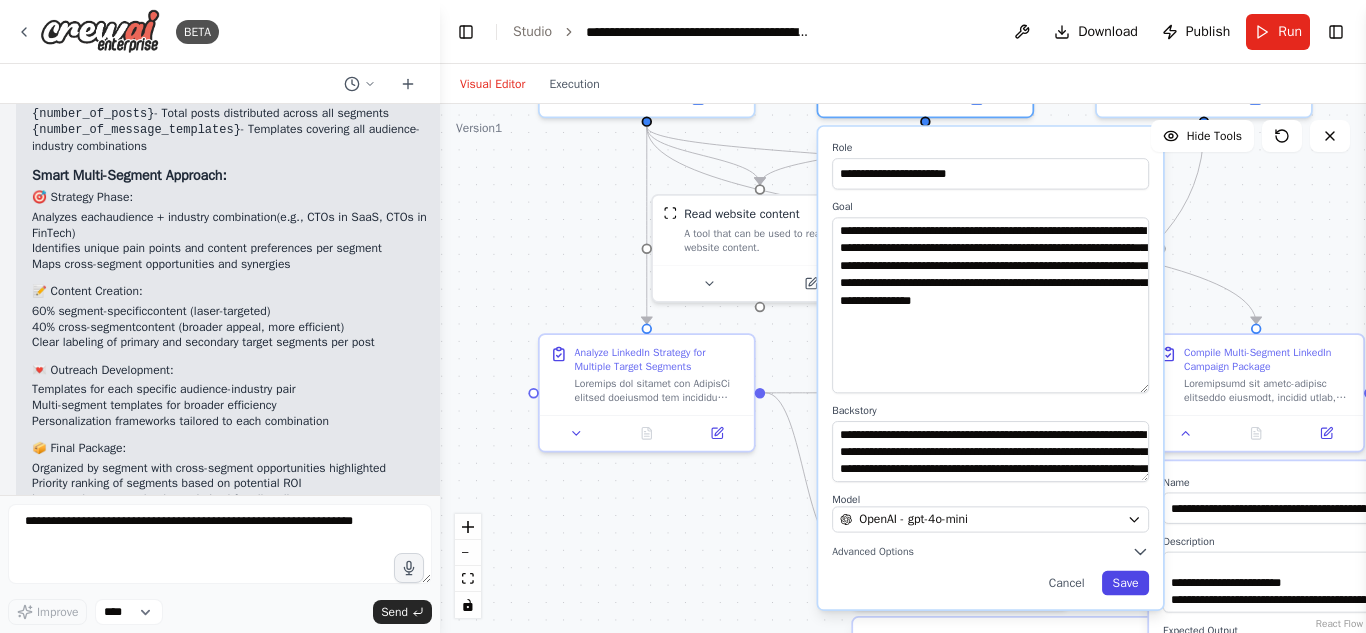 click on "Save" at bounding box center [1125, 583] 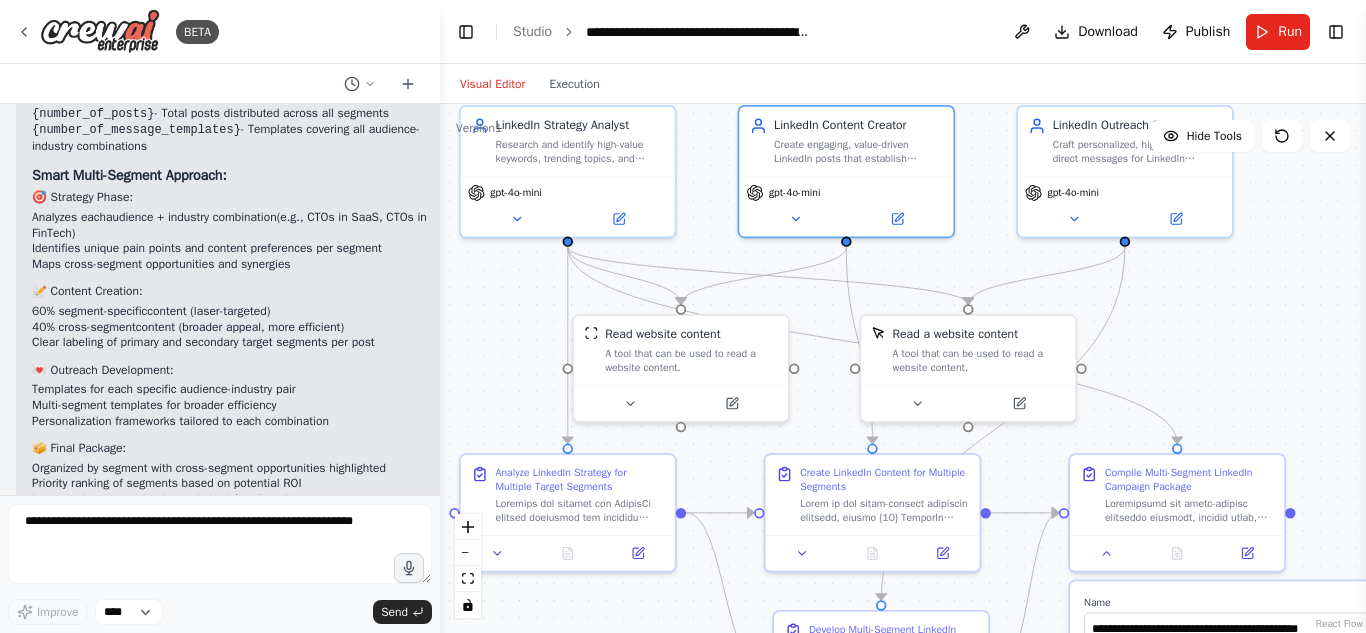 drag, startPoint x: 1244, startPoint y: 291, endPoint x: 1193, endPoint y: 368, distance: 92.358 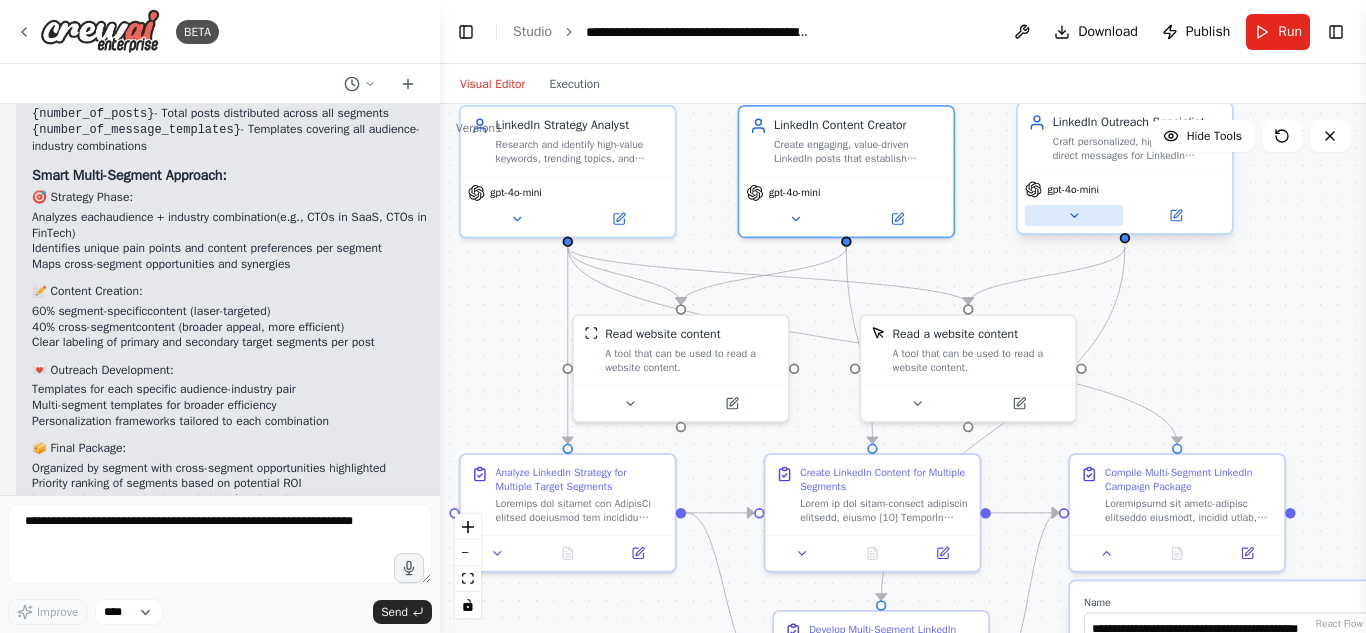click 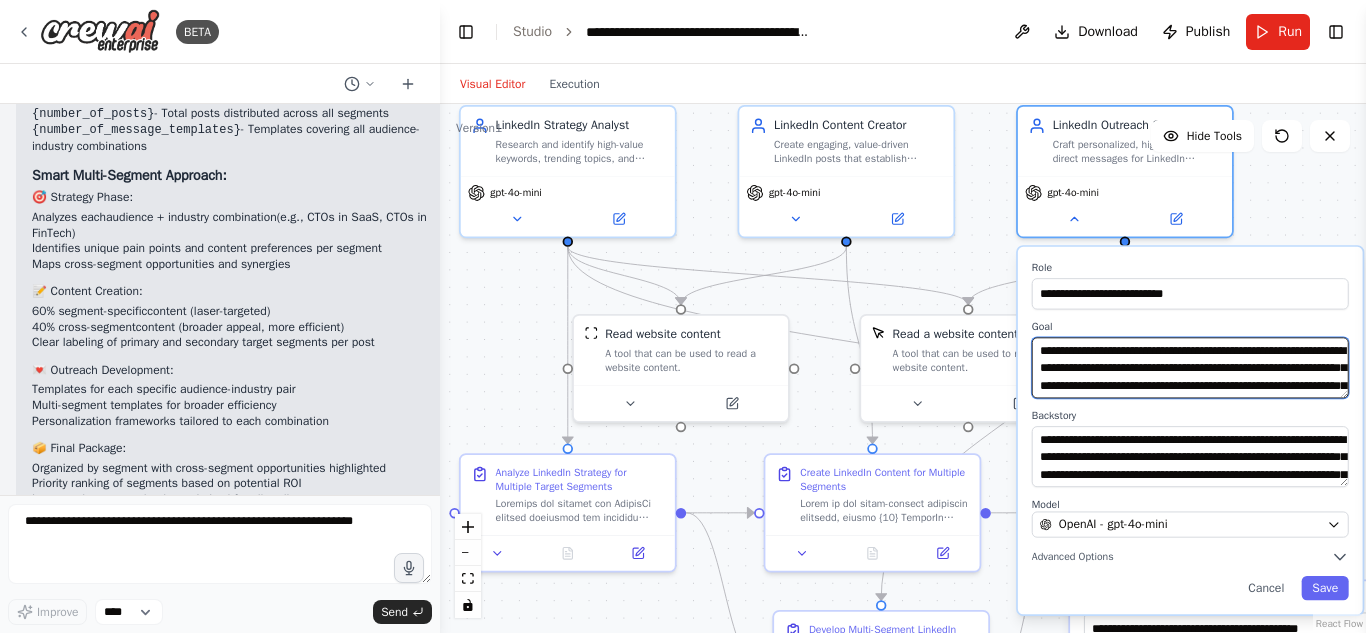 drag, startPoint x: 1175, startPoint y: 372, endPoint x: 1293, endPoint y: 369, distance: 118.03813 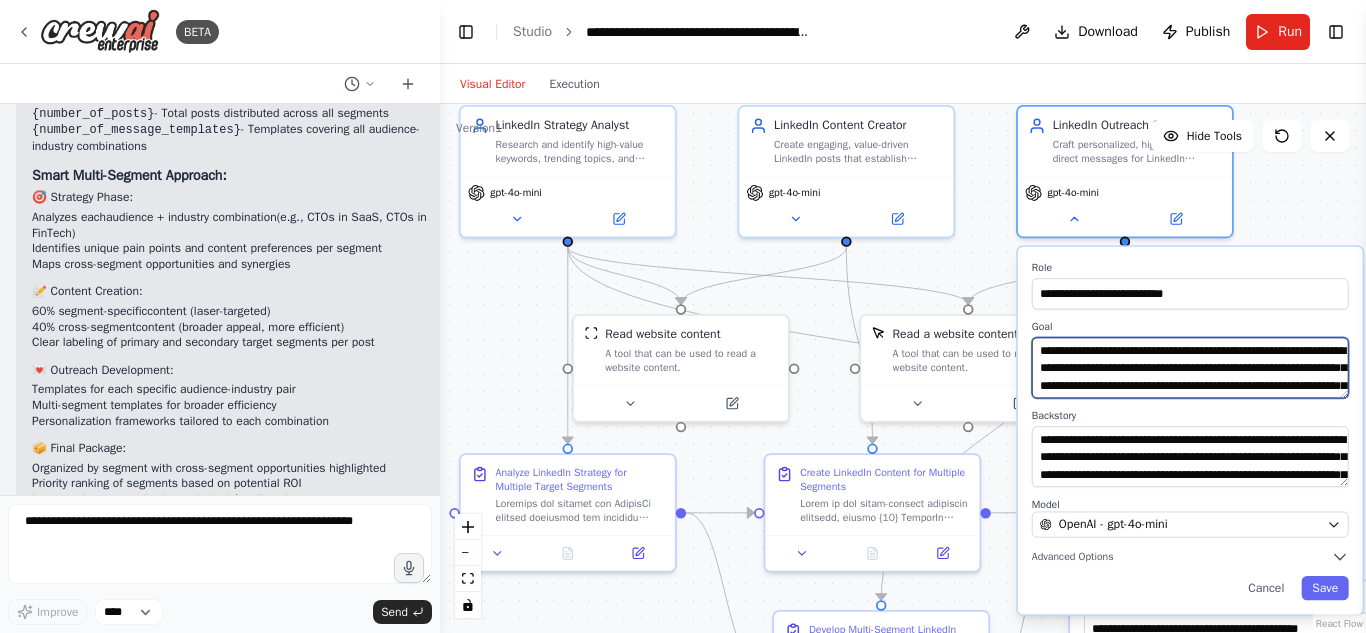 click on "**********" at bounding box center [1190, 367] 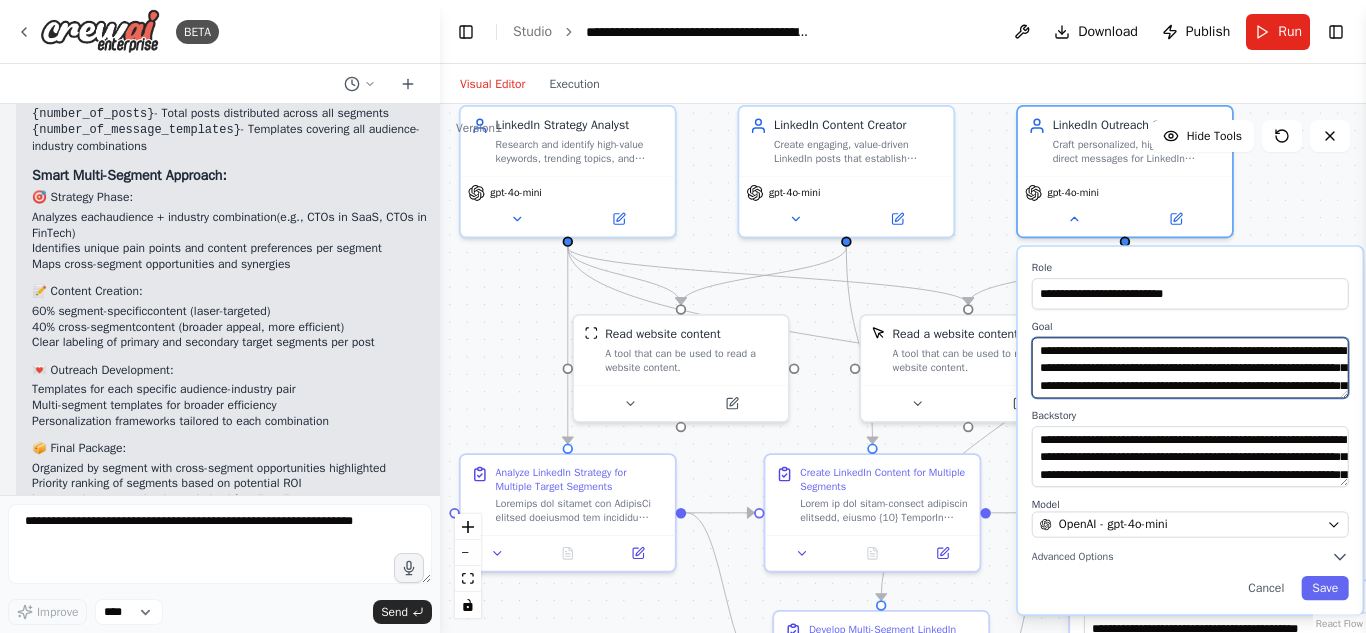 scroll, scrollTop: 40, scrollLeft: 0, axis: vertical 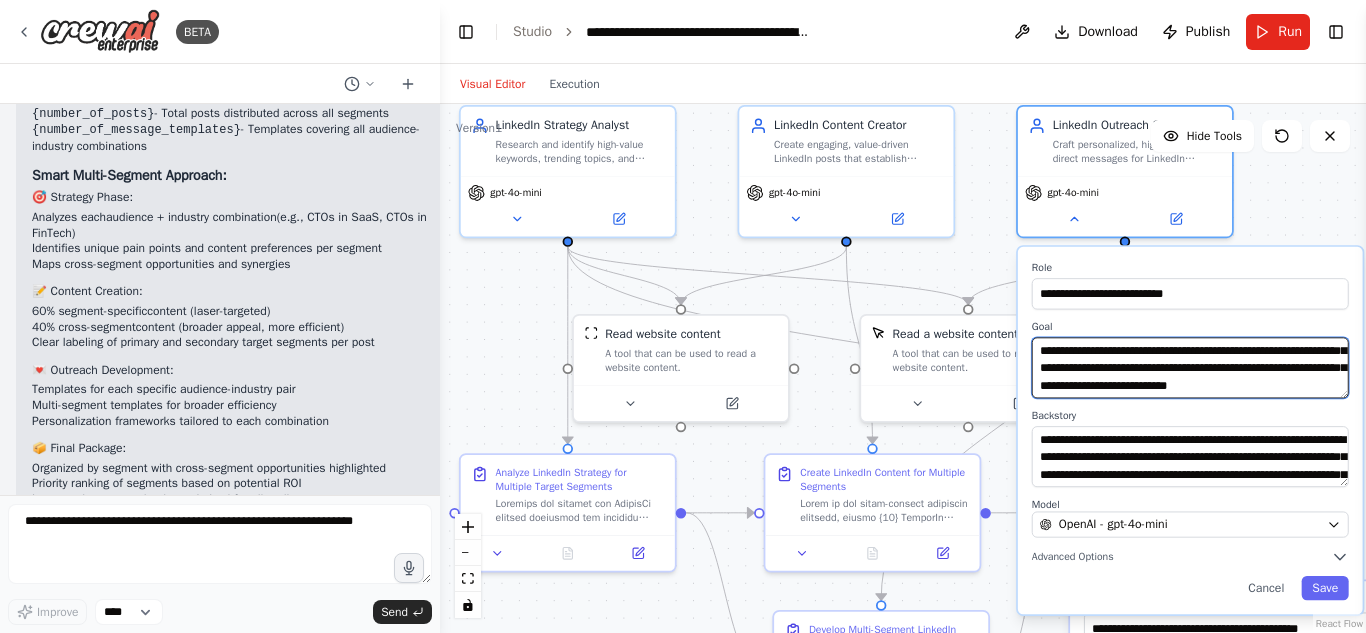 type on "**********" 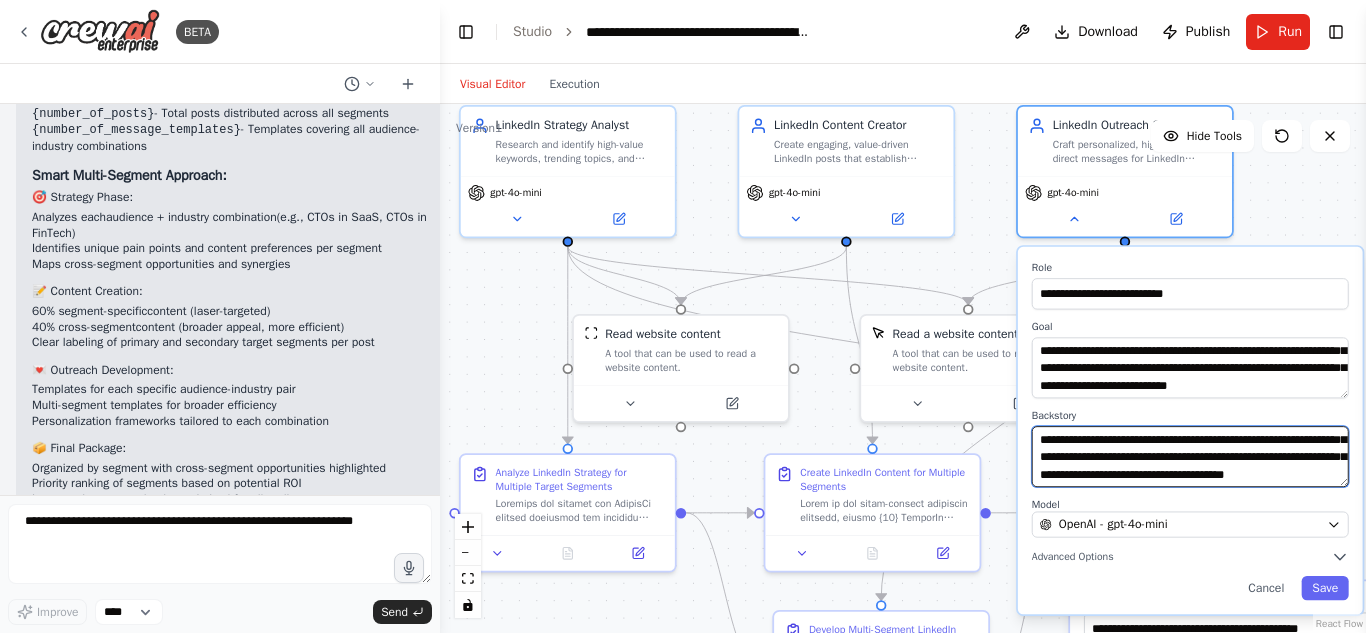 scroll, scrollTop: 140, scrollLeft: 0, axis: vertical 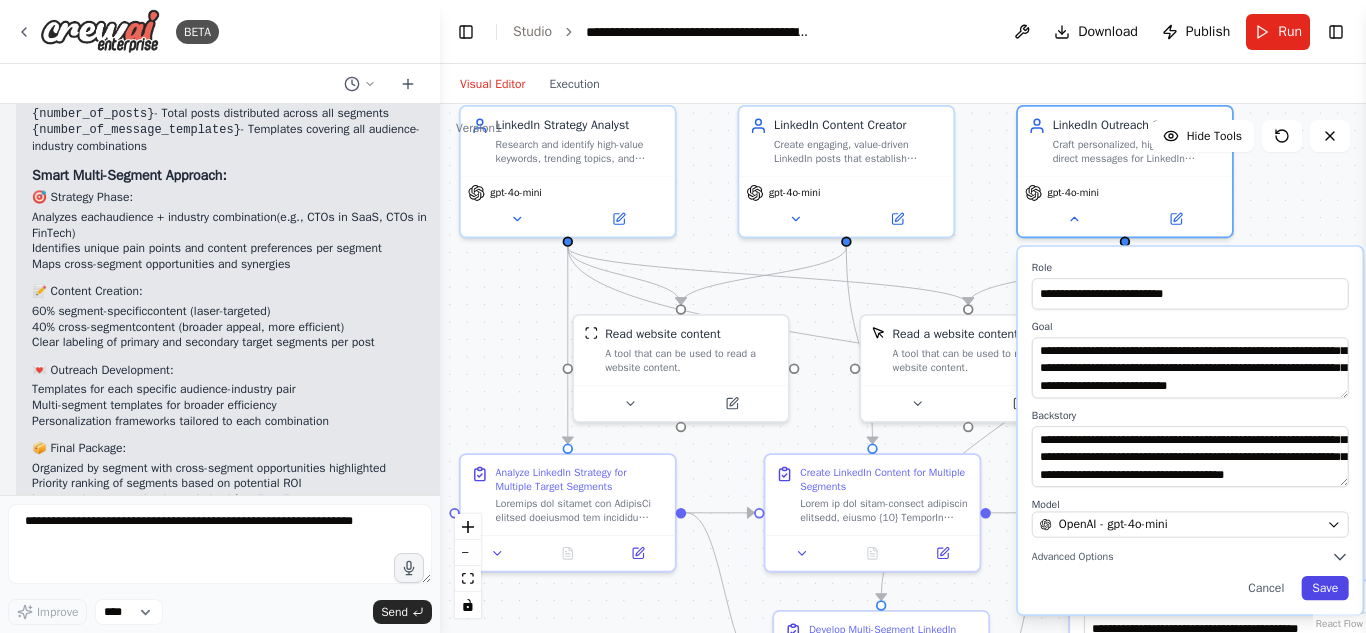 click on "Save" at bounding box center (1325, 588) 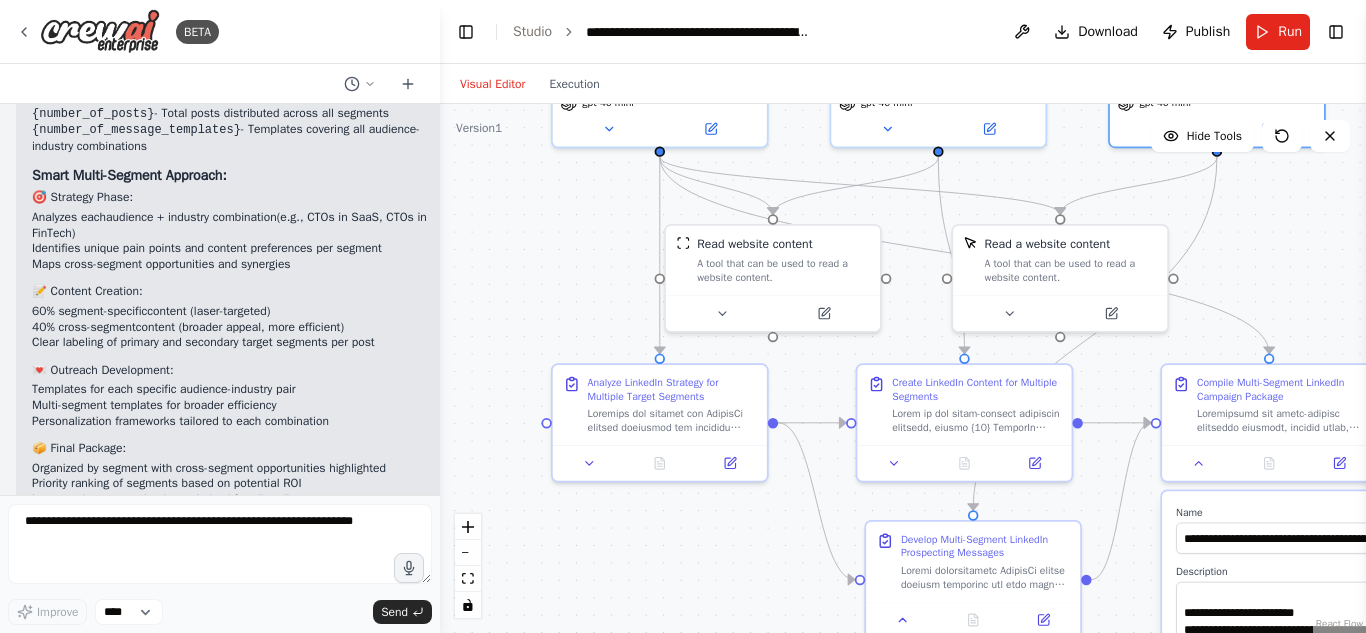 drag, startPoint x: 508, startPoint y: 389, endPoint x: 600, endPoint y: 299, distance: 128.7012 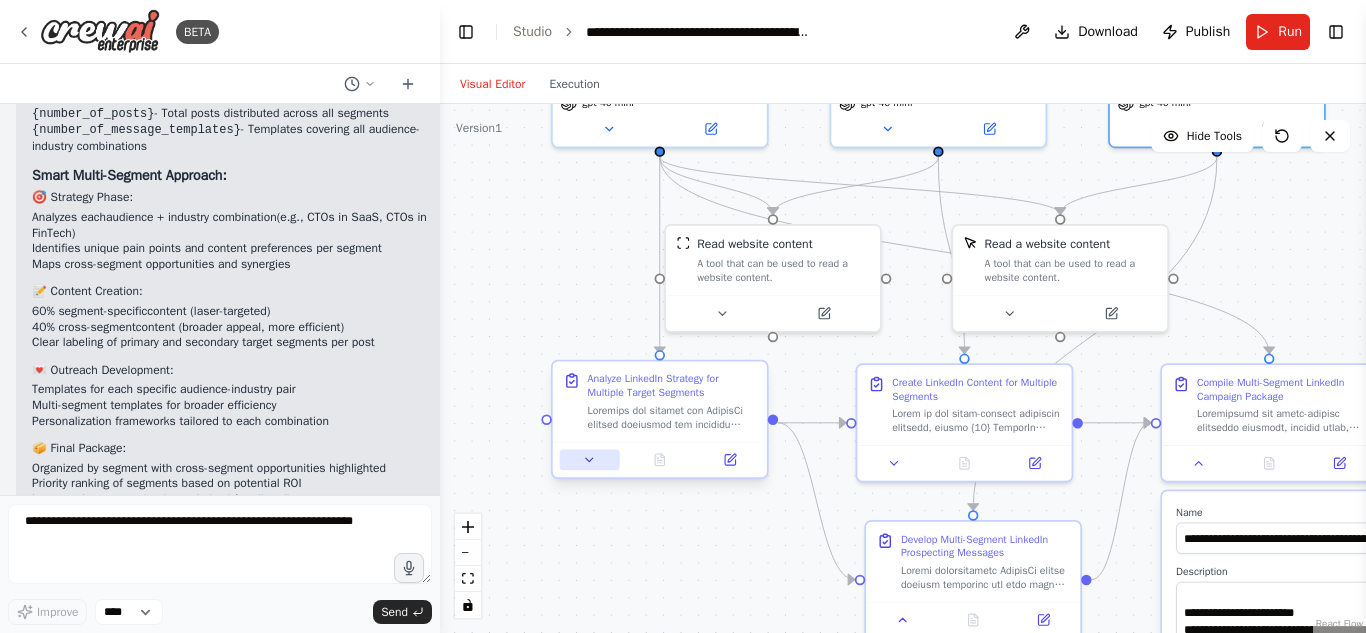 click 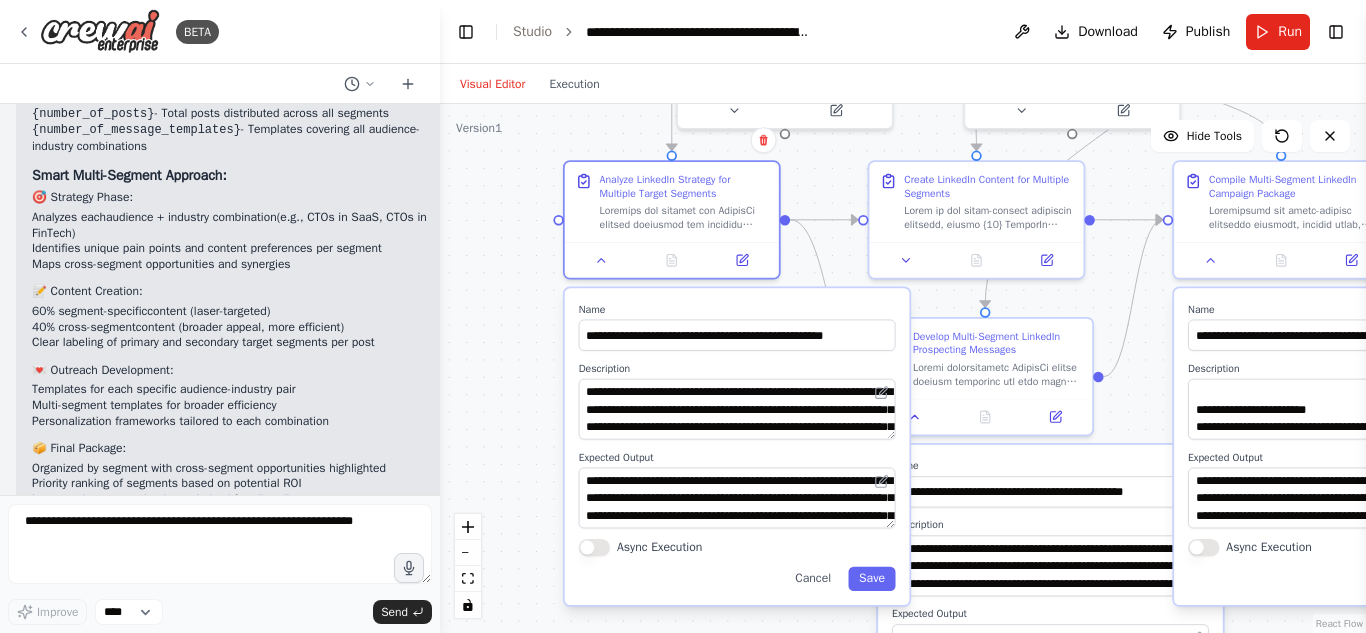 drag, startPoint x: 527, startPoint y: 513, endPoint x: 541, endPoint y: 291, distance: 222.44101 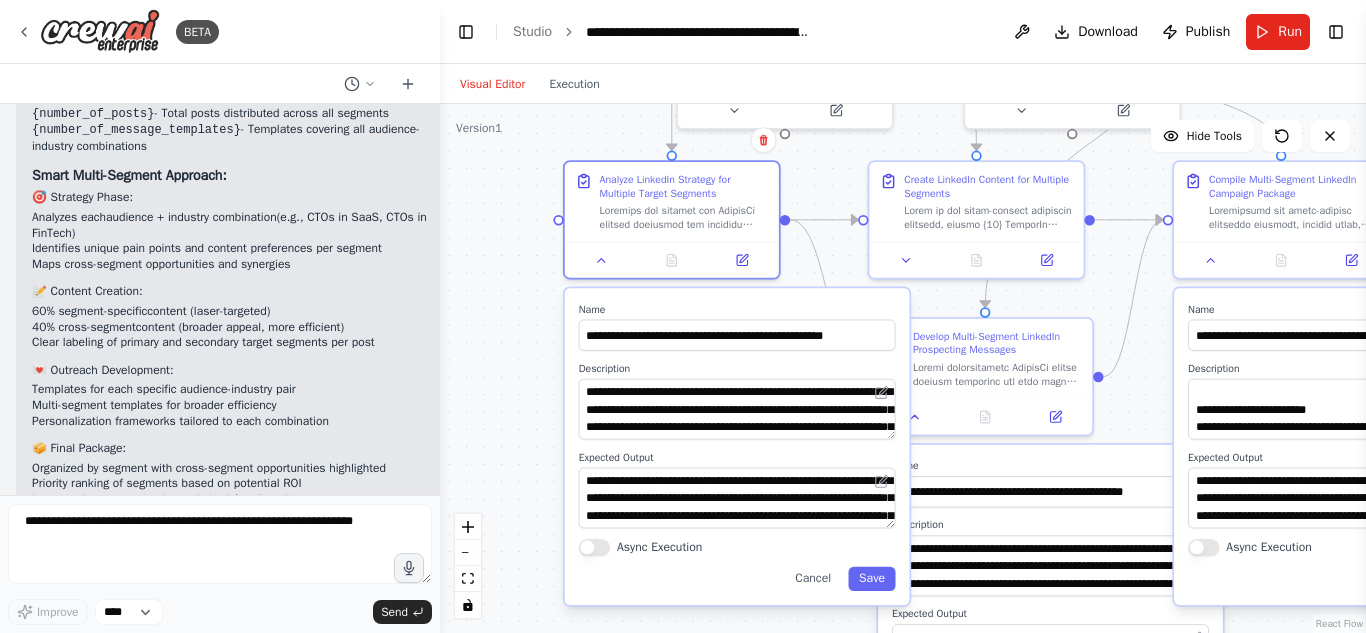 click on ".deletable-edge-delete-btn {
width: 20px;
height: 20px;
border: 0px solid #ffffff;
color: #6b7280;
background-color: #f8fafc;
cursor: pointer;
border-radius: 50%;
font-size: 12px;
padding: 3px;
display: flex;
align-items: center;
justify-content: center;
transition: all 0.2s cubic-bezier(0.4, 0, 0.2, 1);
box-shadow: 0 2px 4px rgba(0, 0, 0, 0.1);
}
.deletable-edge-delete-btn:hover {
background-color: #ef4444;
color: #ffffff;
border-color: #dc2626;
transform: scale(1.1);
box-shadow: 0 4px 12px rgba(239, 68, 68, 0.4);
}
.deletable-edge-delete-btn:active {
transform: scale(0.95);
box-shadow: 0 2px 4px rgba(239, 68, 68, 0.3);
}
LinkedIn Strategy Analyst gpt-4o-mini Read website content Name Save" at bounding box center (903, 368) 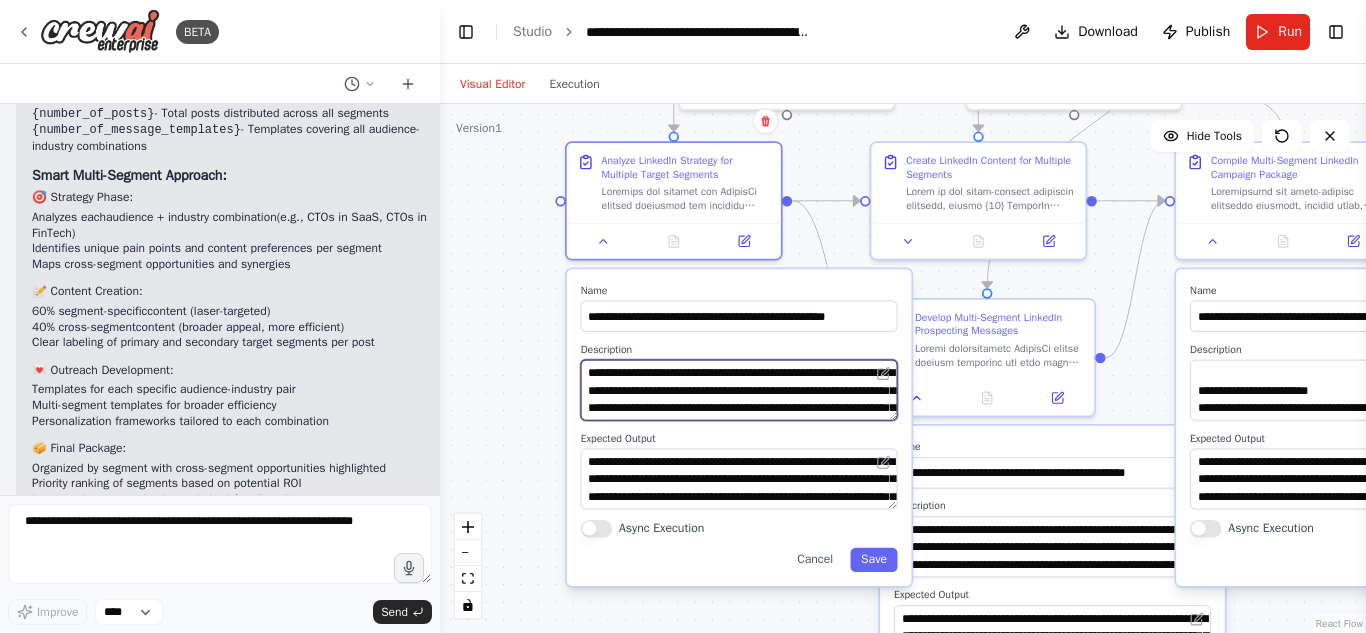 scroll, scrollTop: 48, scrollLeft: 0, axis: vertical 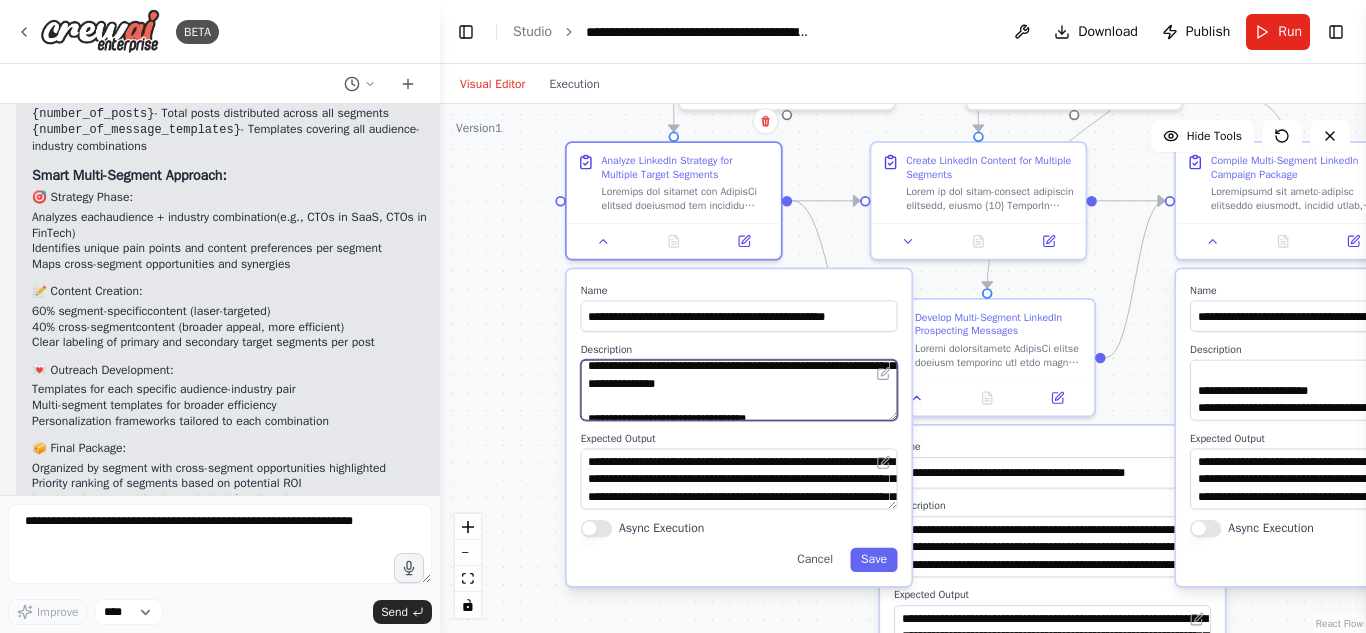 drag, startPoint x: 675, startPoint y: 414, endPoint x: 747, endPoint y: 382, distance: 78.79086 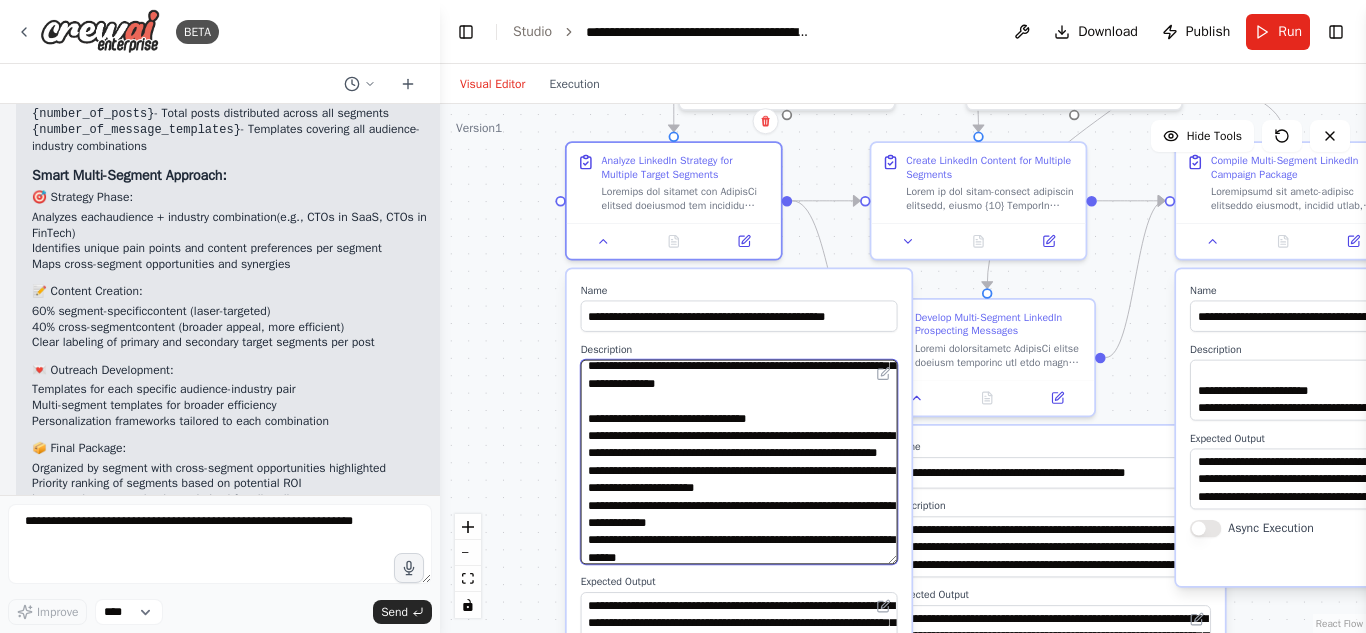 drag, startPoint x: 894, startPoint y: 416, endPoint x: 912, endPoint y: 565, distance: 150.08331 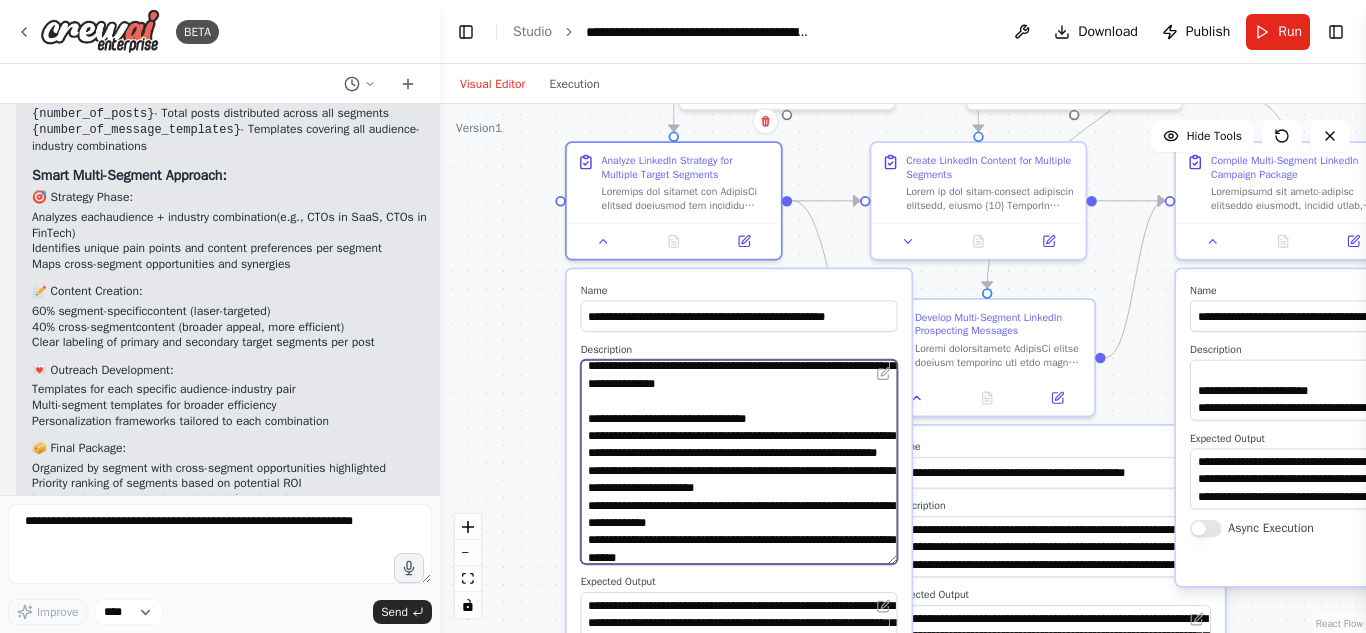 click on "**********" at bounding box center (739, 499) 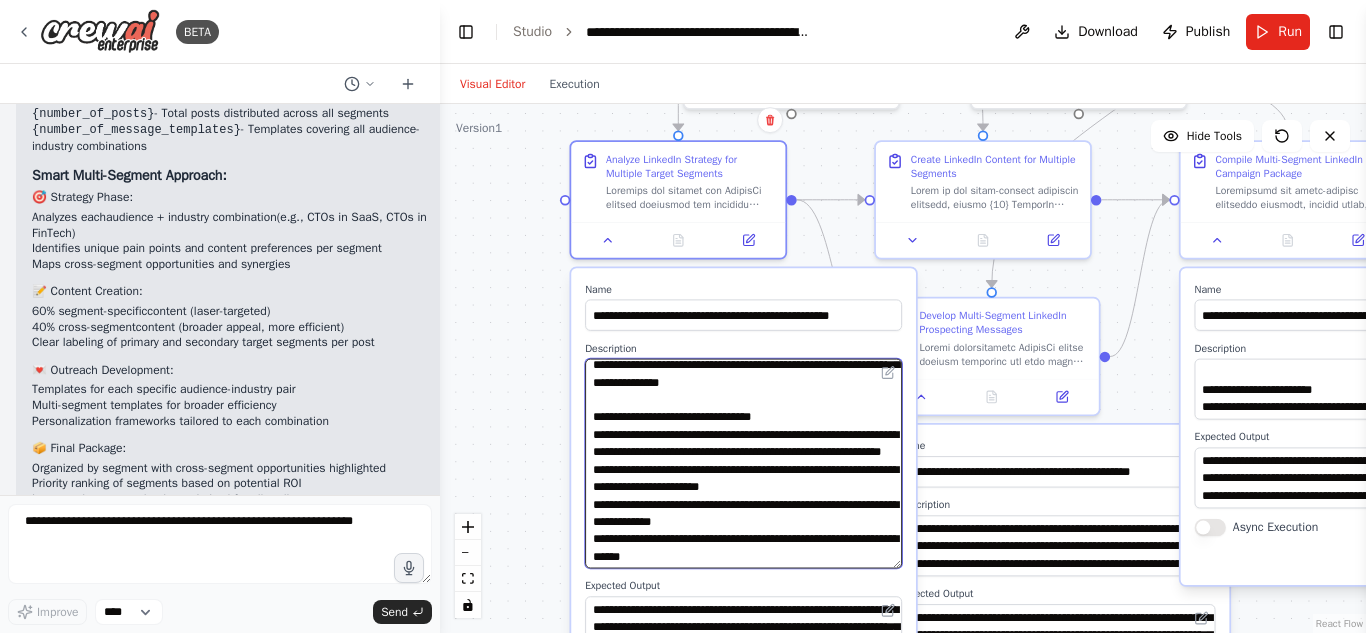 scroll, scrollTop: 0, scrollLeft: 0, axis: both 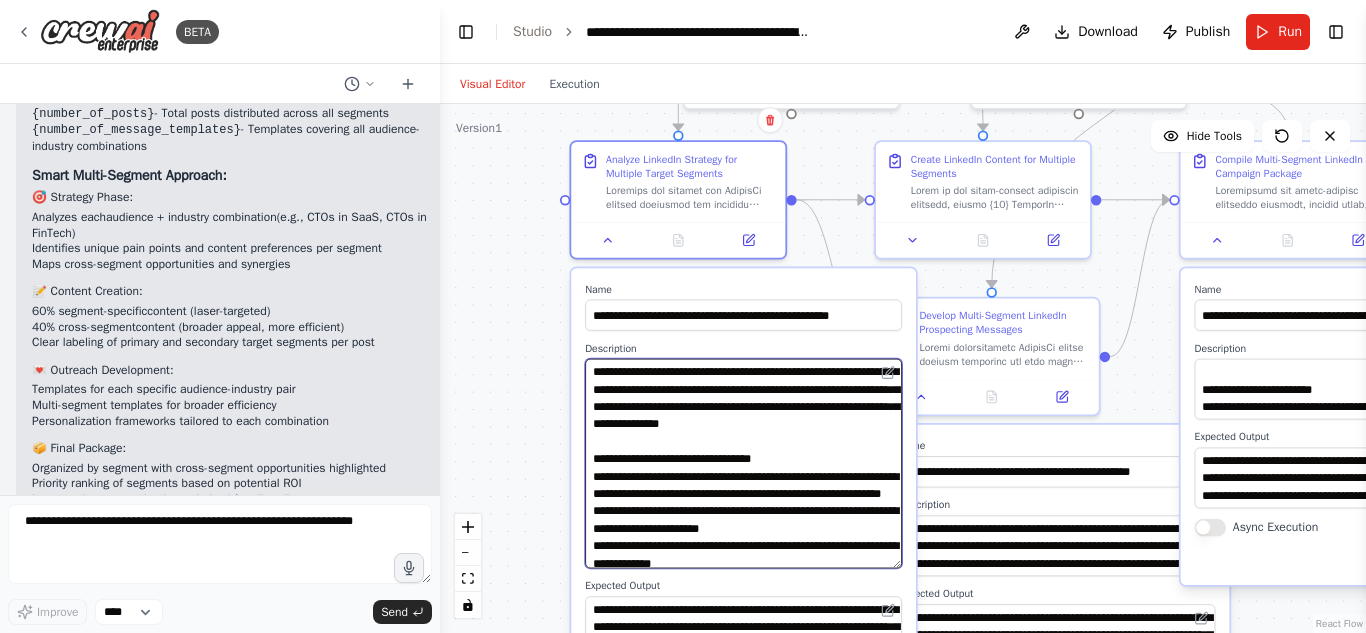 click at bounding box center (743, 464) 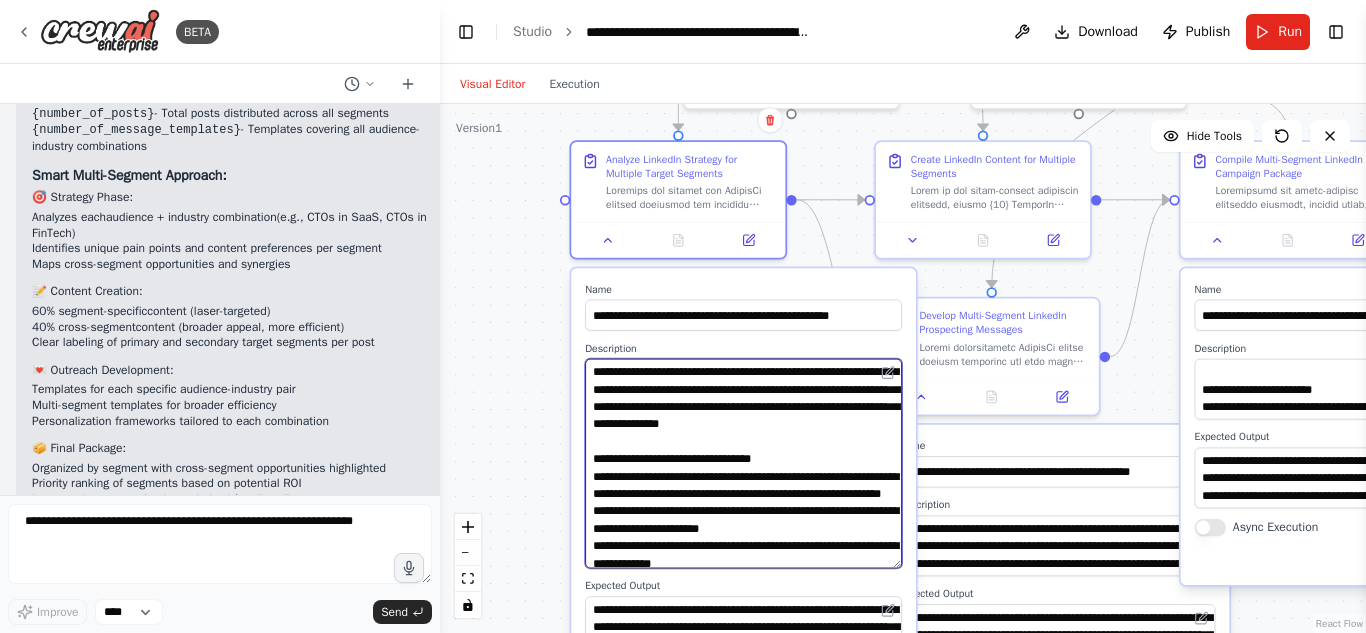 drag, startPoint x: 730, startPoint y: 407, endPoint x: 624, endPoint y: 427, distance: 107.87029 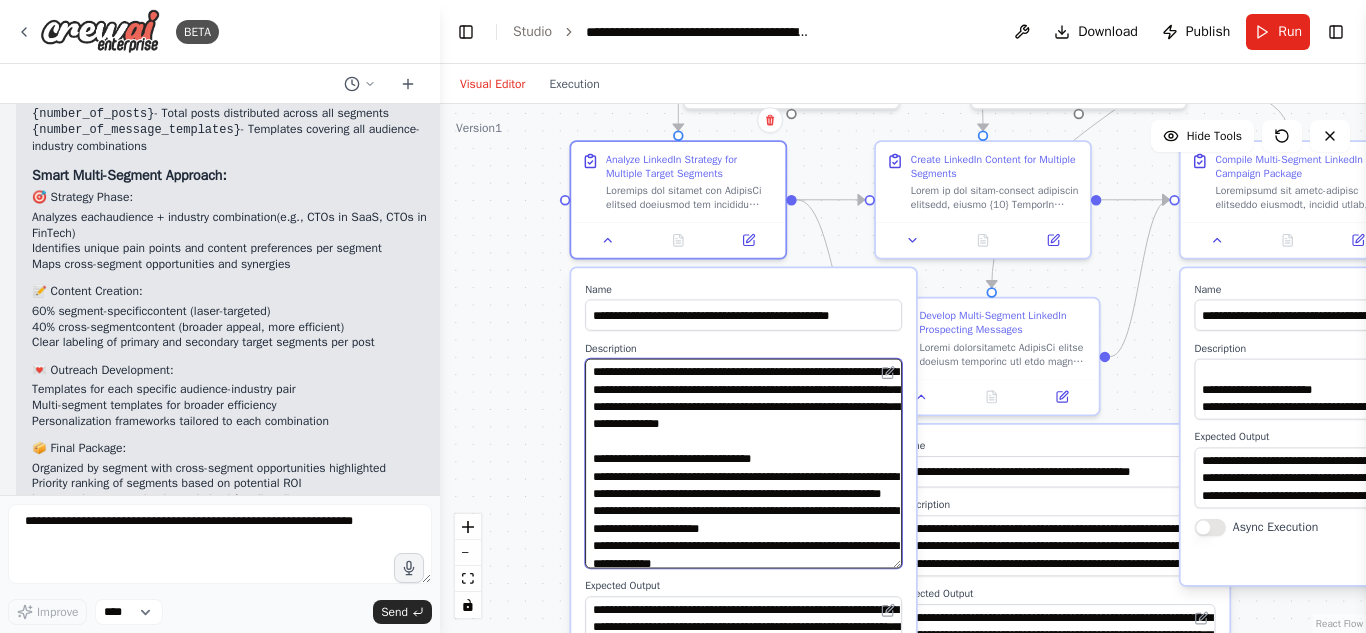 click at bounding box center [743, 464] 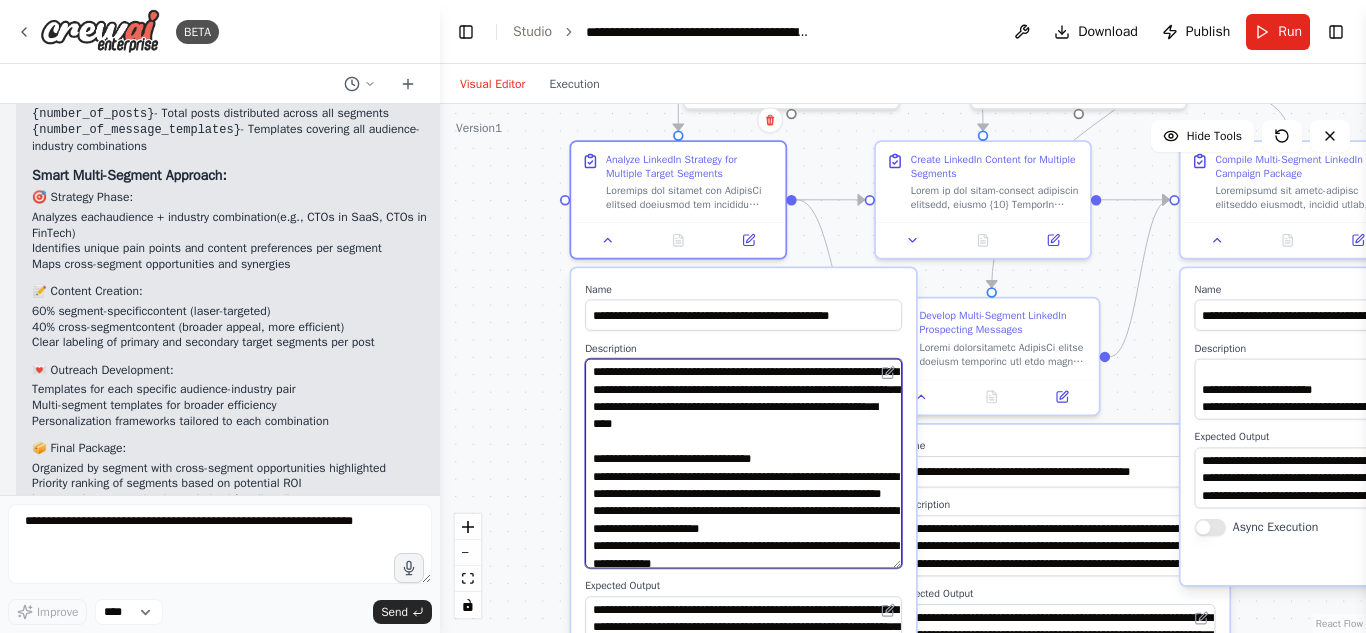 drag, startPoint x: 595, startPoint y: 529, endPoint x: 755, endPoint y: 536, distance: 160.15305 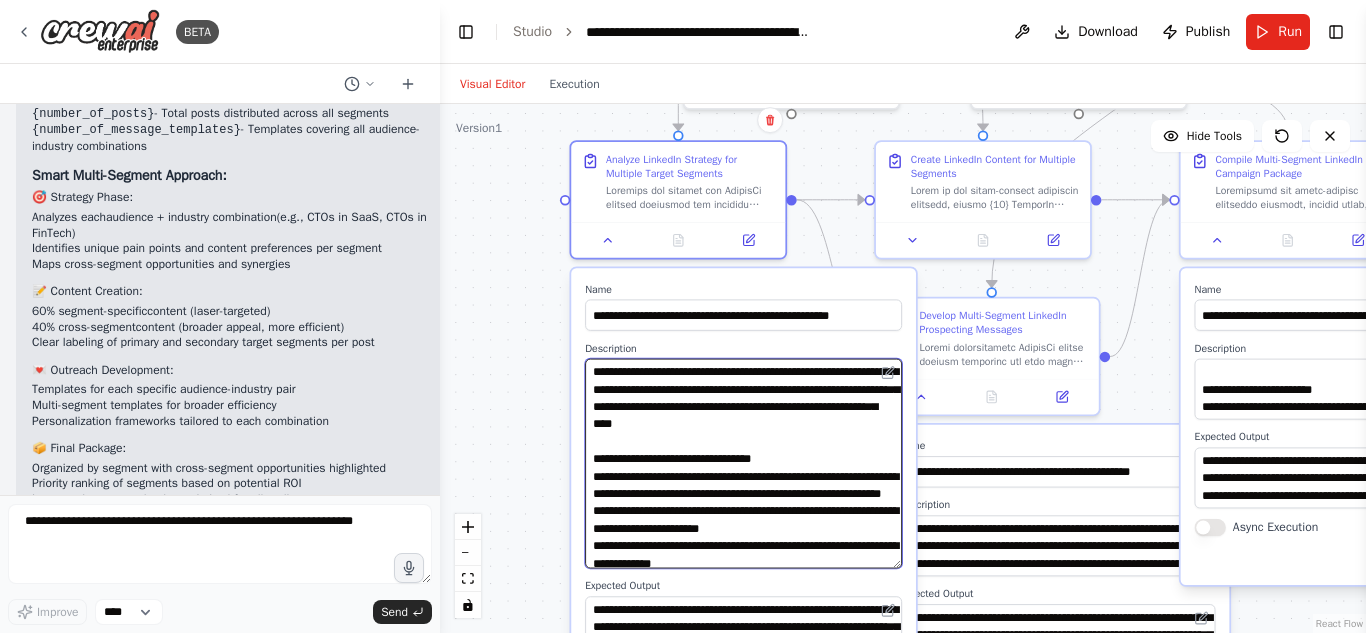 click at bounding box center (743, 464) 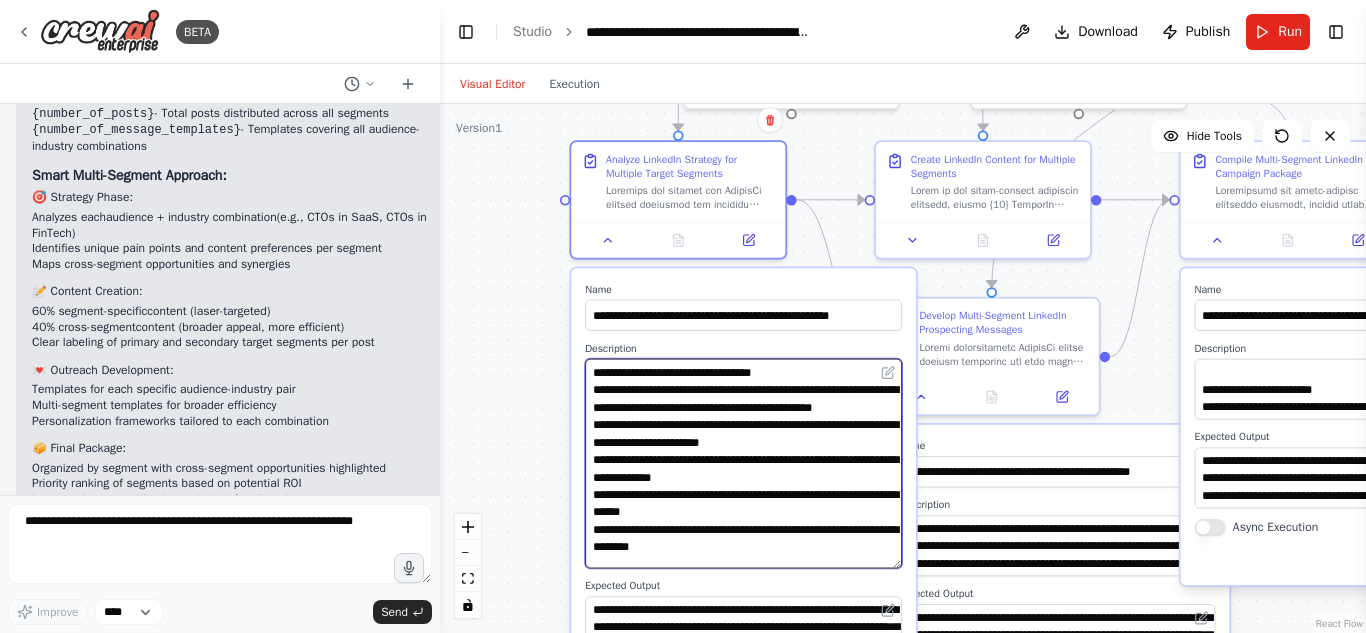 scroll, scrollTop: 0, scrollLeft: 0, axis: both 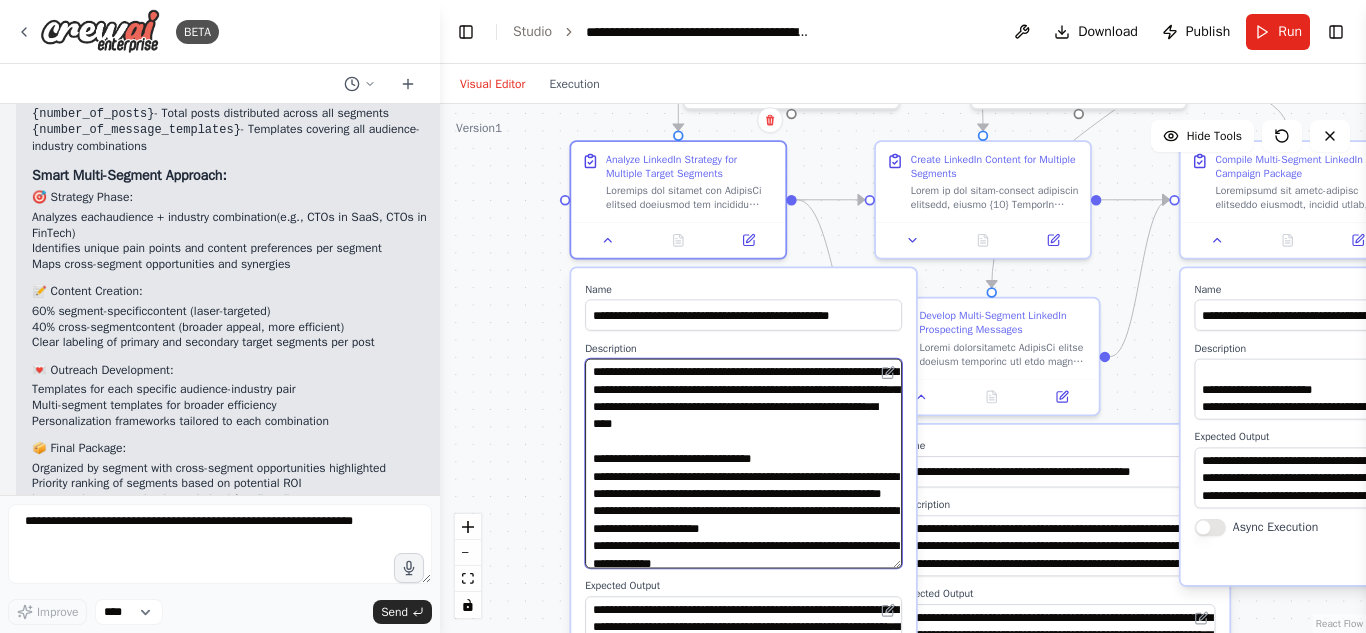 click at bounding box center [743, 464] 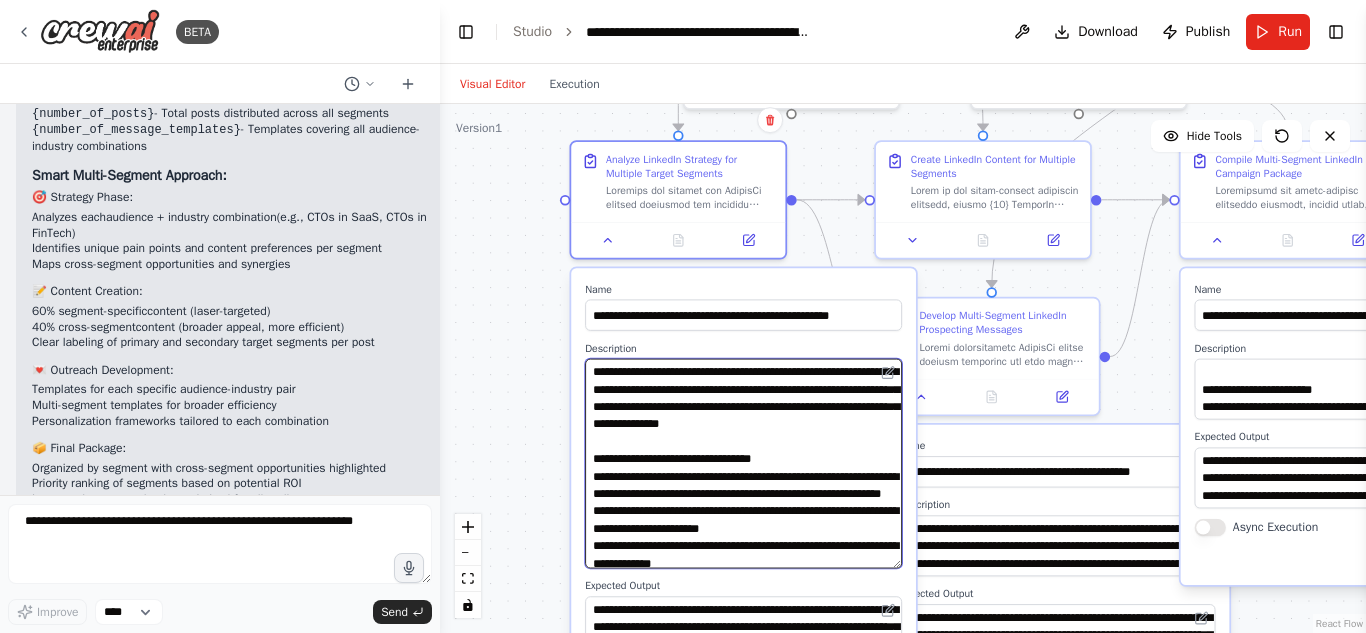 drag, startPoint x: 831, startPoint y: 388, endPoint x: 682, endPoint y: 411, distance: 150.76472 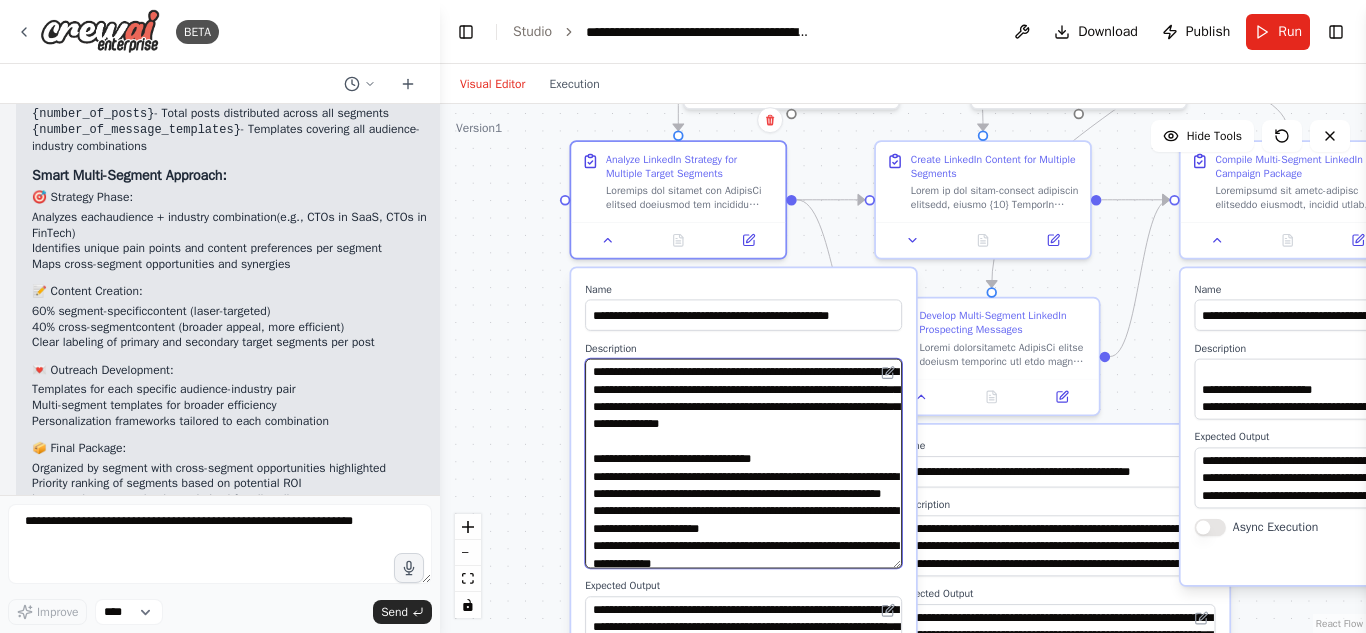 click at bounding box center (743, 464) 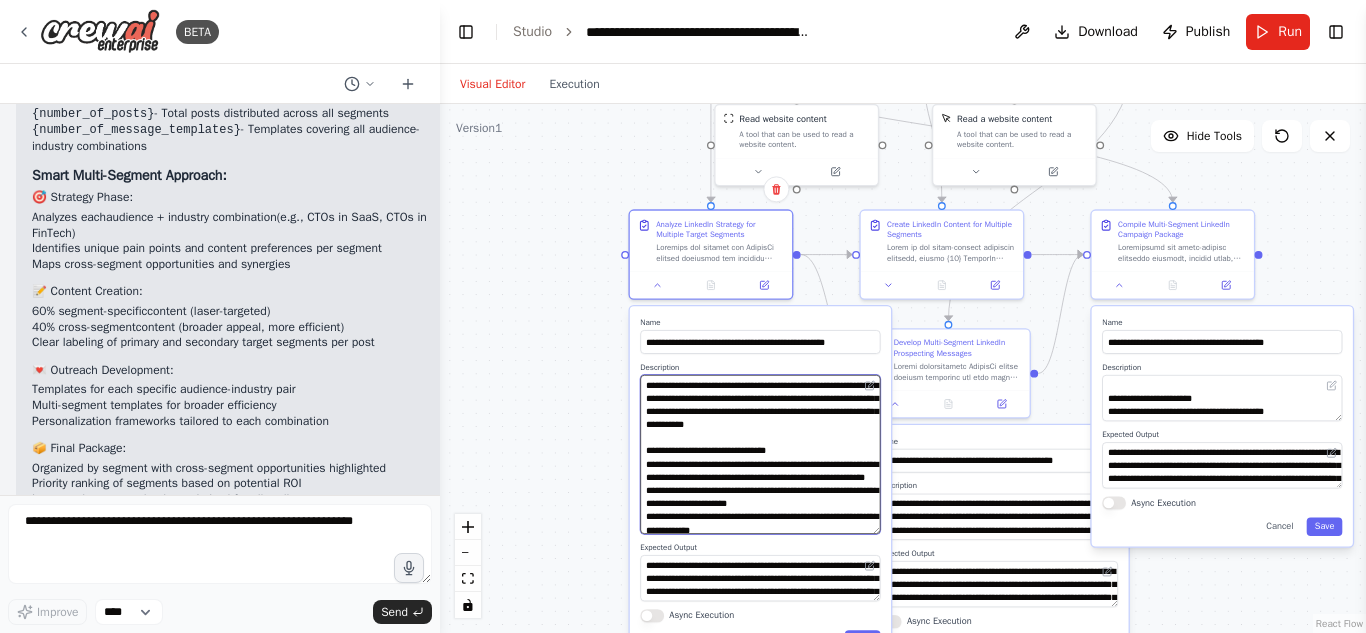 type on "**********" 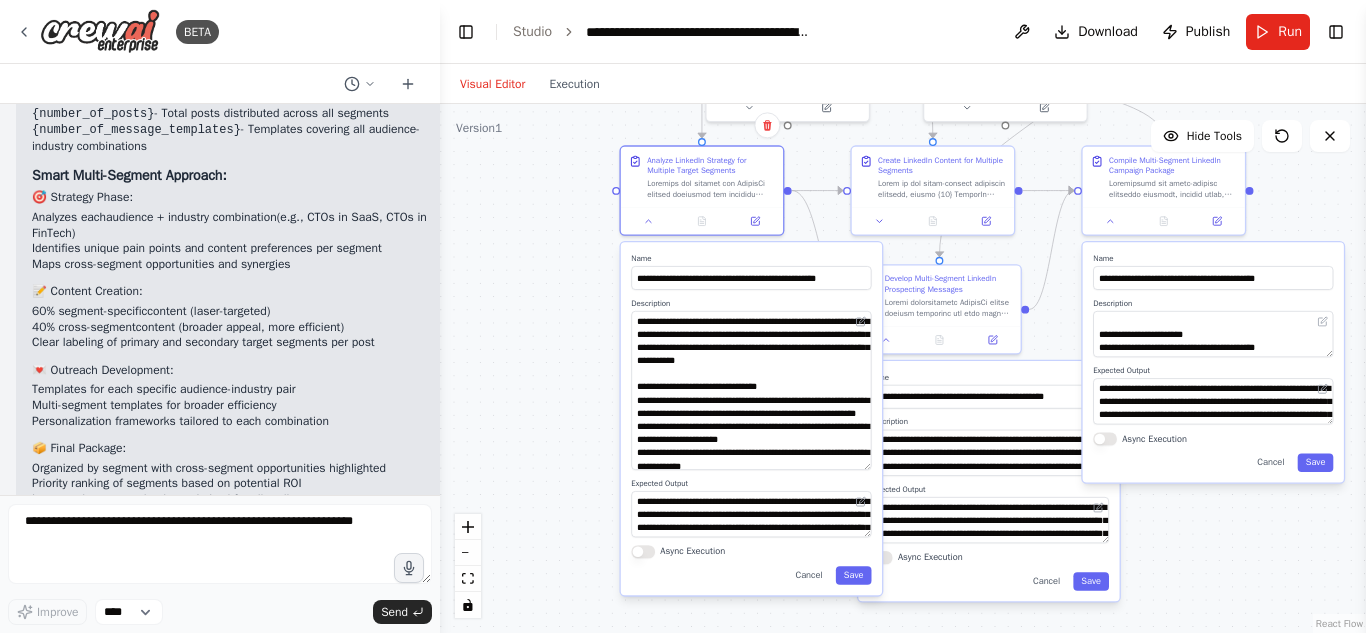 drag, startPoint x: 555, startPoint y: 469, endPoint x: 527, endPoint y: 367, distance: 105.773346 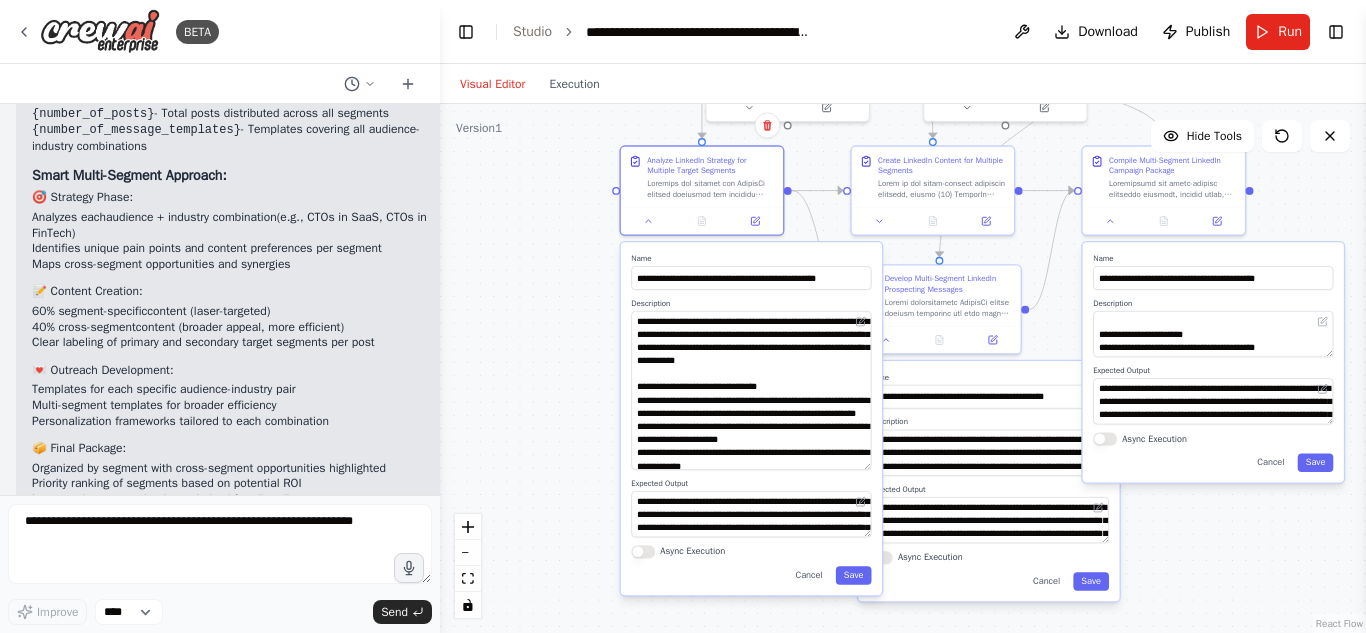click on ".deletable-edge-delete-btn {
width: 20px;
height: 20px;
border: 0px solid #ffffff;
color: #6b7280;
background-color: #f8fafc;
cursor: pointer;
border-radius: 50%;
font-size: 12px;
padding: 3px;
display: flex;
align-items: center;
justify-content: center;
transition: all 0.2s cubic-bezier(0.4, 0, 0.2, 1);
box-shadow: 0 2px 4px rgba(0, 0, 0, 0.1);
}
.deletable-edge-delete-btn:hover {
background-color: #ef4444;
color: #ffffff;
border-color: #dc2626;
transform: scale(1.1);
box-shadow: 0 4px 12px rgba(239, 68, 68, 0.4);
}
.deletable-edge-delete-btn:active {
transform: scale(0.95);
box-shadow: 0 2px 4px rgba(239, 68, 68, 0.3);
}
LinkedIn Strategy Analyst gpt-4o-mini Read website content Name Save" at bounding box center [903, 368] 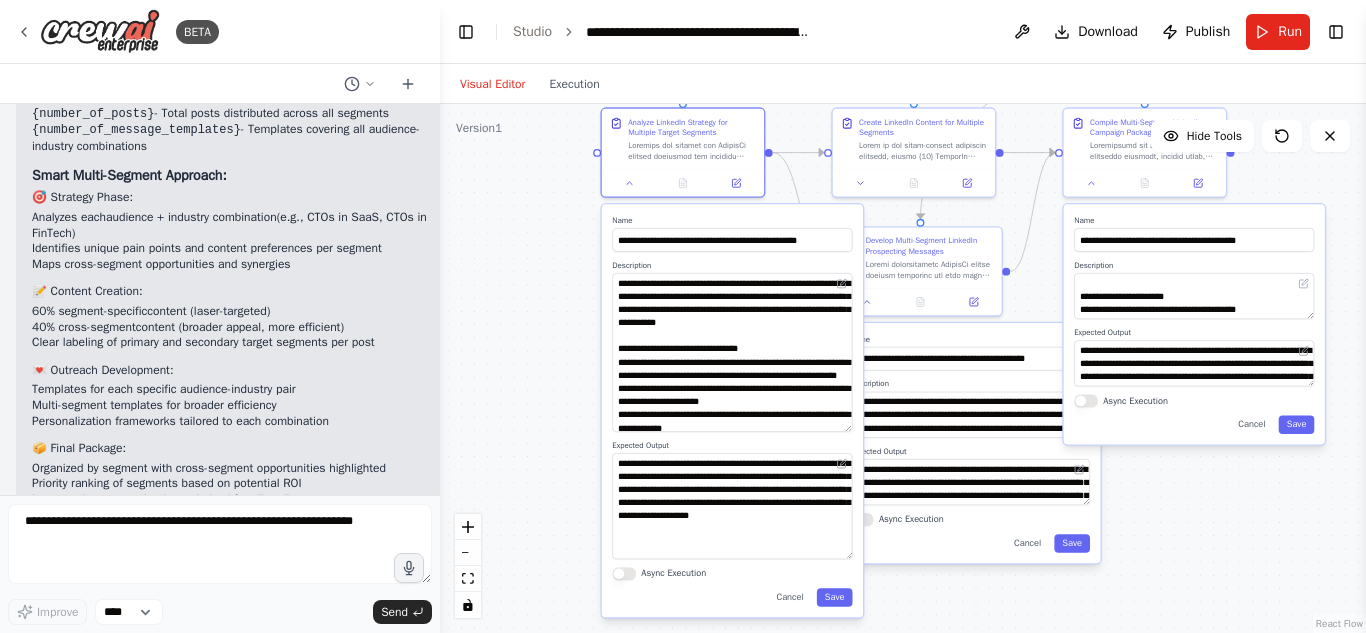 drag, startPoint x: 851, startPoint y: 494, endPoint x: 863, endPoint y: 553, distance: 60.207973 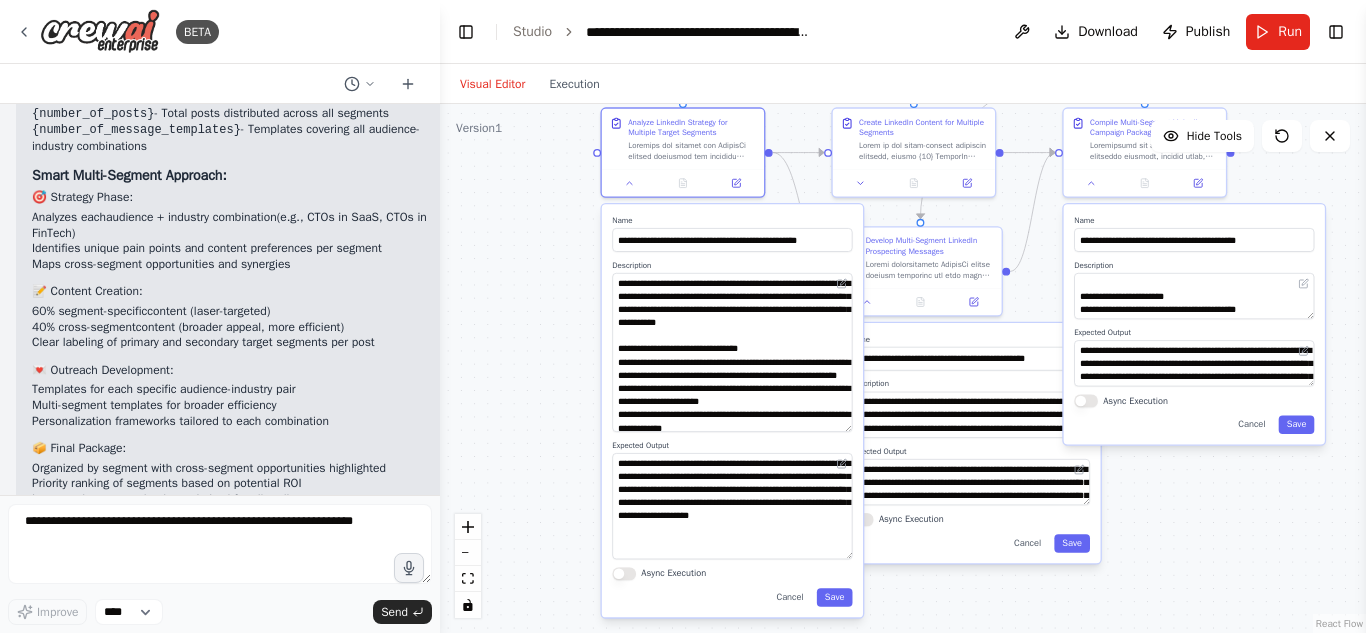 click on "**********" at bounding box center (732, 410) 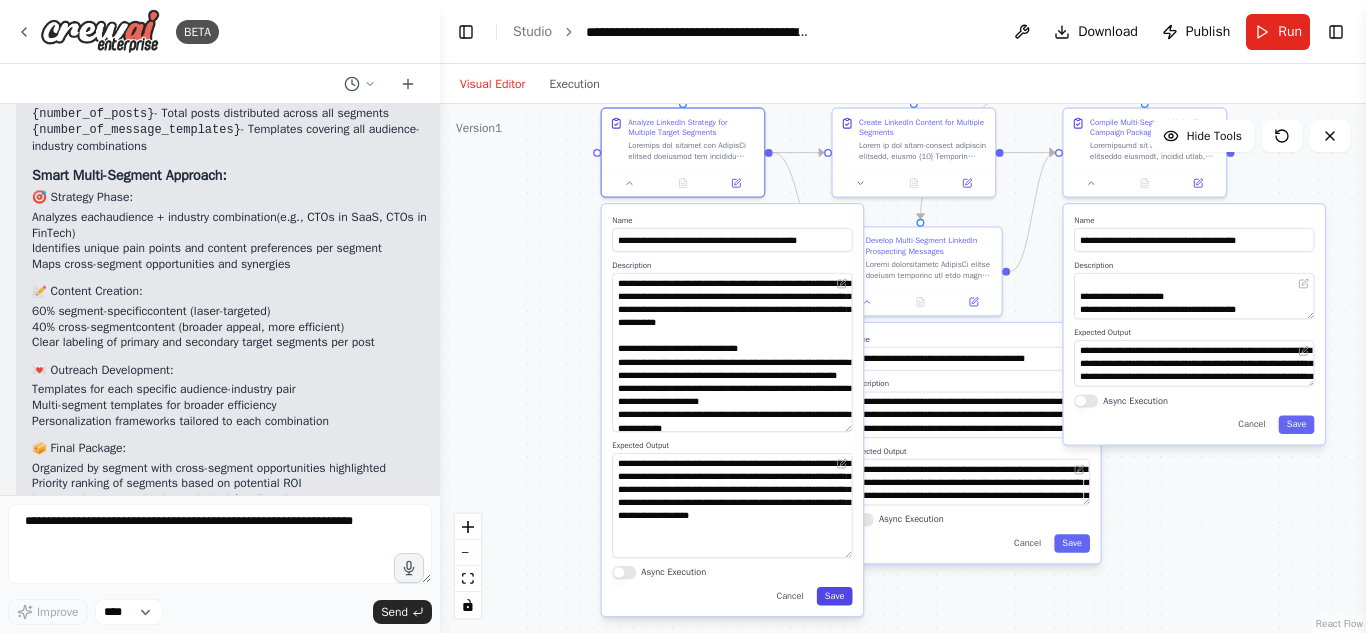 click on "Save" at bounding box center (835, 596) 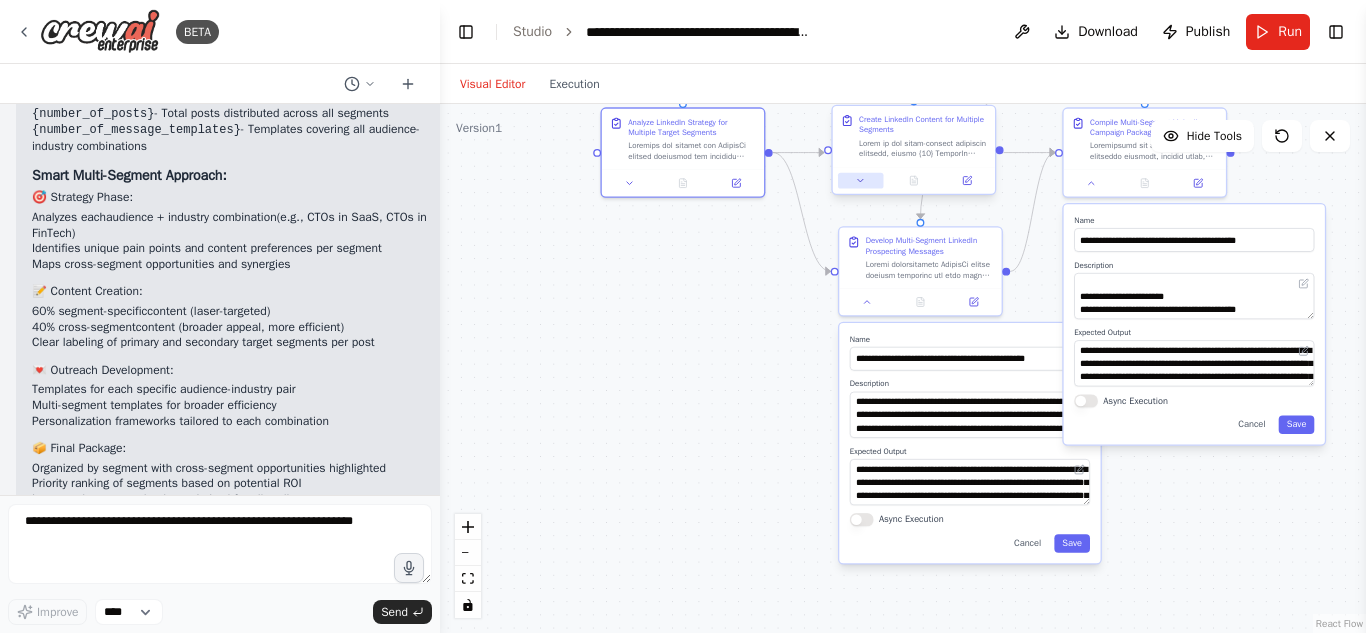 click at bounding box center [860, 181] 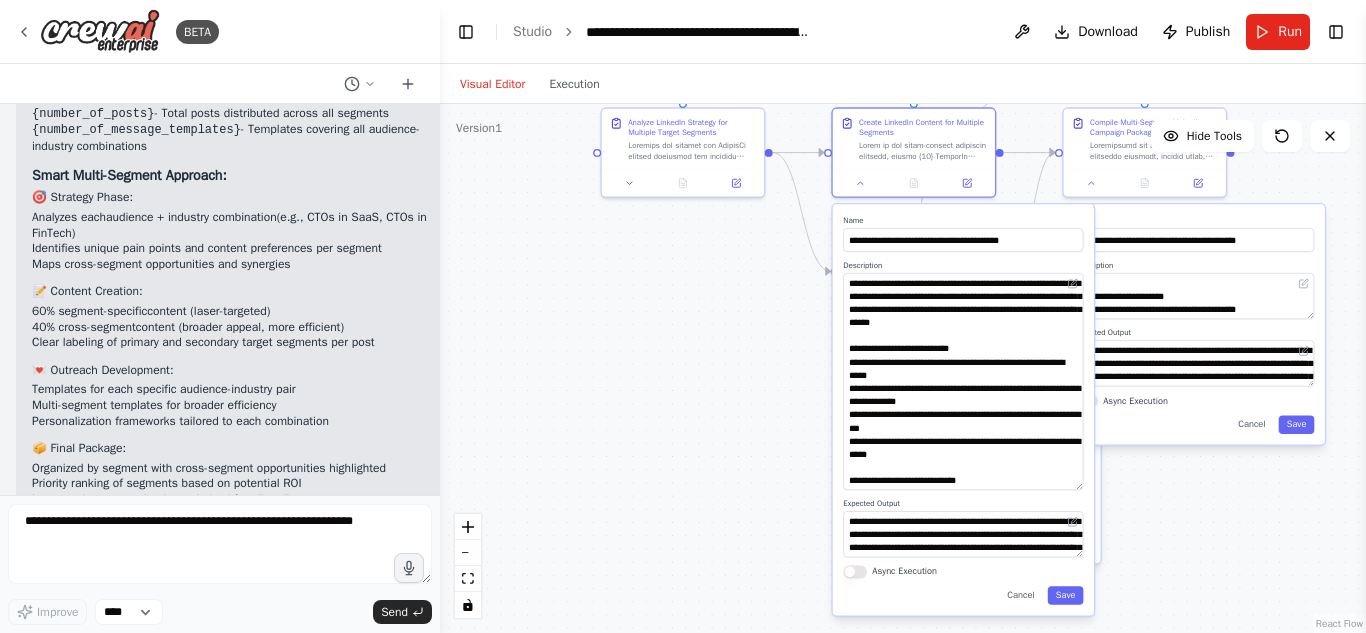 drag, startPoint x: 1079, startPoint y: 317, endPoint x: 1088, endPoint y: 485, distance: 168.2409 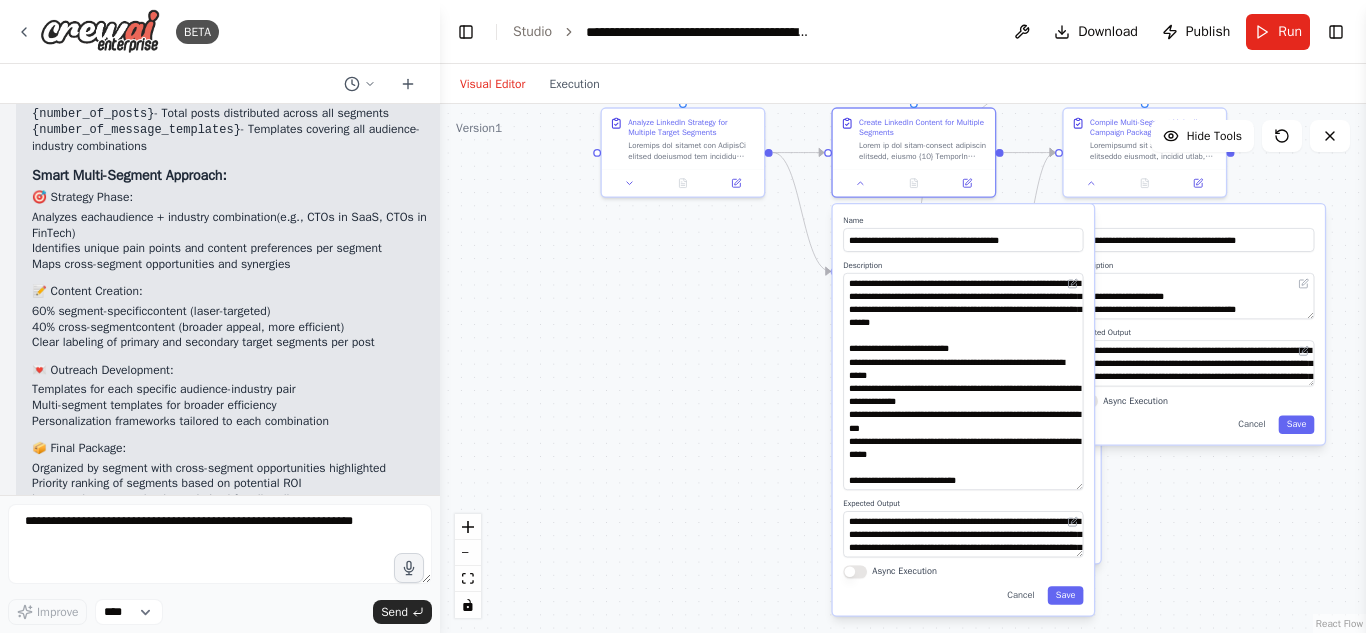 click on "**********" at bounding box center (963, 409) 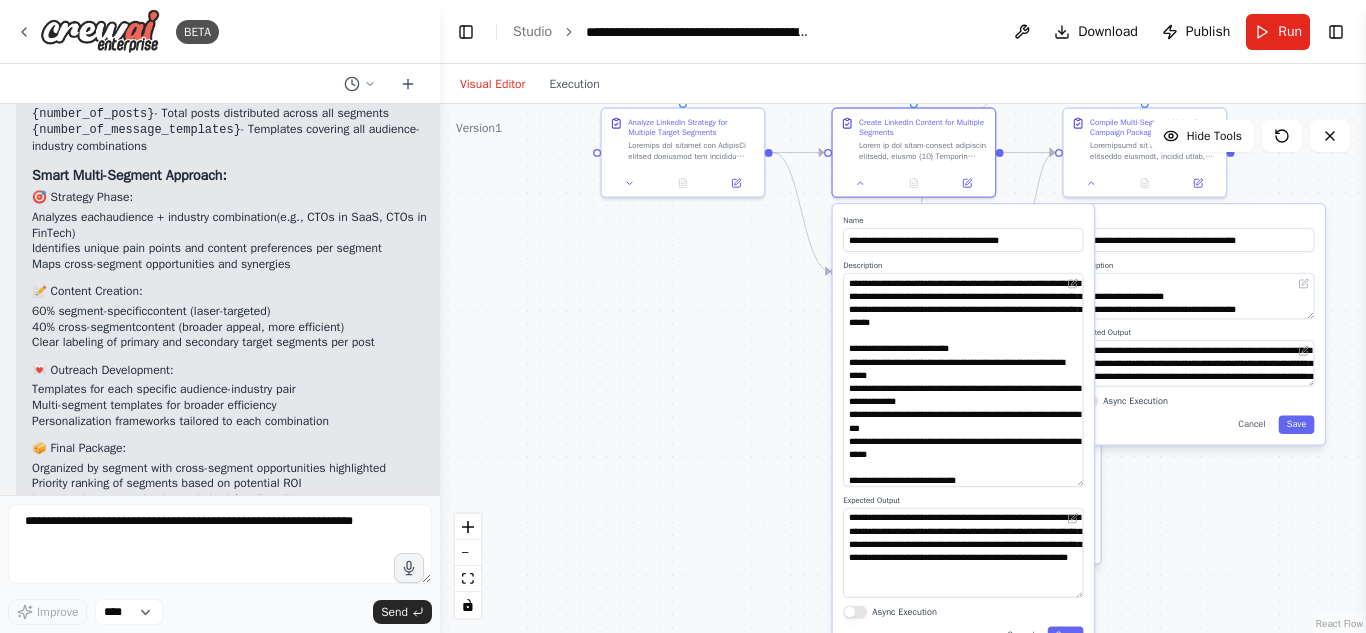 drag, startPoint x: 1075, startPoint y: 553, endPoint x: 1085, endPoint y: 596, distance: 44.14748 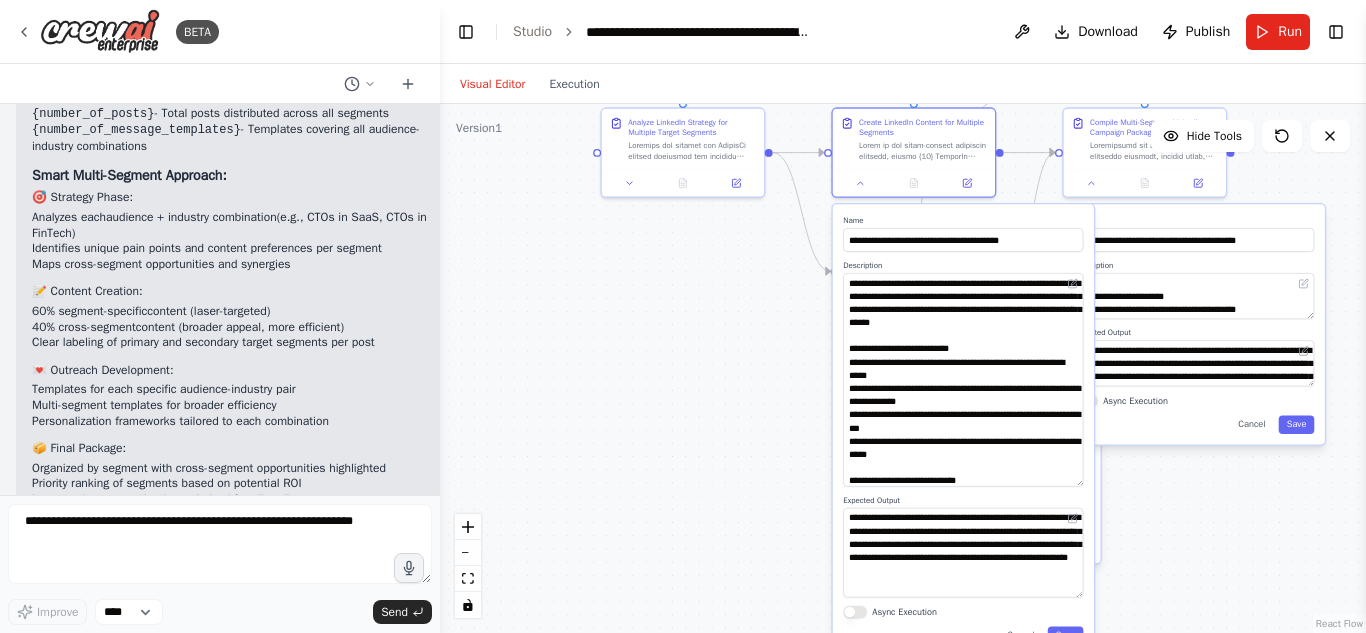 click on "**********" at bounding box center [963, 429] 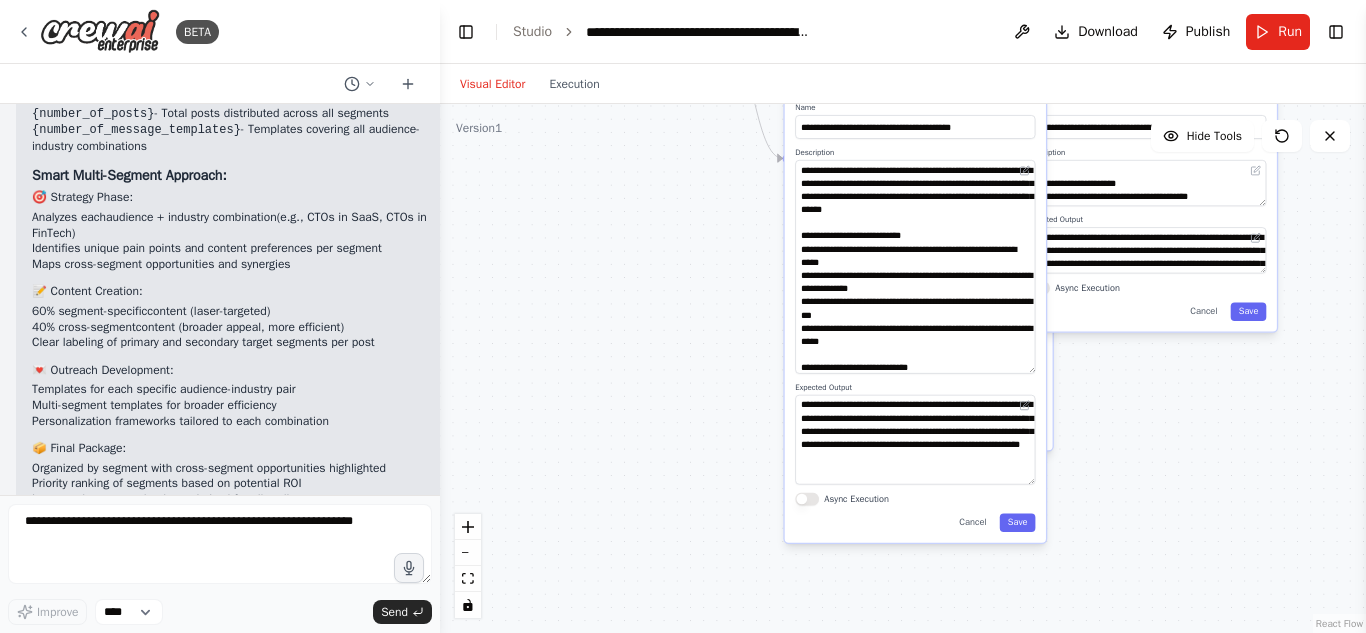 drag, startPoint x: 664, startPoint y: 356, endPoint x: 611, endPoint y: 265, distance: 105.30907 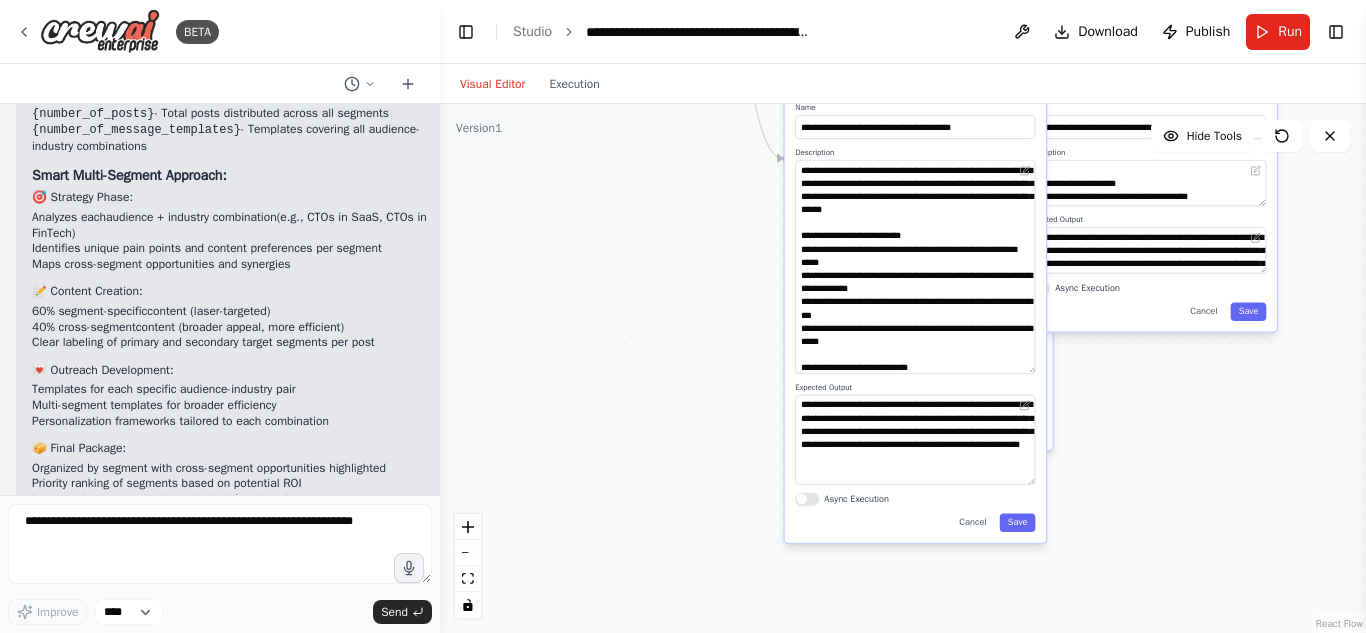 click on ".deletable-edge-delete-btn {
width: 20px;
height: 20px;
border: 0px solid #ffffff;
color: #6b7280;
background-color: #f8fafc;
cursor: pointer;
border-radius: 50%;
font-size: 12px;
padding: 3px;
display: flex;
align-items: center;
justify-content: center;
transition: all 0.2s cubic-bezier(0.4, 0, 0.2, 1);
box-shadow: 0 2px 4px rgba(0, 0, 0, 0.1);
}
.deletable-edge-delete-btn:hover {
background-color: #ef4444;
color: #ffffff;
border-color: #dc2626;
transform: scale(1.1);
box-shadow: 0 4px 12px rgba(239, 68, 68, 0.4);
}
.deletable-edge-delete-btn:active {
transform: scale(0.95);
box-shadow: 0 2px 4px rgba(239, 68, 68, 0.3);
}
LinkedIn Strategy Analyst gpt-4o-mini Read website content Name Save" at bounding box center (903, 368) 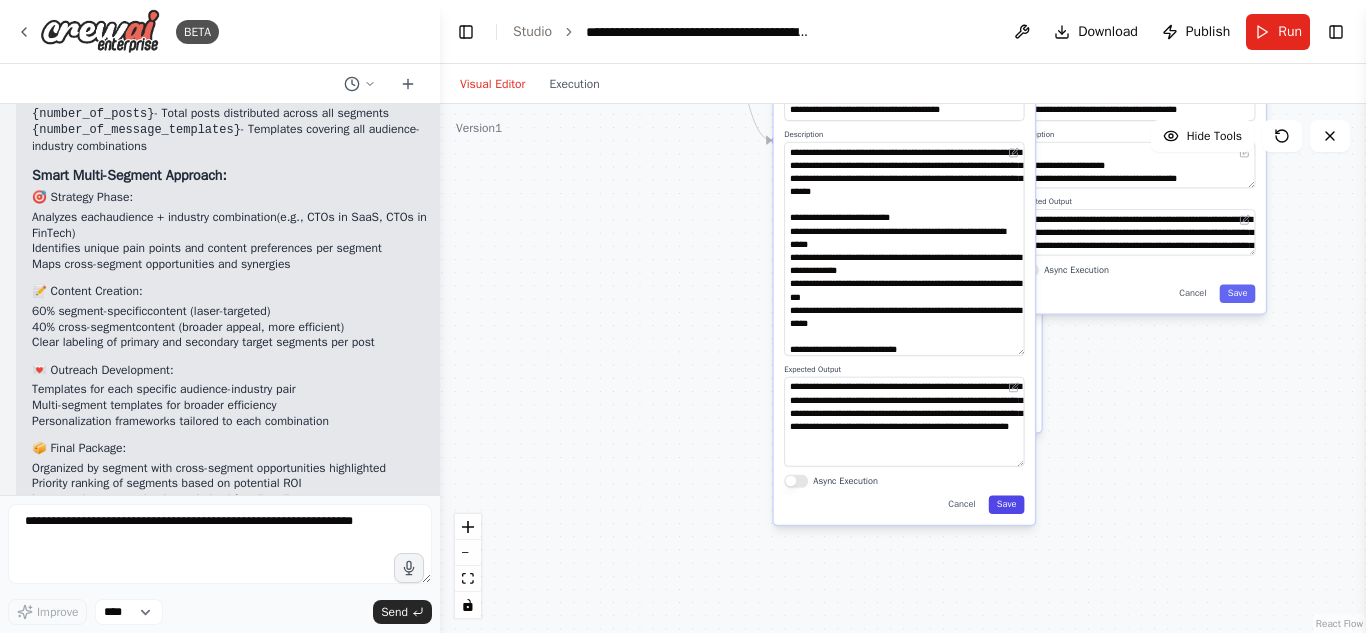 click on "Save" at bounding box center (1007, 505) 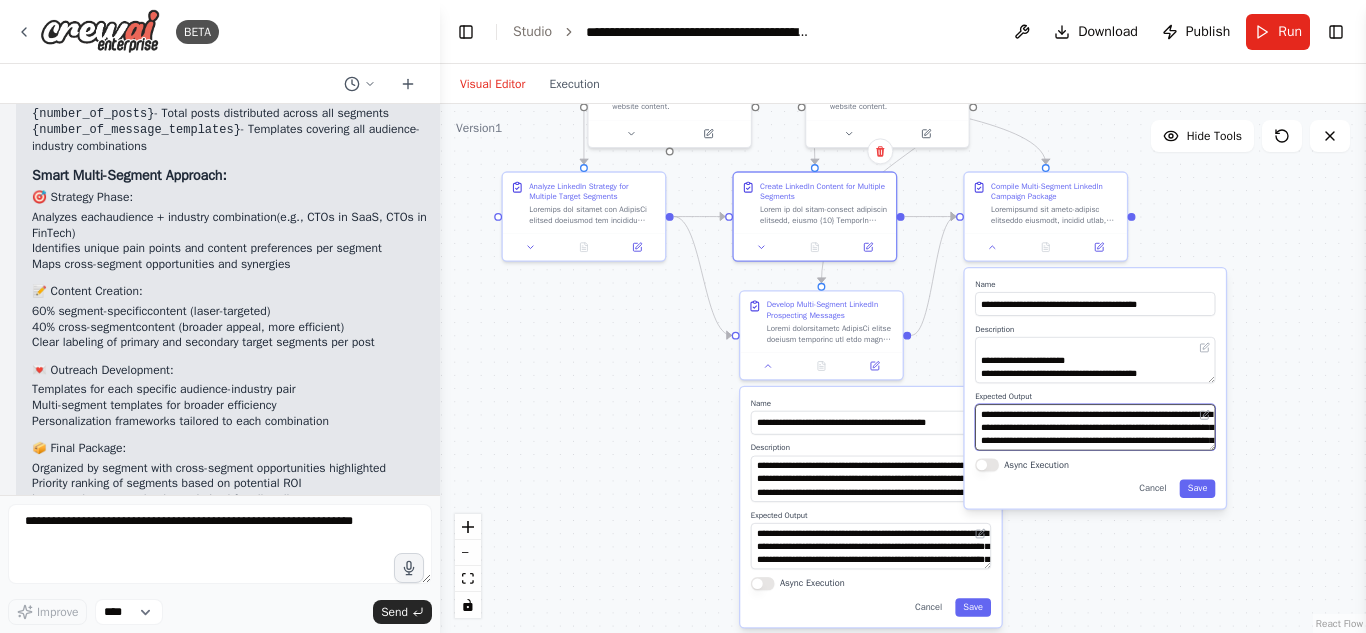 drag, startPoint x: 1117, startPoint y: 407, endPoint x: 1077, endPoint y: 602, distance: 199.06029 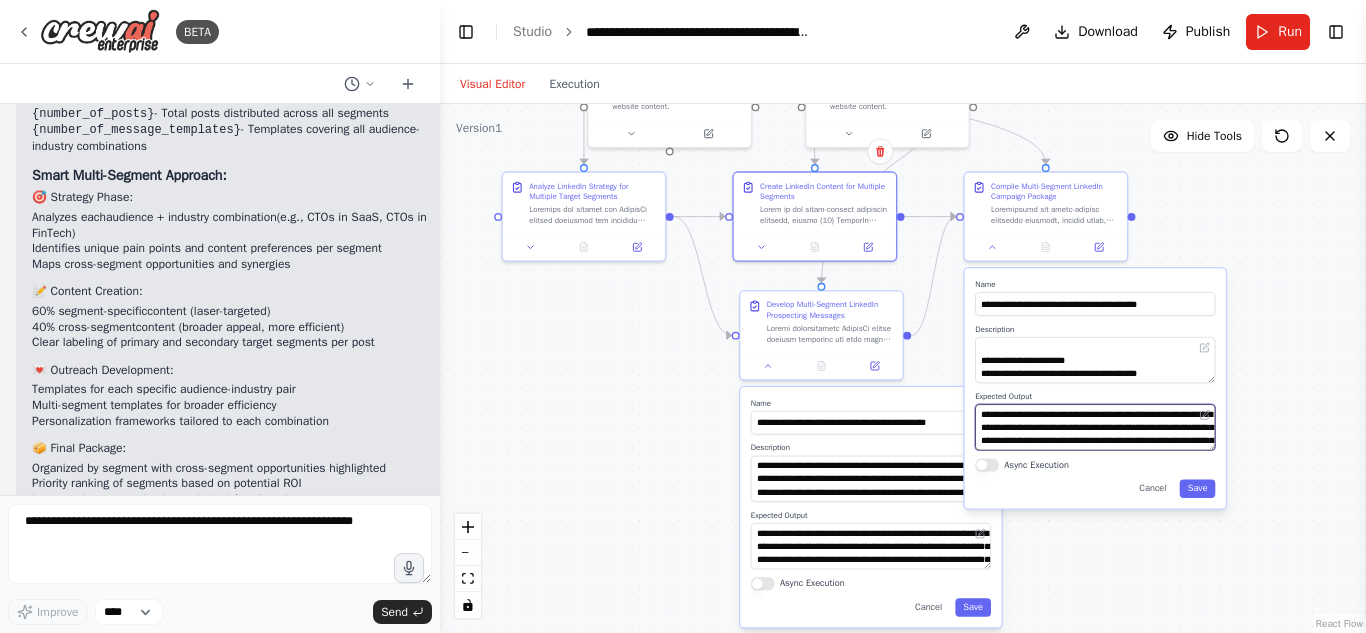 click on ".deletable-edge-delete-btn {
width: 20px;
height: 20px;
border: 0px solid #ffffff;
color: #6b7280;
background-color: #f8fafc;
cursor: pointer;
border-radius: 50%;
font-size: 12px;
padding: 3px;
display: flex;
align-items: center;
justify-content: center;
transition: all 0.2s cubic-bezier(0.4, 0, 0.2, 1);
box-shadow: 0 2px 4px rgba(0, 0, 0, 0.1);
}
.deletable-edge-delete-btn:hover {
background-color: #ef4444;
color: #ffffff;
border-color: #dc2626;
transform: scale(1.1);
box-shadow: 0 4px 12px rgba(239, 68, 68, 0.4);
}
.deletable-edge-delete-btn:active {
transform: scale(0.95);
box-shadow: 0 2px 4px rgba(239, 68, 68, 0.3);
}
LinkedIn Strategy Analyst gpt-4o-mini Read website content Name Save" at bounding box center (903, 368) 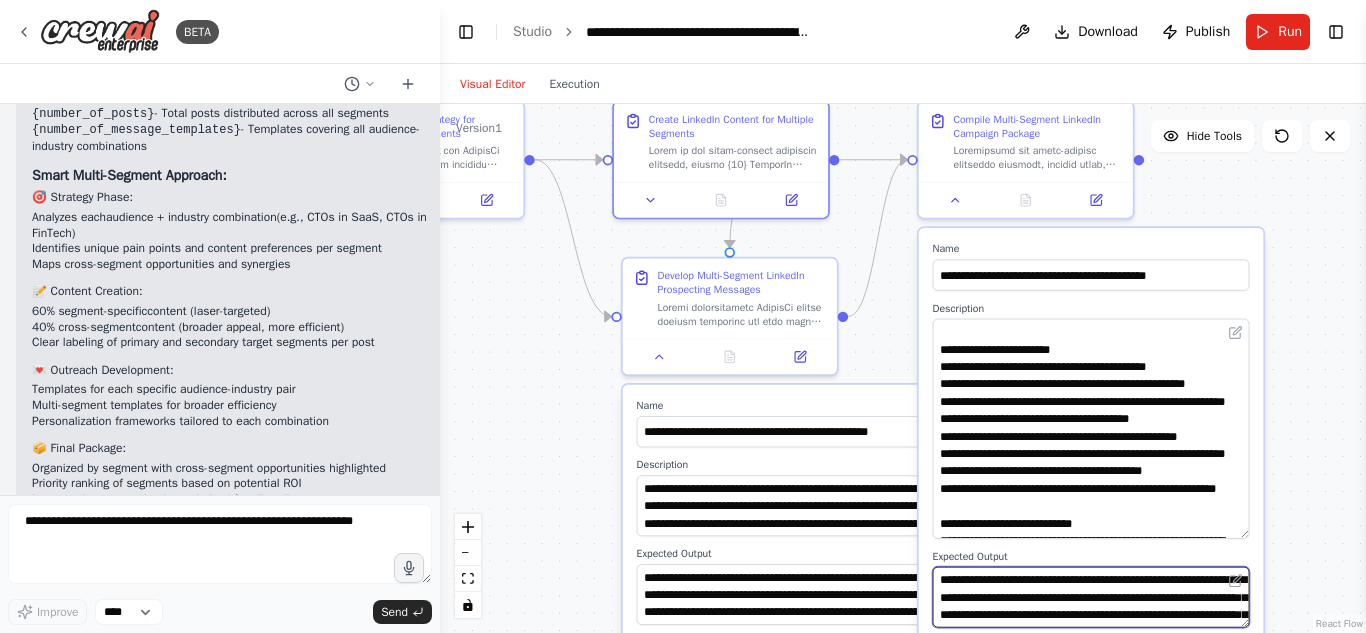 drag, startPoint x: 1245, startPoint y: 373, endPoint x: 1259, endPoint y: 544, distance: 171.57214 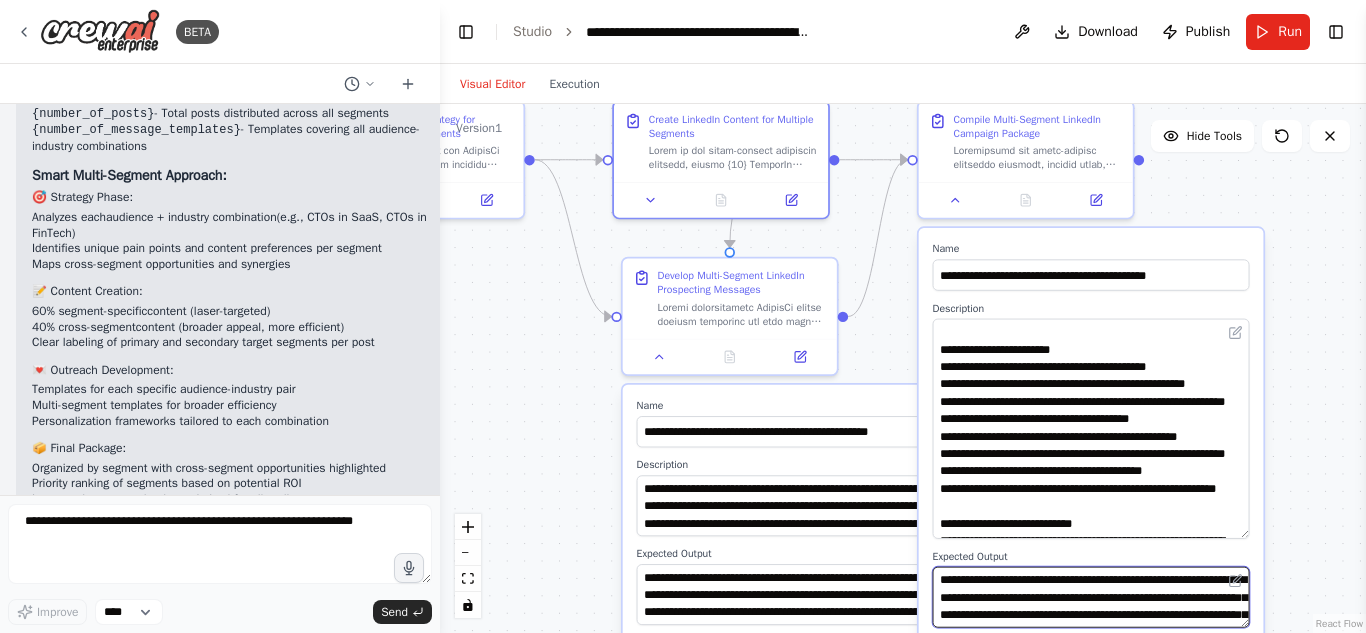 click on "**********" at bounding box center [1091, 466] 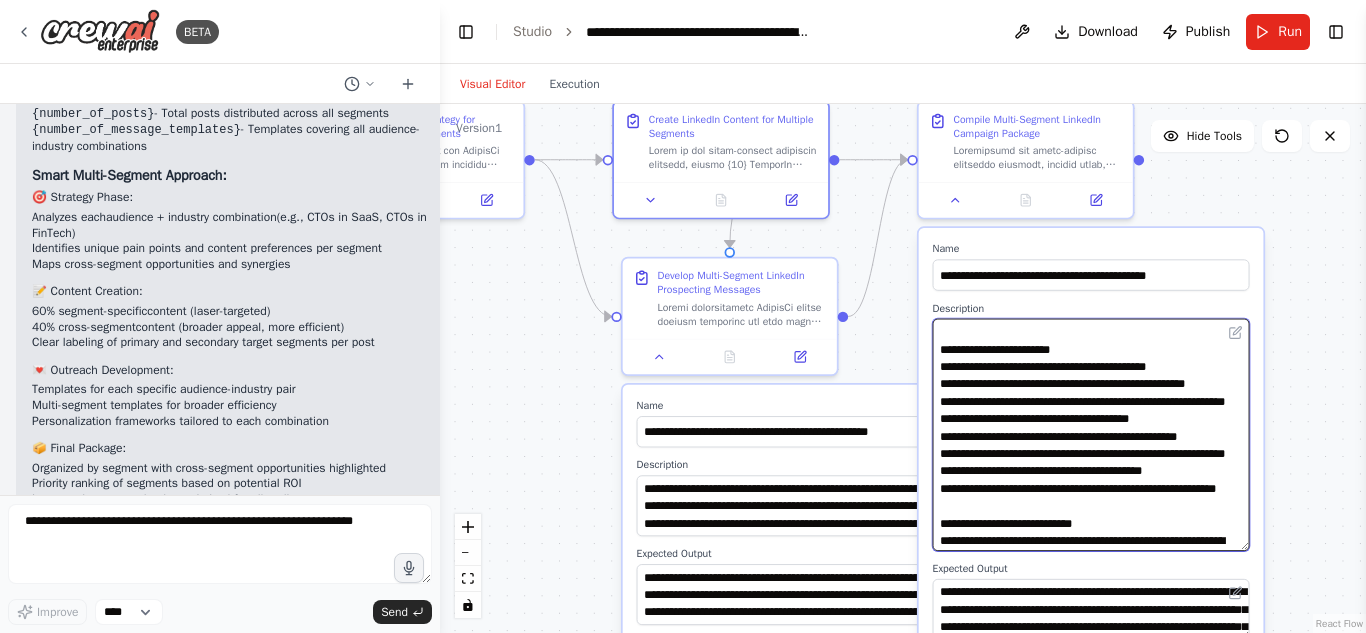 scroll, scrollTop: 0, scrollLeft: 0, axis: both 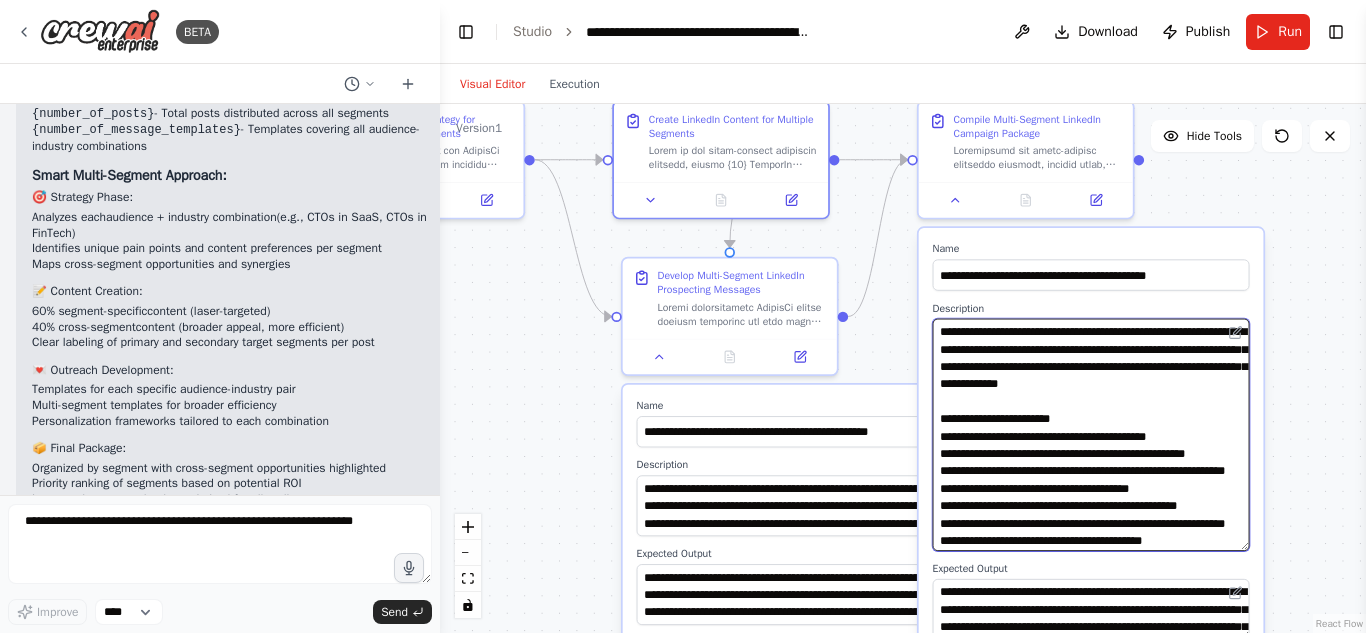 drag, startPoint x: 1013, startPoint y: 388, endPoint x: 1128, endPoint y: 388, distance: 115 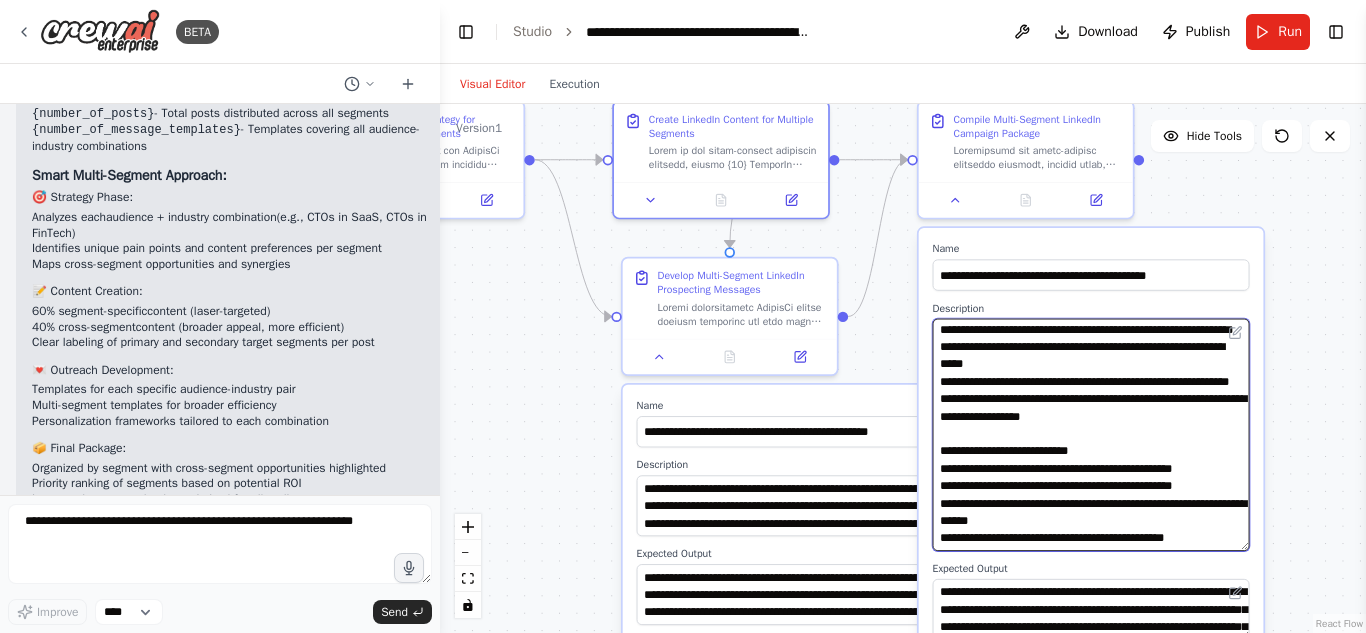 scroll, scrollTop: 543, scrollLeft: 0, axis: vertical 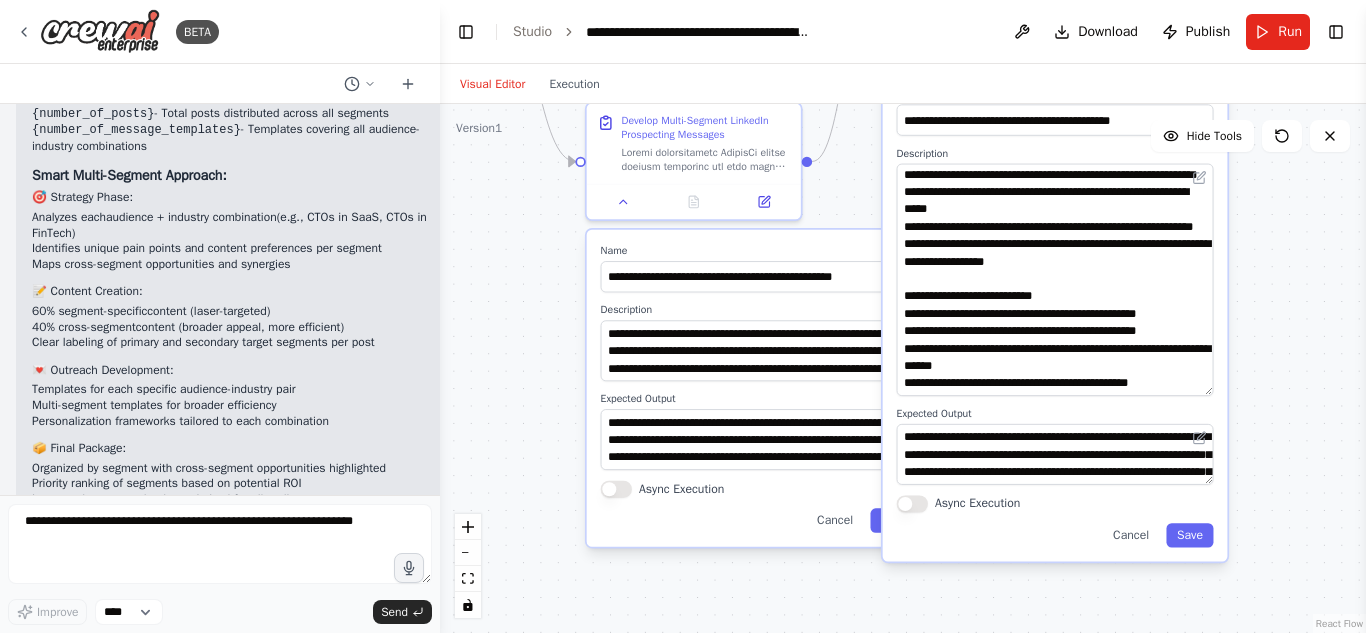 drag, startPoint x: 1299, startPoint y: 550, endPoint x: 1263, endPoint y: 395, distance: 159.12573 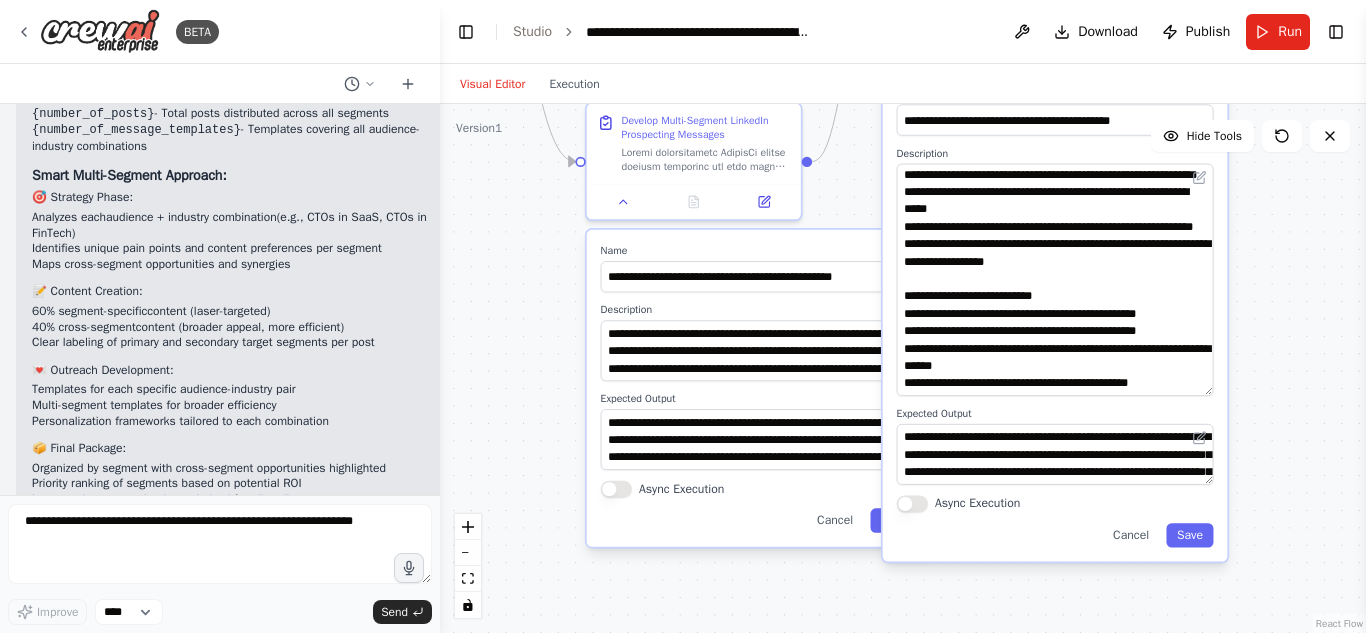 click on ".deletable-edge-delete-btn {
width: 20px;
height: 20px;
border: 0px solid #ffffff;
color: #6b7280;
background-color: #f8fafc;
cursor: pointer;
border-radius: 50%;
font-size: 12px;
padding: 3px;
display: flex;
align-items: center;
justify-content: center;
transition: all 0.2s cubic-bezier(0.4, 0, 0.2, 1);
box-shadow: 0 2px 4px rgba(0, 0, 0, 0.1);
}
.deletable-edge-delete-btn:hover {
background-color: #ef4444;
color: #ffffff;
border-color: #dc2626;
transform: scale(1.1);
box-shadow: 0 4px 12px rgba(239, 68, 68, 0.4);
}
.deletable-edge-delete-btn:active {
transform: scale(0.95);
box-shadow: 0 2px 4px rgba(239, 68, 68, 0.3);
}
LinkedIn Strategy Analyst gpt-4o-mini Read website content Name Save" at bounding box center (903, 368) 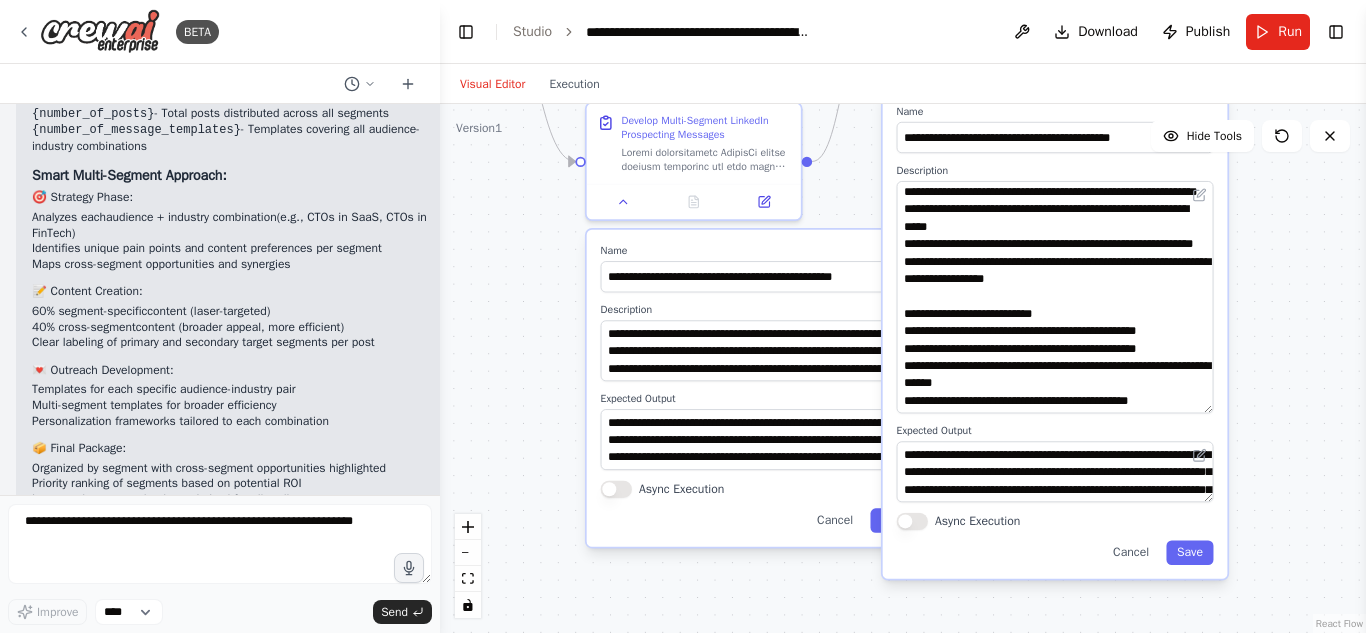 drag, startPoint x: 1209, startPoint y: 486, endPoint x: 1209, endPoint y: 514, distance: 28 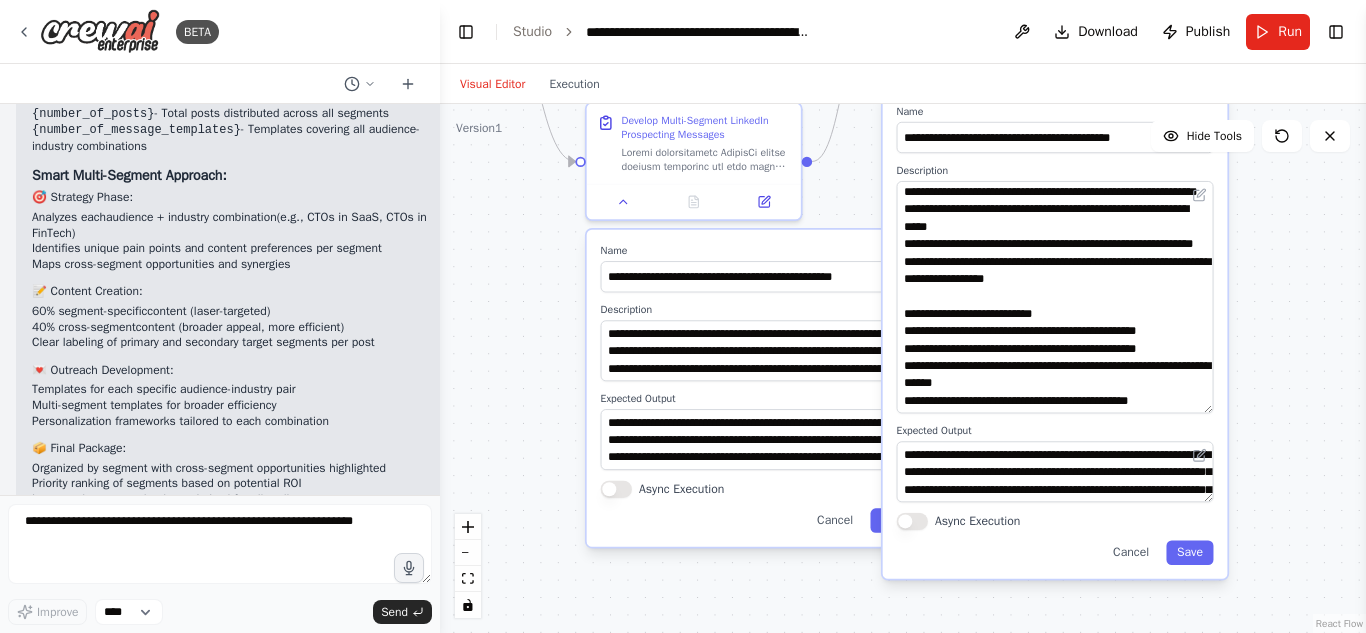 click on "**********" at bounding box center (1055, 334) 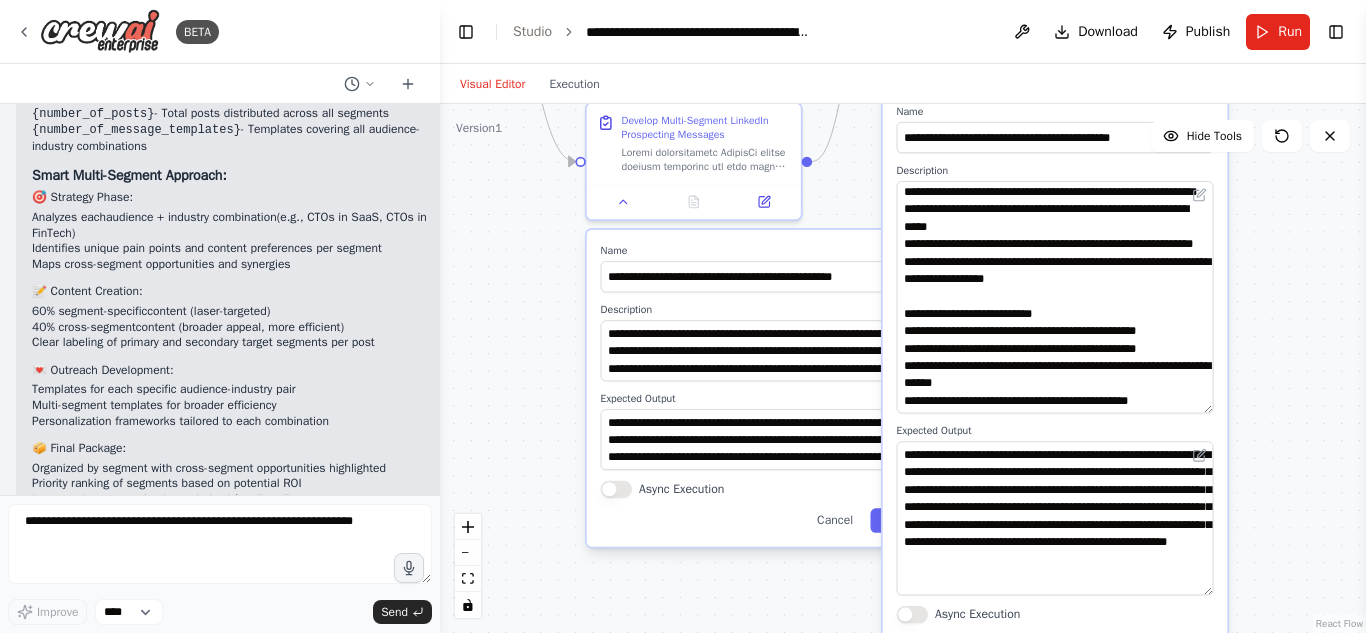 drag, startPoint x: 1211, startPoint y: 498, endPoint x: 1205, endPoint y: 588, distance: 90.199776 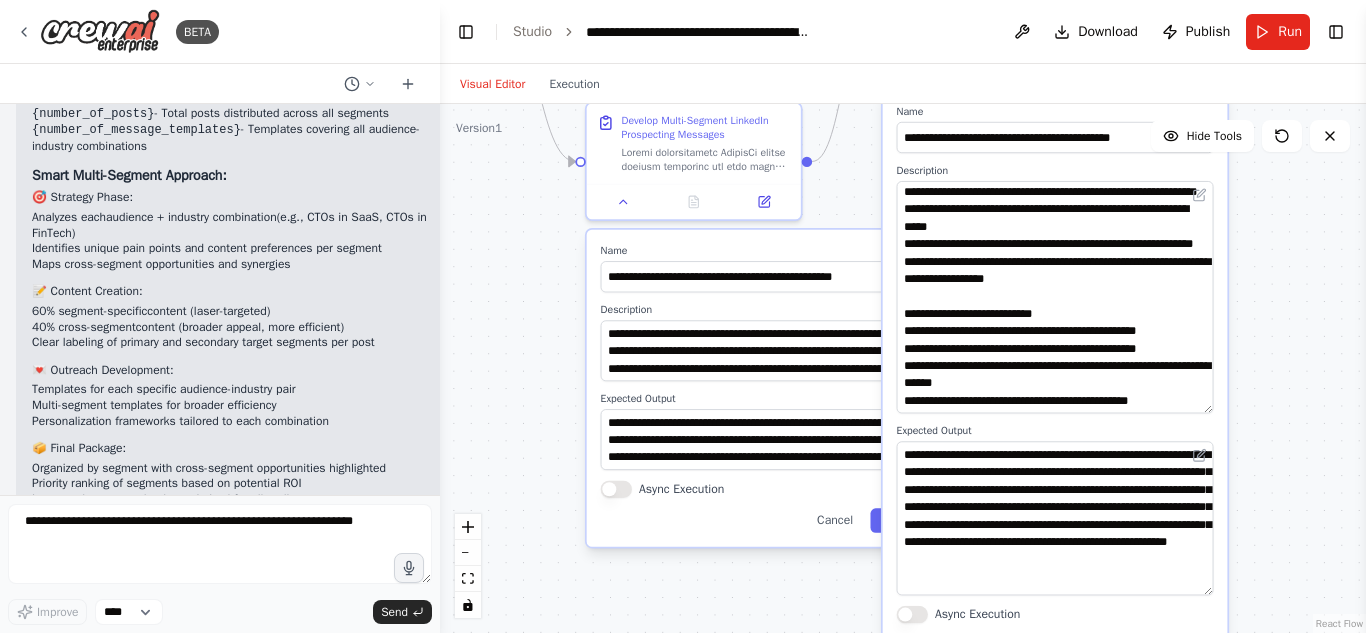 click on "**********" at bounding box center (1055, 518) 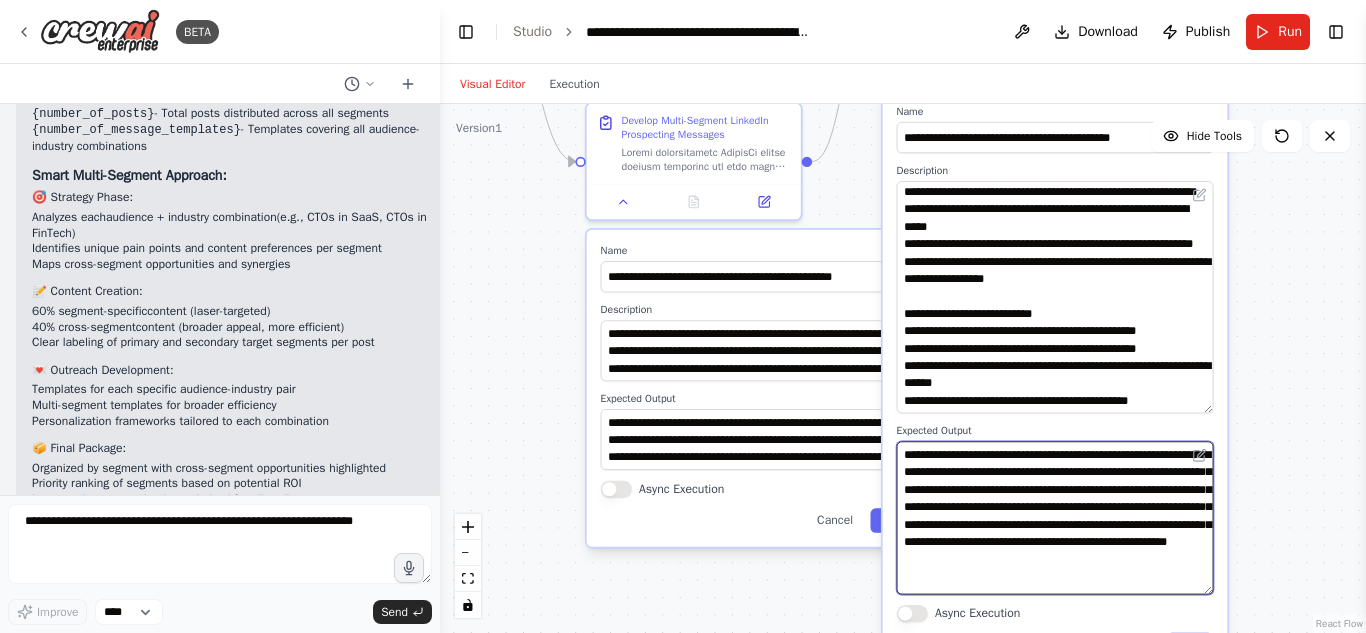 drag, startPoint x: 1078, startPoint y: 560, endPoint x: 1196, endPoint y: 555, distance: 118.10589 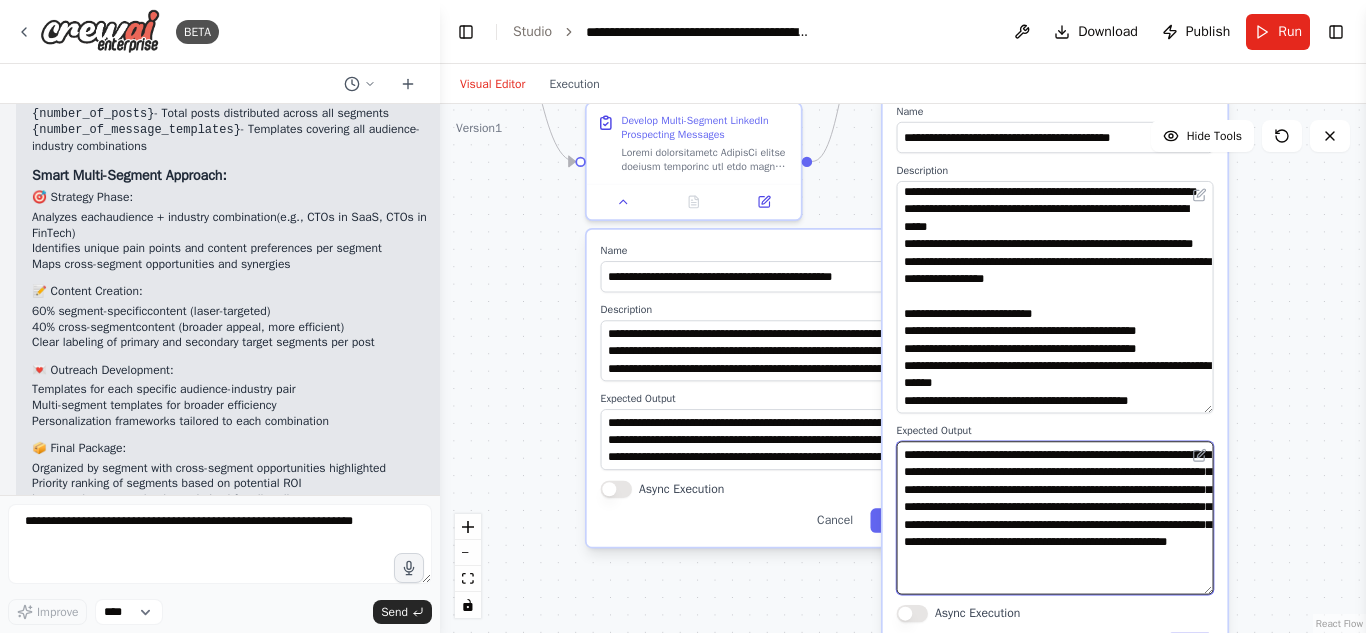 click on "**********" at bounding box center [1055, 517] 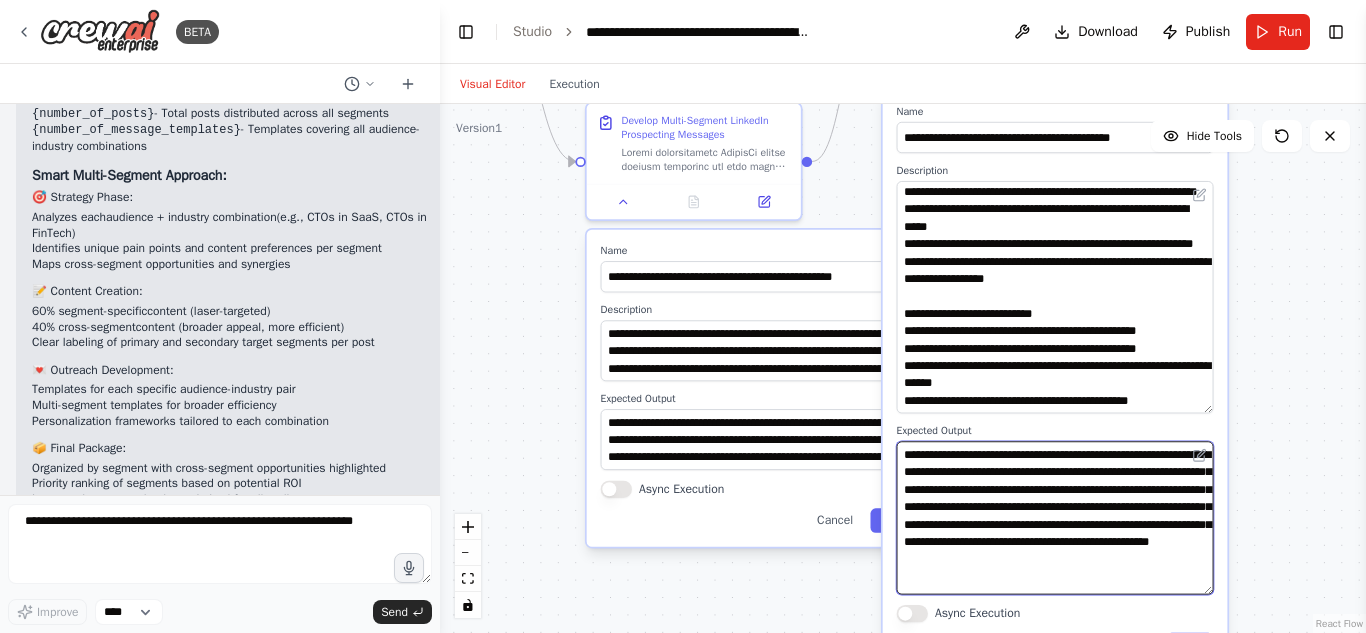type on "**********" 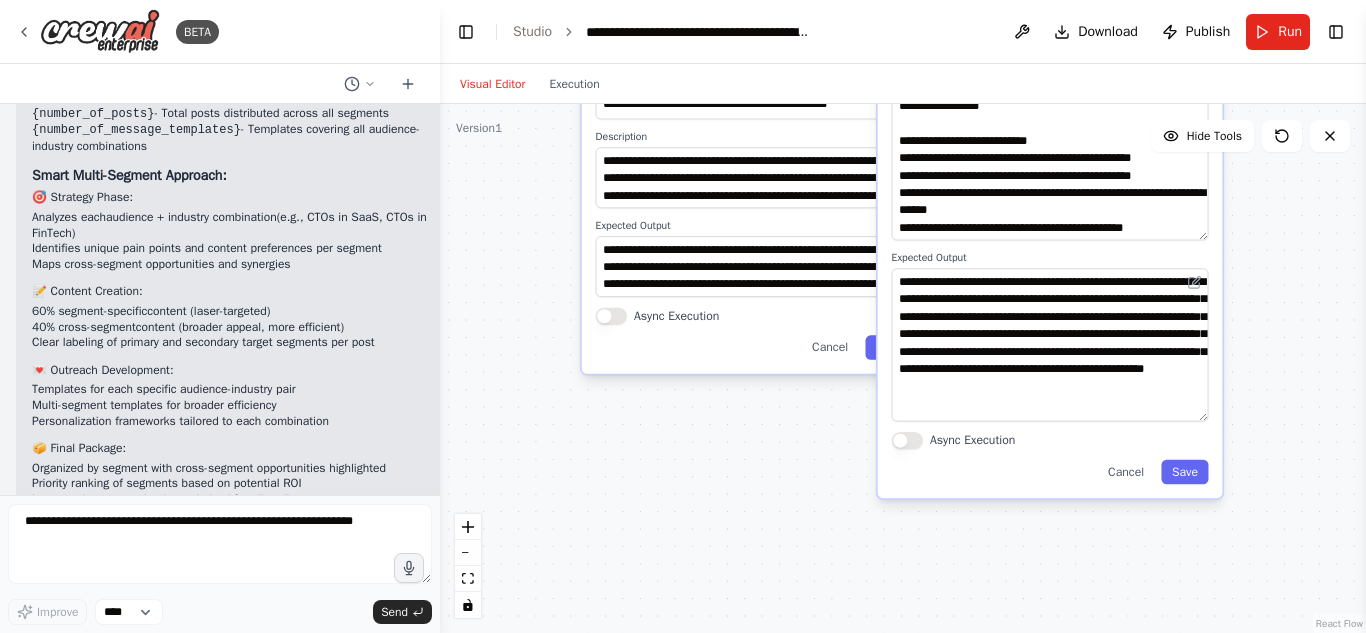 drag, startPoint x: 1260, startPoint y: 502, endPoint x: 1255, endPoint y: 329, distance: 173.07224 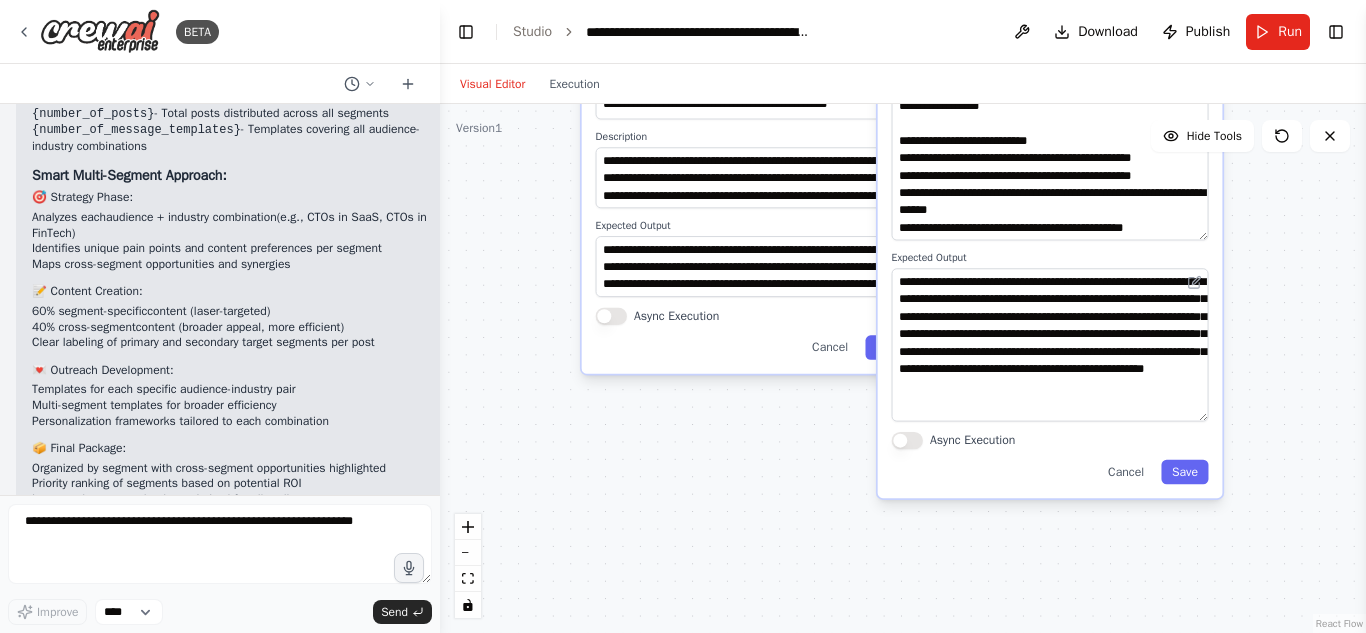 click on ".deletable-edge-delete-btn {
width: 20px;
height: 20px;
border: 0px solid #ffffff;
color: #6b7280;
background-color: #f8fafc;
cursor: pointer;
border-radius: 50%;
font-size: 12px;
padding: 3px;
display: flex;
align-items: center;
justify-content: center;
transition: all 0.2s cubic-bezier(0.4, 0, 0.2, 1);
box-shadow: 0 2px 4px rgba(0, 0, 0, 0.1);
}
.deletable-edge-delete-btn:hover {
background-color: #ef4444;
color: #ffffff;
border-color: #dc2626;
transform: scale(1.1);
box-shadow: 0 4px 12px rgba(239, 68, 68, 0.4);
}
.deletable-edge-delete-btn:active {
transform: scale(0.95);
box-shadow: 0 2px 4px rgba(239, 68, 68, 0.3);
}
LinkedIn Strategy Analyst gpt-4o-mini Read website content Name Save" at bounding box center [903, 368] 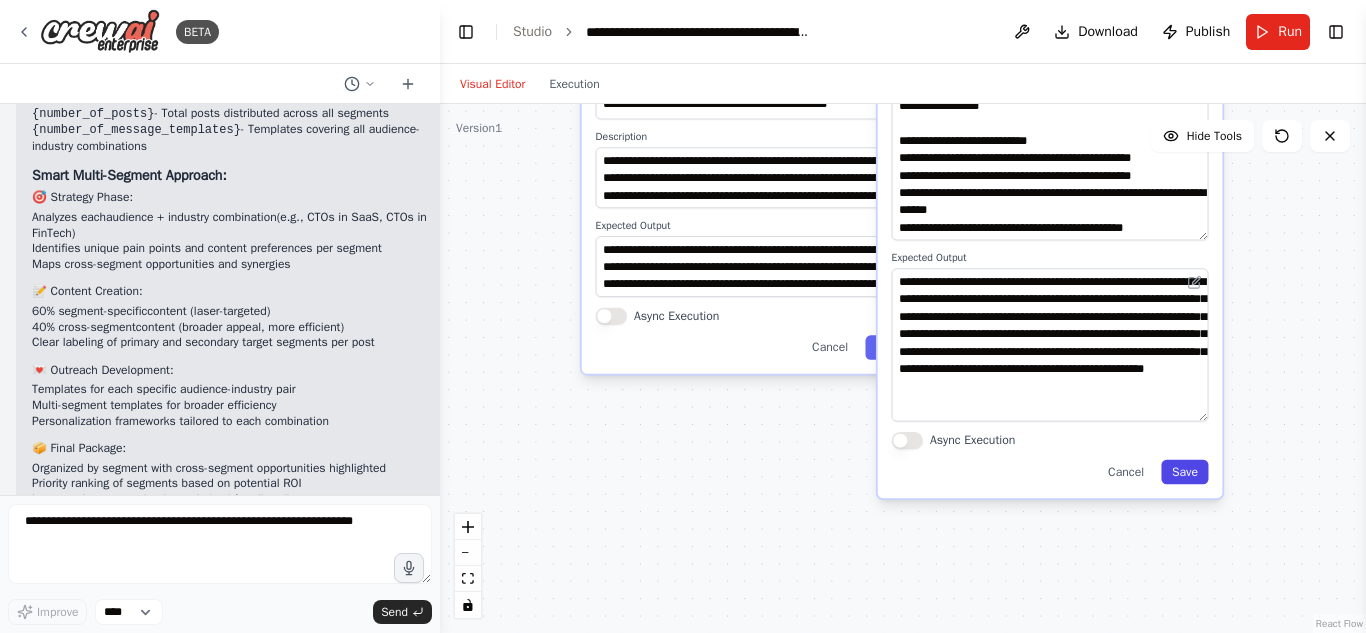 click on "Save" at bounding box center (1185, 472) 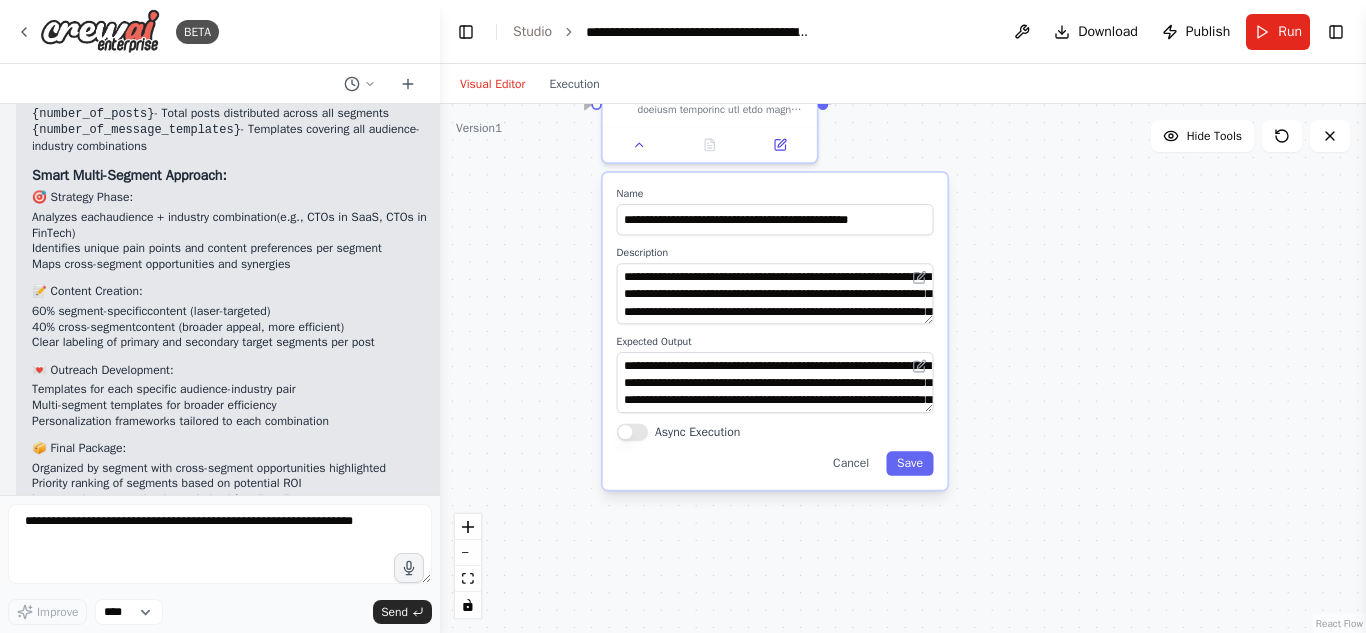 drag, startPoint x: 741, startPoint y: 552, endPoint x: 742, endPoint y: 585, distance: 33.01515 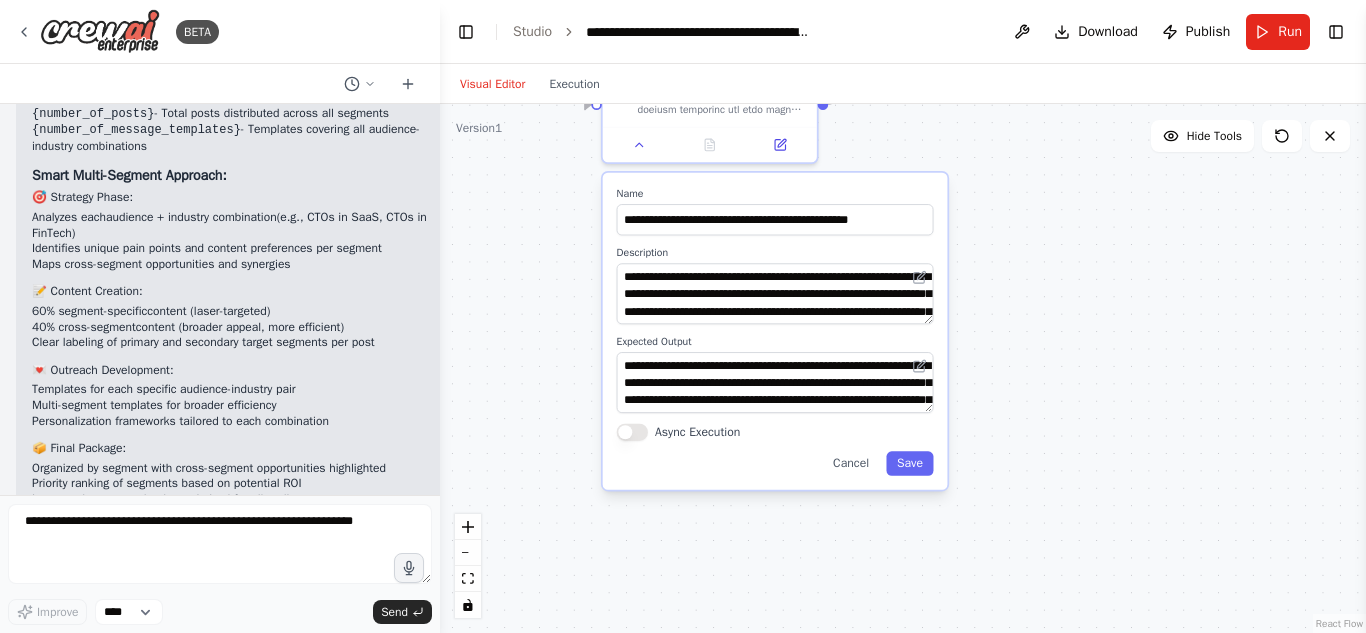 click on ".deletable-edge-delete-btn {
width: 20px;
height: 20px;
border: 0px solid #ffffff;
color: #6b7280;
background-color: #f8fafc;
cursor: pointer;
border-radius: 50%;
font-size: 12px;
padding: 3px;
display: flex;
align-items: center;
justify-content: center;
transition: all 0.2s cubic-bezier(0.4, 0, 0.2, 1);
box-shadow: 0 2px 4px rgba(0, 0, 0, 0.1);
}
.deletable-edge-delete-btn:hover {
background-color: #ef4444;
color: #ffffff;
border-color: #dc2626;
transform: scale(1.1);
box-shadow: 0 4px 12px rgba(239, 68, 68, 0.4);
}
.deletable-edge-delete-btn:active {
transform: scale(0.95);
box-shadow: 0 2px 4px rgba(239, 68, 68, 0.3);
}
LinkedIn Strategy Analyst gpt-4o-mini Read website content Name Save" at bounding box center [903, 368] 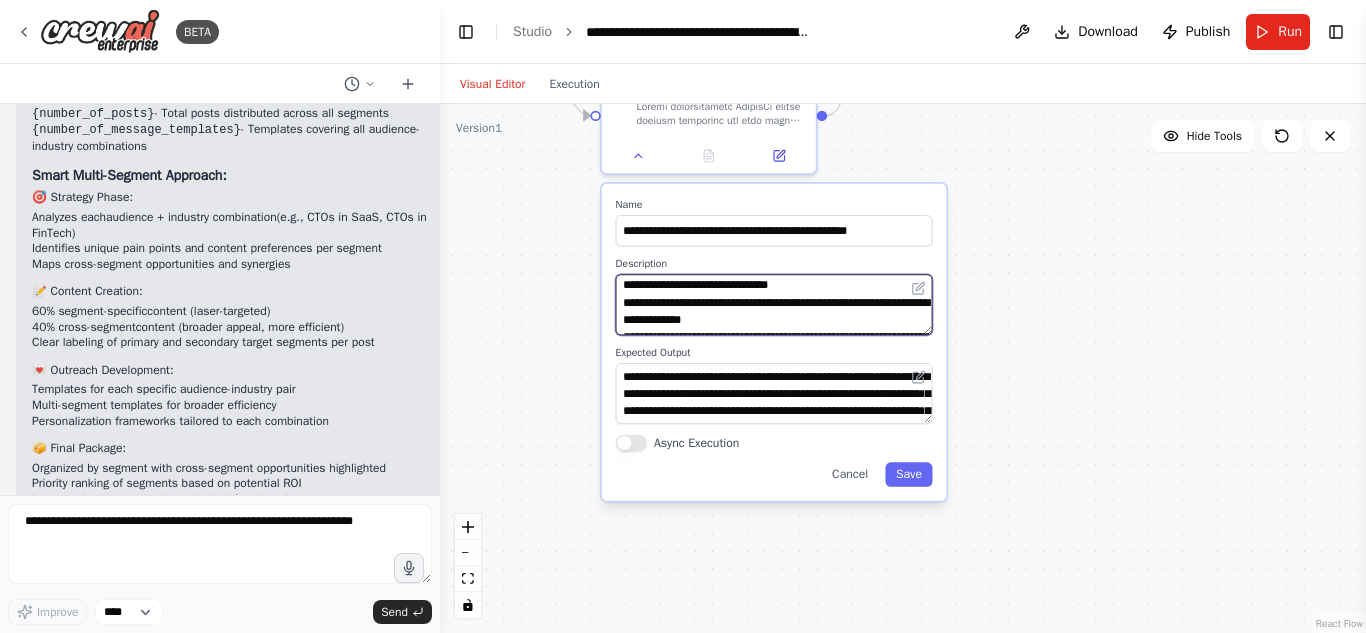 scroll, scrollTop: 307, scrollLeft: 0, axis: vertical 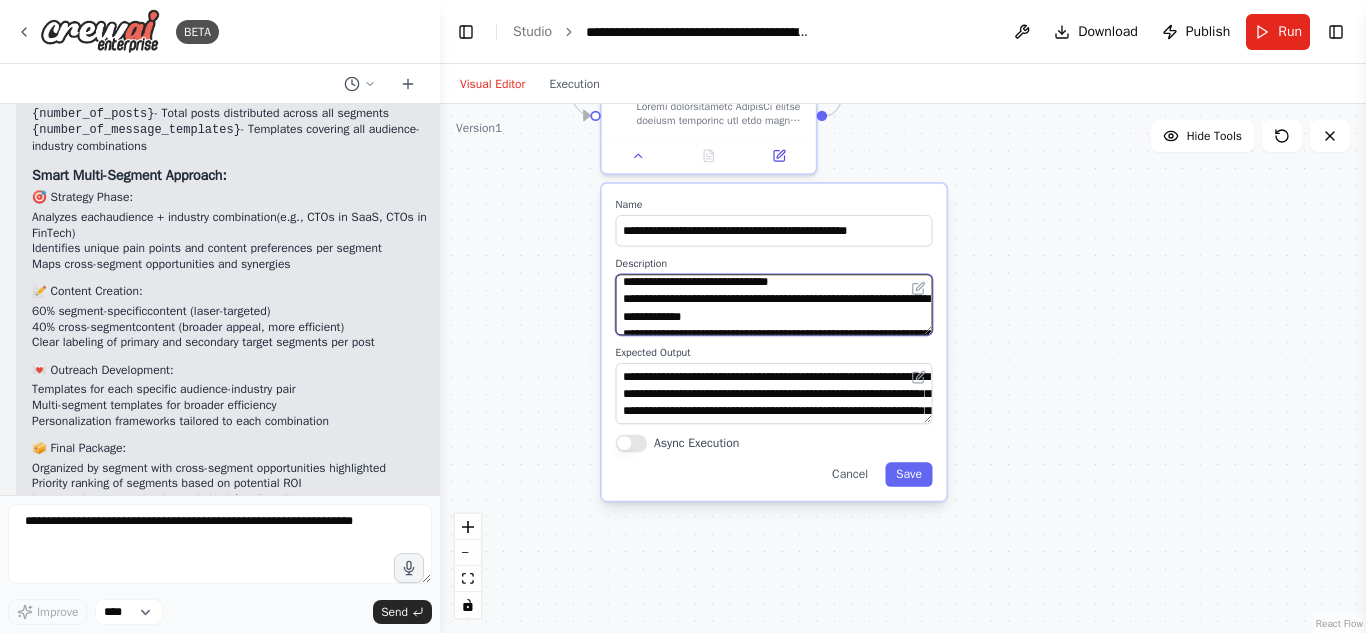 drag, startPoint x: 730, startPoint y: 321, endPoint x: 803, endPoint y: 293, distance: 78.18568 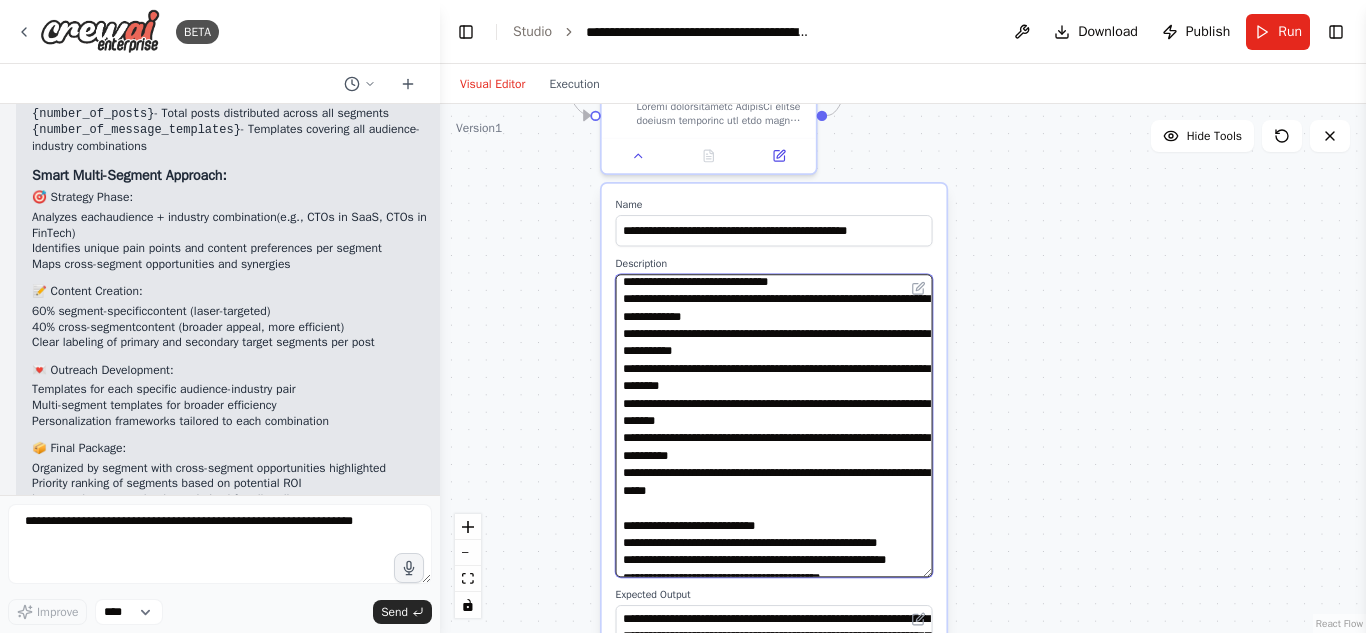 drag, startPoint x: 927, startPoint y: 333, endPoint x: 967, endPoint y: 579, distance: 249.23082 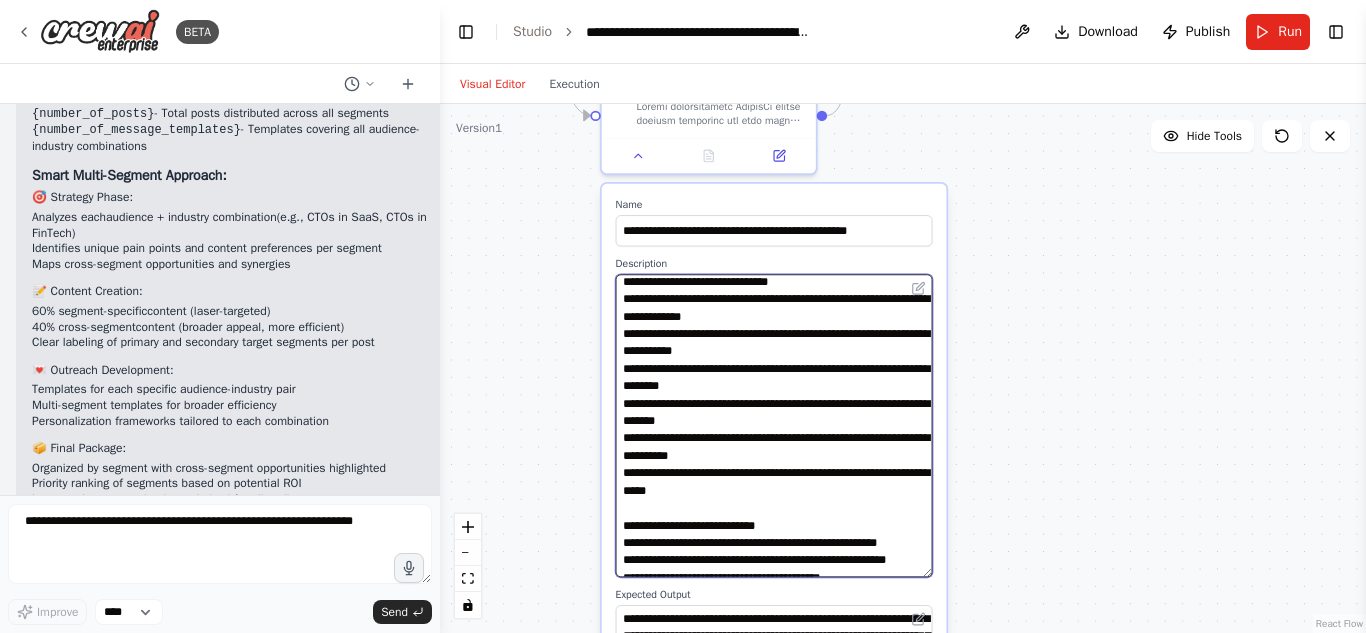 click on ".deletable-edge-delete-btn {
width: 20px;
height: 20px;
border: 0px solid #ffffff;
color: #6b7280;
background-color: #f8fafc;
cursor: pointer;
border-radius: 50%;
font-size: 12px;
padding: 3px;
display: flex;
align-items: center;
justify-content: center;
transition: all 0.2s cubic-bezier(0.4, 0, 0.2, 1);
box-shadow: 0 2px 4px rgba(0, 0, 0, 0.1);
}
.deletable-edge-delete-btn:hover {
background-color: #ef4444;
color: #ffffff;
border-color: #dc2626;
transform: scale(1.1);
box-shadow: 0 4px 12px rgba(239, 68, 68, 0.4);
}
.deletable-edge-delete-btn:active {
transform: scale(0.95);
box-shadow: 0 2px 4px rgba(239, 68, 68, 0.3);
}
LinkedIn Strategy Analyst gpt-4o-mini Read website content Name Save" at bounding box center (903, 368) 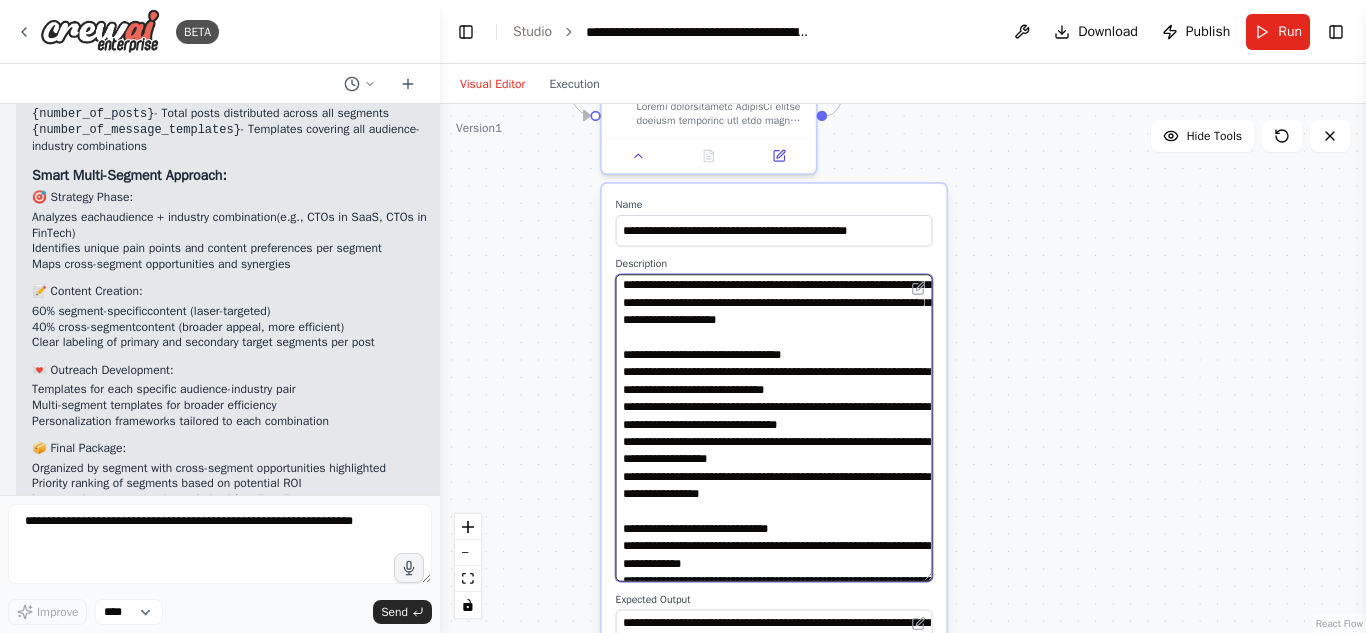 scroll, scrollTop: 0, scrollLeft: 0, axis: both 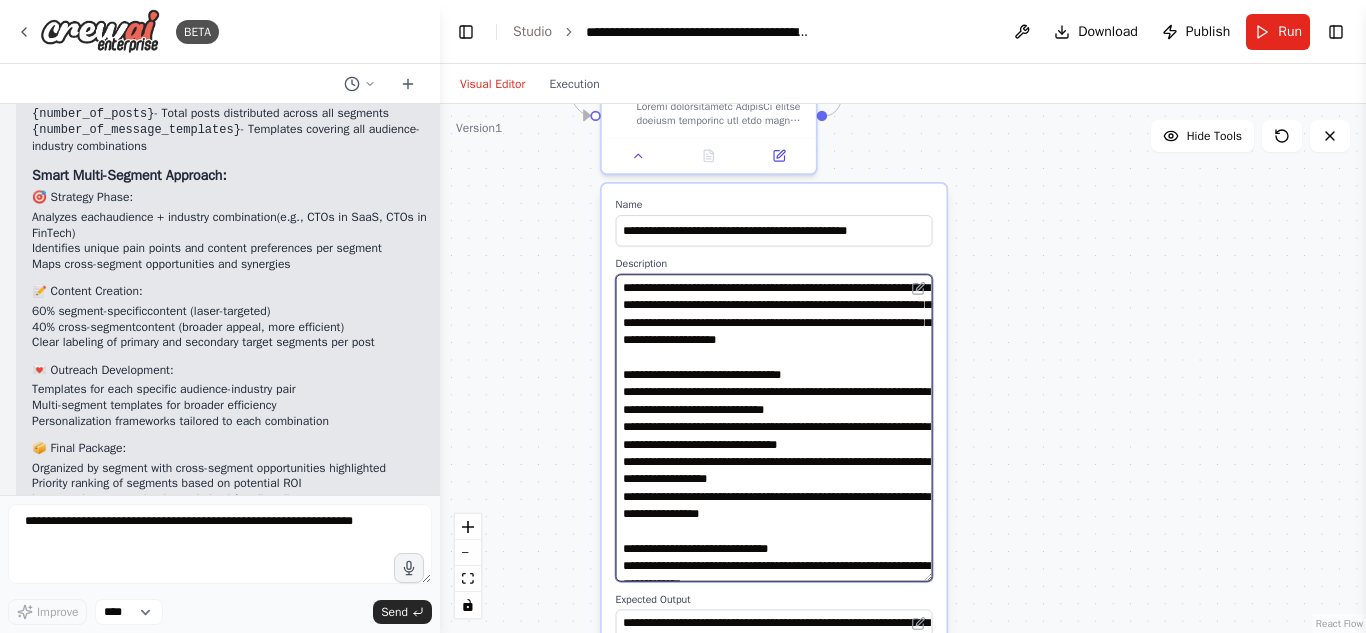 click at bounding box center (774, 427) 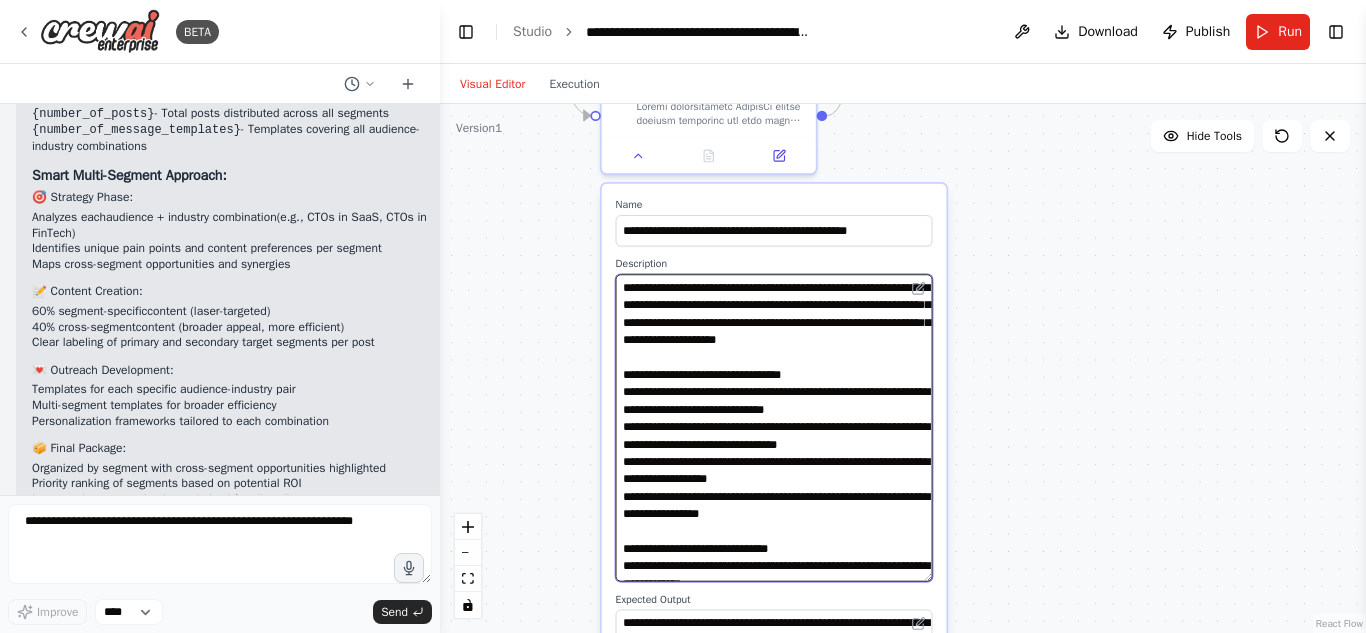 drag, startPoint x: 801, startPoint y: 326, endPoint x: 727, endPoint y: 323, distance: 74.06078 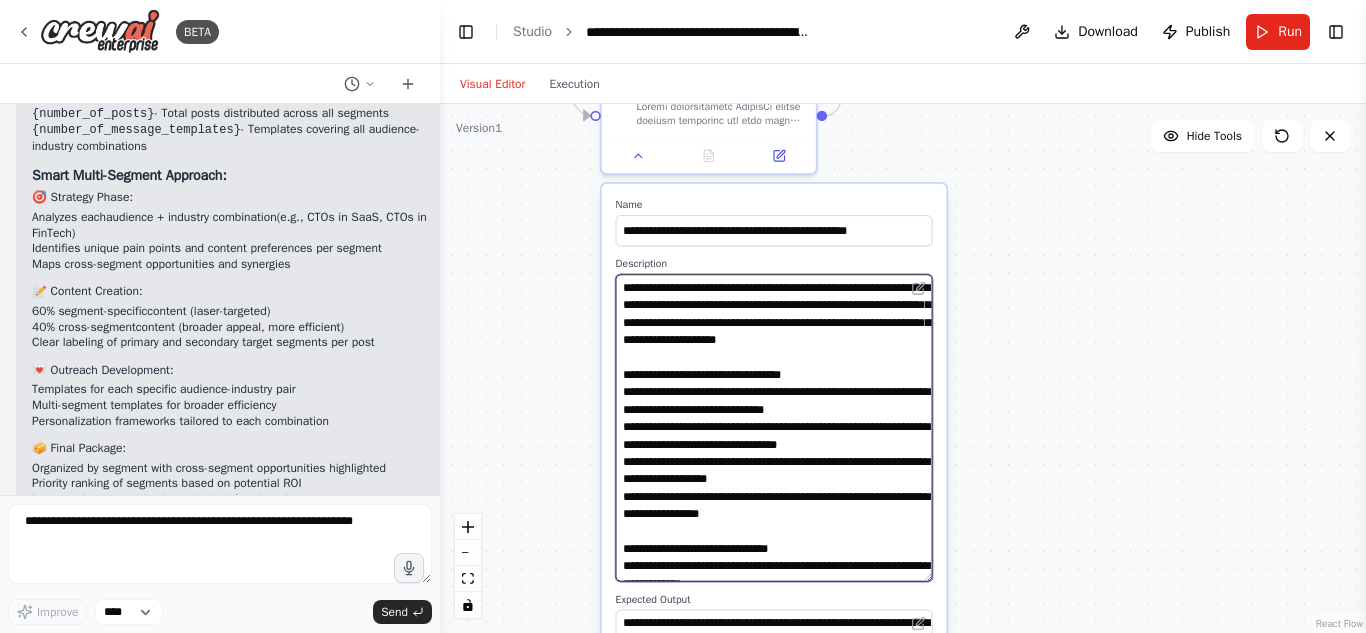 click at bounding box center [774, 427] 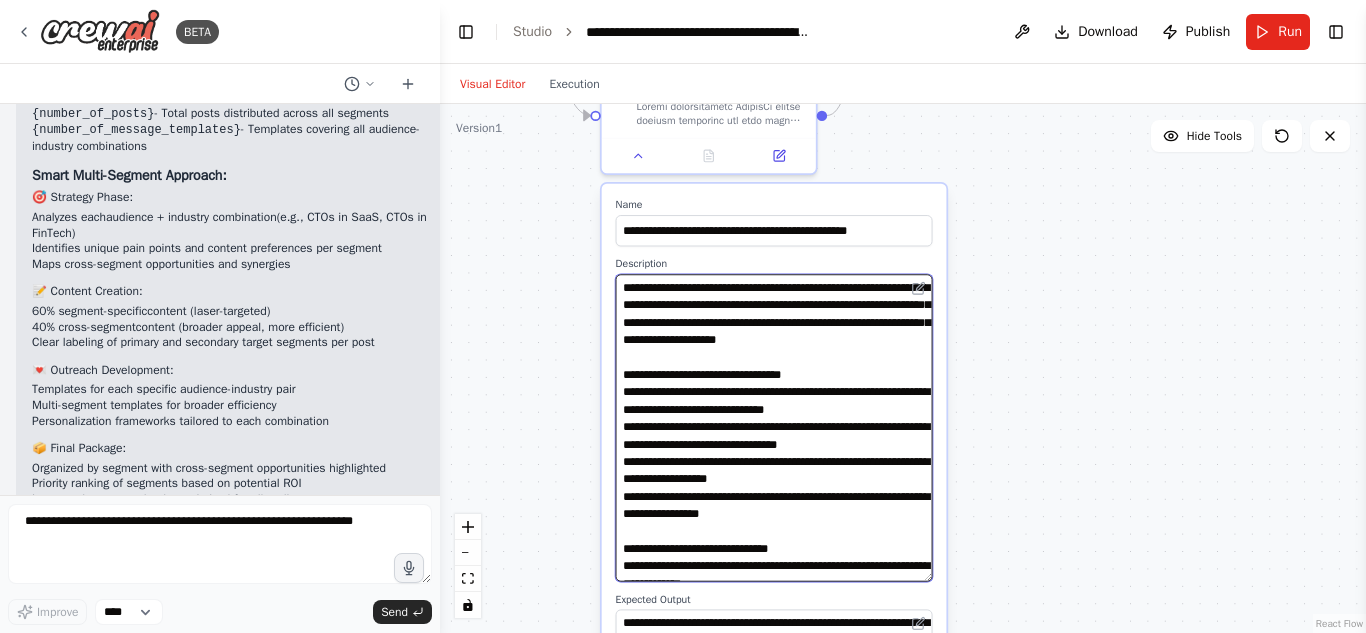 paste 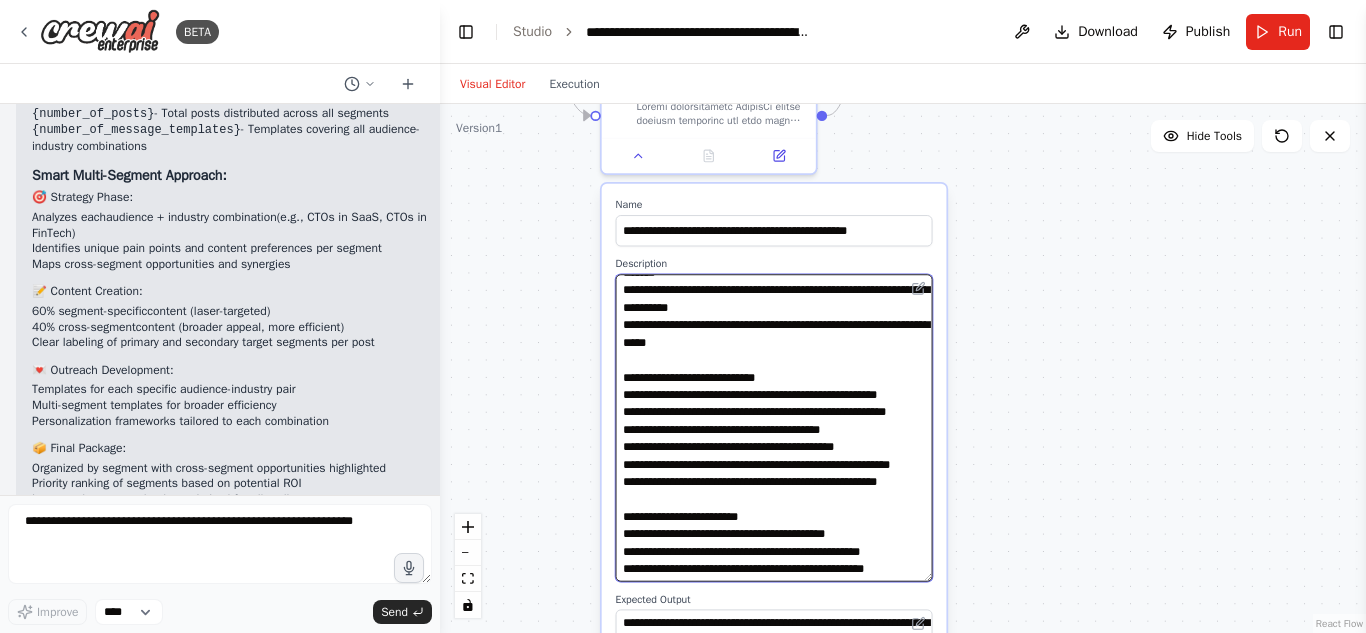 scroll, scrollTop: 637, scrollLeft: 0, axis: vertical 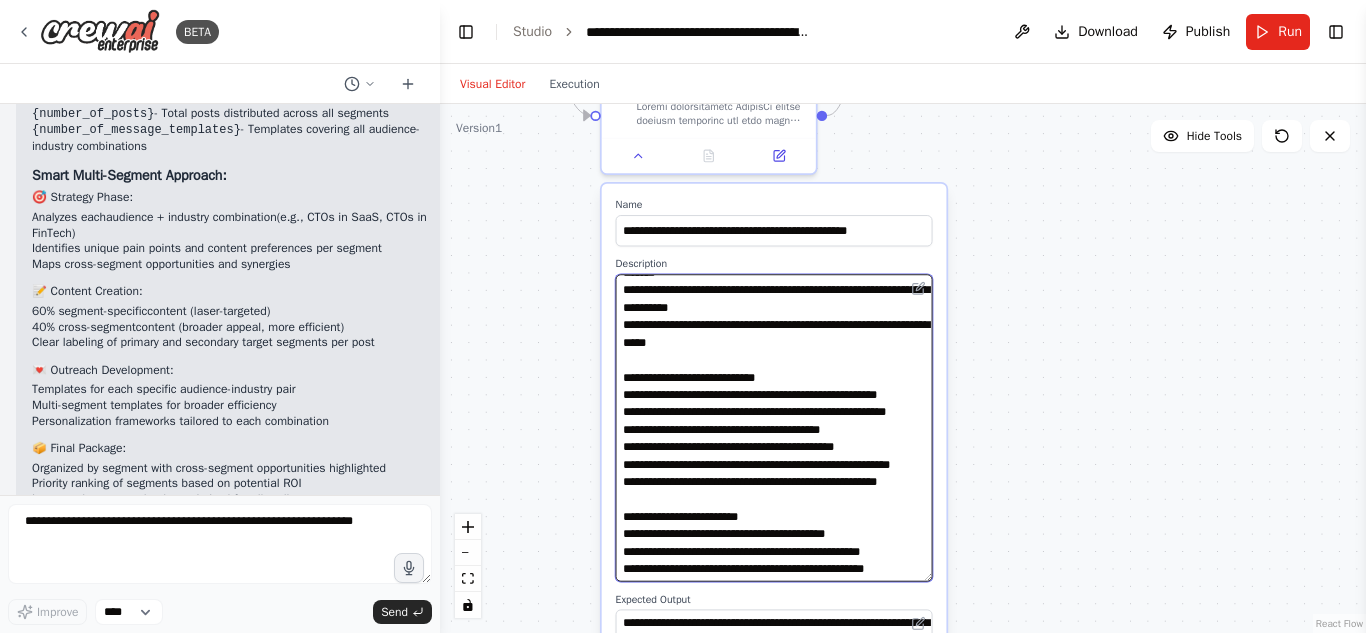 type on "**********" 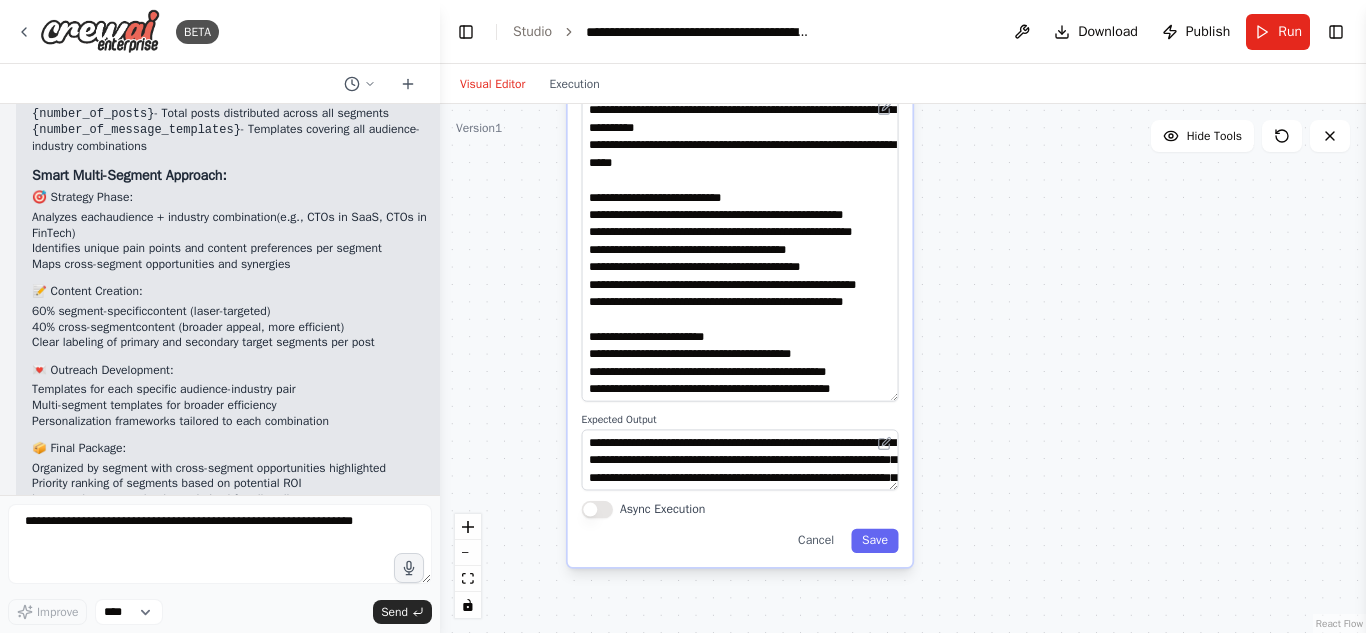 drag, startPoint x: 1081, startPoint y: 564, endPoint x: 1048, endPoint y: 347, distance: 219.49487 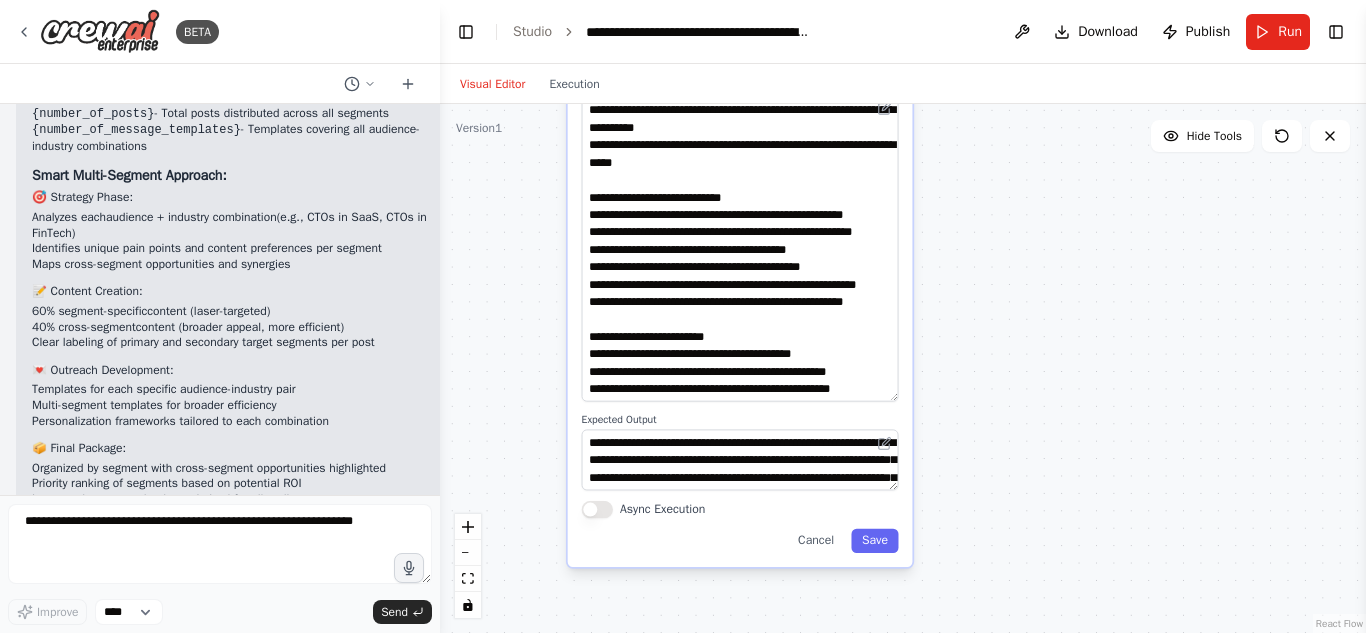 click on ".deletable-edge-delete-btn {
width: 20px;
height: 20px;
border: 0px solid #ffffff;
color: #6b7280;
background-color: #f8fafc;
cursor: pointer;
border-radius: 50%;
font-size: 12px;
padding: 3px;
display: flex;
align-items: center;
justify-content: center;
transition: all 0.2s cubic-bezier(0.4, 0, 0.2, 1);
box-shadow: 0 2px 4px rgba(0, 0, 0, 0.1);
}
.deletable-edge-delete-btn:hover {
background-color: #ef4444;
color: #ffffff;
border-color: #dc2626;
transform: scale(1.1);
box-shadow: 0 4px 12px rgba(239, 68, 68, 0.4);
}
.deletable-edge-delete-btn:active {
transform: scale(0.95);
box-shadow: 0 2px 4px rgba(239, 68, 68, 0.3);
}
LinkedIn Strategy Analyst gpt-4o-mini Read website content Name Save" at bounding box center (903, 368) 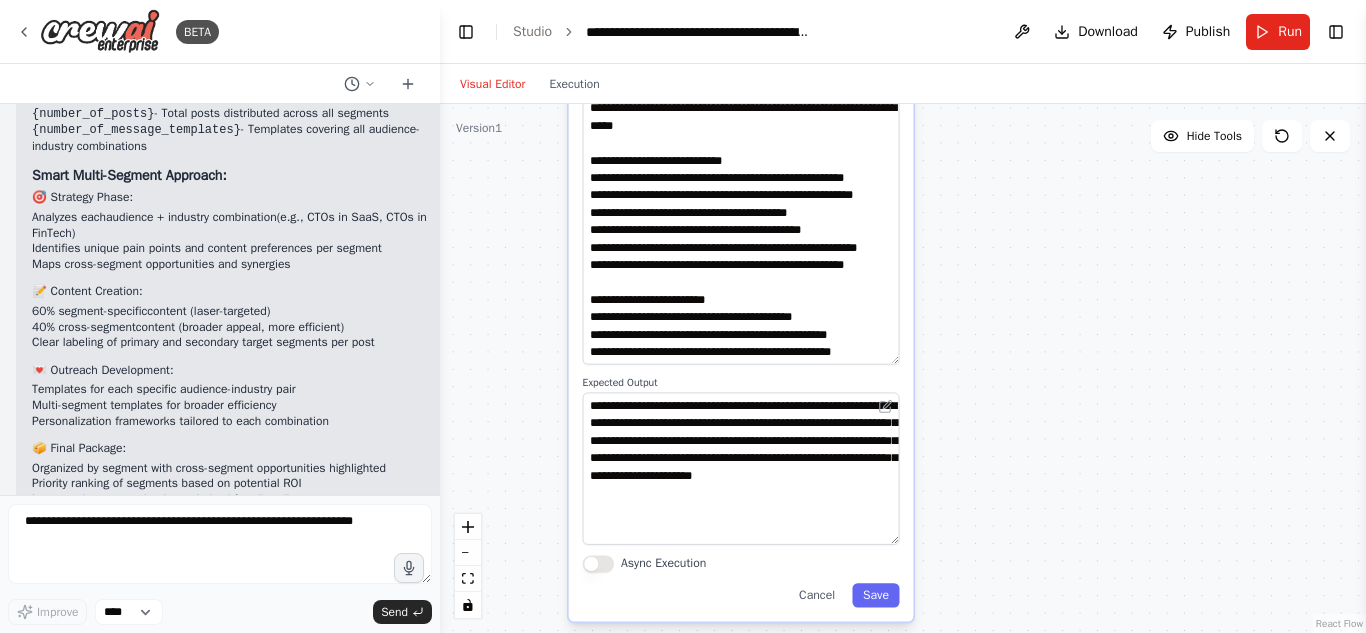 drag, startPoint x: 897, startPoint y: 464, endPoint x: 912, endPoint y: 540, distance: 77.46612 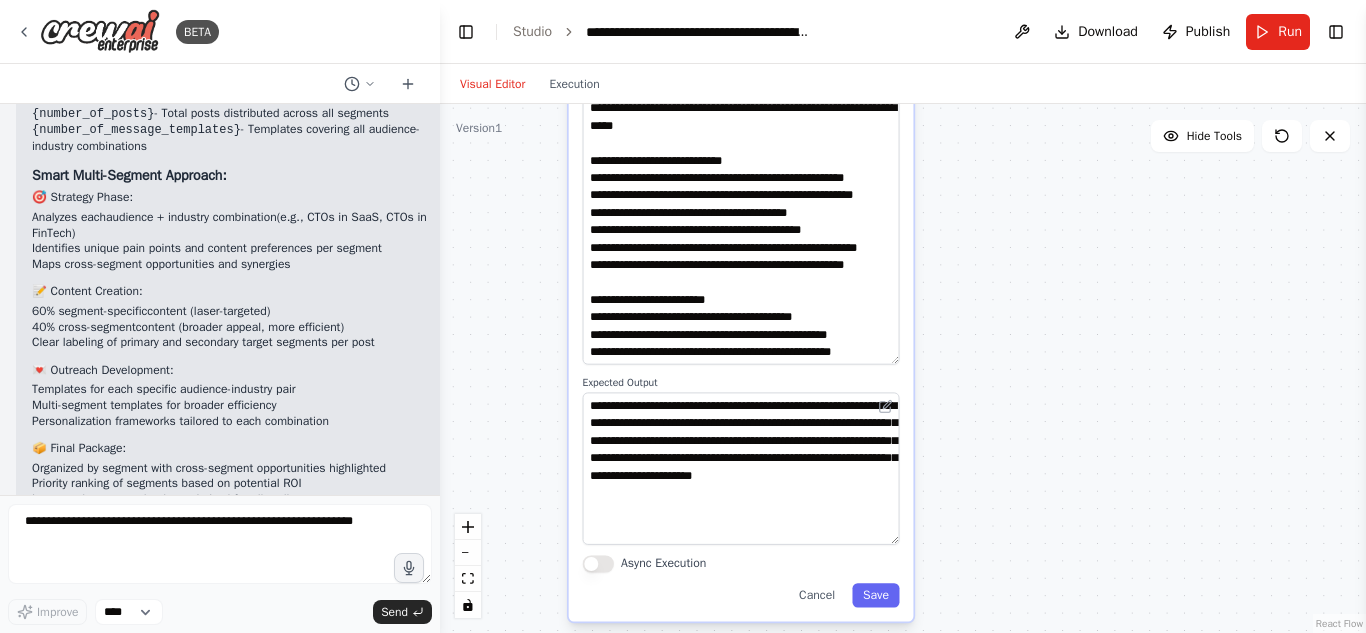 click on "**********" at bounding box center [741, 294] 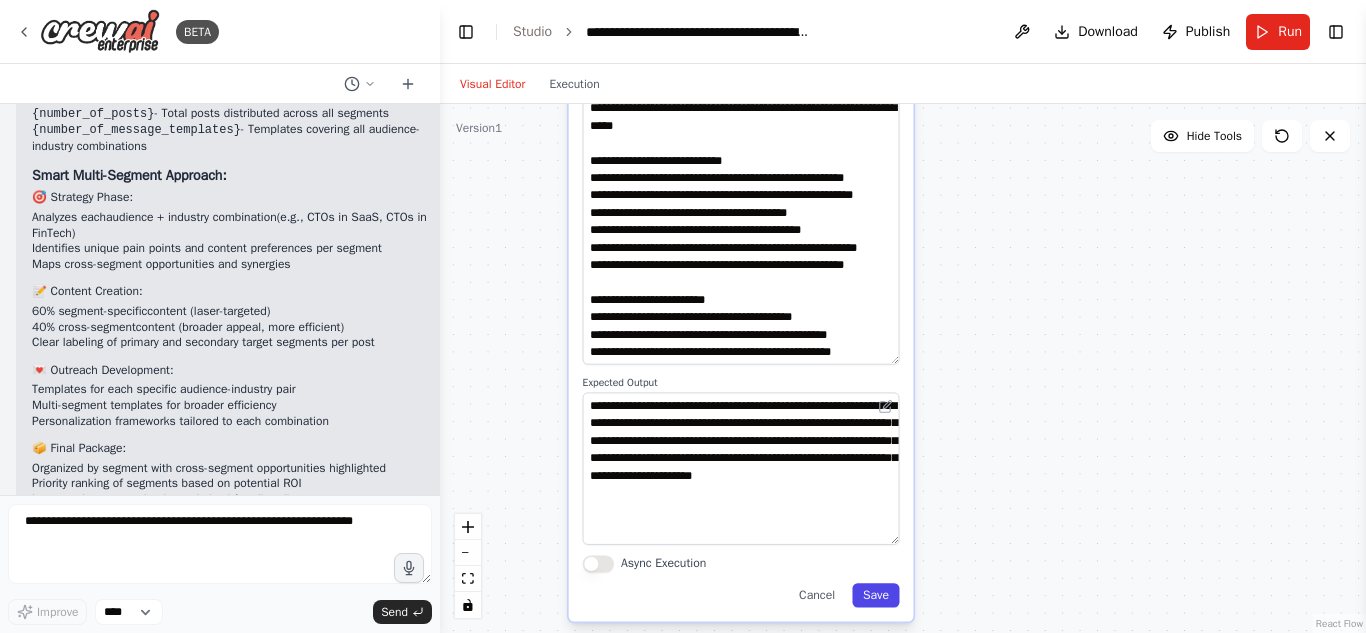 click on "Save" at bounding box center (876, 595) 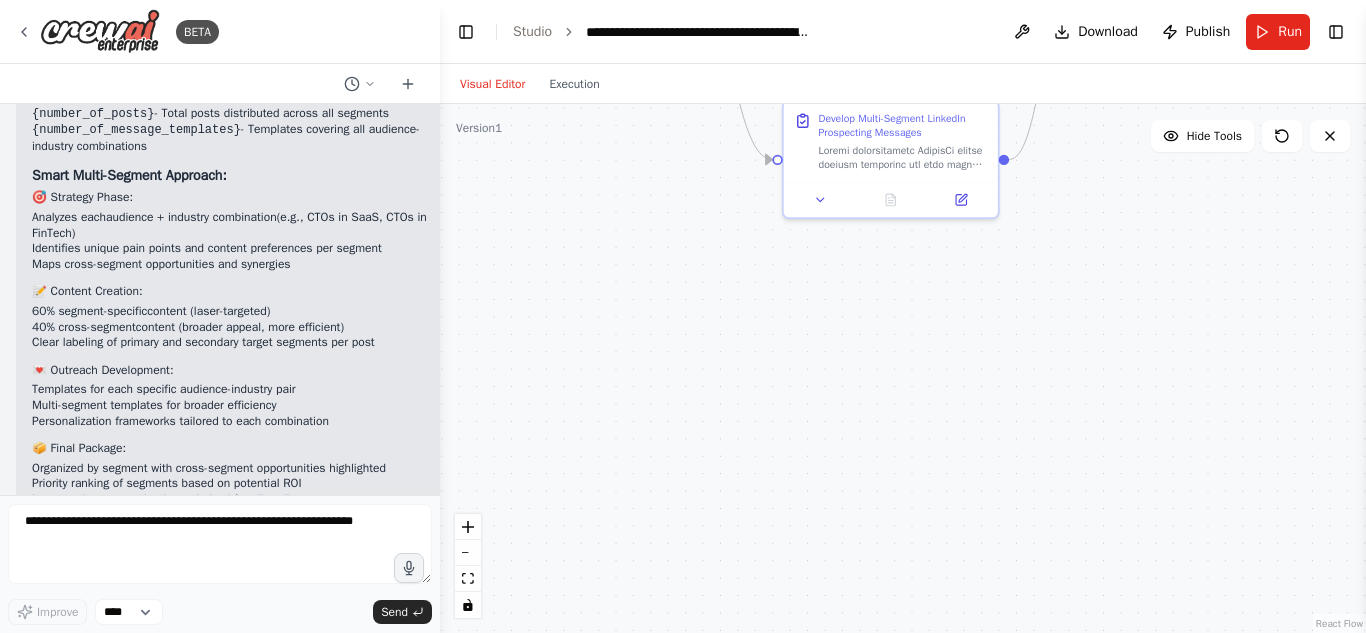drag, startPoint x: 683, startPoint y: 297, endPoint x: 898, endPoint y: 558, distance: 338.15085 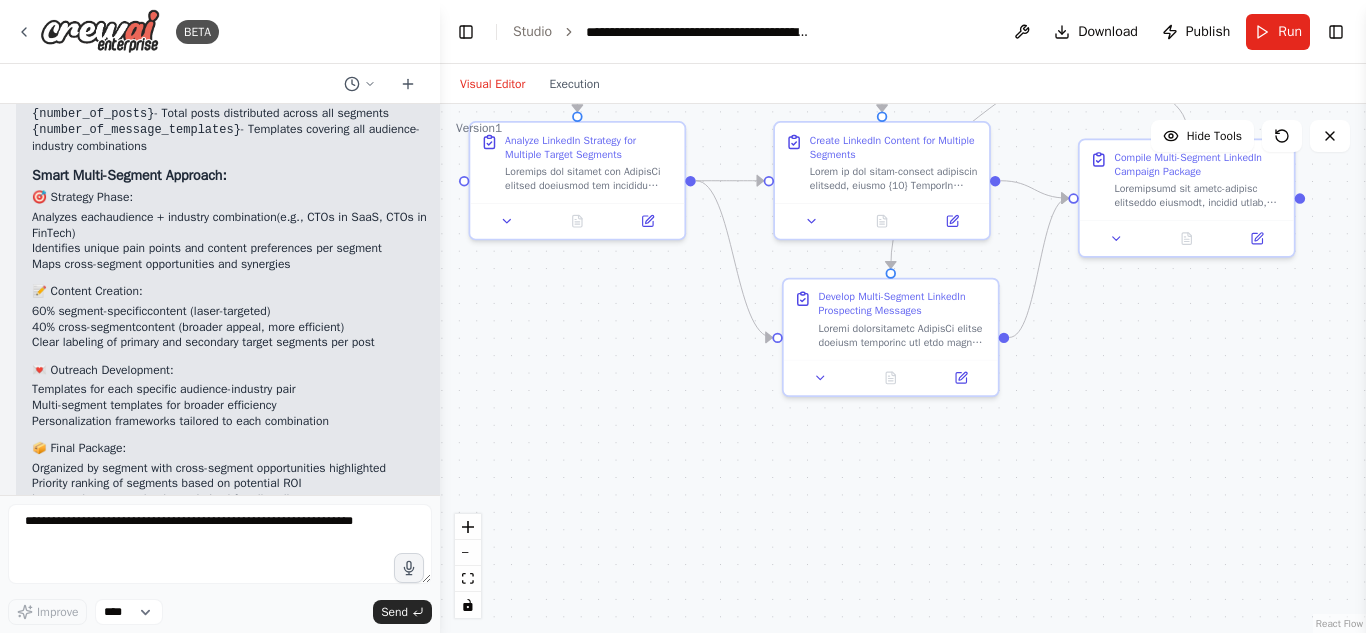 drag, startPoint x: 674, startPoint y: 319, endPoint x: 667, endPoint y: 550, distance: 231.10603 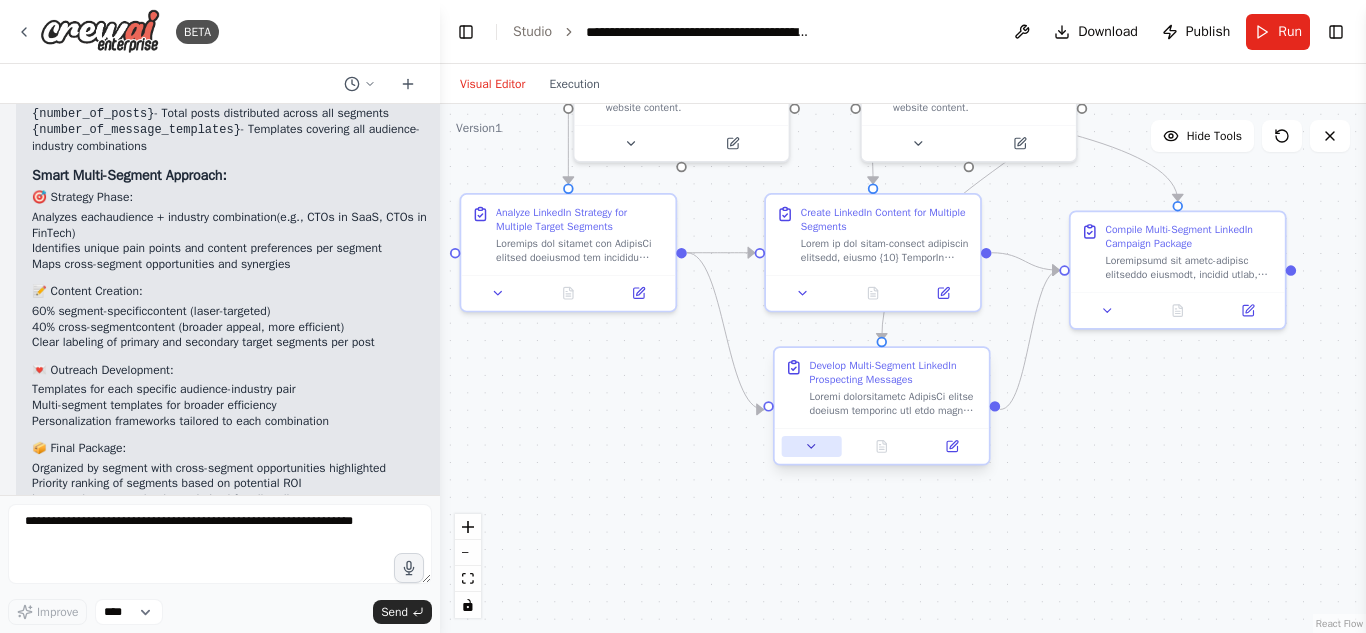 click at bounding box center [812, 446] 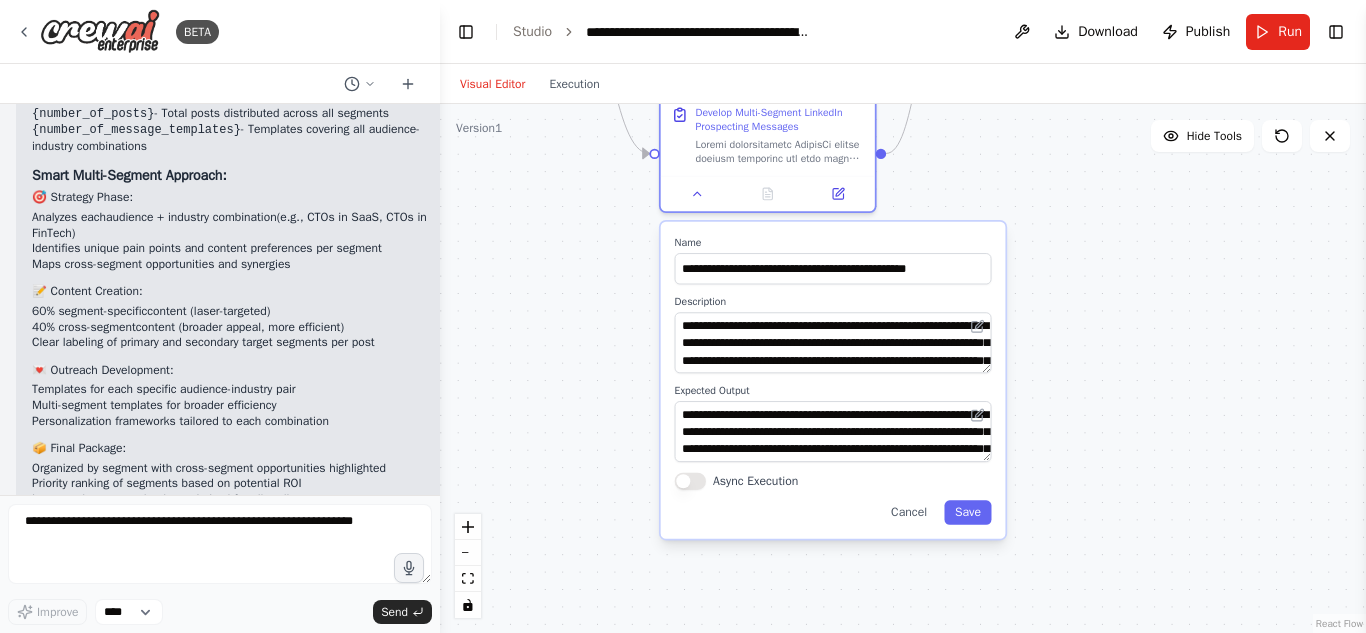 drag, startPoint x: 665, startPoint y: 517, endPoint x: 551, endPoint y: 261, distance: 280.23563 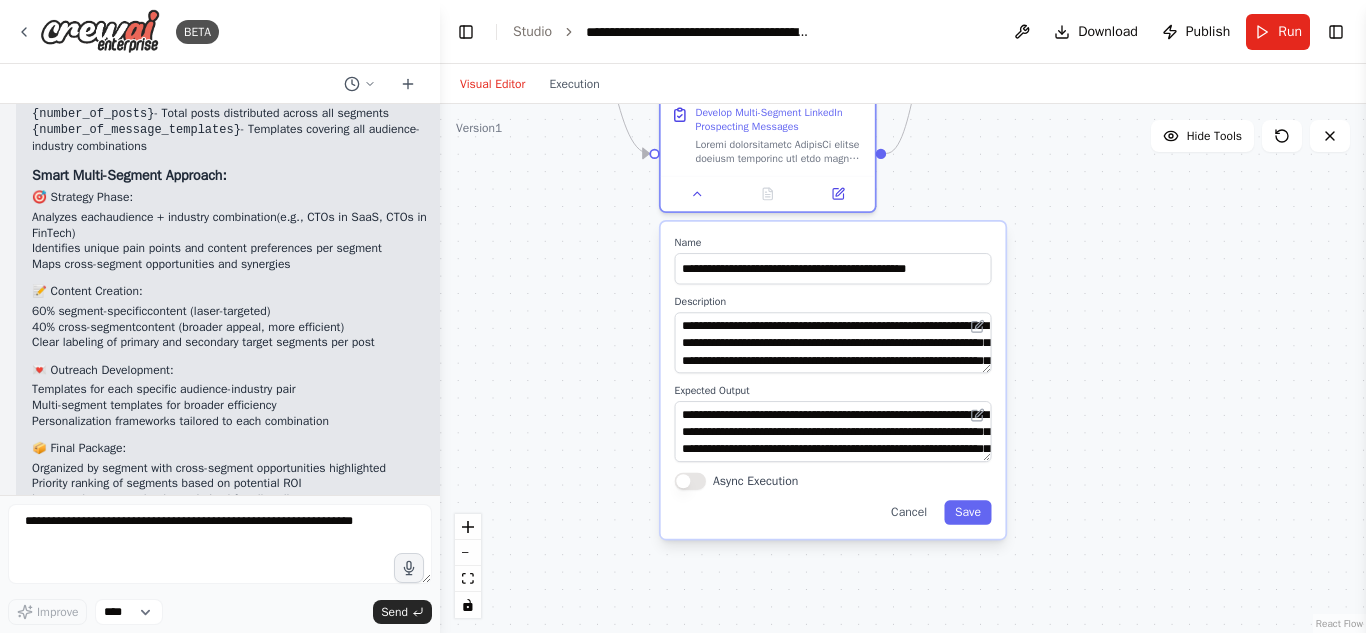 click on ".deletable-edge-delete-btn {
width: 20px;
height: 20px;
border: 0px solid #ffffff;
color: #6b7280;
background-color: #f8fafc;
cursor: pointer;
border-radius: 50%;
font-size: 12px;
padding: 3px;
display: flex;
align-items: center;
justify-content: center;
transition: all 0.2s cubic-bezier(0.4, 0, 0.2, 1);
box-shadow: 0 2px 4px rgba(0, 0, 0, 0.1);
}
.deletable-edge-delete-btn:hover {
background-color: #ef4444;
color: #ffffff;
border-color: #dc2626;
transform: scale(1.1);
box-shadow: 0 4px 12px rgba(239, 68, 68, 0.4);
}
.deletable-edge-delete-btn:active {
transform: scale(0.95);
box-shadow: 0 2px 4px rgba(239, 68, 68, 0.3);
}
LinkedIn Strategy Analyst gpt-4o-mini Read website content Name Save" at bounding box center (903, 368) 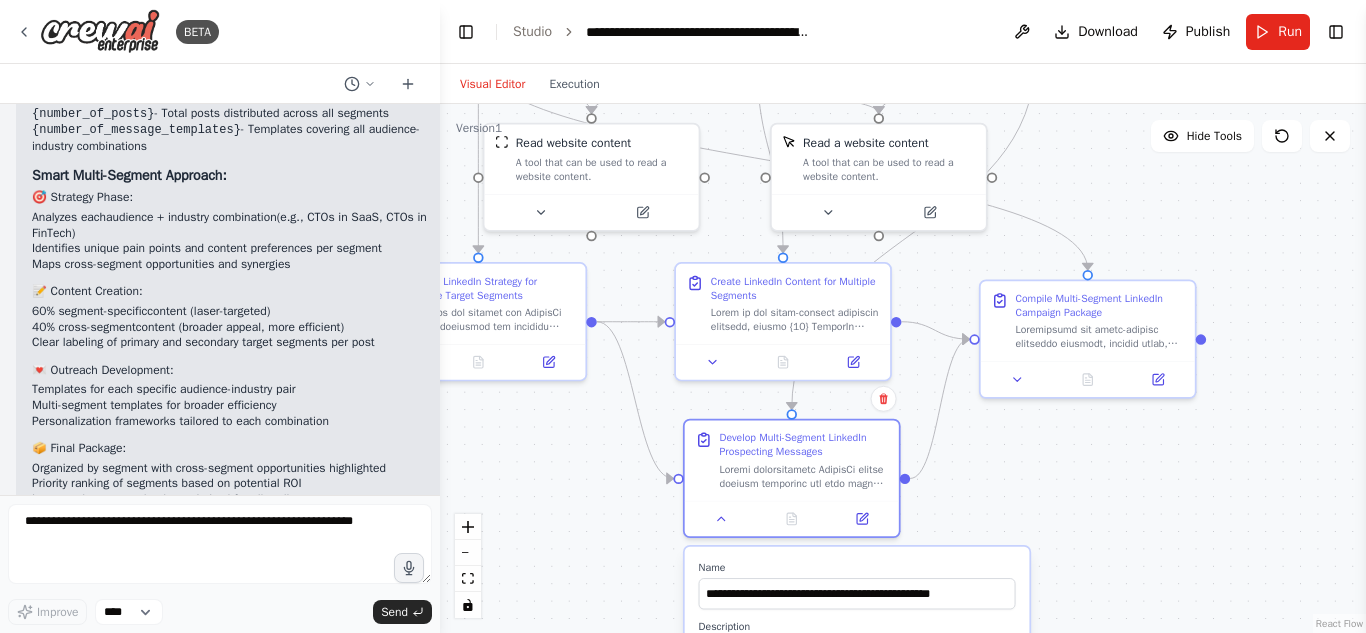 drag, startPoint x: 1098, startPoint y: 325, endPoint x: 1118, endPoint y: 619, distance: 294.67947 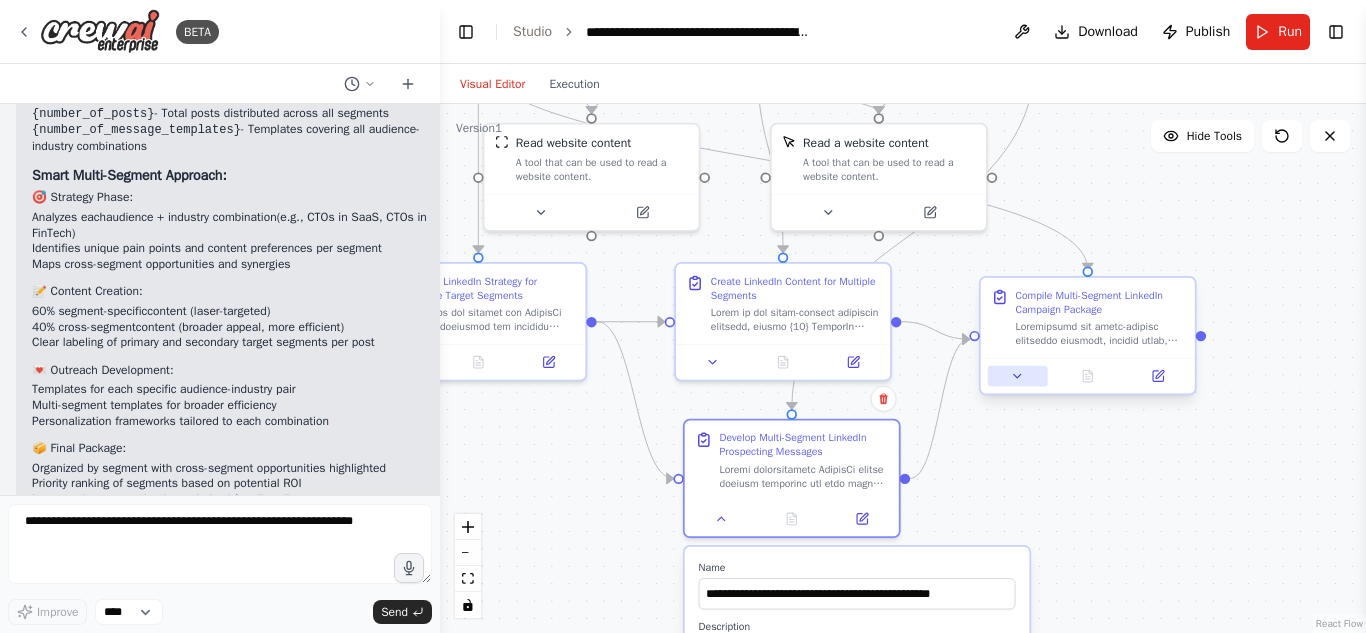click 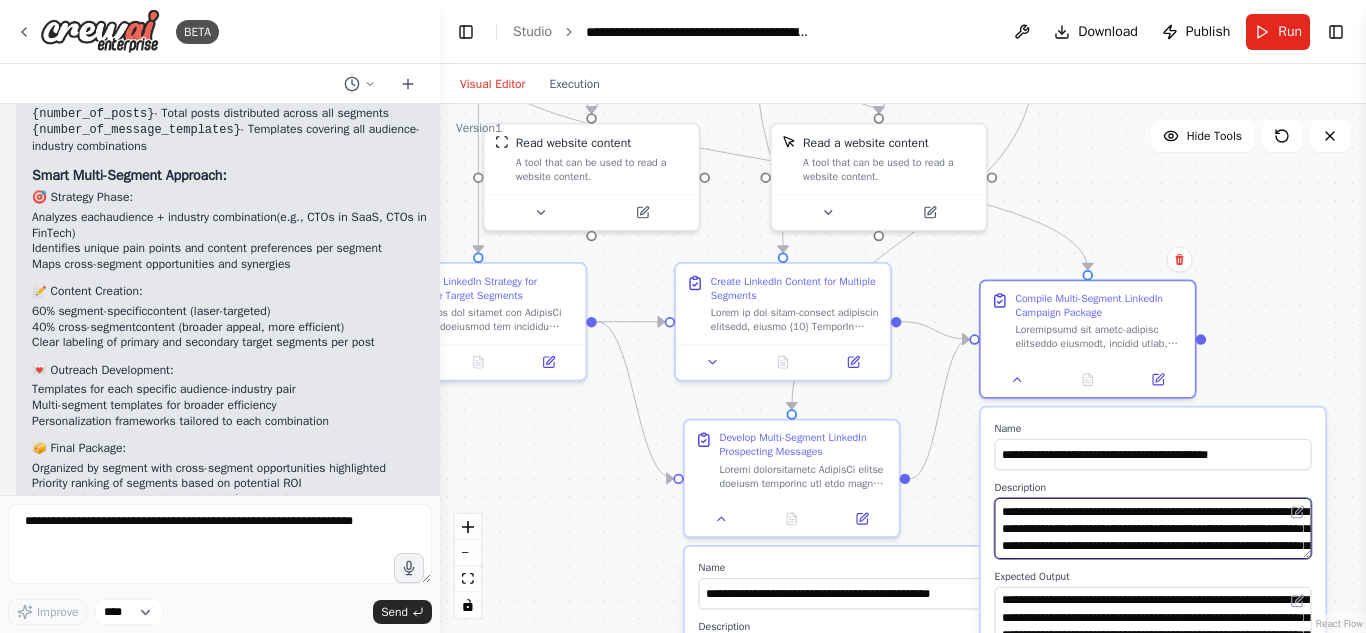 drag, startPoint x: 1309, startPoint y: 558, endPoint x: 1308, endPoint y: 579, distance: 21.023796 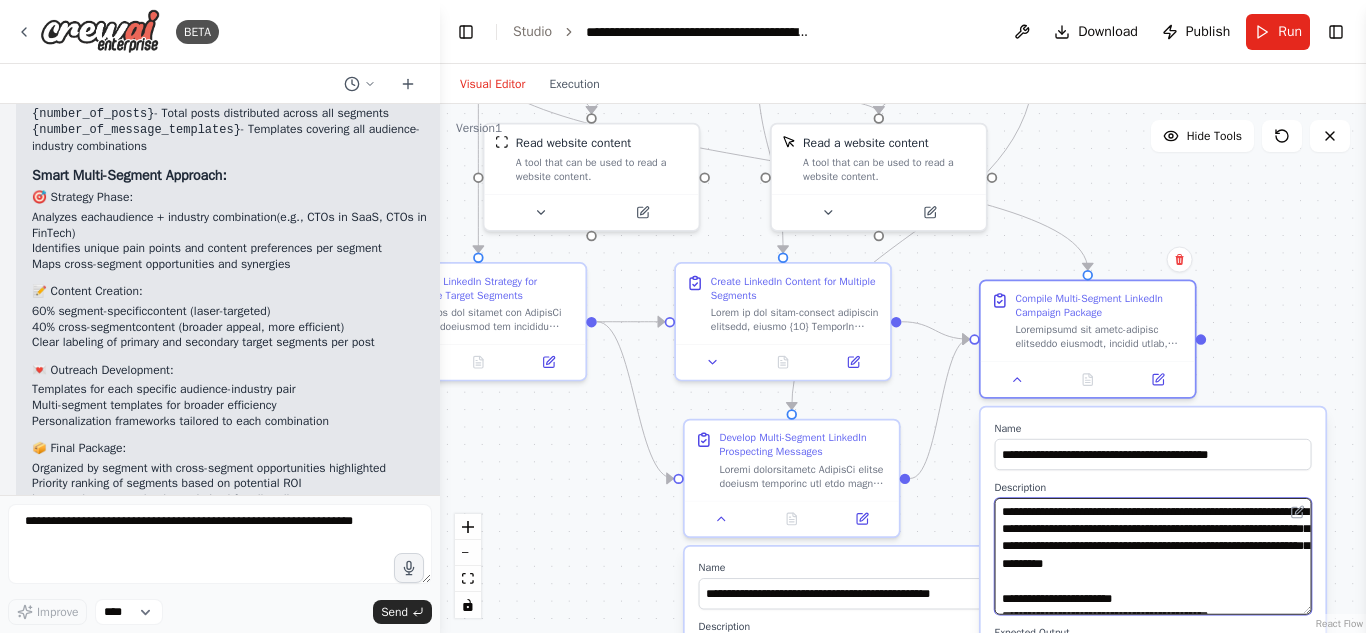 drag, startPoint x: 1308, startPoint y: 555, endPoint x: 1308, endPoint y: 610, distance: 55 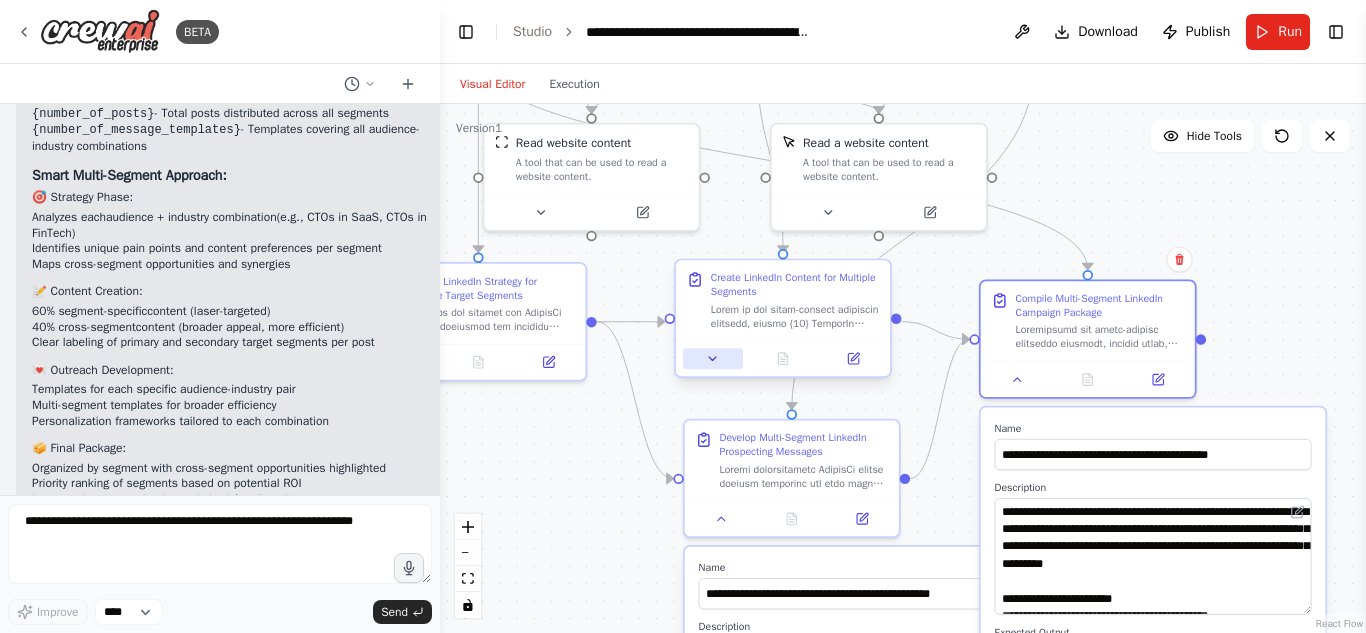 click 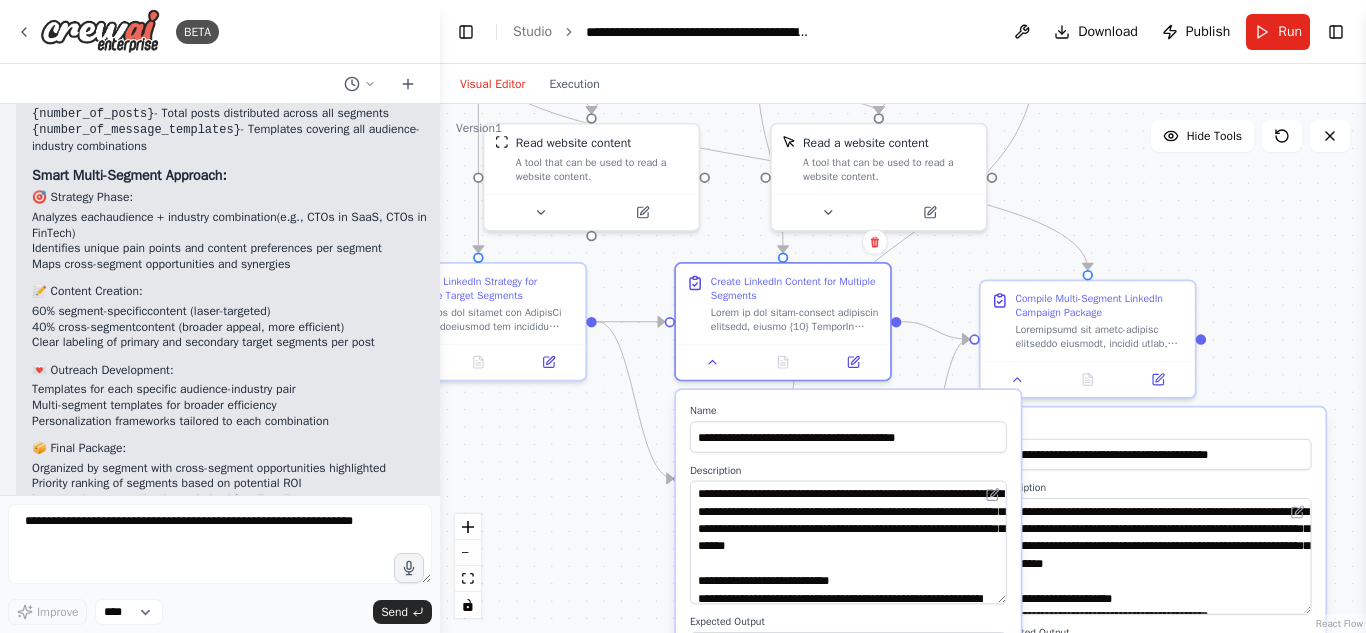 drag, startPoint x: 1005, startPoint y: 534, endPoint x: 1019, endPoint y: 596, distance: 63.560993 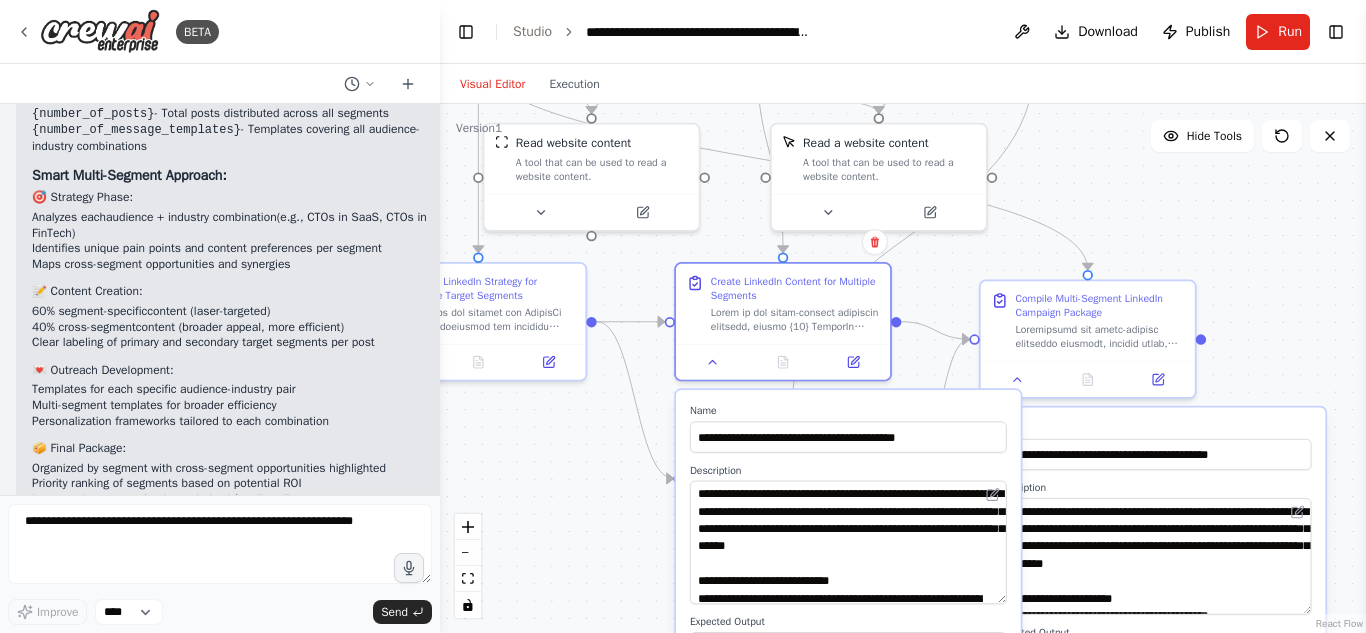 click on "**********" at bounding box center (848, 580) 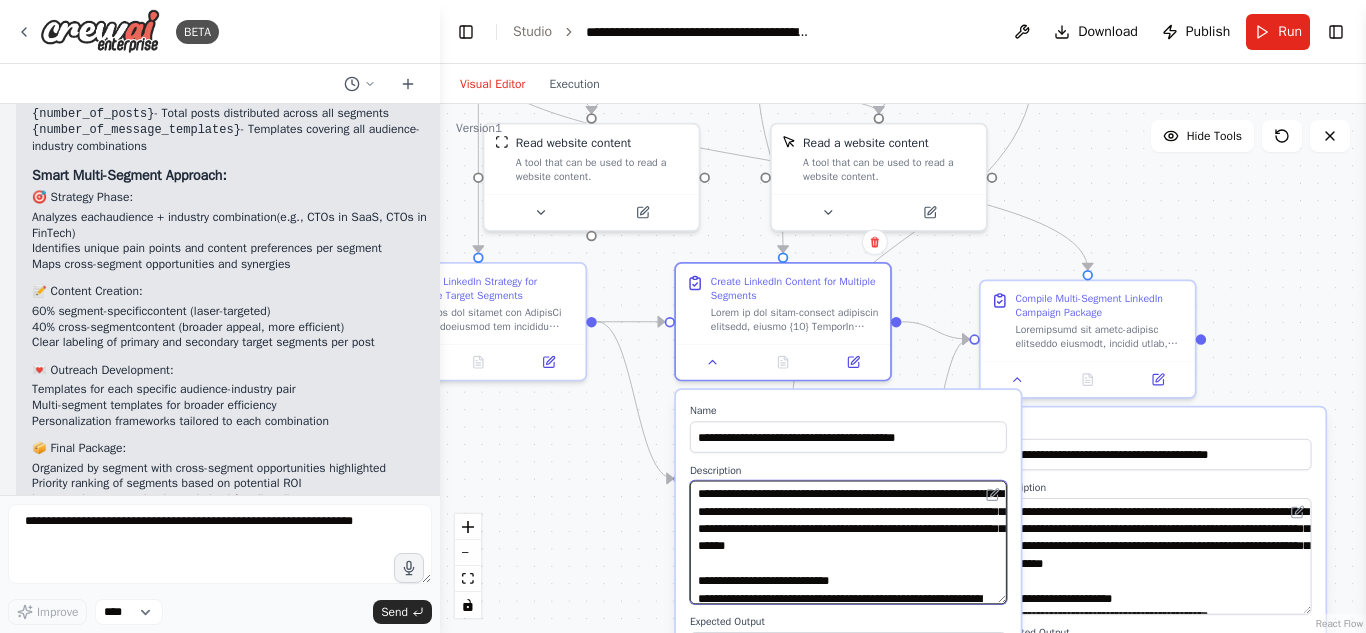 drag, startPoint x: 819, startPoint y: 546, endPoint x: 700, endPoint y: 540, distance: 119.15116 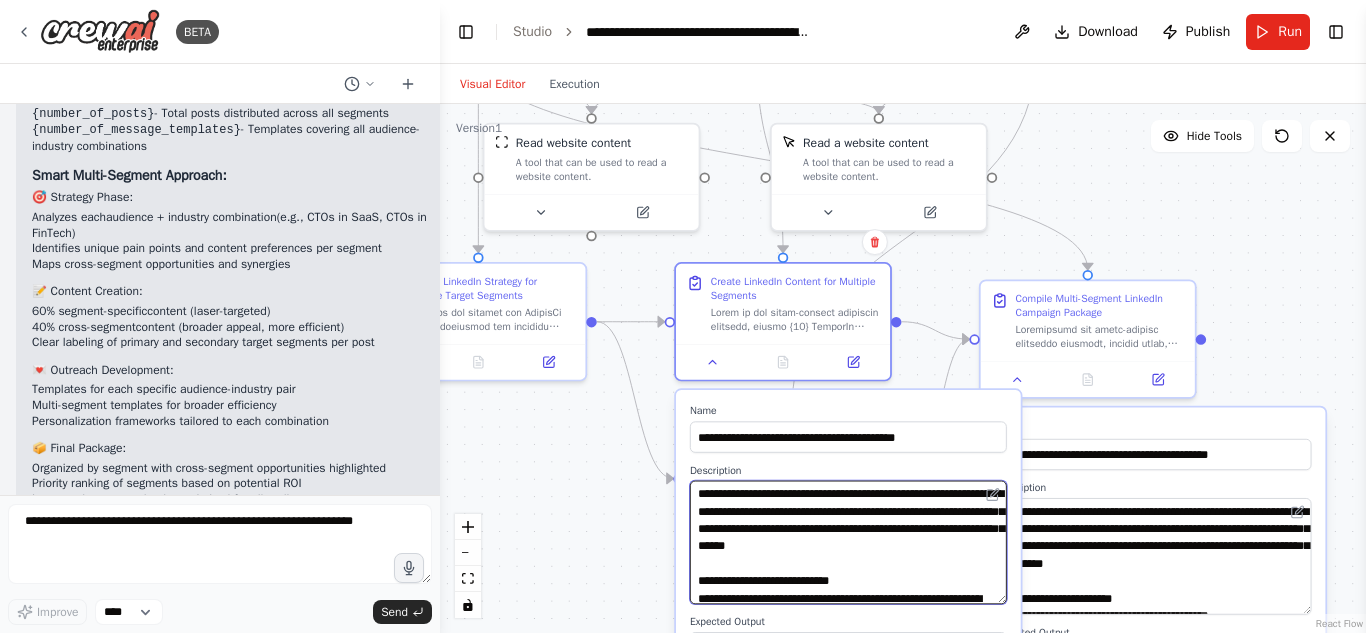 click at bounding box center (848, 543) 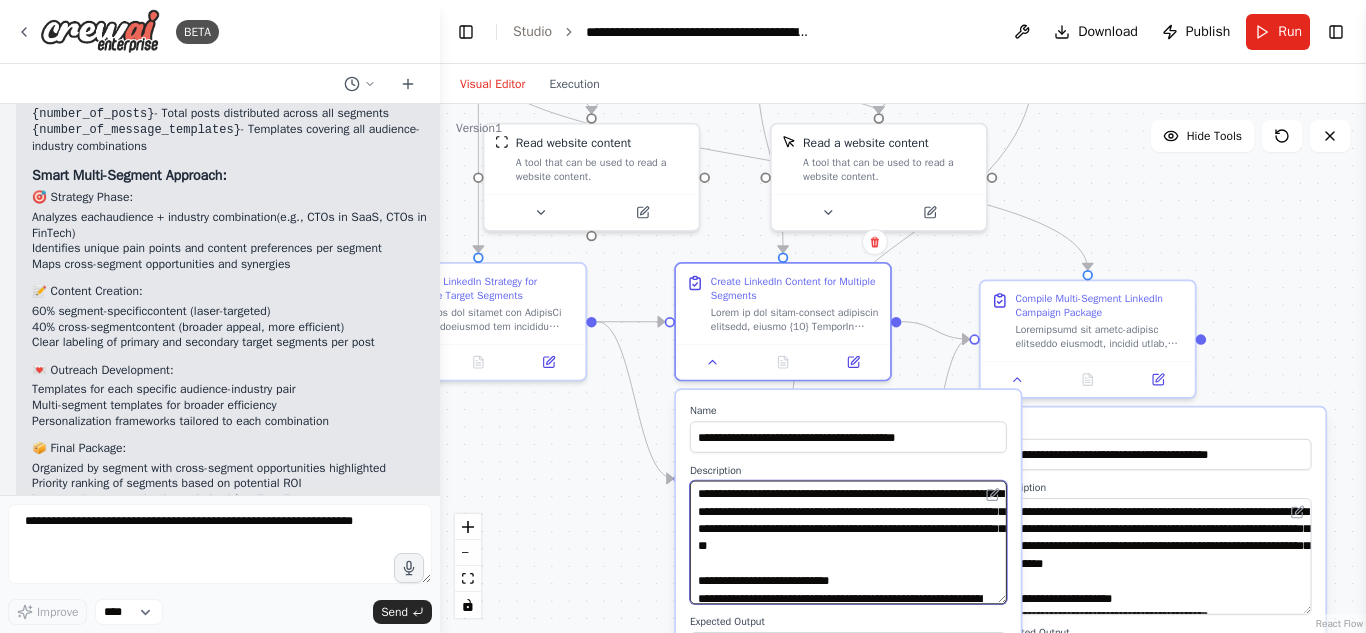 type on "**********" 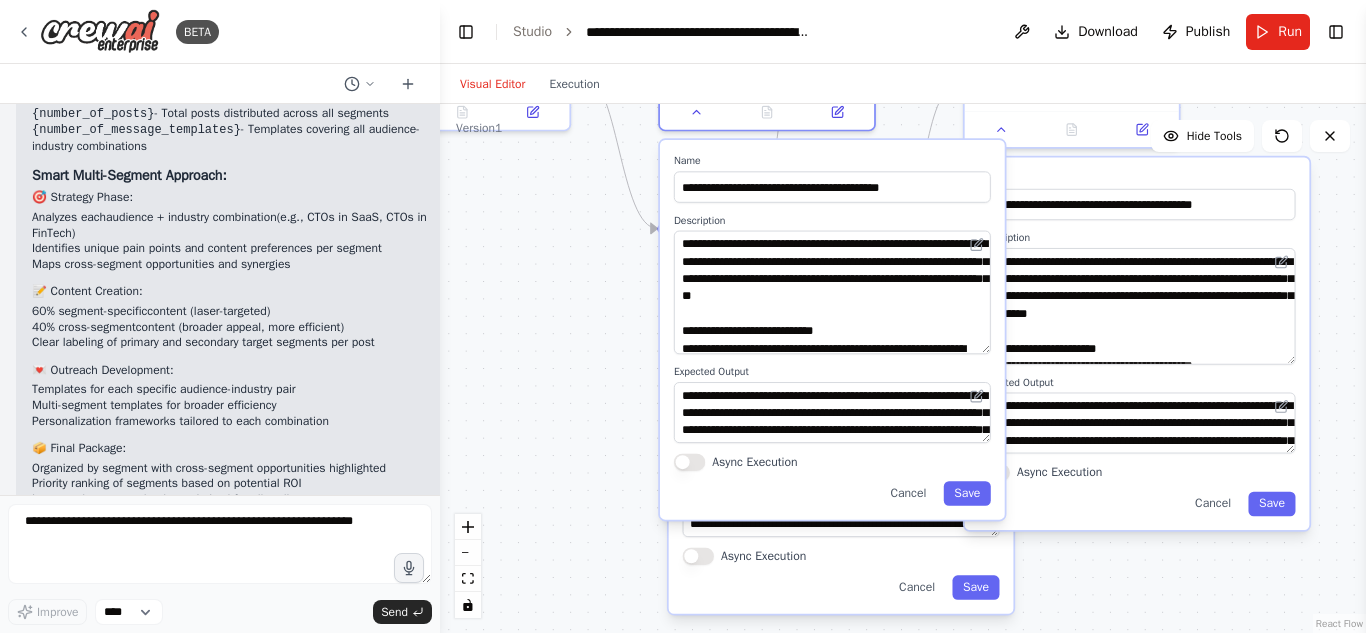 drag, startPoint x: 564, startPoint y: 560, endPoint x: 530, endPoint y: 278, distance: 284.04224 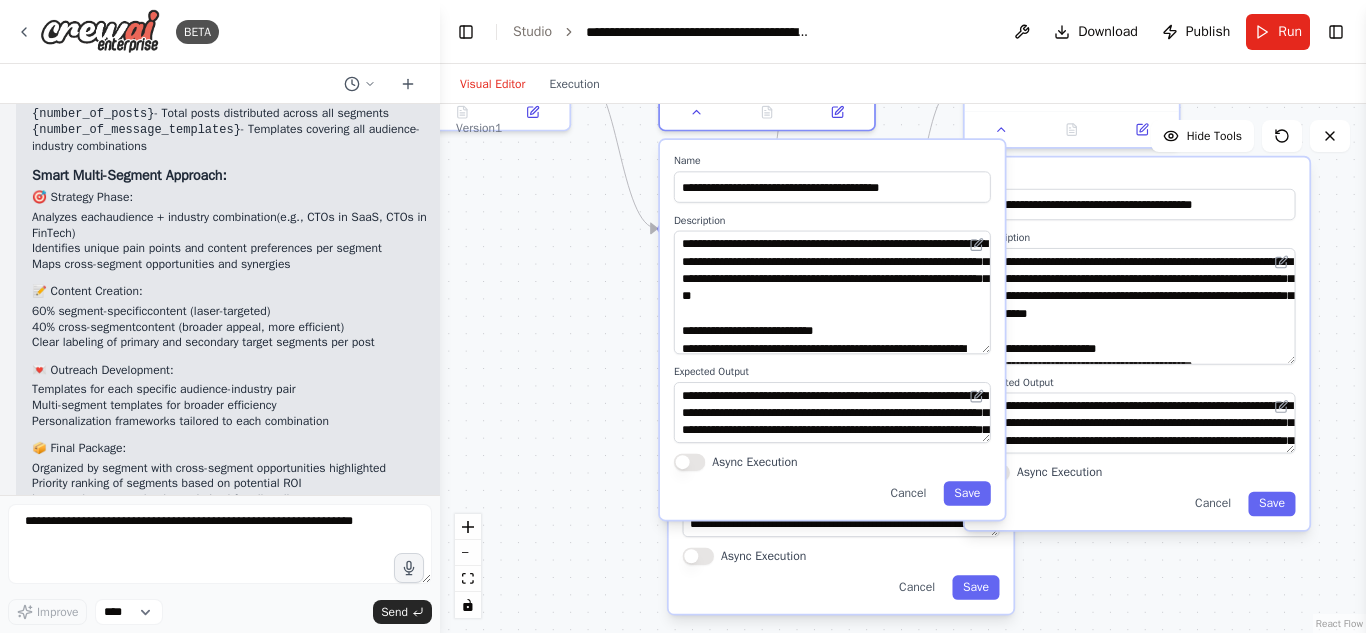 click on ".deletable-edge-delete-btn {
width: 20px;
height: 20px;
border: 0px solid #ffffff;
color: #6b7280;
background-color: #f8fafc;
cursor: pointer;
border-radius: 50%;
font-size: 12px;
padding: 3px;
display: flex;
align-items: center;
justify-content: center;
transition: all 0.2s cubic-bezier(0.4, 0, 0.2, 1);
box-shadow: 0 2px 4px rgba(0, 0, 0, 0.1);
}
.deletable-edge-delete-btn:hover {
background-color: #ef4444;
color: #ffffff;
border-color: #dc2626;
transform: scale(1.1);
box-shadow: 0 4px 12px rgba(239, 68, 68, 0.4);
}
.deletable-edge-delete-btn:active {
transform: scale(0.95);
box-shadow: 0 2px 4px rgba(239, 68, 68, 0.3);
}
LinkedIn Strategy Analyst gpt-4o-mini Read website content Name Save" at bounding box center (903, 368) 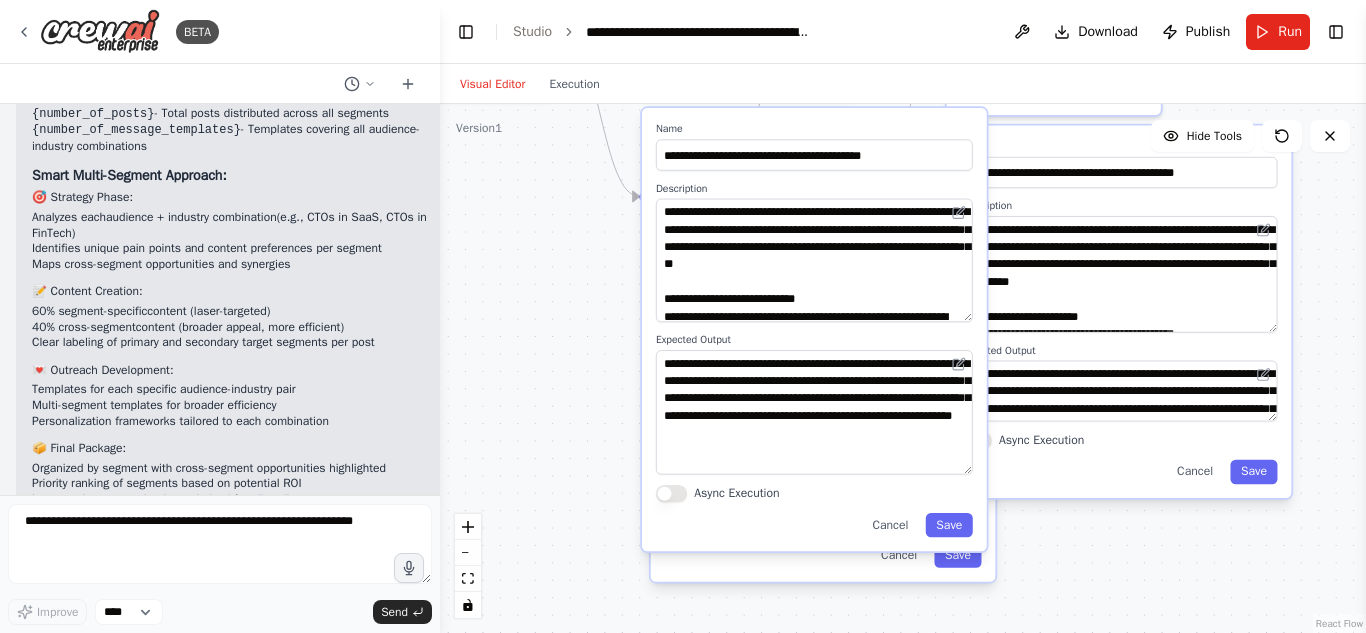 drag, startPoint x: 969, startPoint y: 406, endPoint x: 980, endPoint y: 469, distance: 63.953106 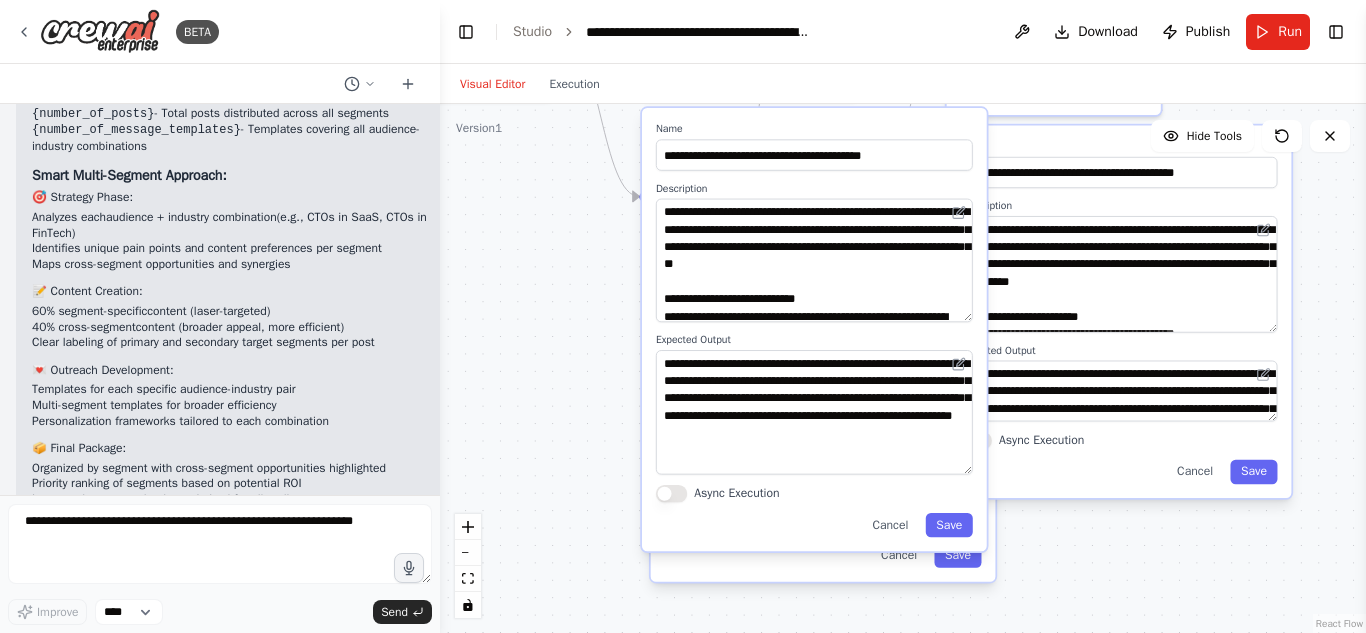 click on "**********" at bounding box center (814, 329) 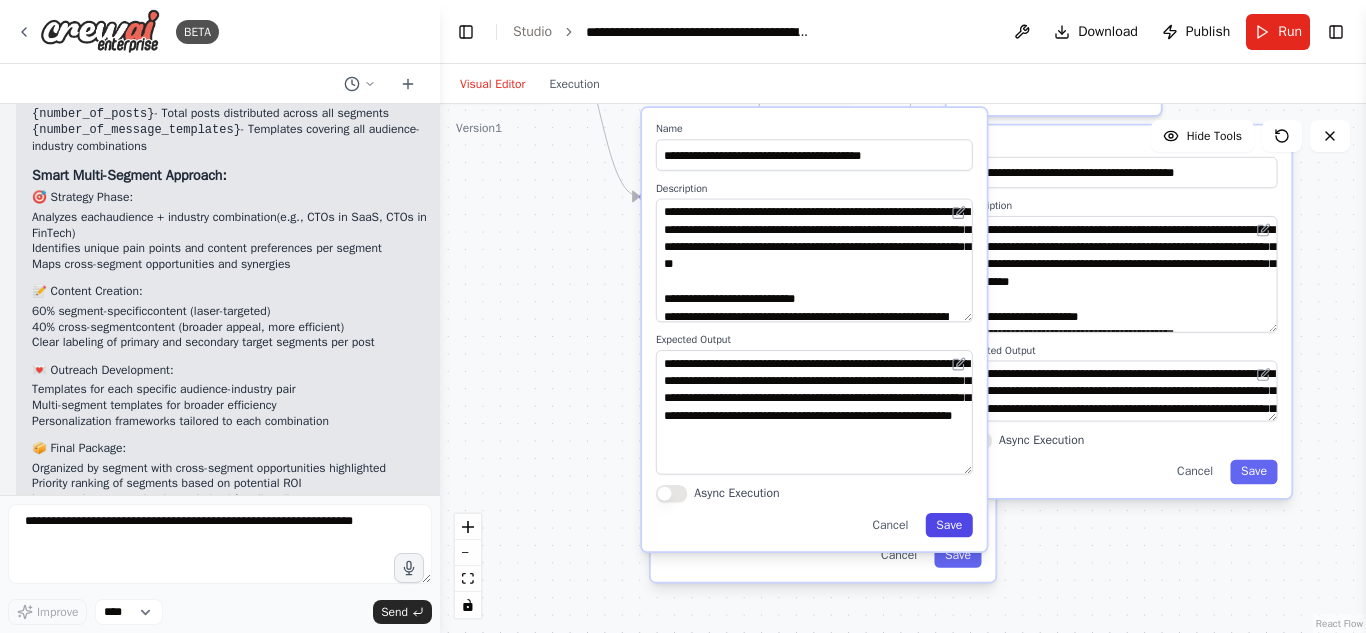 click on "Save" at bounding box center (949, 525) 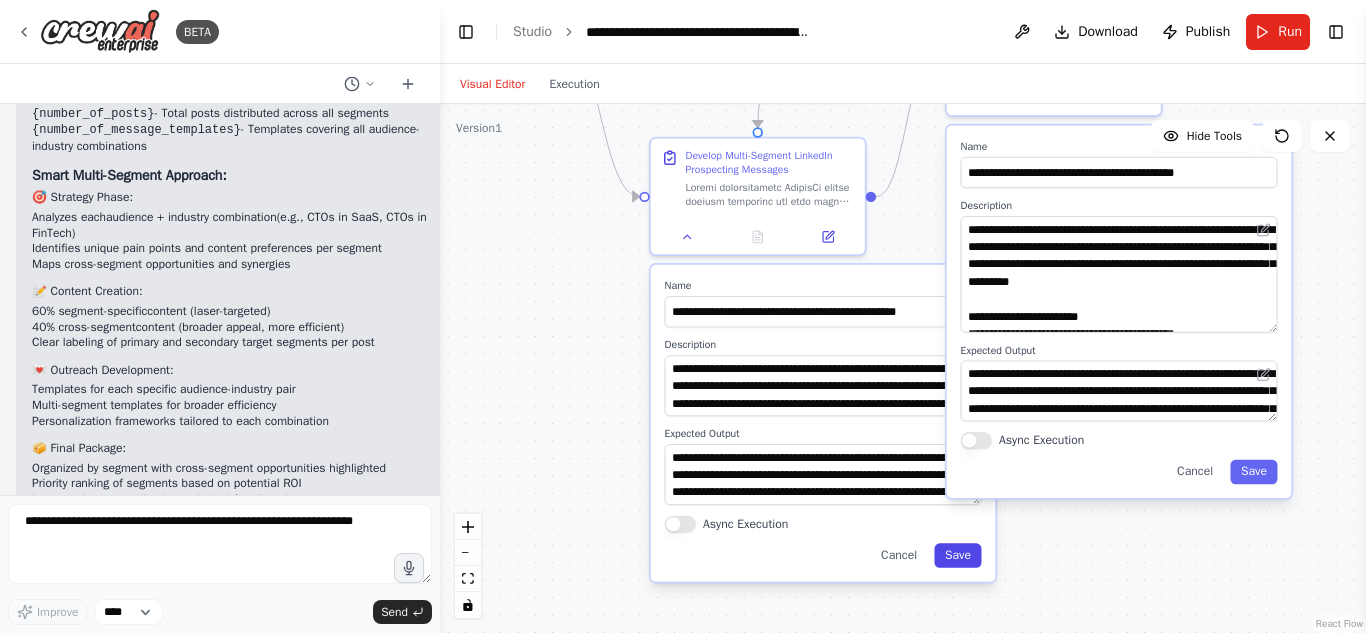click on "Save" at bounding box center [958, 555] 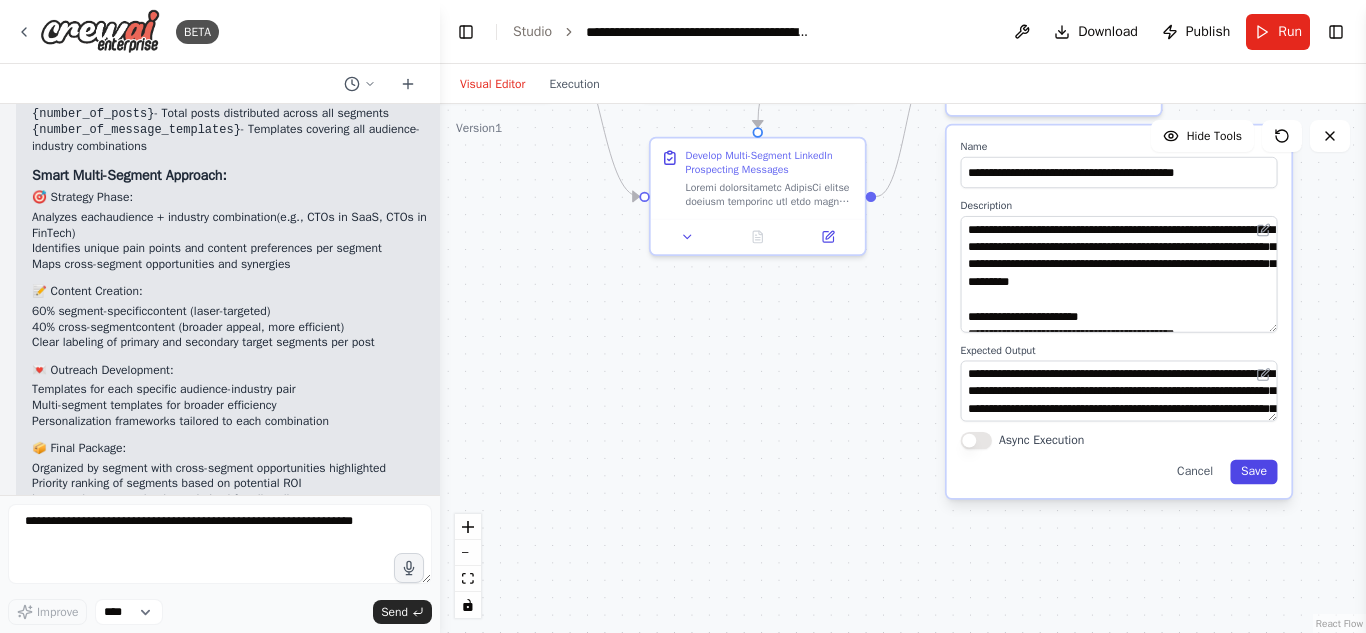 click on "Save" at bounding box center (1254, 472) 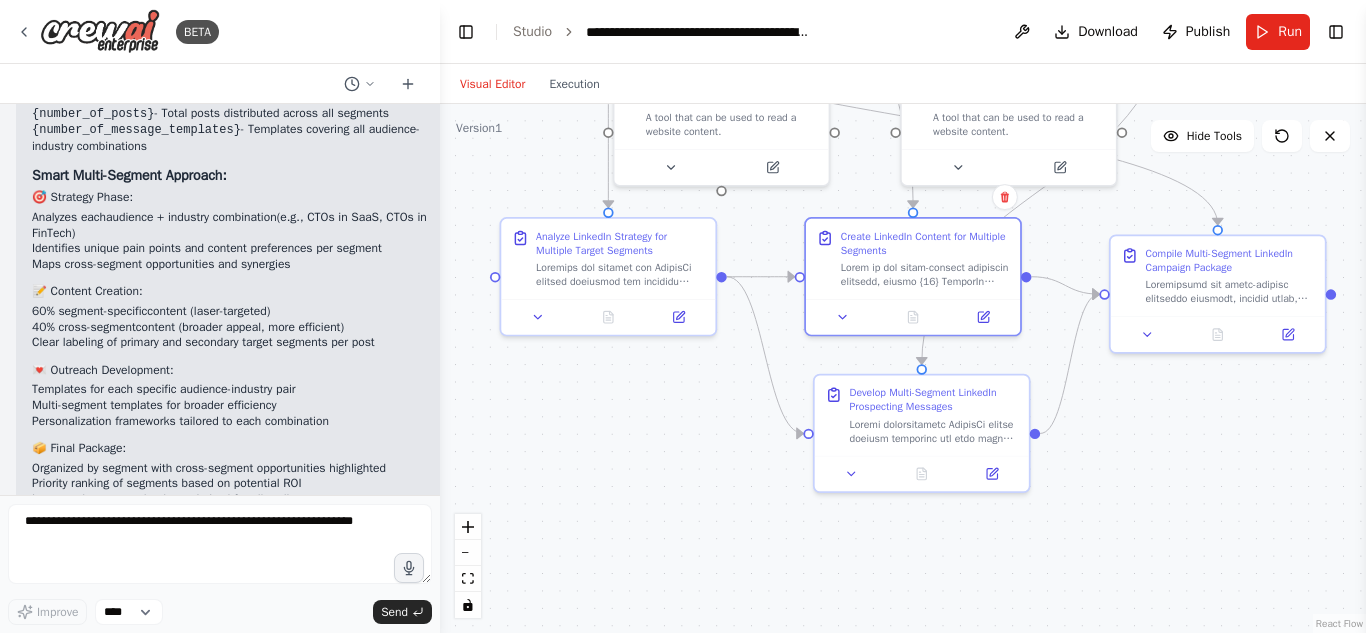 drag, startPoint x: 716, startPoint y: 345, endPoint x: 879, endPoint y: 583, distance: 288.46664 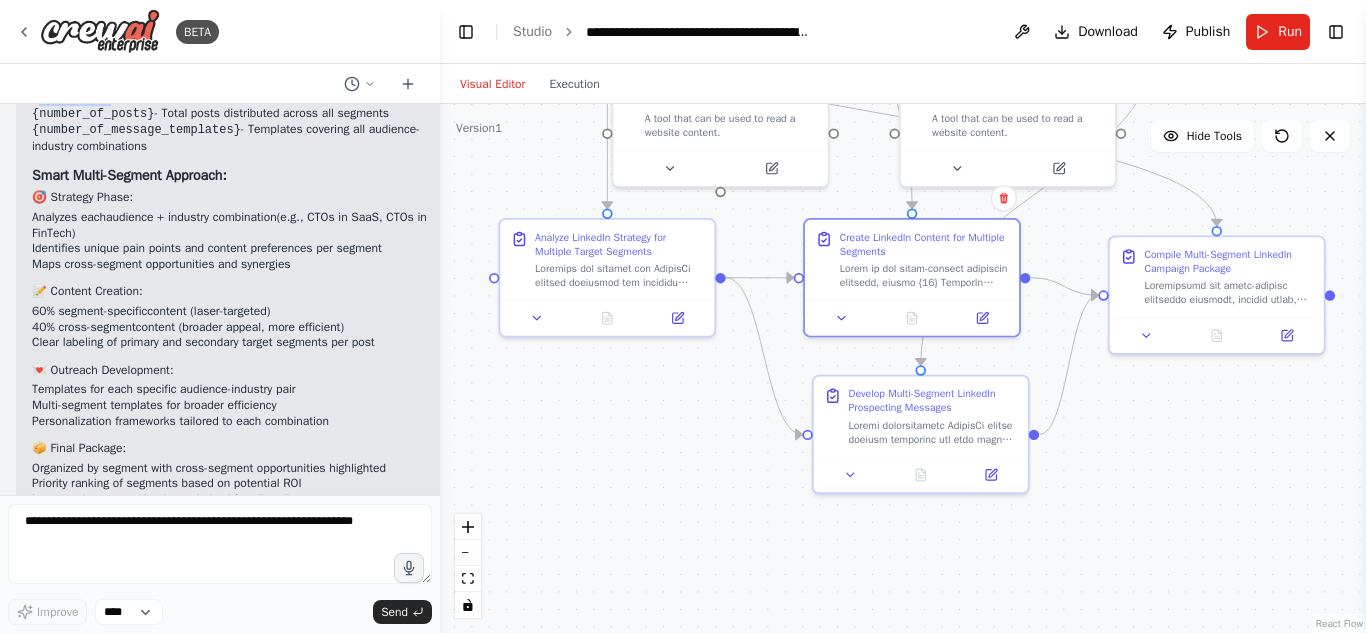 drag, startPoint x: 39, startPoint y: 298, endPoint x: 103, endPoint y: 300, distance: 64.03124 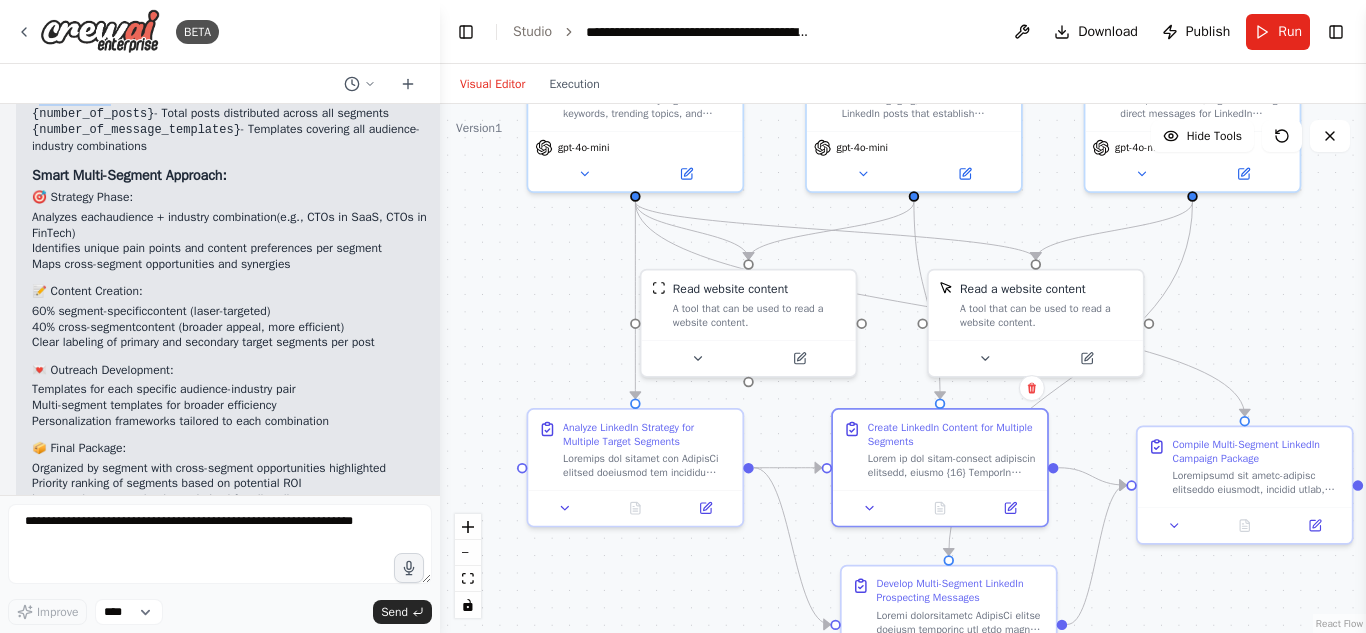 drag, startPoint x: 610, startPoint y: 517, endPoint x: 652, endPoint y: 639, distance: 129.02713 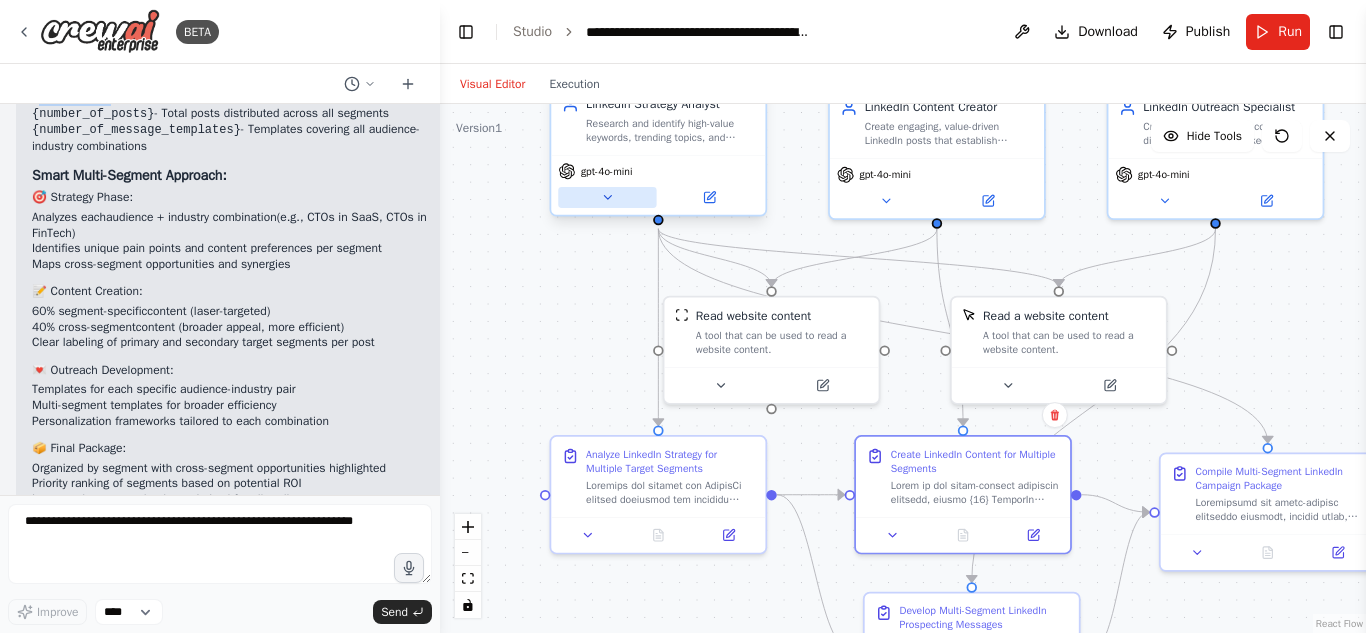 click at bounding box center [607, 197] 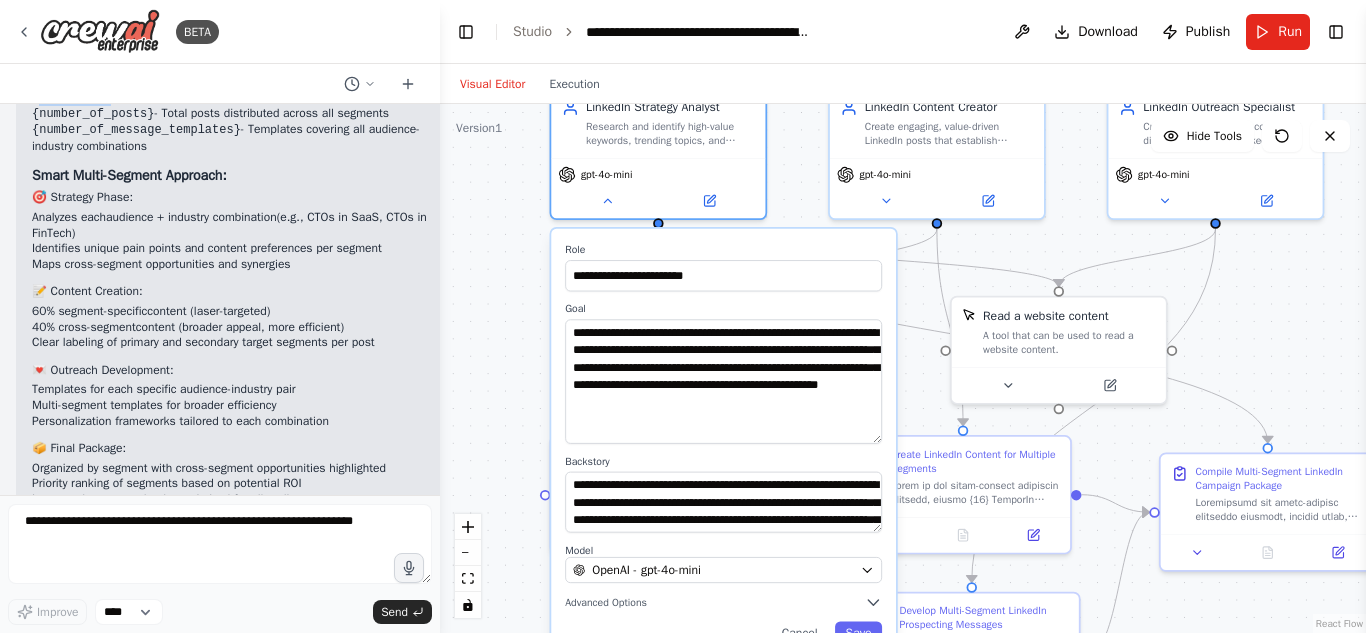 drag, startPoint x: 873, startPoint y: 374, endPoint x: 883, endPoint y: 438, distance: 64.77654 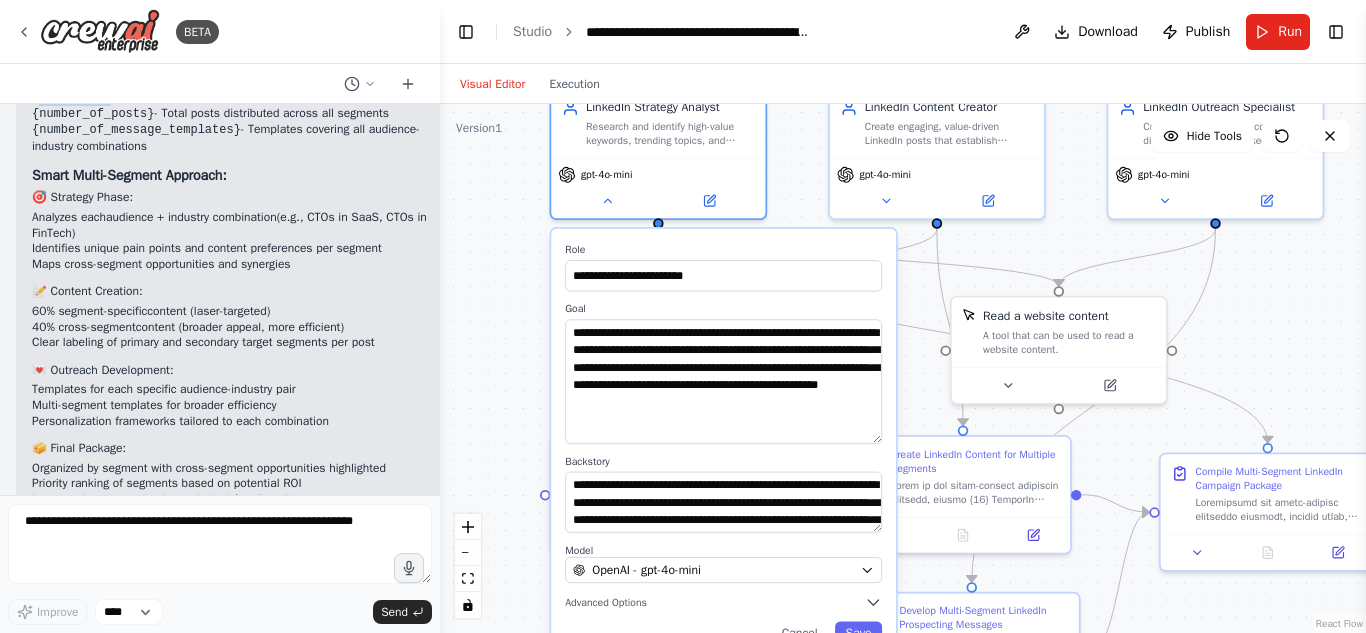 click on "**********" at bounding box center [723, 444] 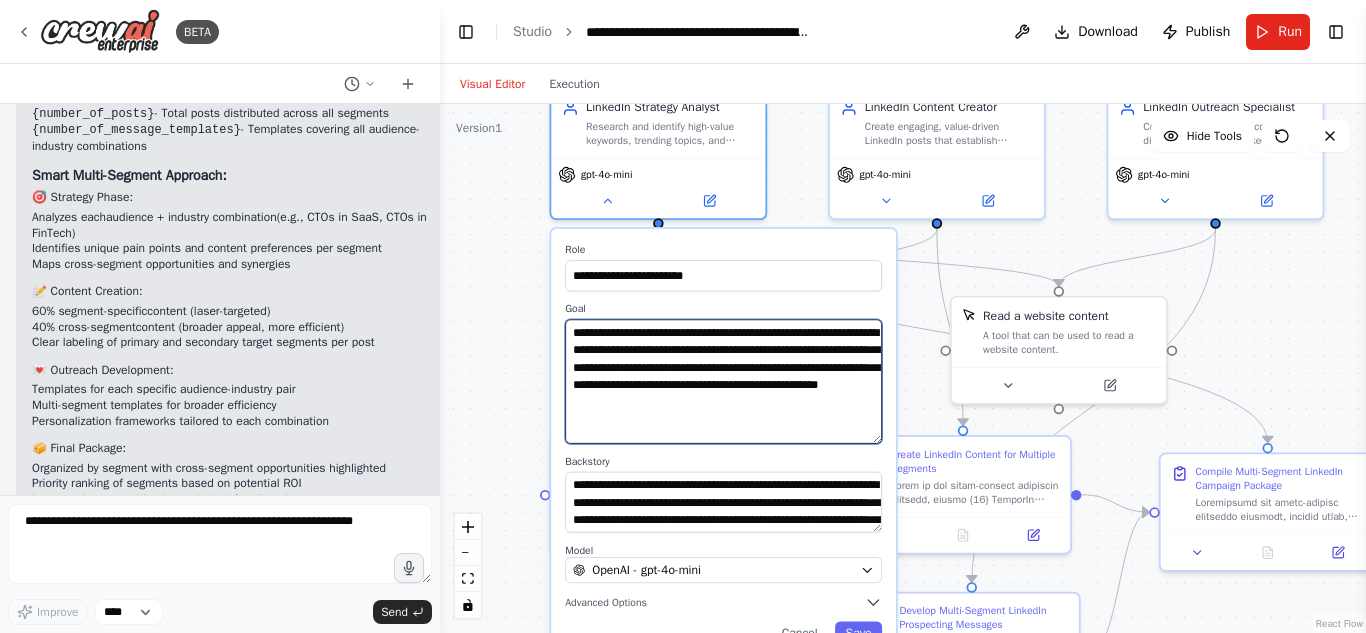 drag, startPoint x: 712, startPoint y: 364, endPoint x: 602, endPoint y: 386, distance: 112.17843 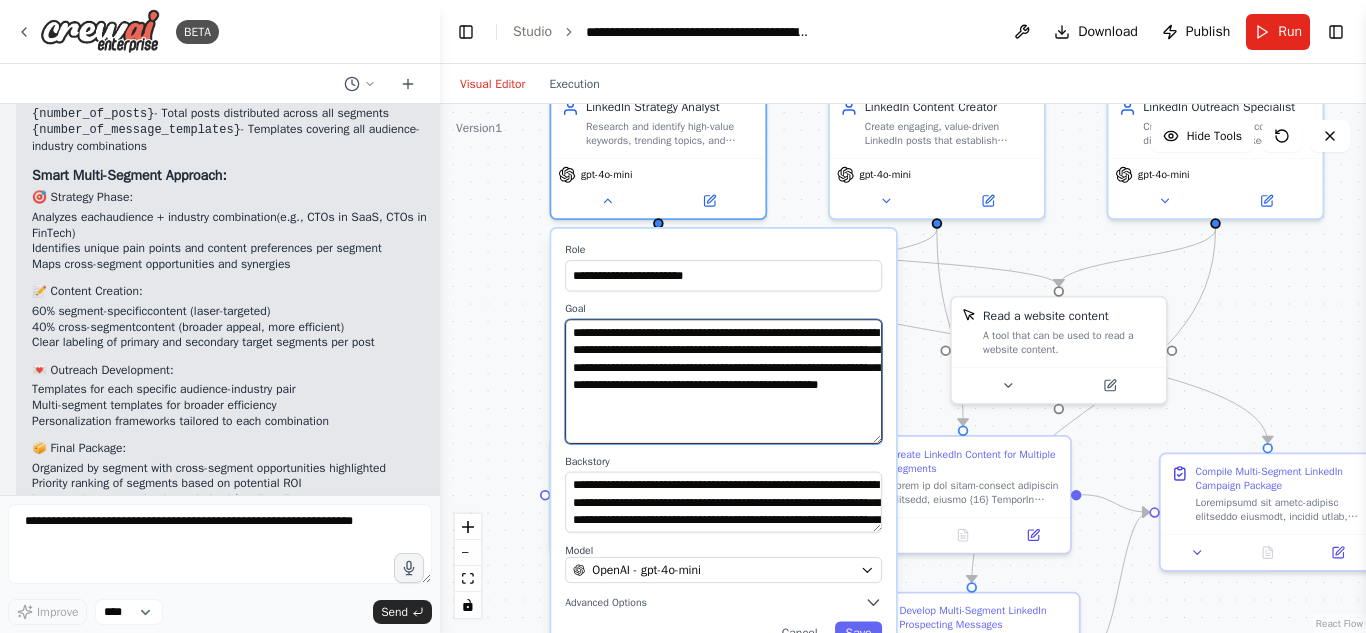 click on "**********" at bounding box center [723, 381] 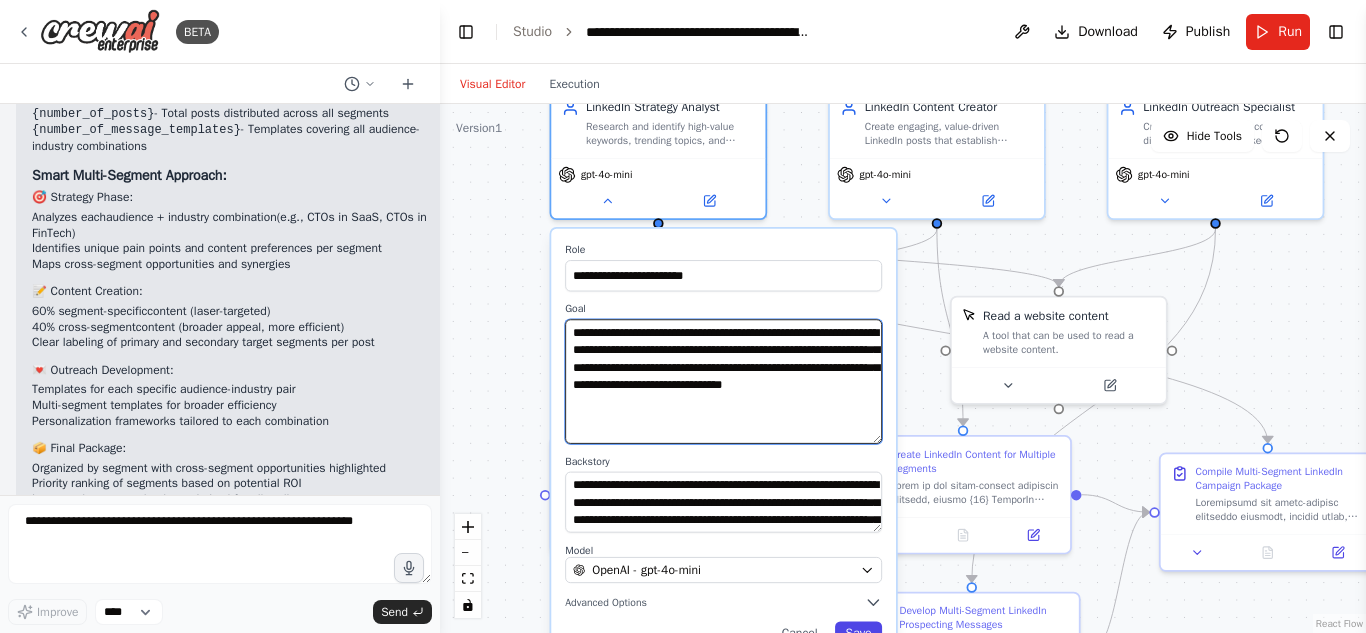 type on "**********" 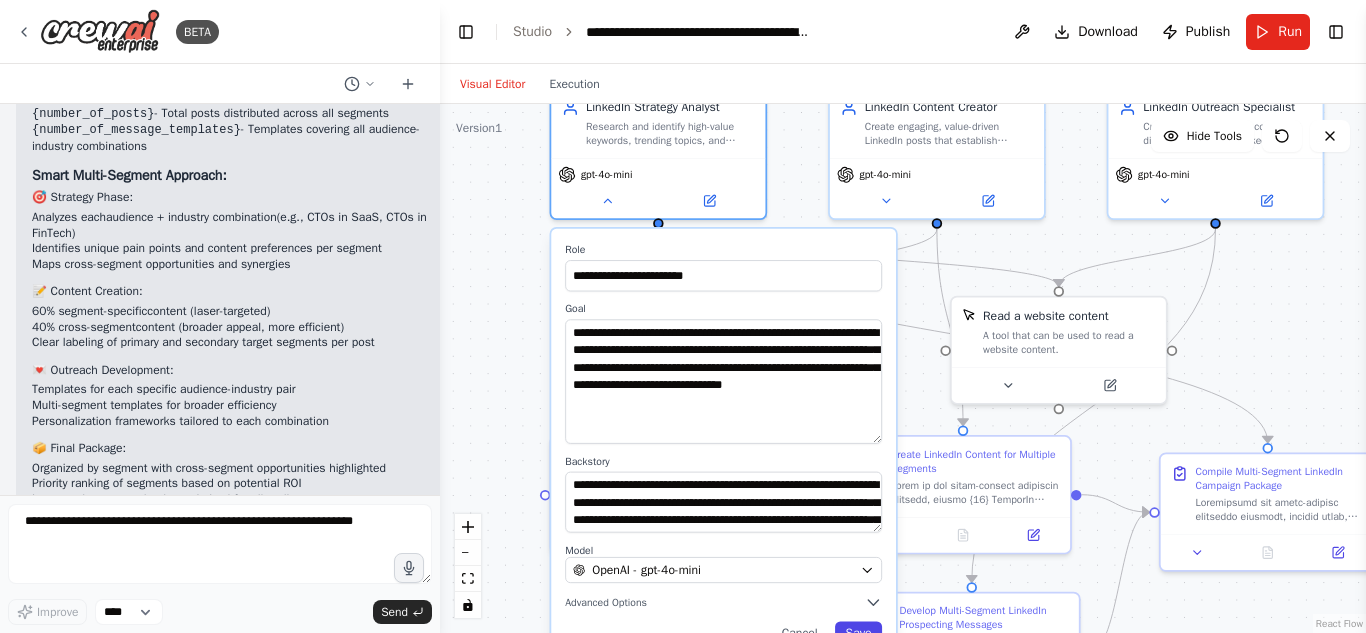 click on "Save" at bounding box center (858, 633) 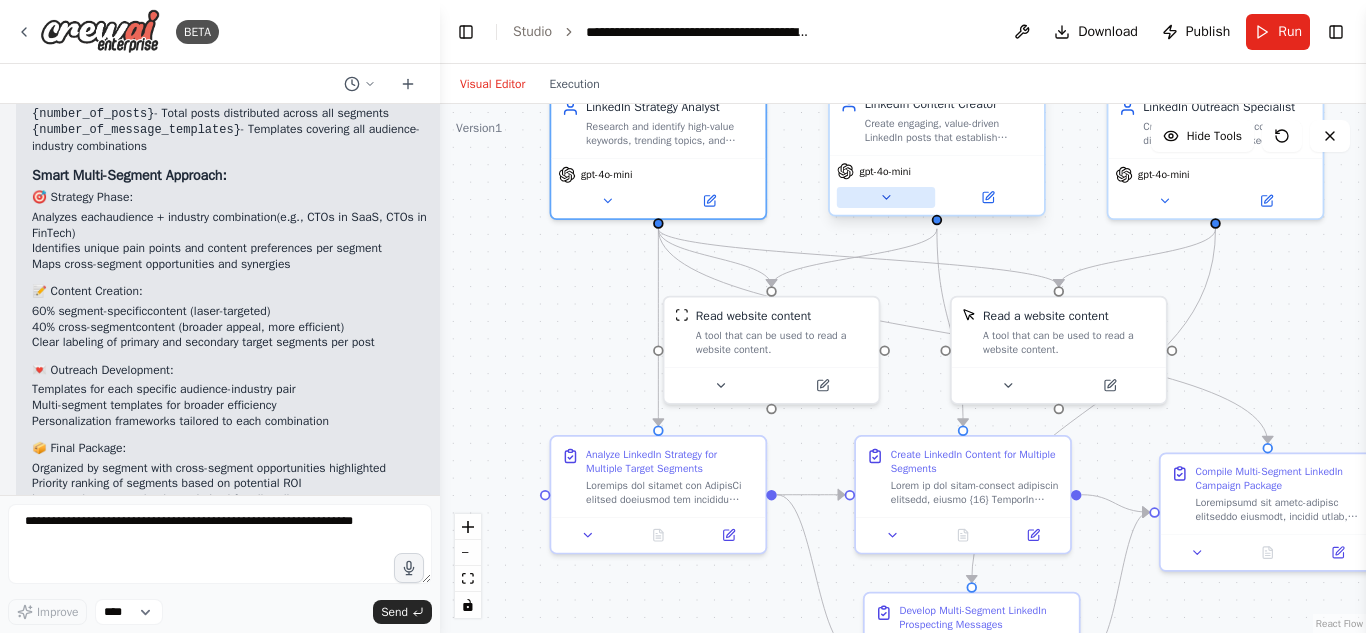 click 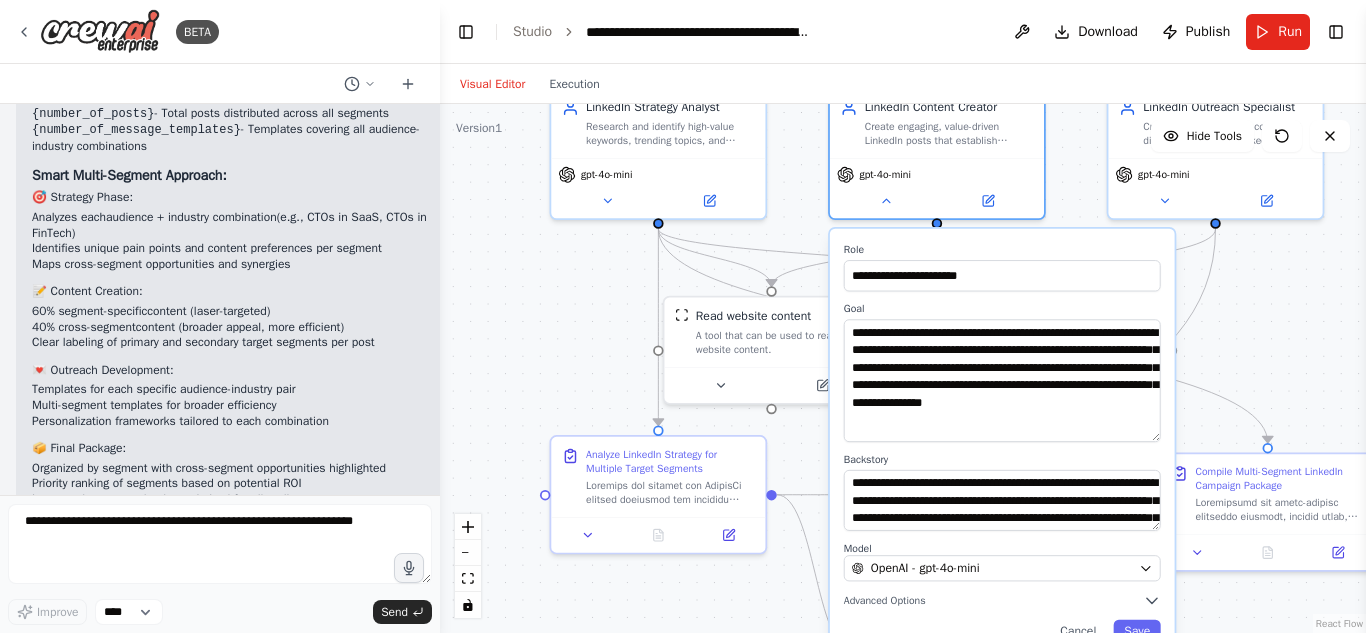 drag, startPoint x: 1156, startPoint y: 377, endPoint x: 1174, endPoint y: 439, distance: 64.56005 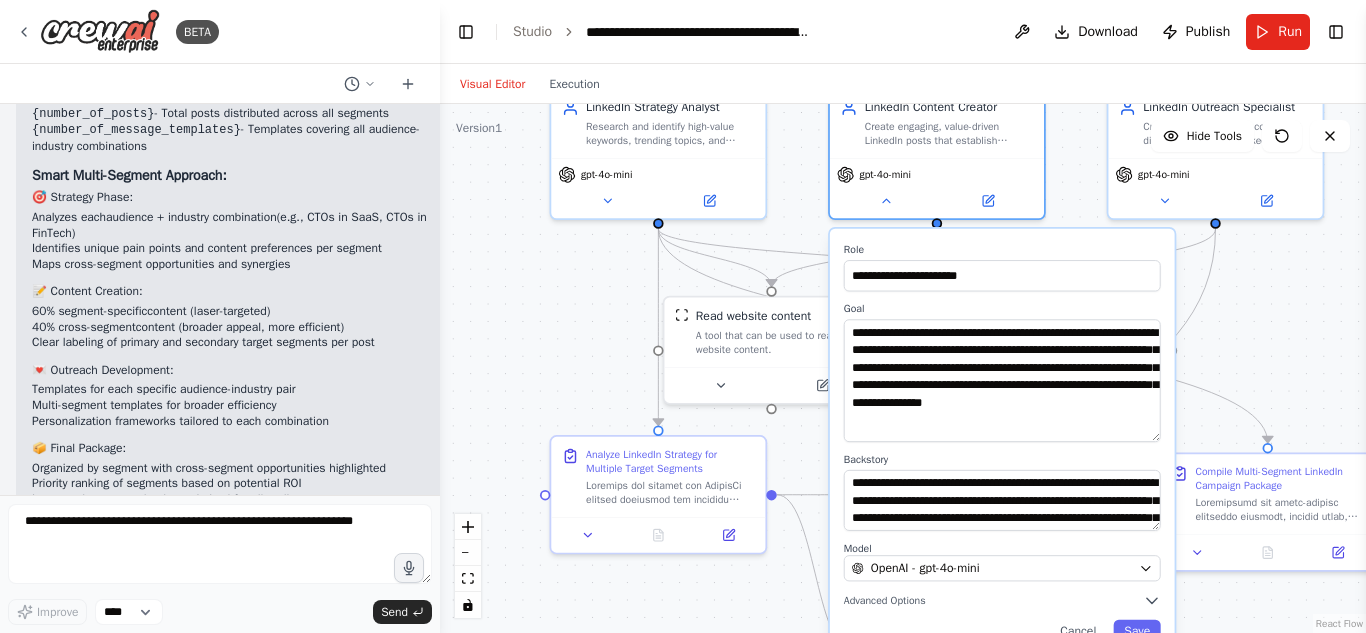 click on "**********" at bounding box center [1002, 443] 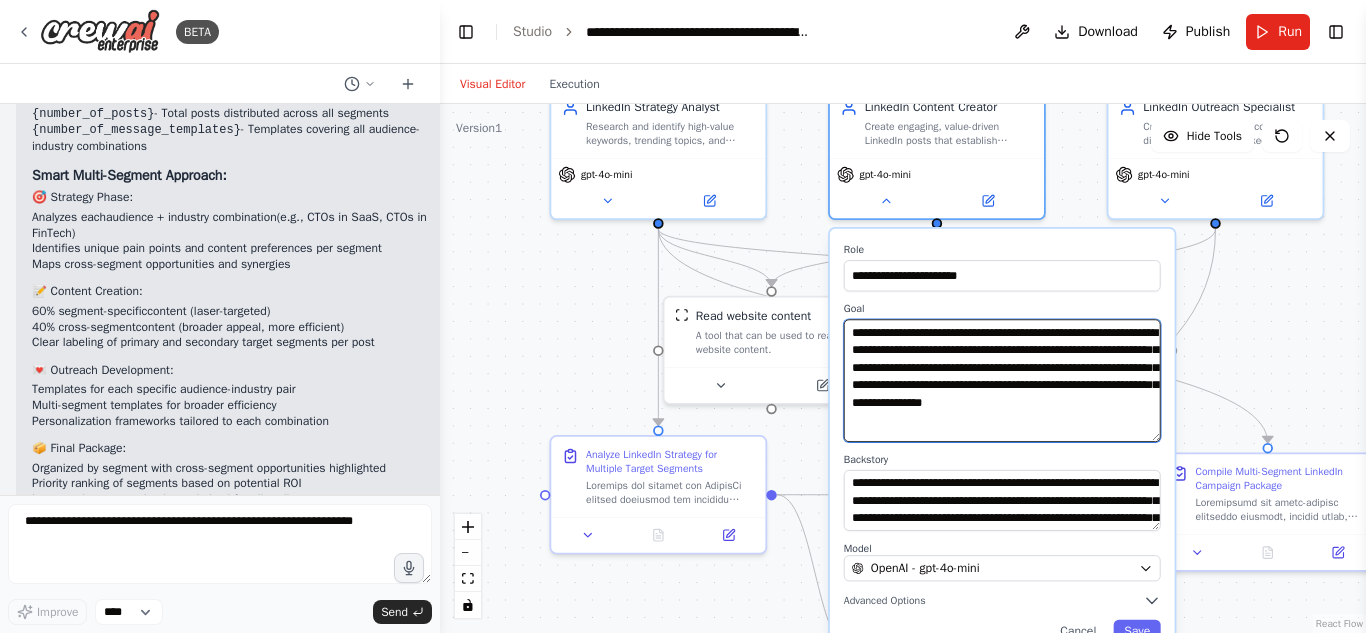 drag, startPoint x: 855, startPoint y: 420, endPoint x: 1014, endPoint y: 421, distance: 159.00314 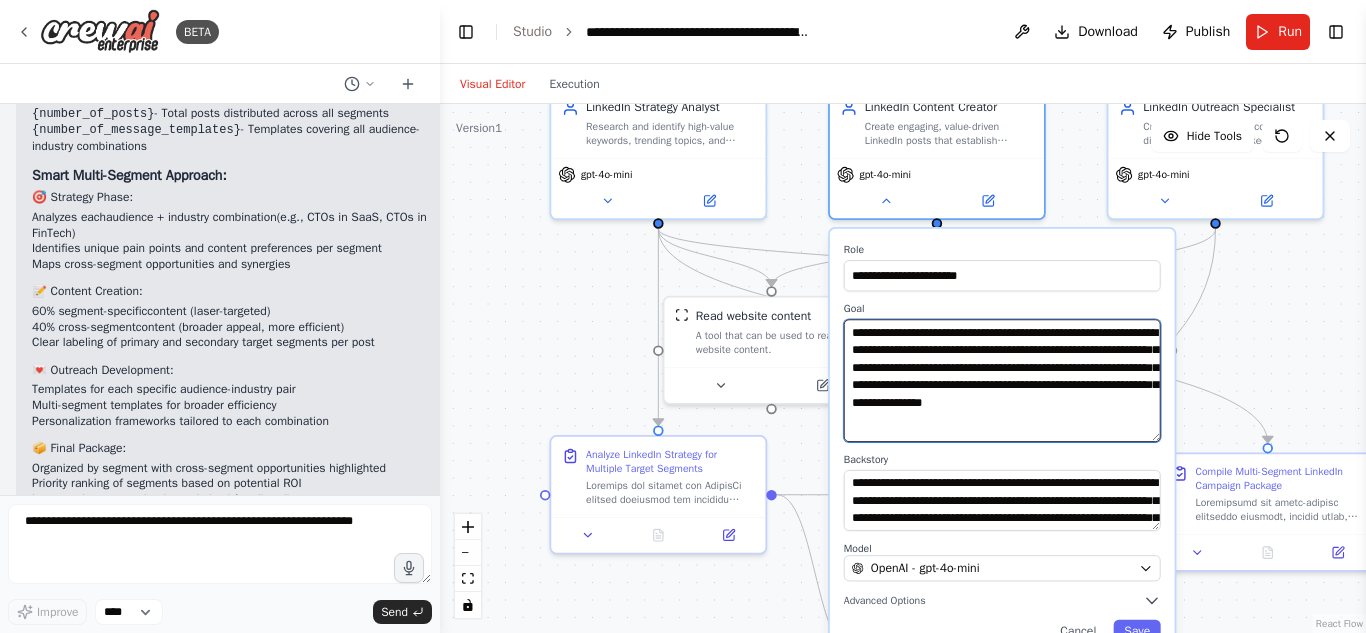 click on "**********" at bounding box center (1002, 380) 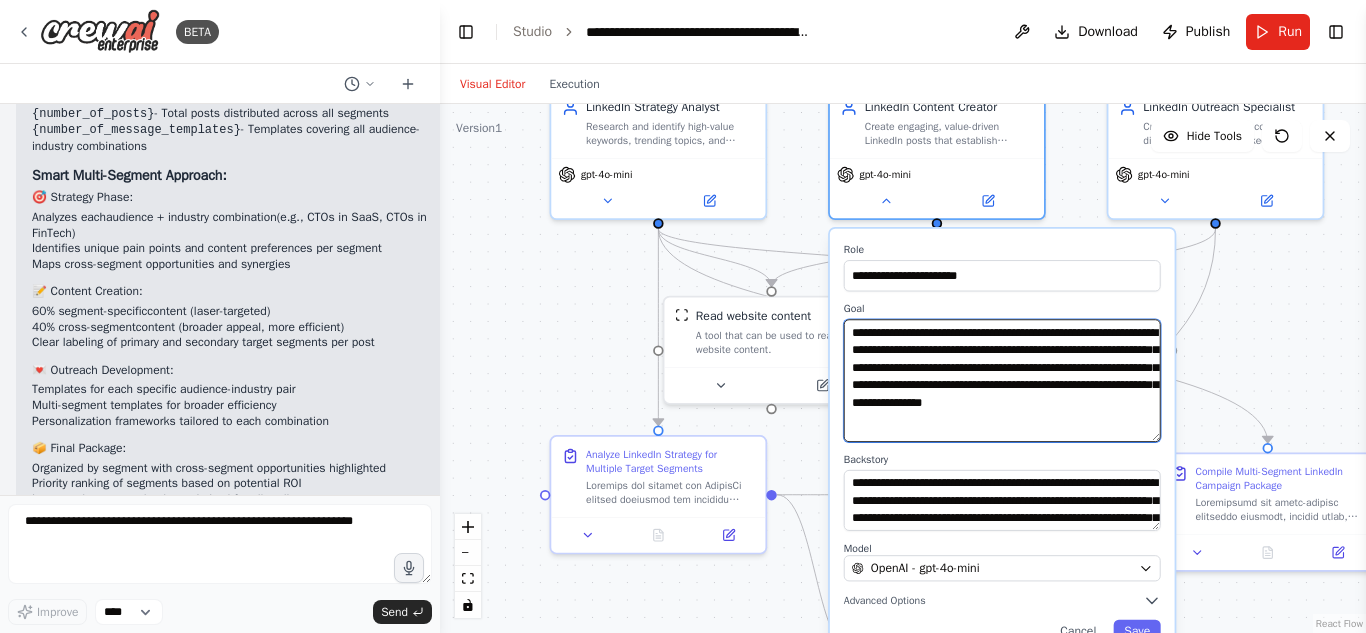 paste 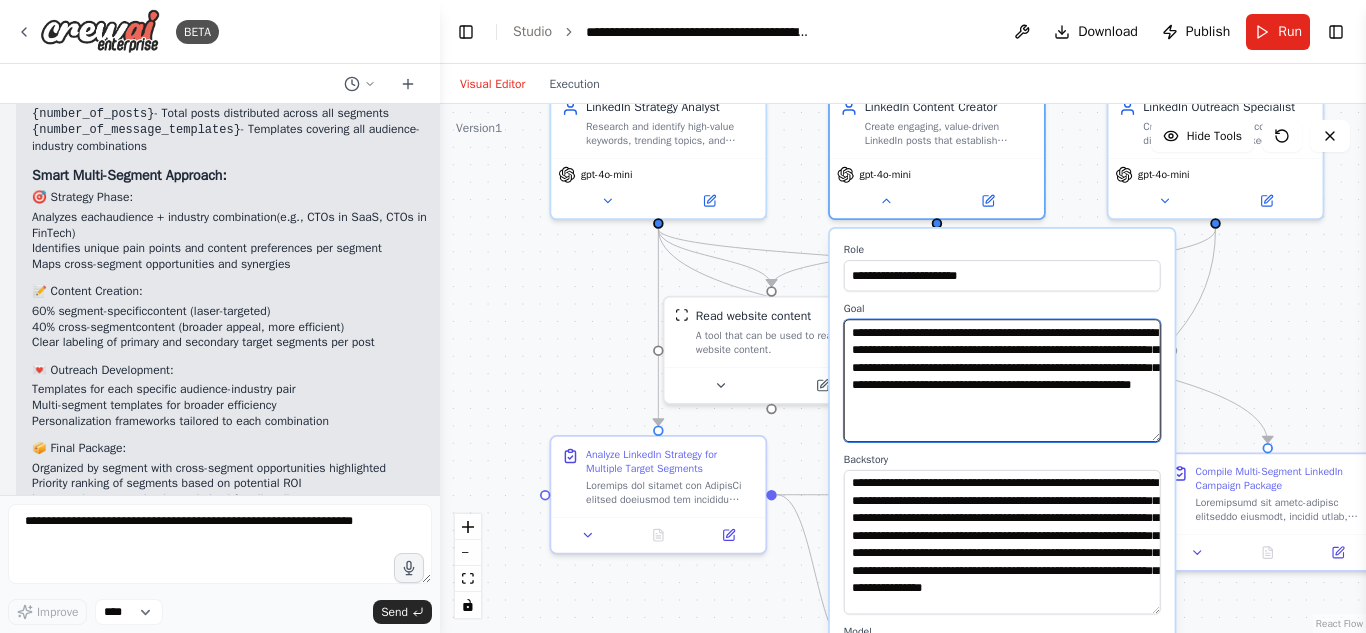 drag, startPoint x: 1155, startPoint y: 528, endPoint x: 1164, endPoint y: 588, distance: 60.671246 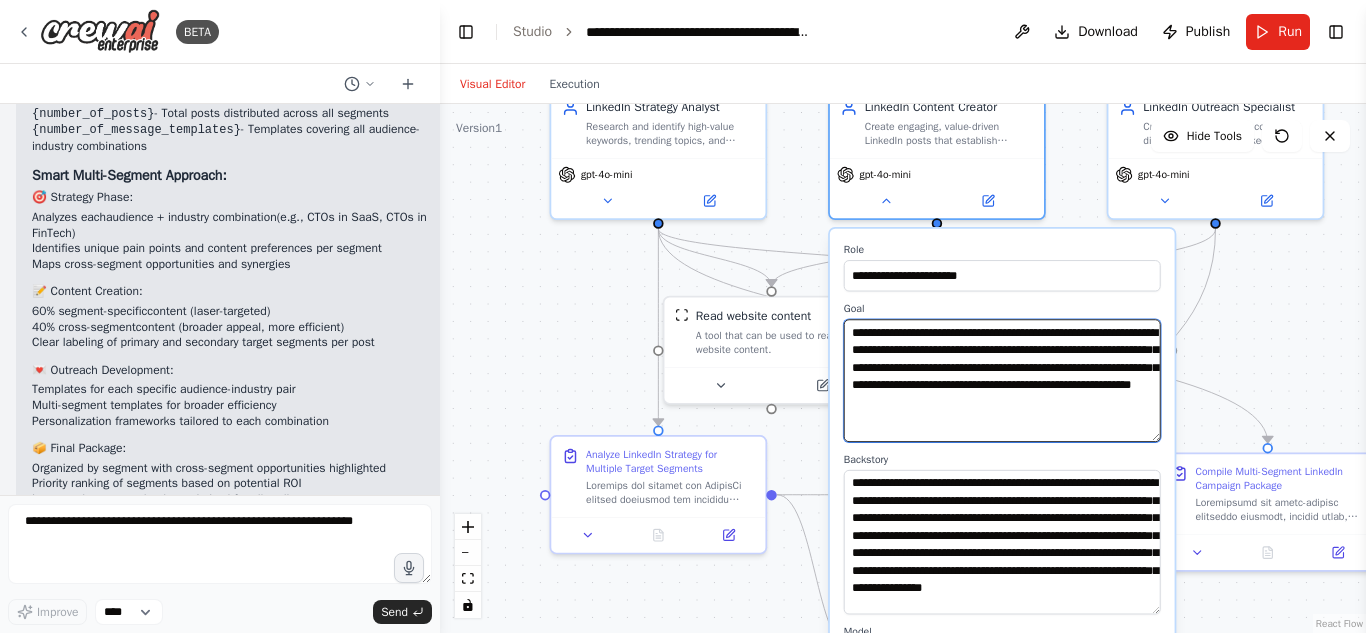 click on "**********" at bounding box center (1002, 485) 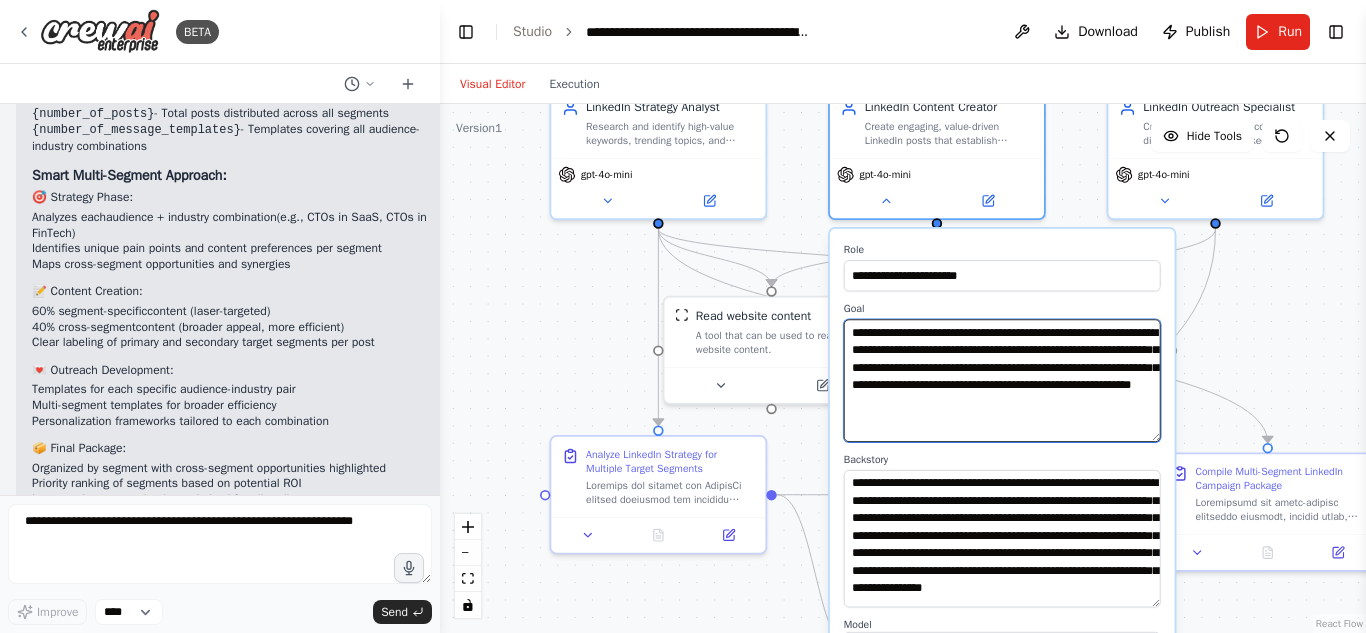 type on "**********" 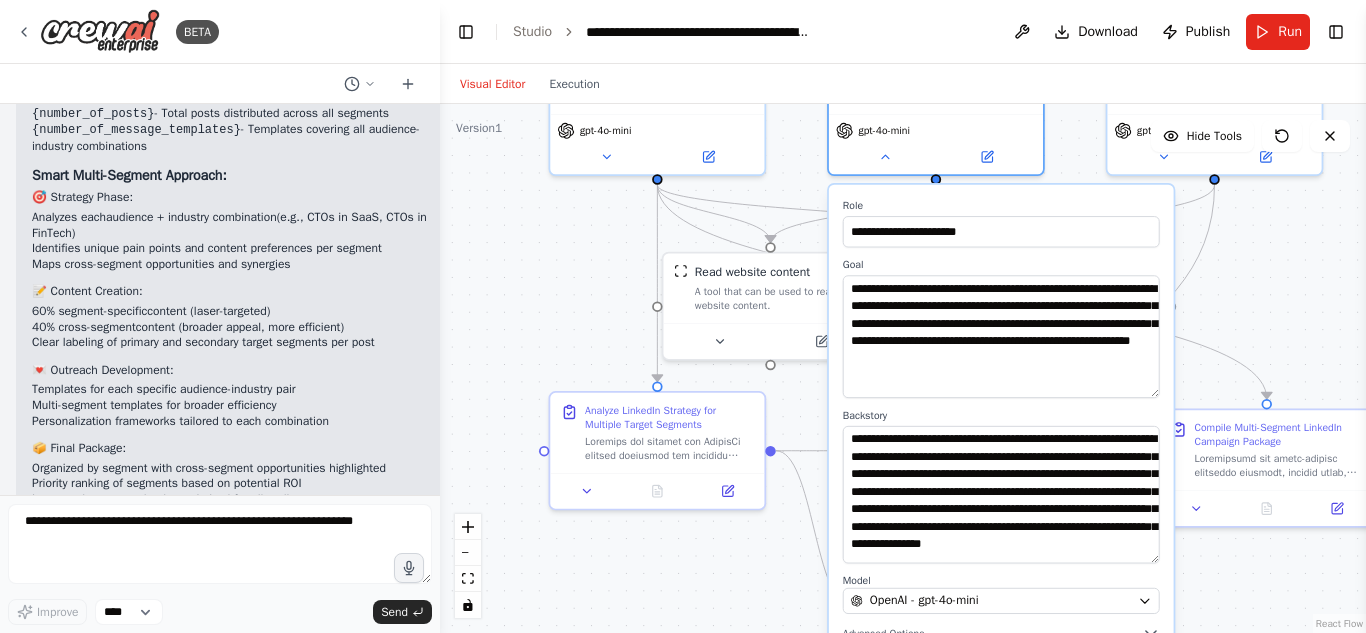 drag, startPoint x: 1271, startPoint y: 366, endPoint x: 1246, endPoint y: 208, distance: 159.96562 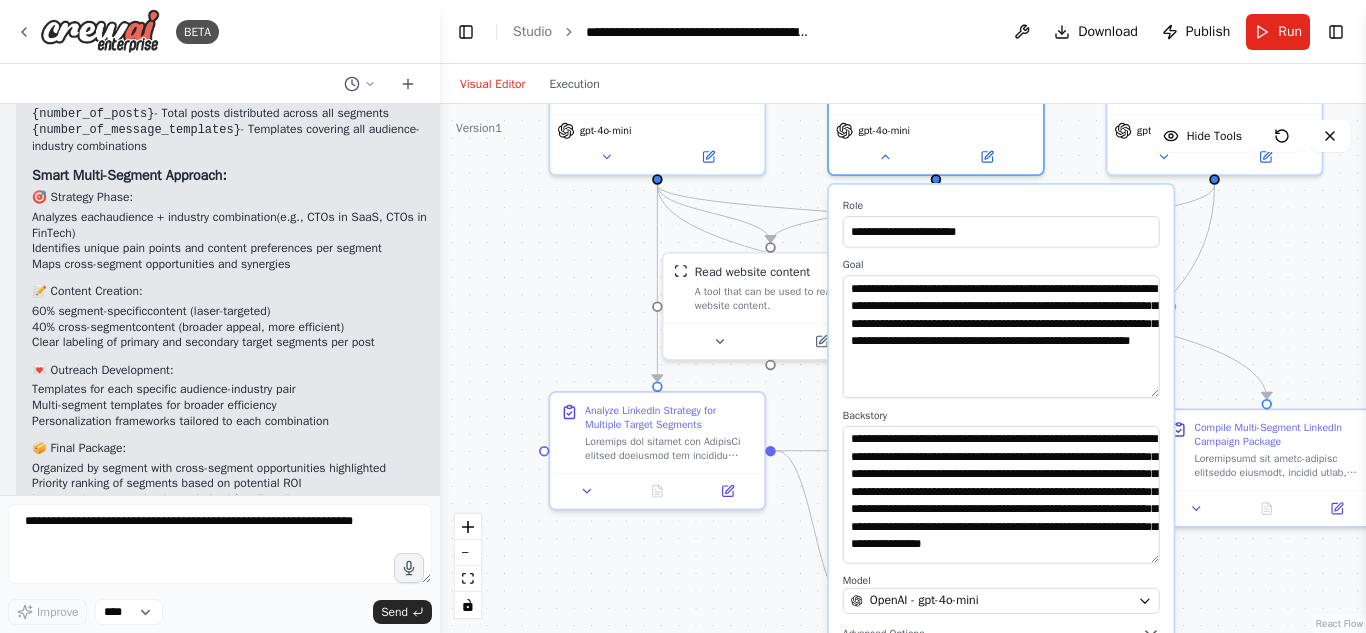 click on ".deletable-edge-delete-btn {
width: 20px;
height: 20px;
border: 0px solid #ffffff;
color: #6b7280;
background-color: #f8fafc;
cursor: pointer;
border-radius: 50%;
font-size: 12px;
padding: 3px;
display: flex;
align-items: center;
justify-content: center;
transition: all 0.2s cubic-bezier(0.4, 0, 0.2, 1);
box-shadow: 0 2px 4px rgba(0, 0, 0, 0.1);
}
.deletable-edge-delete-btn:hover {
background-color: #ef4444;
color: #ffffff;
border-color: #dc2626;
transform: scale(1.1);
box-shadow: 0 4px 12px rgba(239, 68, 68, 0.4);
}
.deletable-edge-delete-btn:active {
transform: scale(0.95);
box-shadow: 0 2px 4px rgba(239, 68, 68, 0.3);
}
LinkedIn Strategy Analyst gpt-4o-mini Read website content Role Goal" at bounding box center (903, 368) 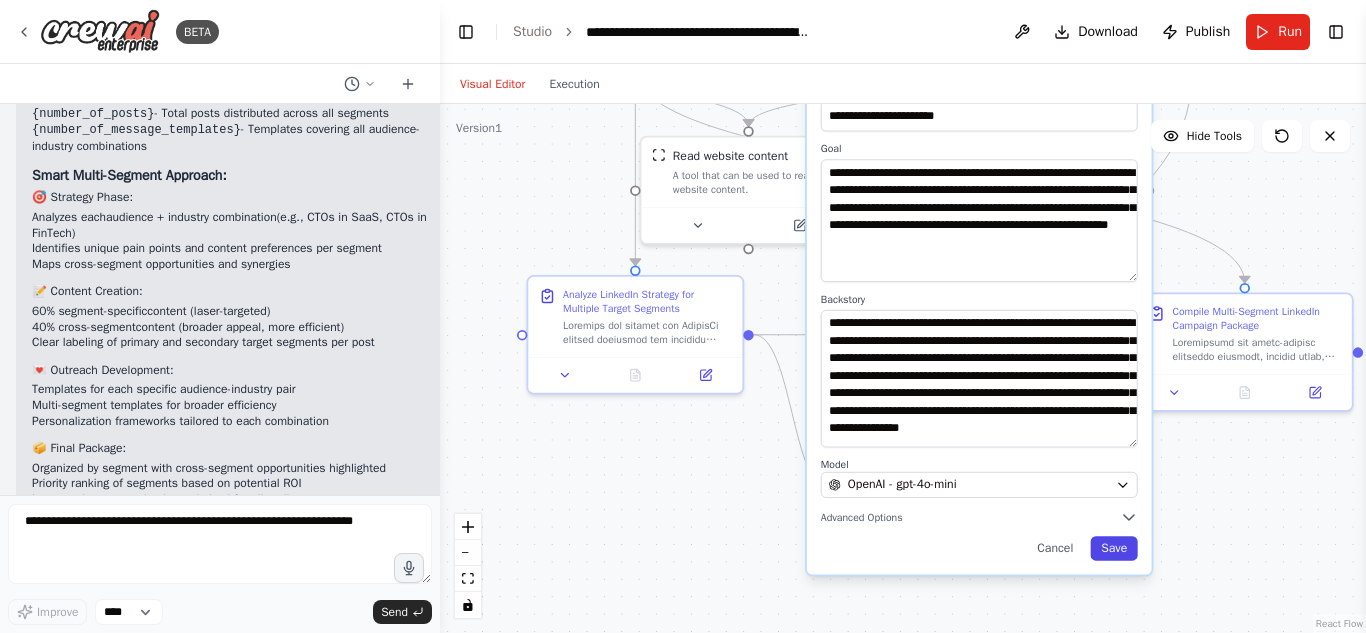 click on "Save" at bounding box center (1114, 548) 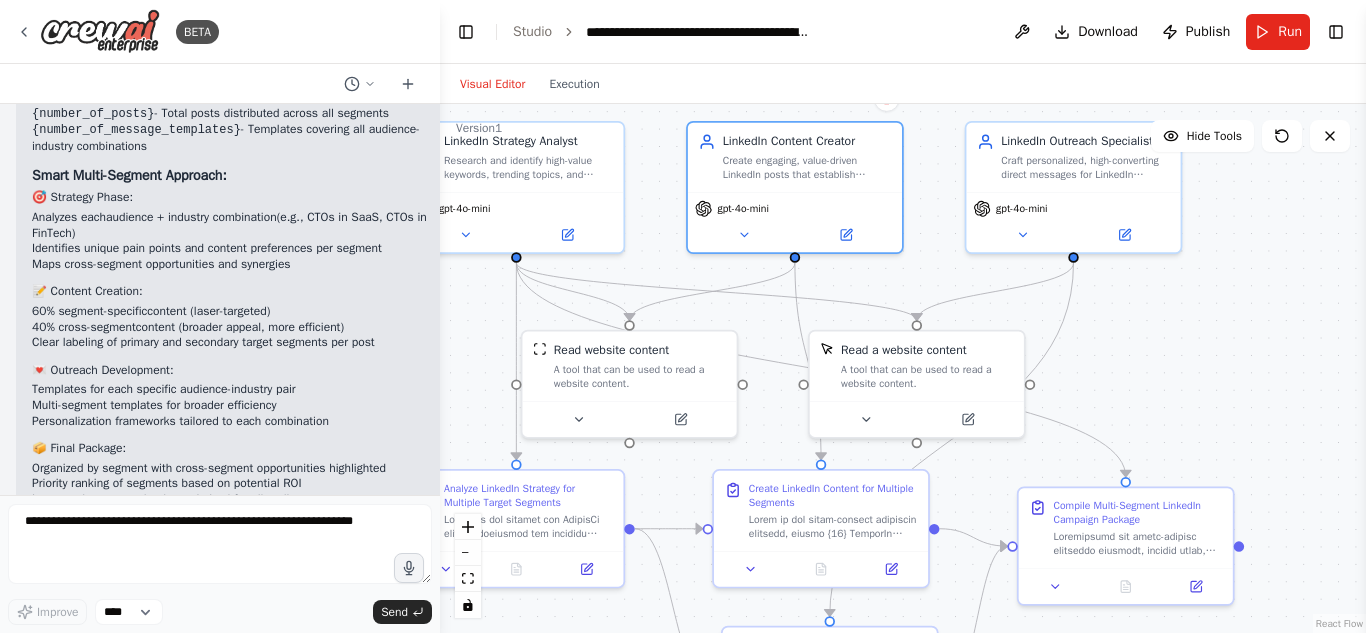 drag, startPoint x: 1233, startPoint y: 486, endPoint x: 1114, endPoint y: 680, distance: 227.58954 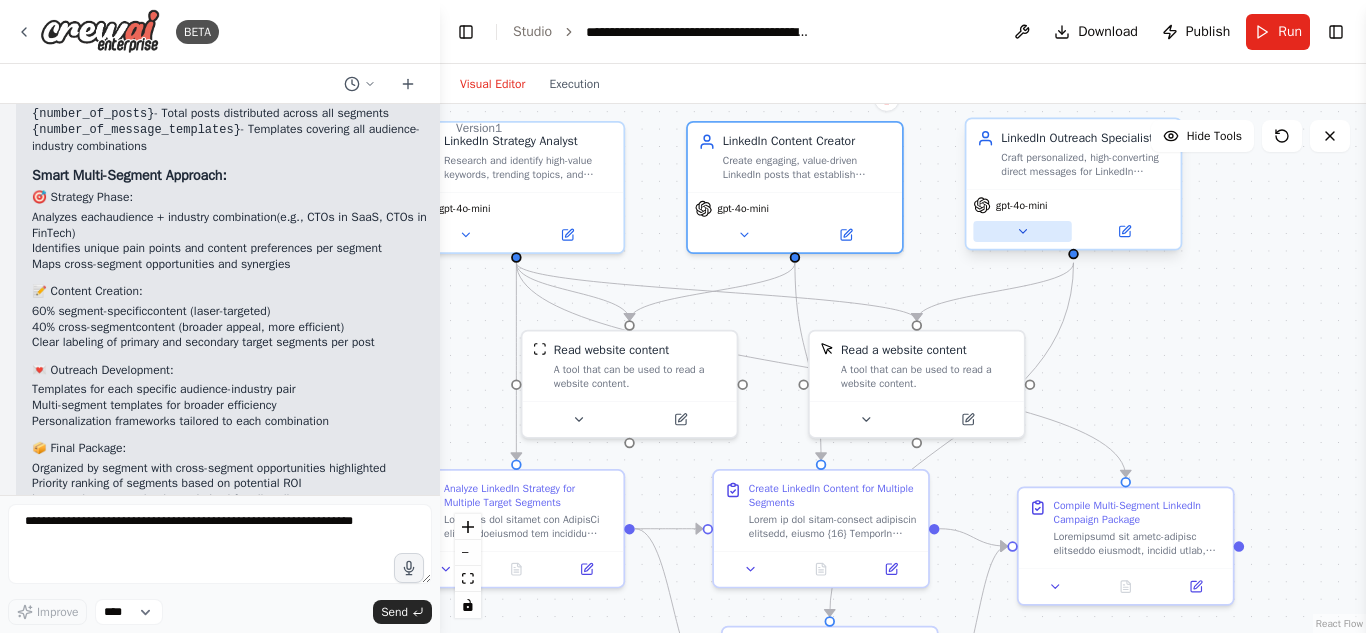 click at bounding box center (1022, 231) 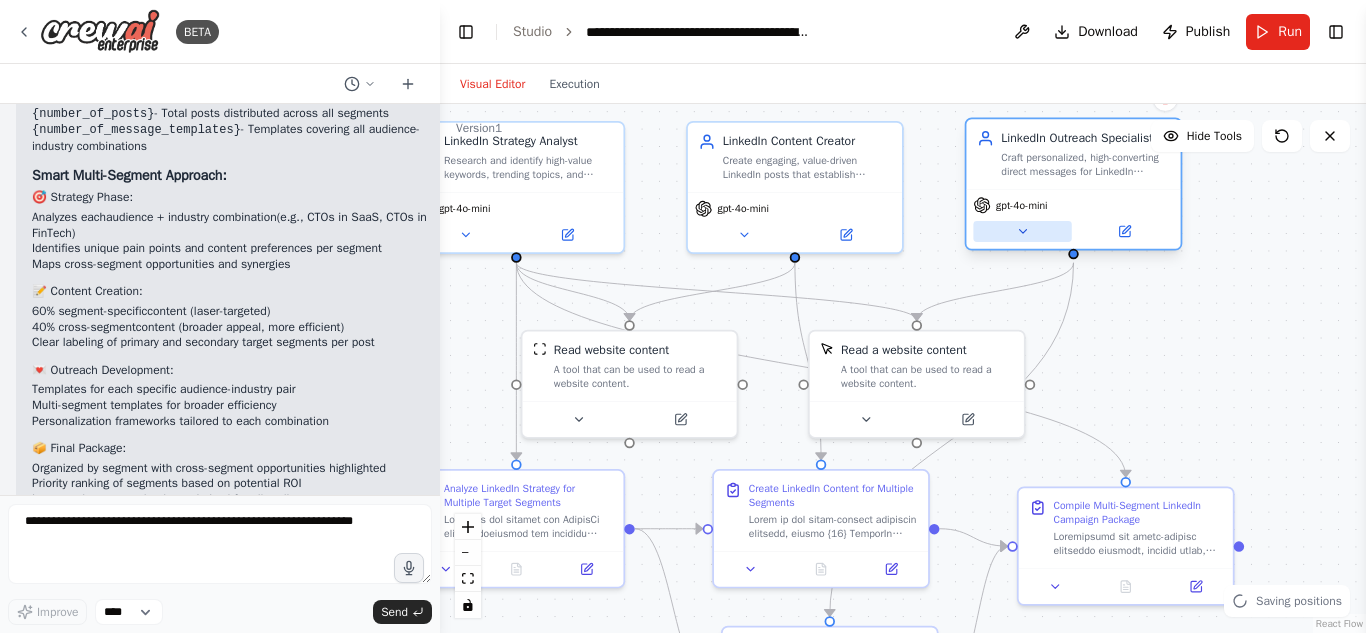 click 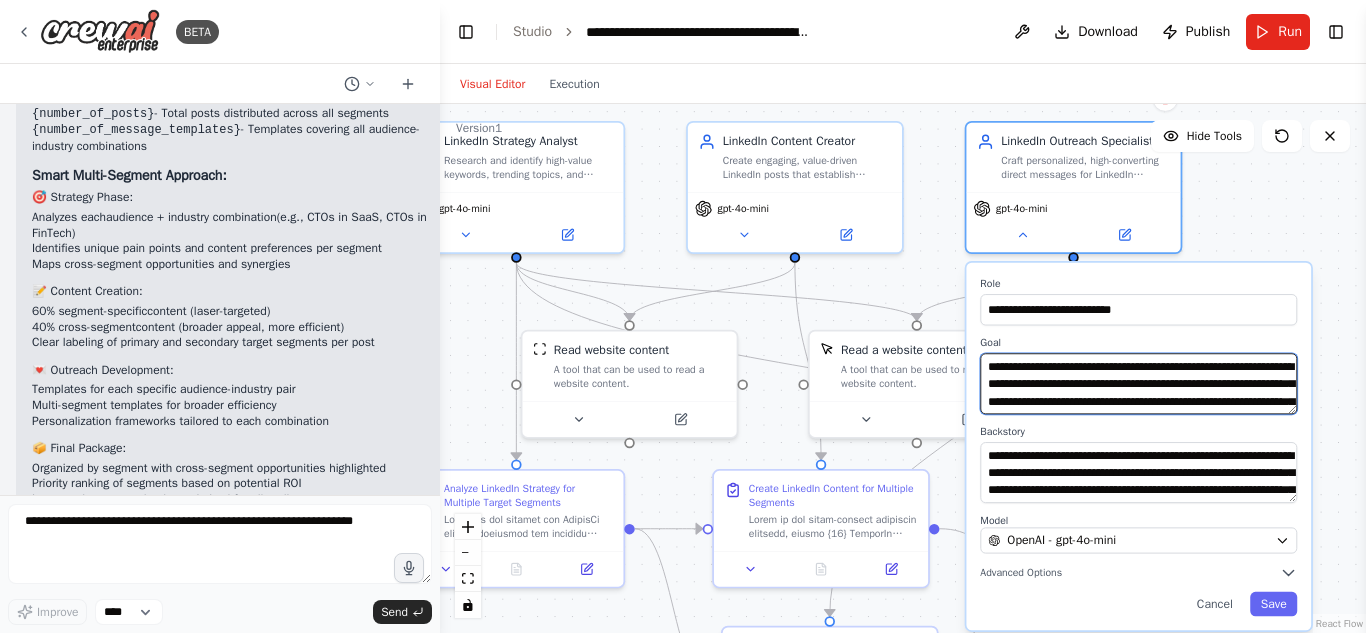click on "**********" at bounding box center [1138, 383] 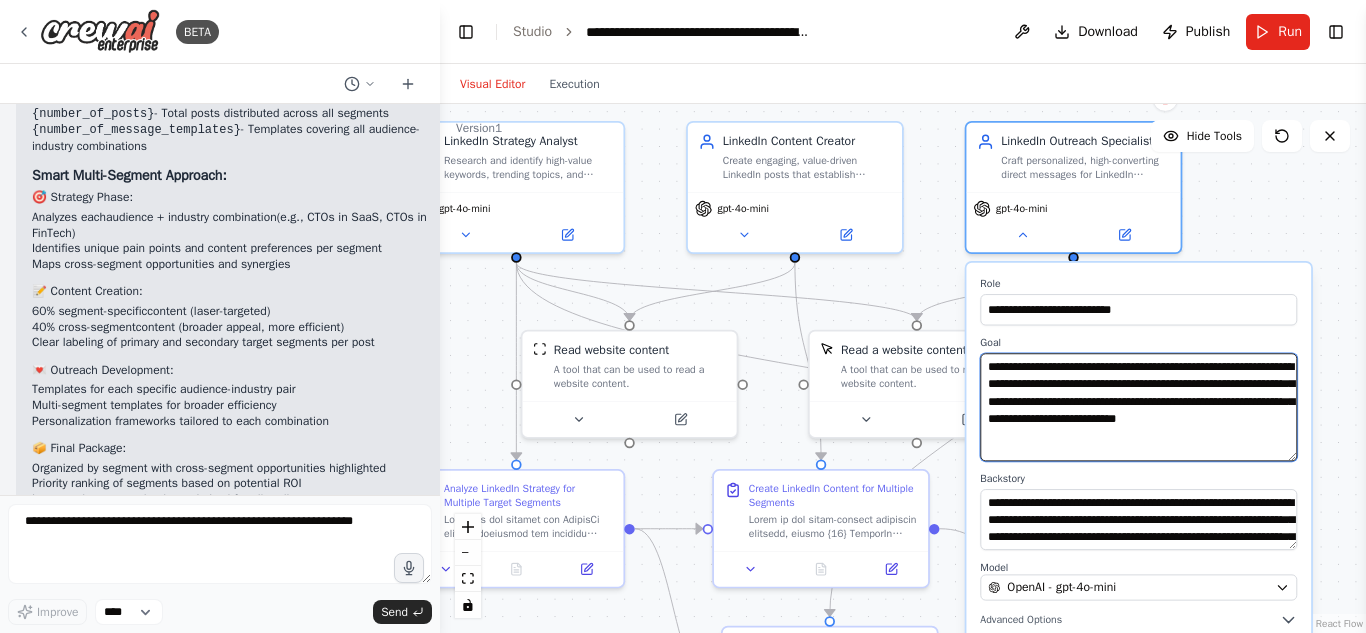 drag, startPoint x: 1290, startPoint y: 411, endPoint x: 1293, endPoint y: 458, distance: 47.095646 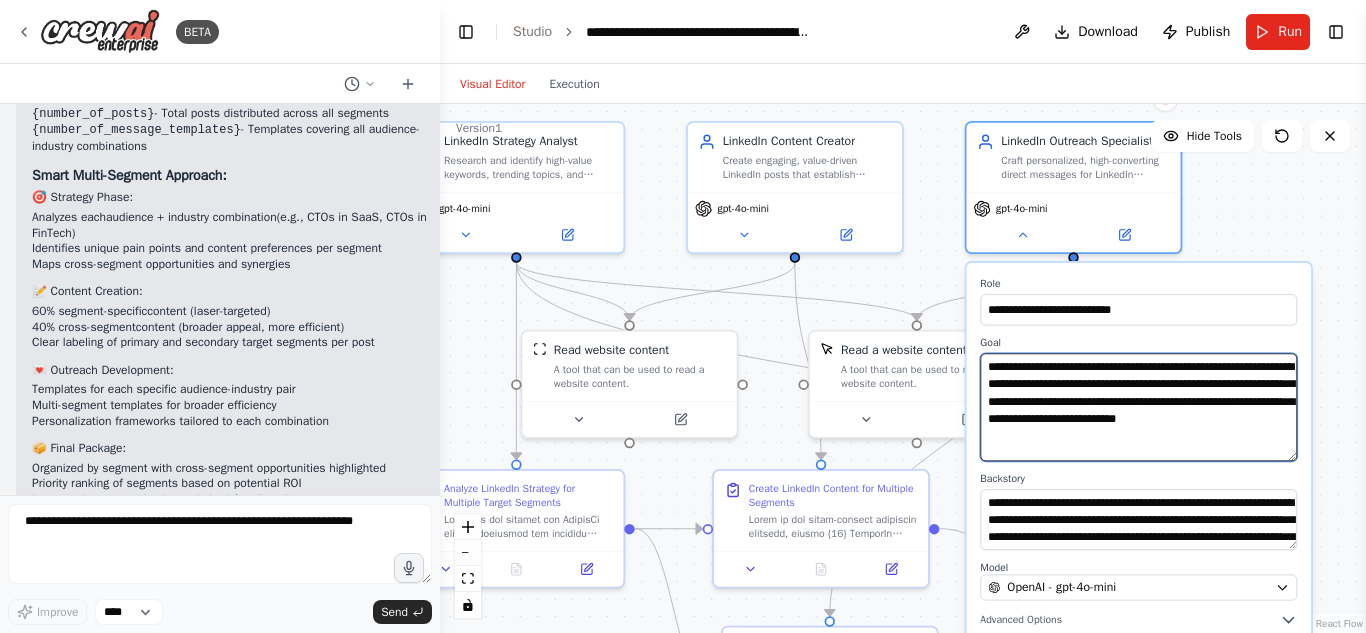 click on "**********" at bounding box center (1138, 407) 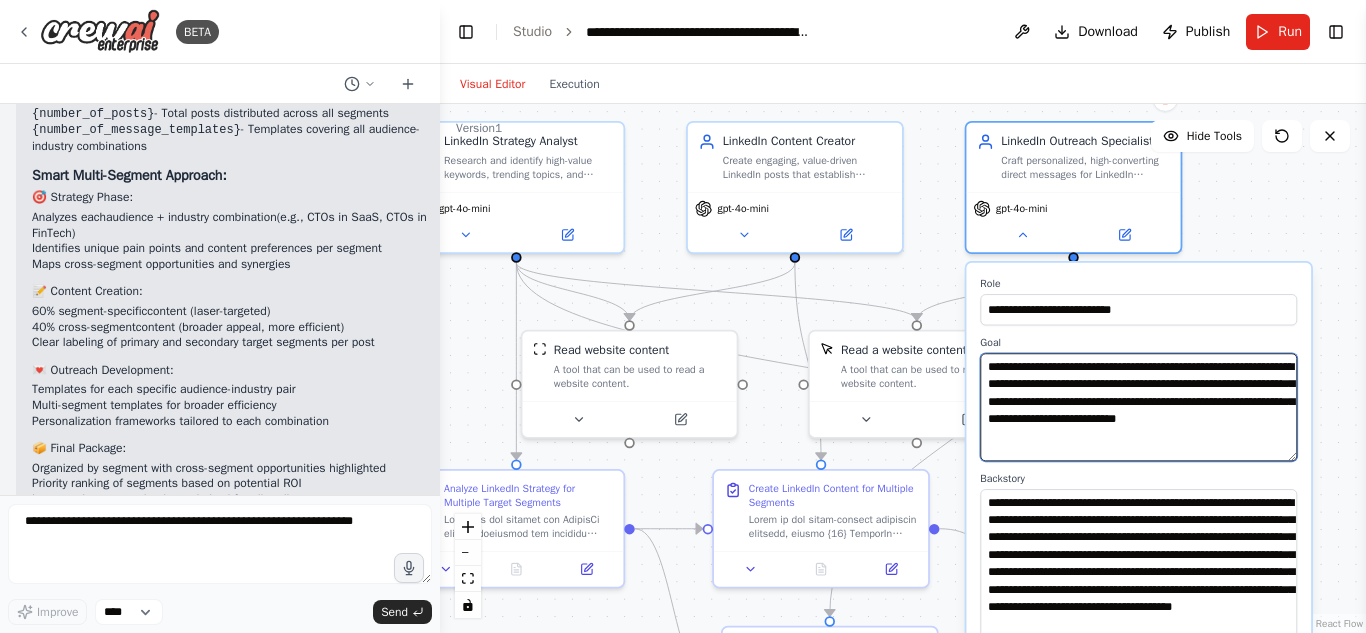 drag, startPoint x: 1292, startPoint y: 544, endPoint x: 1293, endPoint y: 639, distance: 95.005264 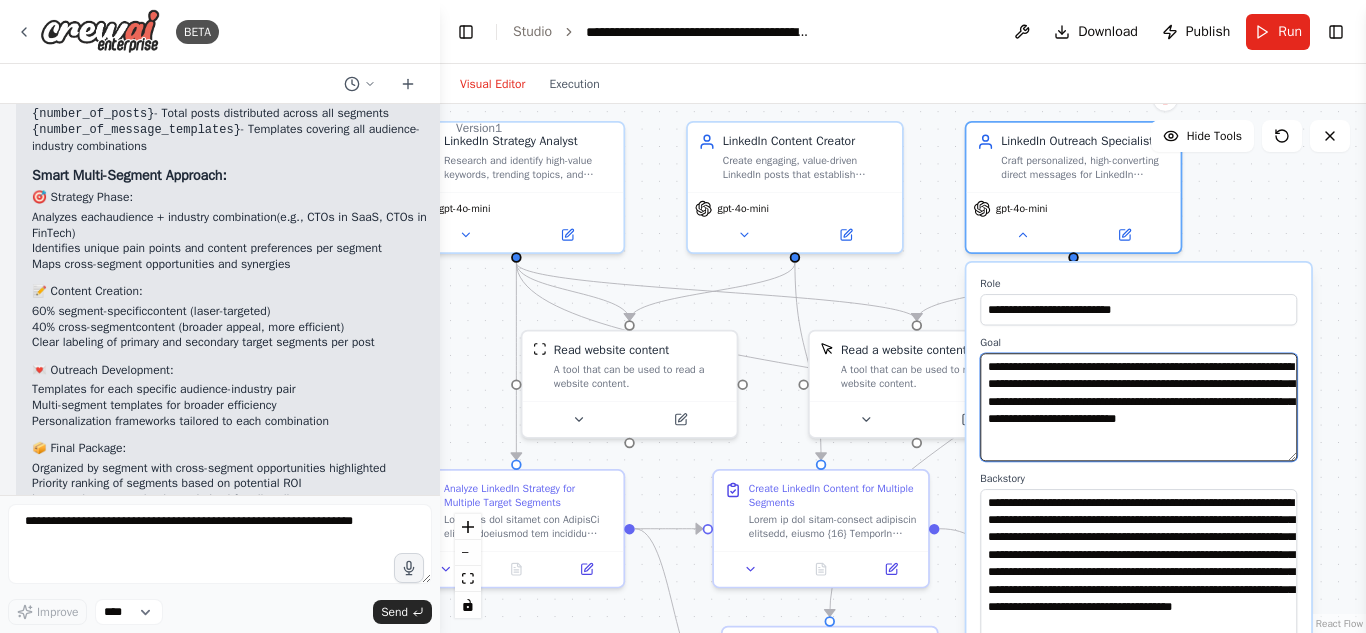 click on "BETA I develop B2B social selling campaigns on LinkedIn. My job involves creating content (from strategy to post publishing) and prospecting approaches voa direct message (DM) for executives focused on generating demand via LinkedIn. I want to automate the workflow for defining the strategy (identifying keywords and topics of interest to prospects, and defining the topics), creating posts, and creating prospecting messages. 16:34 ▶ Thought process I'll help you create an automation workflow for your B2B social selling campaigns on LinkedIn. This sounds like a perfect use case for a multi-agent system that handles strategy, content creation, and prospecting.
Let me first check what tools are available for this type of work: 16:34 Getting the list of ready-to-use tools Let me check what LinkedIn and content creation tools are available: 16:34 Searching tool LinkedIn Searching tool content creation Searching tool research 16:34 Now I'll create the tasks for your workflow: 16:35 16:35 16:35 16:35" at bounding box center (683, 316) 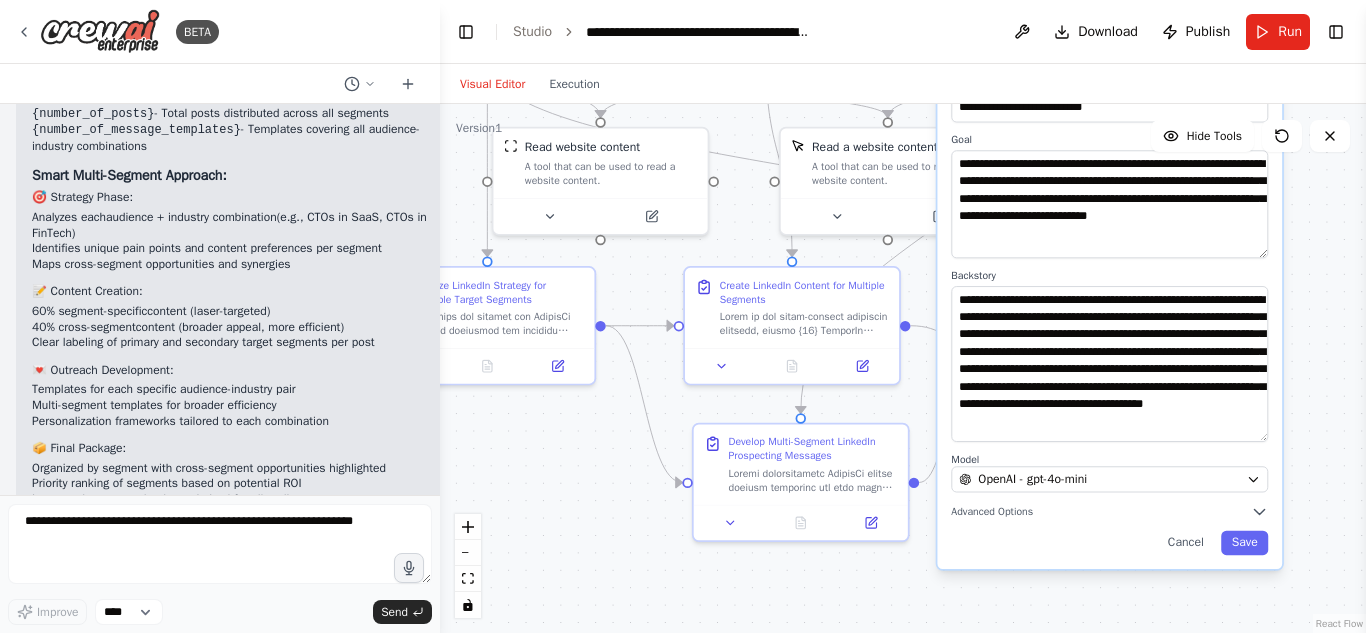 drag, startPoint x: 1337, startPoint y: 535, endPoint x: 1304, endPoint y: 311, distance: 226.41776 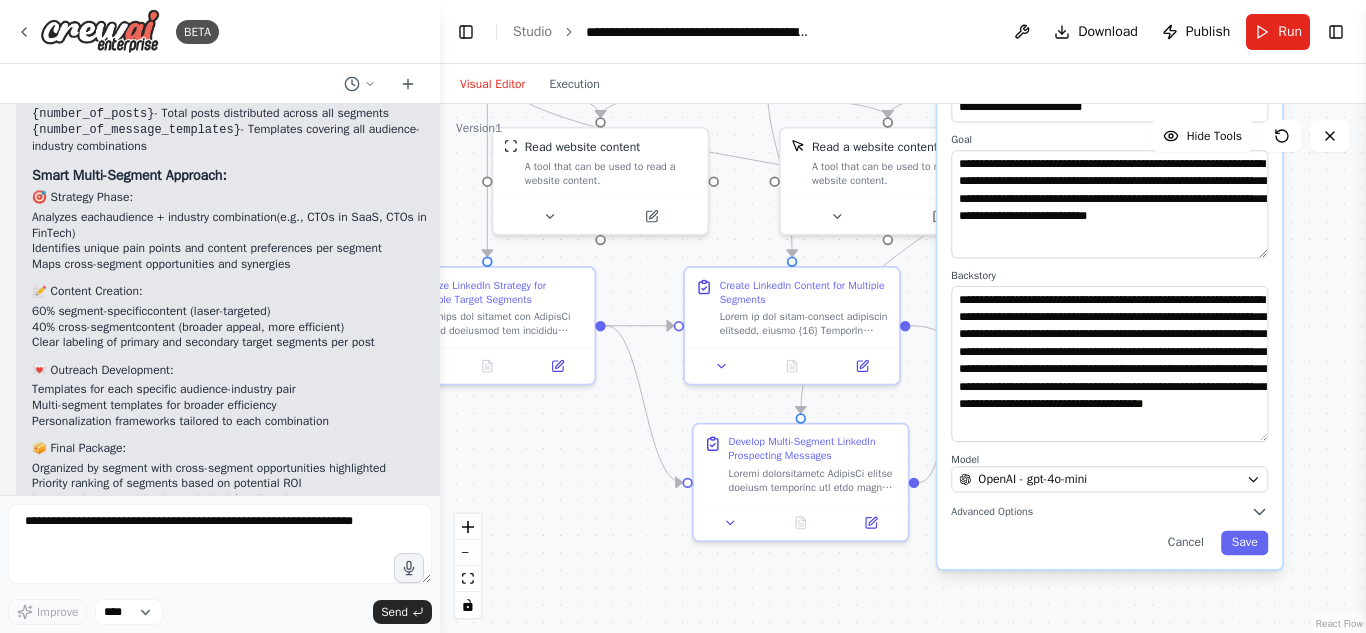 click on ".deletable-edge-delete-btn {
width: 20px;
height: 20px;
border: 0px solid #ffffff;
color: #6b7280;
background-color: #f8fafc;
cursor: pointer;
border-radius: 50%;
font-size: 12px;
padding: 3px;
display: flex;
align-items: center;
justify-content: center;
transition: all 0.2s cubic-bezier(0.4, 0, 0.2, 1);
box-shadow: 0 2px 4px rgba(0, 0, 0, 0.1);
}
.deletable-edge-delete-btn:hover {
background-color: #ef4444;
color: #ffffff;
border-color: #dc2626;
transform: scale(1.1);
box-shadow: 0 4px 12px rgba(239, 68, 68, 0.4);
}
.deletable-edge-delete-btn:active {
transform: scale(0.95);
box-shadow: 0 2px 4px rgba(239, 68, 68, 0.3);
}
LinkedIn Strategy Analyst gpt-4o-mini Read website content Role Goal" at bounding box center [903, 368] 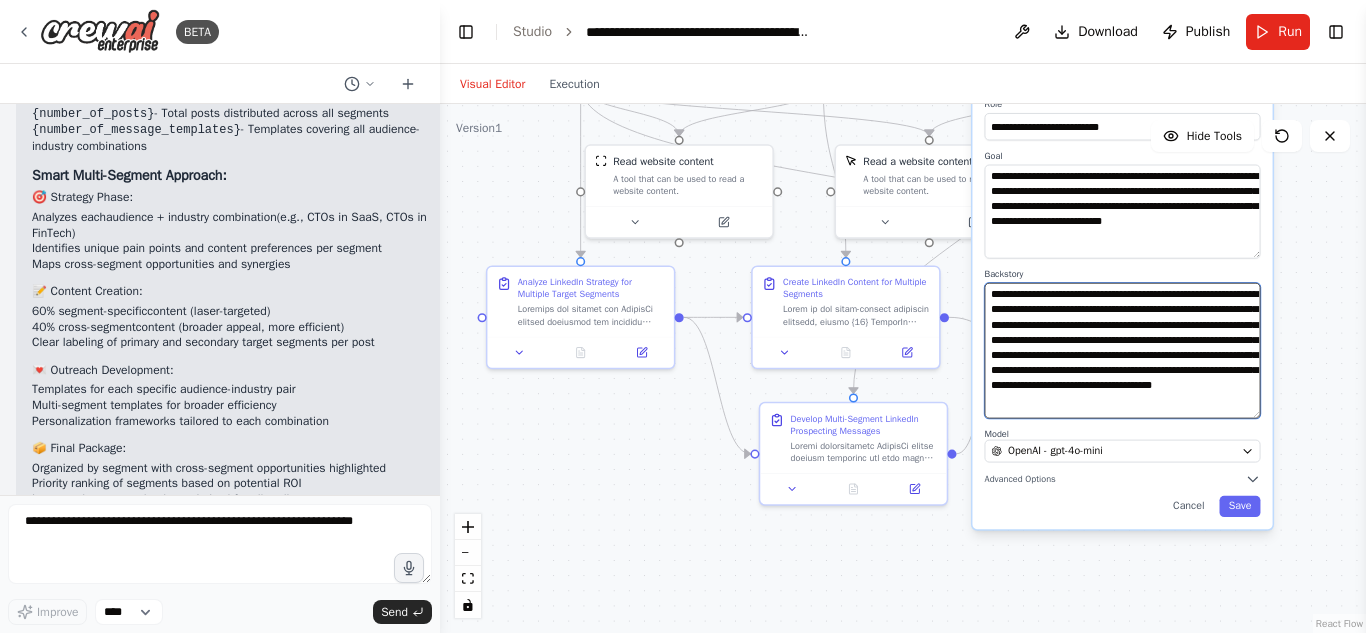 scroll, scrollTop: 31, scrollLeft: 0, axis: vertical 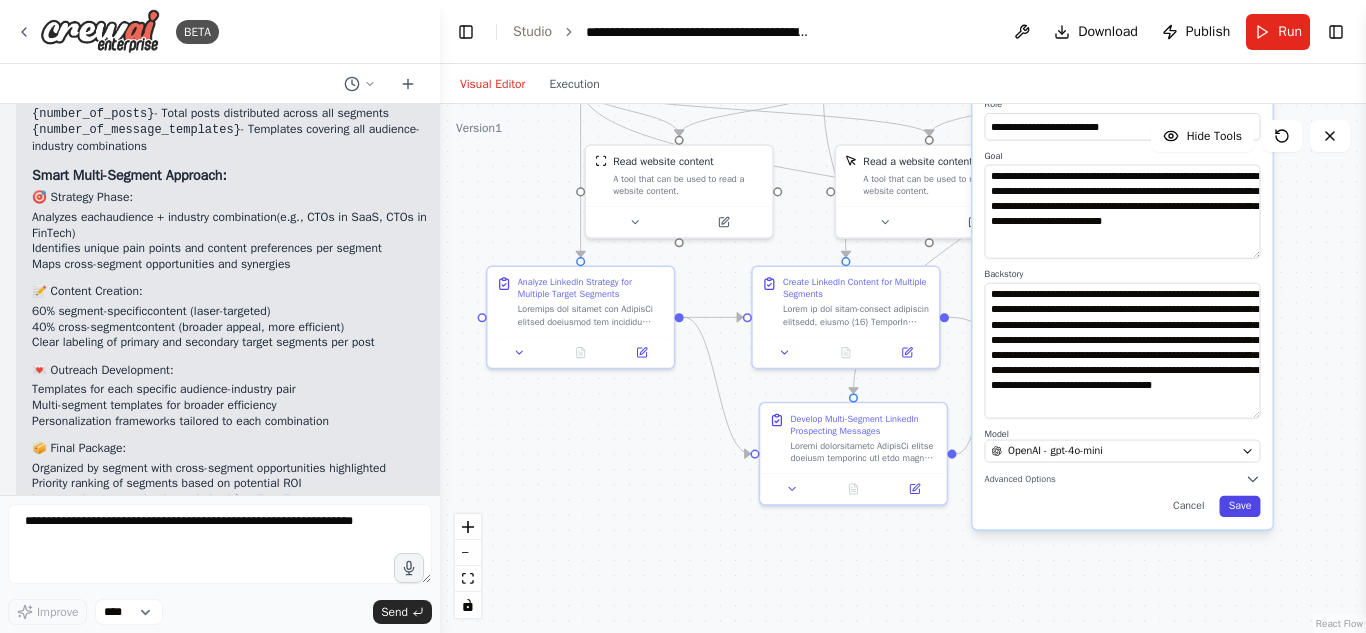click on "Save" at bounding box center (1240, 506) 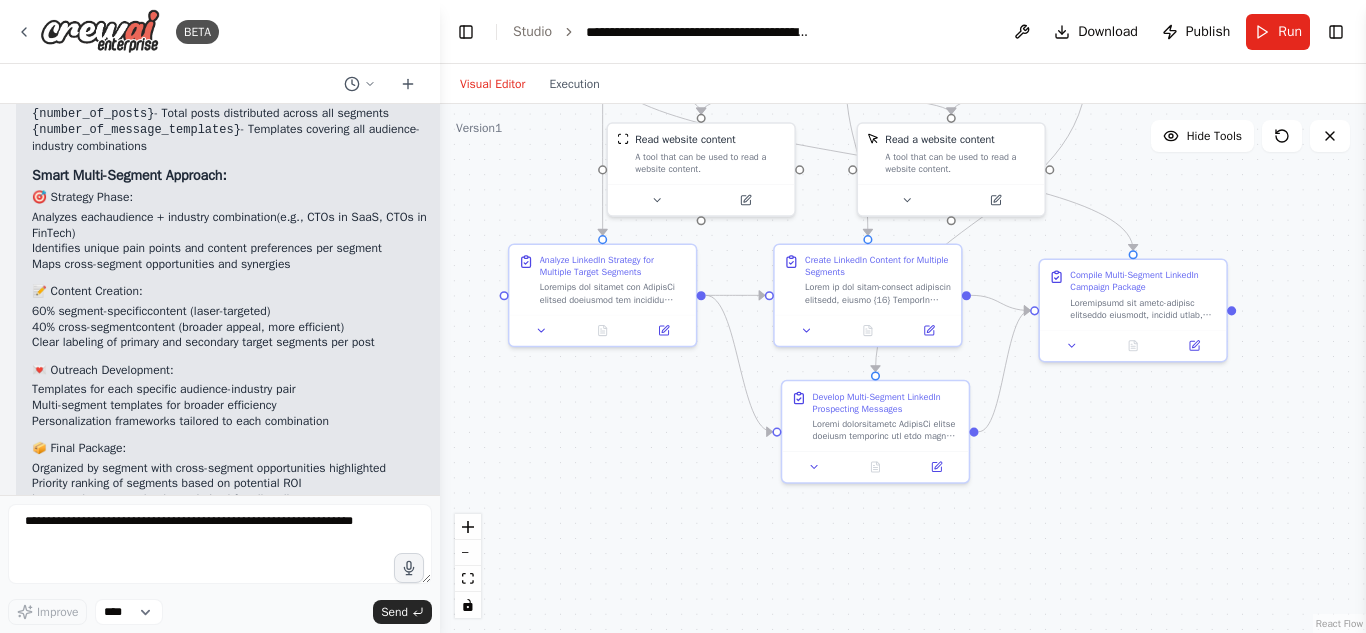 drag, startPoint x: 1294, startPoint y: 377, endPoint x: 1383, endPoint y: 281, distance: 130.90837 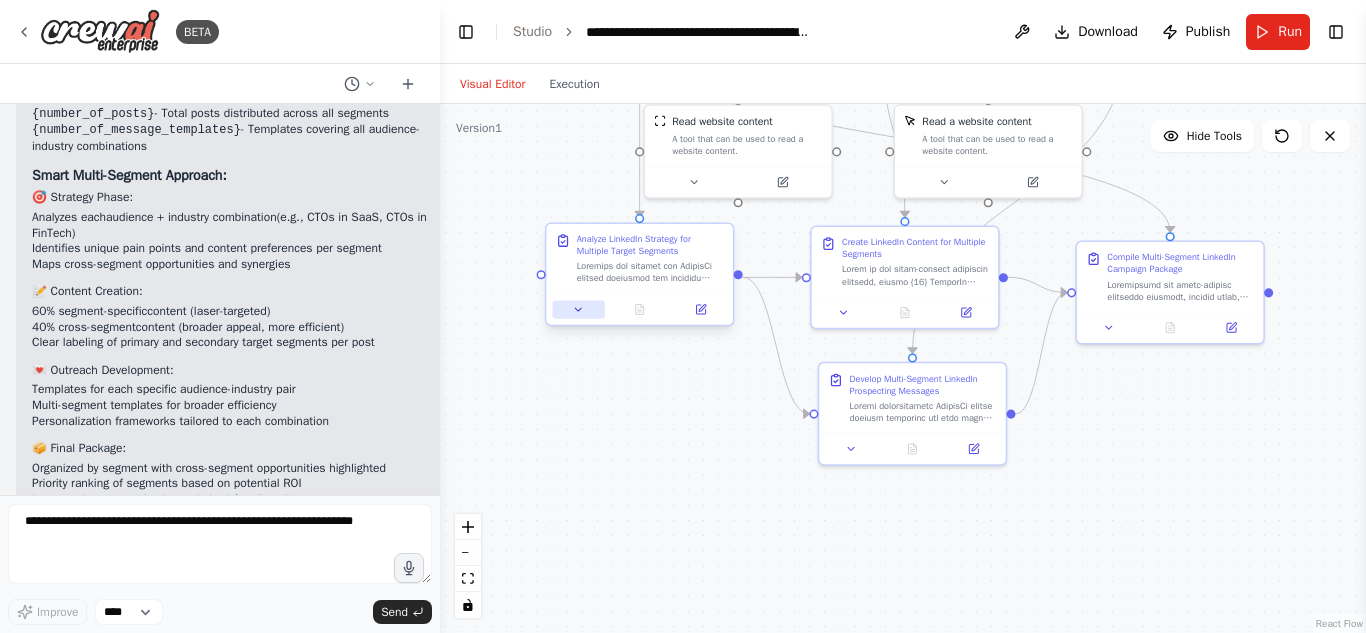 click at bounding box center [578, 309] 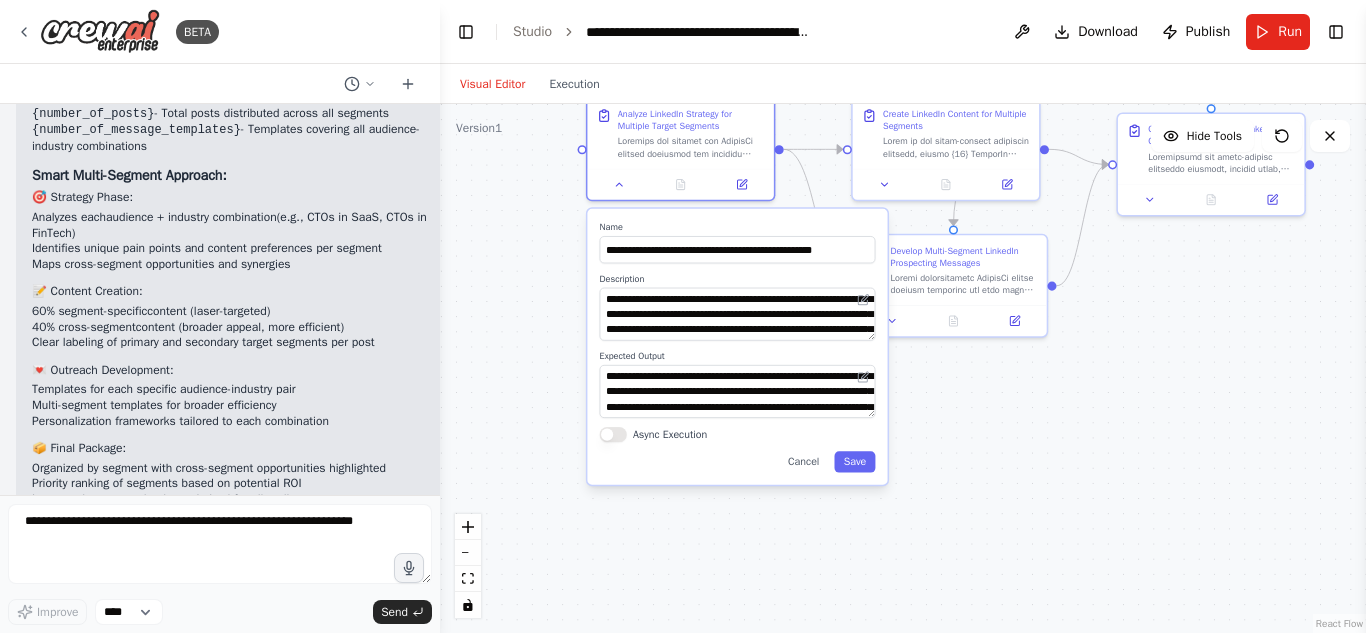 drag, startPoint x: 939, startPoint y: 562, endPoint x: 965, endPoint y: 414, distance: 150.26643 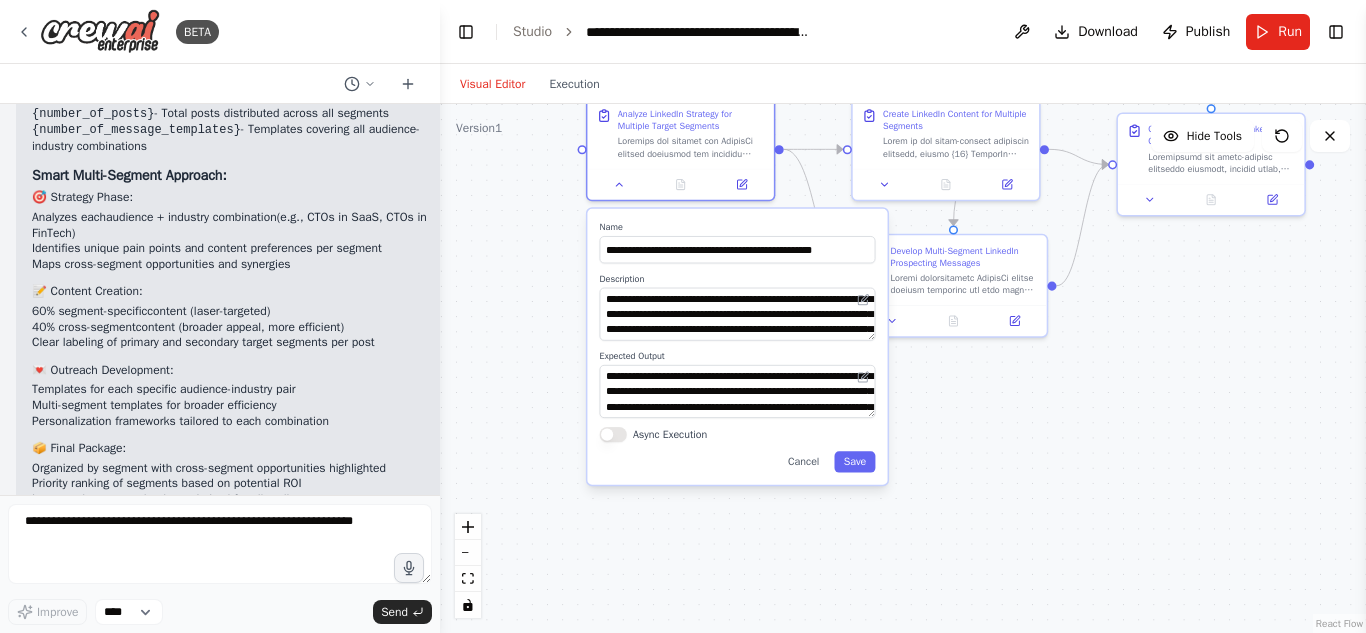 click on ".deletable-edge-delete-btn {
width: 20px;
height: 20px;
border: 0px solid #ffffff;
color: #6b7280;
background-color: #f8fafc;
cursor: pointer;
border-radius: 50%;
font-size: 12px;
padding: 3px;
display: flex;
align-items: center;
justify-content: center;
transition: all 0.2s cubic-bezier(0.4, 0, 0.2, 1);
box-shadow: 0 2px 4px rgba(0, 0, 0, 0.1);
}
.deletable-edge-delete-btn:hover {
background-color: #ef4444;
color: #ffffff;
border-color: #dc2626;
transform: scale(1.1);
box-shadow: 0 4px 12px rgba(239, 68, 68, 0.4);
}
.deletable-edge-delete-btn:active {
transform: scale(0.95);
box-shadow: 0 2px 4px rgba(239, 68, 68, 0.3);
}
LinkedIn Strategy Analyst gpt-4o-mini Read website content Name Save" at bounding box center (903, 368) 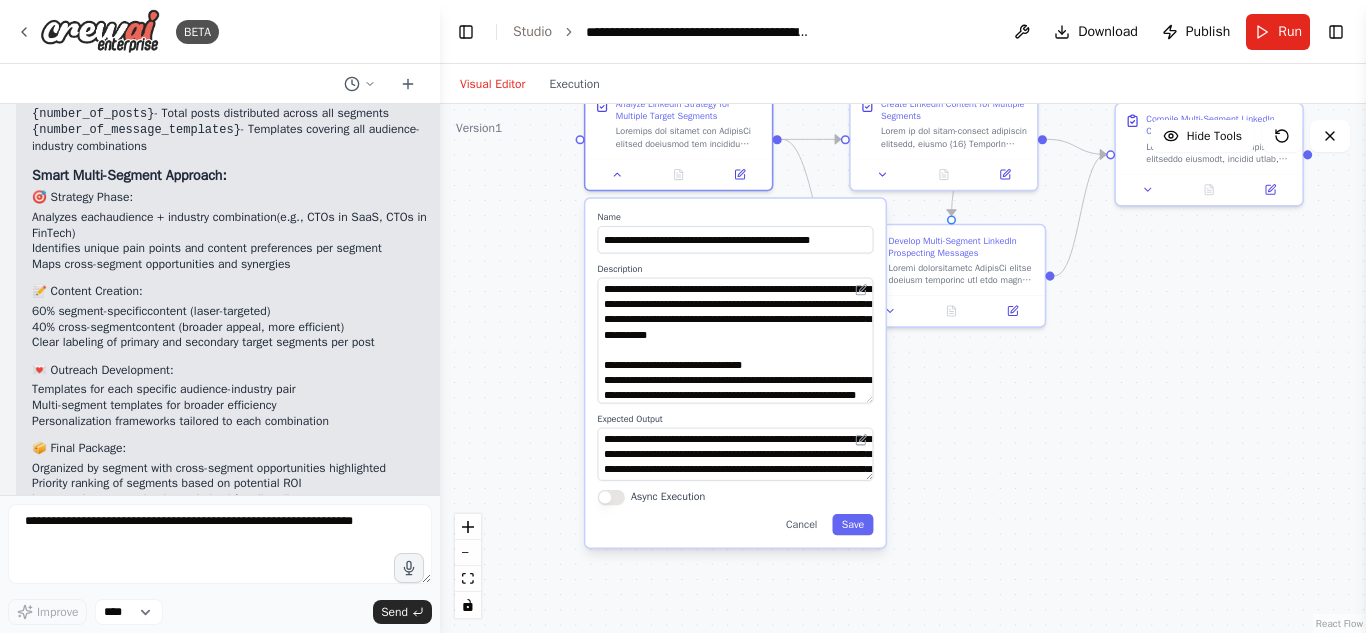 drag, startPoint x: 866, startPoint y: 327, endPoint x: 866, endPoint y: 400, distance: 73 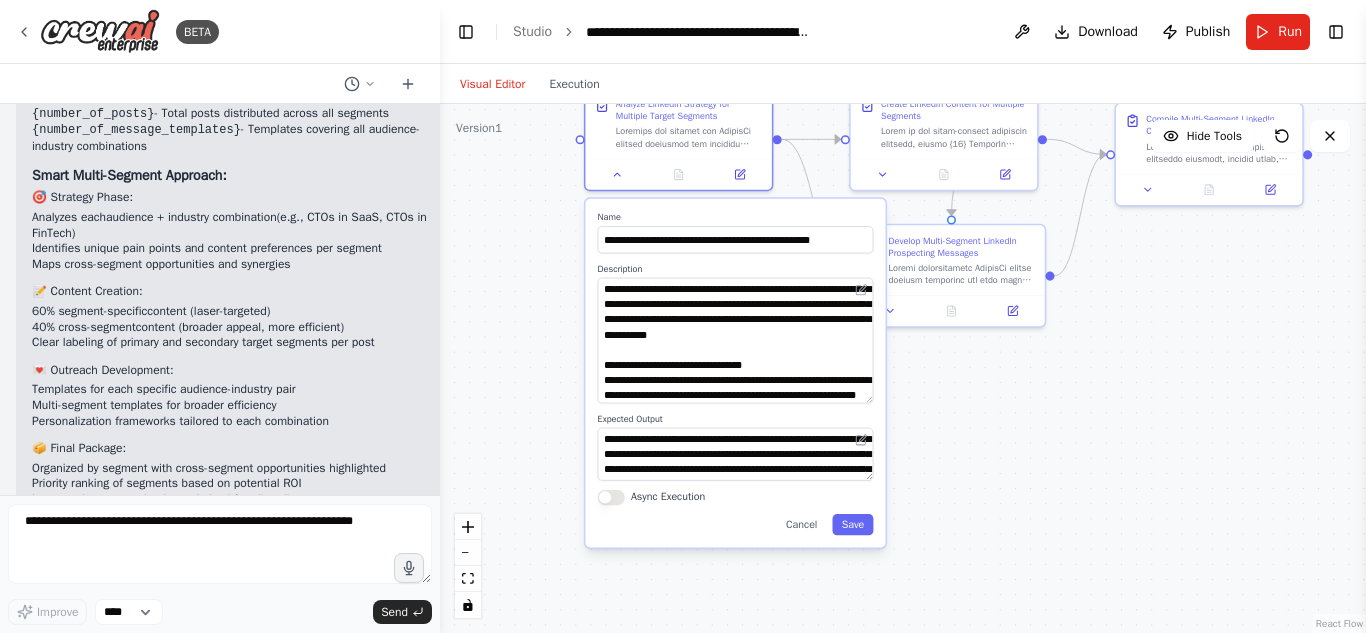 click at bounding box center (736, 341) 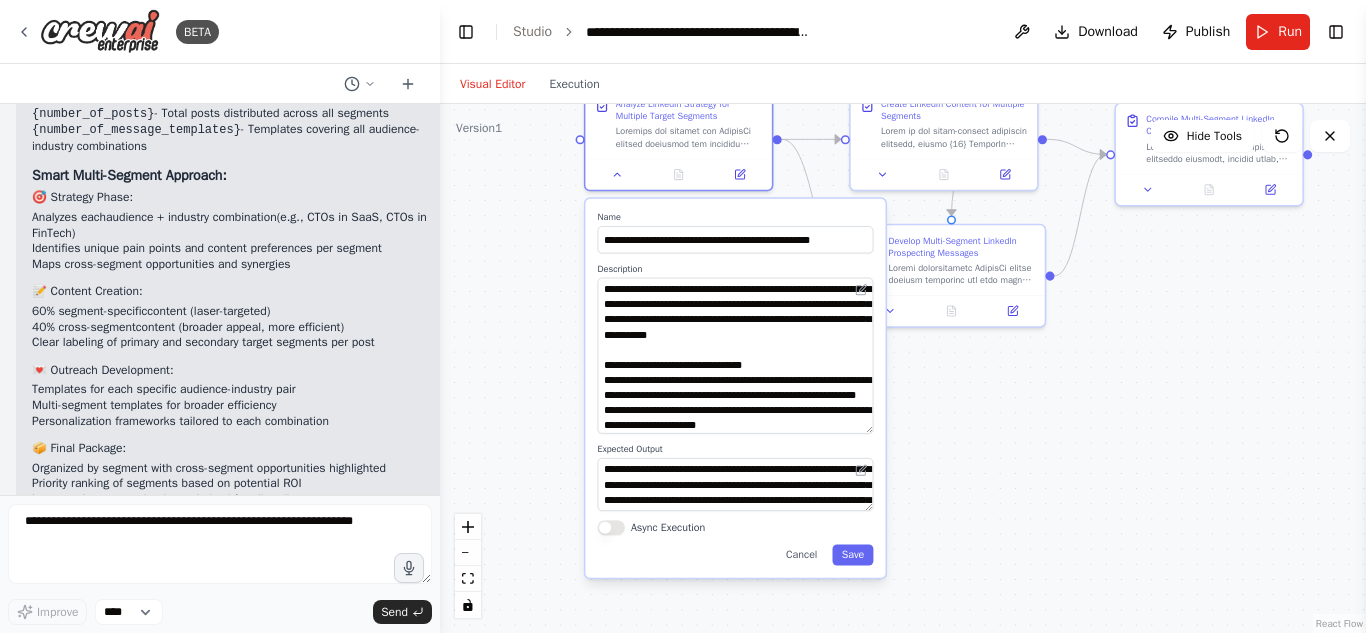 drag, startPoint x: 866, startPoint y: 407, endPoint x: 866, endPoint y: 432, distance: 25 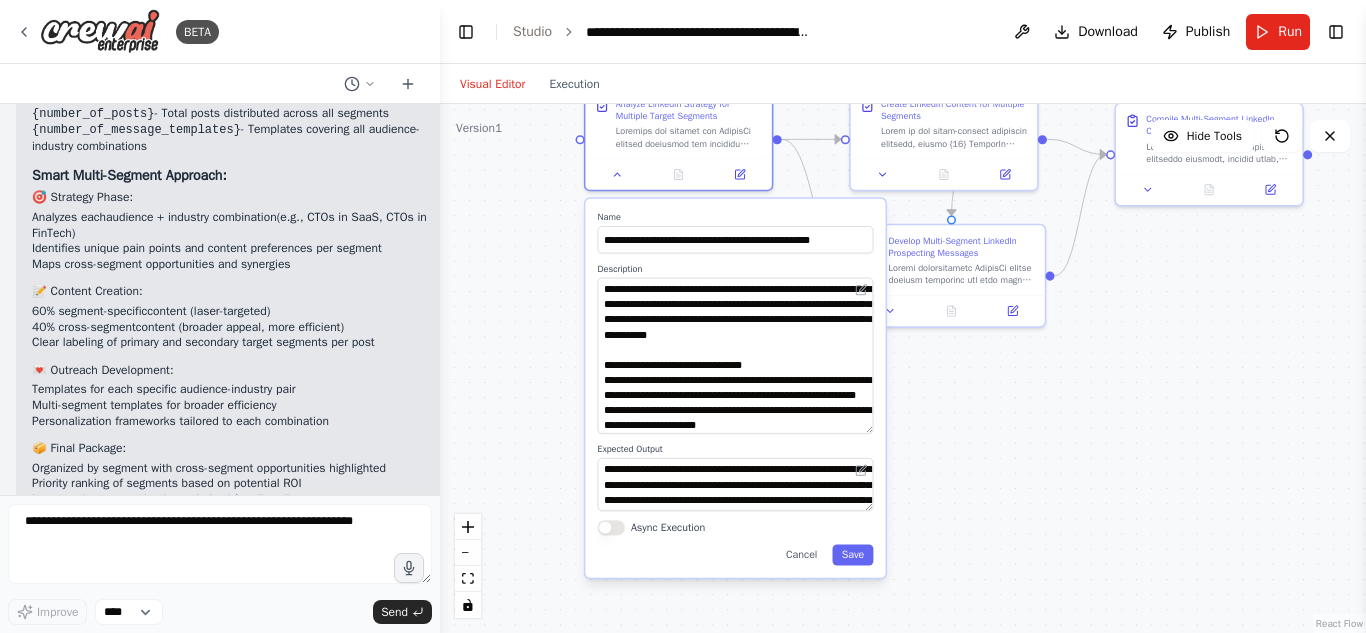 click at bounding box center [736, 356] 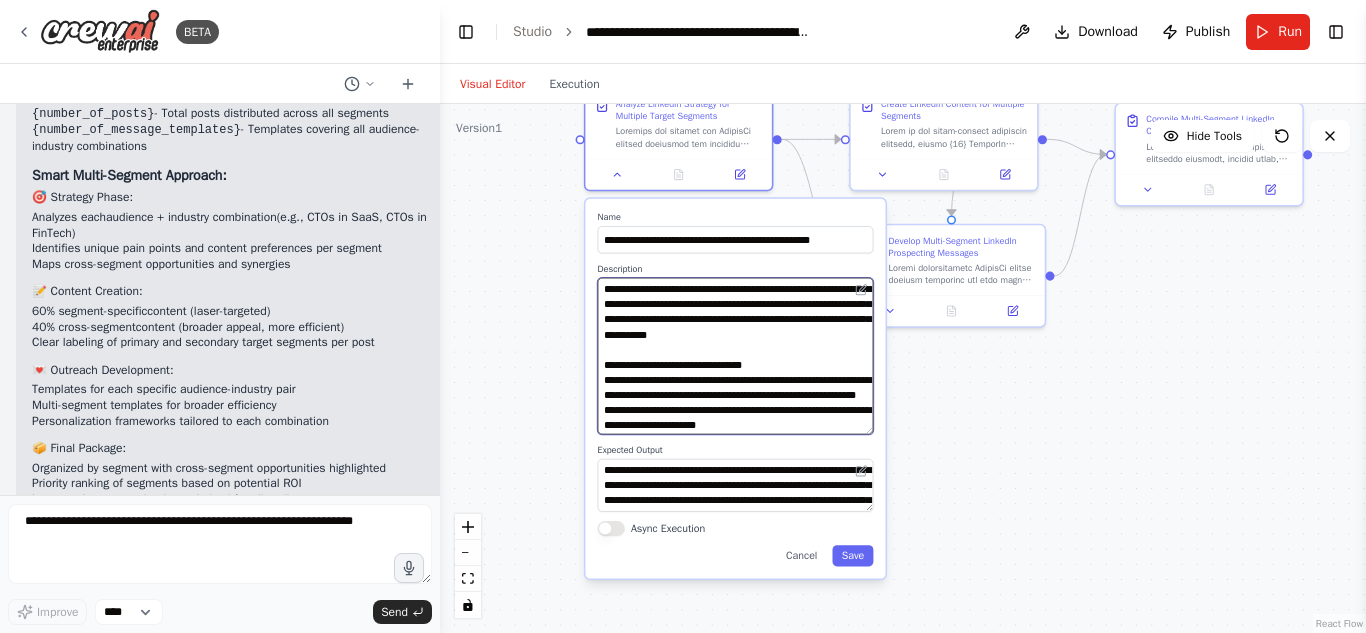 drag, startPoint x: 729, startPoint y: 320, endPoint x: 629, endPoint y: 342, distance: 102.3914 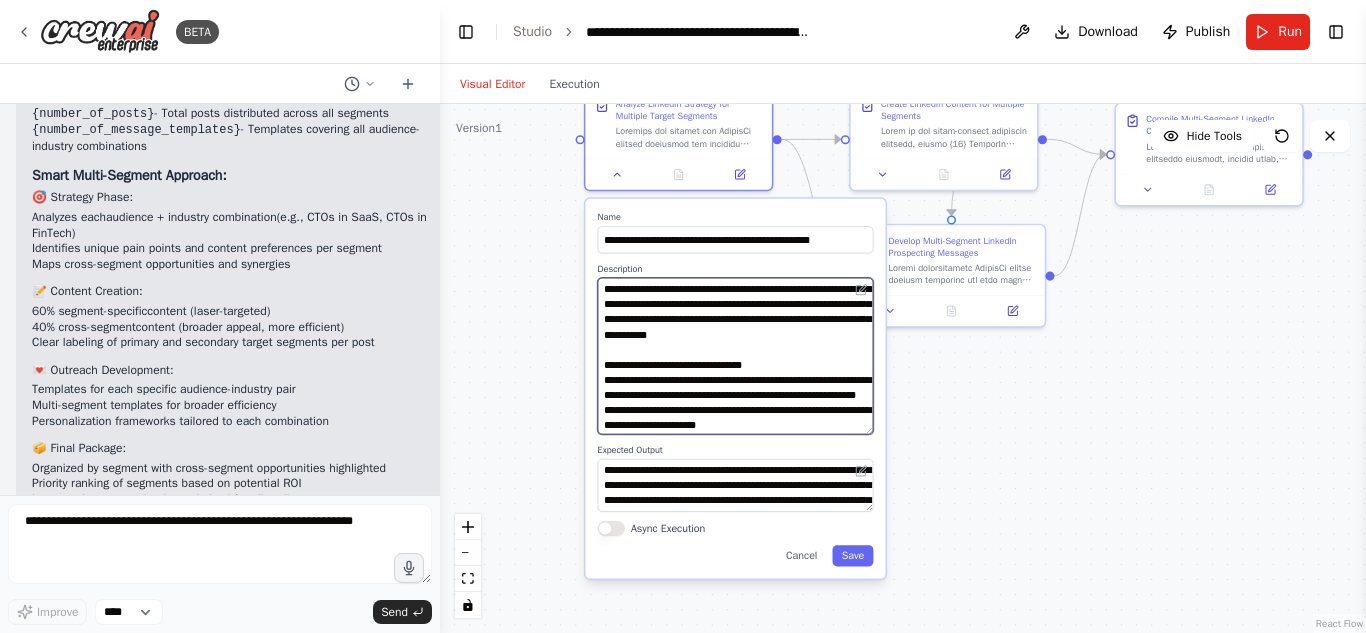 click at bounding box center (736, 356) 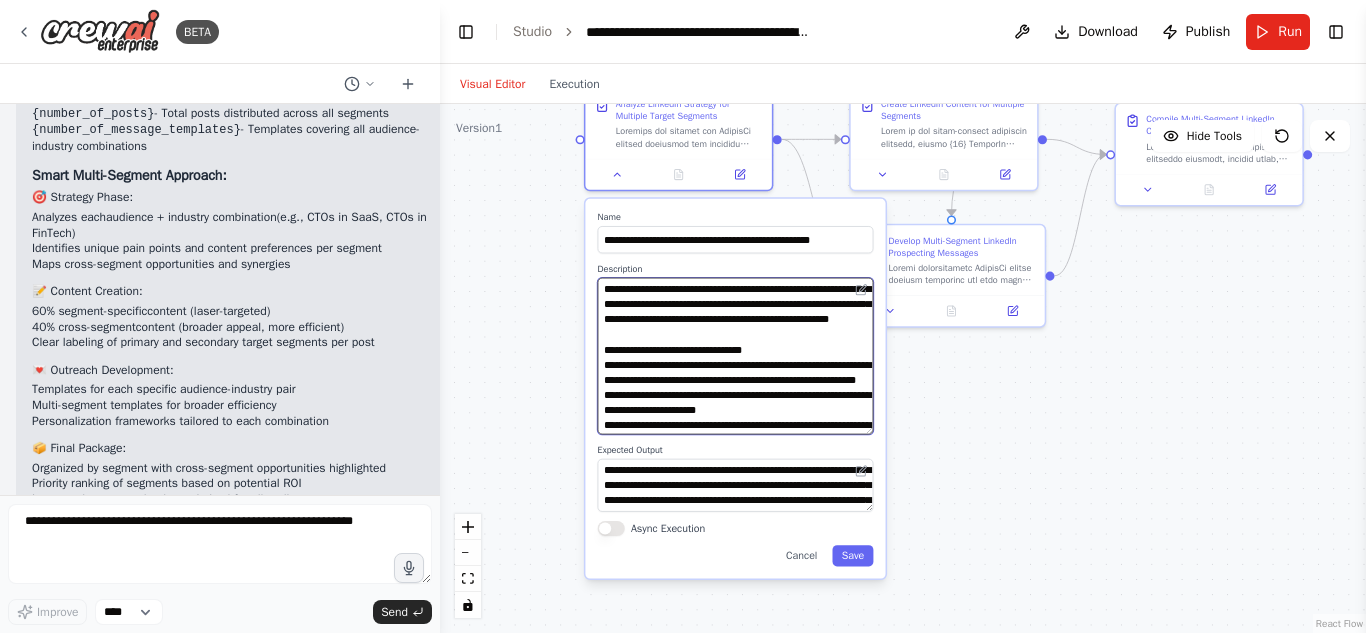 drag, startPoint x: 687, startPoint y: 319, endPoint x: 609, endPoint y: 323, distance: 78.10249 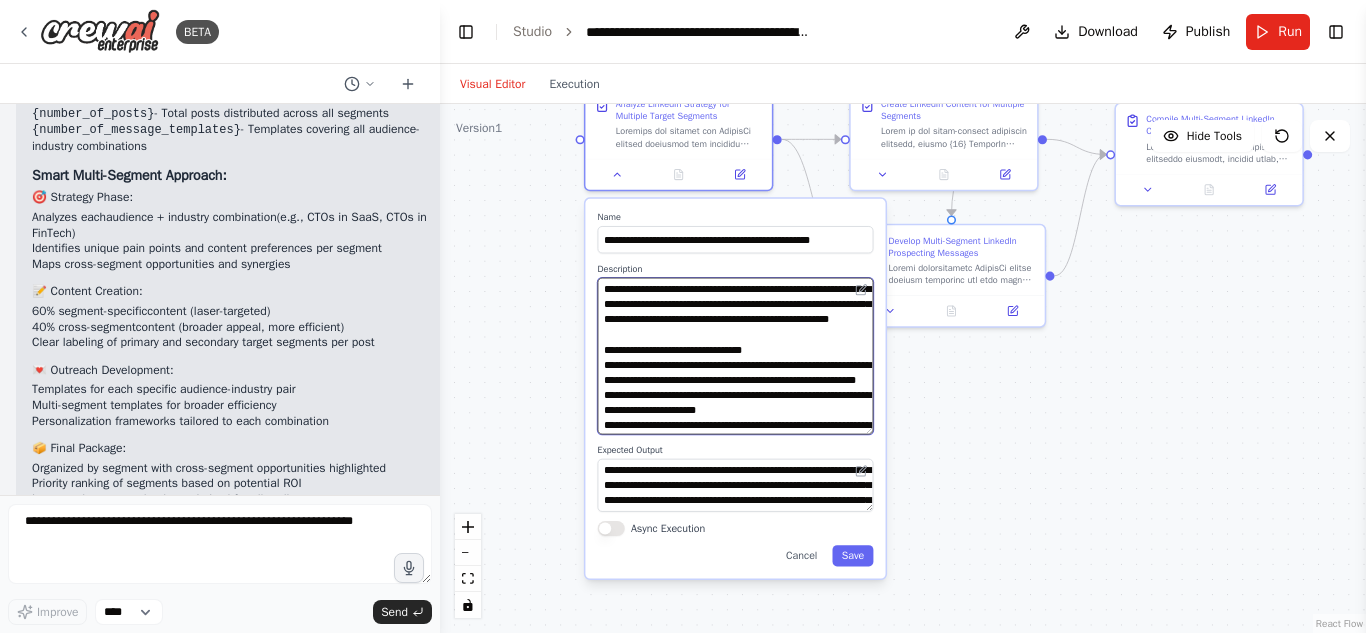 click at bounding box center [736, 356] 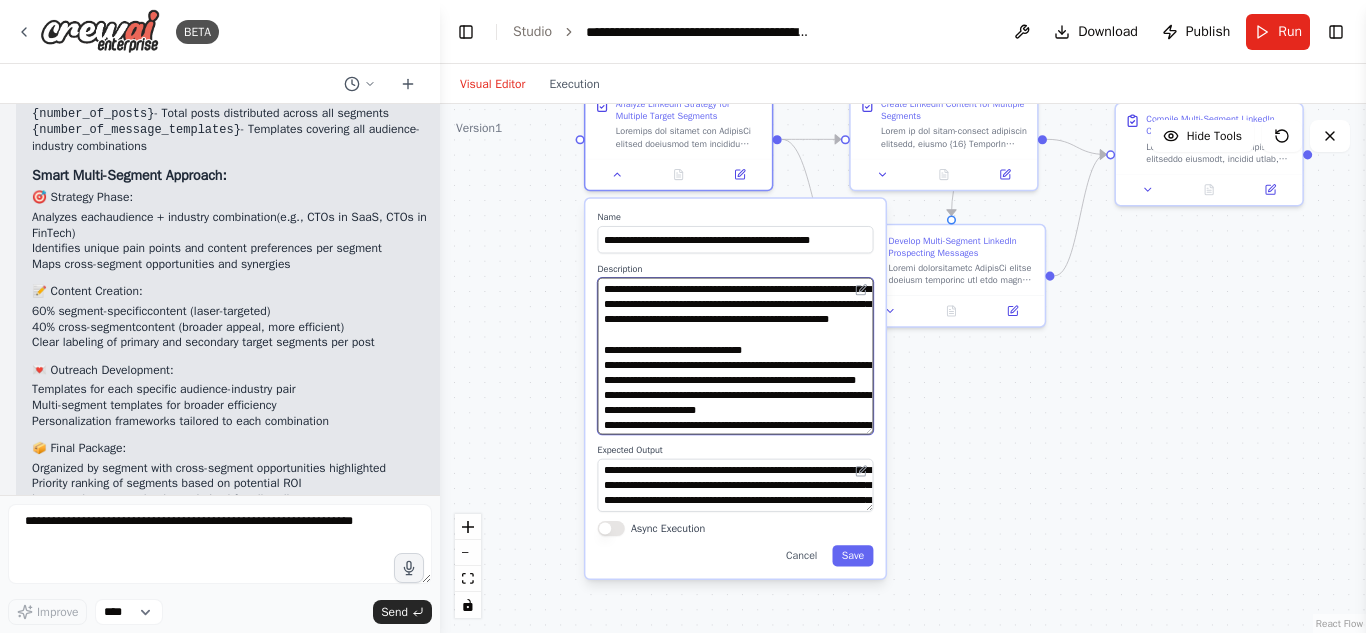 drag, startPoint x: 744, startPoint y: 383, endPoint x: 848, endPoint y: 384, distance: 104.00481 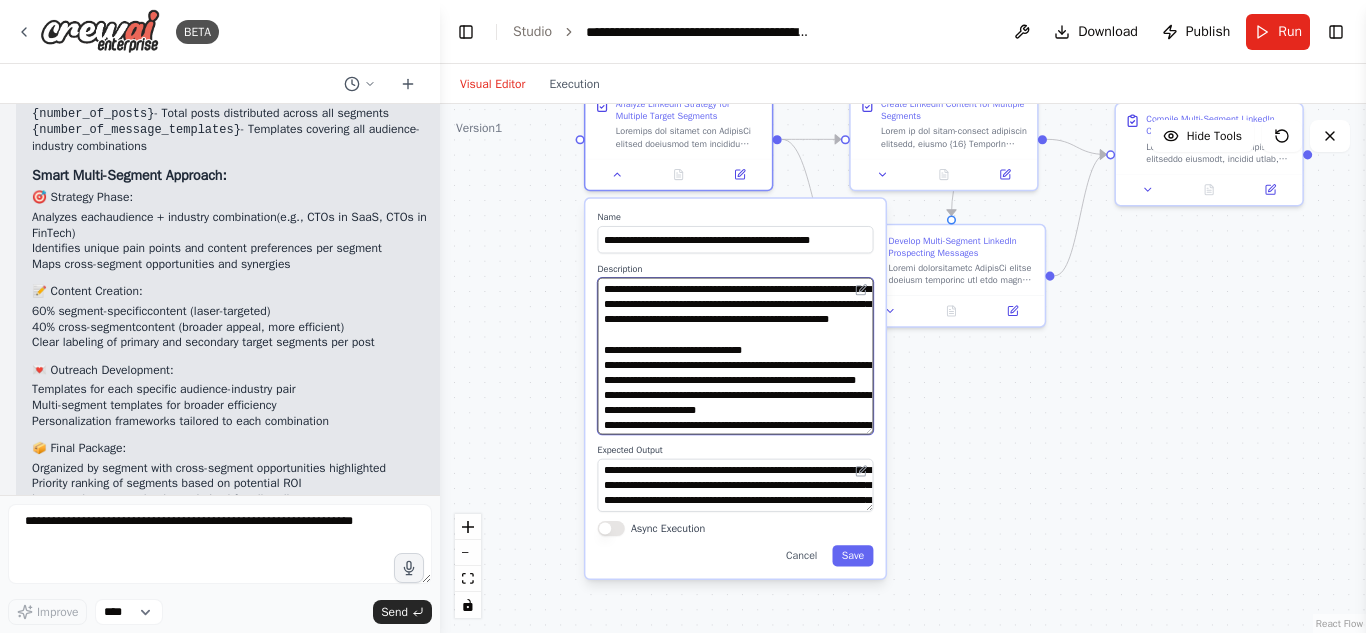click at bounding box center (736, 356) 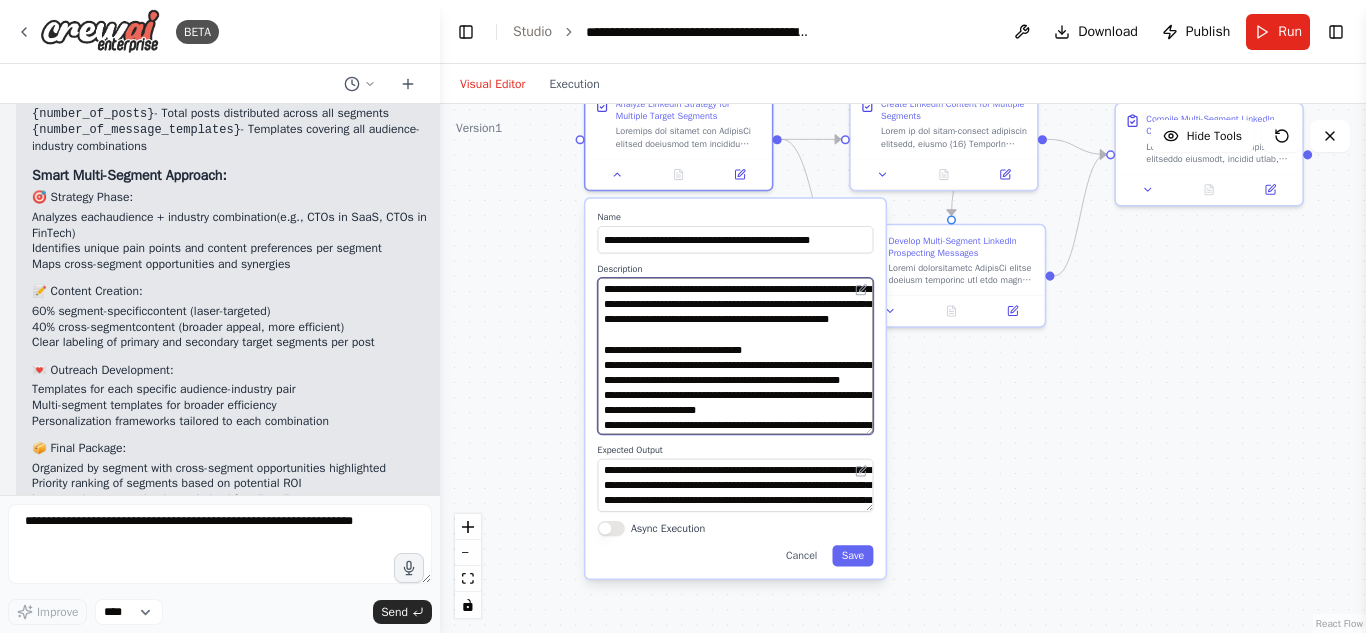 drag, startPoint x: 727, startPoint y: 318, endPoint x: 774, endPoint y: 322, distance: 47.169907 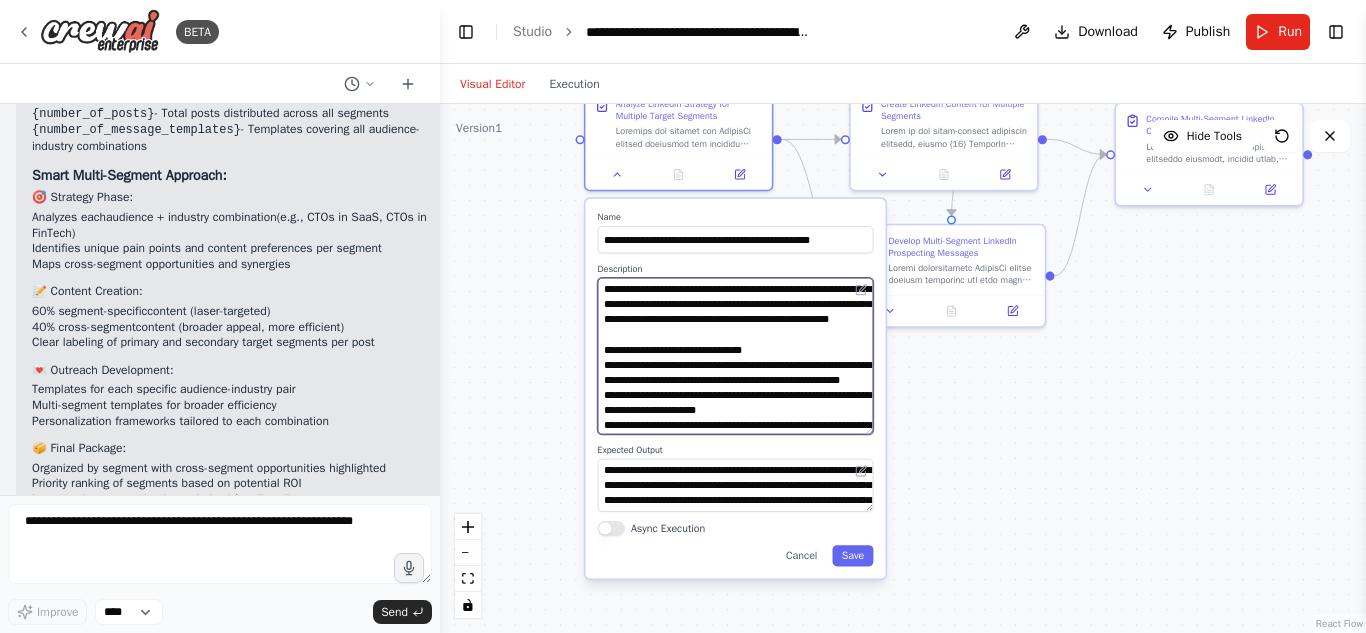 click at bounding box center (736, 356) 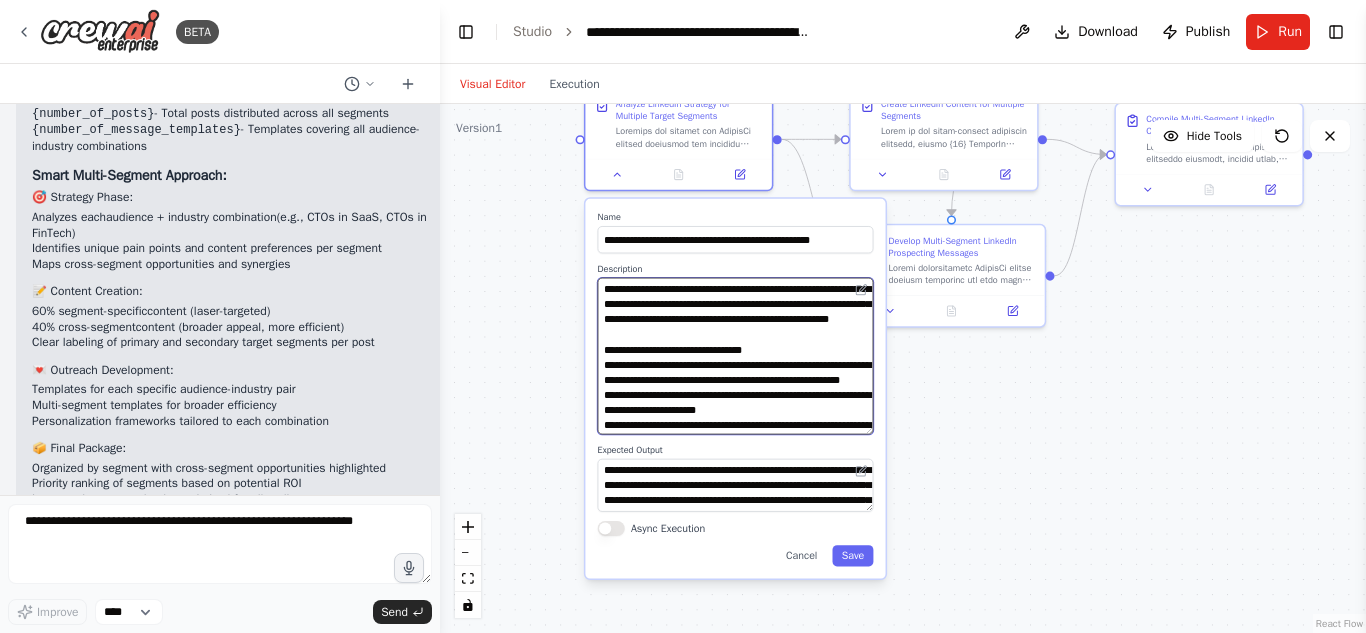 drag, startPoint x: 607, startPoint y: 413, endPoint x: 747, endPoint y: 415, distance: 140.01428 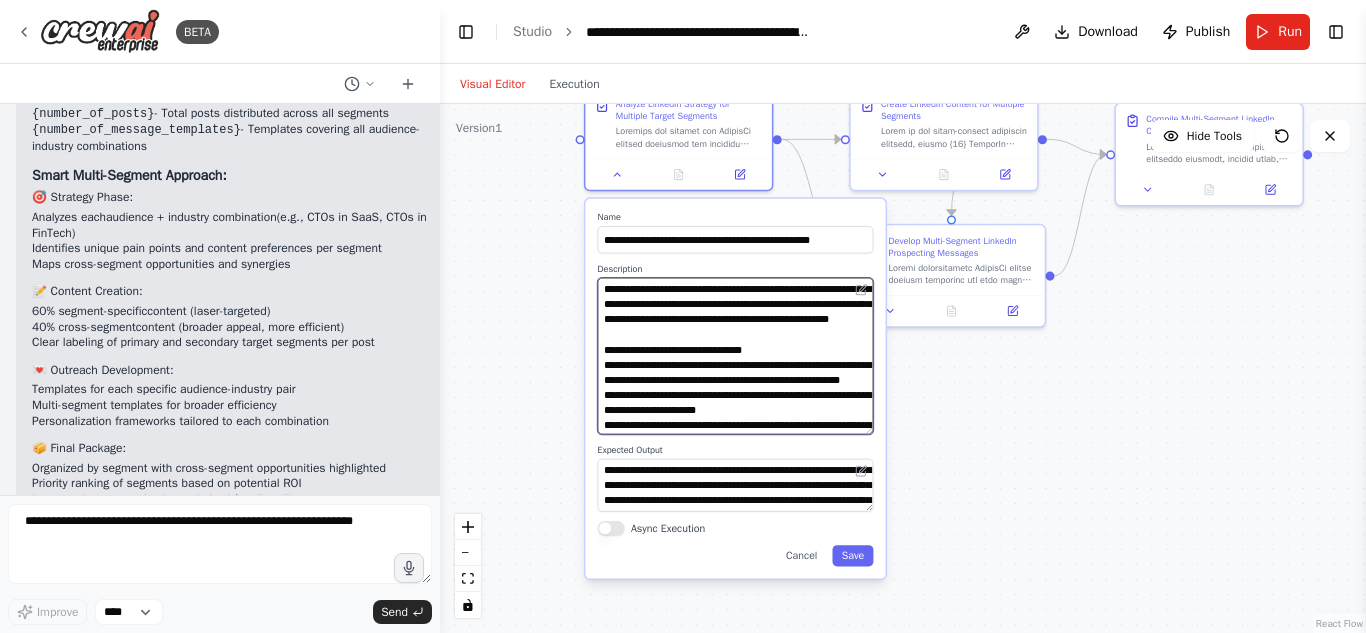 click at bounding box center [736, 356] 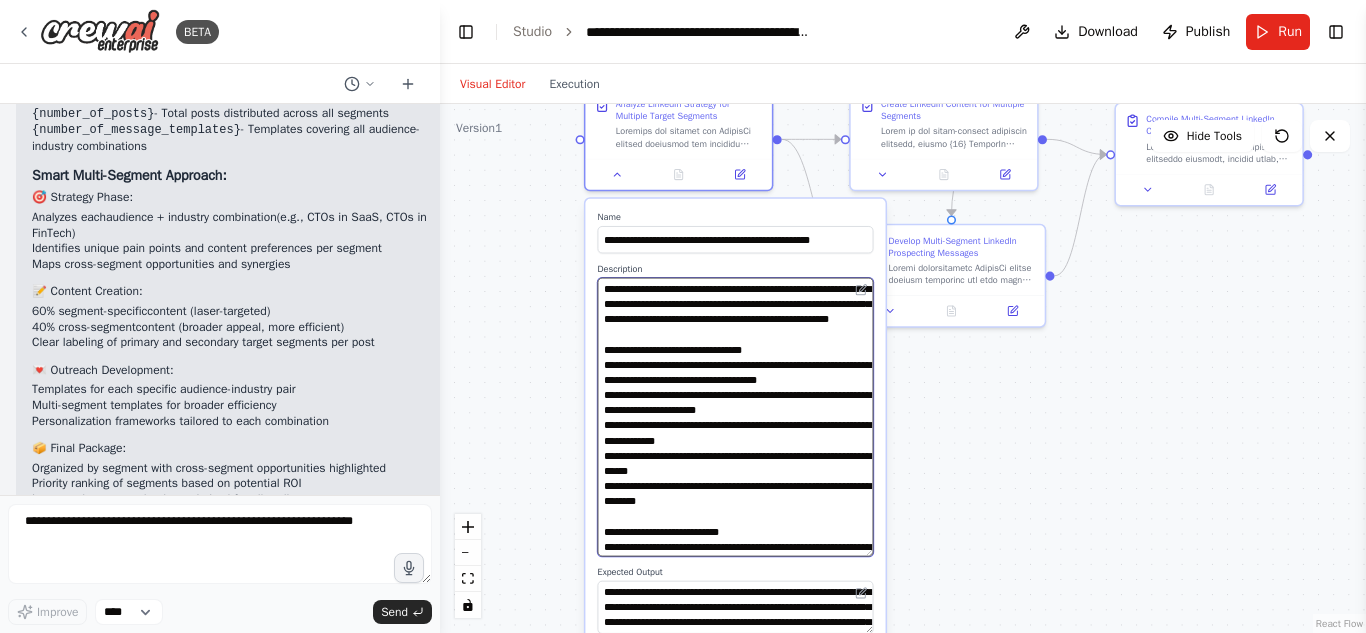 drag, startPoint x: 870, startPoint y: 427, endPoint x: 879, endPoint y: 549, distance: 122.33152 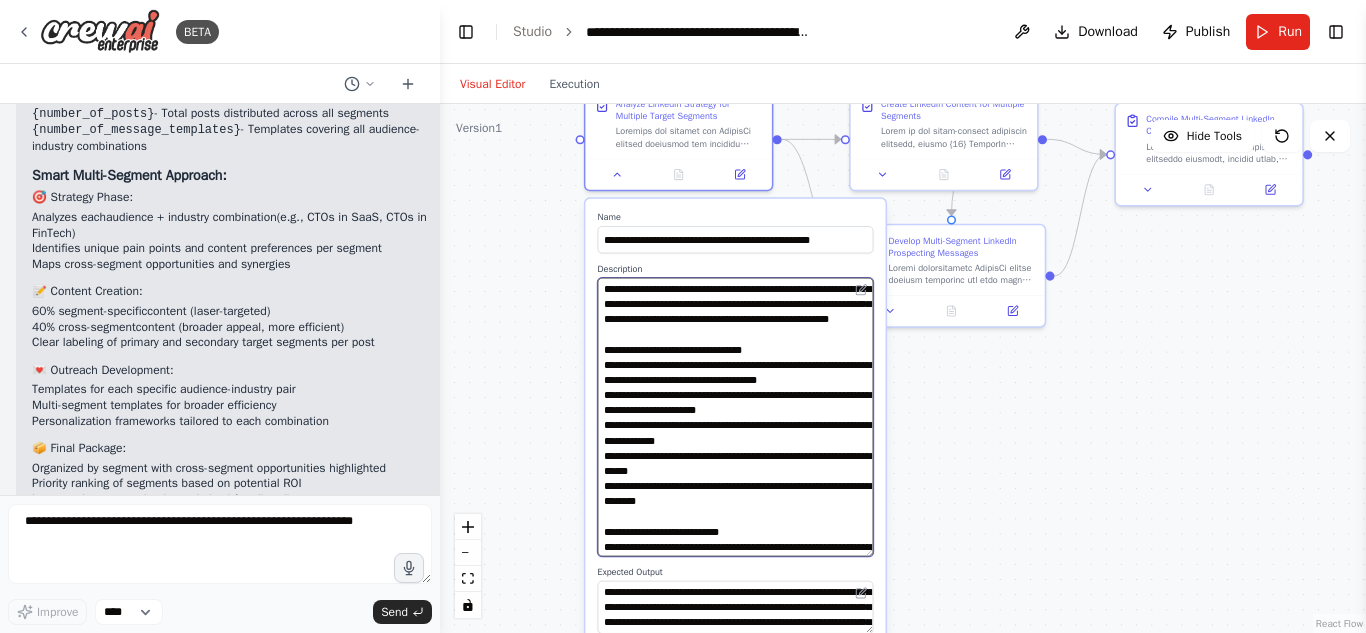 click on "**********" at bounding box center [735, 450] 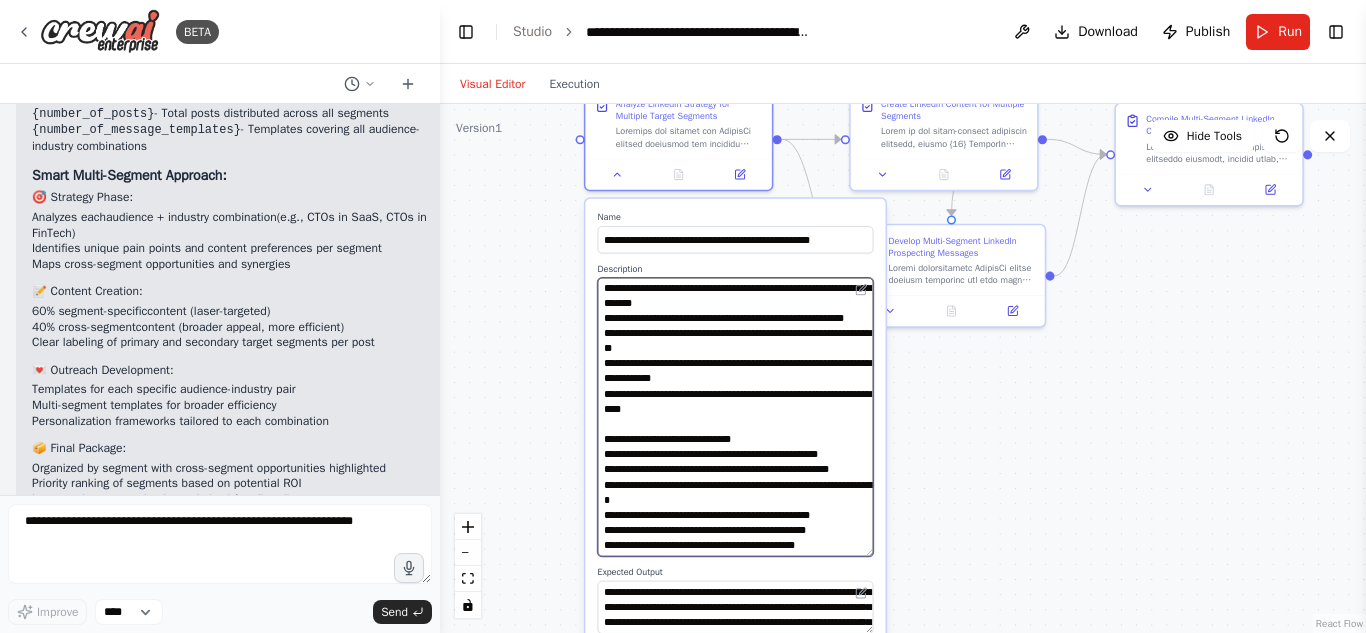 scroll, scrollTop: 462, scrollLeft: 0, axis: vertical 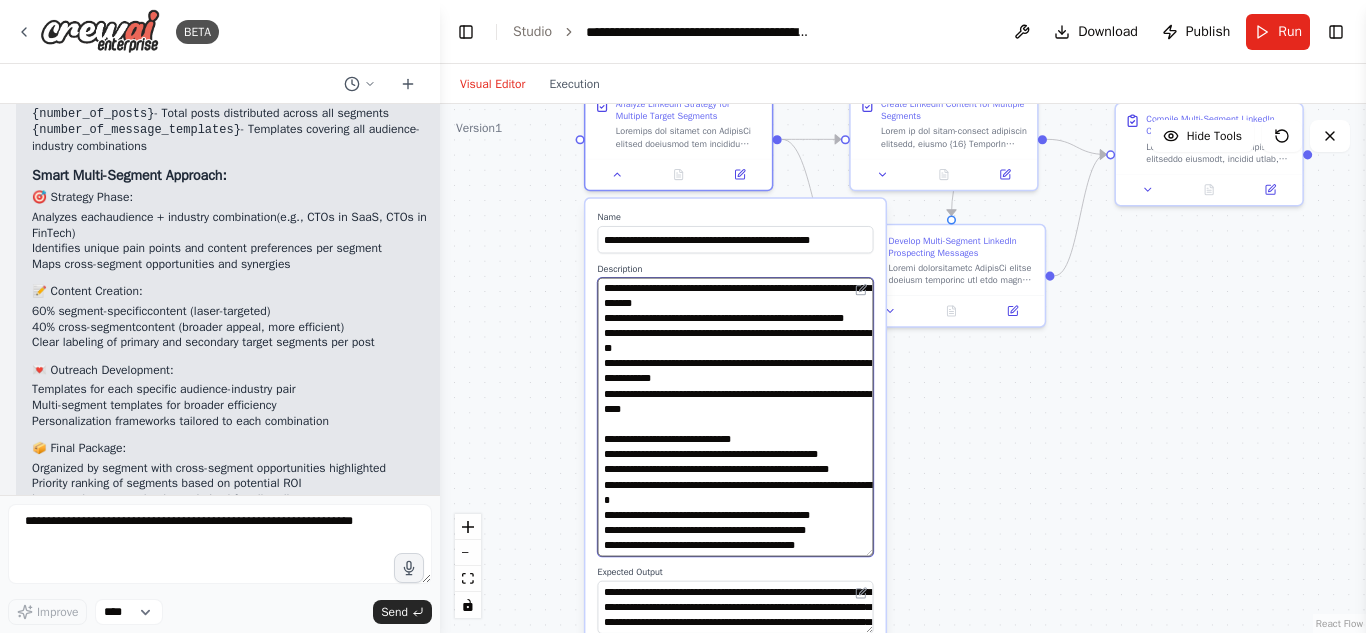 type on "**********" 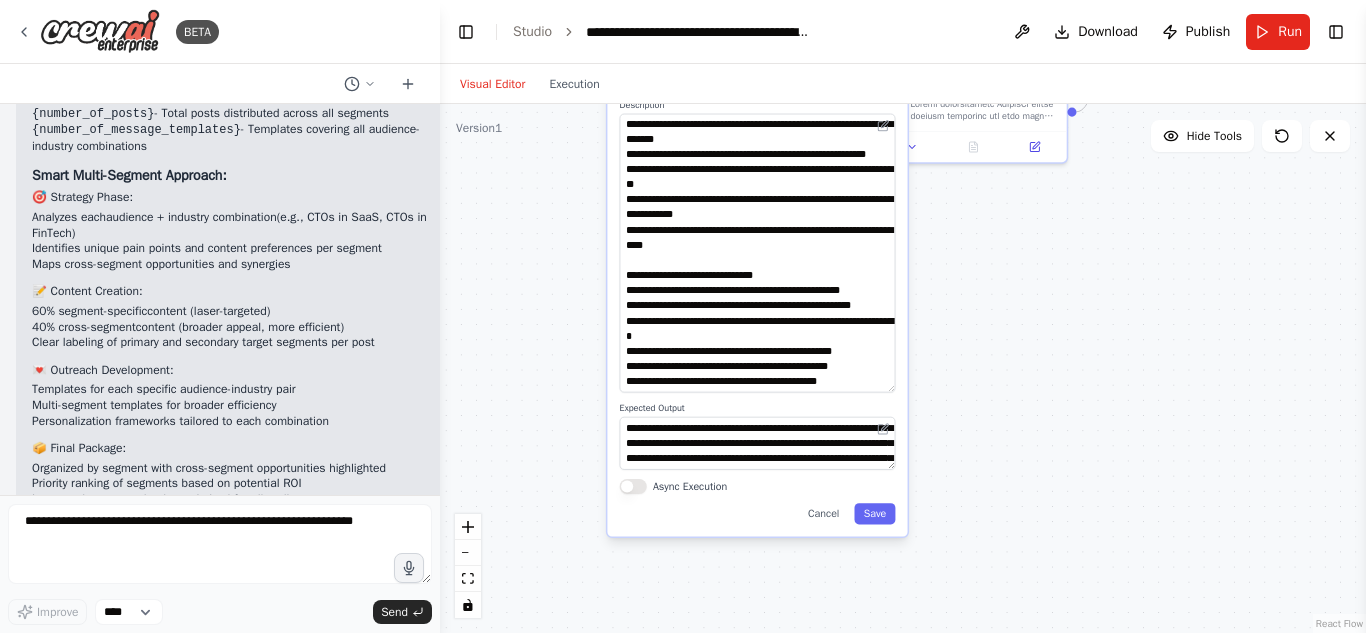 drag, startPoint x: 967, startPoint y: 564, endPoint x: 978, endPoint y: 325, distance: 239.253 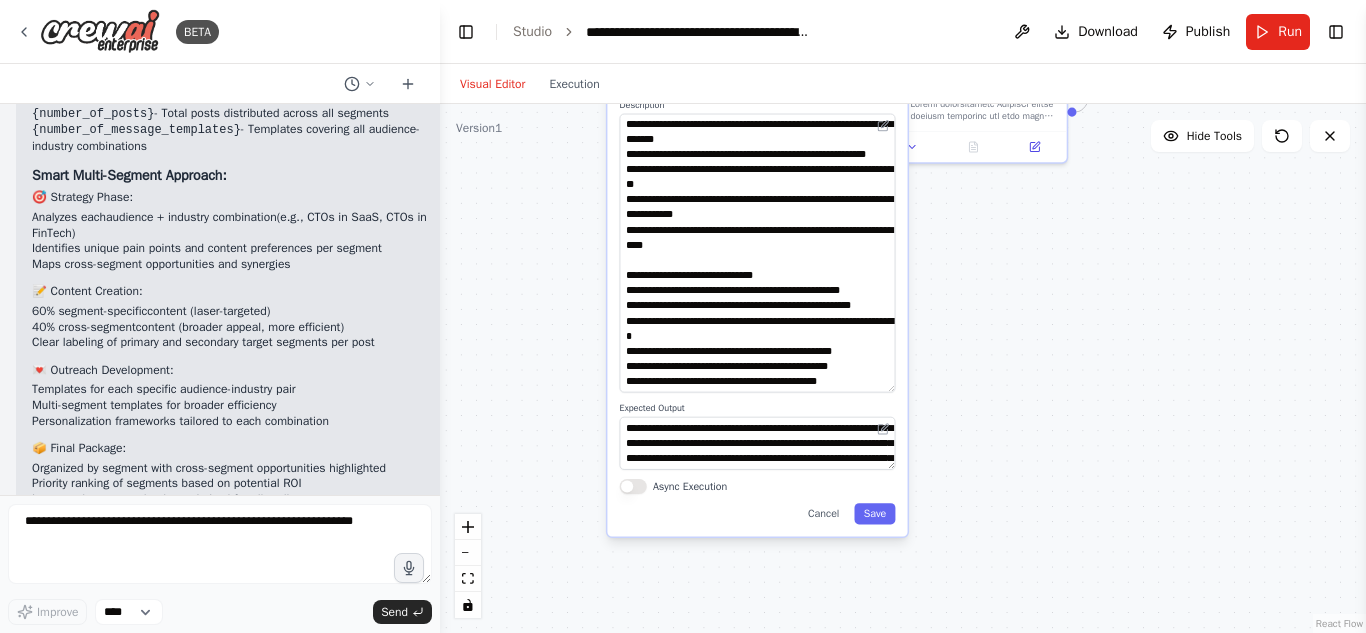 click on ".deletable-edge-delete-btn {
width: 20px;
height: 20px;
border: 0px solid #ffffff;
color: #6b7280;
background-color: #f8fafc;
cursor: pointer;
border-radius: 50%;
font-size: 12px;
padding: 3px;
display: flex;
align-items: center;
justify-content: center;
transition: all 0.2s cubic-bezier(0.4, 0, 0.2, 1);
box-shadow: 0 2px 4px rgba(0, 0, 0, 0.1);
}
.deletable-edge-delete-btn:hover {
background-color: #ef4444;
color: #ffffff;
border-color: #dc2626;
transform: scale(1.1);
box-shadow: 0 4px 12px rgba(239, 68, 68, 0.4);
}
.deletable-edge-delete-btn:active {
transform: scale(0.95);
box-shadow: 0 2px 4px rgba(239, 68, 68, 0.3);
}
LinkedIn Strategy Analyst gpt-4o-mini Read website content Name Save" at bounding box center (903, 368) 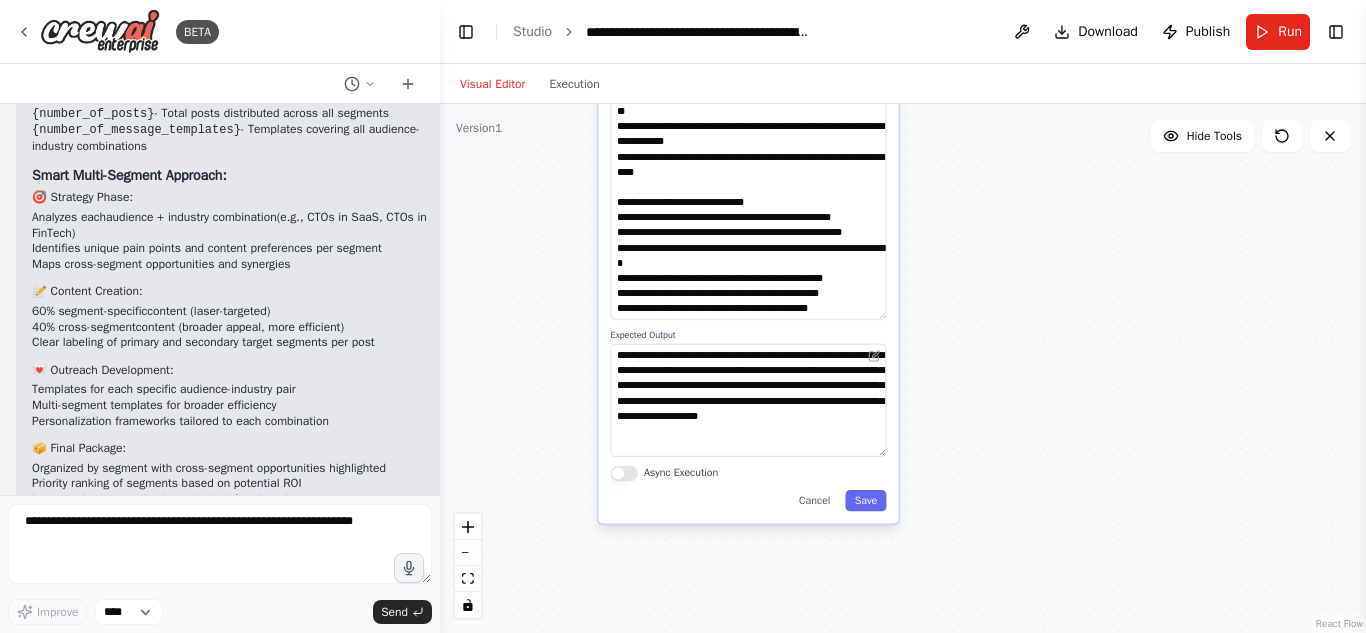 drag, startPoint x: 883, startPoint y: 393, endPoint x: 888, endPoint y: 453, distance: 60.207973 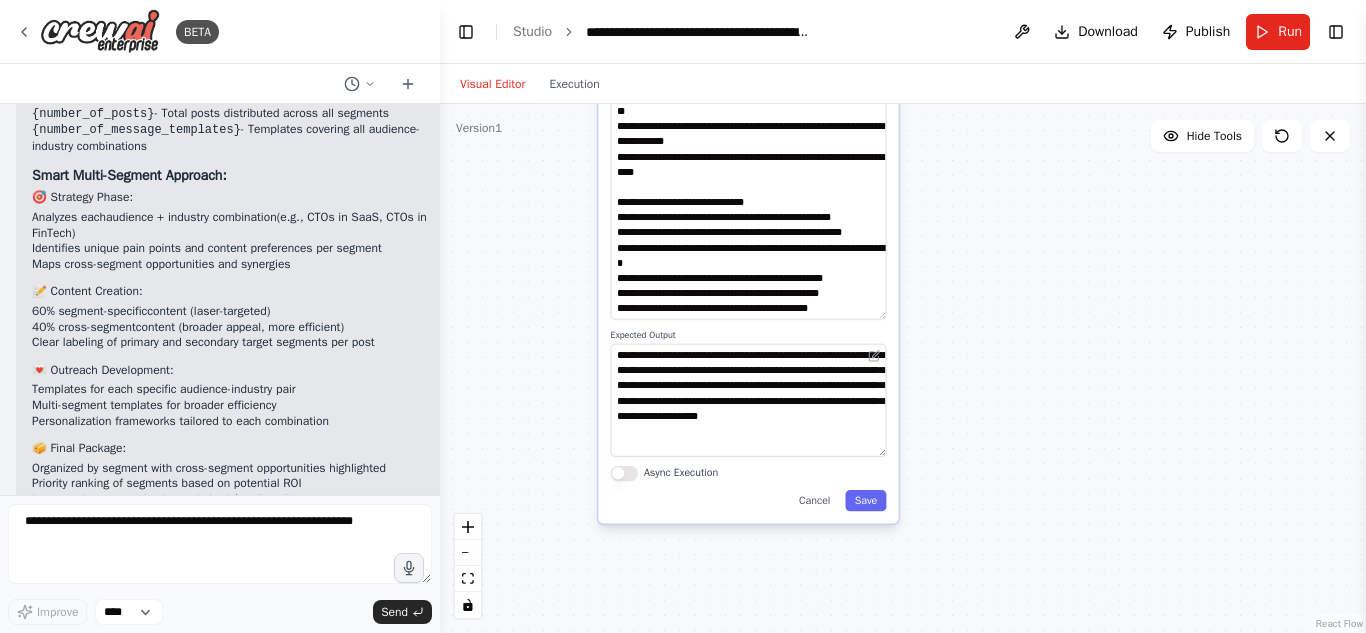 click on "**********" at bounding box center (748, 243) 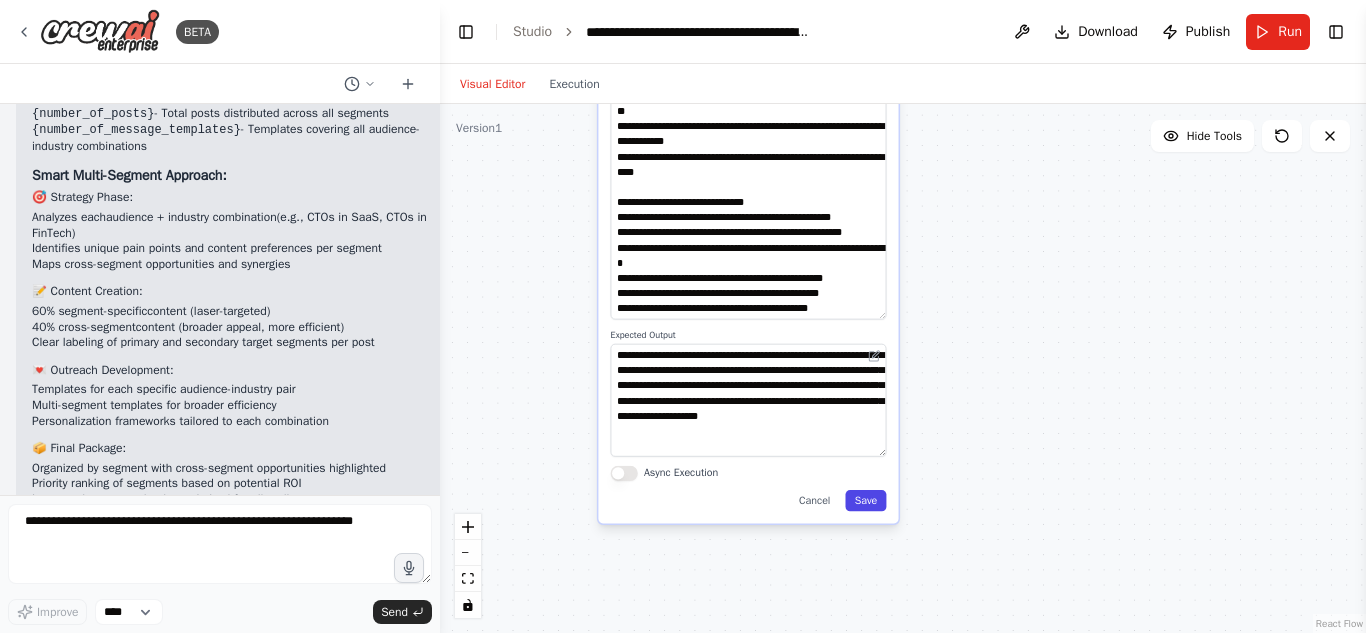 click on "Save" at bounding box center (866, 500) 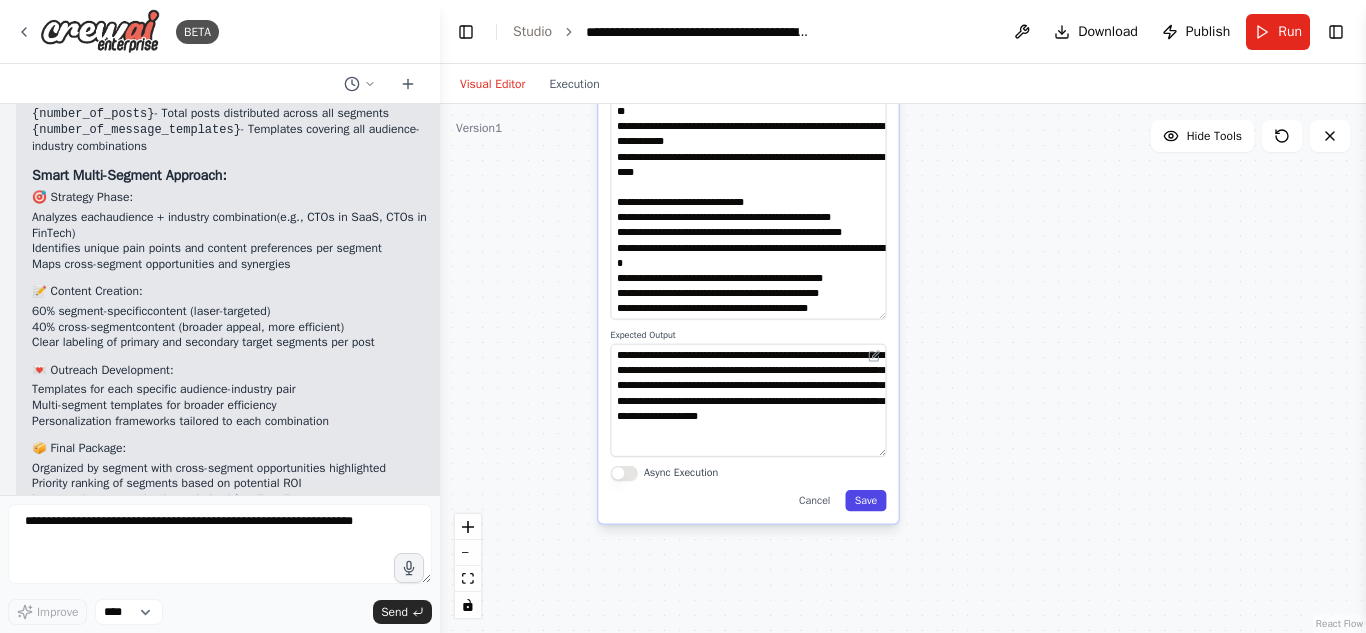 click on "Save" at bounding box center [866, 500] 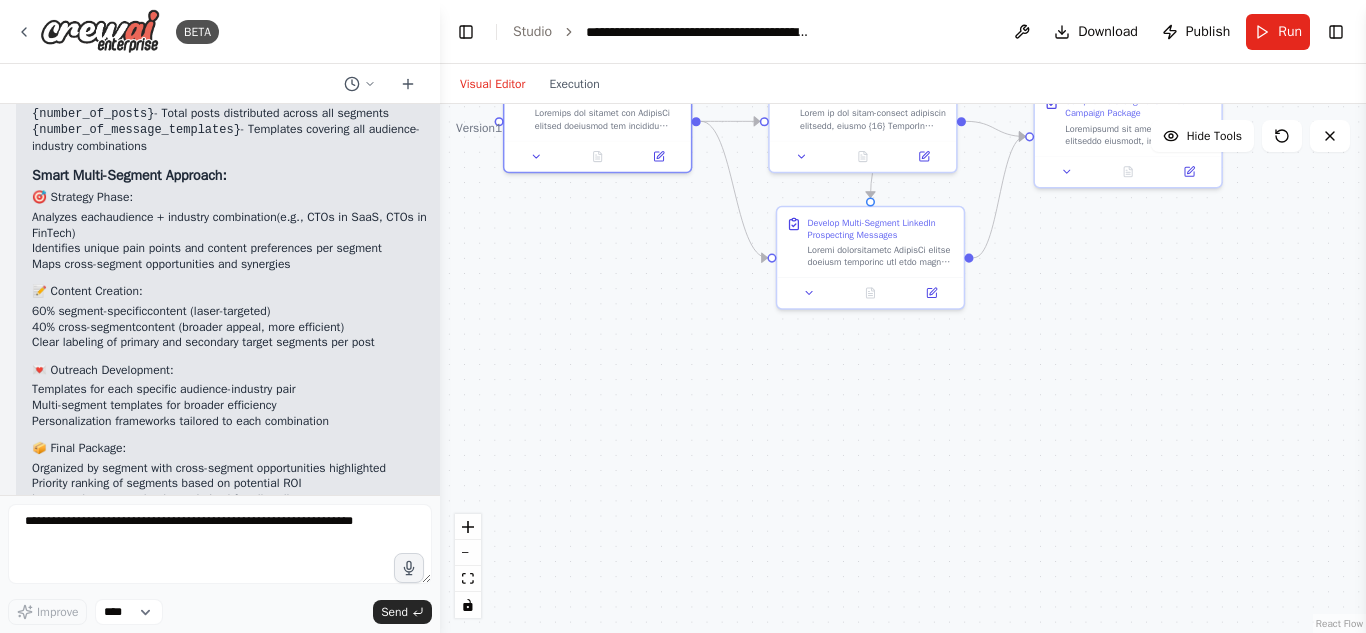 drag, startPoint x: 983, startPoint y: 264, endPoint x: 864, endPoint y: 556, distance: 315.3173 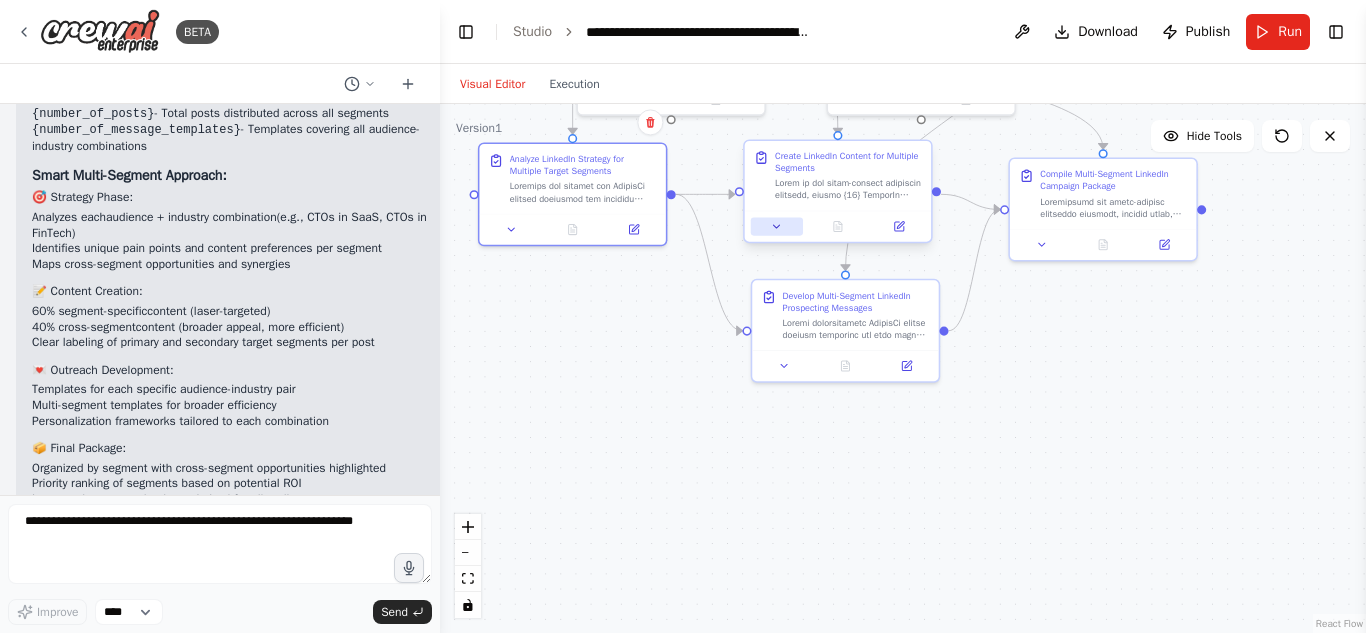 click 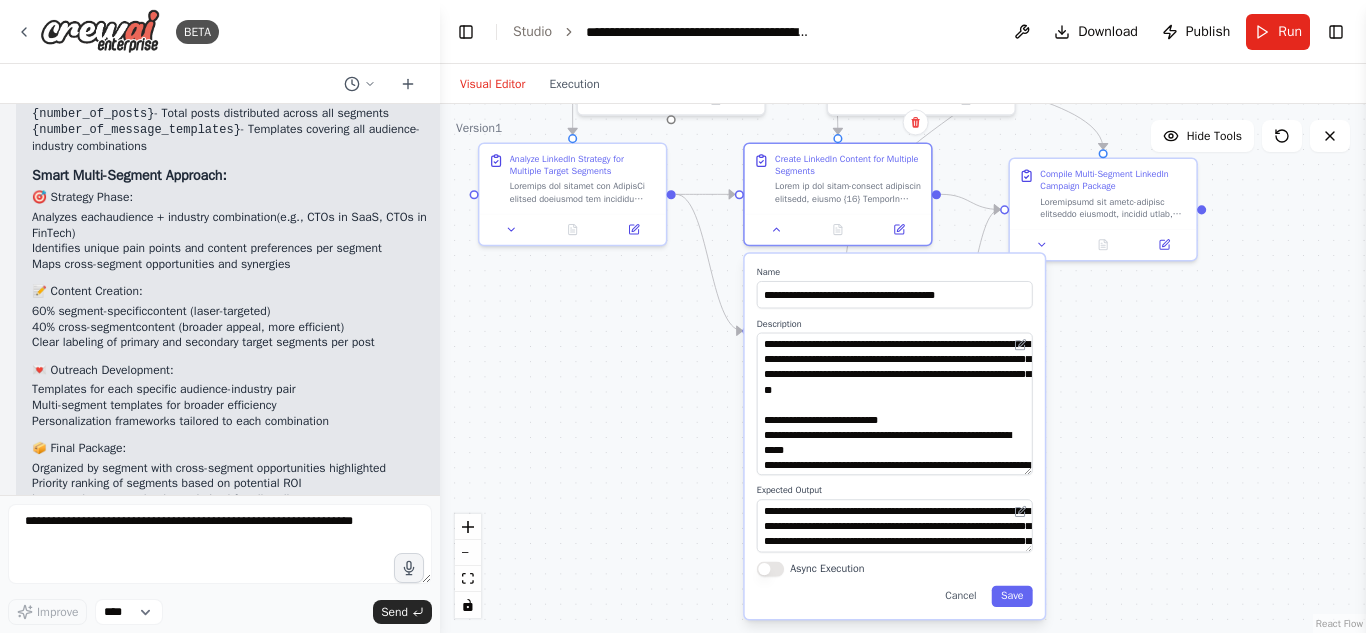 drag, startPoint x: 1029, startPoint y: 380, endPoint x: 1042, endPoint y: 470, distance: 90.934044 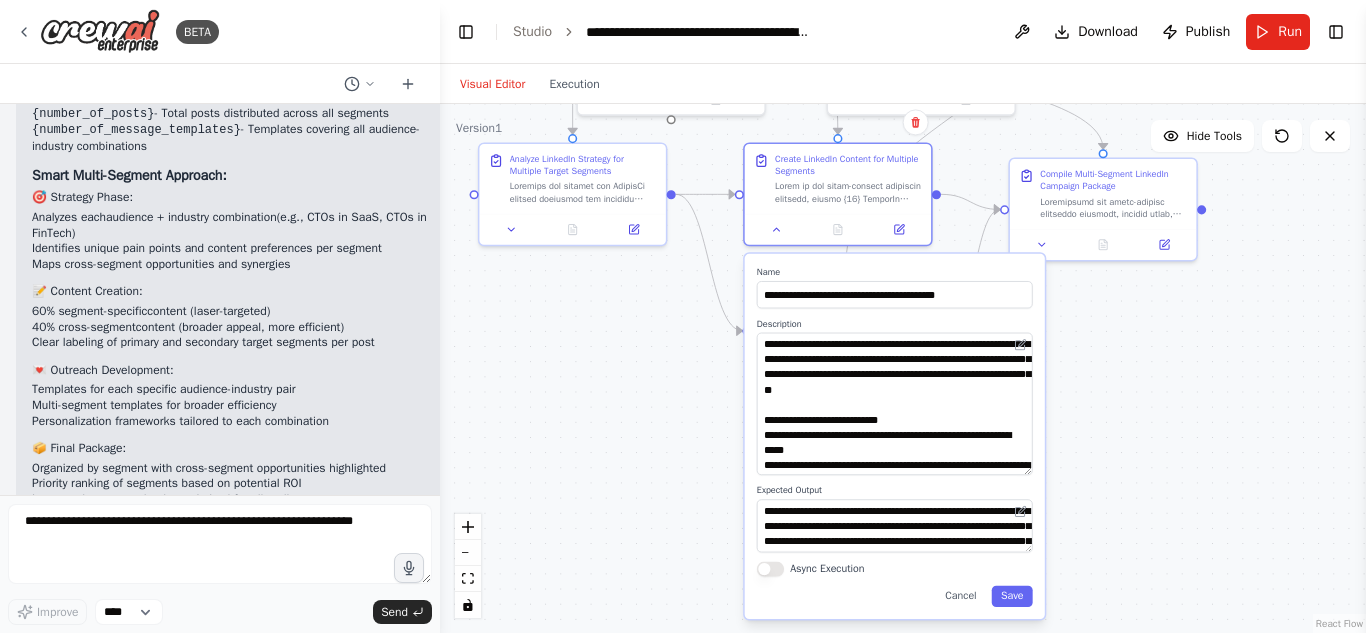 click on "**********" at bounding box center (895, 436) 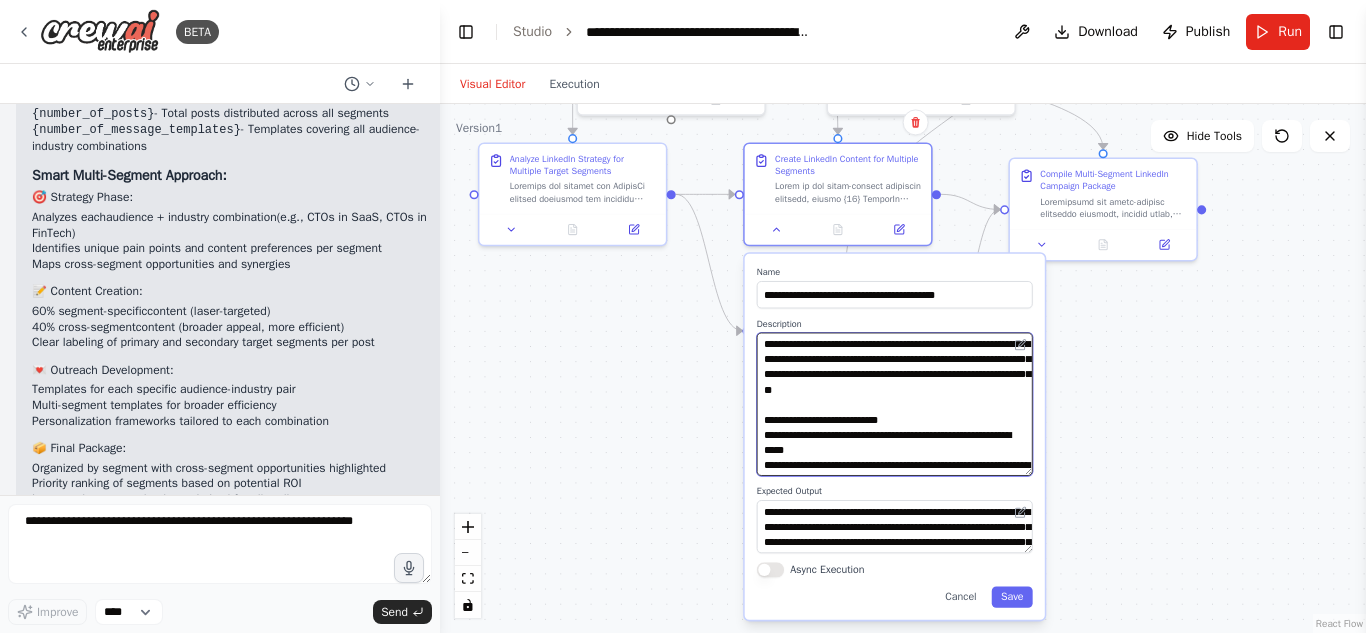 drag, startPoint x: 875, startPoint y: 390, endPoint x: 789, endPoint y: 412, distance: 88.76936 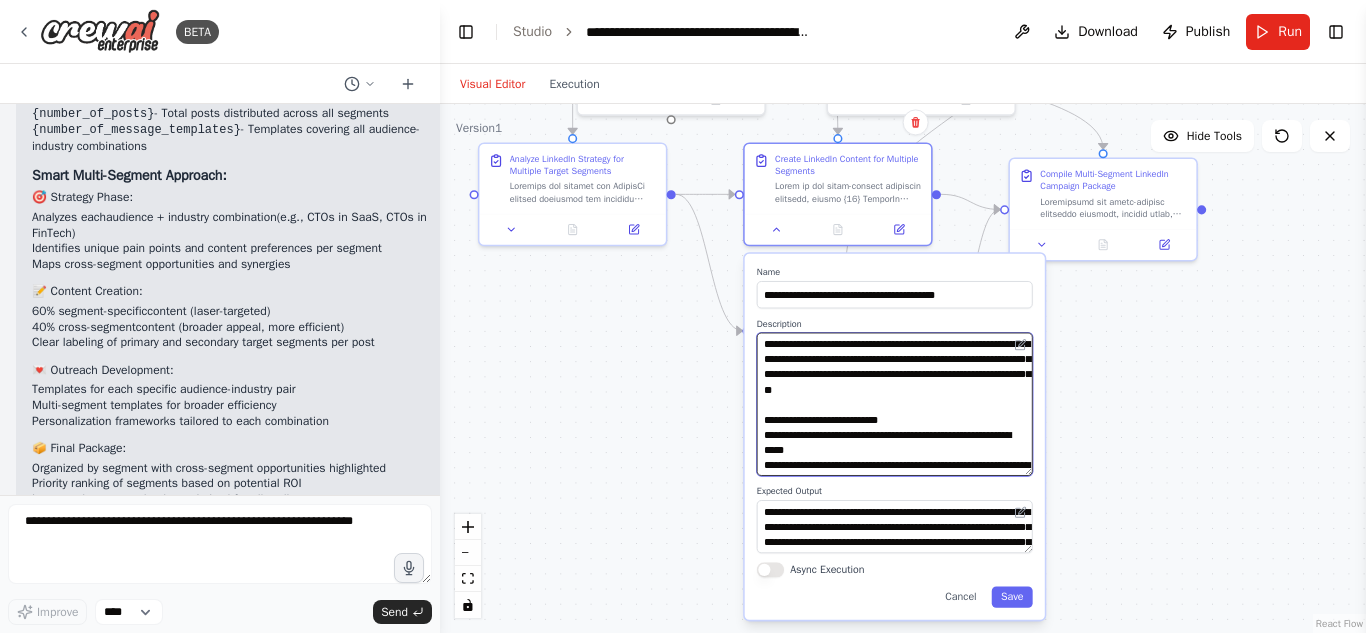 click at bounding box center (895, 404) 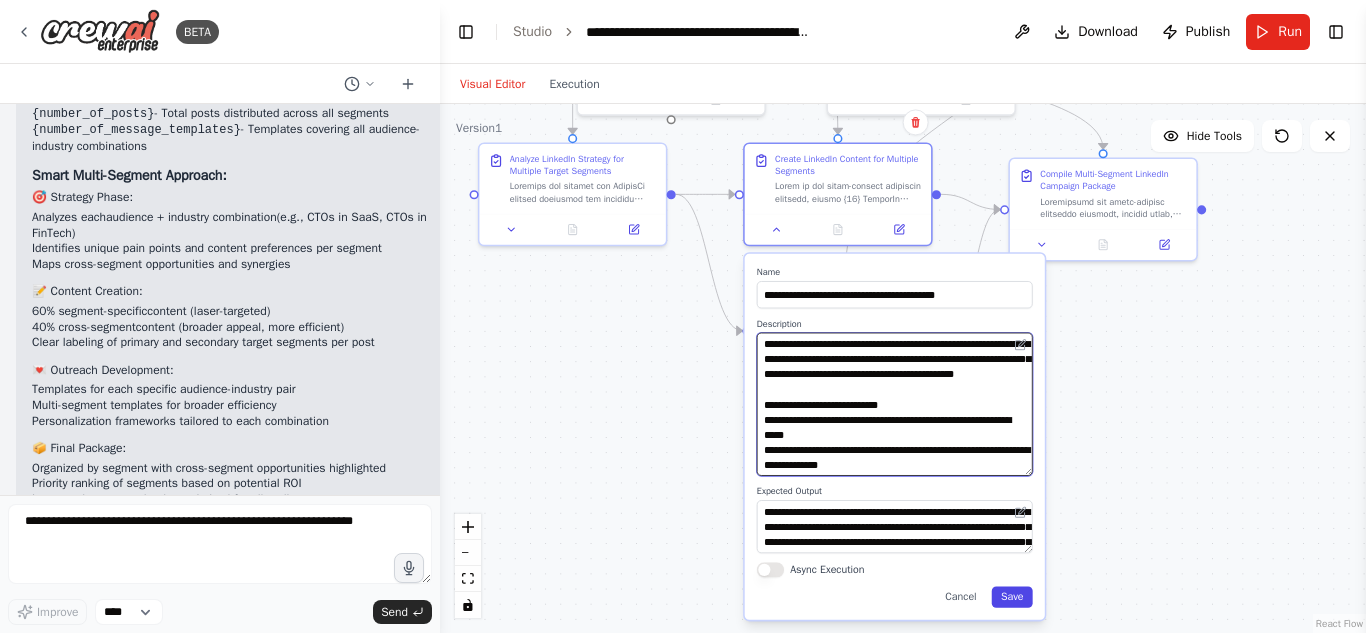 type on "**********" 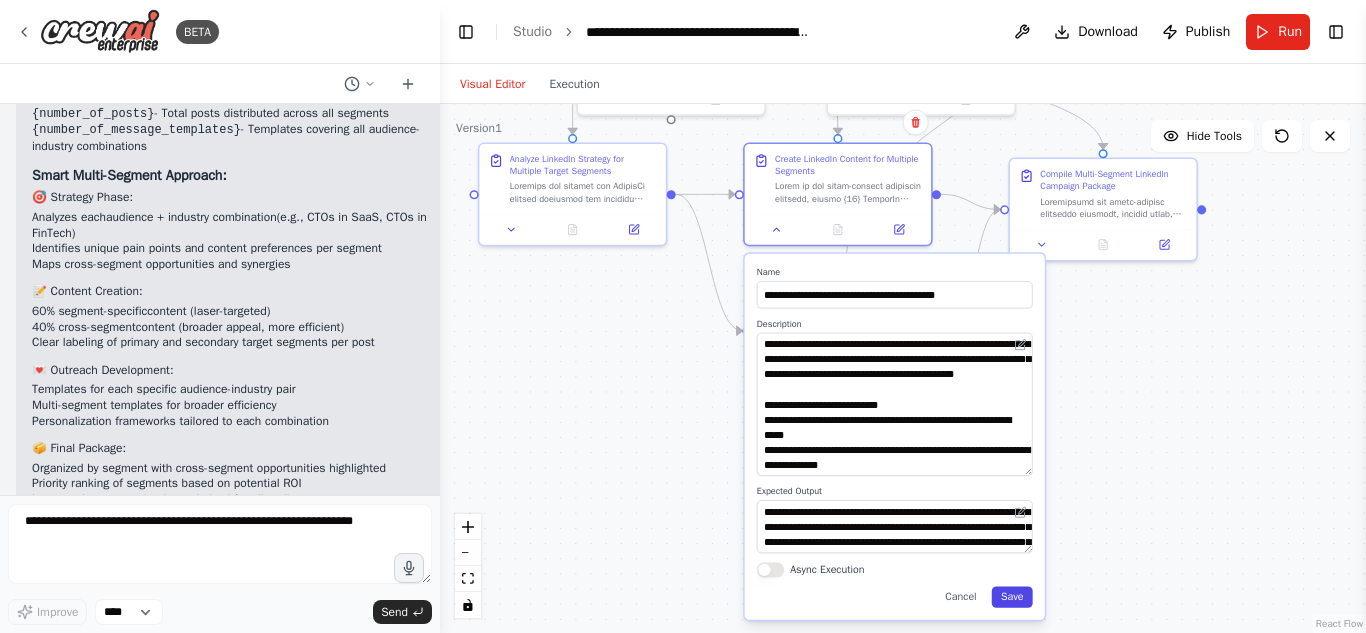 click on "Save" at bounding box center [1012, 597] 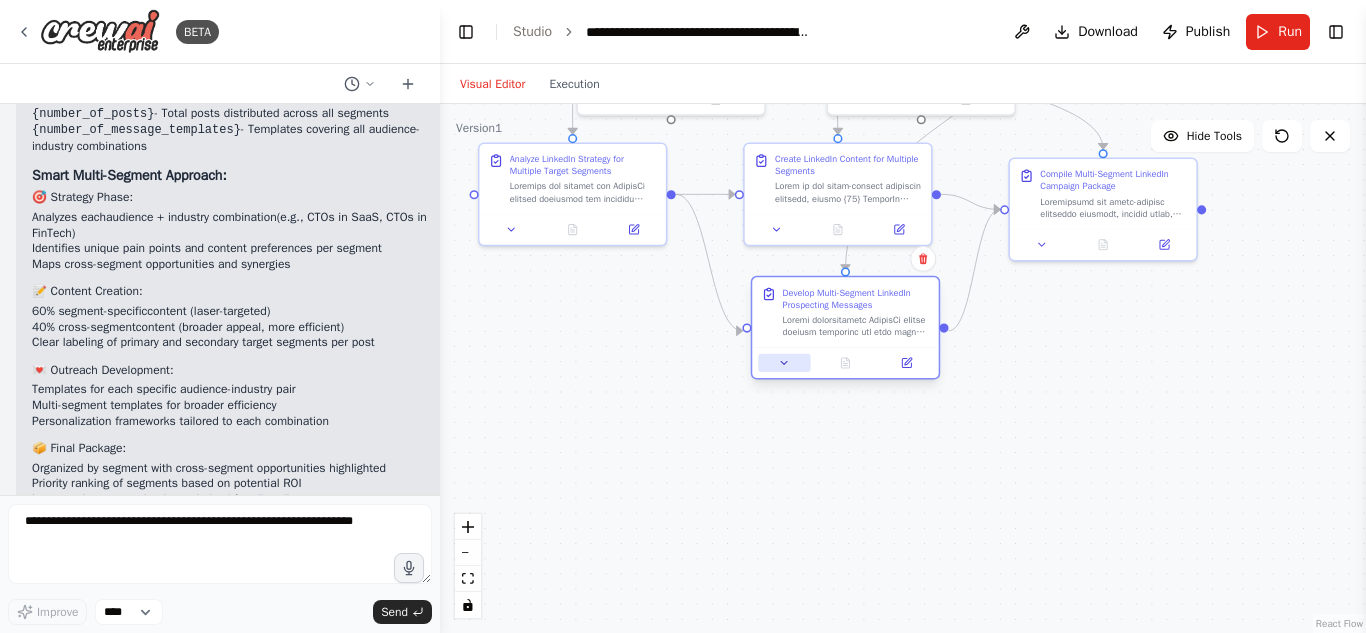 click 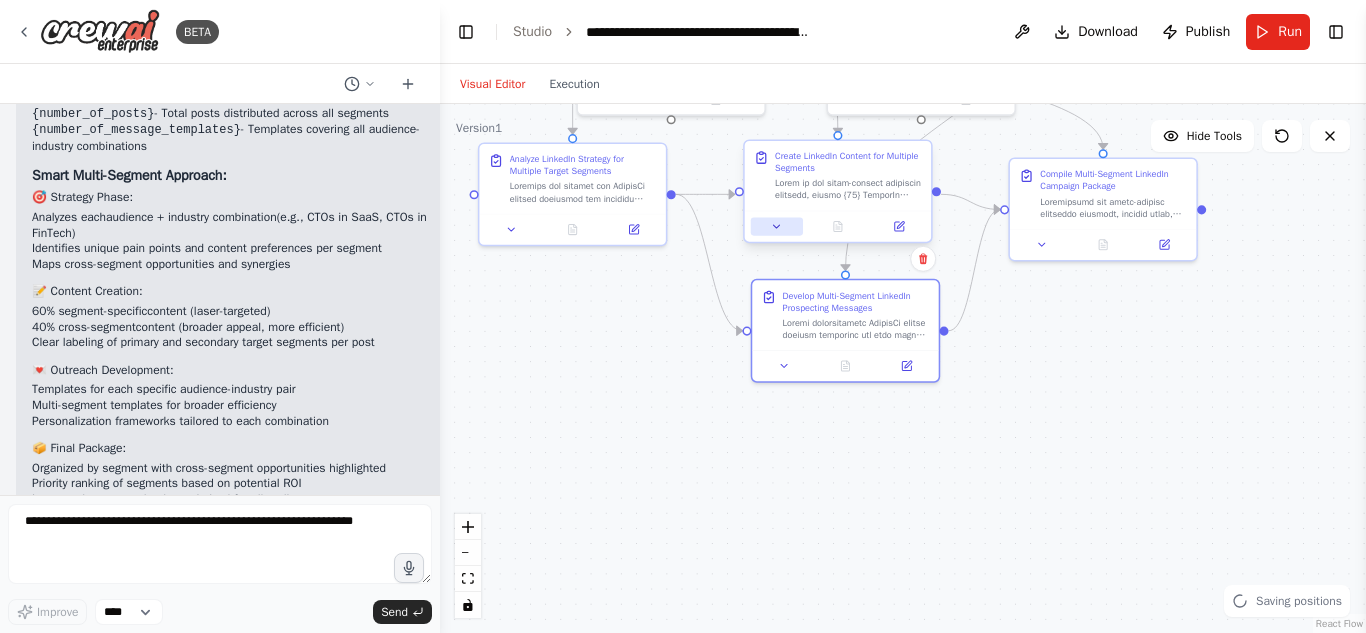 click 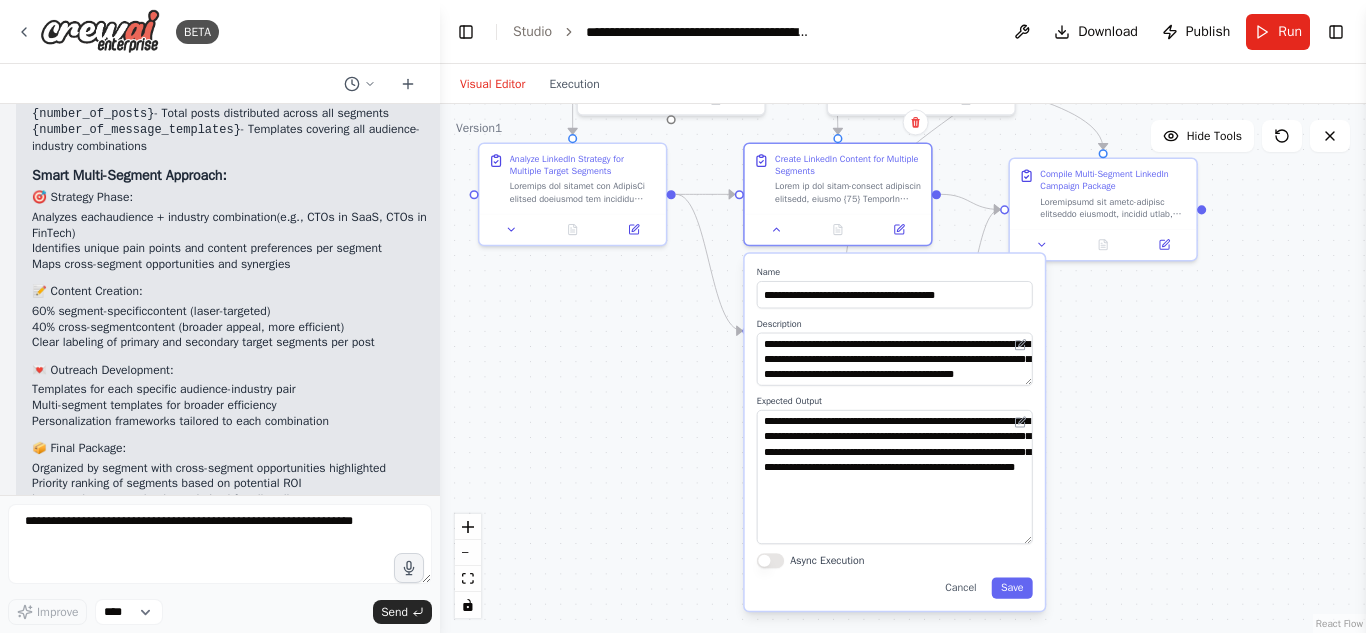 drag, startPoint x: 1031, startPoint y: 461, endPoint x: 1035, endPoint y: 522, distance: 61.13101 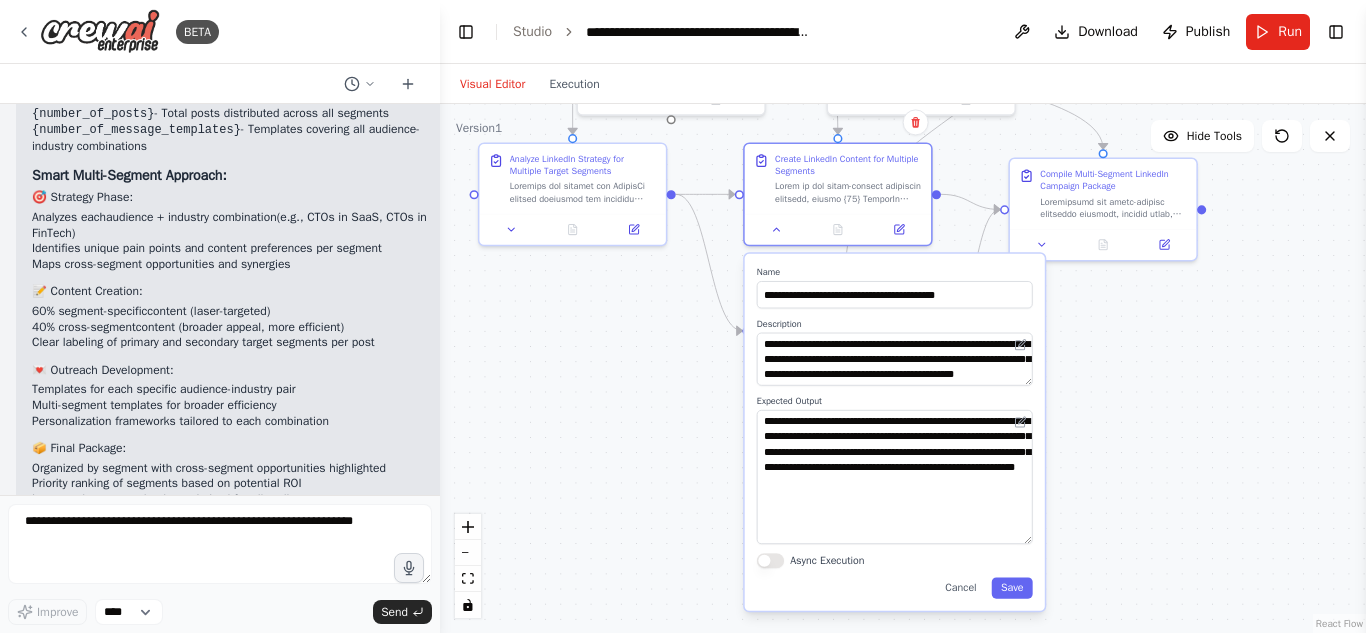 click on "**********" at bounding box center (895, 432) 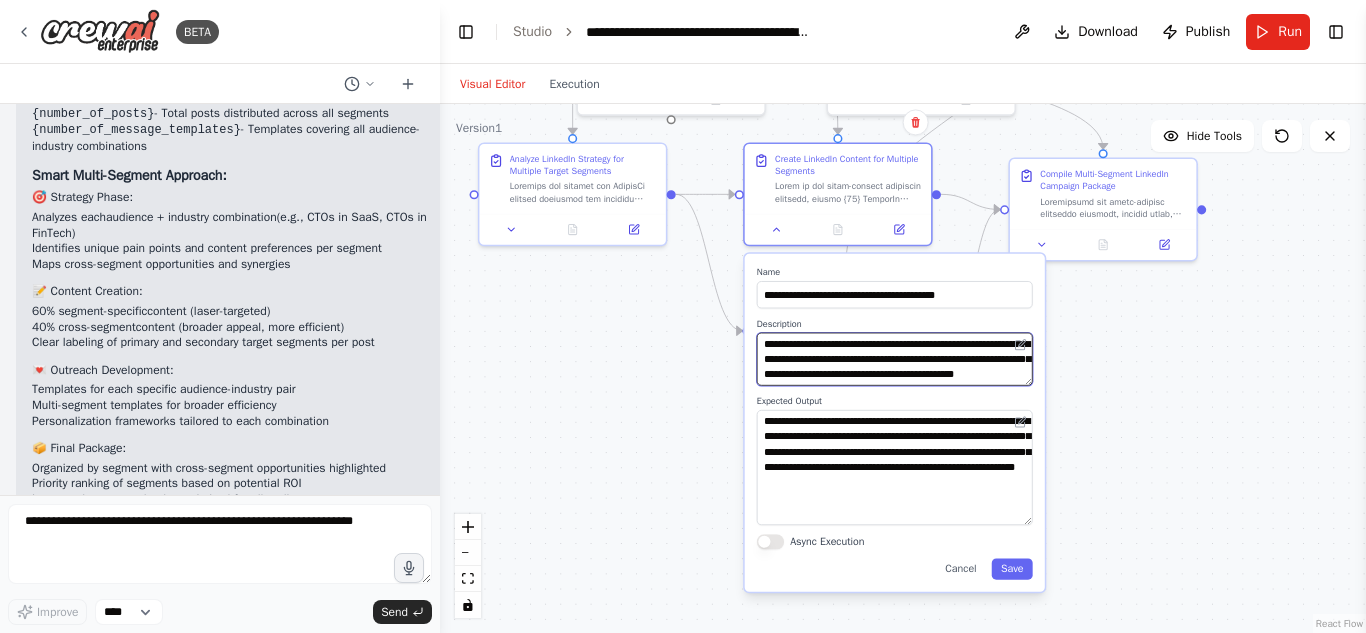 drag, startPoint x: 1026, startPoint y: 385, endPoint x: 1027, endPoint y: 409, distance: 24.020824 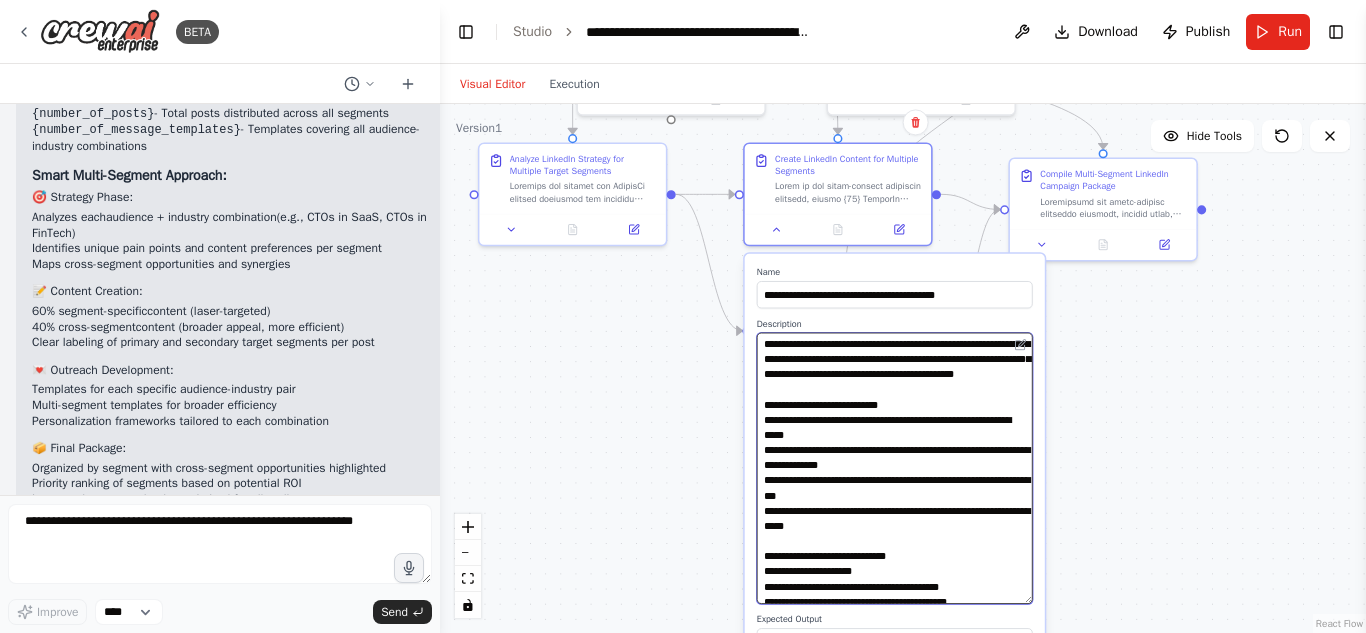 drag, startPoint x: 1029, startPoint y: 383, endPoint x: 1065, endPoint y: 601, distance: 220.95248 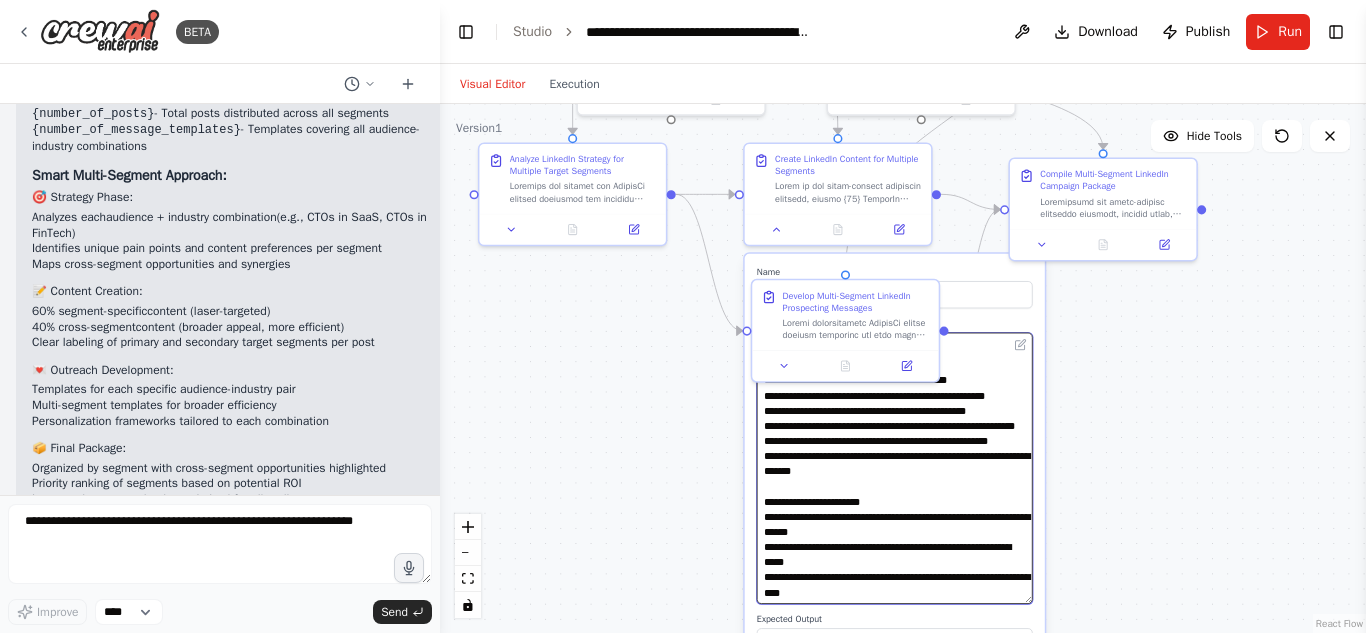 scroll, scrollTop: 0, scrollLeft: 0, axis: both 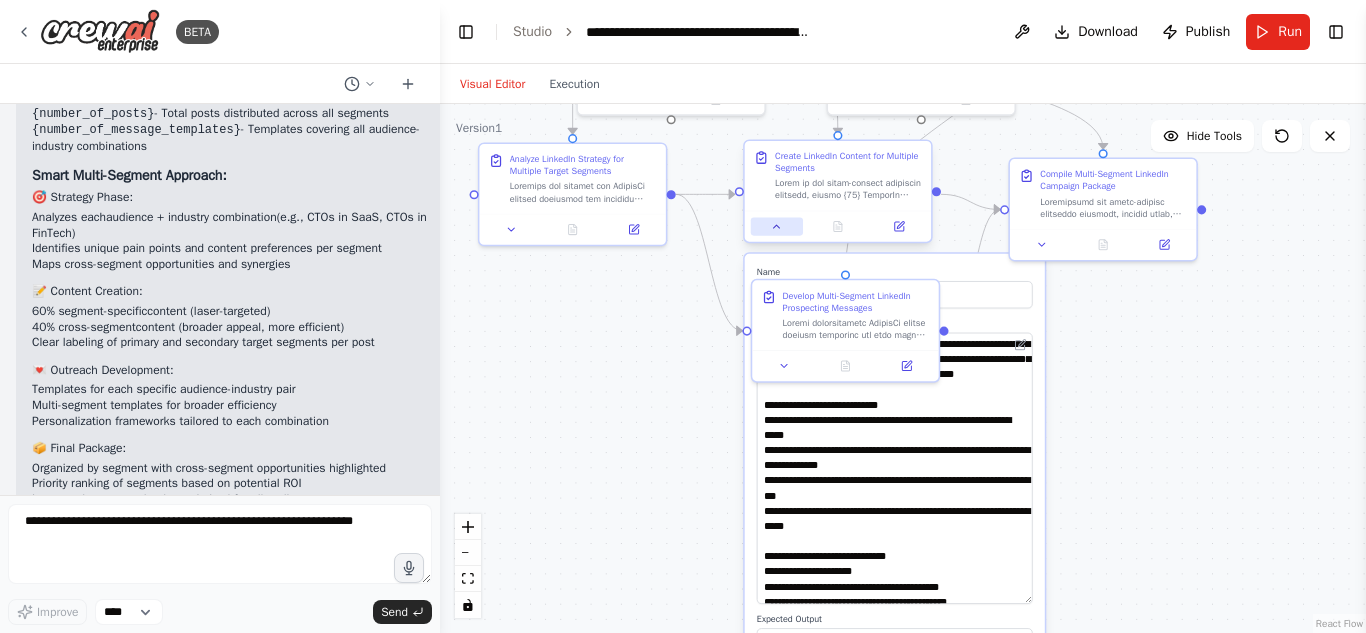 click 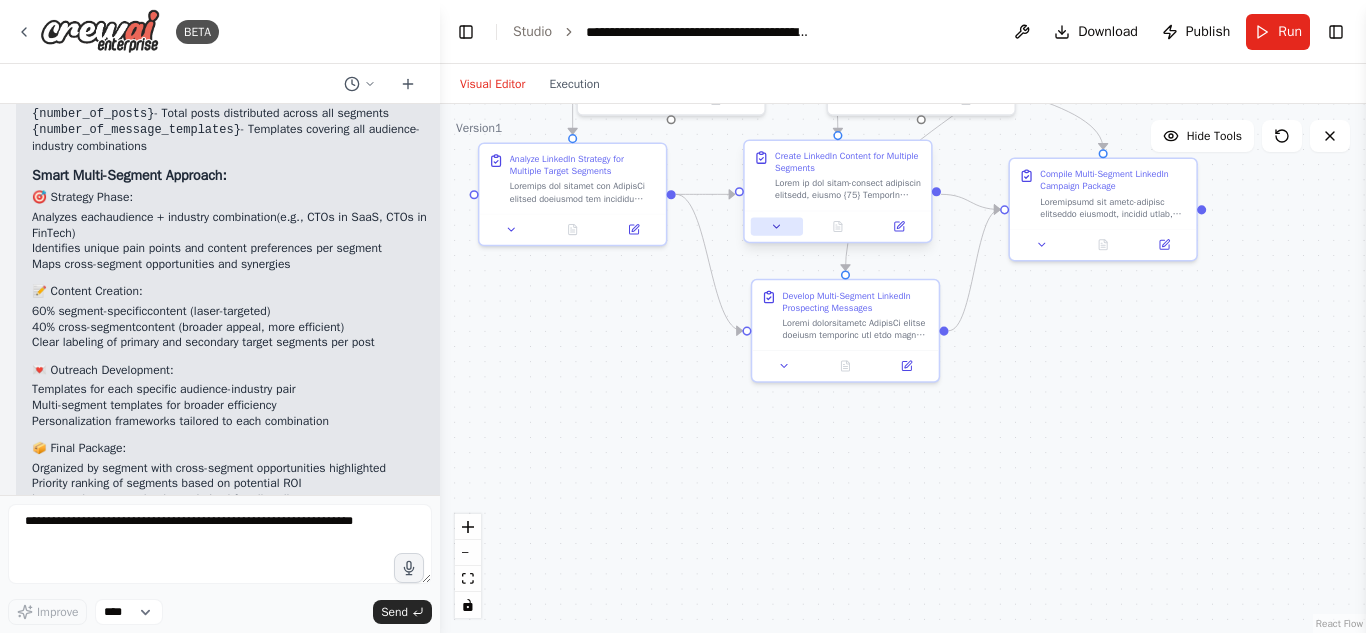 click 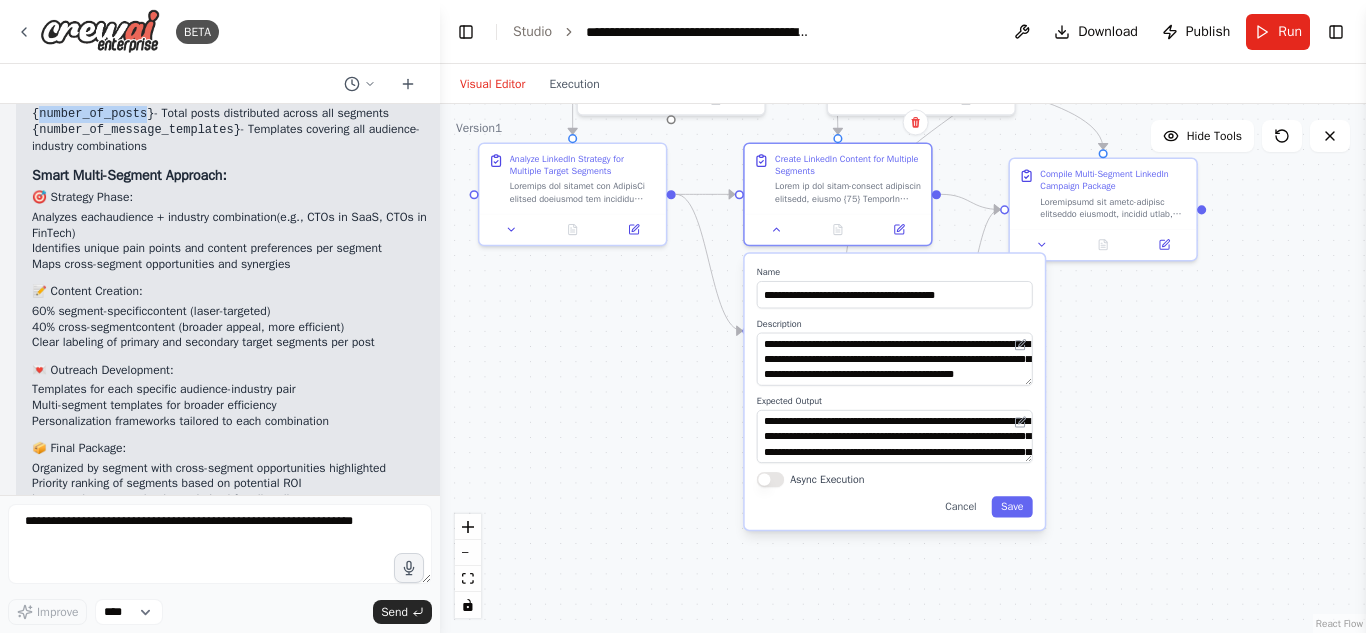 drag, startPoint x: 39, startPoint y: 318, endPoint x: 136, endPoint y: 320, distance: 97.020615 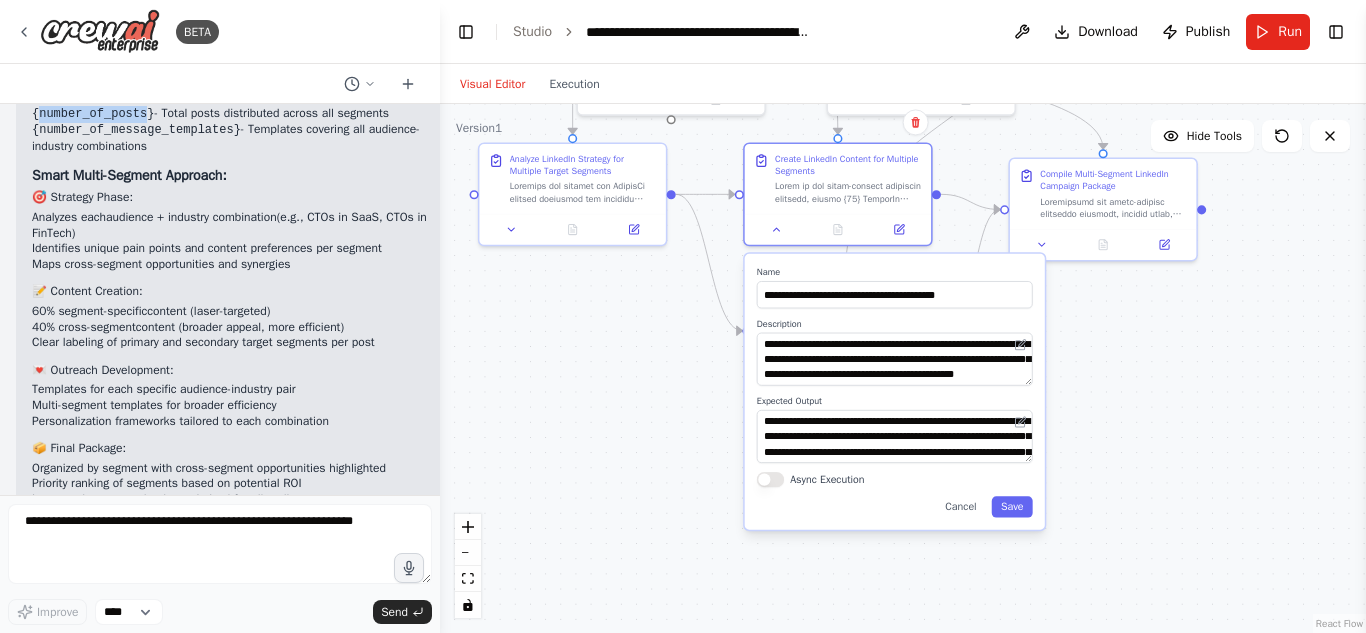 click on "{number_of_posts}" at bounding box center [93, 114] 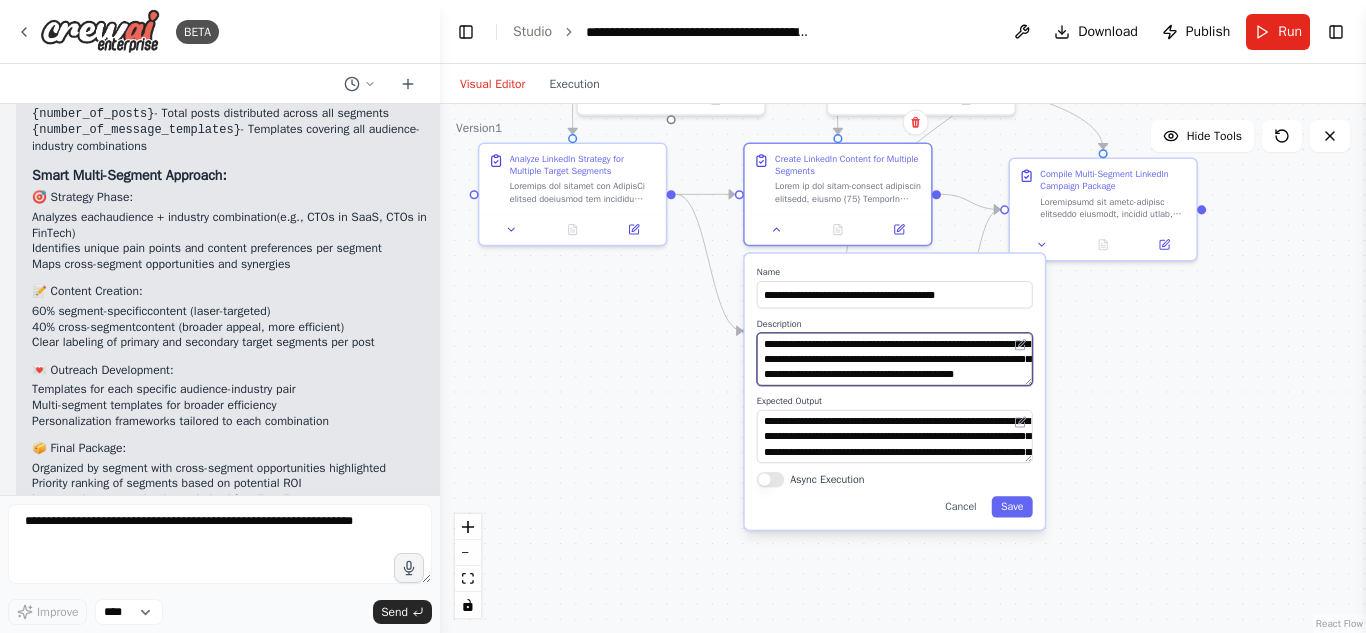 click at bounding box center (895, 359) 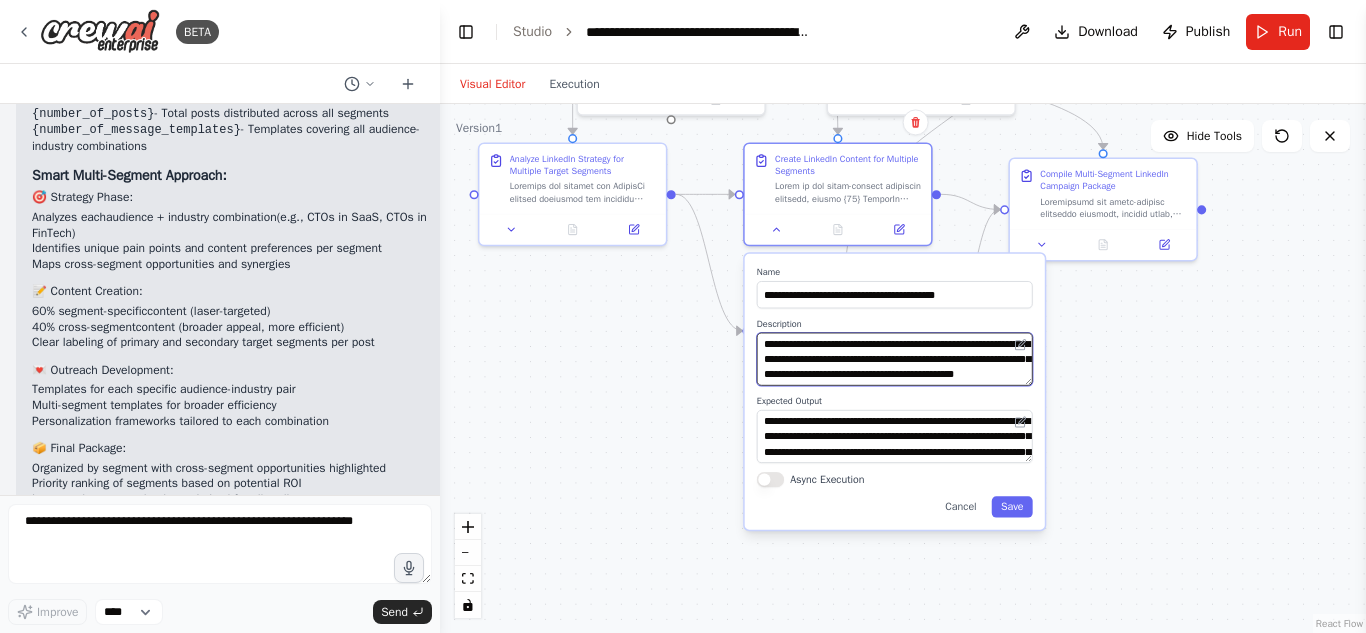paste on "**********" 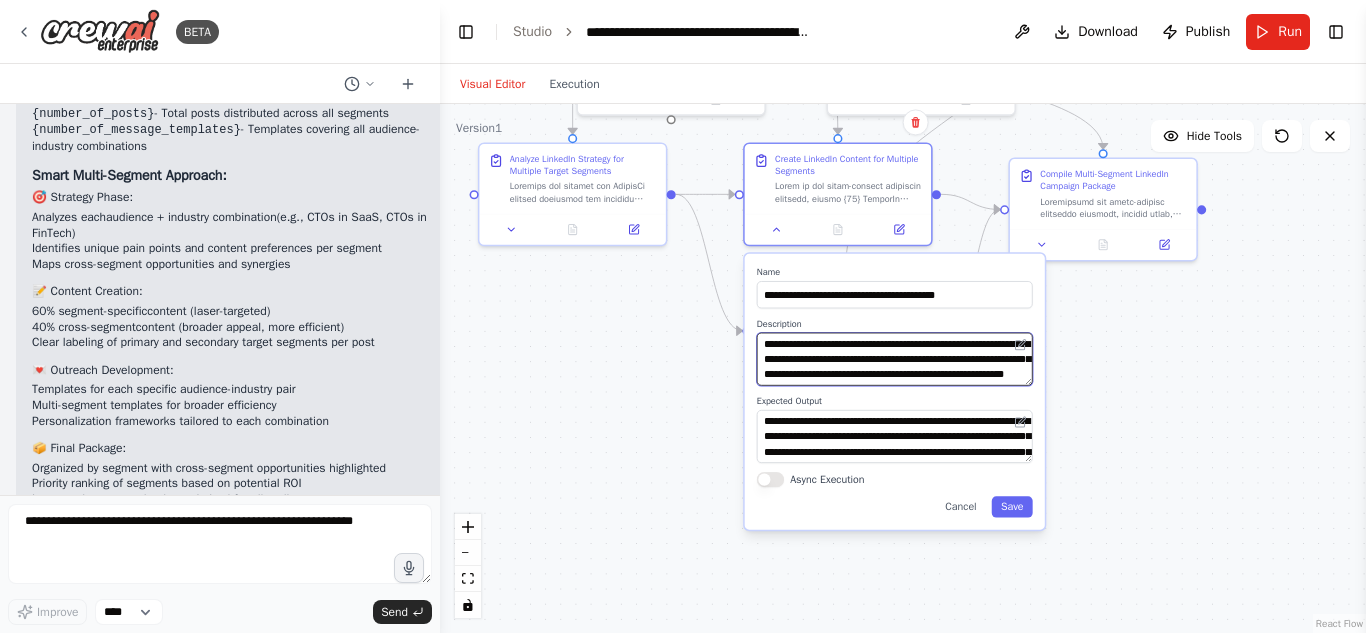 type on "**********" 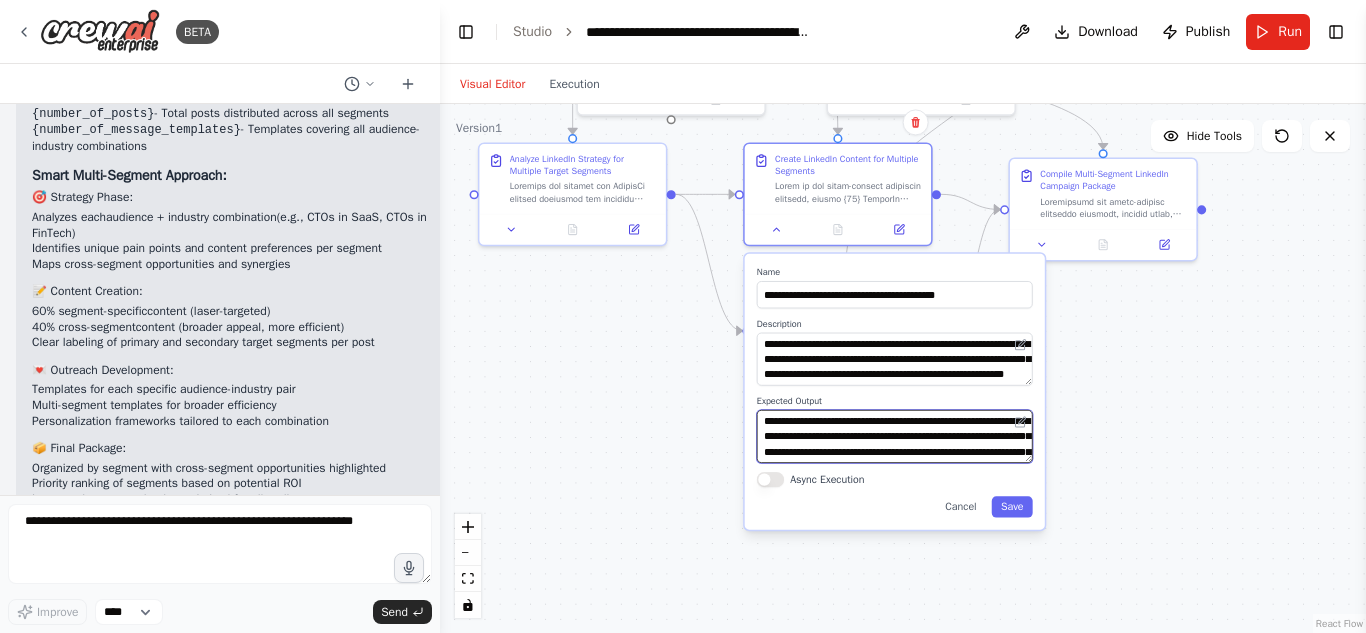 drag, startPoint x: 848, startPoint y: 420, endPoint x: 838, endPoint y: 424, distance: 10.770329 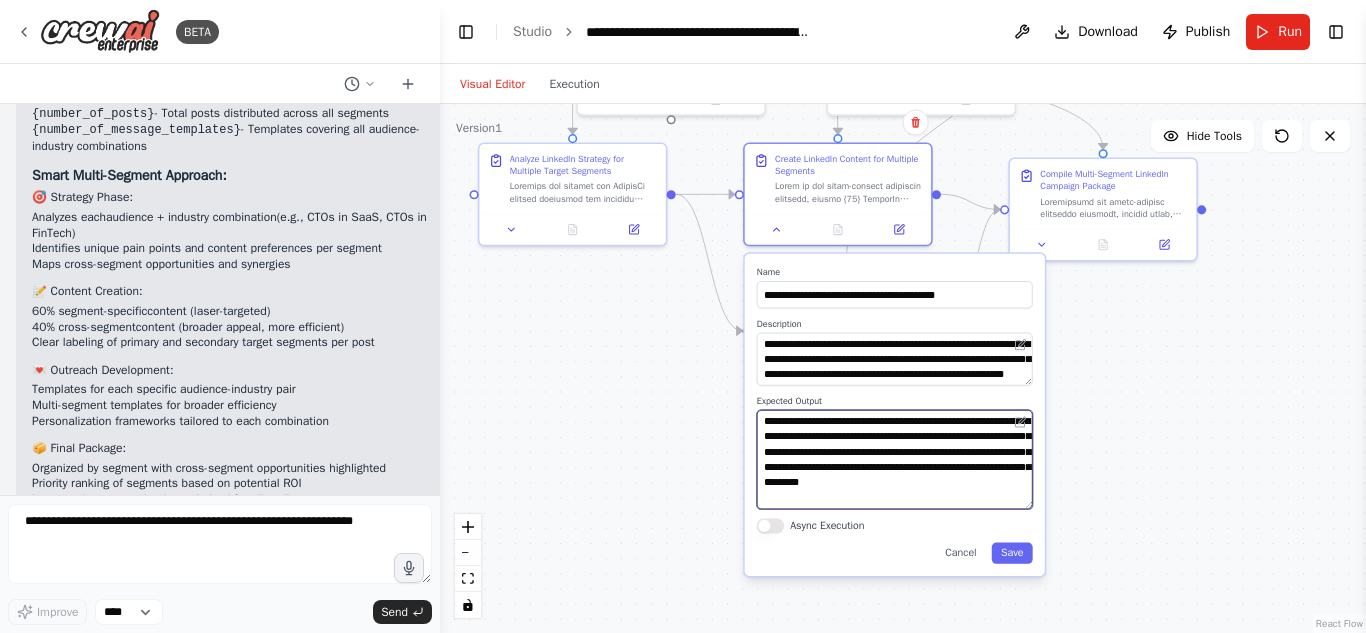 drag, startPoint x: 1031, startPoint y: 455, endPoint x: 1036, endPoint y: 508, distance: 53.235325 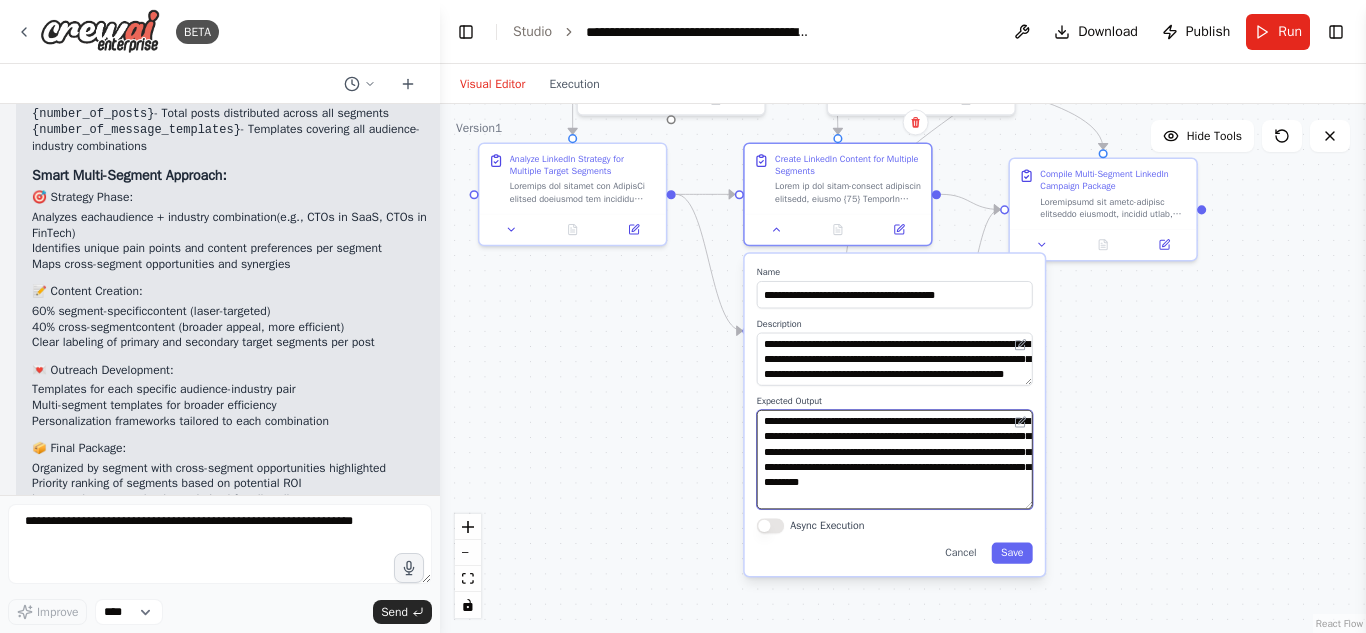 click on "**********" at bounding box center [895, 415] 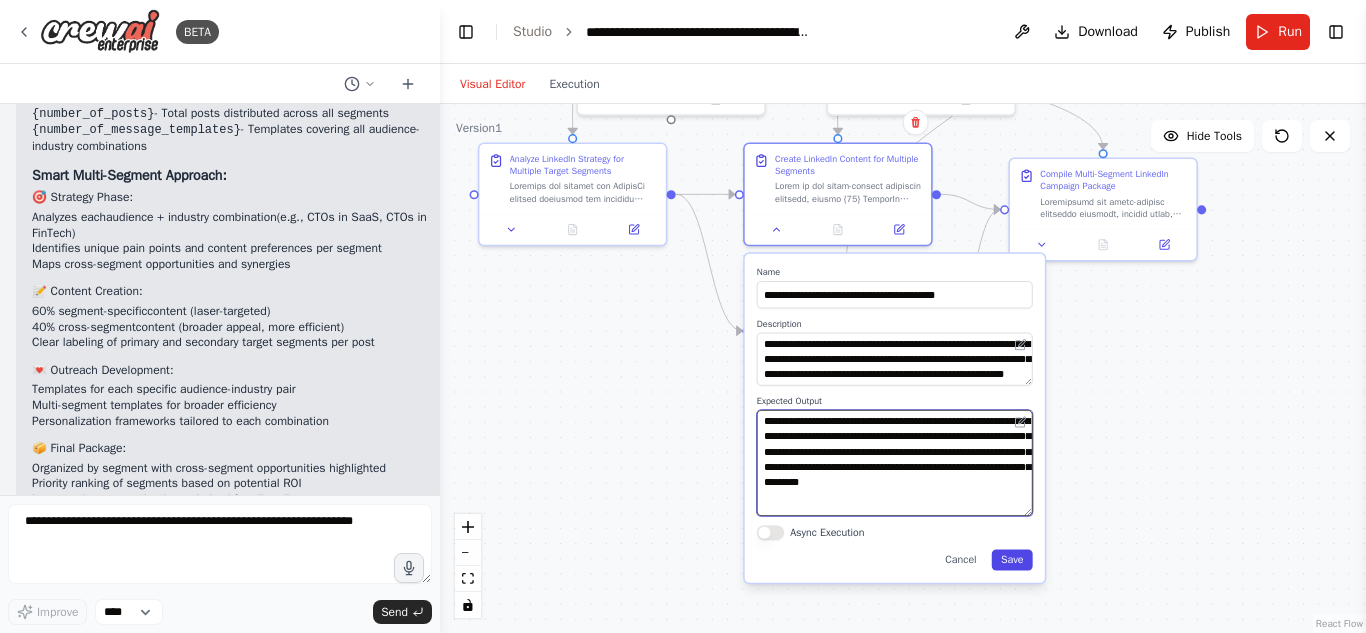 type on "**********" 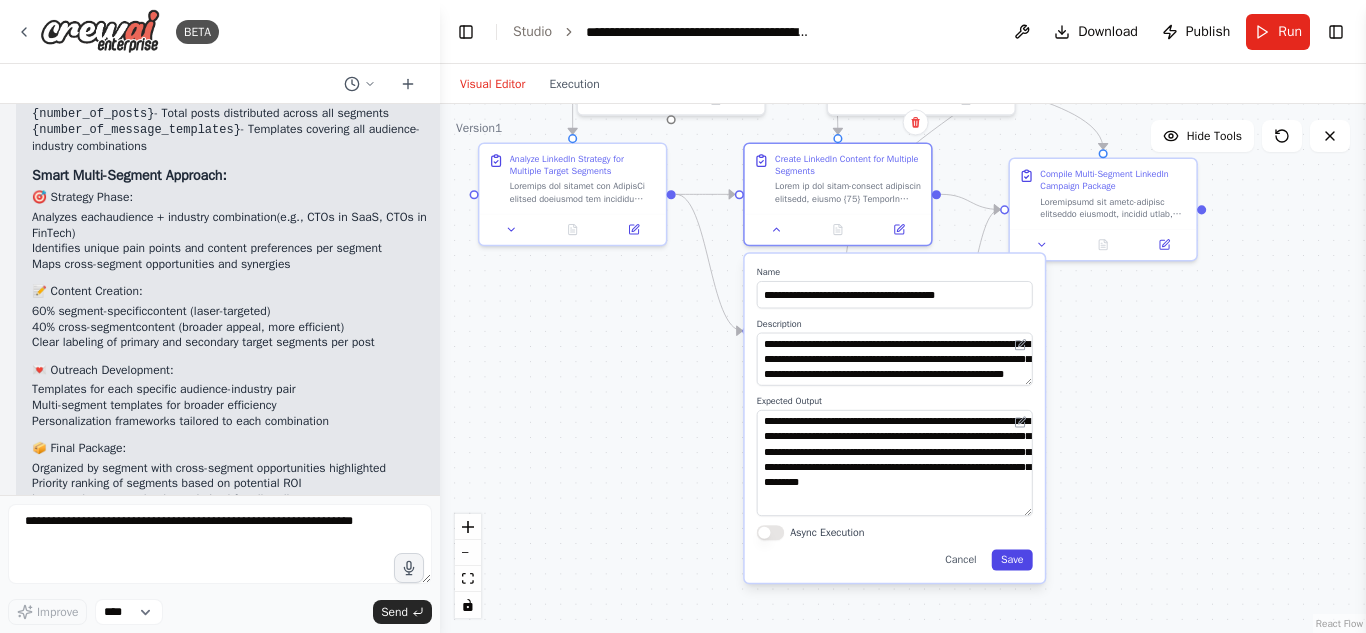 click on "Save" at bounding box center [1012, 559] 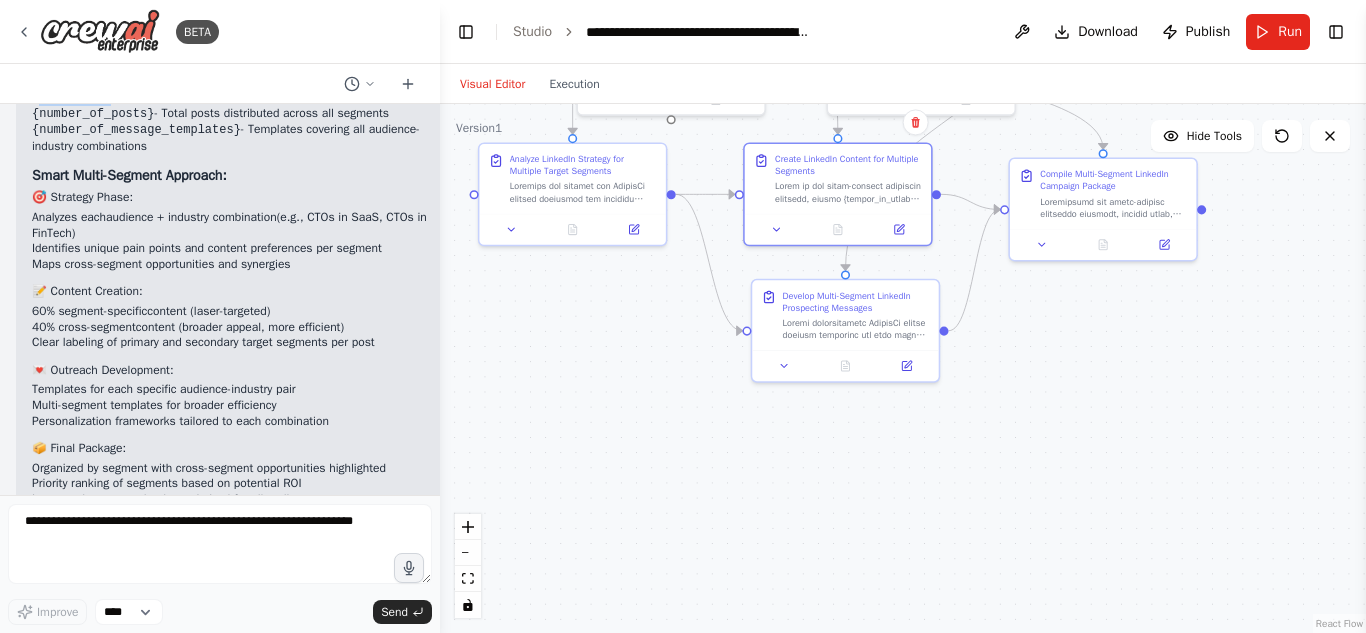 drag, startPoint x: 40, startPoint y: 301, endPoint x: 105, endPoint y: 301, distance: 65 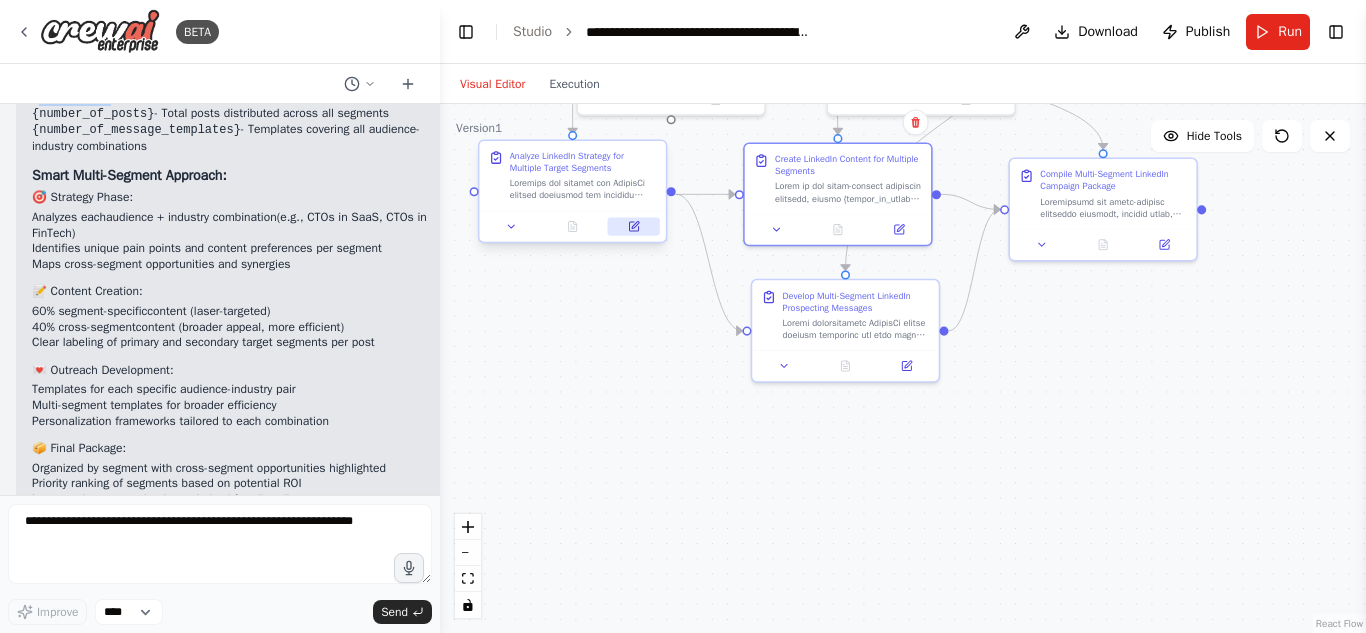 copy on "industries" 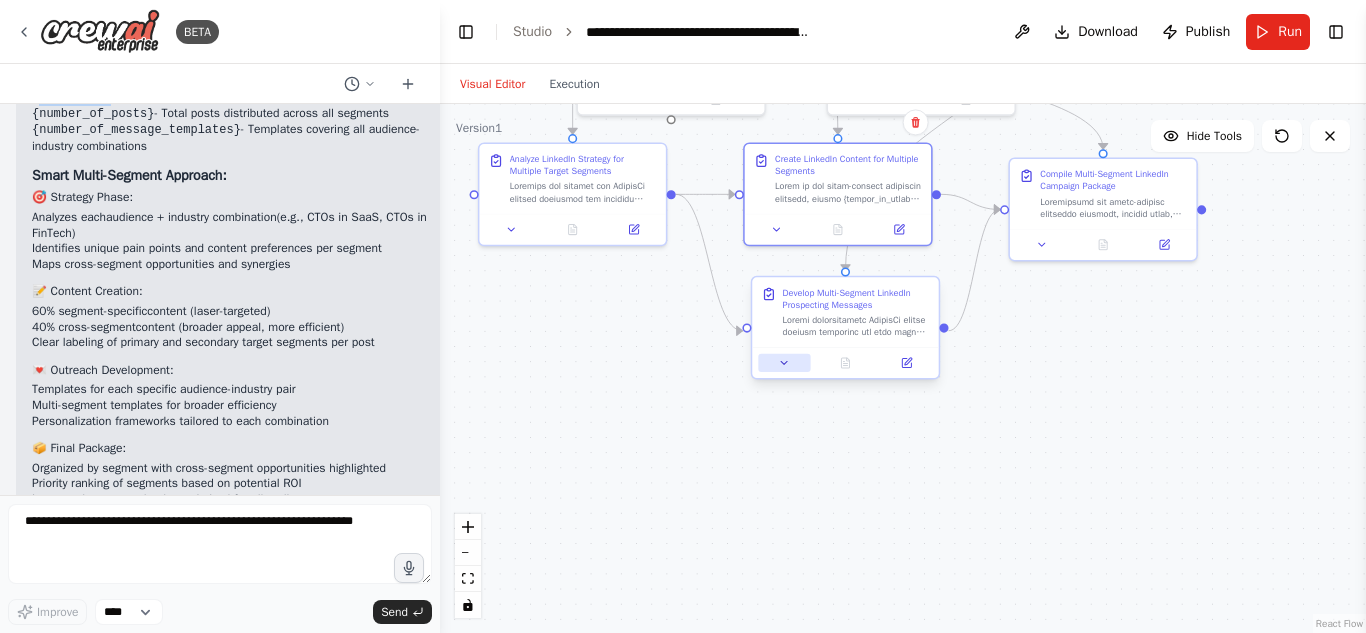 click 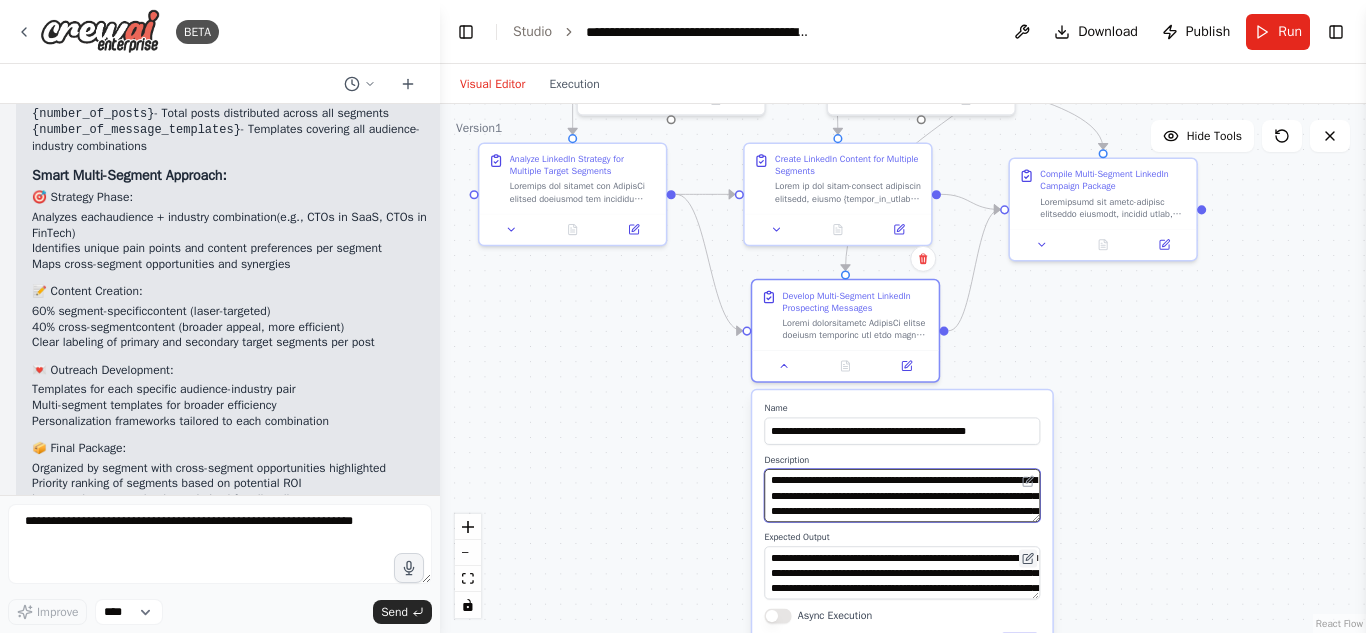 drag, startPoint x: 1035, startPoint y: 522, endPoint x: 1035, endPoint y: 554, distance: 32 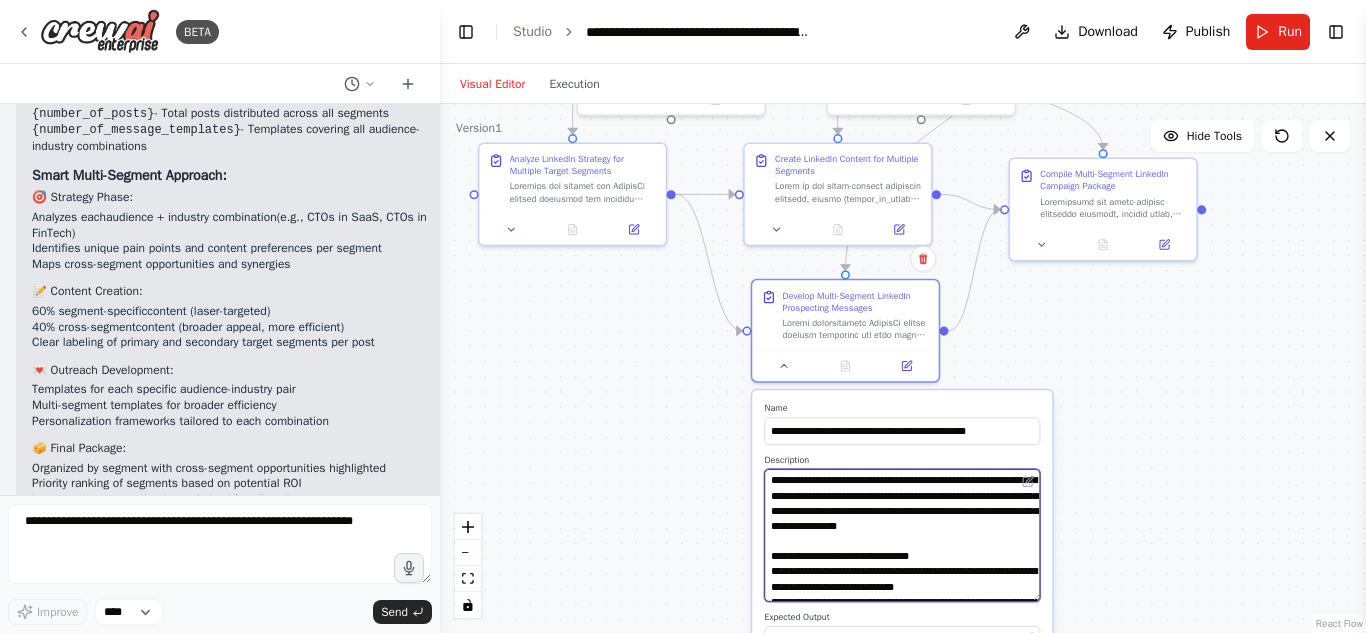 drag, startPoint x: 1036, startPoint y: 514, endPoint x: 1042, endPoint y: 593, distance: 79.22752 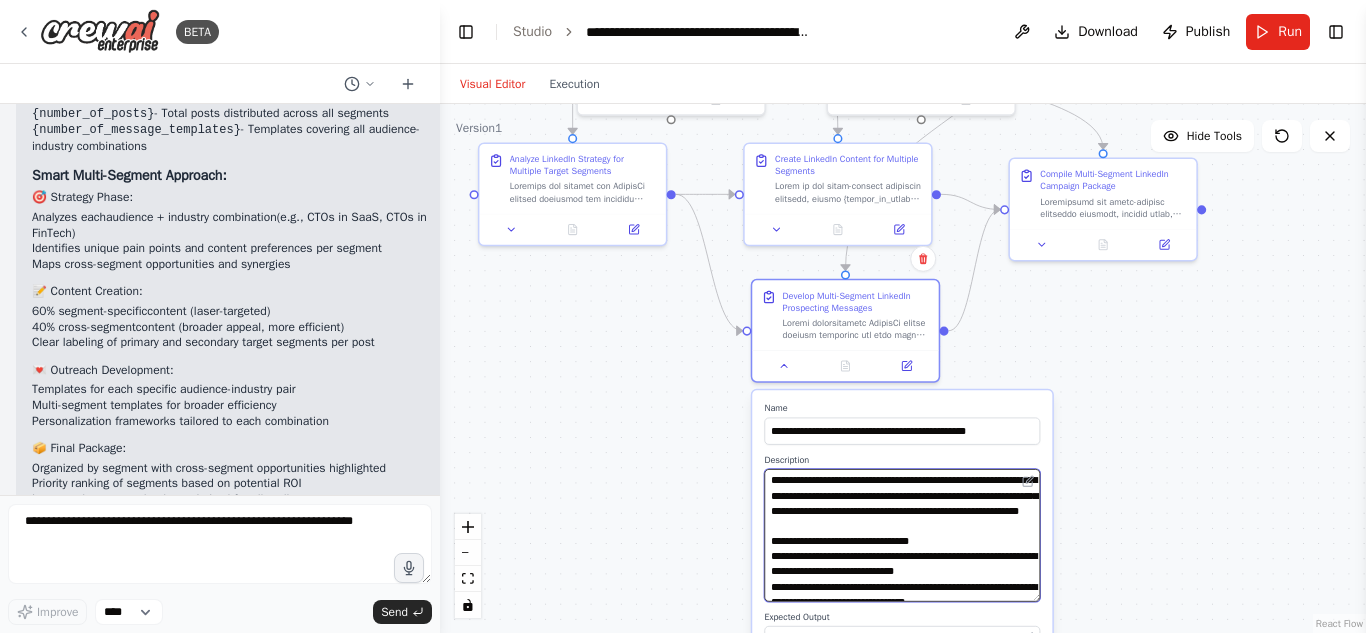 type on "**********" 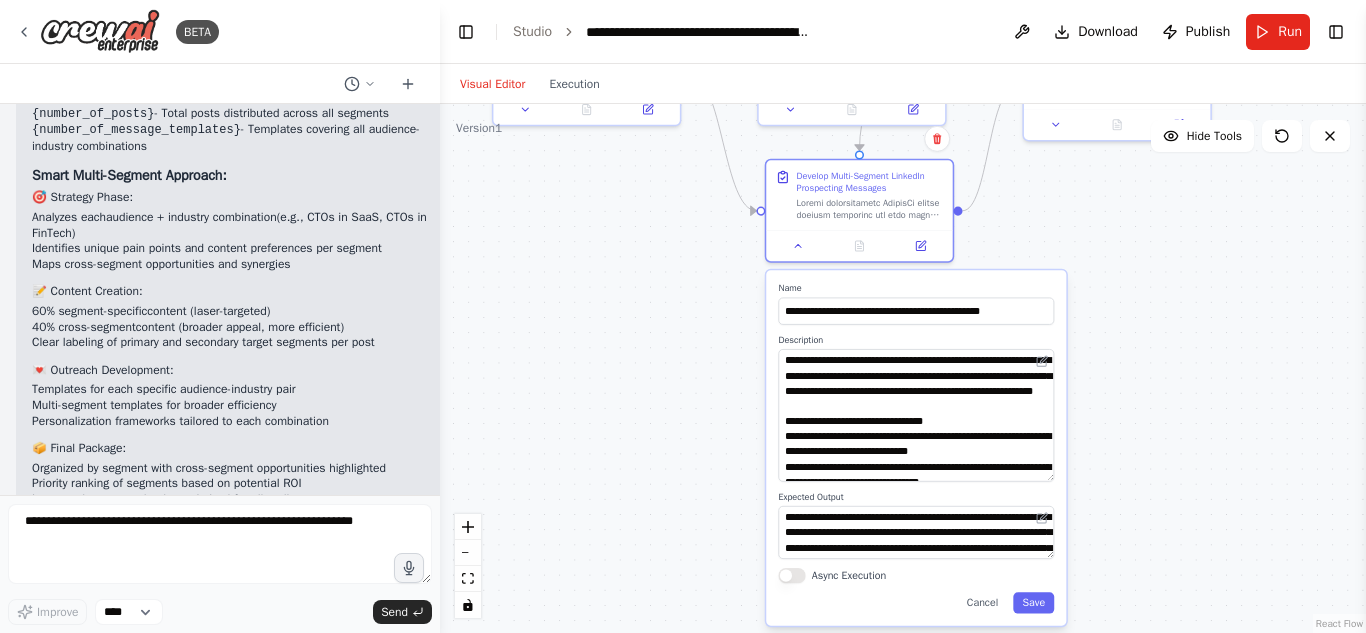 drag, startPoint x: 1131, startPoint y: 528, endPoint x: 1144, endPoint y: 406, distance: 122.69067 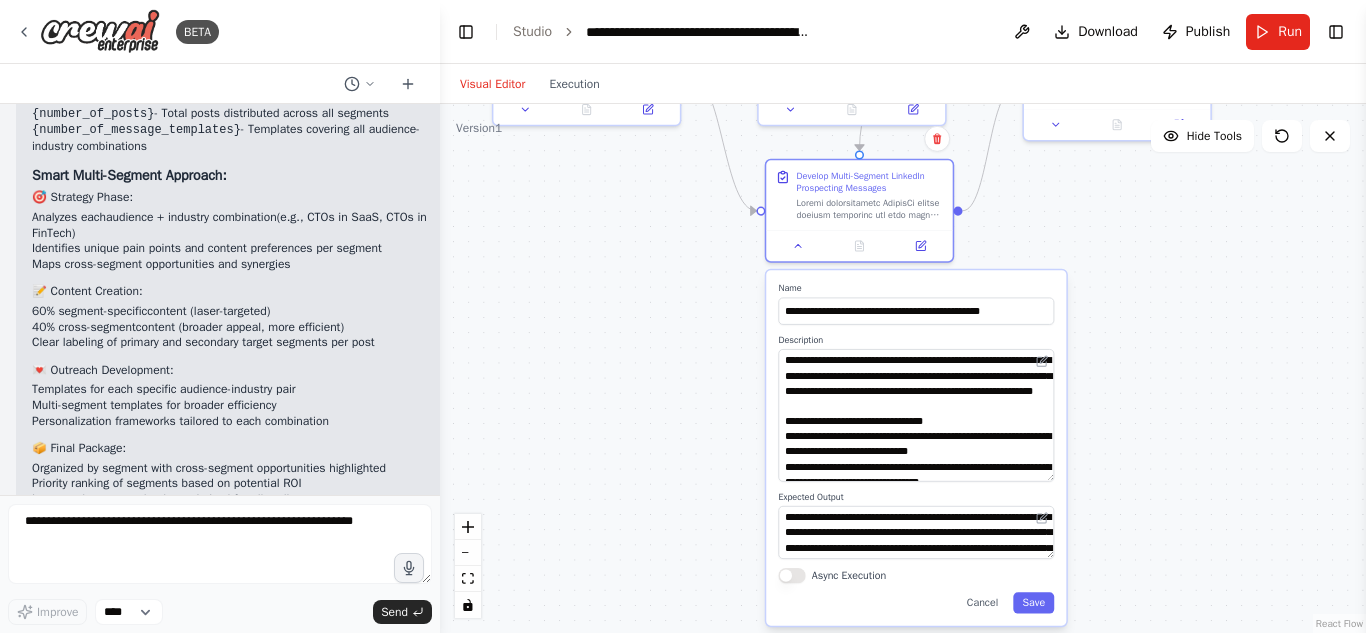 click on ".deletable-edge-delete-btn {
width: 20px;
height: 20px;
border: 0px solid #ffffff;
color: #6b7280;
background-color: #f8fafc;
cursor: pointer;
border-radius: 50%;
font-size: 12px;
padding: 3px;
display: flex;
align-items: center;
justify-content: center;
transition: all 0.2s cubic-bezier(0.4, 0, 0.2, 1);
box-shadow: 0 2px 4px rgba(0, 0, 0, 0.1);
}
.deletable-edge-delete-btn:hover {
background-color: #ef4444;
color: #ffffff;
border-color: #dc2626;
transform: scale(1.1);
box-shadow: 0 4px 12px rgba(239, 68, 68, 0.4);
}
.deletable-edge-delete-btn:active {
transform: scale(0.95);
box-shadow: 0 2px 4px rgba(239, 68, 68, 0.3);
}
LinkedIn Strategy Analyst gpt-4o-mini Read website content Name Save" at bounding box center (903, 368) 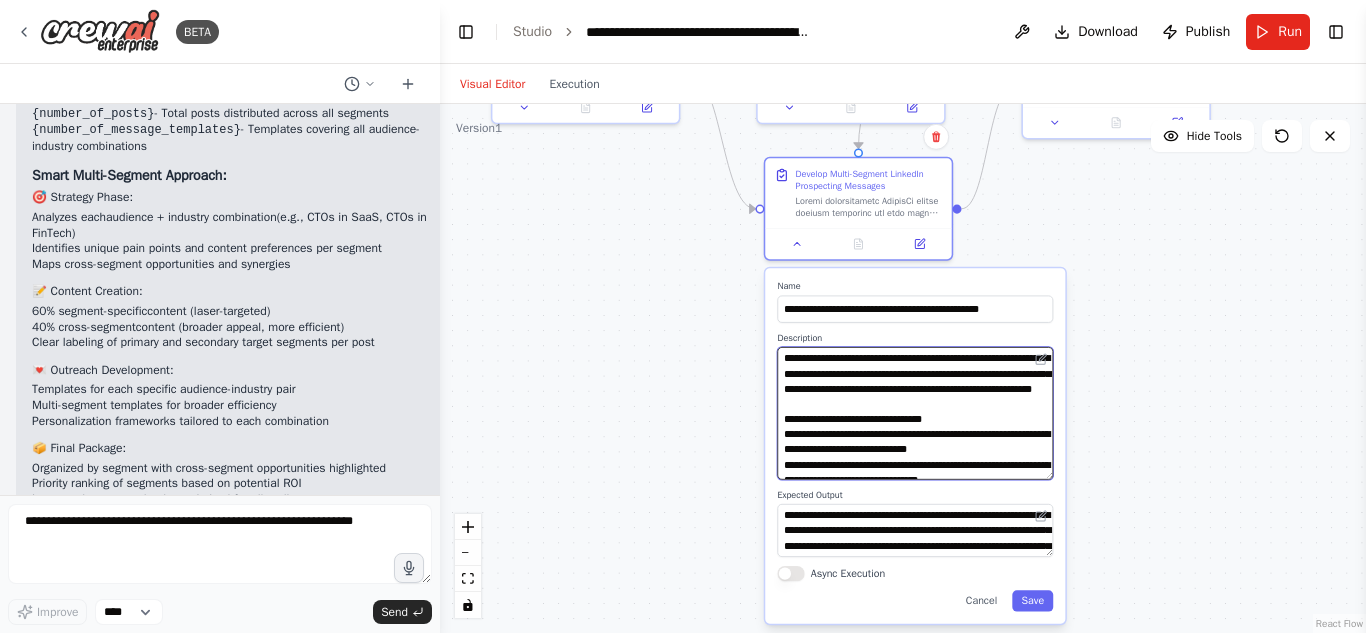 click at bounding box center (915, 413) 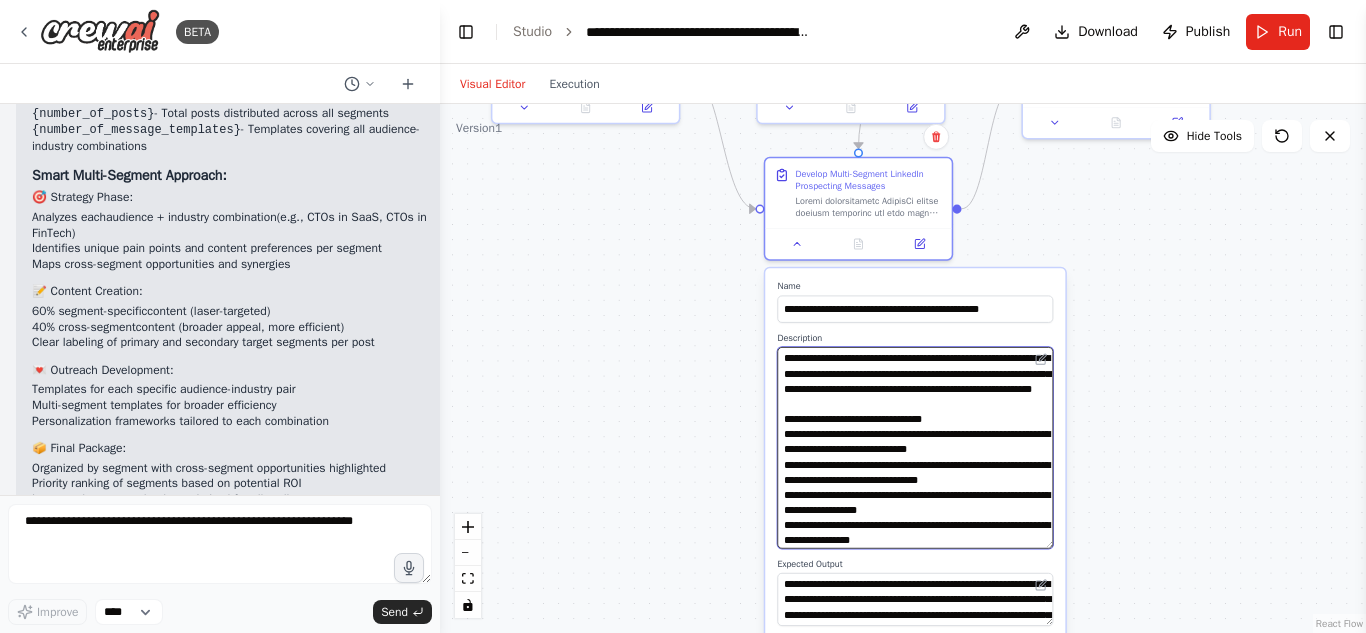 drag, startPoint x: 1050, startPoint y: 473, endPoint x: 1060, endPoint y: 545, distance: 72.691124 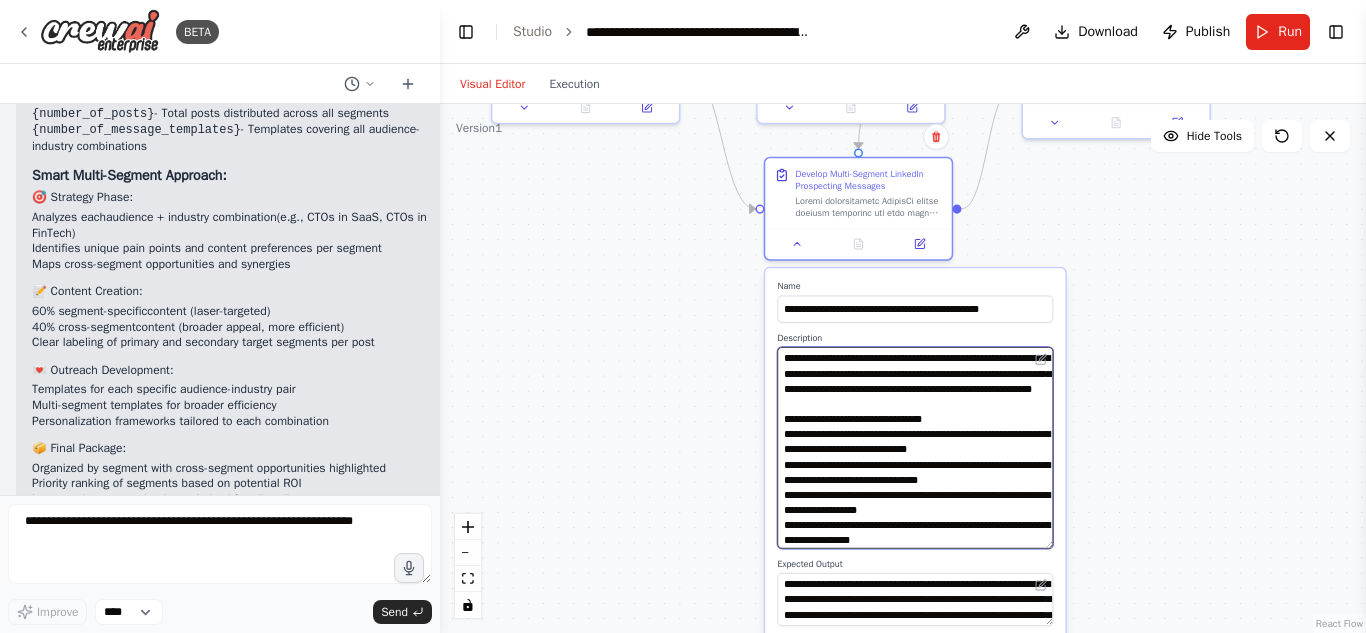 click on "**********" at bounding box center [915, 480] 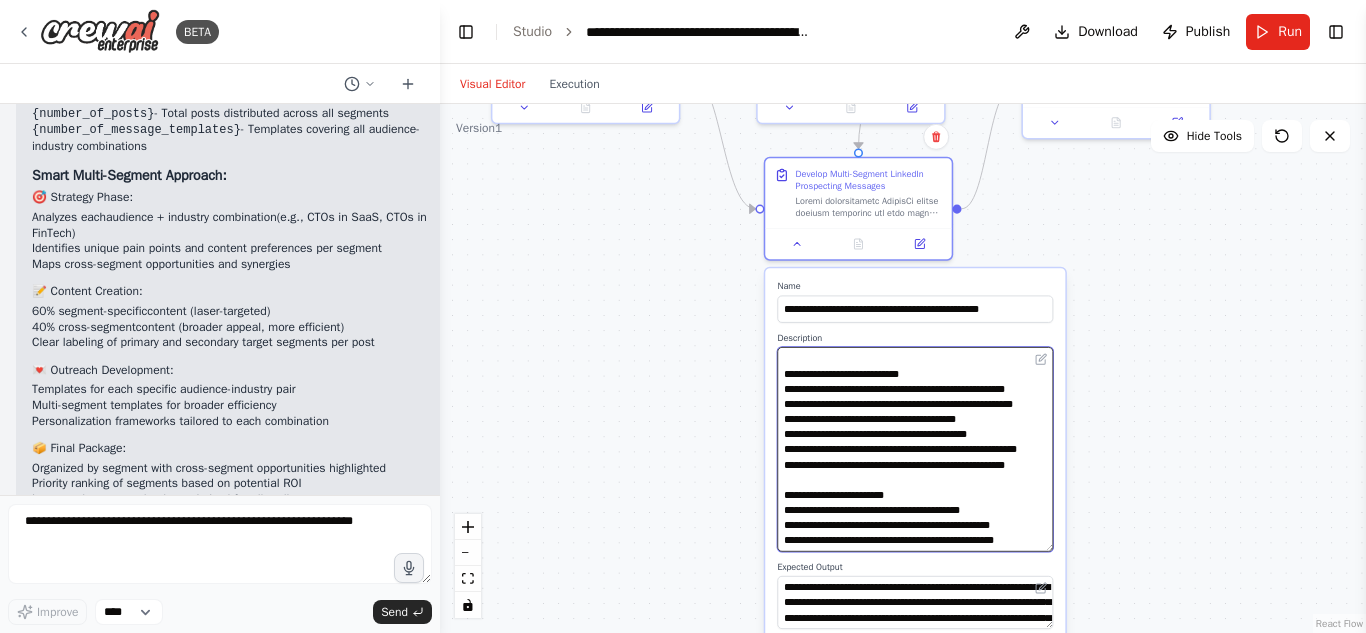 scroll, scrollTop: 720, scrollLeft: 0, axis: vertical 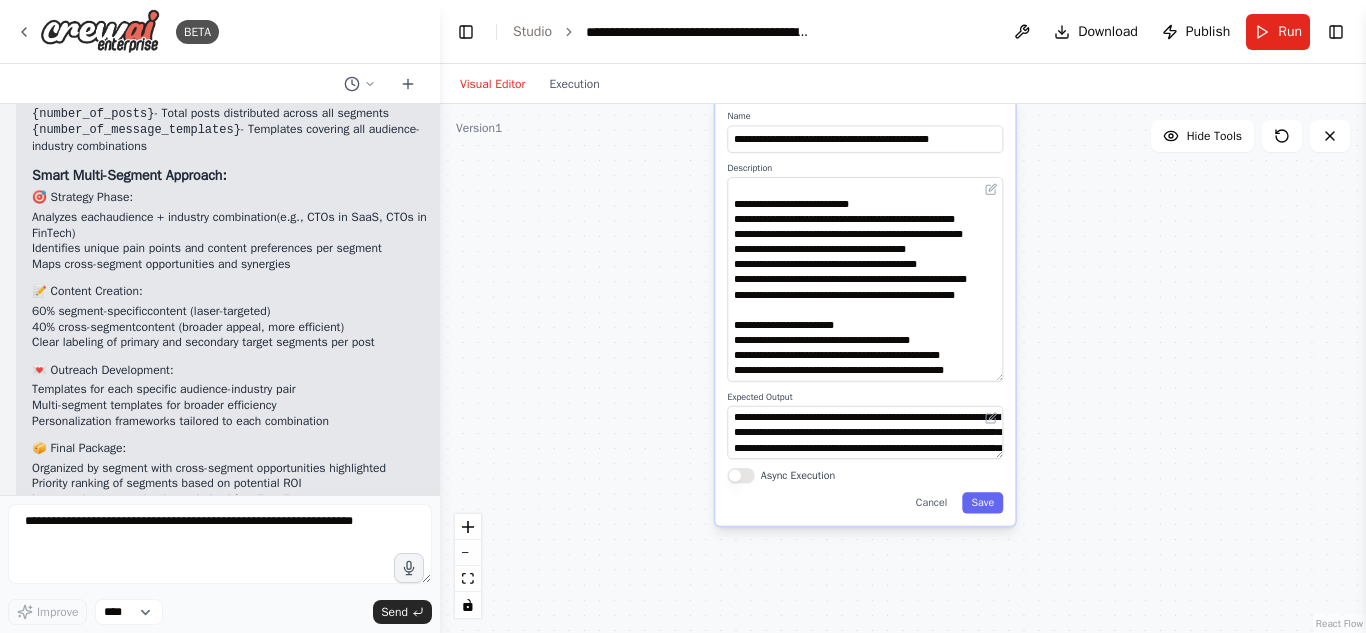 drag, startPoint x: 1144, startPoint y: 547, endPoint x: 1091, endPoint y: 368, distance: 186.68155 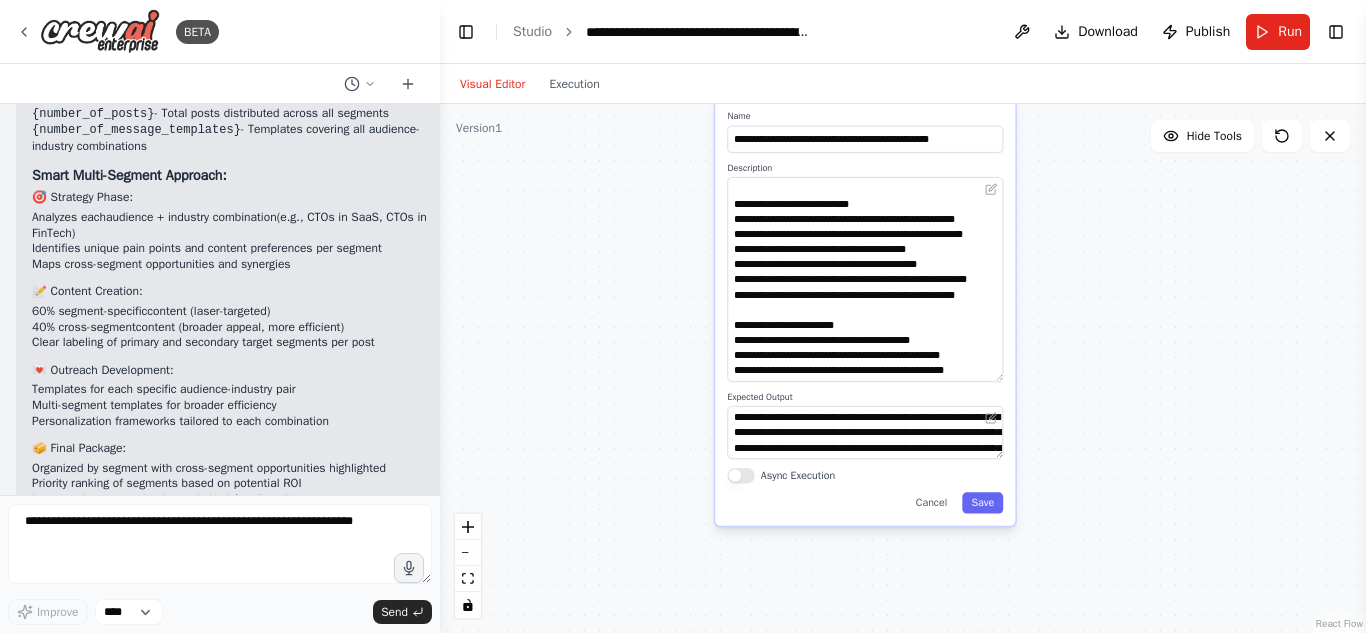 click on ".deletable-edge-delete-btn {
width: 20px;
height: 20px;
border: 0px solid #ffffff;
color: #6b7280;
background-color: #f8fafc;
cursor: pointer;
border-radius: 50%;
font-size: 12px;
padding: 3px;
display: flex;
align-items: center;
justify-content: center;
transition: all 0.2s cubic-bezier(0.4, 0, 0.2, 1);
box-shadow: 0 2px 4px rgba(0, 0, 0, 0.1);
}
.deletable-edge-delete-btn:hover {
background-color: #ef4444;
color: #ffffff;
border-color: #dc2626;
transform: scale(1.1);
box-shadow: 0 4px 12px rgba(239, 68, 68, 0.4);
}
.deletable-edge-delete-btn:active {
transform: scale(0.95);
box-shadow: 0 2px 4px rgba(239, 68, 68, 0.3);
}
LinkedIn Strategy Analyst gpt-4o-mini Read website content Name Save" at bounding box center [903, 368] 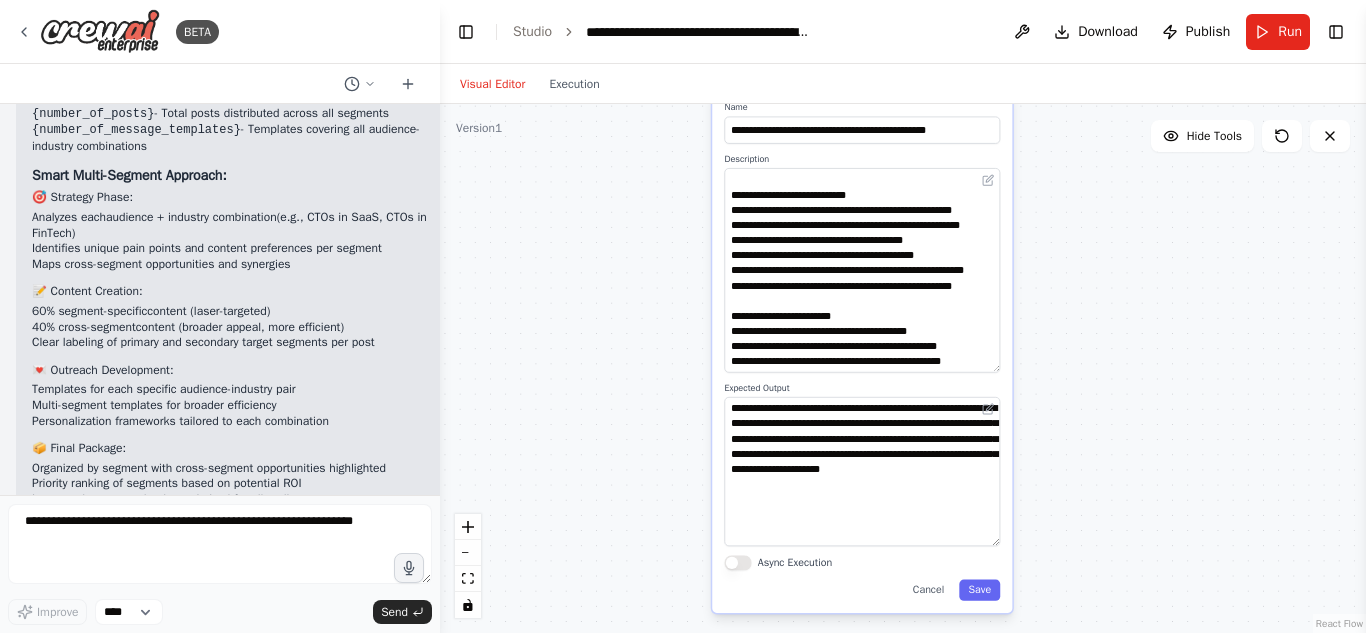 drag, startPoint x: 994, startPoint y: 444, endPoint x: 1018, endPoint y: 538, distance: 97.015465 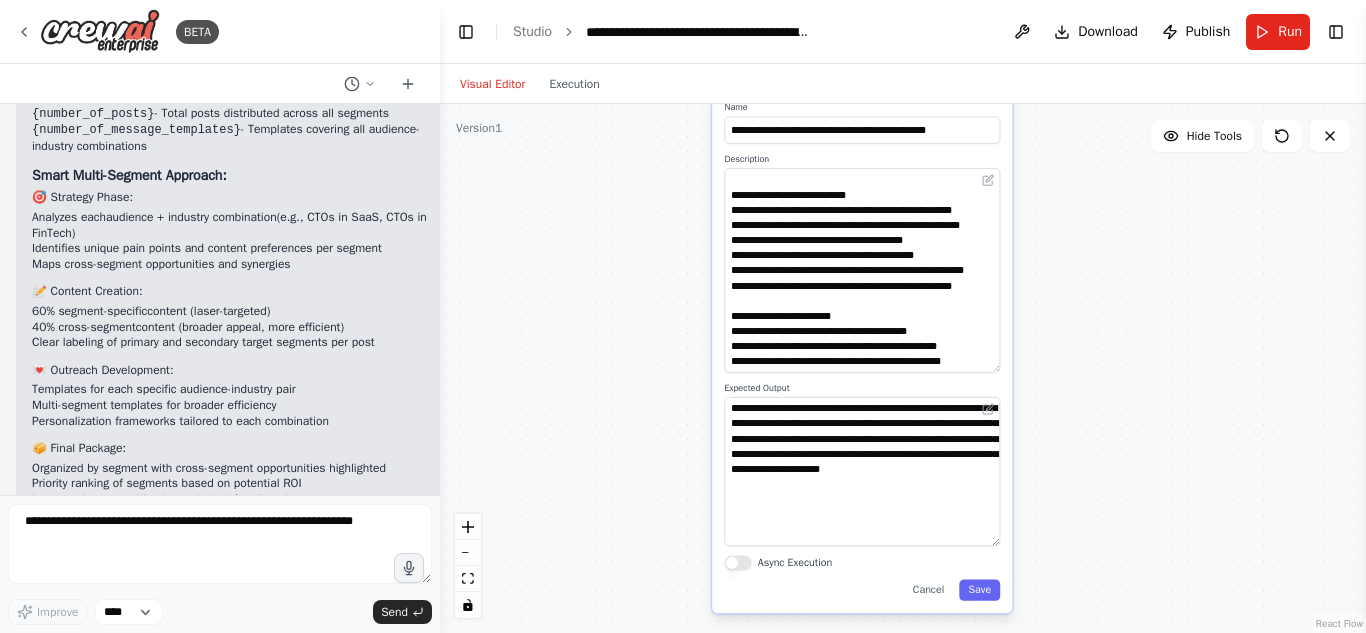 click on ".deletable-edge-delete-btn {
width: 20px;
height: 20px;
border: 0px solid #ffffff;
color: #6b7280;
background-color: #f8fafc;
cursor: pointer;
border-radius: 50%;
font-size: 12px;
padding: 3px;
display: flex;
align-items: center;
justify-content: center;
transition: all 0.2s cubic-bezier(0.4, 0, 0.2, 1);
box-shadow: 0 2px 4px rgba(0, 0, 0, 0.1);
}
.deletable-edge-delete-btn:hover {
background-color: #ef4444;
color: #ffffff;
border-color: #dc2626;
transform: scale(1.1);
box-shadow: 0 4px 12px rgba(239, 68, 68, 0.4);
}
.deletable-edge-delete-btn:active {
transform: scale(0.95);
box-shadow: 0 2px 4px rgba(239, 68, 68, 0.3);
}
LinkedIn Strategy Analyst gpt-4o-mini Read website content Name Save" at bounding box center (903, 368) 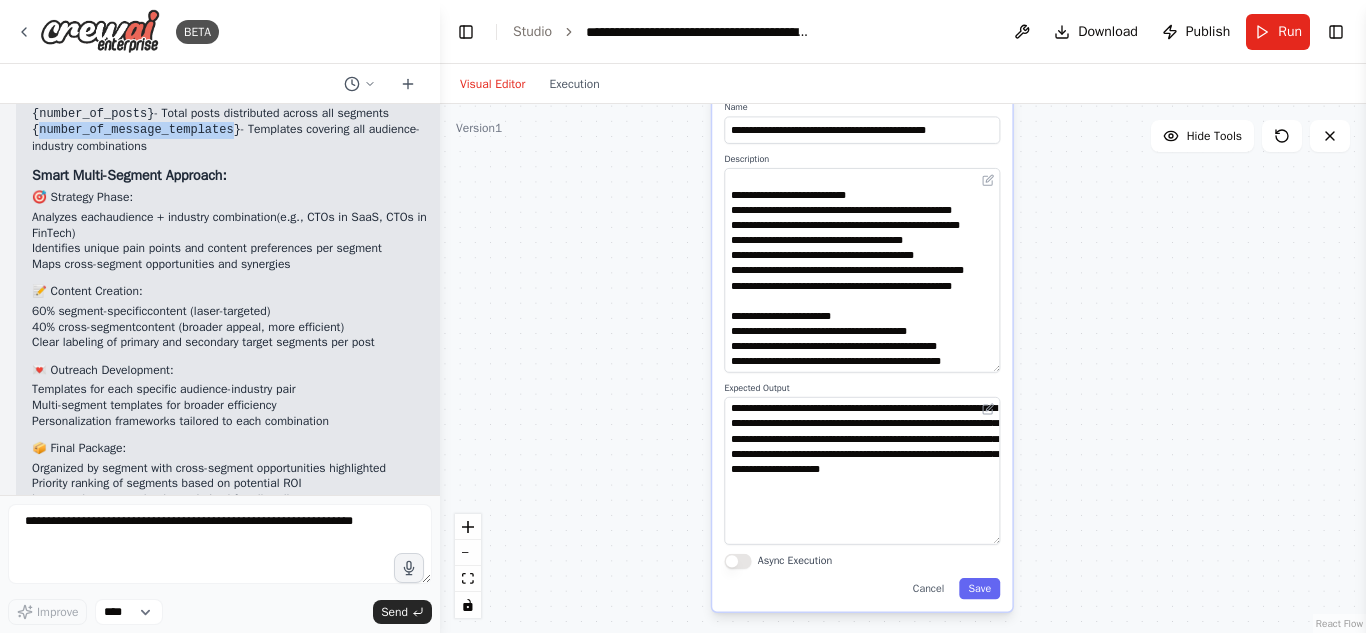 drag, startPoint x: 36, startPoint y: 330, endPoint x: 215, endPoint y: 339, distance: 179.22612 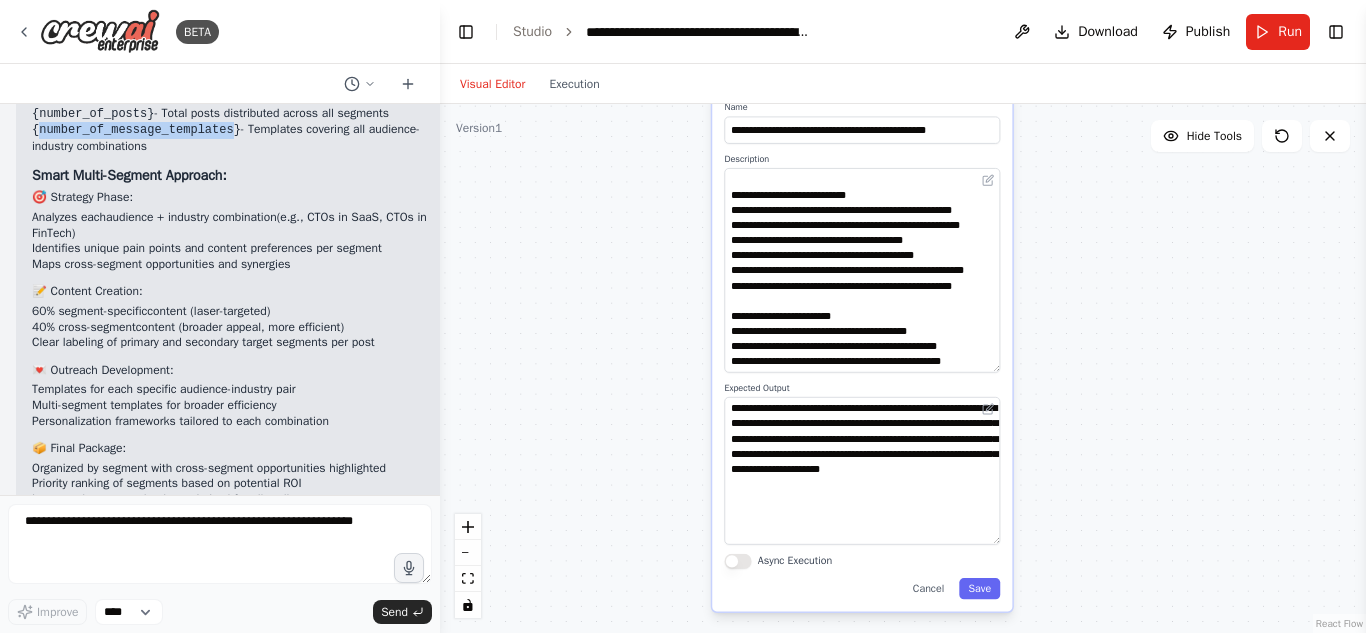 click on "{number_of_message_templates}" at bounding box center (136, 130) 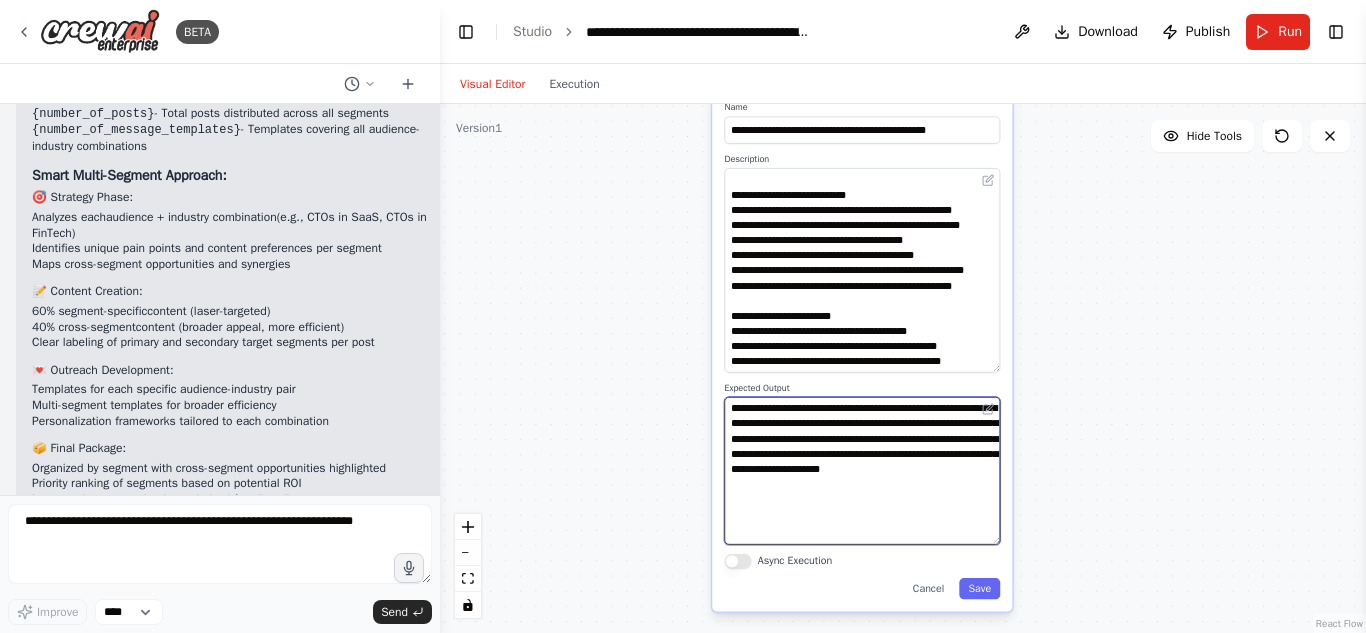 click on "**********" at bounding box center (862, 471) 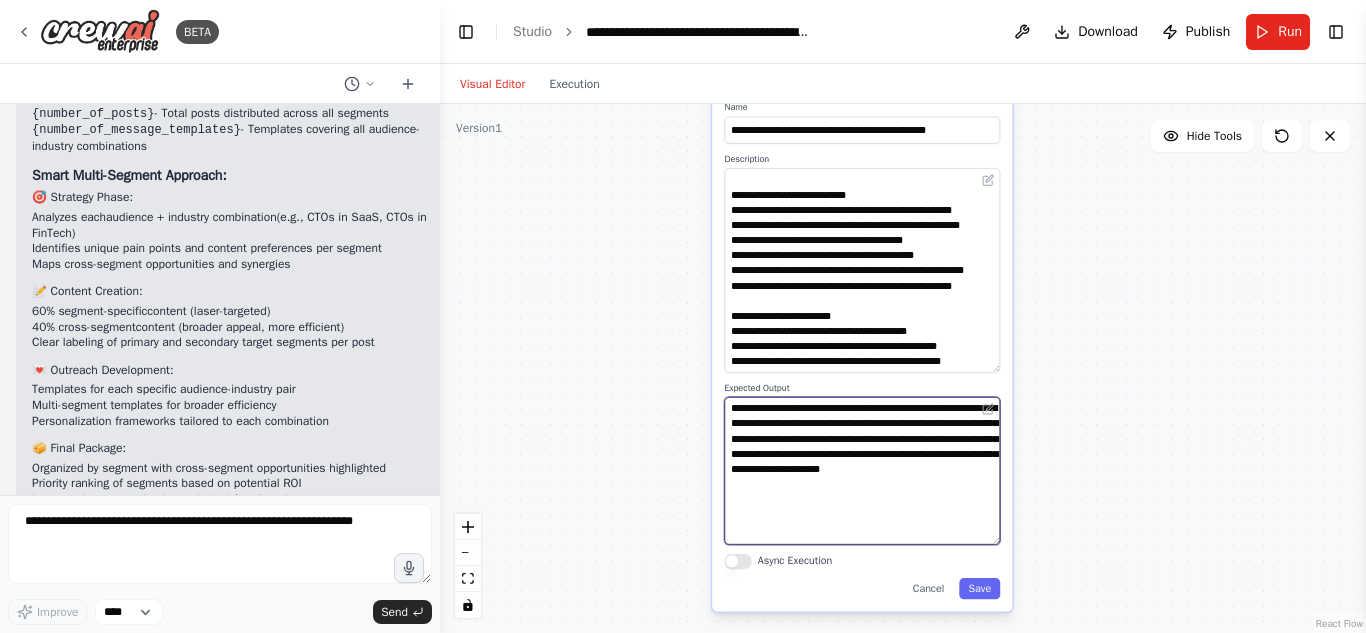 paste on "**********" 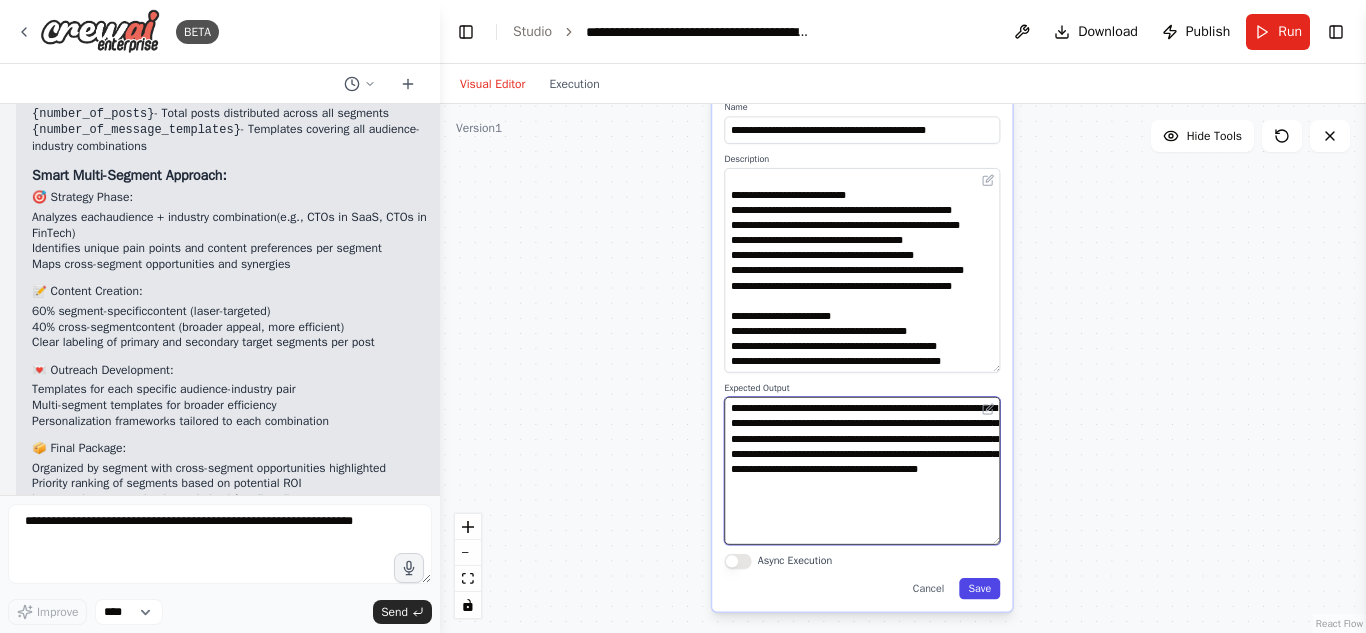 type on "**********" 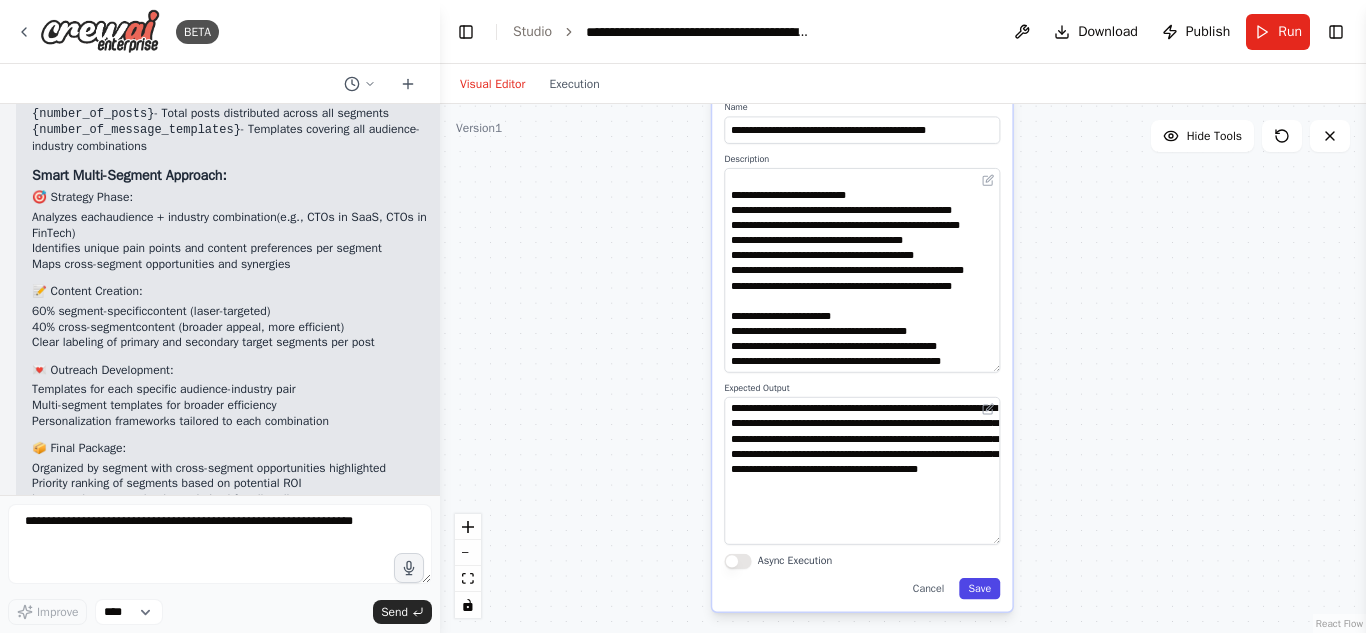 click on "Save" at bounding box center [979, 588] 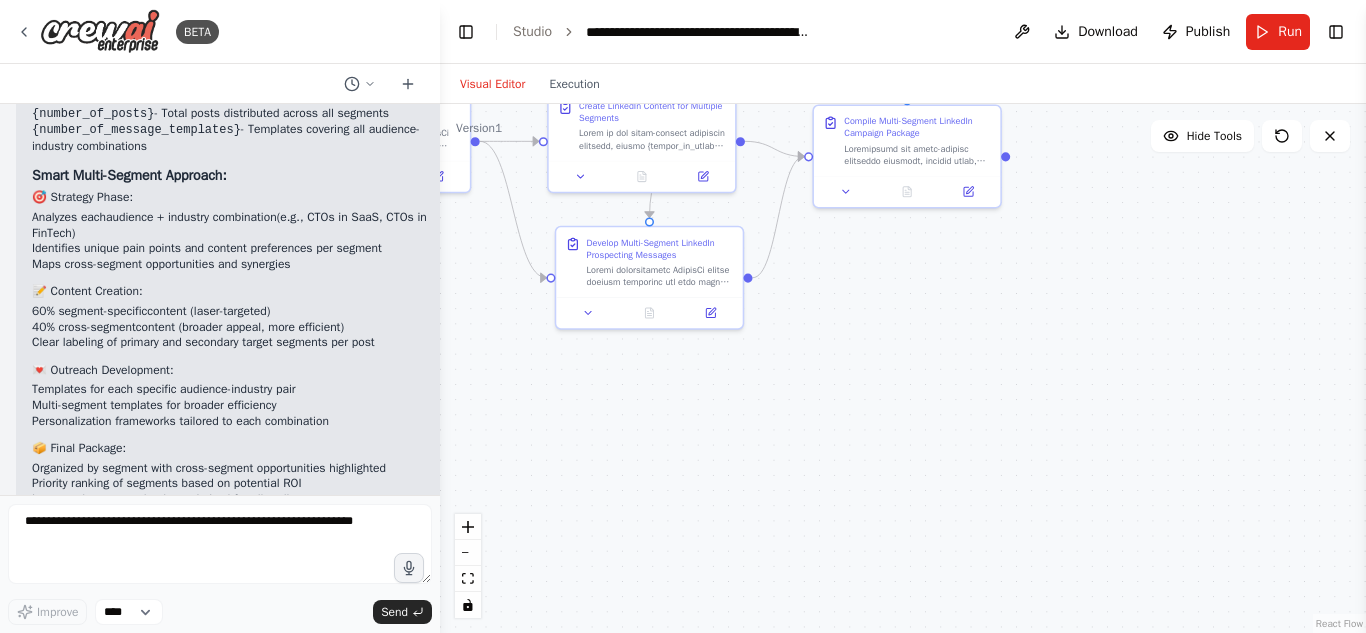 drag, startPoint x: 1106, startPoint y: 329, endPoint x: 932, endPoint y: 632, distance: 349.40665 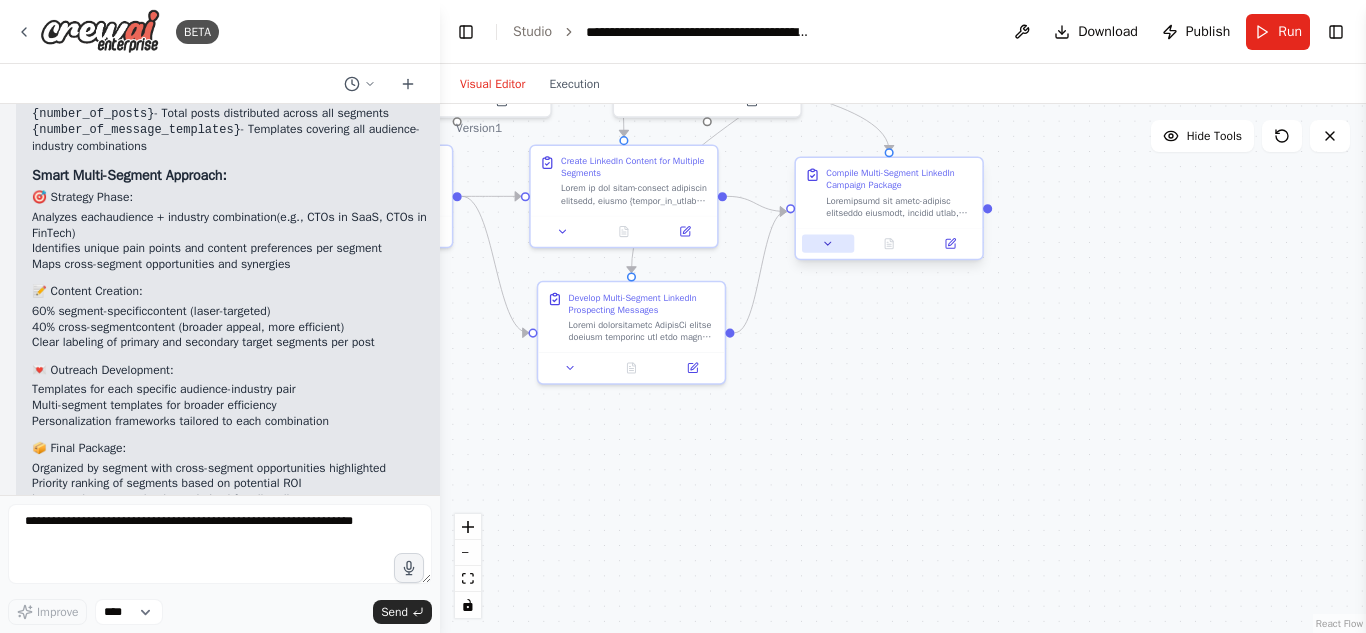 click 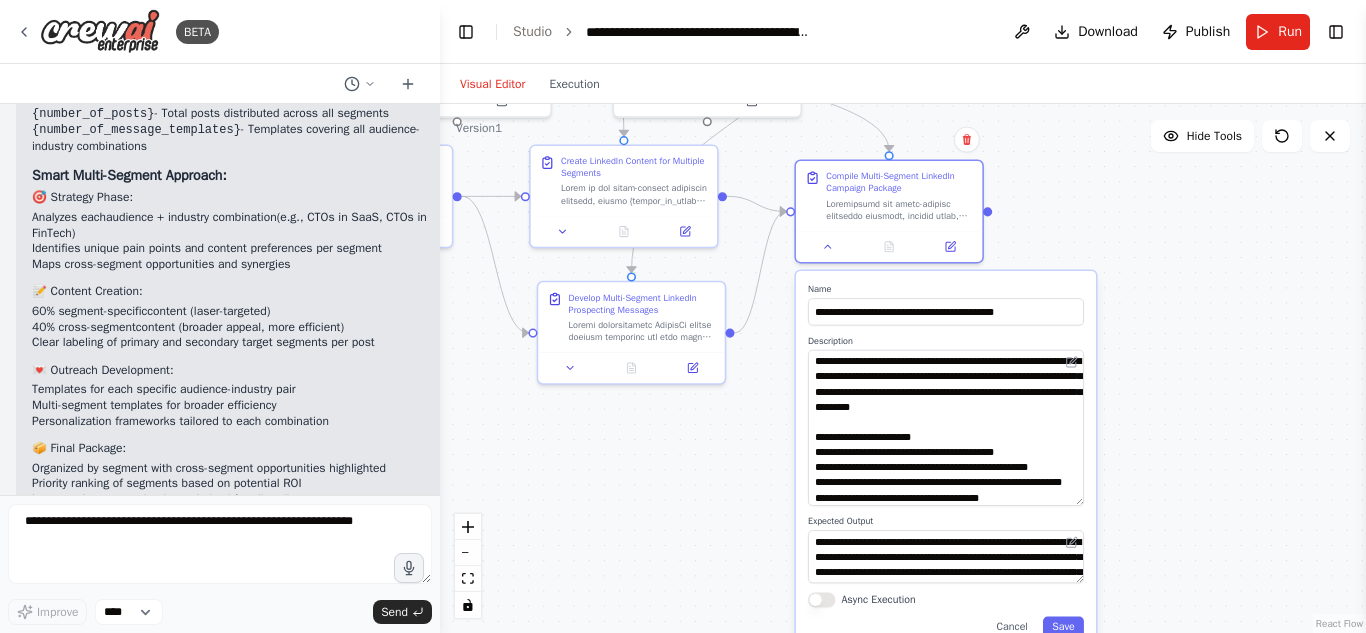 drag, startPoint x: 1081, startPoint y: 397, endPoint x: 1110, endPoint y: 500, distance: 107.00467 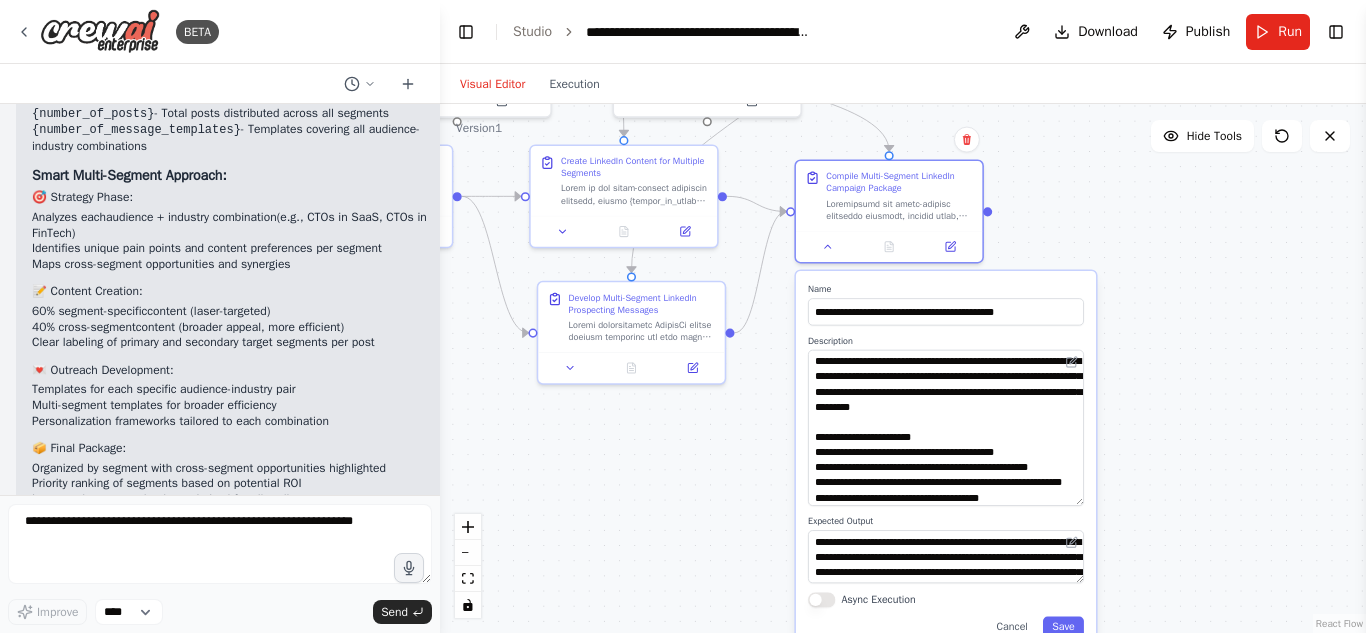 click on ".deletable-edge-delete-btn {
width: 20px;
height: 20px;
border: 0px solid #ffffff;
color: #6b7280;
background-color: #f8fafc;
cursor: pointer;
border-radius: 50%;
font-size: 12px;
padding: 3px;
display: flex;
align-items: center;
justify-content: center;
transition: all 0.2s cubic-bezier(0.4, 0, 0.2, 1);
box-shadow: 0 2px 4px rgba(0, 0, 0, 0.1);
}
.deletable-edge-delete-btn:hover {
background-color: #ef4444;
color: #ffffff;
border-color: #dc2626;
transform: scale(1.1);
box-shadow: 0 4px 12px rgba(239, 68, 68, 0.4);
}
.deletable-edge-delete-btn:active {
transform: scale(0.95);
box-shadow: 0 2px 4px rgba(239, 68, 68, 0.3);
}
LinkedIn Strategy Analyst gpt-4o-mini Read website content Name Save" at bounding box center [903, 368] 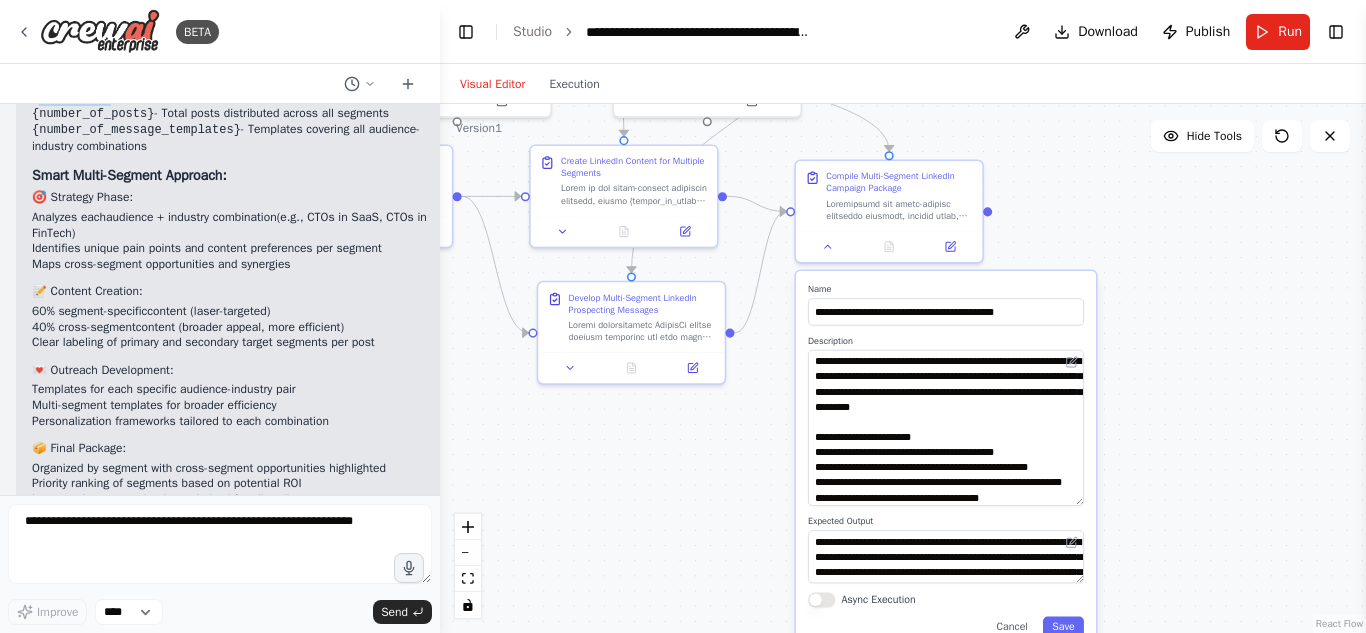 drag, startPoint x: 103, startPoint y: 299, endPoint x: 36, endPoint y: 303, distance: 67.11929 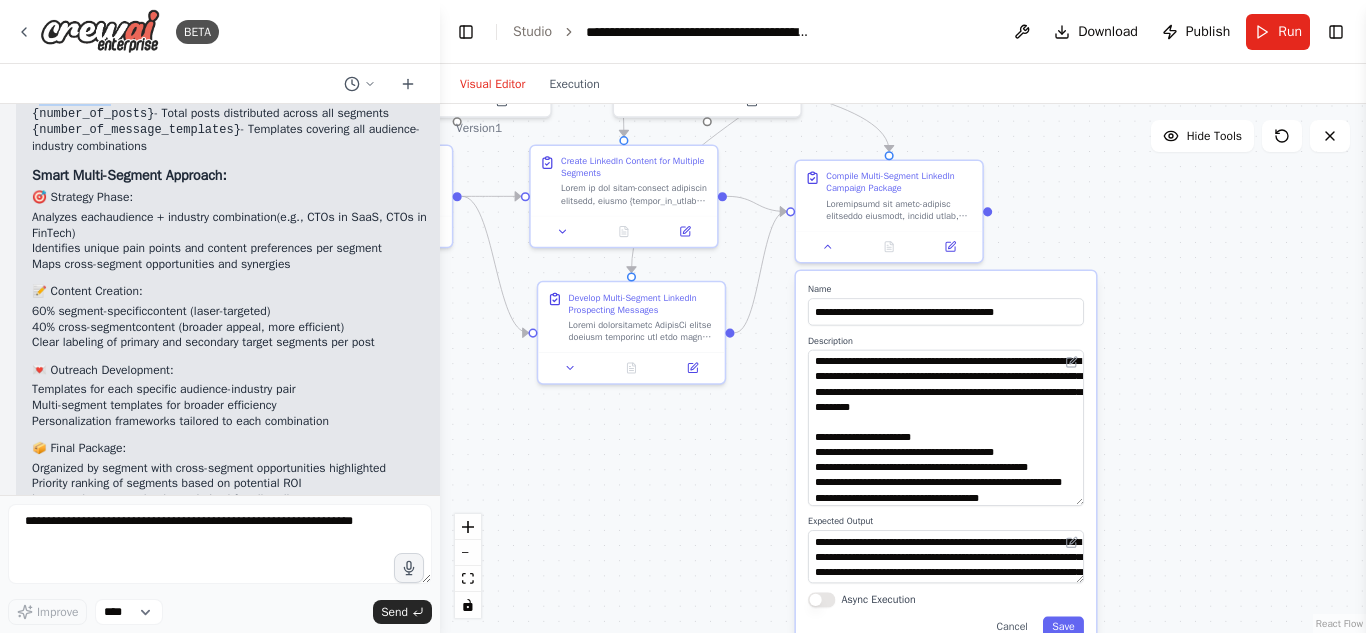 click on "{industries}" at bounding box center [75, 97] 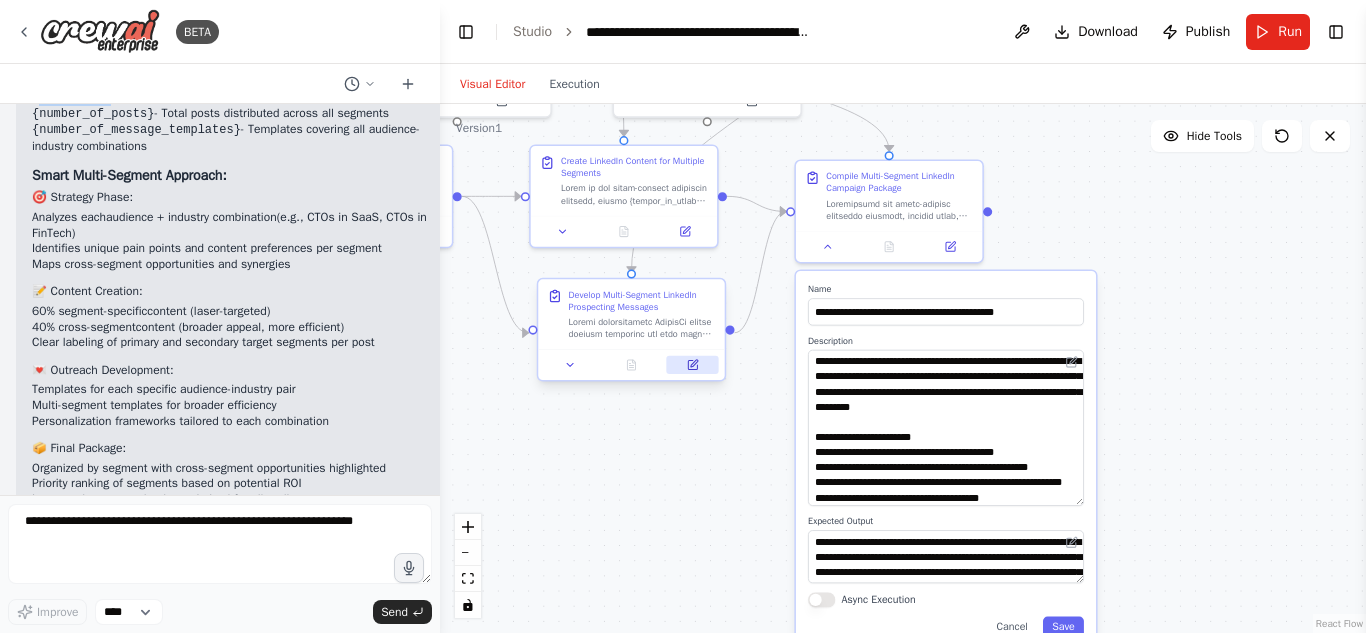copy on "industries" 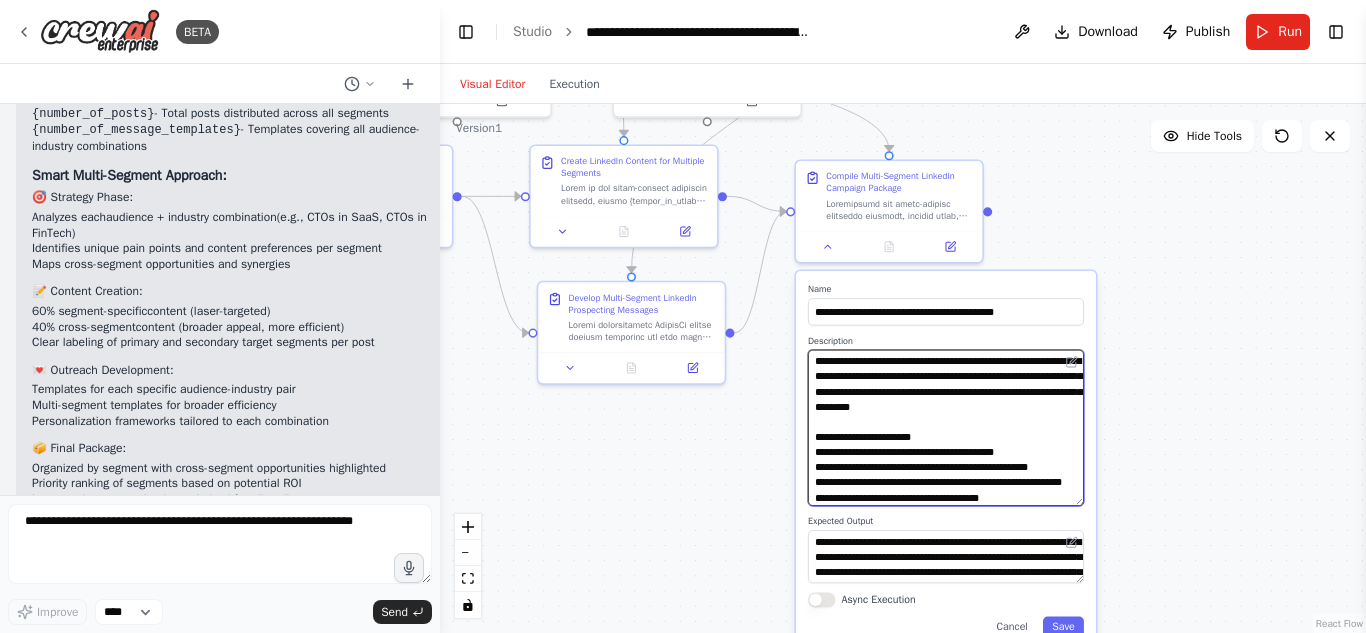 drag, startPoint x: 998, startPoint y: 404, endPoint x: 904, endPoint y: 417, distance: 94.89468 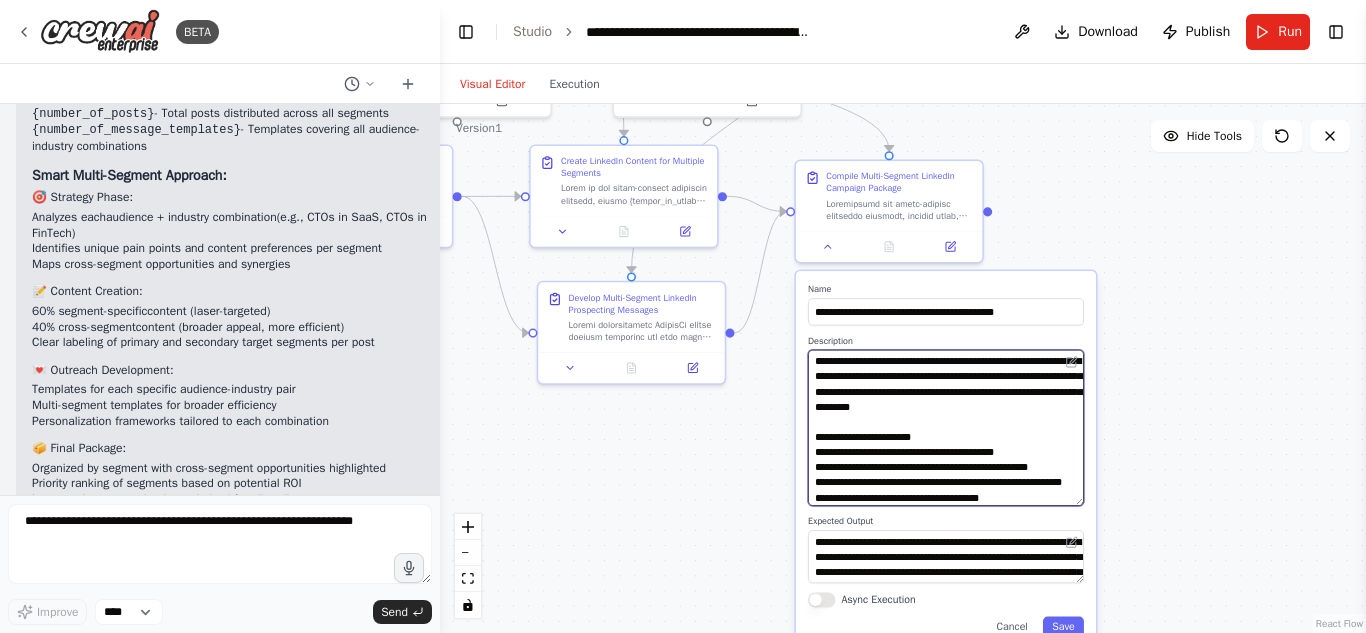 click at bounding box center [946, 428] 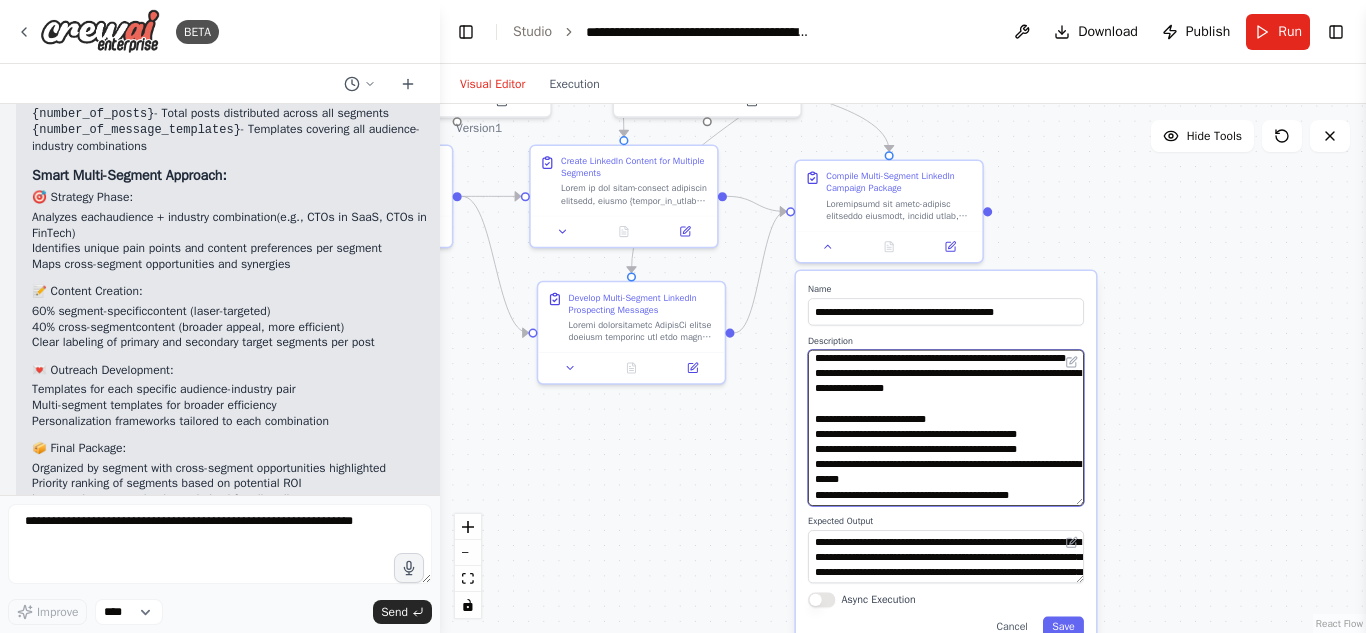 scroll, scrollTop: 584, scrollLeft: 0, axis: vertical 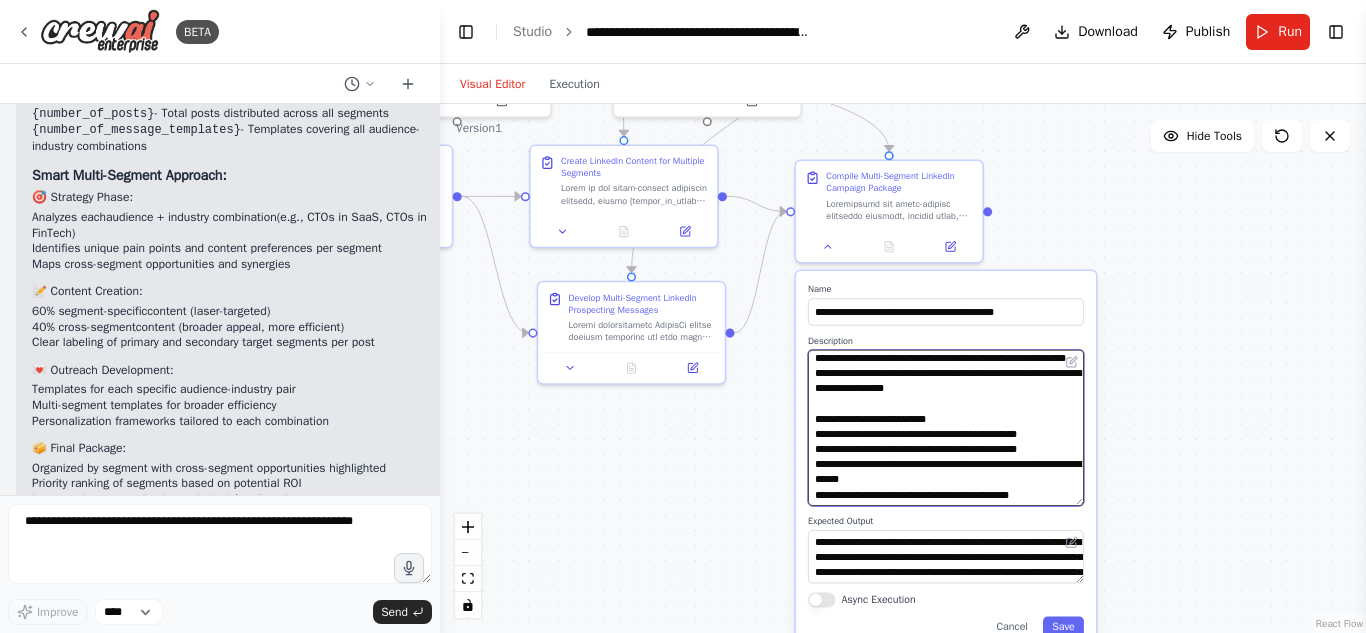 type on "**********" 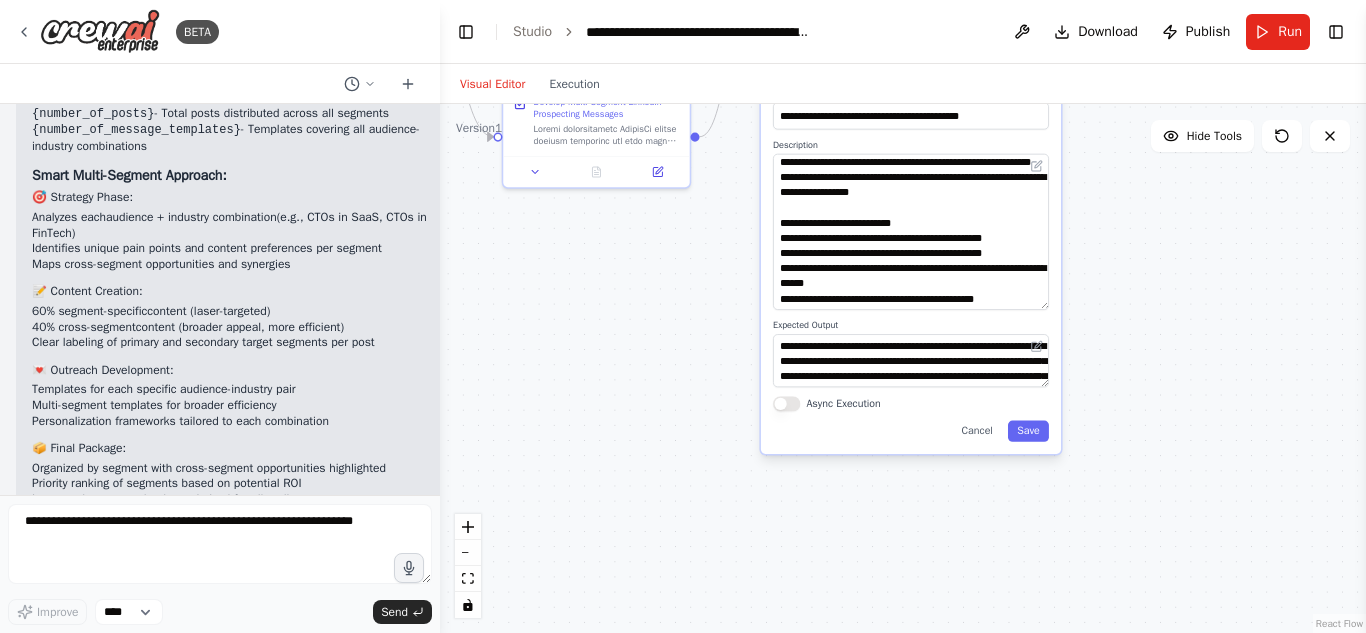 drag, startPoint x: 1167, startPoint y: 552, endPoint x: 1130, endPoint y: 354, distance: 201.4274 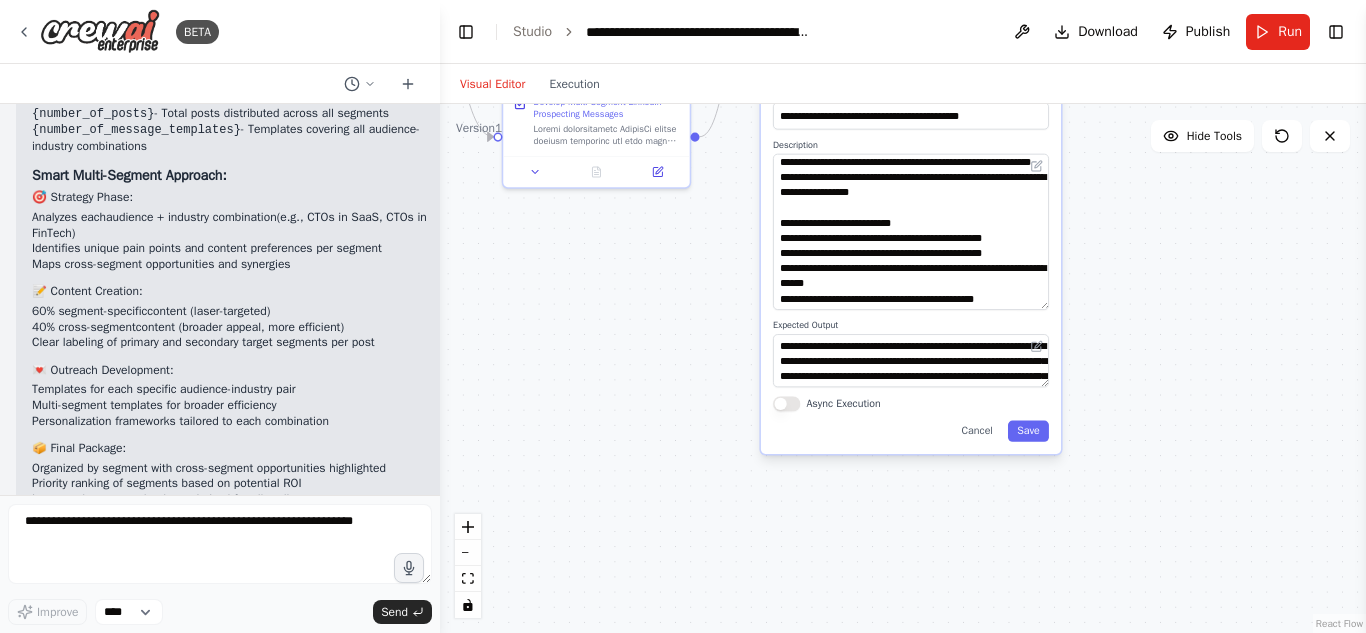 click on ".deletable-edge-delete-btn {
width: 20px;
height: 20px;
border: 0px solid #ffffff;
color: #6b7280;
background-color: #f8fafc;
cursor: pointer;
border-radius: 50%;
font-size: 12px;
padding: 3px;
display: flex;
align-items: center;
justify-content: center;
transition: all 0.2s cubic-bezier(0.4, 0, 0.2, 1);
box-shadow: 0 2px 4px rgba(0, 0, 0, 0.1);
}
.deletable-edge-delete-btn:hover {
background-color: #ef4444;
color: #ffffff;
border-color: #dc2626;
transform: scale(1.1);
box-shadow: 0 4px 12px rgba(239, 68, 68, 0.4);
}
.deletable-edge-delete-btn:active {
transform: scale(0.95);
box-shadow: 0 2px 4px rgba(239, 68, 68, 0.3);
}
LinkedIn Strategy Analyst gpt-4o-mini Read website content Name Save" at bounding box center (903, 368) 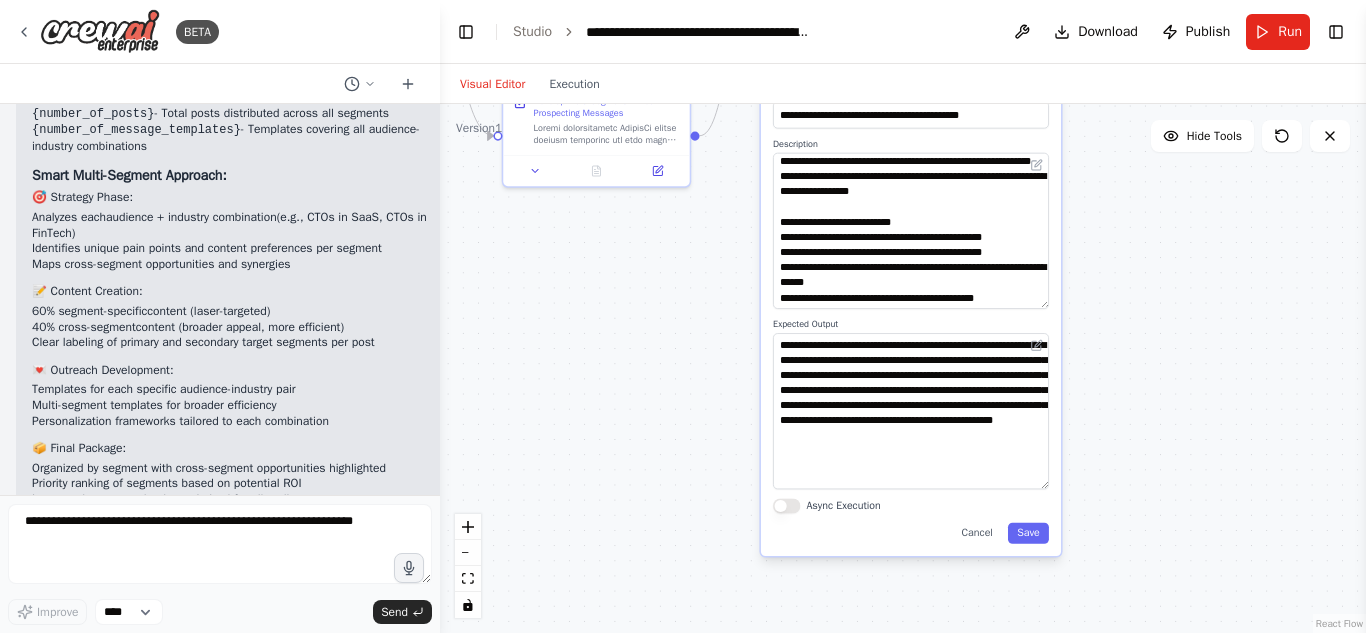 drag, startPoint x: 1045, startPoint y: 382, endPoint x: 1059, endPoint y: 482, distance: 100.97524 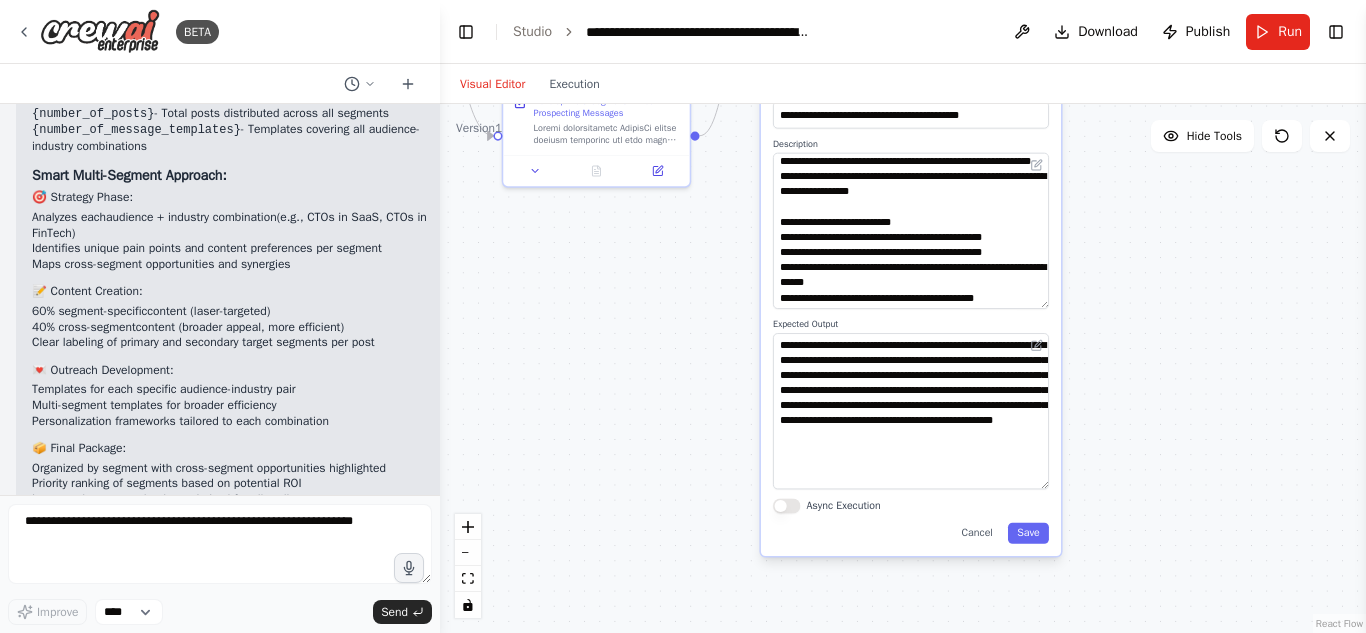 click on "**********" at bounding box center (911, 315) 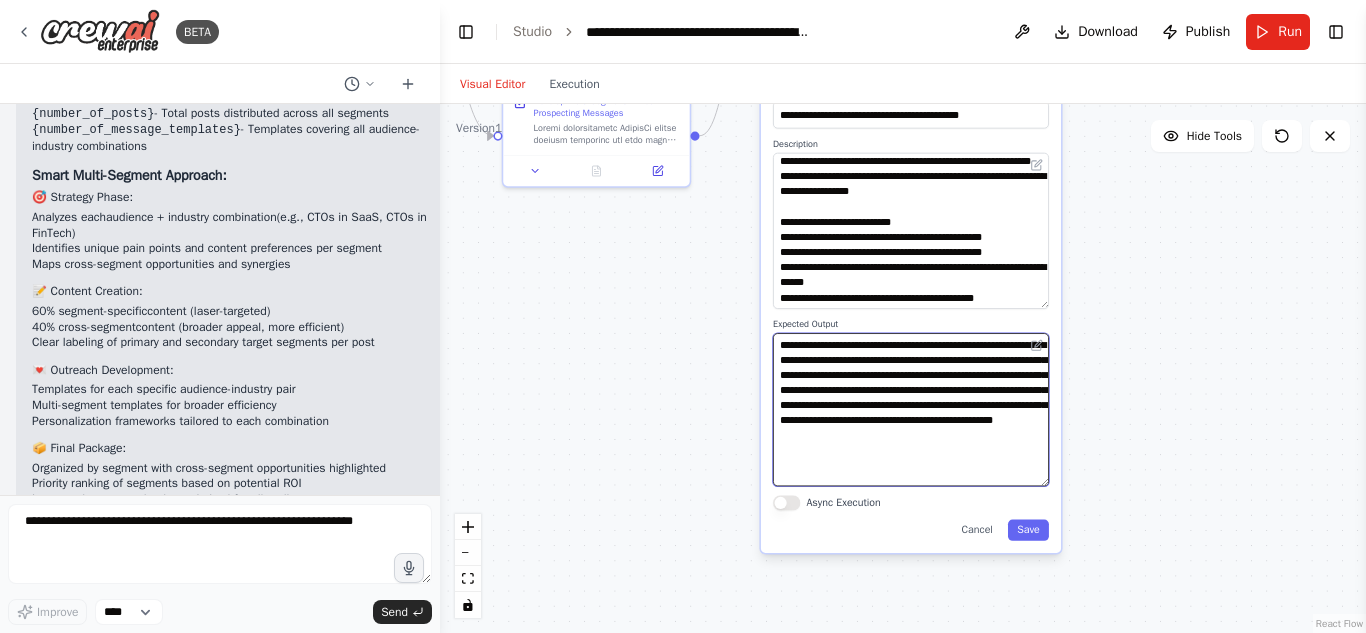 drag, startPoint x: 780, startPoint y: 450, endPoint x: 912, endPoint y: 448, distance: 132.01515 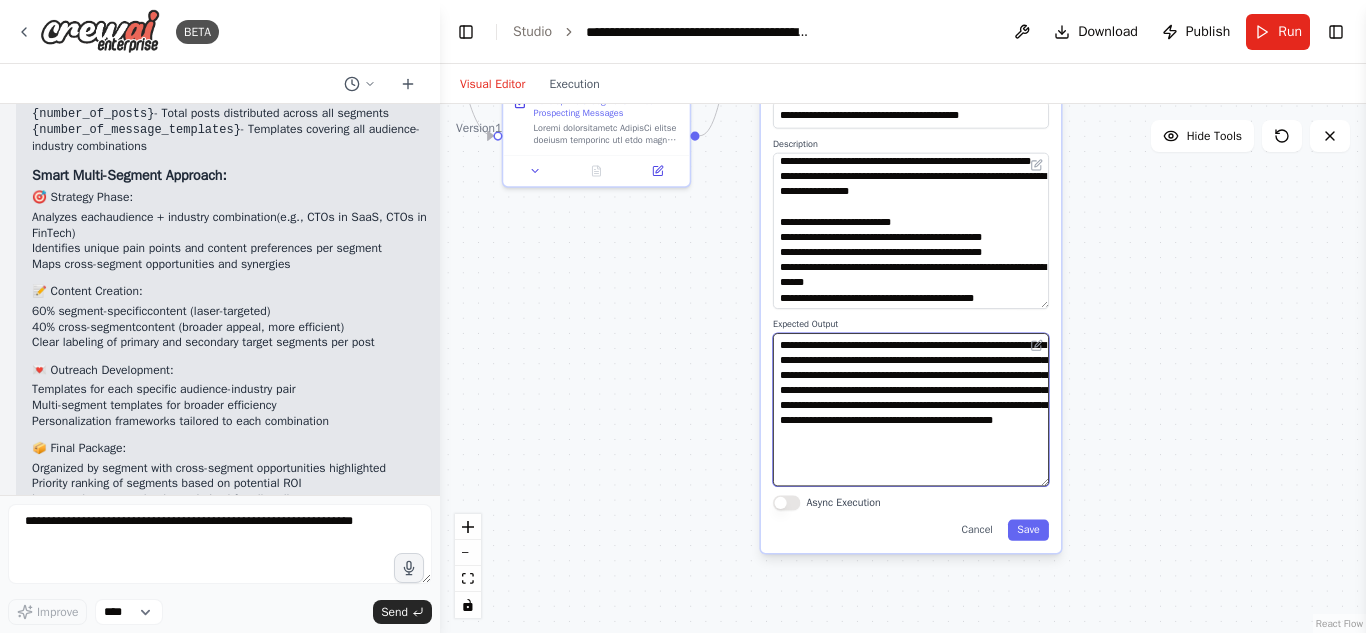 click on "**********" at bounding box center [911, 409] 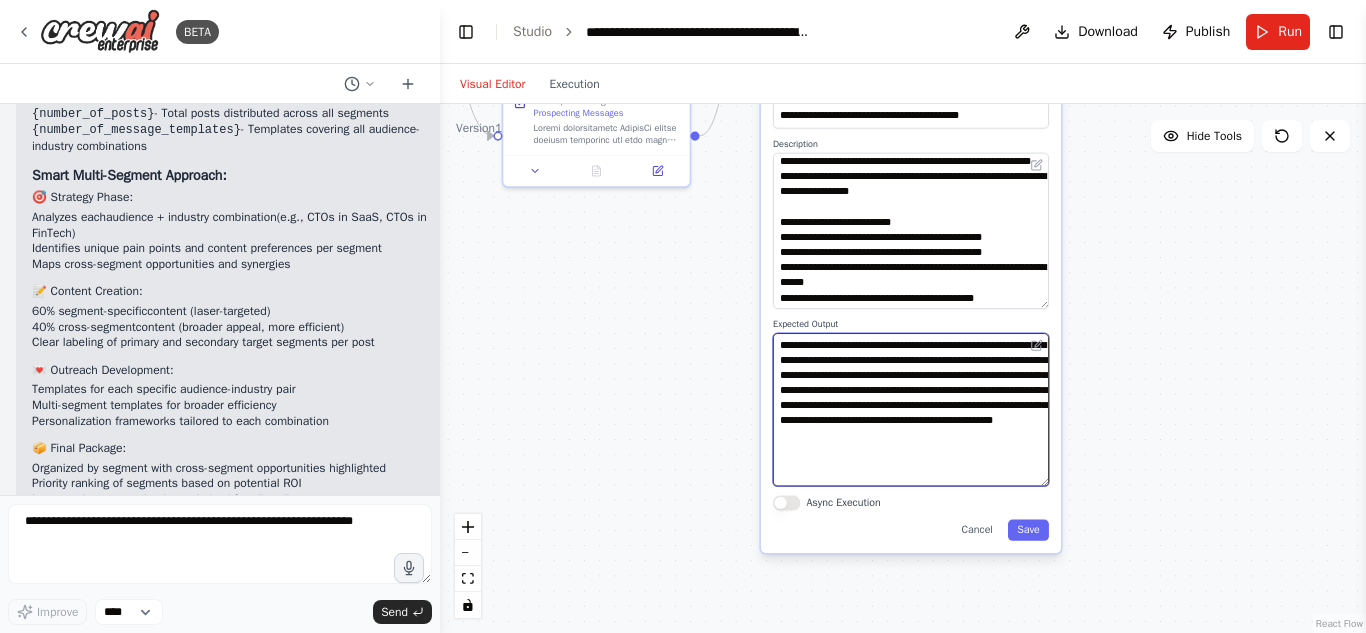 drag, startPoint x: 922, startPoint y: 451, endPoint x: 783, endPoint y: 454, distance: 139.03236 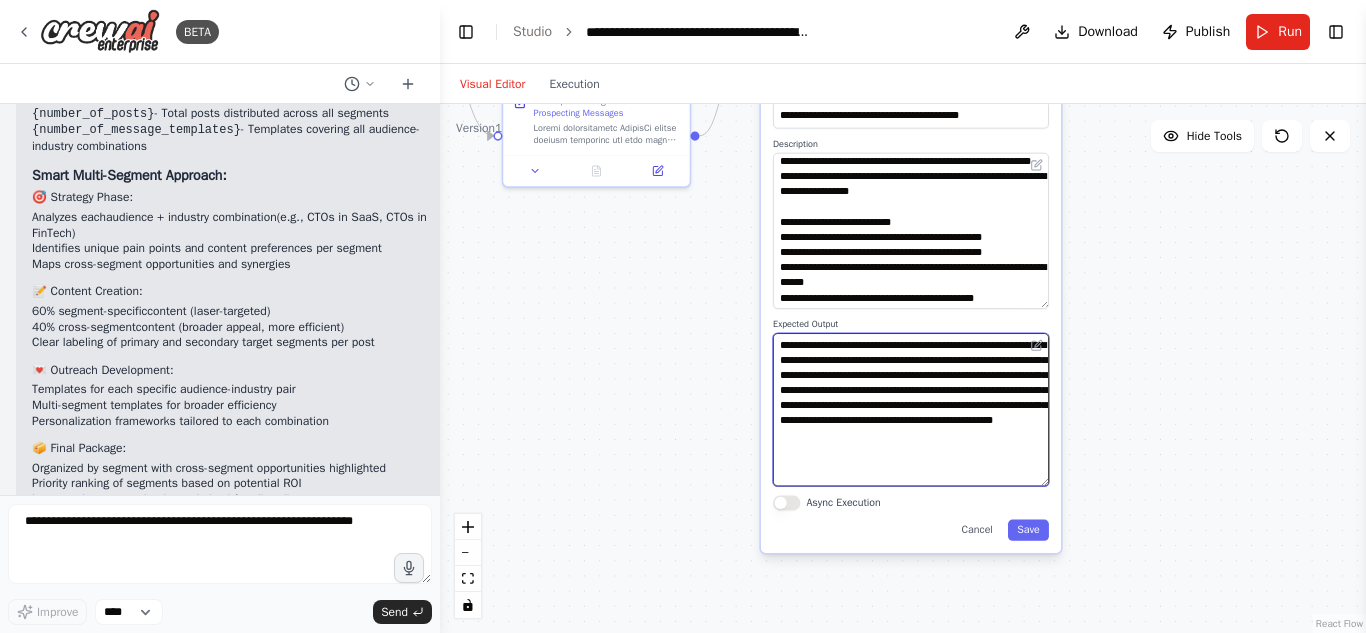 click on "**********" at bounding box center [911, 409] 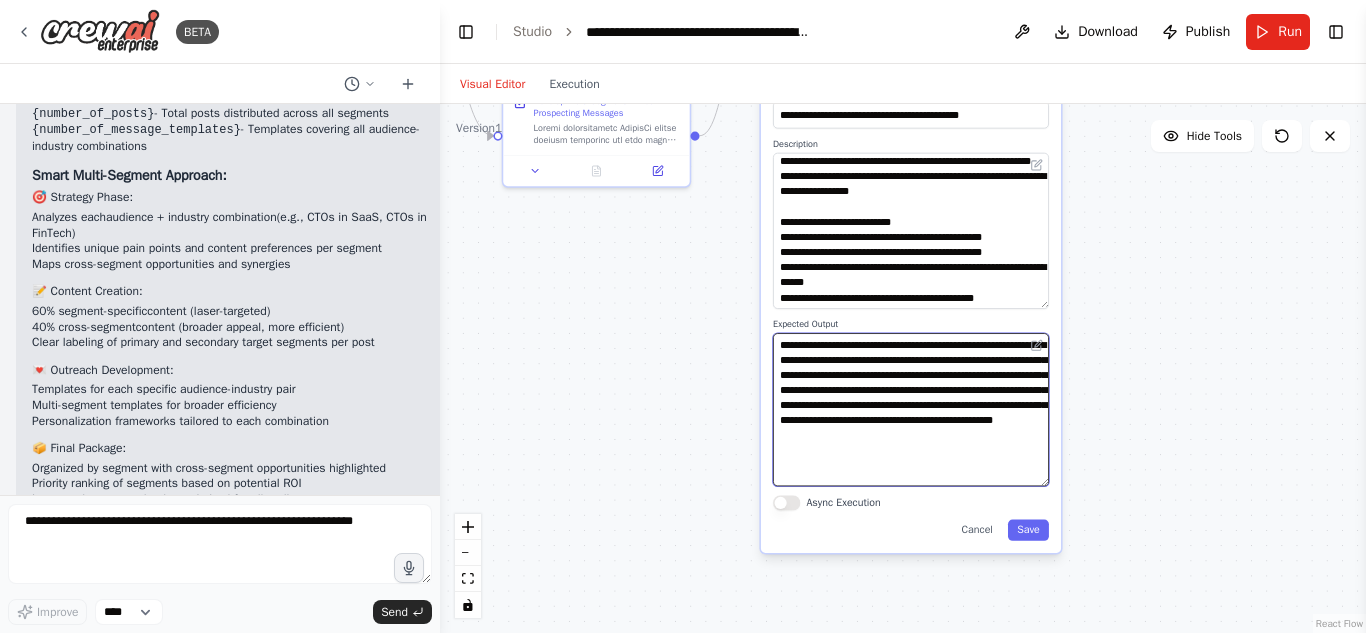 paste 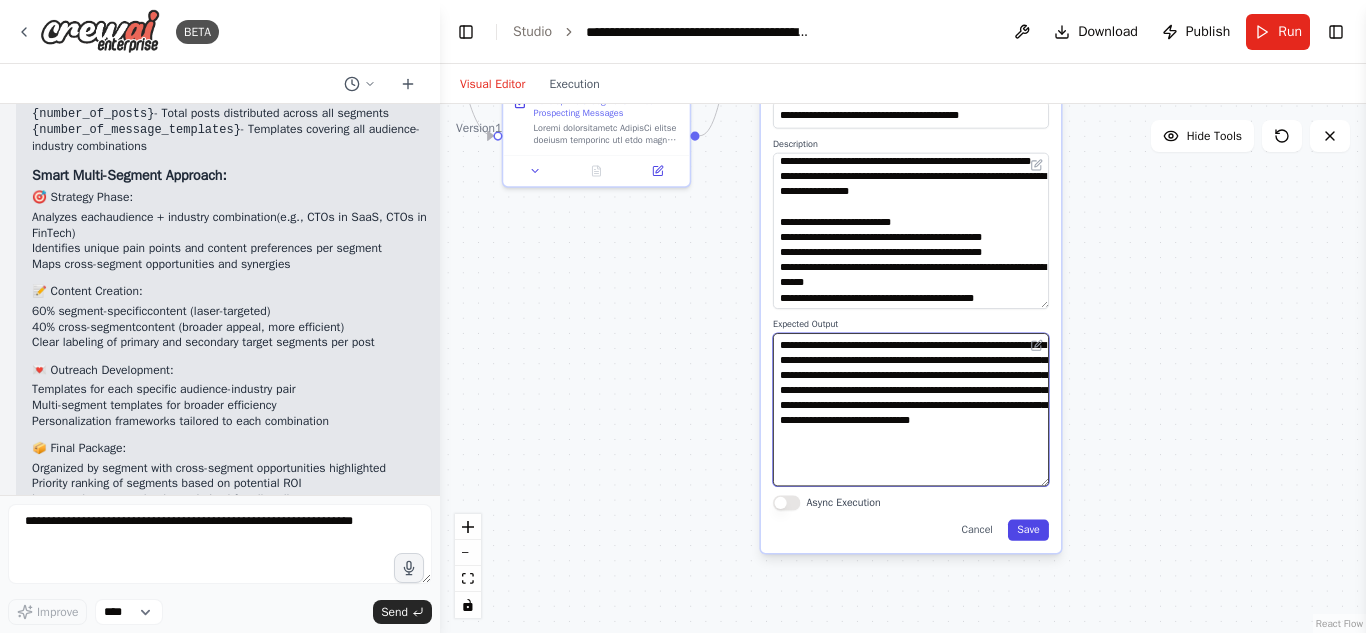 type on "**********" 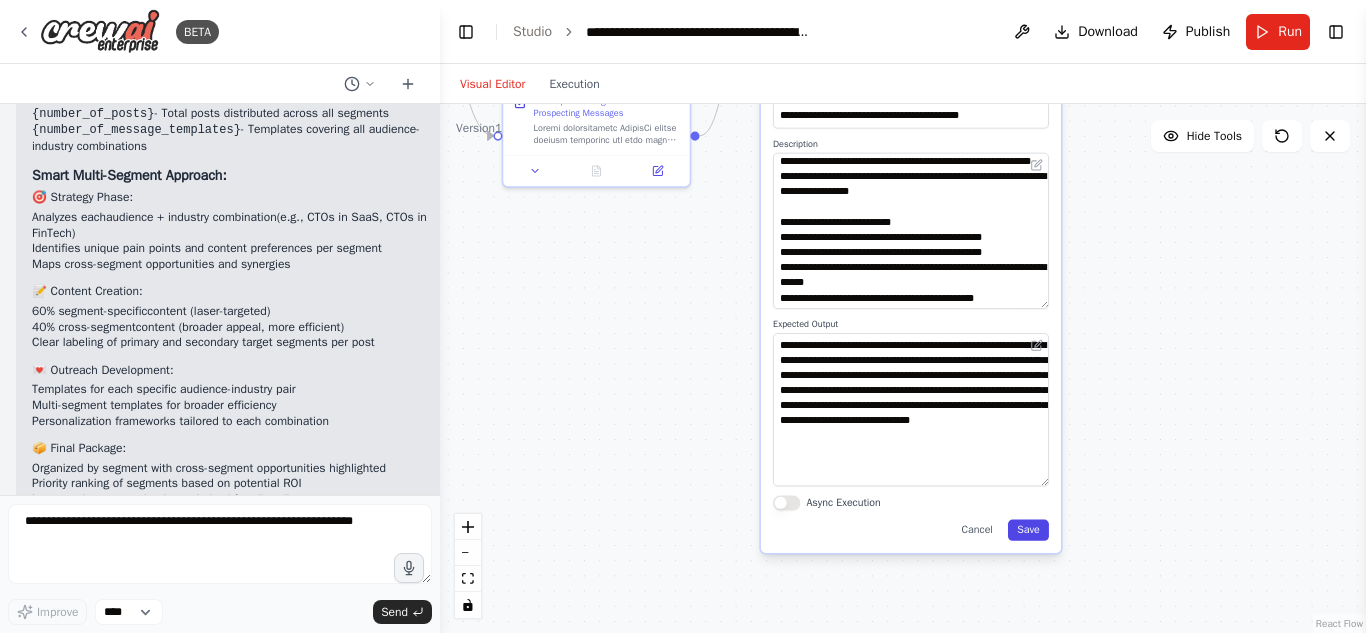 click on "Save" at bounding box center [1028, 530] 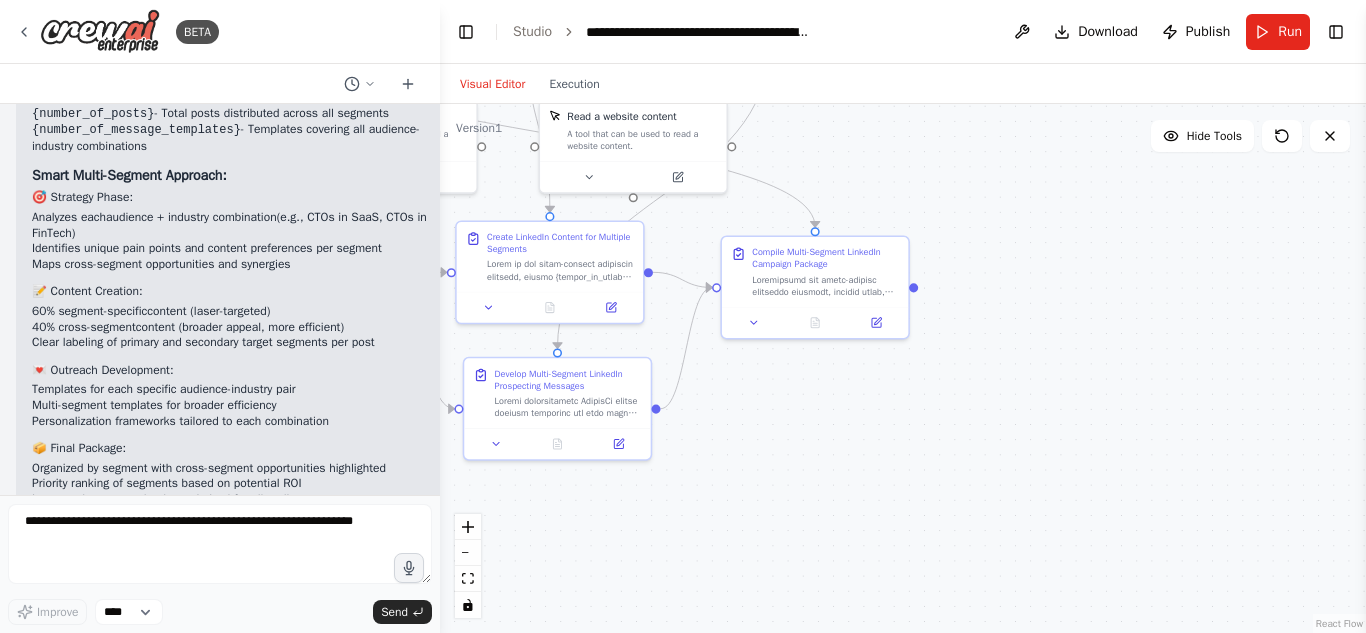 drag, startPoint x: 1060, startPoint y: 253, endPoint x: 1034, endPoint y: 518, distance: 266.27243 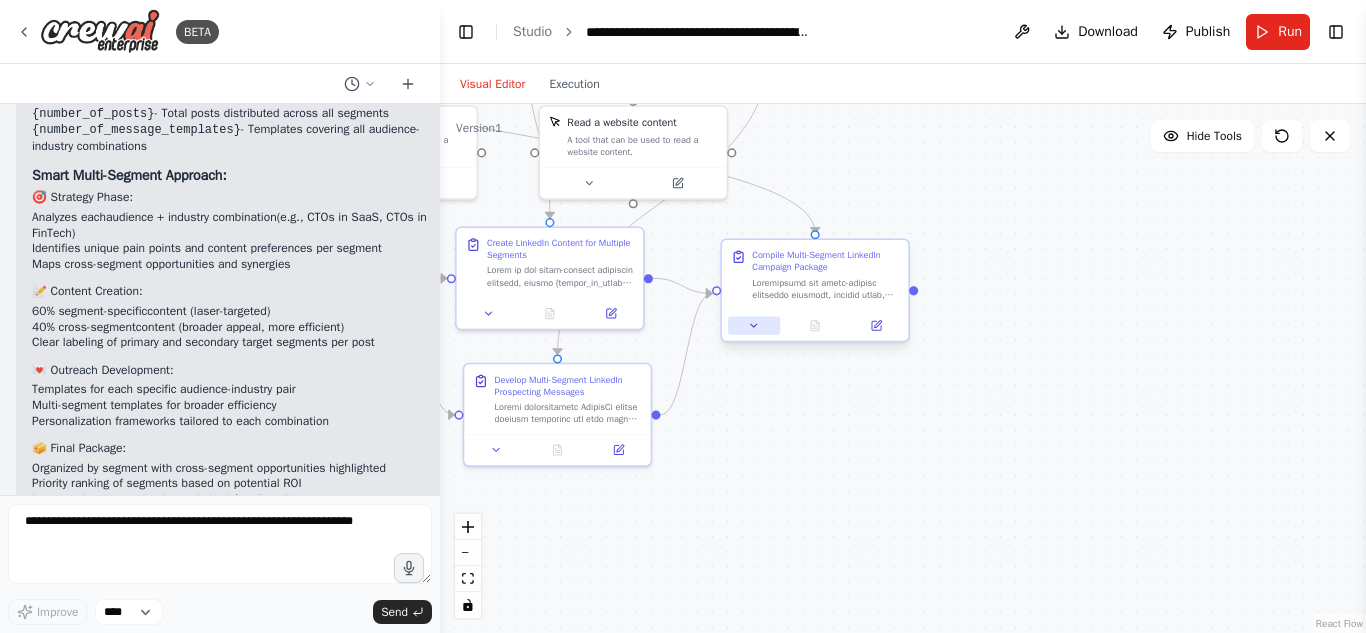 click 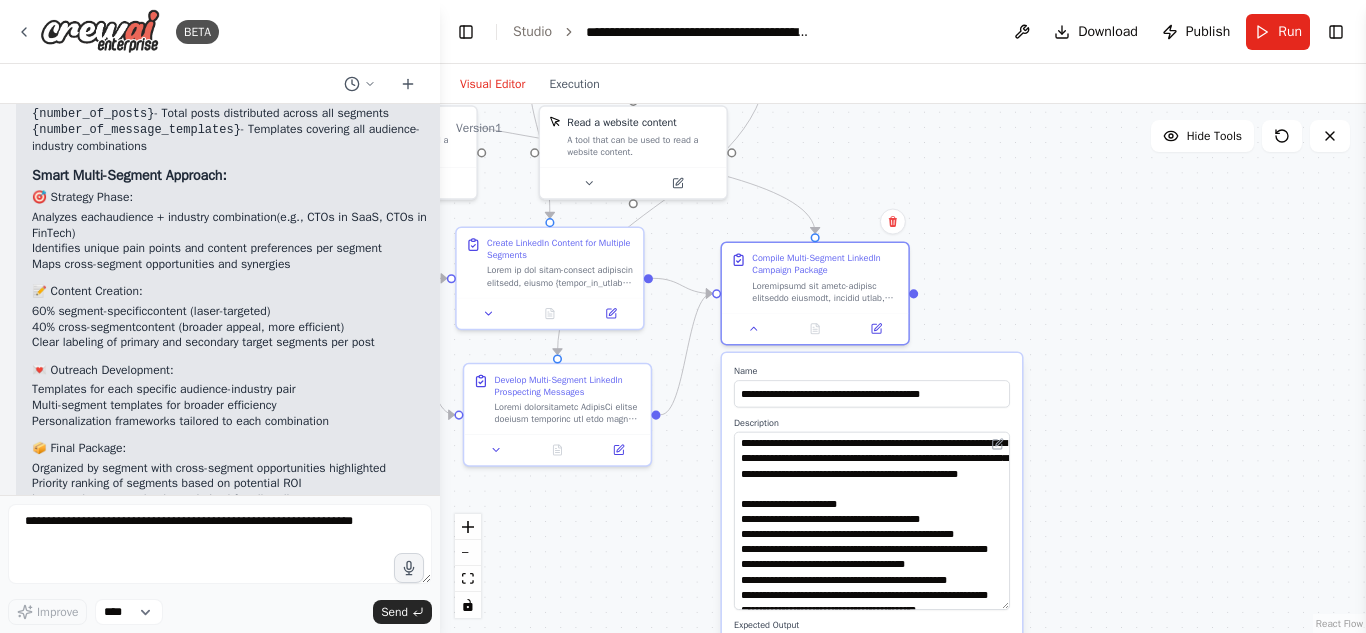 drag, startPoint x: 1007, startPoint y: 479, endPoint x: 1015, endPoint y: 604, distance: 125.25574 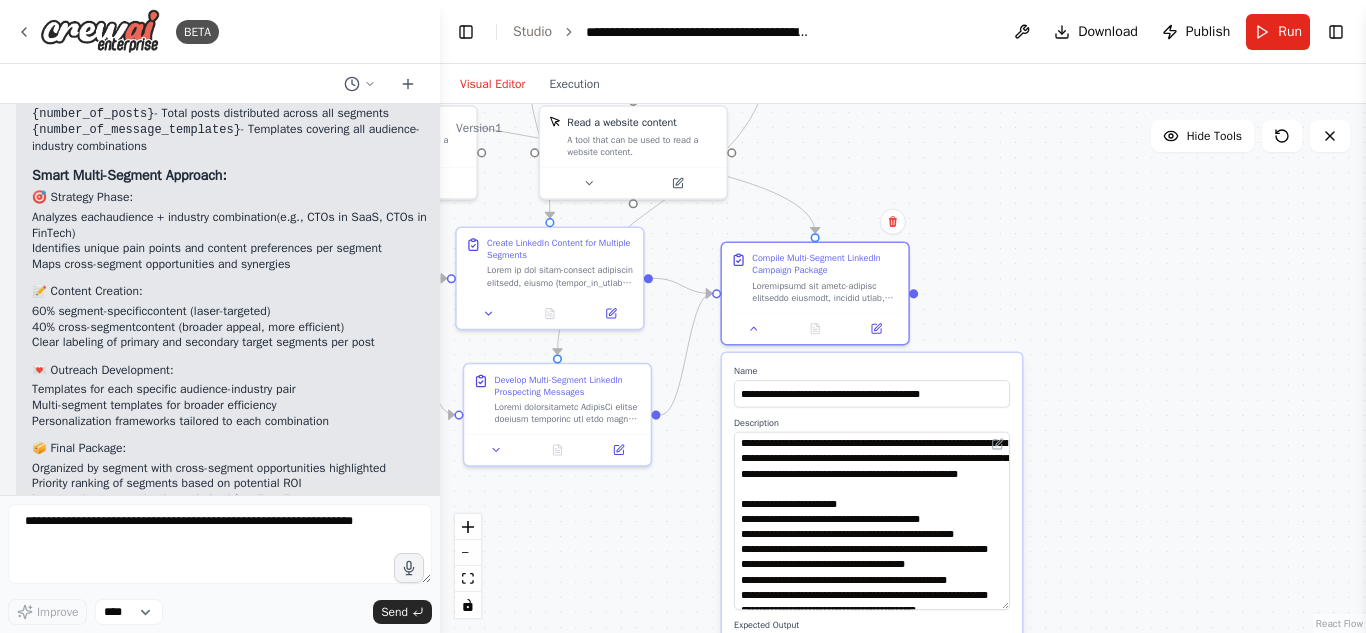 click on "**********" at bounding box center [872, 553] 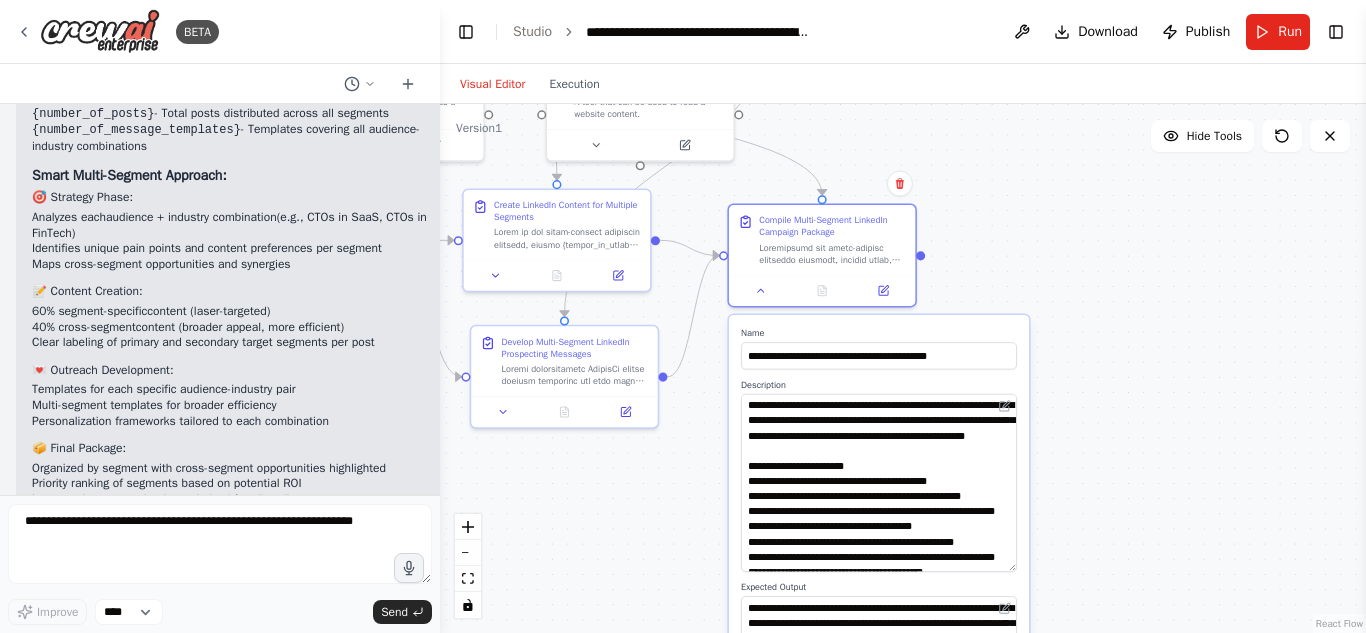drag, startPoint x: 1142, startPoint y: 489, endPoint x: 1111, endPoint y: 323, distance: 168.86977 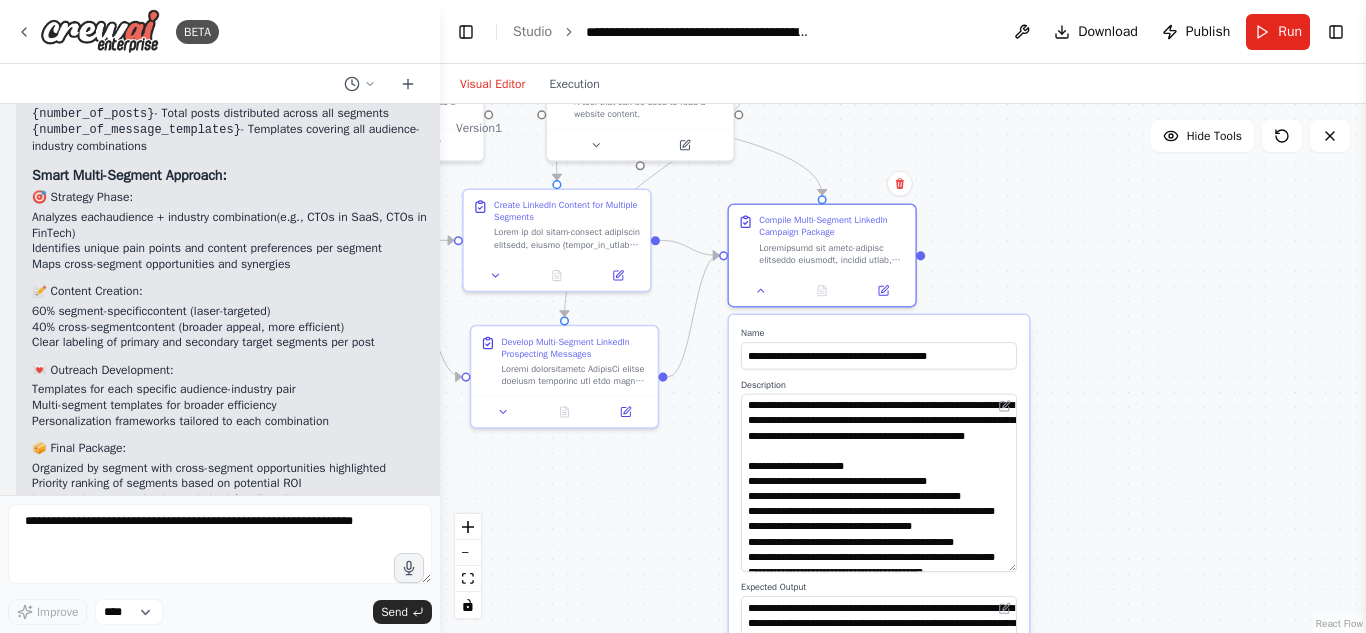 click on ".deletable-edge-delete-btn {
width: 20px;
height: 20px;
border: 0px solid #ffffff;
color: #6b7280;
background-color: #f8fafc;
cursor: pointer;
border-radius: 50%;
font-size: 12px;
padding: 3px;
display: flex;
align-items: center;
justify-content: center;
transition: all 0.2s cubic-bezier(0.4, 0, 0.2, 1);
box-shadow: 0 2px 4px rgba(0, 0, 0, 0.1);
}
.deletable-edge-delete-btn:hover {
background-color: #ef4444;
color: #ffffff;
border-color: #dc2626;
transform: scale(1.1);
box-shadow: 0 4px 12px rgba(239, 68, 68, 0.4);
}
.deletable-edge-delete-btn:active {
transform: scale(0.95);
box-shadow: 0 2px 4px rgba(239, 68, 68, 0.3);
}
LinkedIn Strategy Analyst gpt-4o-mini Read website content Name Save" at bounding box center (903, 368) 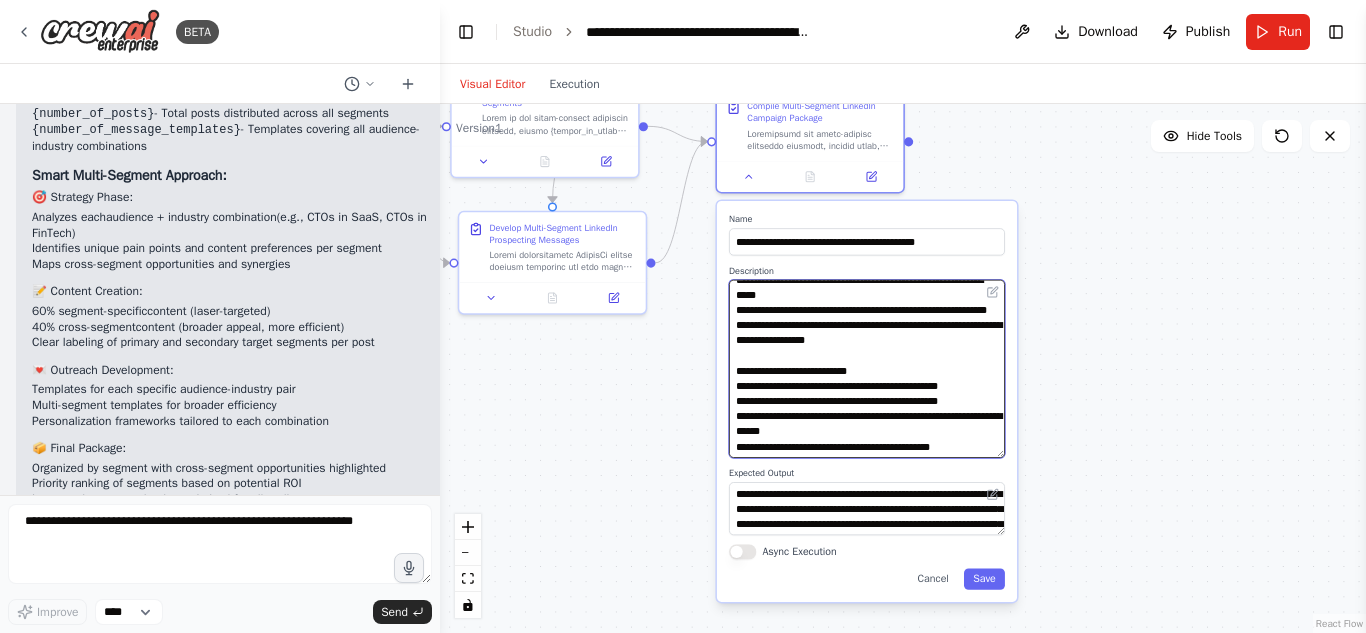 scroll, scrollTop: 555, scrollLeft: 0, axis: vertical 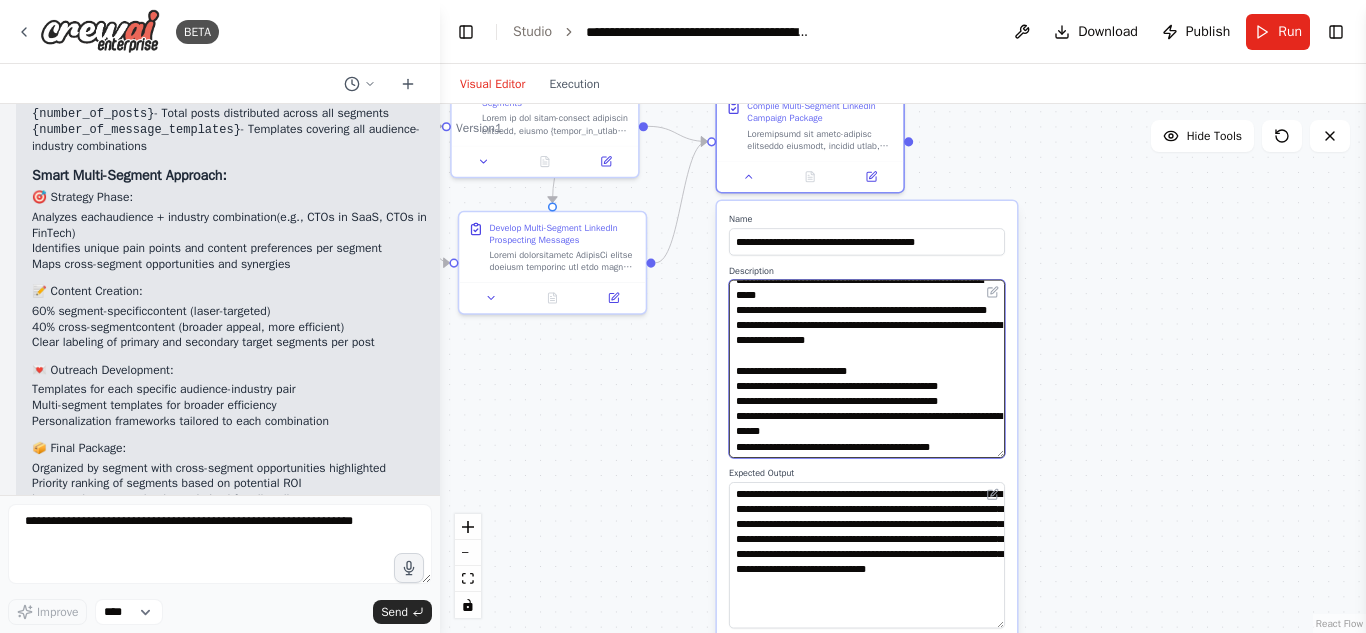 drag, startPoint x: 1002, startPoint y: 531, endPoint x: 1002, endPoint y: 624, distance: 93 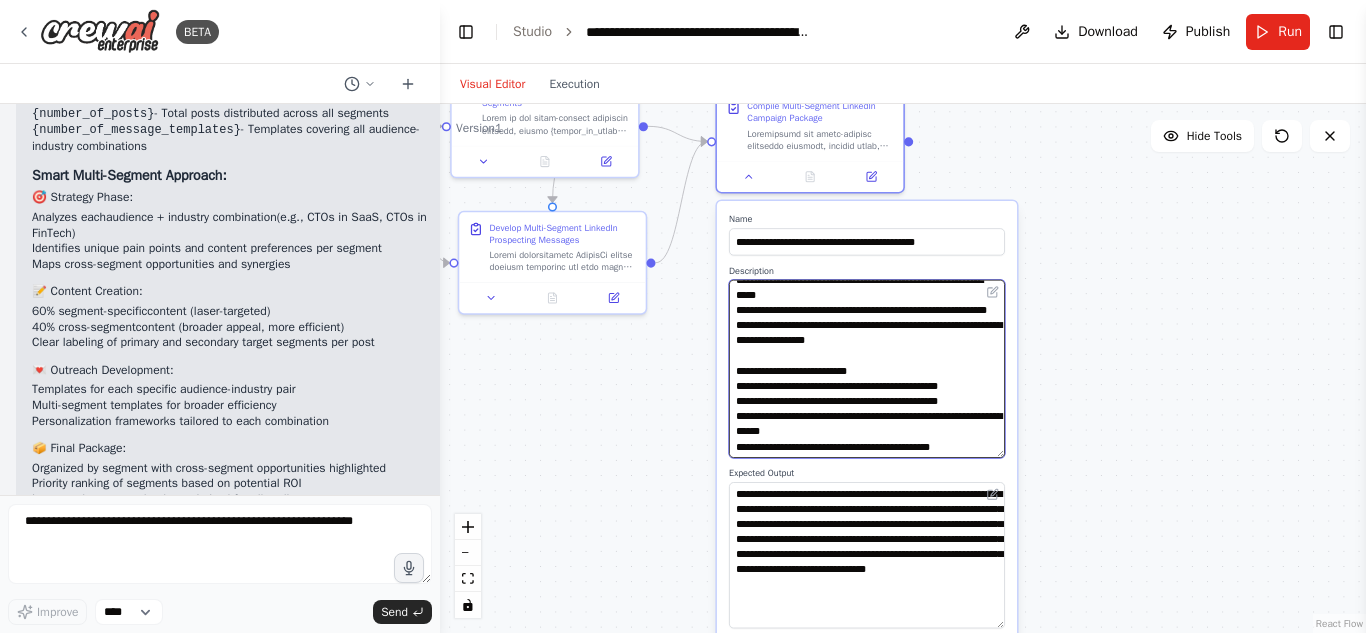 click on "**********" at bounding box center [867, 555] 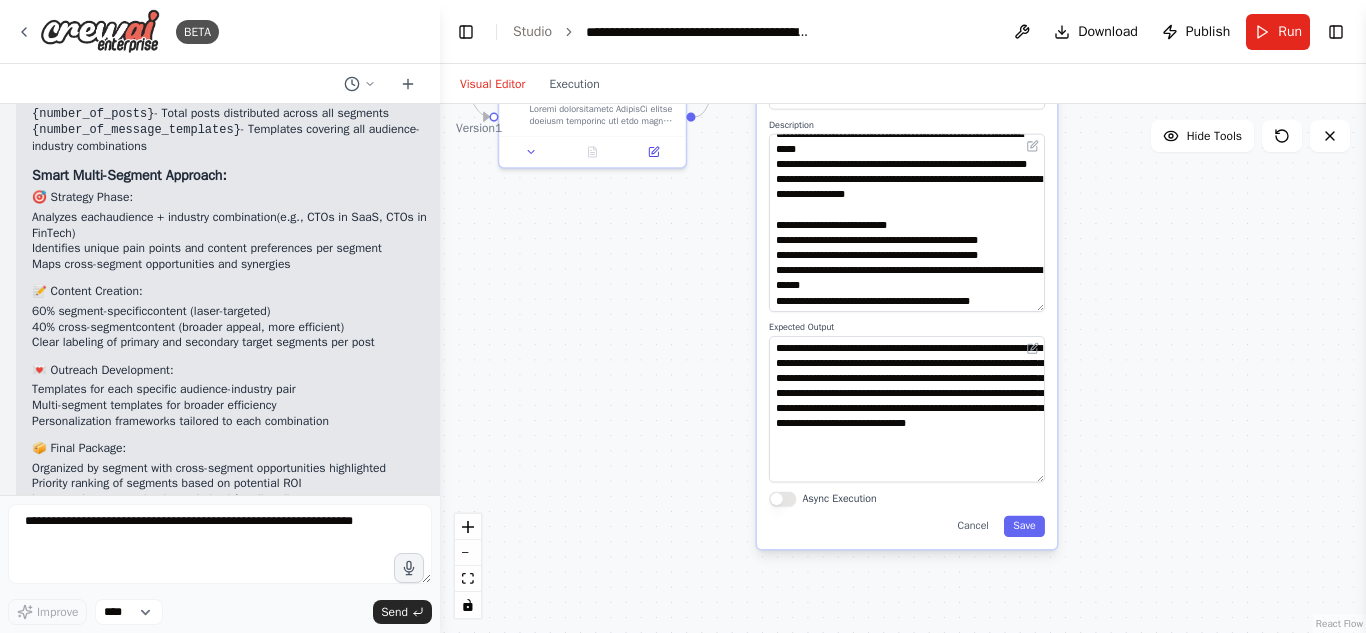 drag, startPoint x: 1068, startPoint y: 403, endPoint x: 1104, endPoint y: 232, distance: 174.7484 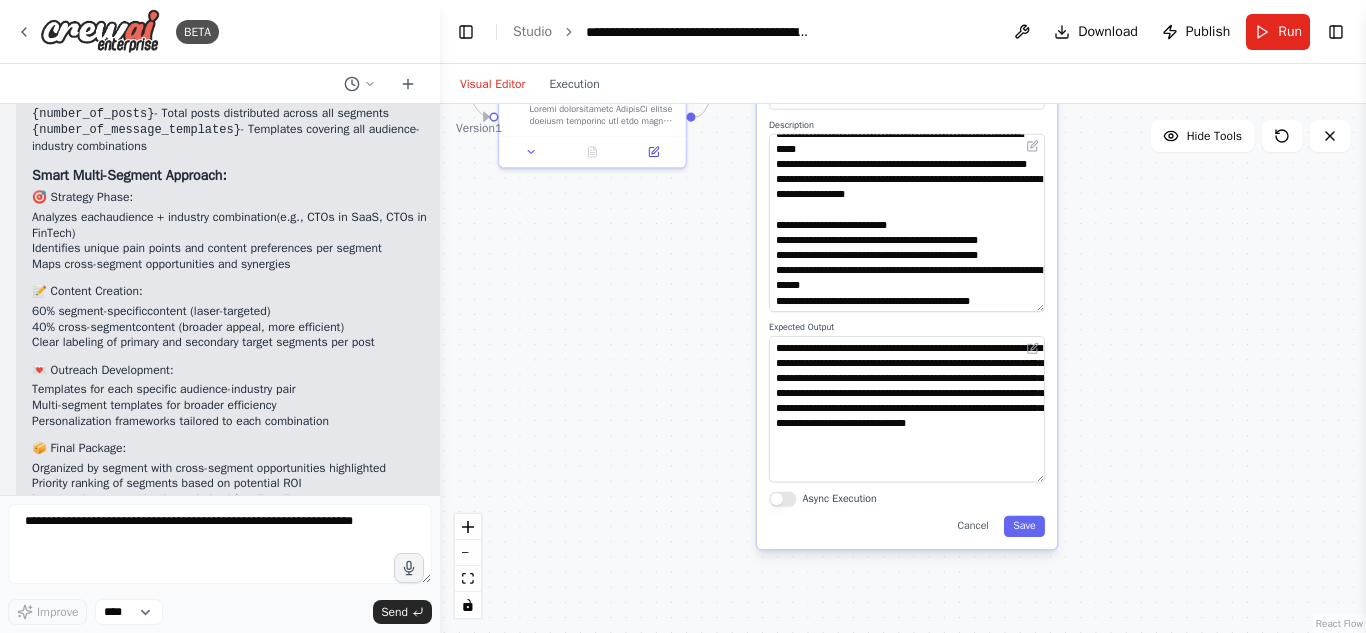 click on ".deletable-edge-delete-btn {
width: 20px;
height: 20px;
border: 0px solid #ffffff;
color: #6b7280;
background-color: #f8fafc;
cursor: pointer;
border-radius: 50%;
font-size: 12px;
padding: 3px;
display: flex;
align-items: center;
justify-content: center;
transition: all 0.2s cubic-bezier(0.4, 0, 0.2, 1);
box-shadow: 0 2px 4px rgba(0, 0, 0, 0.1);
}
.deletable-edge-delete-btn:hover {
background-color: #ef4444;
color: #ffffff;
border-color: #dc2626;
transform: scale(1.1);
box-shadow: 0 4px 12px rgba(239, 68, 68, 0.4);
}
.deletable-edge-delete-btn:active {
transform: scale(0.95);
box-shadow: 0 2px 4px rgba(239, 68, 68, 0.3);
}
LinkedIn Strategy Analyst gpt-4o-mini Read website content Name Save" at bounding box center (903, 368) 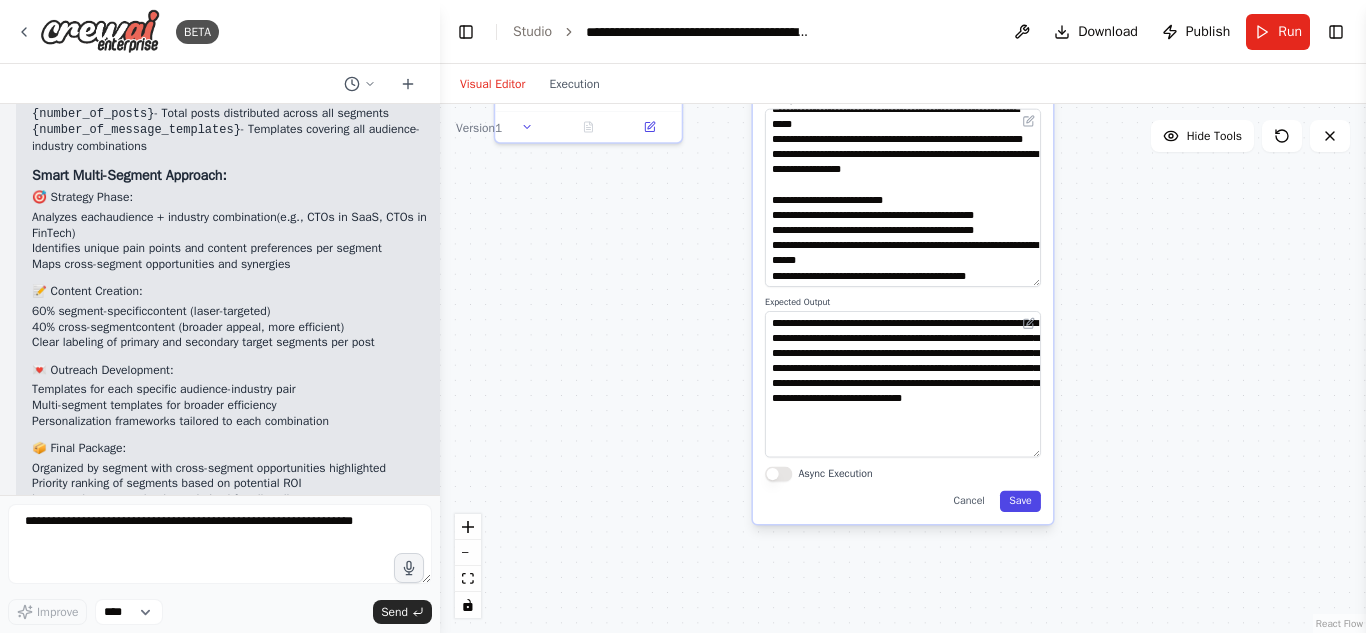 click on "Save" at bounding box center (1020, 501) 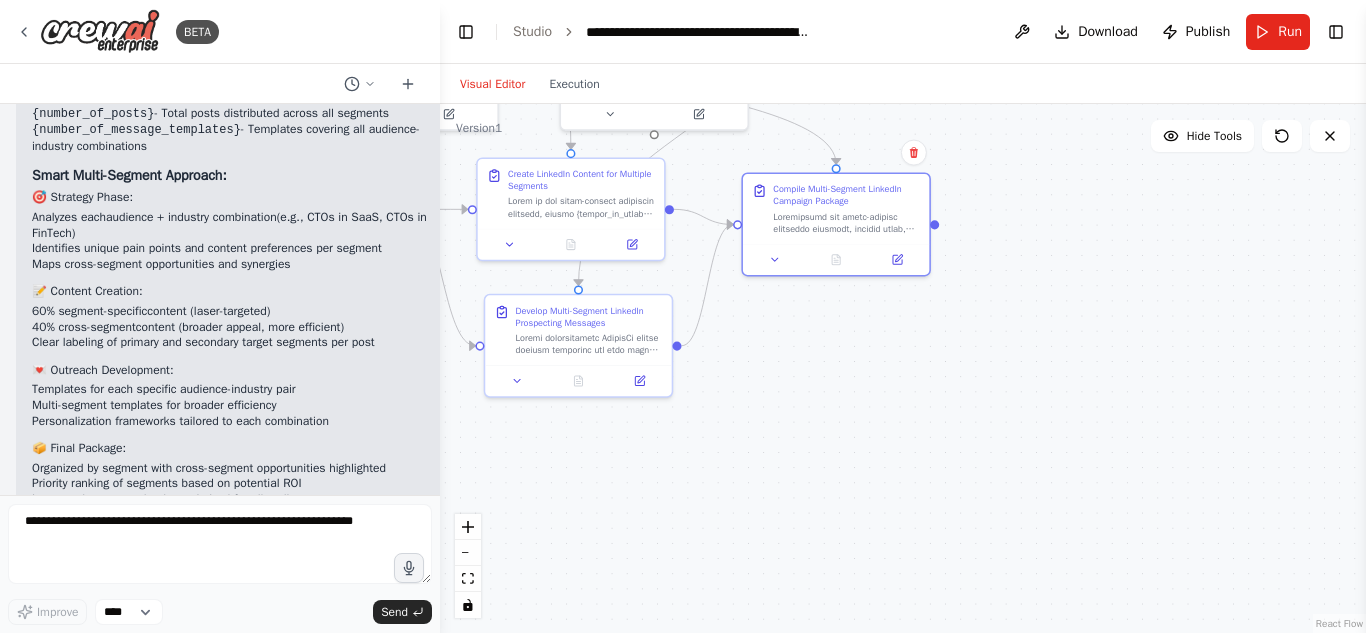drag, startPoint x: 1121, startPoint y: 398, endPoint x: 1106, endPoint y: 641, distance: 243.46252 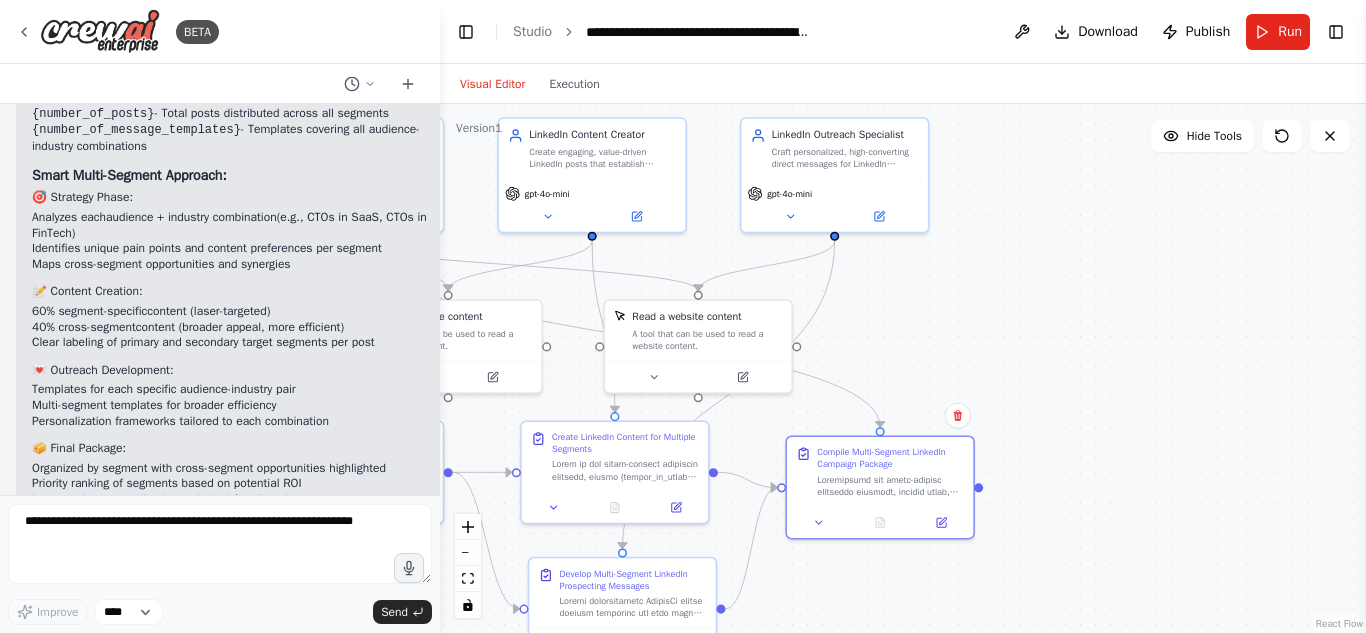 drag, startPoint x: 1018, startPoint y: 207, endPoint x: 1092, endPoint y: 461, distance: 264.56 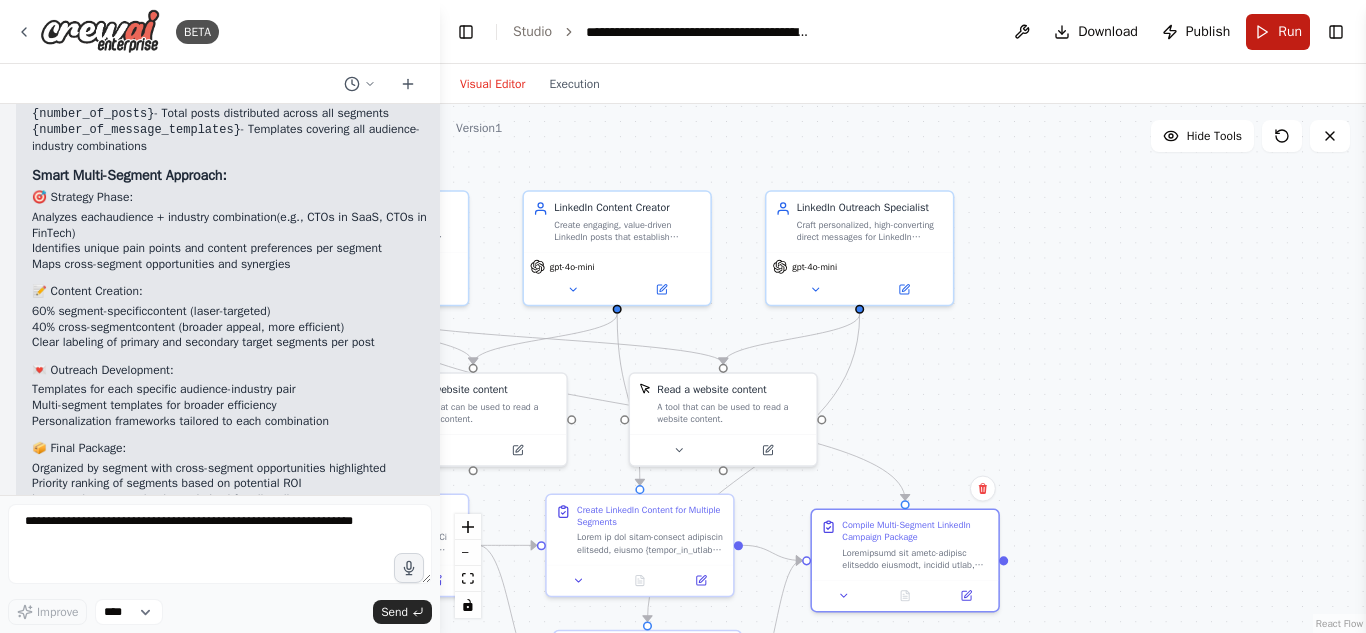 click on "Run" at bounding box center (1278, 32) 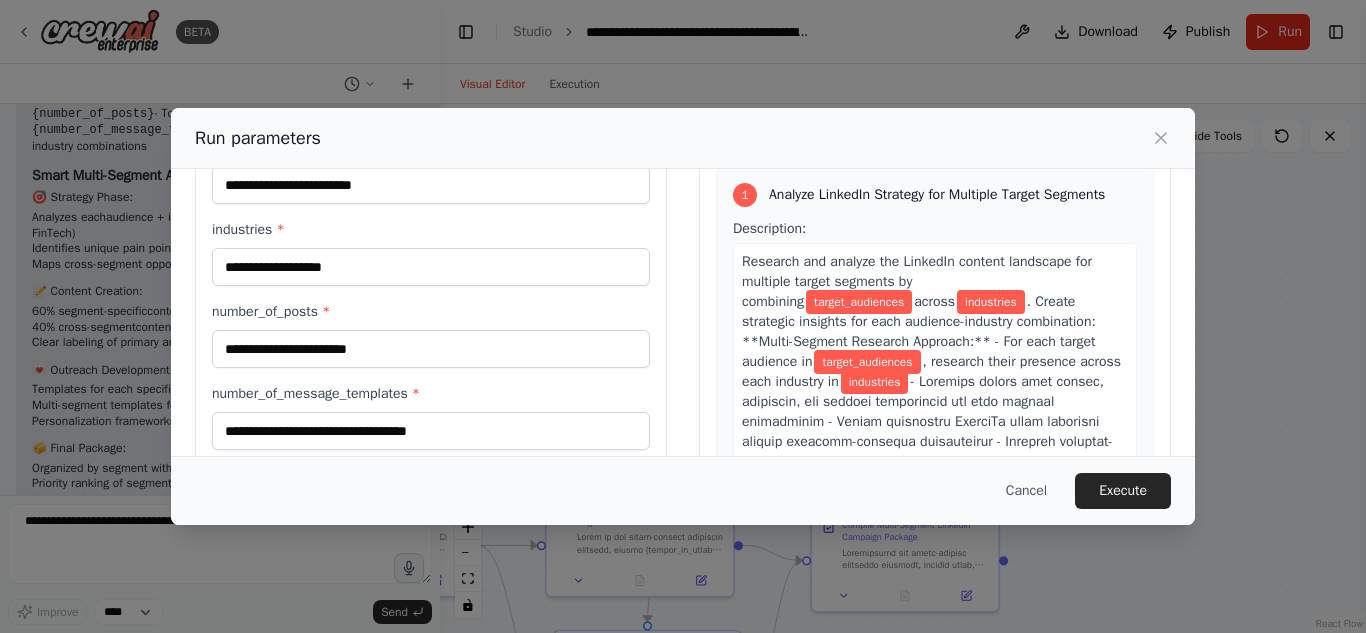 scroll, scrollTop: 0, scrollLeft: 0, axis: both 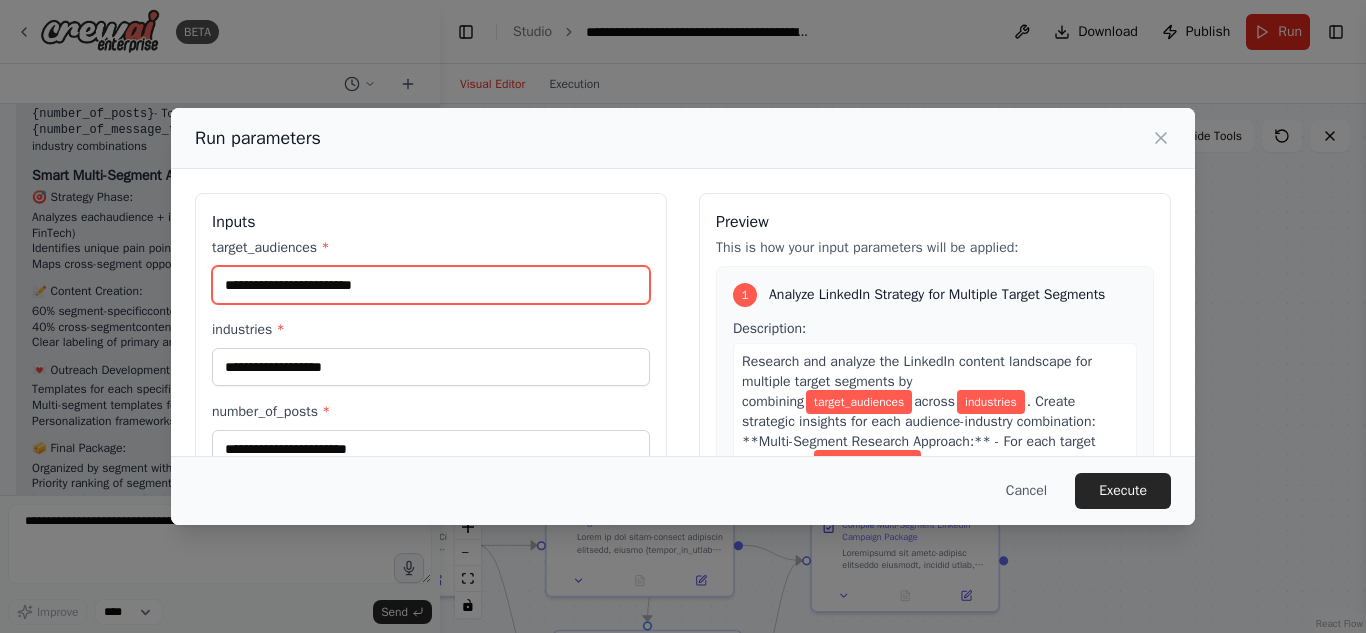 click on "target_audiences *" at bounding box center [431, 285] 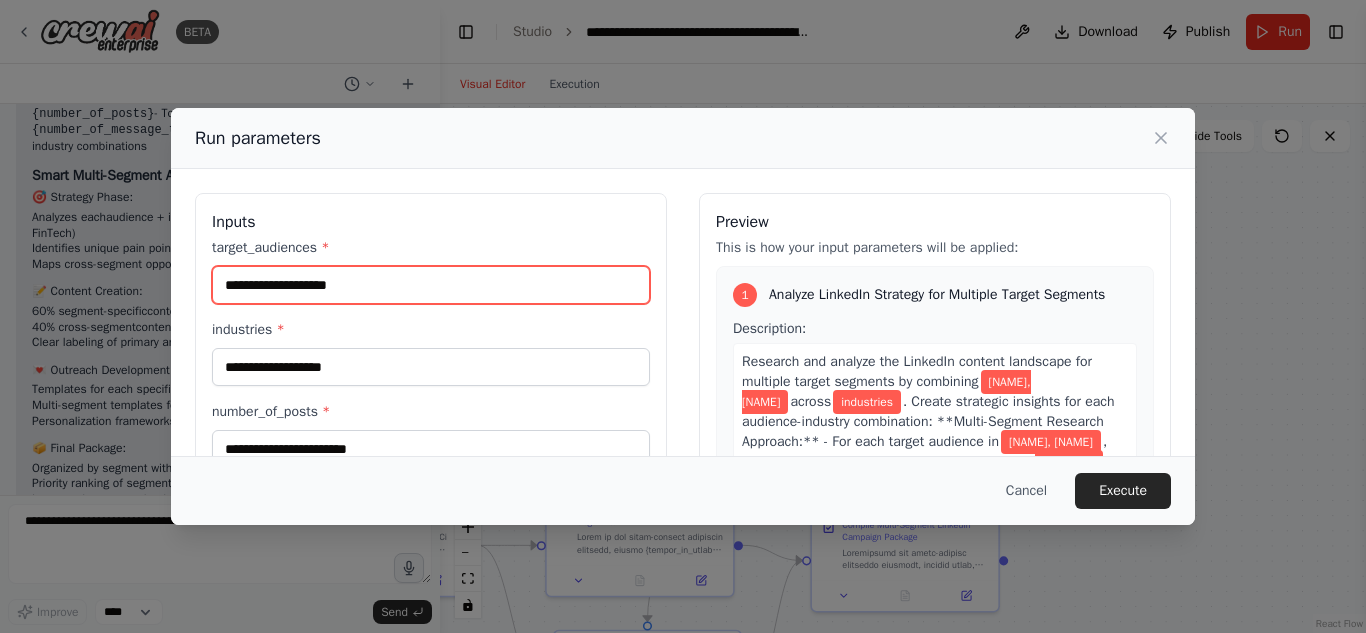 type on "**********" 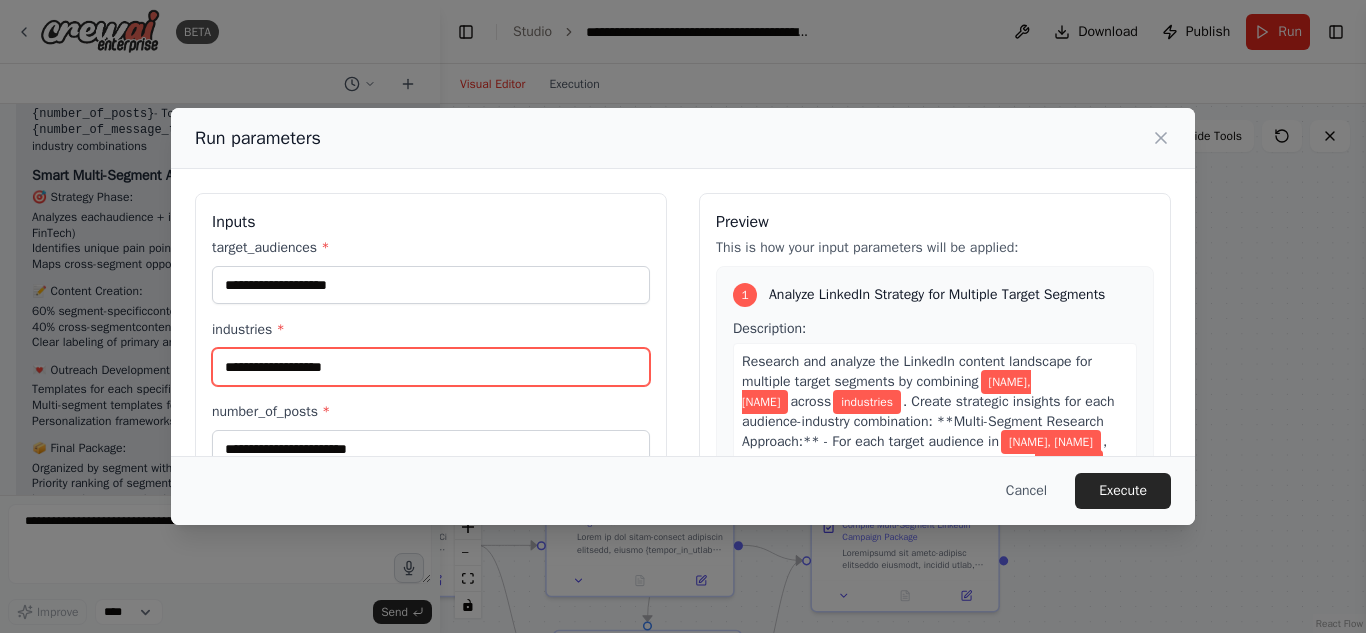 click on "industries *" at bounding box center (431, 367) 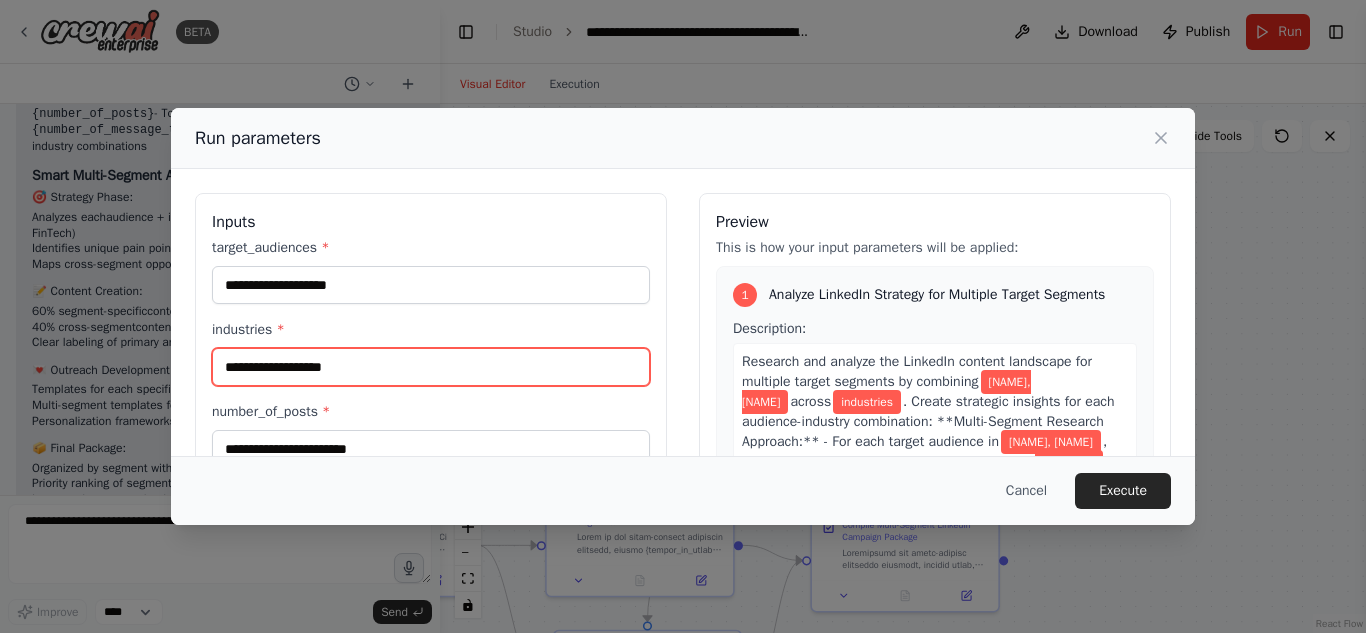type on "*" 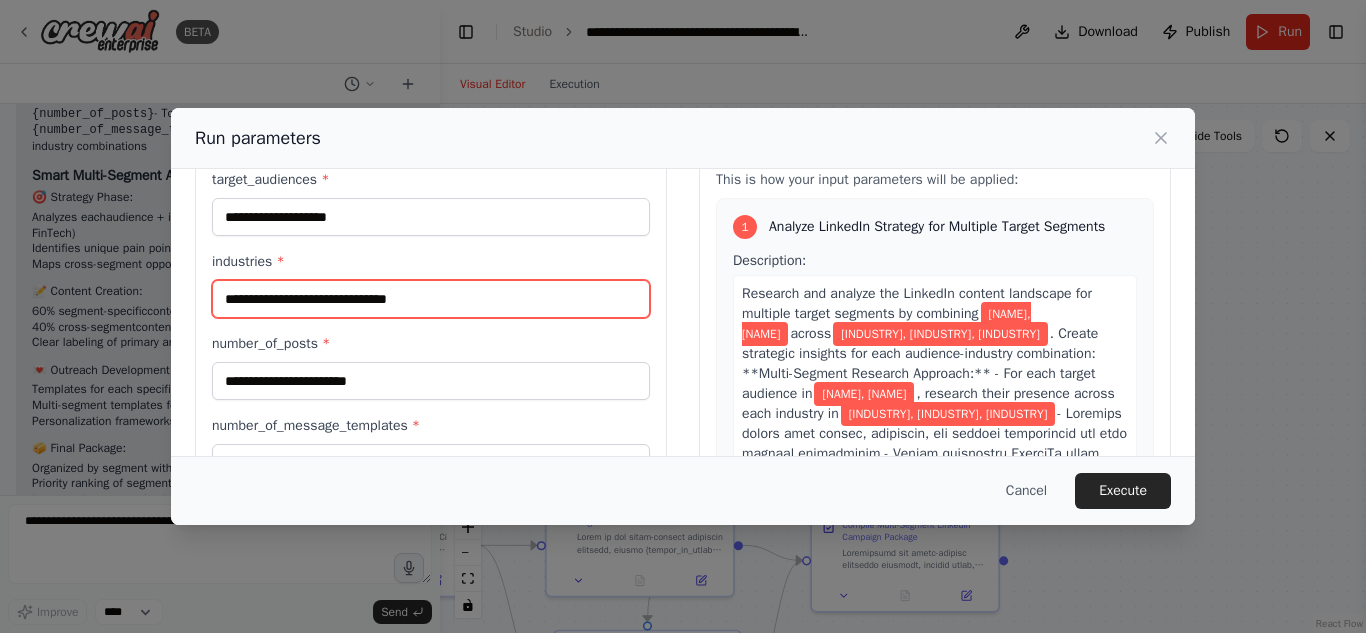 scroll, scrollTop: 100, scrollLeft: 0, axis: vertical 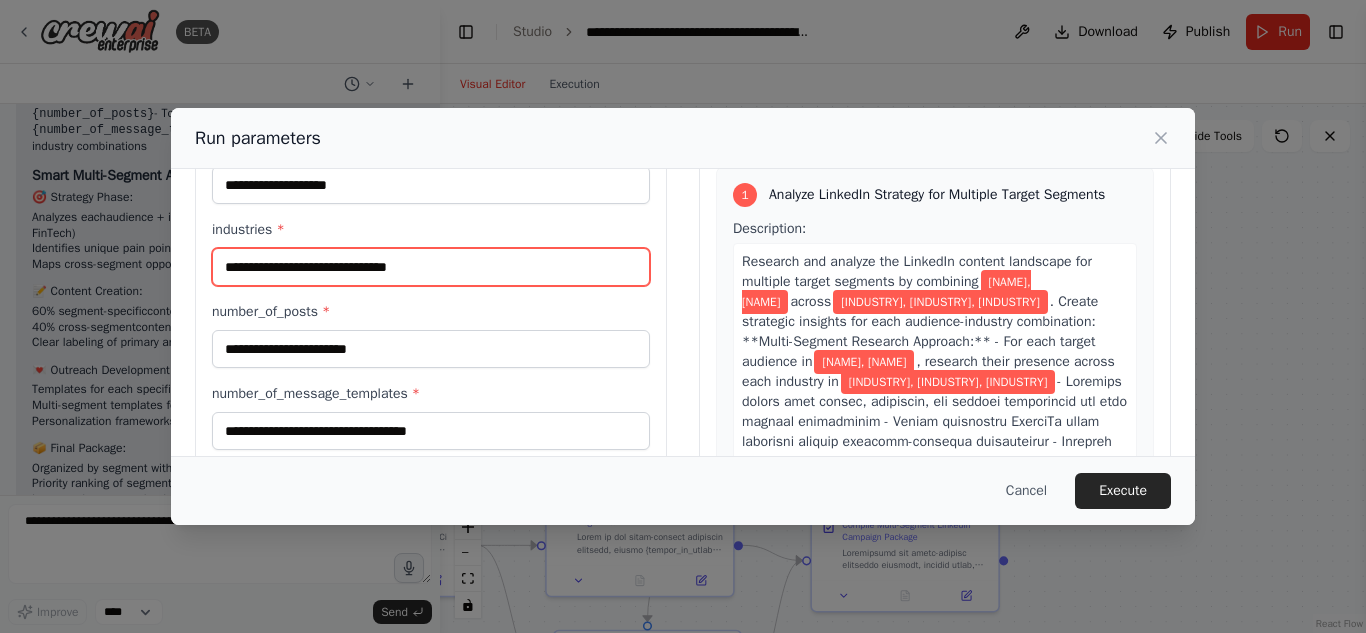 type on "**********" 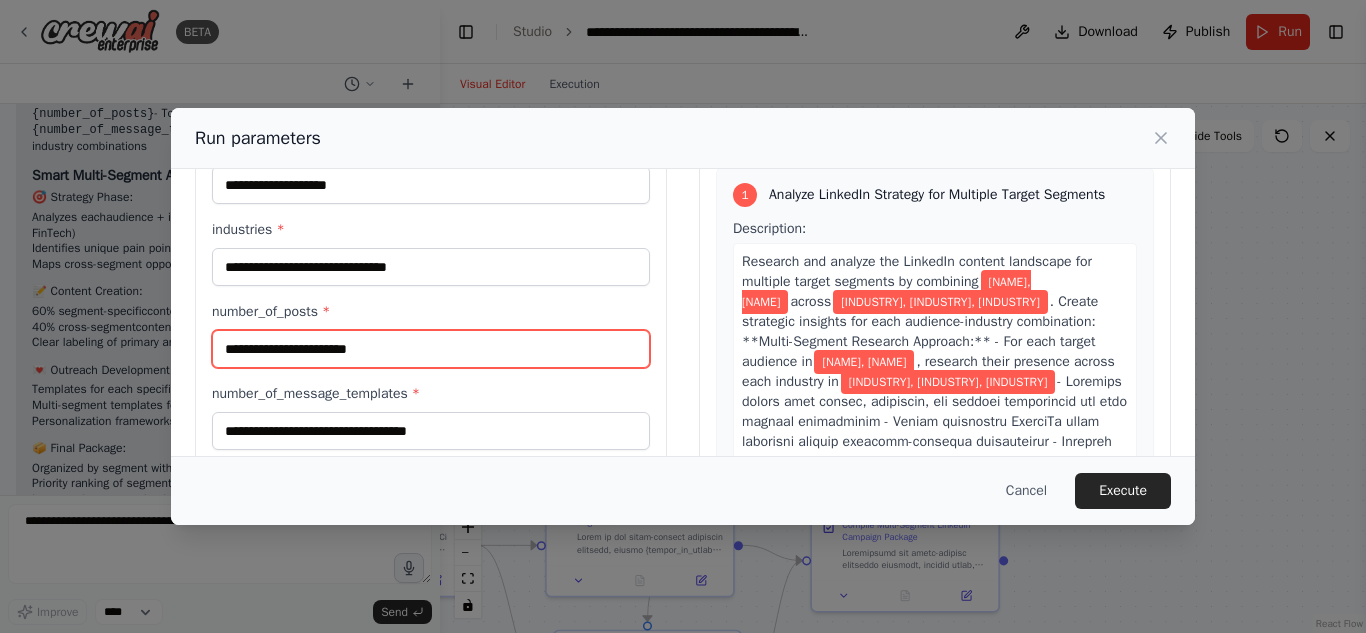 click on "number_of_posts *" at bounding box center [431, 349] 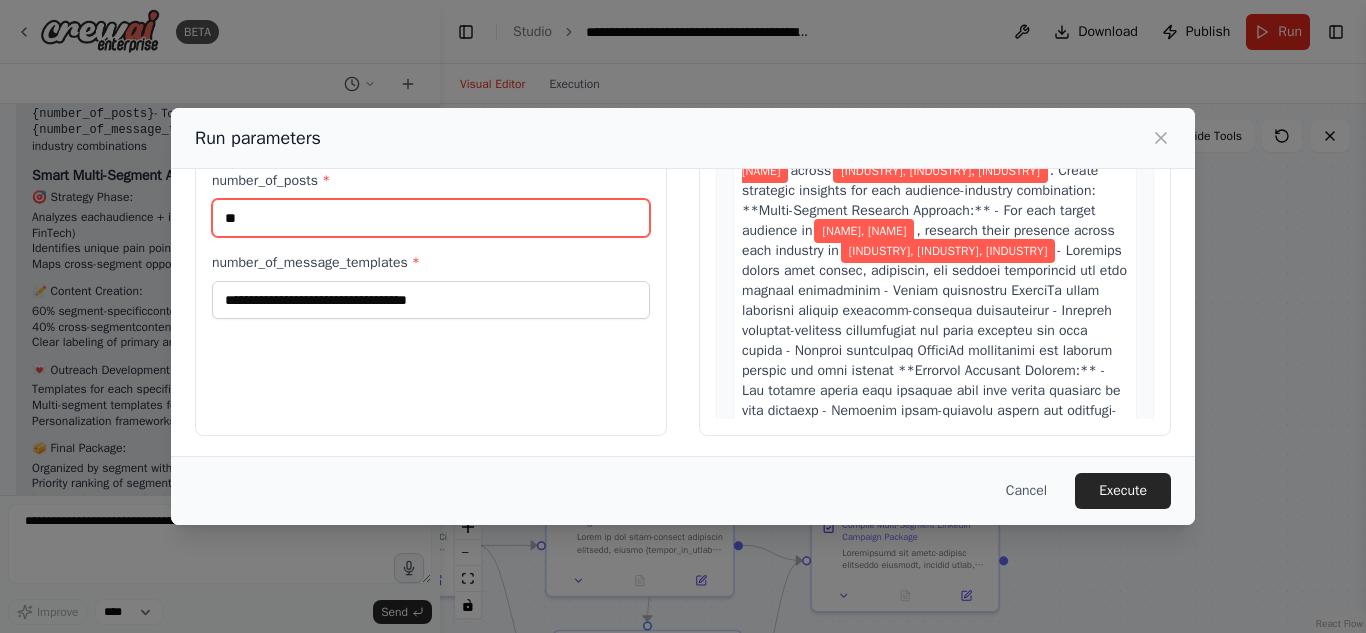 scroll, scrollTop: 234, scrollLeft: 0, axis: vertical 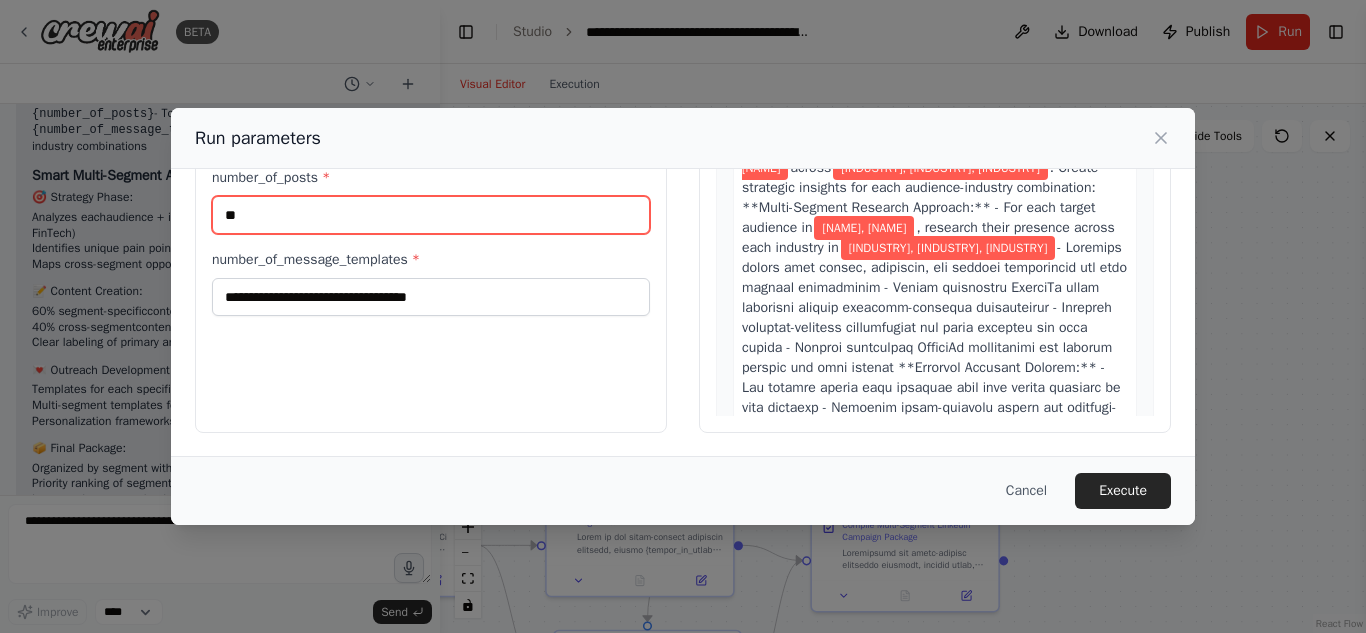 type on "**" 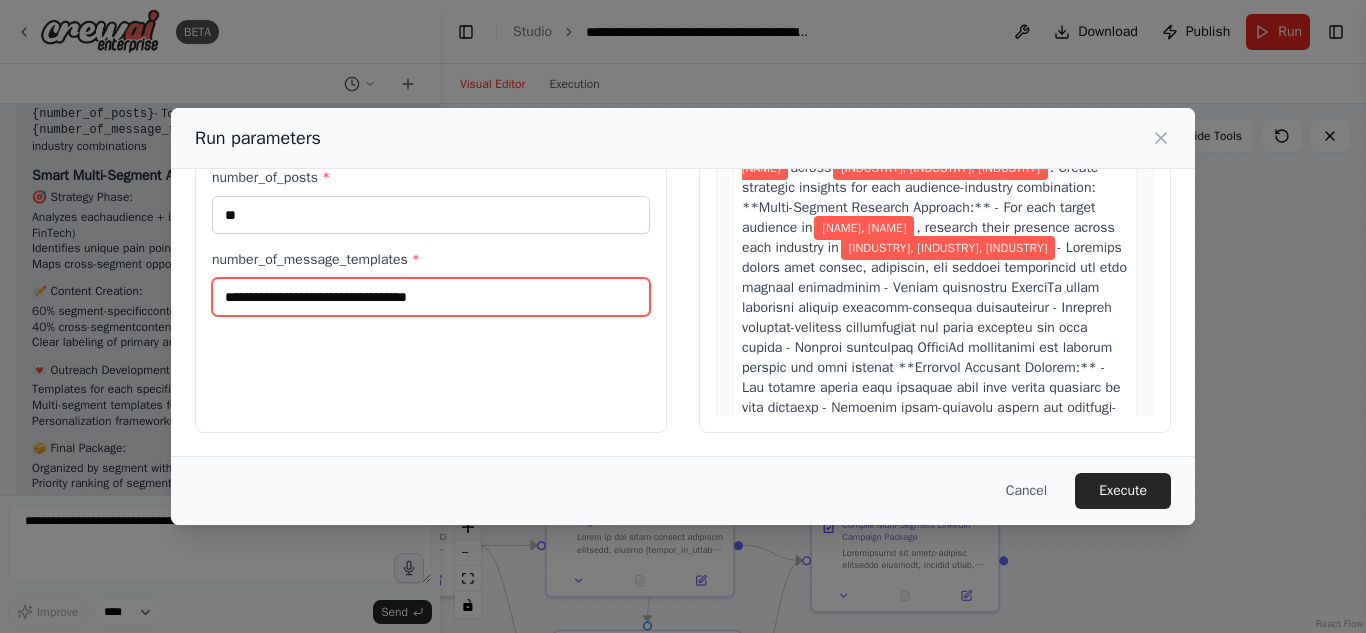 click on "number_of_message_templates *" at bounding box center [431, 297] 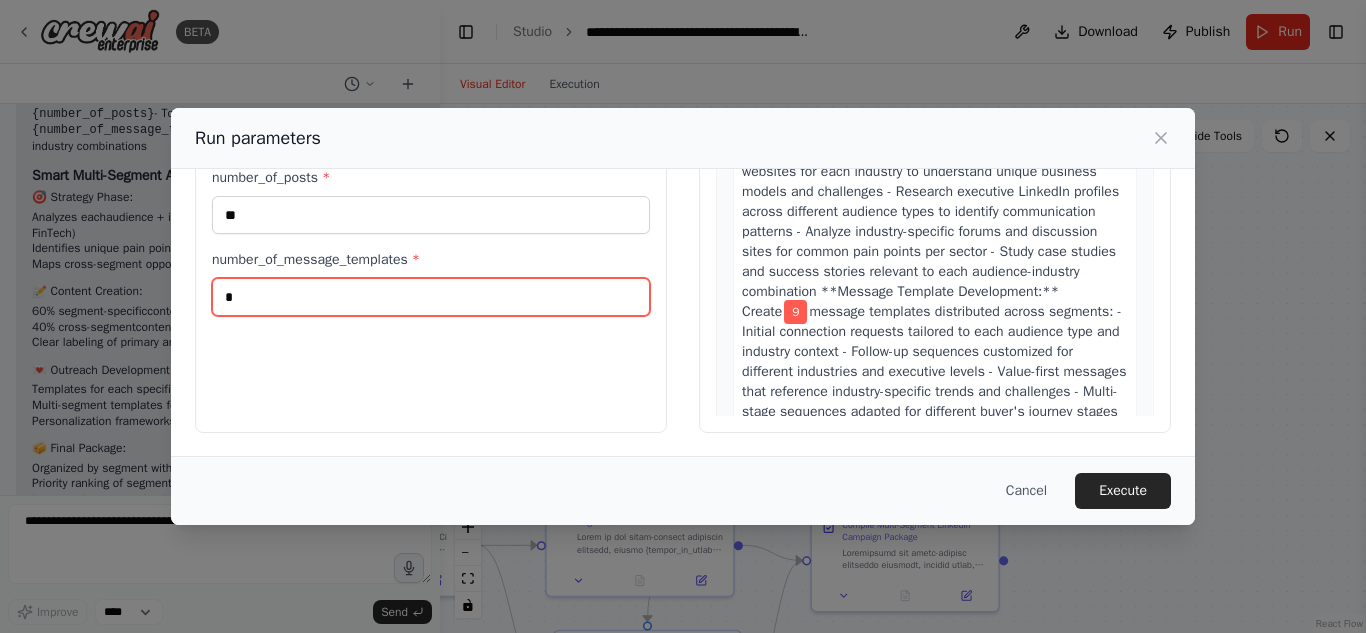 scroll, scrollTop: 2100, scrollLeft: 0, axis: vertical 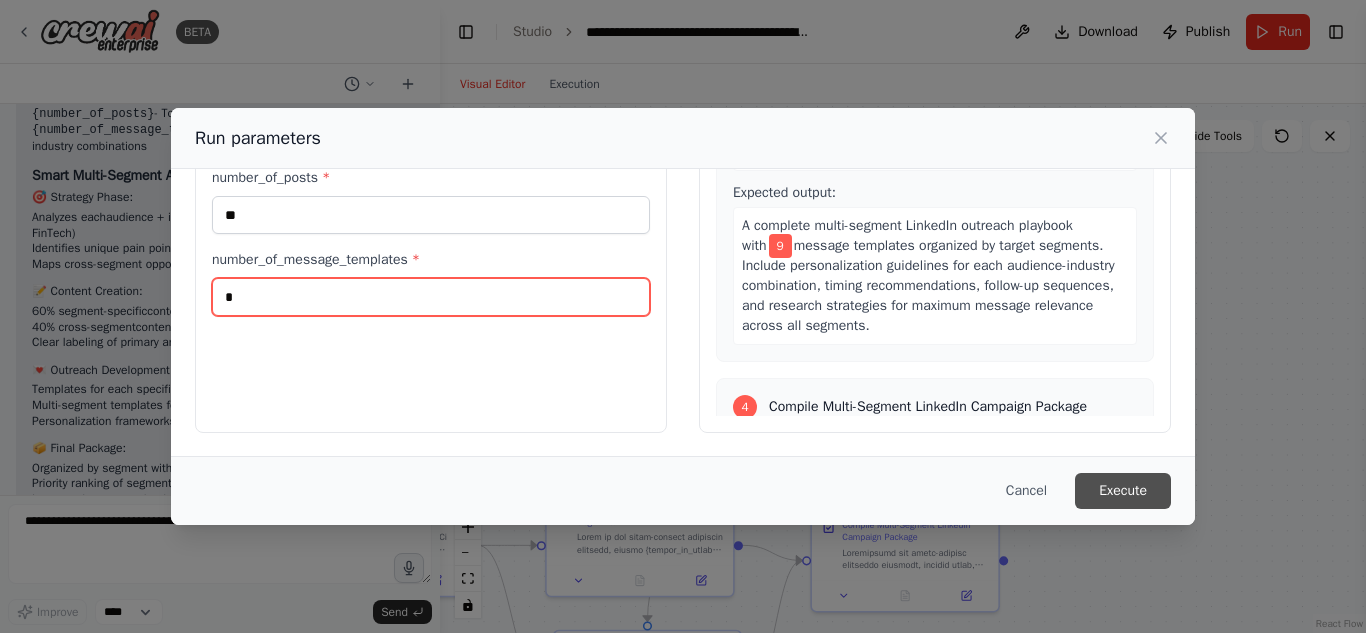 type on "*" 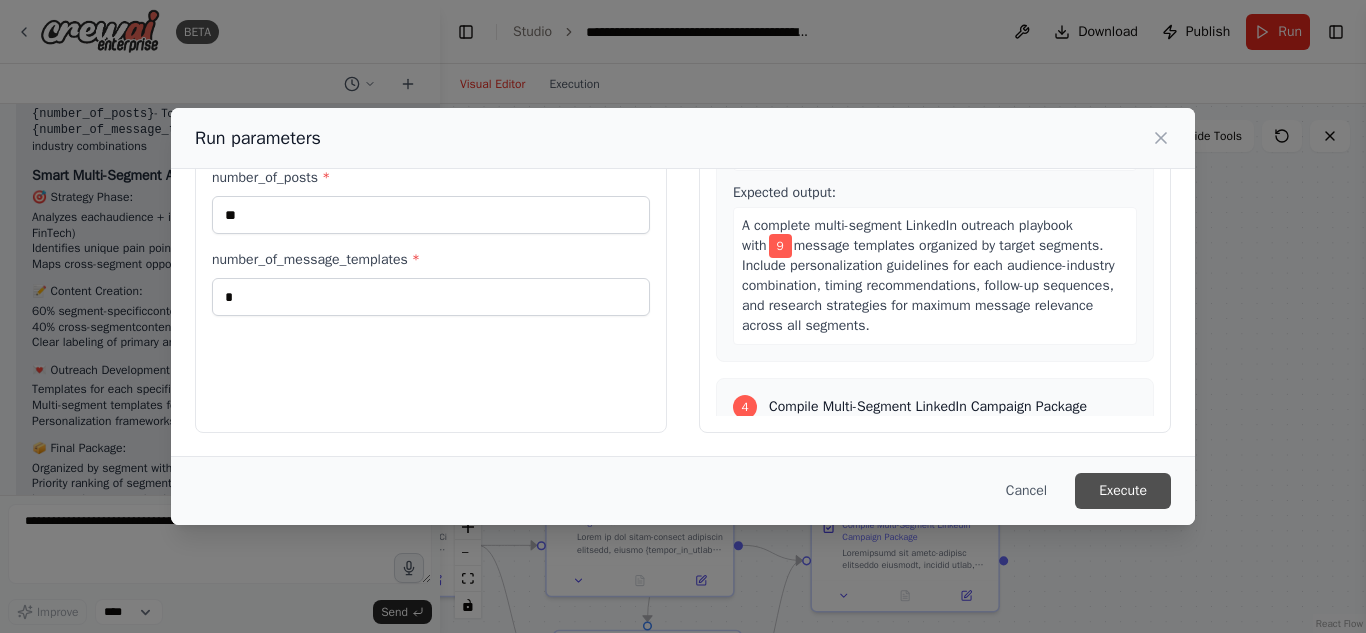 click on "Execute" at bounding box center (1123, 491) 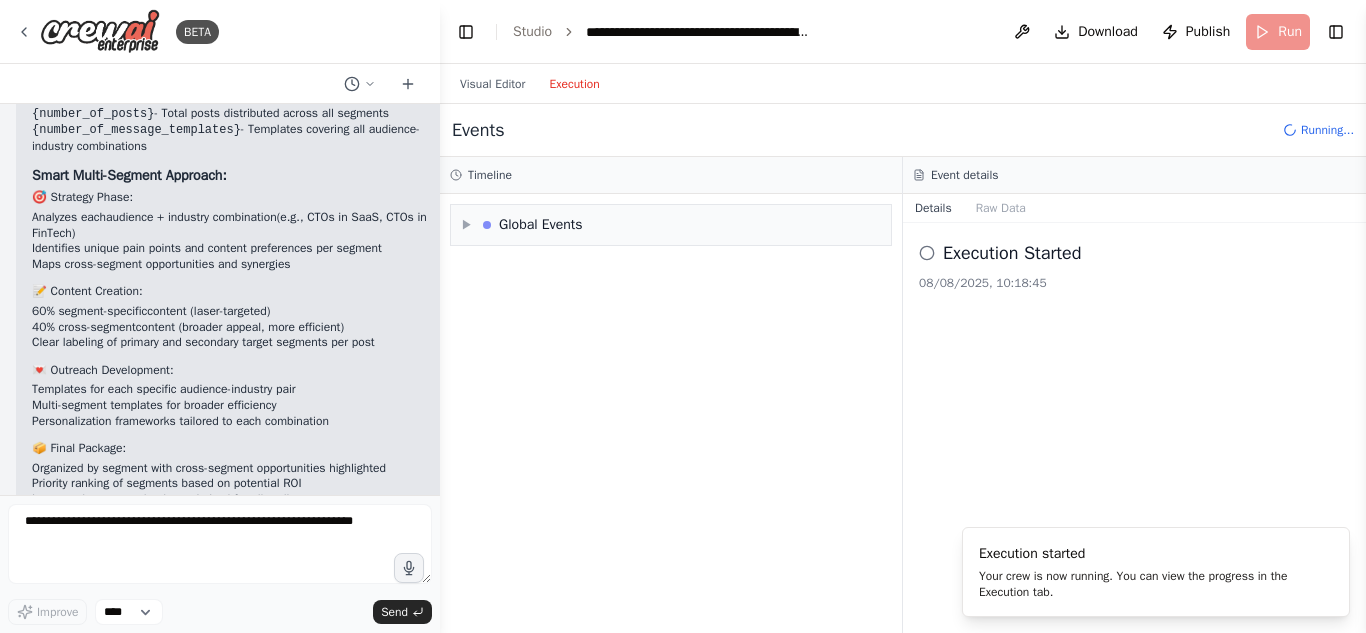click on "Execution" at bounding box center (574, 84) 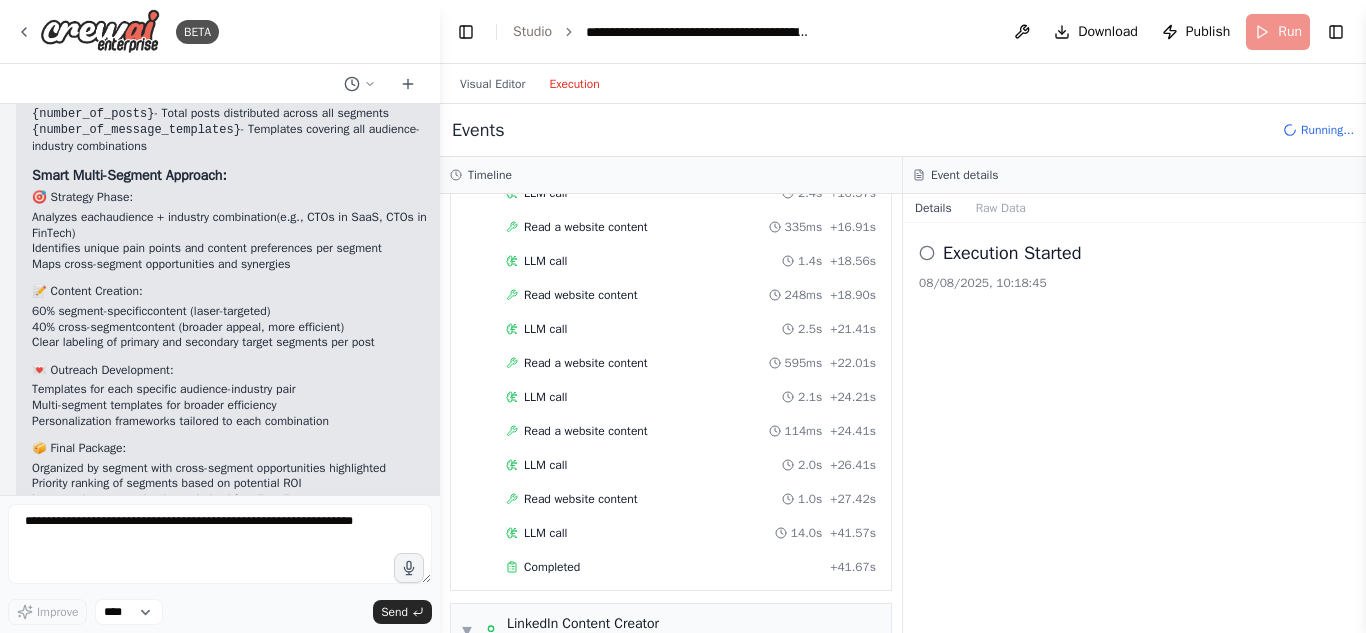 scroll, scrollTop: 1601, scrollLeft: 0, axis: vertical 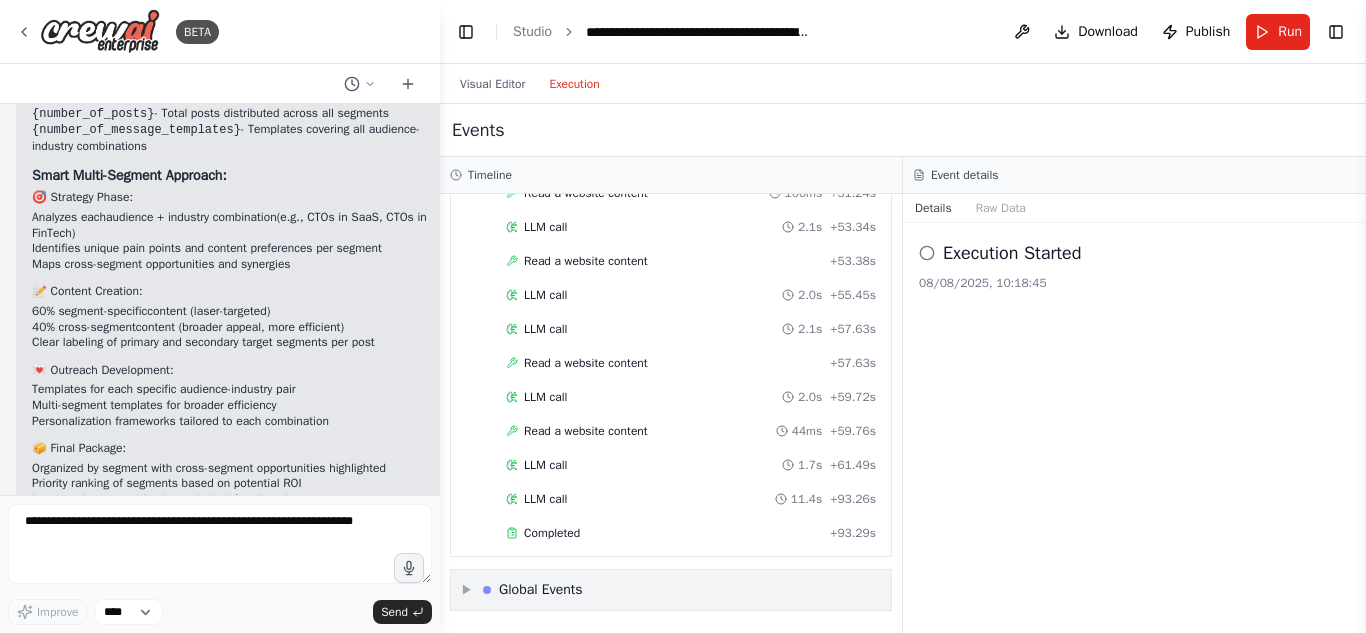 click on "Global Events" at bounding box center (541, 590) 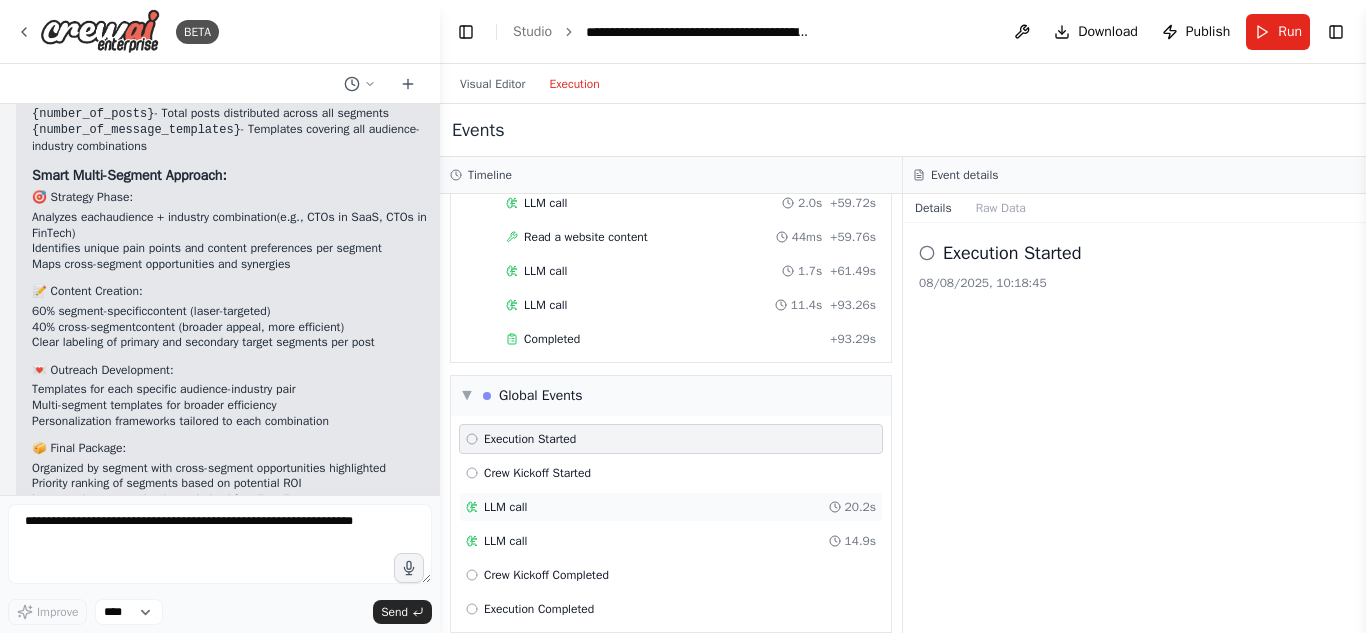 scroll, scrollTop: 4423, scrollLeft: 0, axis: vertical 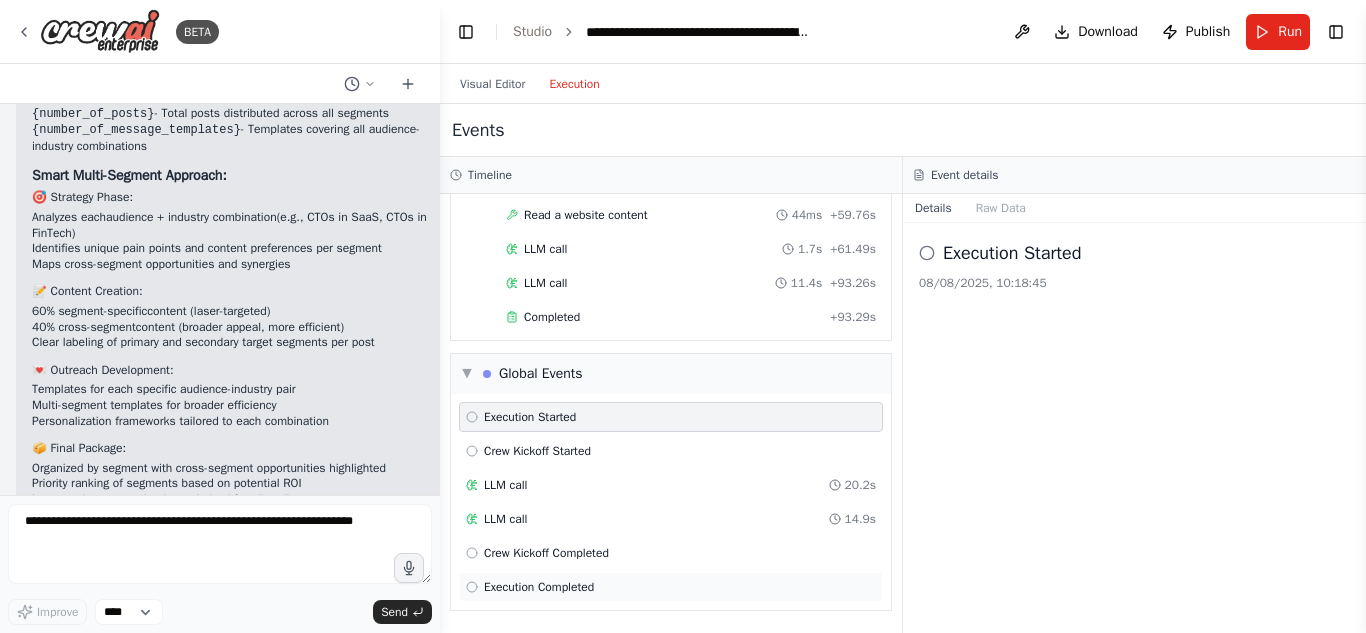 click on "Execution Completed" at bounding box center [671, 587] 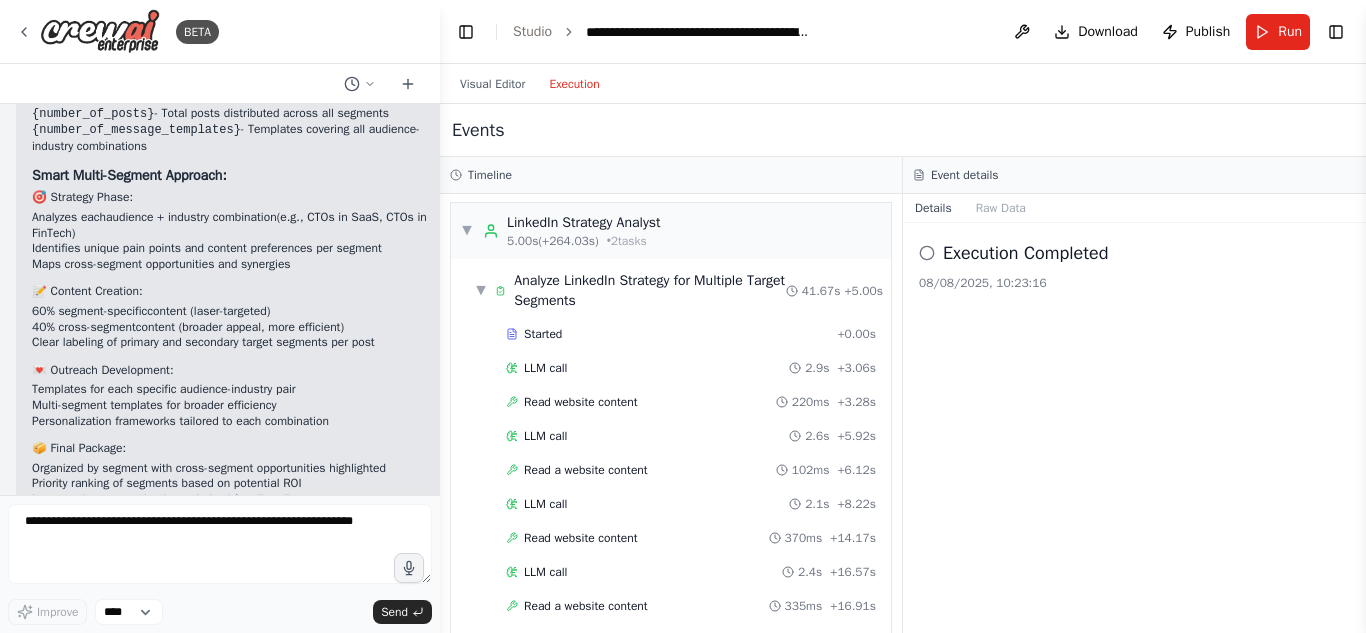 scroll, scrollTop: 0, scrollLeft: 0, axis: both 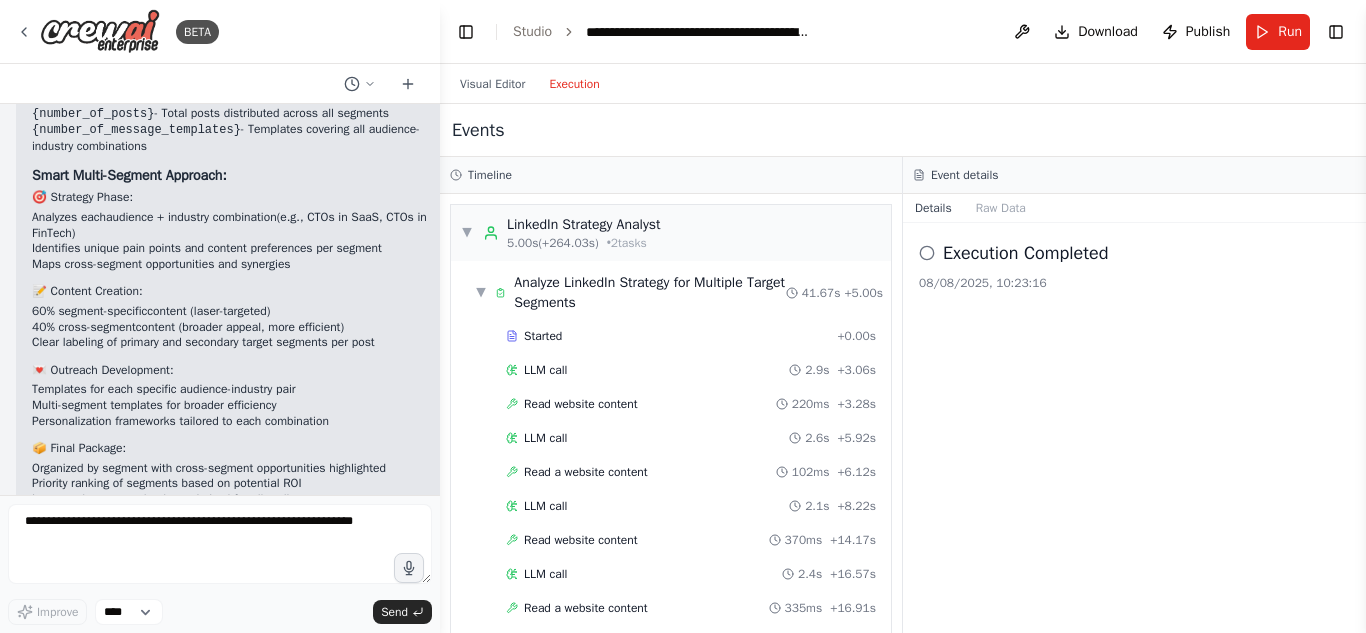 click on "Execution Completed" at bounding box center [1025, 253] 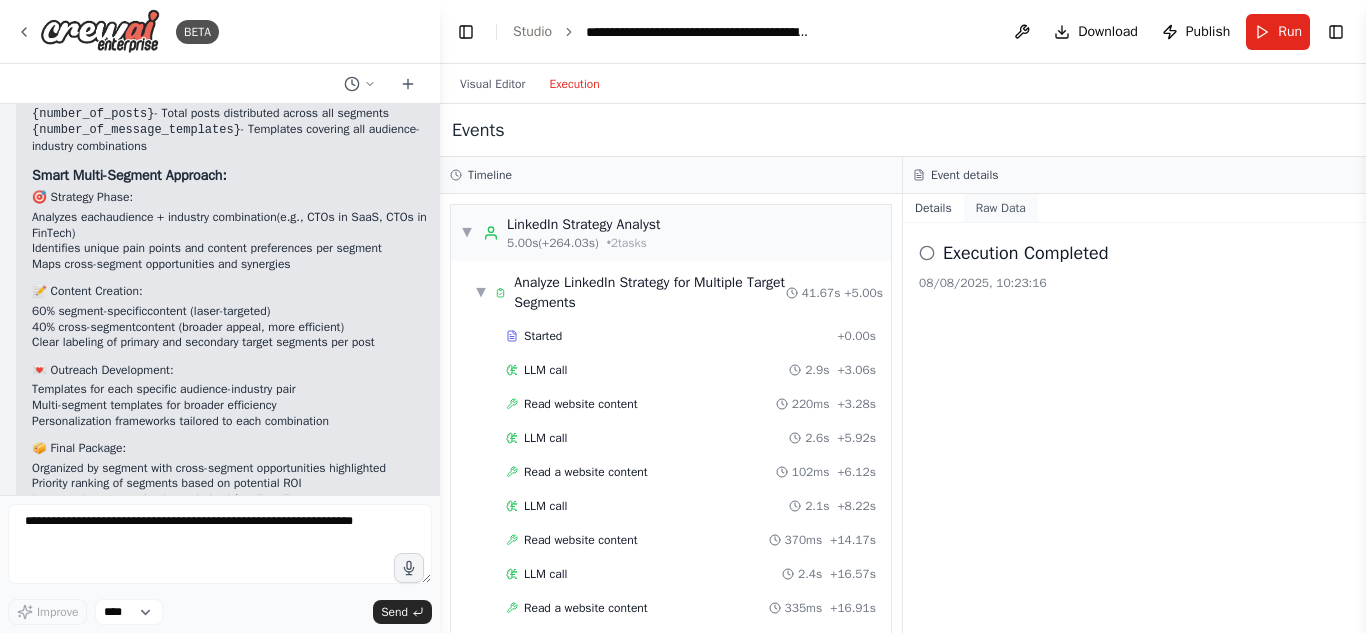 click on "Raw Data" at bounding box center [1001, 208] 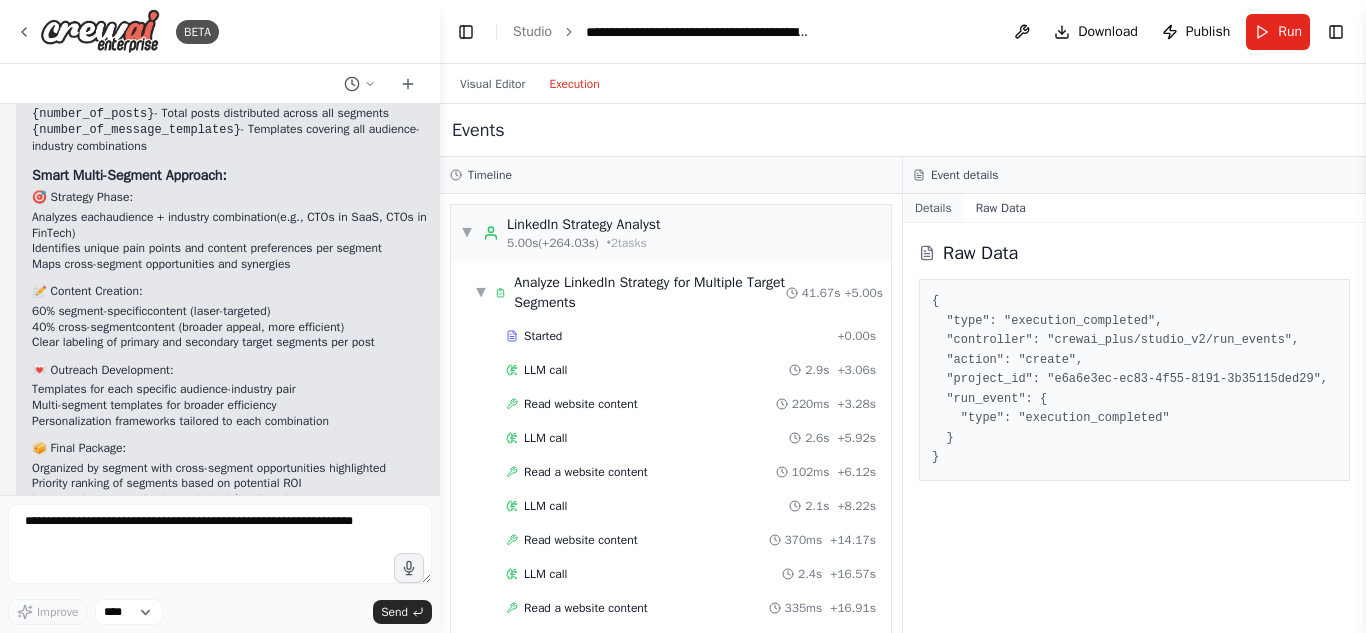 click on "Details" at bounding box center [933, 208] 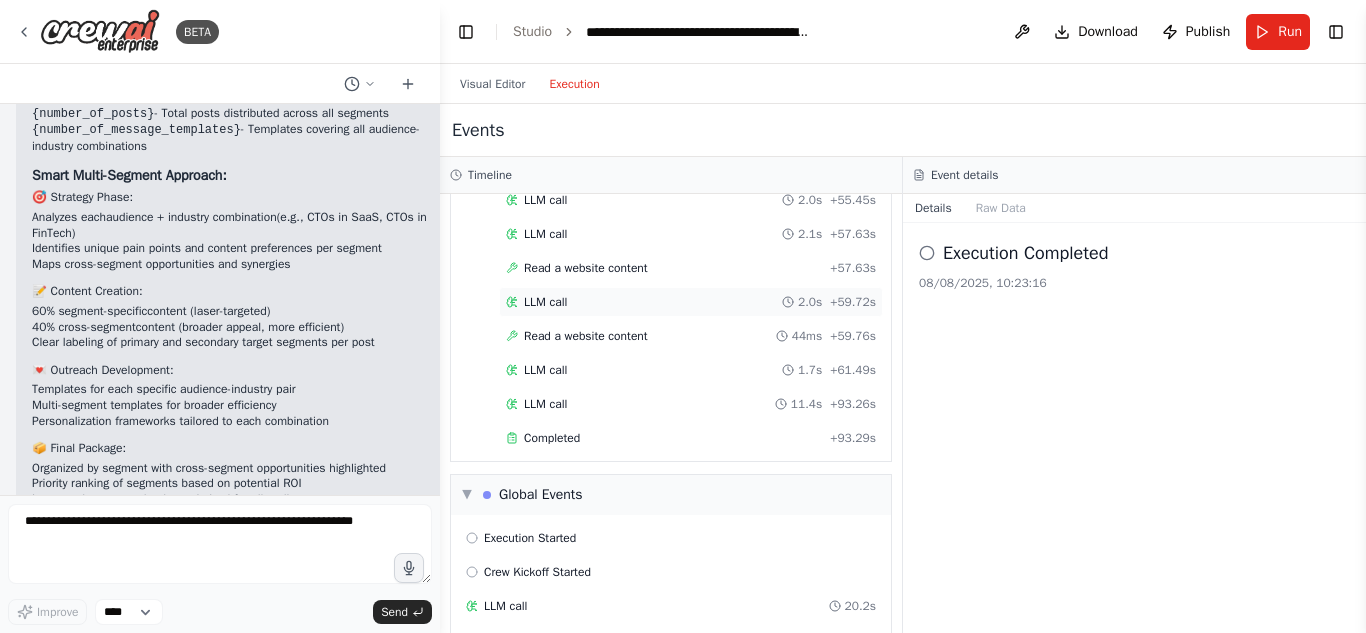 scroll, scrollTop: 4423, scrollLeft: 0, axis: vertical 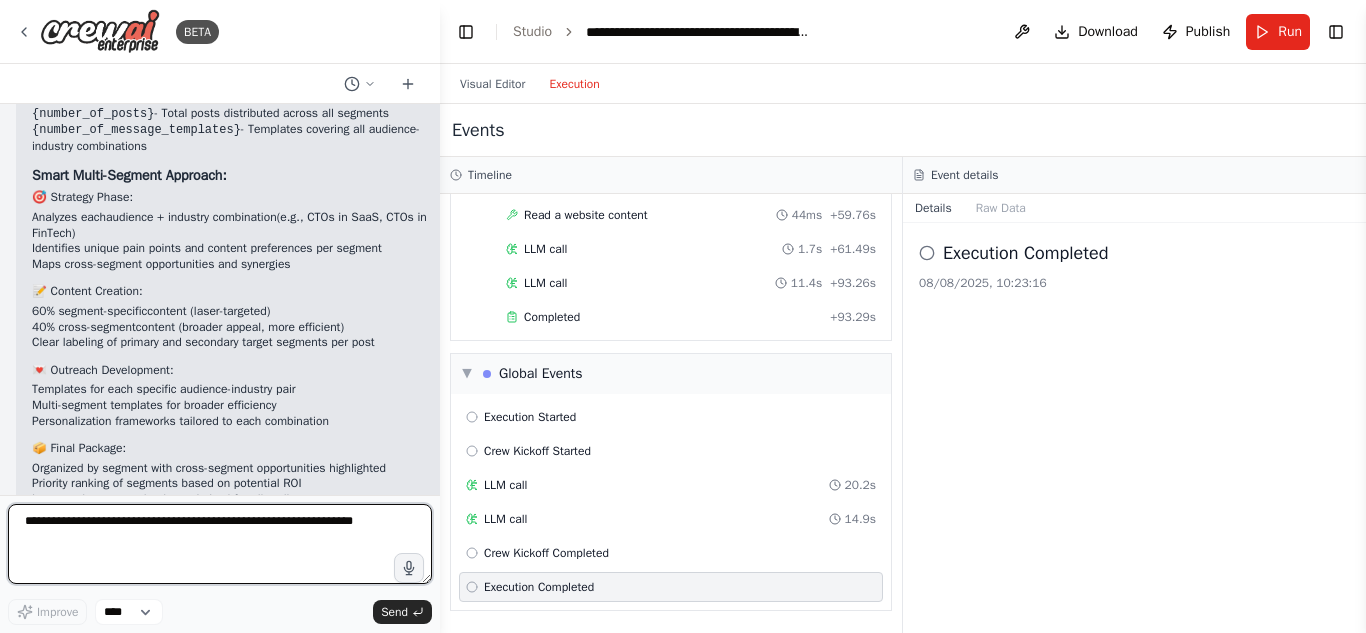 click at bounding box center [220, 544] 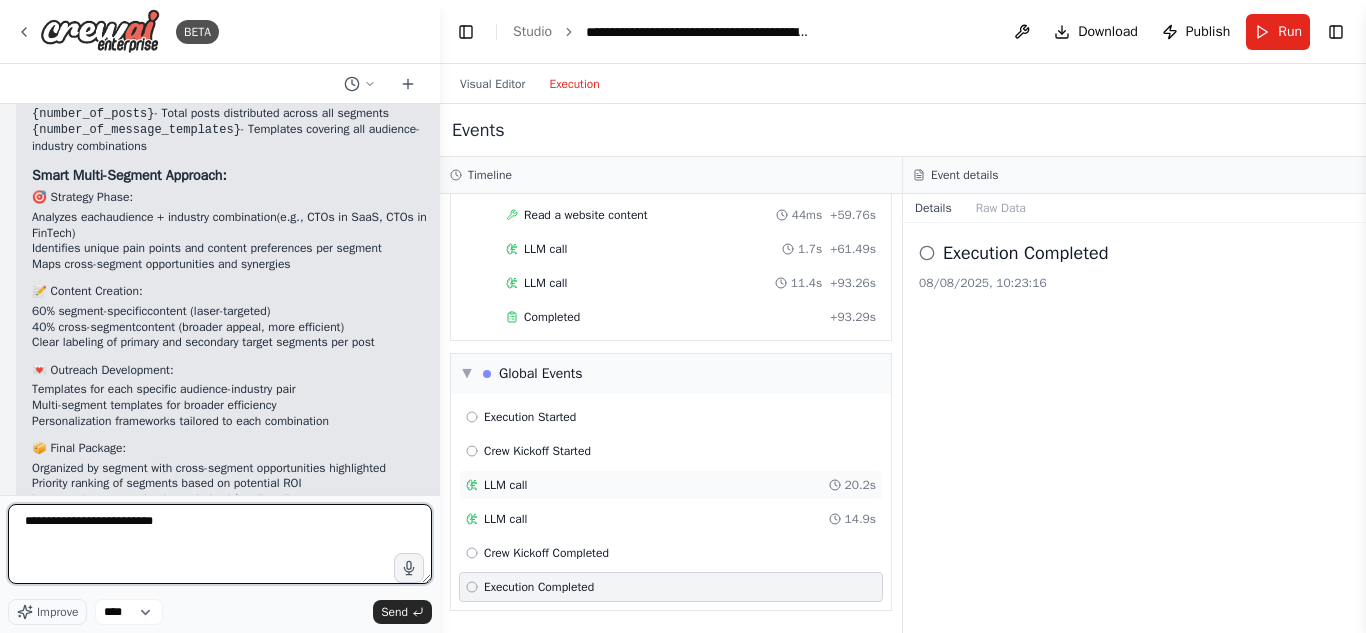 type on "**********" 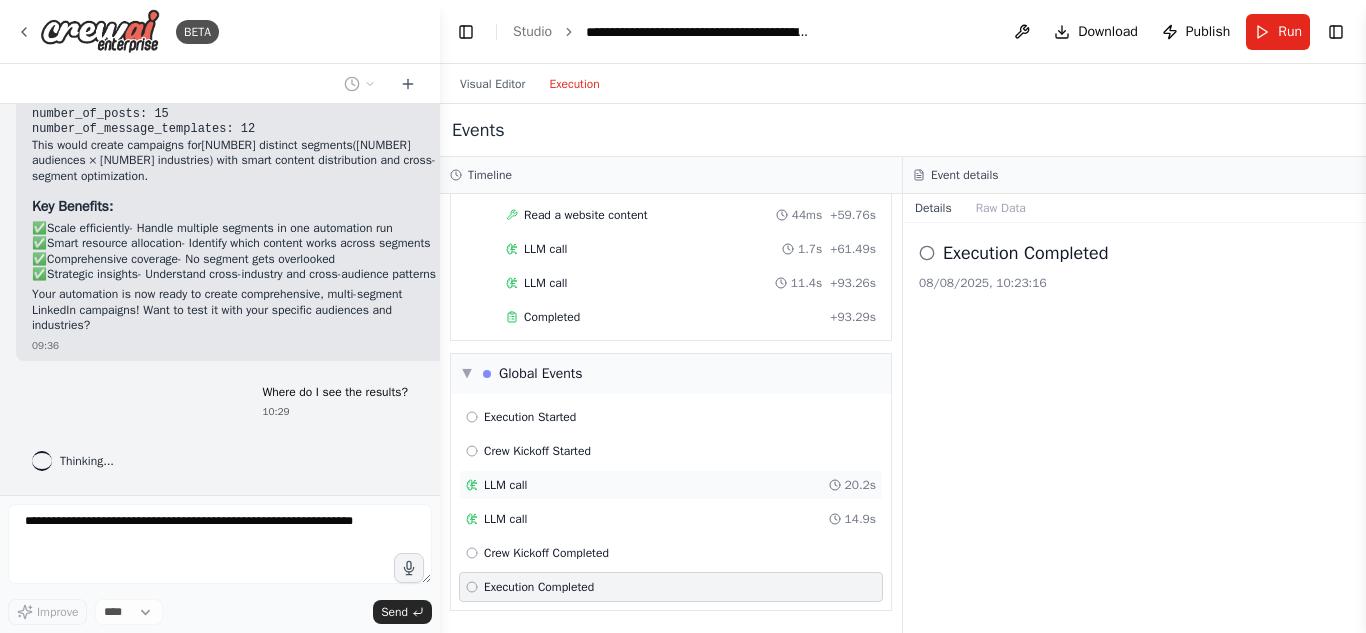scroll, scrollTop: 6701, scrollLeft: 0, axis: vertical 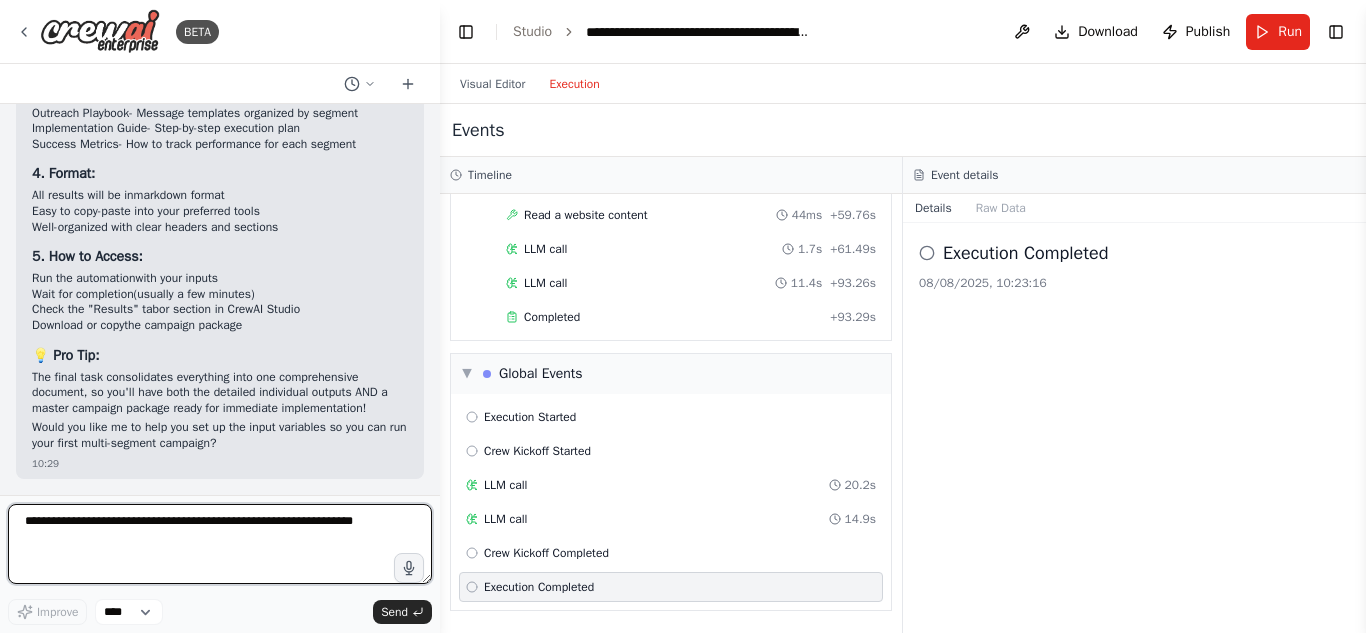 click at bounding box center (220, 544) 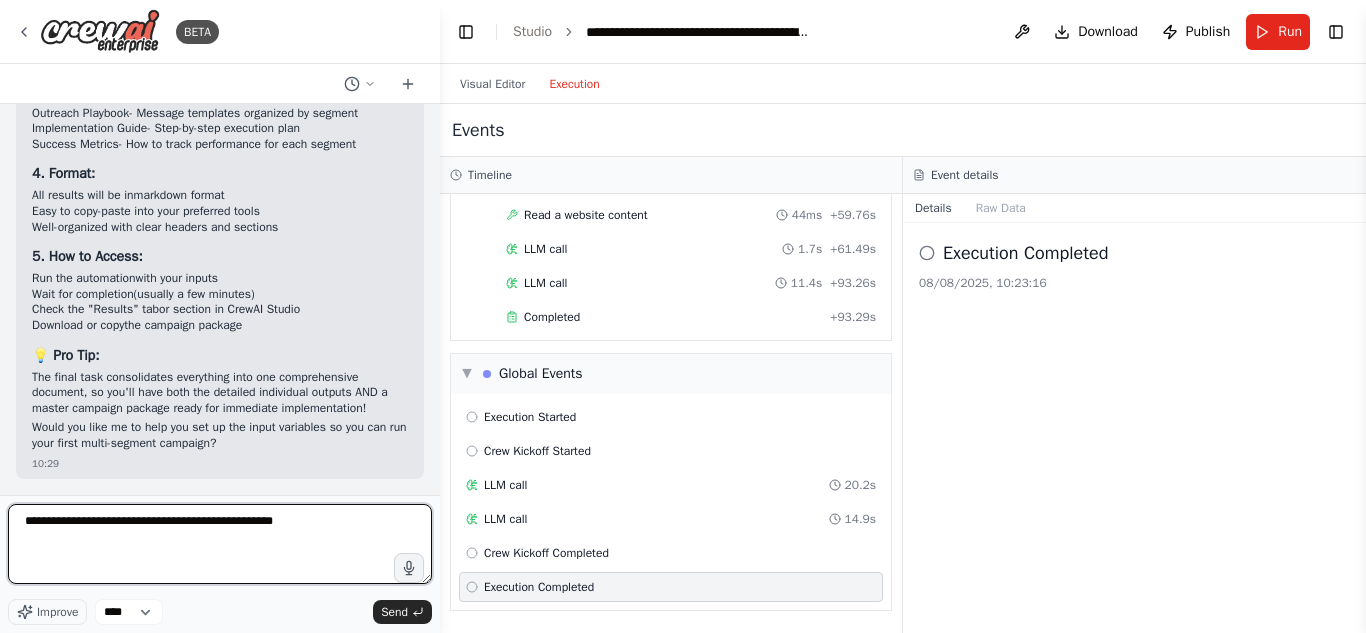 type on "**********" 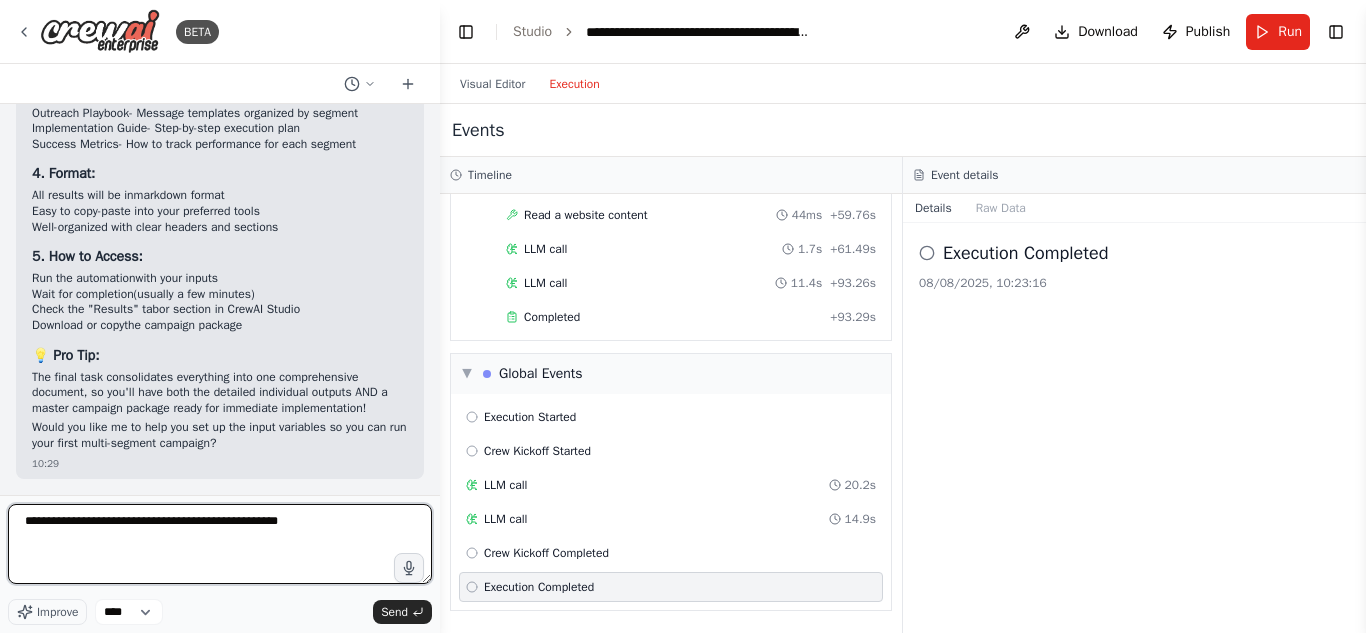 drag, startPoint x: 326, startPoint y: 518, endPoint x: 0, endPoint y: 474, distance: 328.95593 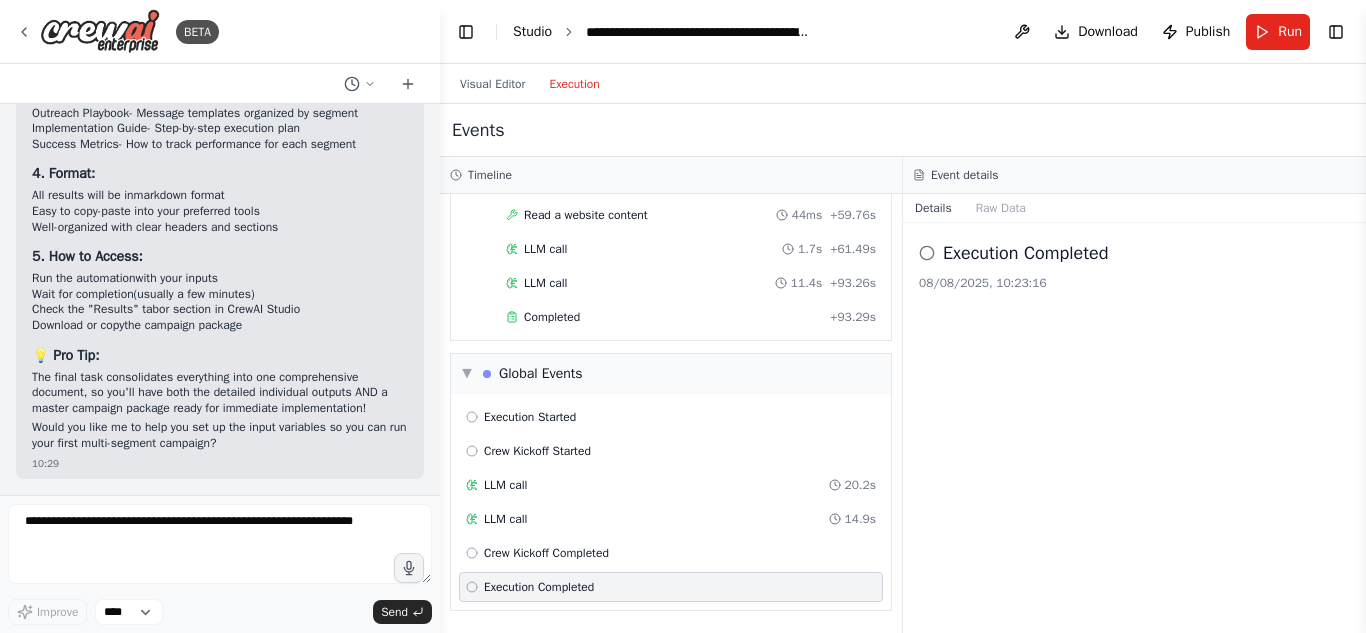 click on "Studio" at bounding box center (532, 31) 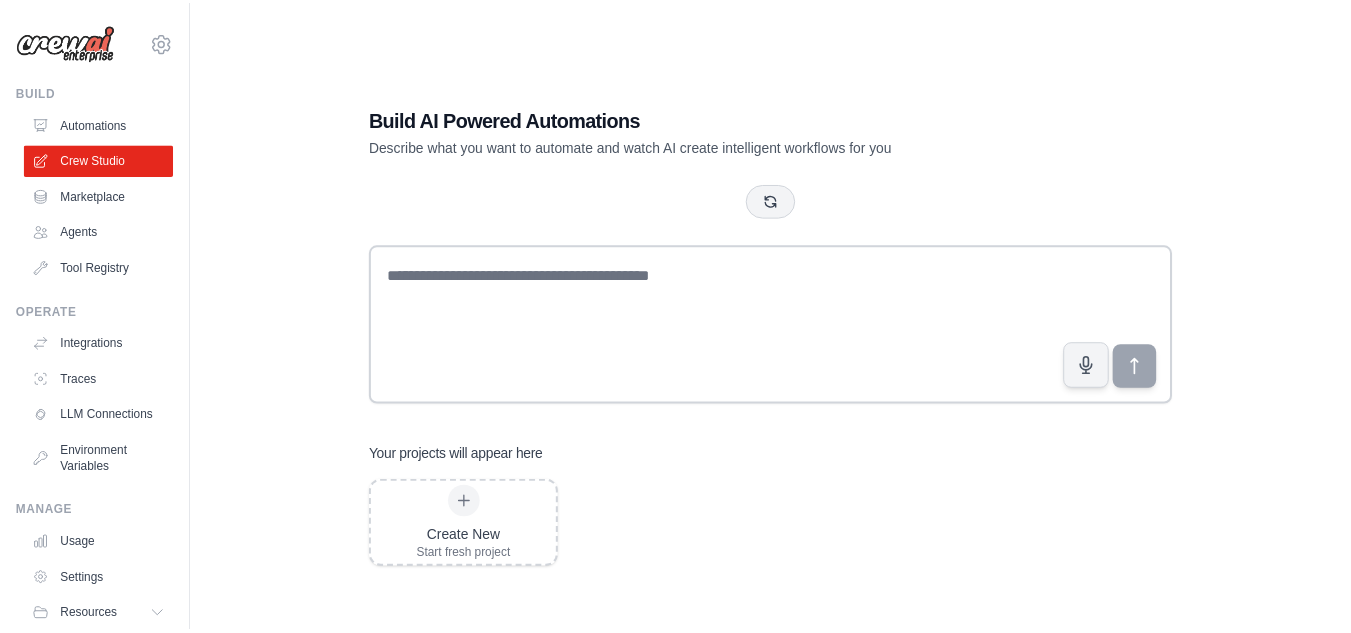 scroll, scrollTop: 0, scrollLeft: 0, axis: both 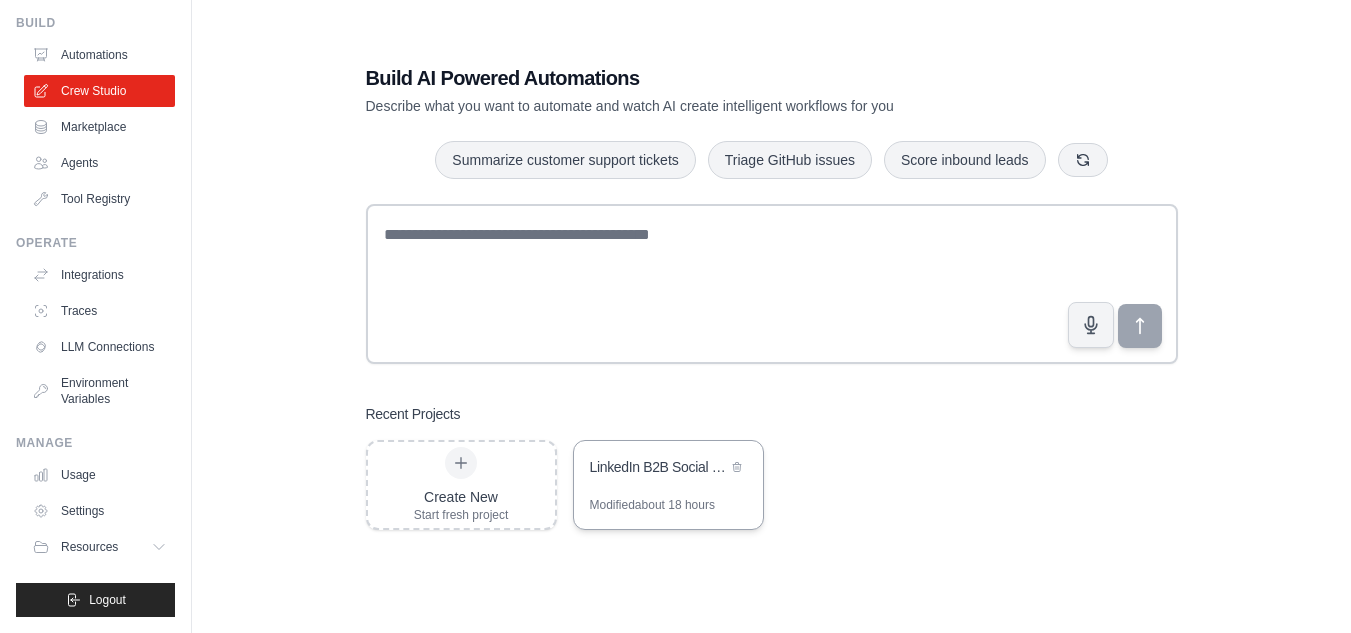 click on "LinkedIn B2B Social Selling Campaign Automation" at bounding box center (668, 469) 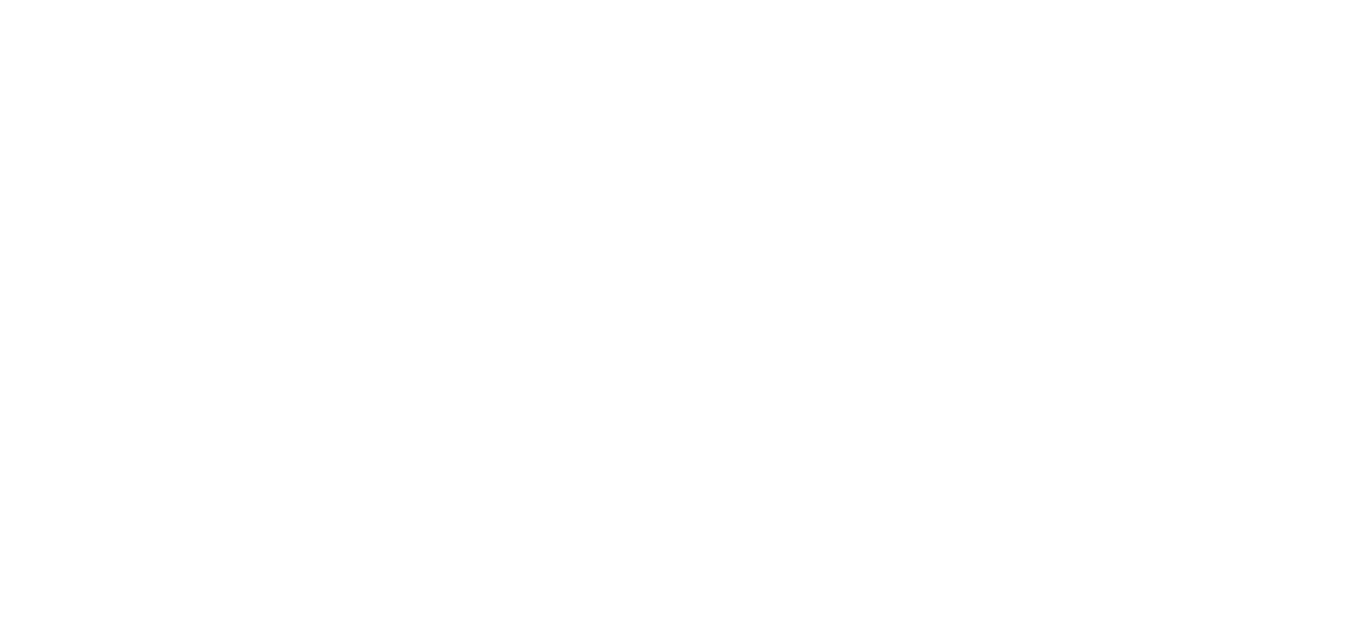 scroll, scrollTop: 0, scrollLeft: 0, axis: both 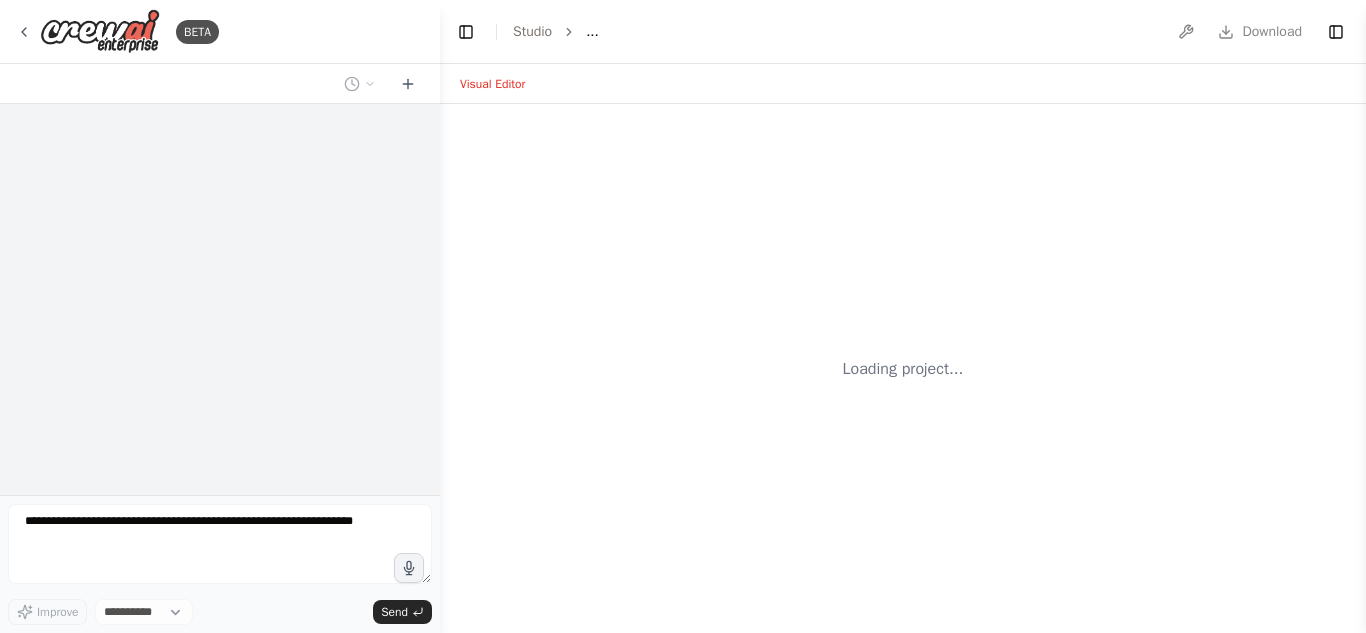 select on "****" 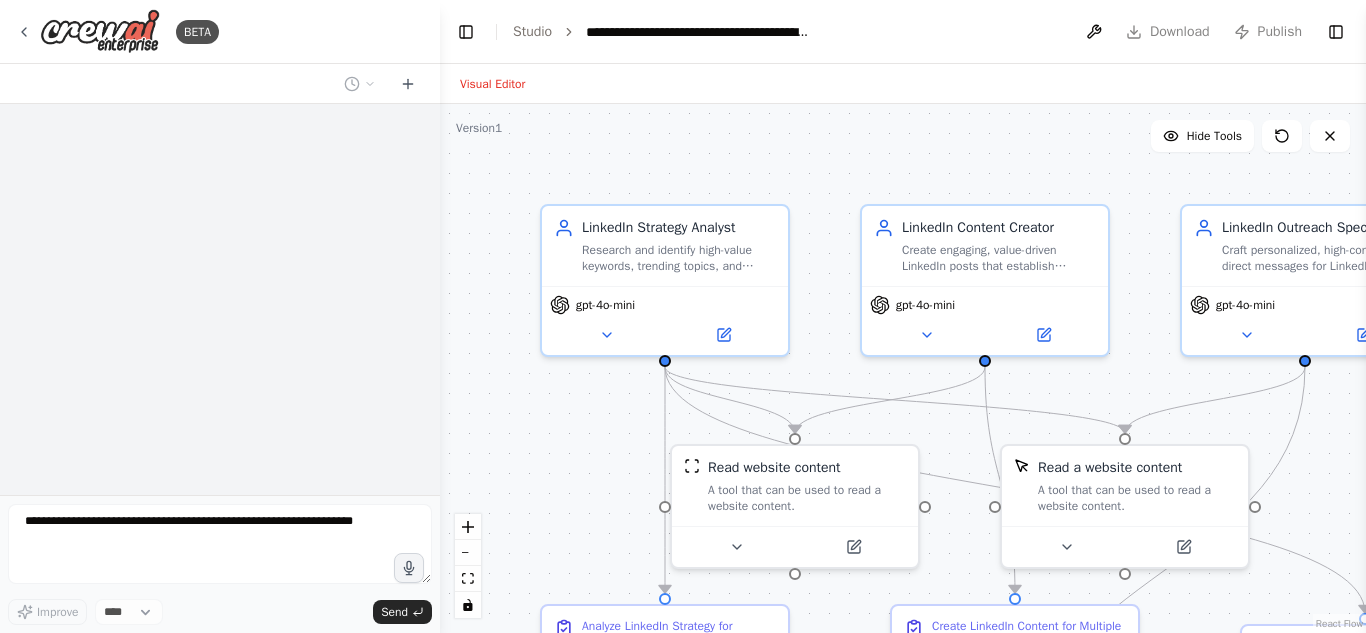 scroll, scrollTop: 0, scrollLeft: 0, axis: both 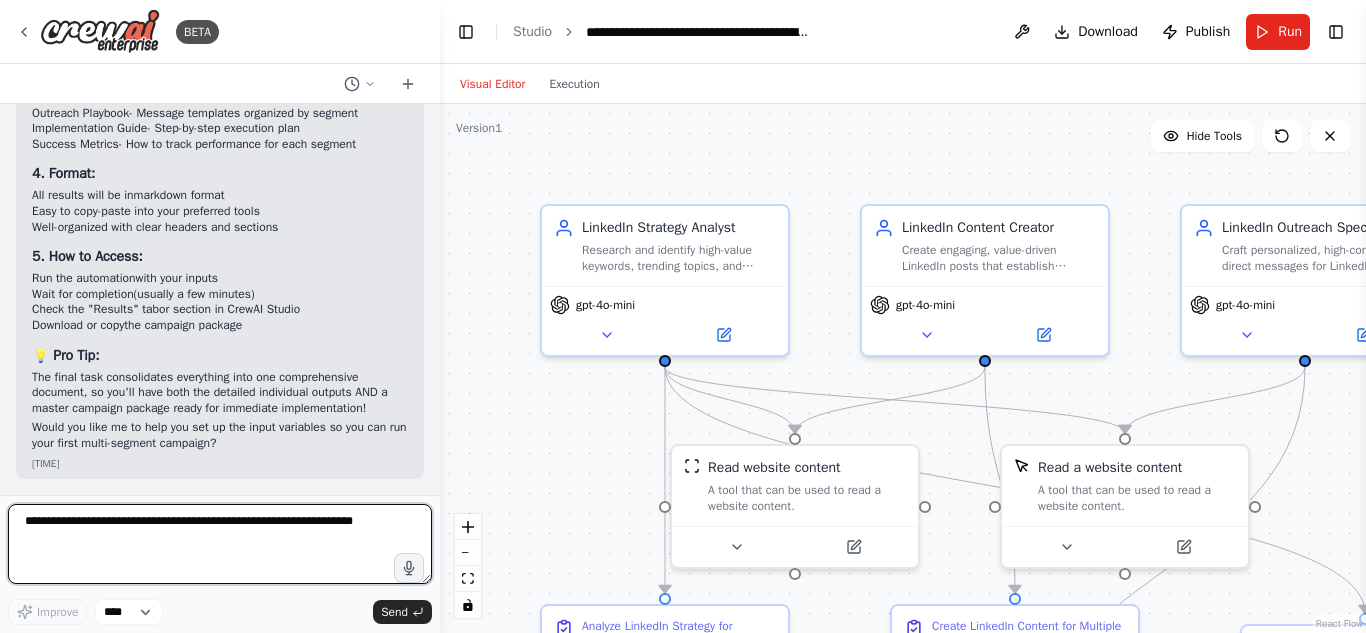 click at bounding box center (220, 544) 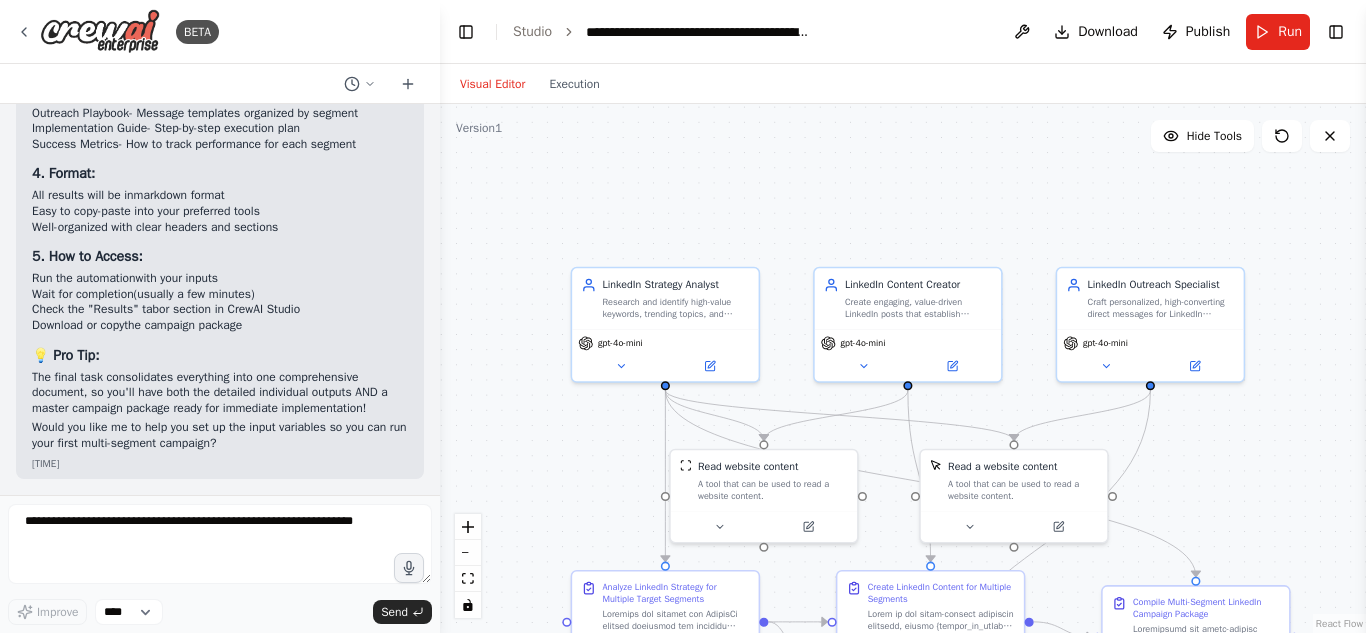 drag, startPoint x: 557, startPoint y: 483, endPoint x: 569, endPoint y: 506, distance: 25.942244 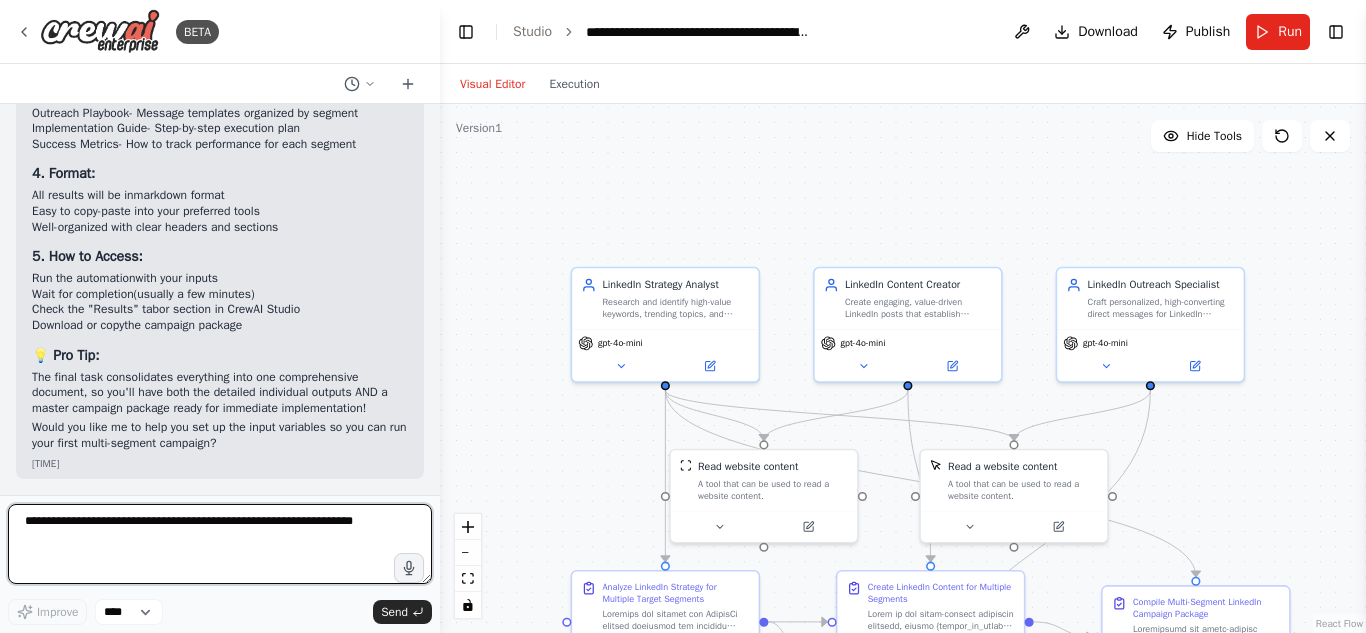 click at bounding box center (220, 544) 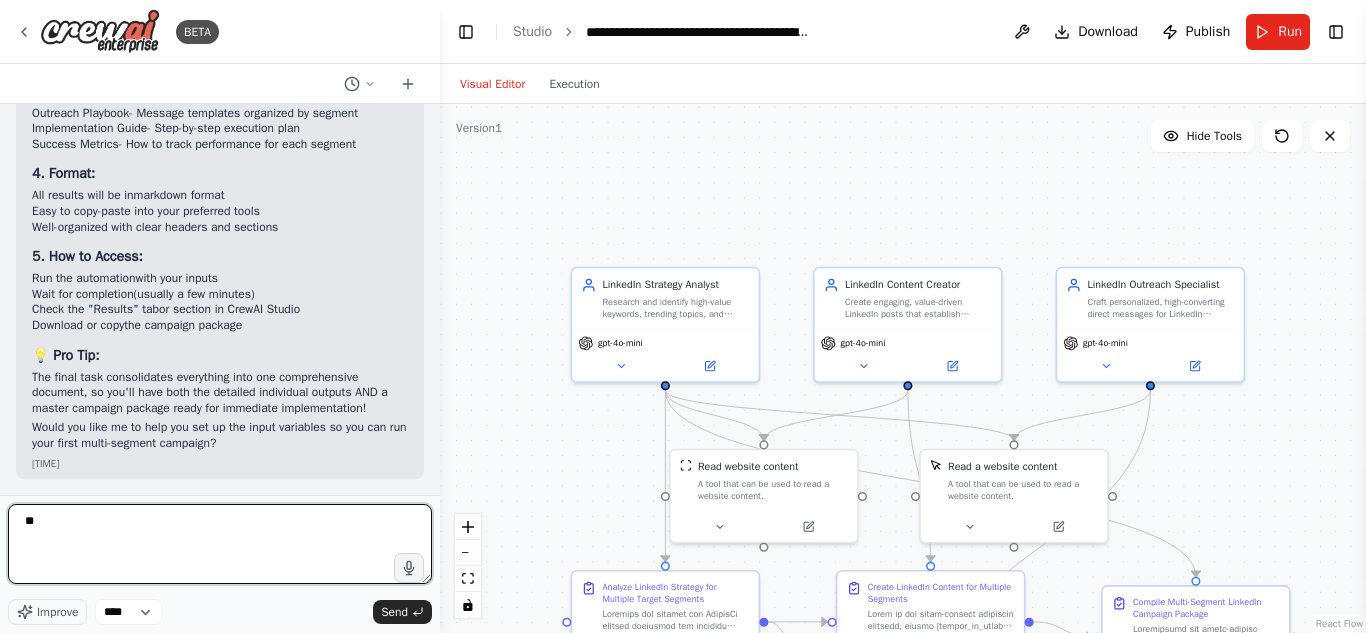 type on "*" 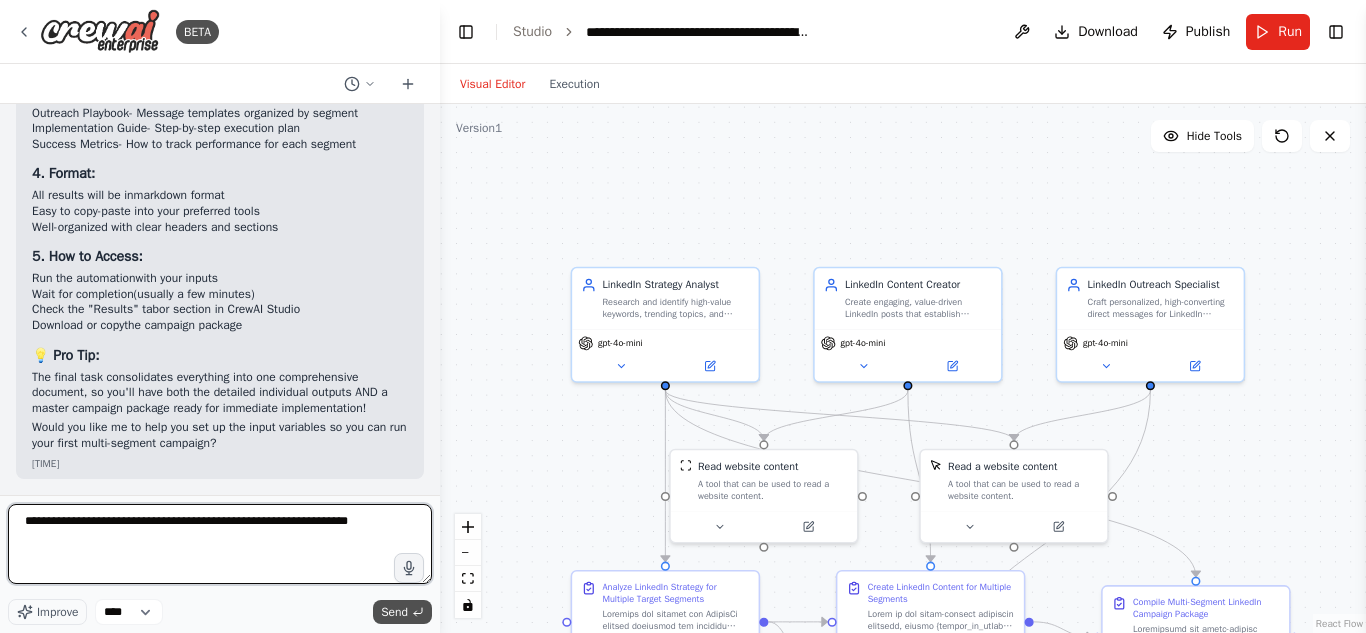 type on "**********" 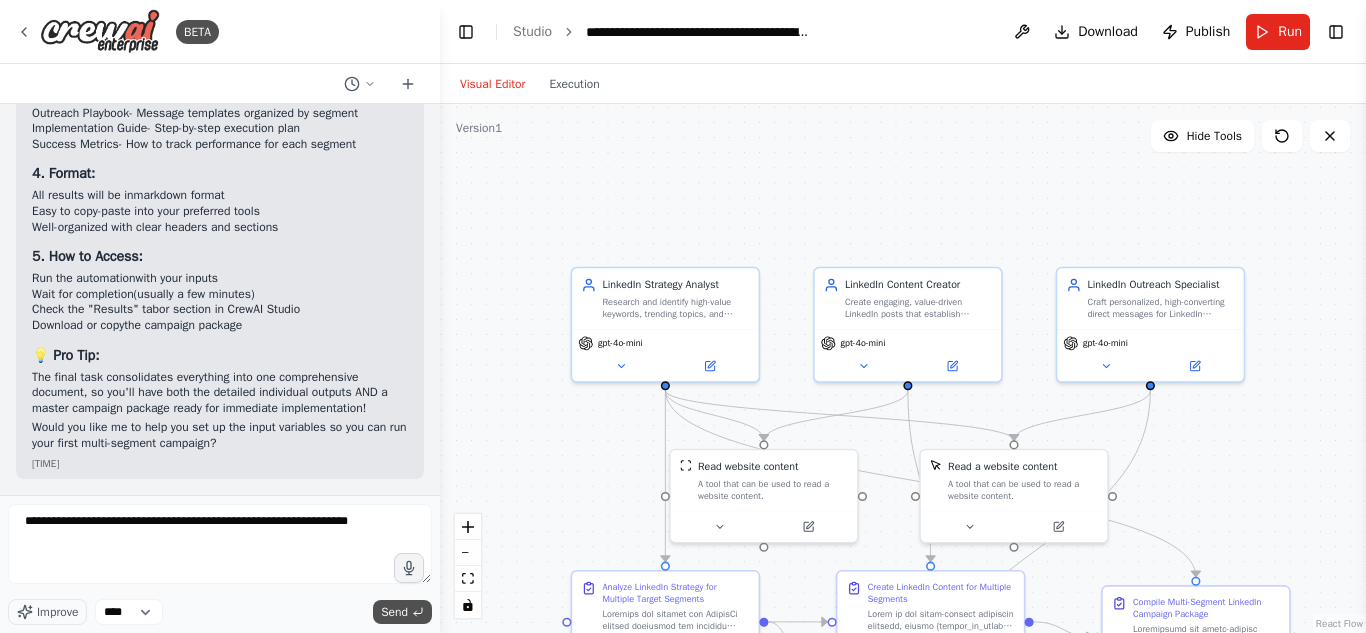 click on "Send" at bounding box center (394, 612) 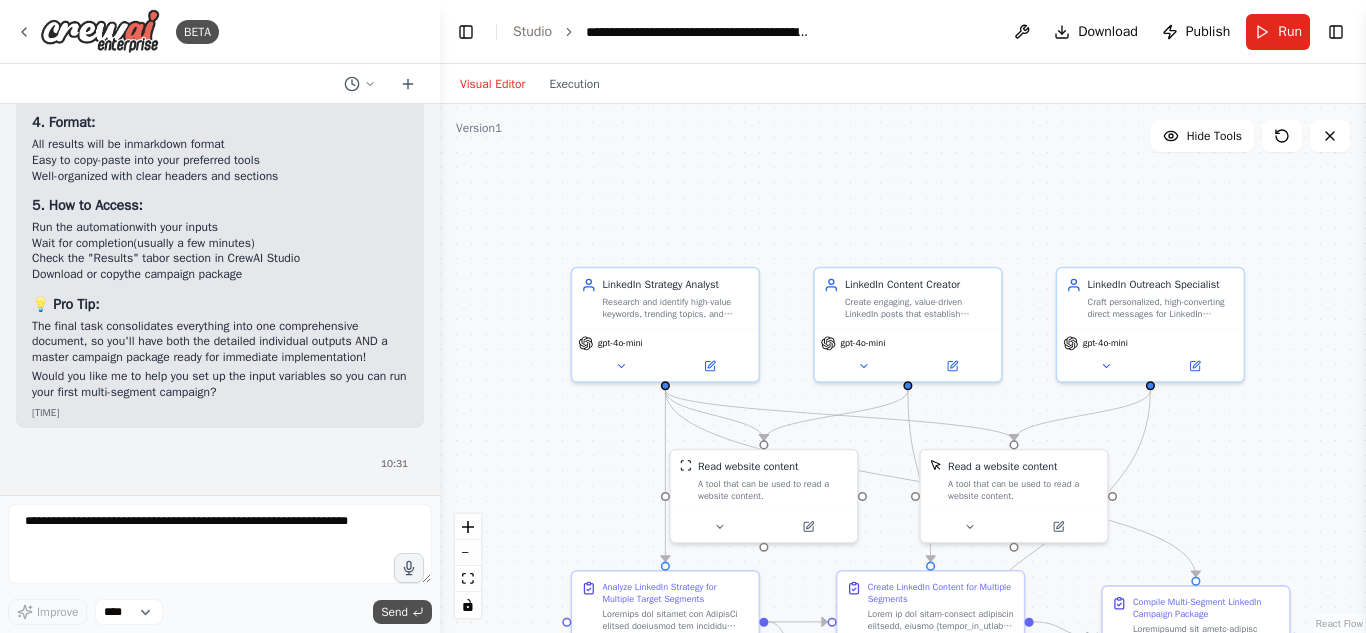 type 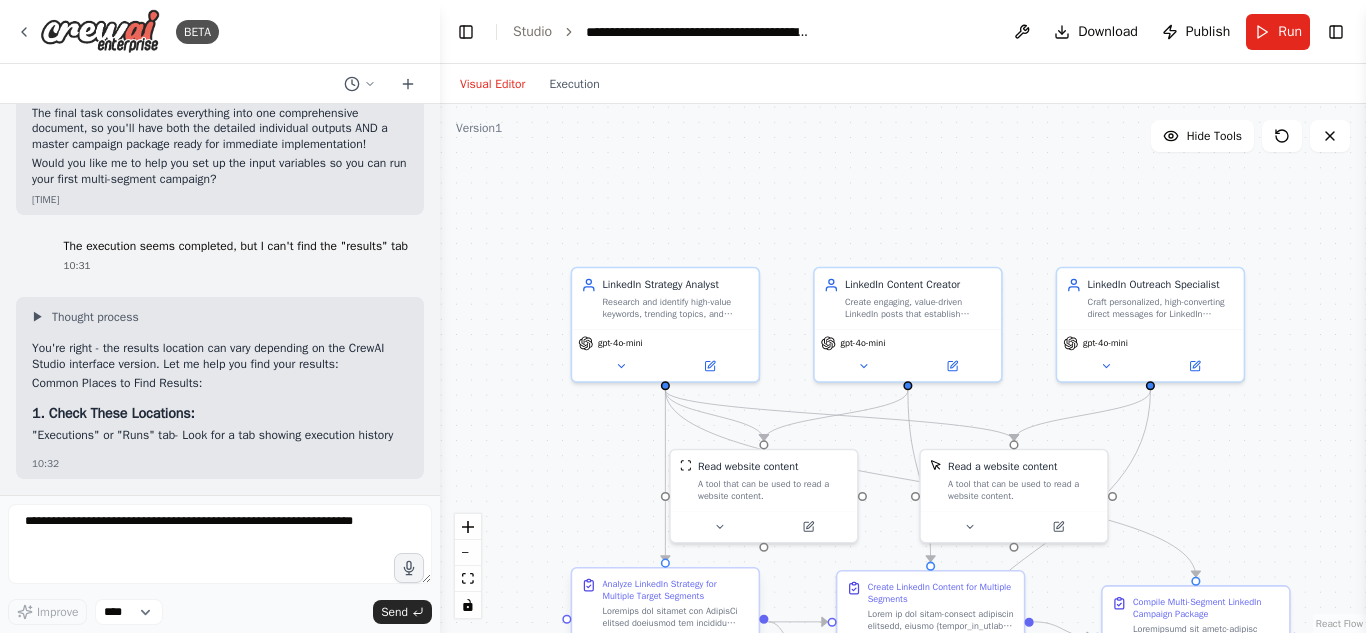 scroll, scrollTop: 7809, scrollLeft: 0, axis: vertical 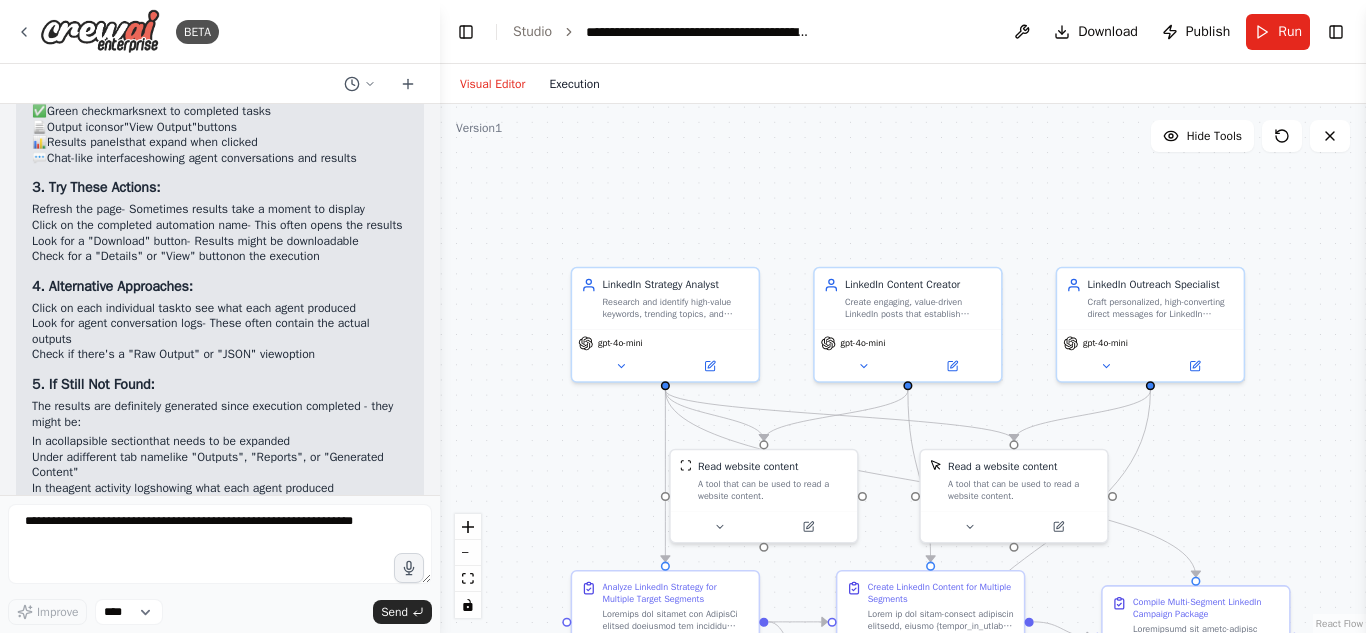 click on "Execution" at bounding box center (574, 84) 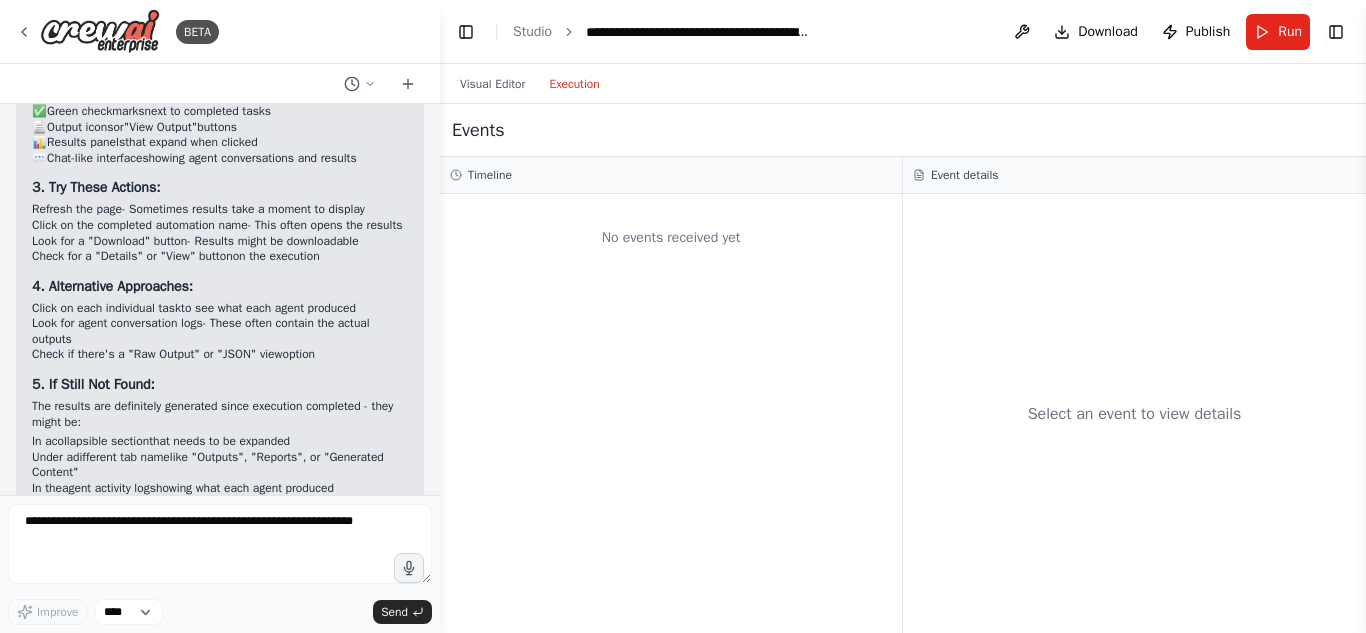 click on "Select an event to view details" at bounding box center [1134, 413] 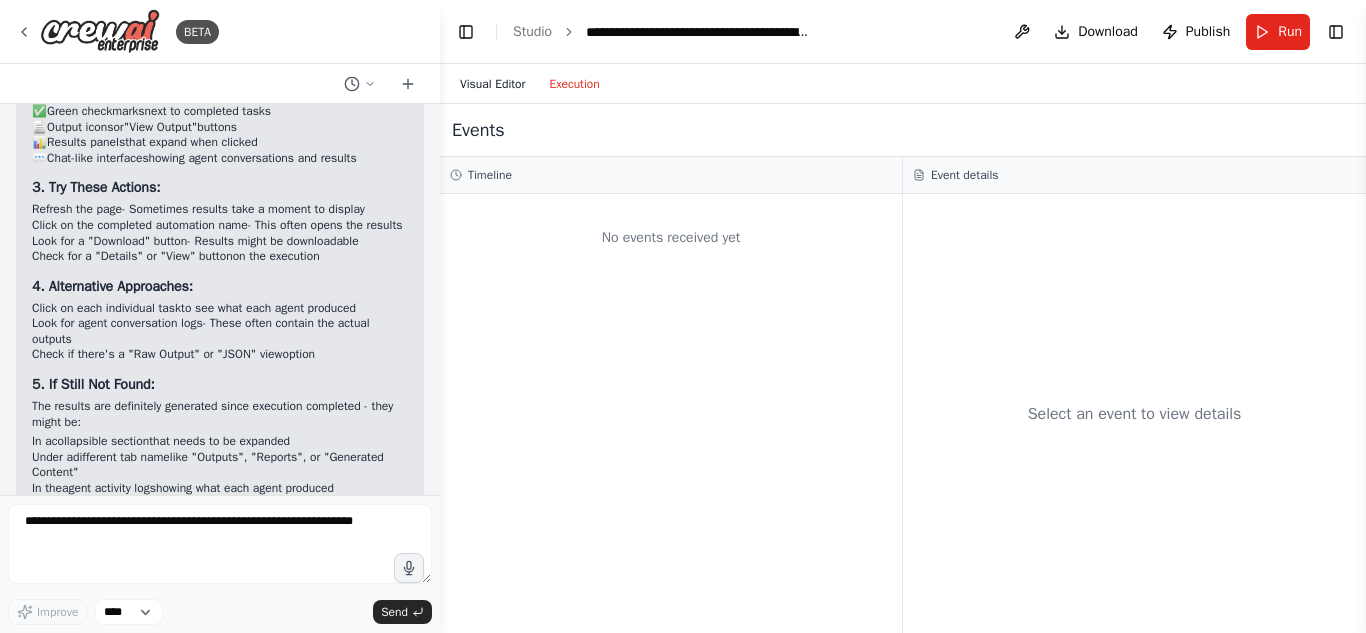 click on "Visual Editor" at bounding box center (492, 84) 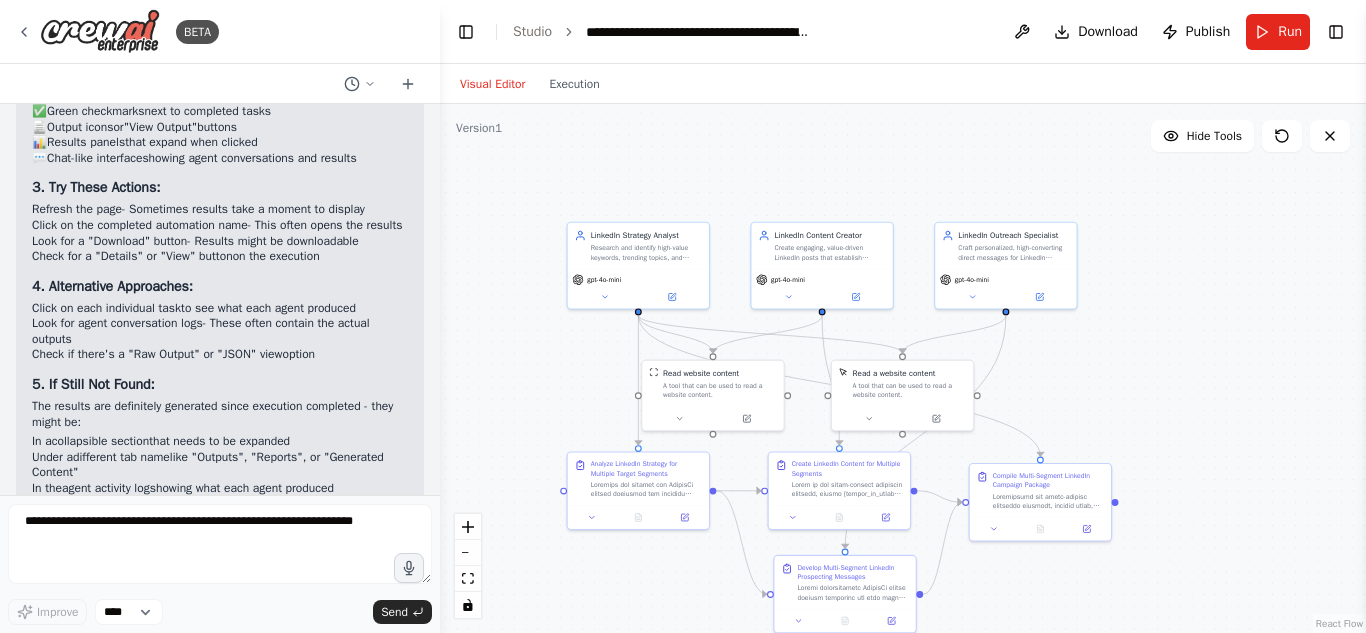 drag, startPoint x: 609, startPoint y: 214, endPoint x: 608, endPoint y: 161, distance: 53.009434 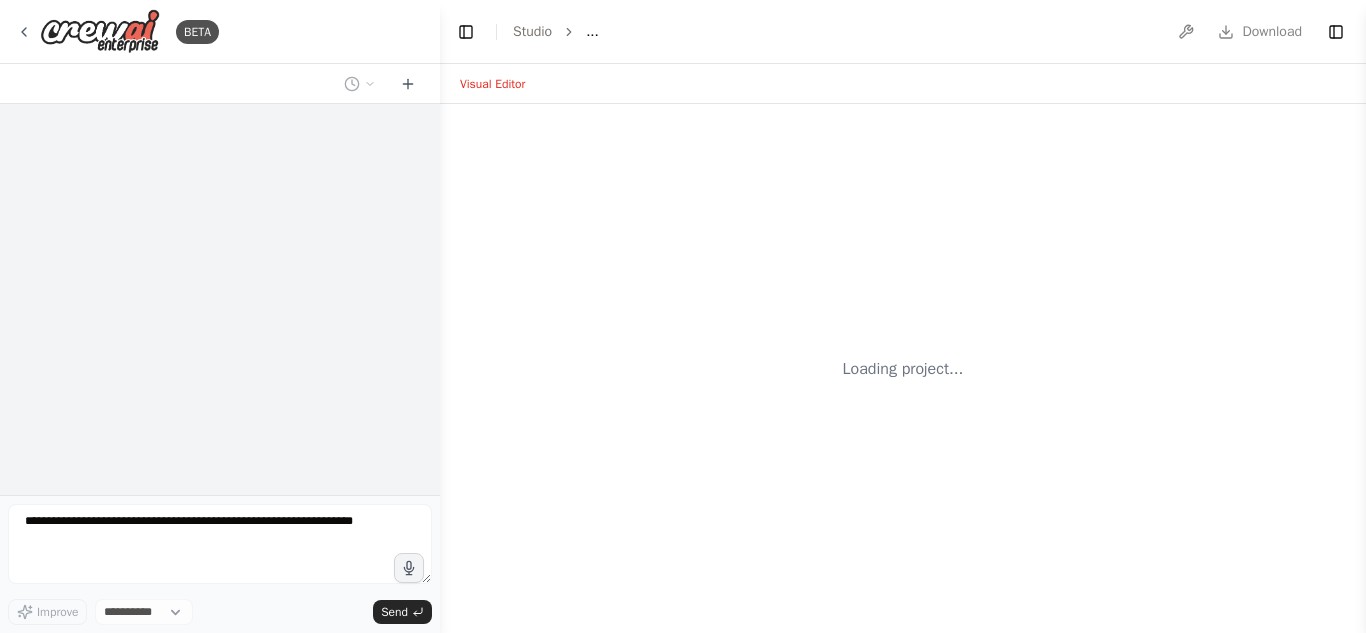 scroll, scrollTop: 0, scrollLeft: 0, axis: both 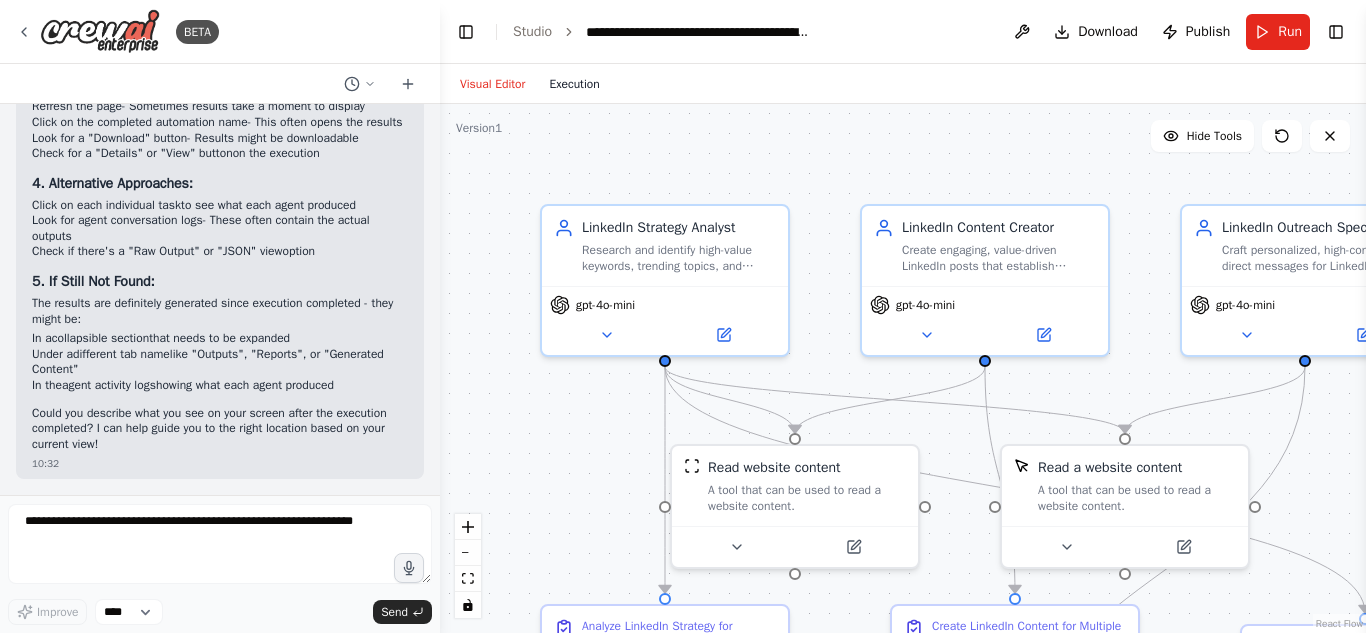 click on "Execution" at bounding box center [574, 84] 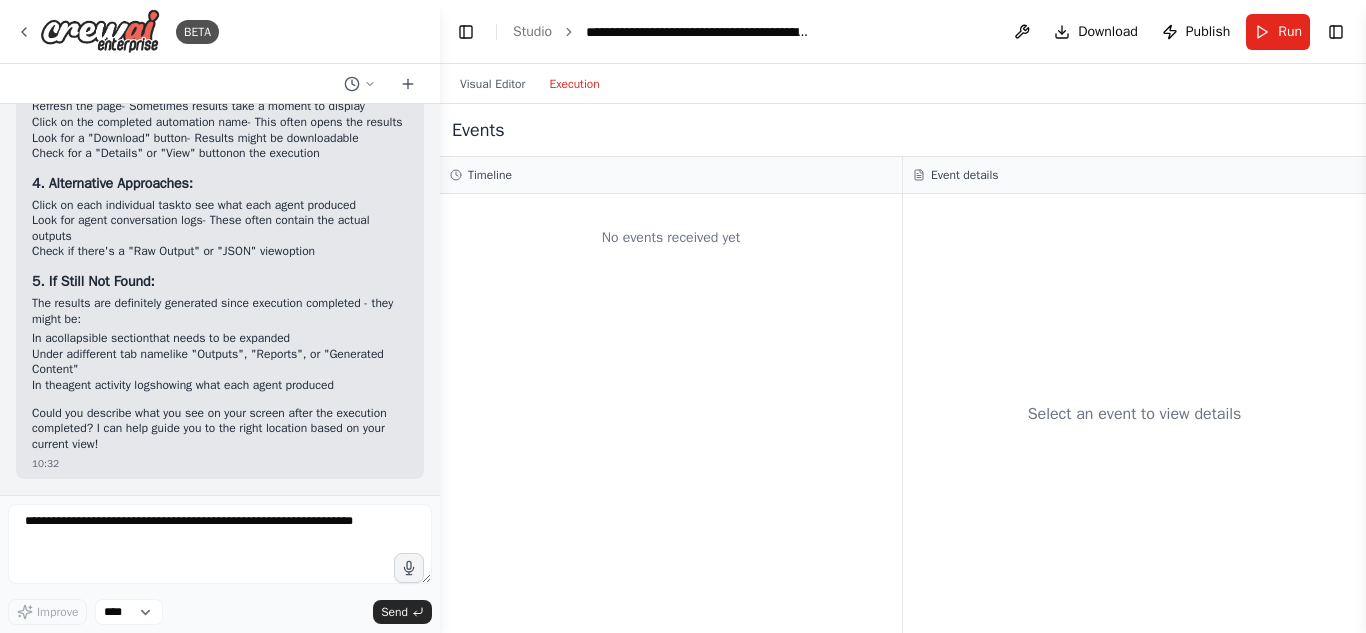 scroll, scrollTop: 8351, scrollLeft: 0, axis: vertical 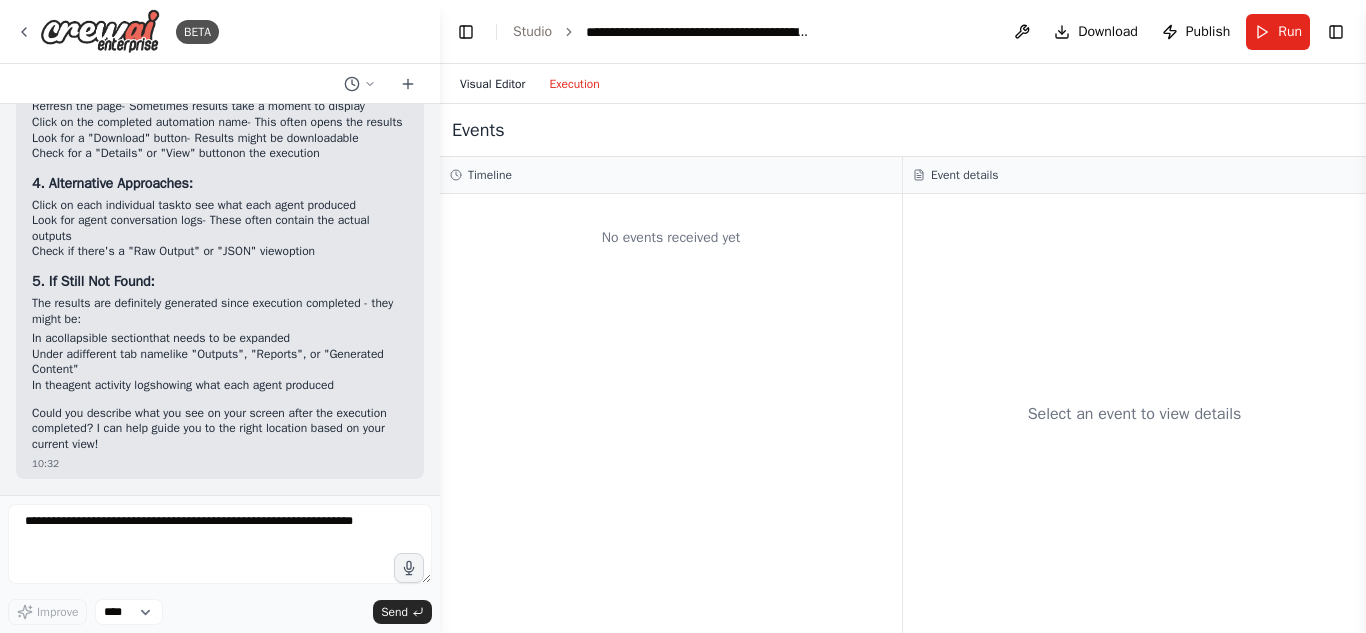 click on "Visual Editor" at bounding box center (492, 84) 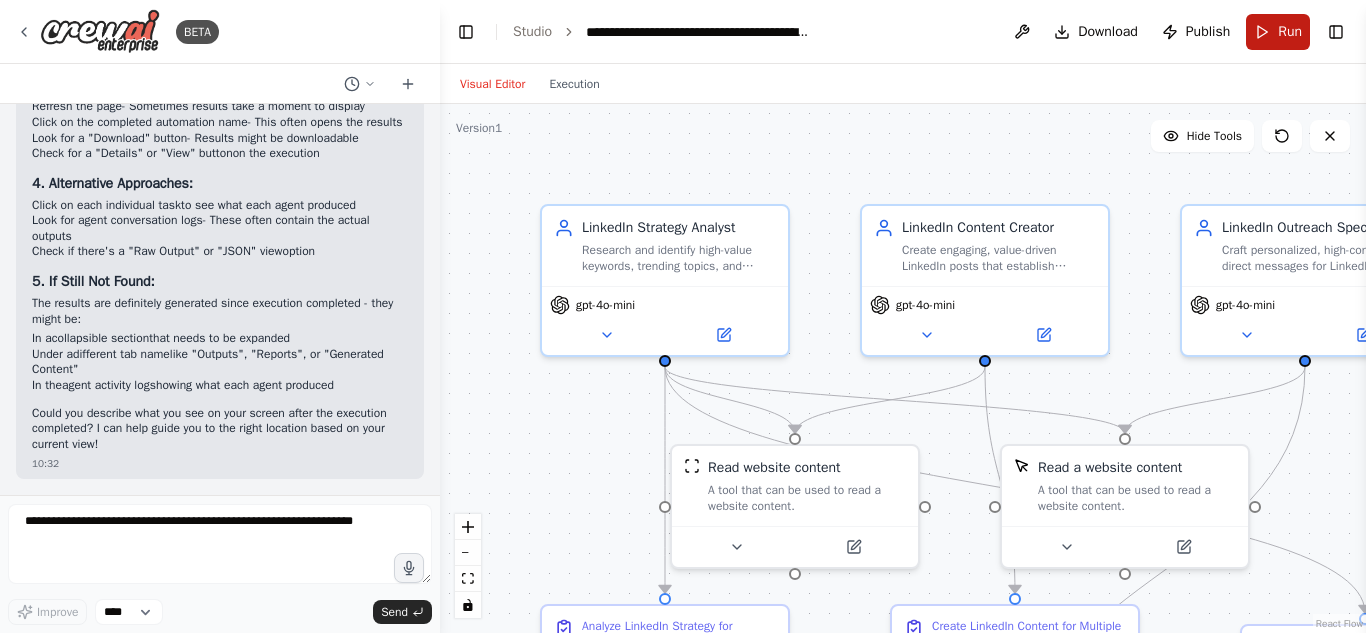 click on "Run" at bounding box center [1290, 32] 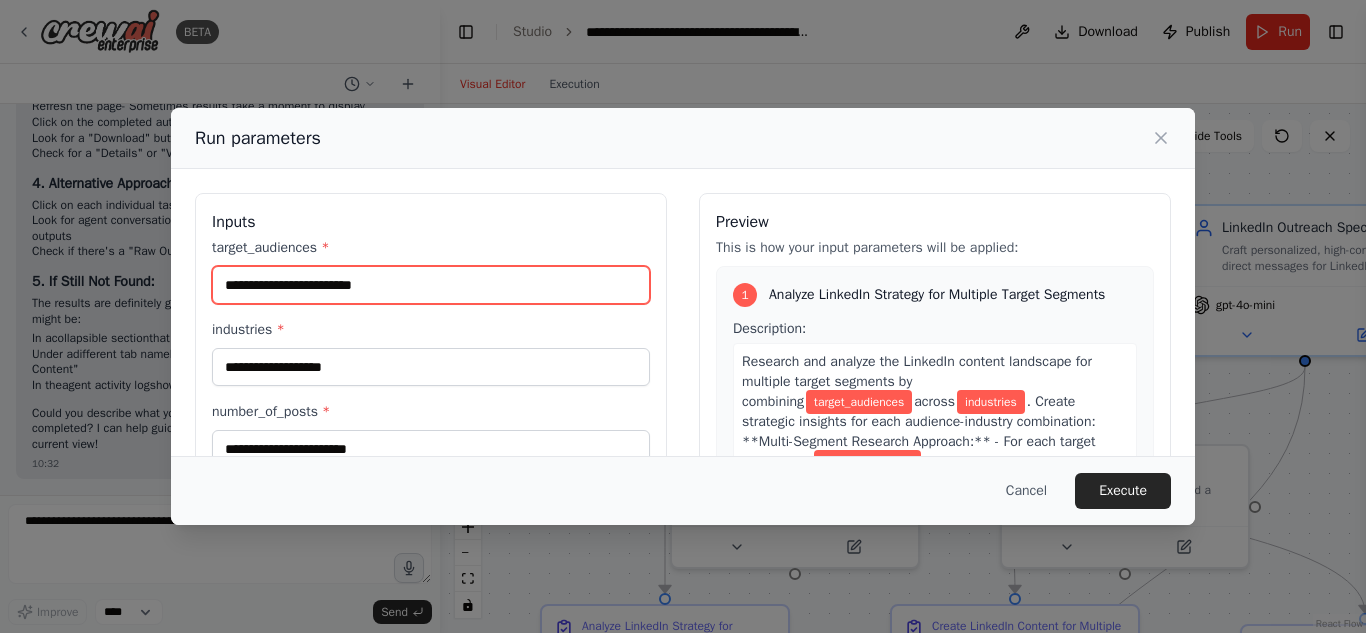 click on "target_audiences *" at bounding box center [431, 285] 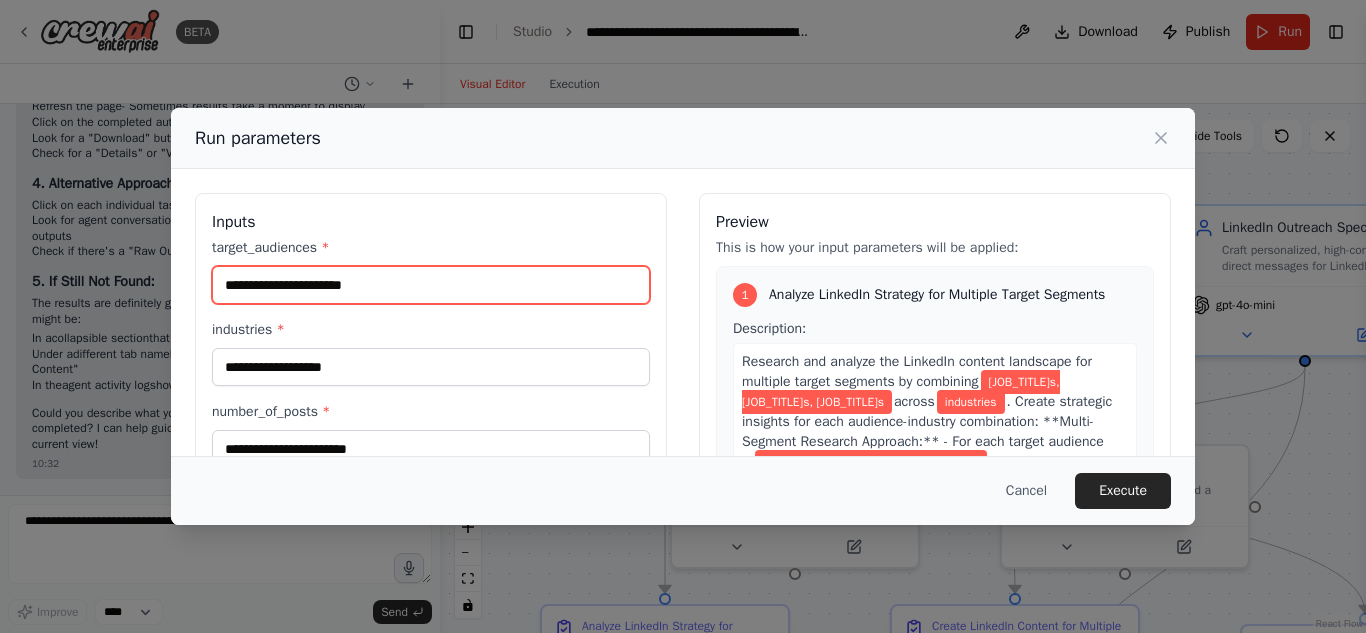 type on "**********" 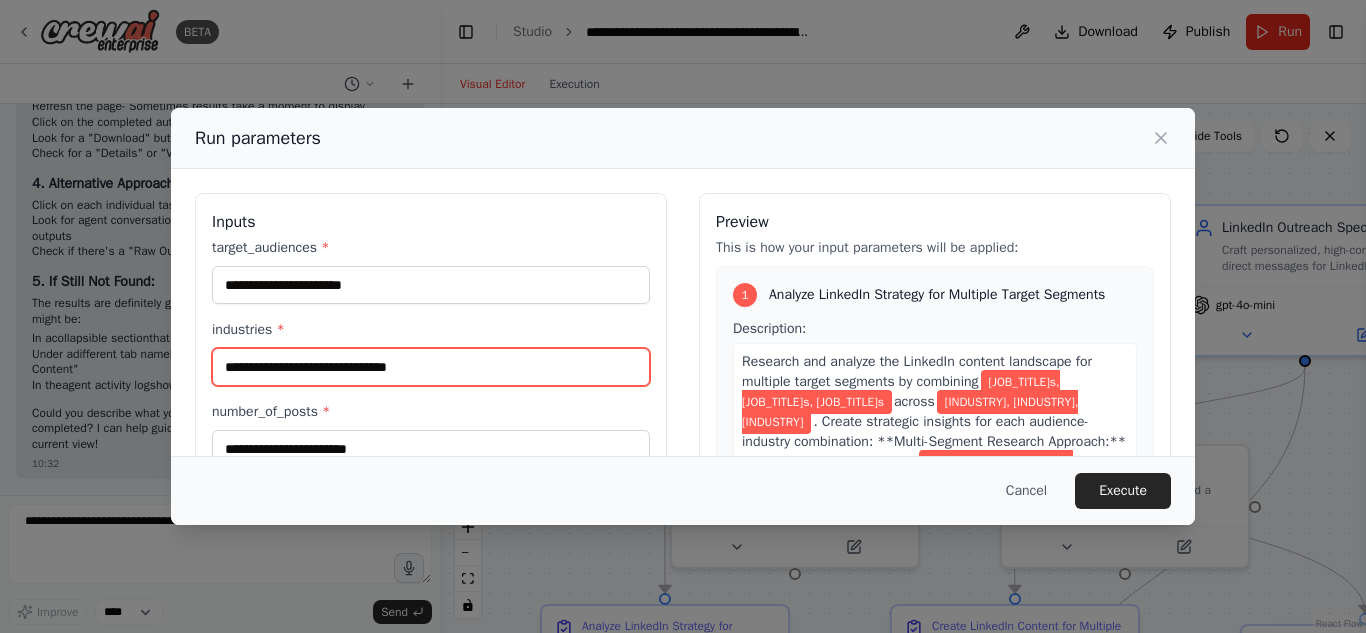 type on "**********" 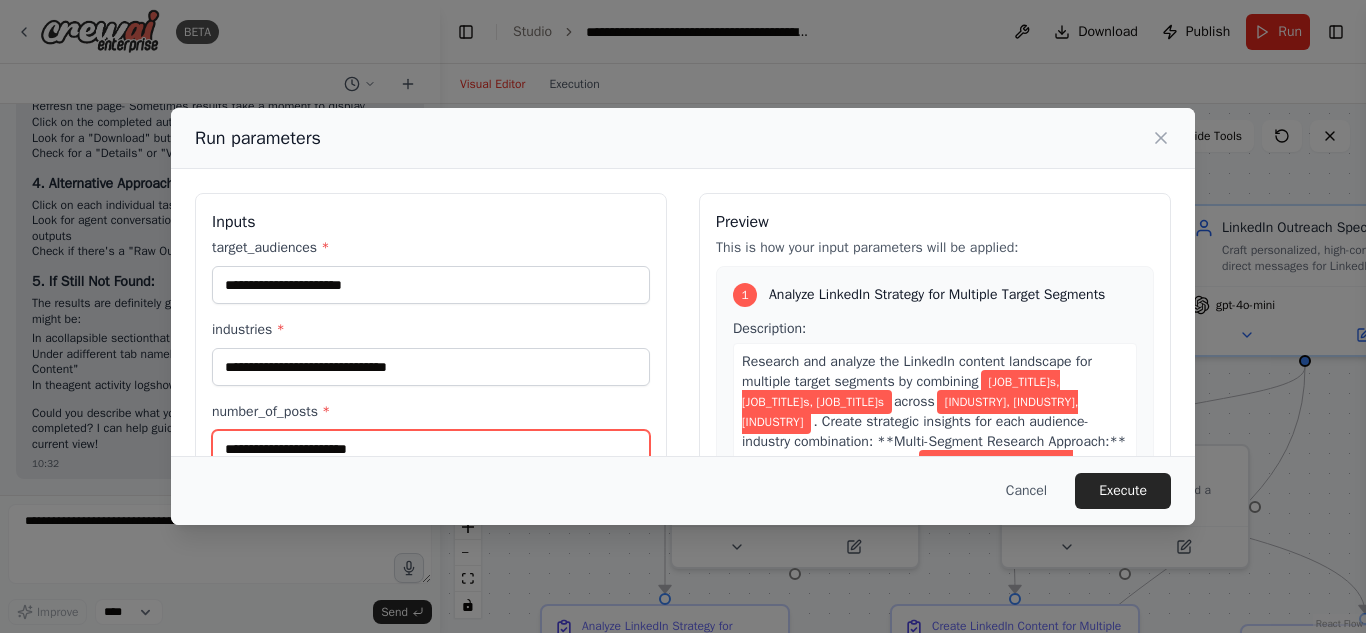 scroll, scrollTop: 11, scrollLeft: 0, axis: vertical 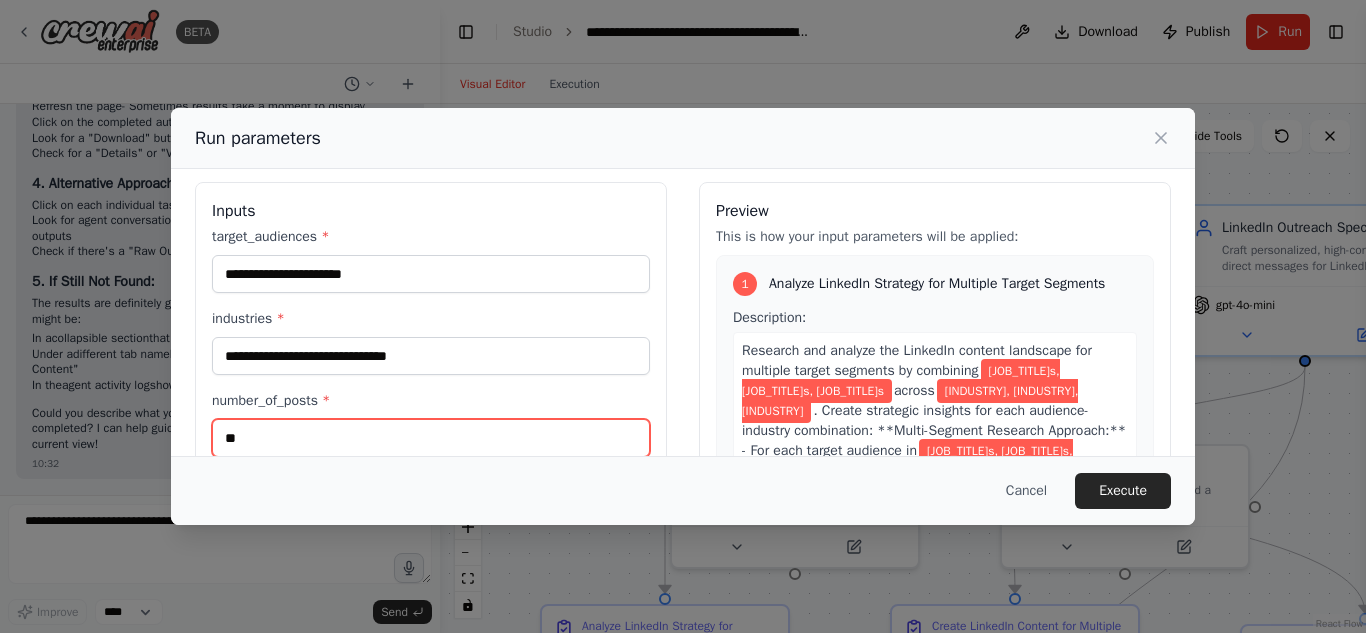 type on "**" 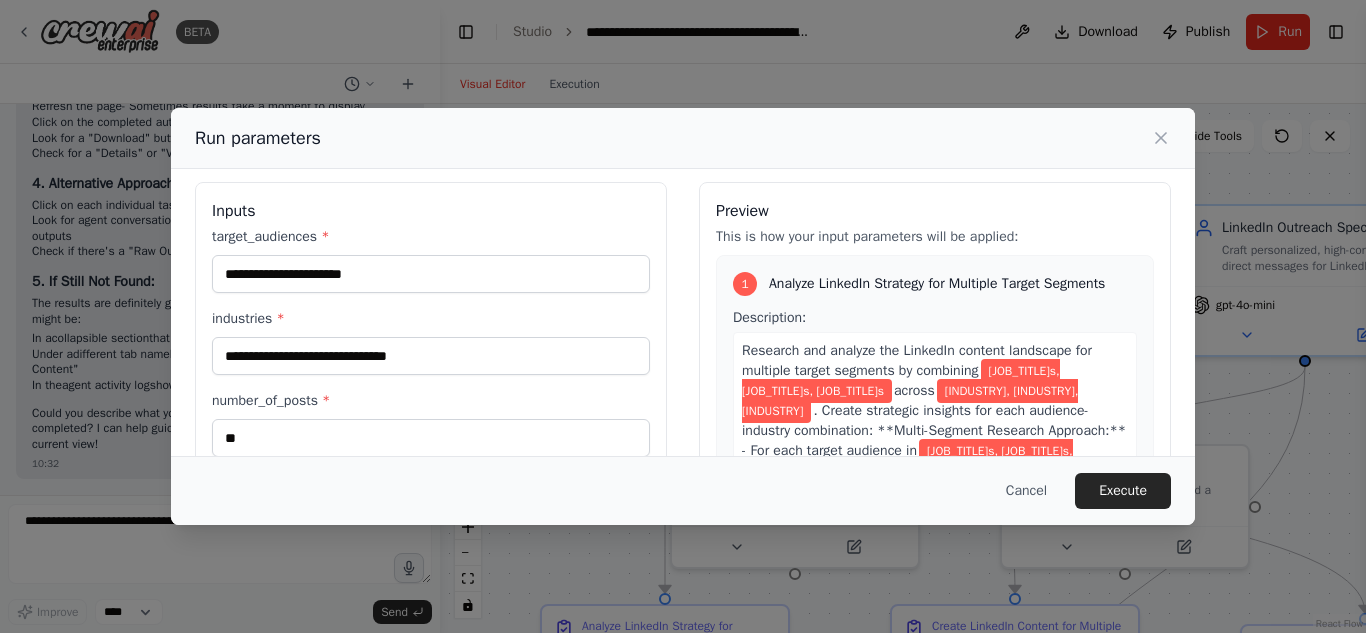 scroll, scrollTop: 218, scrollLeft: 0, axis: vertical 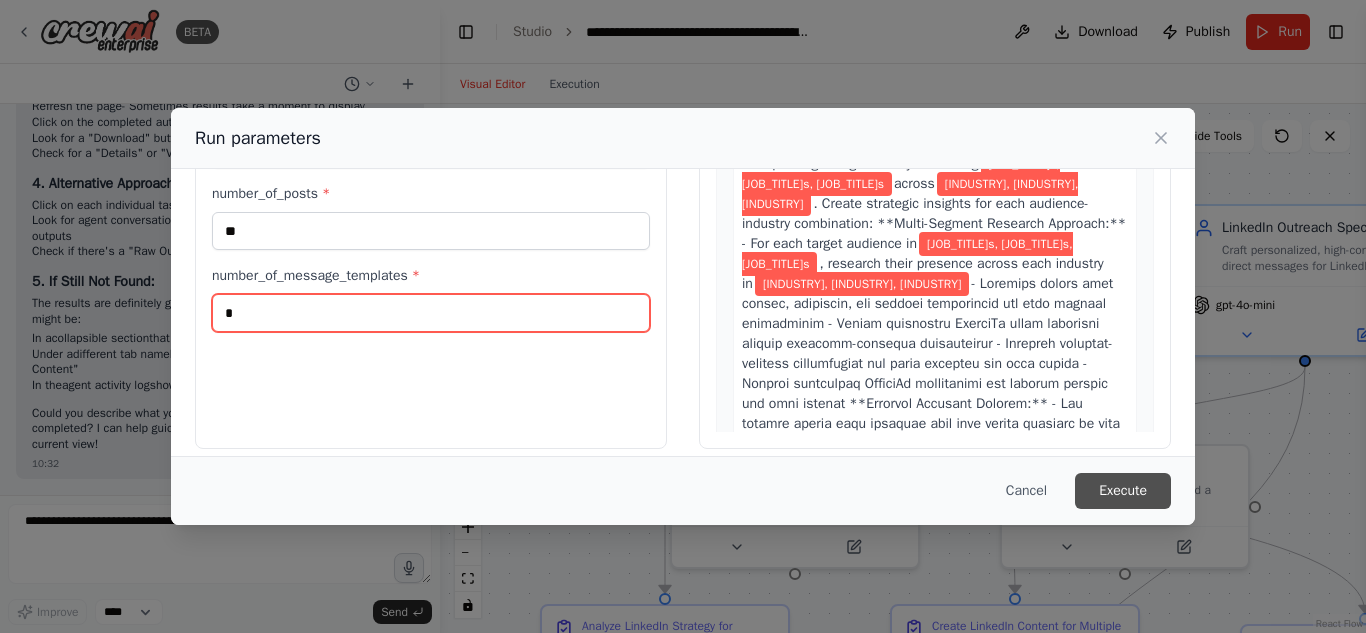 type on "*" 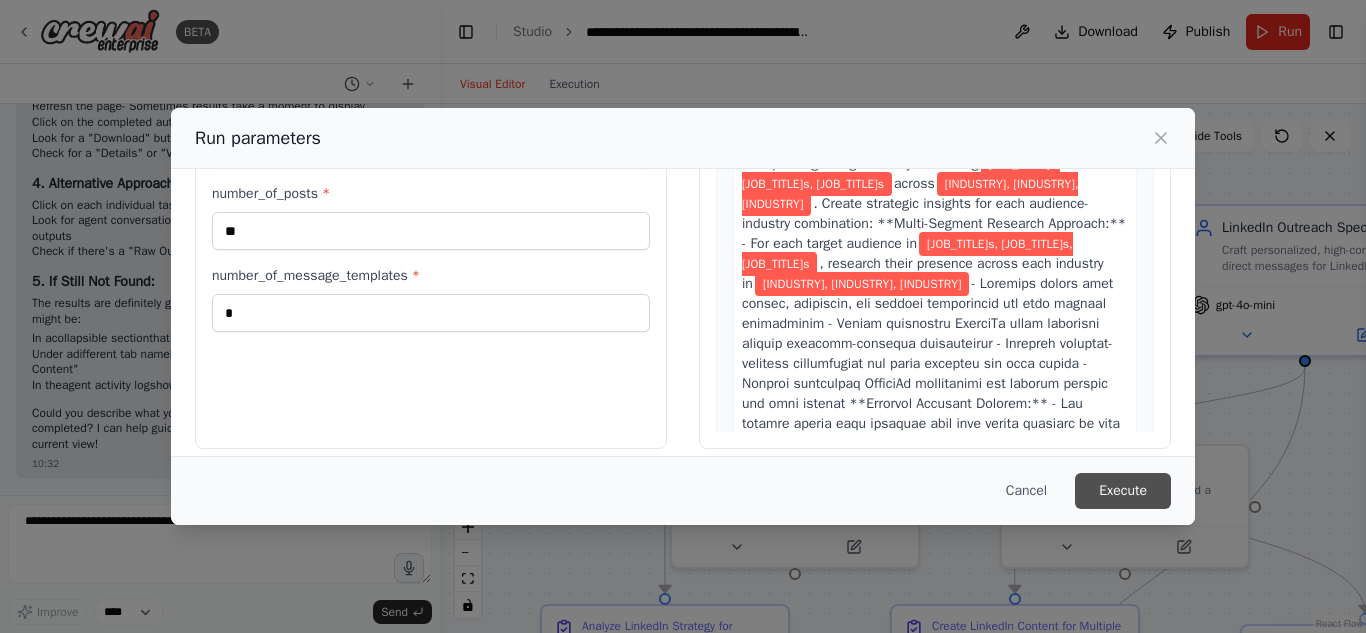 click on "Execute" at bounding box center (1123, 491) 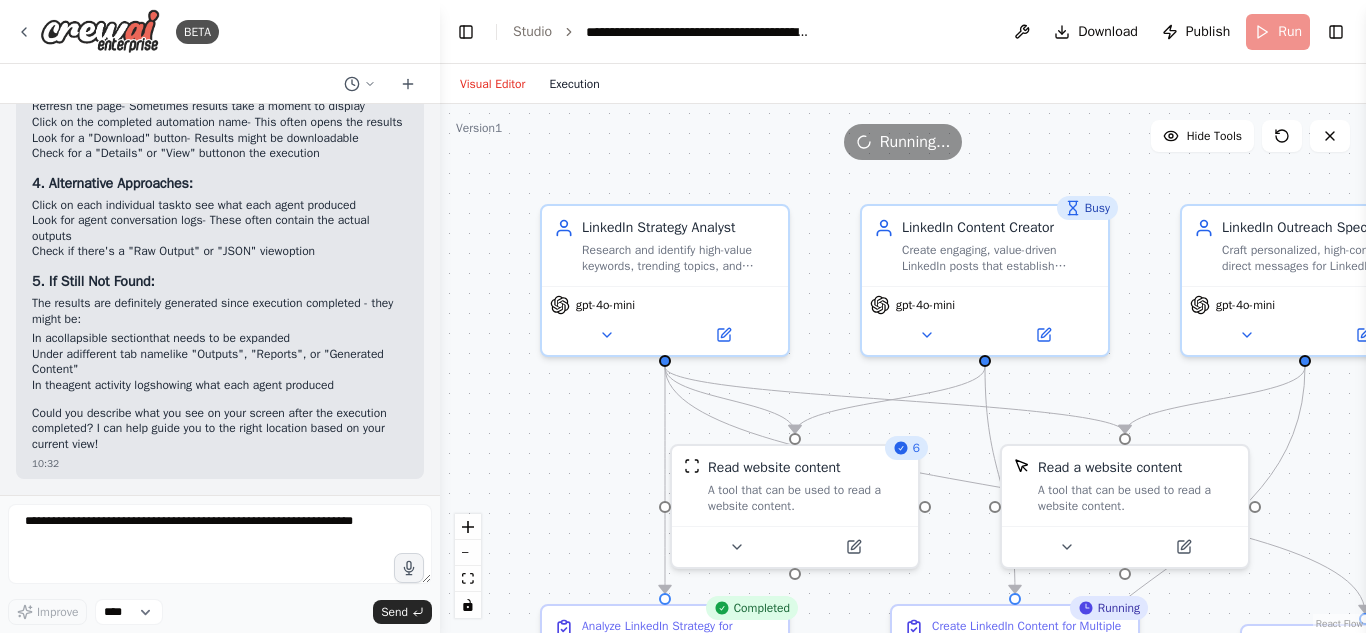 click on "Execution" at bounding box center (574, 84) 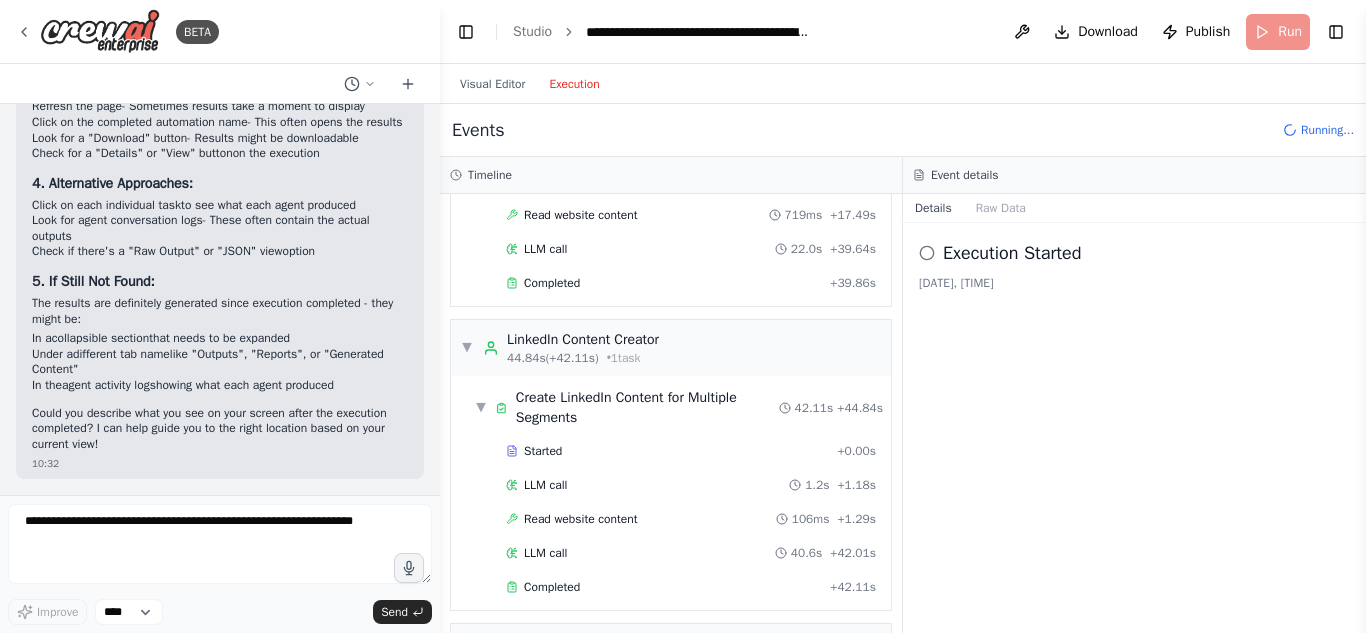 scroll, scrollTop: 887, scrollLeft: 0, axis: vertical 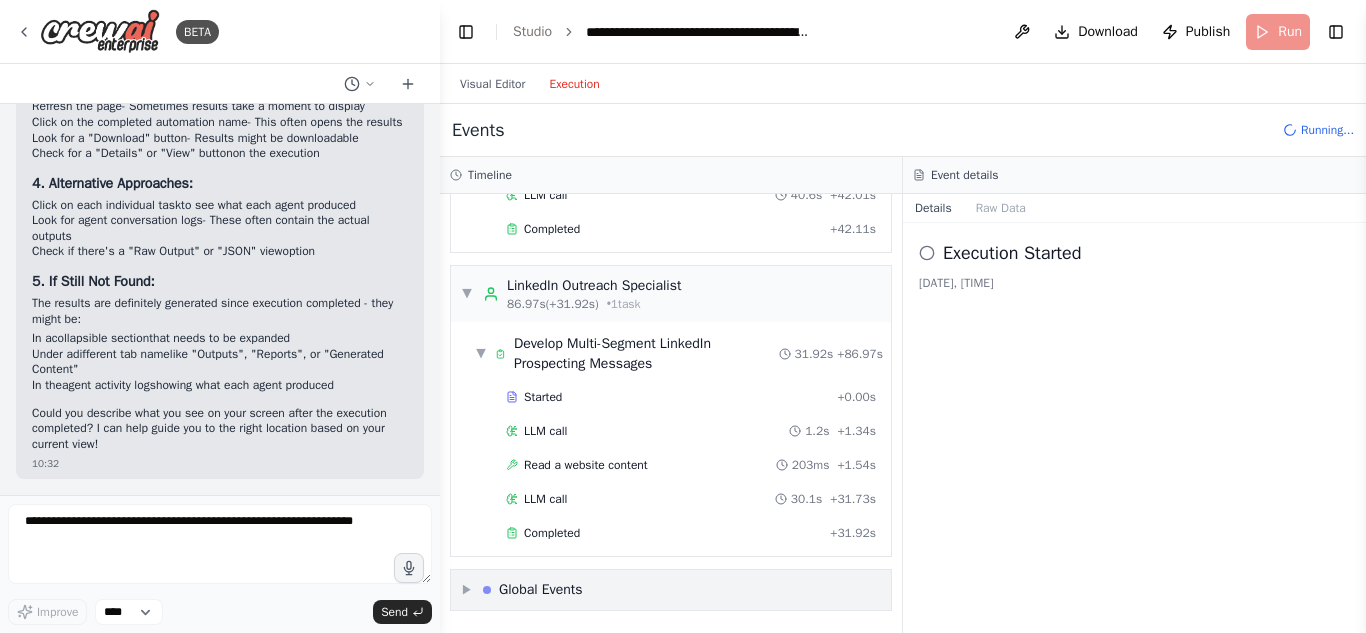 click on "▶ Global Events" at bounding box center [671, 590] 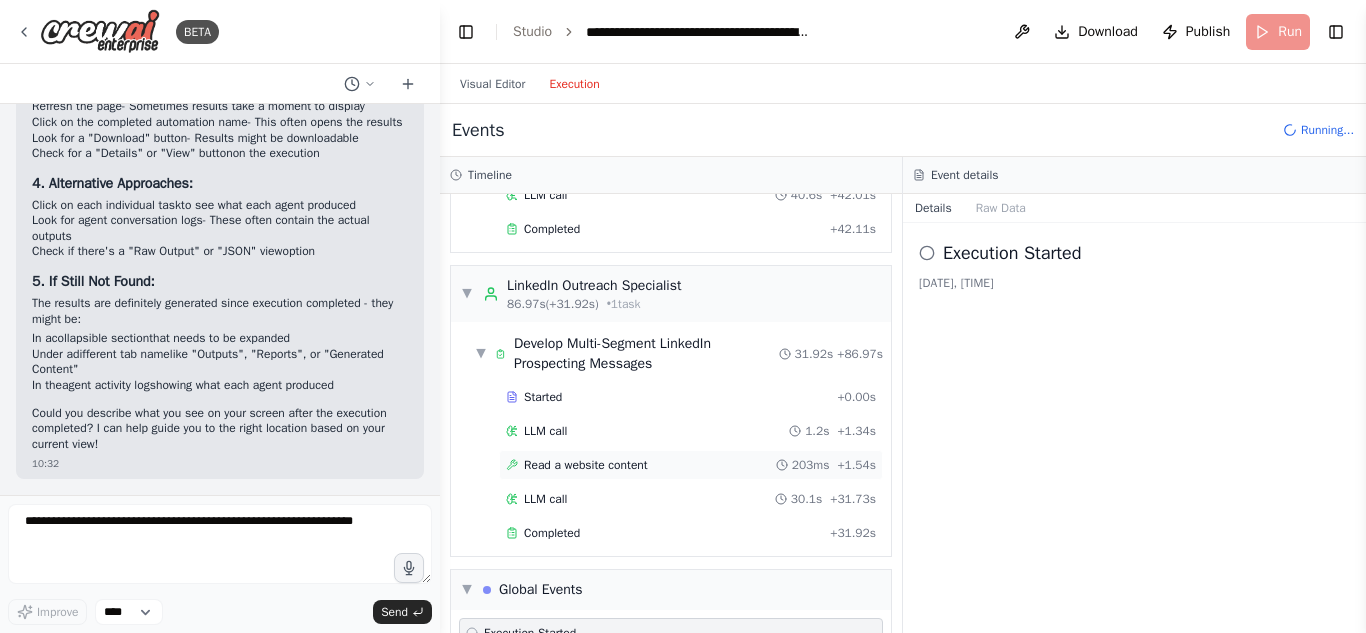 scroll, scrollTop: 1173, scrollLeft: 0, axis: vertical 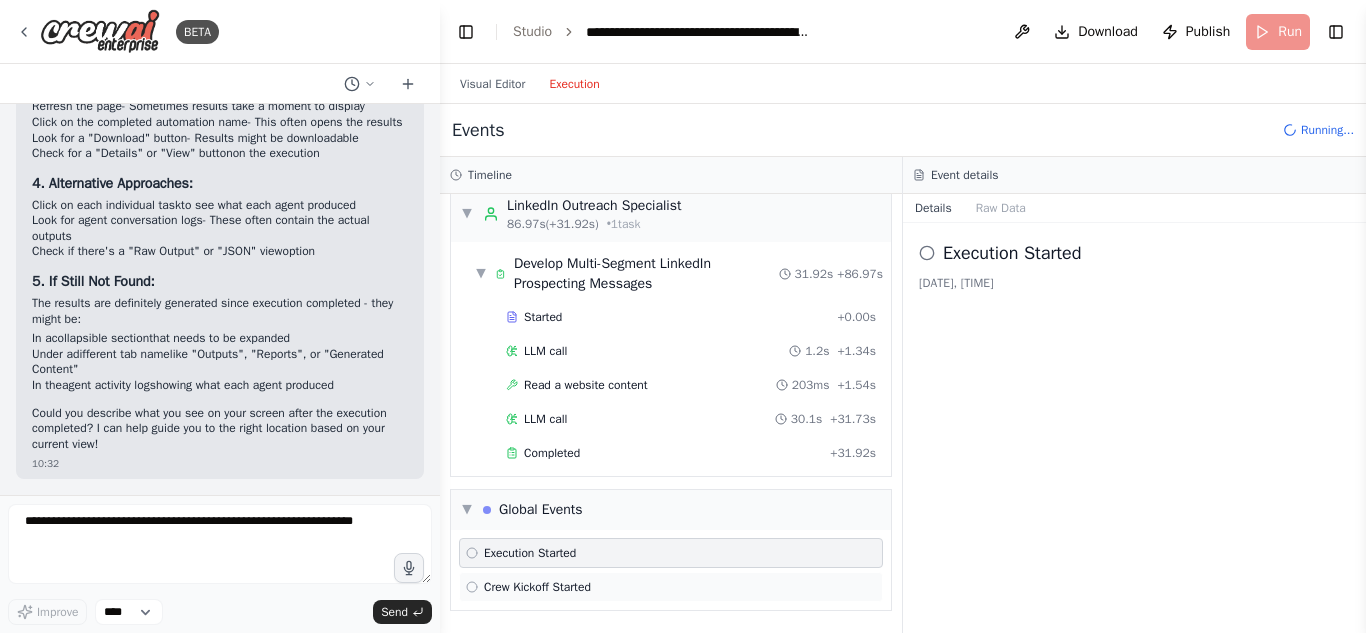click on "Crew Kickoff Started" at bounding box center [671, 587] 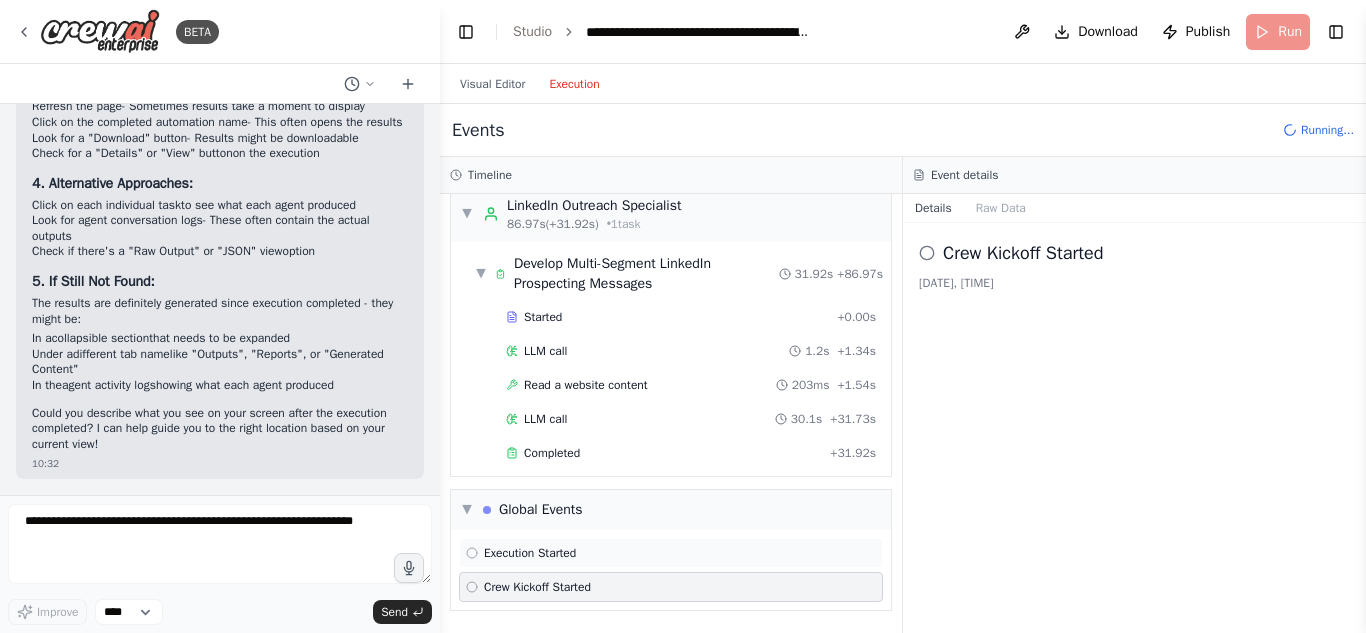 click on "Execution Started" at bounding box center [671, 553] 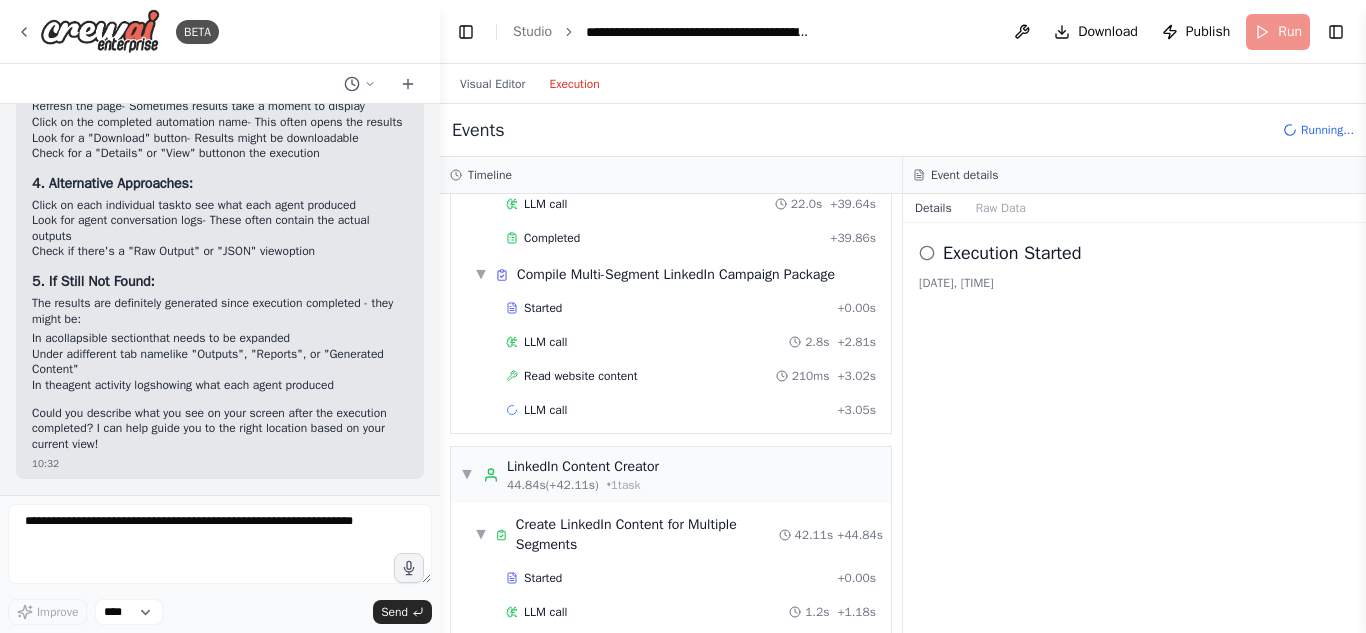 scroll, scrollTop: 573, scrollLeft: 0, axis: vertical 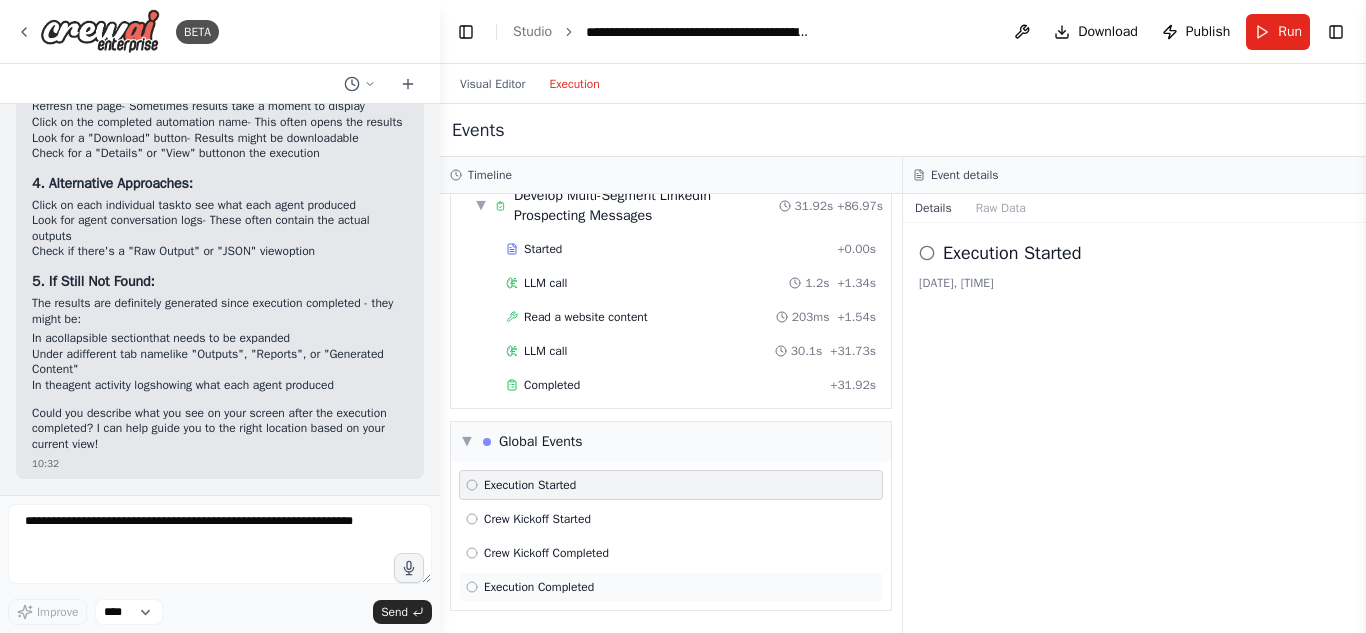 click on "Execution Completed" at bounding box center [539, 587] 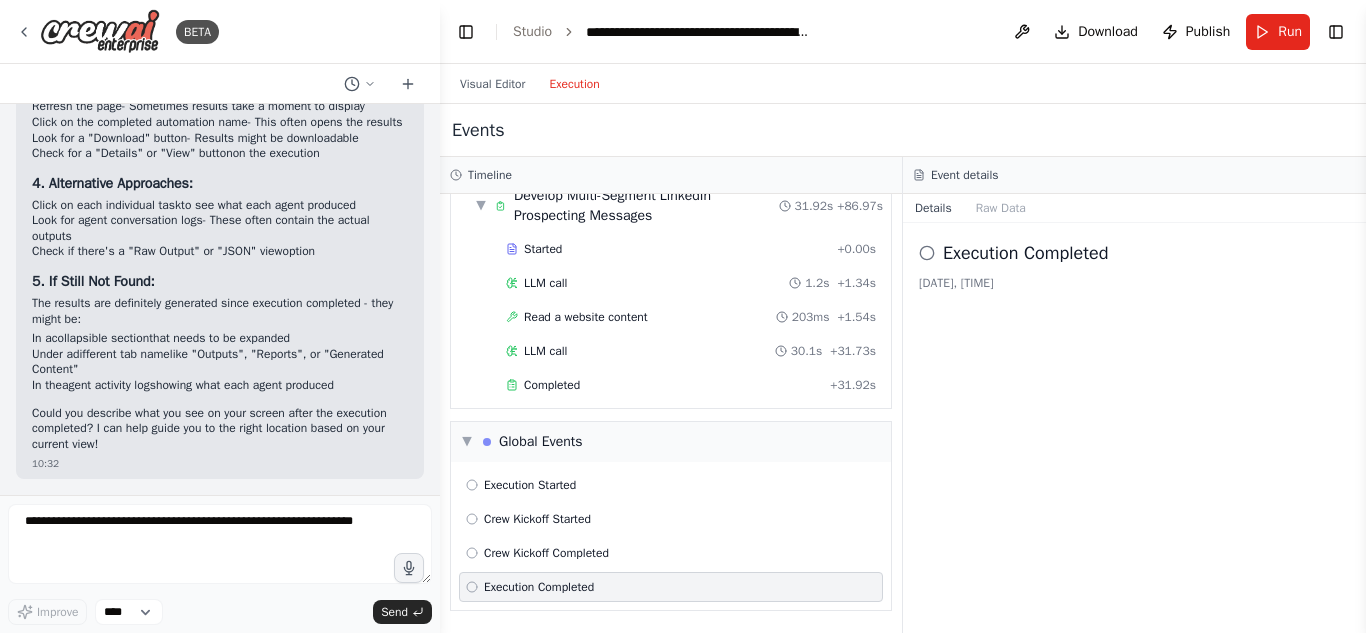 click on "Execution Completed" at bounding box center (539, 587) 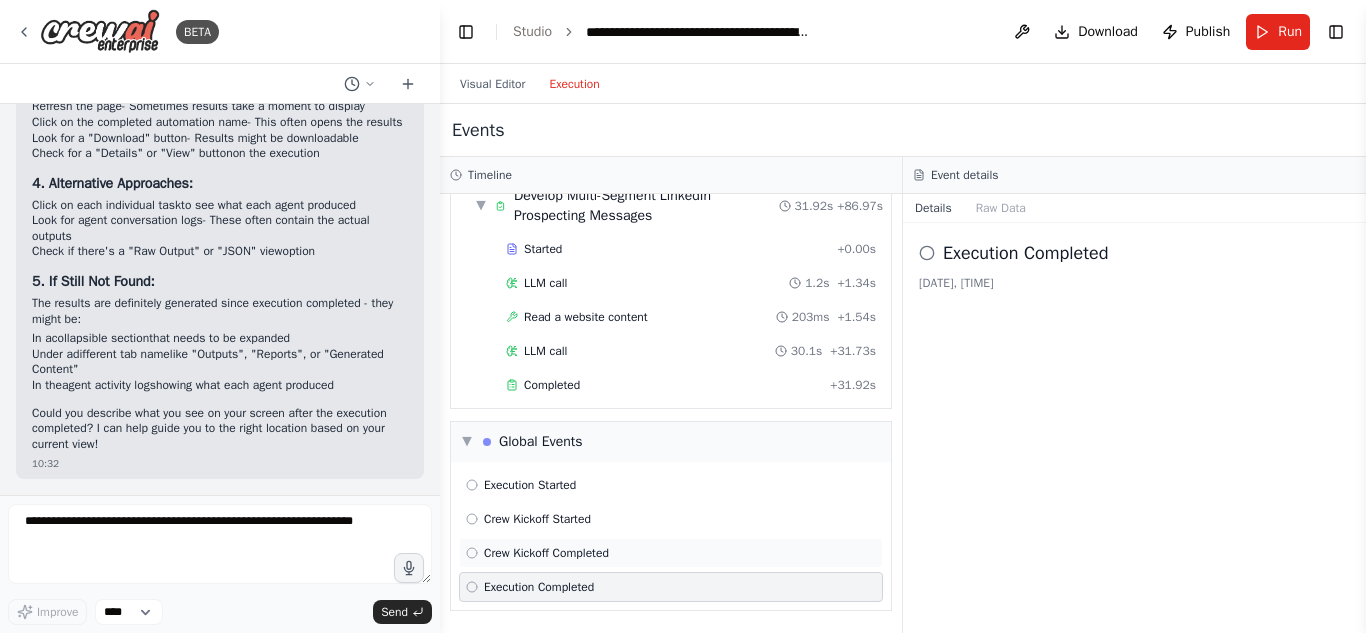 click on "Crew Kickoff Completed" at bounding box center [546, 553] 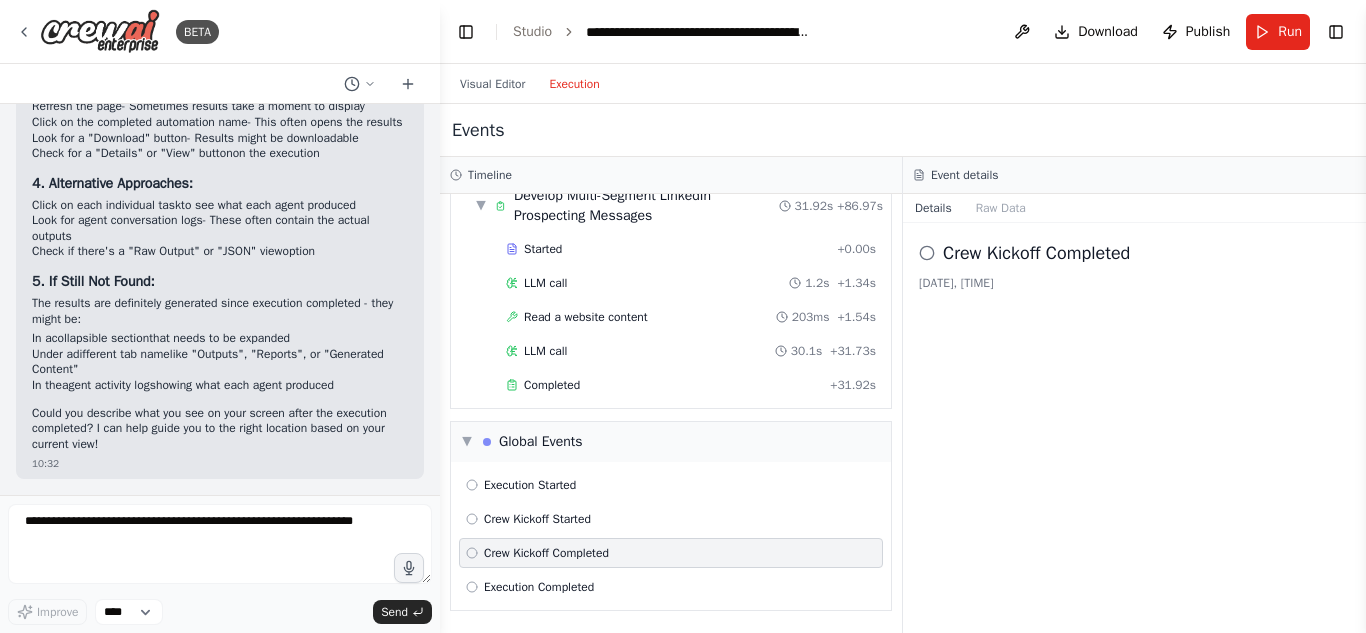 click 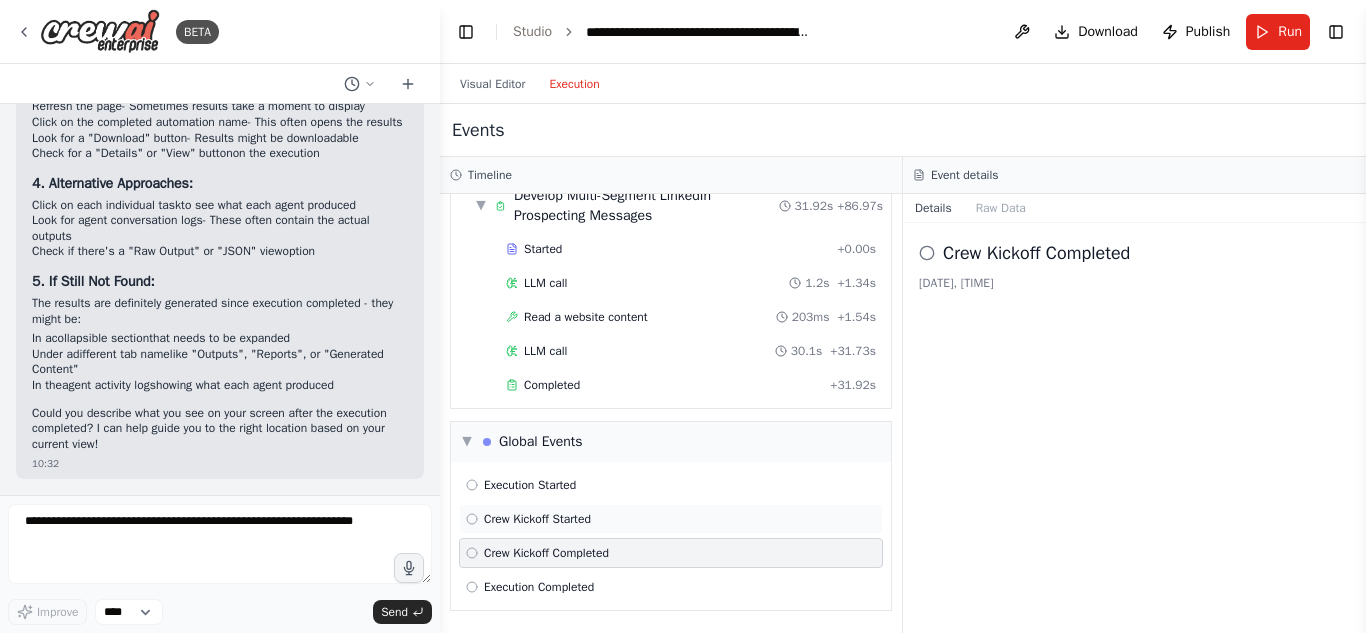 click on "Crew Kickoff Started" at bounding box center (671, 519) 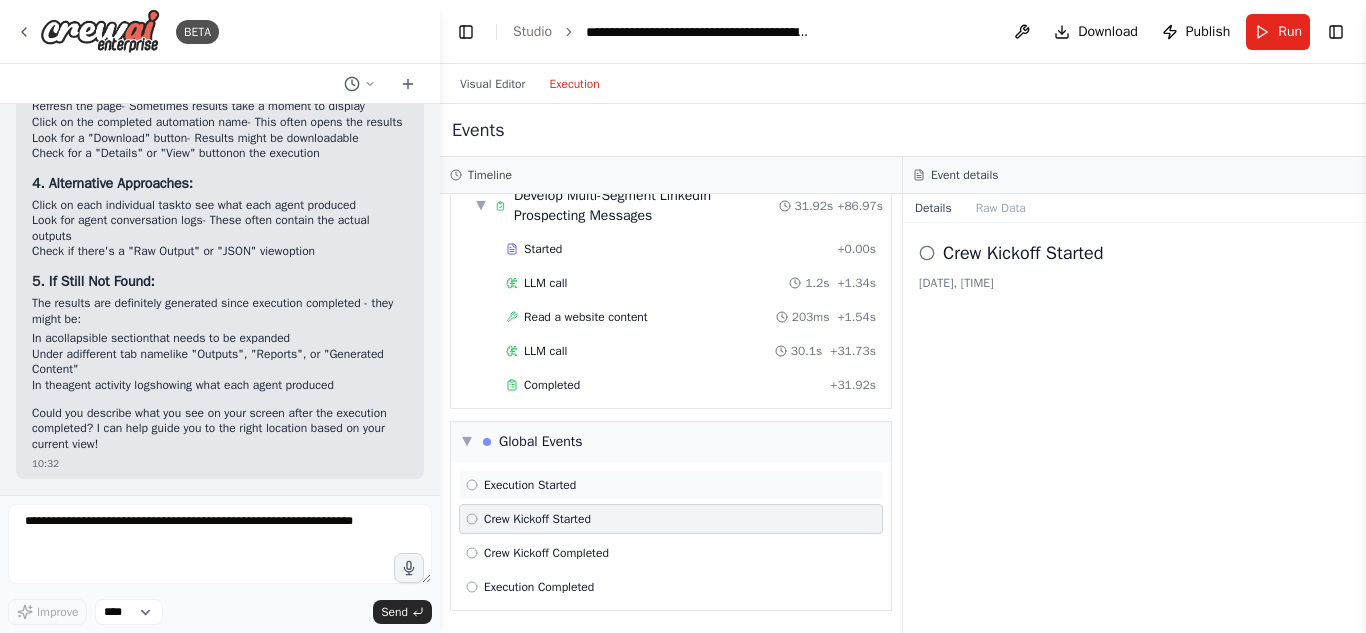 click on "Execution Started" at bounding box center [530, 485] 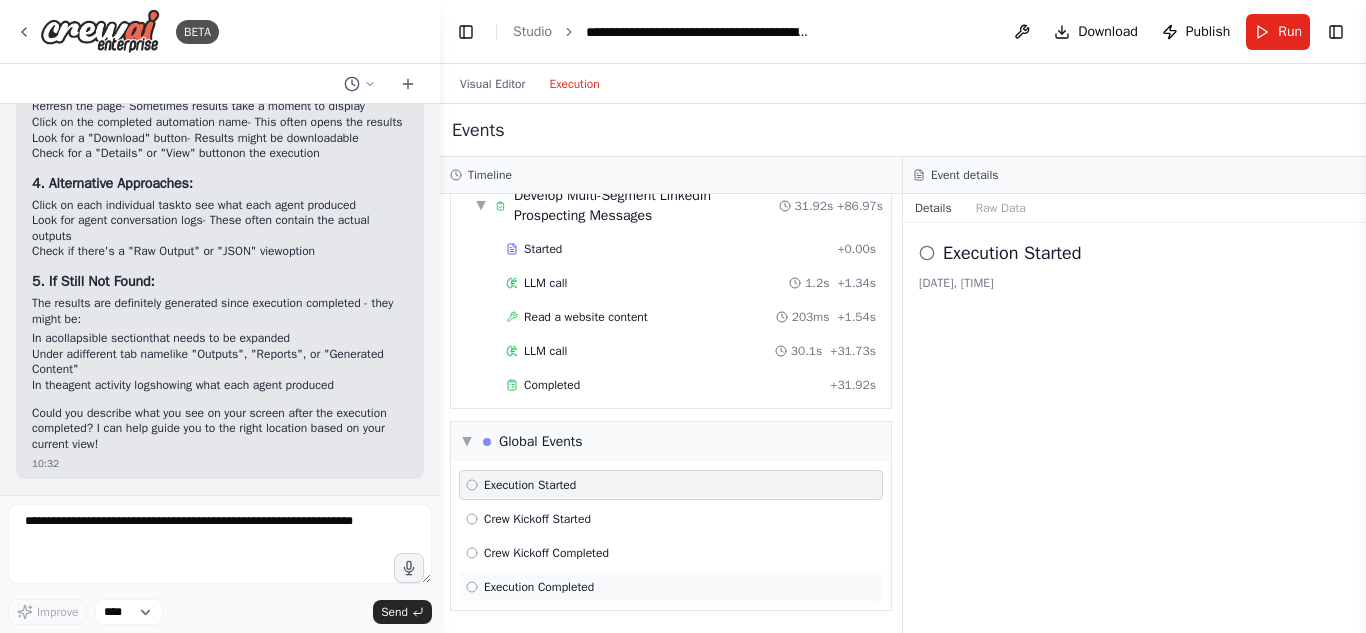 click on "Execution Completed" at bounding box center [539, 587] 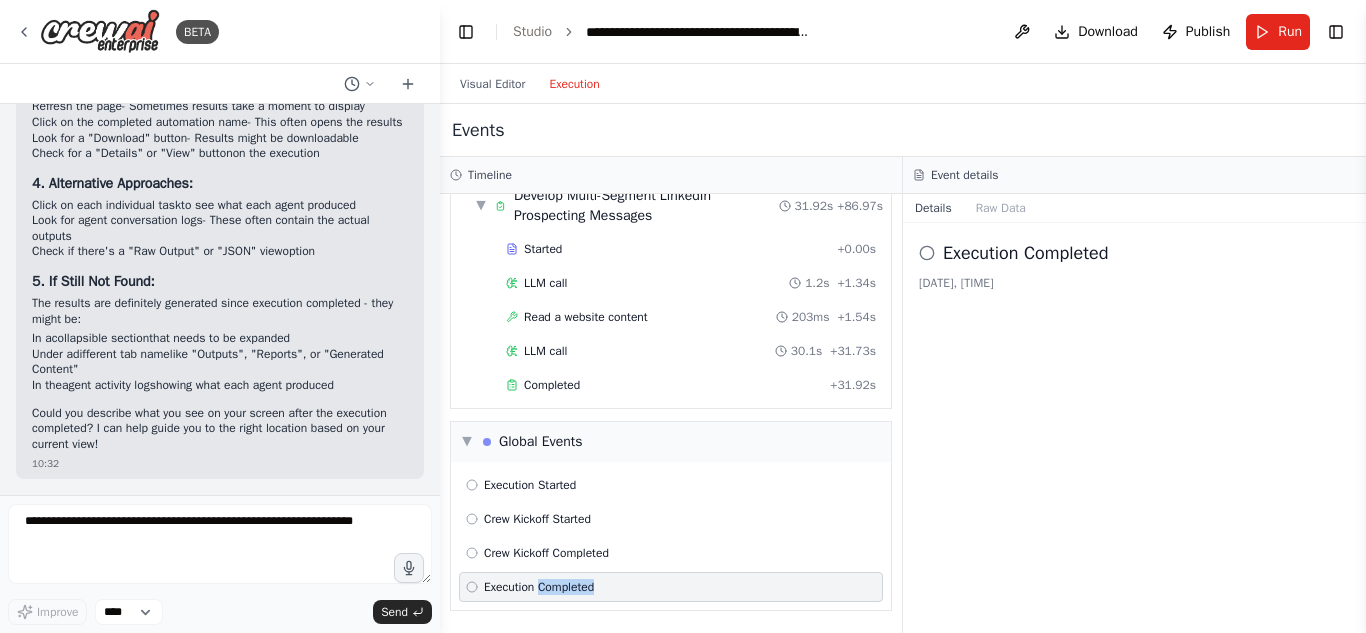 click on "Execution Completed" at bounding box center (539, 587) 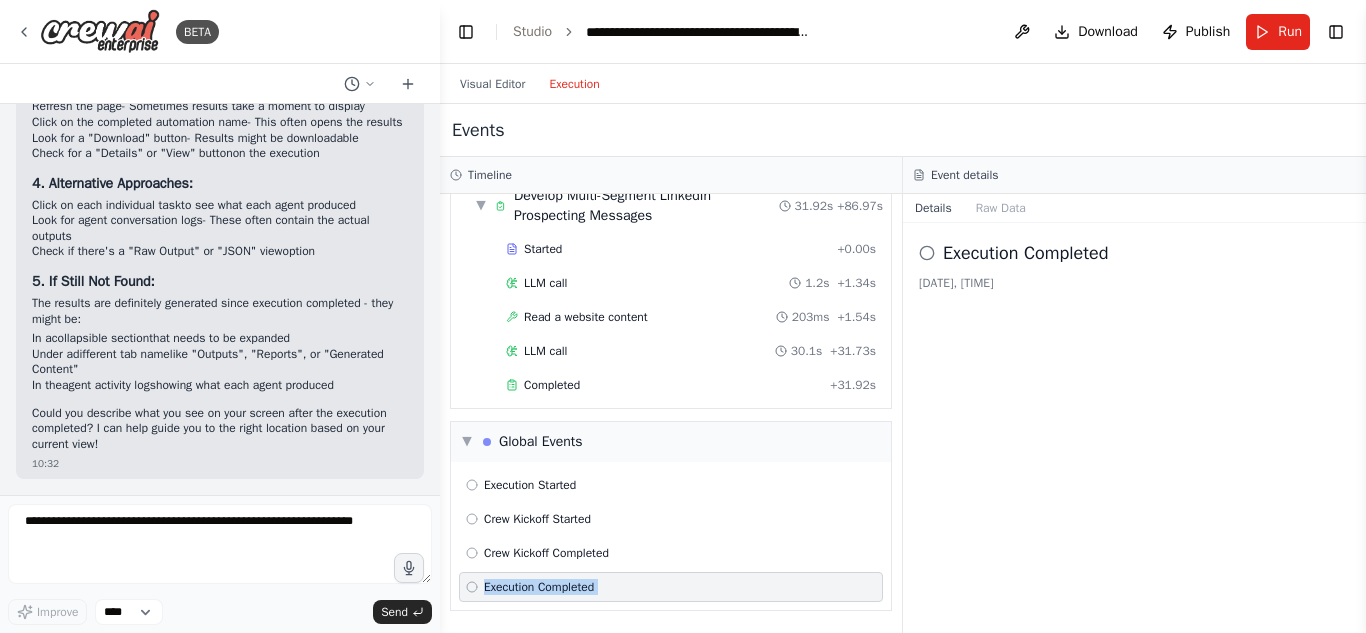 click on "Execution Completed" at bounding box center [539, 587] 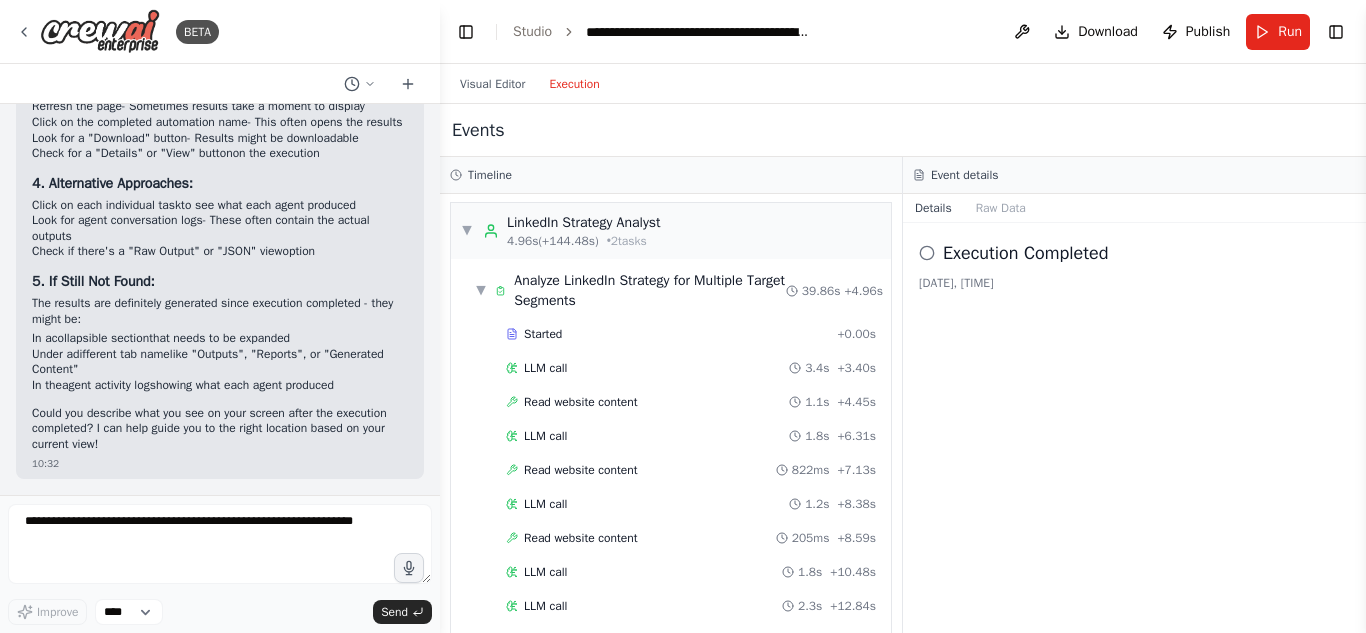 scroll, scrollTop: 0, scrollLeft: 0, axis: both 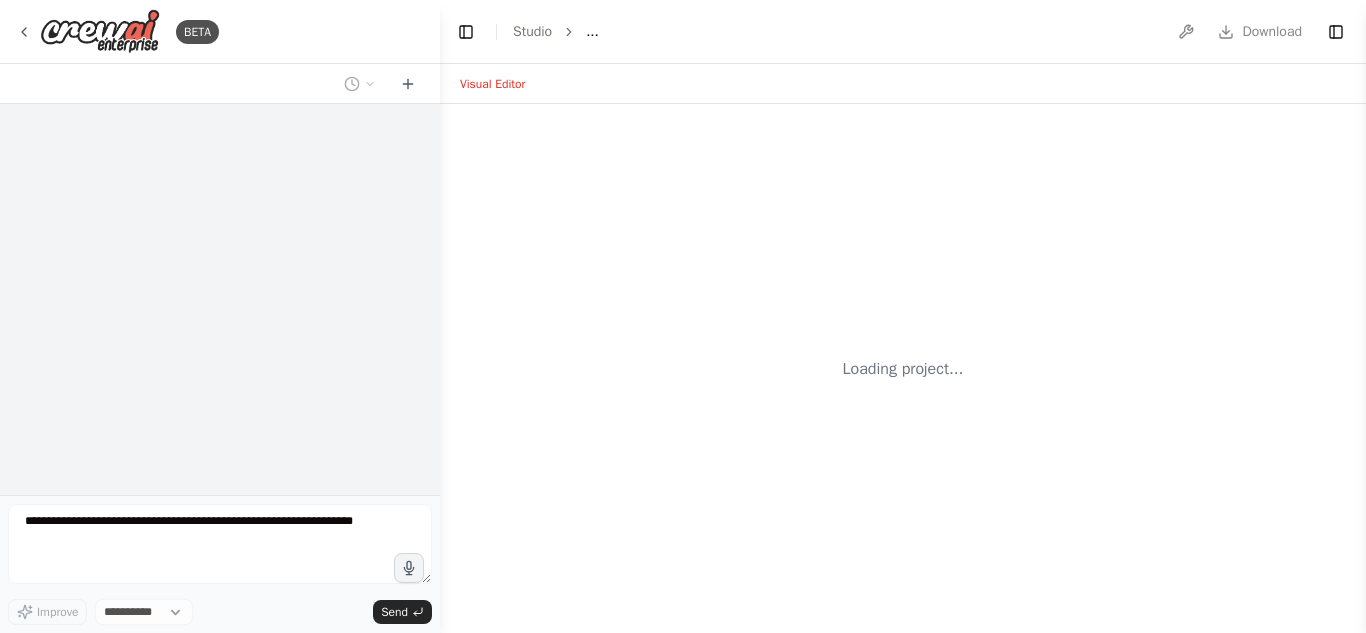 select on "****" 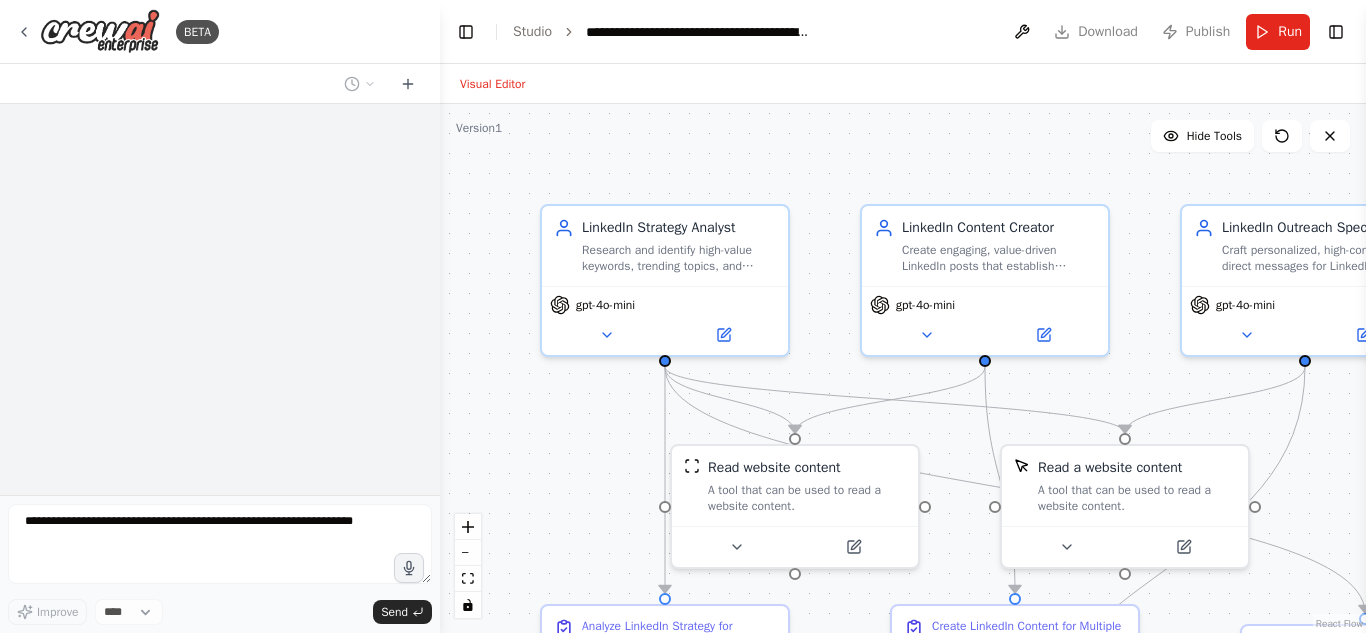 scroll, scrollTop: 0, scrollLeft: 0, axis: both 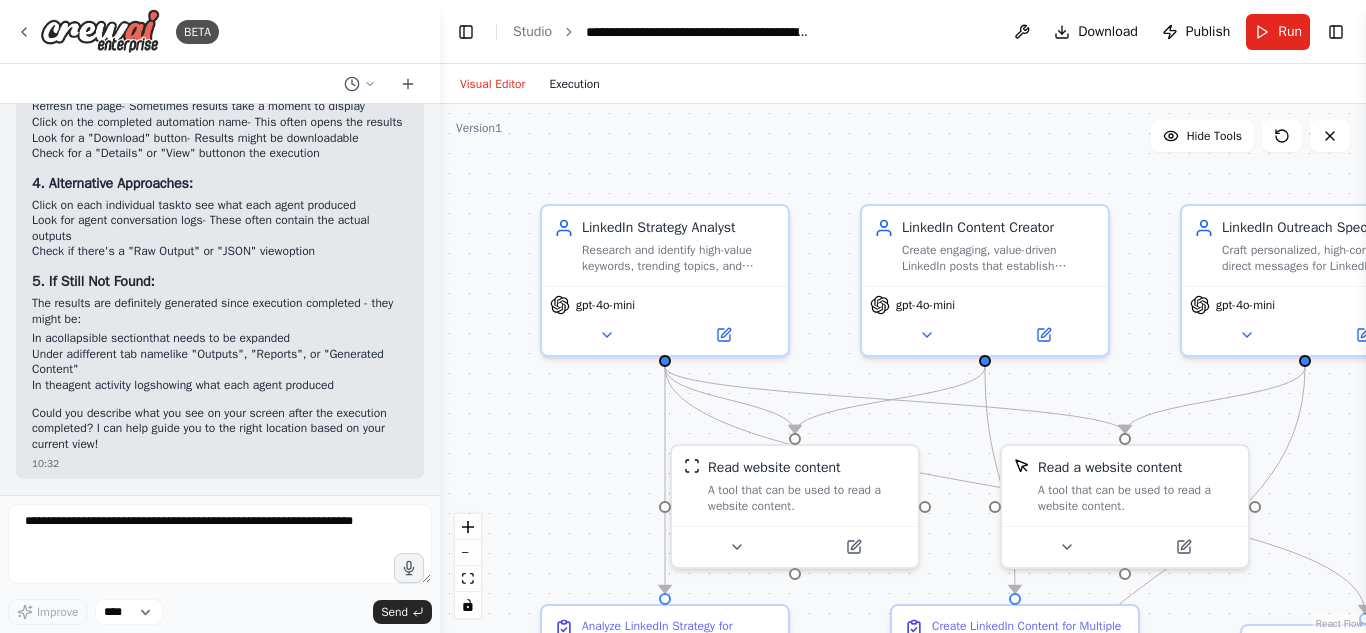 click on "Execution" at bounding box center [574, 84] 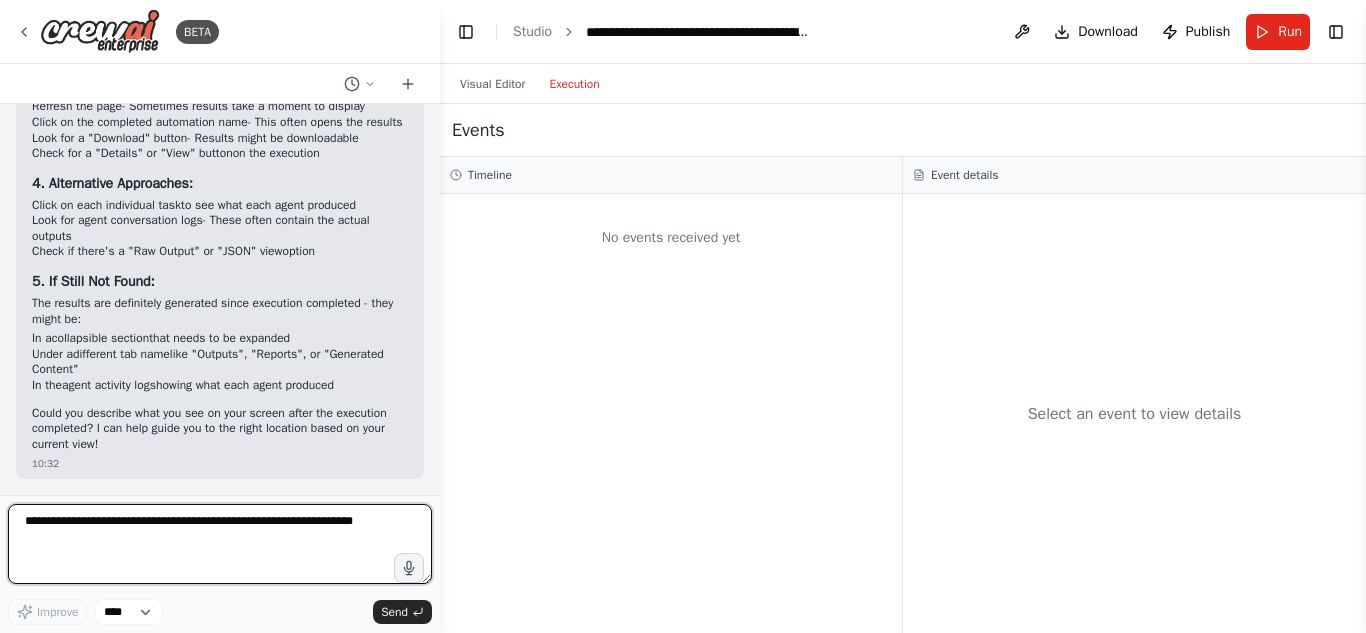 click at bounding box center [220, 544] 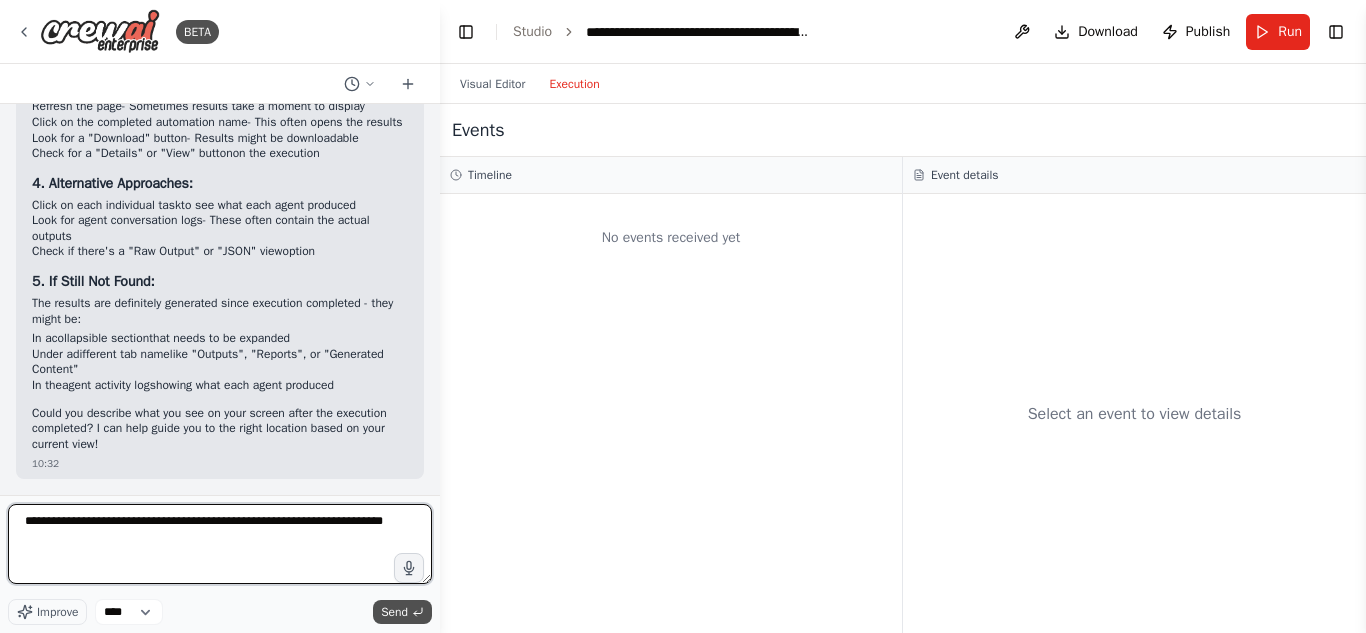 type on "**********" 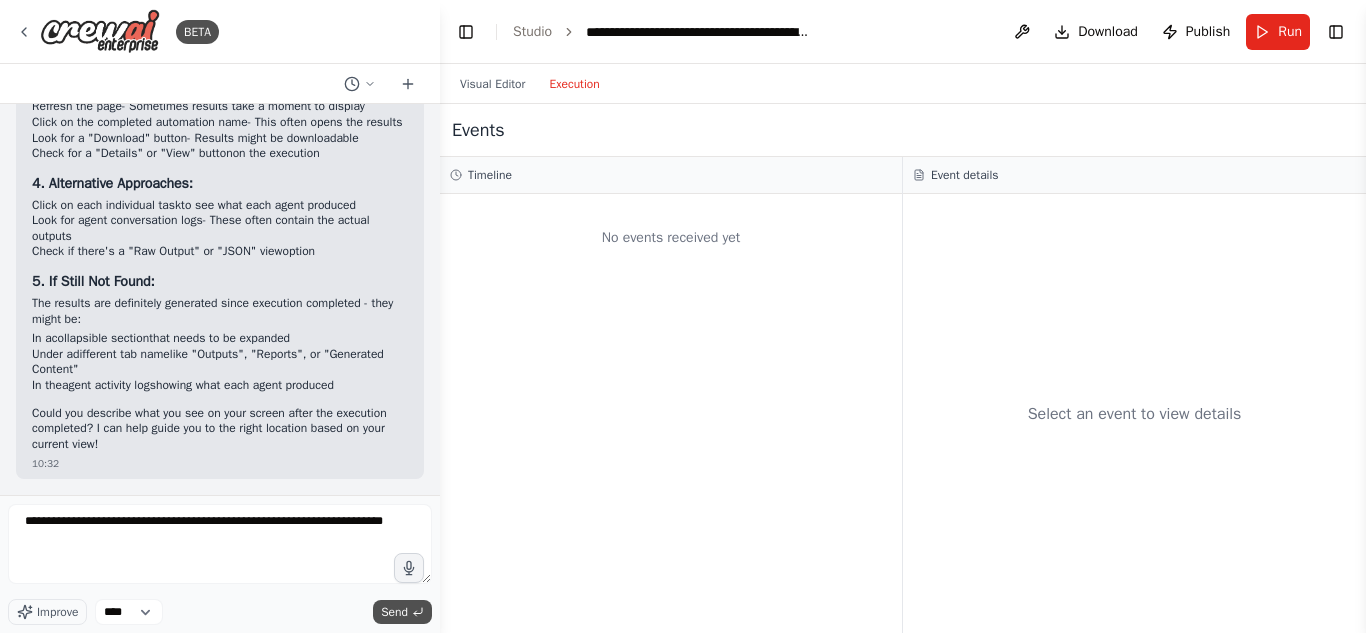 click on "Send" at bounding box center (394, 612) 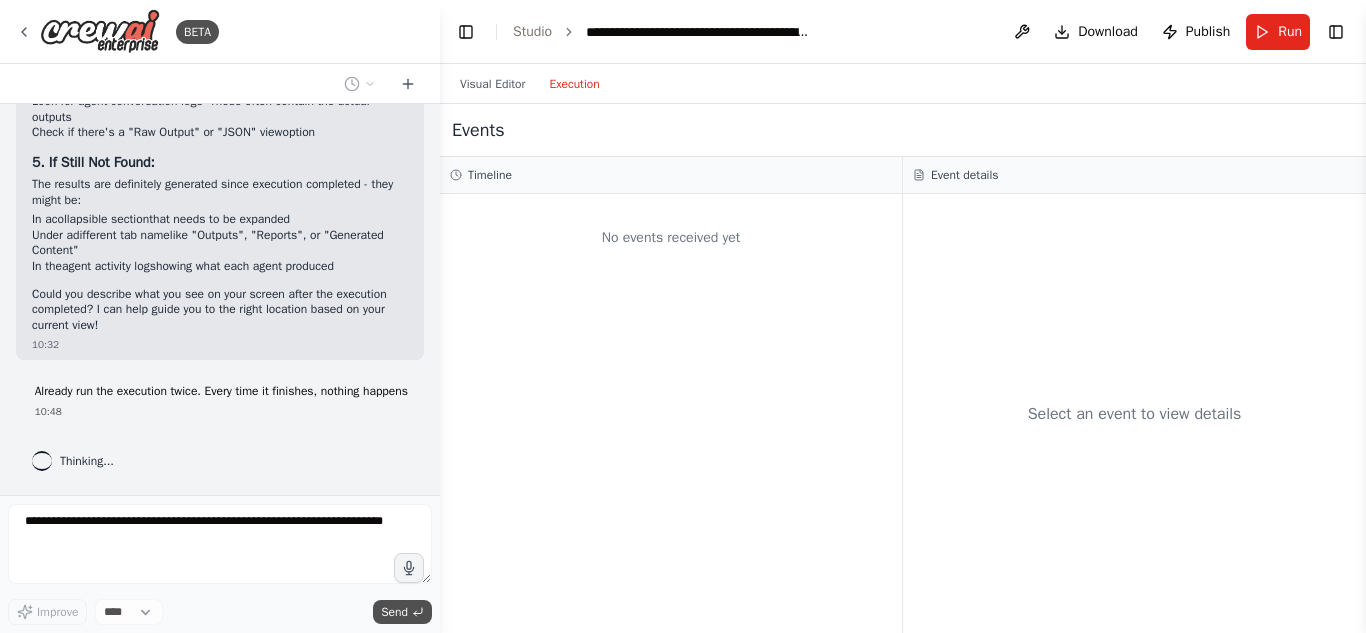 scroll, scrollTop: 8485, scrollLeft: 0, axis: vertical 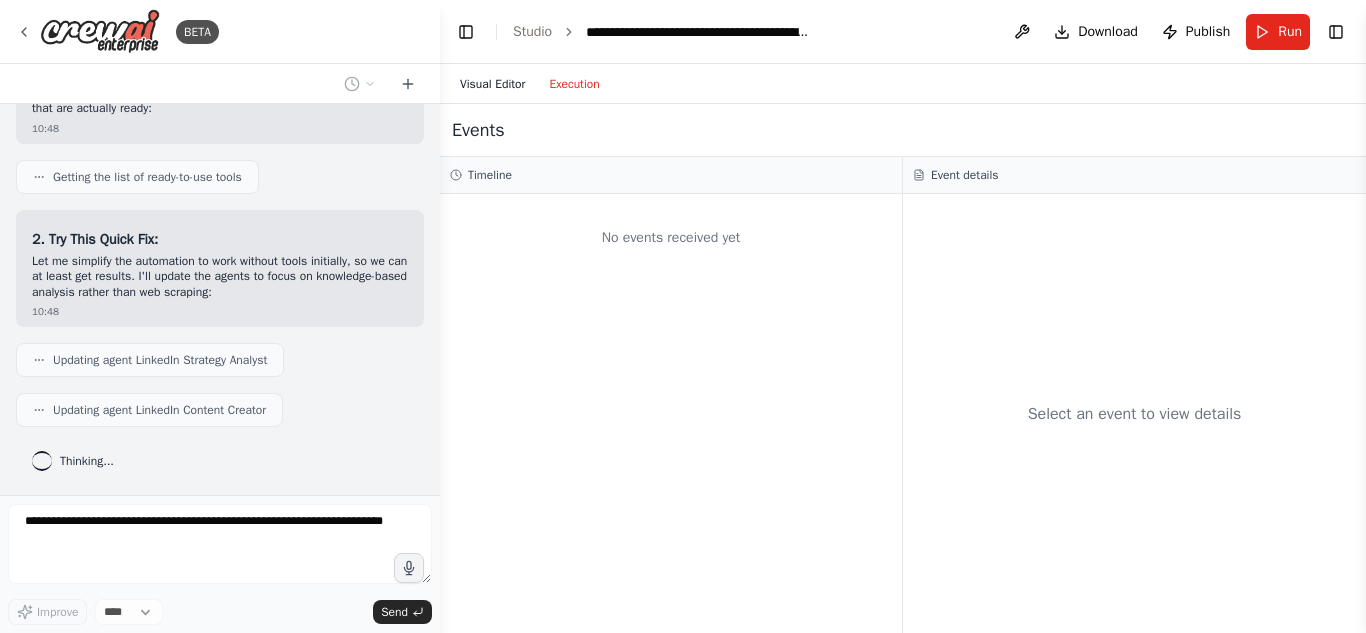 click on "Visual Editor" at bounding box center [492, 84] 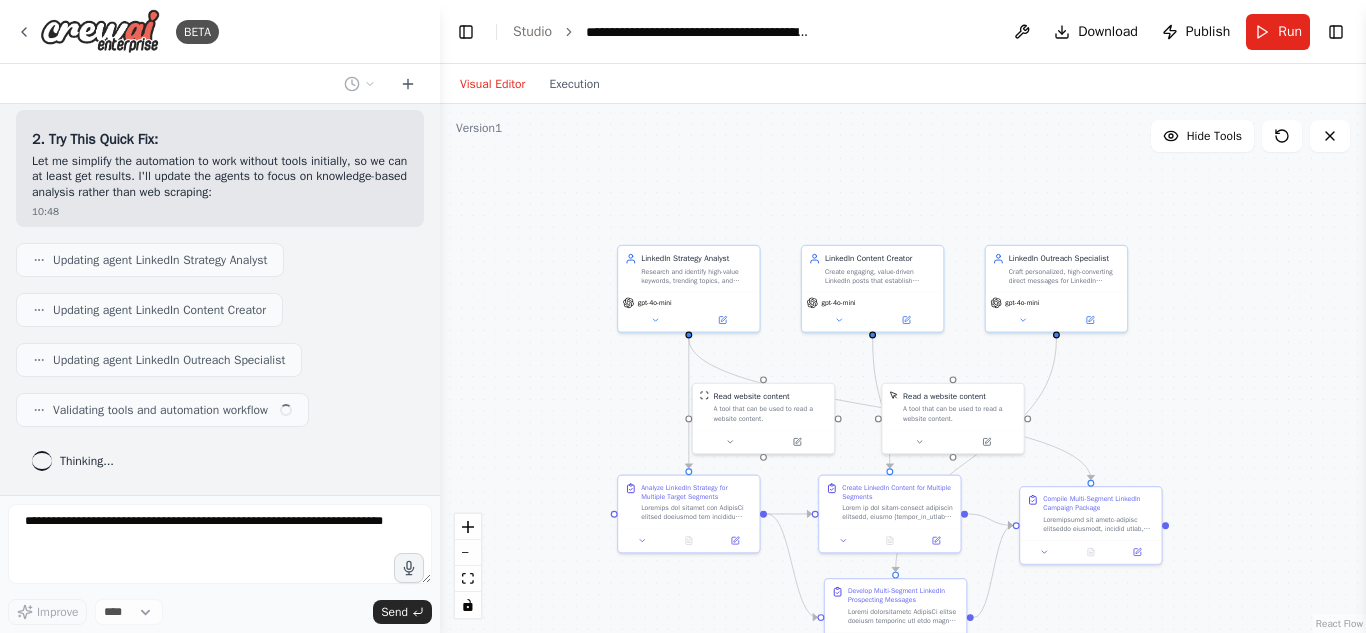 scroll, scrollTop: 9324, scrollLeft: 0, axis: vertical 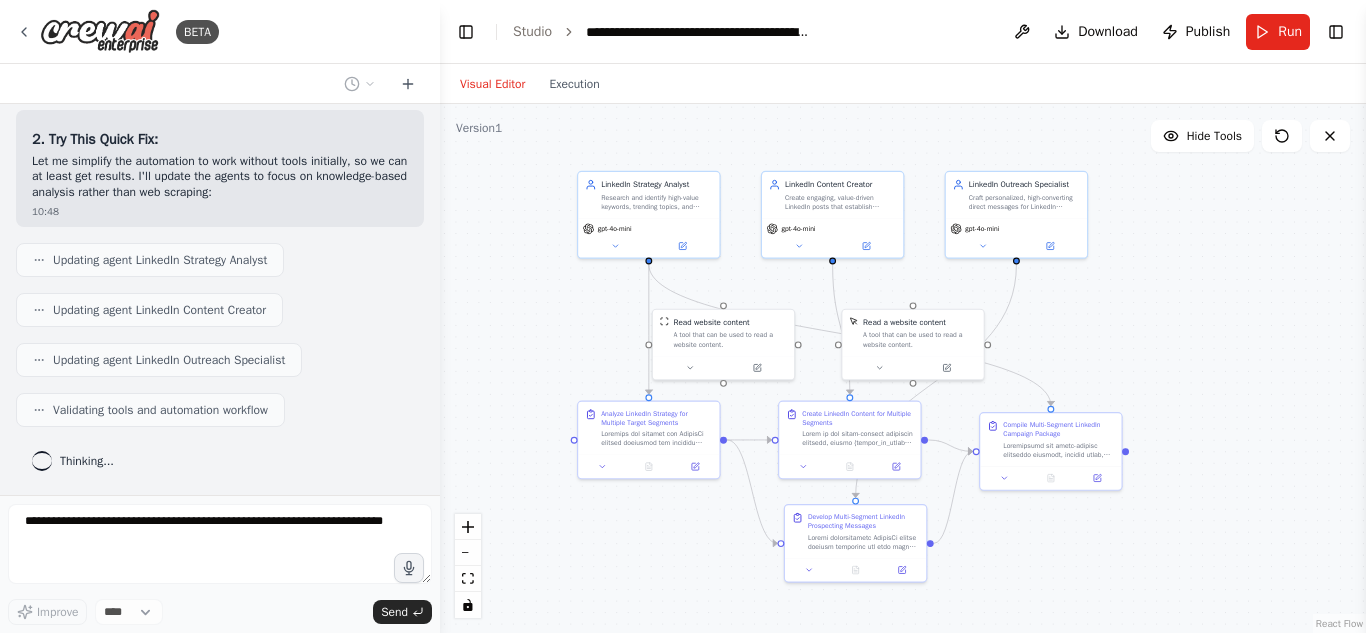 drag, startPoint x: 1152, startPoint y: 334, endPoint x: 1170, endPoint y: 404, distance: 72.277245 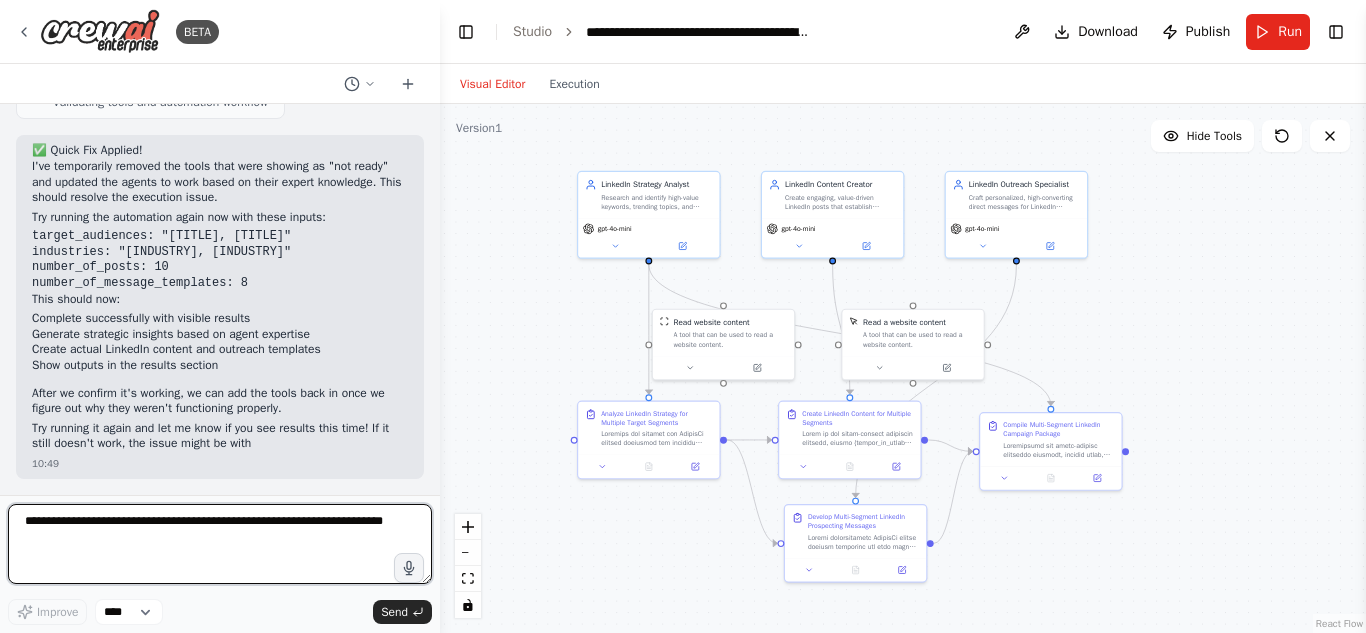 scroll, scrollTop: 9647, scrollLeft: 0, axis: vertical 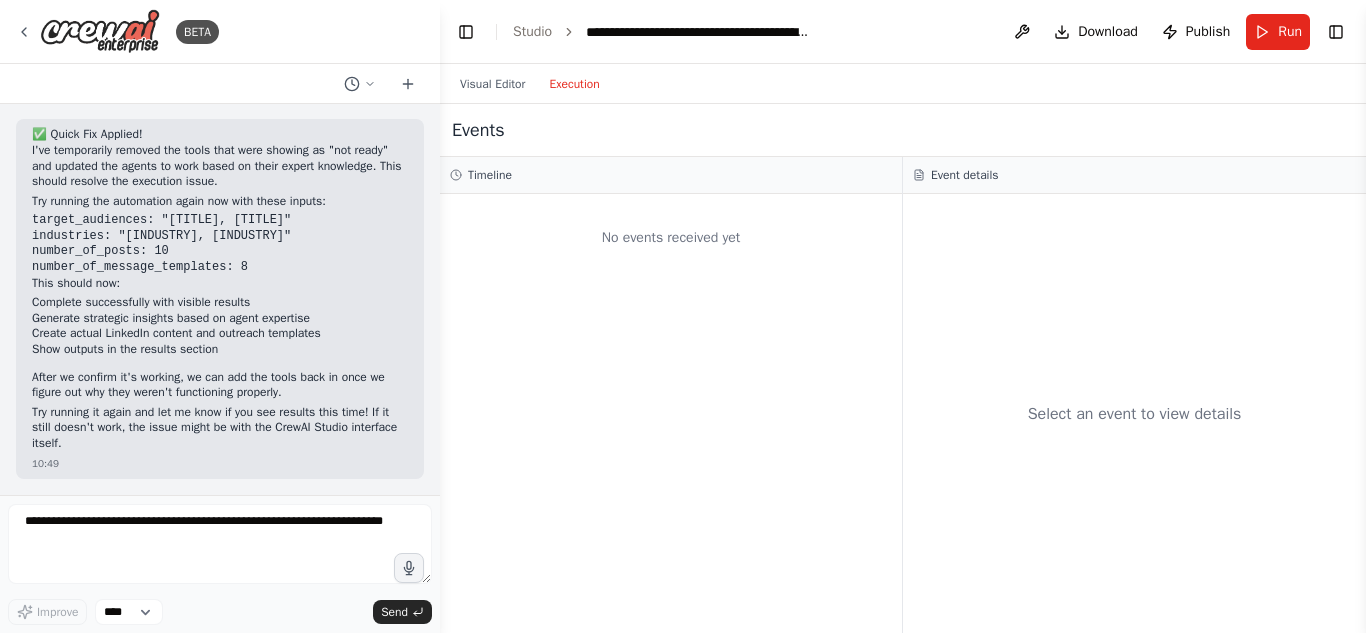 click on "Execution" at bounding box center (574, 84) 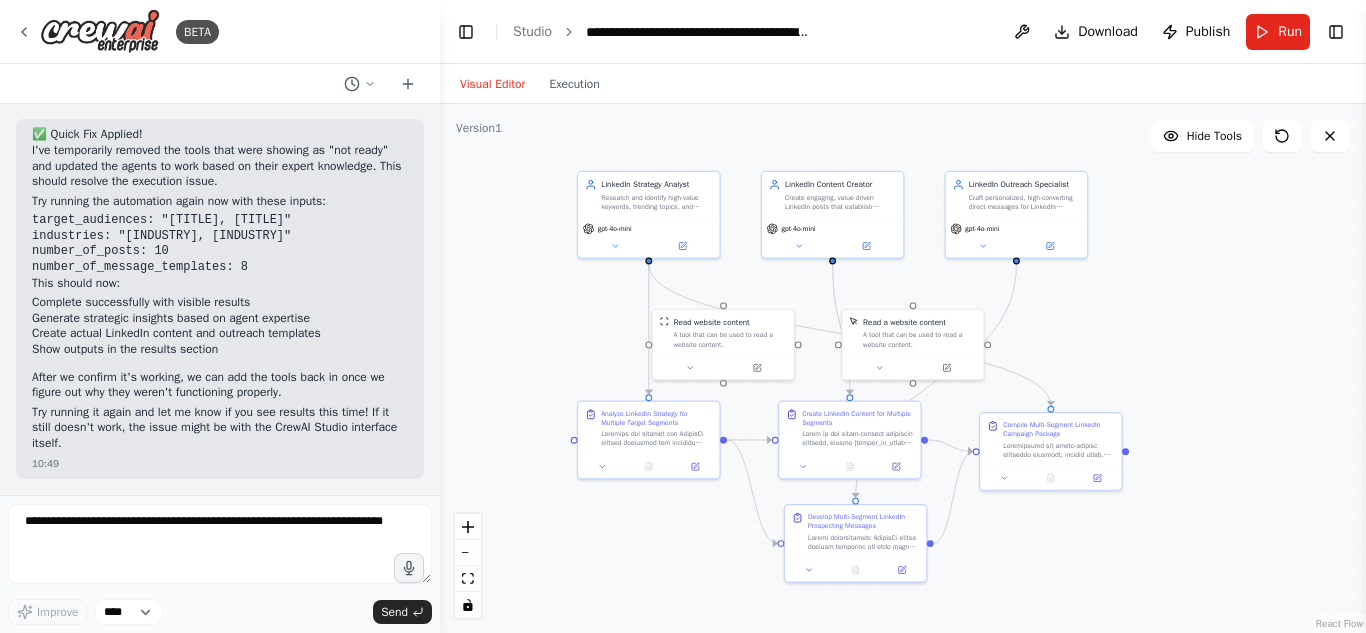 click on "Visual Editor" at bounding box center (492, 84) 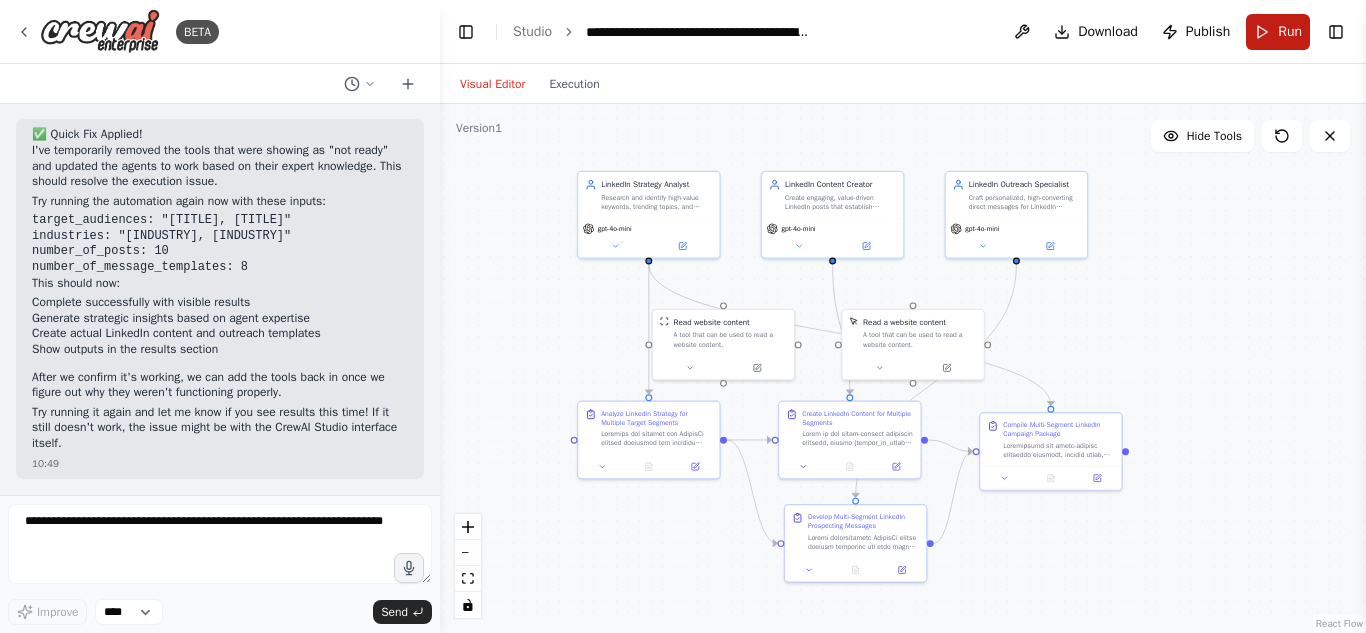 click on "Run" at bounding box center (1278, 32) 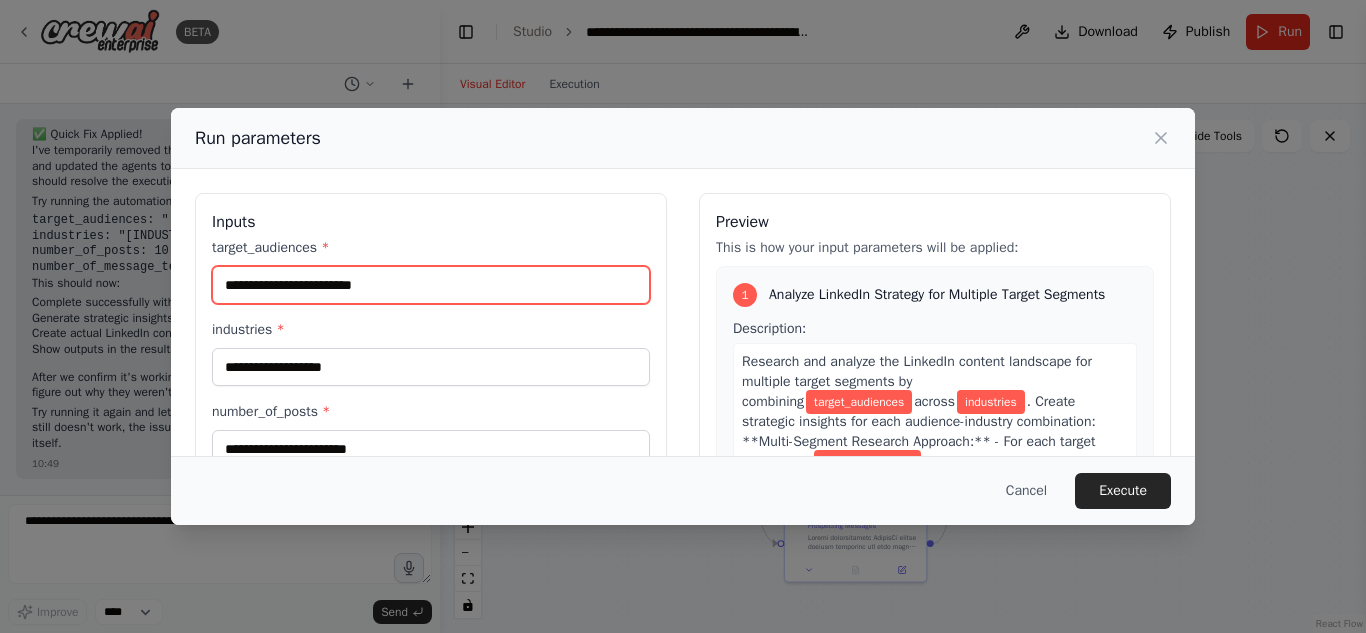 click on "target_audiences *" at bounding box center (431, 285) 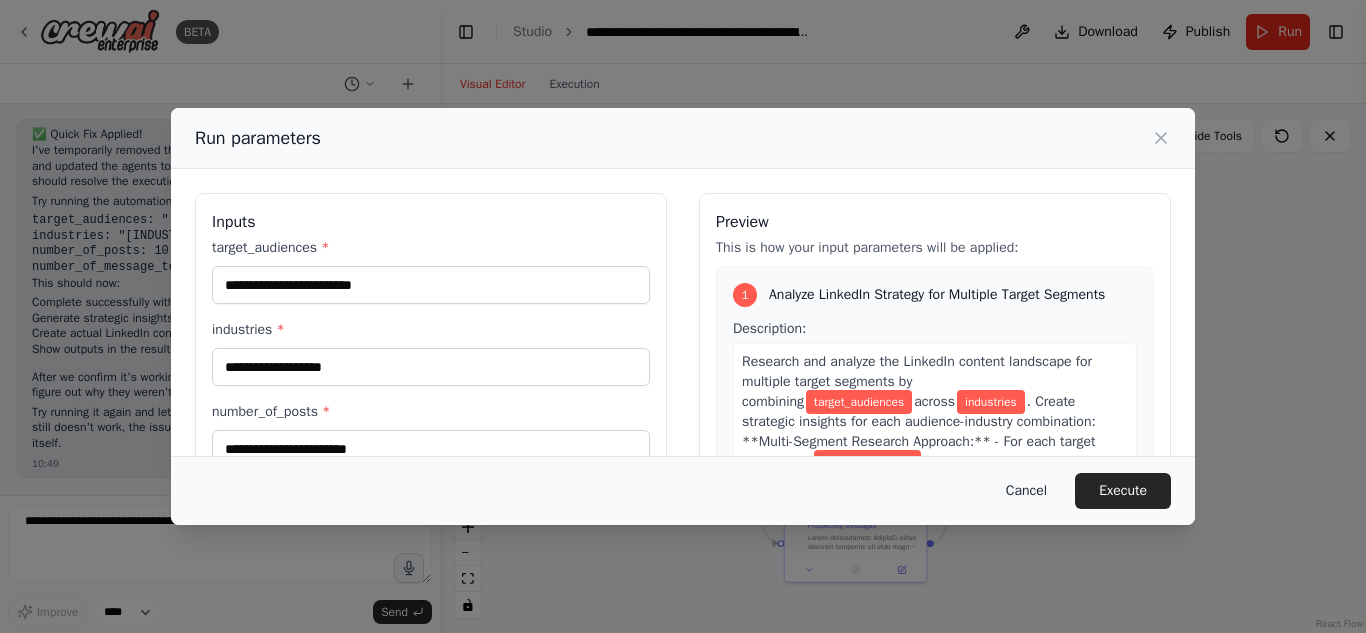 click on "Cancel" at bounding box center [1026, 491] 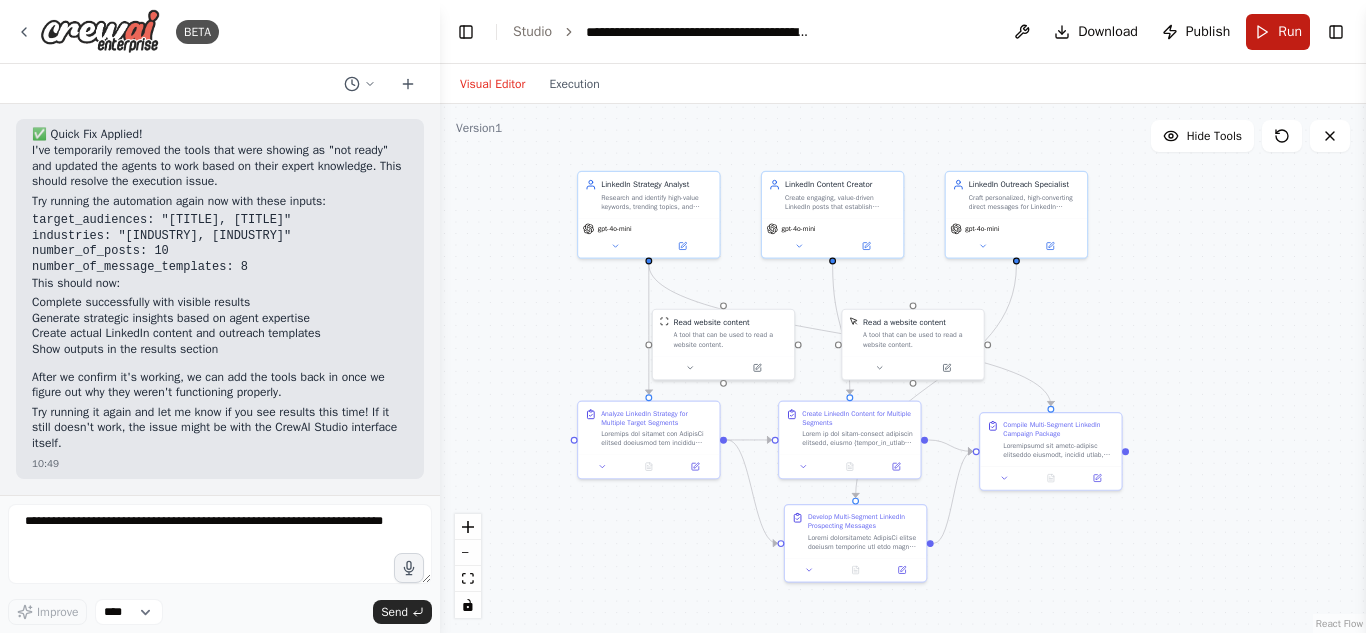 click on "Run" at bounding box center [1278, 32] 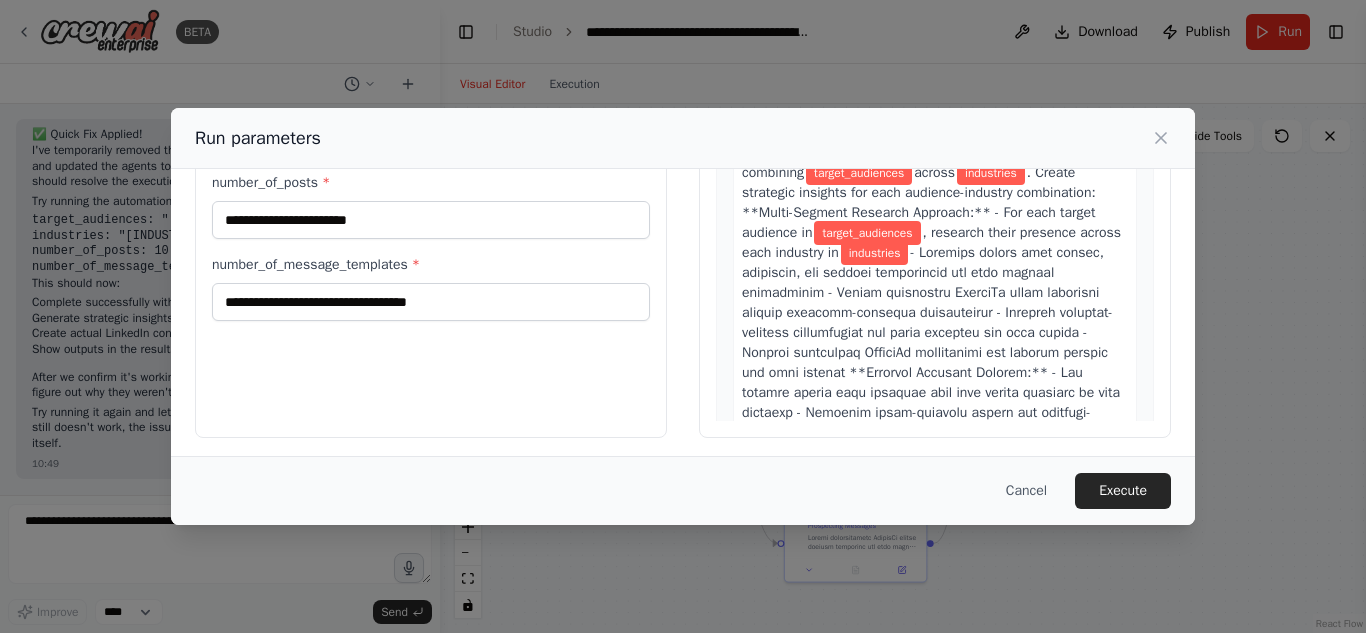 scroll, scrollTop: 234, scrollLeft: 0, axis: vertical 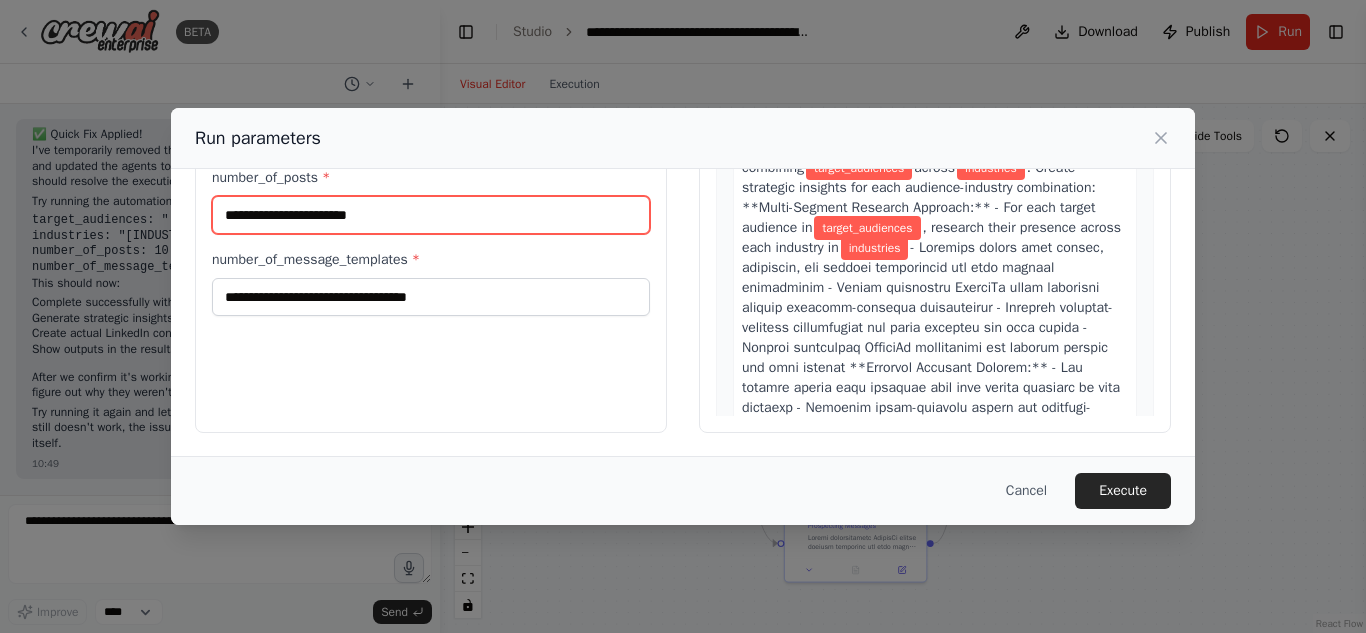 click on "number_of_posts *" at bounding box center (431, 215) 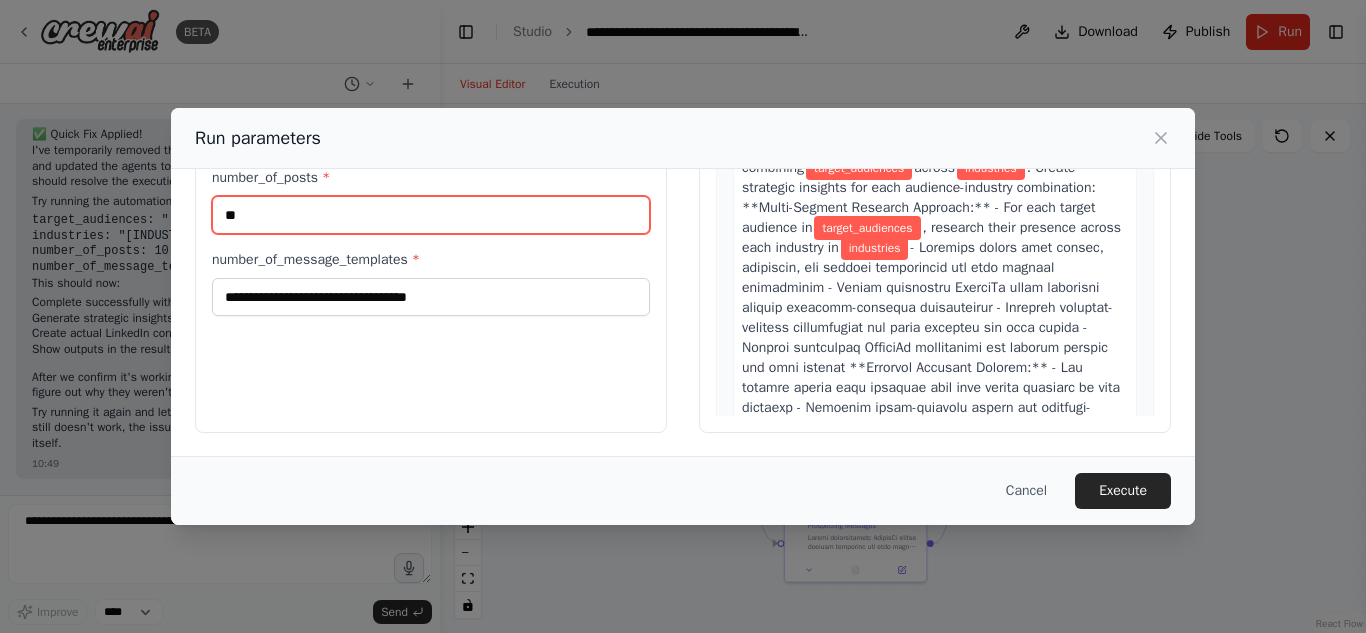 type on "**" 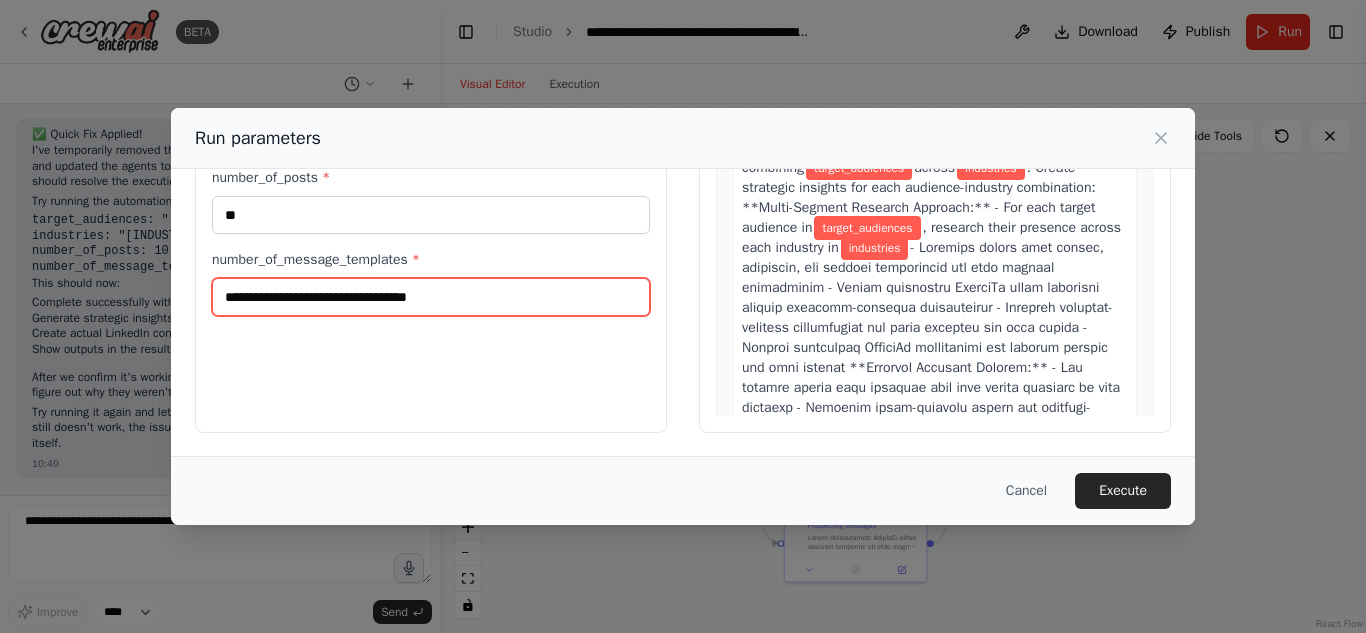 click on "number_of_message_templates *" at bounding box center (431, 297) 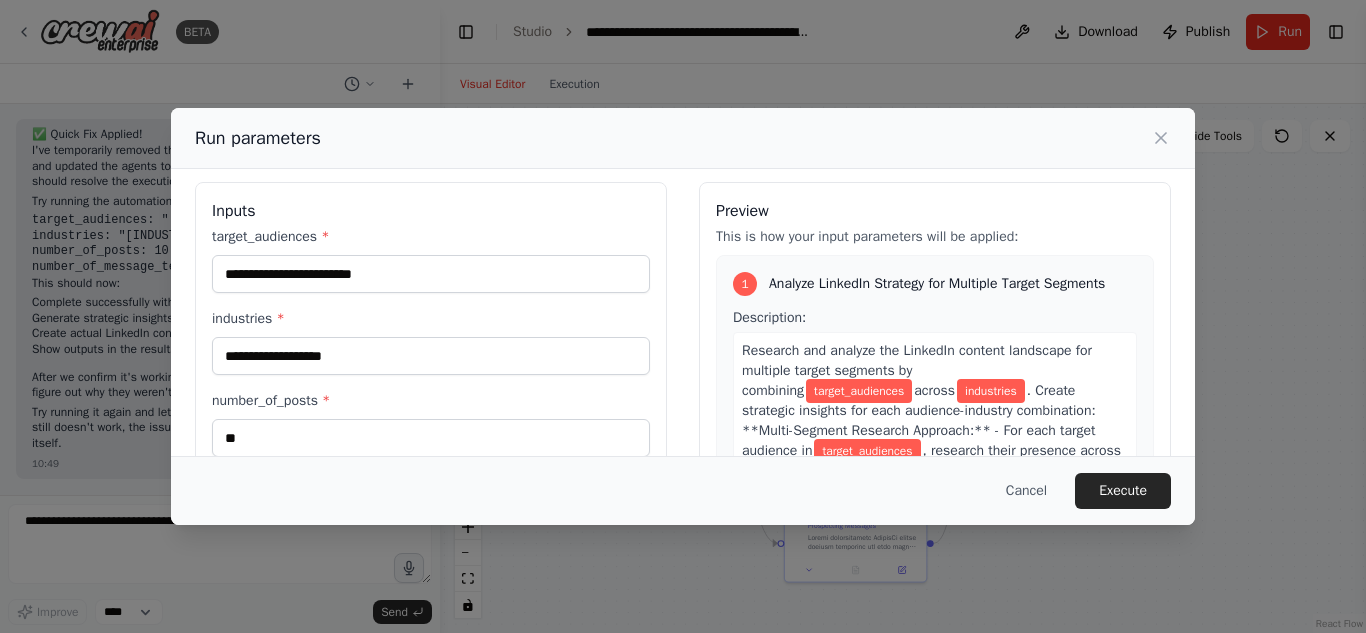 scroll, scrollTop: 0, scrollLeft: 0, axis: both 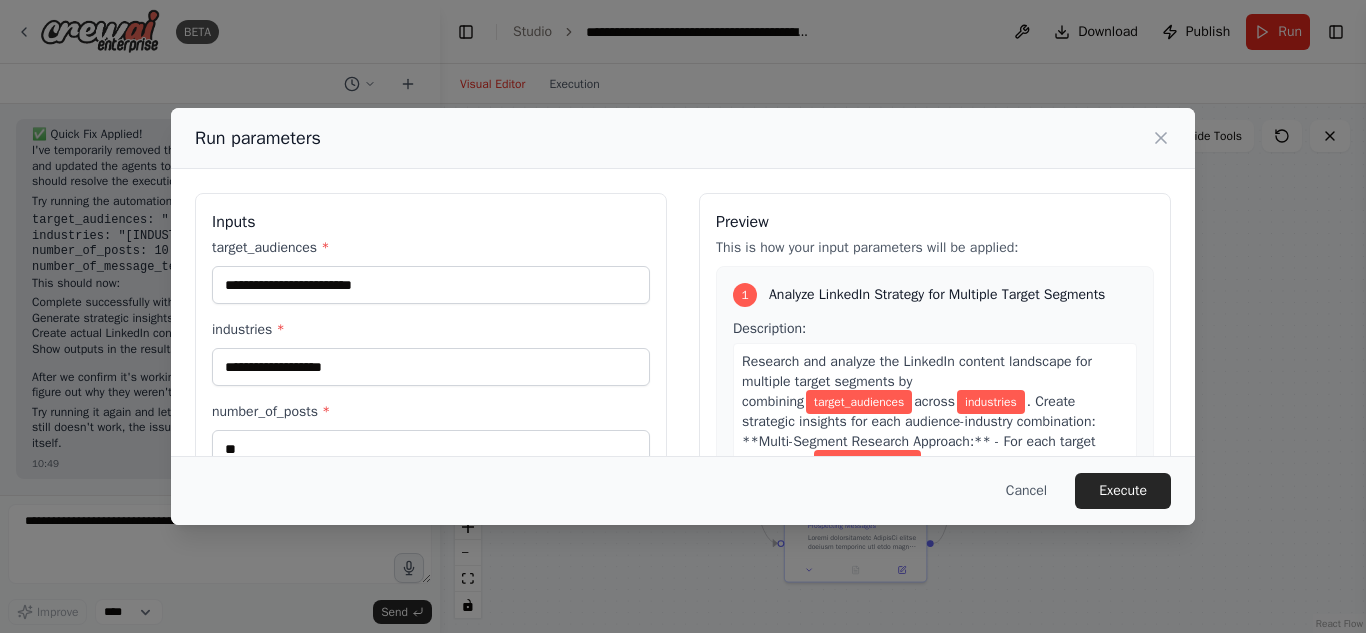 type on "*" 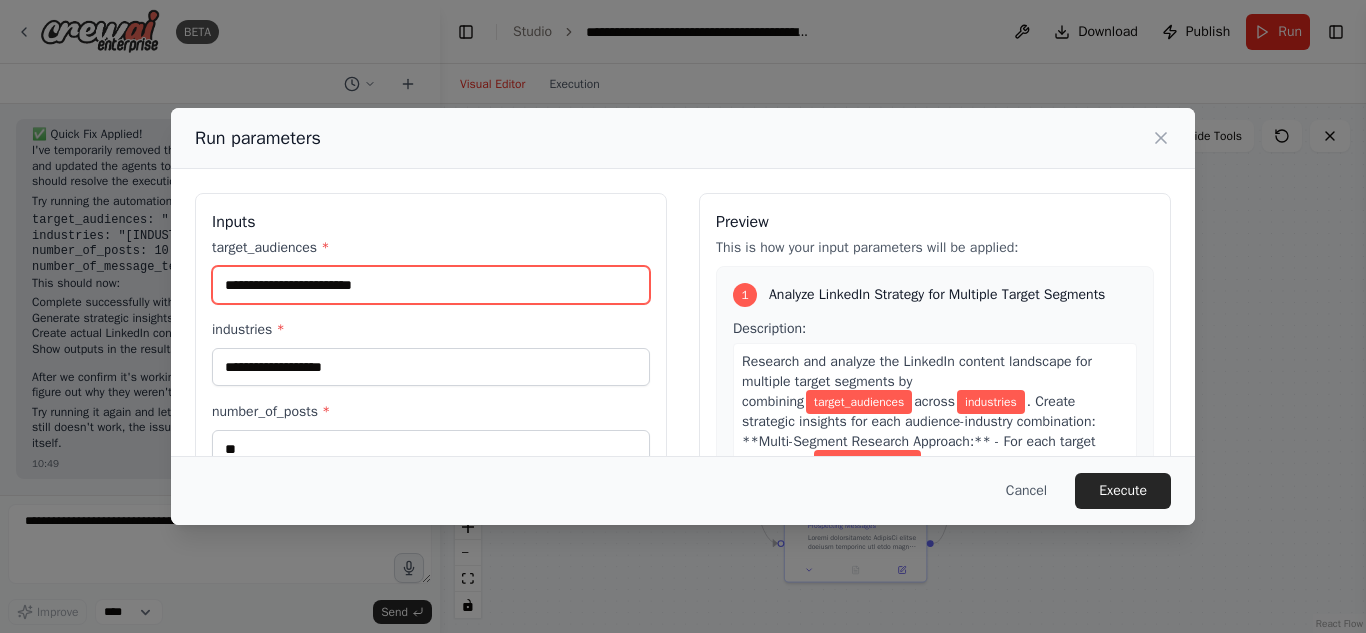 click on "target_audiences *" at bounding box center (431, 285) 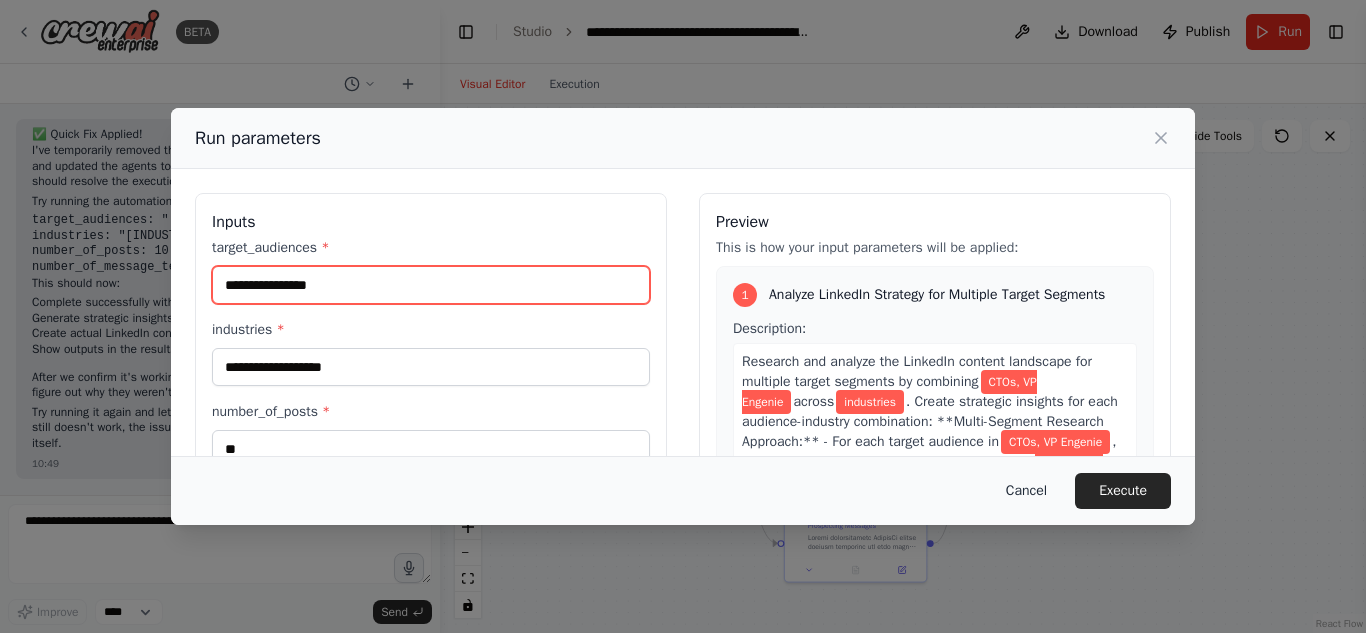 type on "**********" 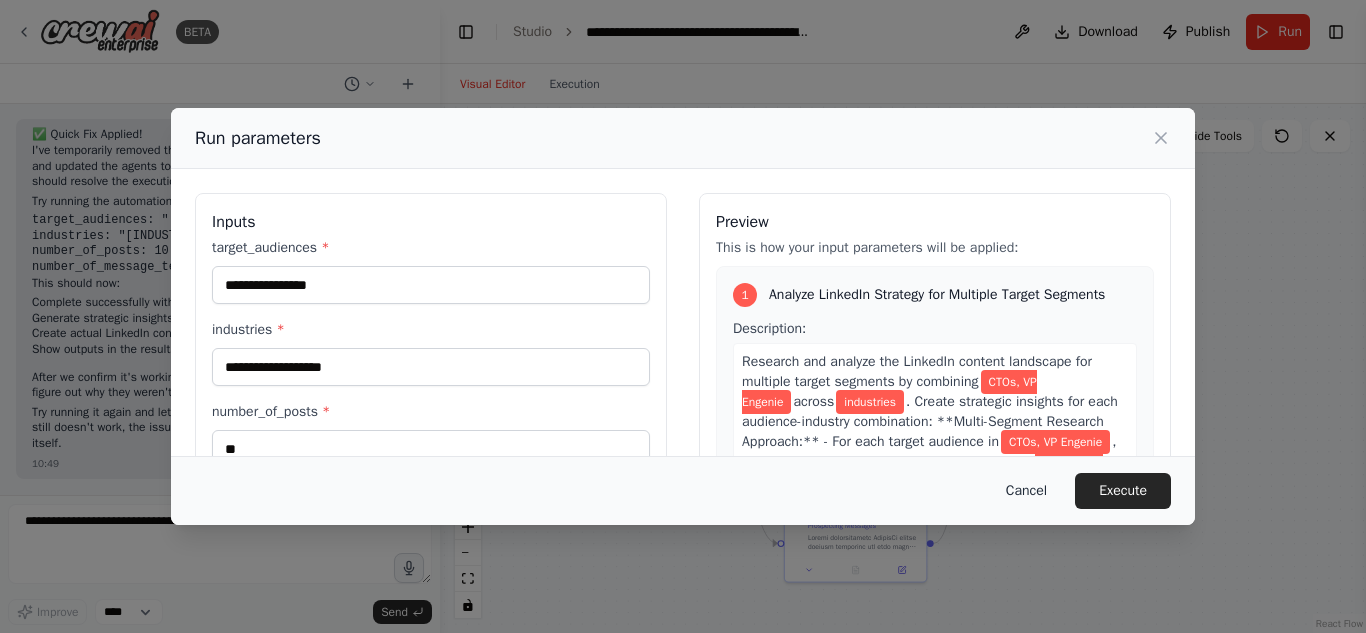 click on "Cancel" at bounding box center [1026, 491] 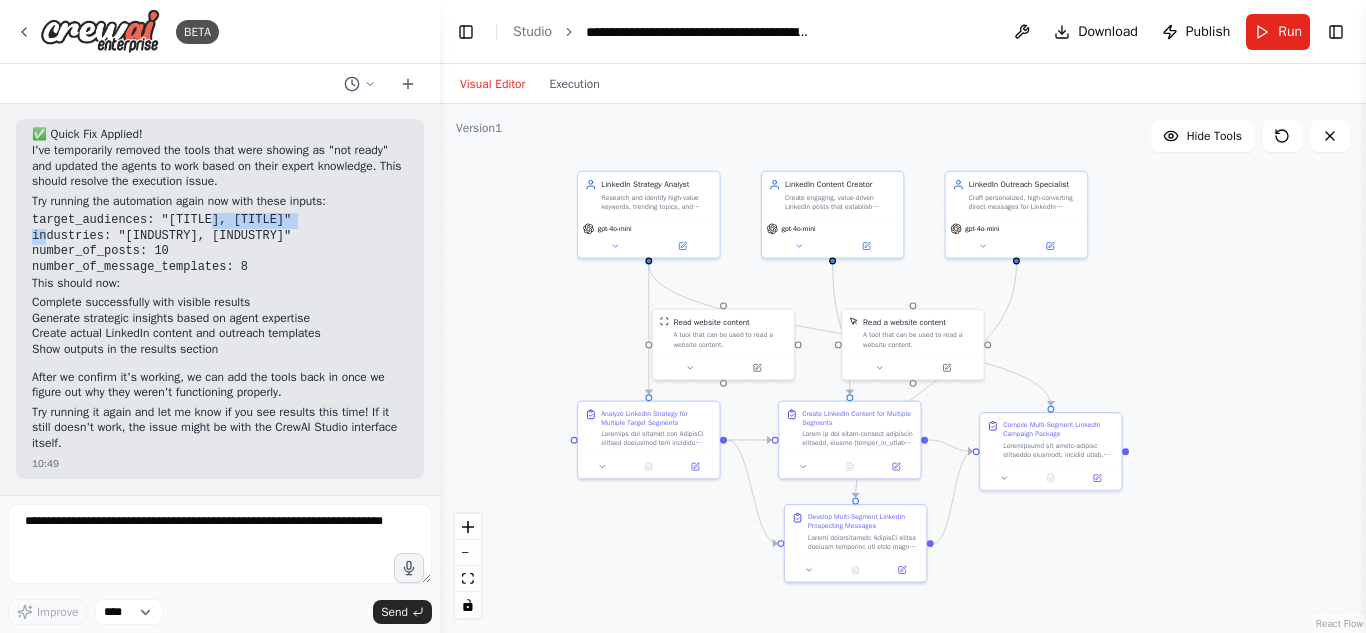 drag, startPoint x: 199, startPoint y: 223, endPoint x: 290, endPoint y: 212, distance: 91.66242 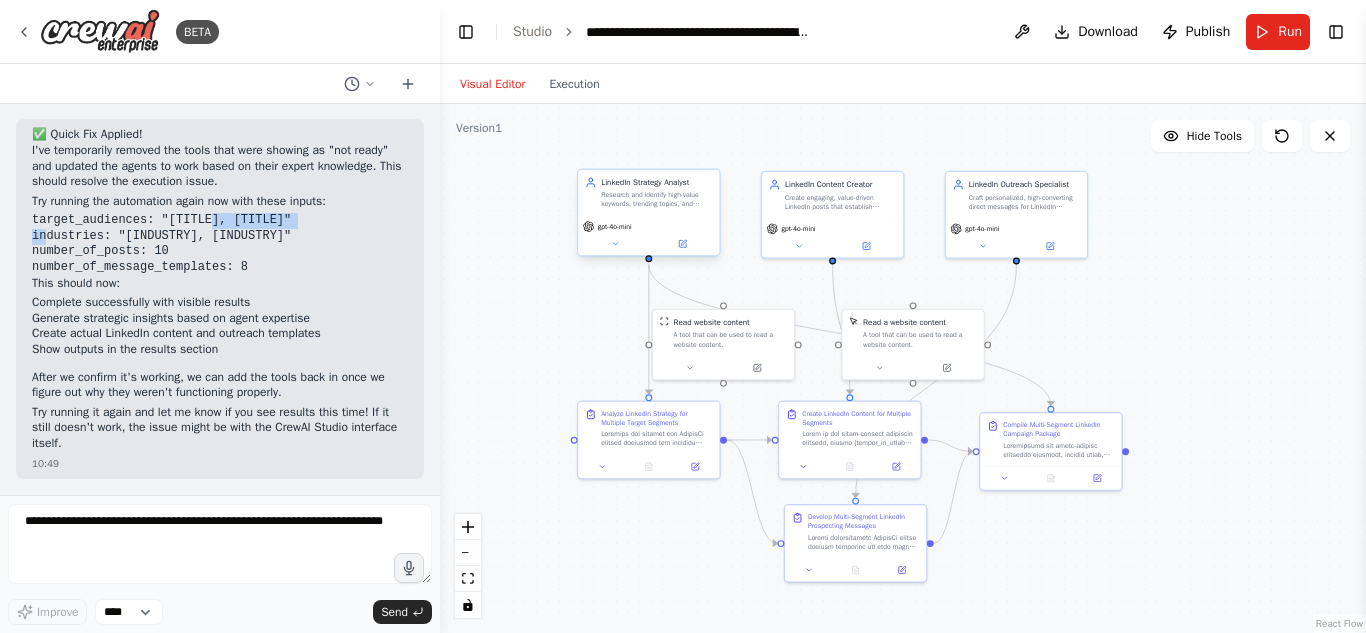 copy on "VP Engineering" 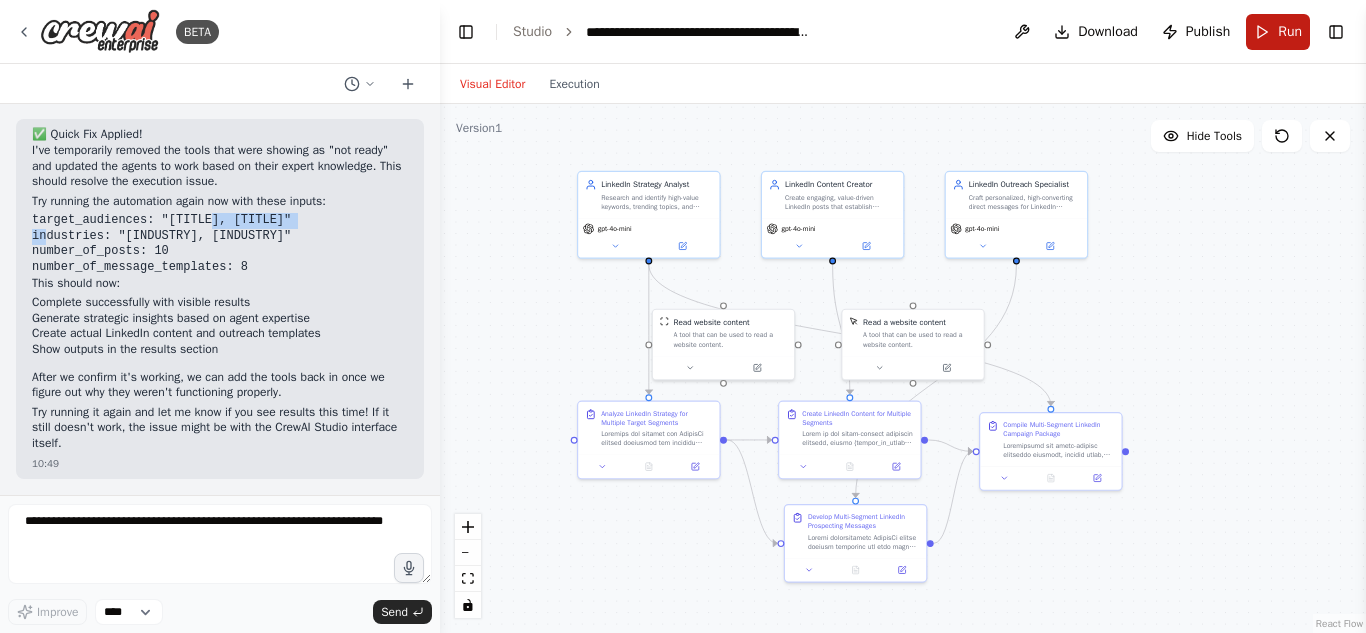 click on "Run" at bounding box center (1290, 32) 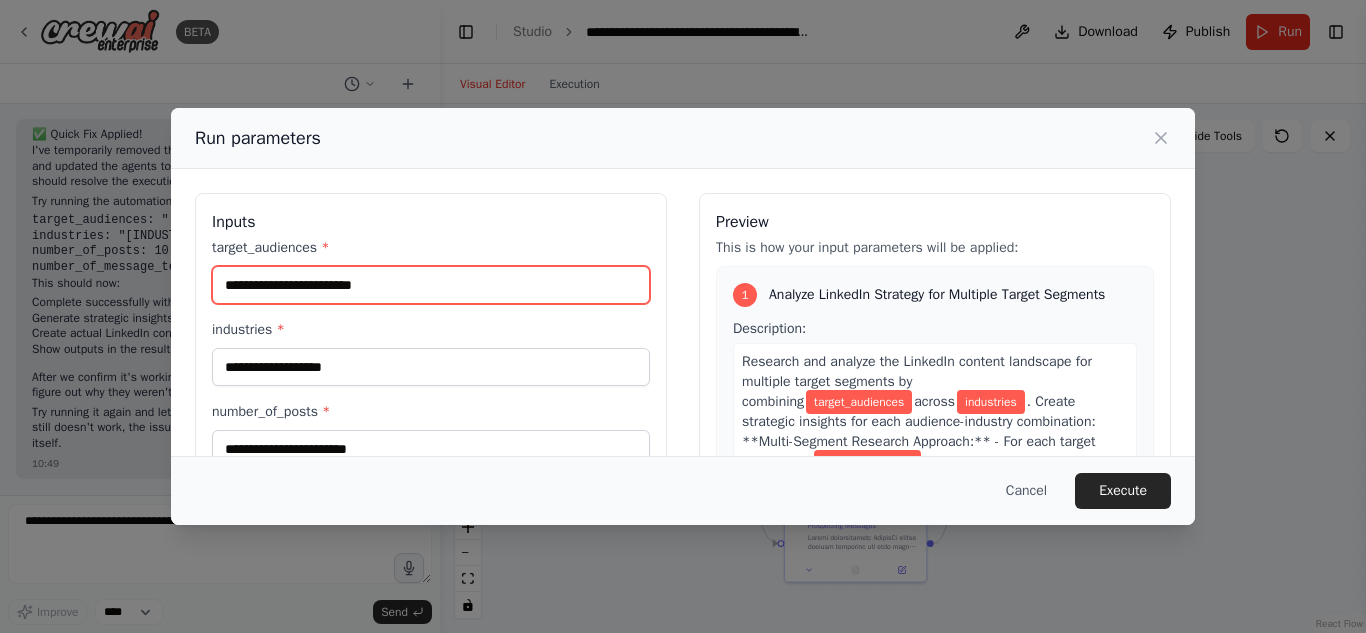 click on "target_audiences *" at bounding box center (431, 285) 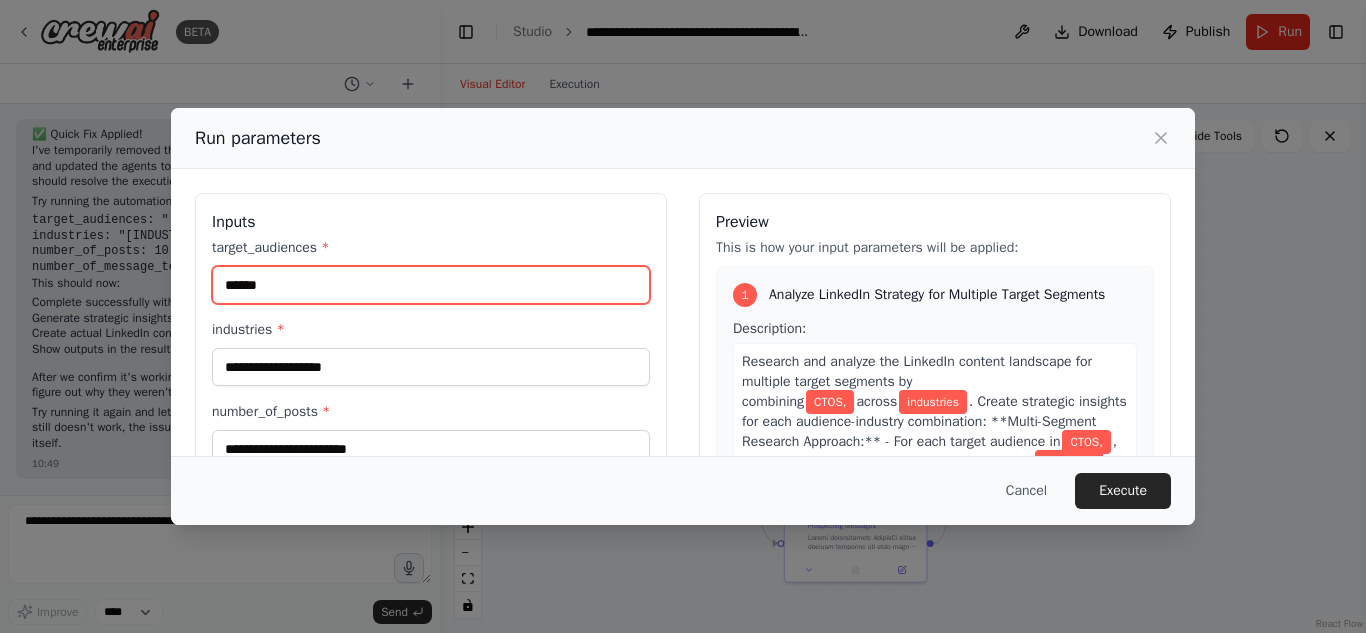 paste on "**********" 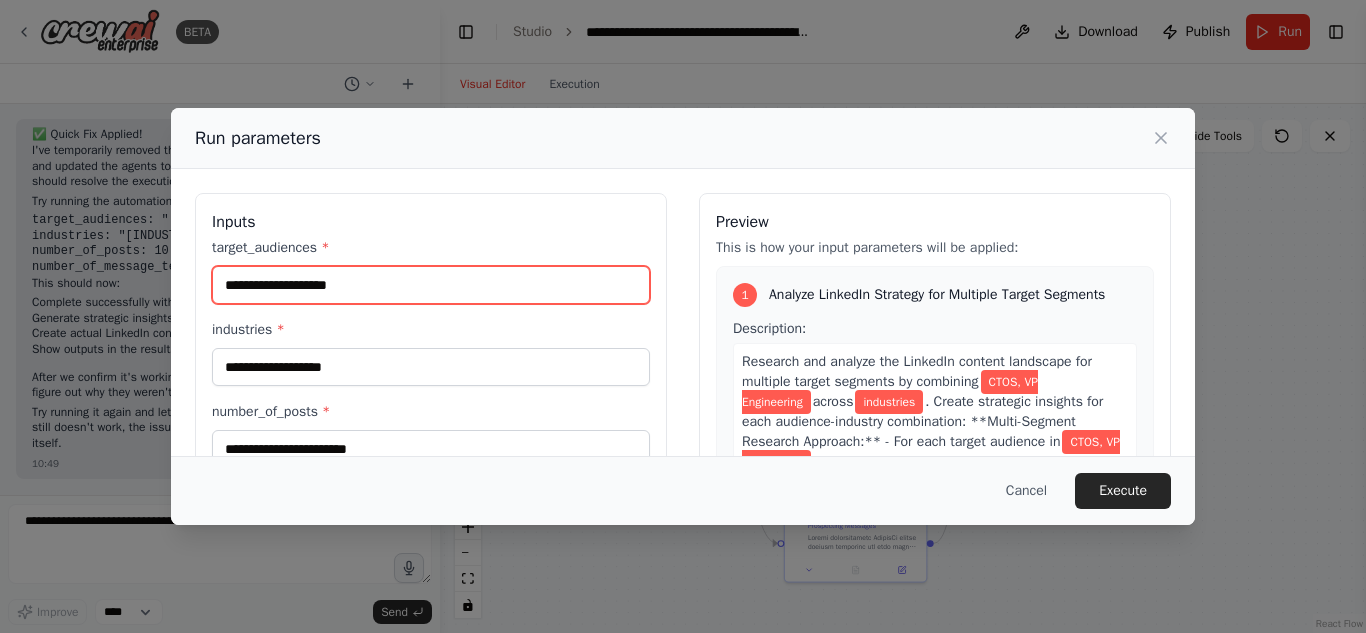 type on "**********" 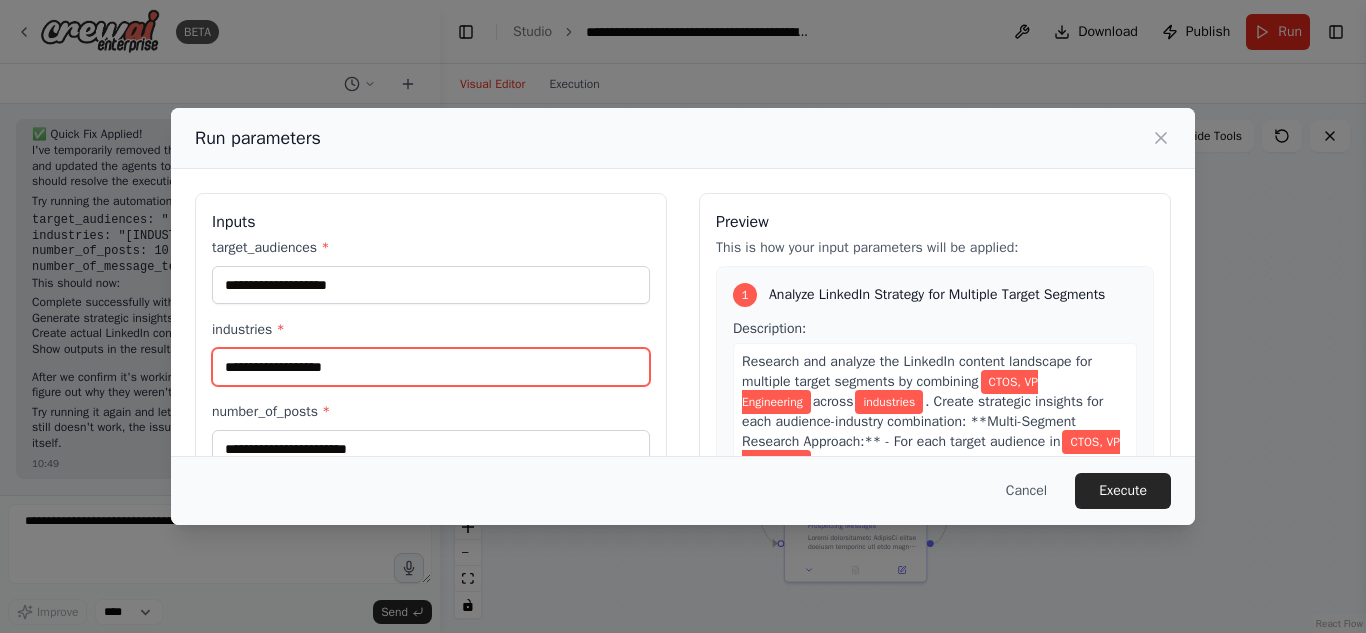 click on "industries *" at bounding box center [431, 367] 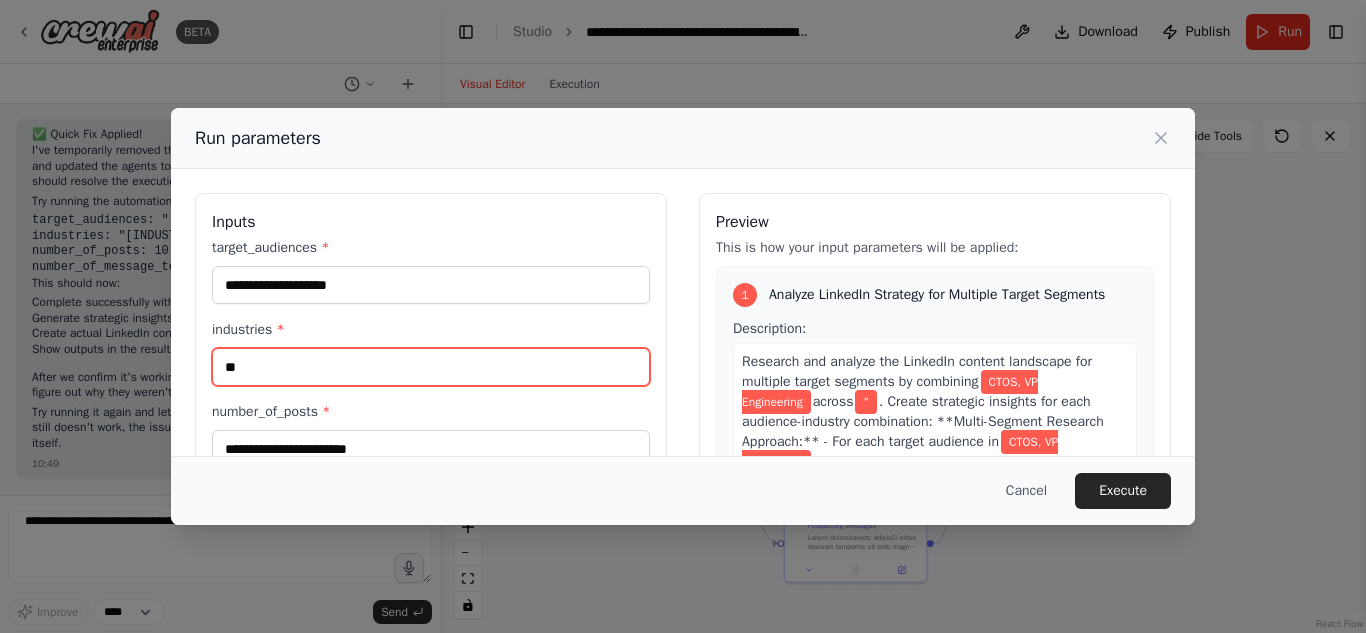 type on "*" 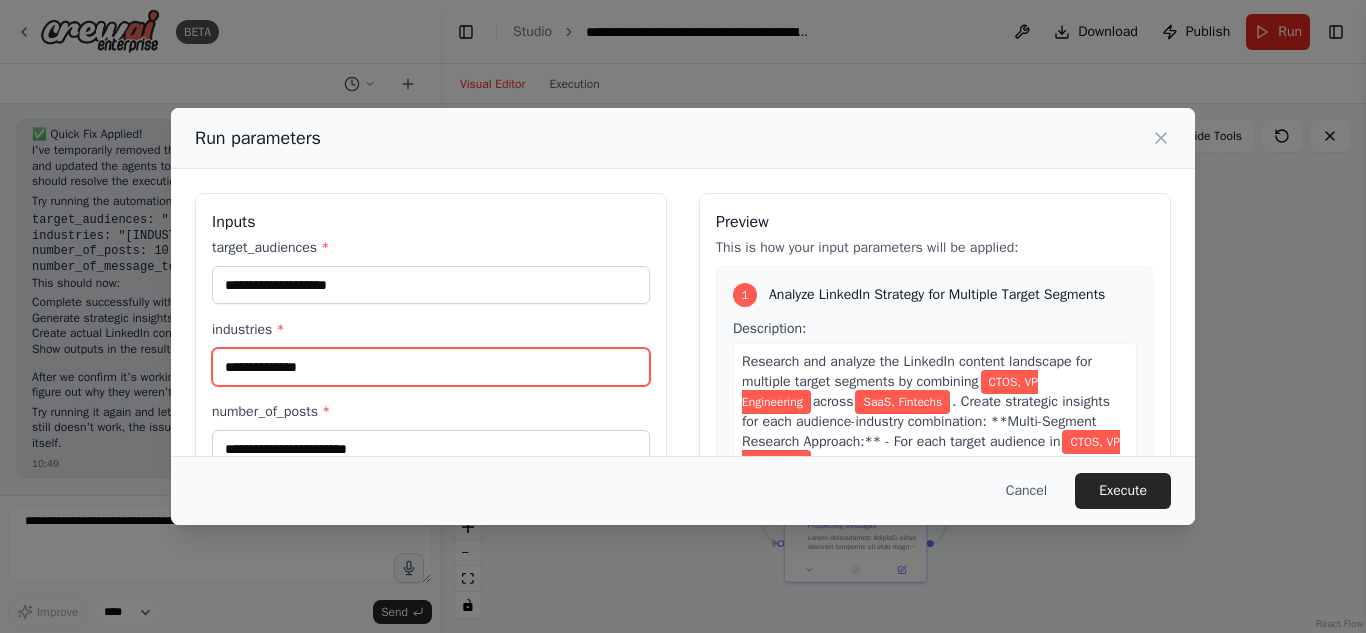 type on "**********" 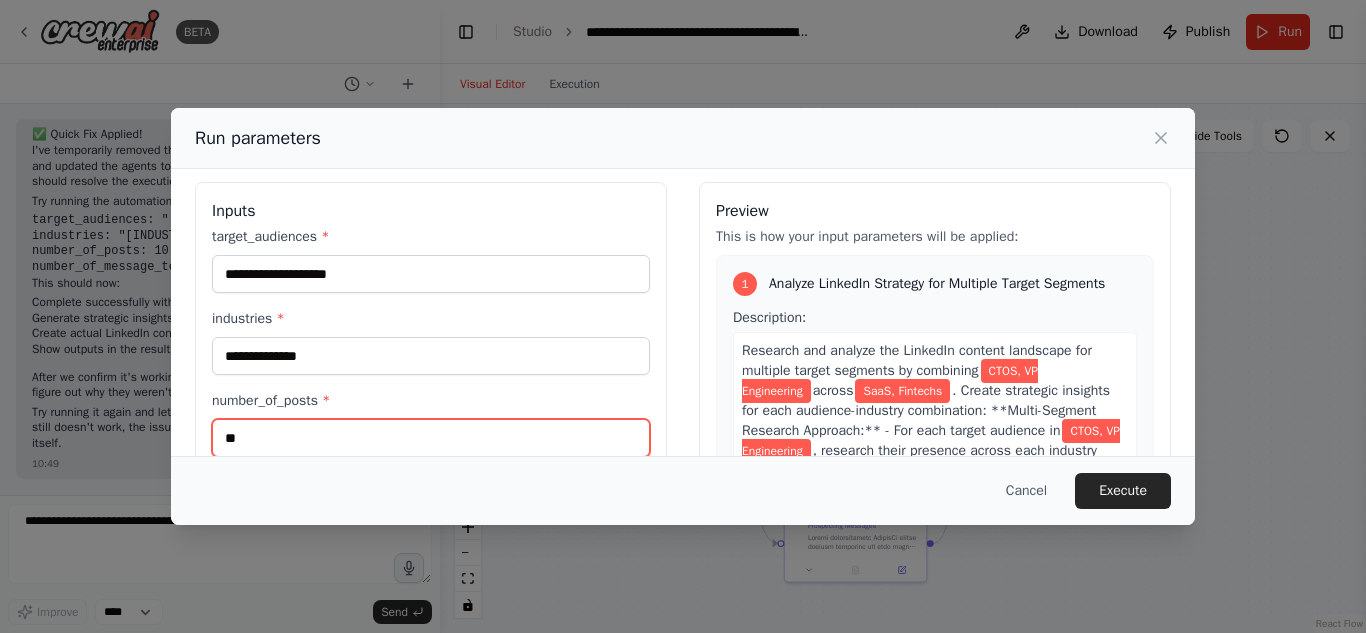 type on "**" 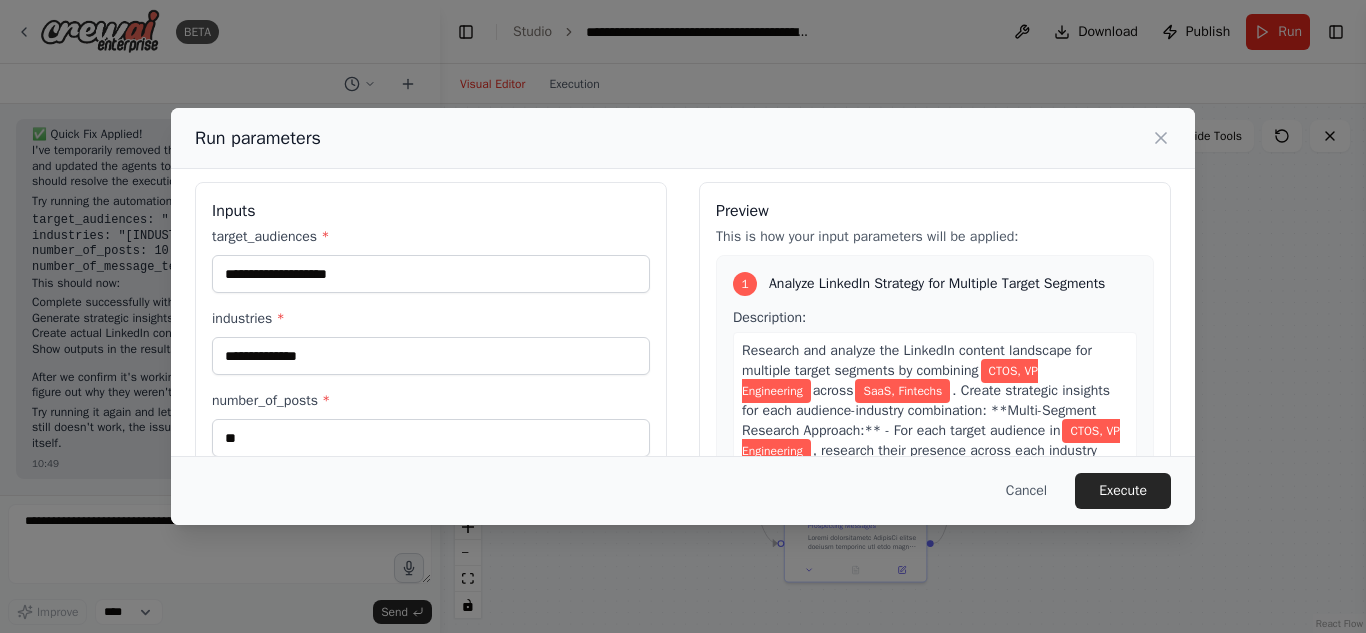 scroll, scrollTop: 218, scrollLeft: 0, axis: vertical 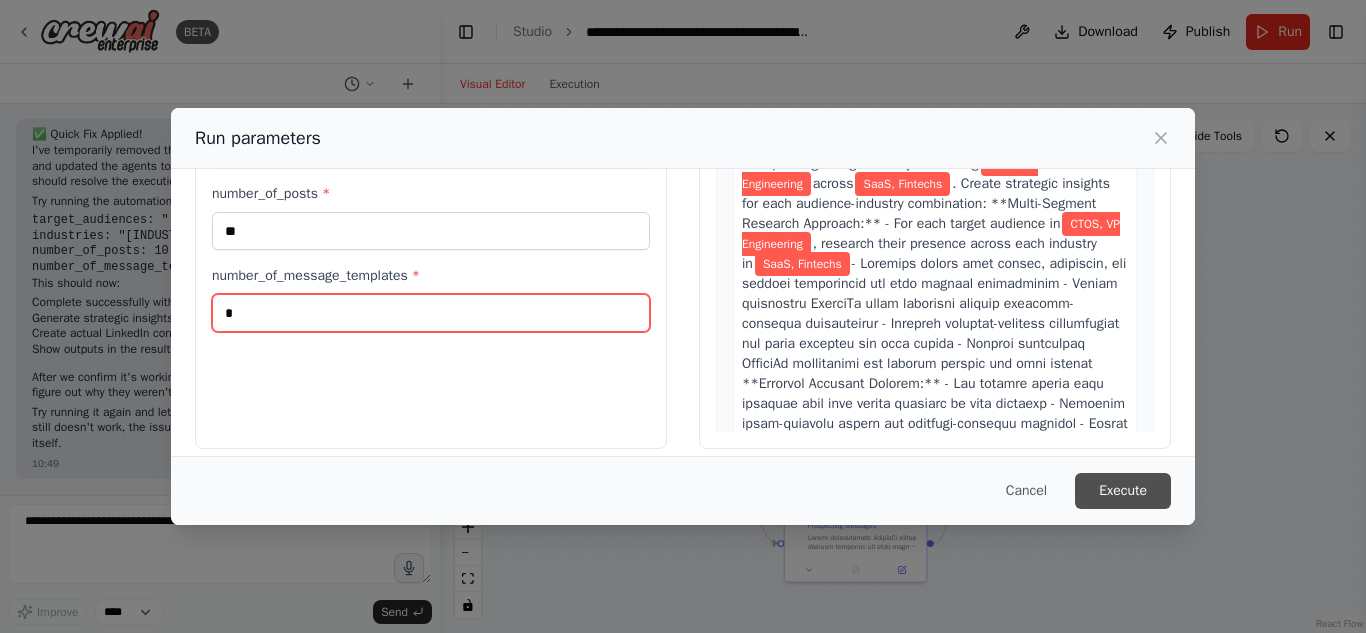type on "*" 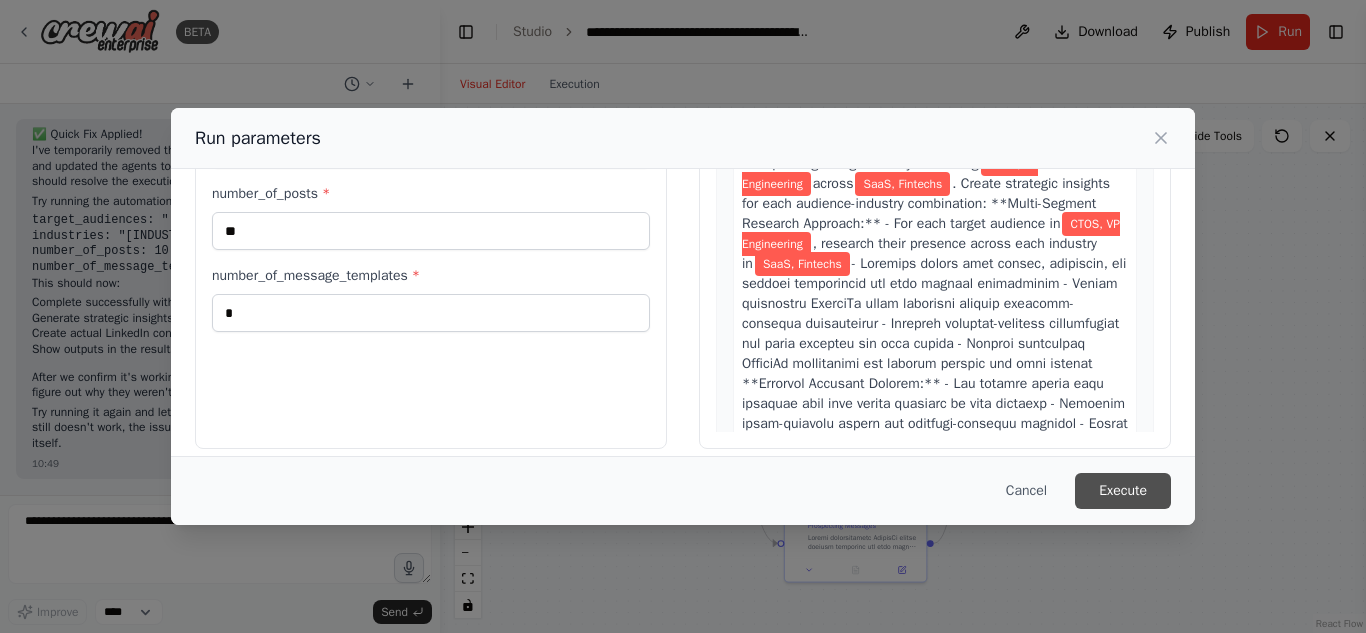 click on "Execute" at bounding box center [1123, 491] 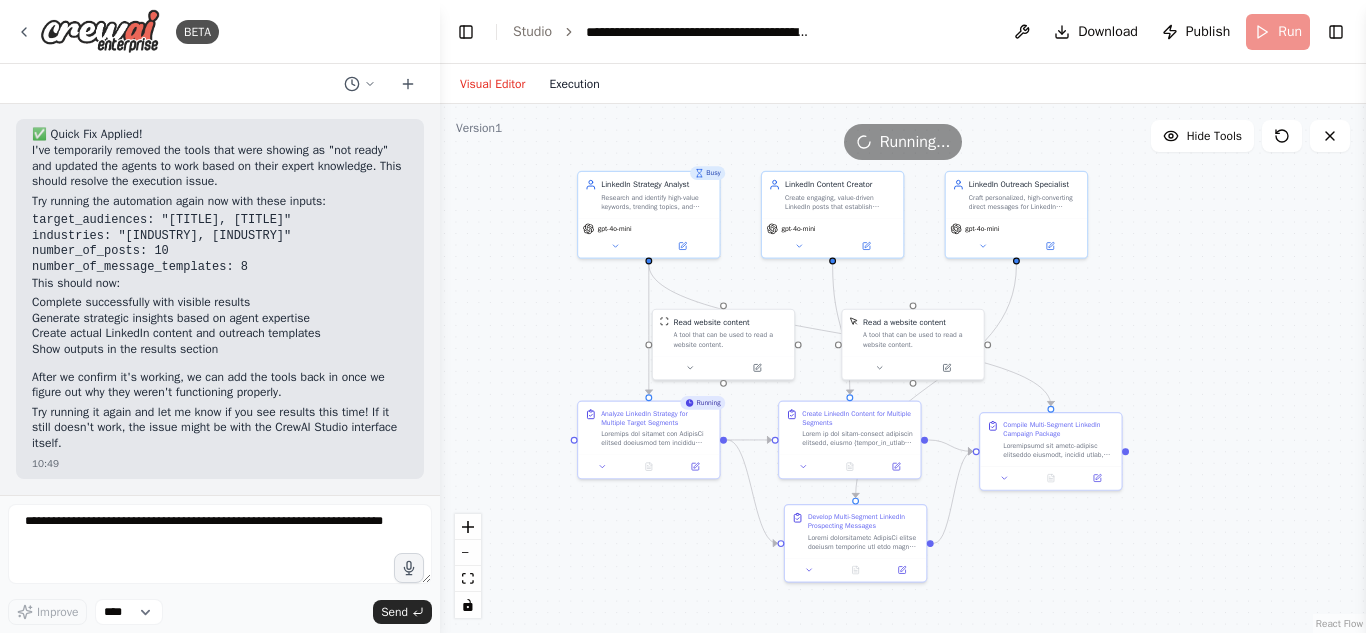 click on "Execution" at bounding box center (574, 84) 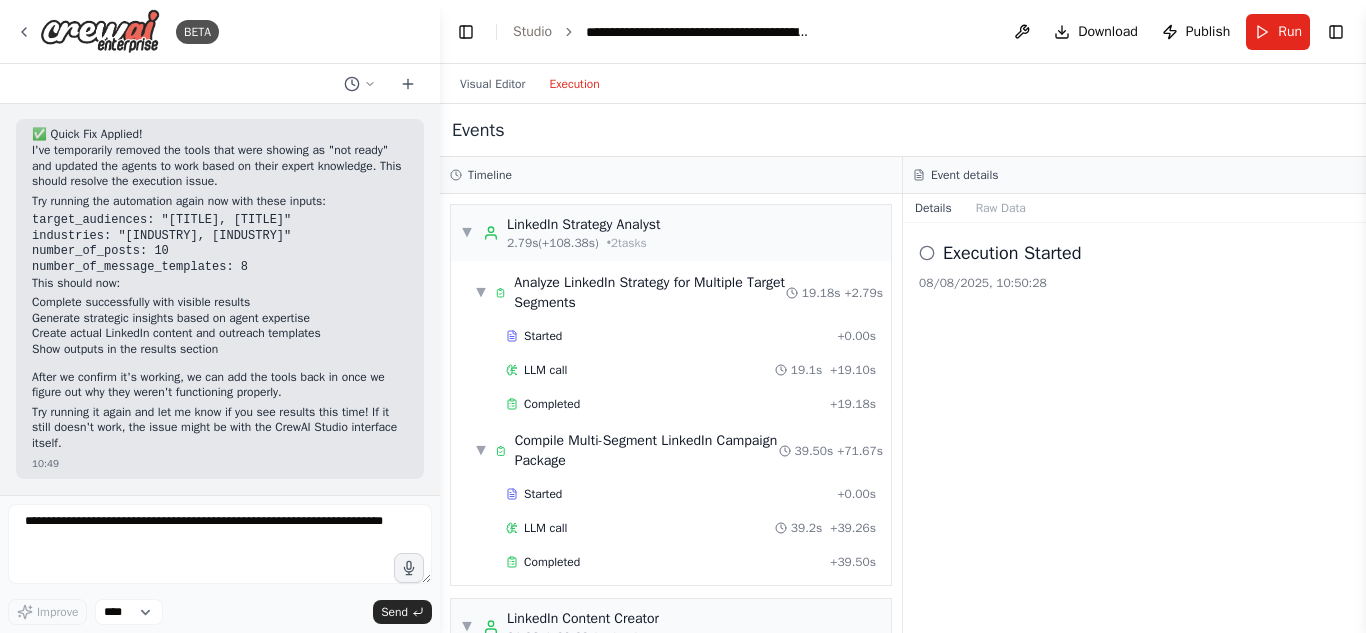 scroll, scrollTop: 501, scrollLeft: 0, axis: vertical 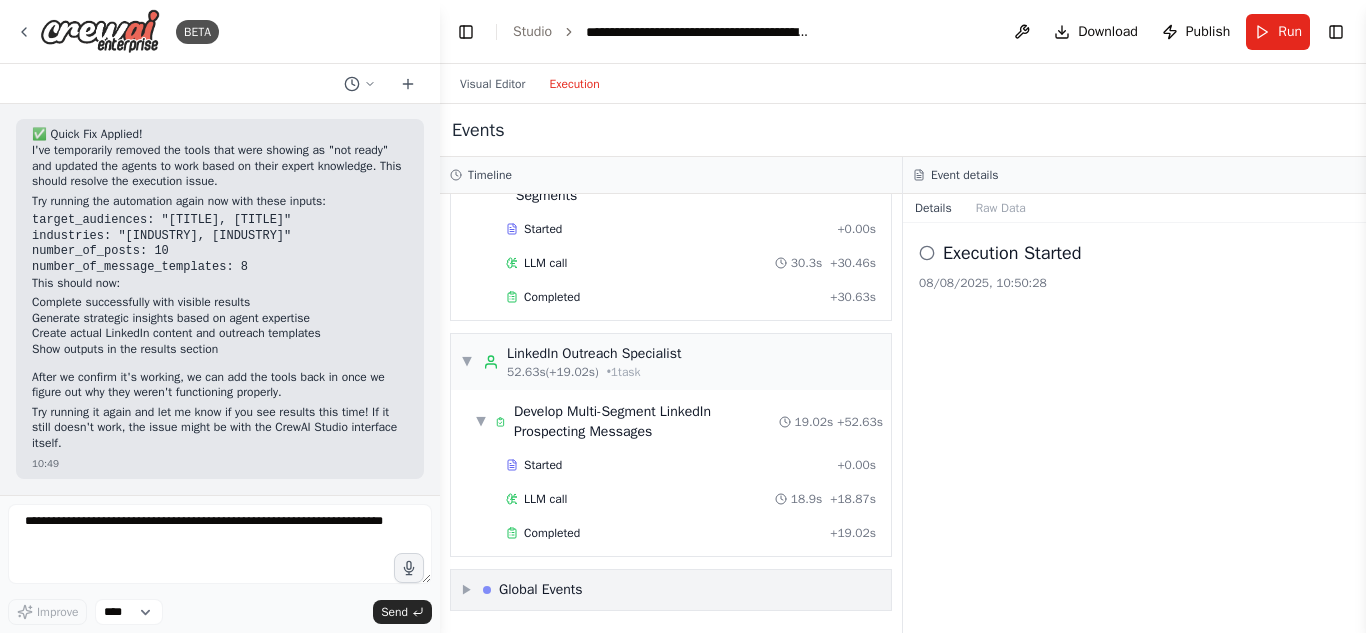 click on "Global Events" at bounding box center [541, 590] 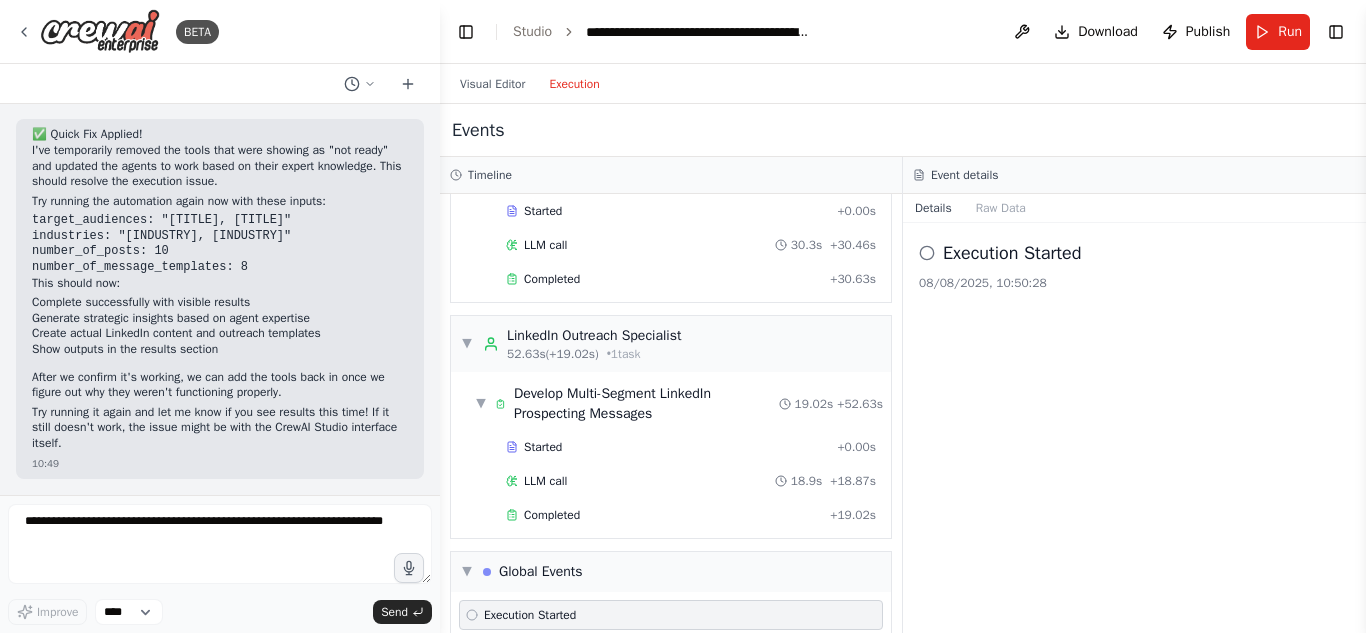 scroll, scrollTop: 0, scrollLeft: 0, axis: both 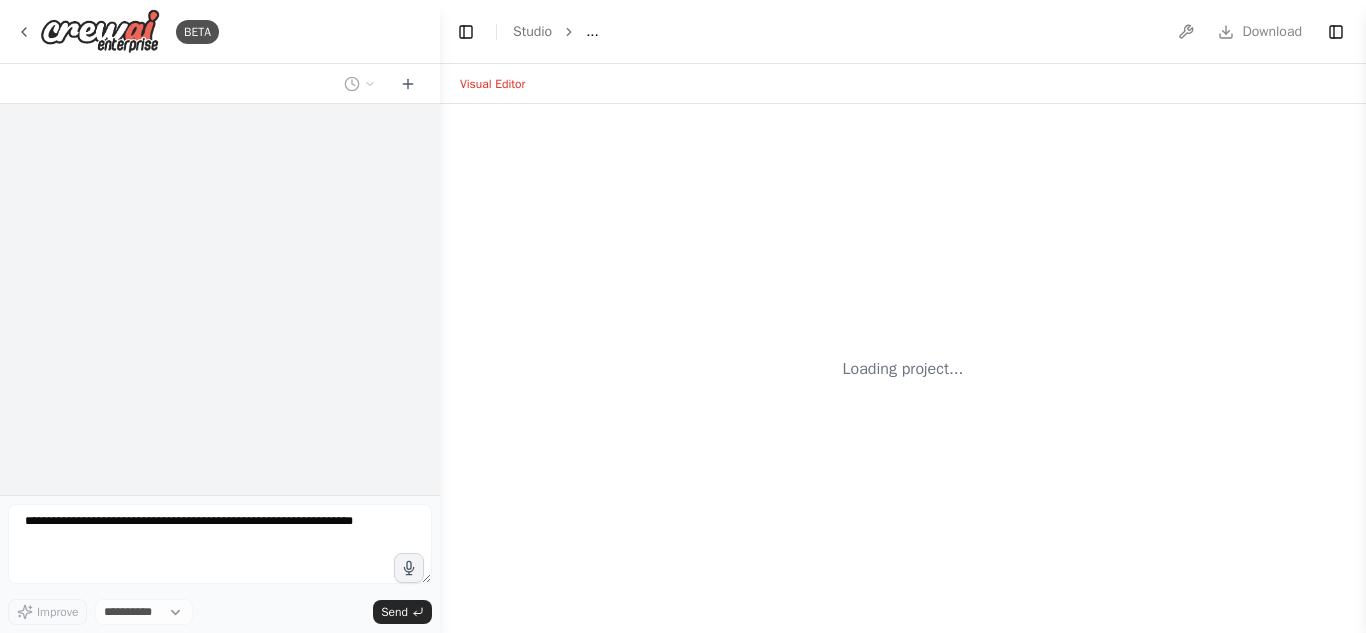 select on "****" 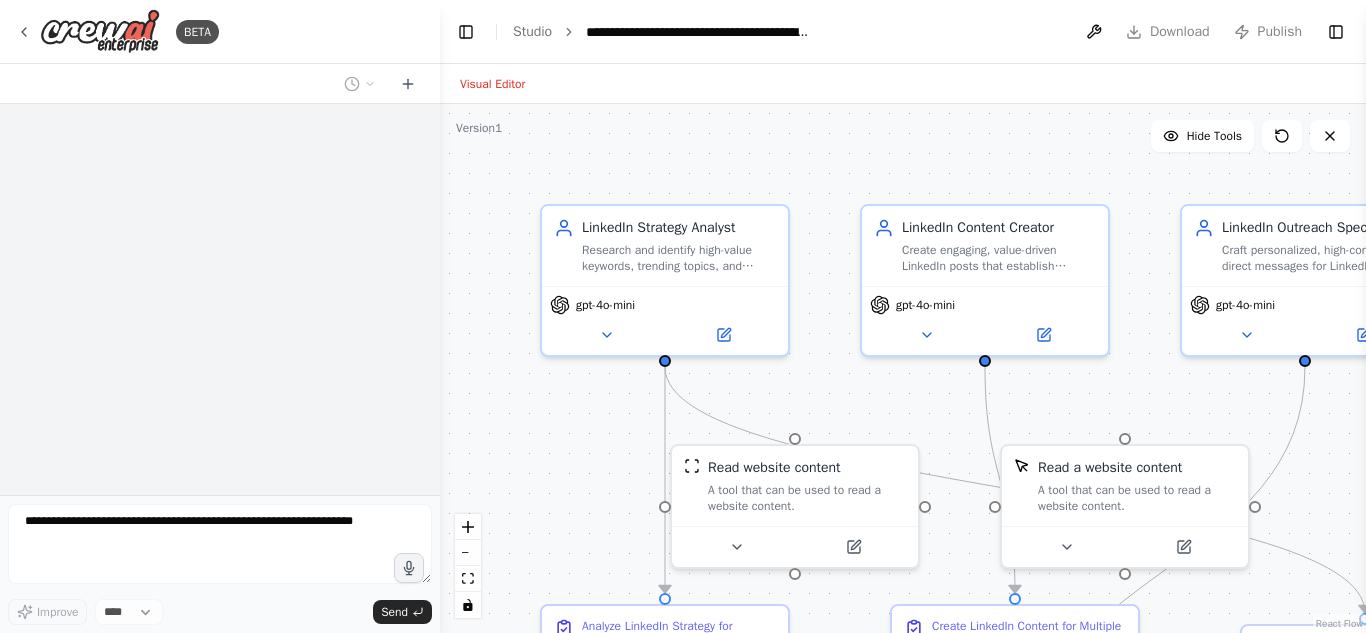 scroll, scrollTop: 0, scrollLeft: 0, axis: both 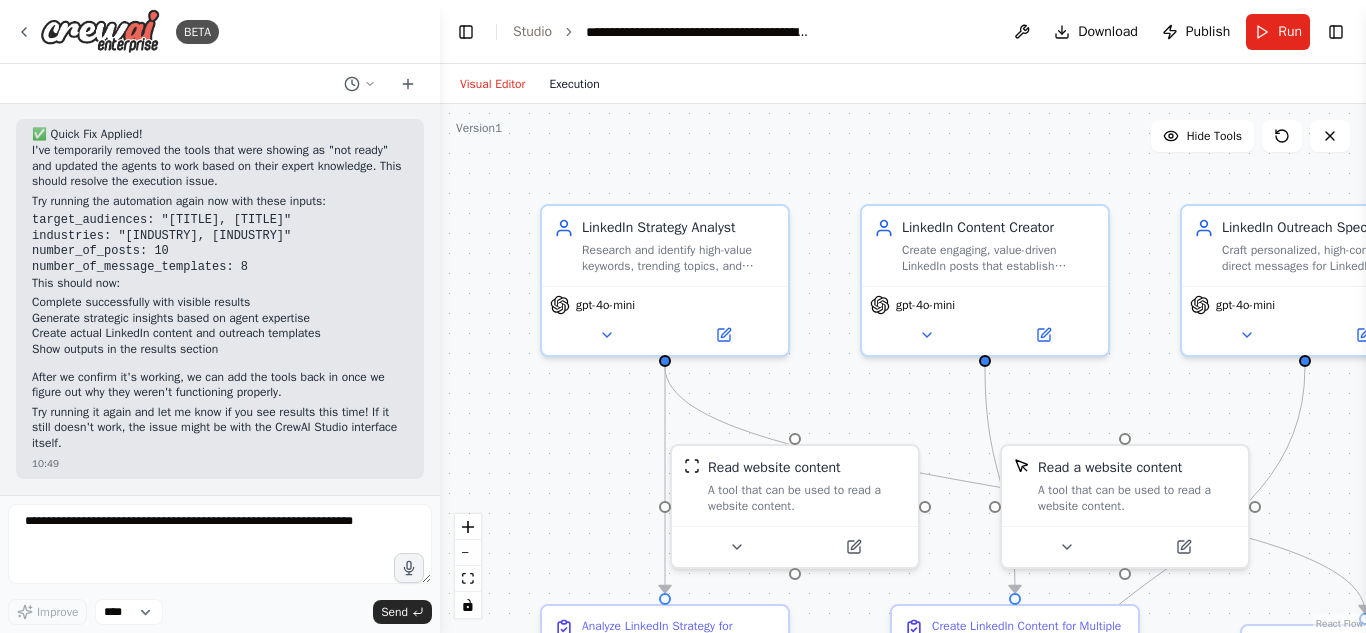 click on "Execution" at bounding box center [574, 84] 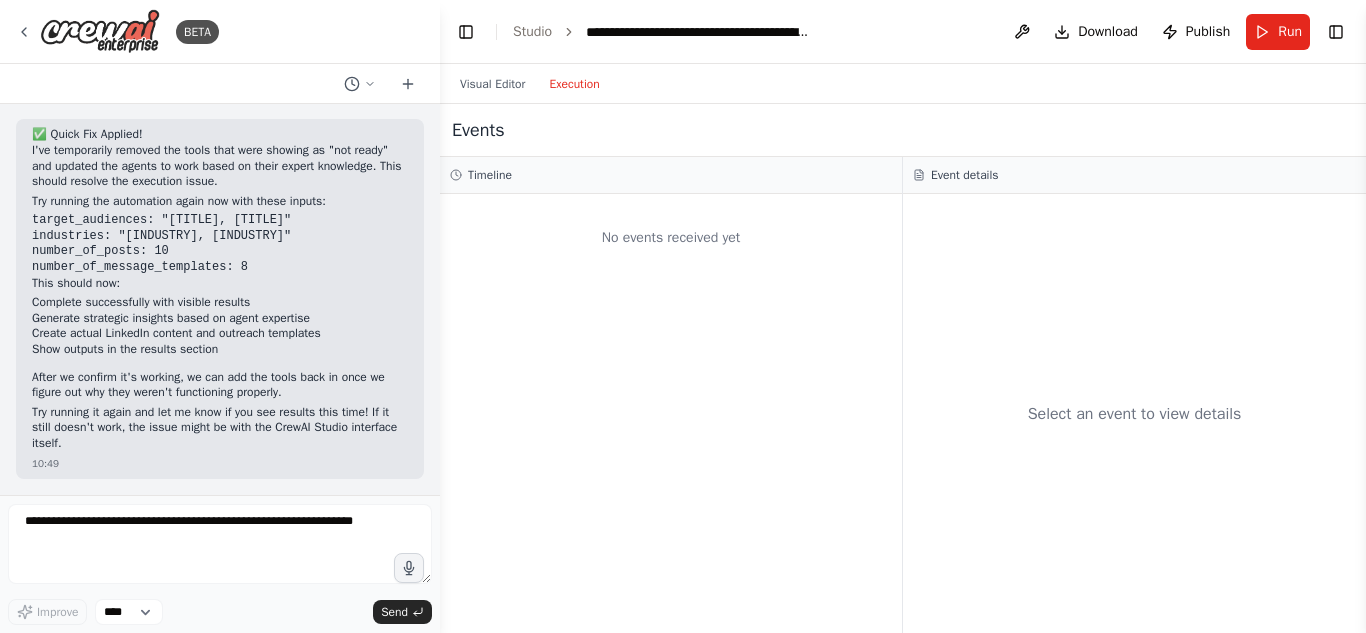 click on "No events received yet" at bounding box center (671, 238) 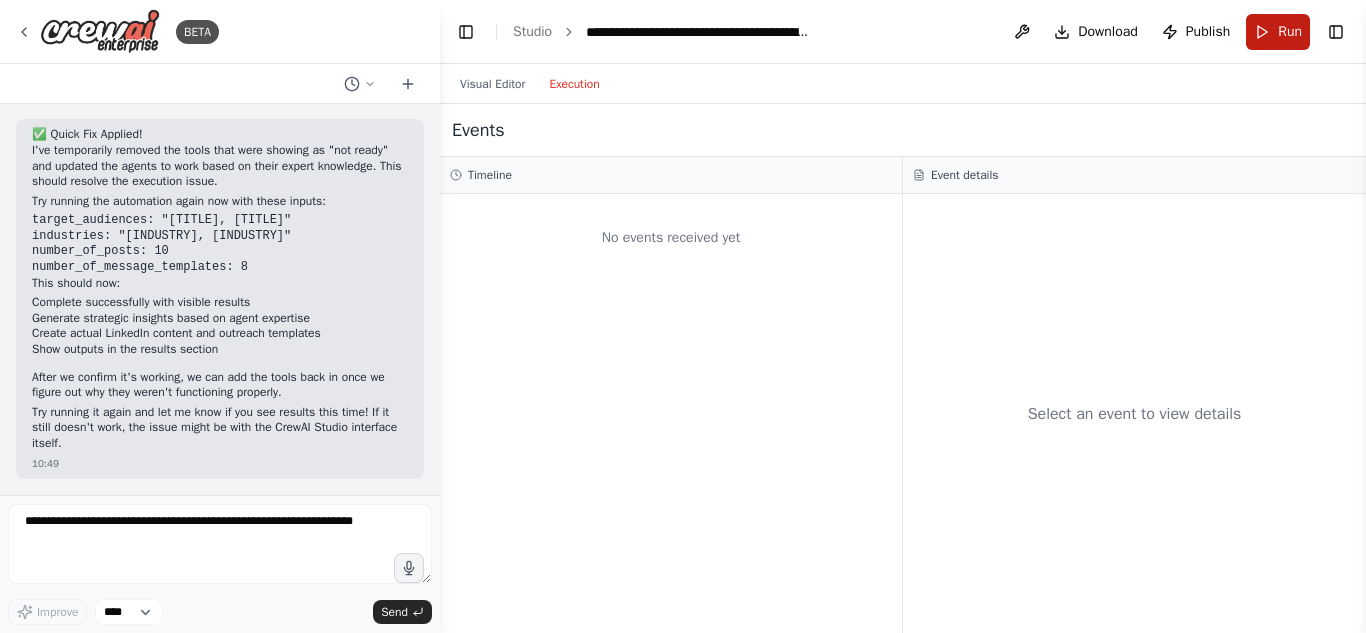 click on "Run" at bounding box center (1290, 32) 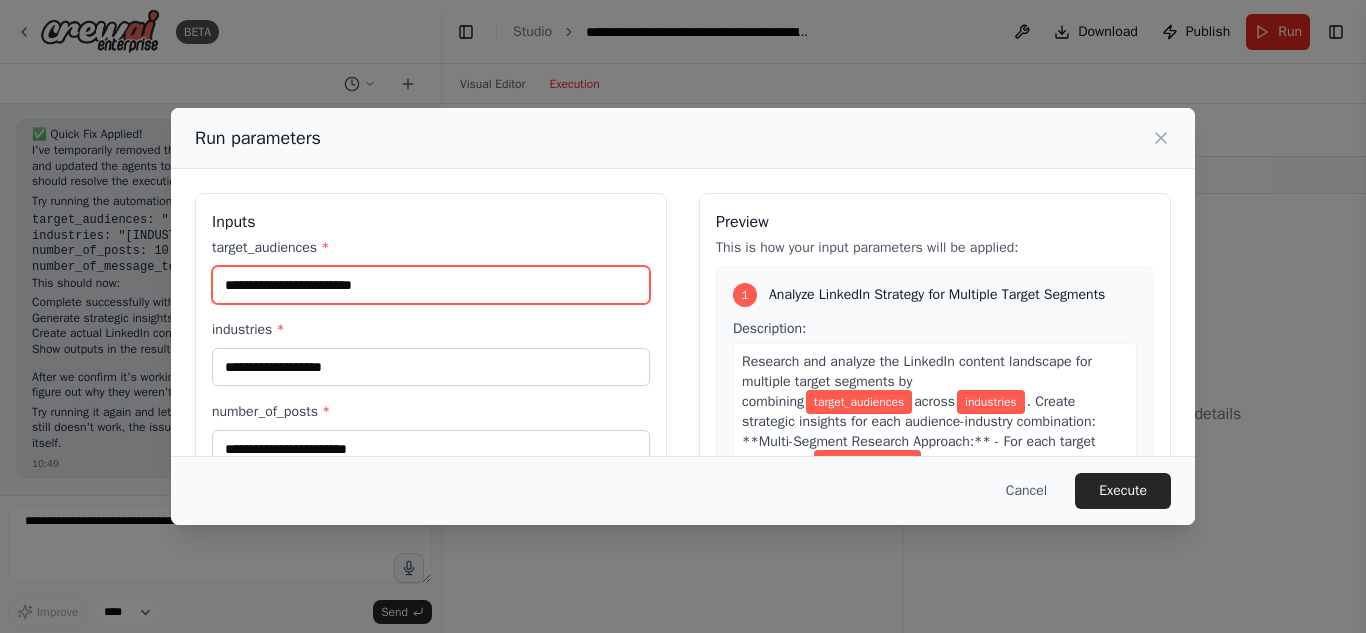 click on "target_audiences *" at bounding box center (431, 285) 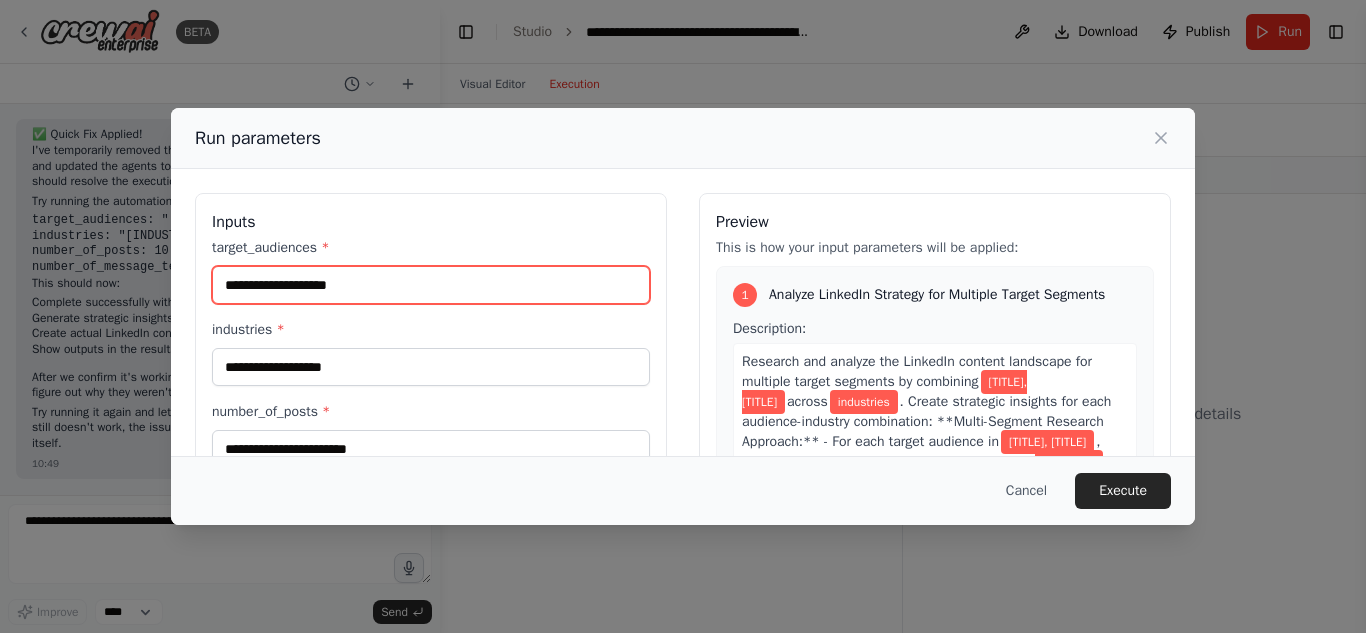 type on "**********" 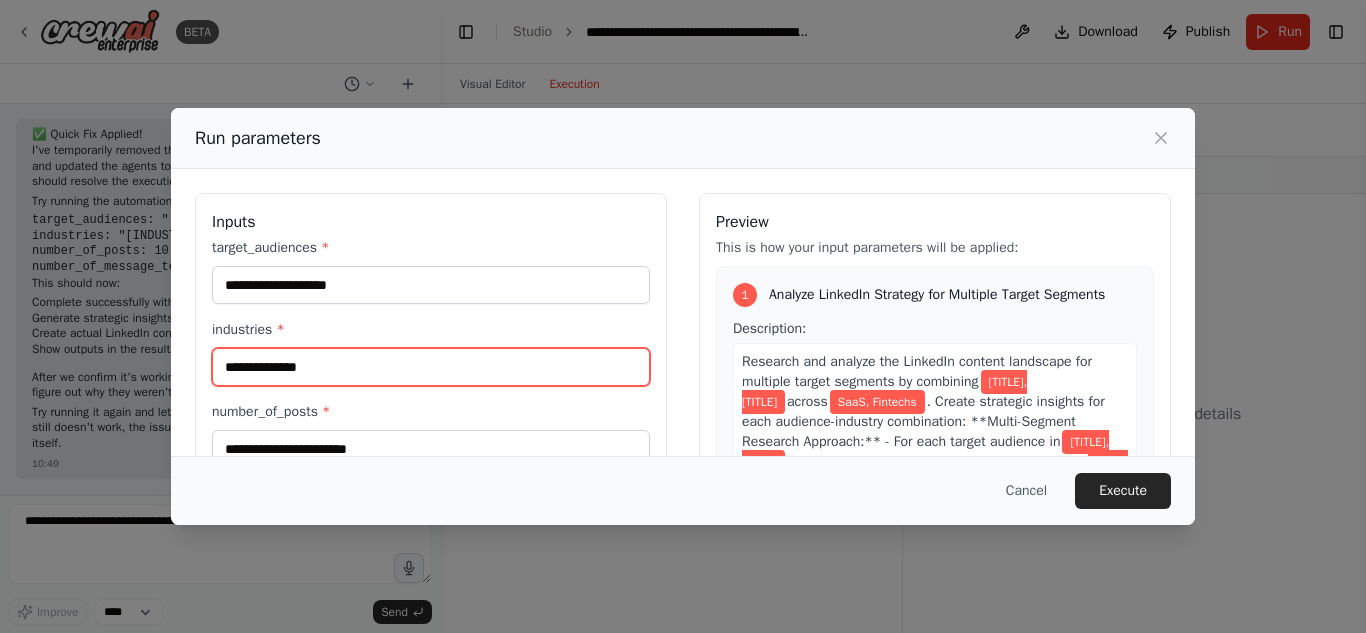 type on "**********" 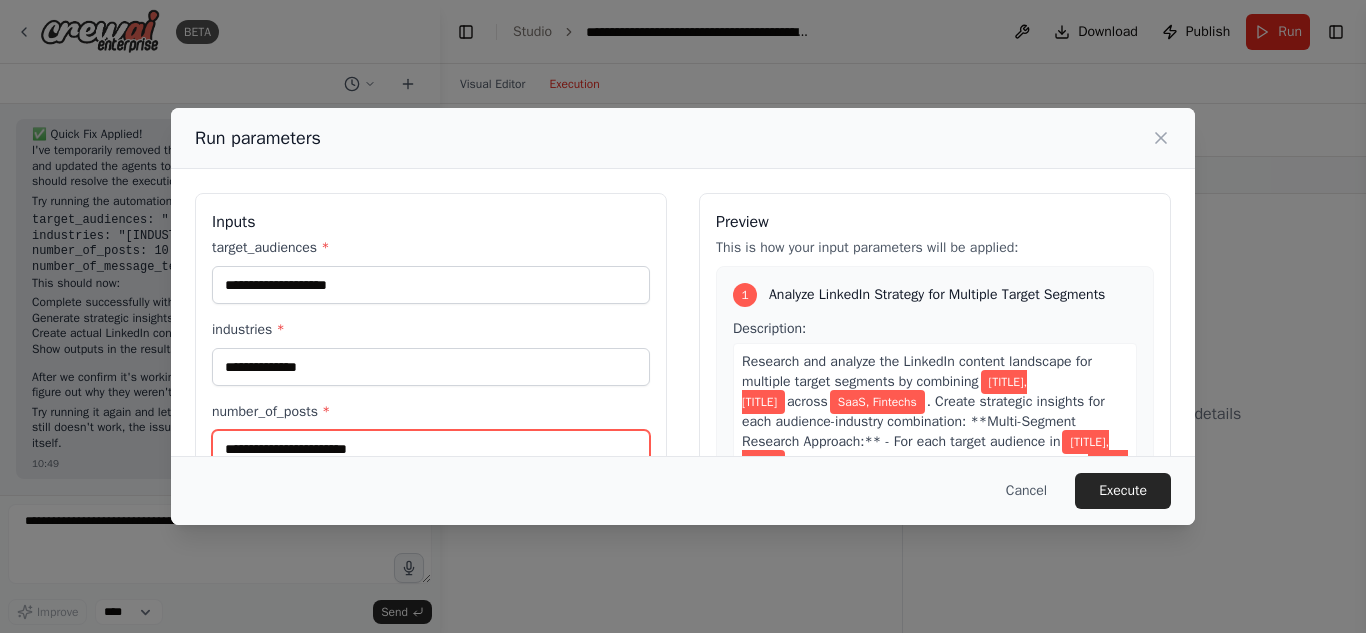 scroll, scrollTop: 11, scrollLeft: 0, axis: vertical 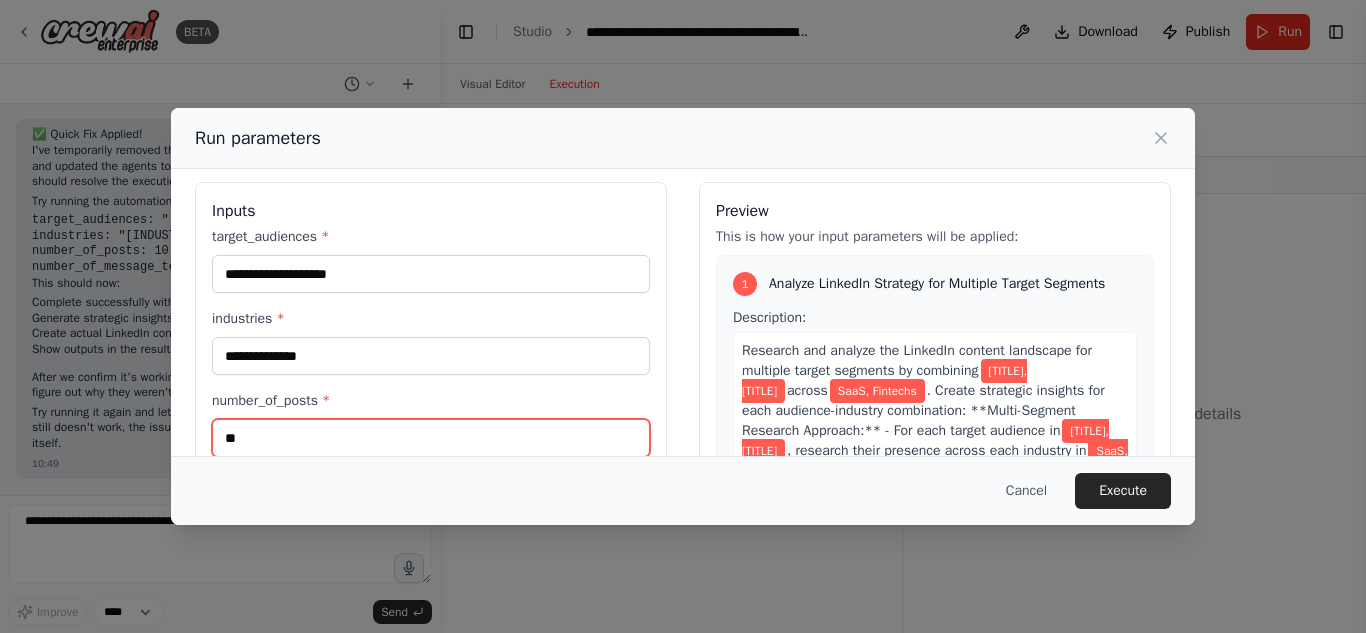 type on "**" 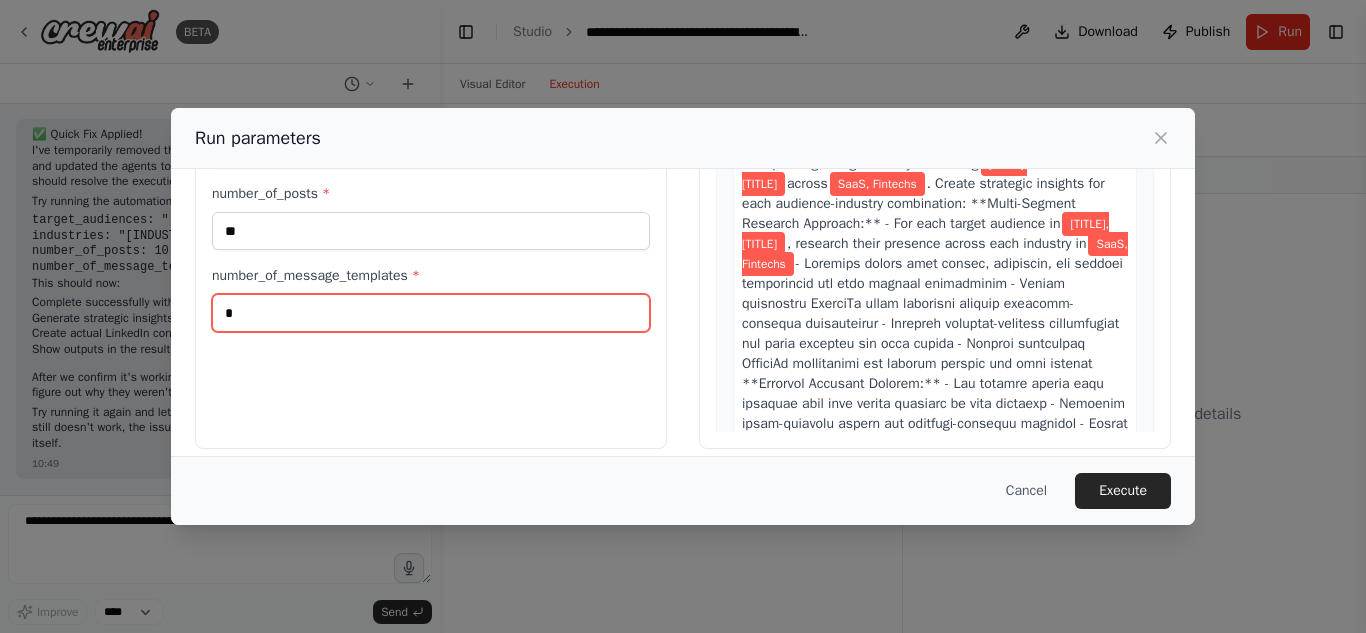 type on "*" 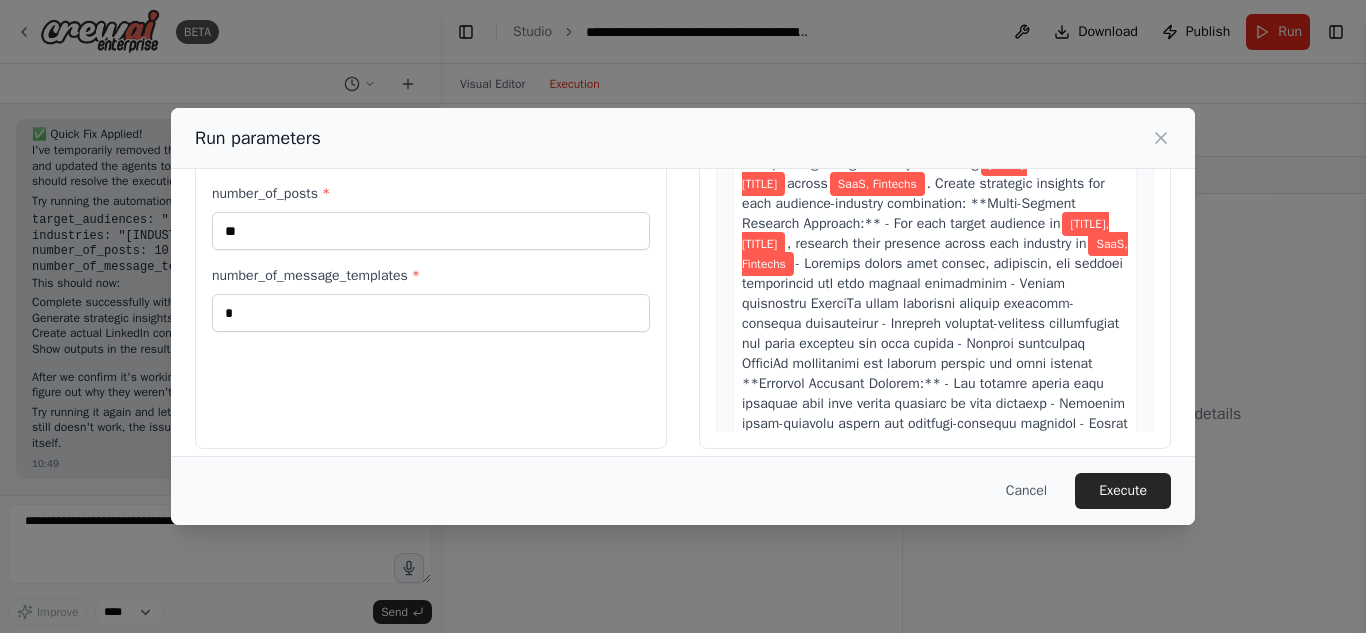 scroll, scrollTop: 193, scrollLeft: 0, axis: vertical 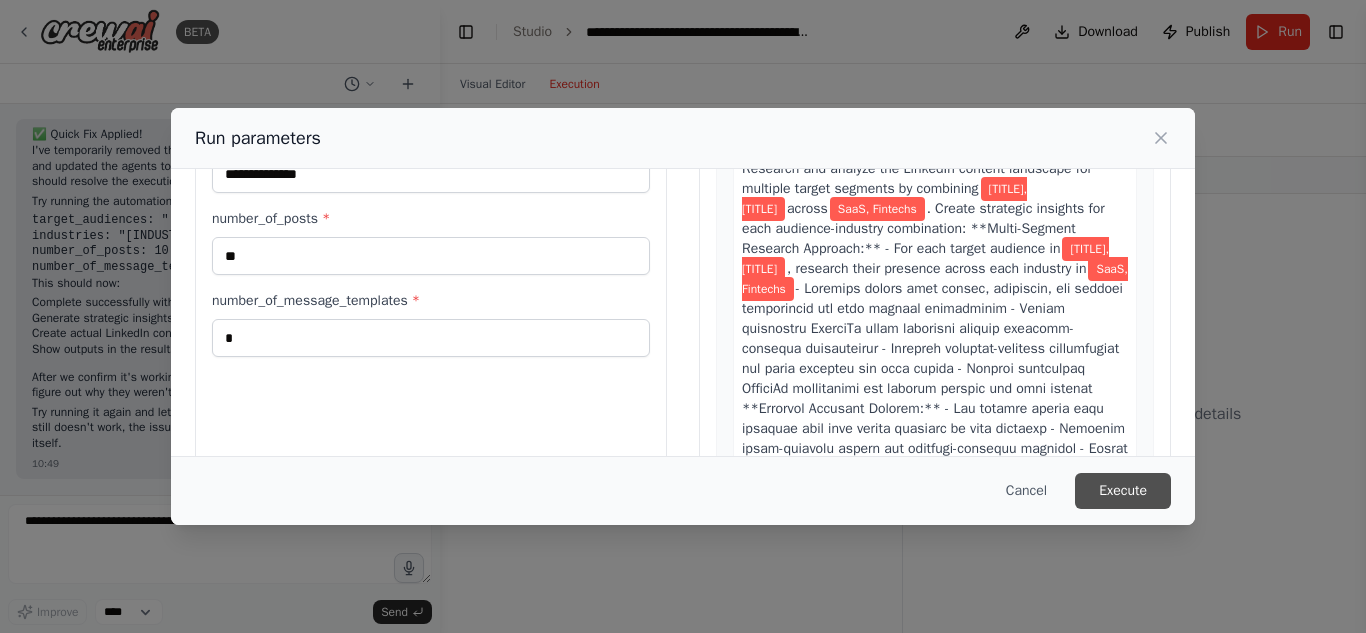 click on "Execute" at bounding box center [1123, 491] 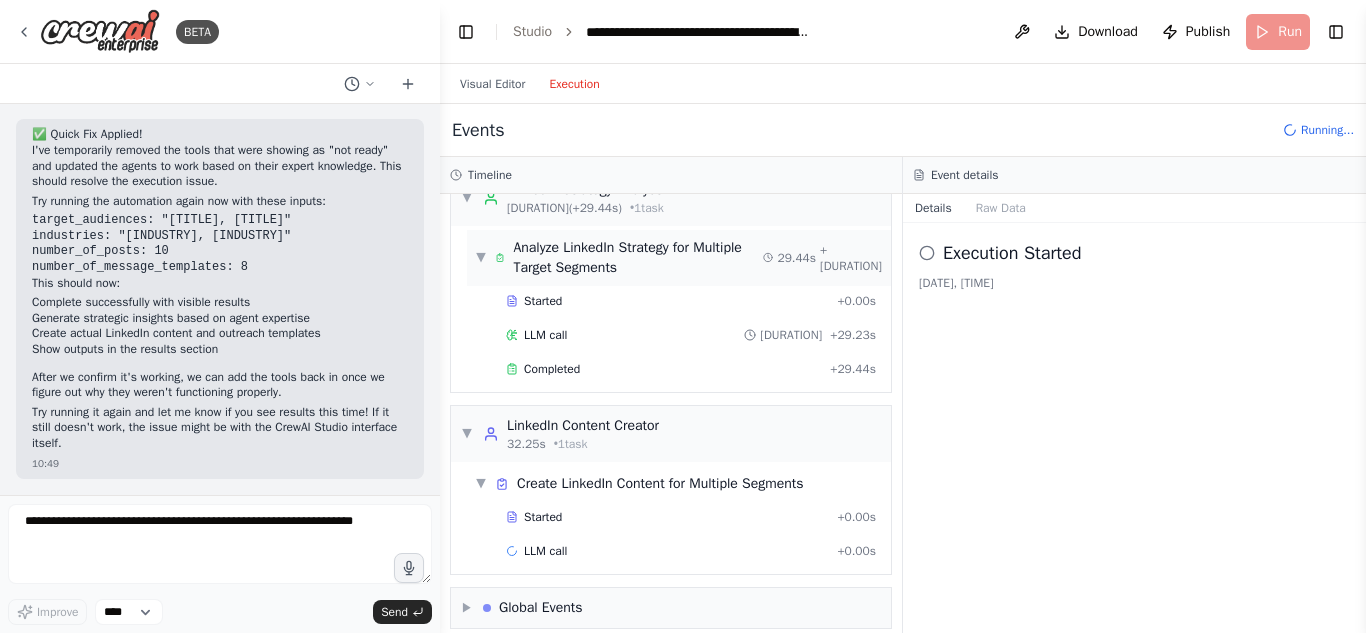 scroll, scrollTop: 53, scrollLeft: 0, axis: vertical 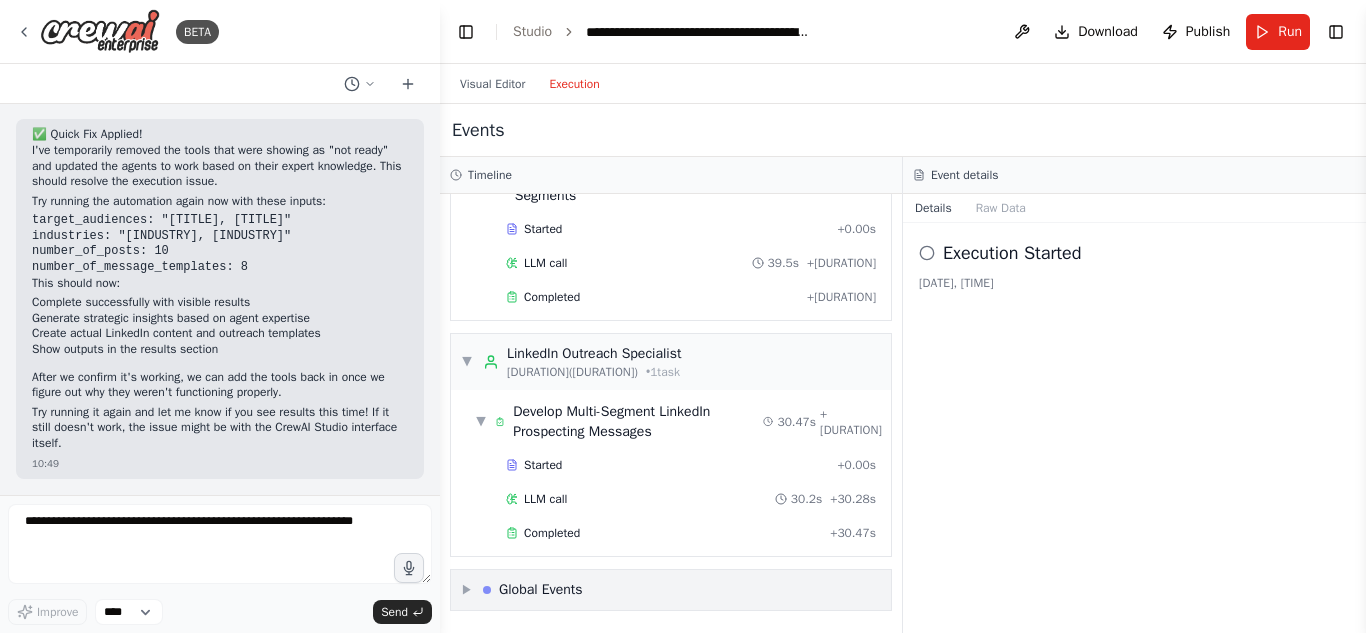 click on "Global Events" at bounding box center (541, 590) 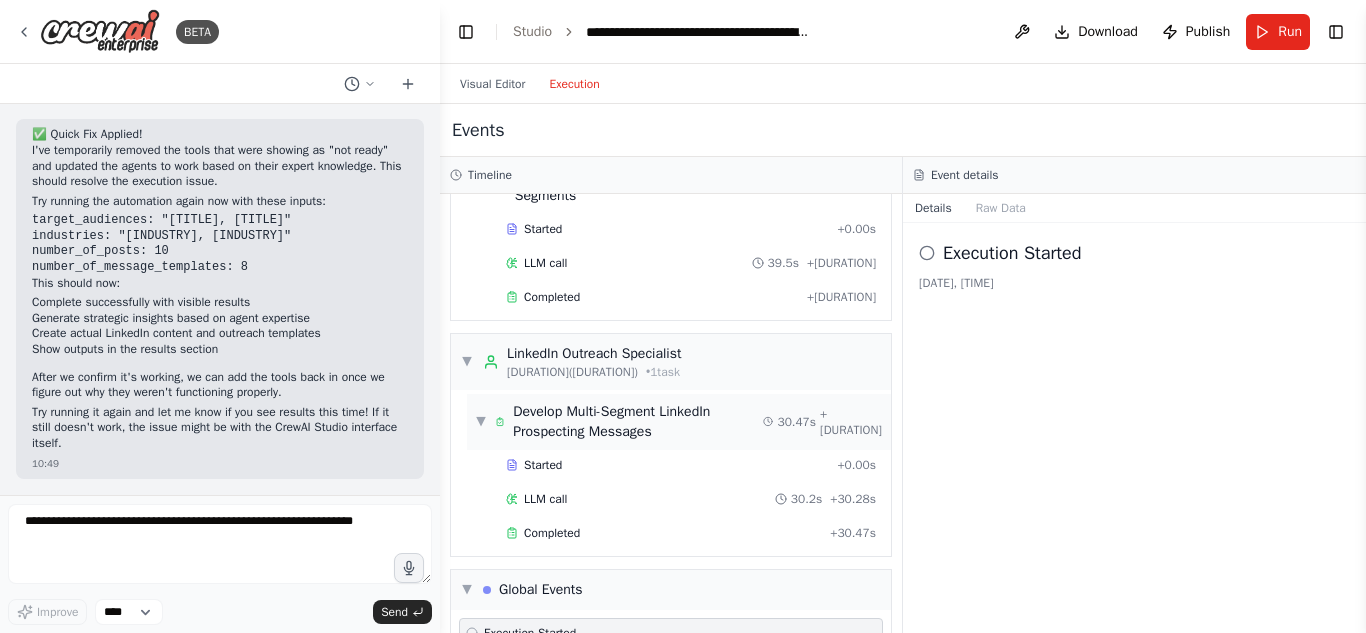 scroll, scrollTop: 649, scrollLeft: 0, axis: vertical 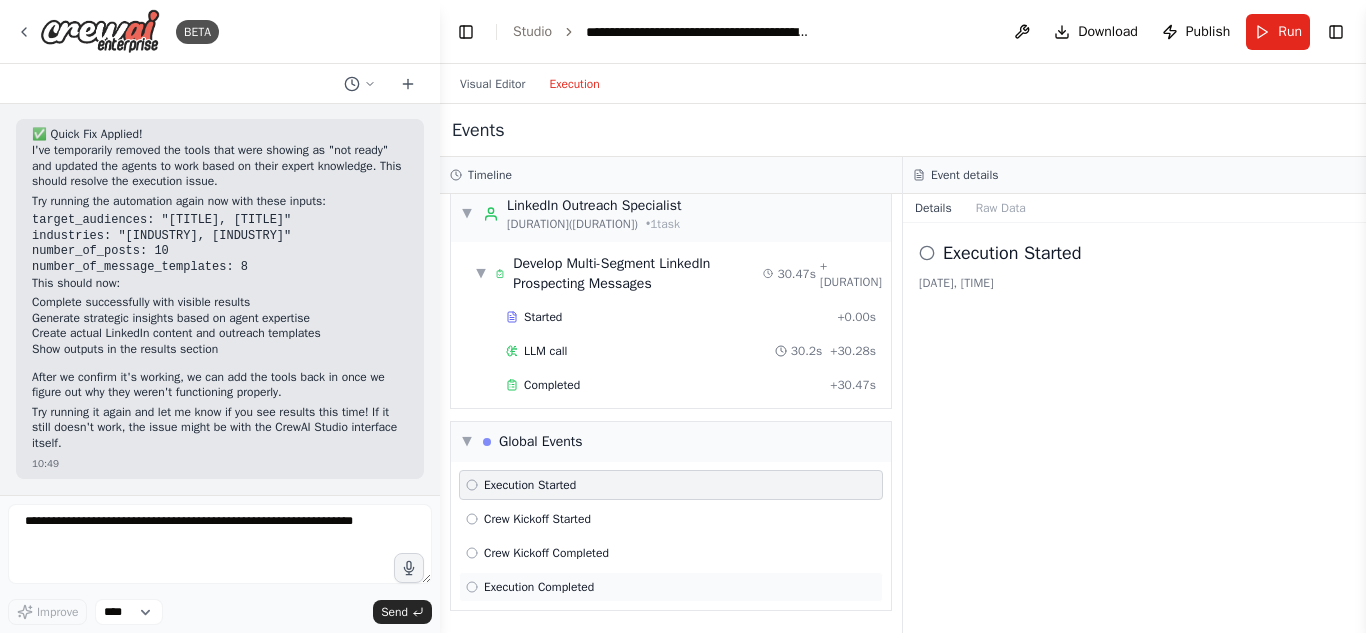 click on "Execution Completed" at bounding box center (539, 587) 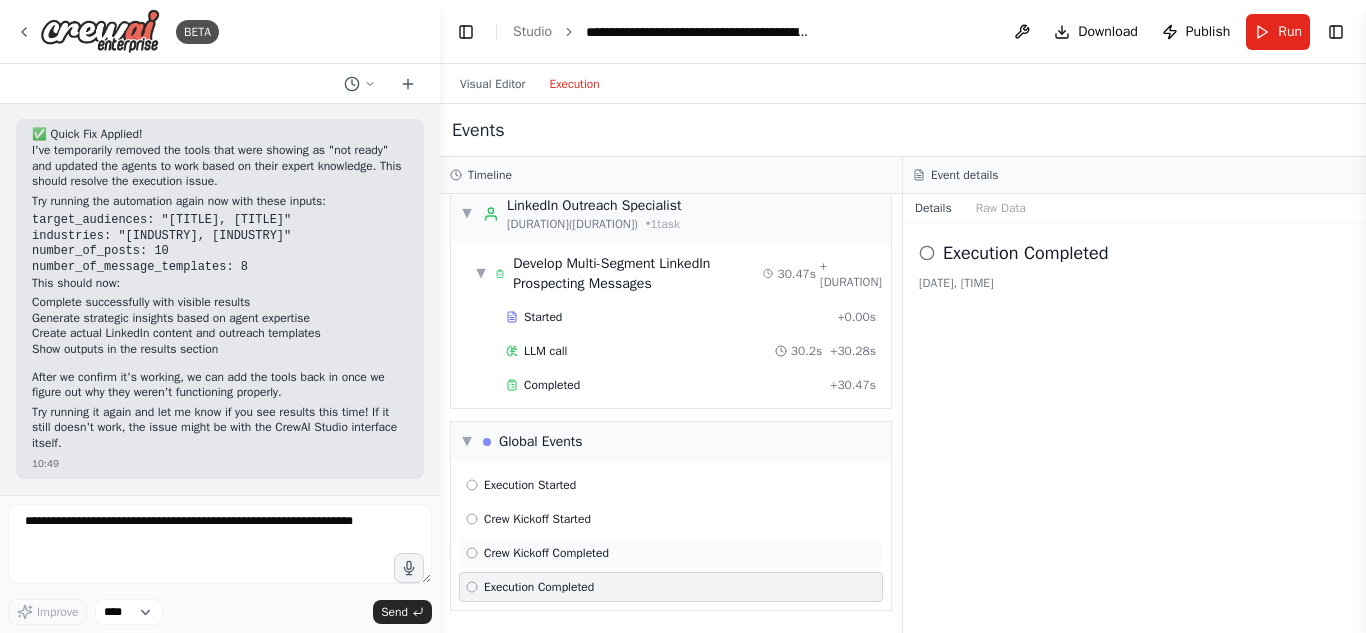 click on "Crew Kickoff Completed" at bounding box center (546, 553) 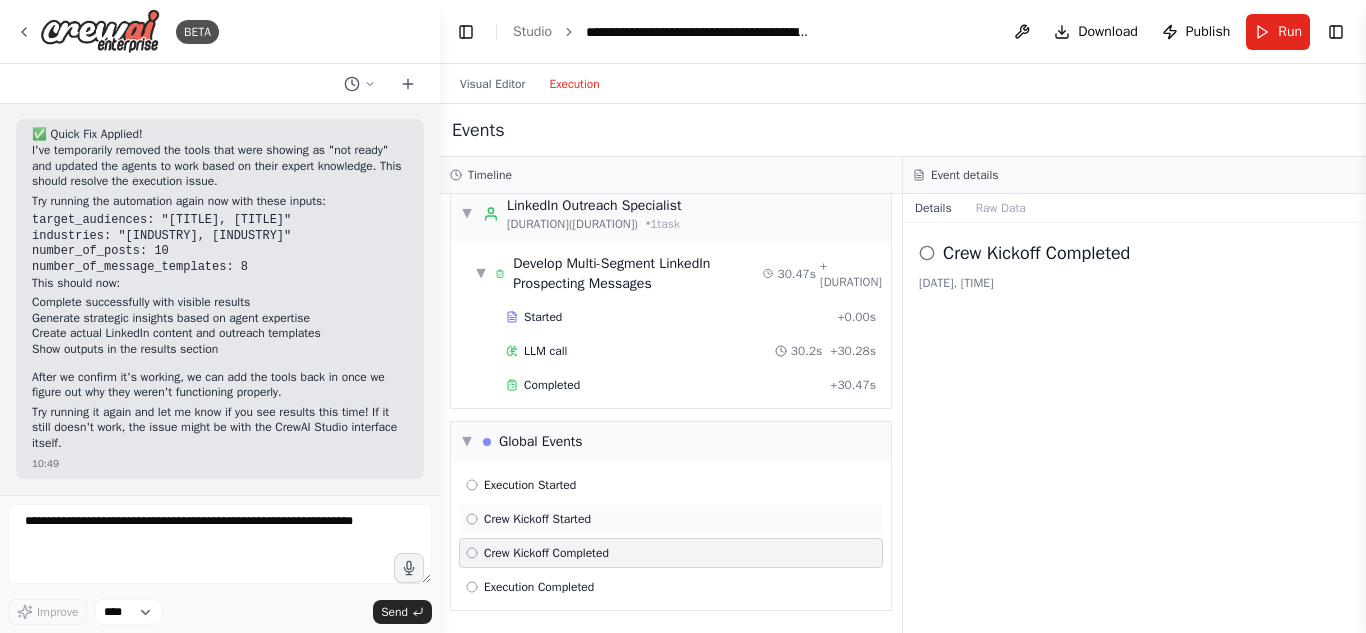 click on "Crew Kickoff Started" at bounding box center [537, 519] 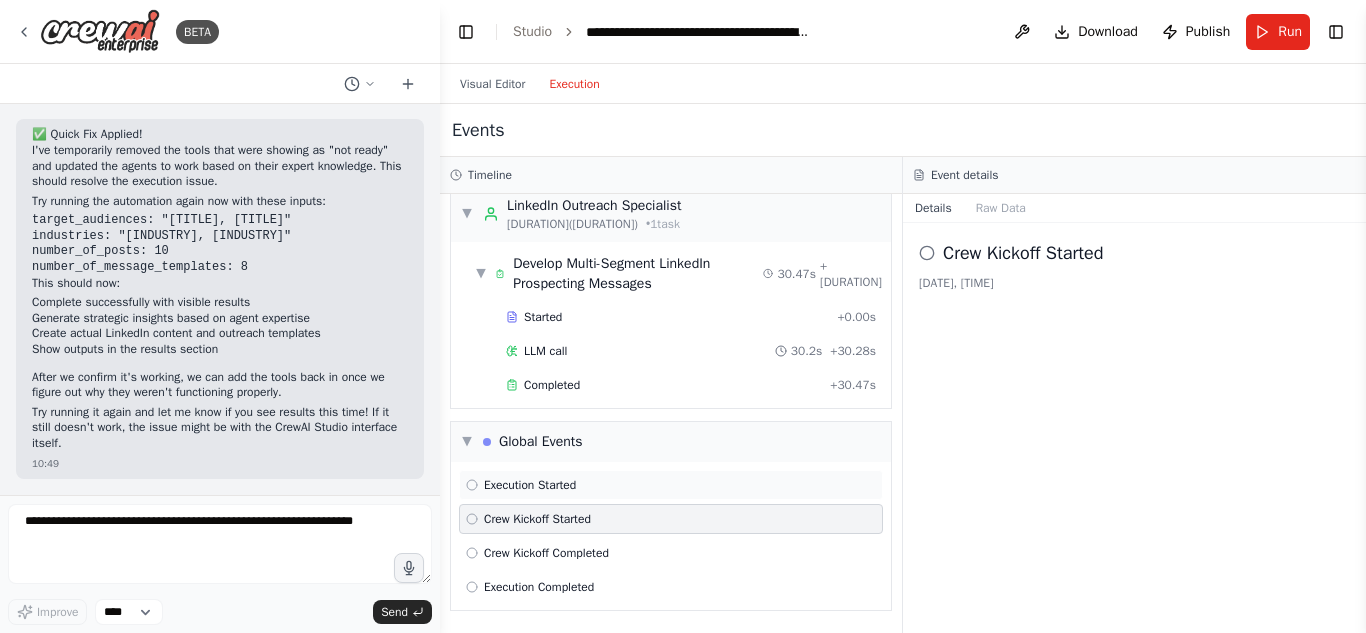 click on "Execution Started" at bounding box center [671, 485] 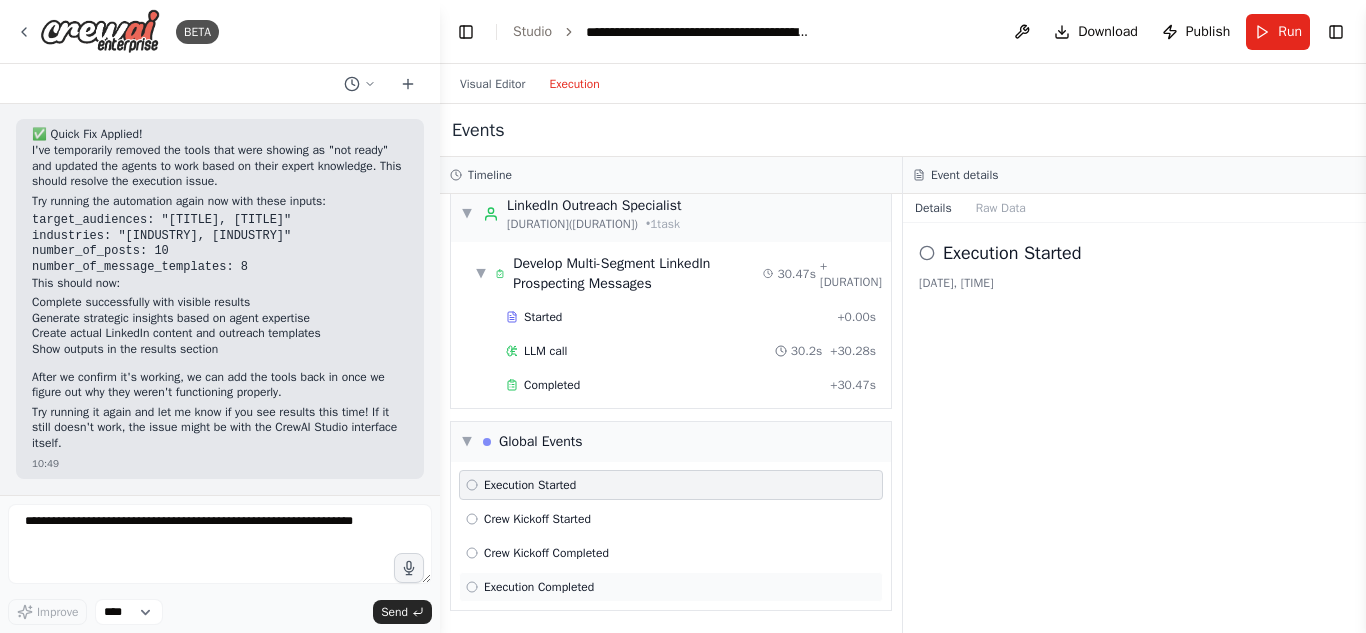 click on "Execution Completed" at bounding box center (539, 587) 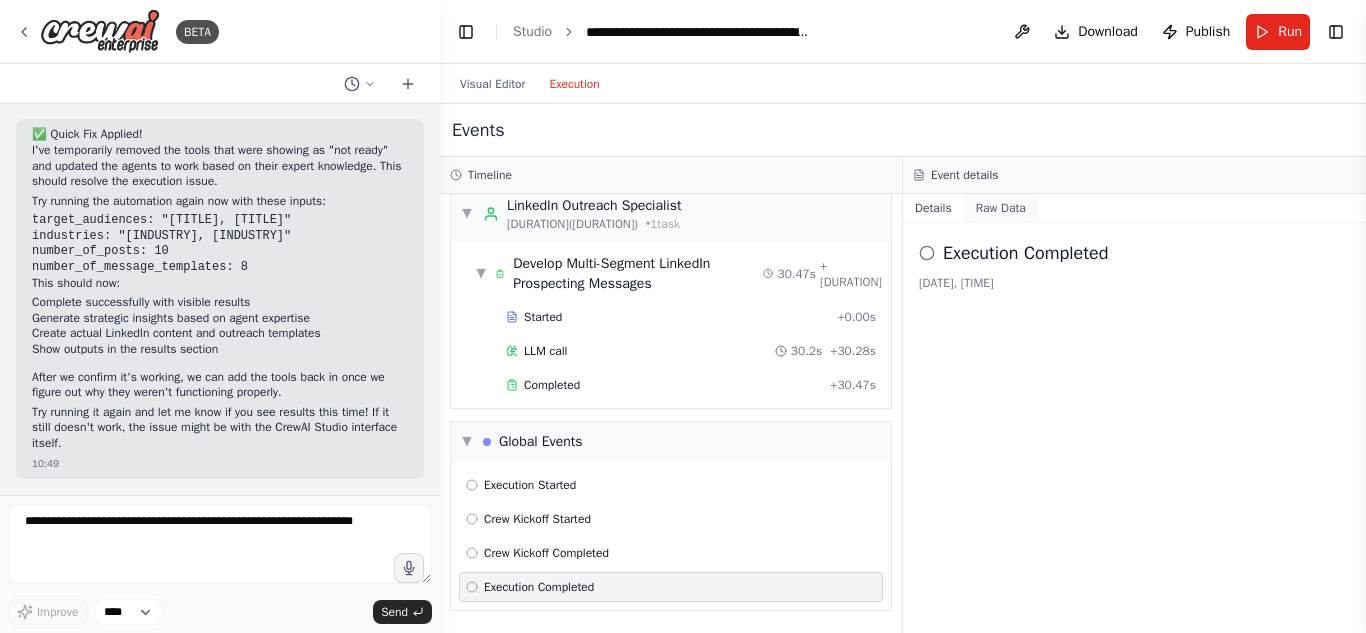 click on "Raw Data" at bounding box center [1001, 208] 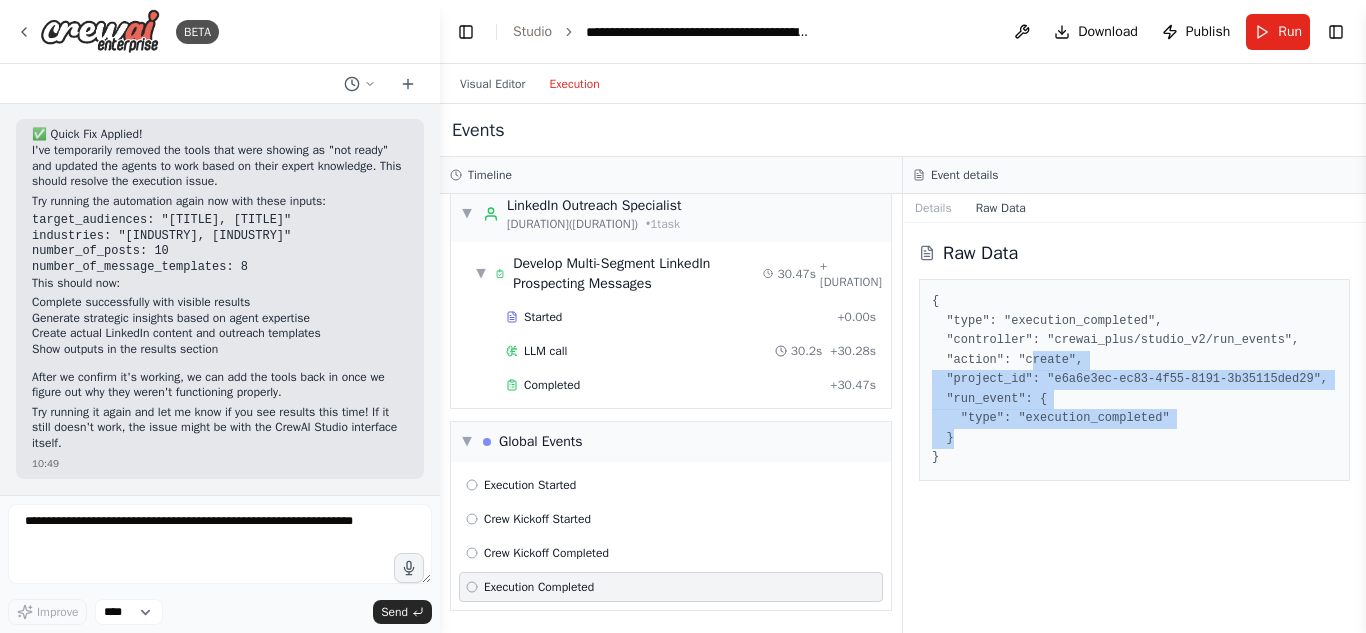 drag, startPoint x: 1012, startPoint y: 379, endPoint x: 1018, endPoint y: 452, distance: 73.24616 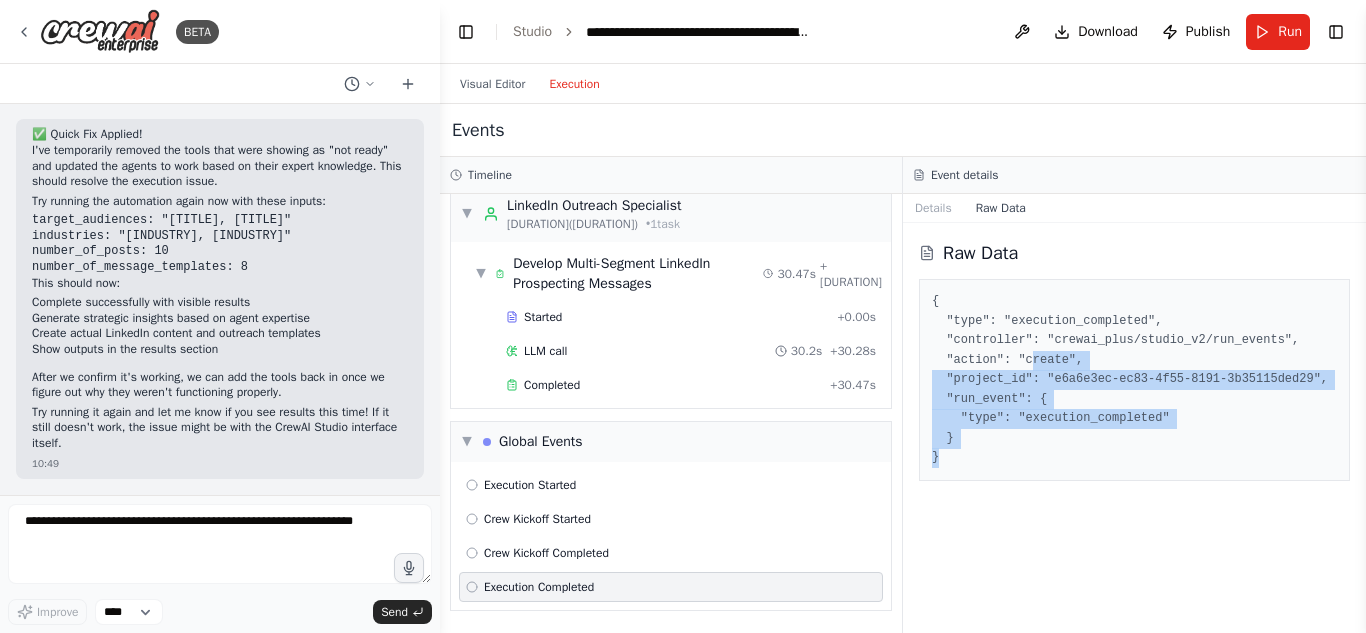 click on "{
"type": "execution_completed",
"controller": "crewai_plus/studio_v2/run_events",
"action": "create",
"project_id": "e6a6e3ec-ec83-4f55-8191-3b35115ded29",
"run_event": {
"type": "execution_completed"
}
}" at bounding box center [1134, 380] 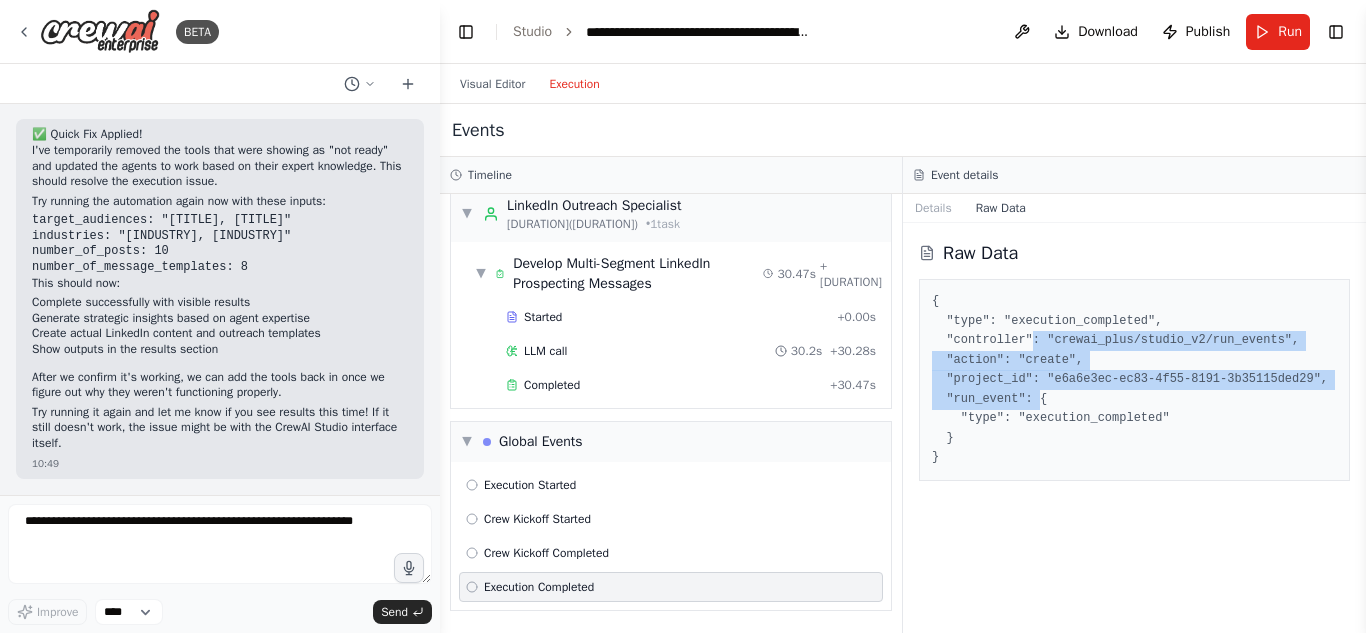 drag, startPoint x: 1022, startPoint y: 344, endPoint x: 1034, endPoint y: 403, distance: 60.207973 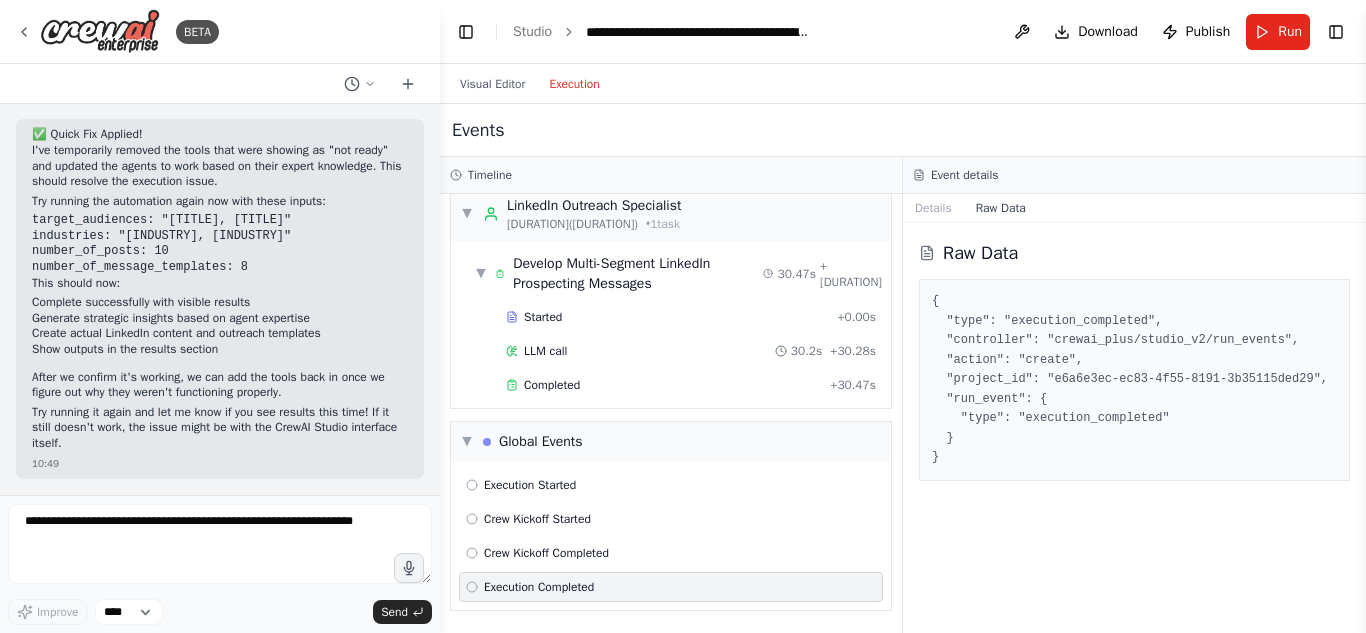 click on "Raw Data" at bounding box center [980, 253] 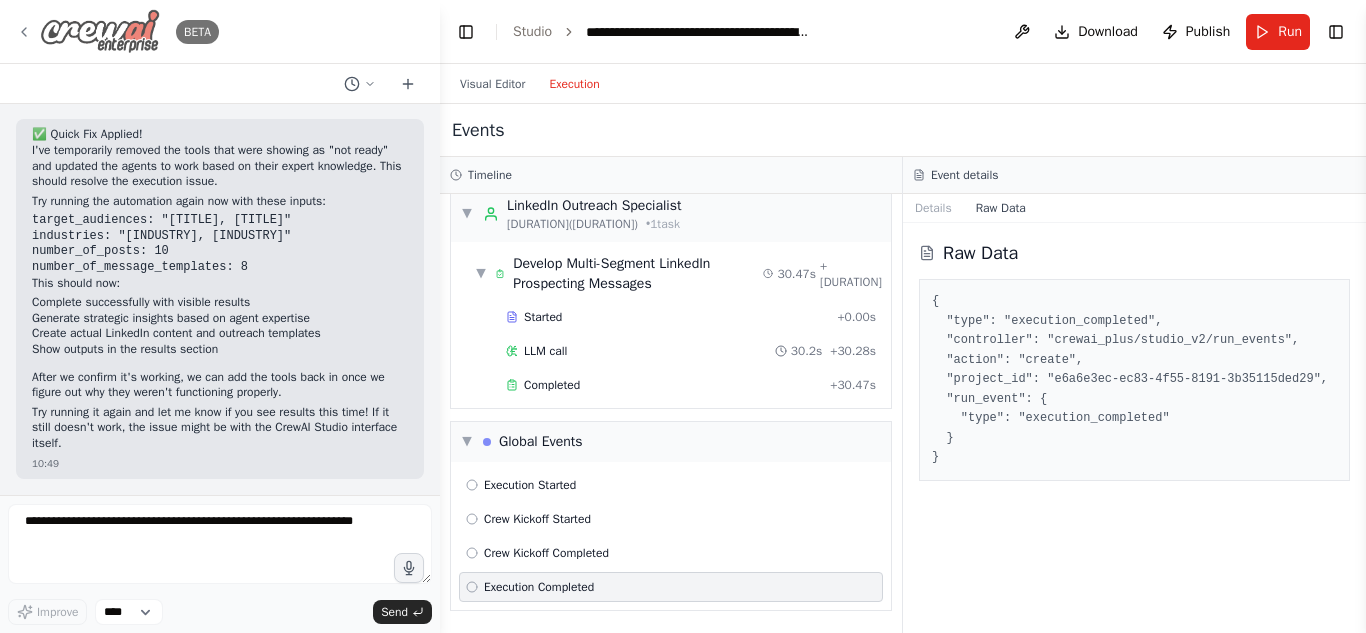 click at bounding box center (100, 31) 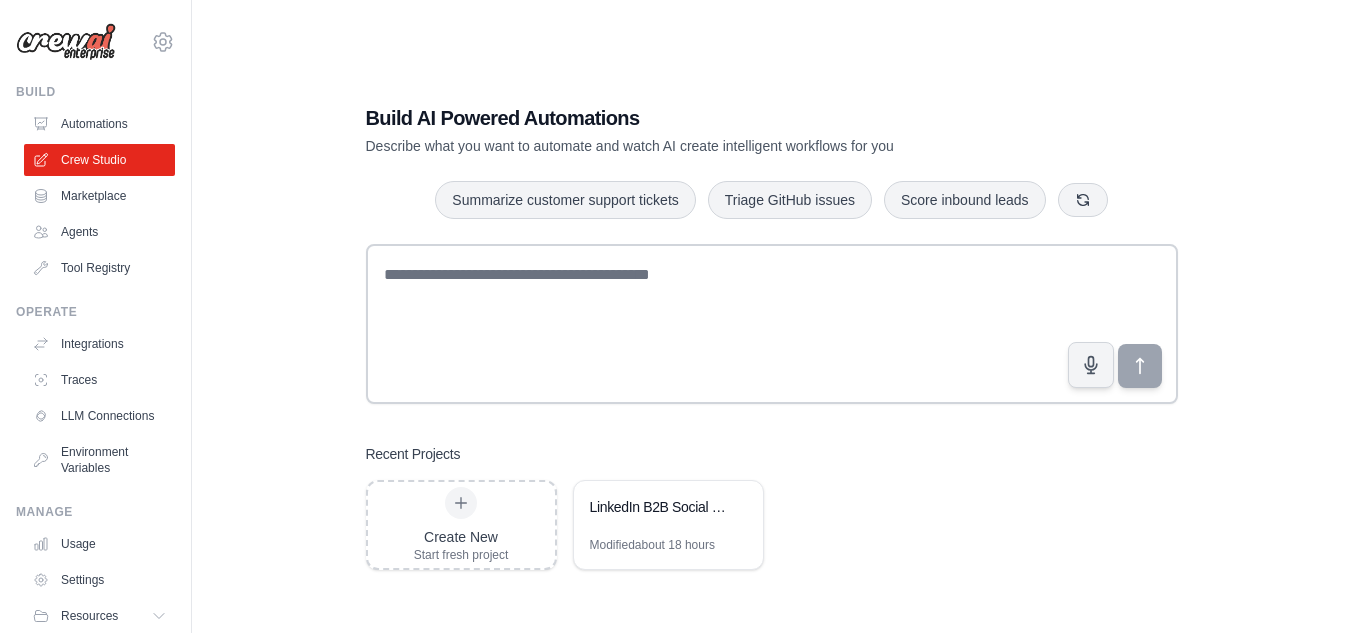 scroll, scrollTop: 0, scrollLeft: 0, axis: both 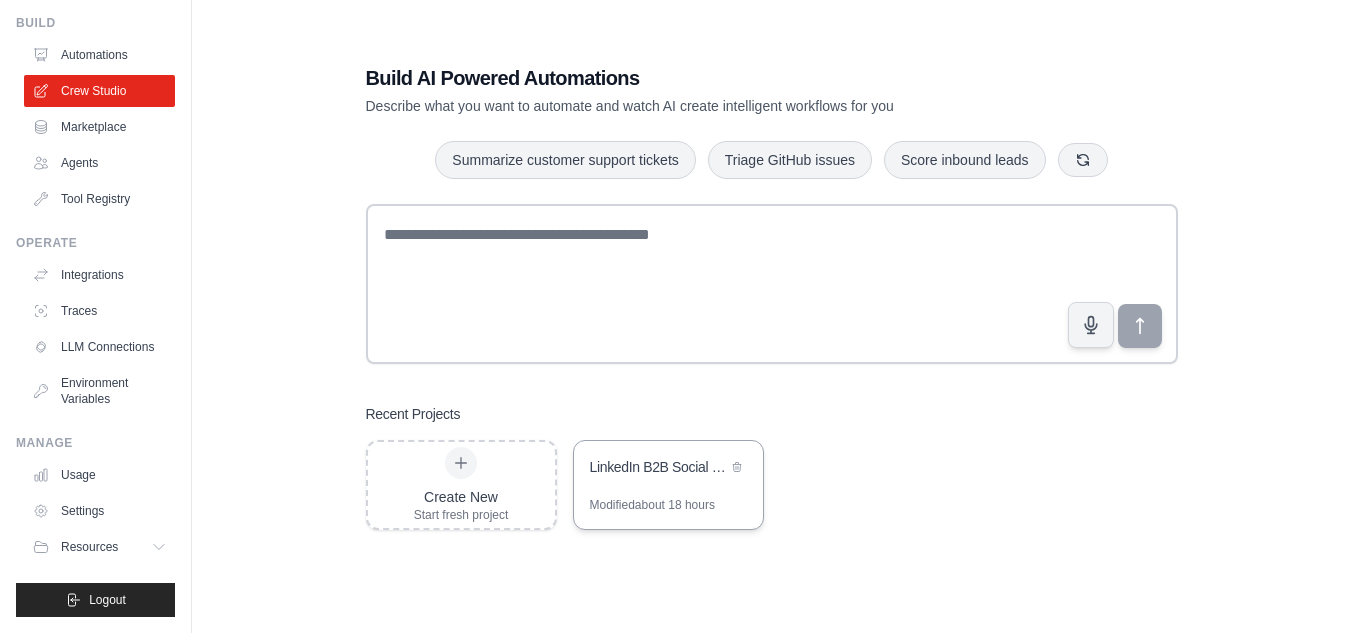 click on "LinkedIn B2B Social Selling Campaign Automation" at bounding box center (668, 469) 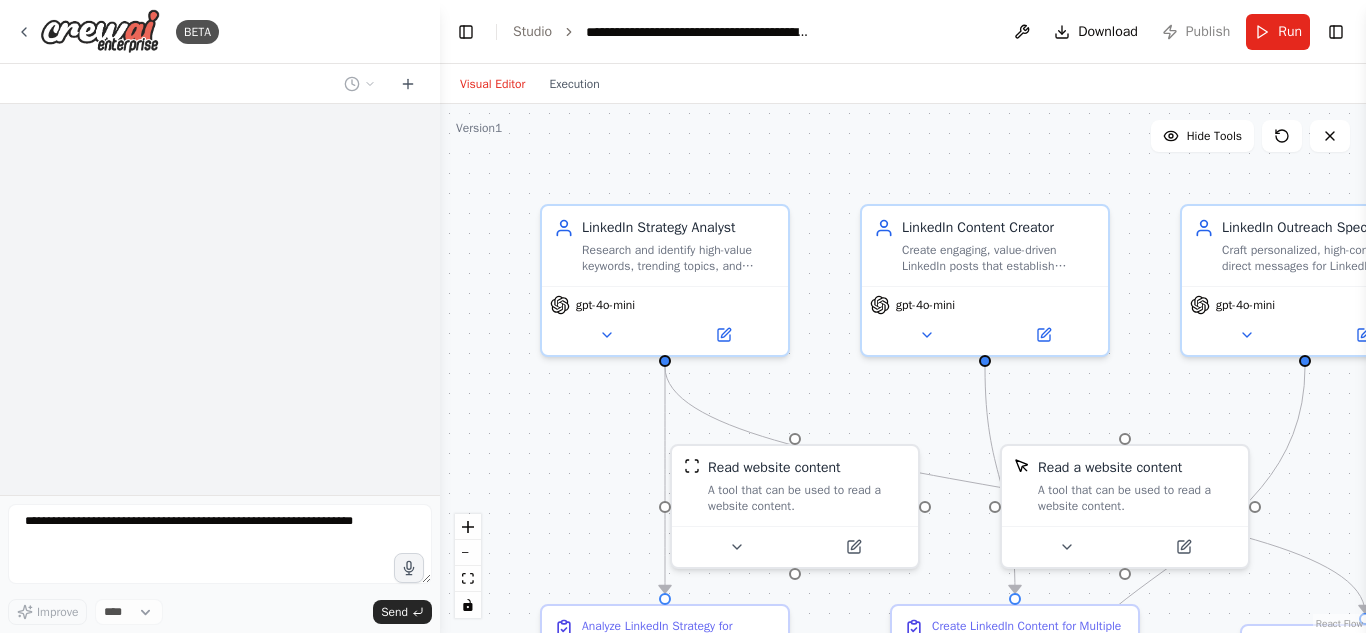 scroll, scrollTop: 0, scrollLeft: 0, axis: both 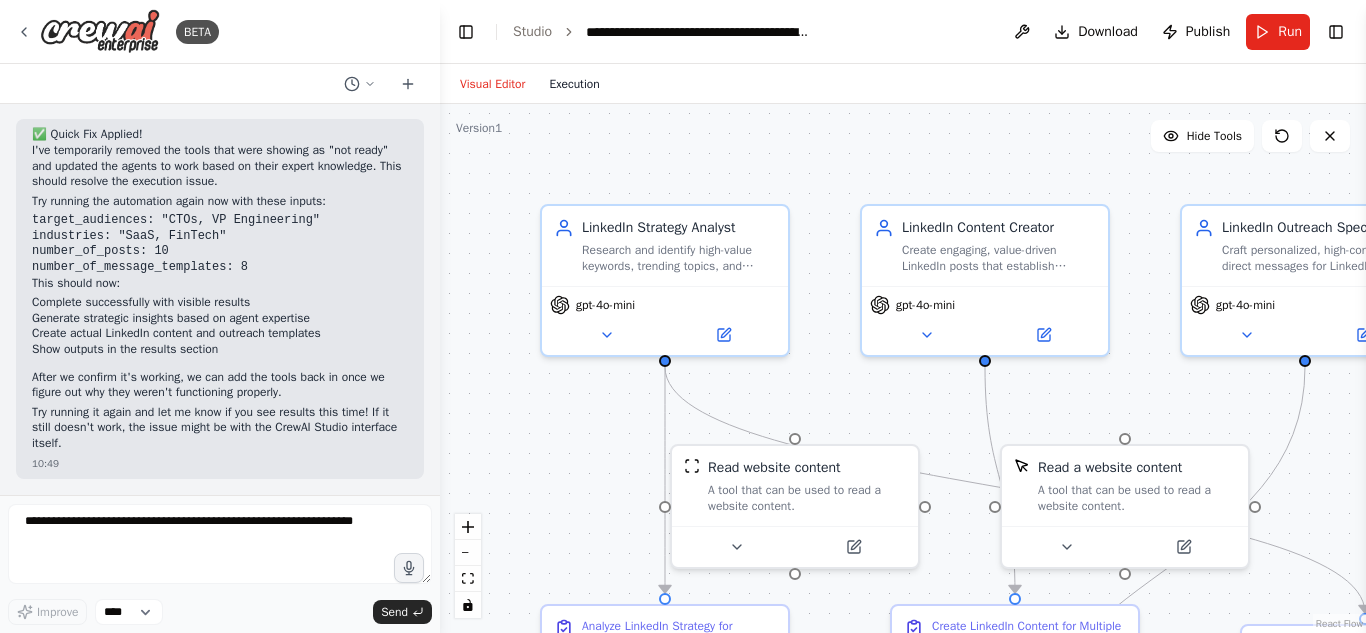 click on "Execution" at bounding box center (574, 84) 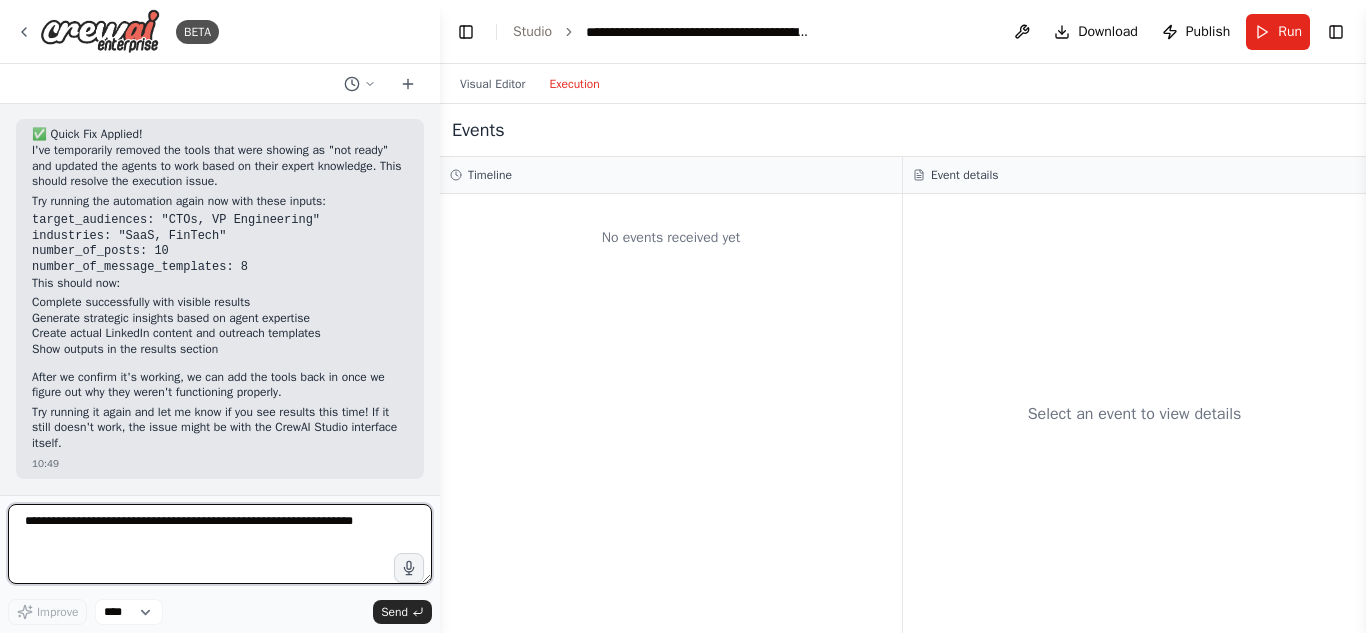 click at bounding box center (220, 544) 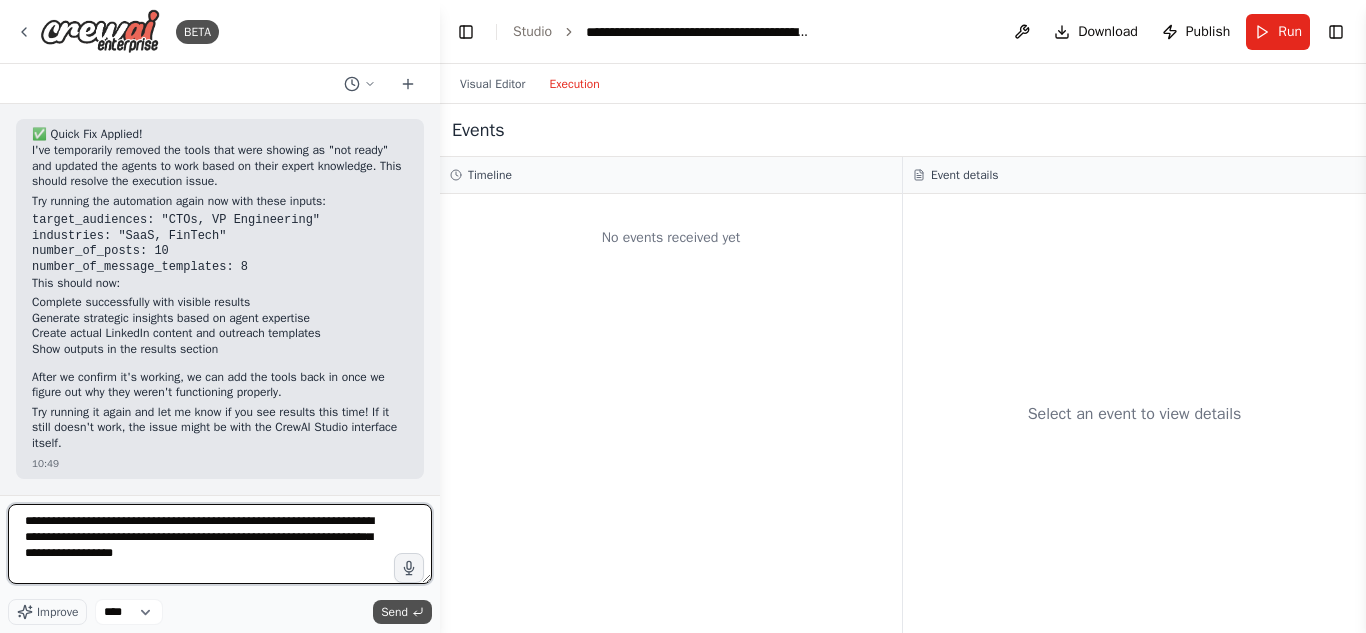 type on "**********" 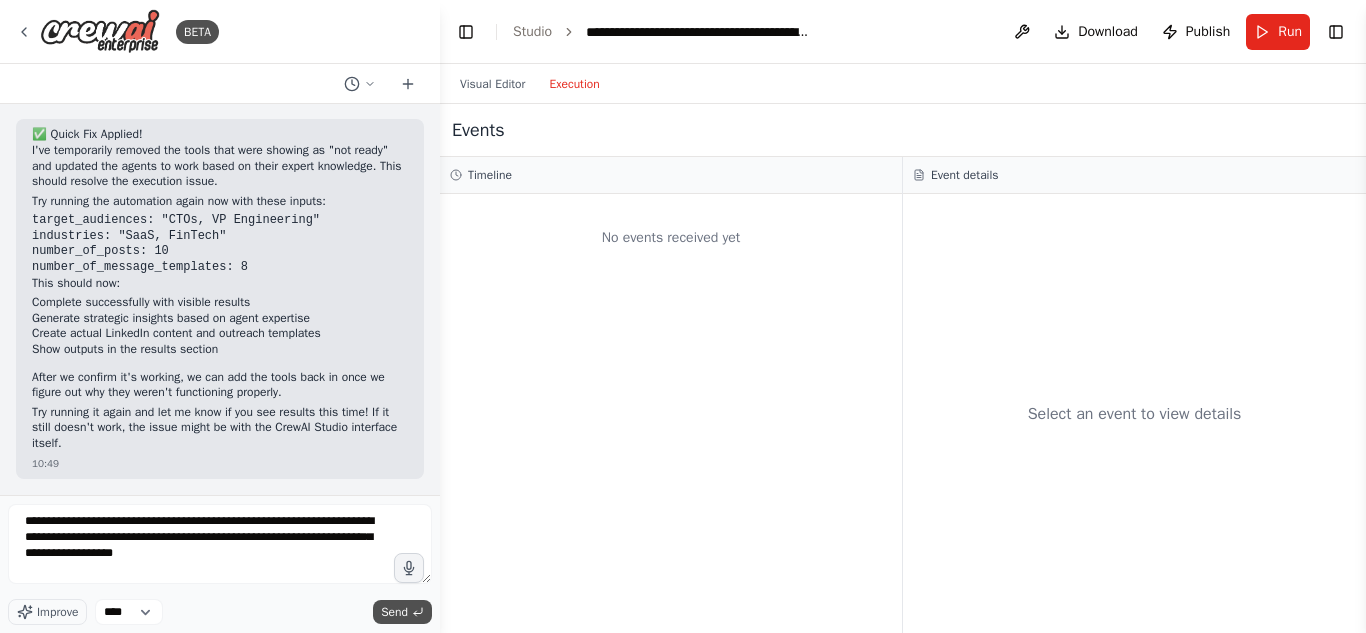 click on "Send" at bounding box center (394, 612) 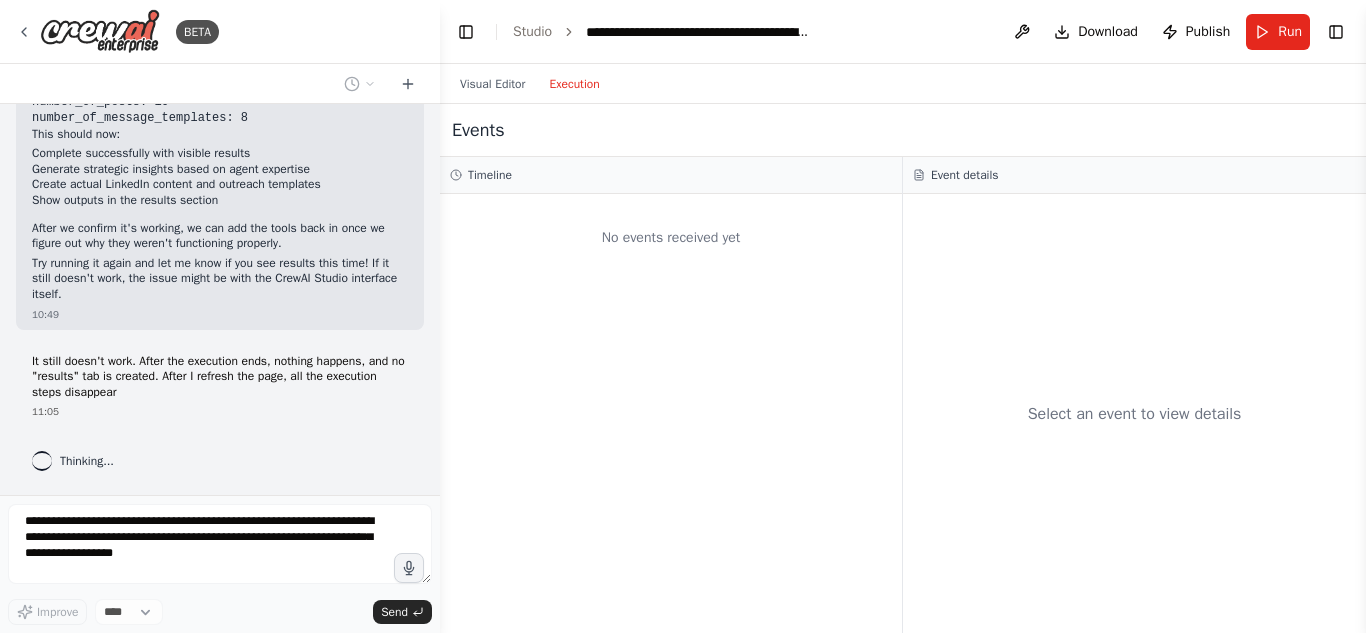 scroll, scrollTop: 9797, scrollLeft: 0, axis: vertical 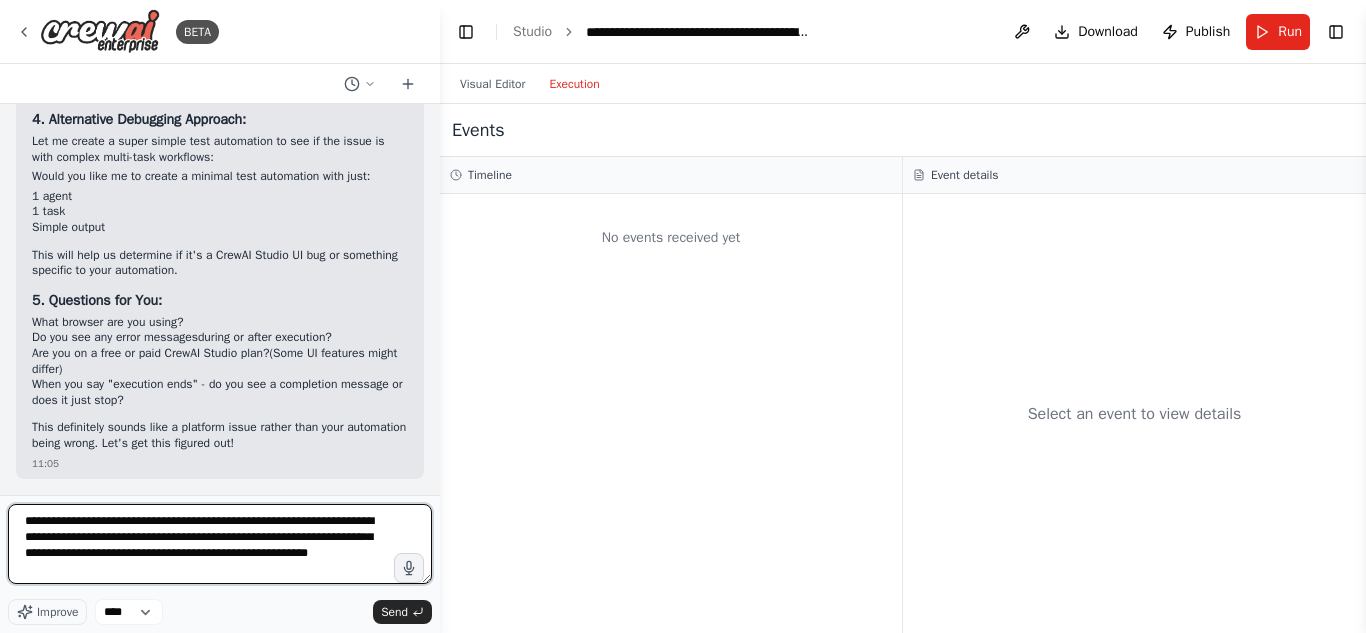 click on "**********" at bounding box center [220, 544] 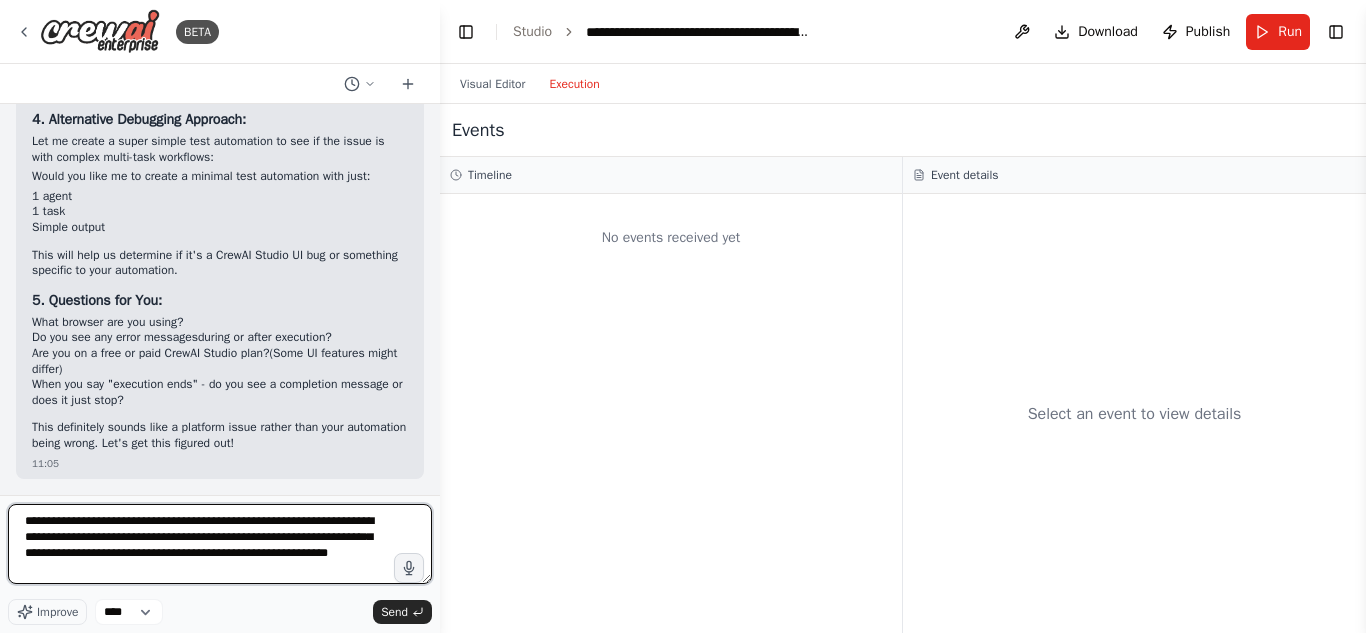 click on "**********" at bounding box center (220, 544) 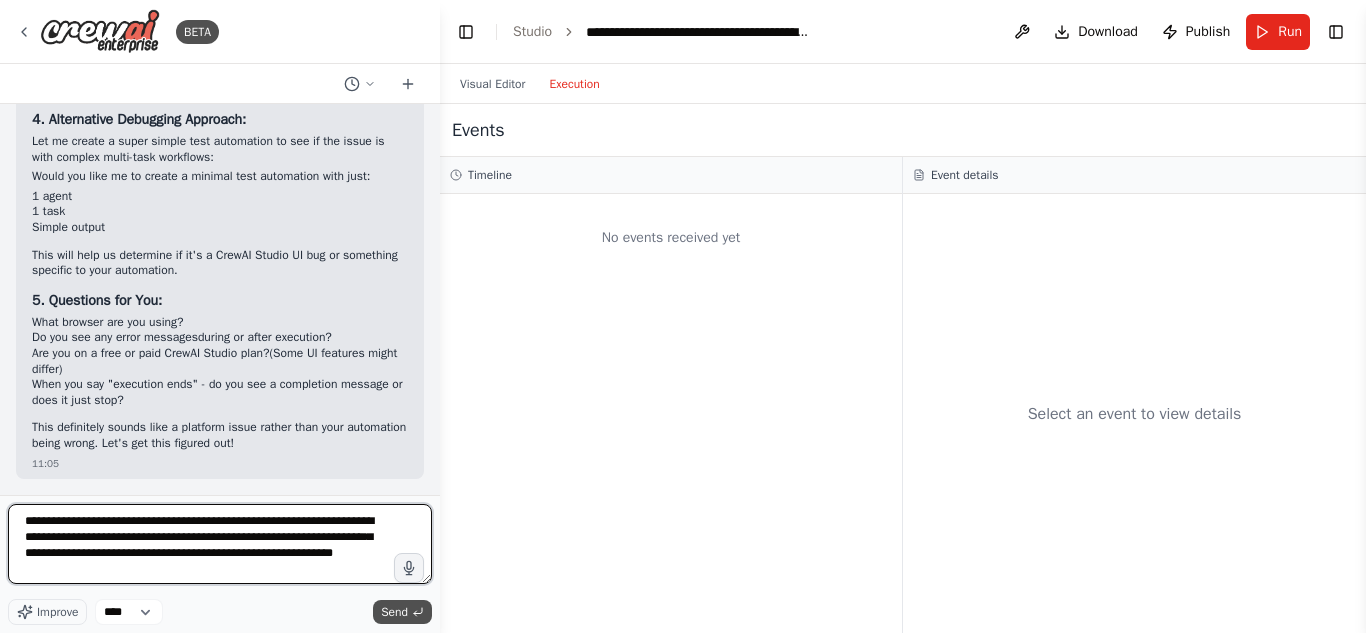 type on "**********" 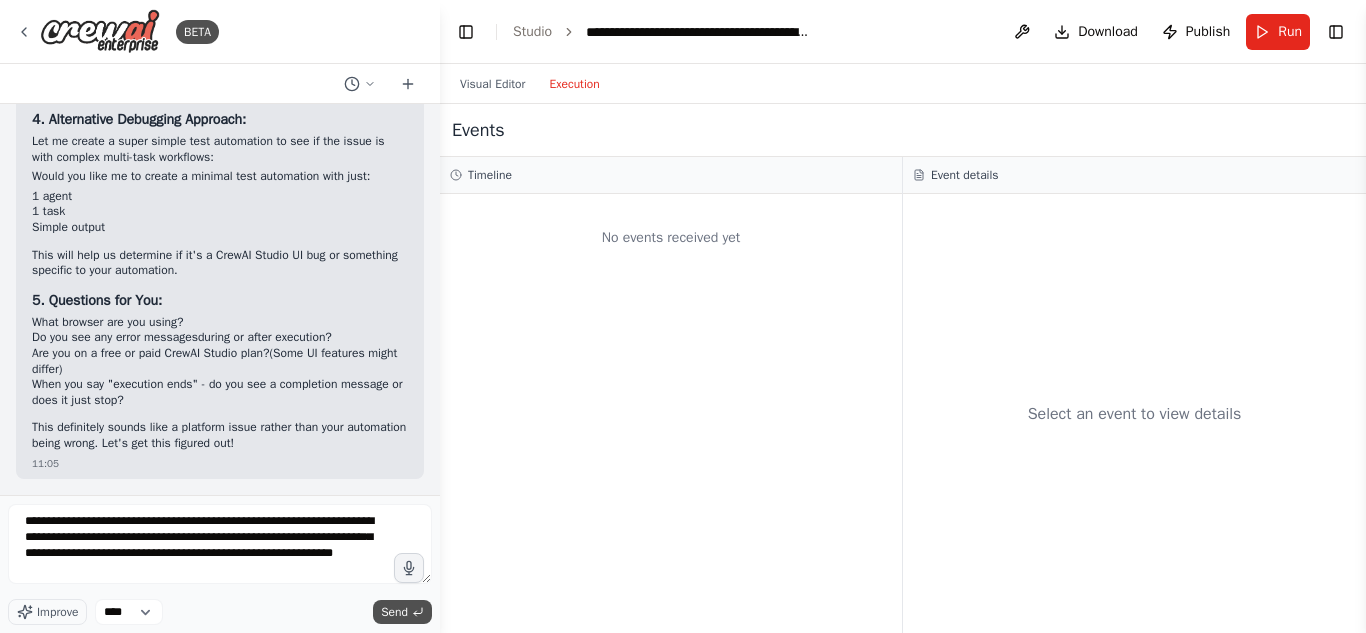 click 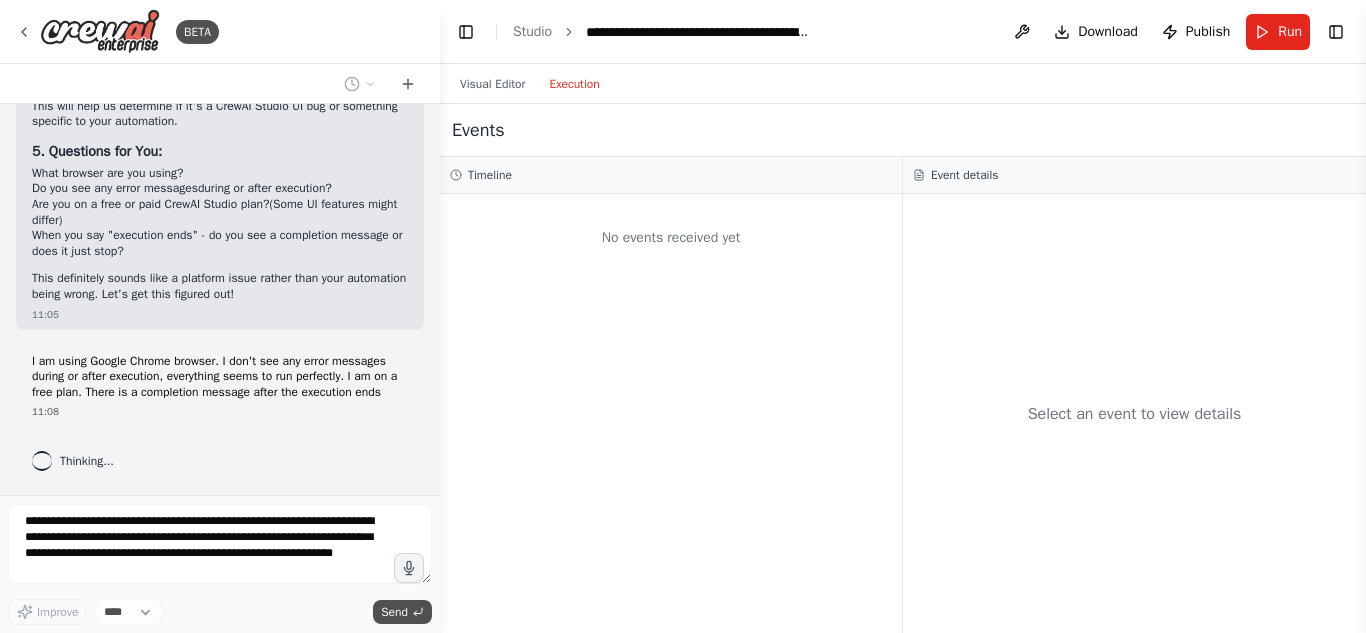 scroll, scrollTop: 10747, scrollLeft: 0, axis: vertical 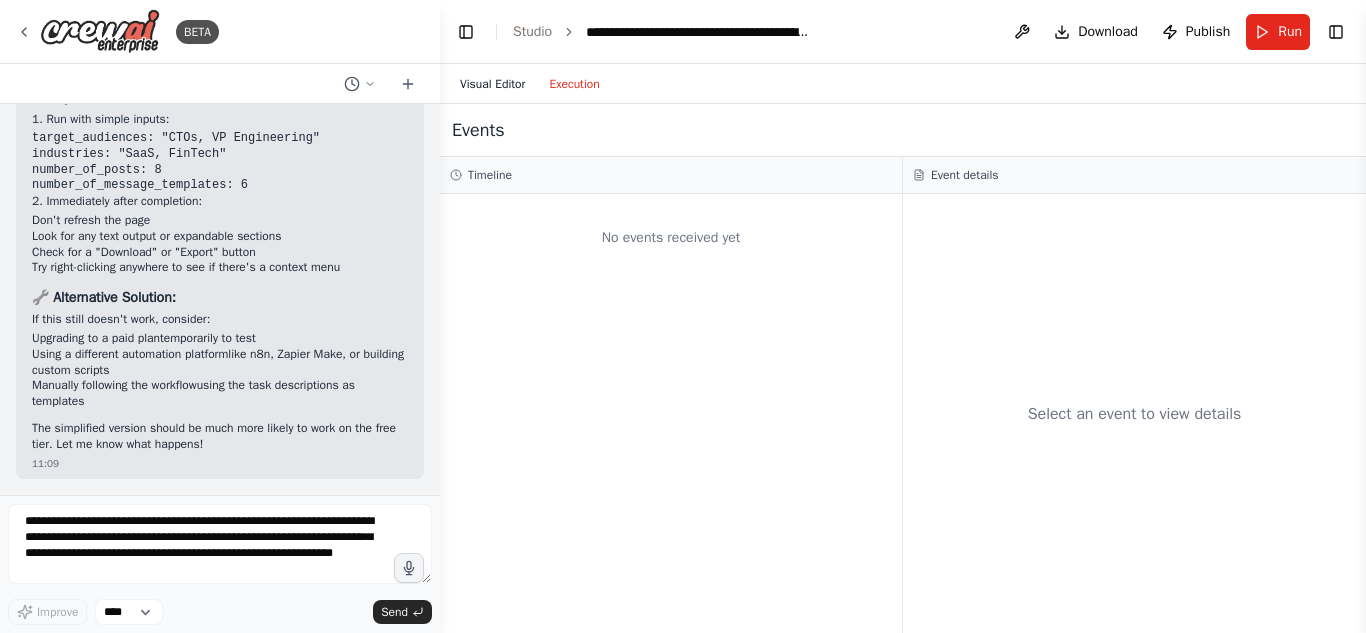 click on "Visual Editor" at bounding box center [492, 84] 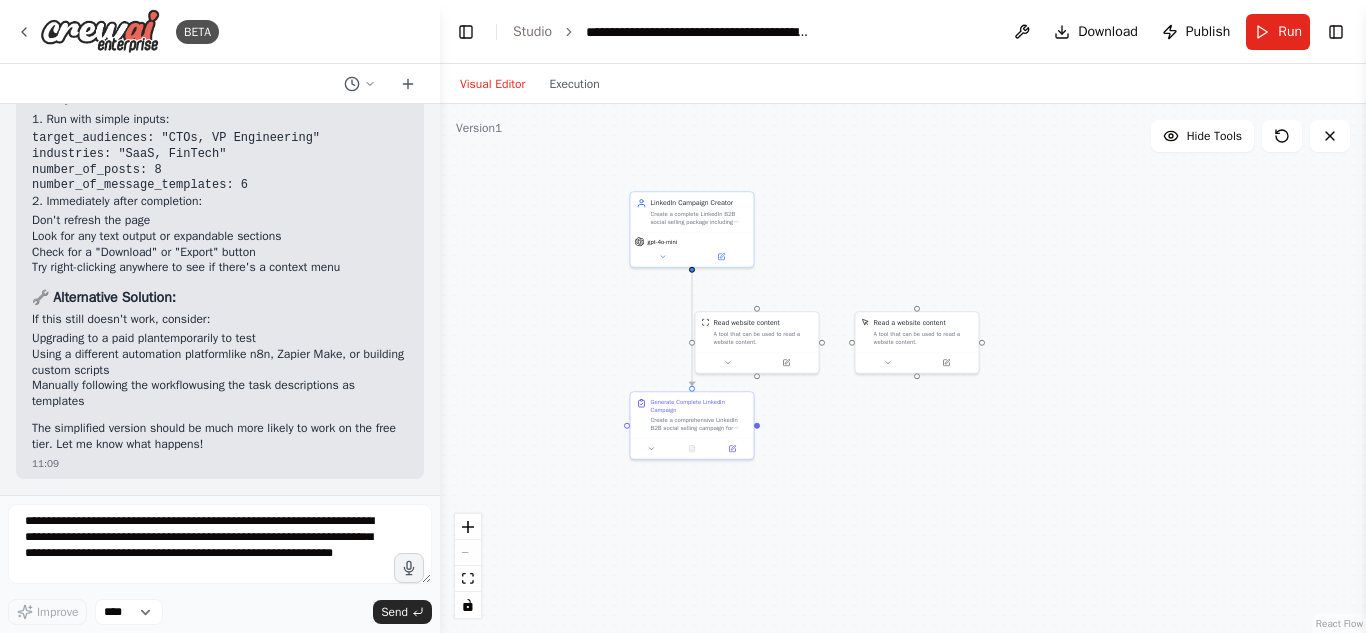 drag, startPoint x: 969, startPoint y: 255, endPoint x: 848, endPoint y: 227, distance: 124.197426 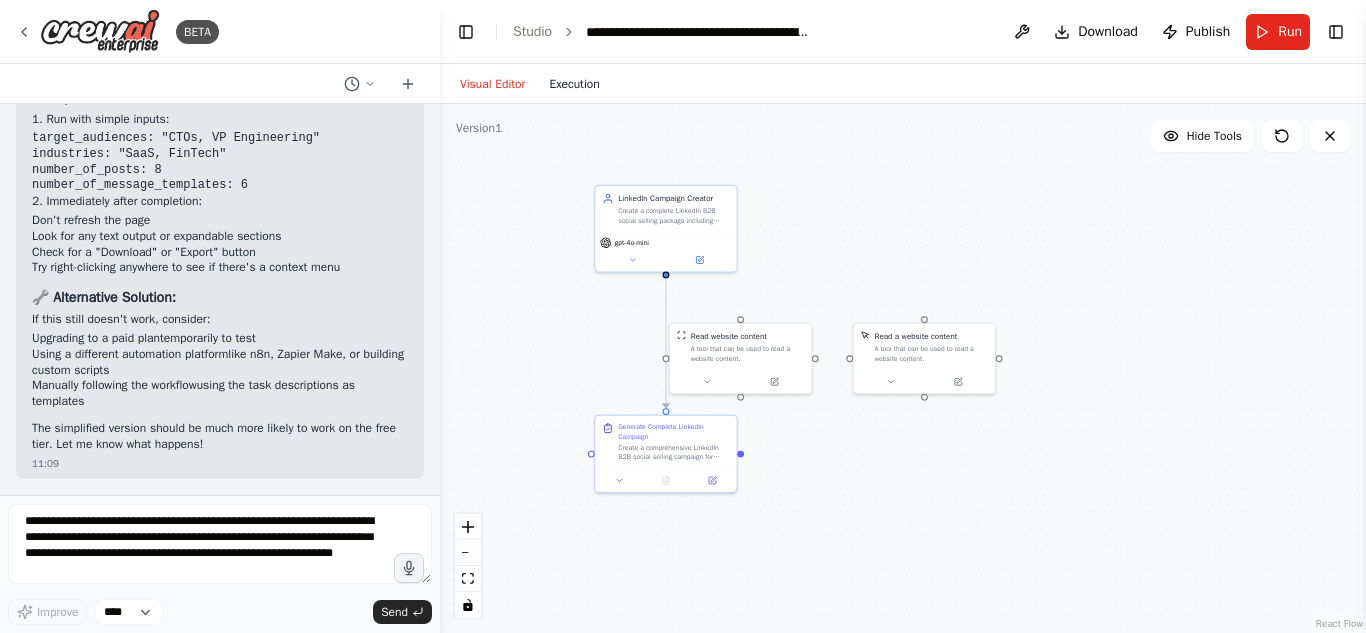 click on "Execution" at bounding box center (574, 84) 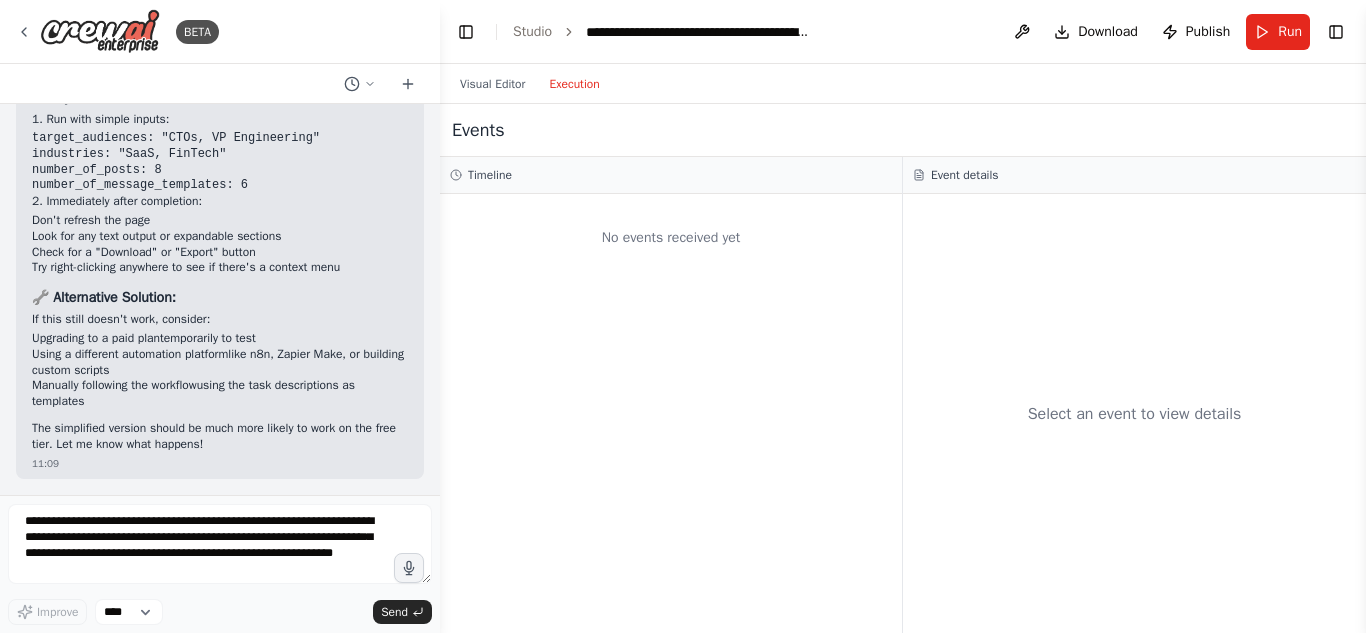 click on "Run" at bounding box center [1278, 32] 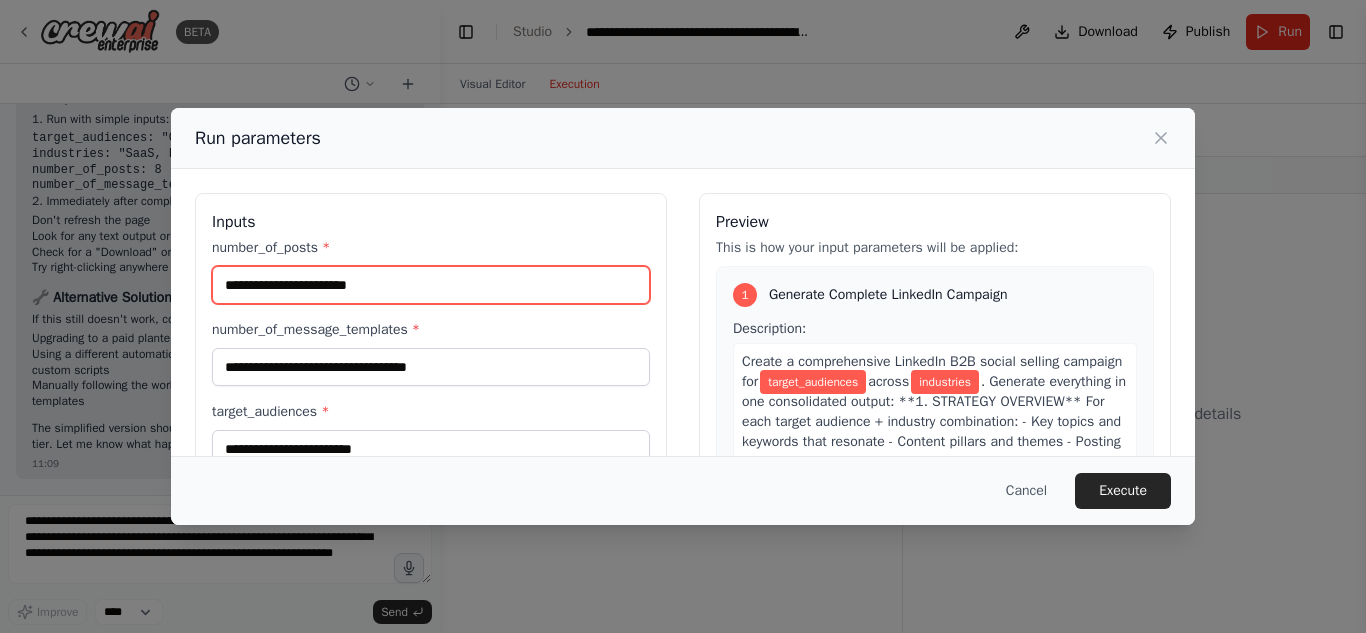 click on "number_of_posts *" at bounding box center (431, 285) 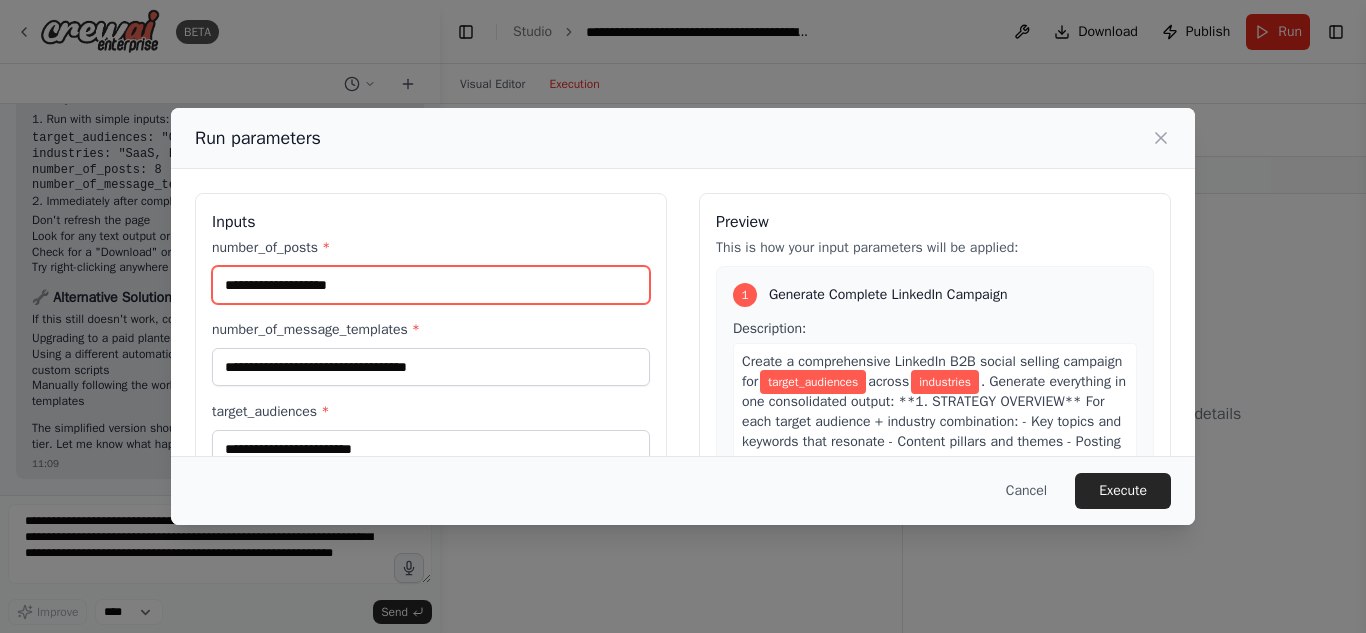 type on "**********" 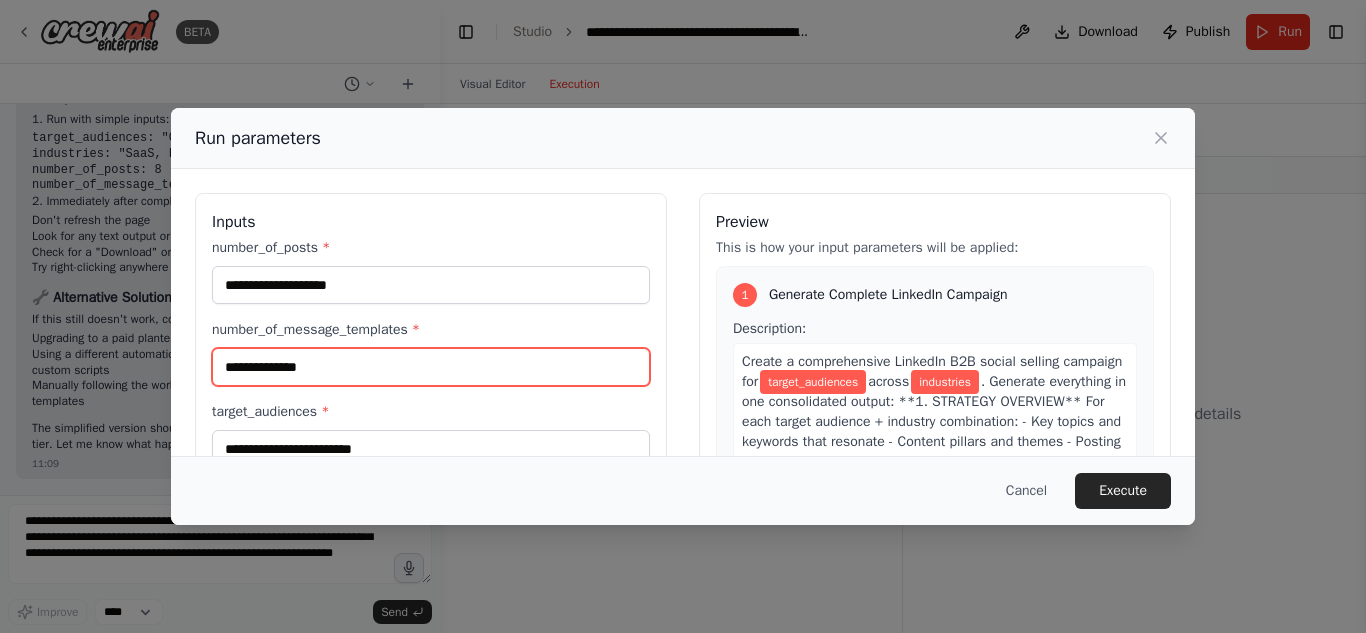 type on "**********" 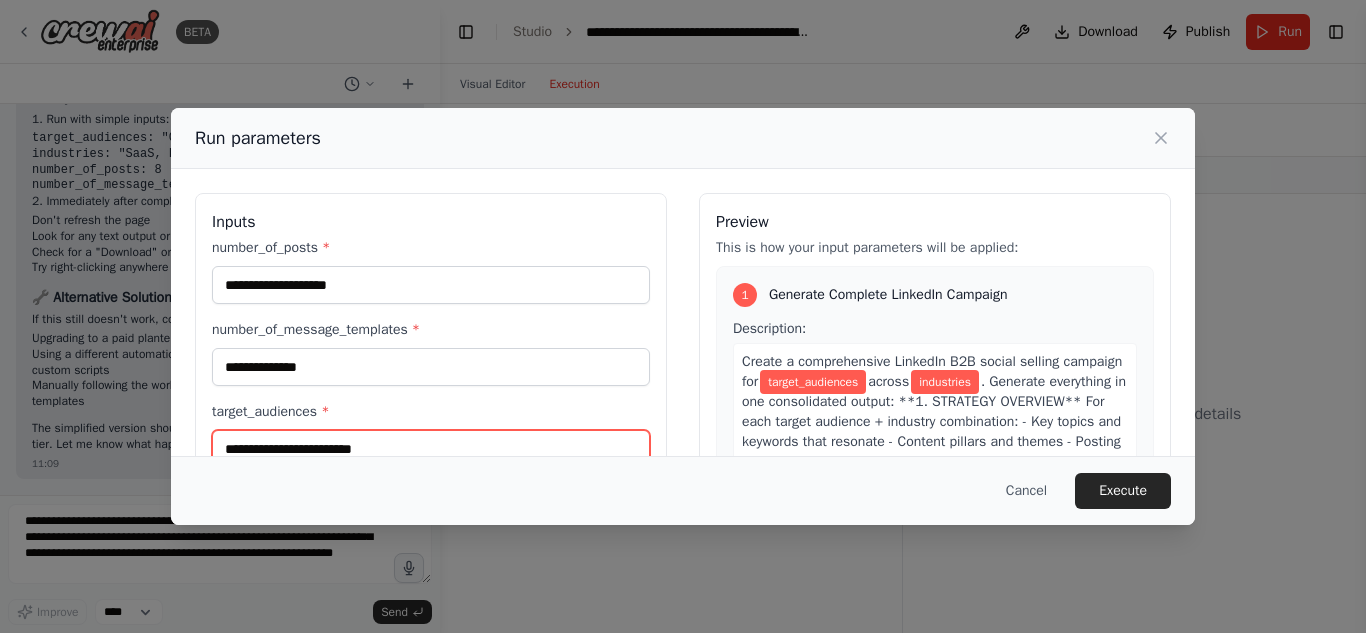 scroll, scrollTop: 11, scrollLeft: 0, axis: vertical 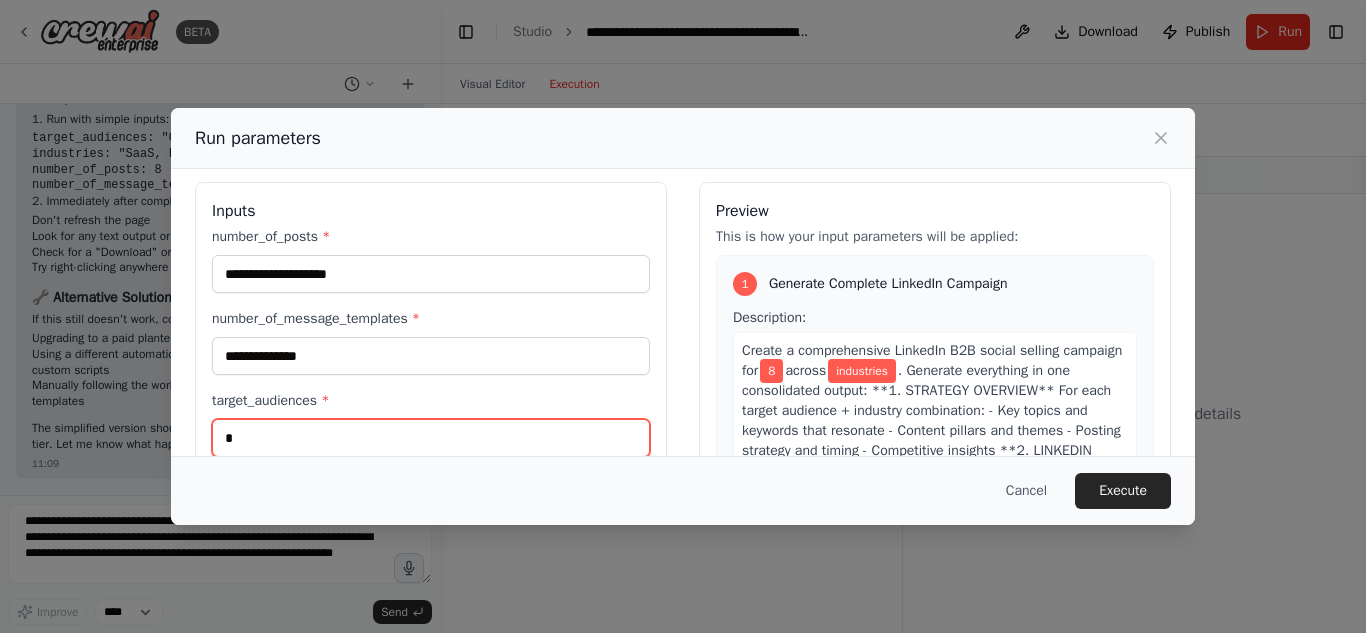 type on "*" 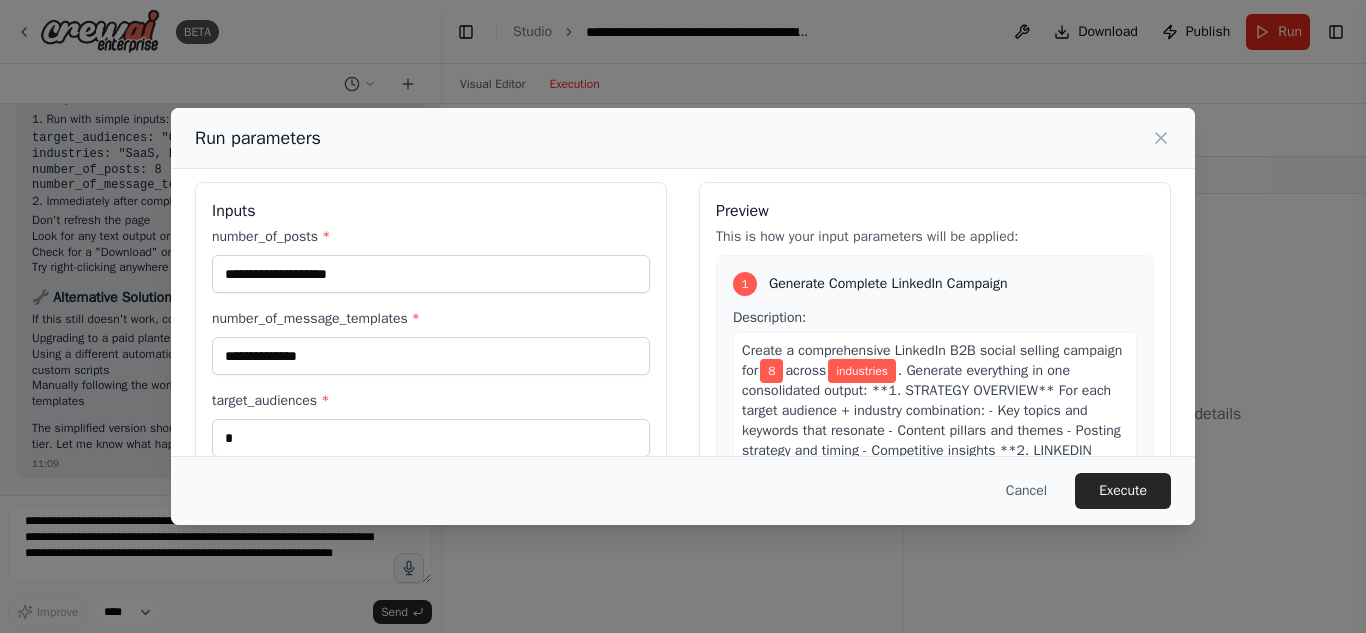scroll, scrollTop: 218, scrollLeft: 0, axis: vertical 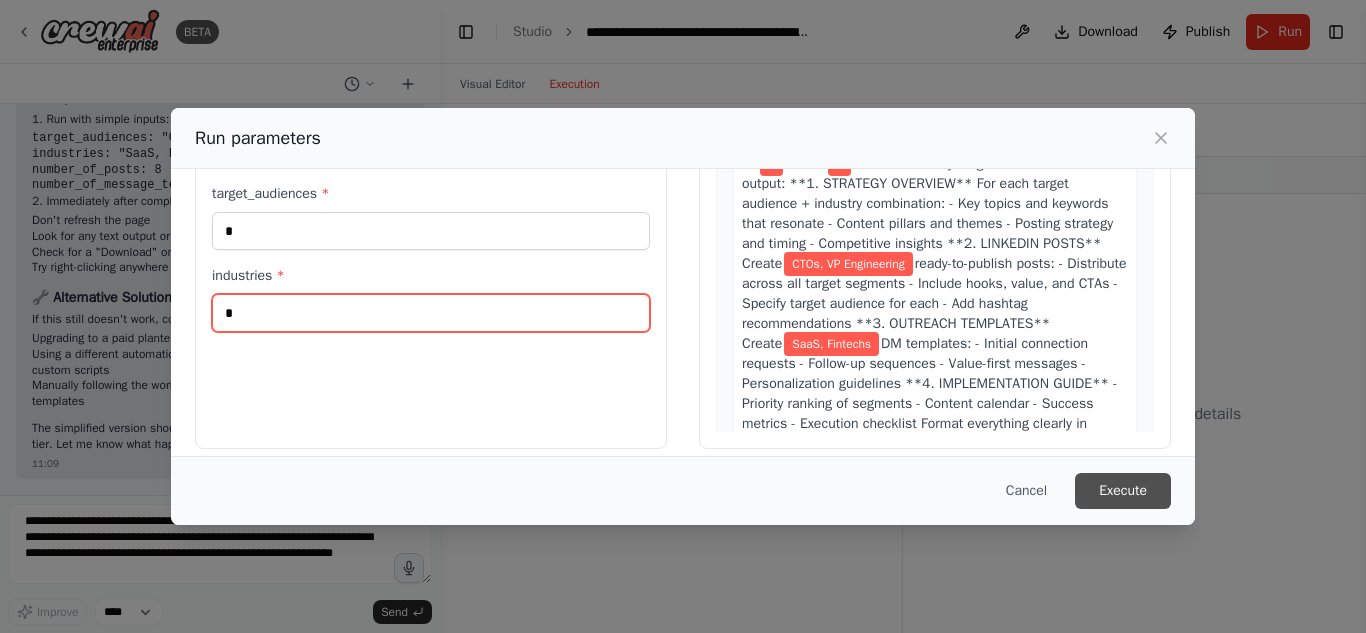 type on "*" 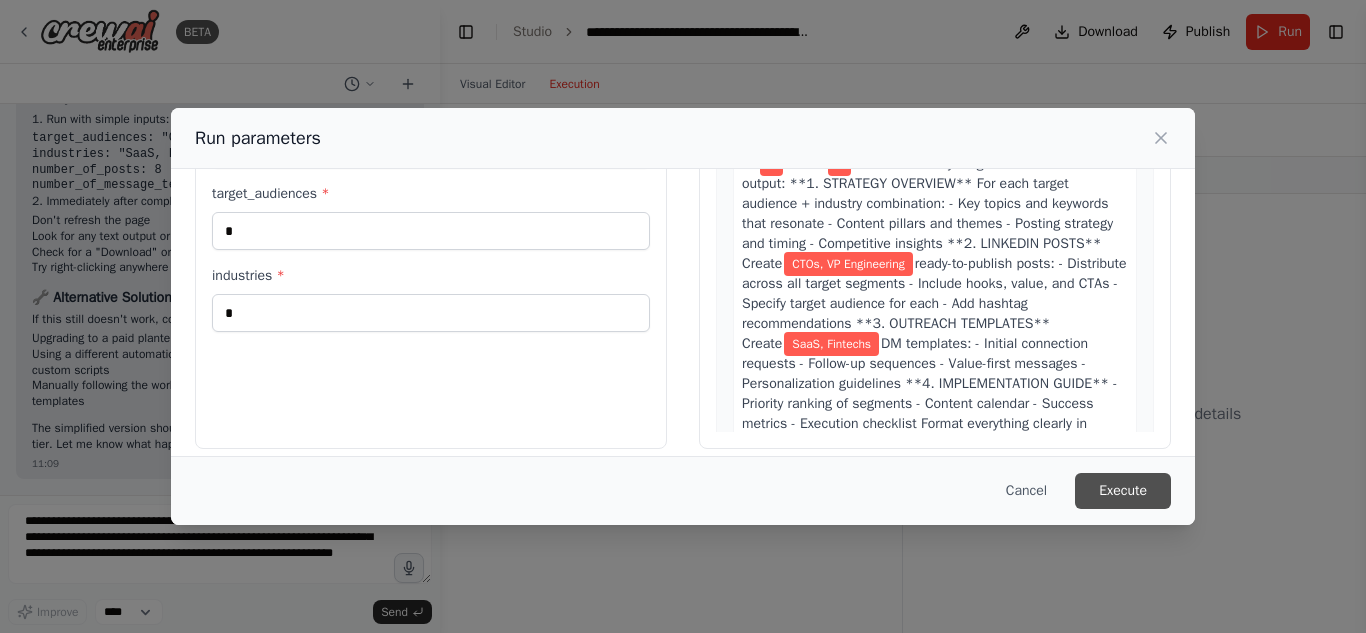 click on "Execute" at bounding box center (1123, 491) 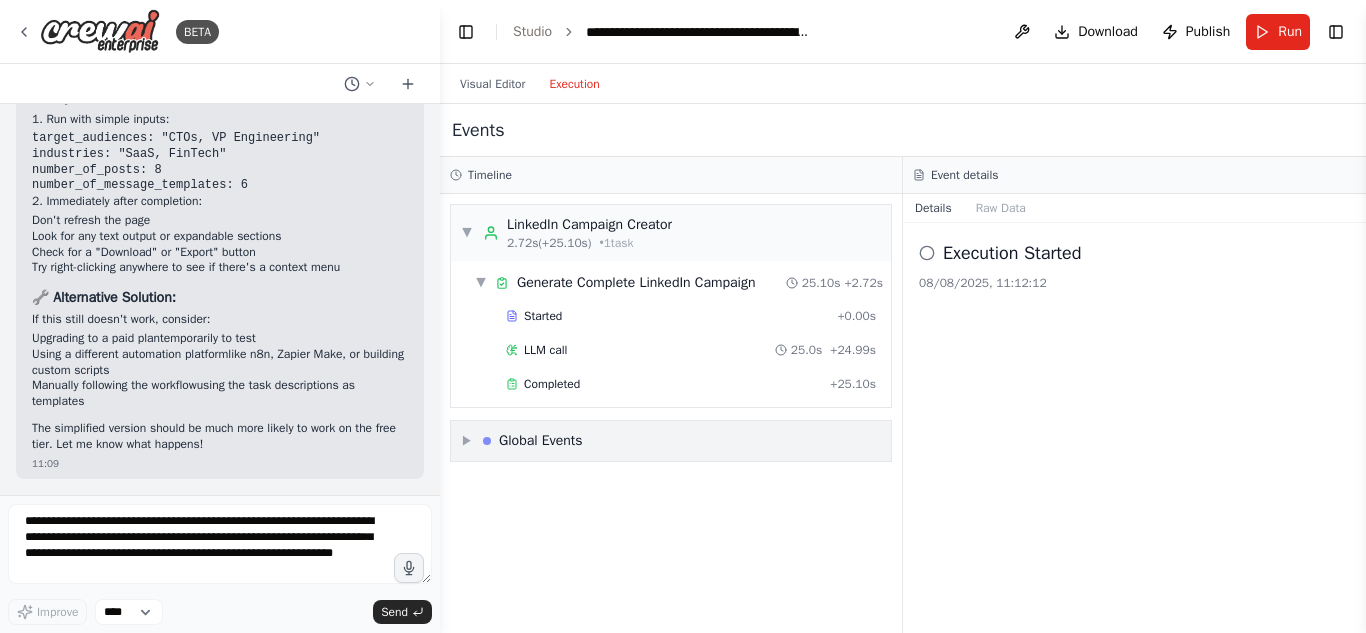 click on "▶ Global Events" at bounding box center [671, 441] 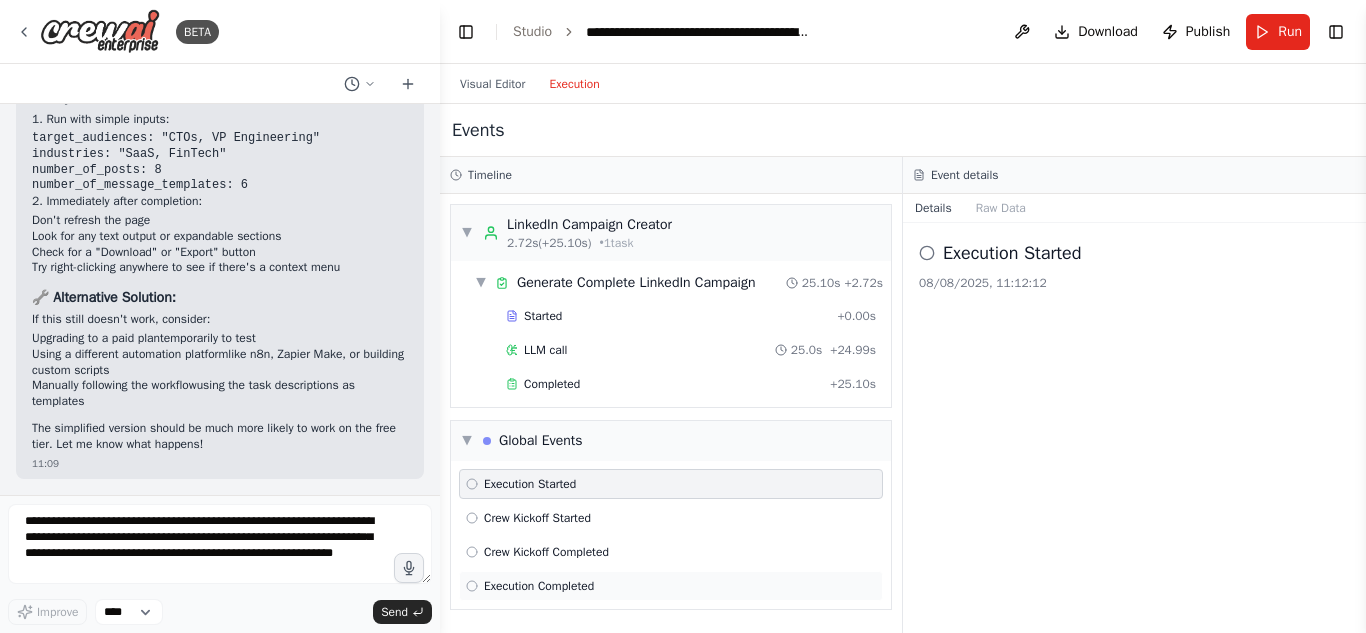 click on "Execution Completed" at bounding box center (539, 586) 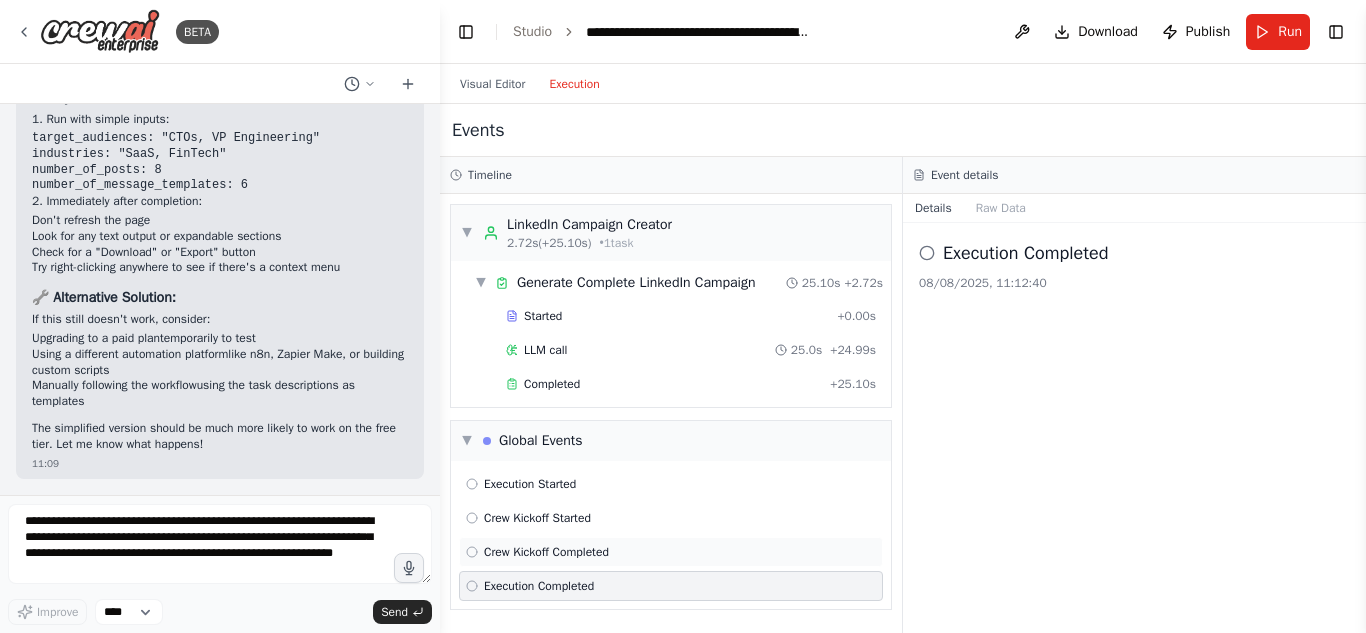 click on "Crew Kickoff Completed" at bounding box center [546, 552] 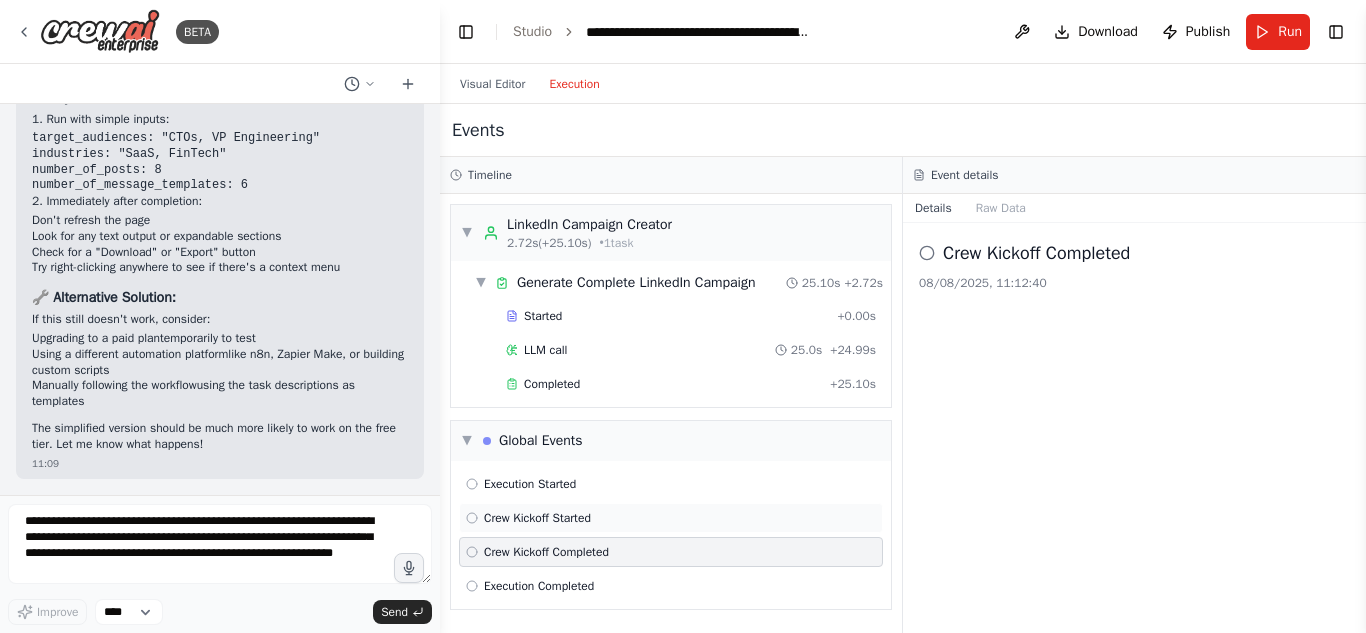click on "Crew Kickoff Started" at bounding box center [537, 518] 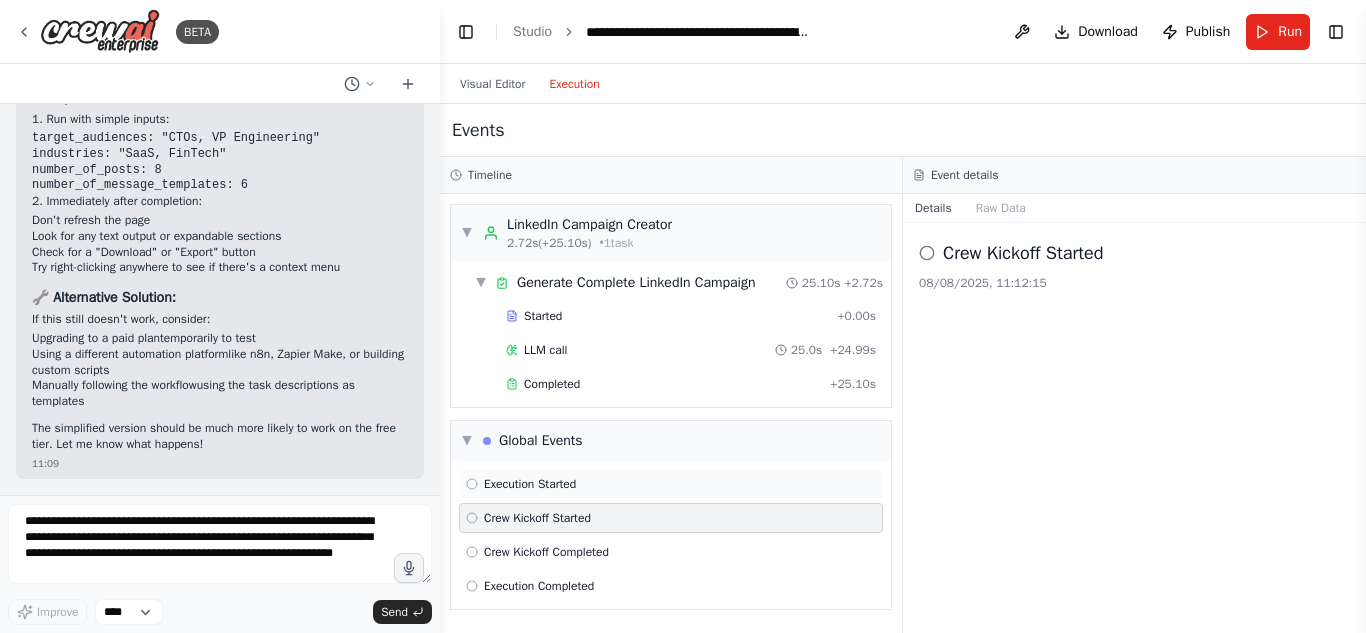 click on "Execution Started" at bounding box center (530, 484) 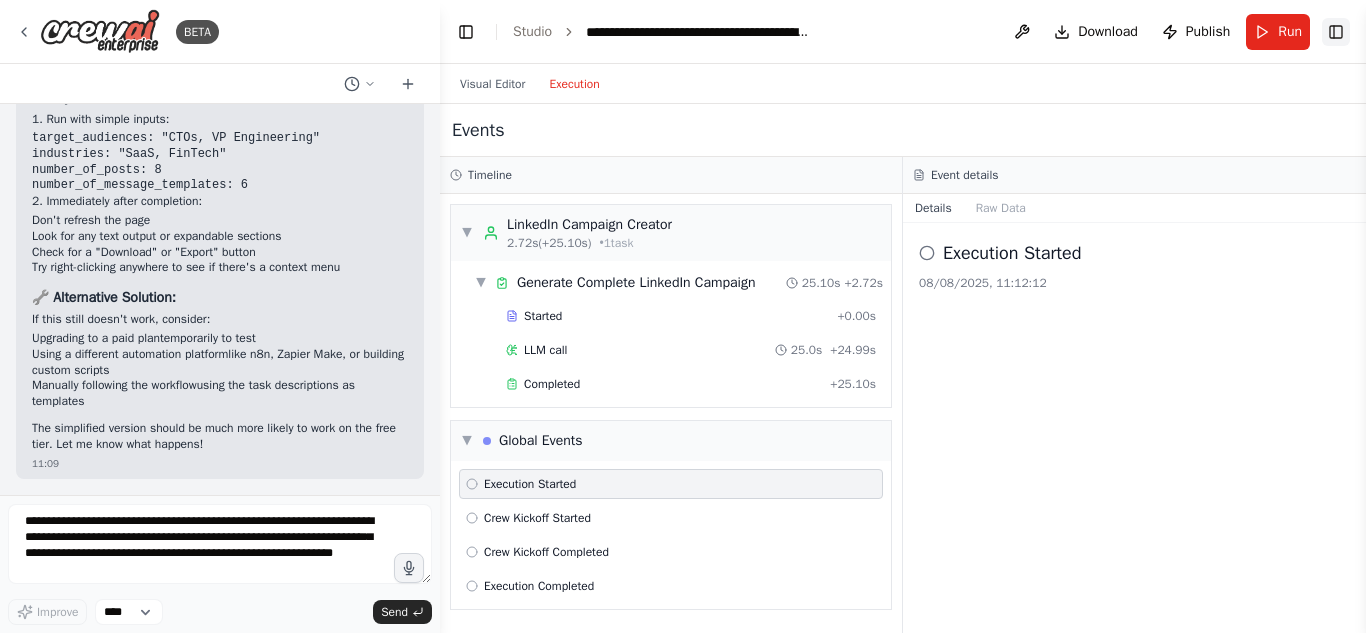 click on "Toggle Right Sidebar" at bounding box center [1336, 32] 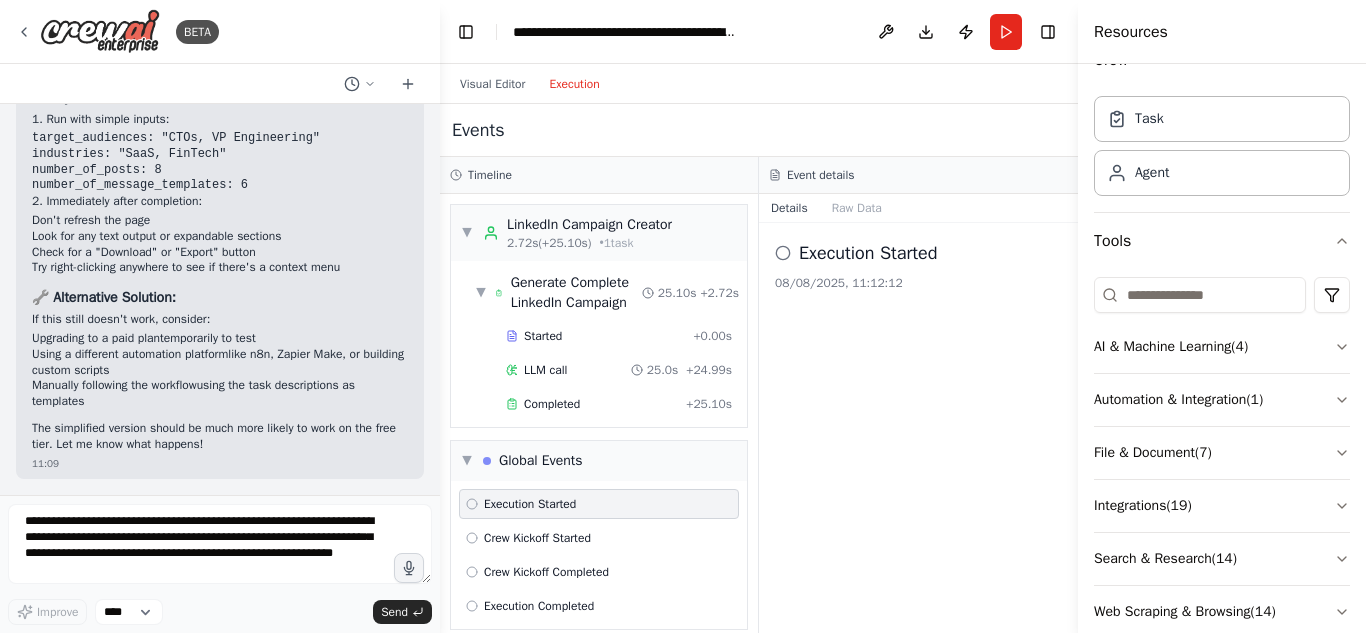 scroll, scrollTop: 78, scrollLeft: 0, axis: vertical 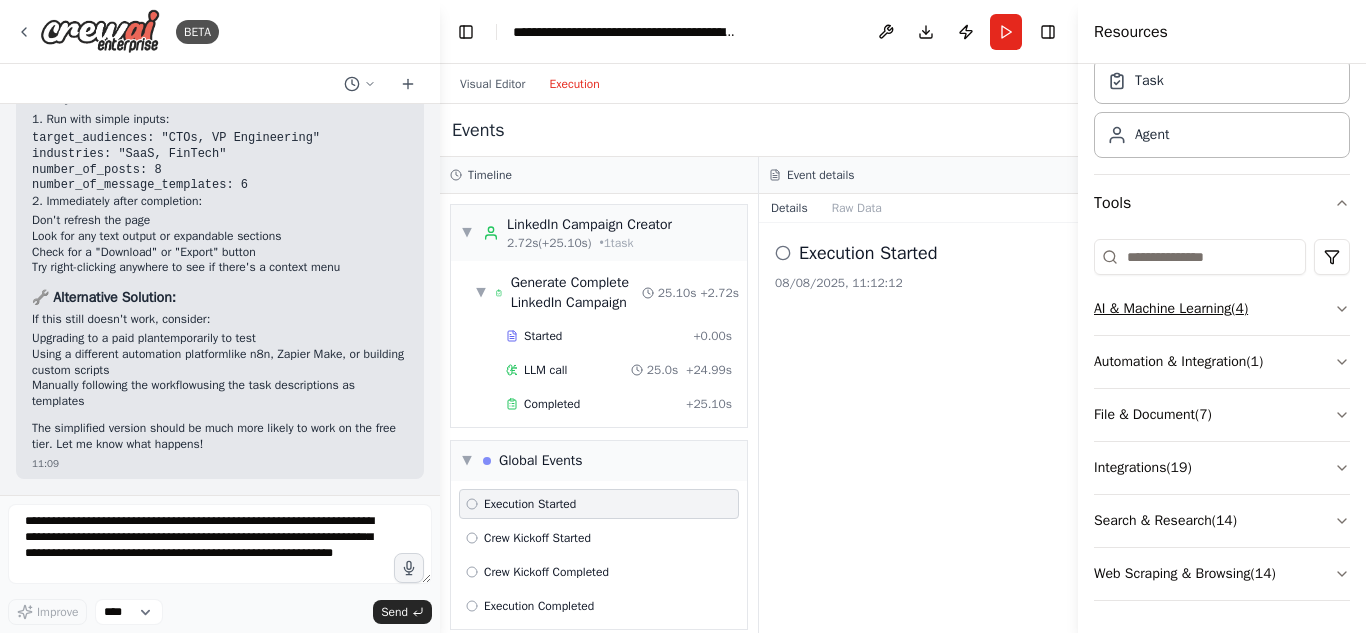 click on "AI & Machine Learning  ( 4 )" at bounding box center [1222, 309] 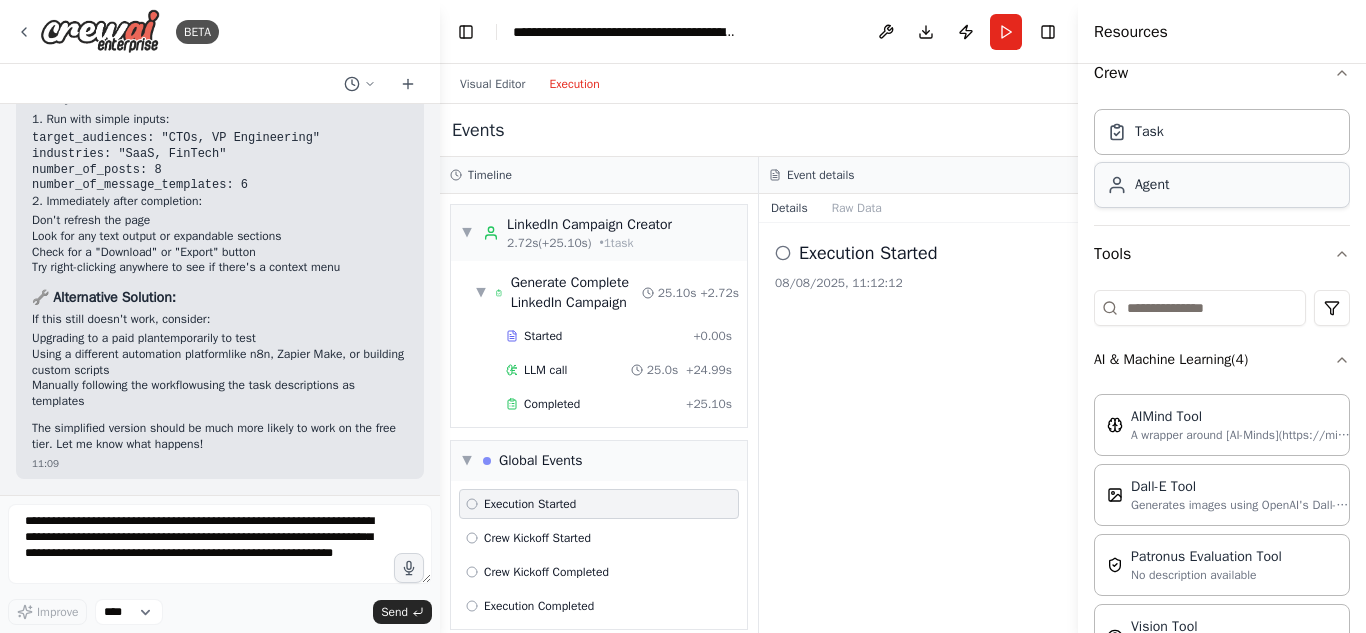 scroll, scrollTop: 0, scrollLeft: 0, axis: both 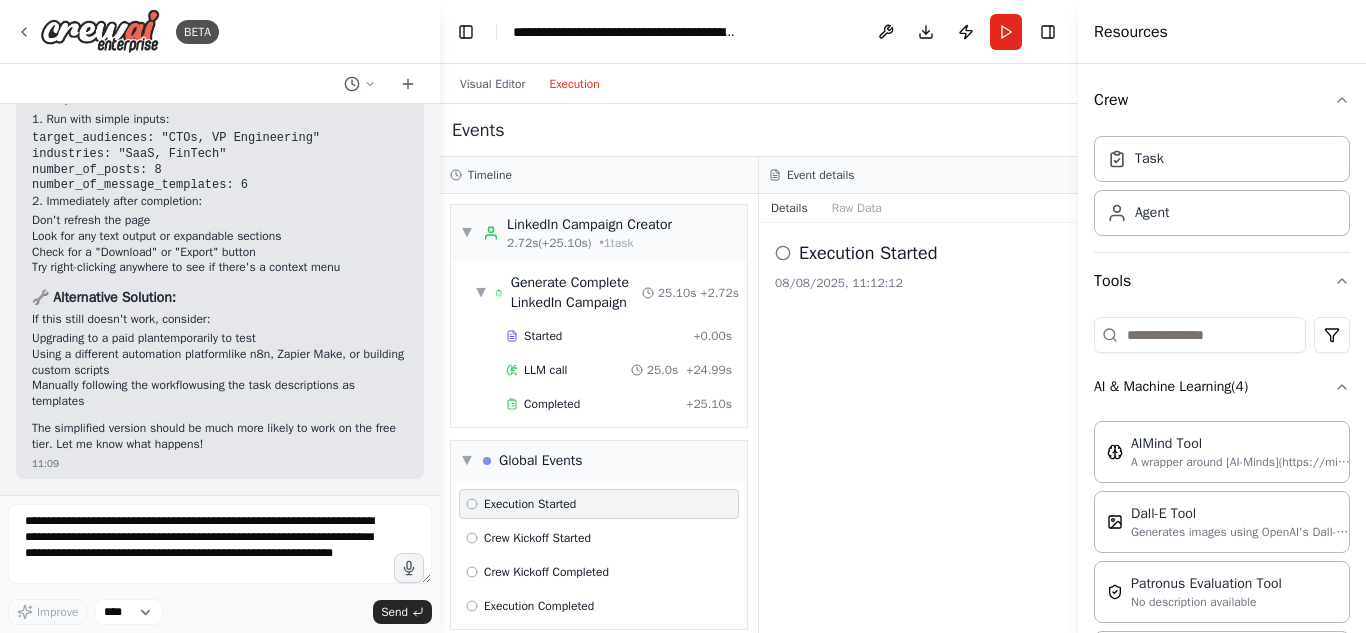 click on "Events" at bounding box center (759, 130) 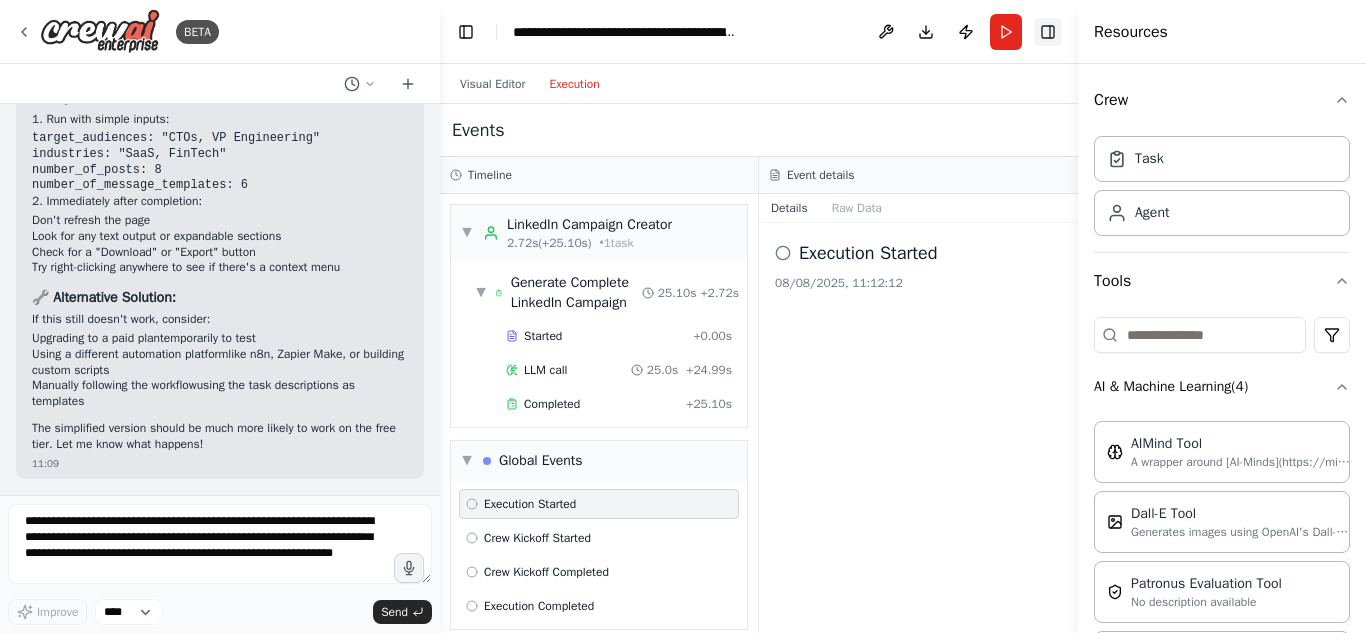 click on "Toggle Right Sidebar" at bounding box center [1048, 32] 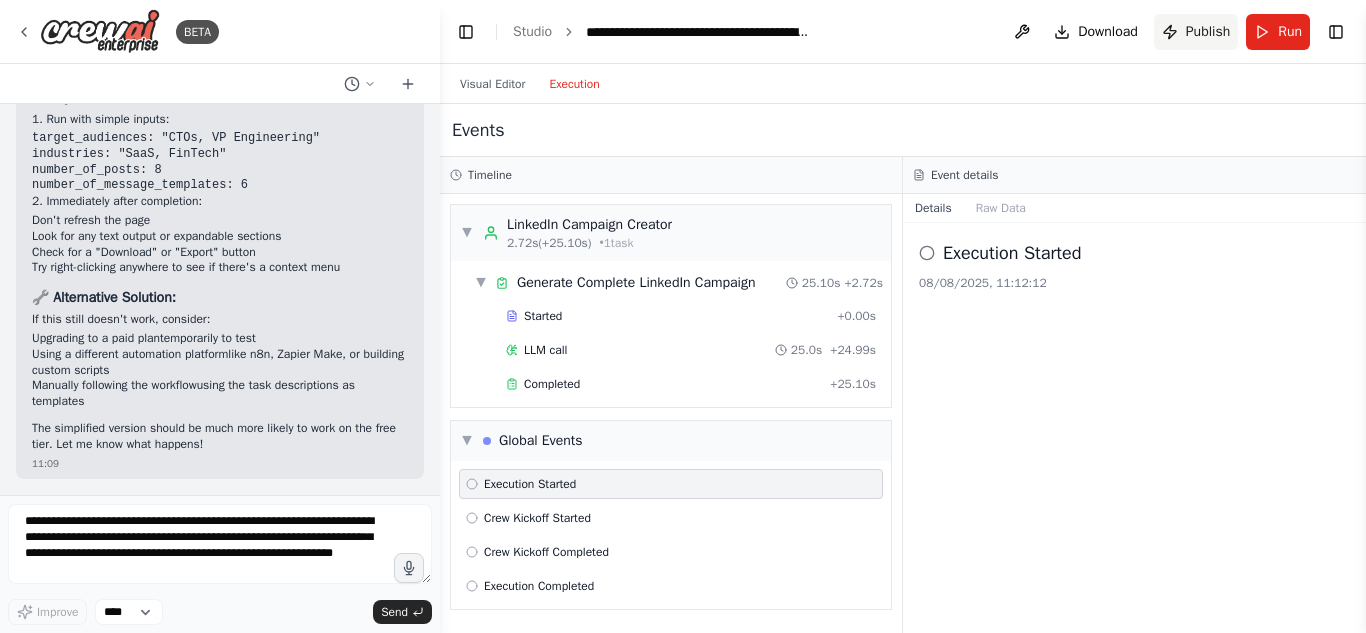 click on "Publish" at bounding box center (1208, 32) 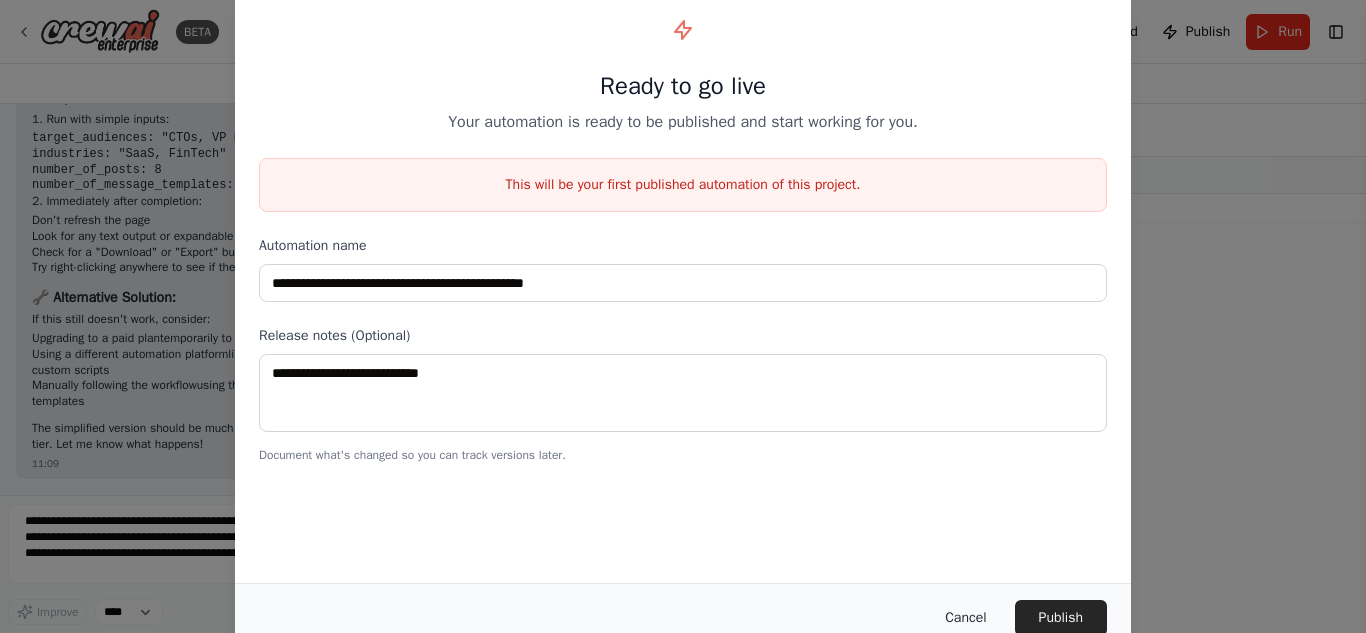 click on "Cancel" at bounding box center [965, 618] 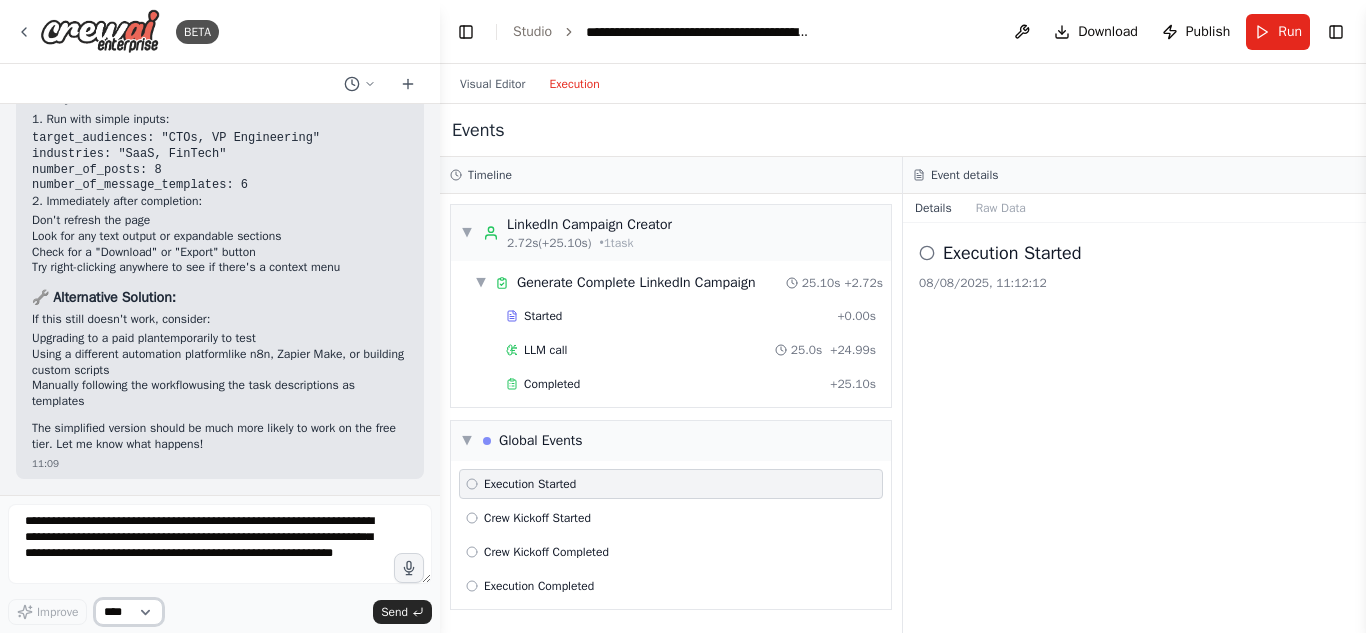 click on "****" at bounding box center (129, 612) 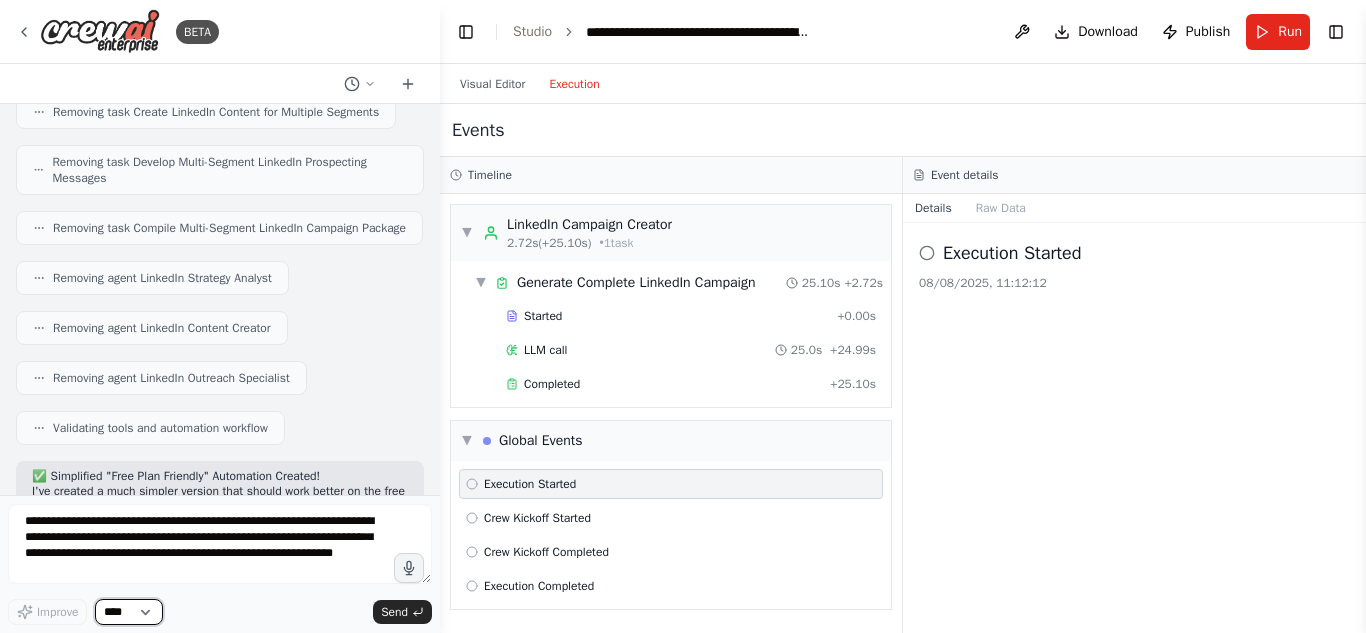 scroll, scrollTop: 11532, scrollLeft: 0, axis: vertical 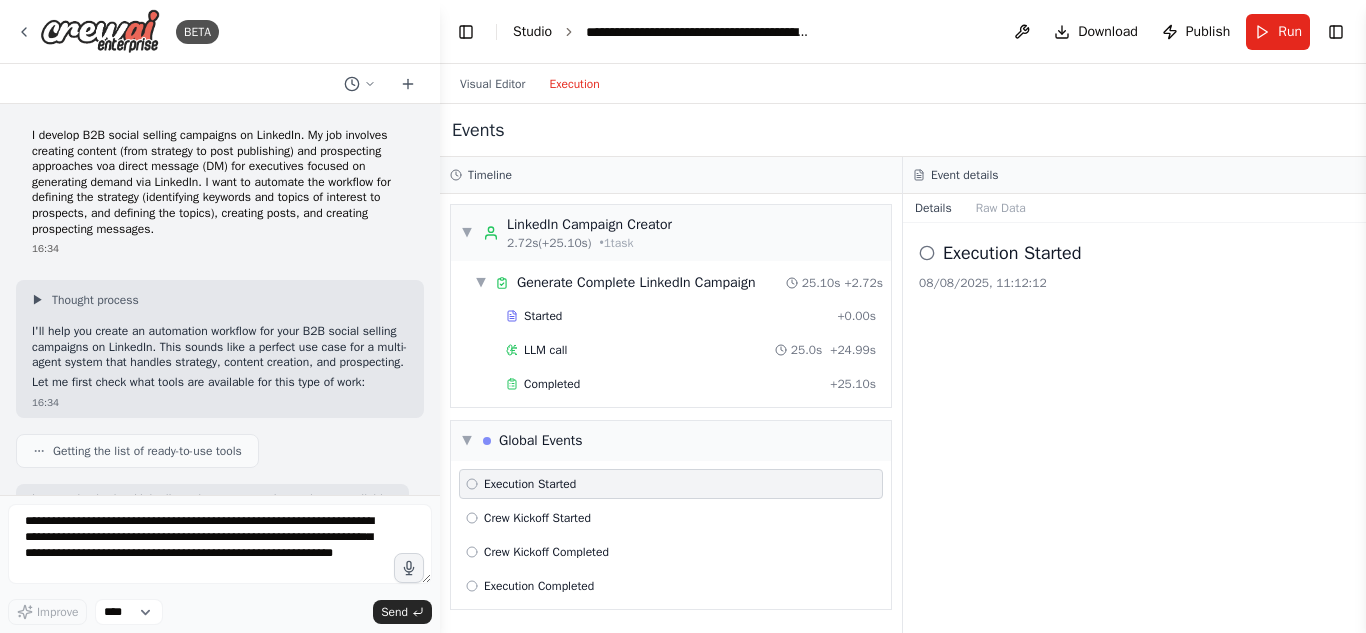 click on "Studio" at bounding box center (532, 31) 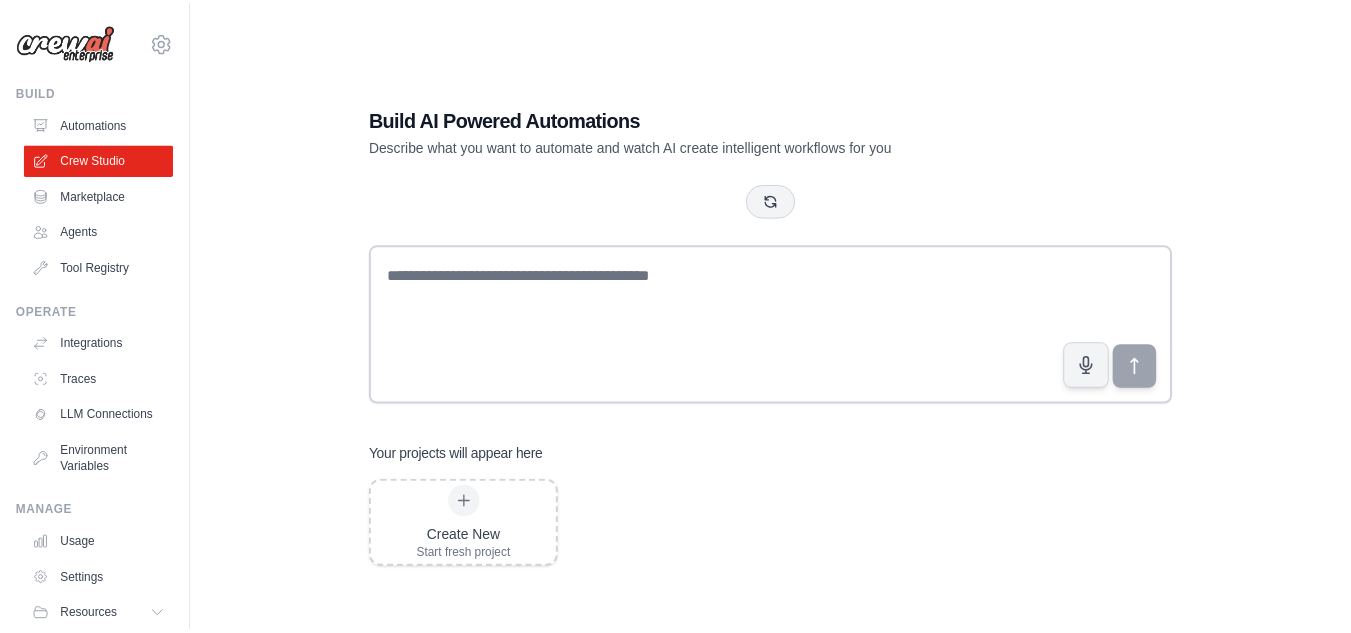 scroll, scrollTop: 0, scrollLeft: 0, axis: both 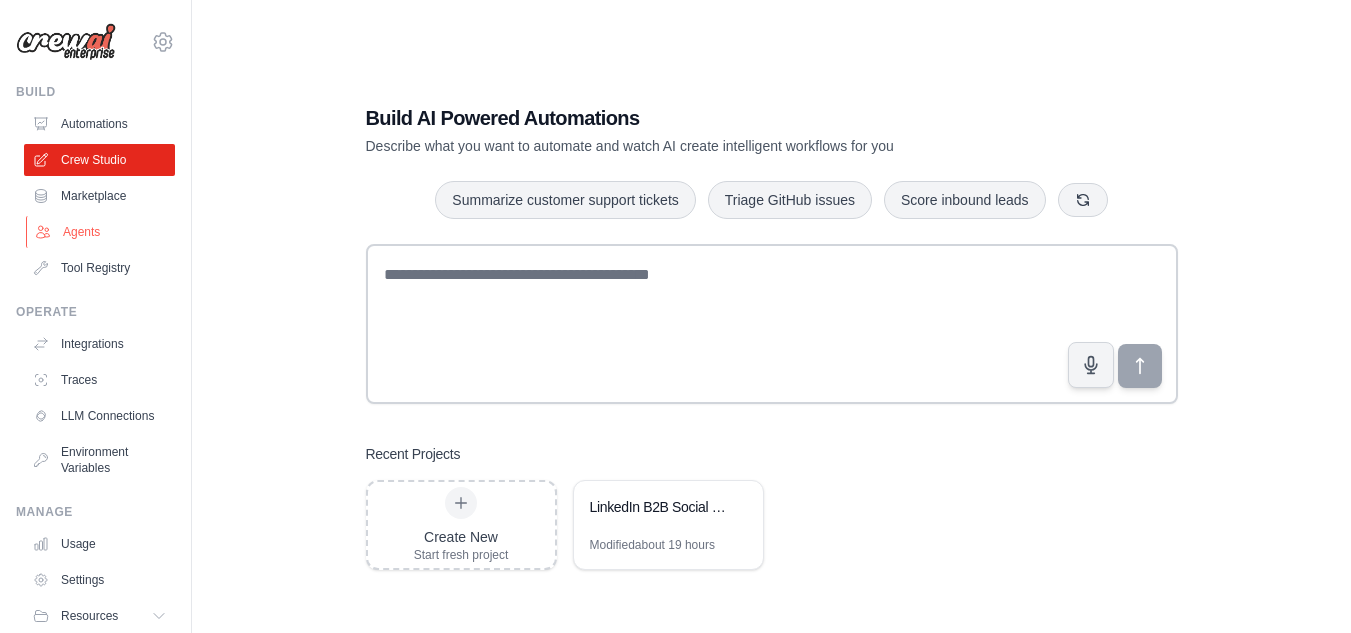 click on "Agents" at bounding box center (101, 232) 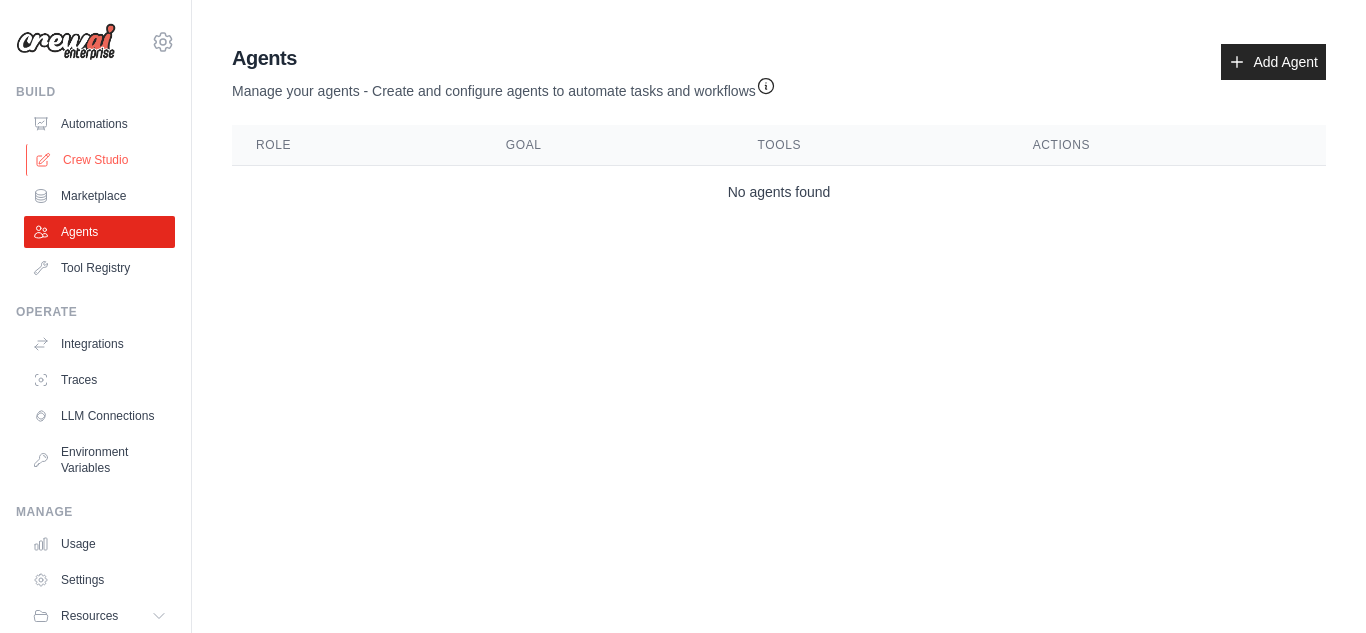 click on "Crew Studio" at bounding box center (101, 160) 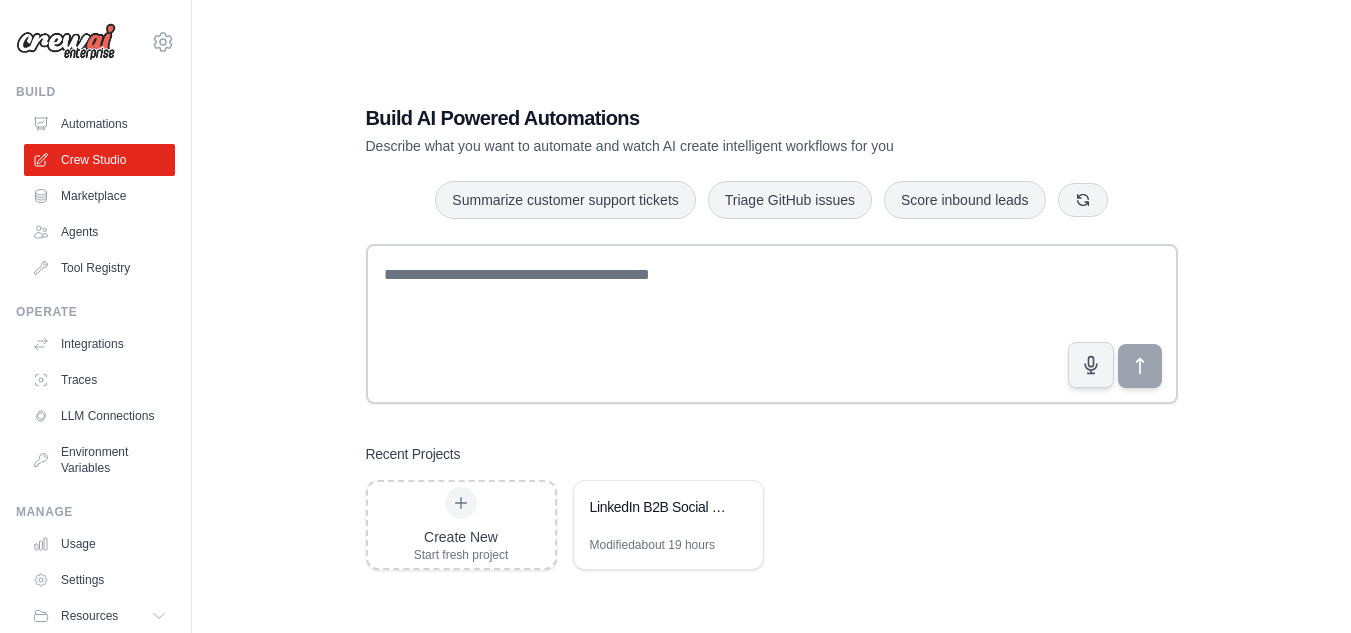 scroll, scrollTop: 0, scrollLeft: 0, axis: both 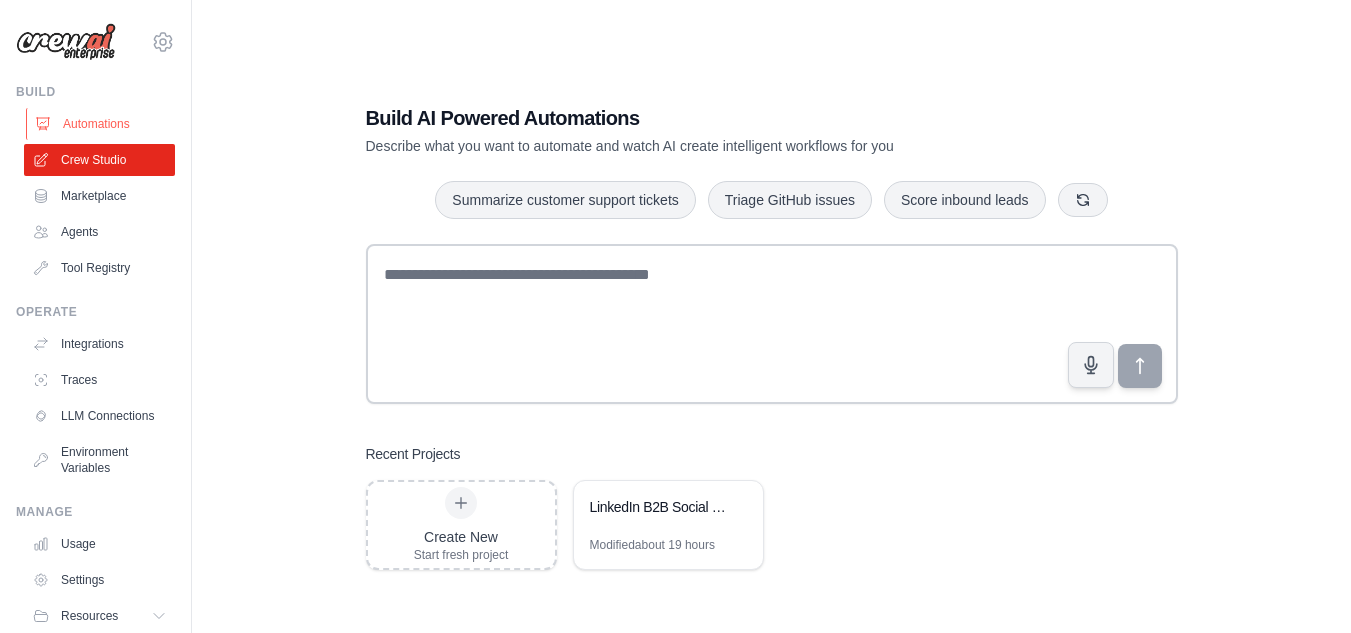 click on "Automations" at bounding box center (101, 124) 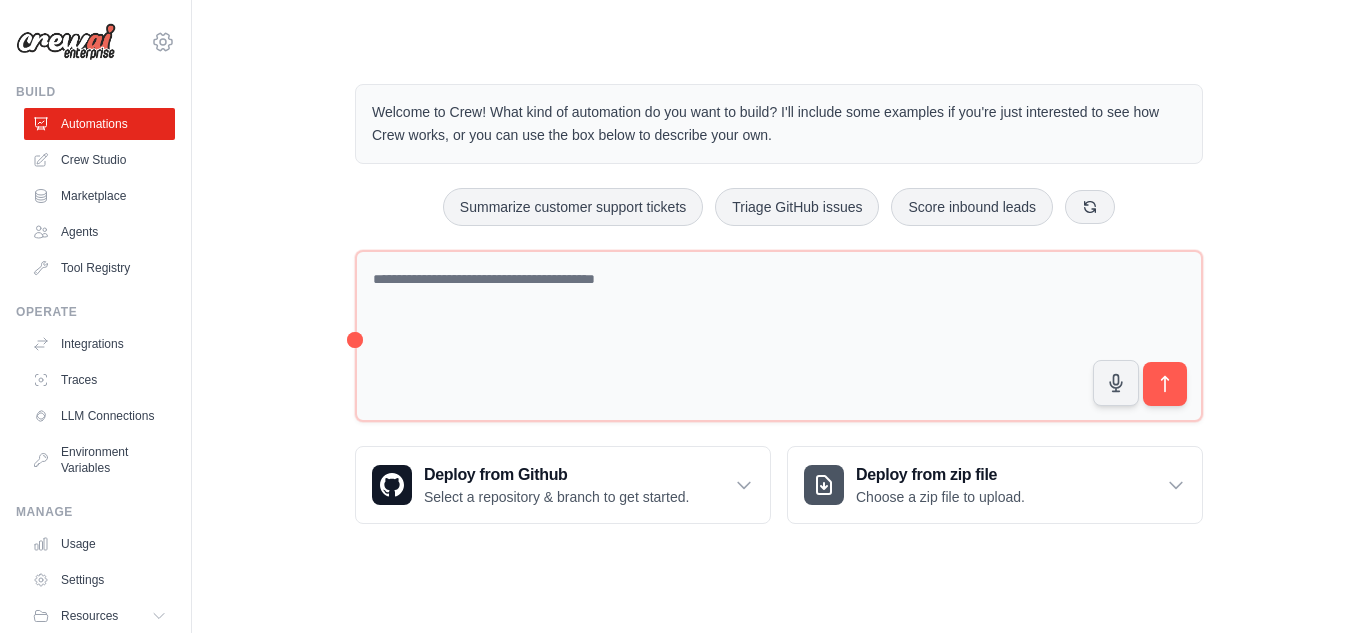 click 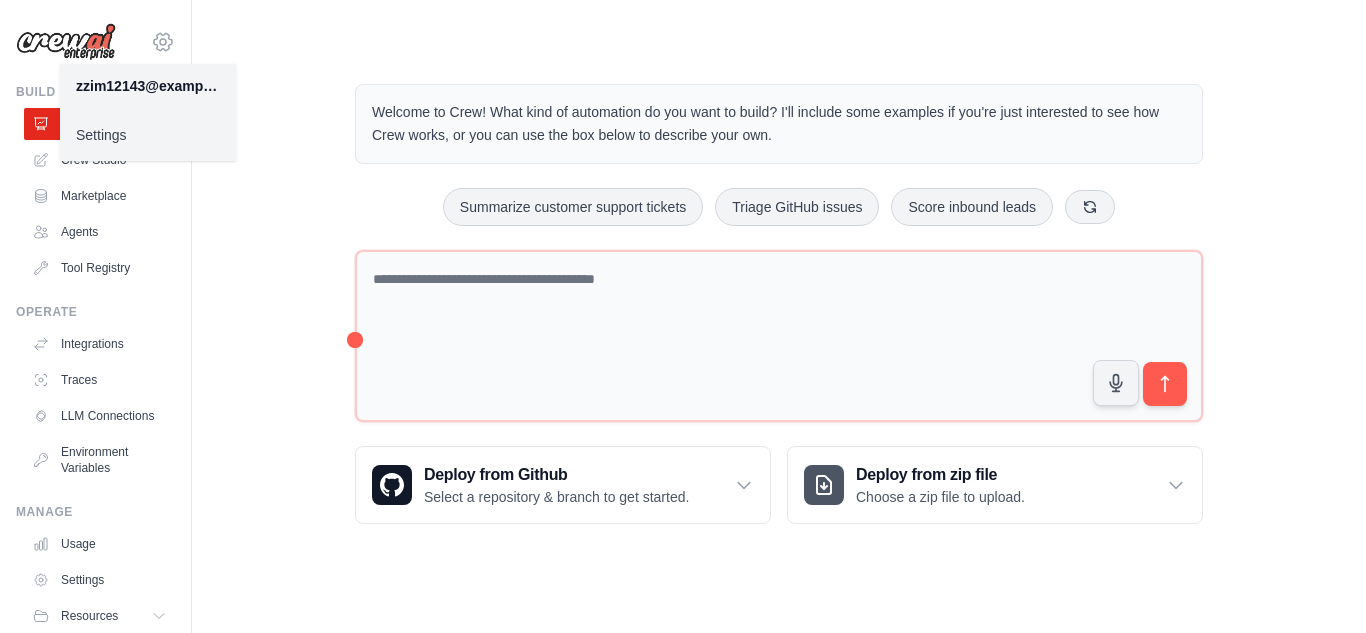 click 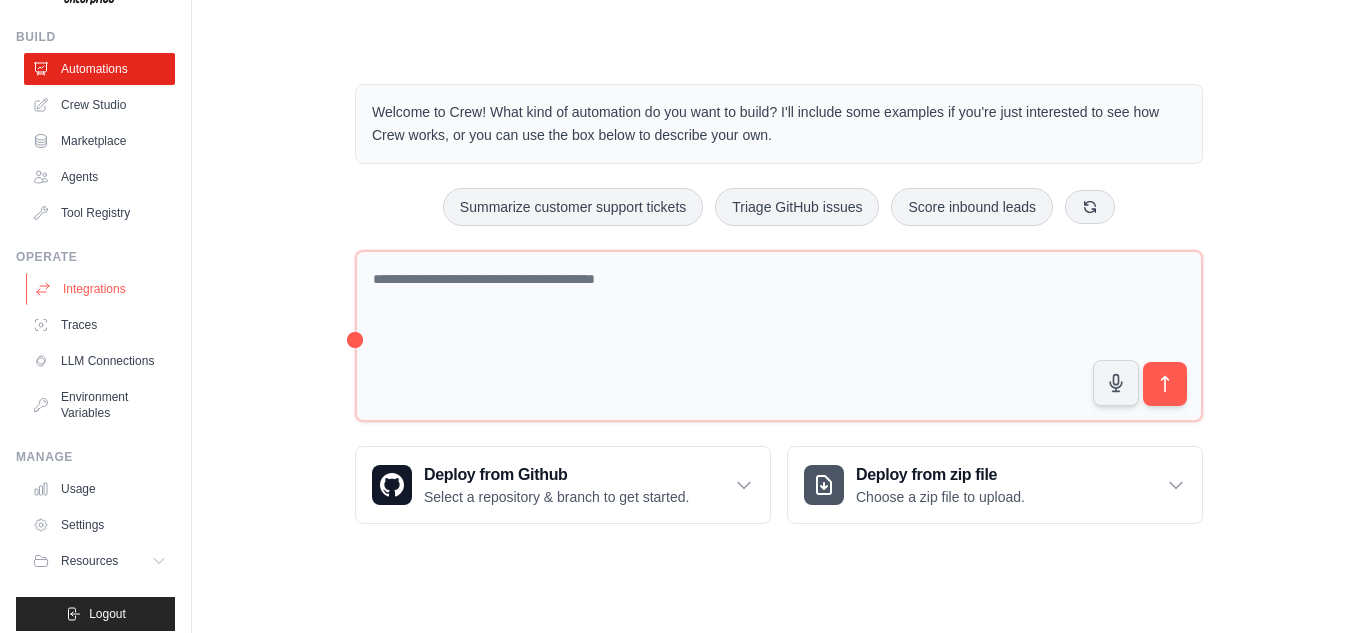 scroll, scrollTop: 85, scrollLeft: 0, axis: vertical 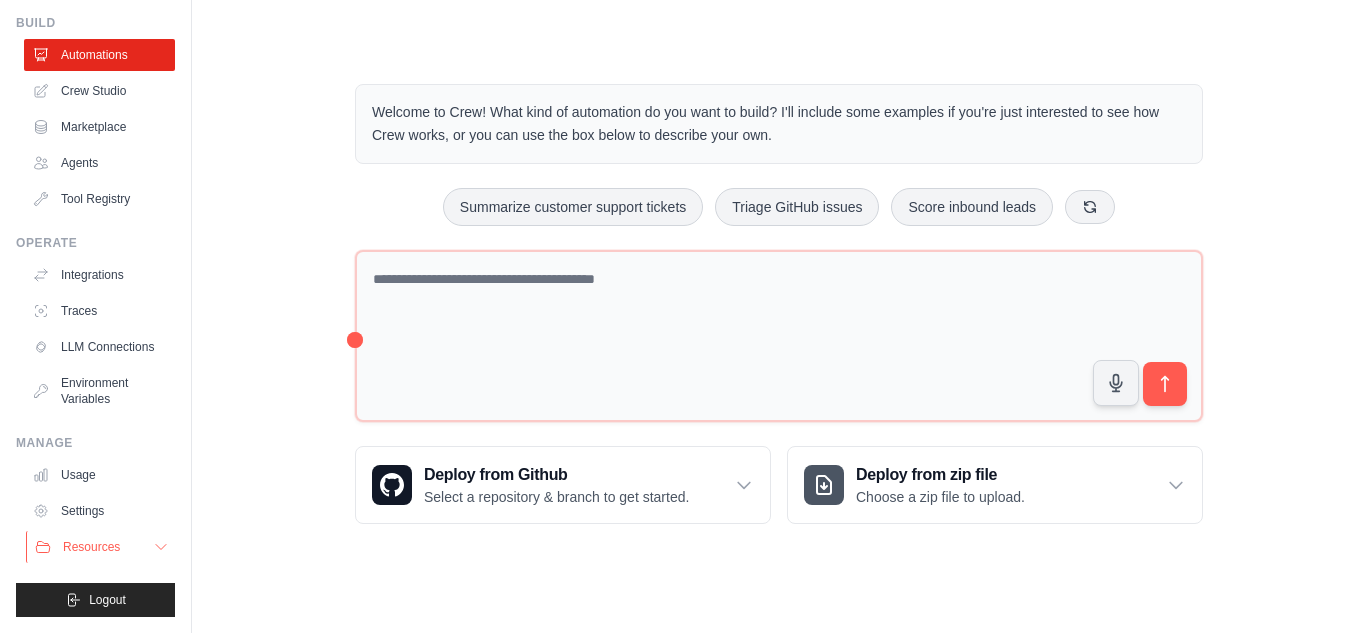 click on "Resources" at bounding box center (101, 547) 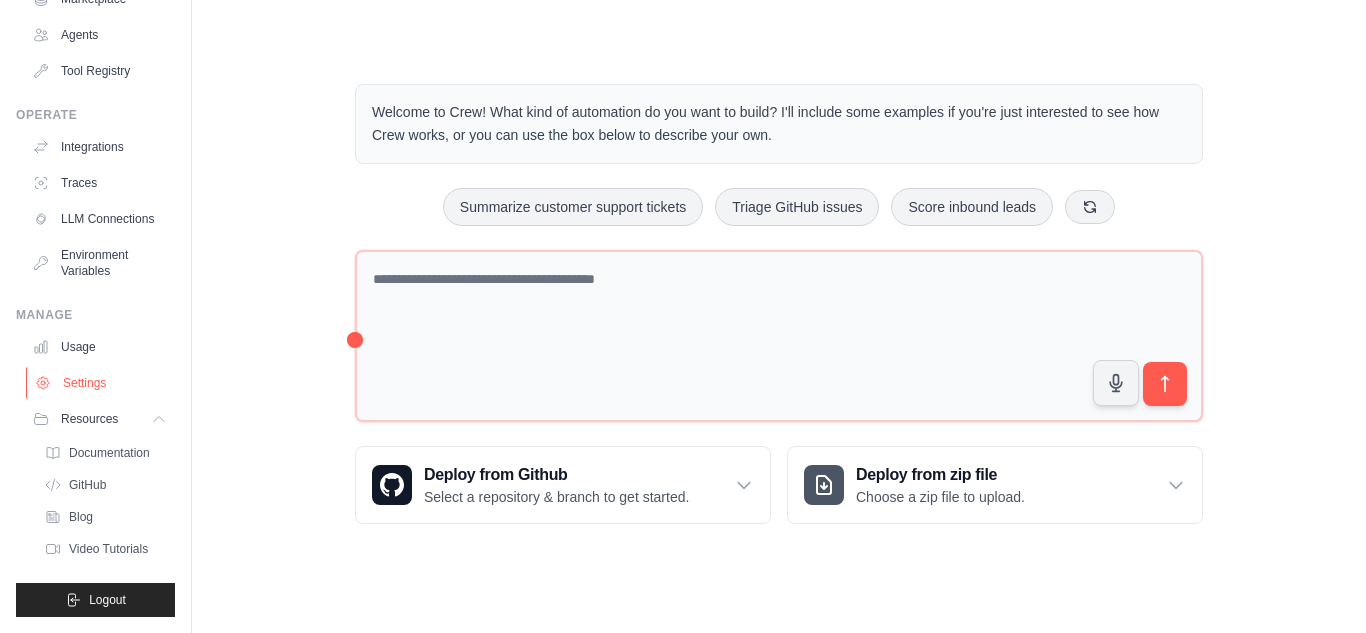 scroll, scrollTop: 213, scrollLeft: 0, axis: vertical 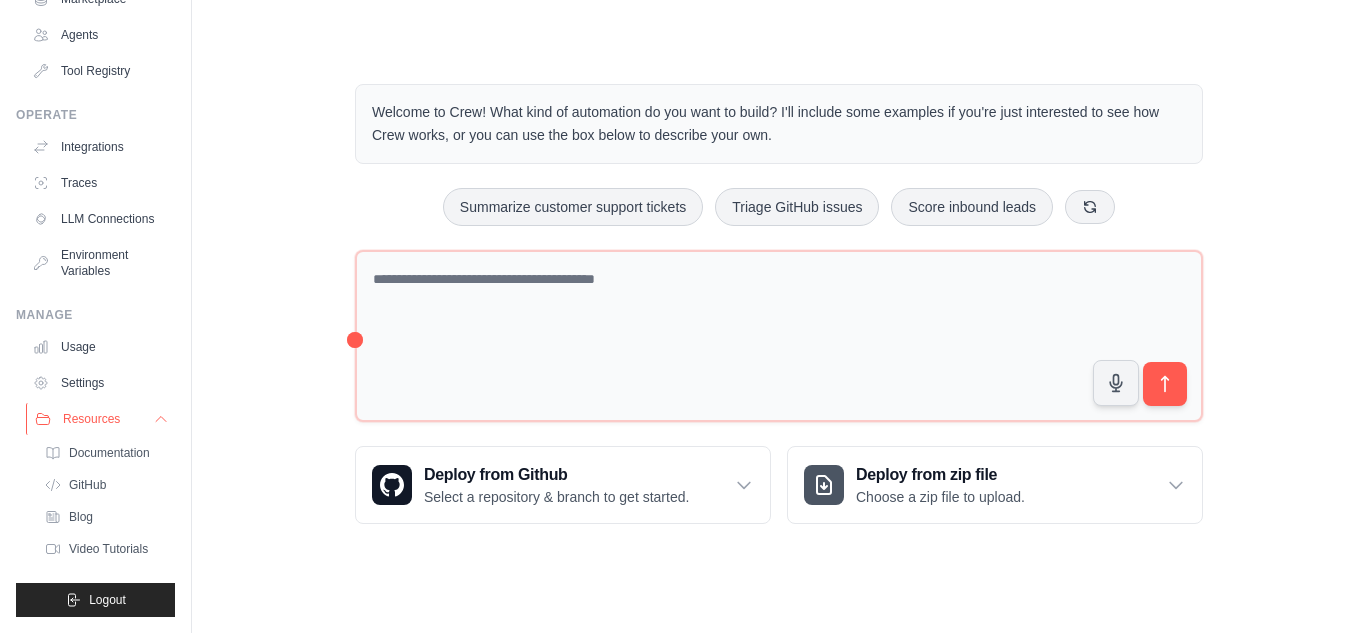 click on "Resources" at bounding box center [101, 419] 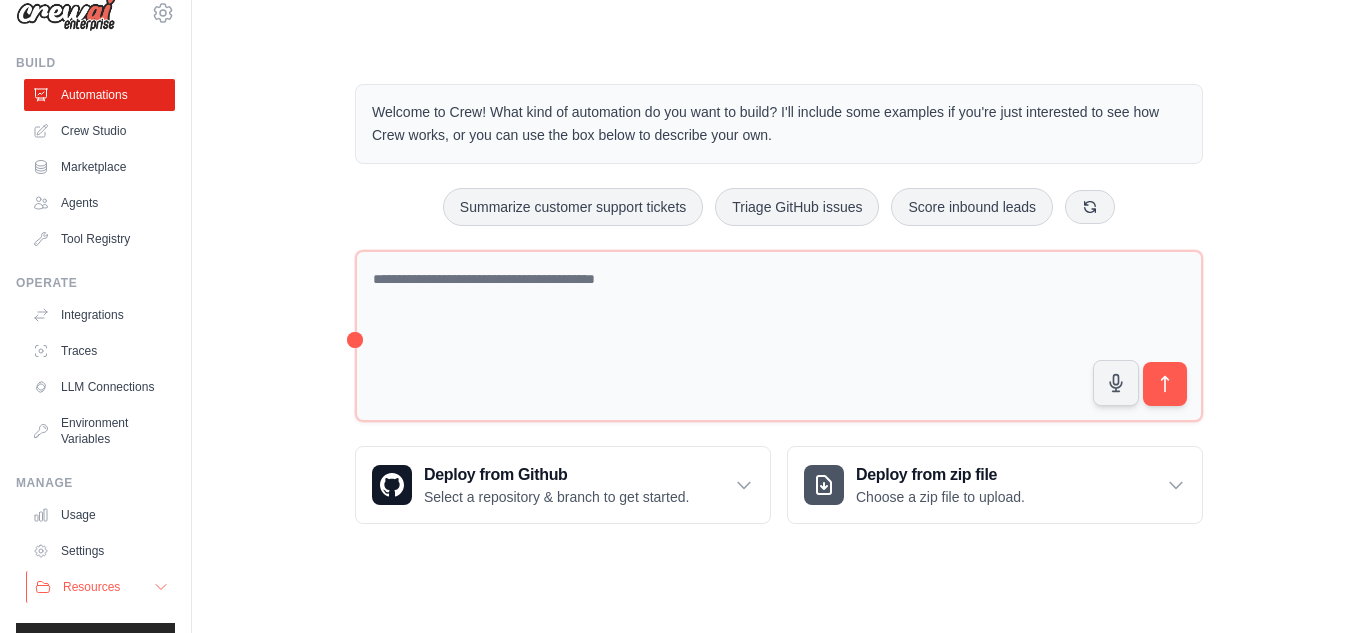 scroll, scrollTop: 0, scrollLeft: 0, axis: both 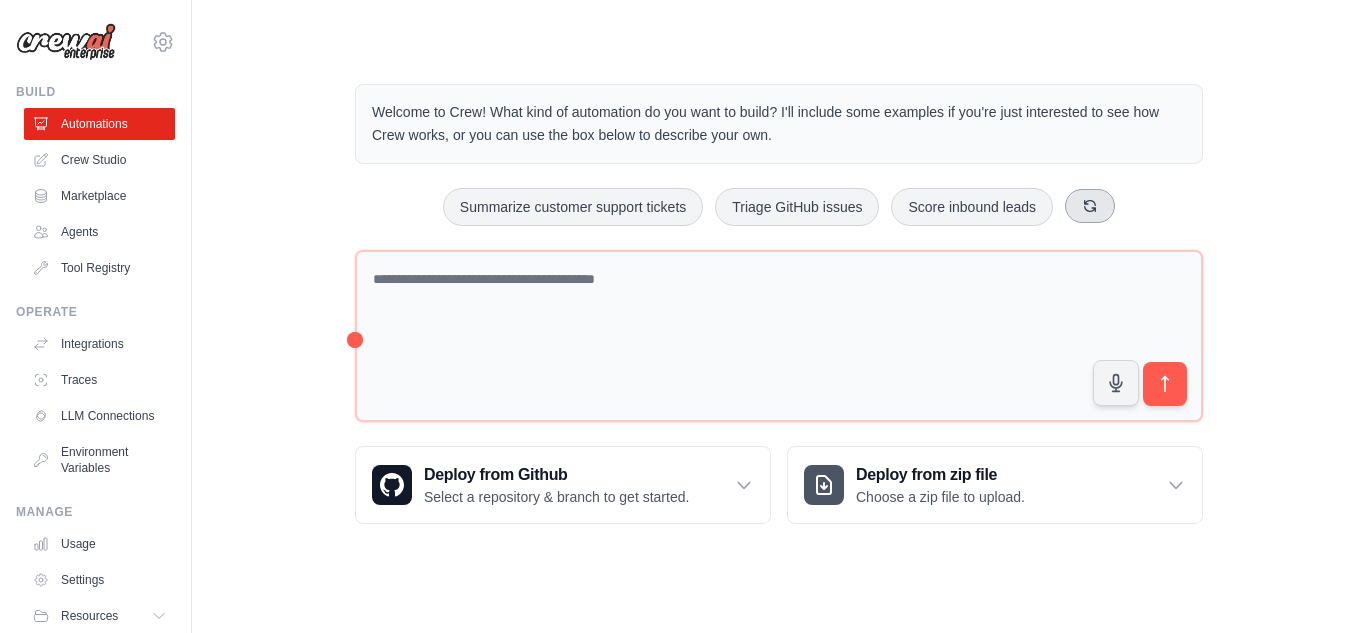 click at bounding box center (1090, 206) 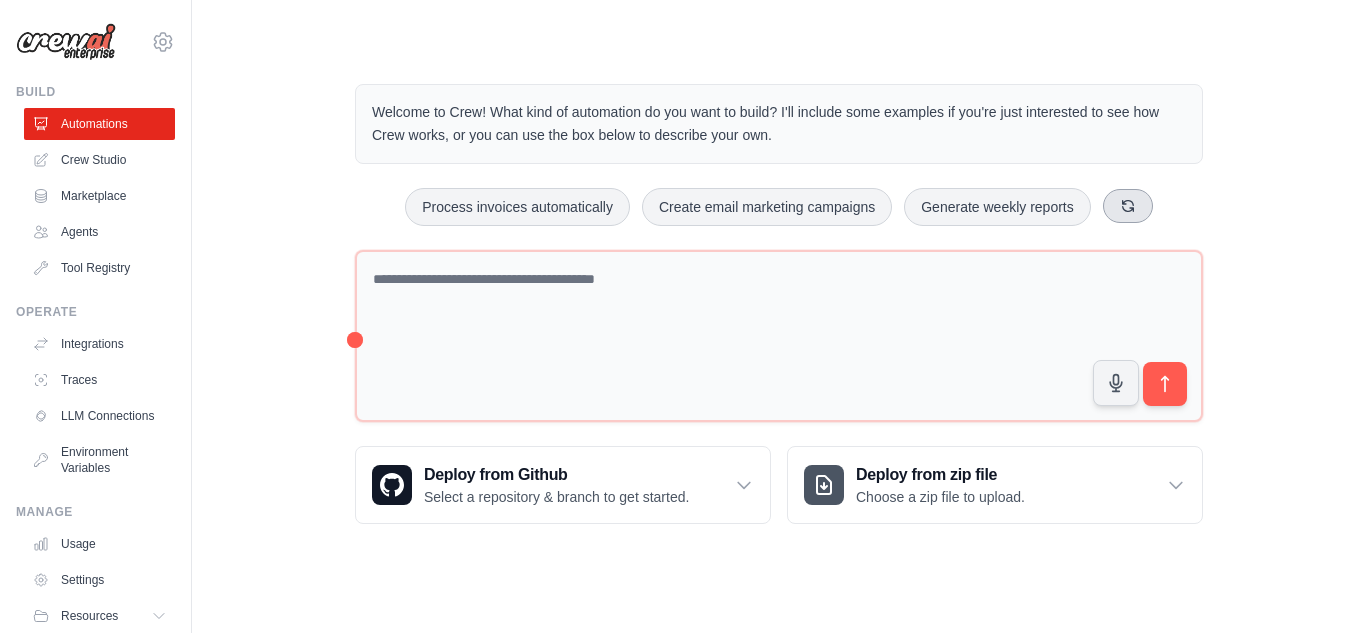click at bounding box center (1128, 206) 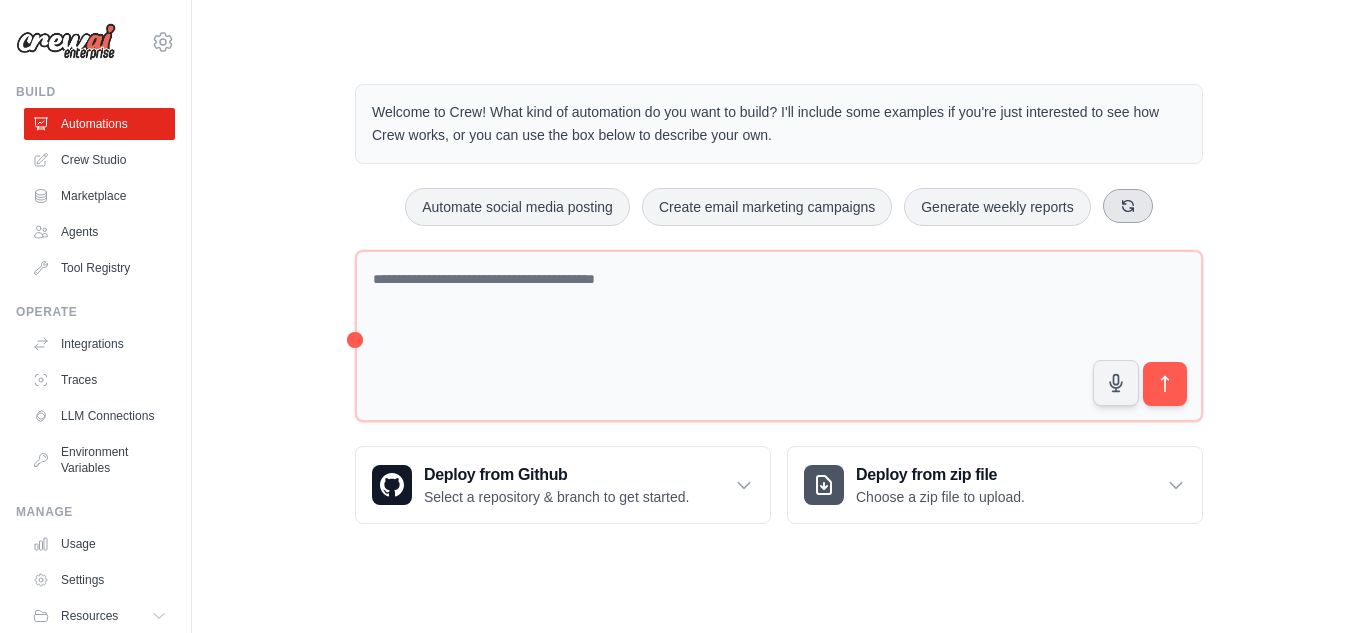 click at bounding box center (1128, 206) 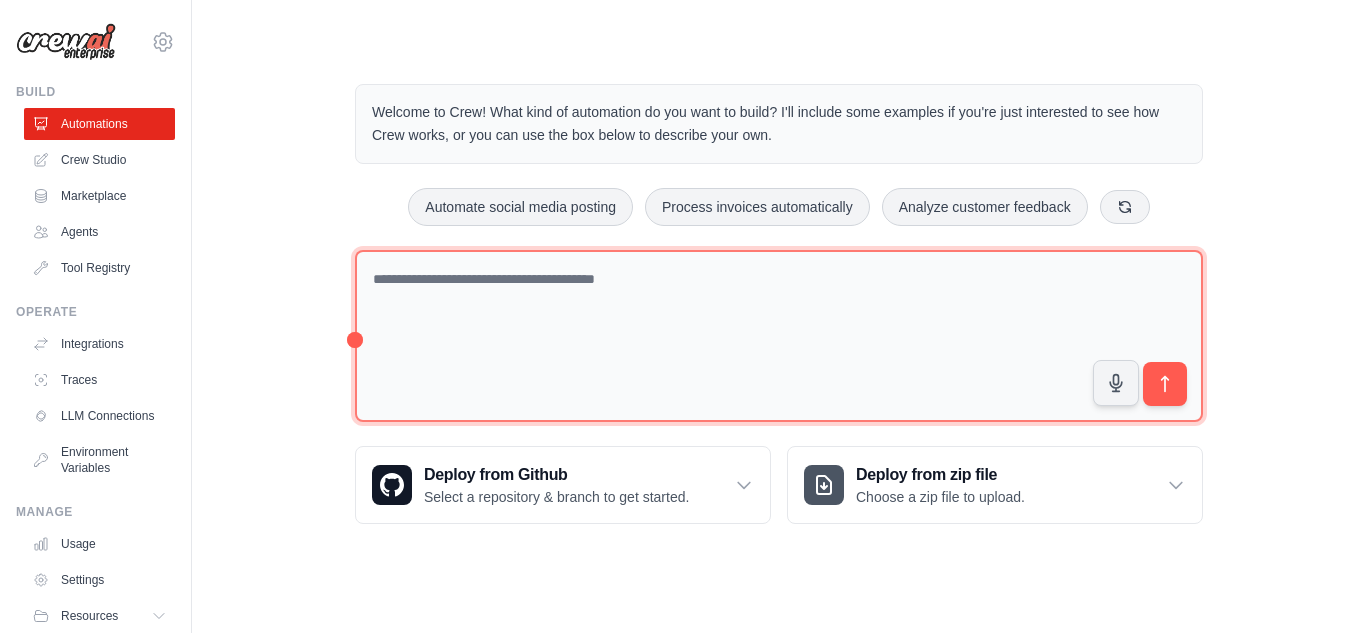 click at bounding box center [779, 336] 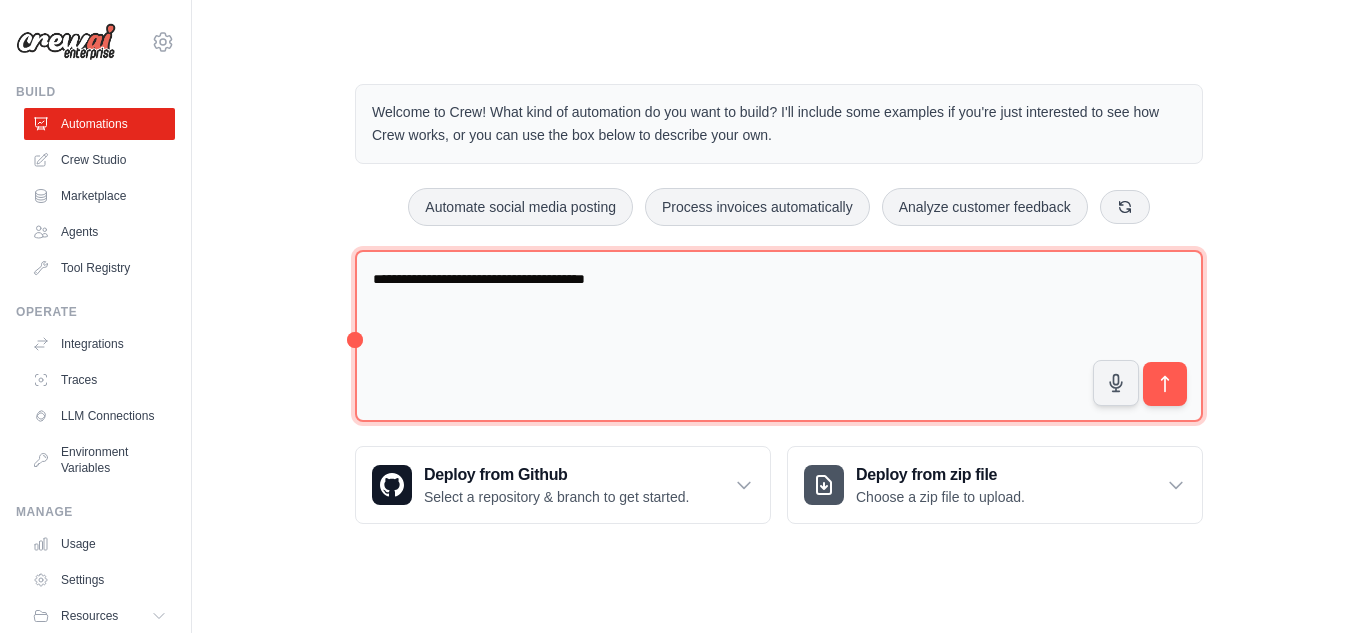 type on "**********" 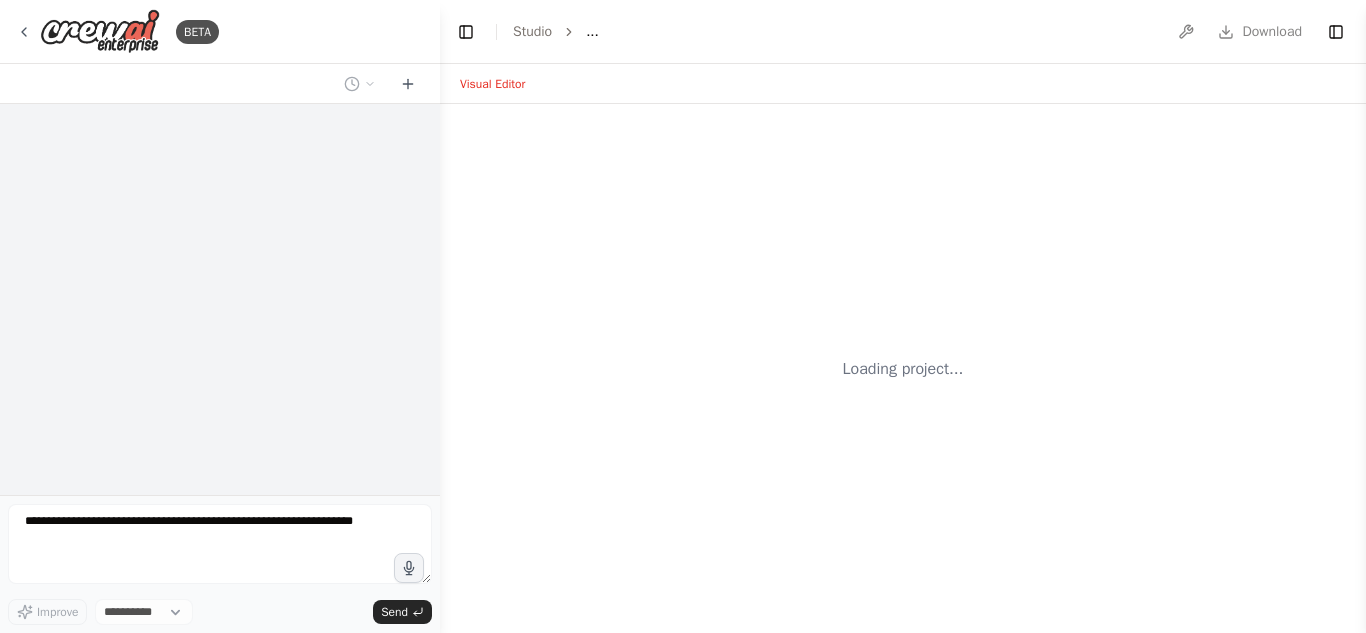scroll, scrollTop: 0, scrollLeft: 0, axis: both 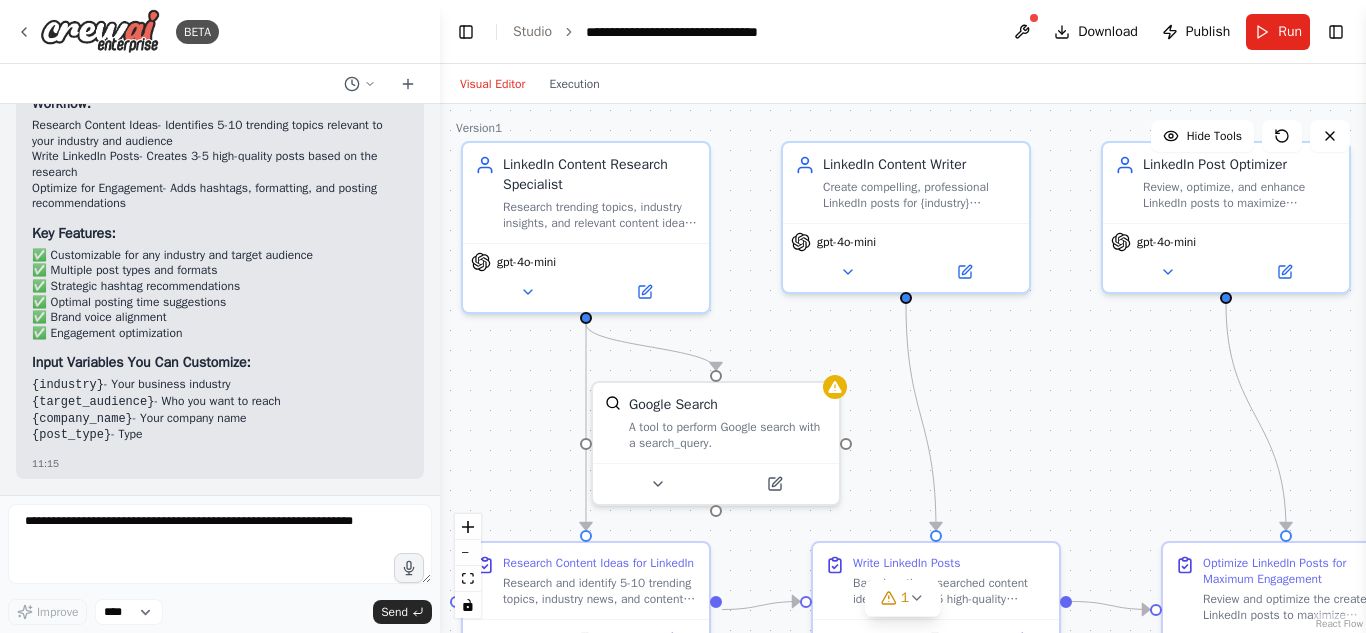 drag, startPoint x: 830, startPoint y: 174, endPoint x: 766, endPoint y: 100, distance: 97.8366 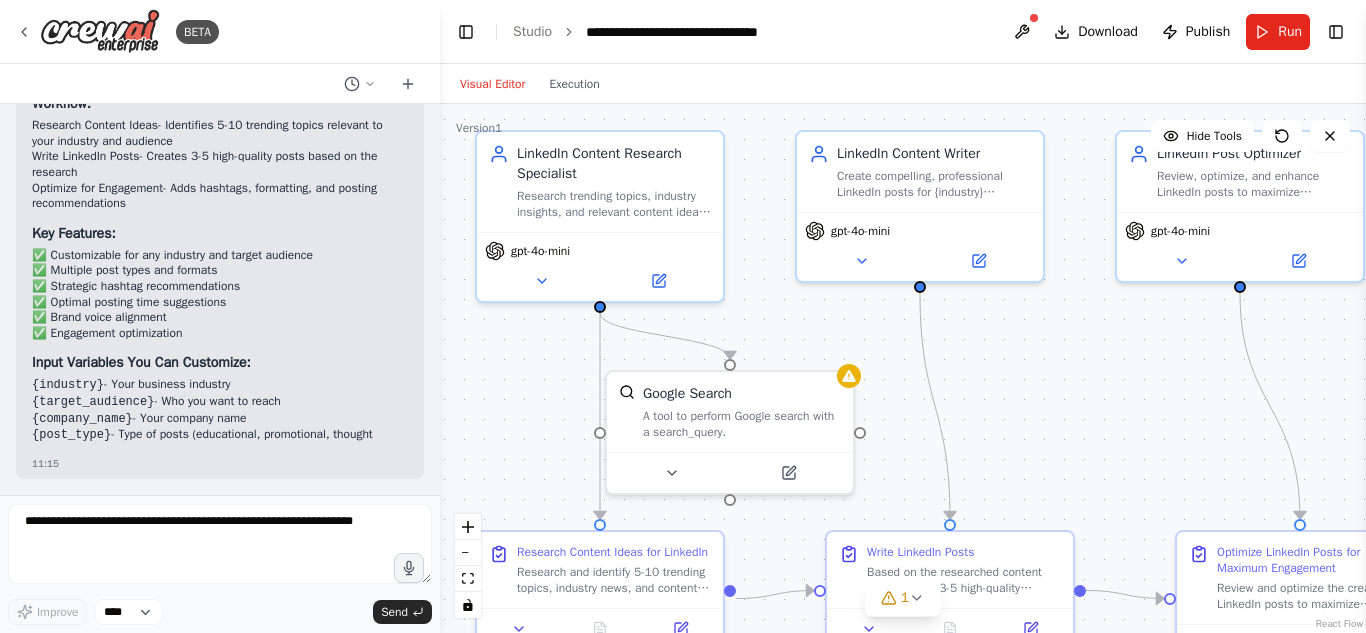 click on "Visual Editor Execution" at bounding box center (903, 84) 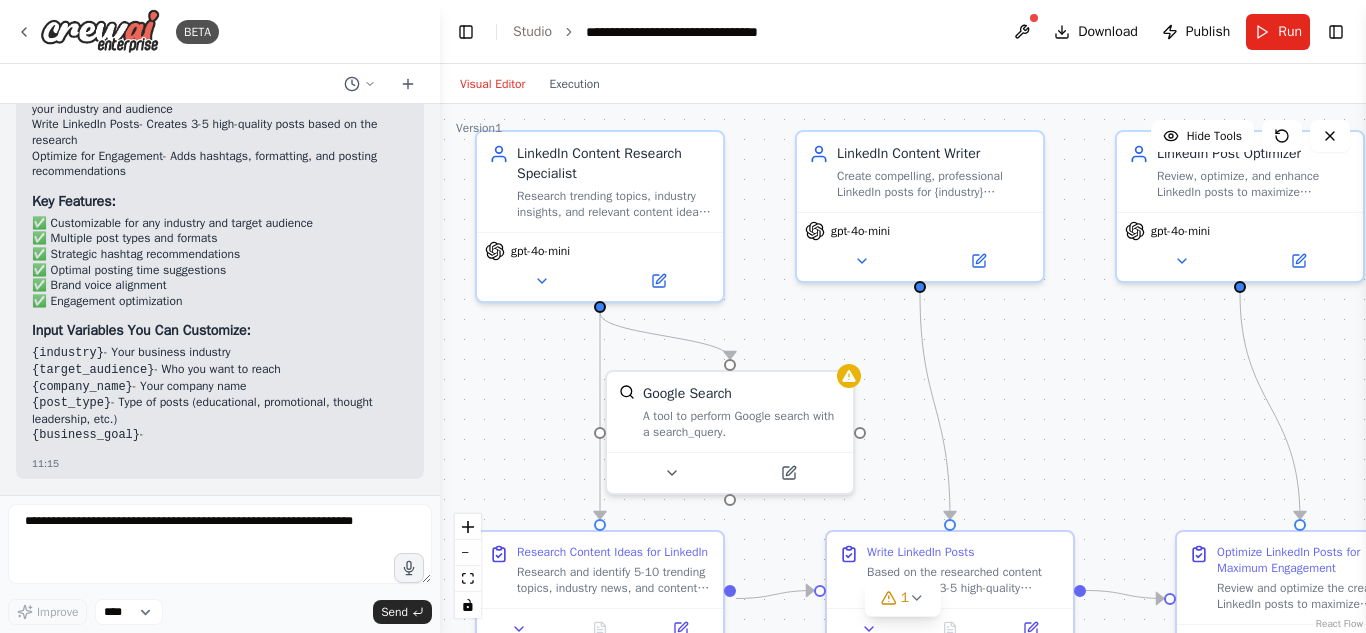 click on "Visual Editor Execution" at bounding box center [903, 84] 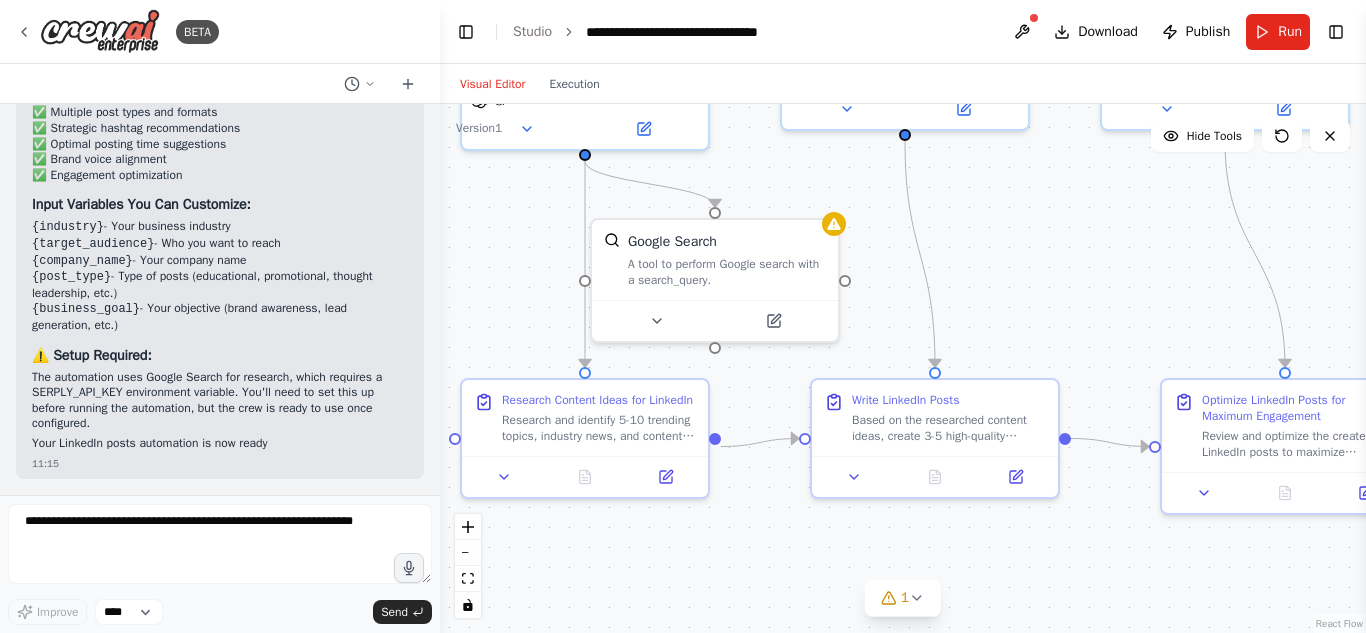 drag, startPoint x: 1047, startPoint y: 471, endPoint x: 1054, endPoint y: 312, distance: 159.154 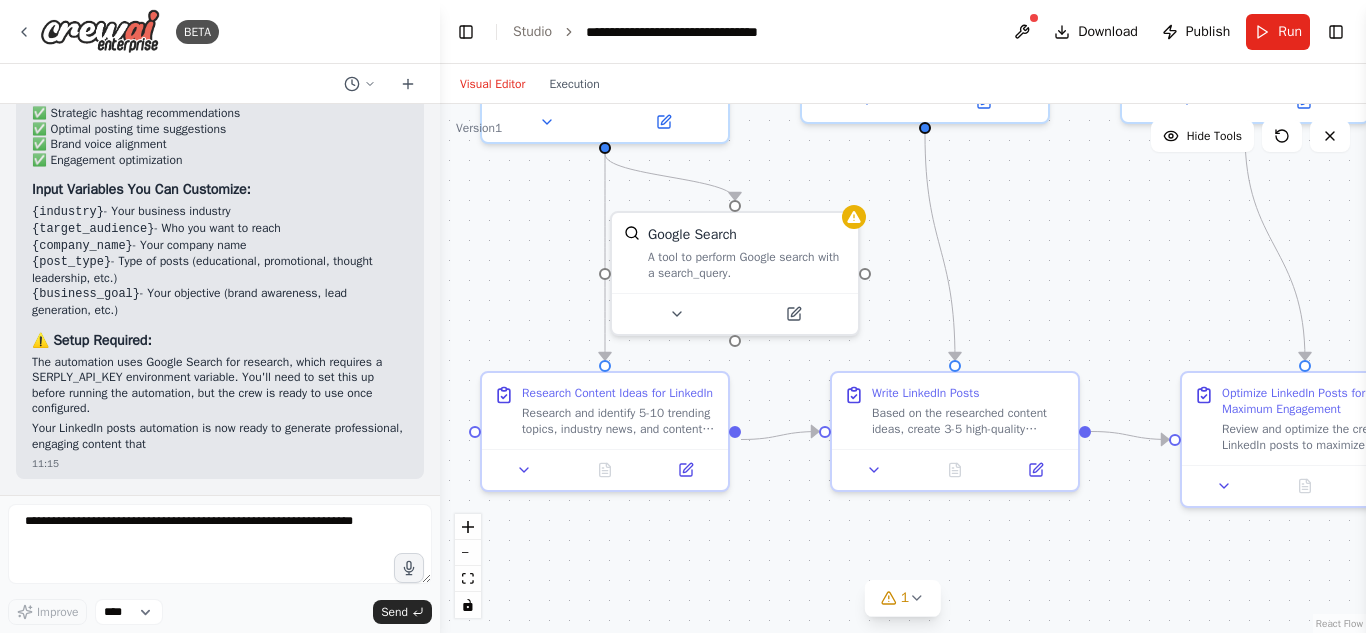 click on ".deletable-edge-delete-btn {
width: 20px;
height: 20px;
border: 0px solid #ffffff;
color: #6b7280;
background-color: #f8fafc;
cursor: pointer;
border-radius: 50%;
font-size: 12px;
padding: 3px;
display: flex;
align-items: center;
justify-content: center;
transition: all 0.2s cubic-bezier(0.4, 0, 0.2, 1);
box-shadow: 0 2px 4px rgba(0, 0, 0, 0.1);
}
.deletable-edge-delete-btn:hover {
background-color: #ef4444;
color: #ffffff;
border-color: #dc2626;
transform: scale(1.1);
box-shadow: 0 4px 12px rgba(239, 68, 68, 0.4);
}
.deletable-edge-delete-btn:active {
transform: scale(0.95);
box-shadow: 0 2px 4px rgba(239, 68, 68, 0.3);
}
LinkedIn Content Research Specialist gpt-4o-mini Google Search" at bounding box center [903, 368] 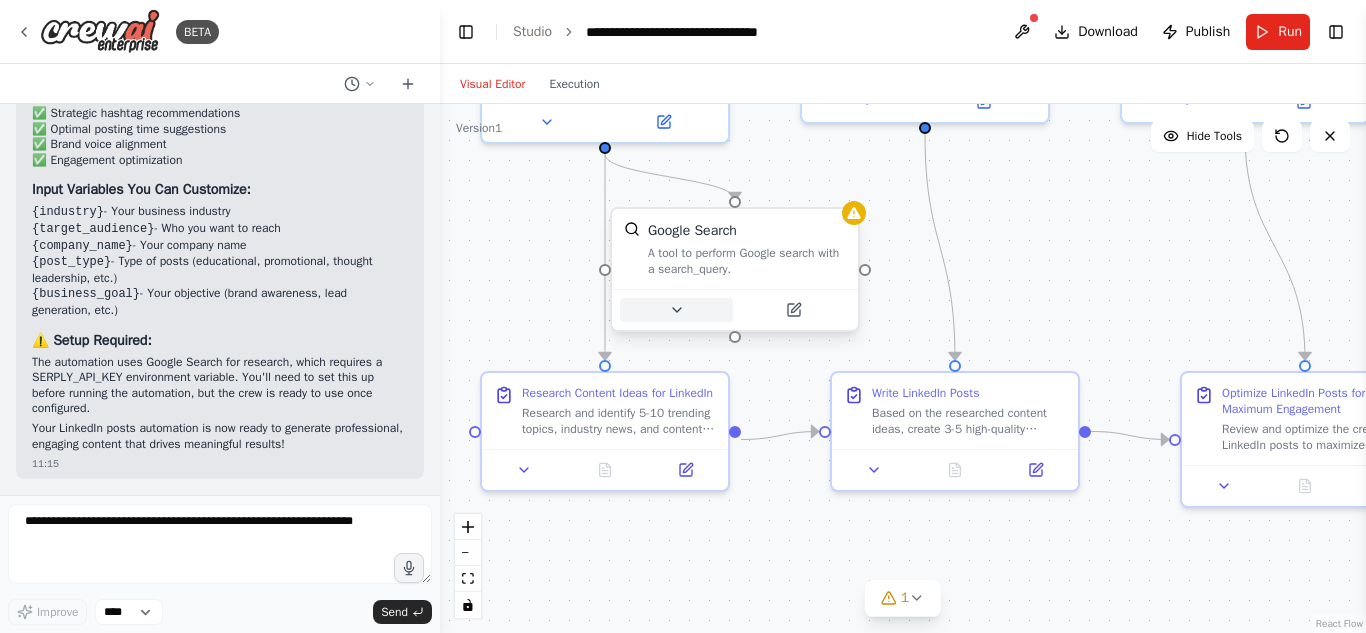 click 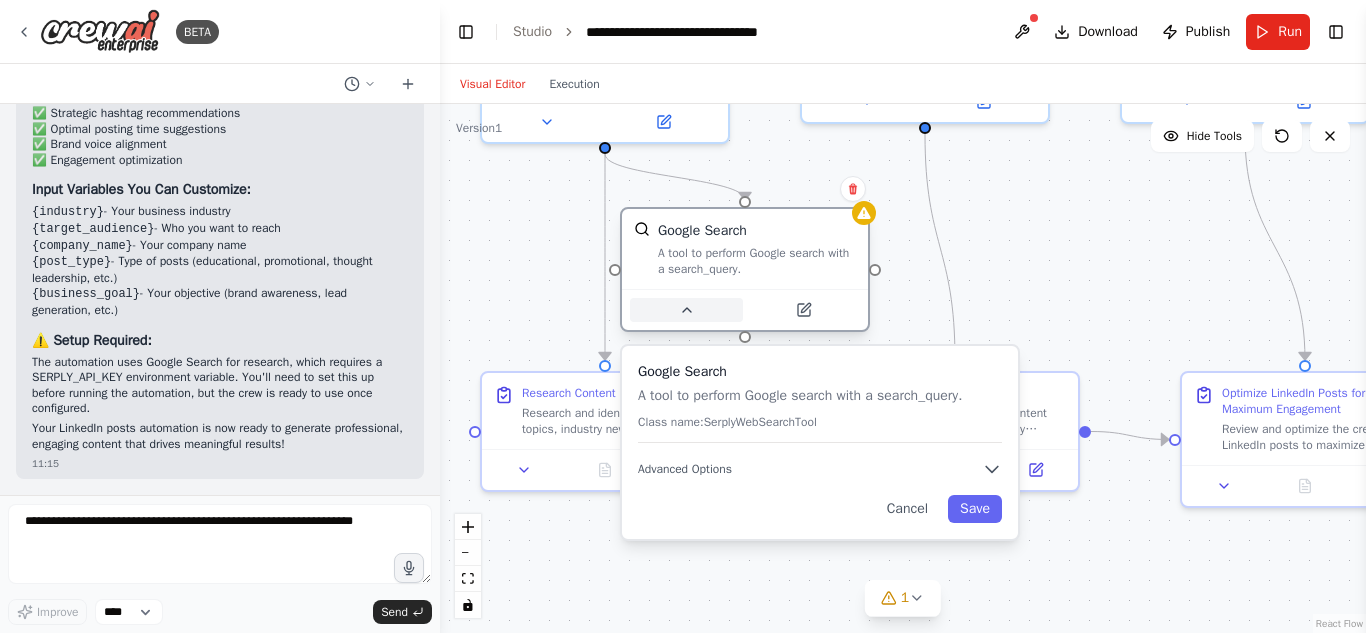 click 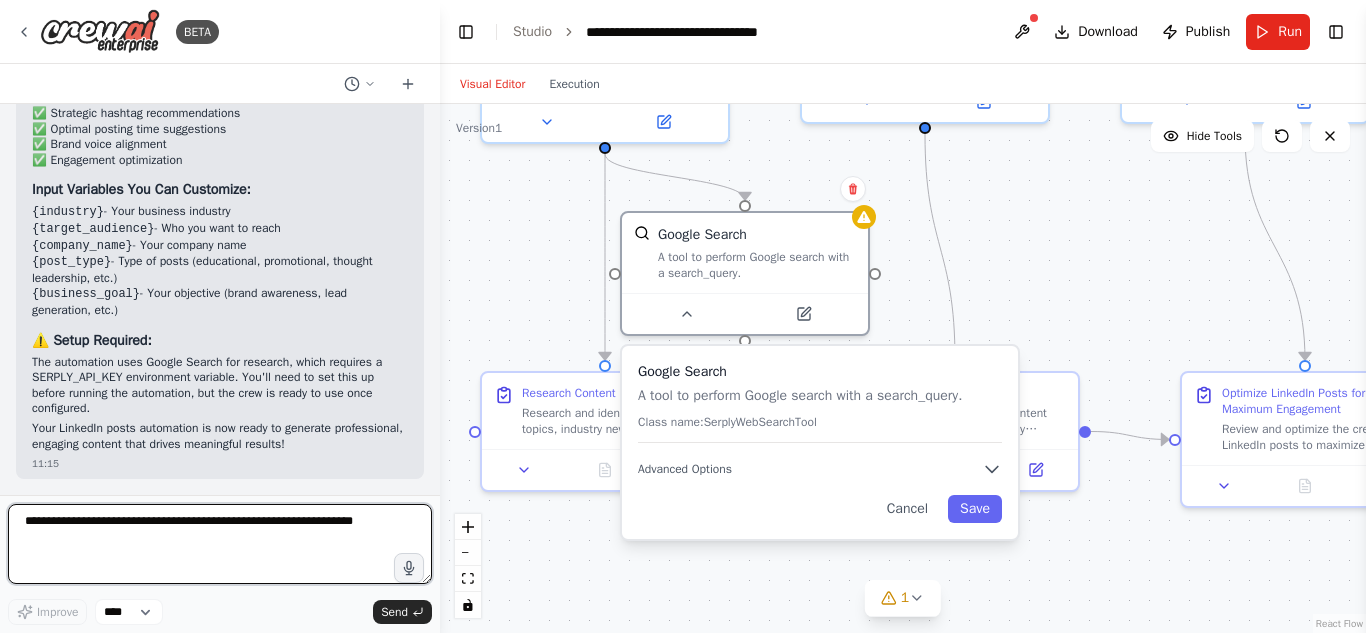 click at bounding box center (220, 544) 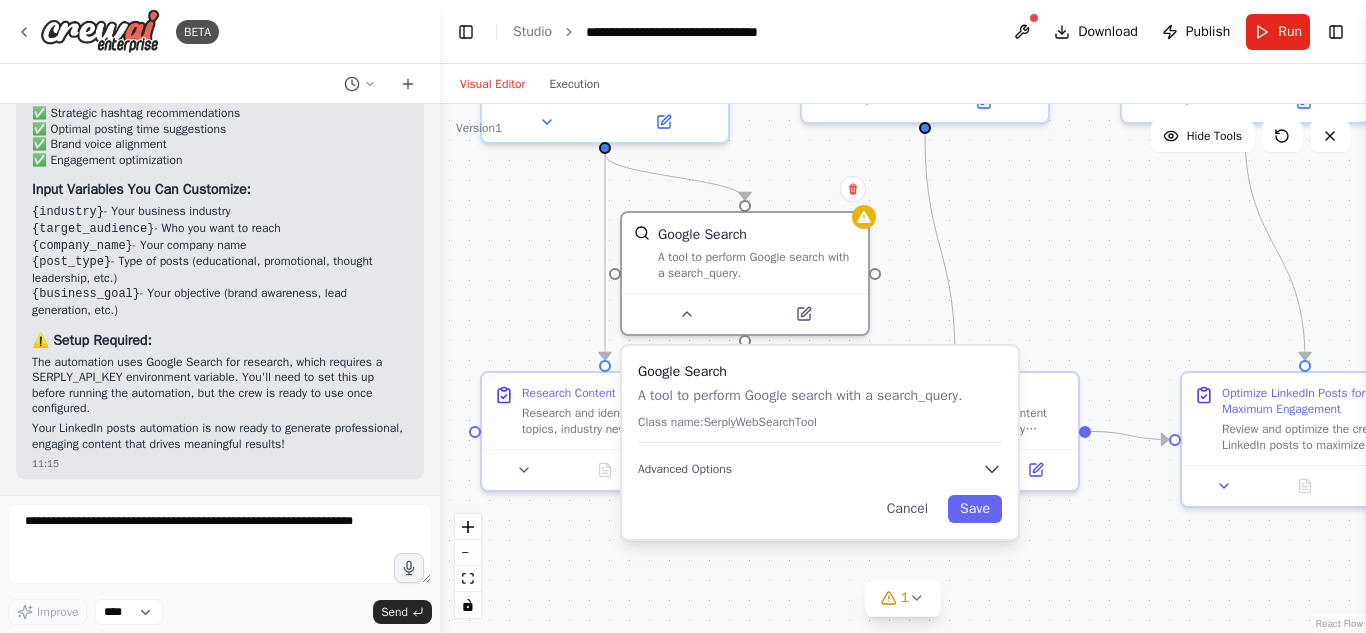 click on "Google Search A tool to perform Google search with a search_query. Class name:  SerplyWebSearchTool Advanced Options Cancel Save" at bounding box center (820, 442) 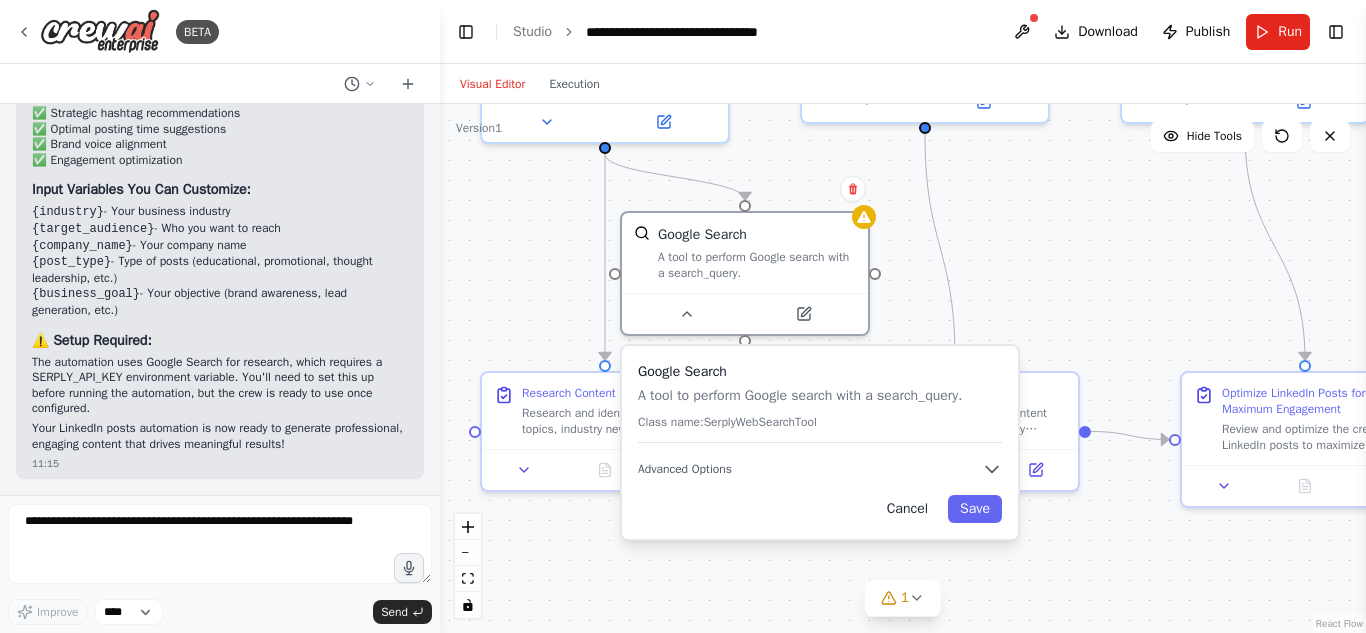 click on "Cancel" at bounding box center (907, 509) 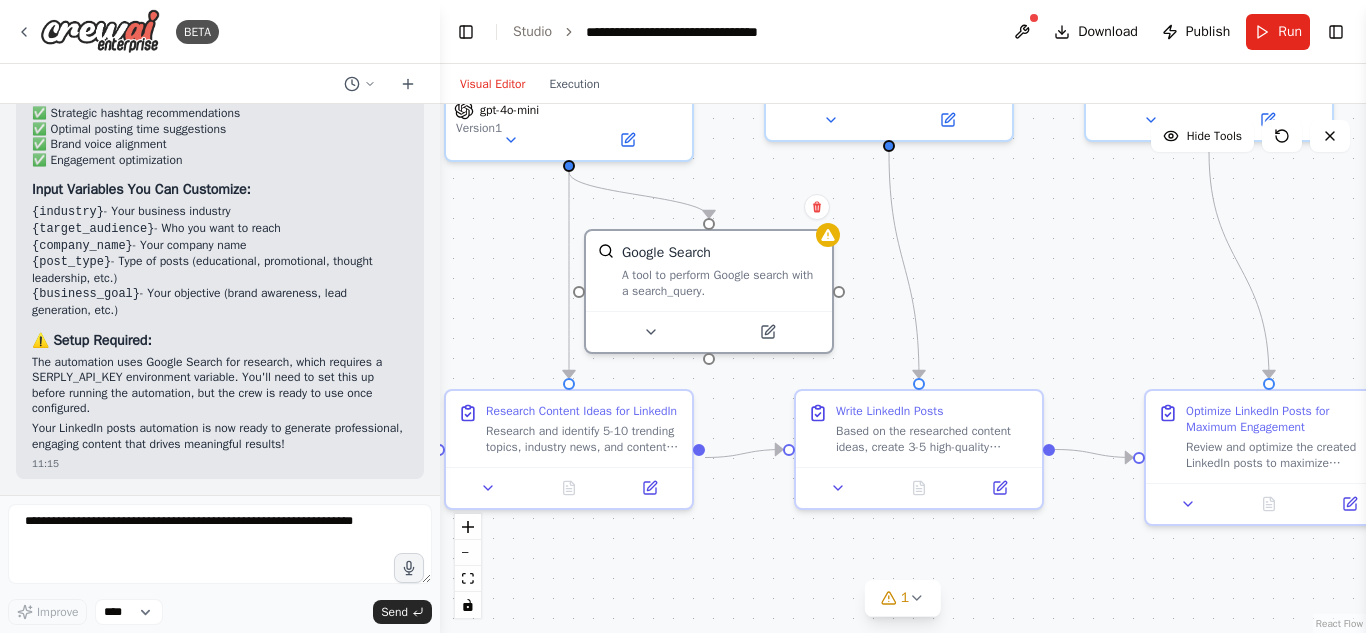 drag, startPoint x: 1120, startPoint y: 272, endPoint x: 987, endPoint y: 316, distance: 140.08926 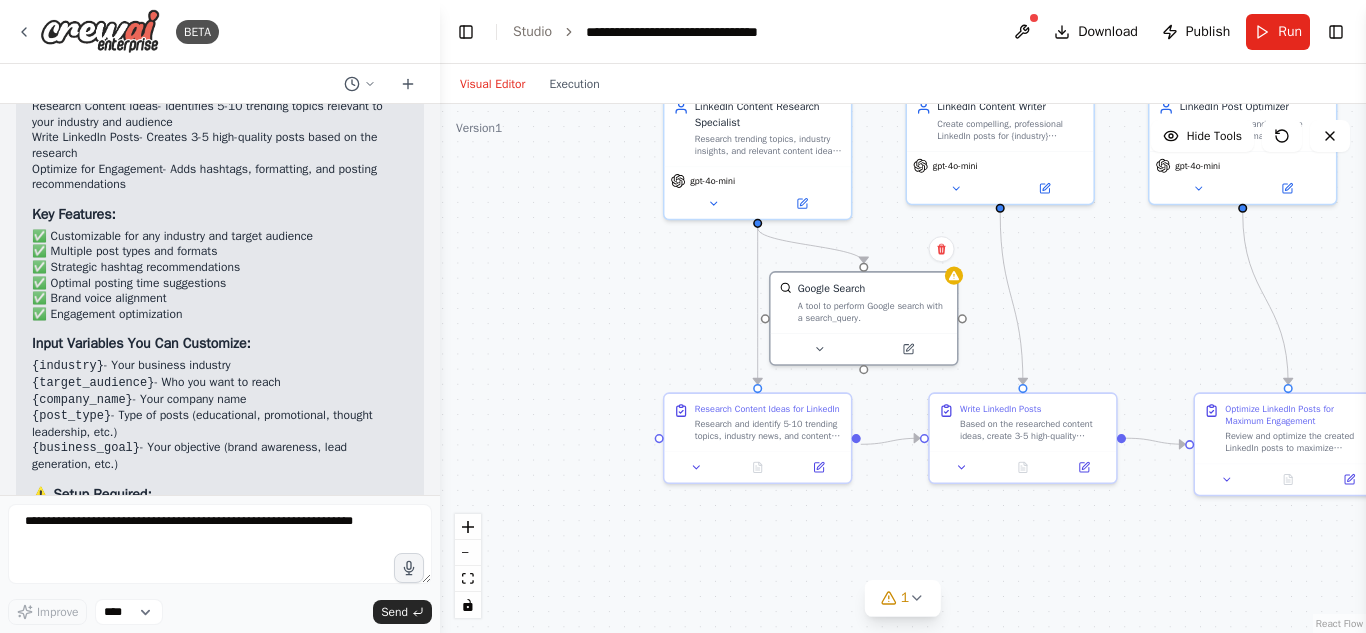 scroll, scrollTop: 1789, scrollLeft: 0, axis: vertical 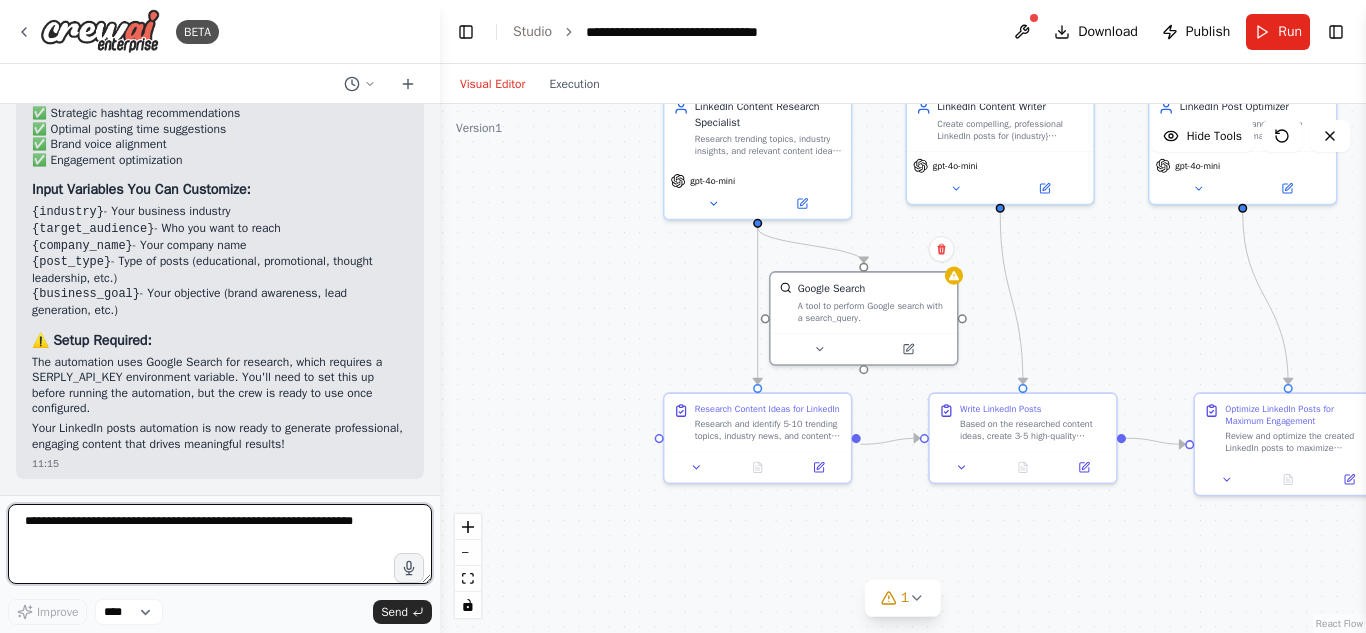 click at bounding box center [220, 544] 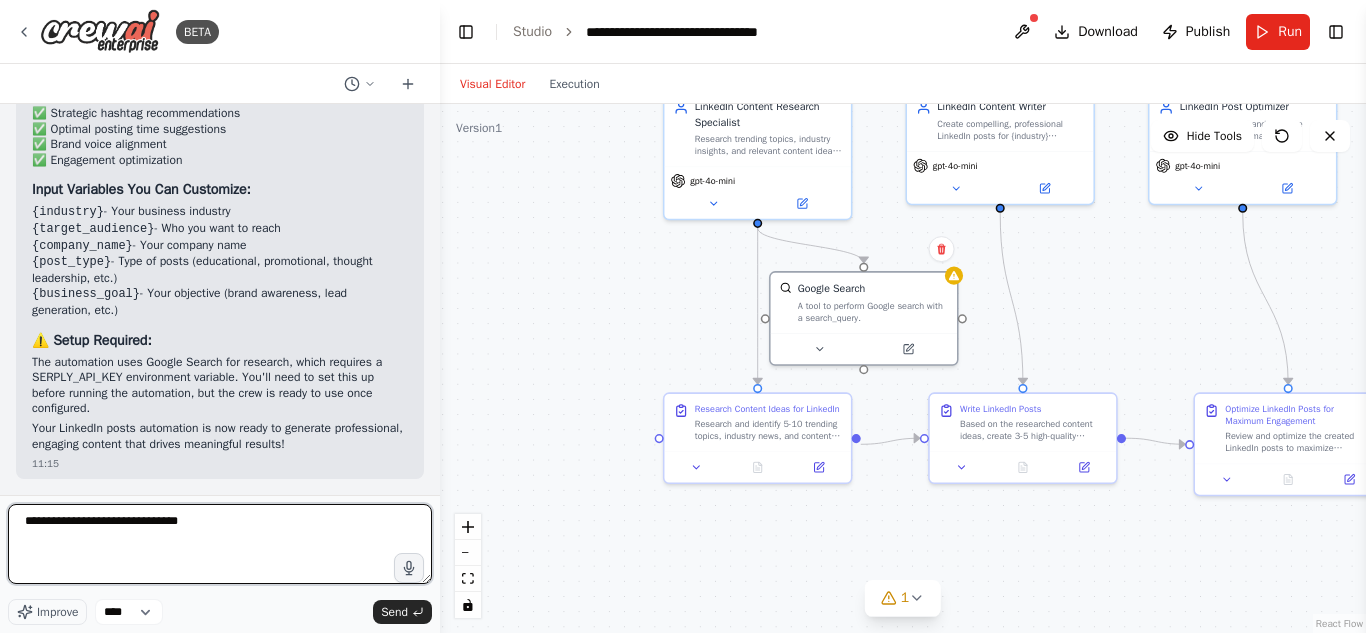 type on "**********" 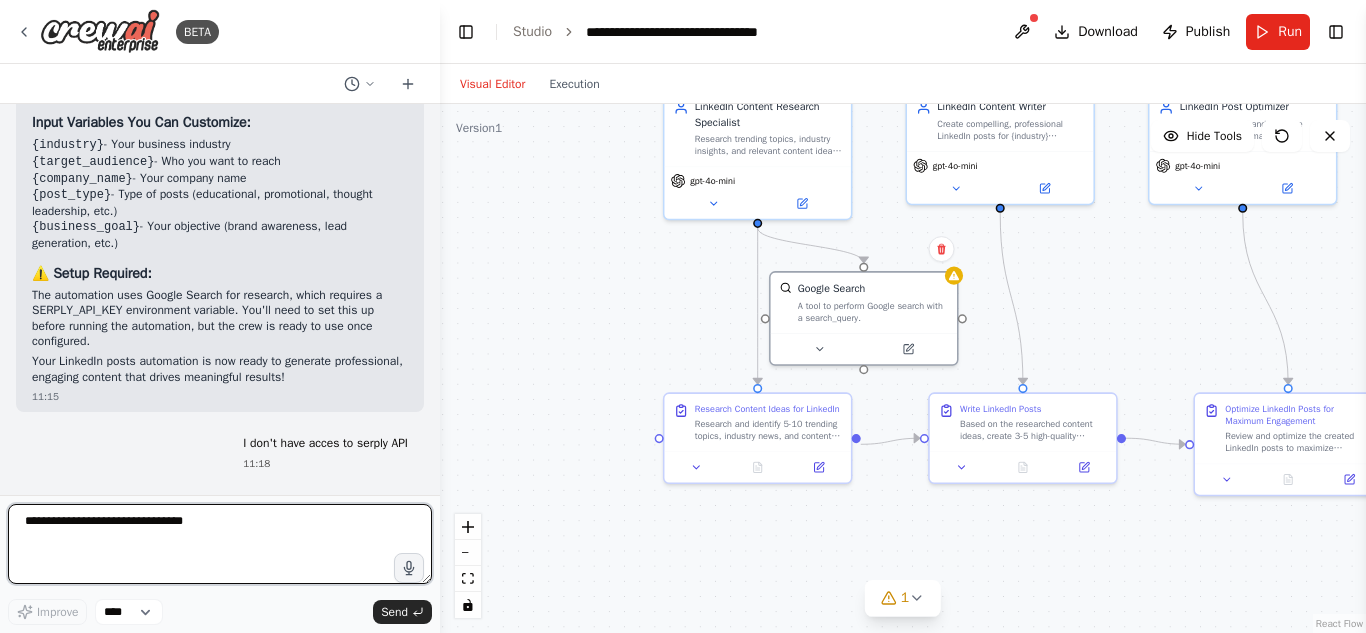 type 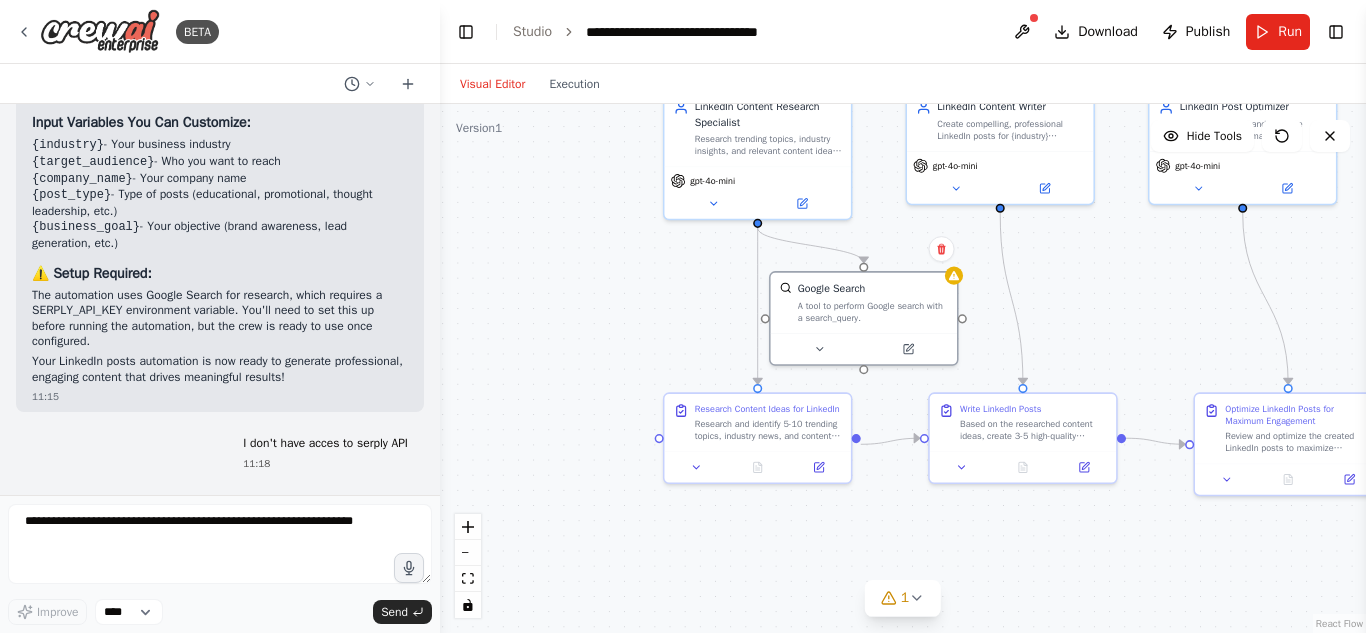 scroll, scrollTop: 1908, scrollLeft: 0, axis: vertical 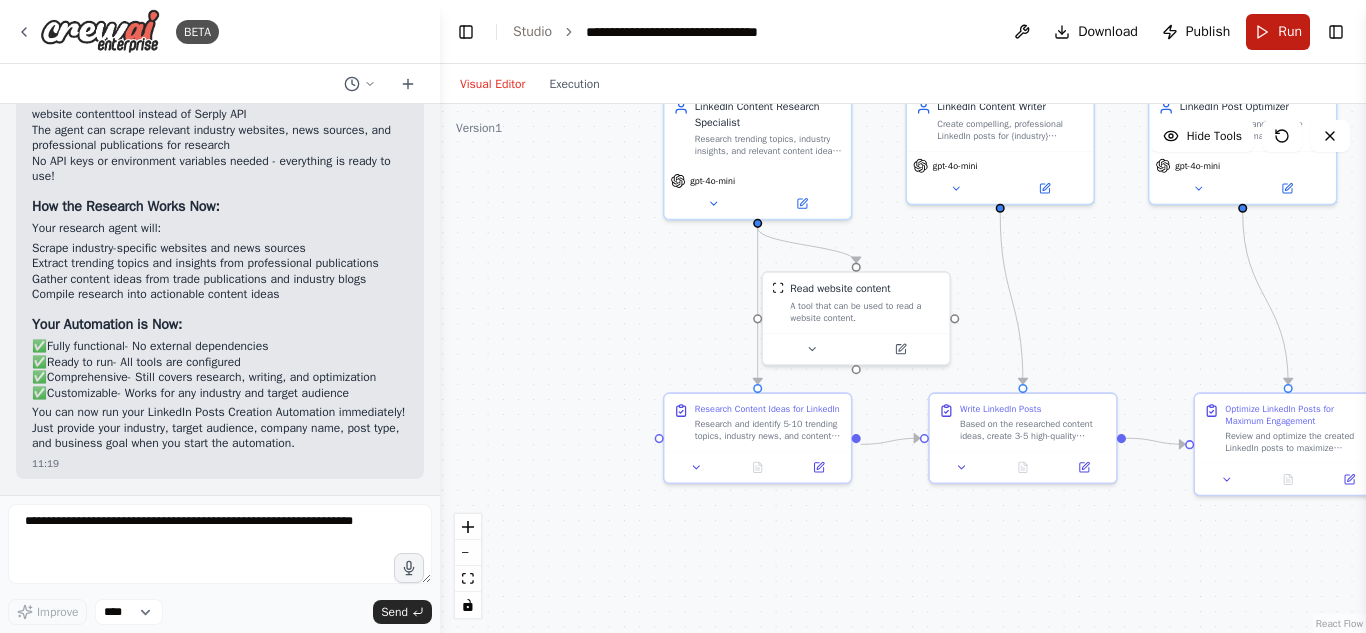 click on "Run" at bounding box center (1278, 32) 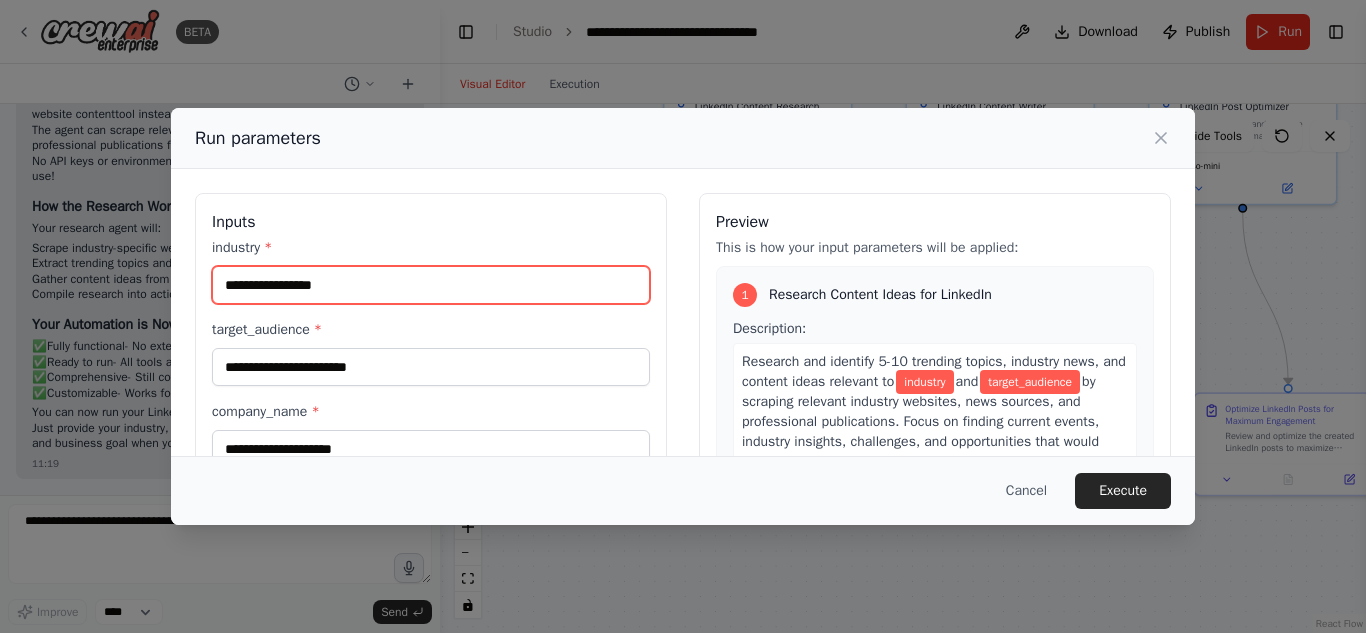 click on "industry *" at bounding box center [431, 285] 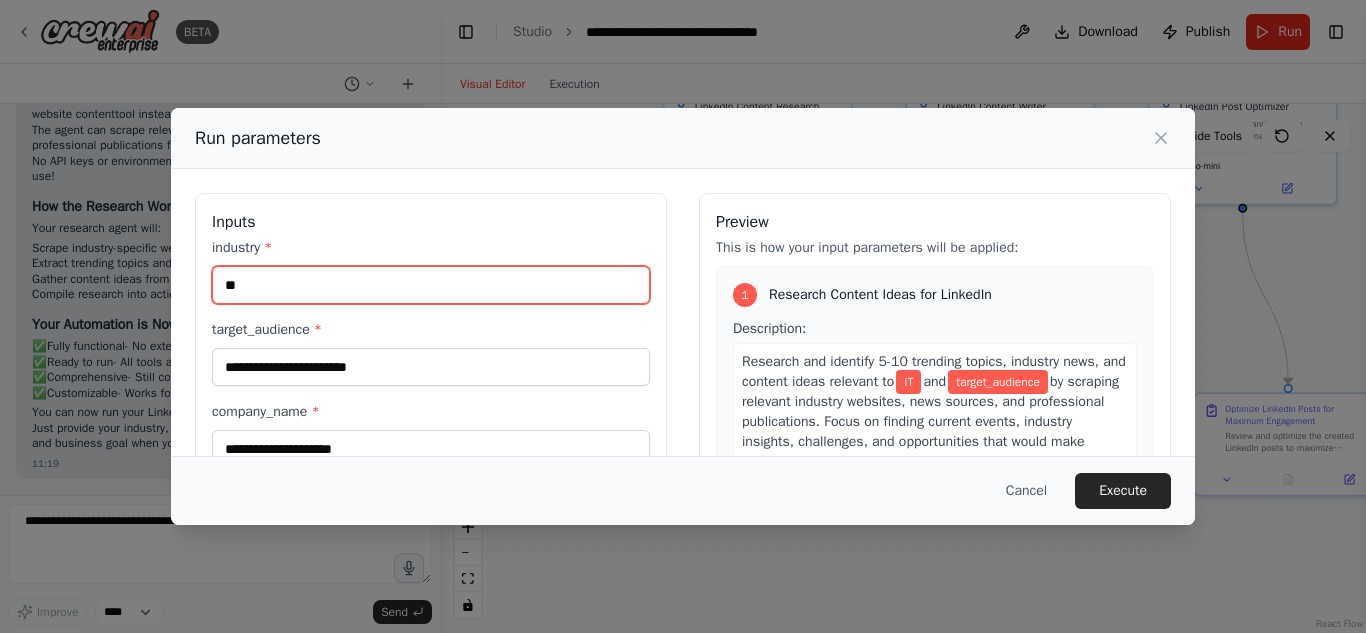type on "**" 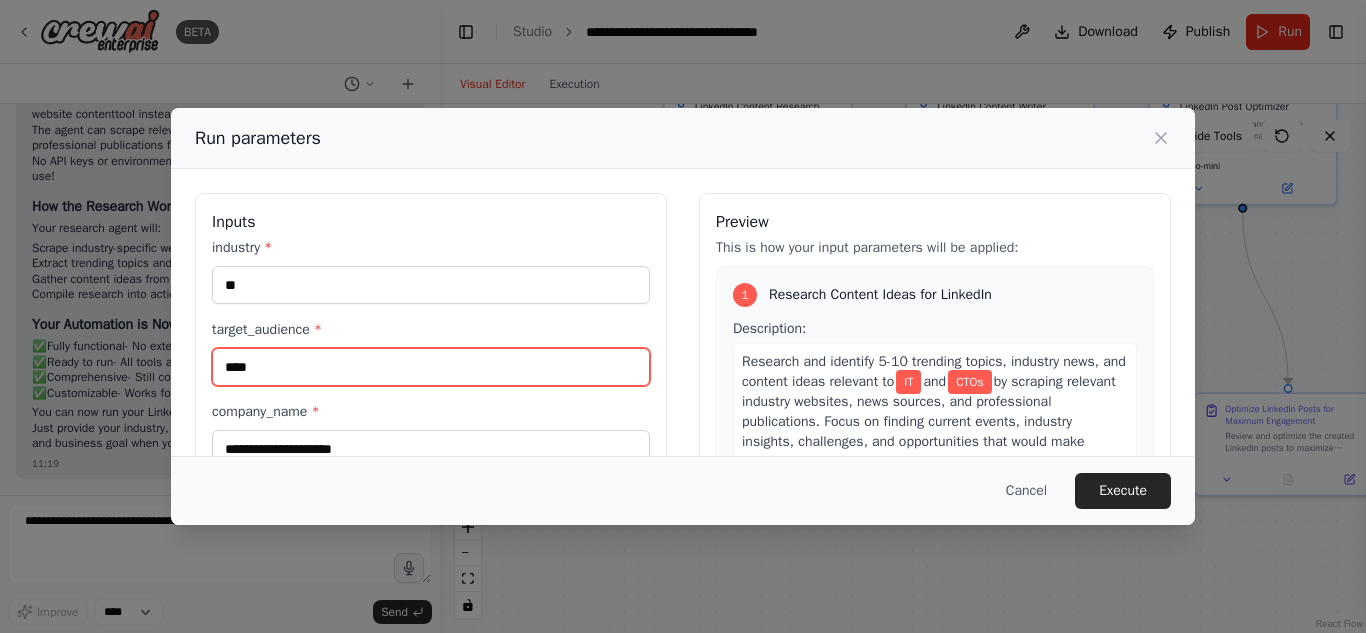 type on "****" 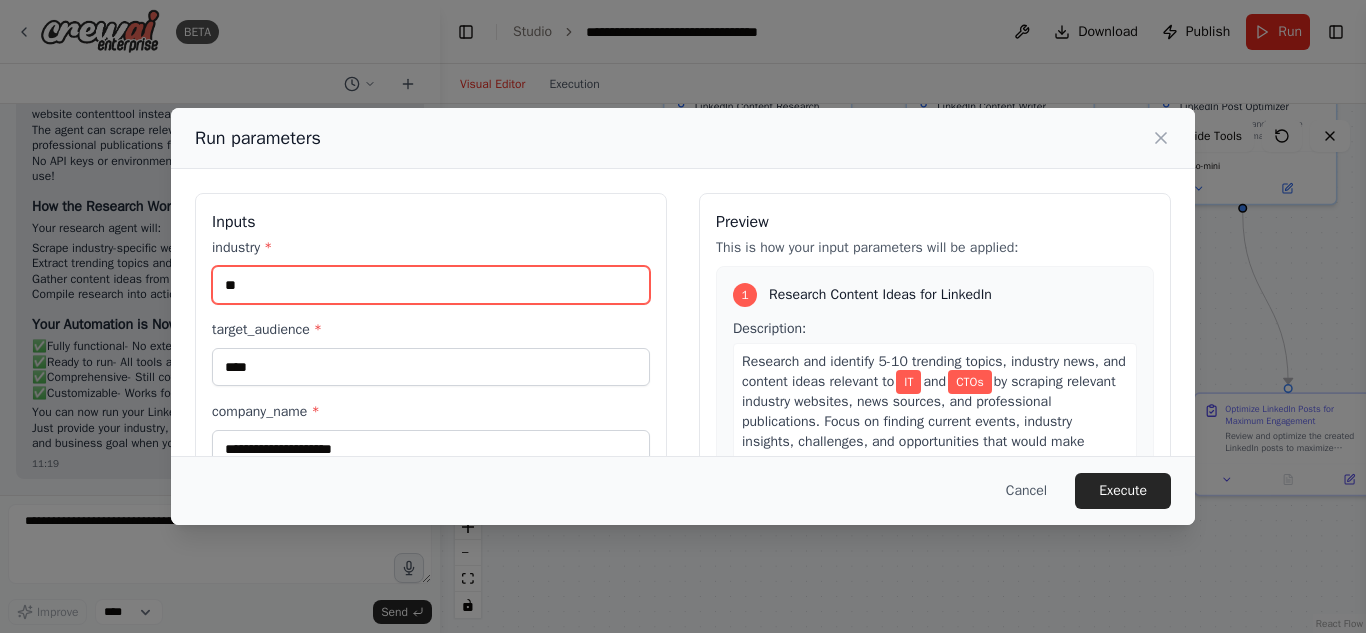 click on "**" at bounding box center [431, 285] 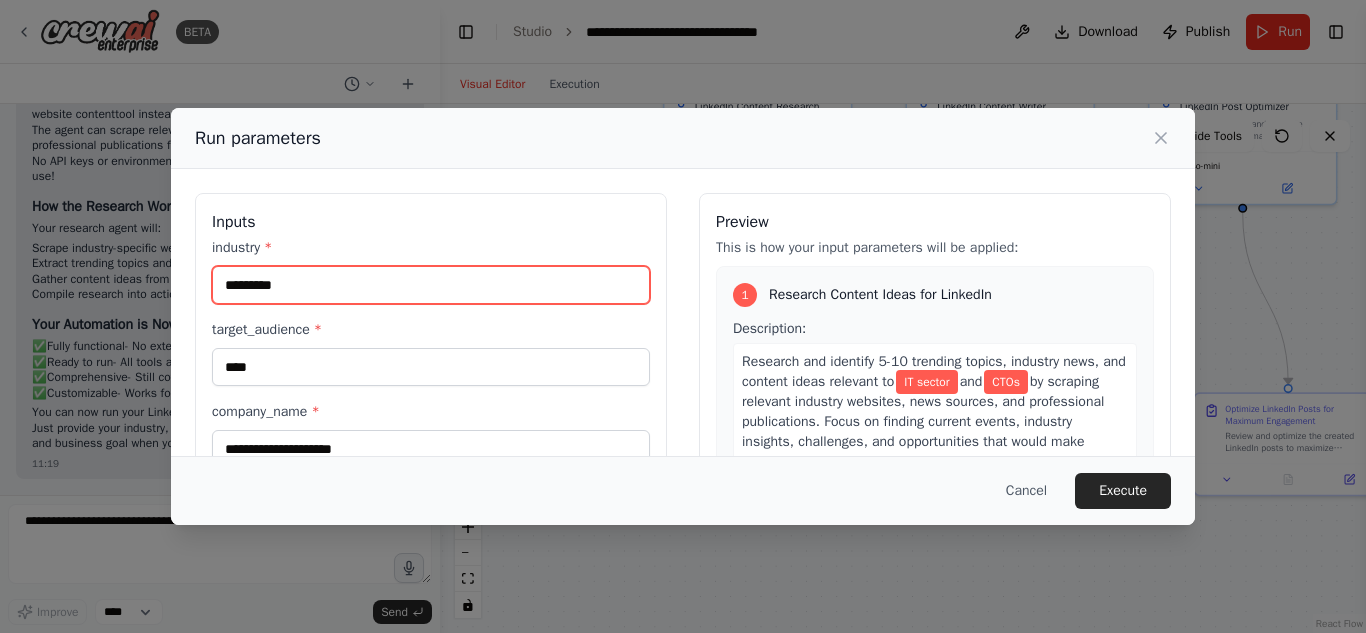 type on "*********" 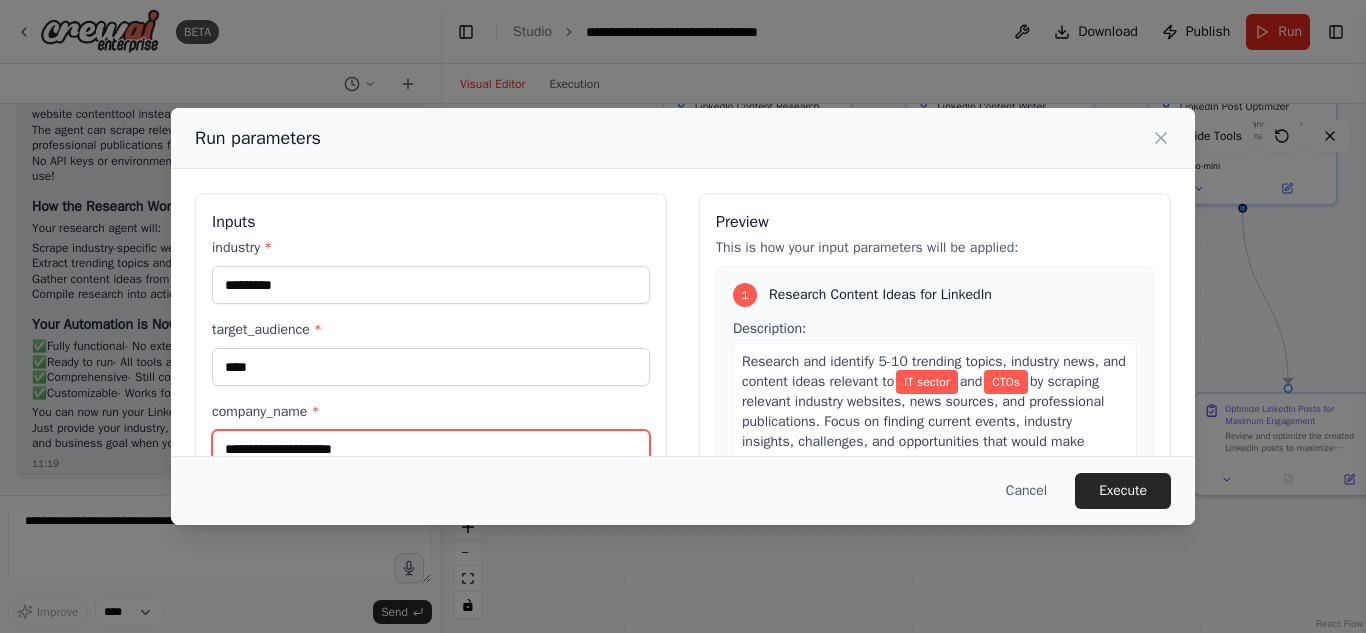 click on "company_name *" at bounding box center (431, 449) 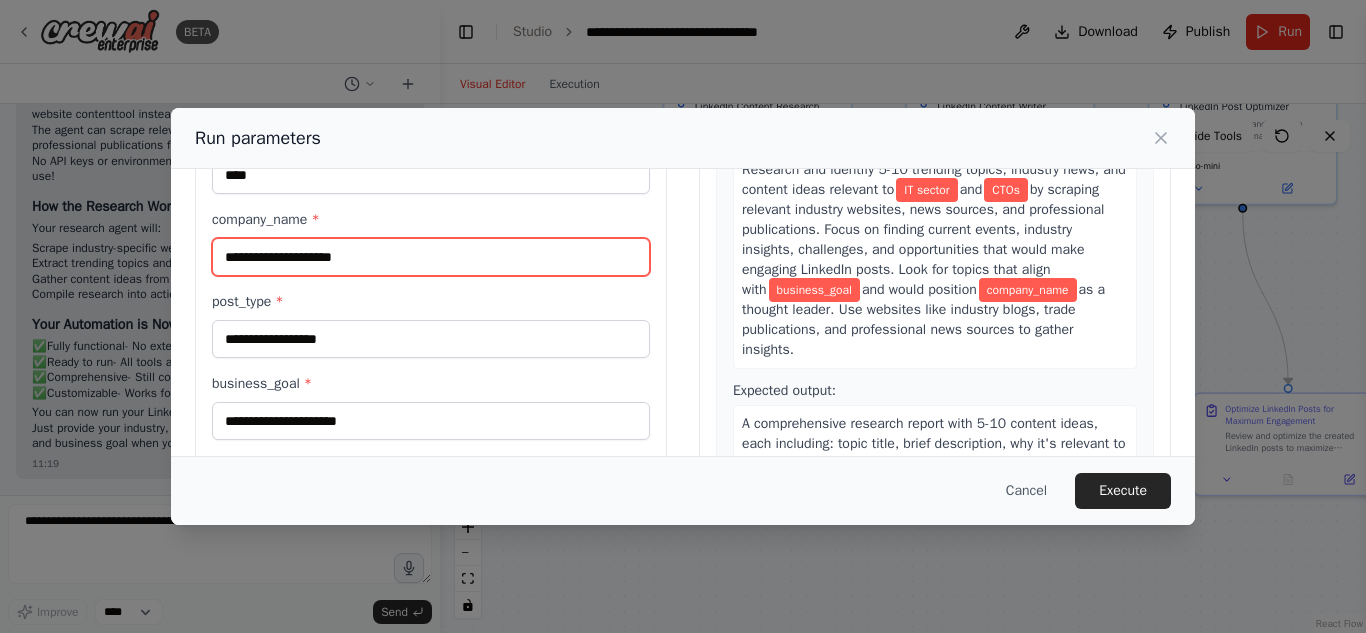 scroll, scrollTop: 234, scrollLeft: 0, axis: vertical 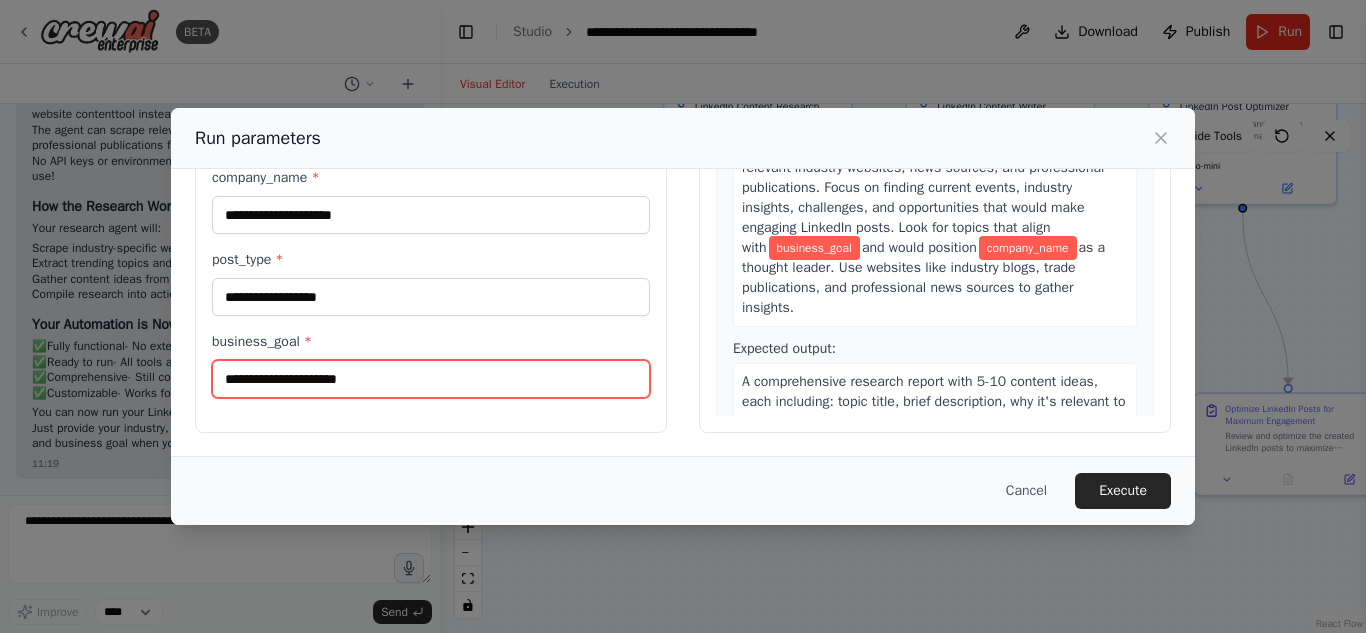 click on "business_goal *" at bounding box center [431, 379] 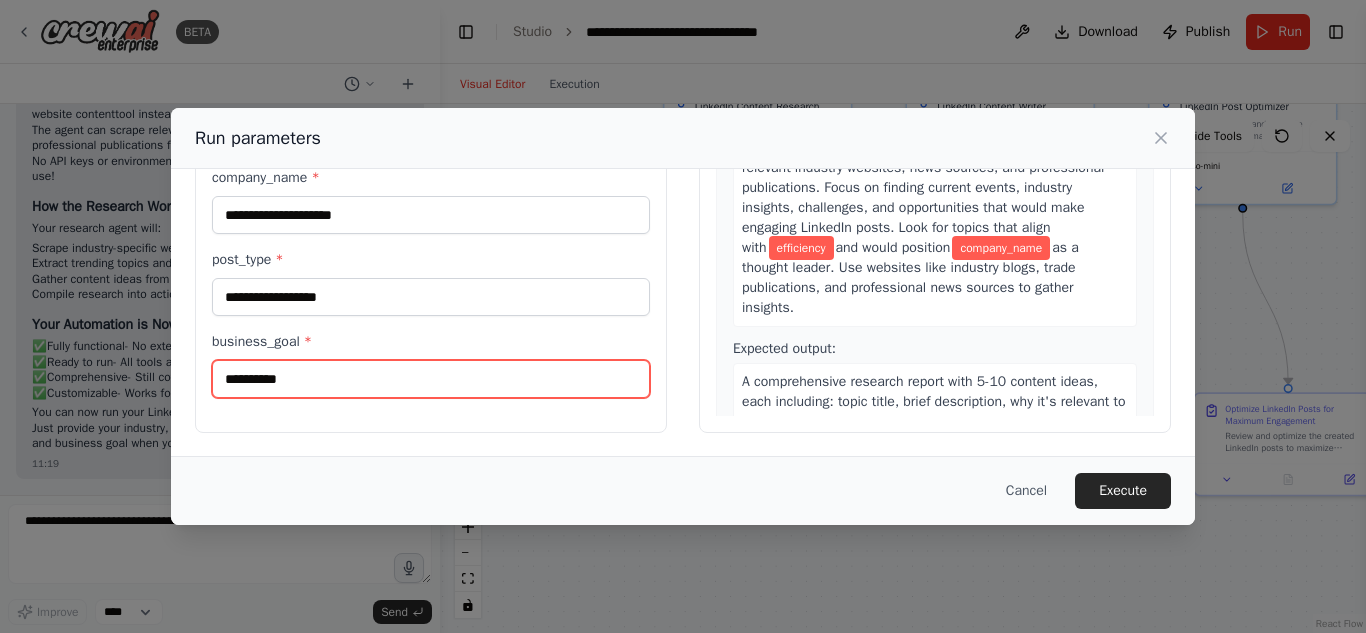 type on "**********" 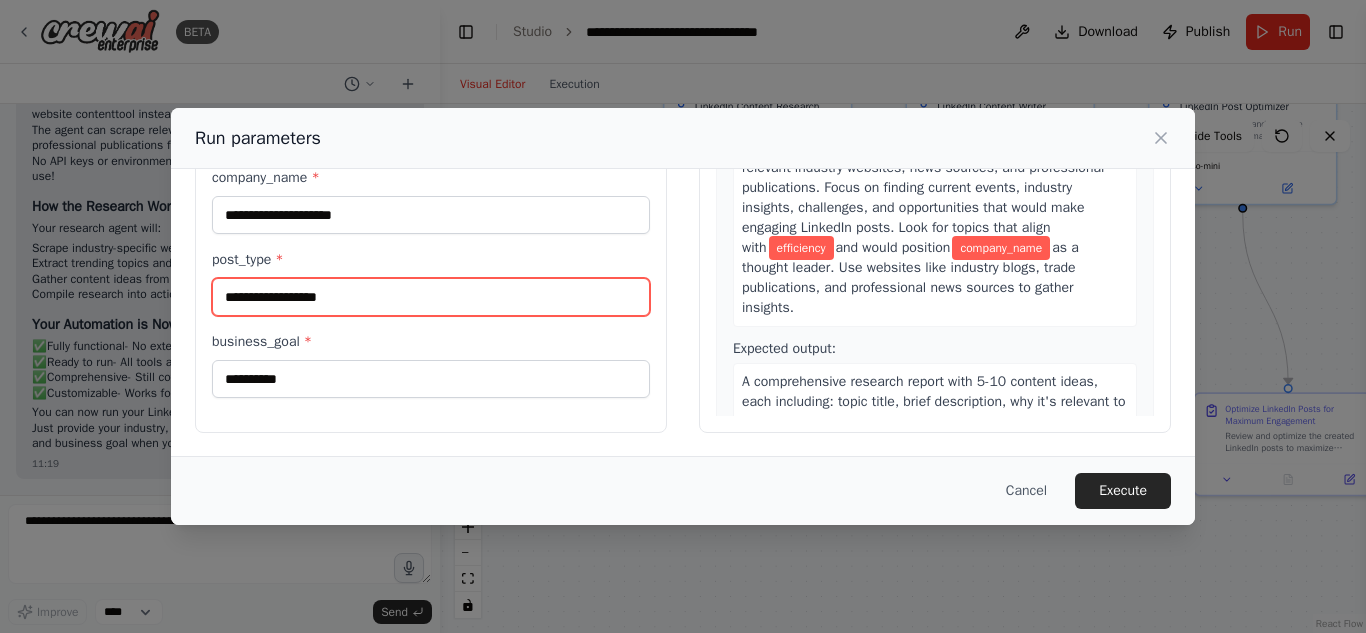 click on "post_type *" at bounding box center (431, 297) 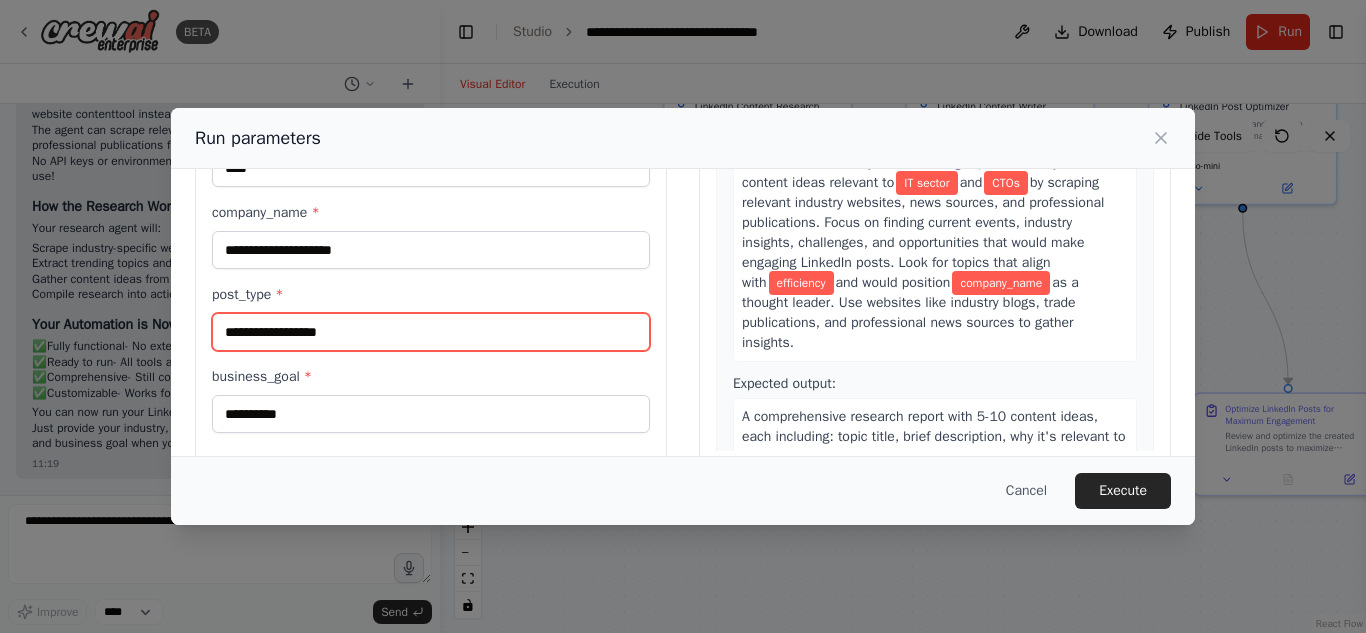 scroll, scrollTop: 200, scrollLeft: 0, axis: vertical 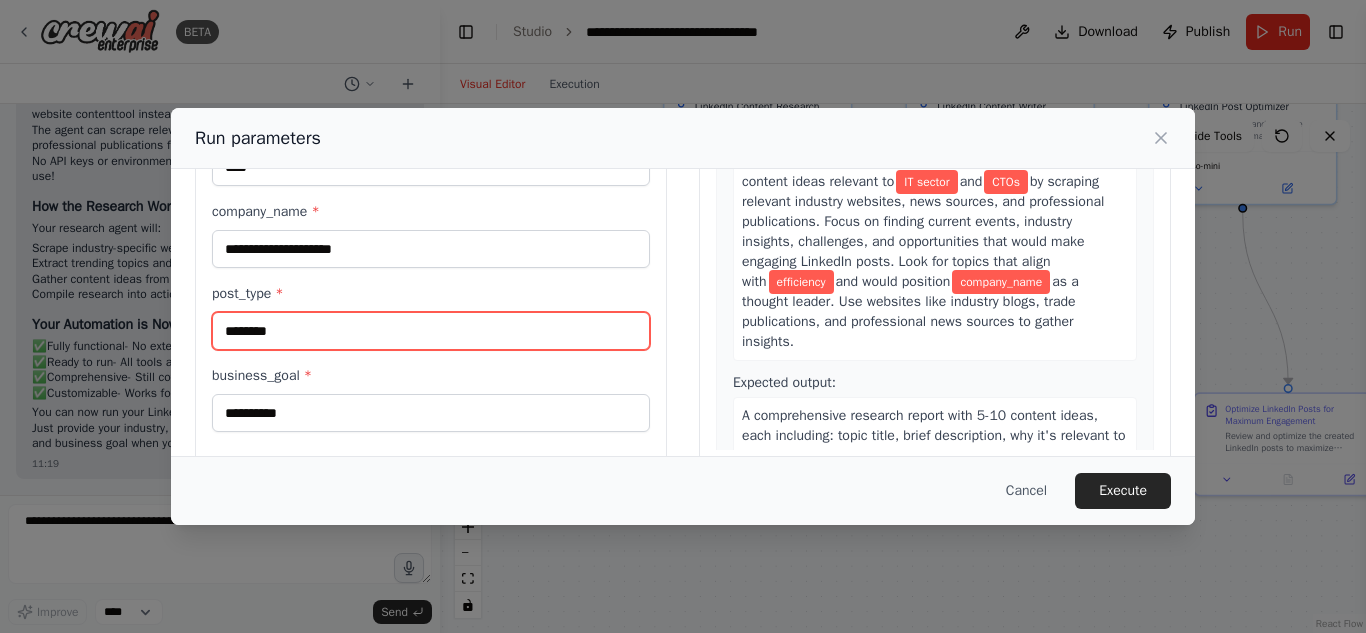 type on "********" 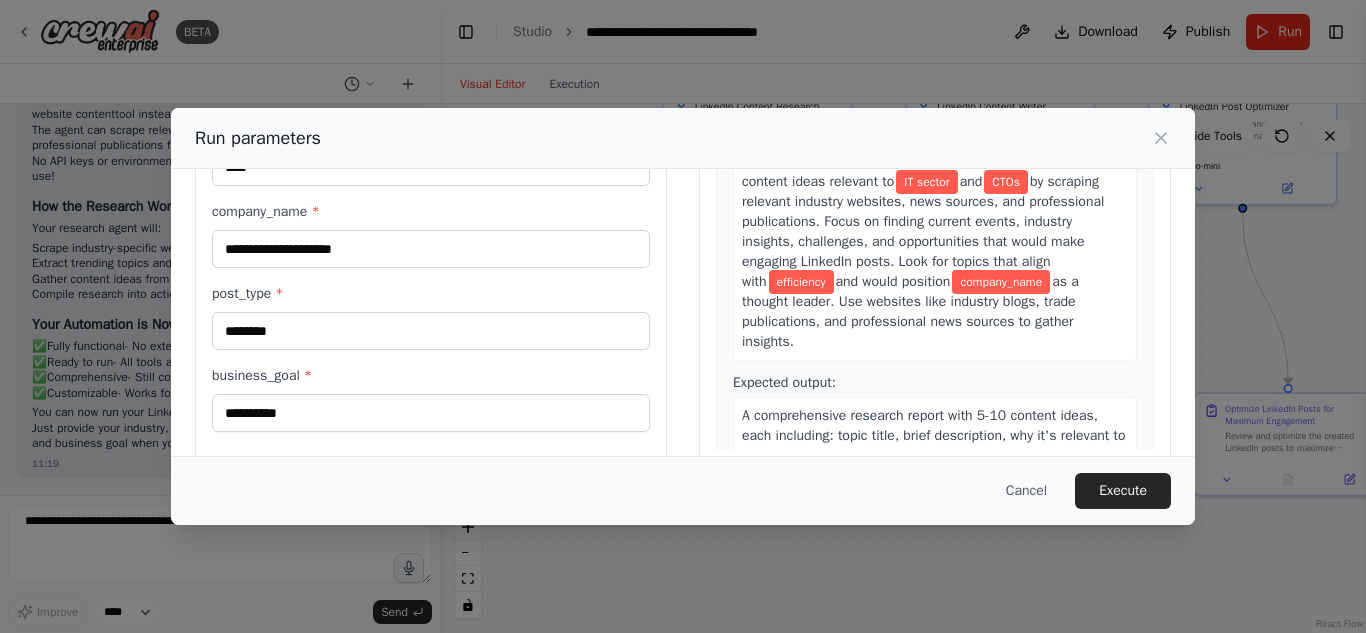 click on "post_type *" at bounding box center [431, 294] 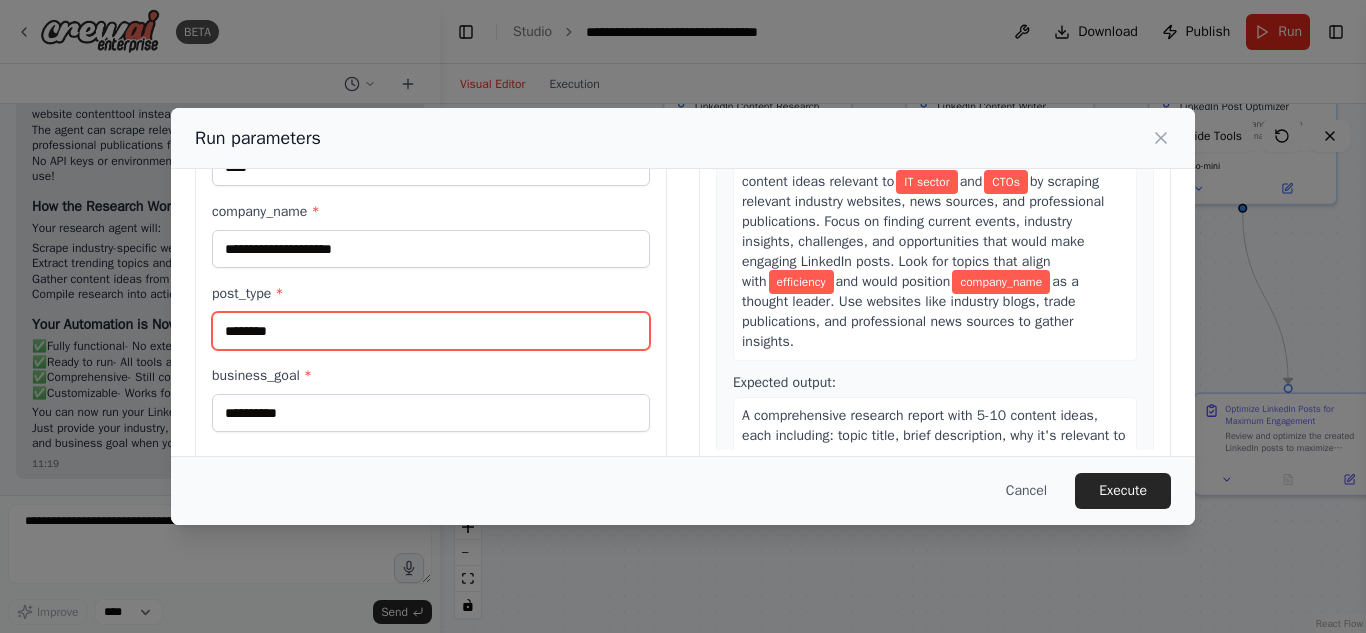 click on "********" at bounding box center [431, 331] 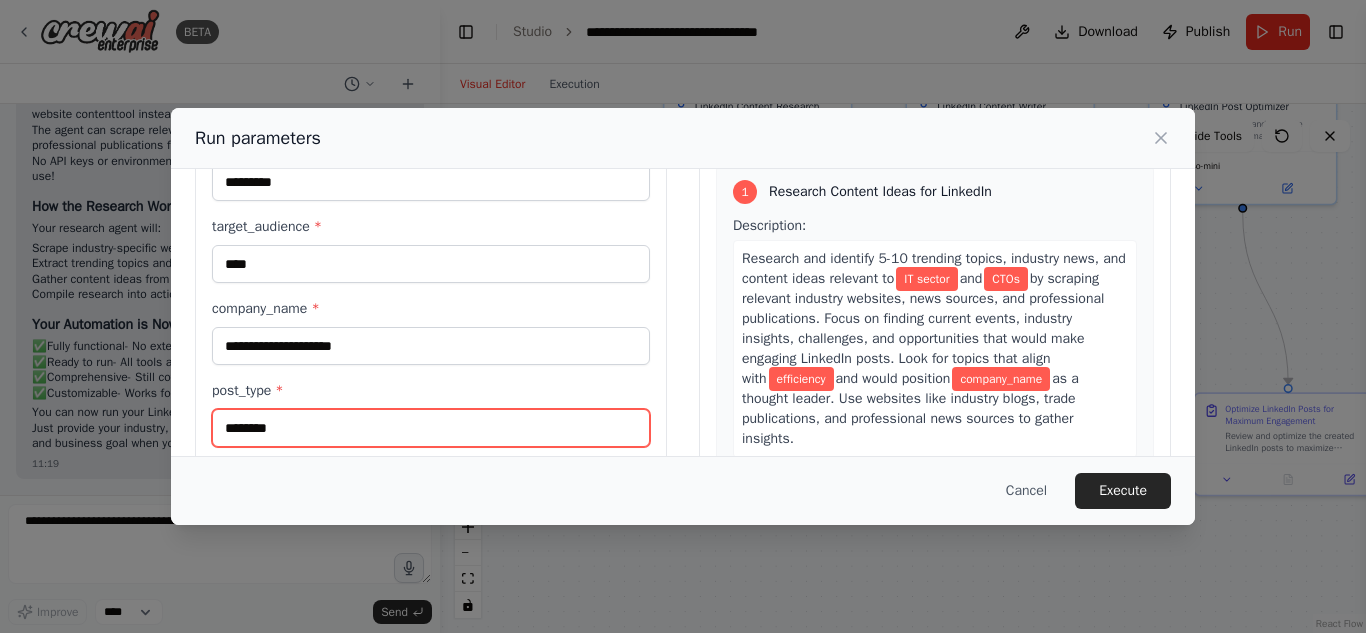 scroll, scrollTop: 0, scrollLeft: 0, axis: both 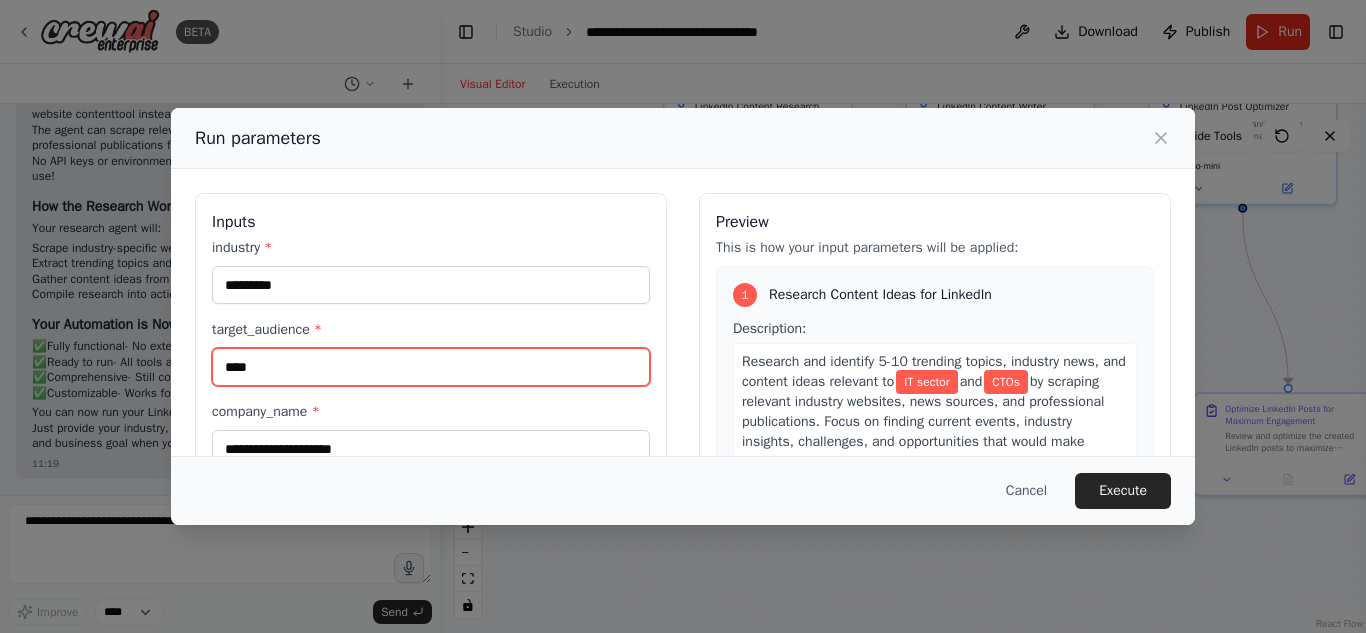 click on "****" at bounding box center (431, 367) 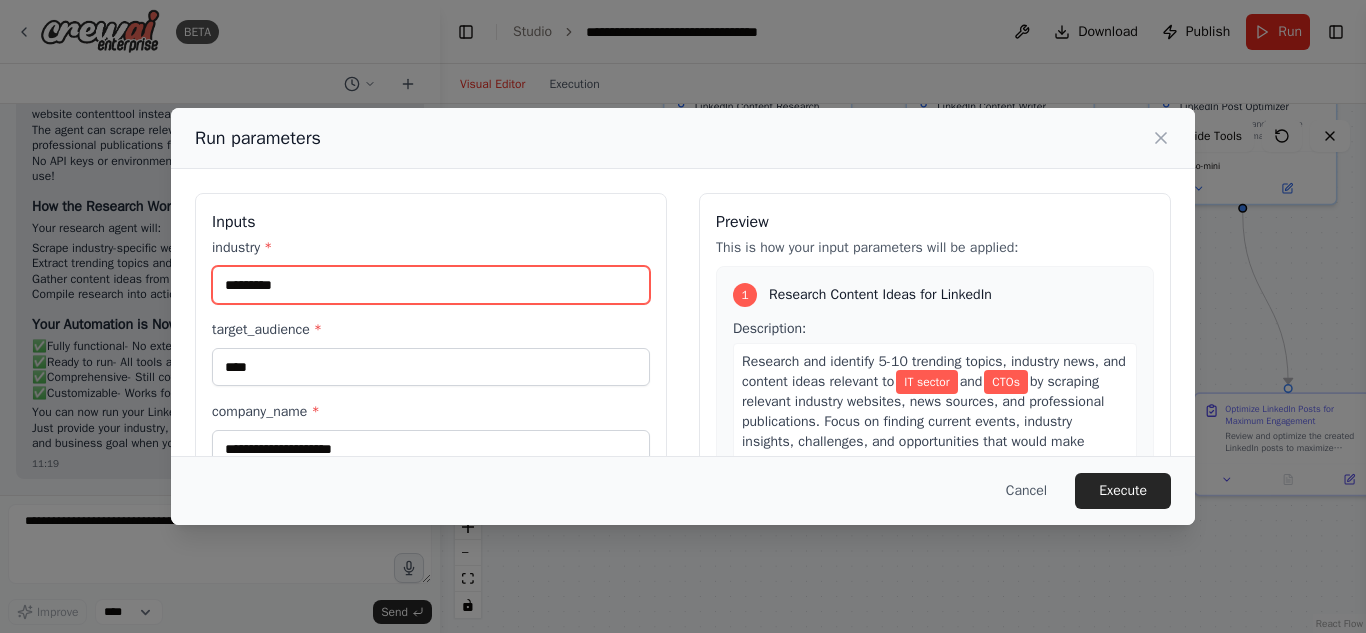click on "*********" at bounding box center (431, 285) 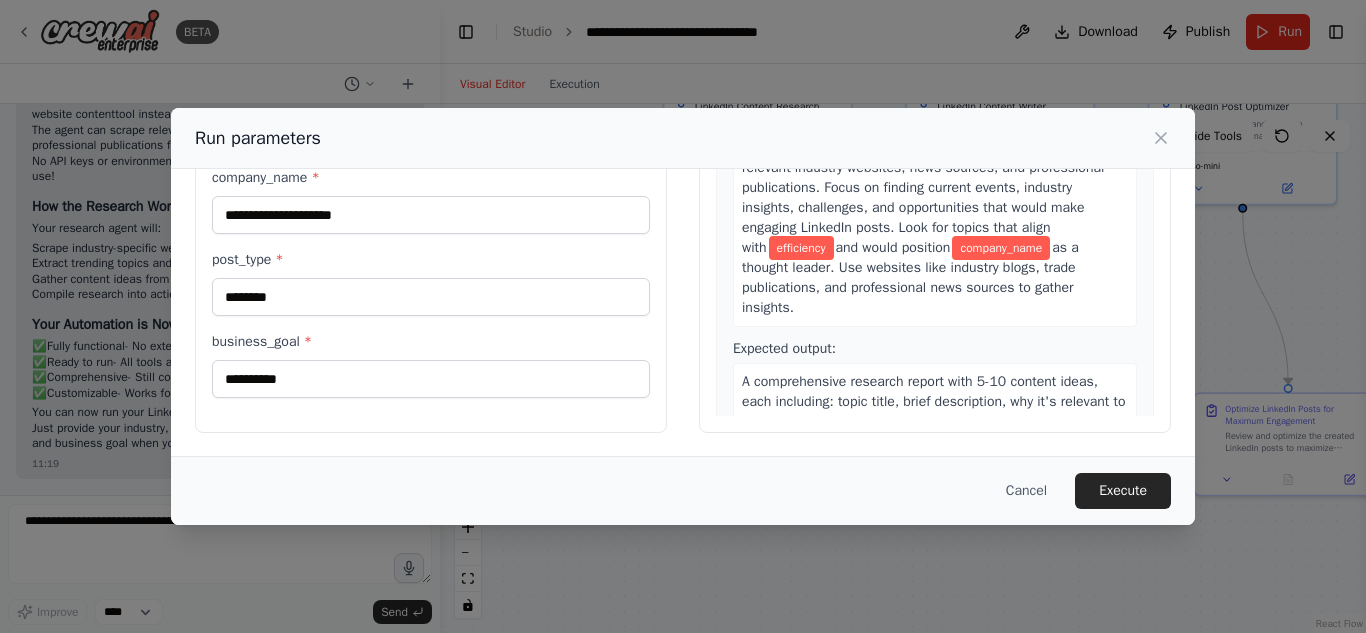 scroll, scrollTop: 35, scrollLeft: 0, axis: vertical 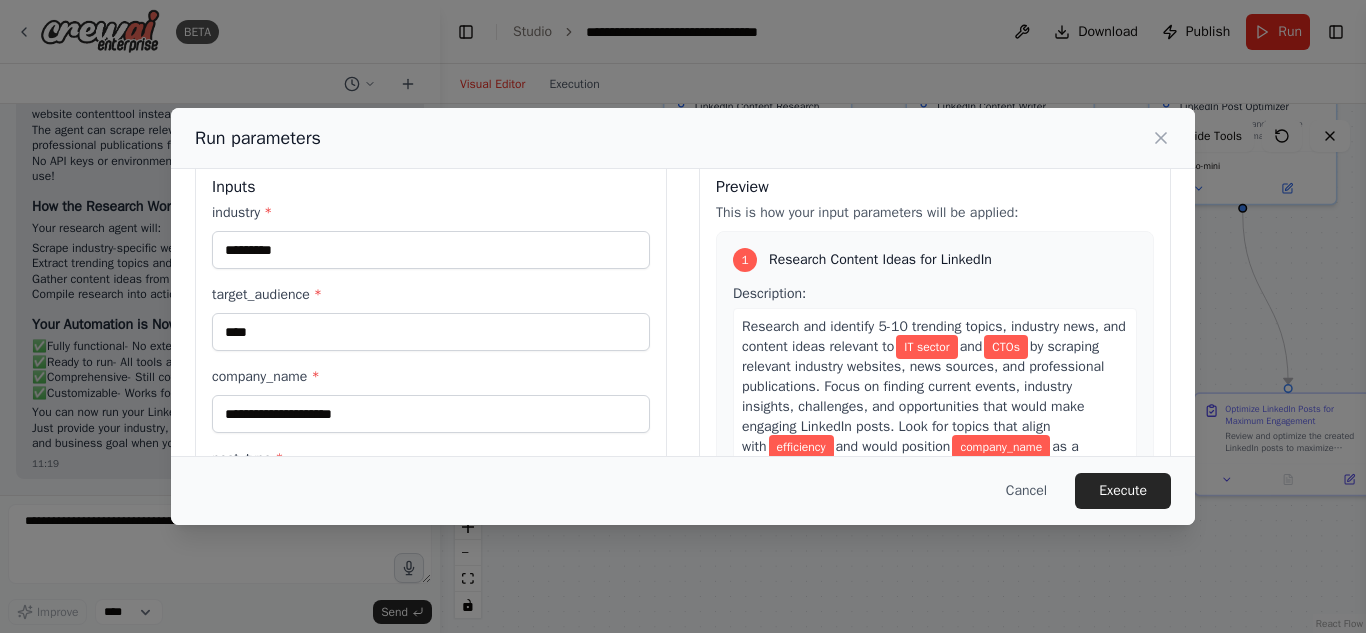 click on "**********" at bounding box center [431, 400] 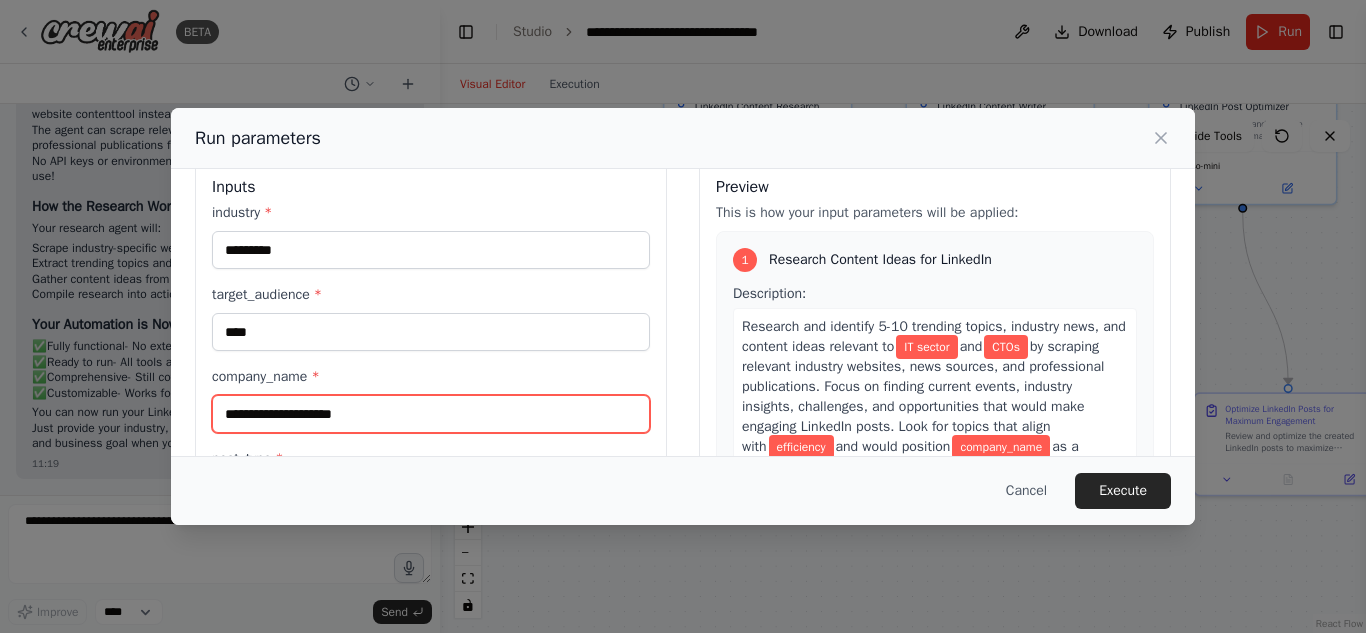click on "company_name *" at bounding box center (431, 414) 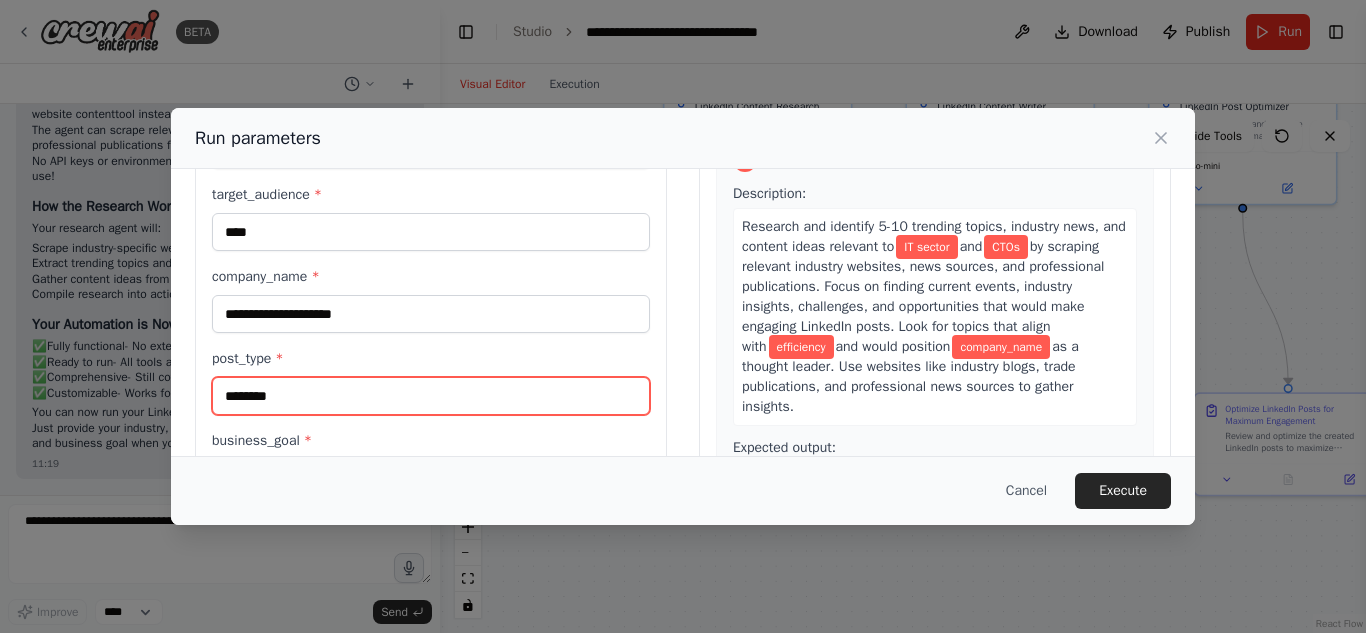 drag, startPoint x: 323, startPoint y: 393, endPoint x: 211, endPoint y: 402, distance: 112.36102 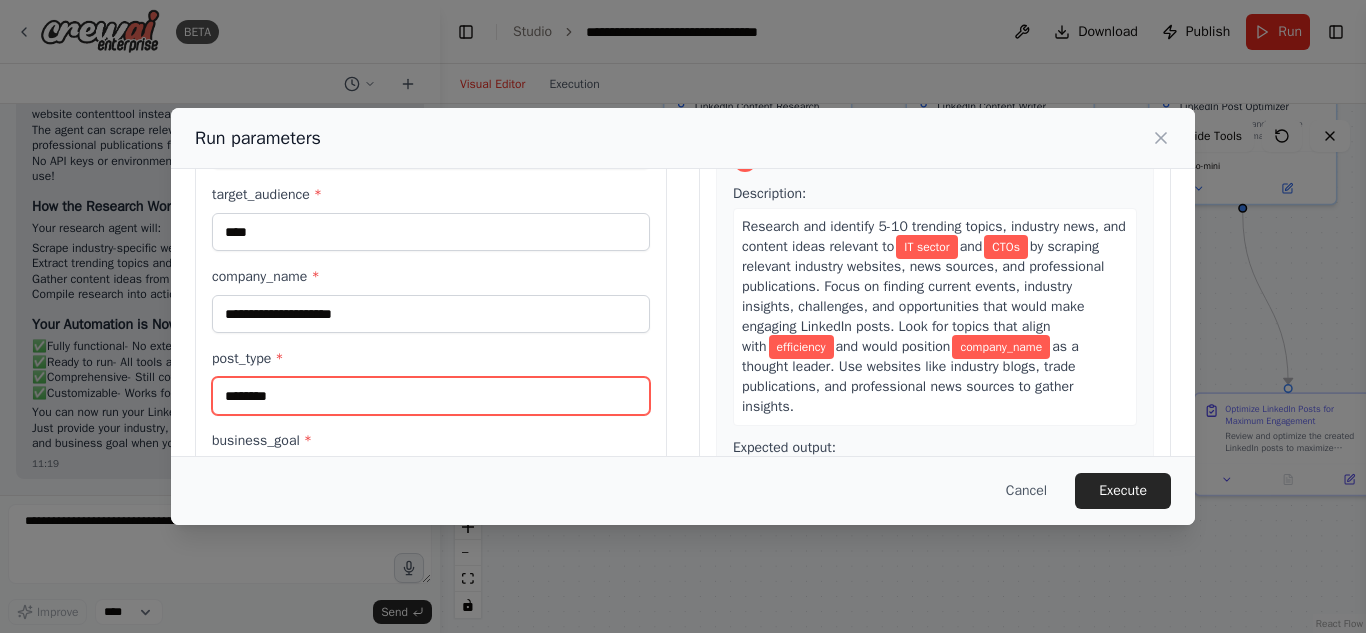 click on "**********" at bounding box center [431, 295] 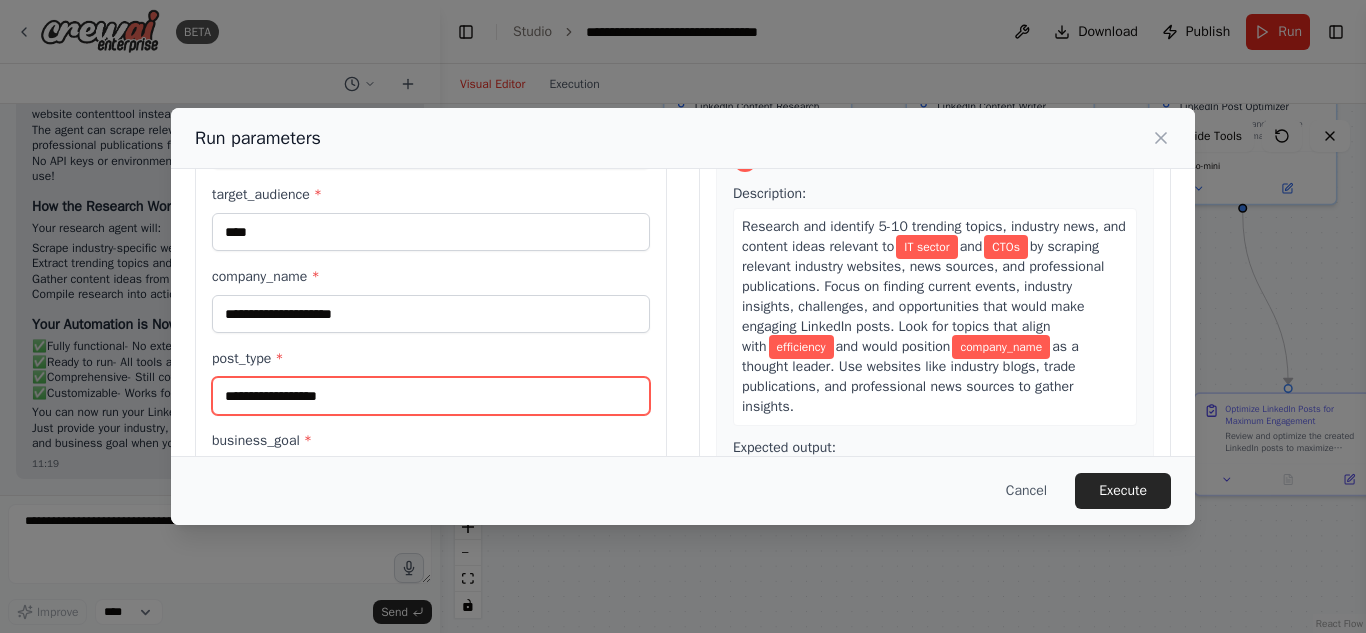 type 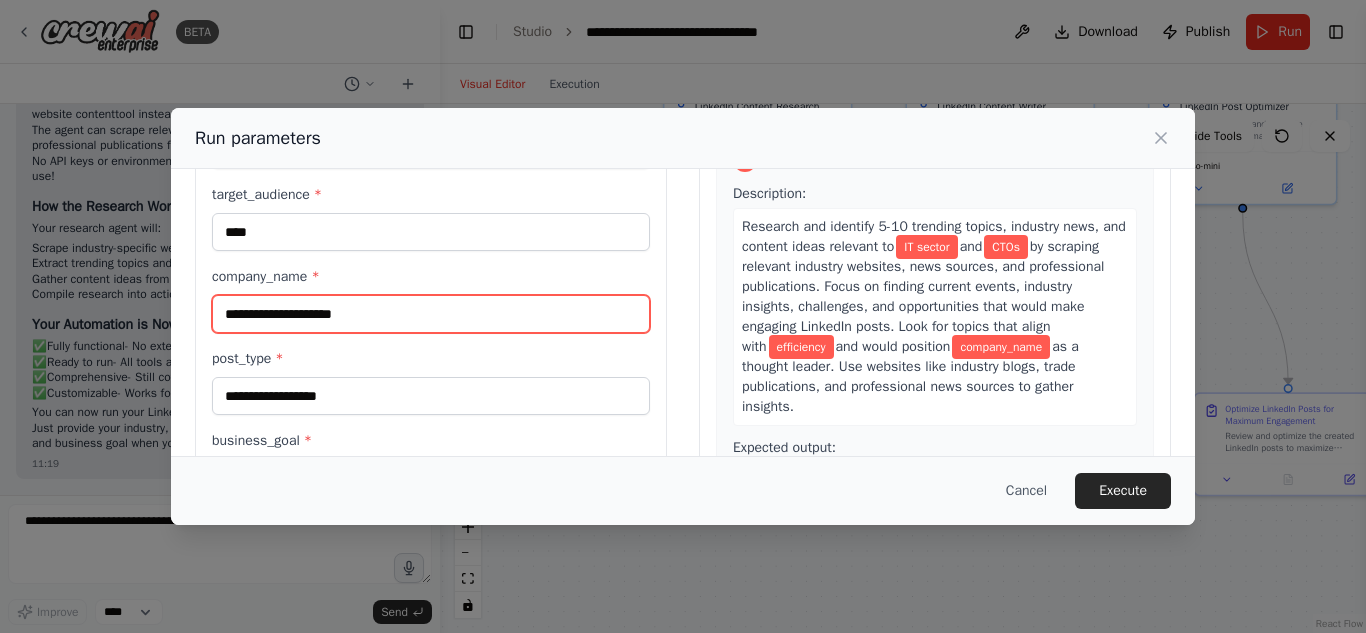 click on "company_name *" at bounding box center [431, 314] 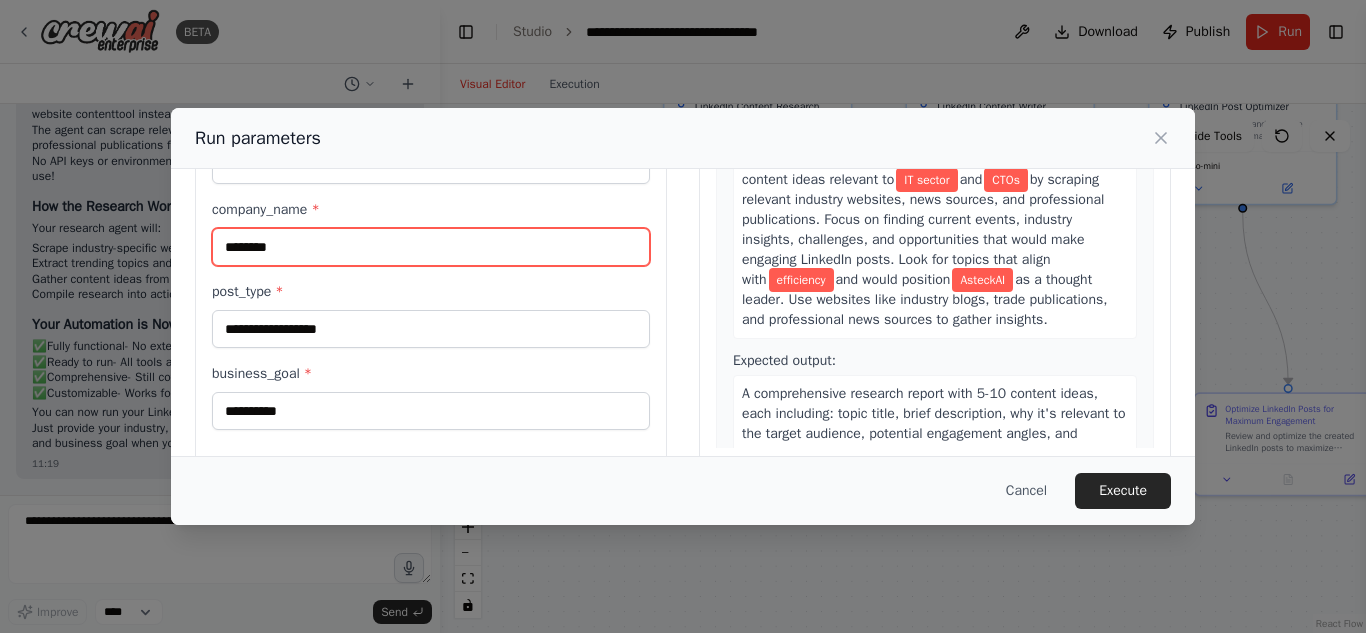 scroll, scrollTop: 234, scrollLeft: 0, axis: vertical 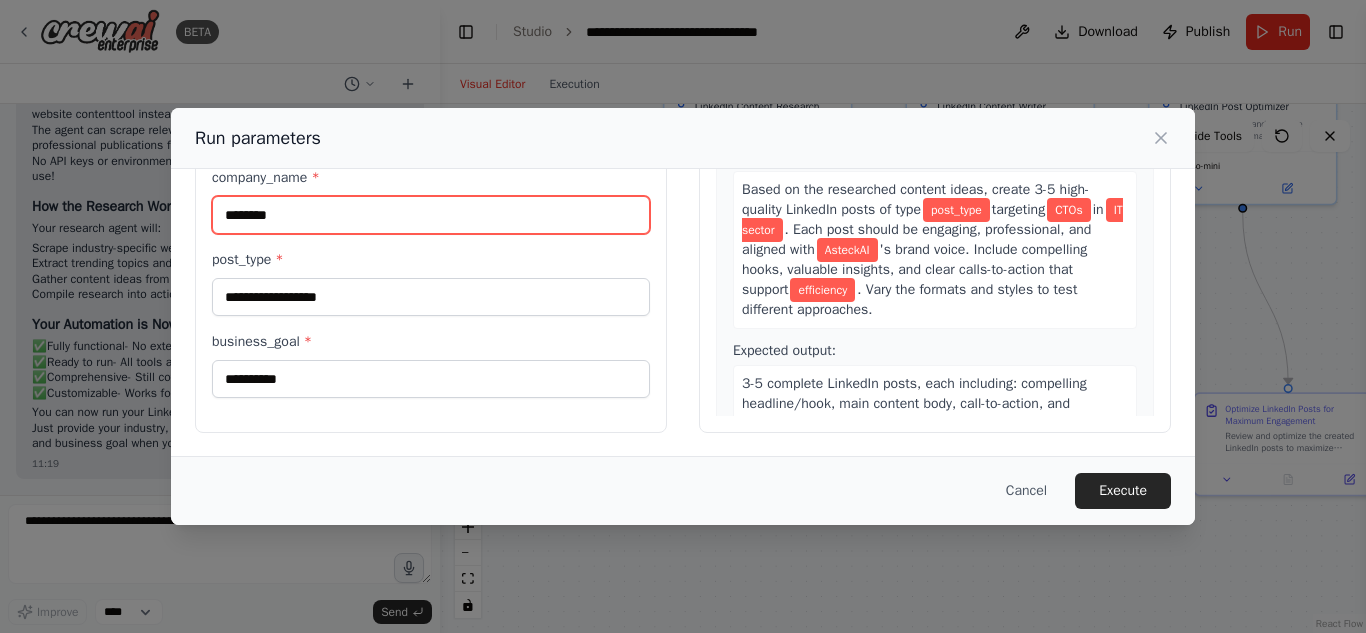 type on "********" 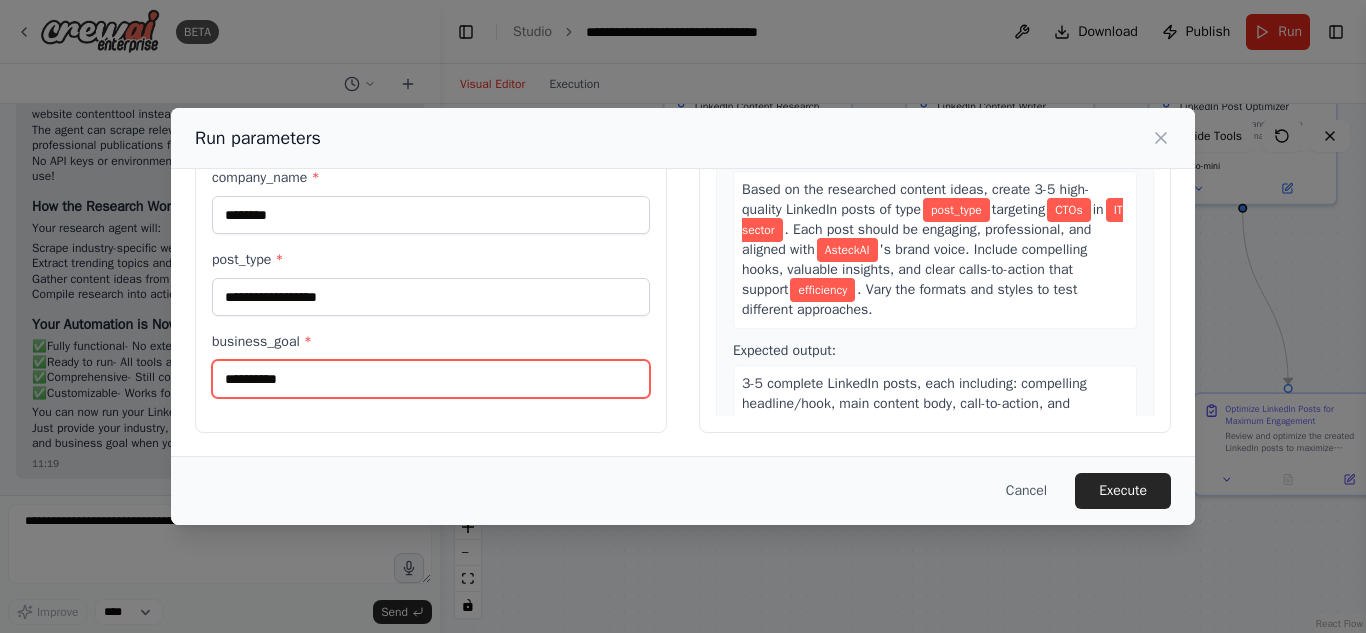 drag, startPoint x: 403, startPoint y: 377, endPoint x: 176, endPoint y: 392, distance: 227.49506 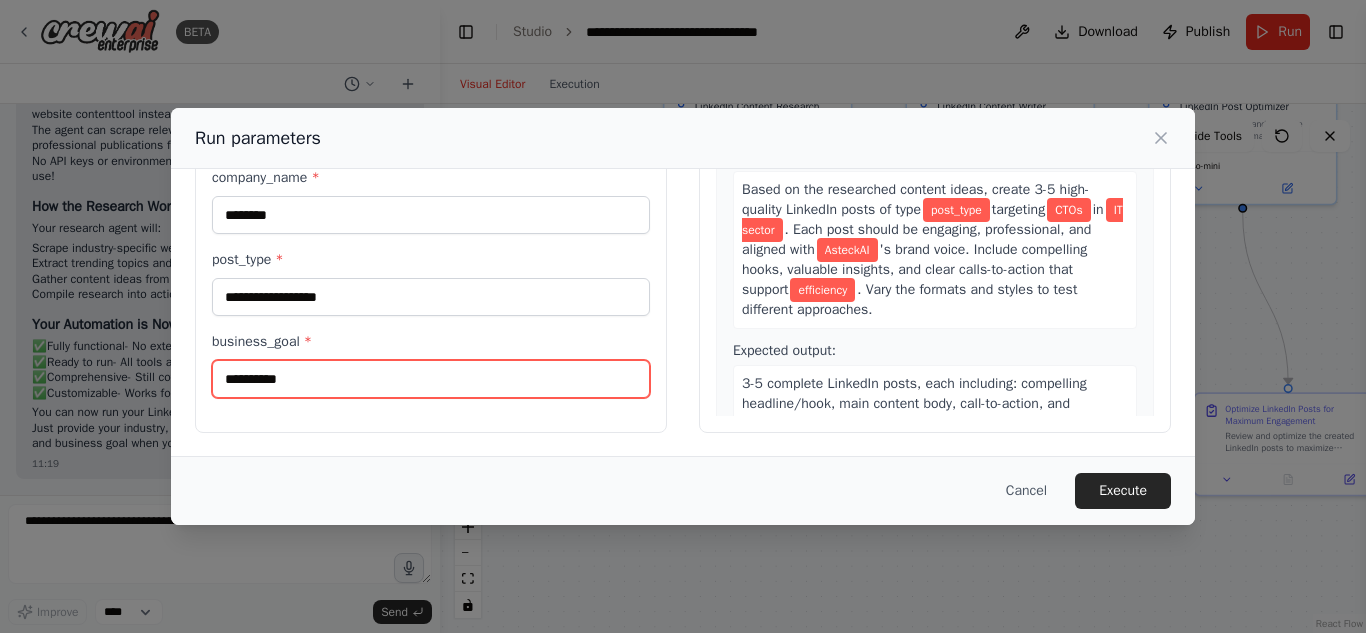 click on "**********" at bounding box center [683, 196] 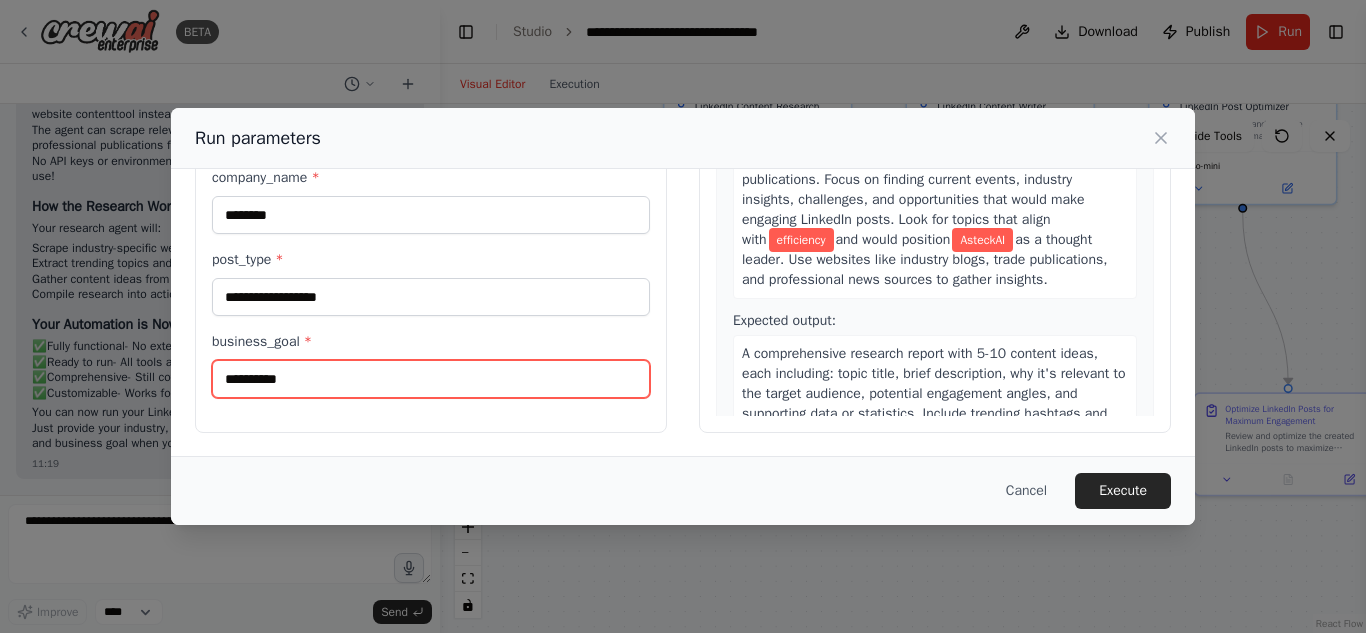 scroll, scrollTop: 0, scrollLeft: 0, axis: both 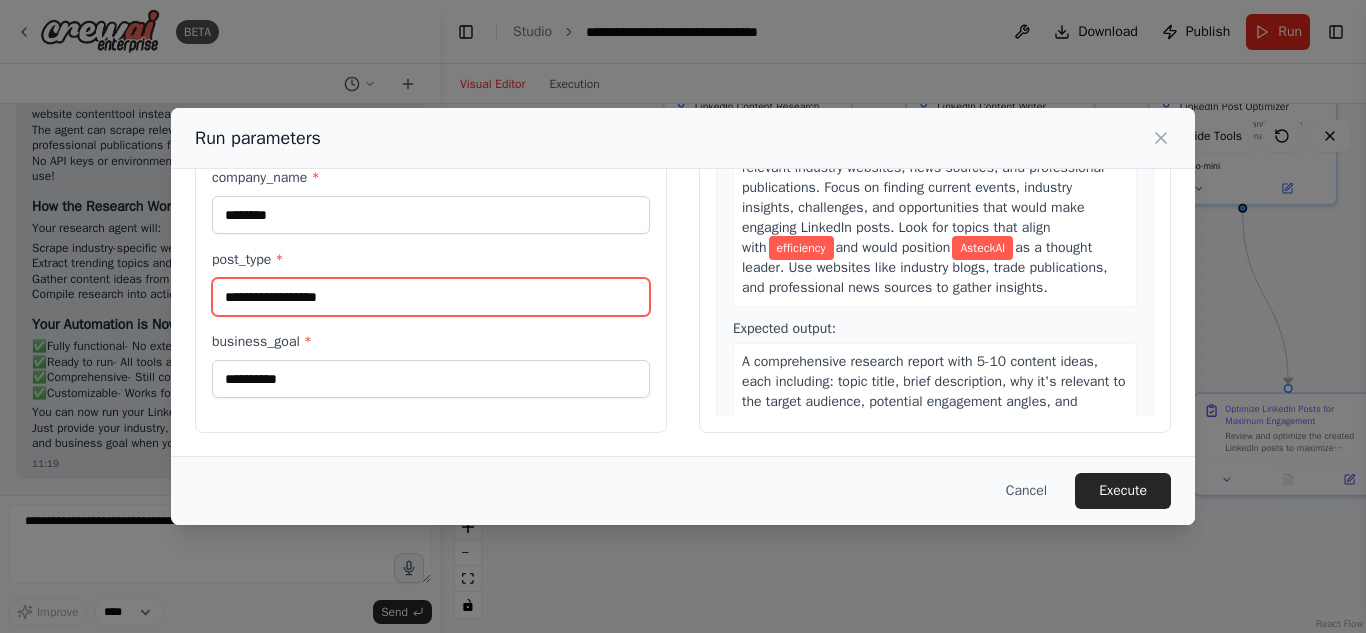 click on "post_type *" at bounding box center (431, 297) 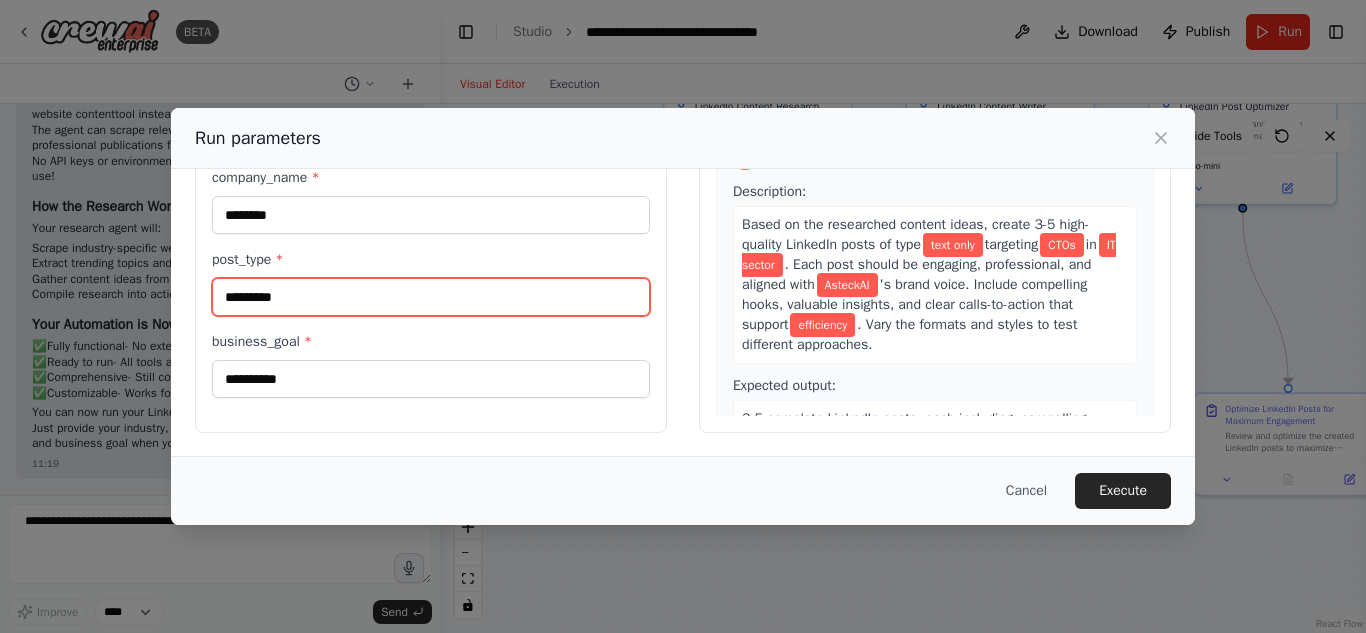 scroll, scrollTop: 400, scrollLeft: 0, axis: vertical 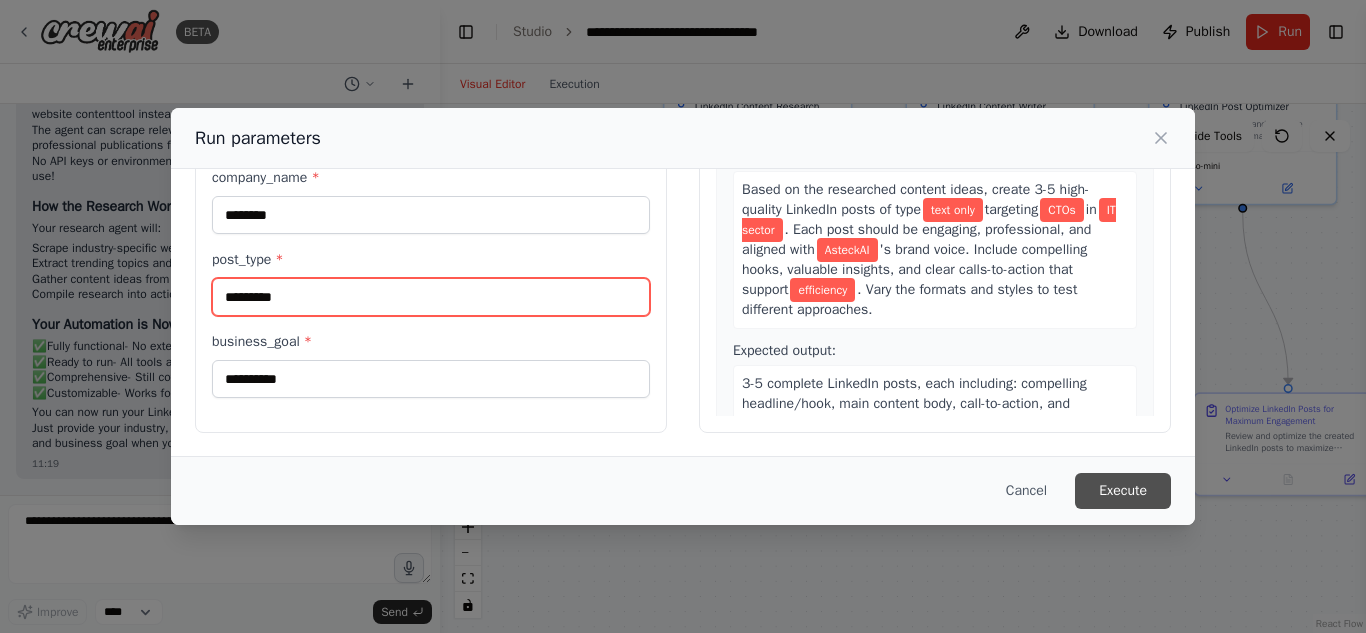 type on "*********" 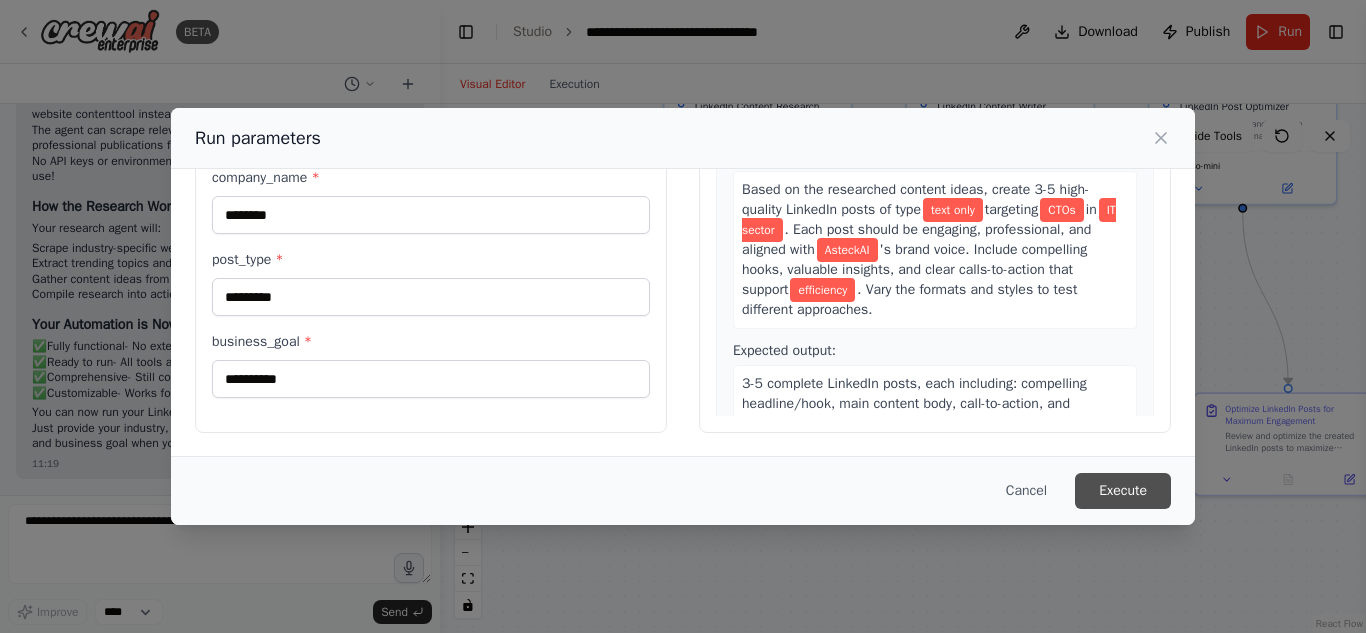 click on "Execute" at bounding box center (1123, 491) 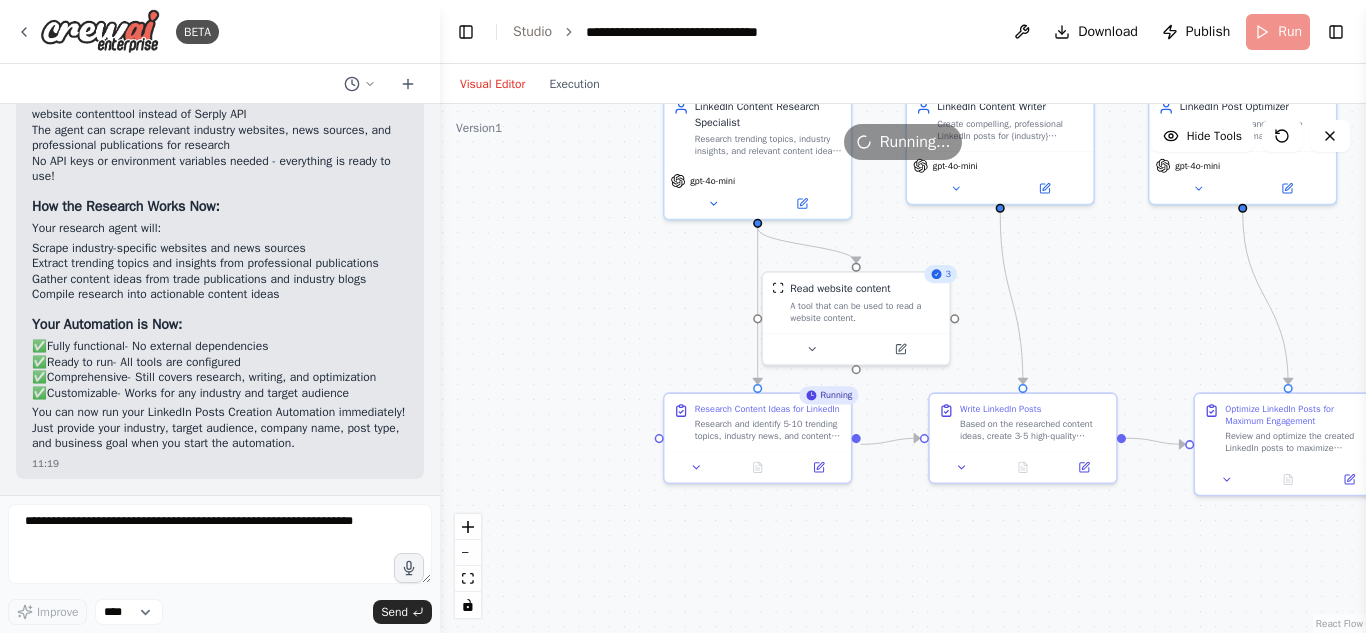 click on "Visual Editor Execution" at bounding box center [530, 84] 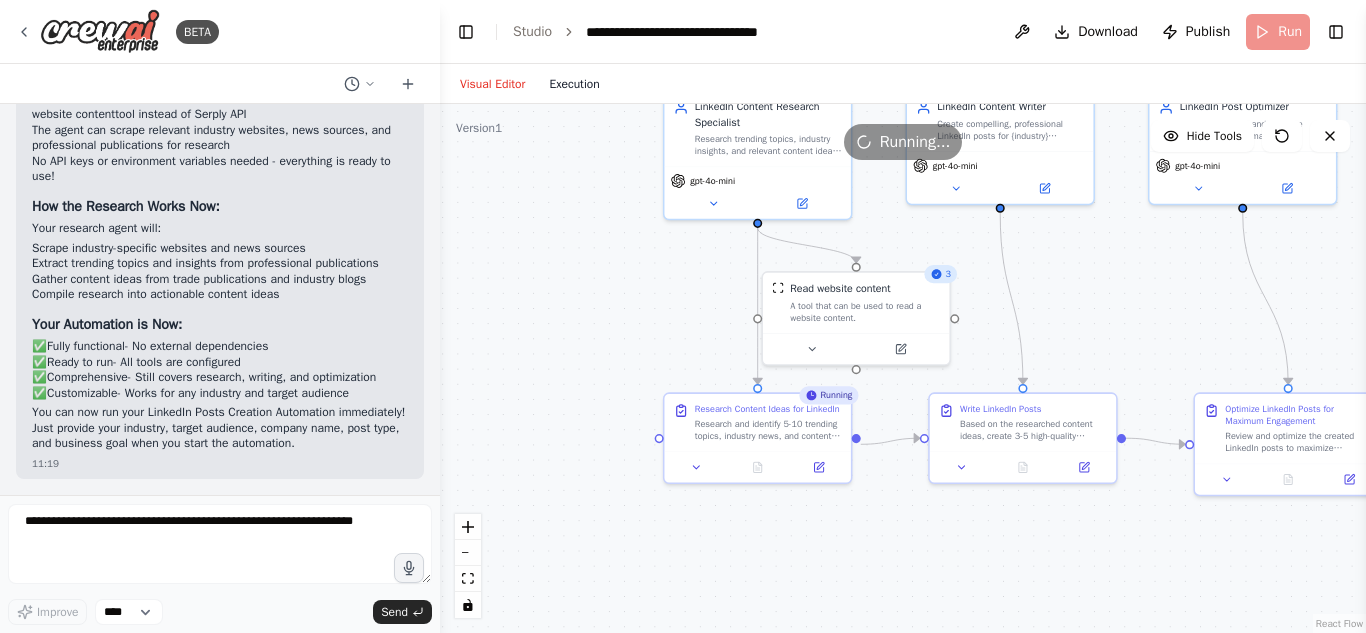 click on "Execution" at bounding box center [574, 84] 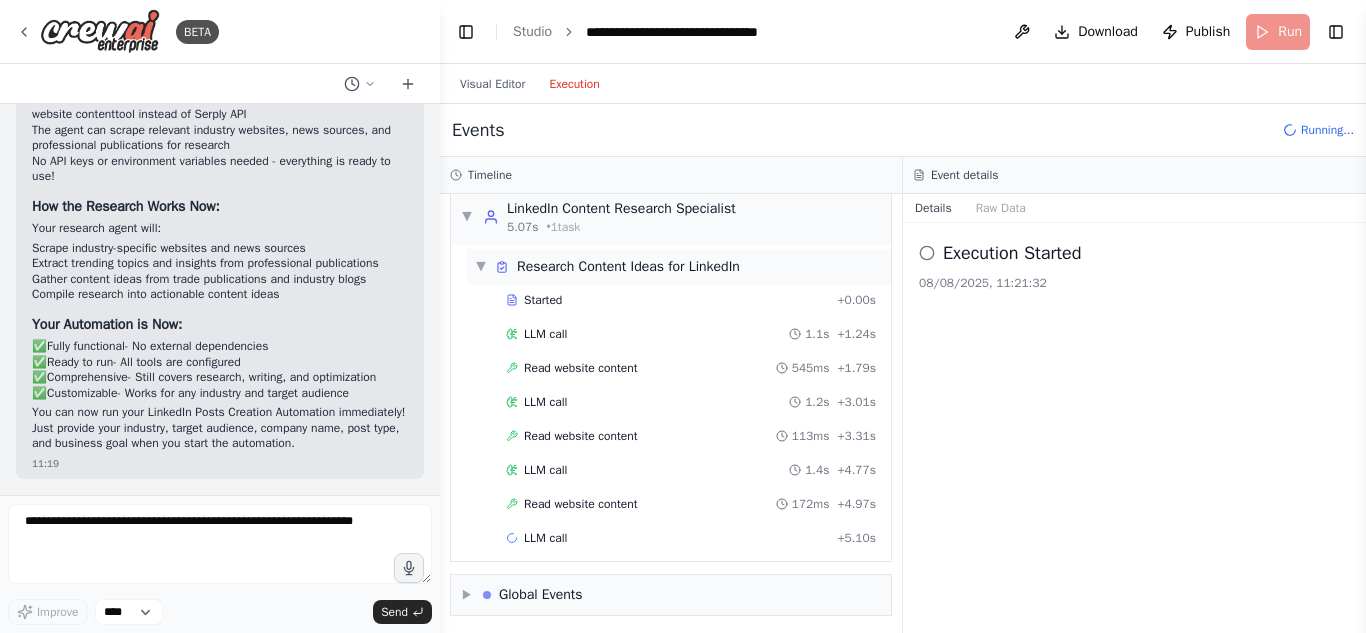 scroll, scrollTop: 21, scrollLeft: 0, axis: vertical 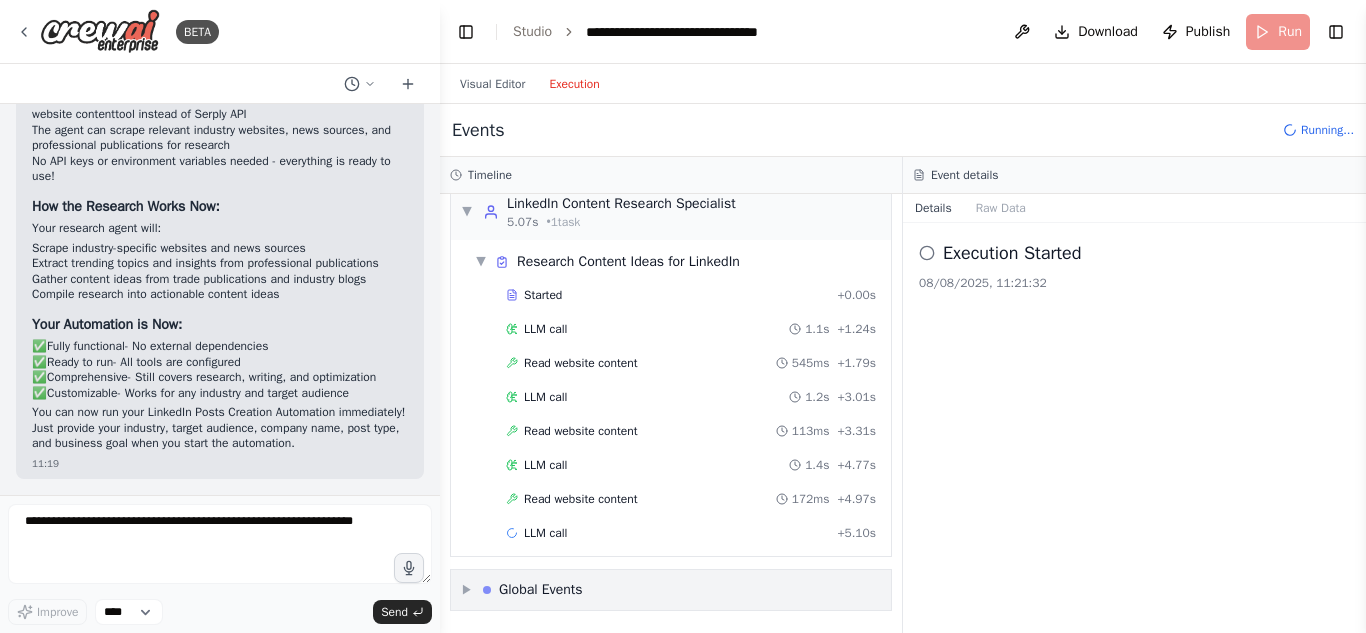 click on "Global Events" at bounding box center [541, 590] 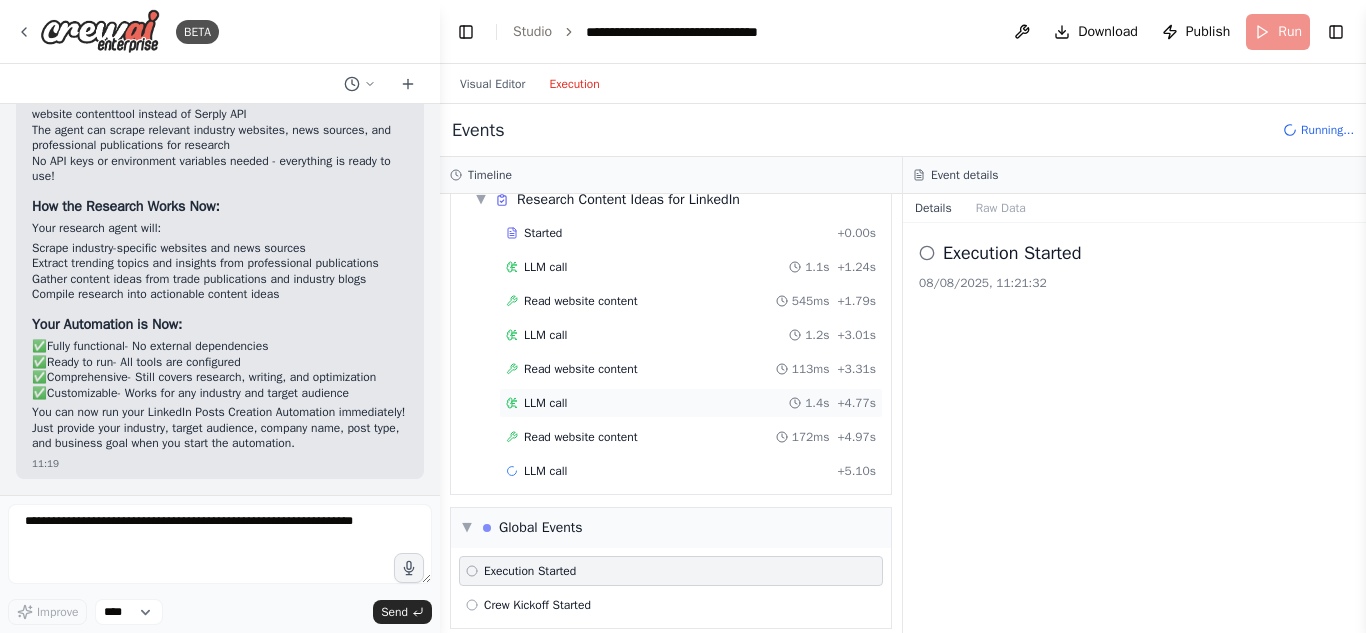 scroll, scrollTop: 101, scrollLeft: 0, axis: vertical 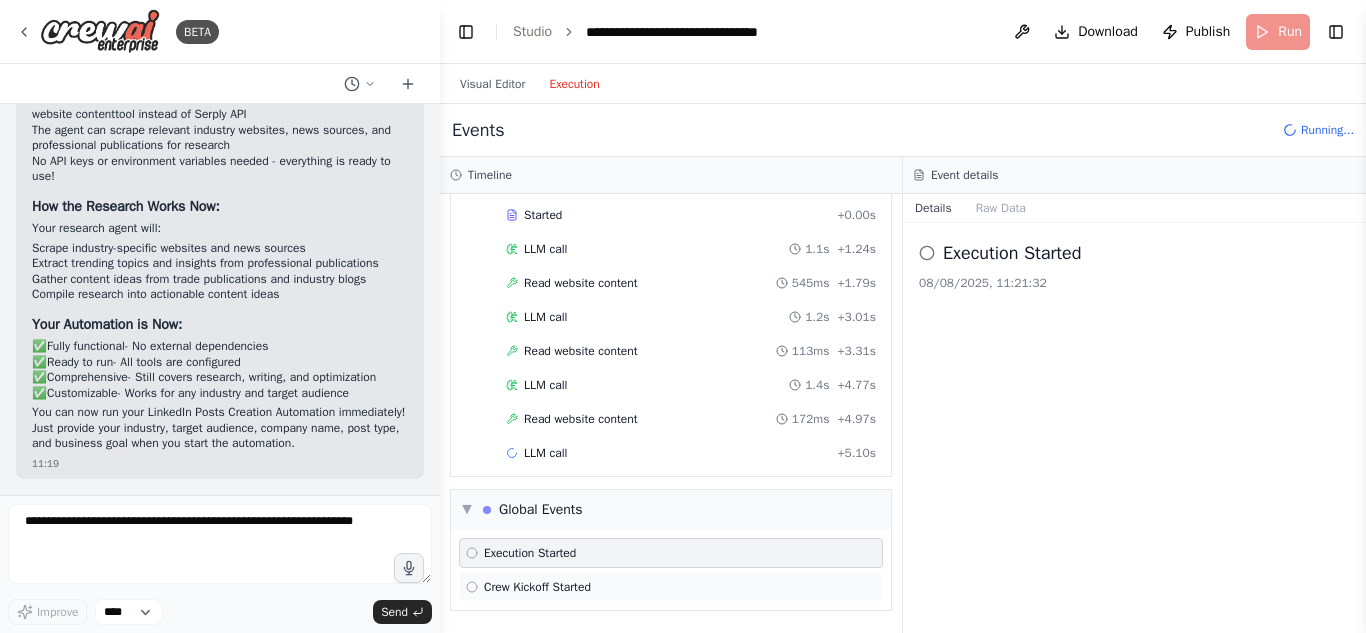 click on "Crew Kickoff Started" at bounding box center [537, 587] 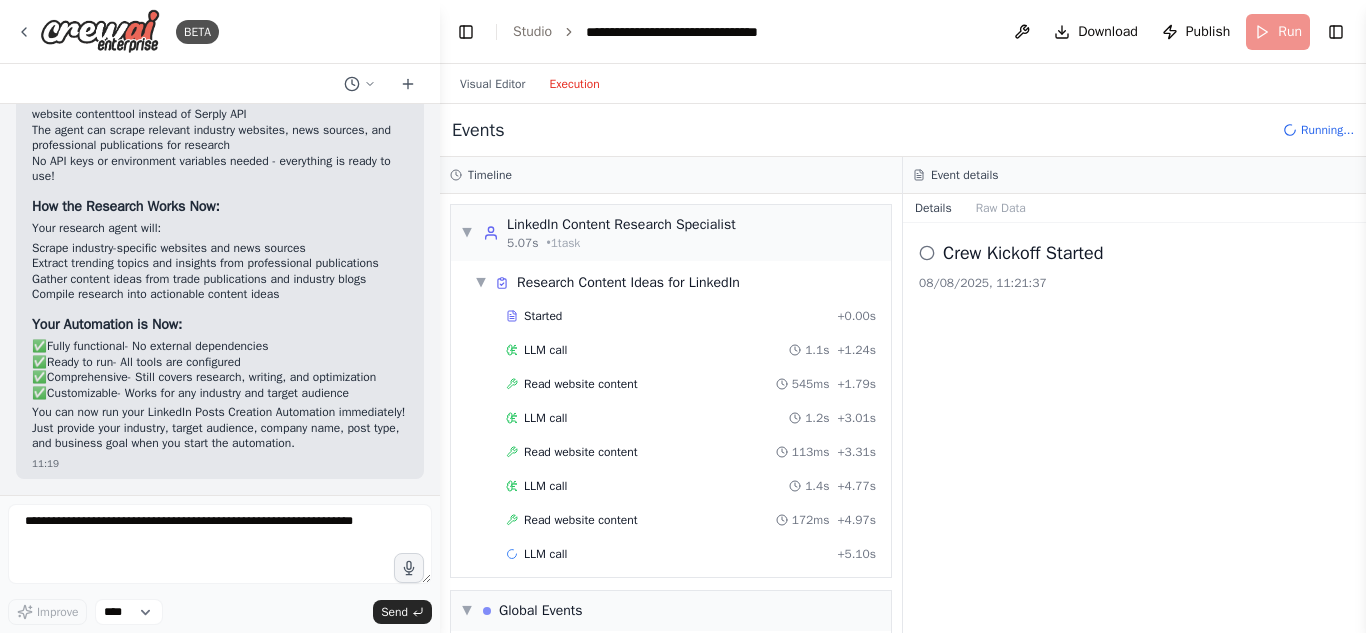 scroll, scrollTop: 101, scrollLeft: 0, axis: vertical 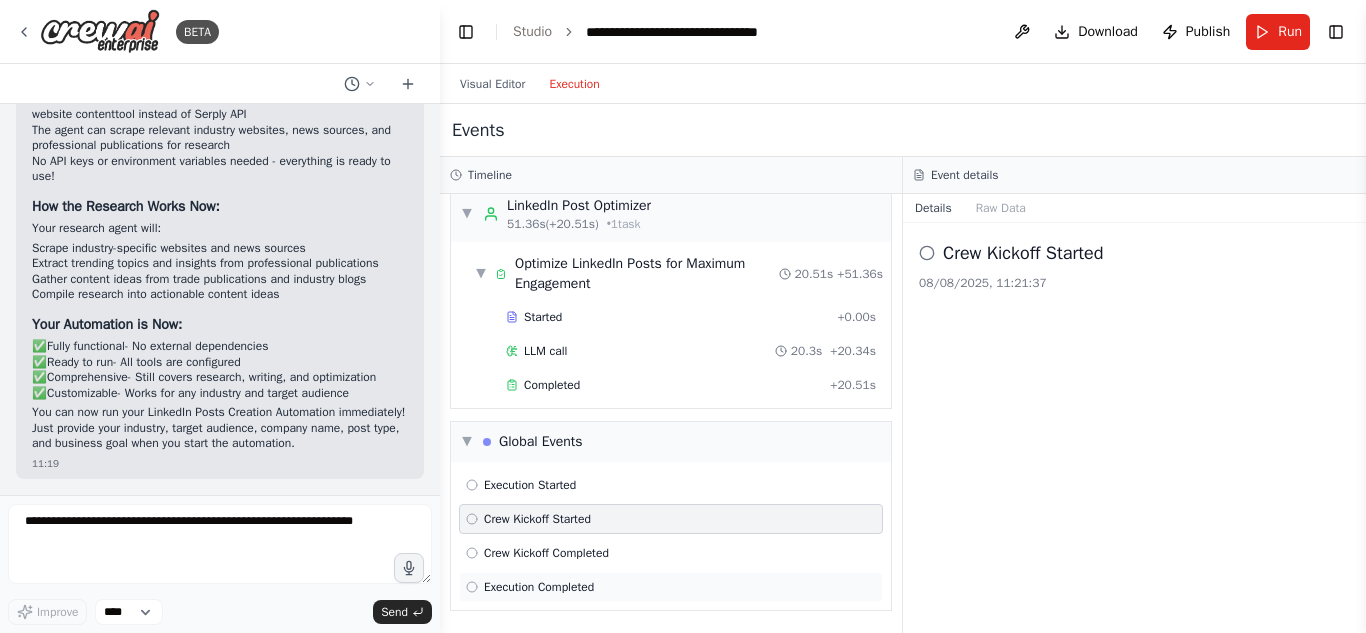 click on "Execution Completed" at bounding box center (539, 587) 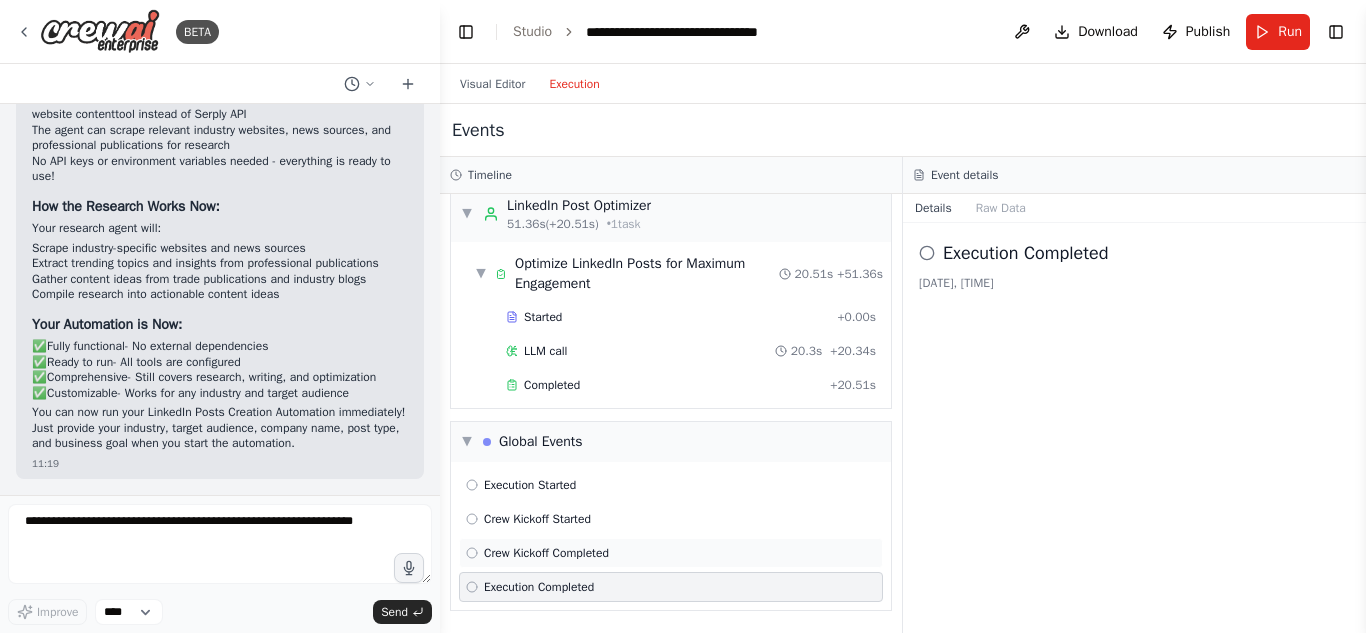 click on "Crew Kickoff Completed" at bounding box center [671, 553] 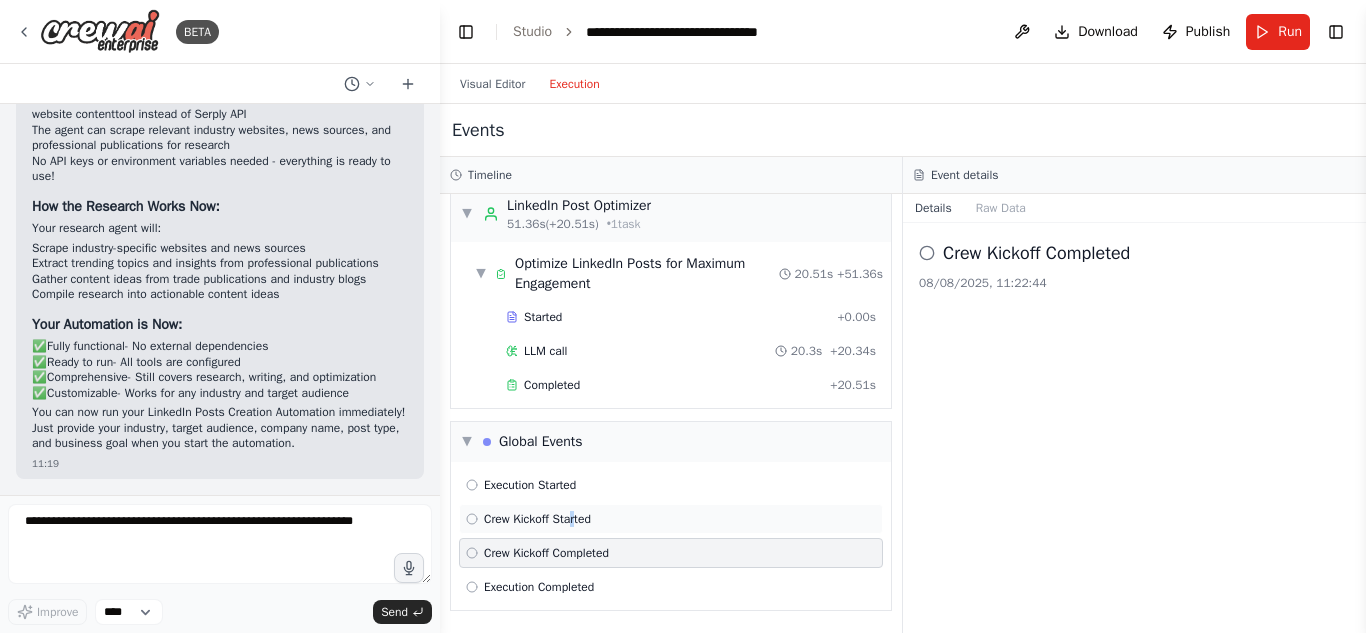 click on "Crew Kickoff Started" at bounding box center [537, 519] 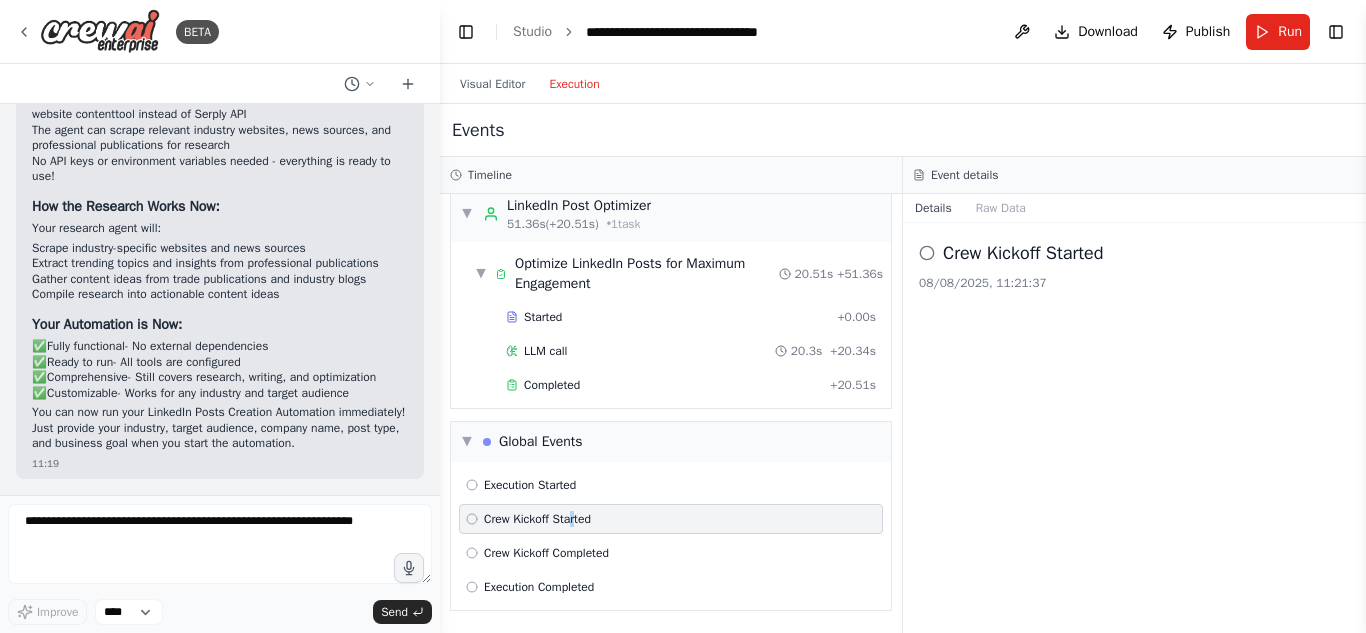 click on "Crew Kickoff Started" at bounding box center (671, 519) 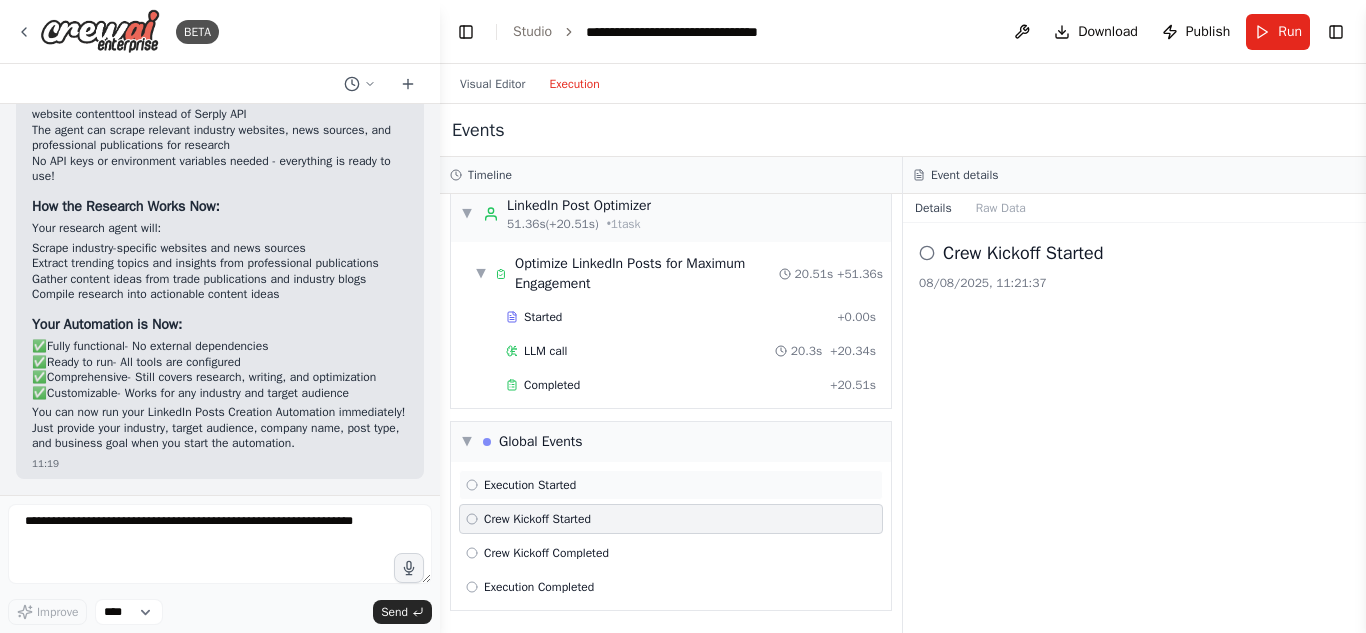 click on "Execution Started" at bounding box center (671, 485) 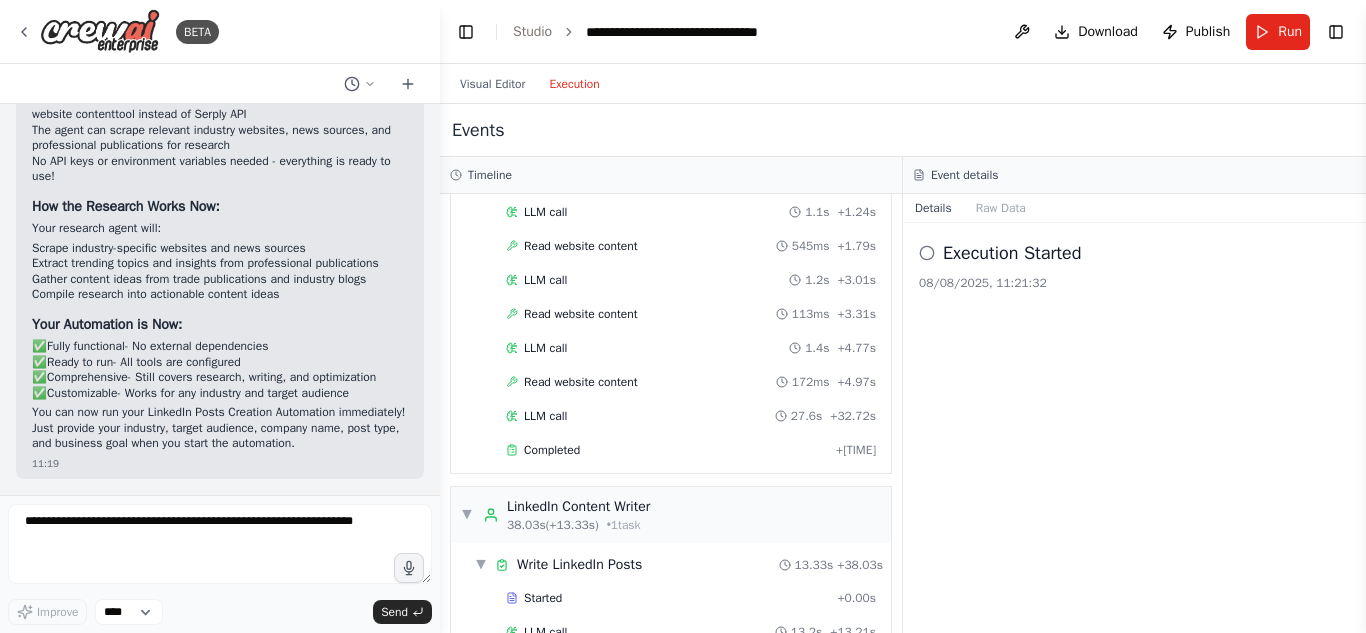 scroll, scrollTop: 55, scrollLeft: 0, axis: vertical 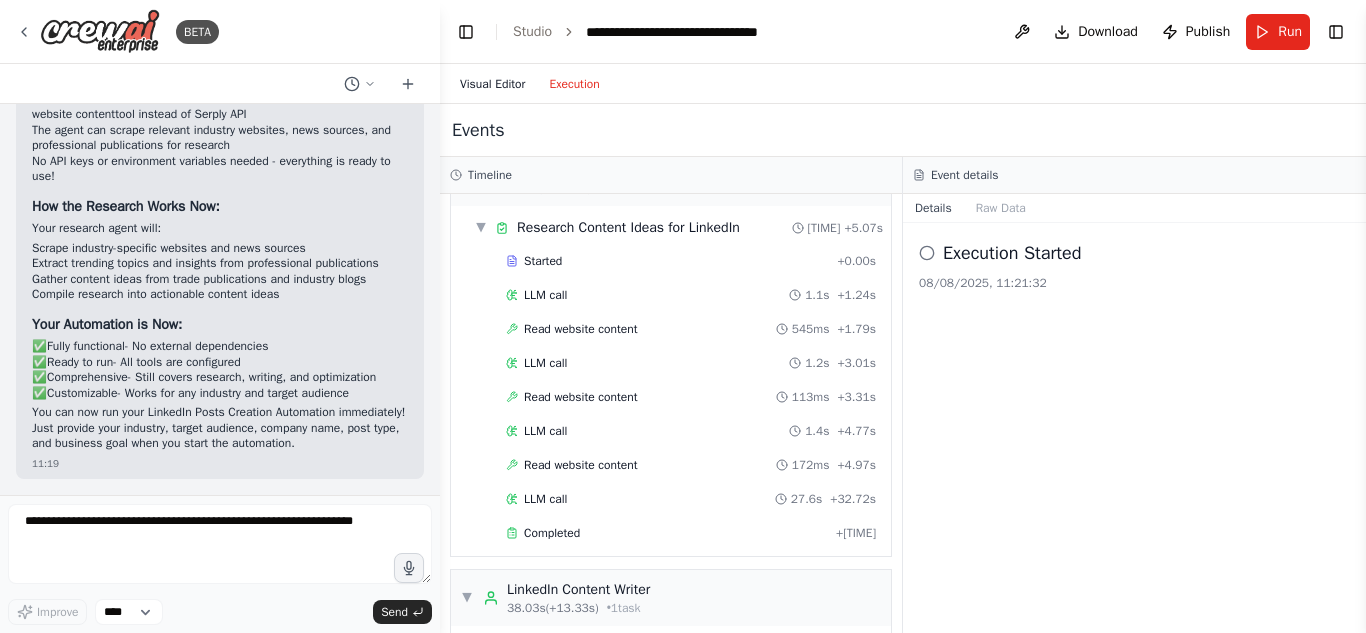 click on "Visual Editor" at bounding box center (492, 84) 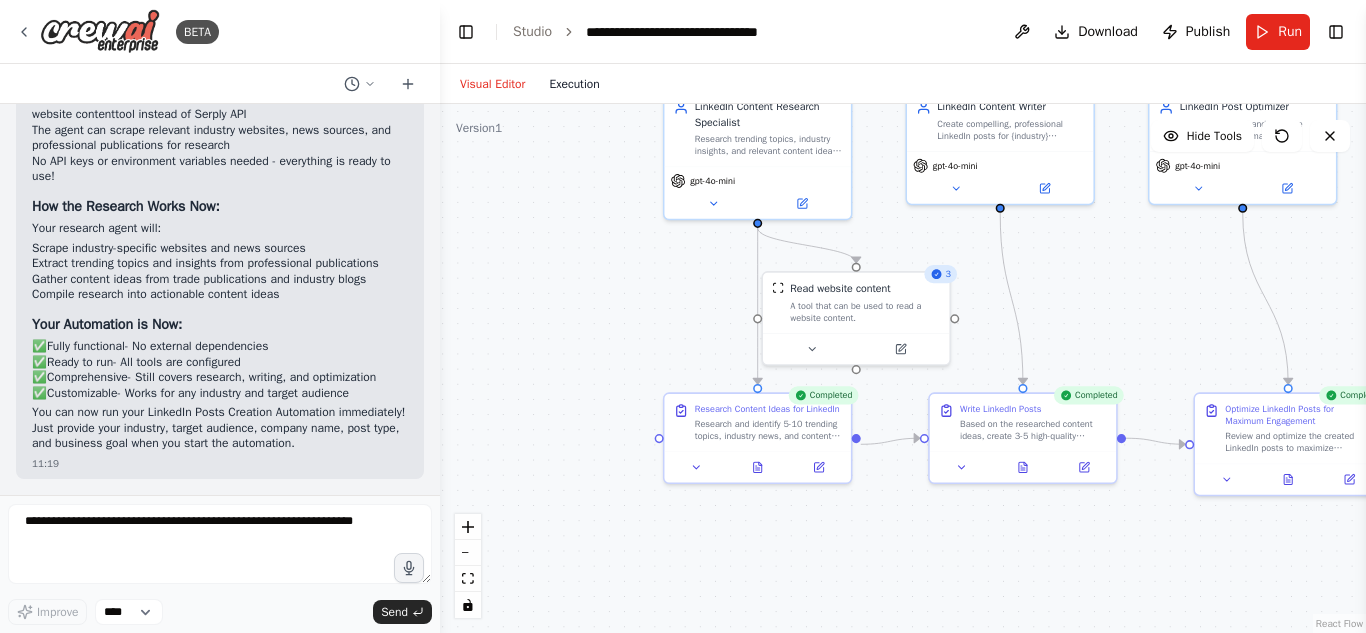 click on "Execution" at bounding box center (574, 84) 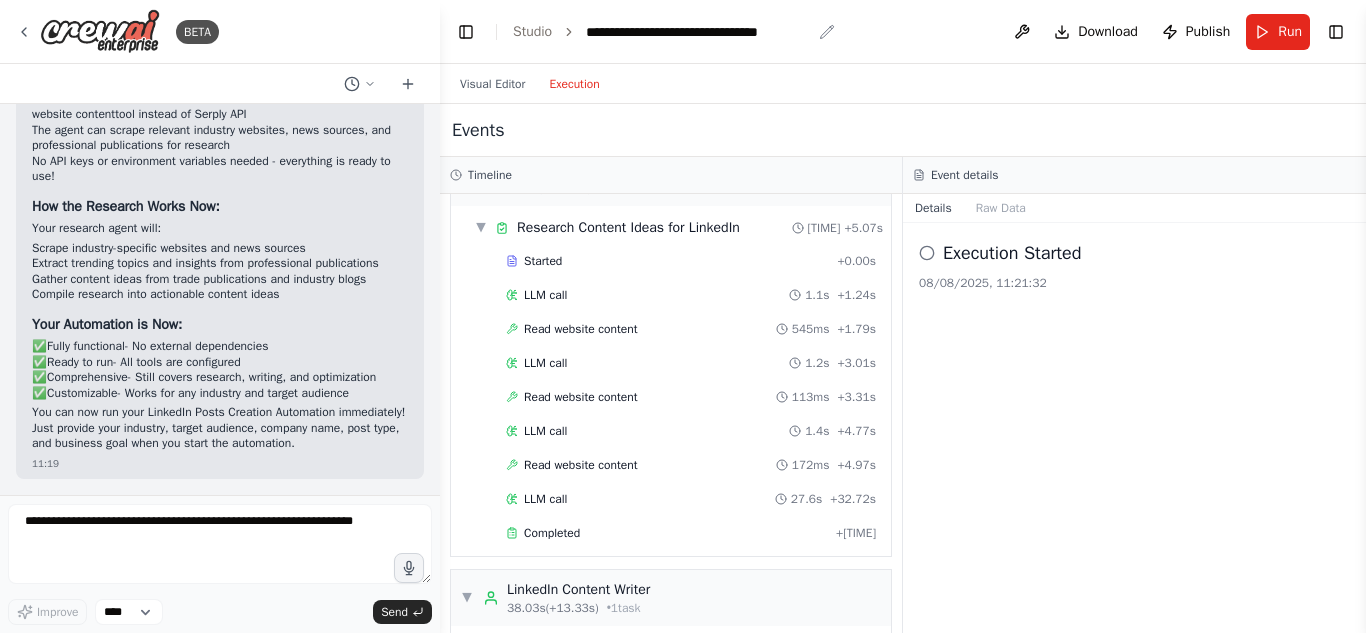 drag, startPoint x: 680, startPoint y: 30, endPoint x: 756, endPoint y: 28, distance: 76.02631 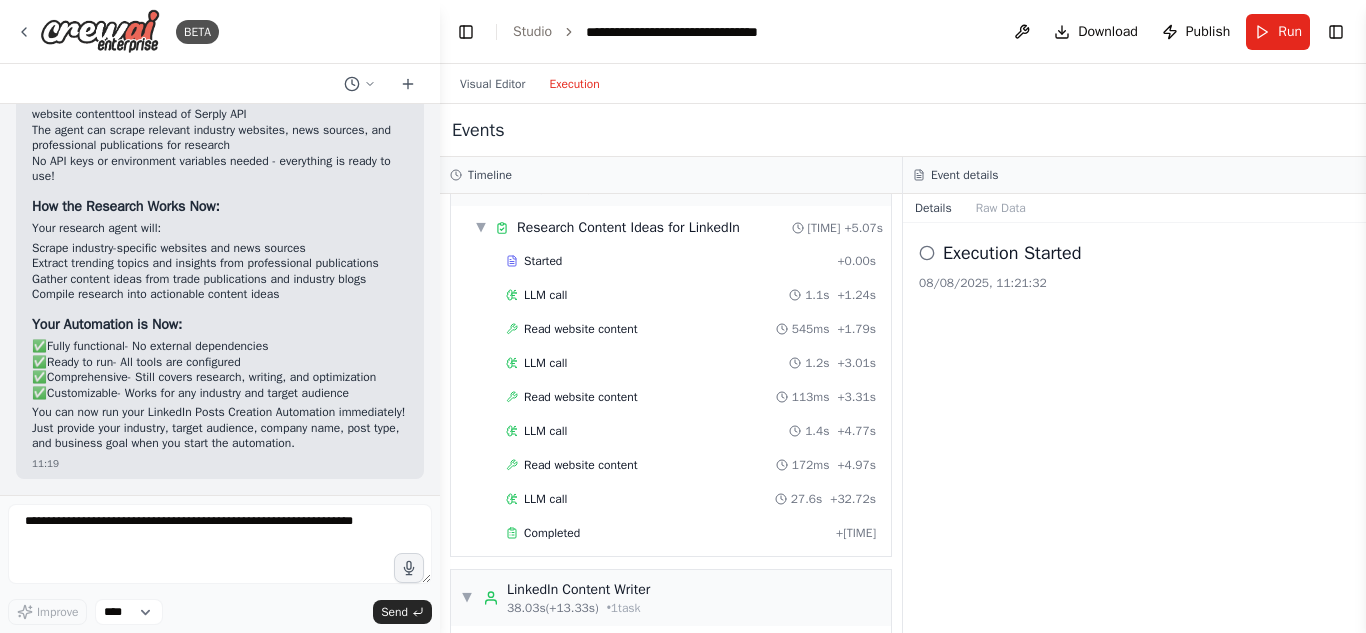 click on "Events" at bounding box center [903, 130] 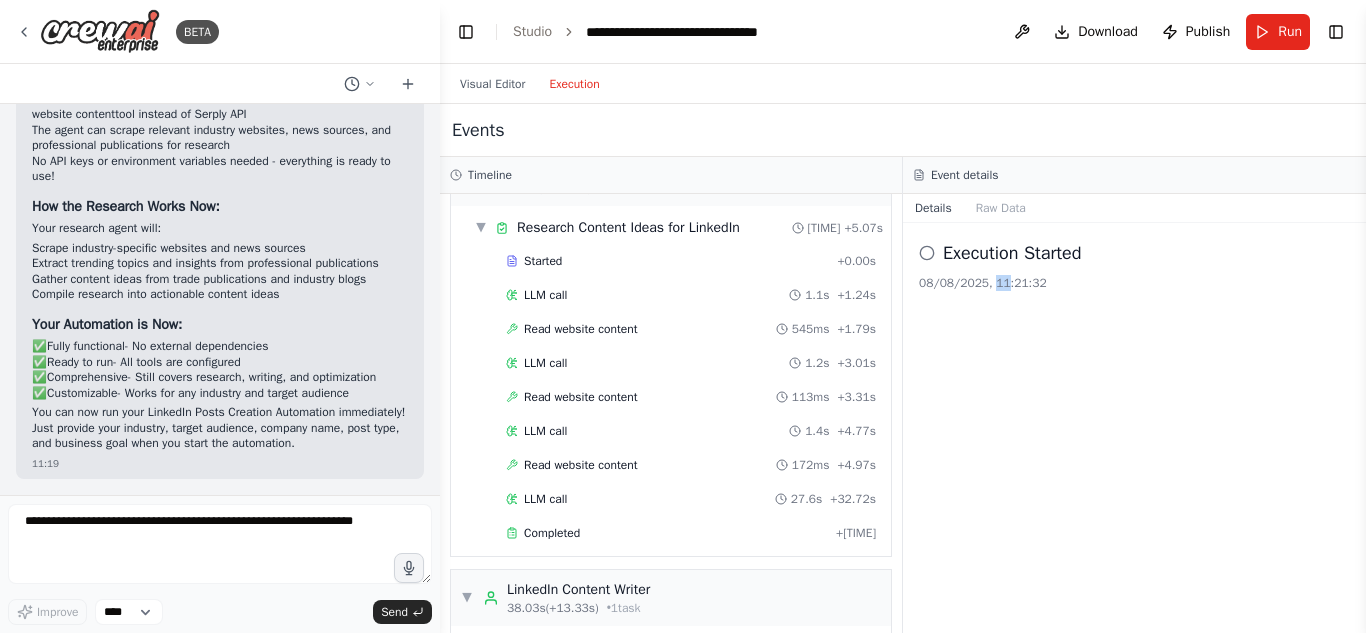 click on "08/08/2025, 11:21:32" at bounding box center (1134, 283) 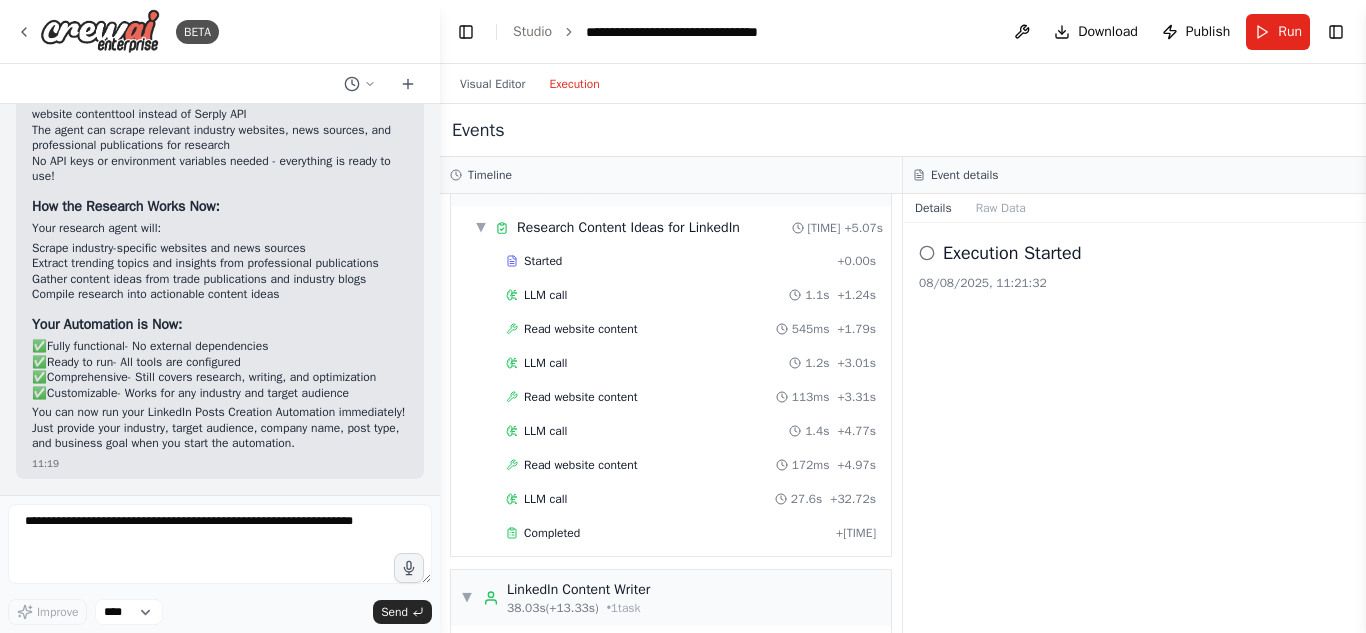 click on "Execution Started 08/08/2025, 11:21:32" at bounding box center (1134, 265) 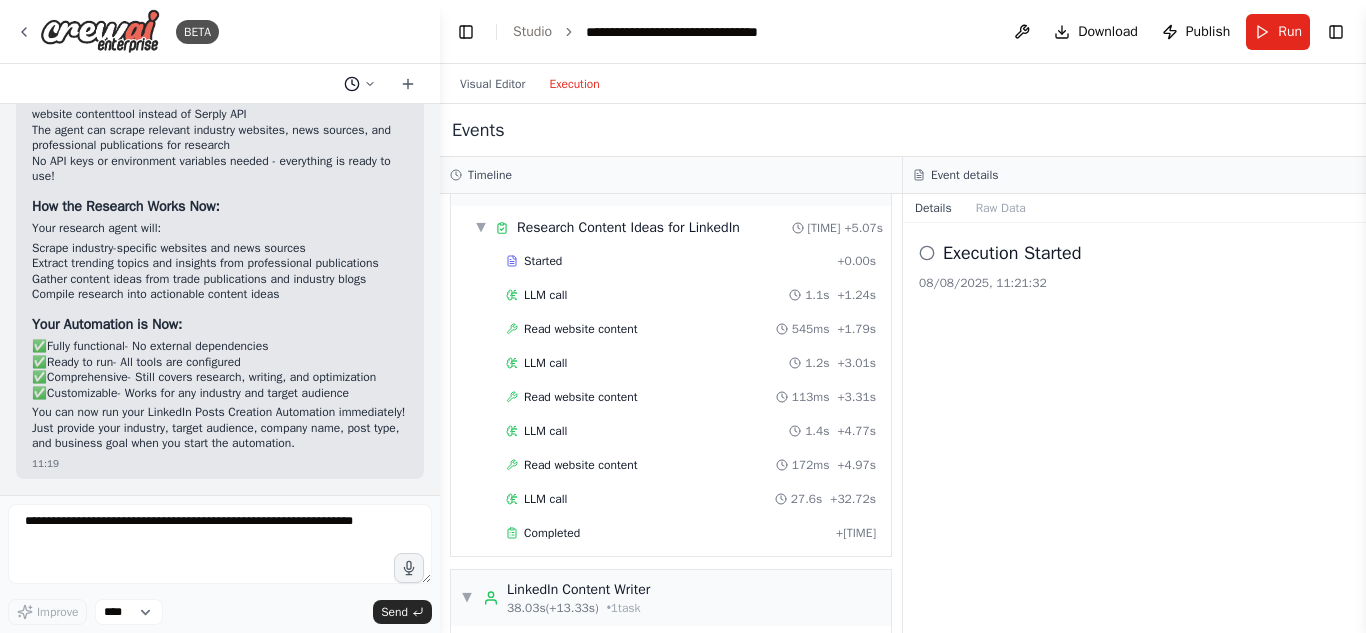click 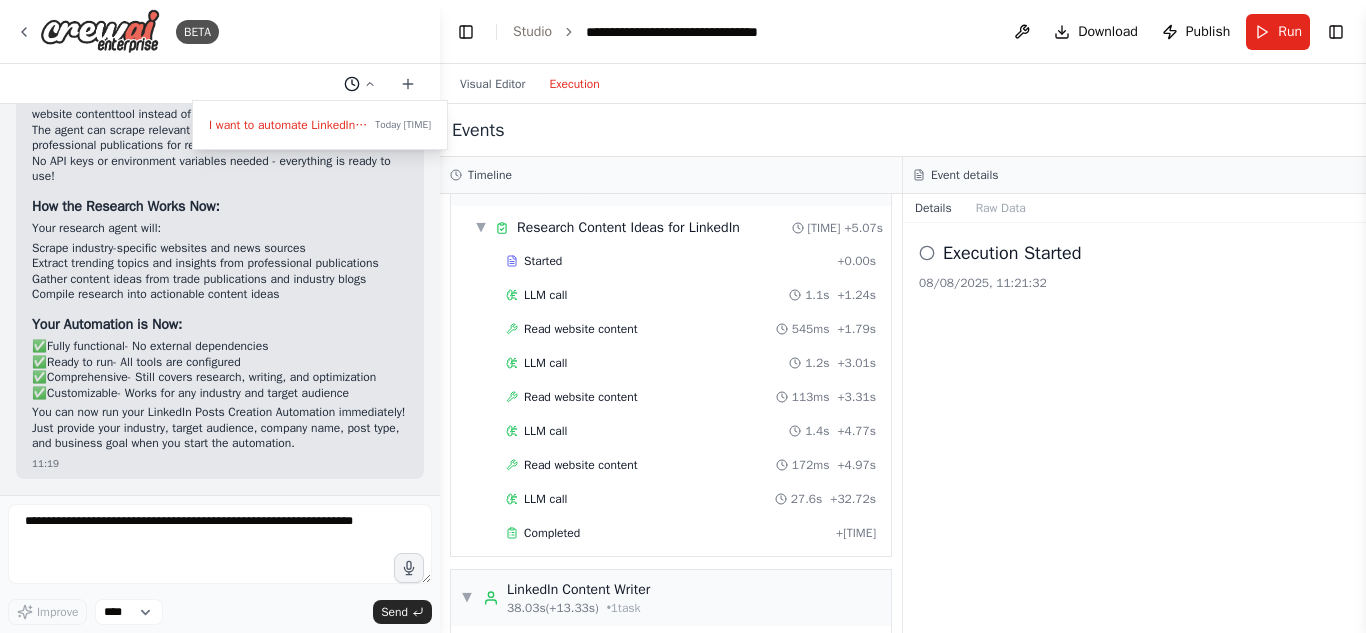 click at bounding box center [220, 316] 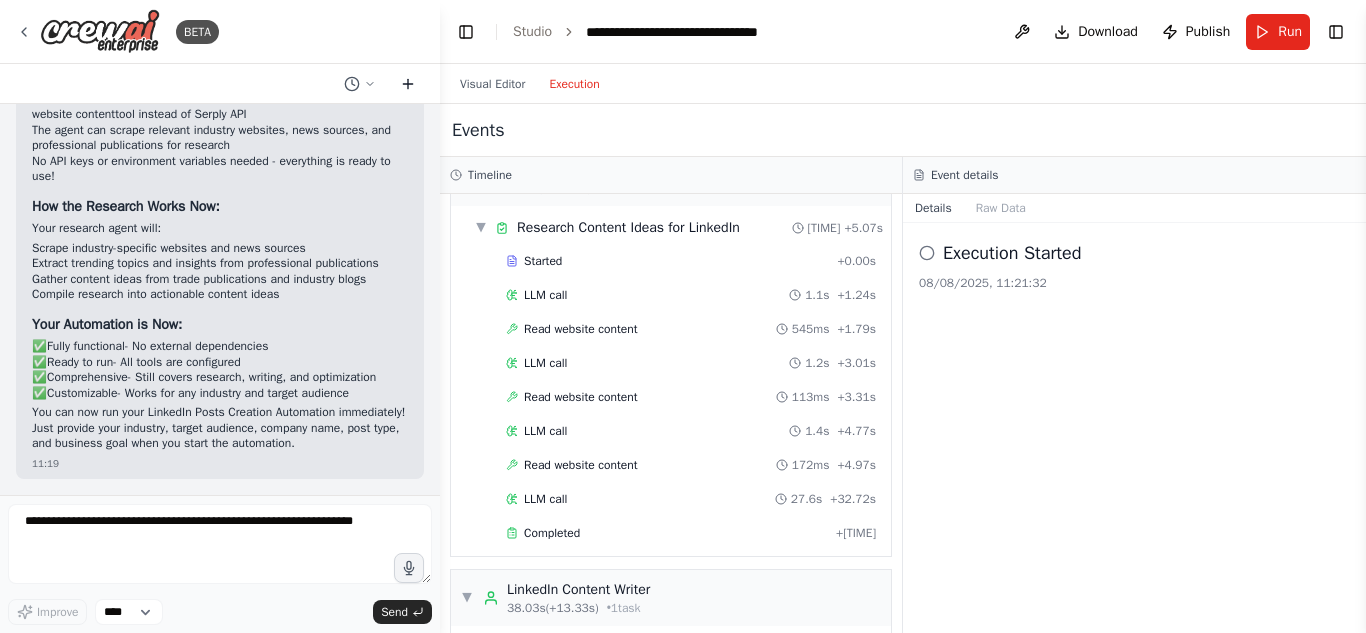 click 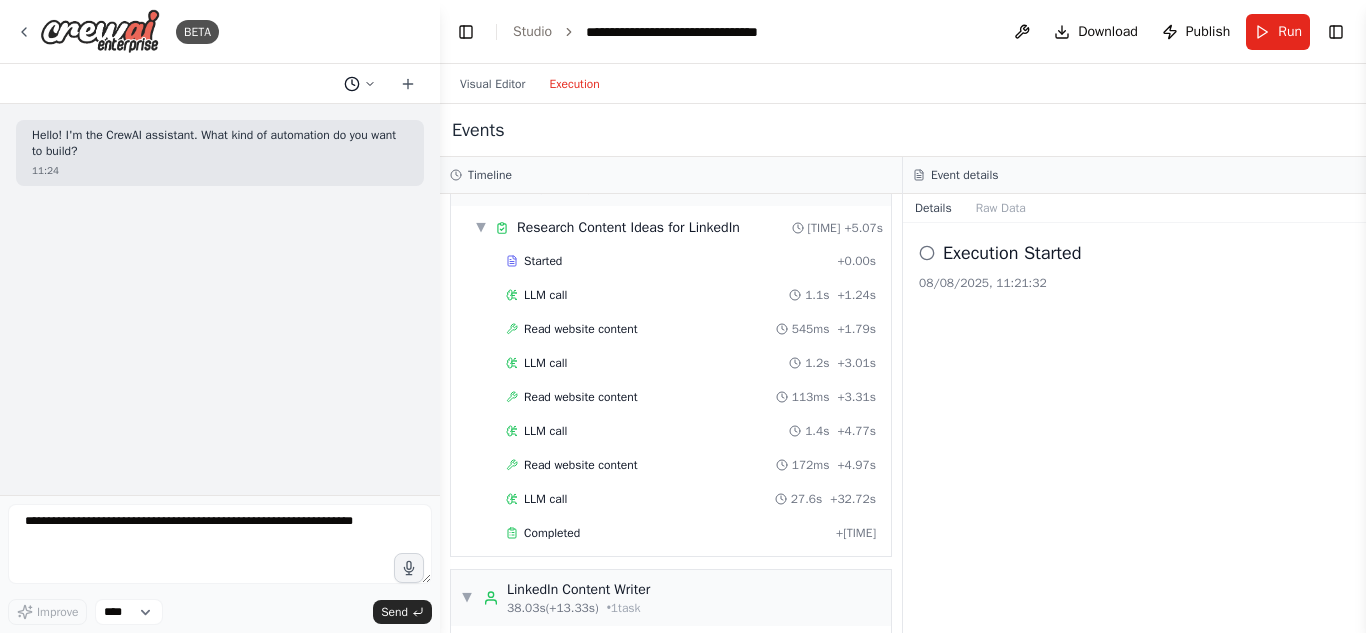 click 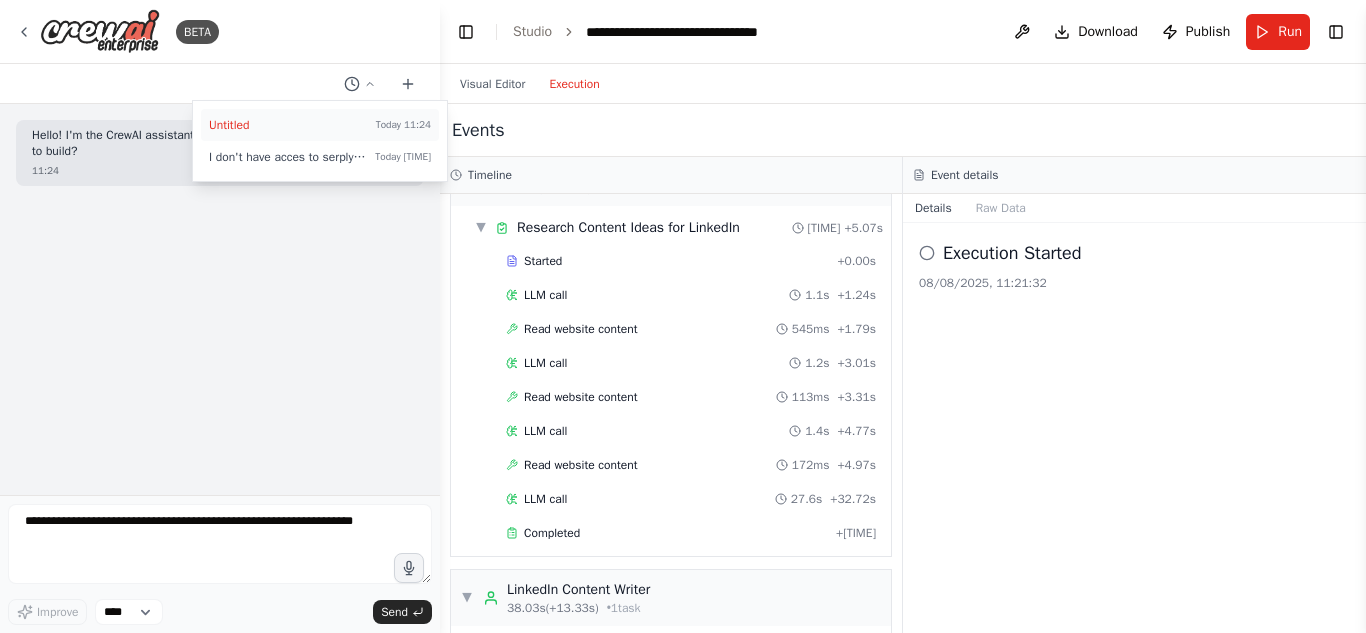 click on "Untitled Today 11:24" at bounding box center (320, 125) 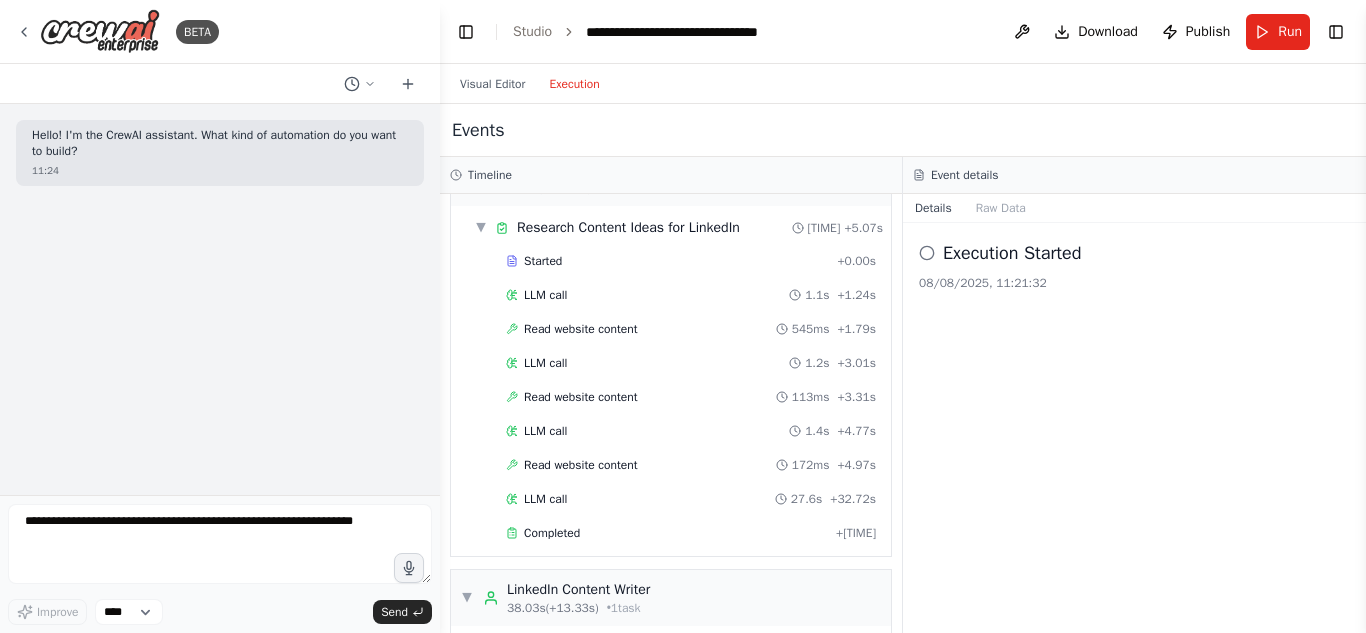 click on "Hello! I'm the CrewAI assistant. What kind of automation do you want to build?" at bounding box center [220, 143] 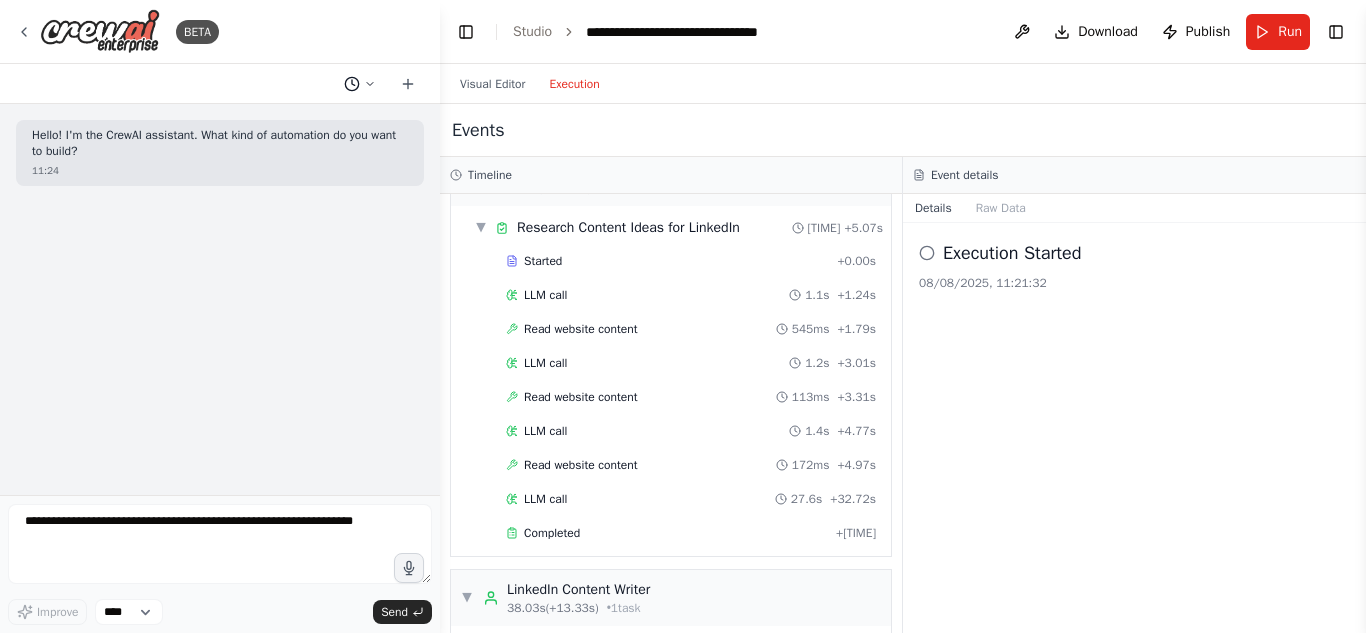 click at bounding box center (360, 84) 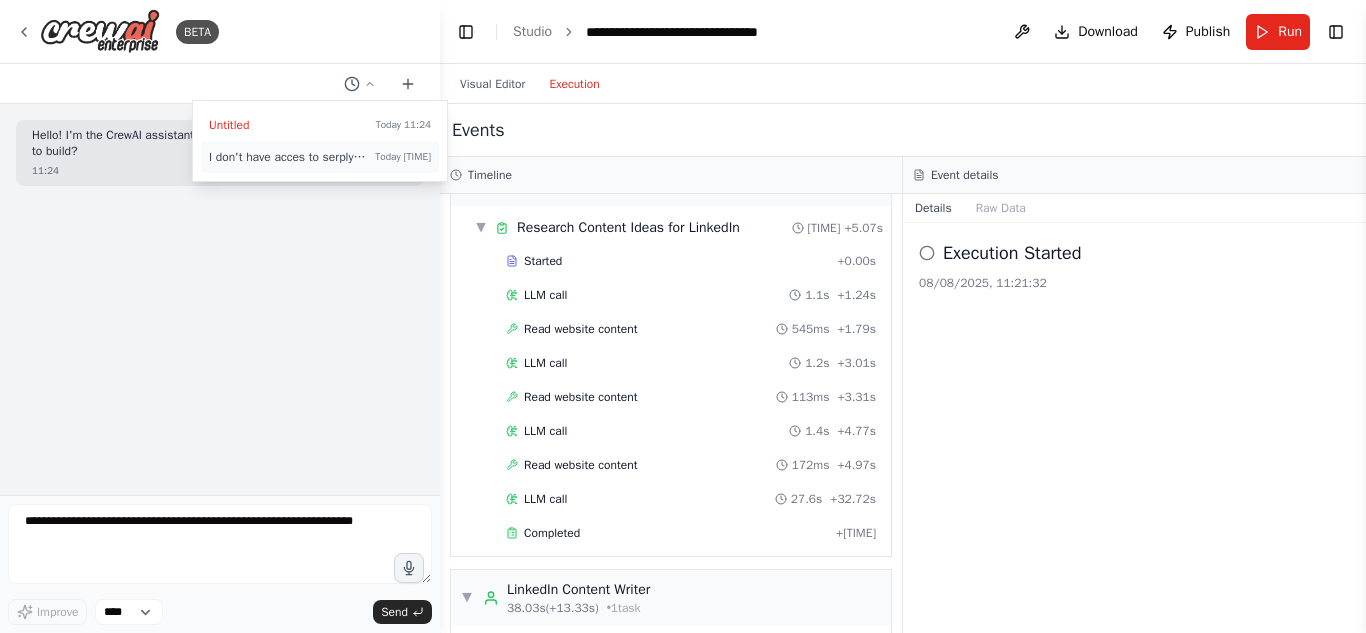 click on "I don't have acces to serply API" at bounding box center (288, 157) 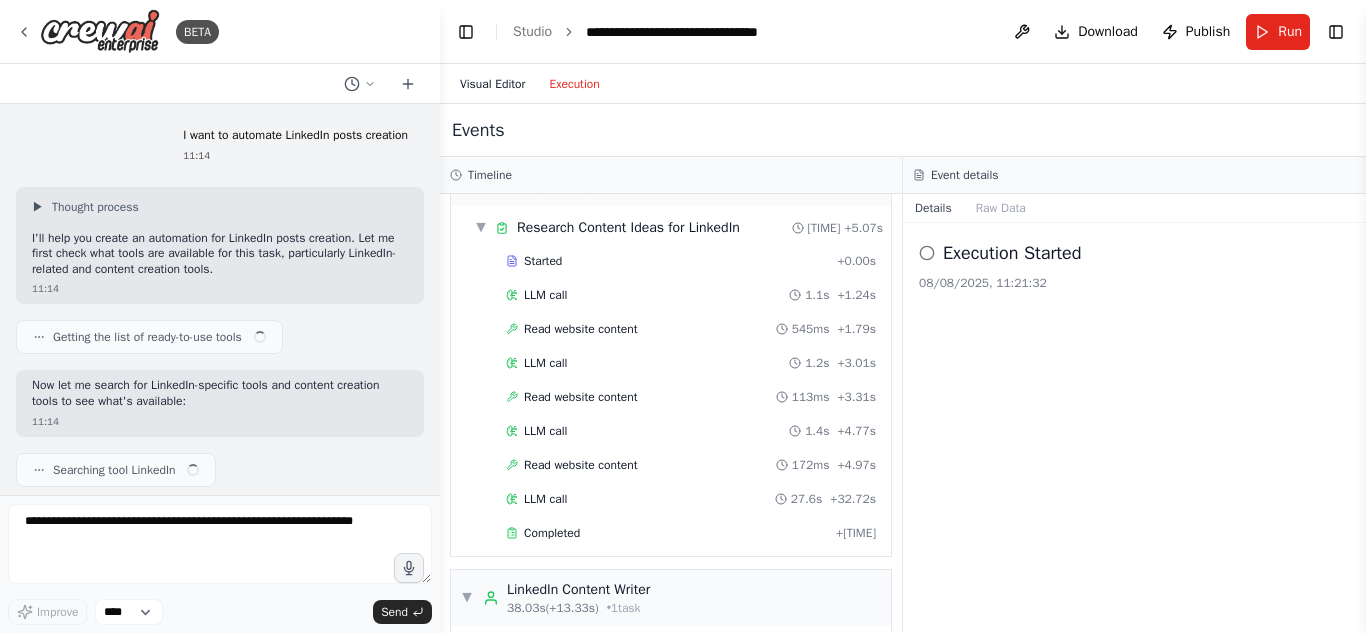 scroll, scrollTop: 3379, scrollLeft: 0, axis: vertical 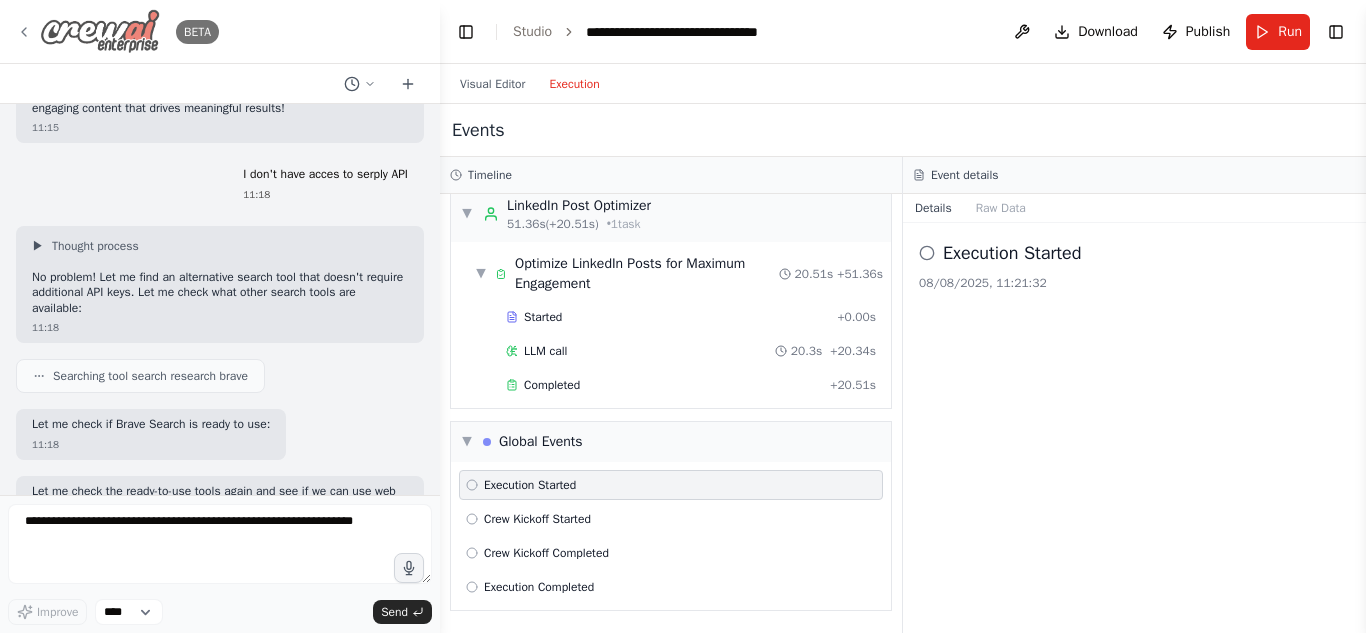 click at bounding box center [100, 31] 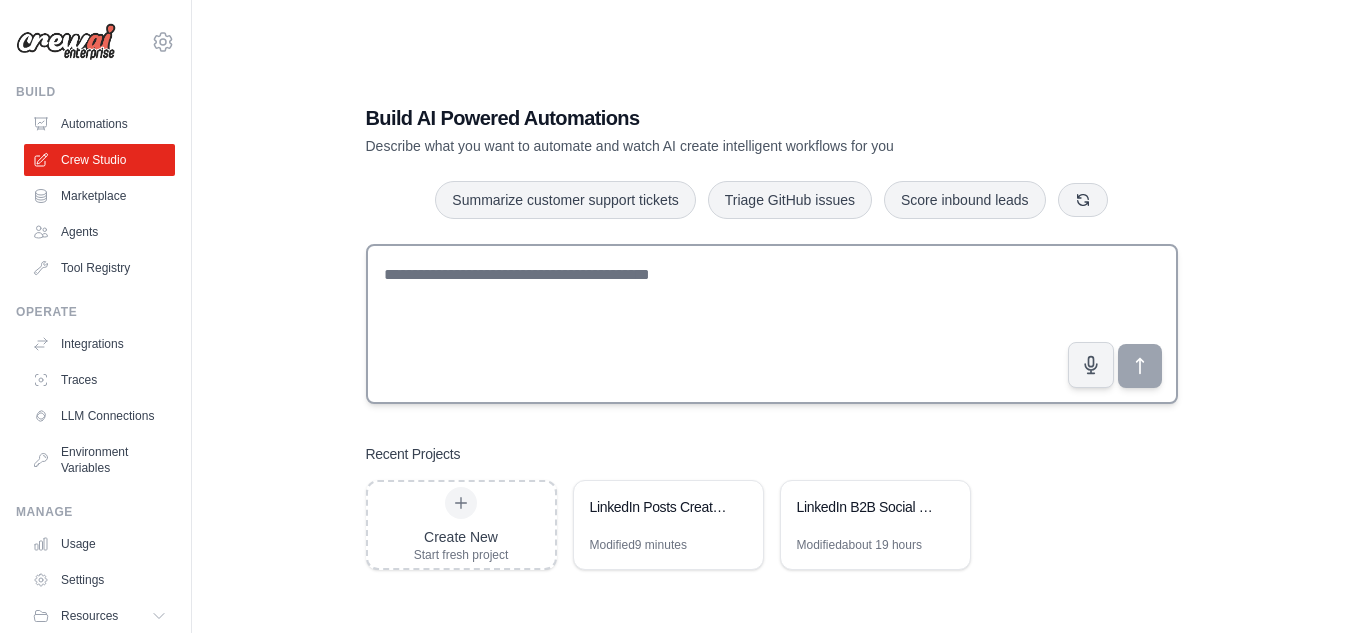 scroll, scrollTop: 0, scrollLeft: 0, axis: both 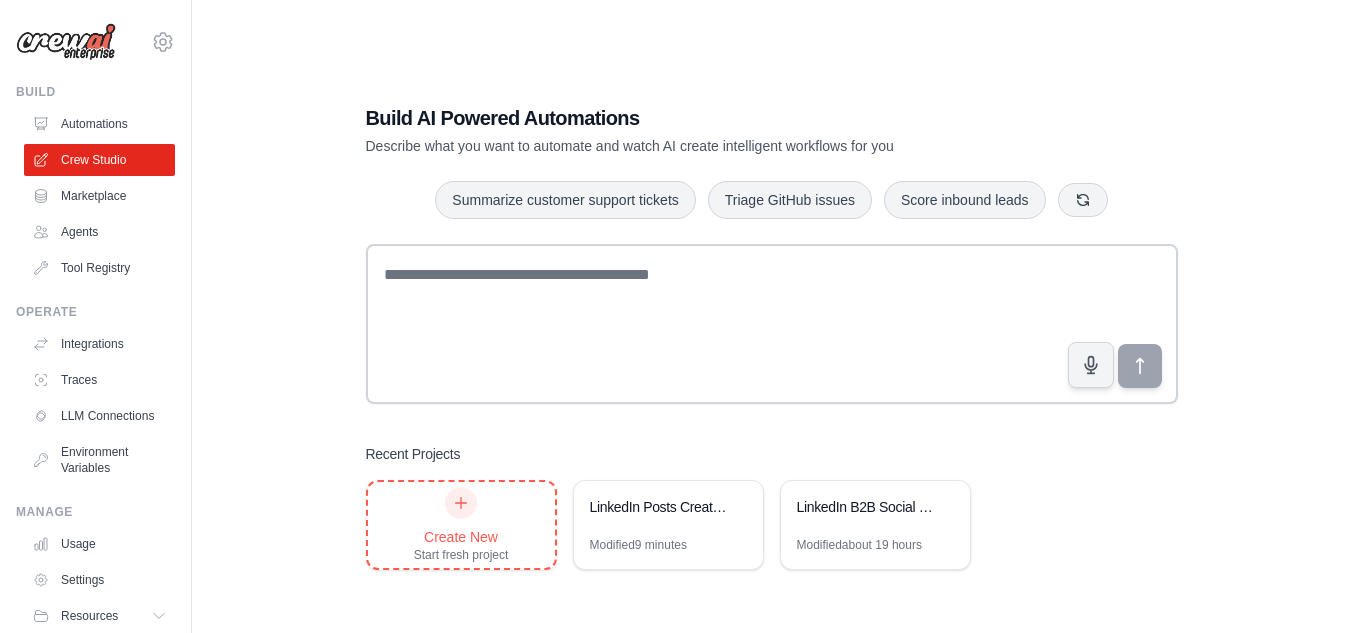 click on "Create New" at bounding box center [461, 537] 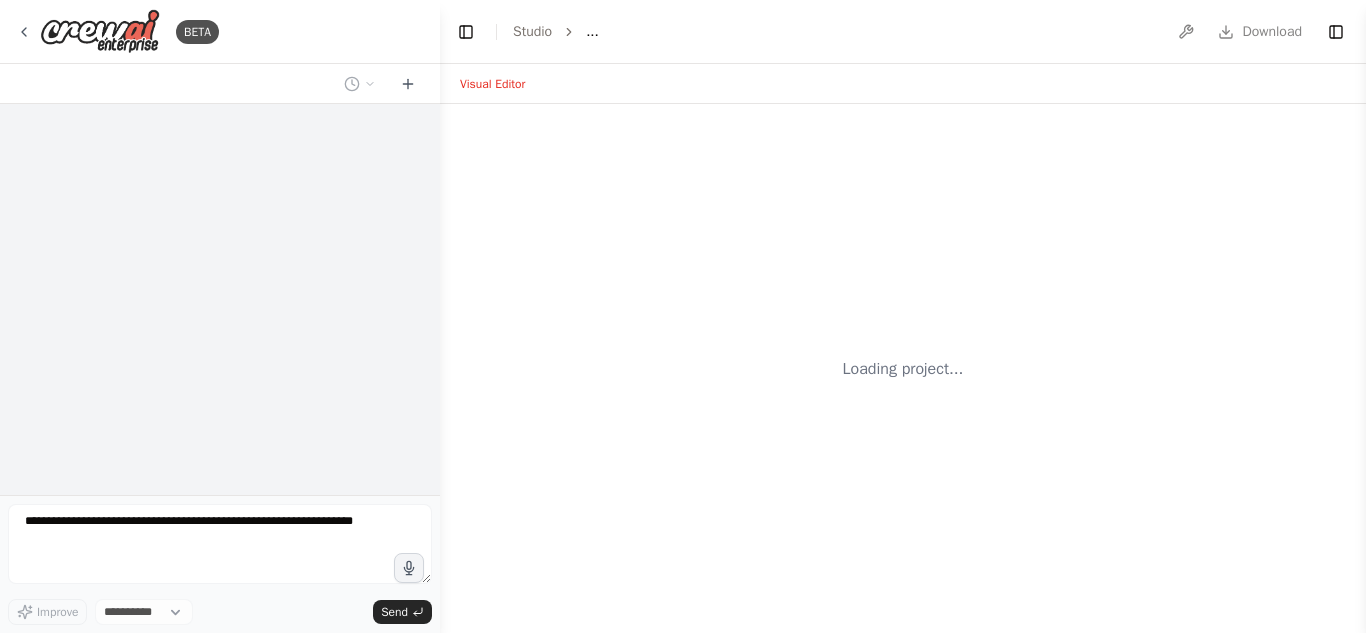 scroll, scrollTop: 0, scrollLeft: 0, axis: both 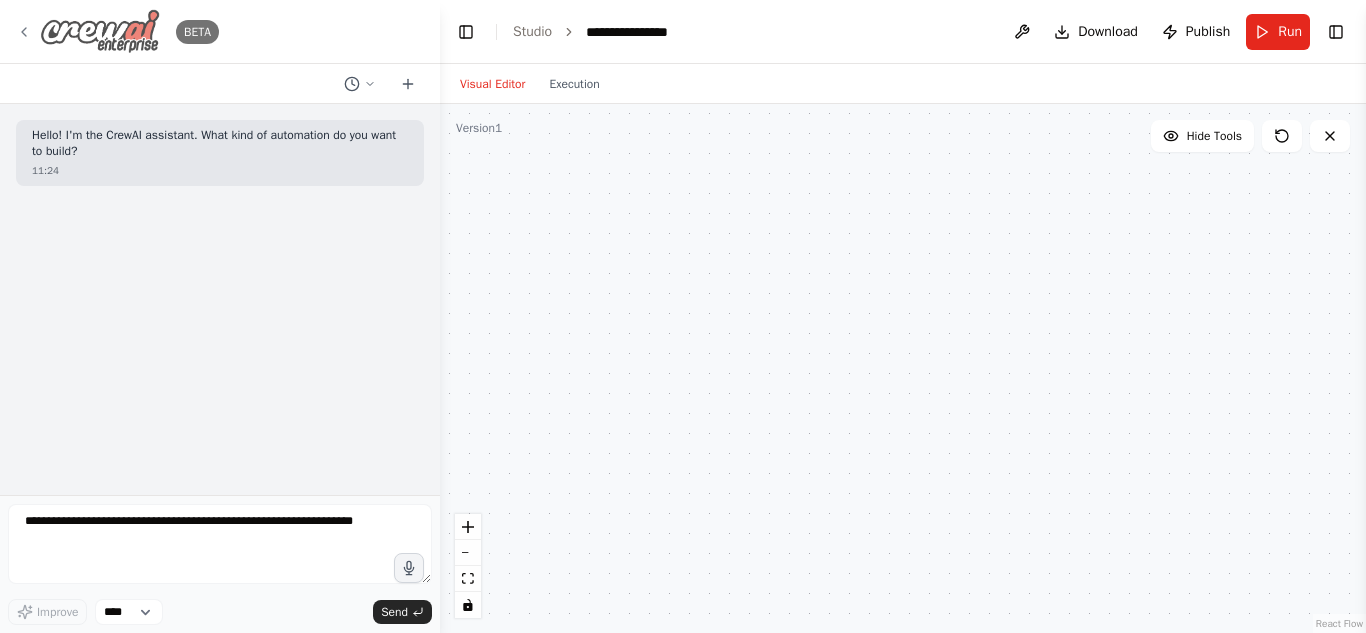 click 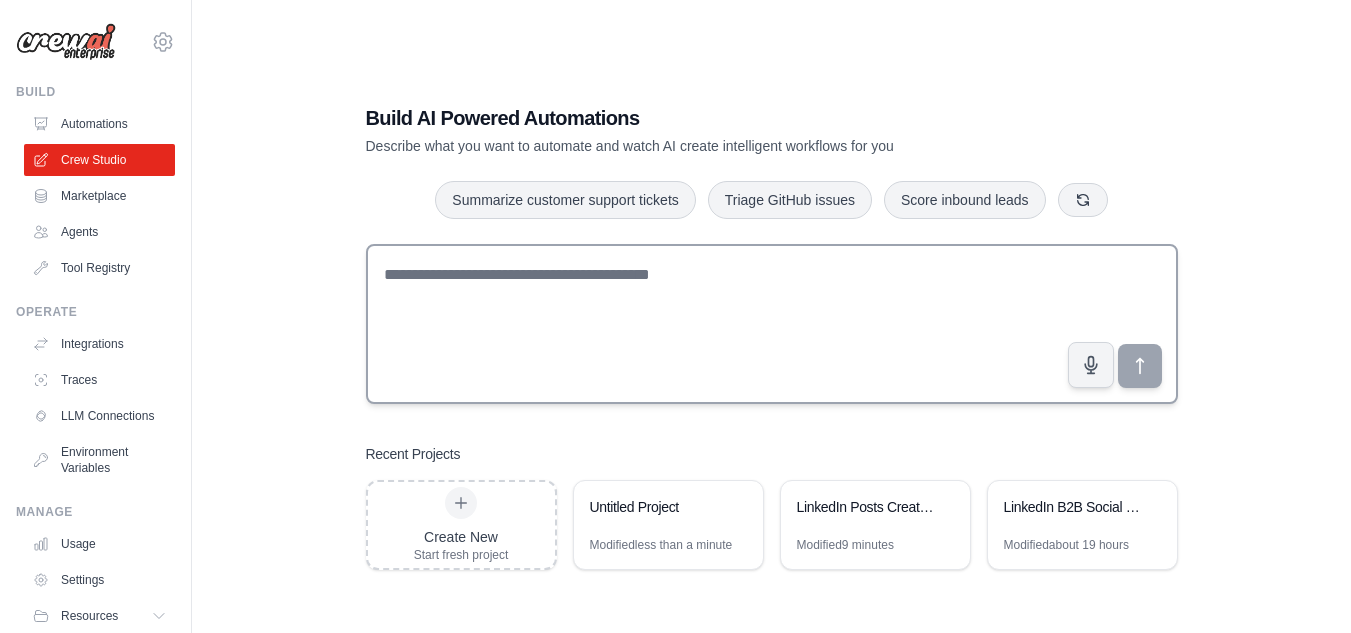 scroll, scrollTop: 0, scrollLeft: 0, axis: both 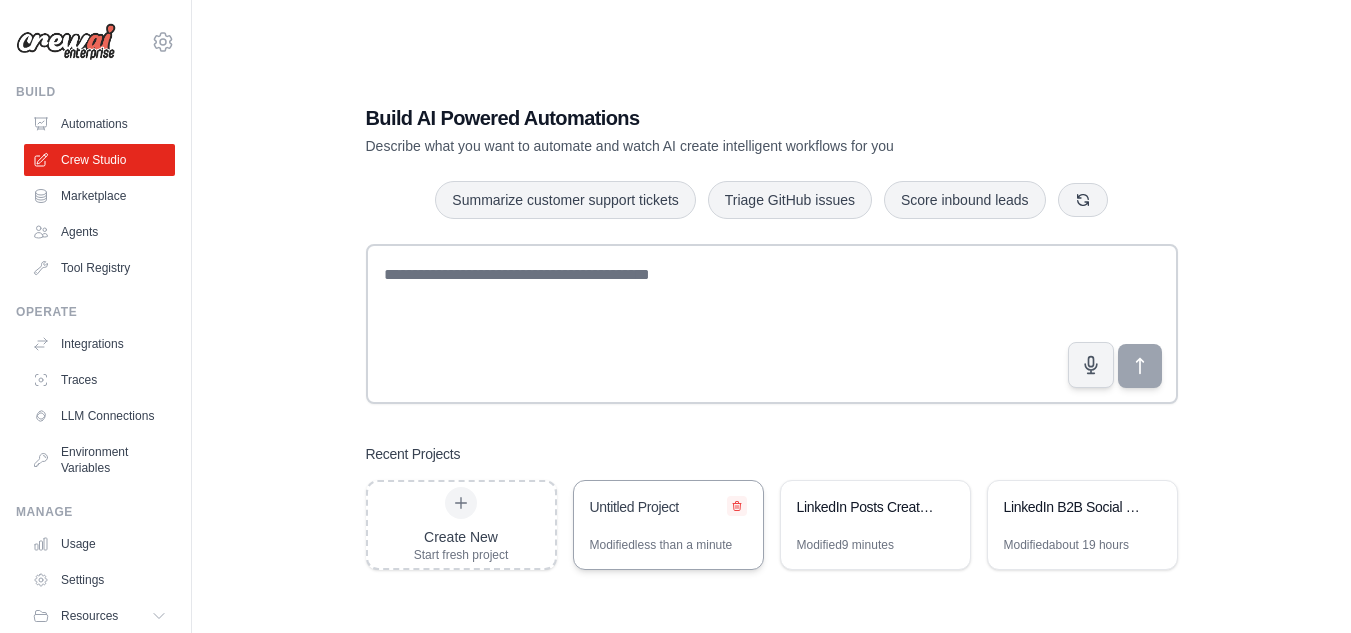 click 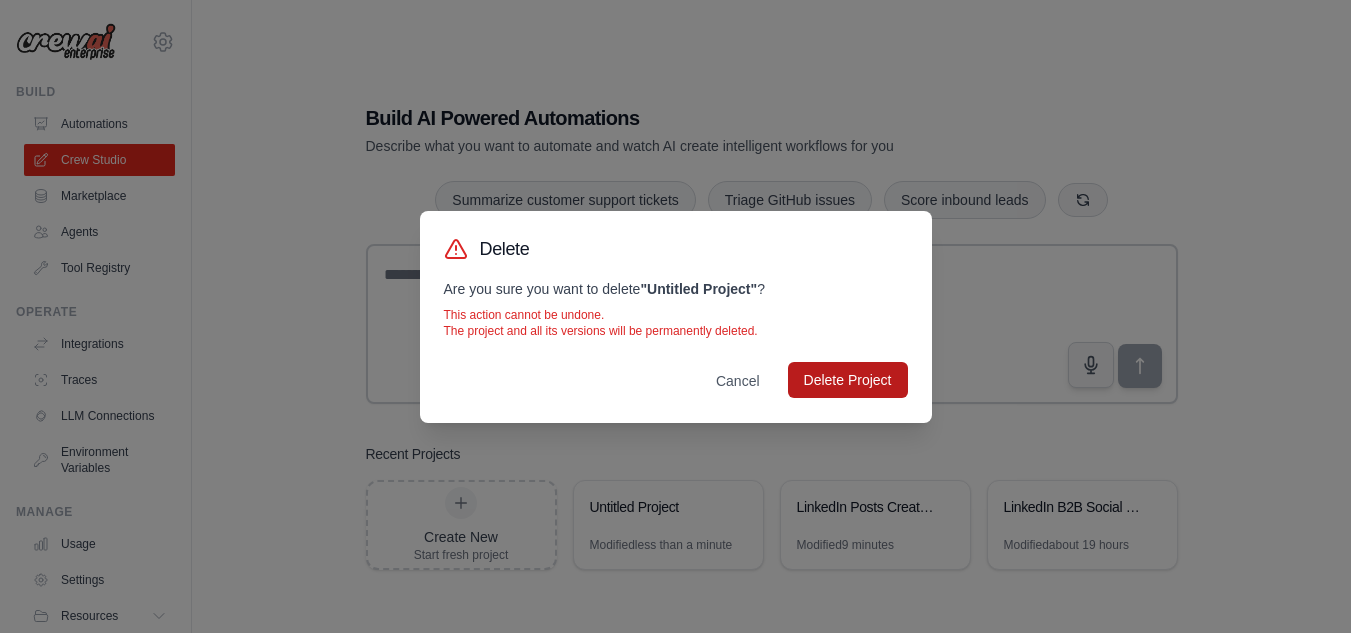 click on "Delete Project" at bounding box center (848, 380) 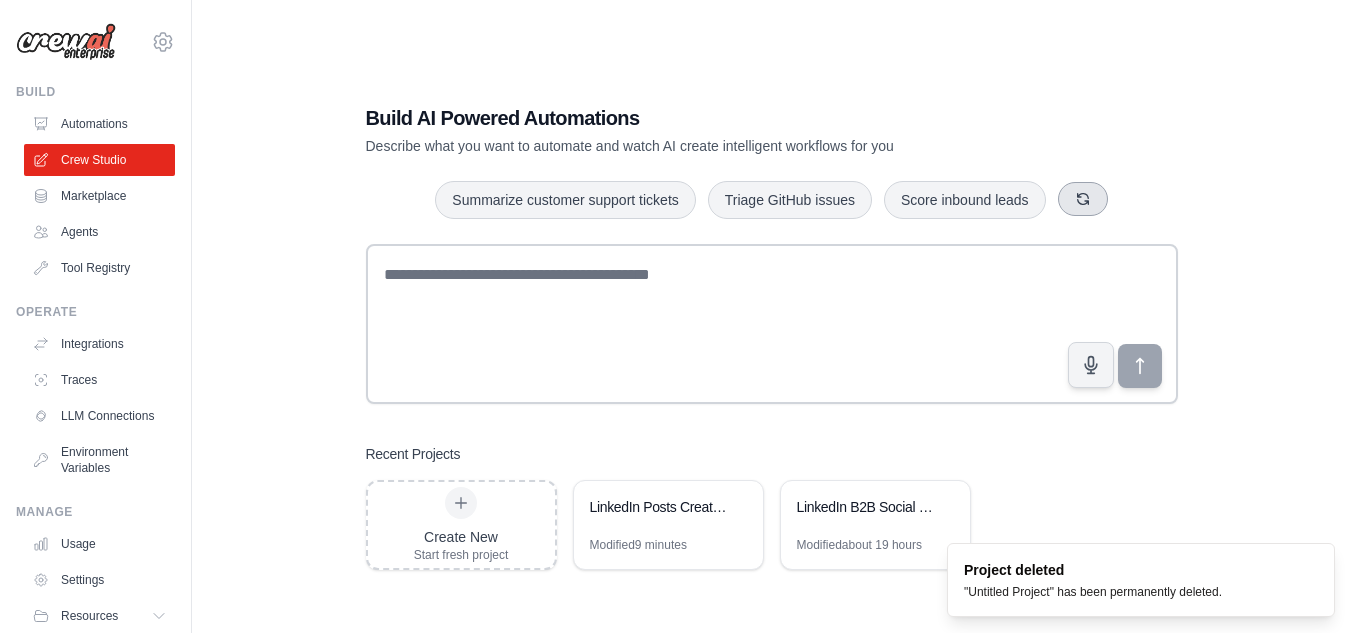 click at bounding box center (1083, 199) 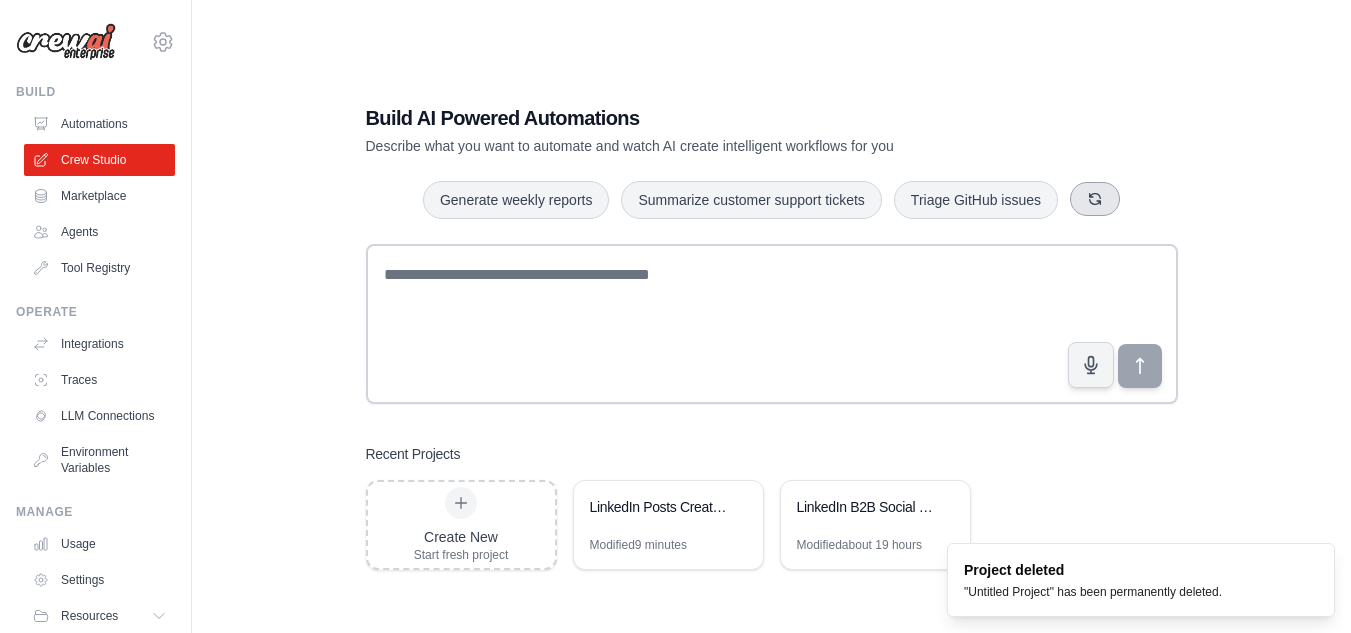 click 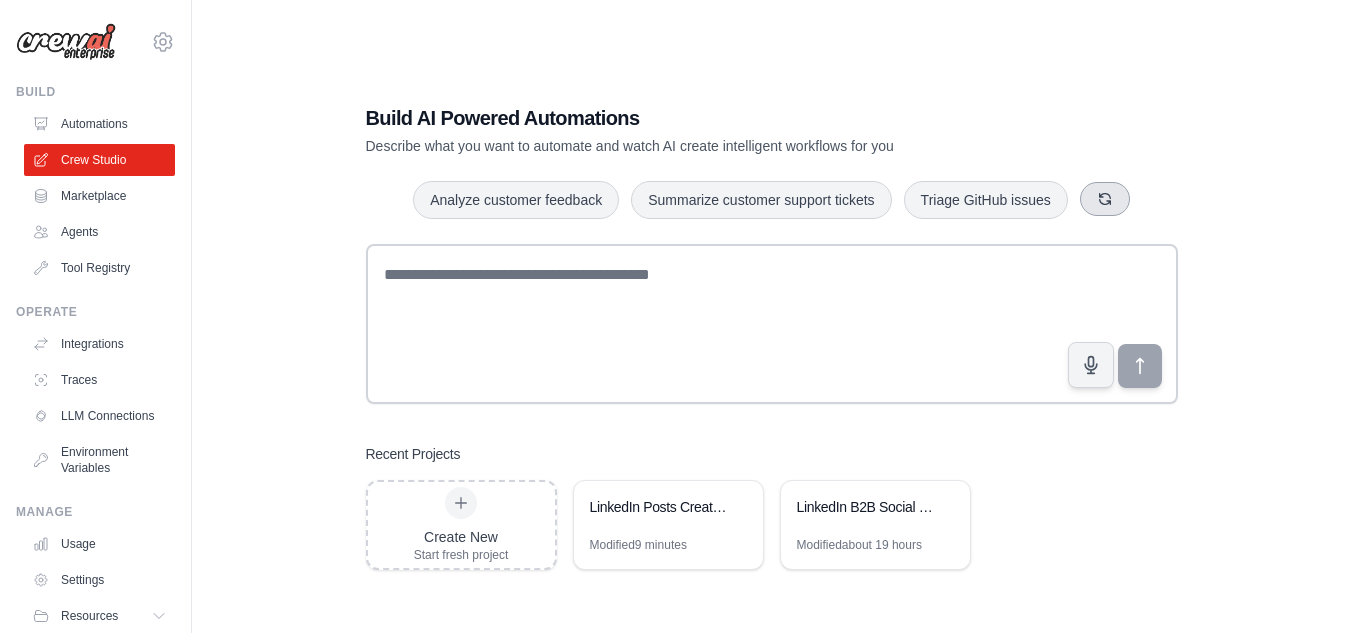 click 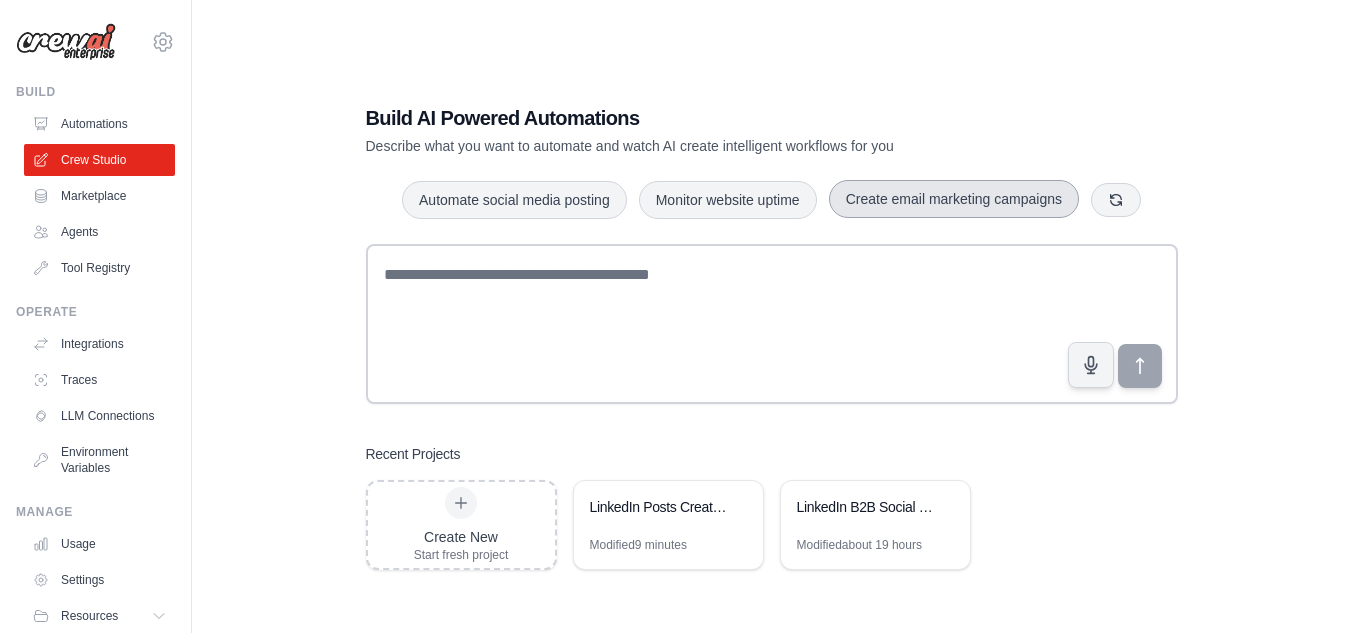 click on "Create email marketing campaigns" at bounding box center (954, 199) 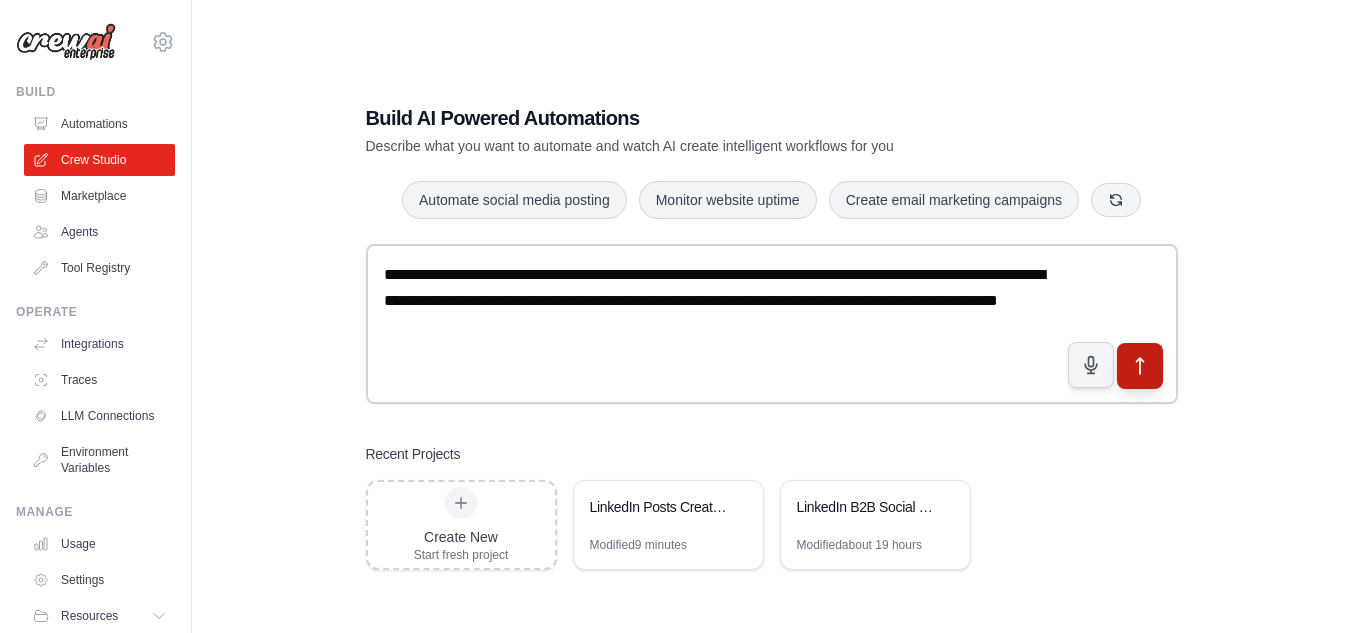 click at bounding box center (1139, 365) 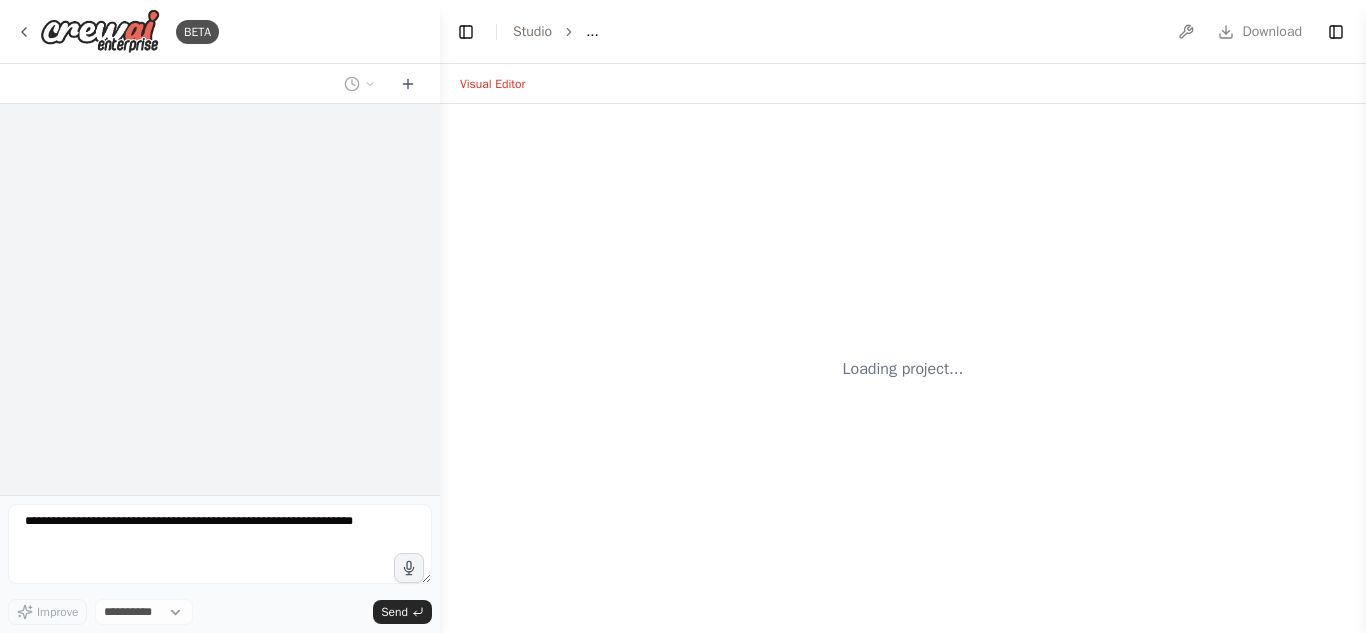 scroll, scrollTop: 0, scrollLeft: 0, axis: both 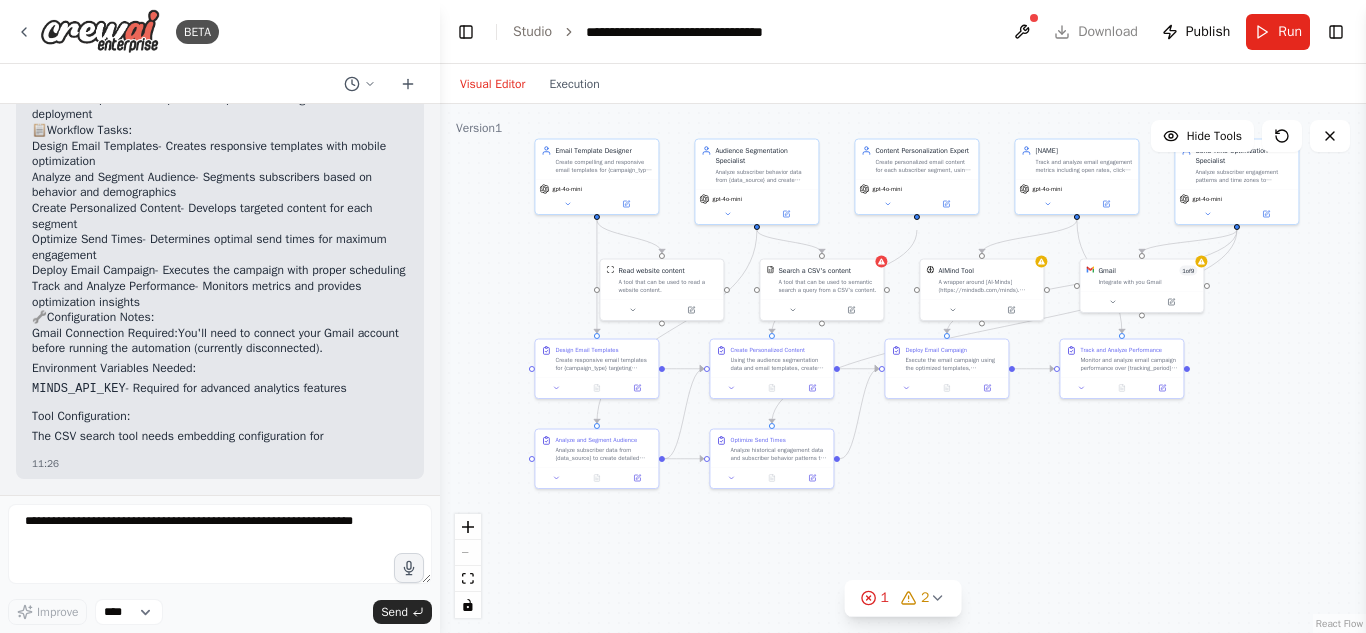 drag, startPoint x: 707, startPoint y: 360, endPoint x: 527, endPoint y: 276, distance: 198.63535 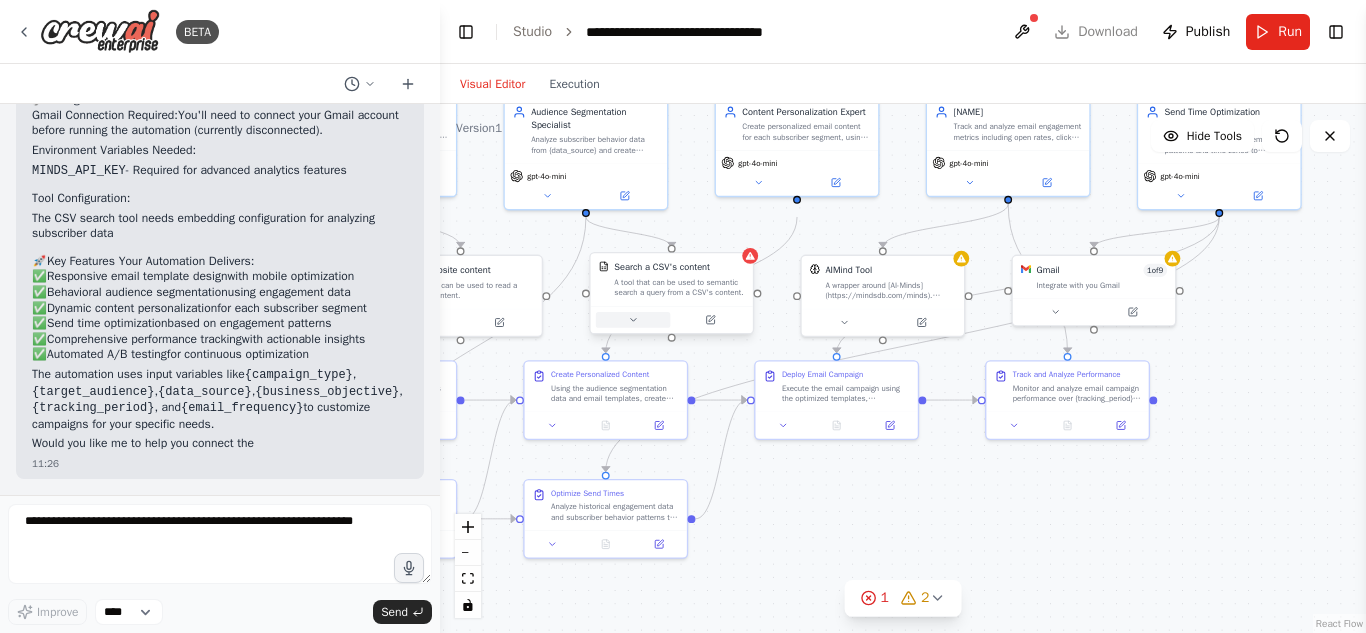 click at bounding box center [633, 320] 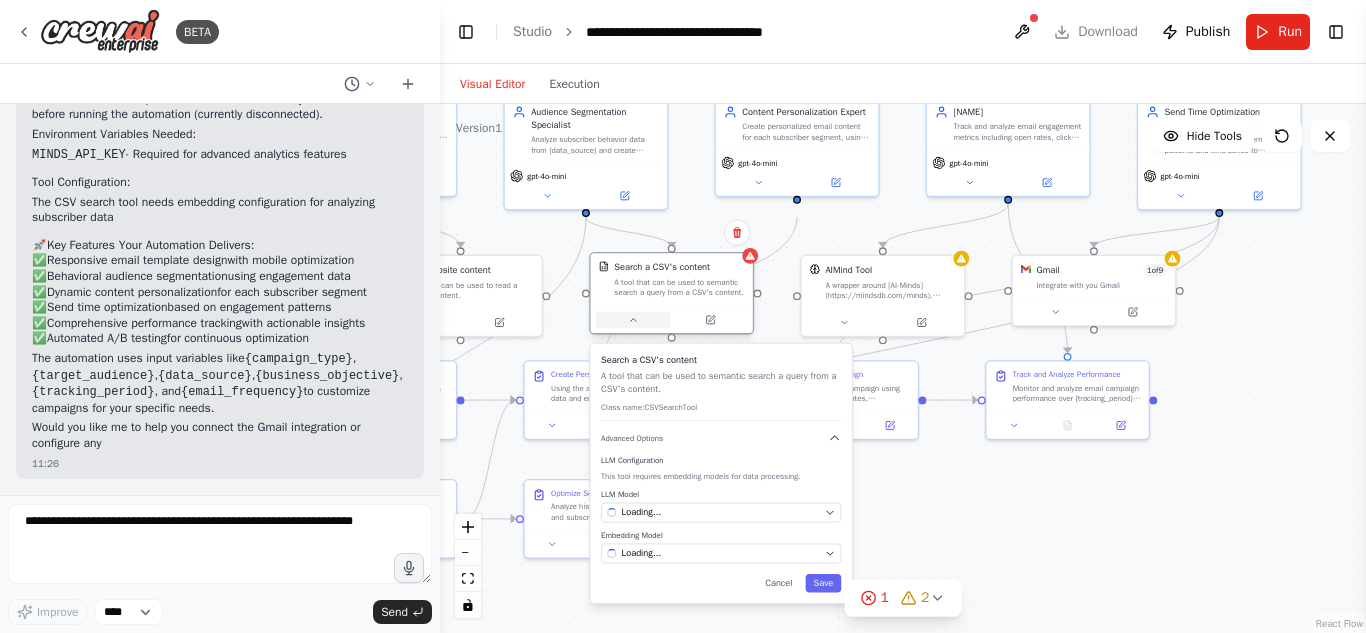 scroll, scrollTop: 2230, scrollLeft: 0, axis: vertical 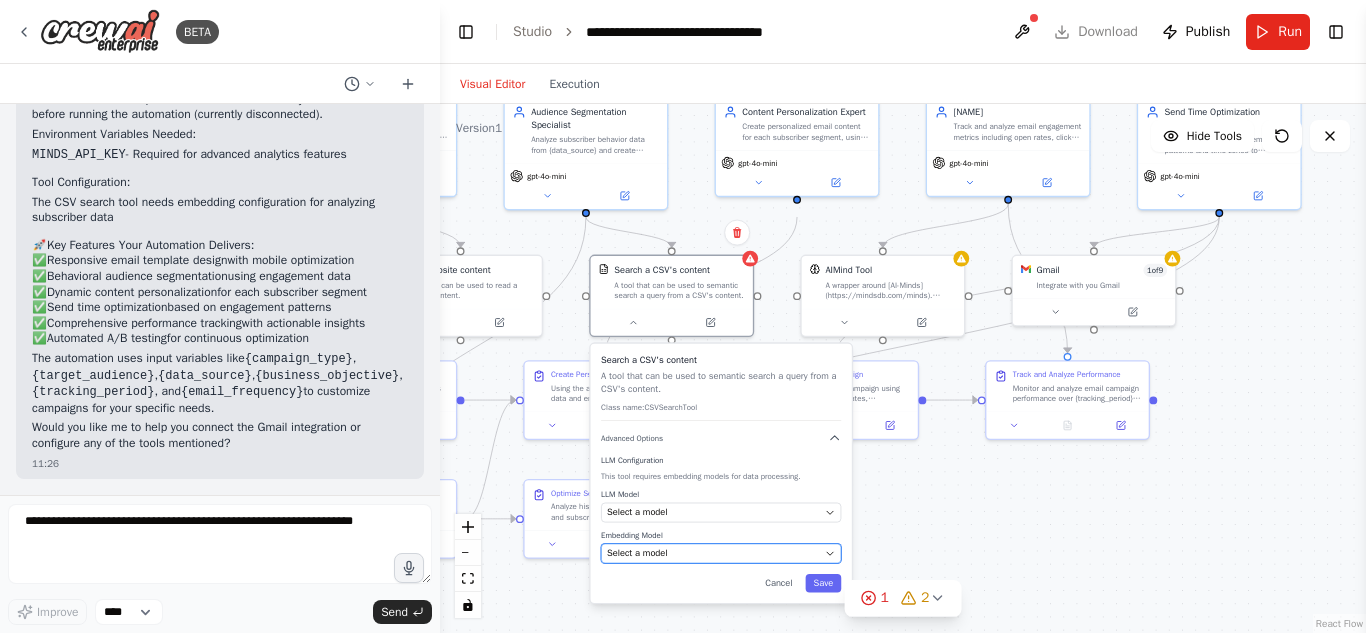 click on "Select a model" at bounding box center (713, 553) 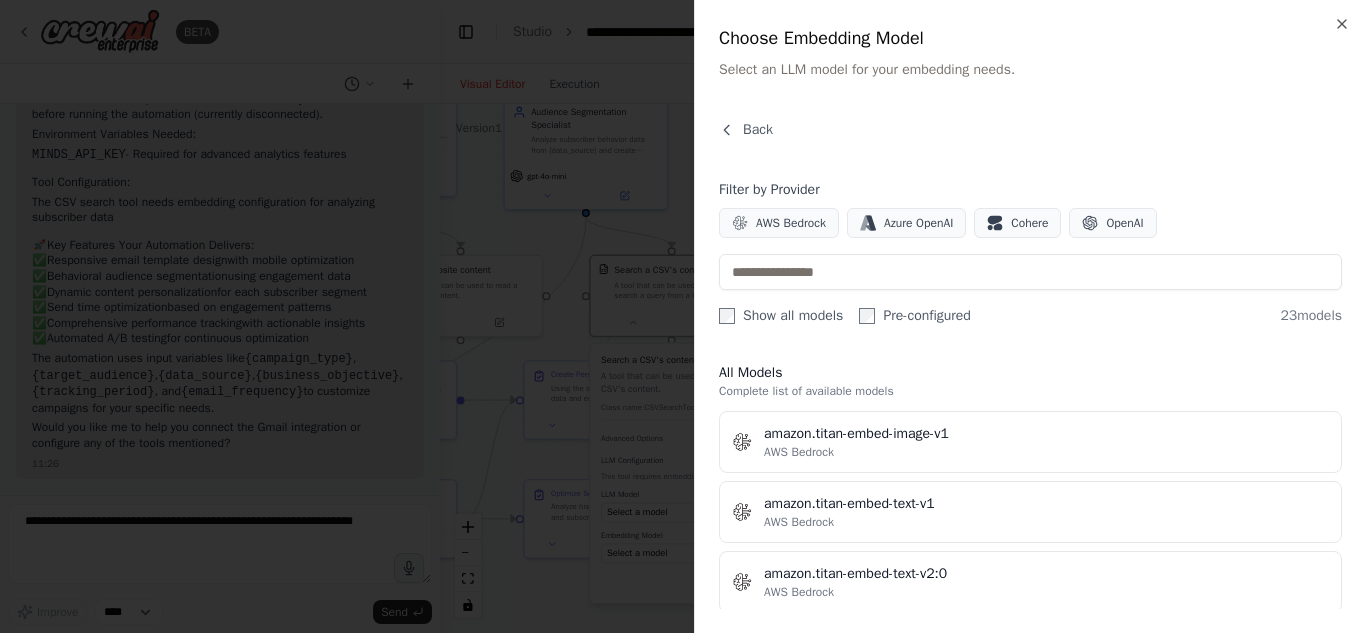 scroll, scrollTop: 0, scrollLeft: 0, axis: both 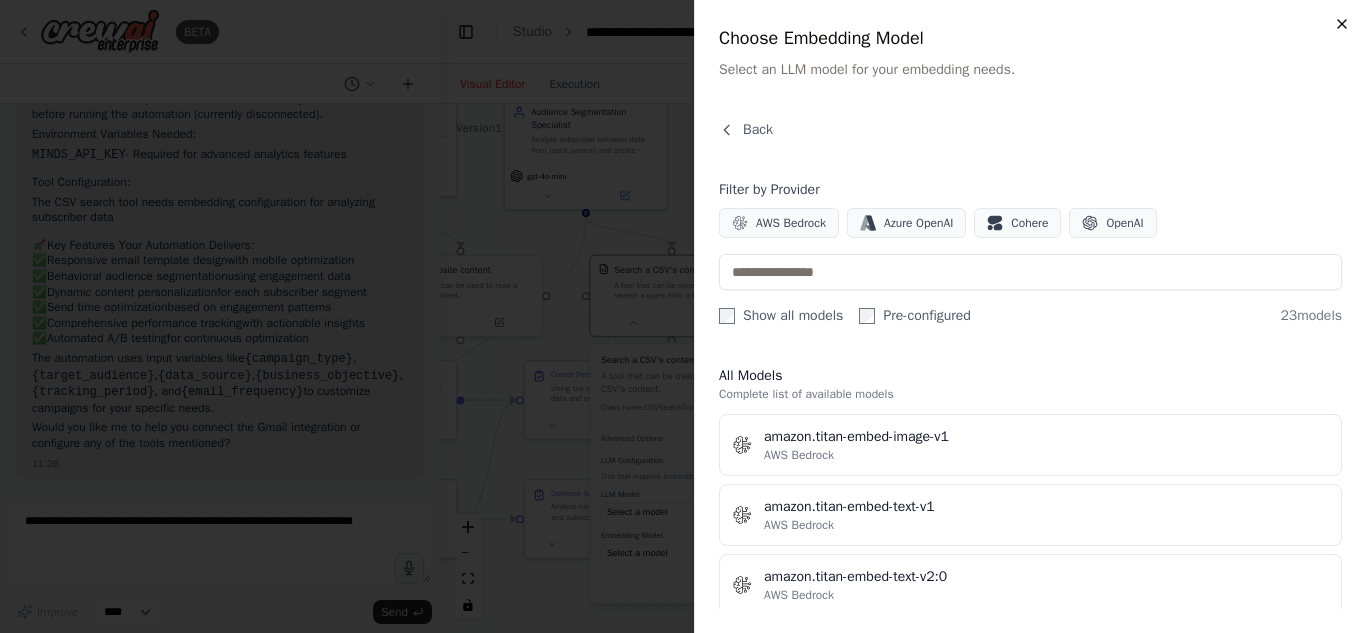 click 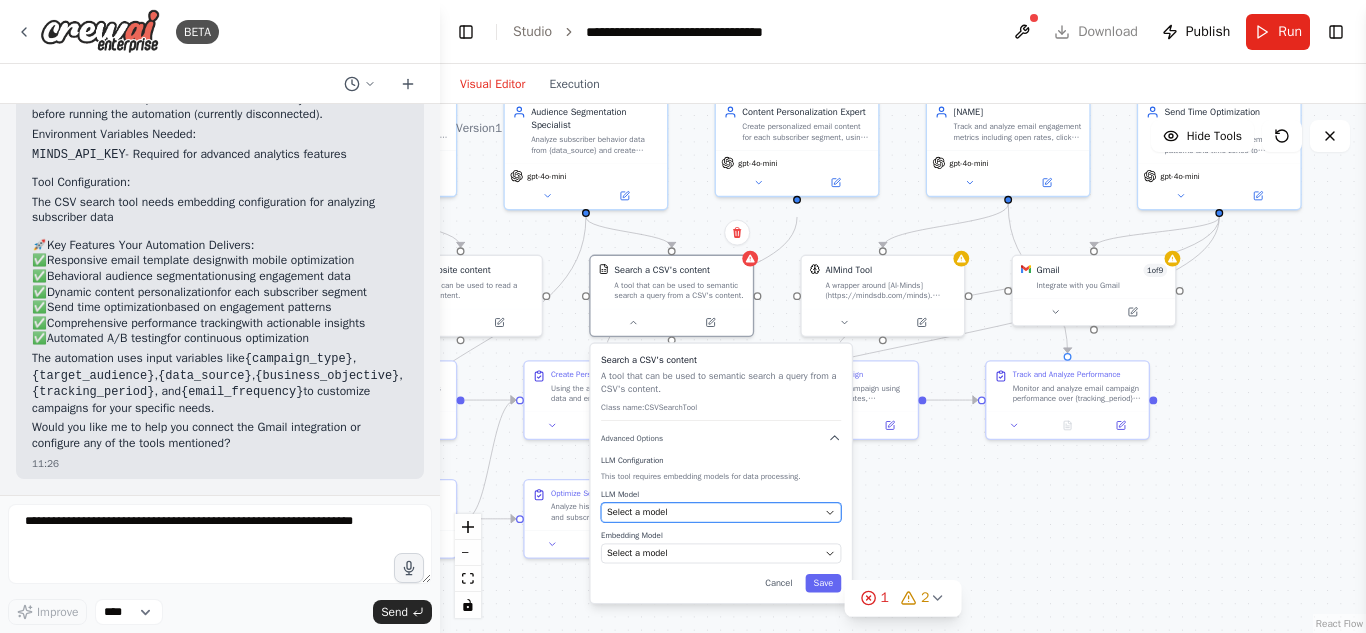 click on "Select a model" at bounding box center (637, 512) 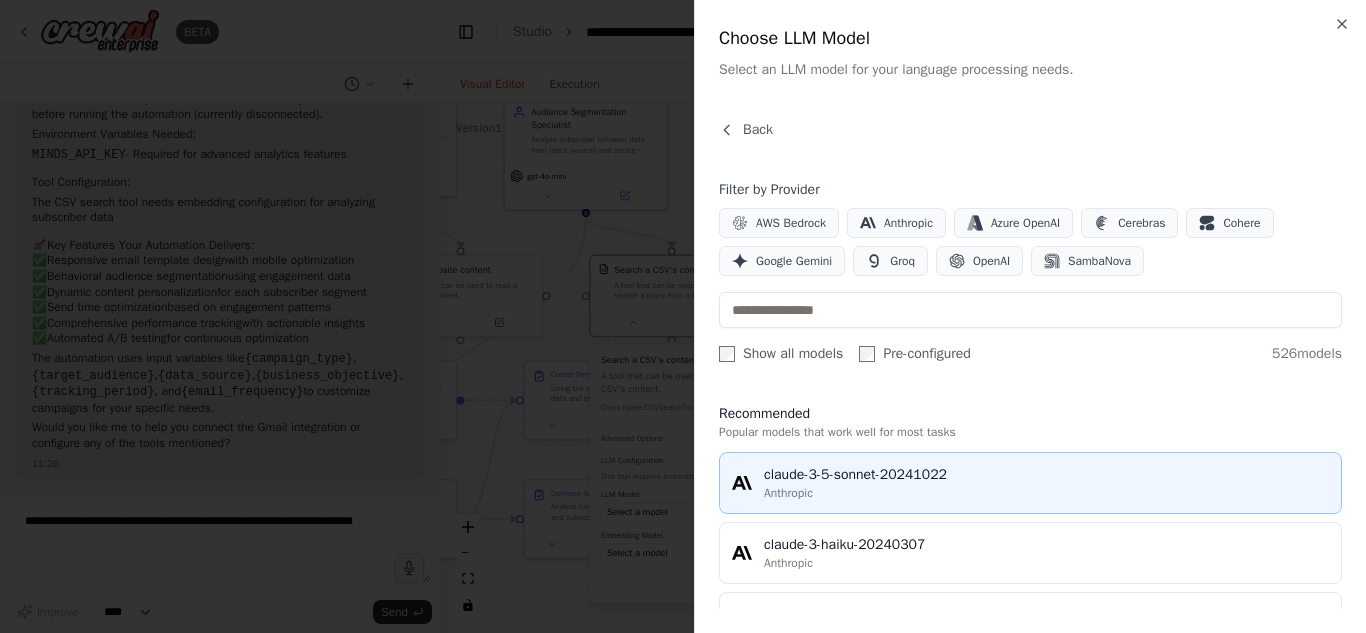 click on "claude-3-5-sonnet-20241022" at bounding box center (1046, 475) 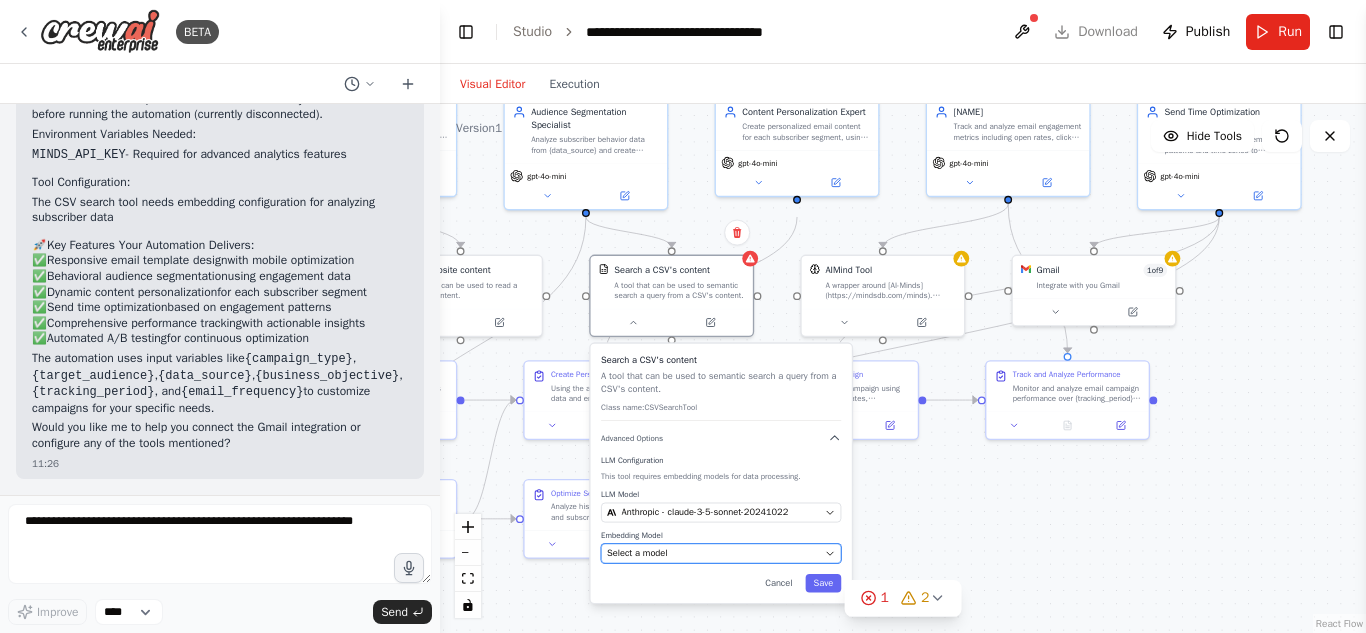 click on "Select a model" at bounding box center (713, 553) 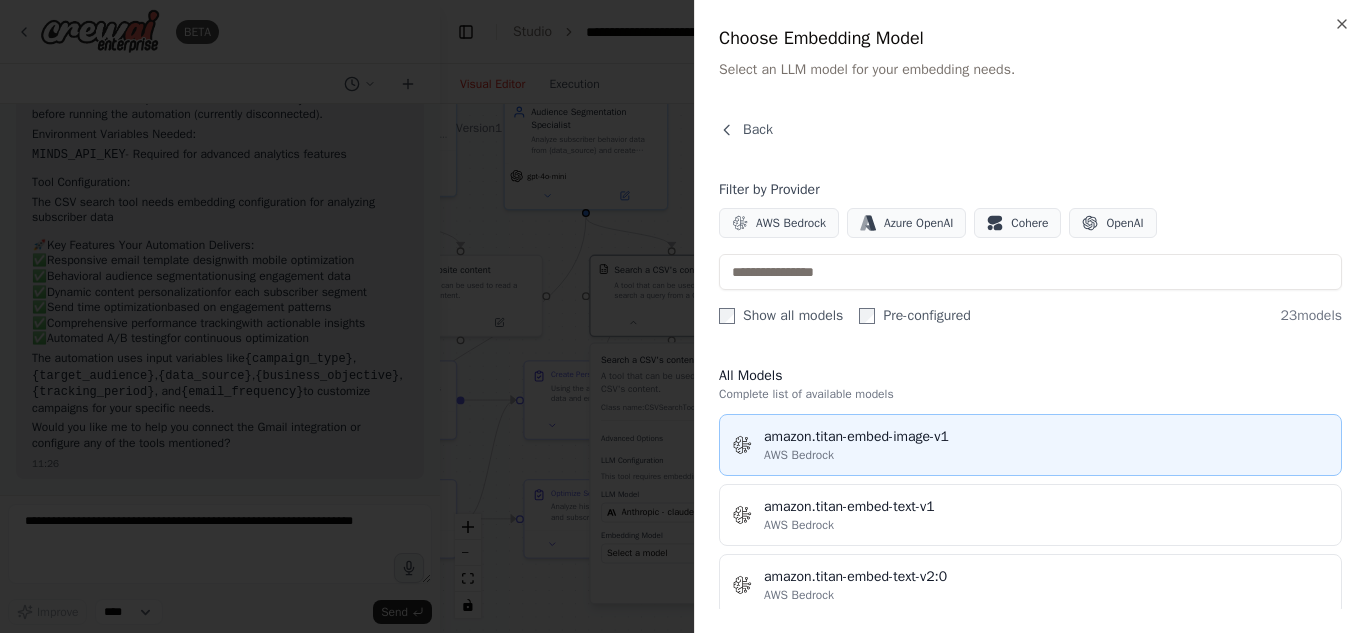 click on "AWS Bedrock" at bounding box center [1046, 455] 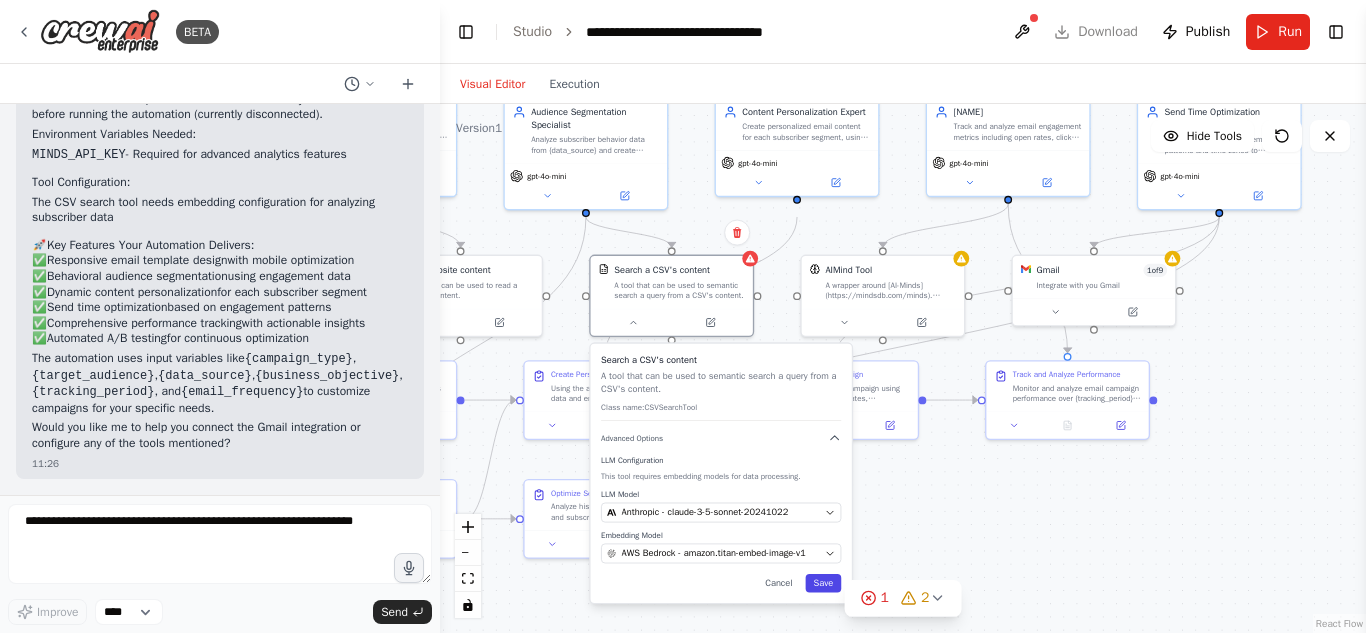click on "Save" at bounding box center [824, 583] 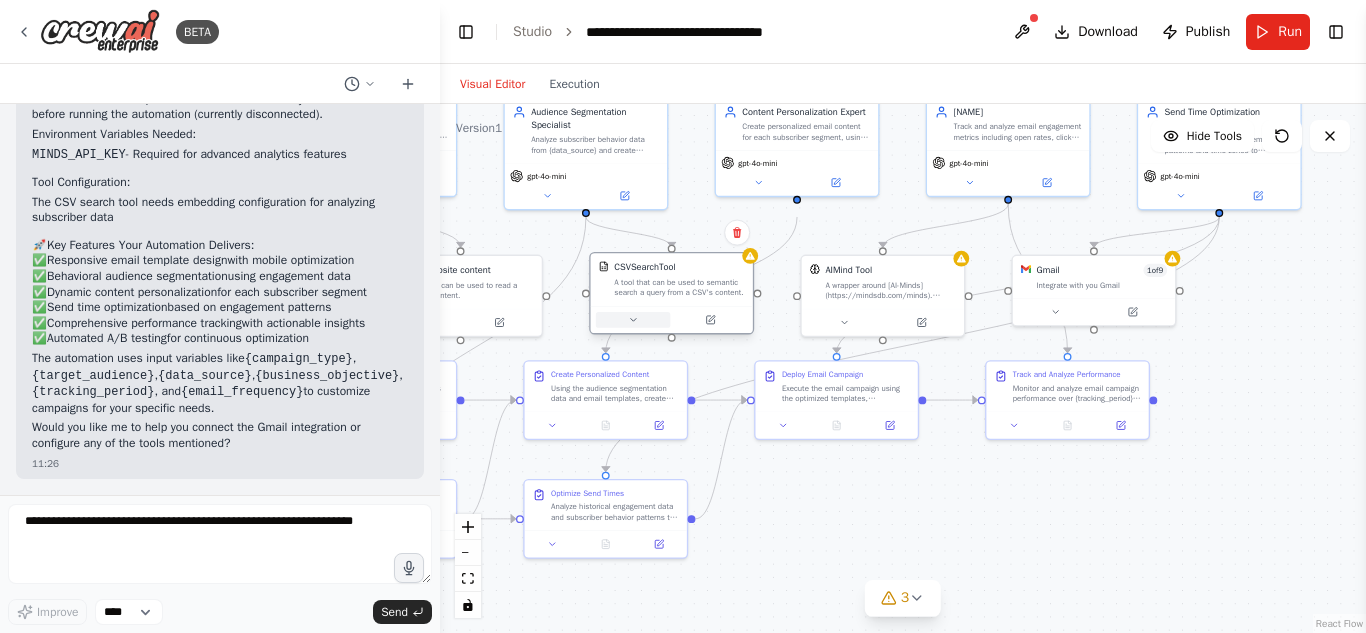 click 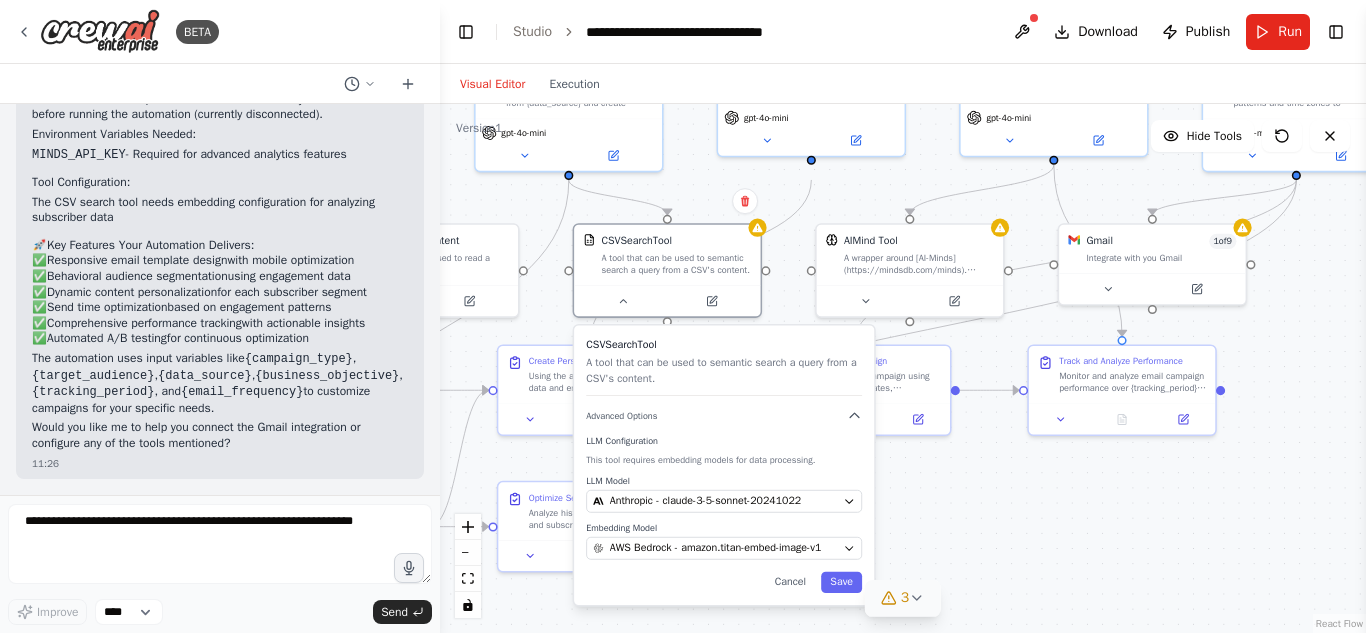 click 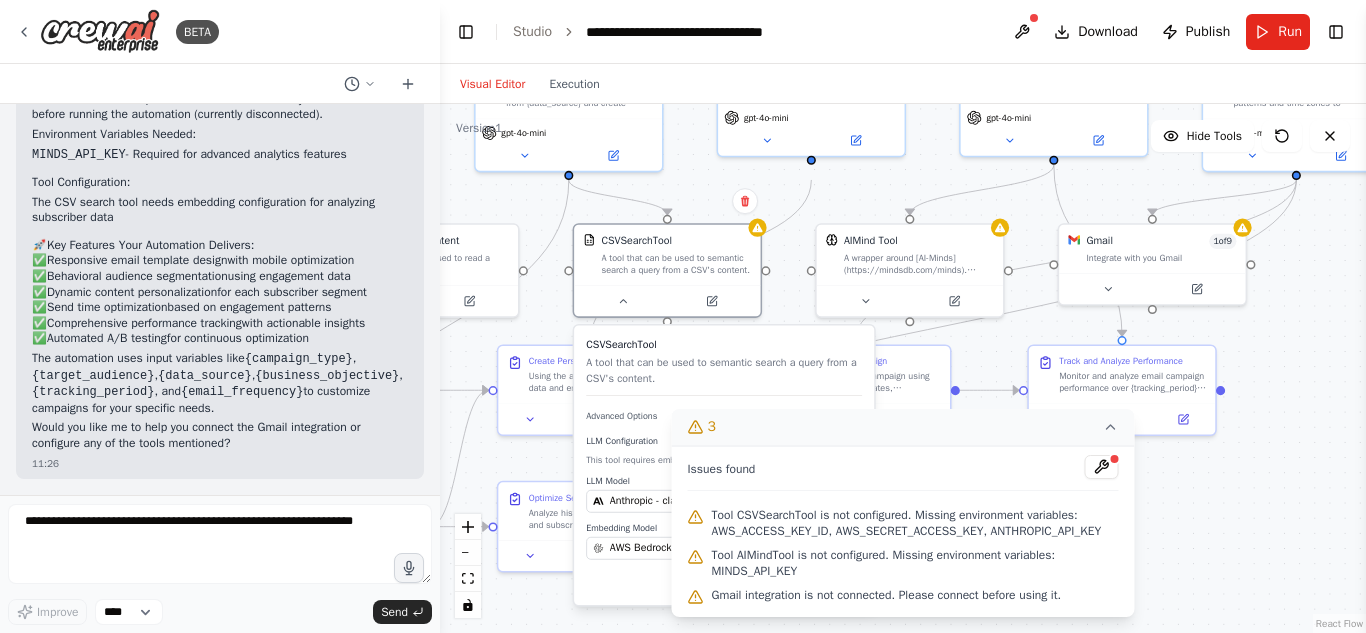 click 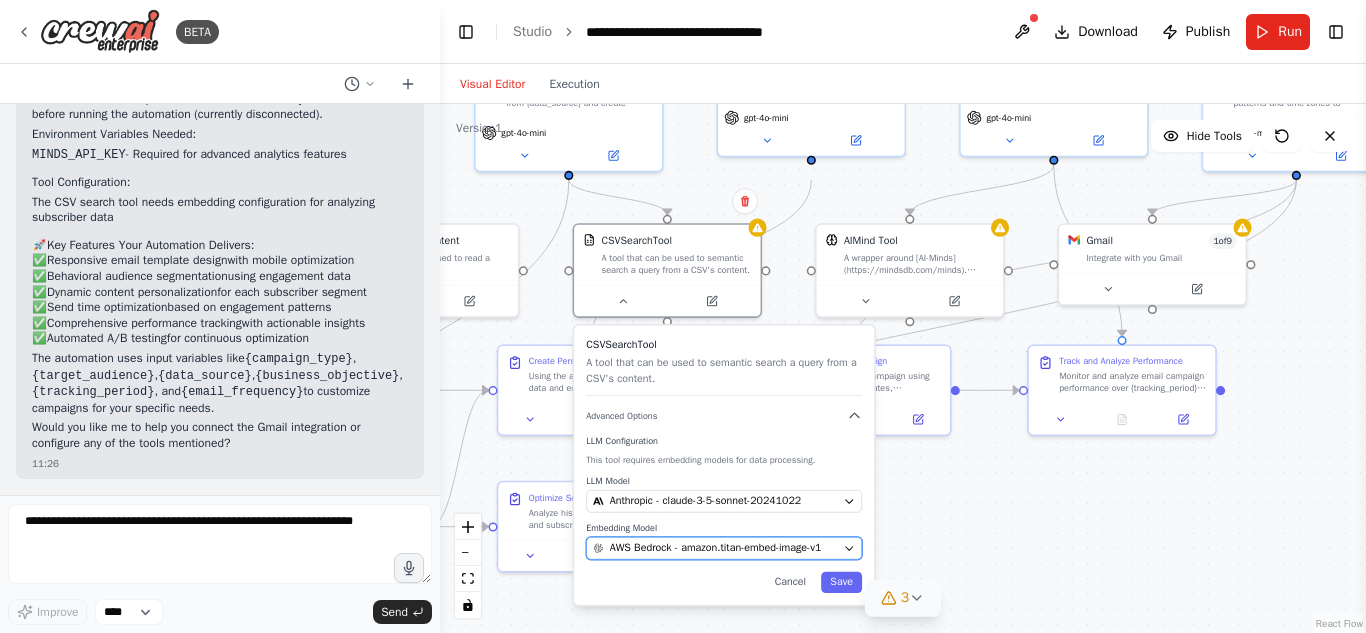 click on "AWS Bedrock - amazon.titan-embed-image-v1" at bounding box center (716, 548) 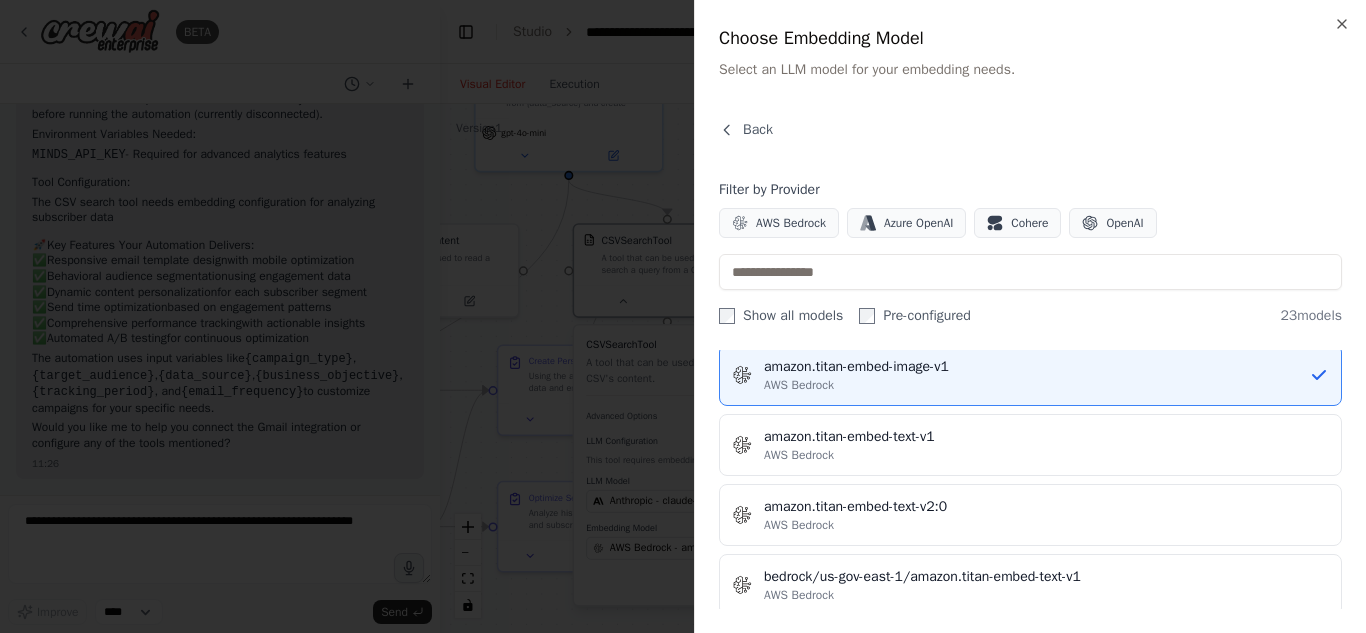 scroll, scrollTop: 0, scrollLeft: 0, axis: both 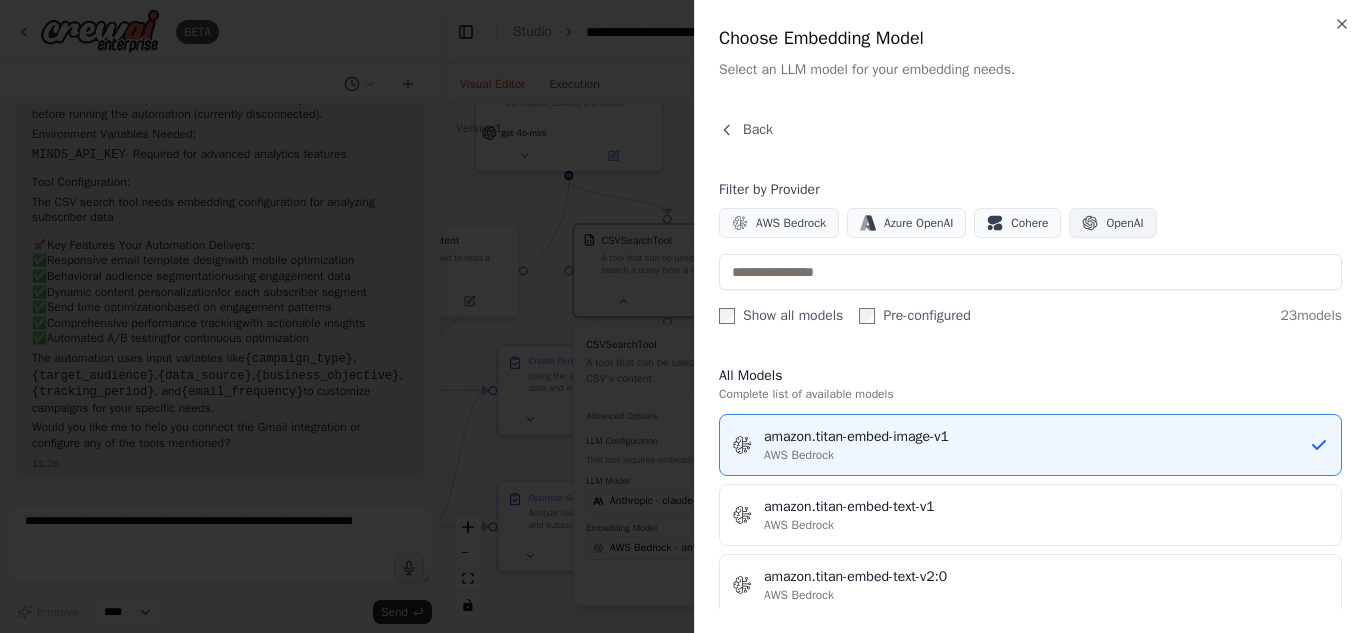 click on "OpenAI" at bounding box center (1112, 223) 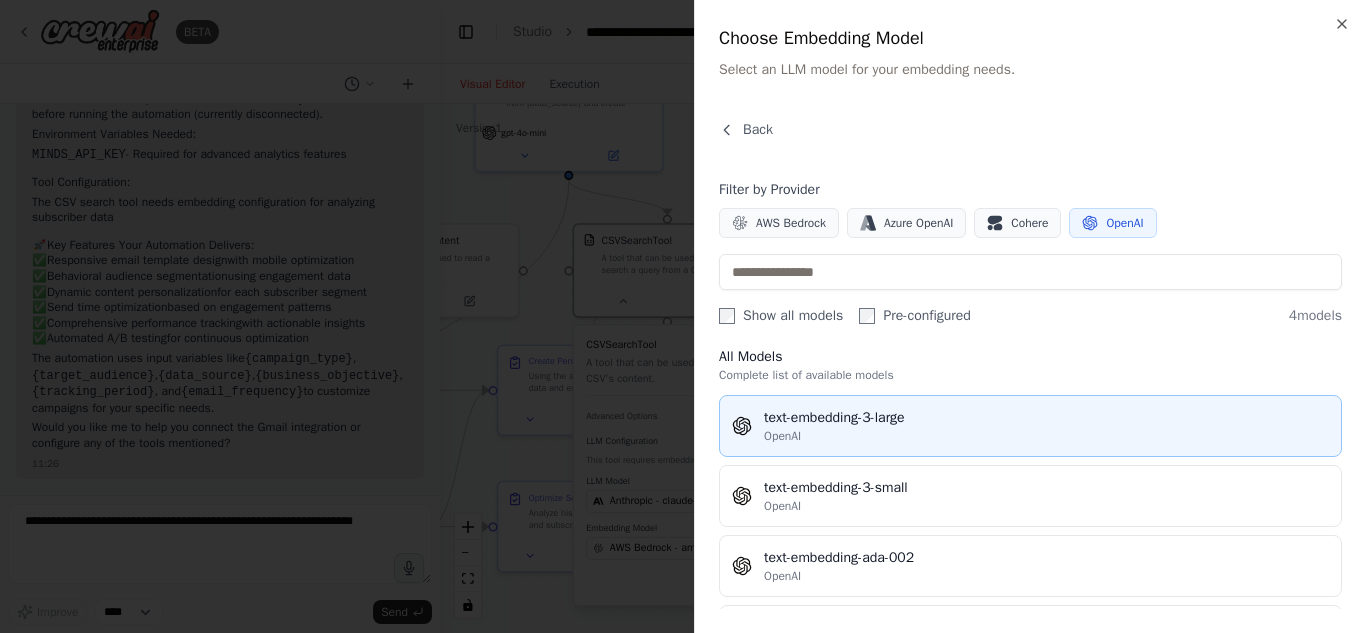 scroll, scrollTop: 0, scrollLeft: 0, axis: both 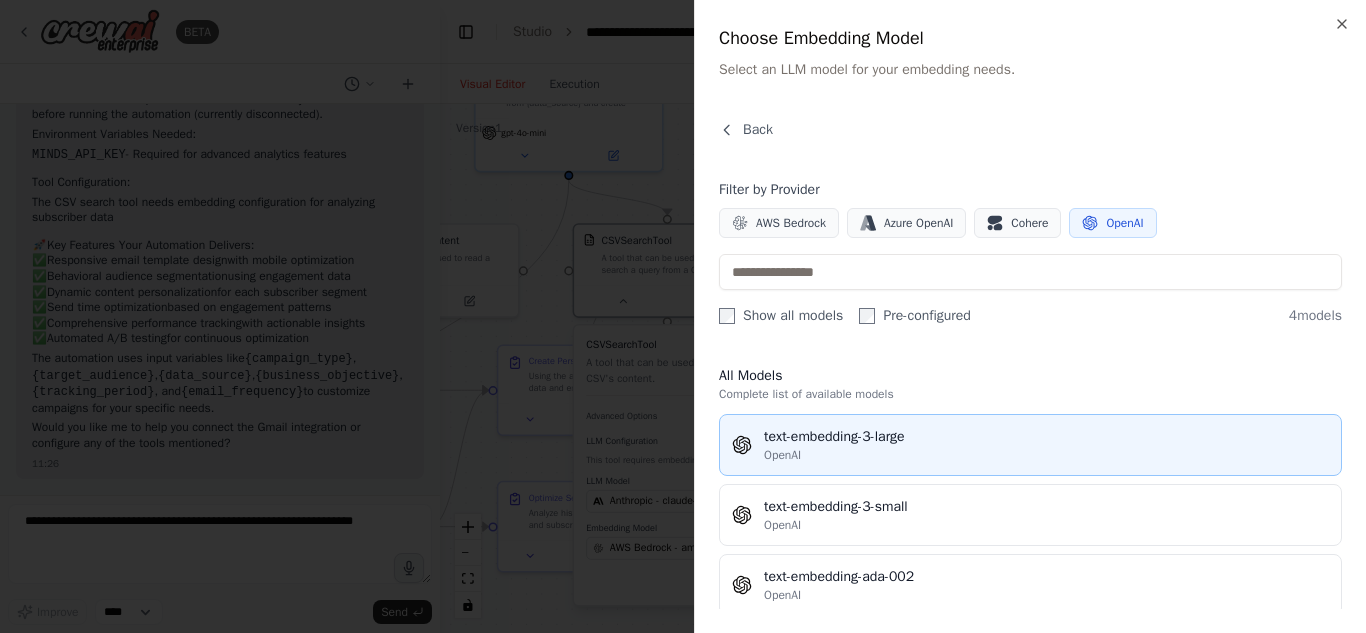 click on "OpenAI" at bounding box center (1046, 455) 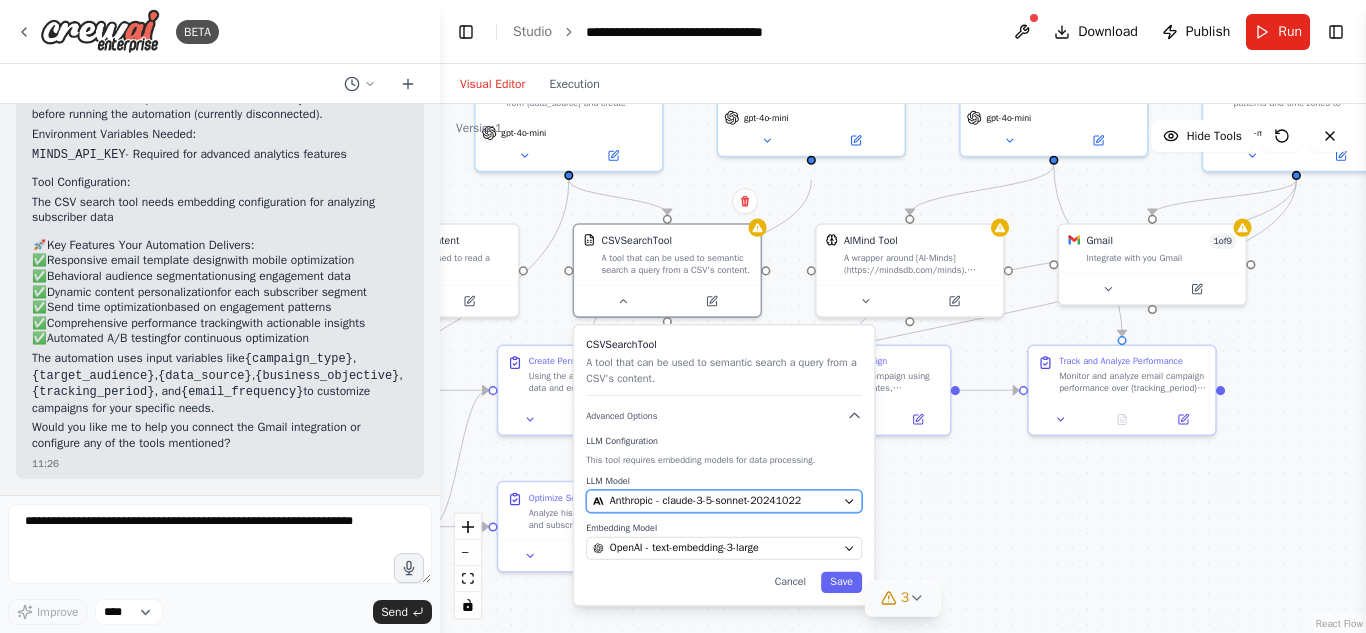 click on "Anthropic - claude-3-5-sonnet-20241022" at bounding box center [705, 501] 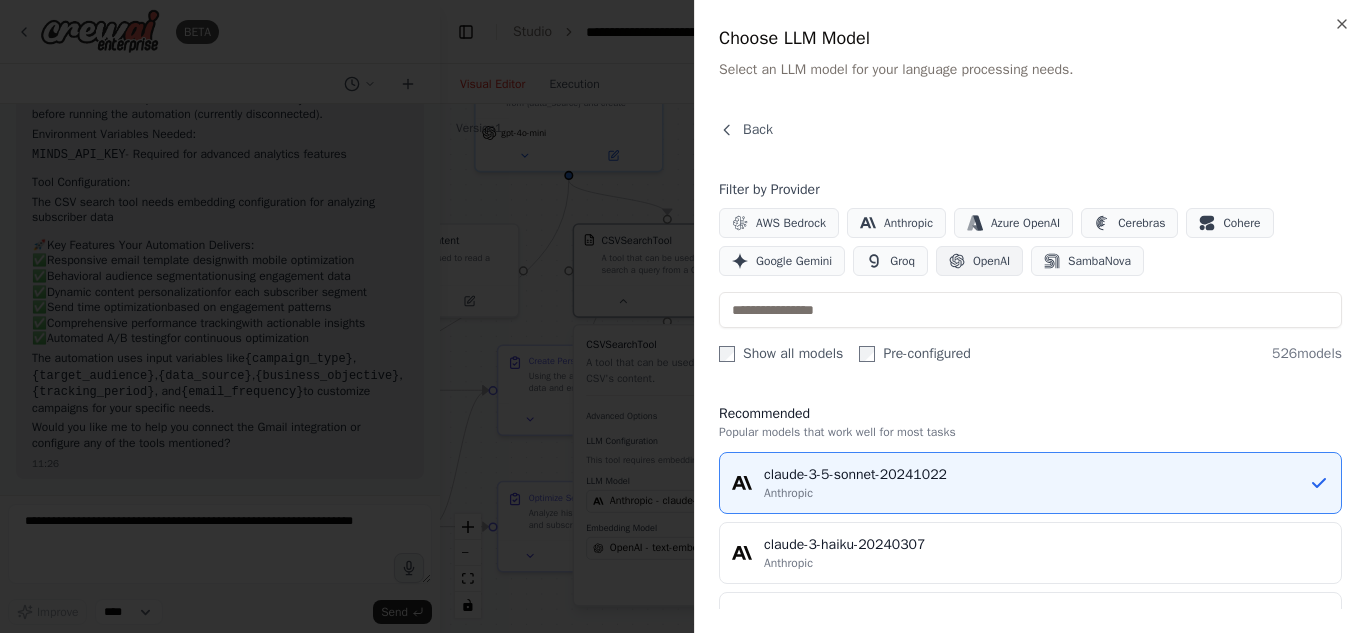 click on "OpenAI" at bounding box center [979, 261] 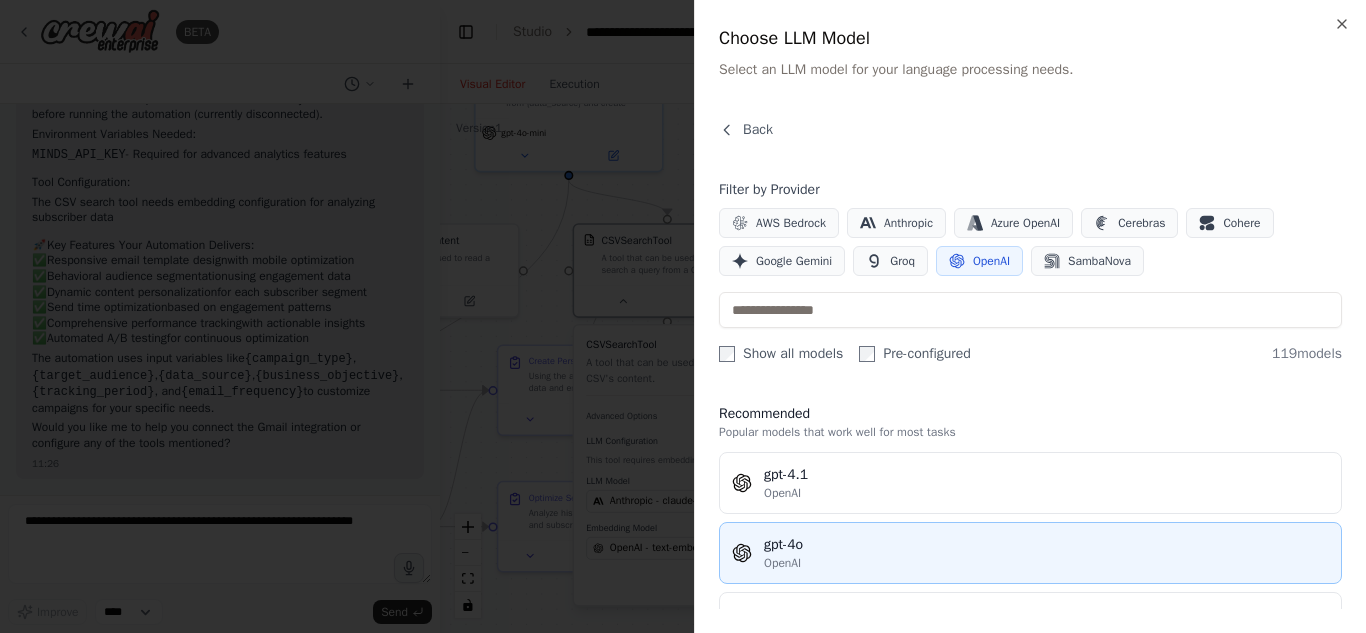 click on "OpenAI" at bounding box center [1046, 563] 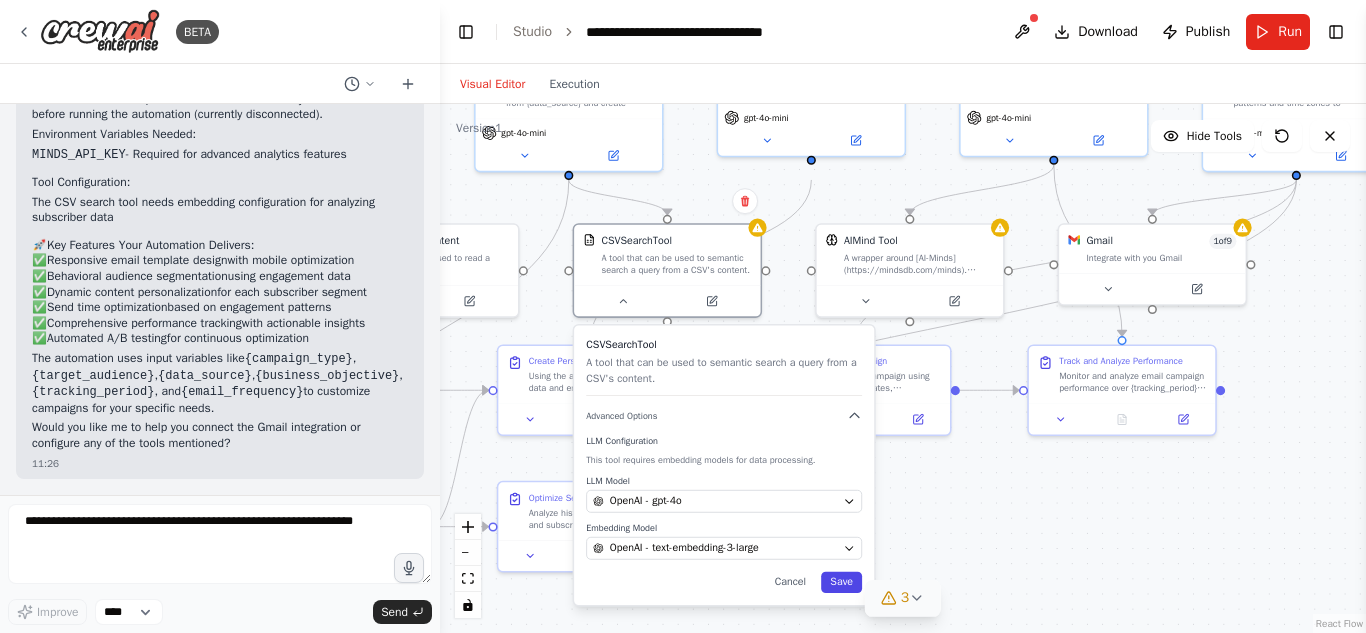 click on "Save" at bounding box center (841, 582) 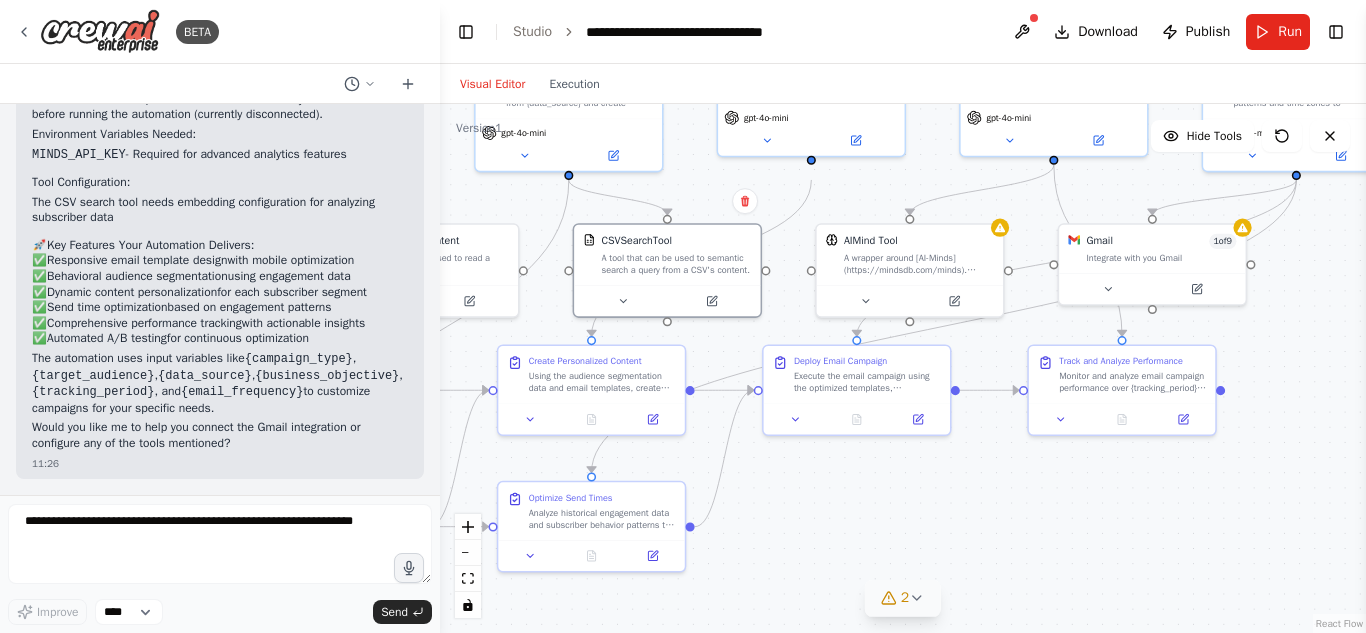 click 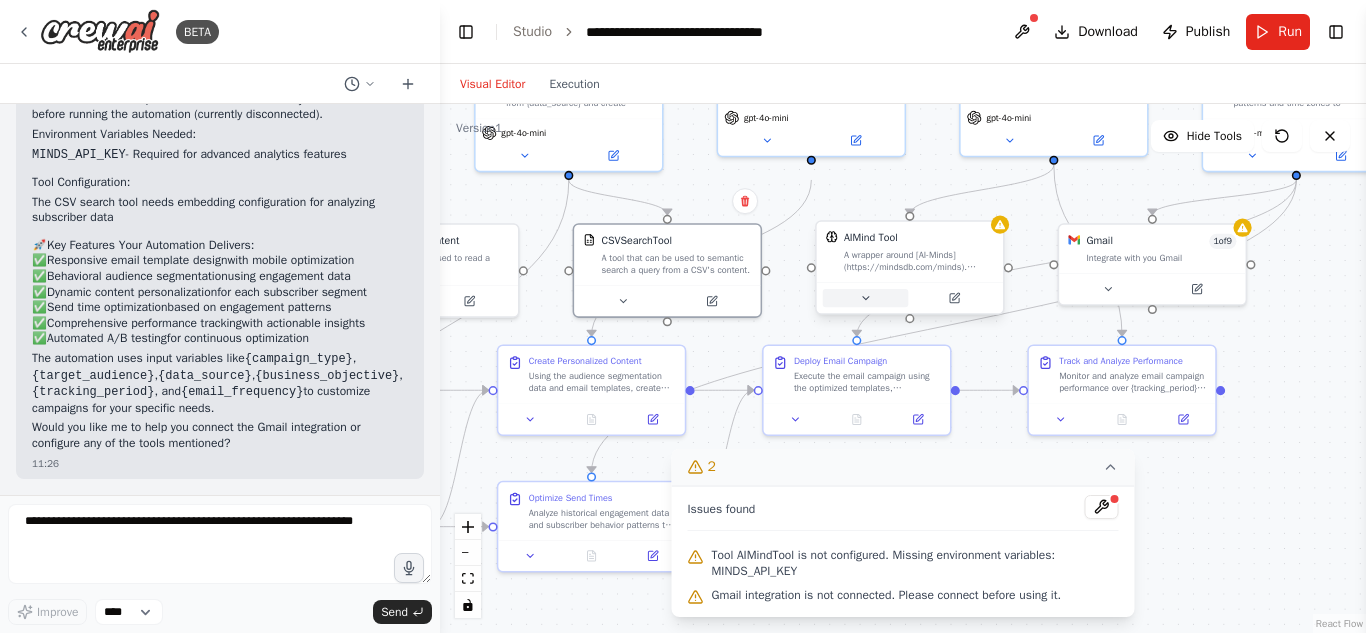 click 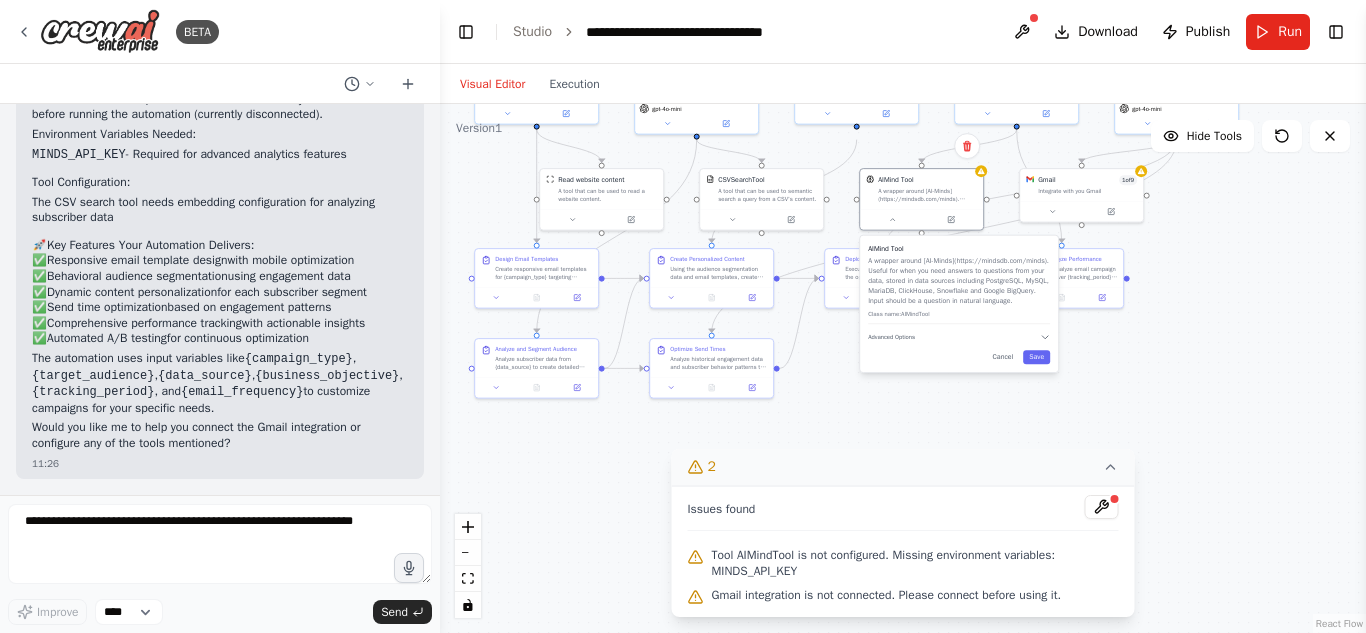 drag, startPoint x: 1246, startPoint y: 361, endPoint x: 1246, endPoint y: 308, distance: 53 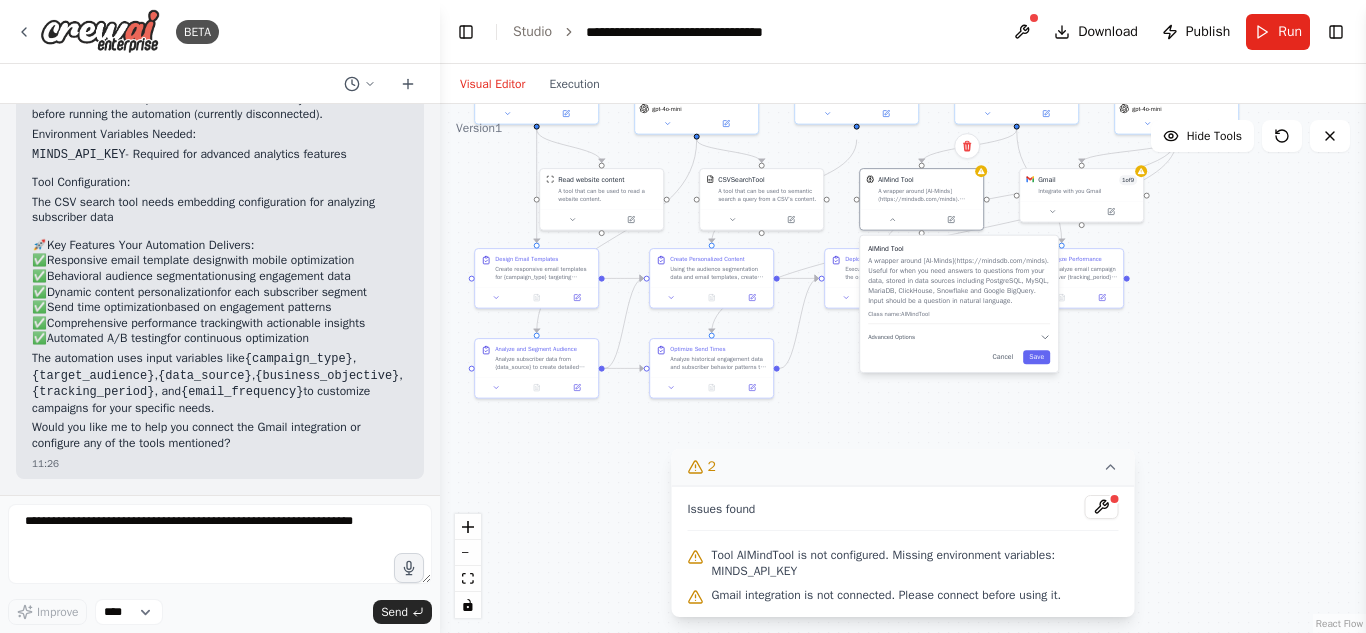 click on ".deletable-edge-delete-btn {
width: 20px;
height: 20px;
border: 0px solid #ffffff;
color: #6b7280;
background-color: #f8fafc;
cursor: pointer;
border-radius: 50%;
font-size: 12px;
padding: 3px;
display: flex;
align-items: center;
justify-content: center;
transition: all 0.2s cubic-bezier(0.4, 0, 0.2, 1);
box-shadow: 0 2px 4px rgba(0, 0, 0, 0.1);
}
.deletable-edge-delete-btn:hover {
background-color: #ef4444;
color: #ffffff;
border-color: #dc2626;
transform: scale(1.1);
box-shadow: 0 4px 12px rgba(239, 68, 68, 0.4);
}
.deletable-edge-delete-btn:active {
transform: scale(0.95);
box-shadow: 0 2px 4px rgba(239, 68, 68, 0.3);
}
Email Template Designer gpt-4o-mini Read website content gpt-4o-mini" at bounding box center [903, 368] 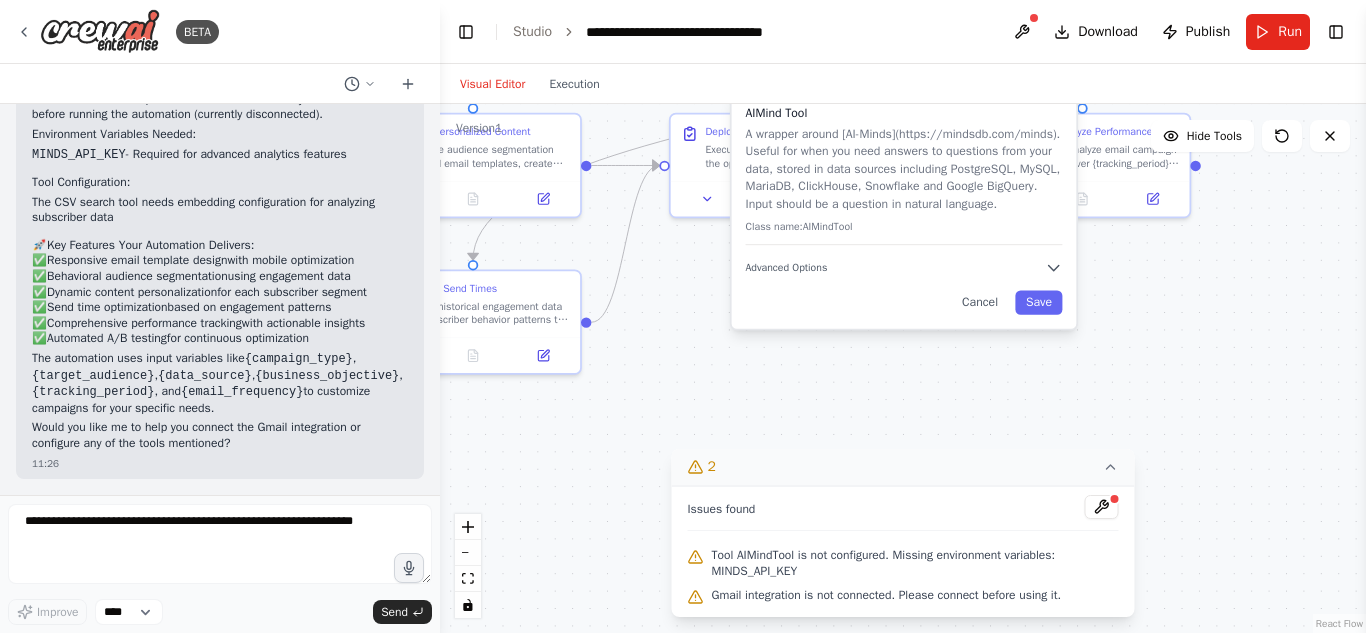 click on "AIMind Tool A wrapper around [AI-Minds](https://mindsdb.com/minds). Useful for when you need answers to questions from your data, stored in data sources including PostgreSQL, MySQL, MariaDB, ClickHouse, Snowflake and Google BigQuery. Input should be a question in natural language. Class name:  AIMindTool Advanced Options Cancel Save" at bounding box center [904, 210] 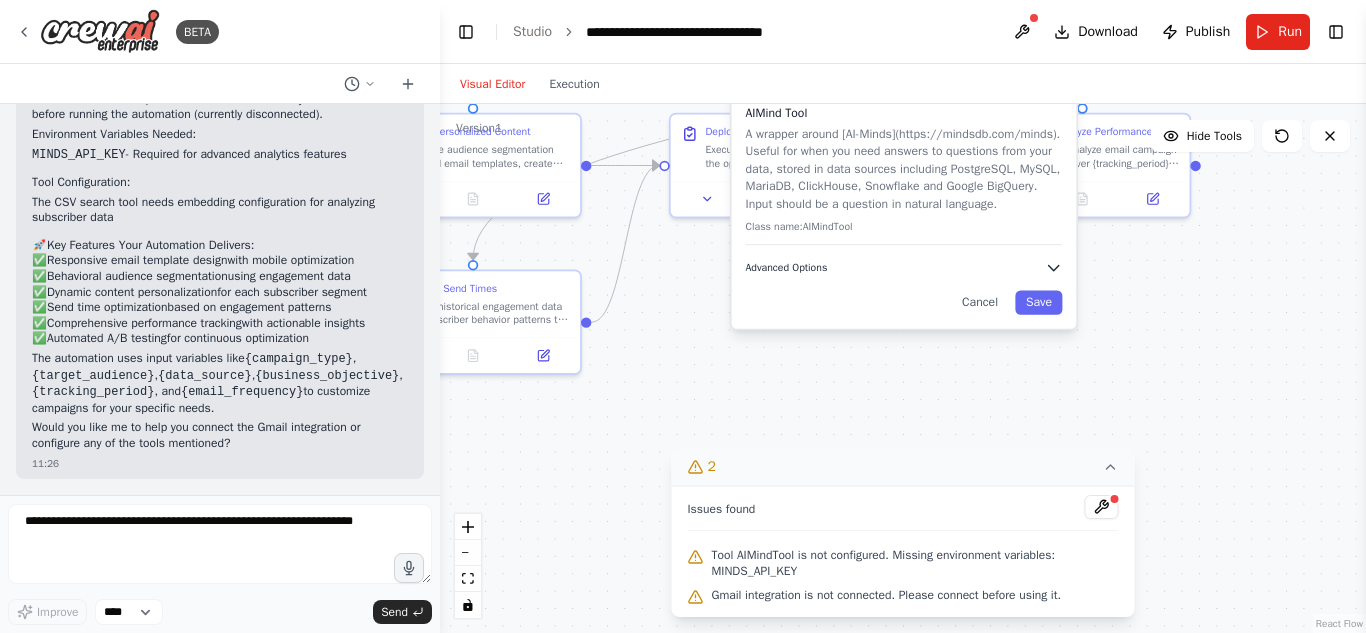 drag, startPoint x: 959, startPoint y: 279, endPoint x: 1001, endPoint y: 279, distance: 42 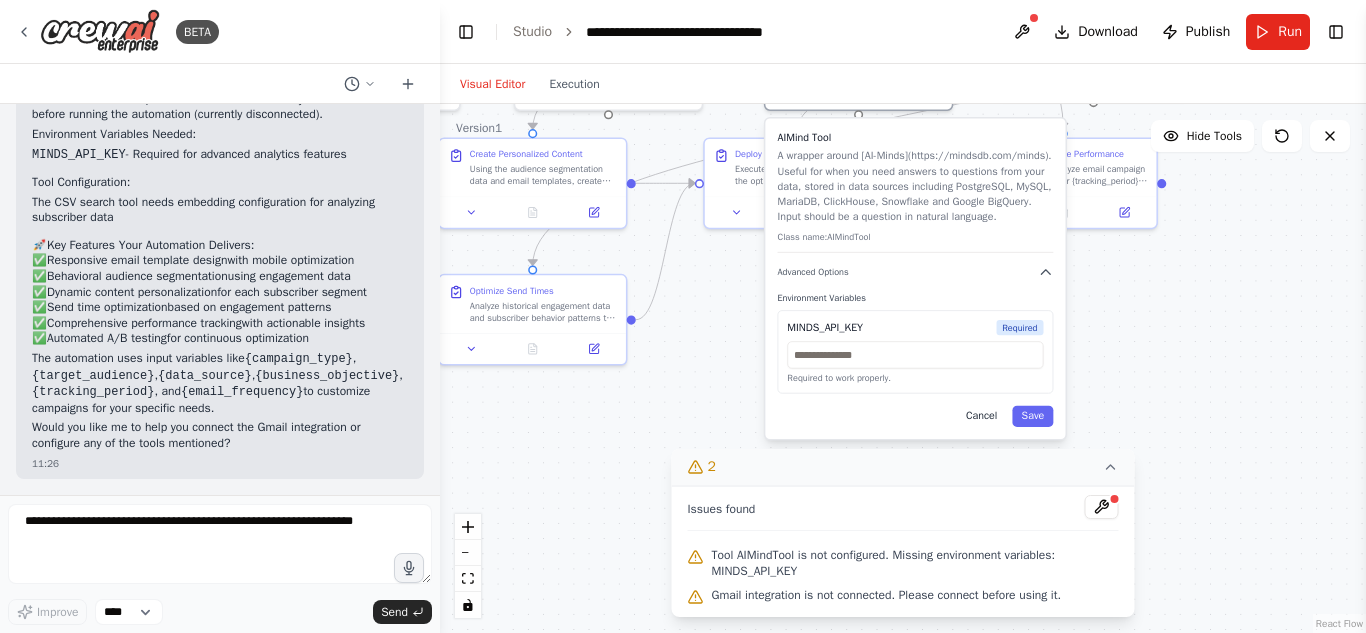 click on "Cancel" at bounding box center [982, 416] 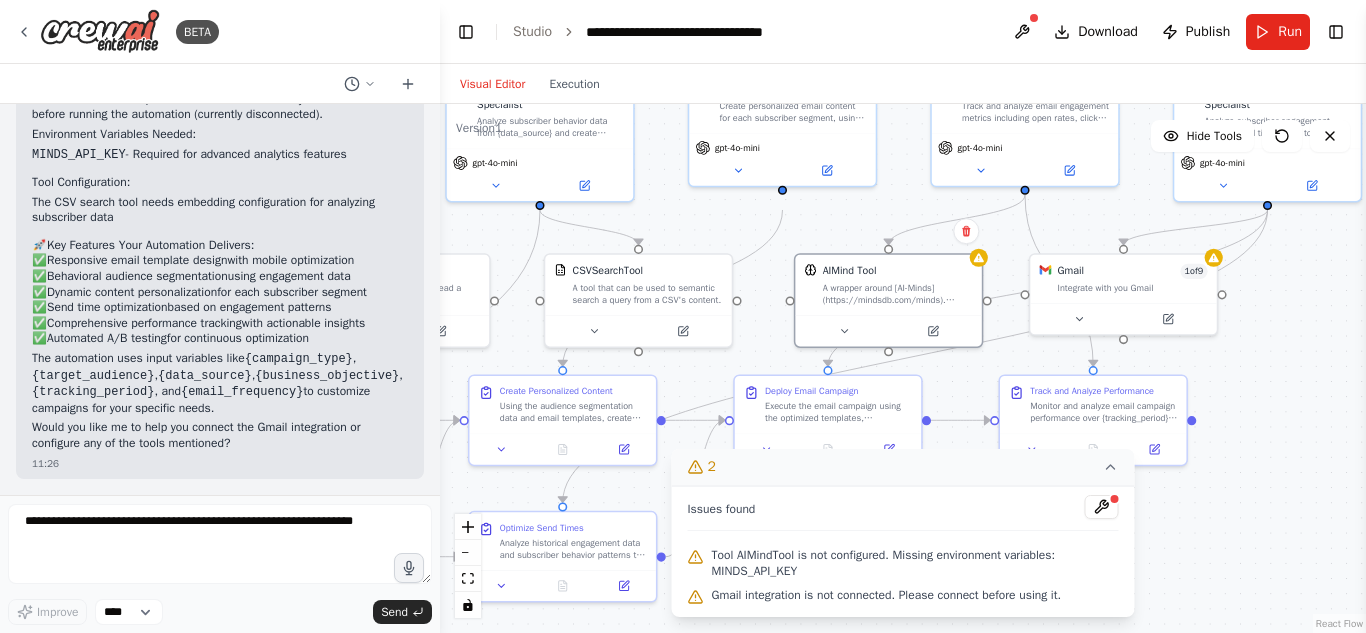 drag, startPoint x: 1024, startPoint y: 341, endPoint x: 1054, endPoint y: 578, distance: 238.89119 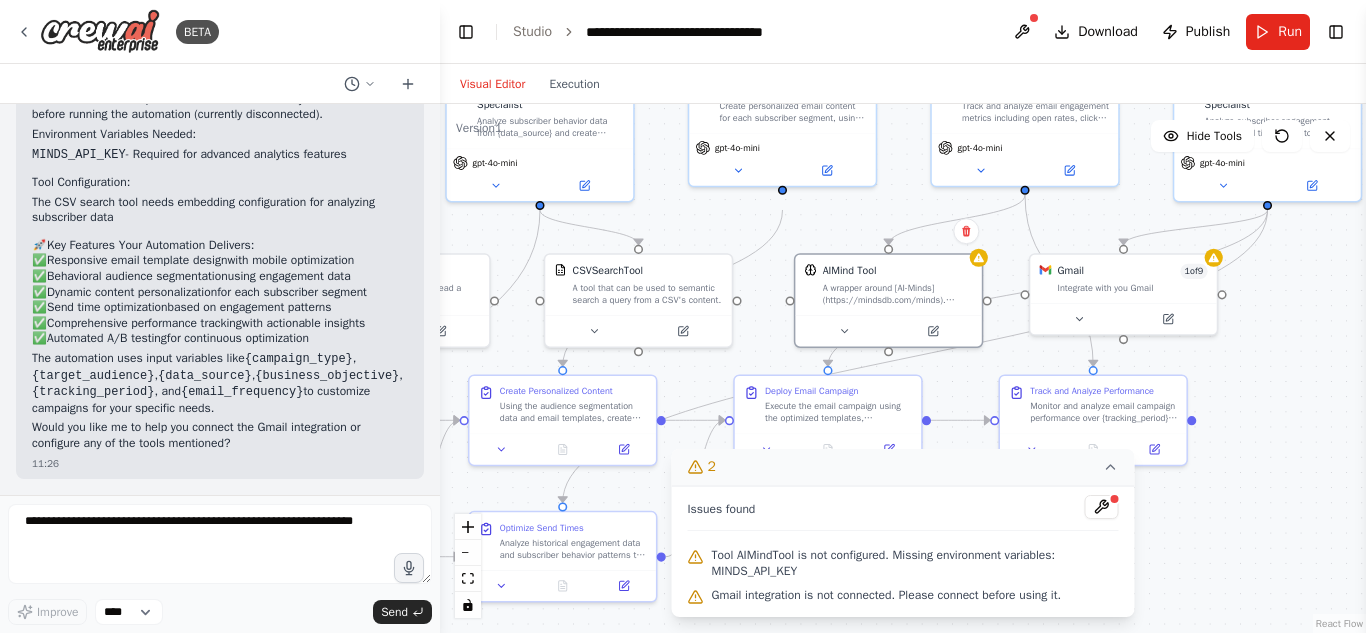 click on "Version  1 Hide Tools
.deletable-edge-delete-btn {
width: 20px;
height: 20px;
border: 0px solid #ffffff;
color: #6b7280;
background-color: #f8fafc;
cursor: pointer;
border-radius: 50%;
font-size: 12px;
padding: 3px;
display: flex;
align-items: center;
justify-content: center;
transition: all 0.2s cubic-bezier(0.4, 0, 0.2, 1);
box-shadow: 0 2px 4px rgba(0, 0, 0, 0.1);
}
.deletable-edge-delete-btn:hover {
background-color: #ef4444;
color: #ffffff;
border-color: #dc2626;
transform: scale(1.1);
box-shadow: 0 4px 12px rgba(239, 68, 68, 0.4);
}
.deletable-edge-delete-btn:active {
transform: scale(0.95);
box-shadow: 0 2px 4px rgba(239, 68, 68, 0.3);
}
Email Template Designer gpt-4o-mini gpt-4o-mini" at bounding box center (903, 368) 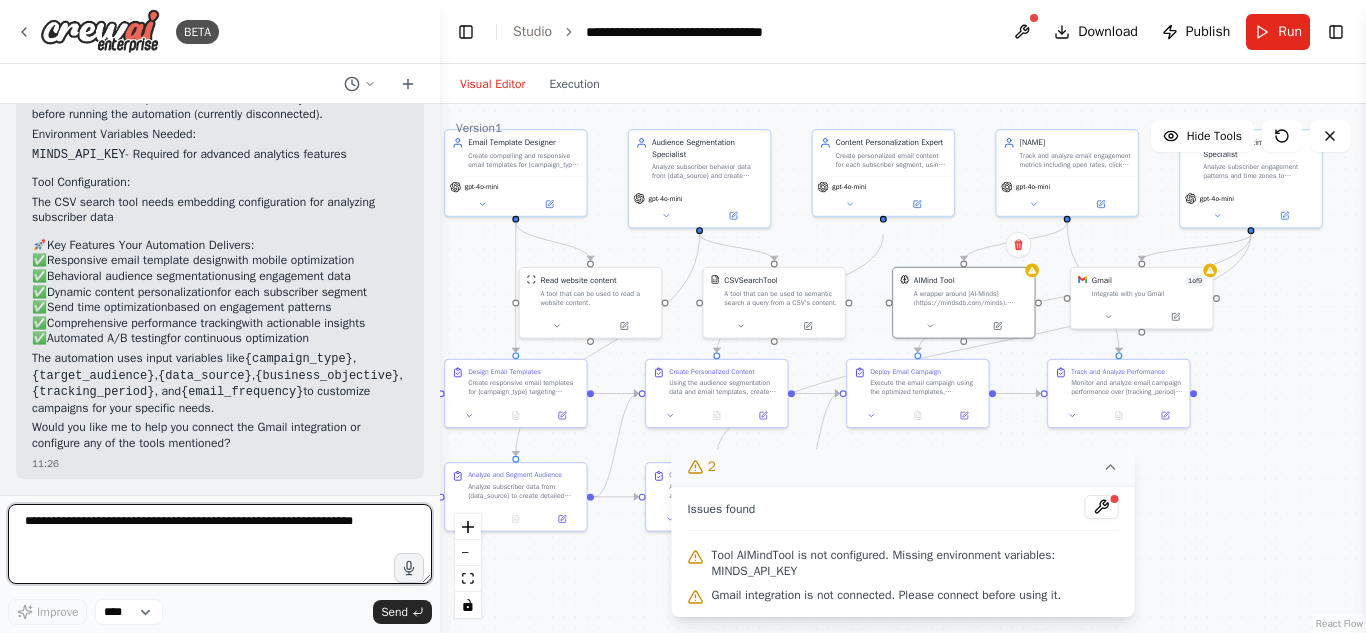 click at bounding box center (220, 544) 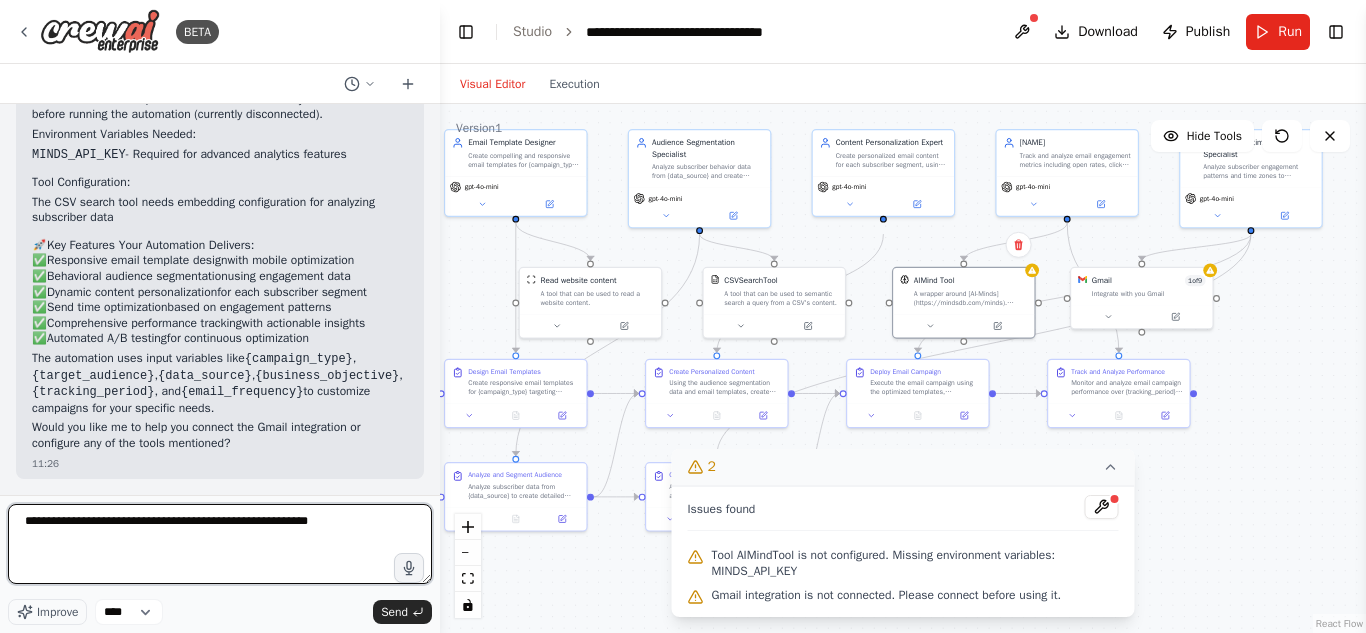 type on "**********" 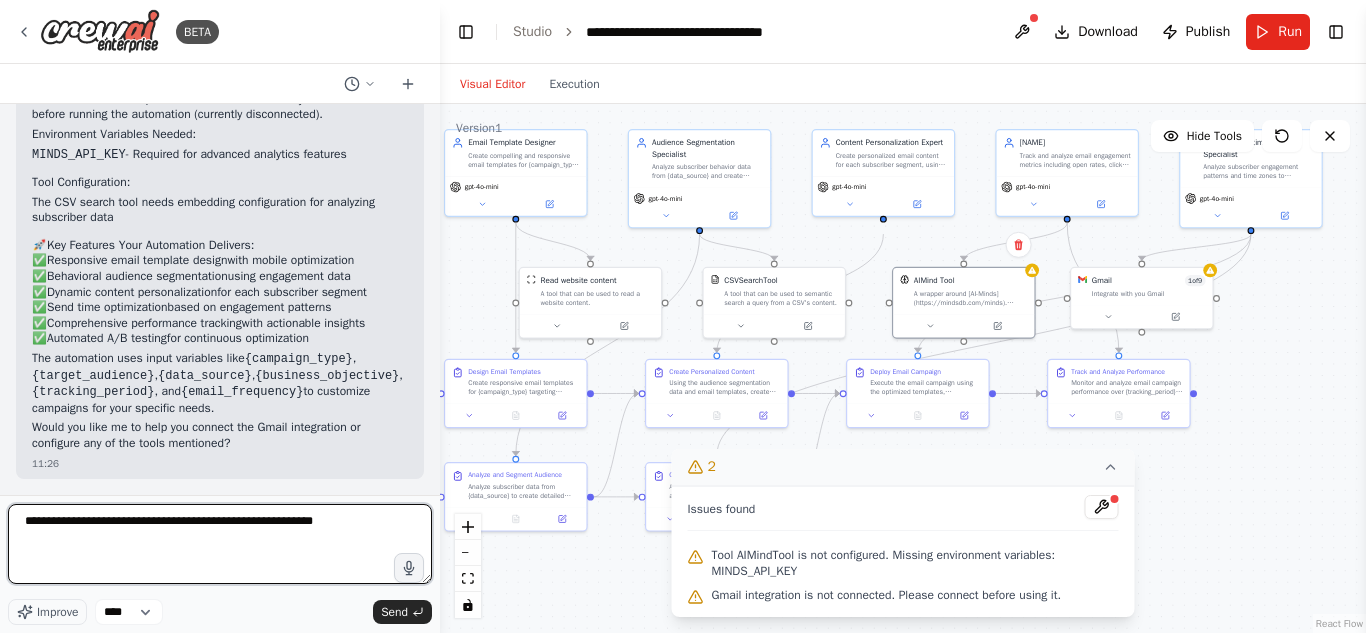 type 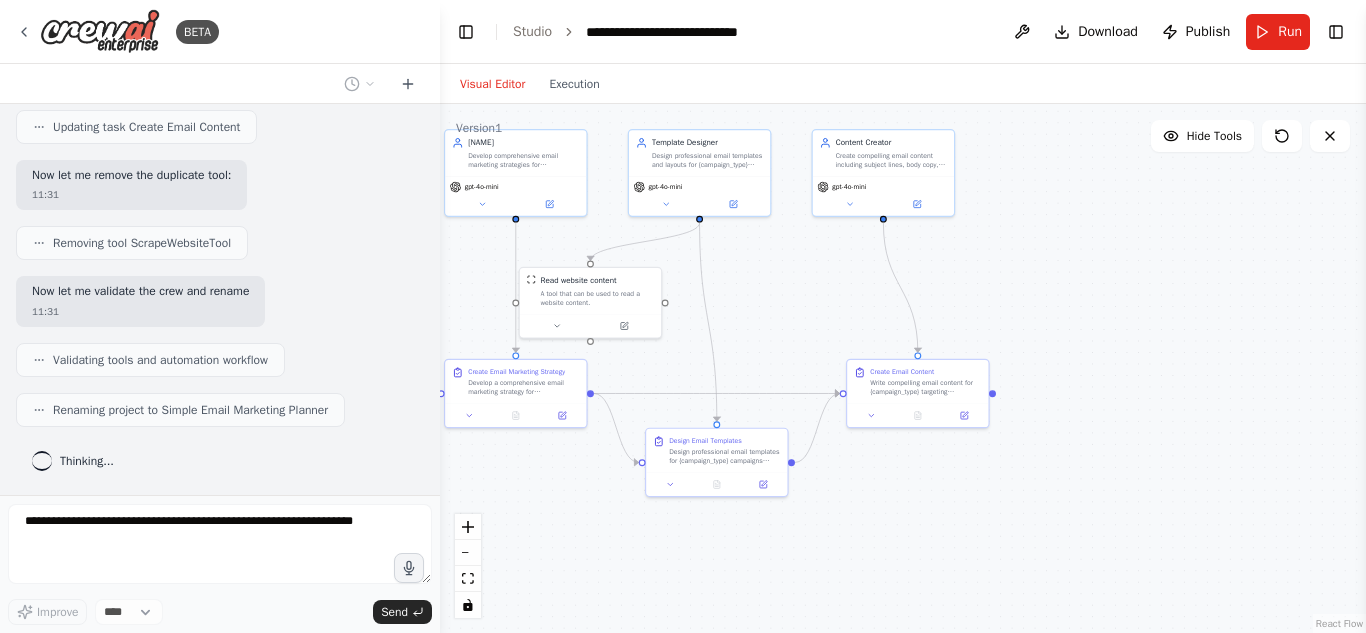 scroll, scrollTop: 4810, scrollLeft: 0, axis: vertical 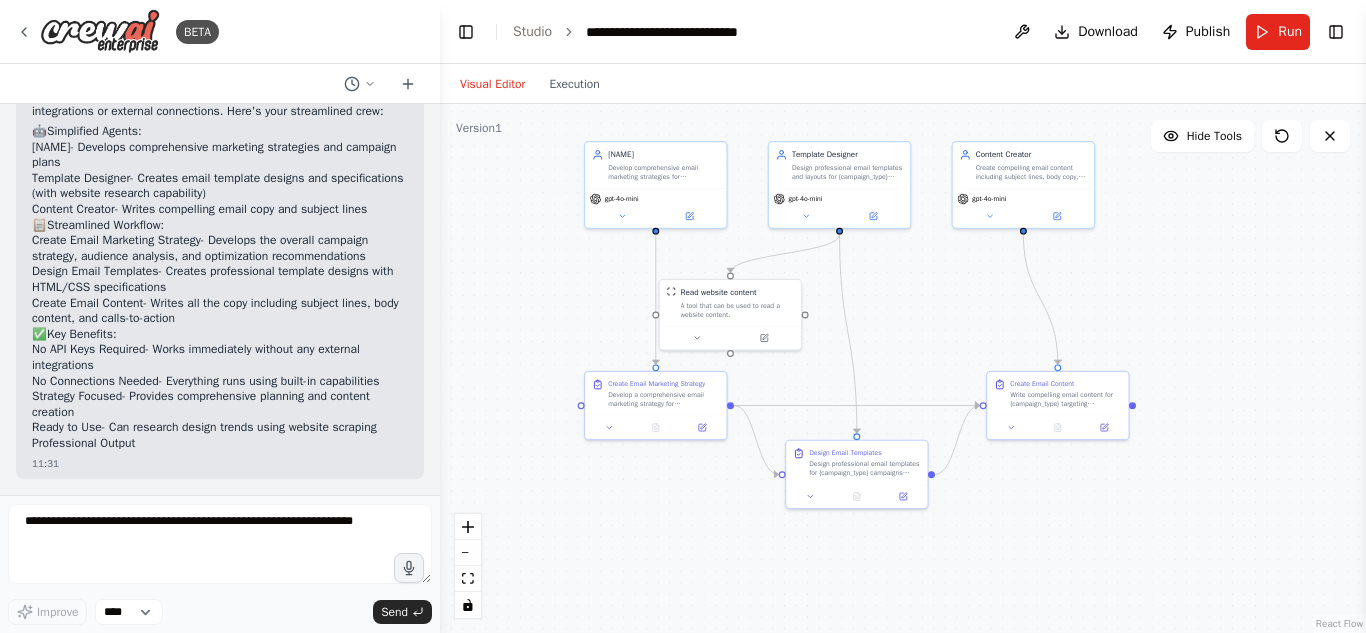 drag, startPoint x: 622, startPoint y: 513, endPoint x: 762, endPoint y: 525, distance: 140.51335 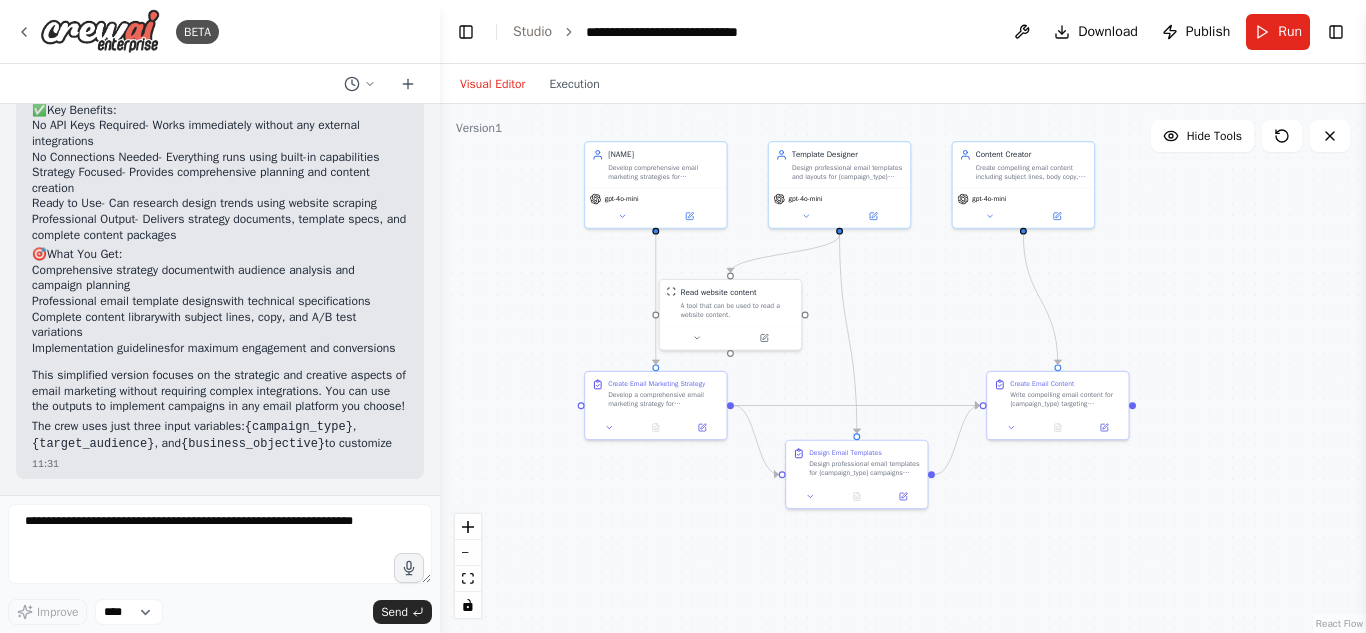 scroll, scrollTop: 5474, scrollLeft: 0, axis: vertical 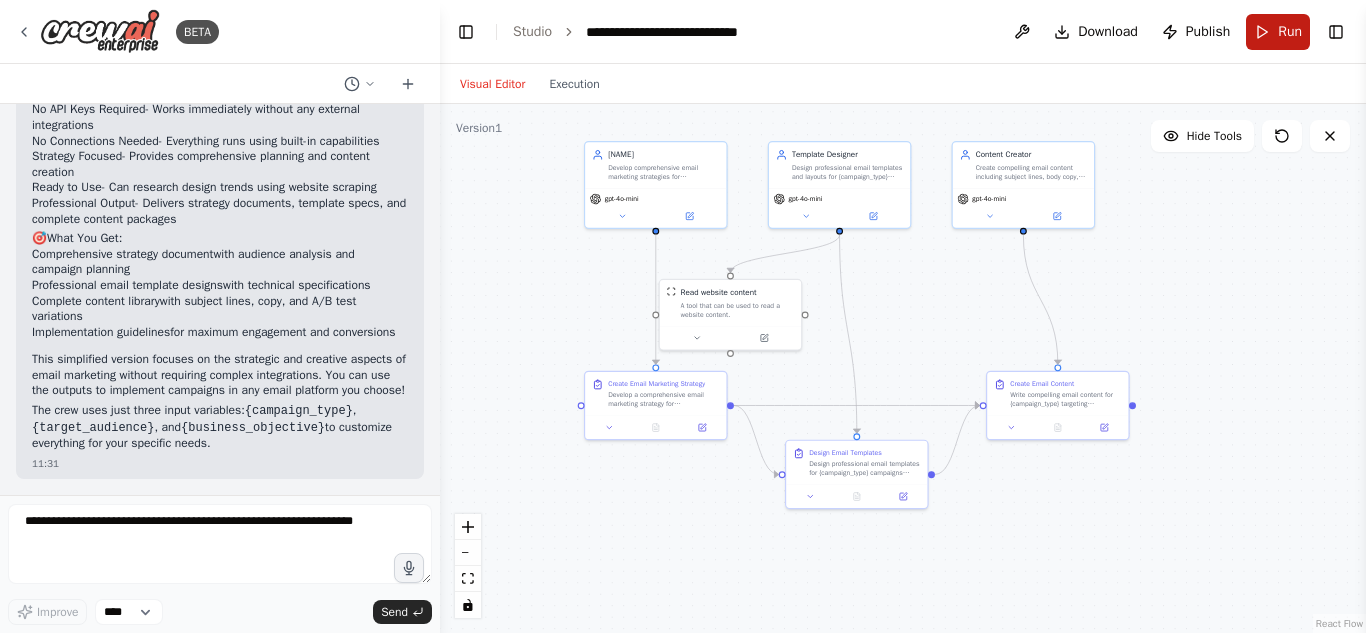 click on "Run" at bounding box center (1290, 32) 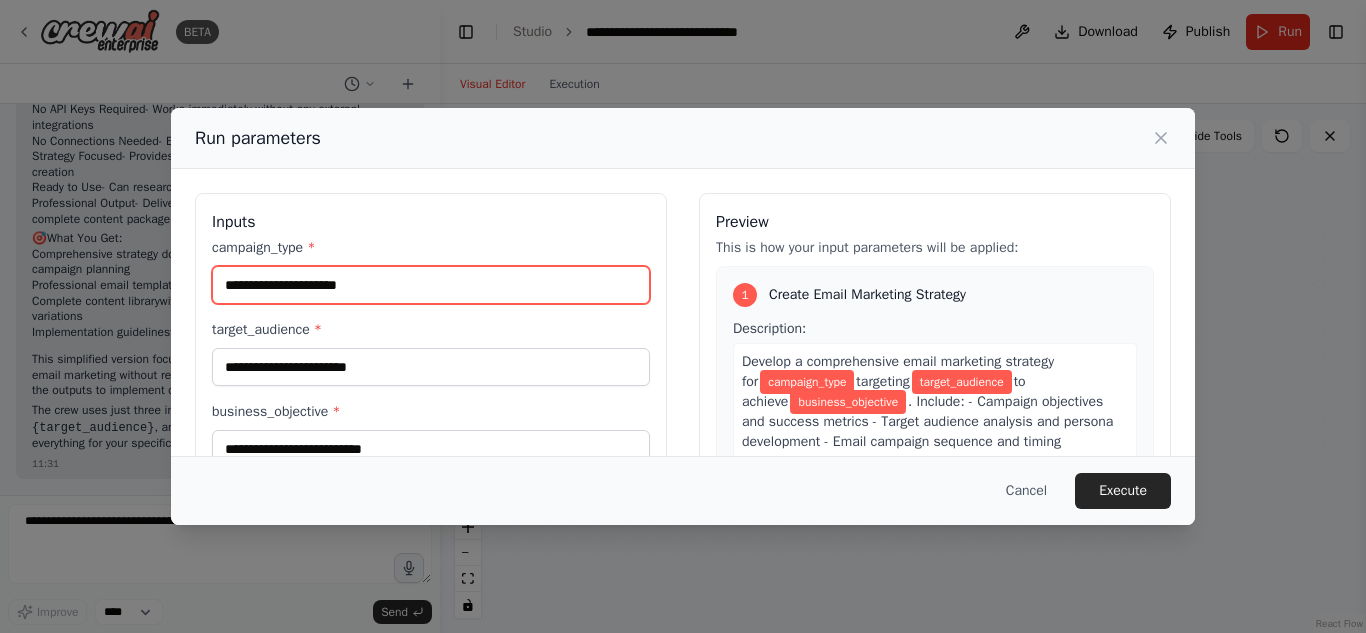 click on "campaign_type *" at bounding box center [431, 285] 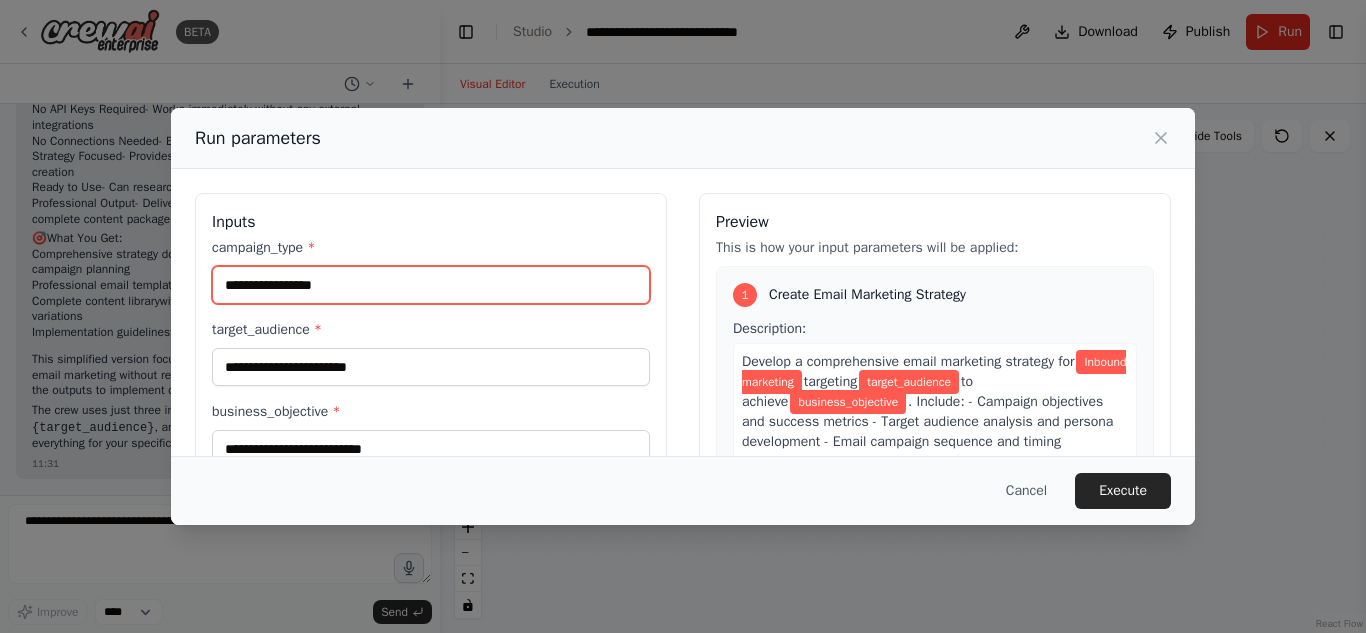 type on "**********" 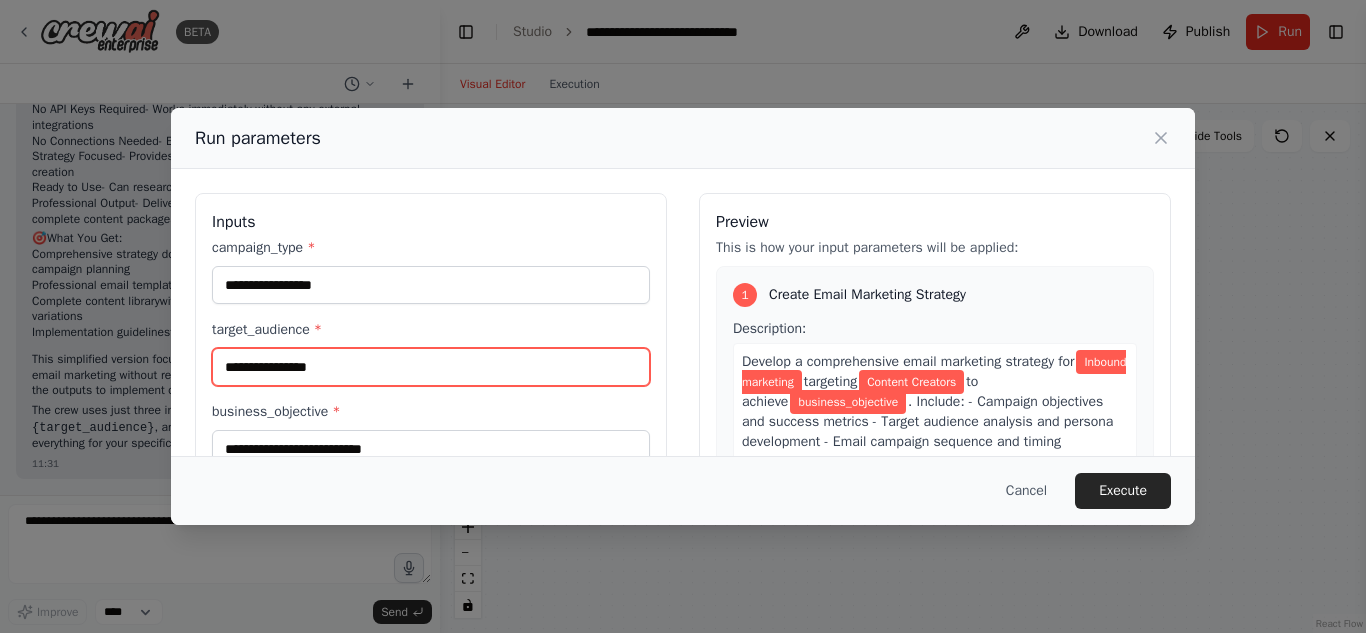 type on "**********" 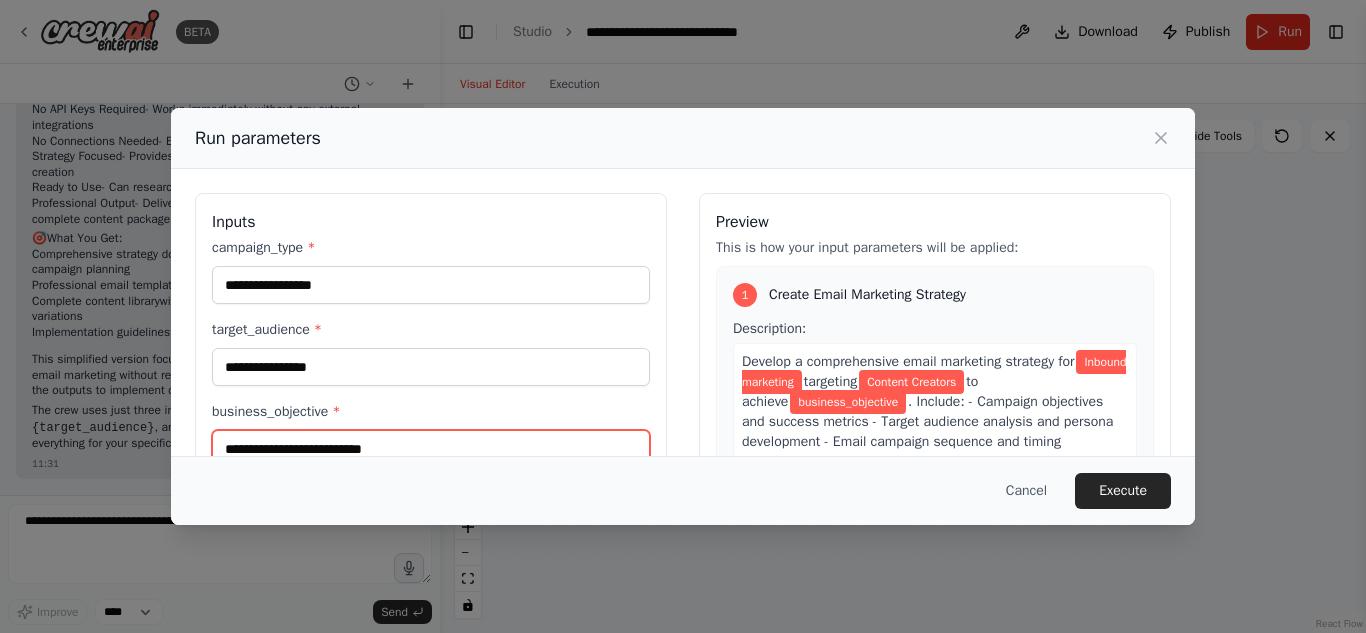 scroll, scrollTop: 11, scrollLeft: 0, axis: vertical 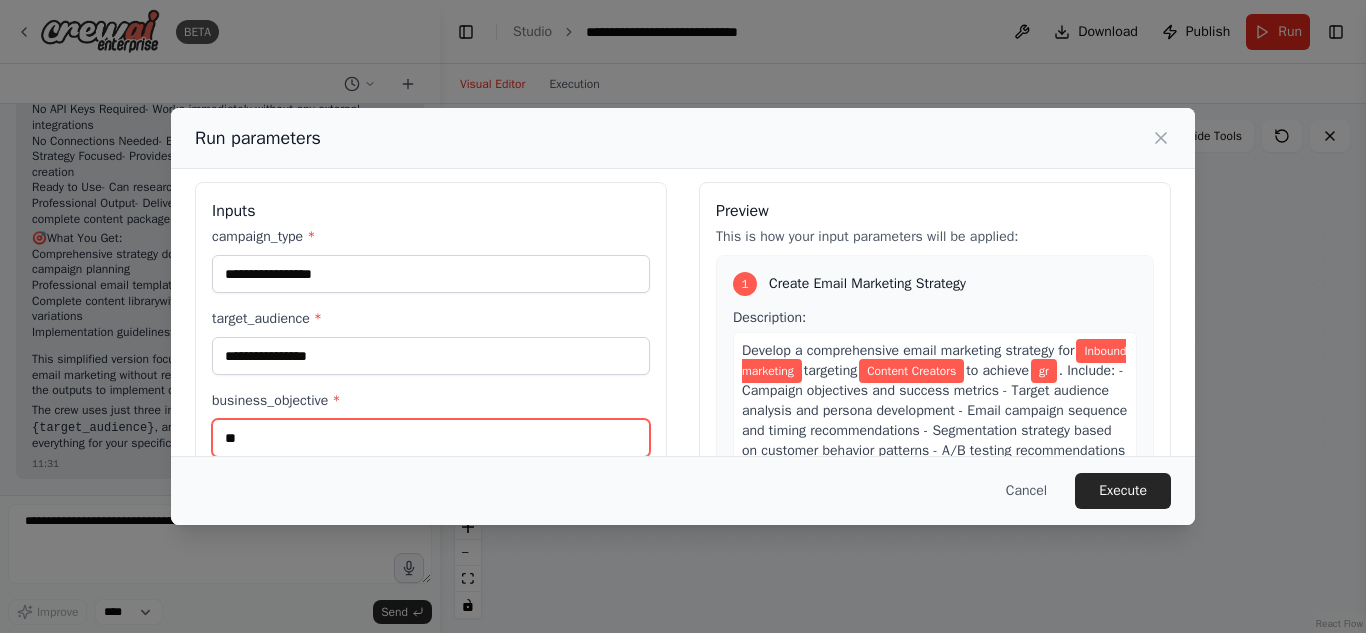 type on "*" 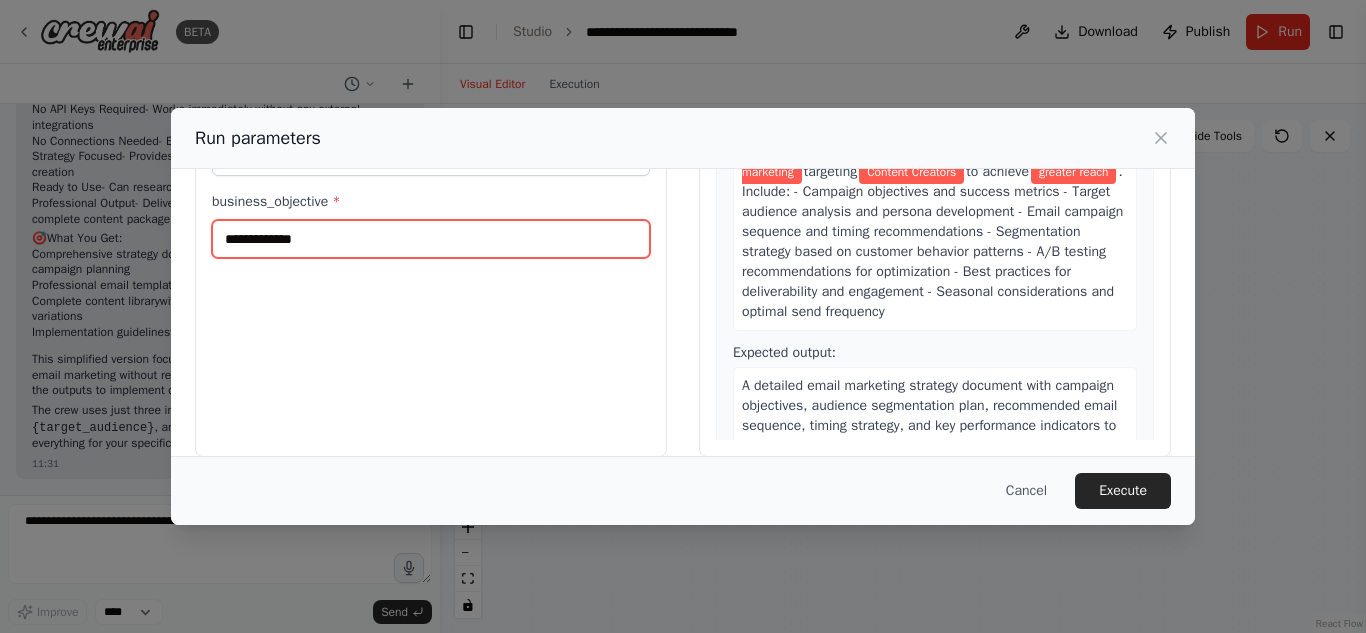 scroll, scrollTop: 211, scrollLeft: 0, axis: vertical 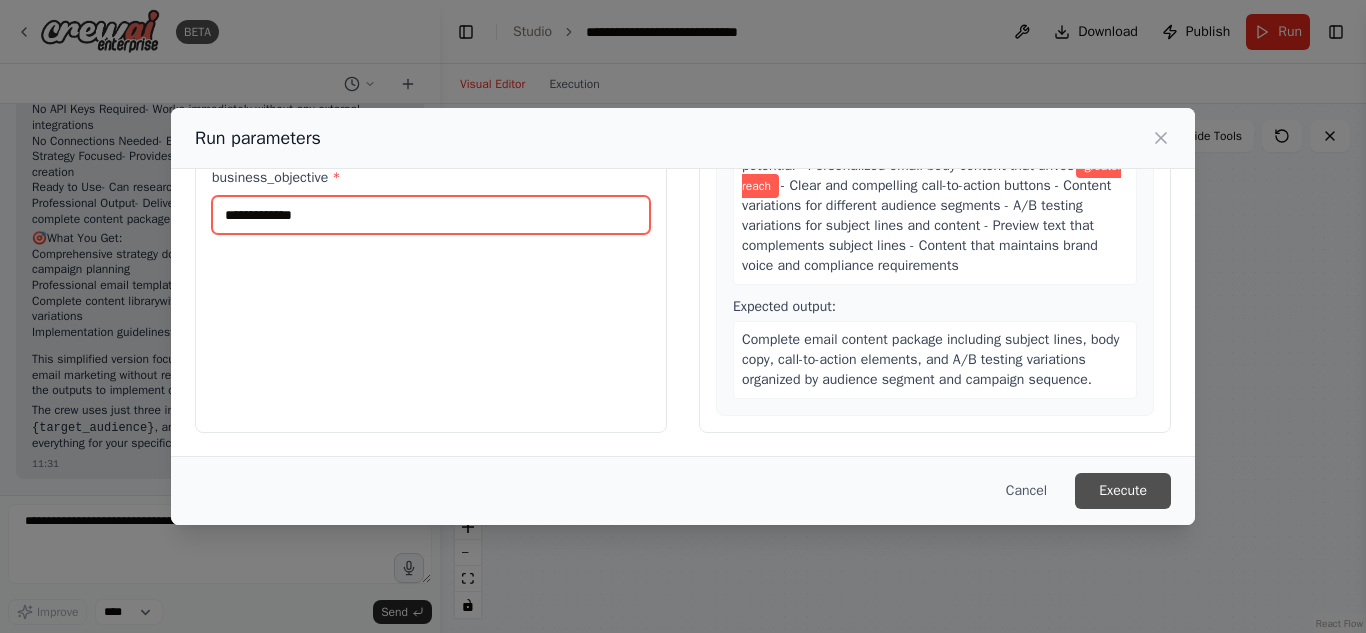 type on "**********" 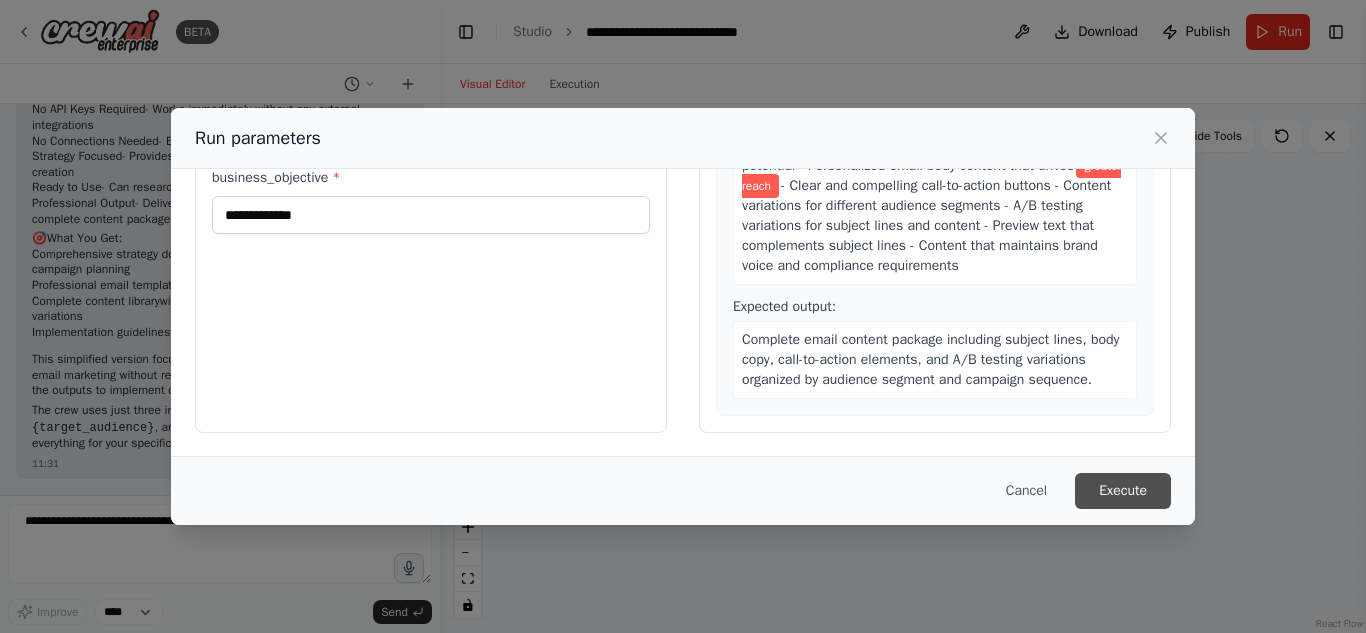 click on "Execute" at bounding box center [1123, 491] 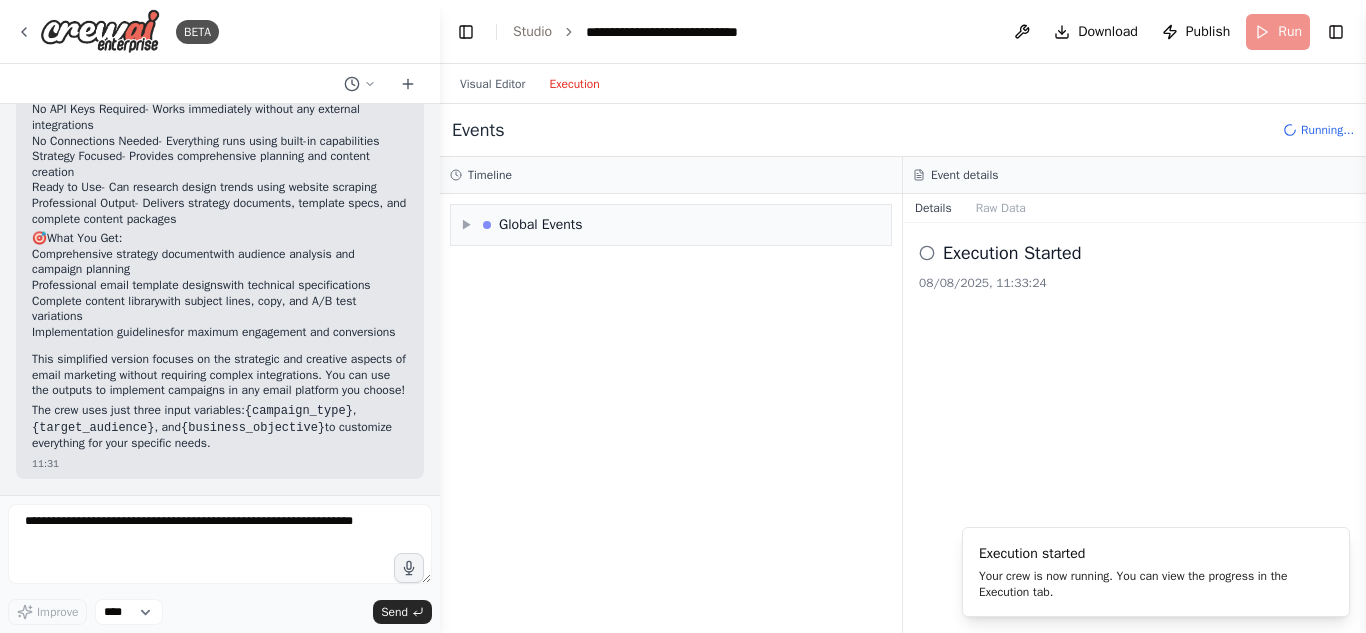 click on "Execution" at bounding box center [574, 84] 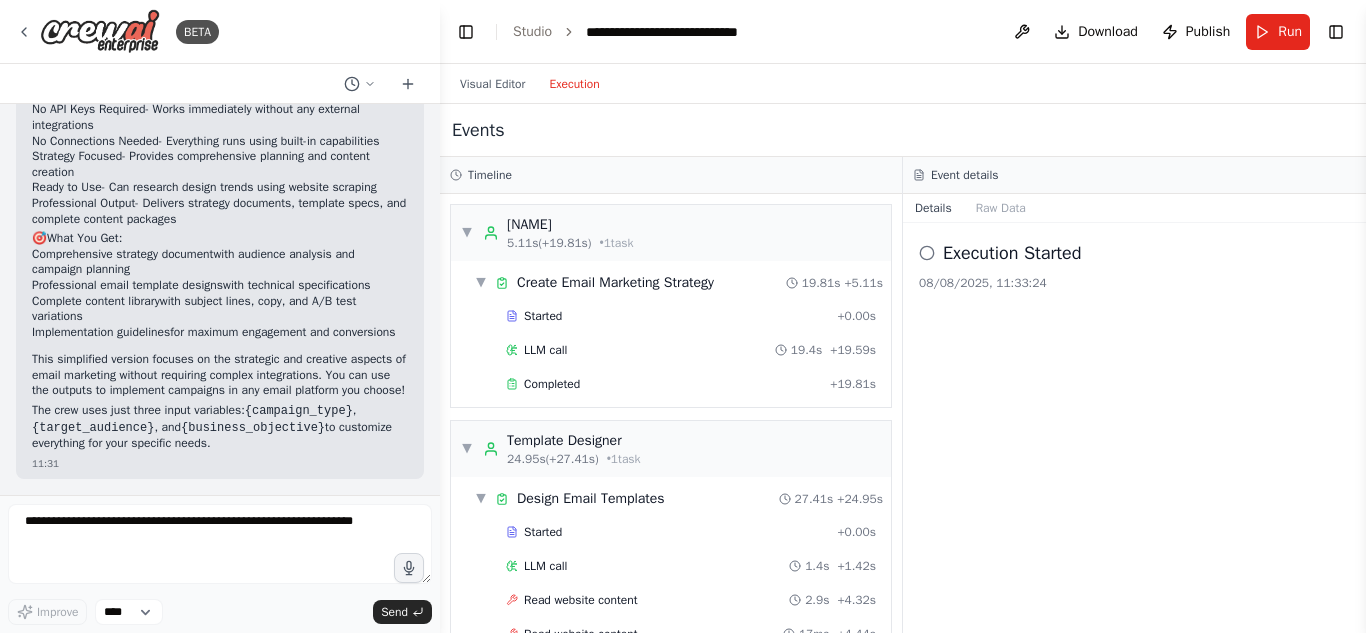 scroll, scrollTop: 555, scrollLeft: 0, axis: vertical 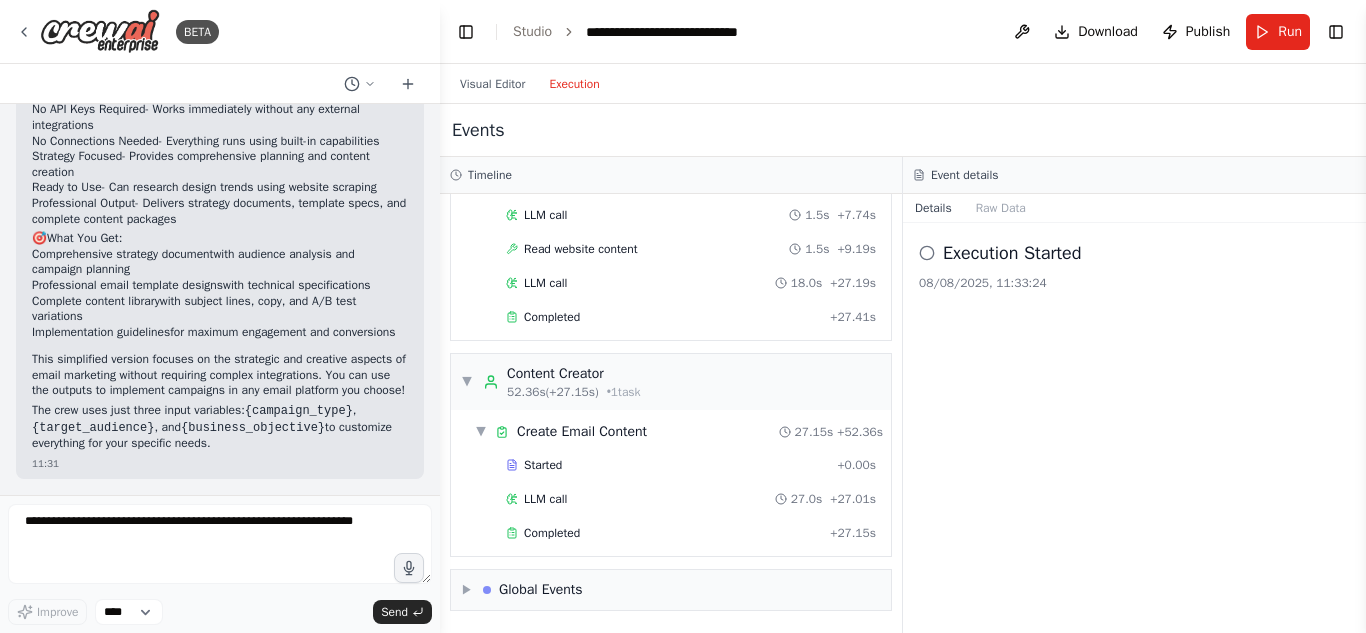 click on "▼ Email Strategy Planner 5.11s  (+19.81s) •  1  task ▼ Create Email Marketing Strategy 19.81s + 5.11s Started + 0.00s LLM call 19.4s + 19.59s Completed + 19.81s ▼ Template Designer 24.95s  (+27.41s) •  1  task ▼ Design Email Templates 27.41s + 24.95s Started + 0.00s LLM call 1.4s + 1.42s Read website content 2.9s + 4.32s Read website content 17ms + 4.44s Read website content 10ms + 4.54s LLM call 1.4s + 6.00s Read website content 158ms + 6.18s LLM call 1.5s + 7.74s Read website content 1.5s + 9.19s LLM call 18.0s + 27.19s Completed + 27.41s ▼ Content Creator 52.36s  (+27.15s) •  1  task ▼ Create Email Content 27.15s + 52.36s Started + 0.00s LLM call 27.0s + 27.01s Completed + 27.15s ▶ Global Events" at bounding box center [671, 413] 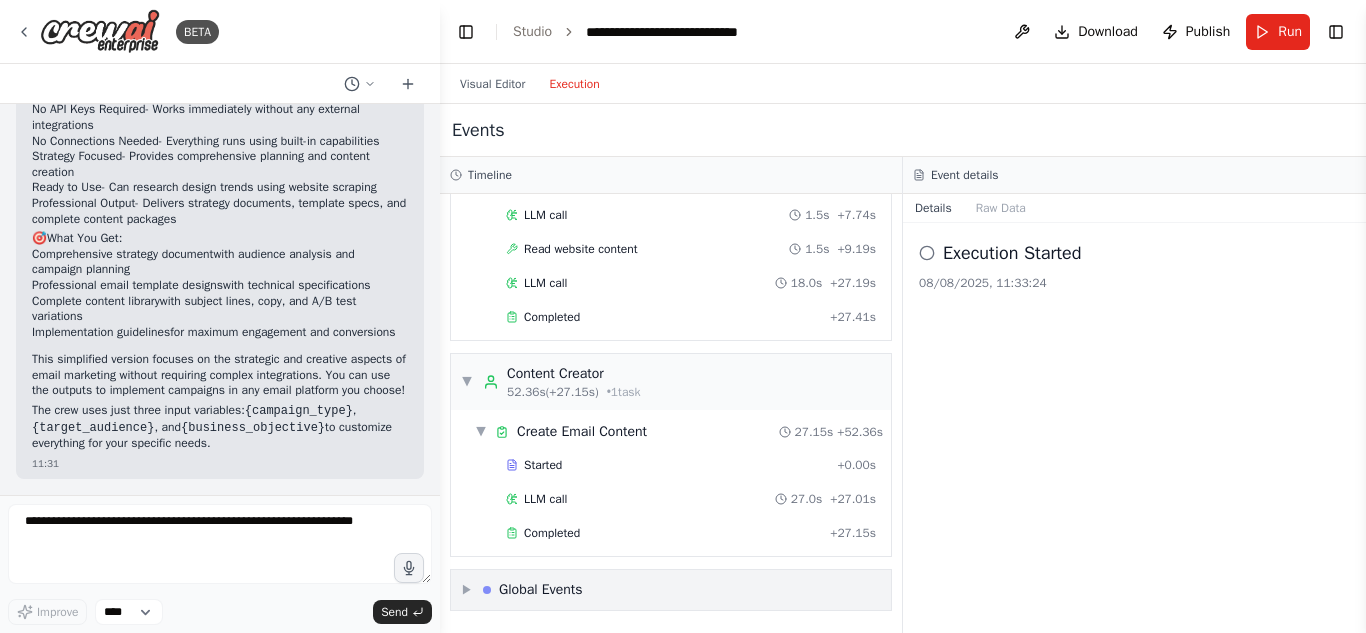 click on "▶ Global Events" at bounding box center [671, 590] 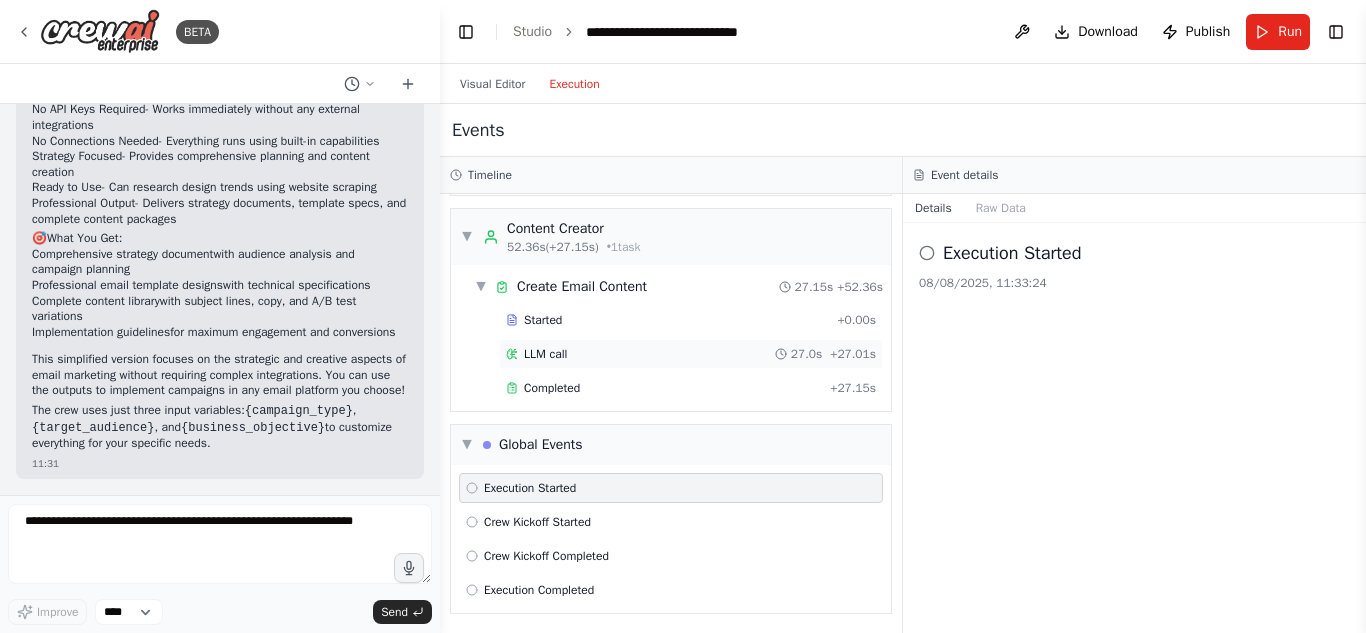 scroll, scrollTop: 703, scrollLeft: 0, axis: vertical 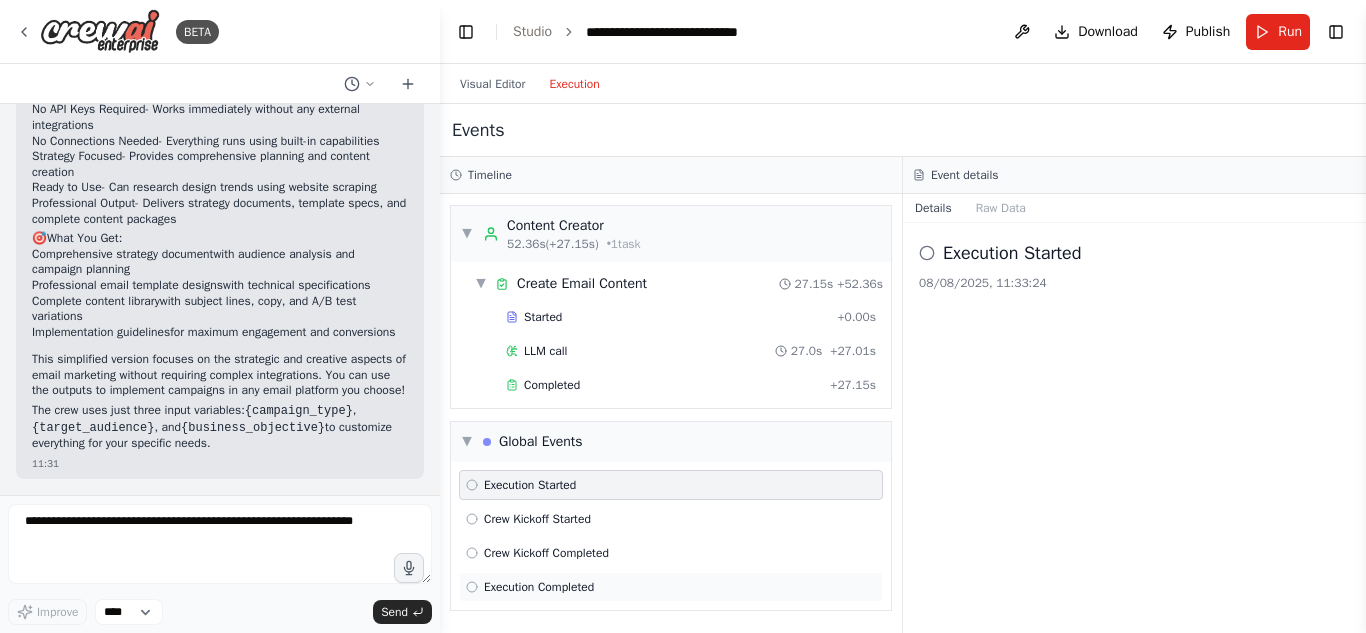 click on "Execution Completed" at bounding box center (539, 587) 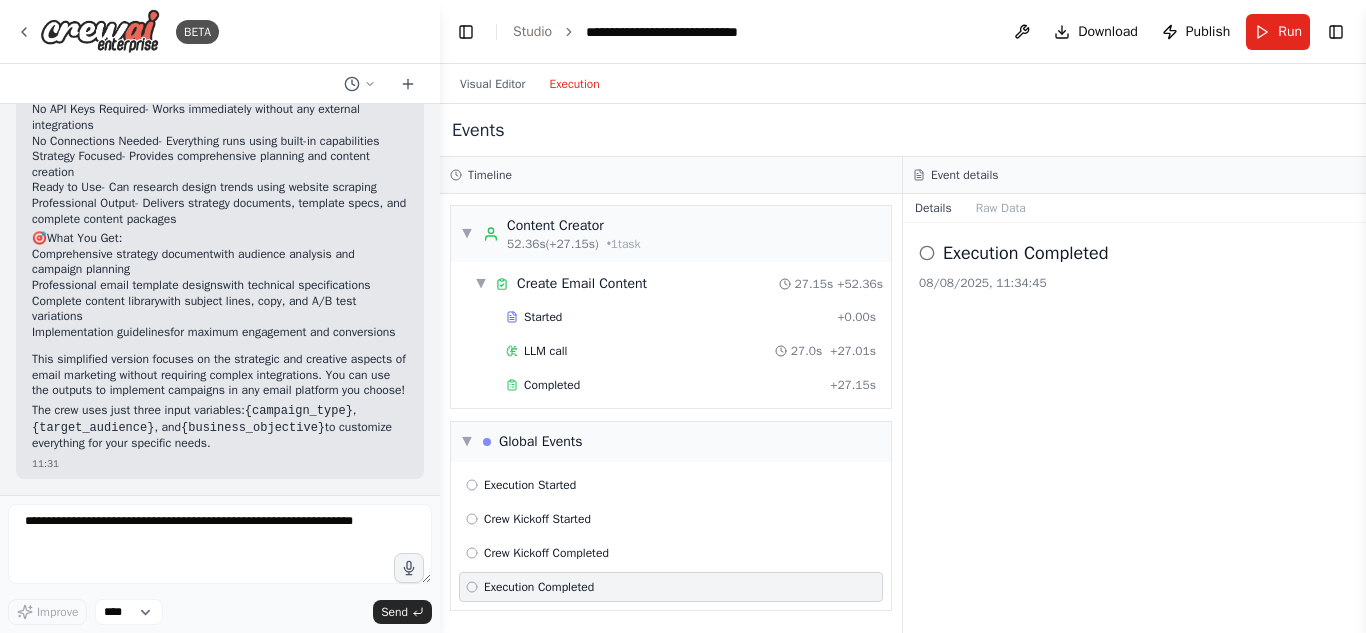 click on "Execution Completed" at bounding box center (539, 587) 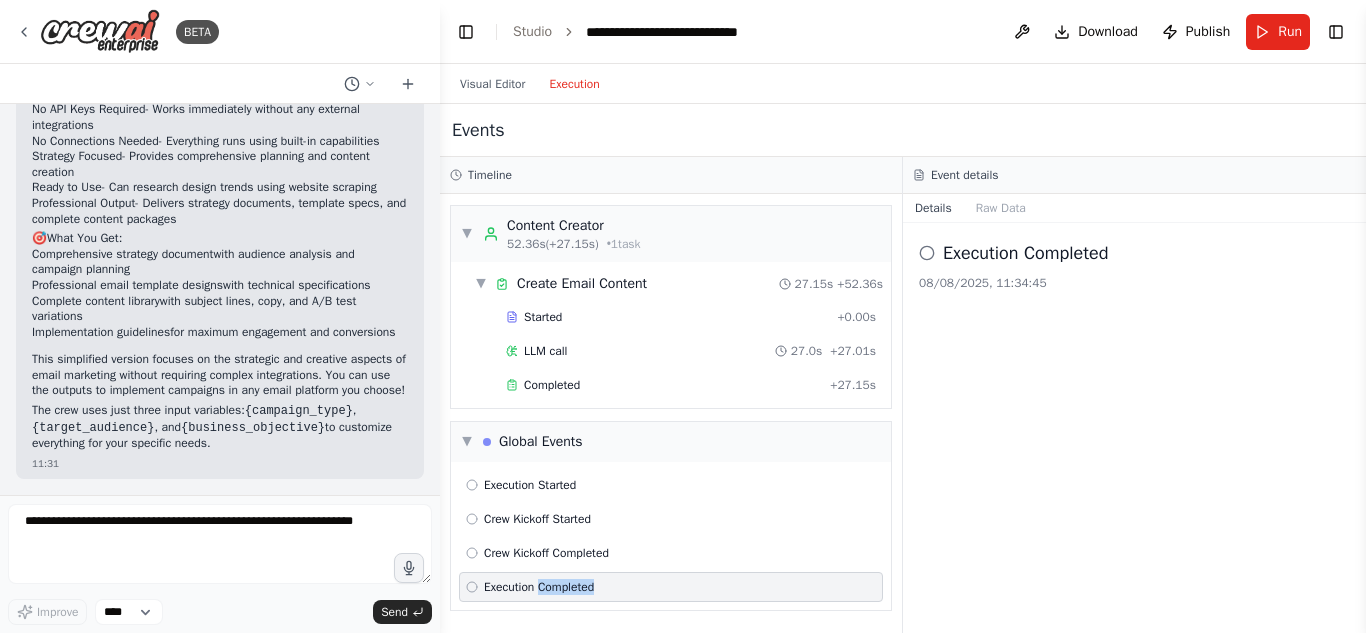 click on "Execution Completed" at bounding box center [539, 587] 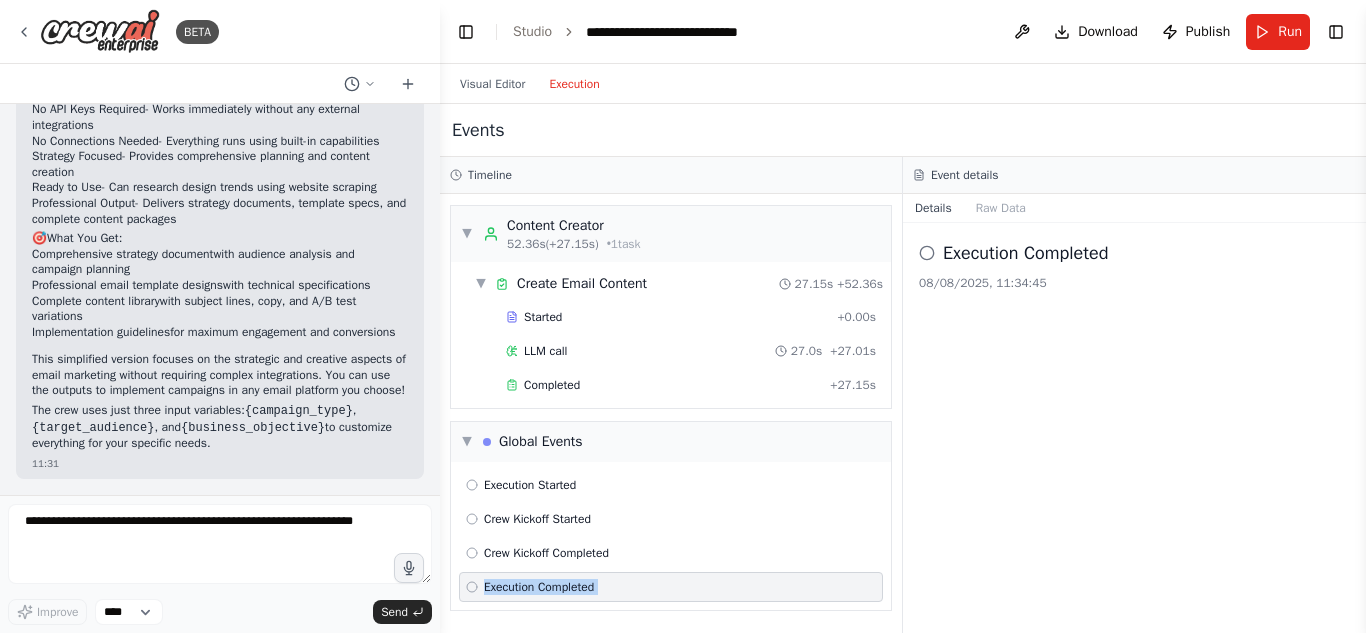 click on "Execution Completed" at bounding box center [539, 587] 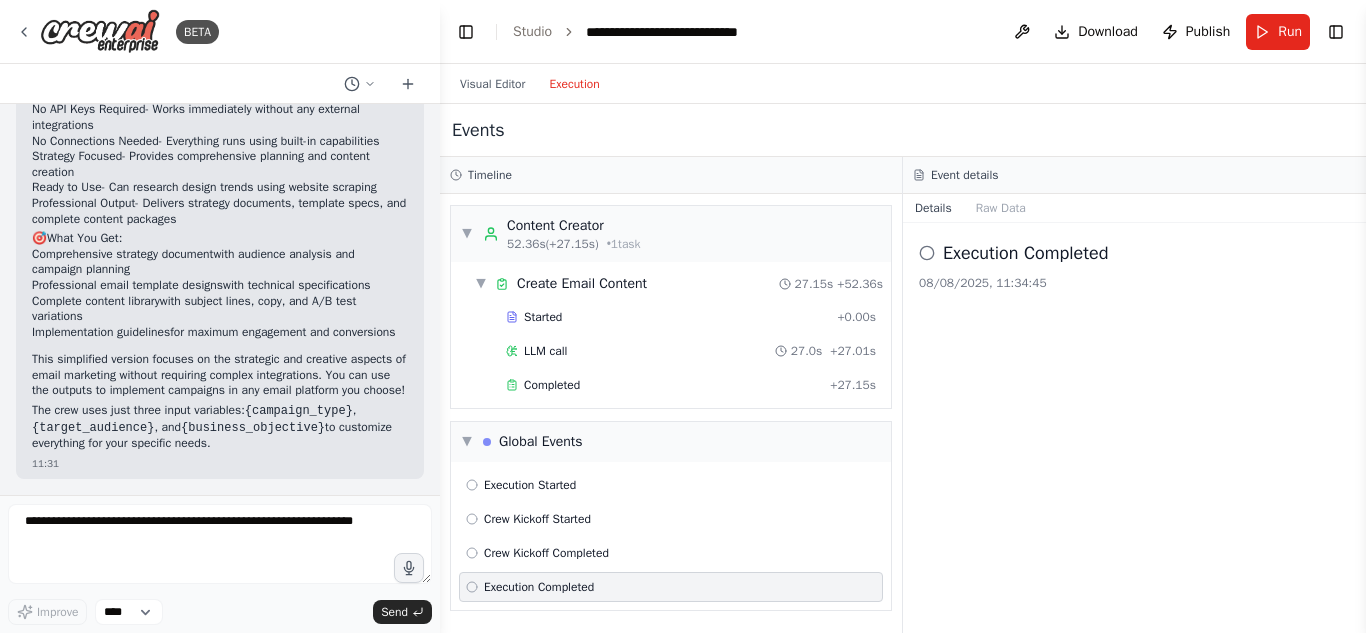 click on "Execution Completed 08/08/2025, 11:34:45" at bounding box center (1134, 428) 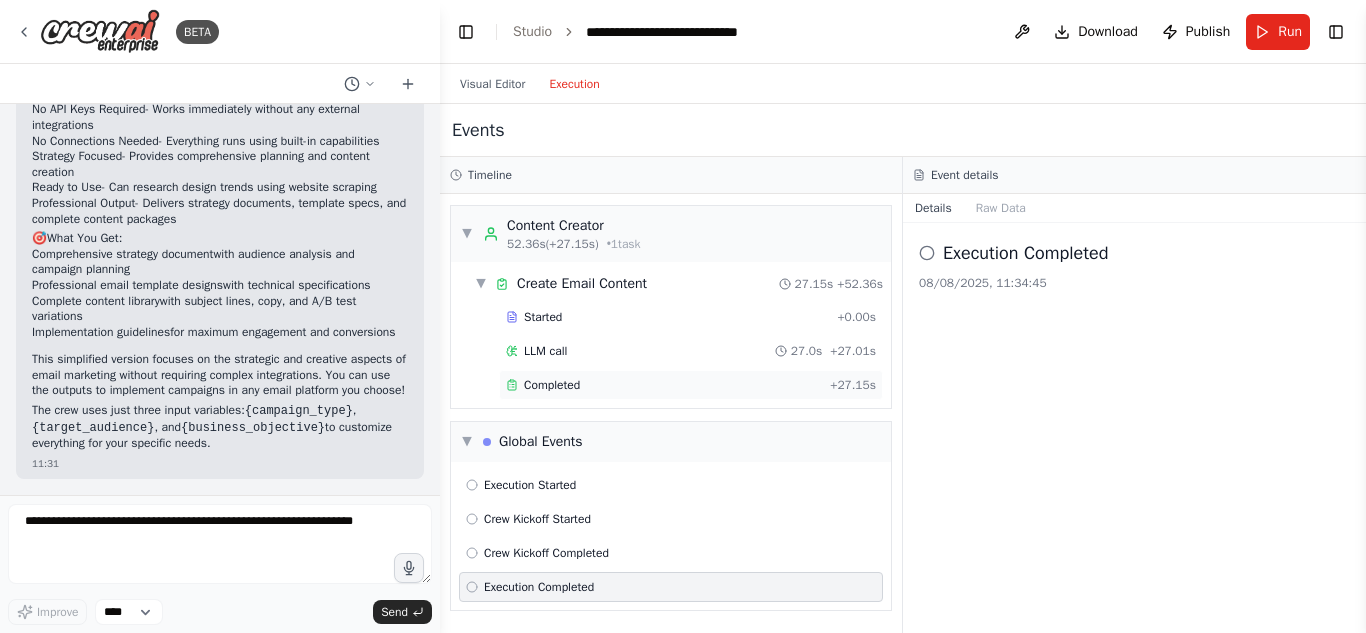 click on "Completed" at bounding box center (552, 385) 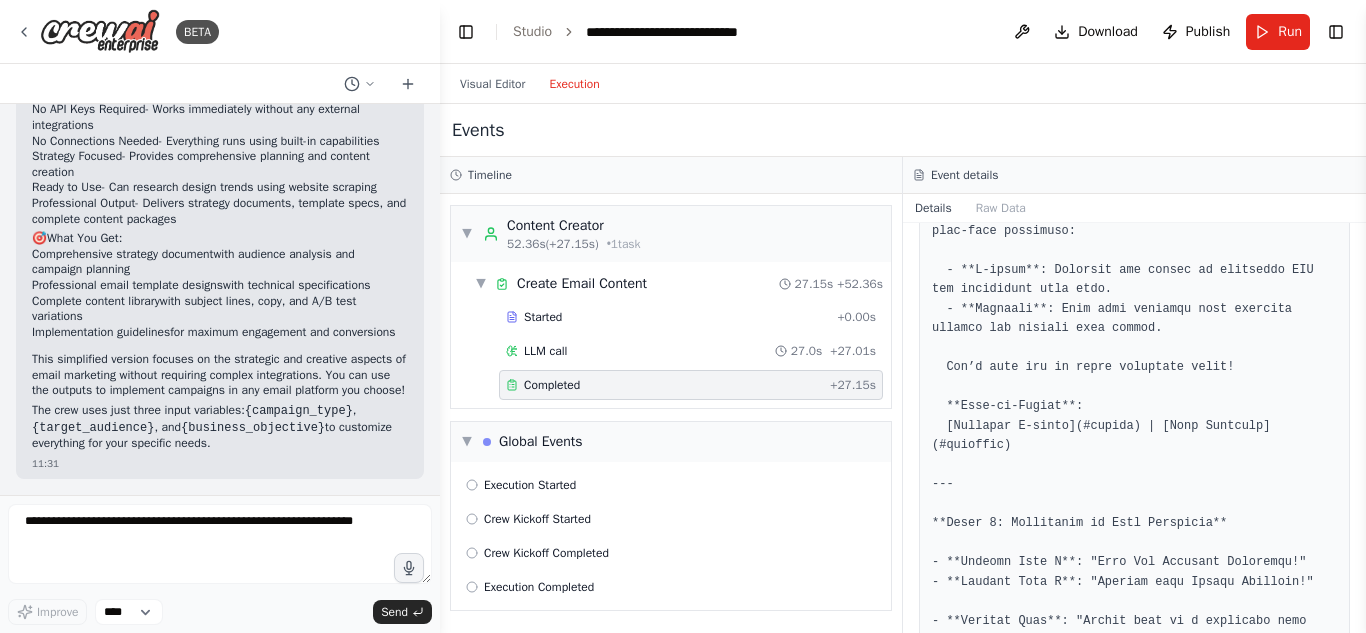 scroll, scrollTop: 1200, scrollLeft: 0, axis: vertical 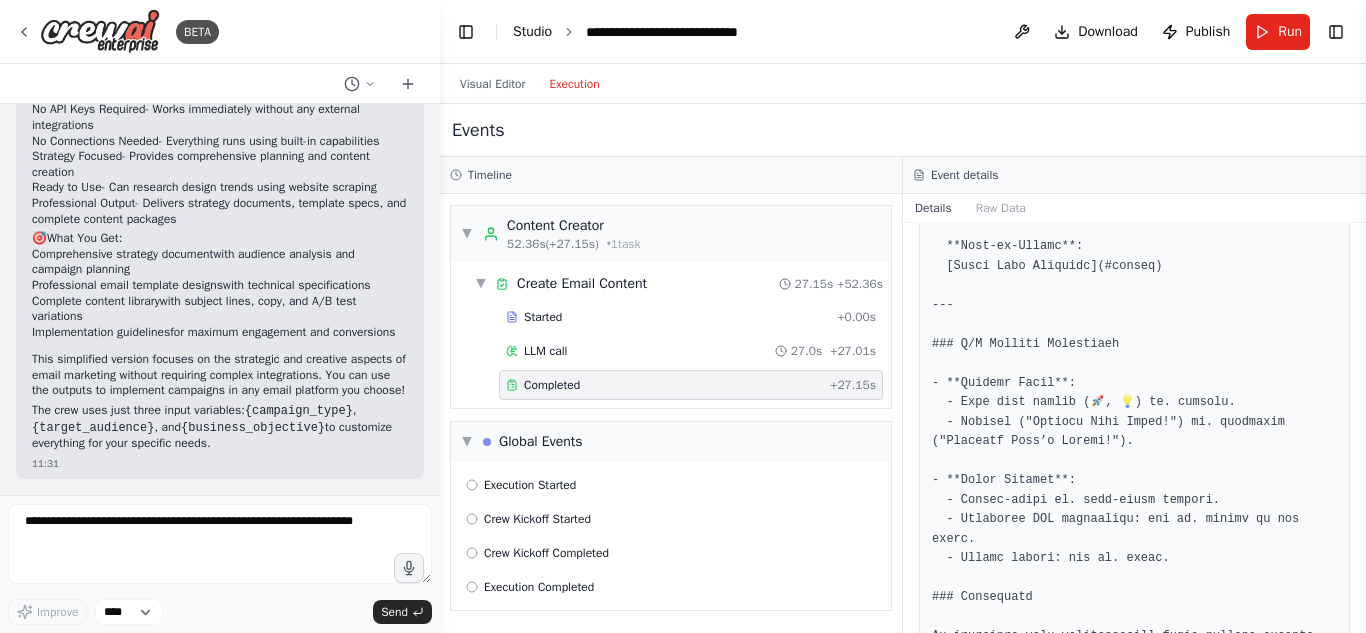 click on "Studio" at bounding box center (532, 31) 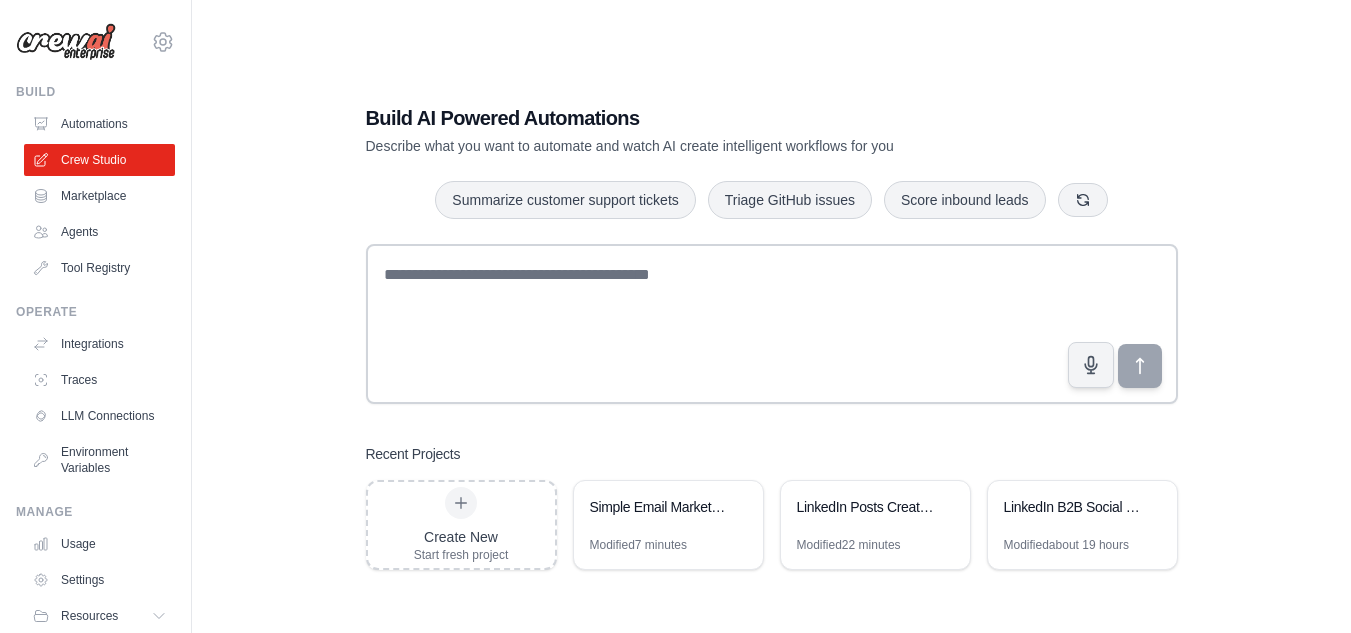 scroll, scrollTop: 0, scrollLeft: 0, axis: both 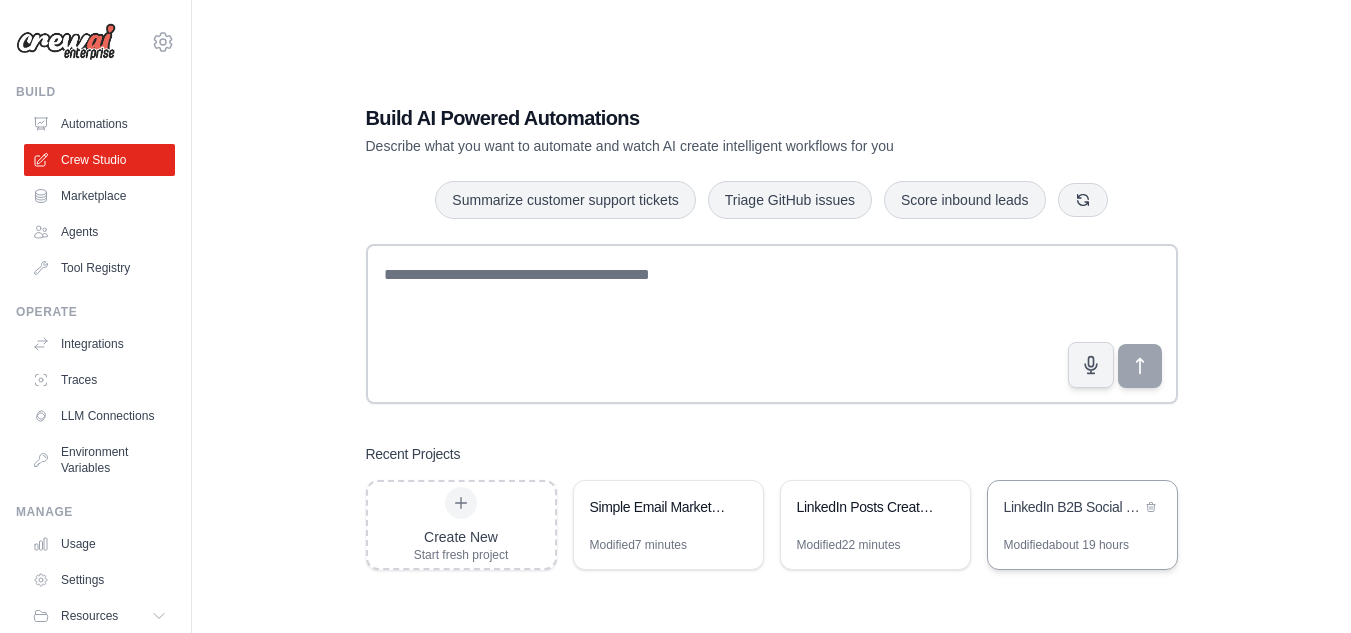 click on "LinkedIn B2B Social Selling Campaign Automation" at bounding box center [1072, 507] 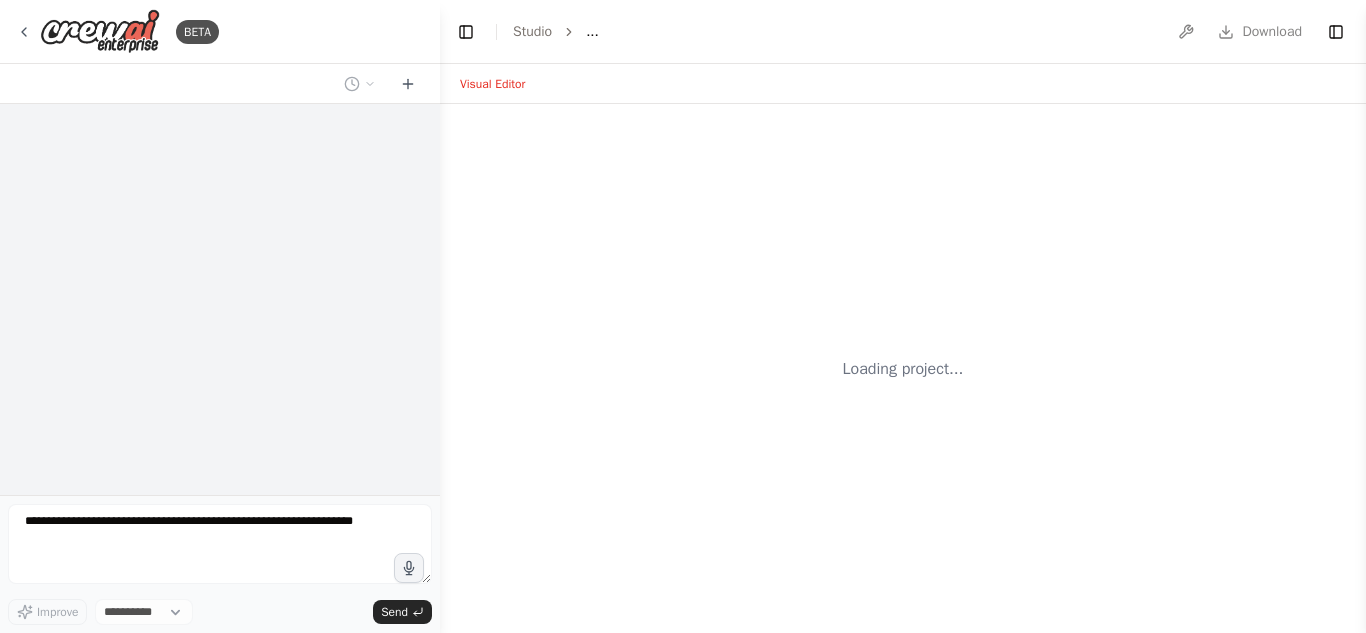 scroll, scrollTop: 0, scrollLeft: 0, axis: both 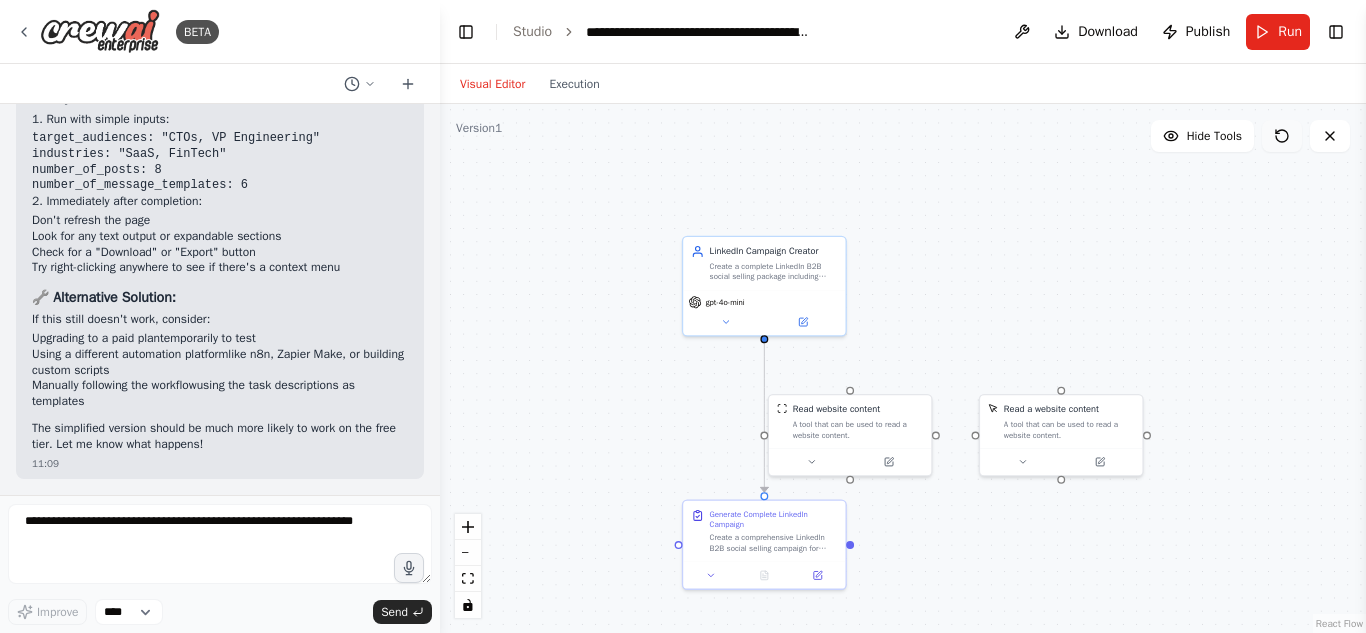 click at bounding box center (1282, 136) 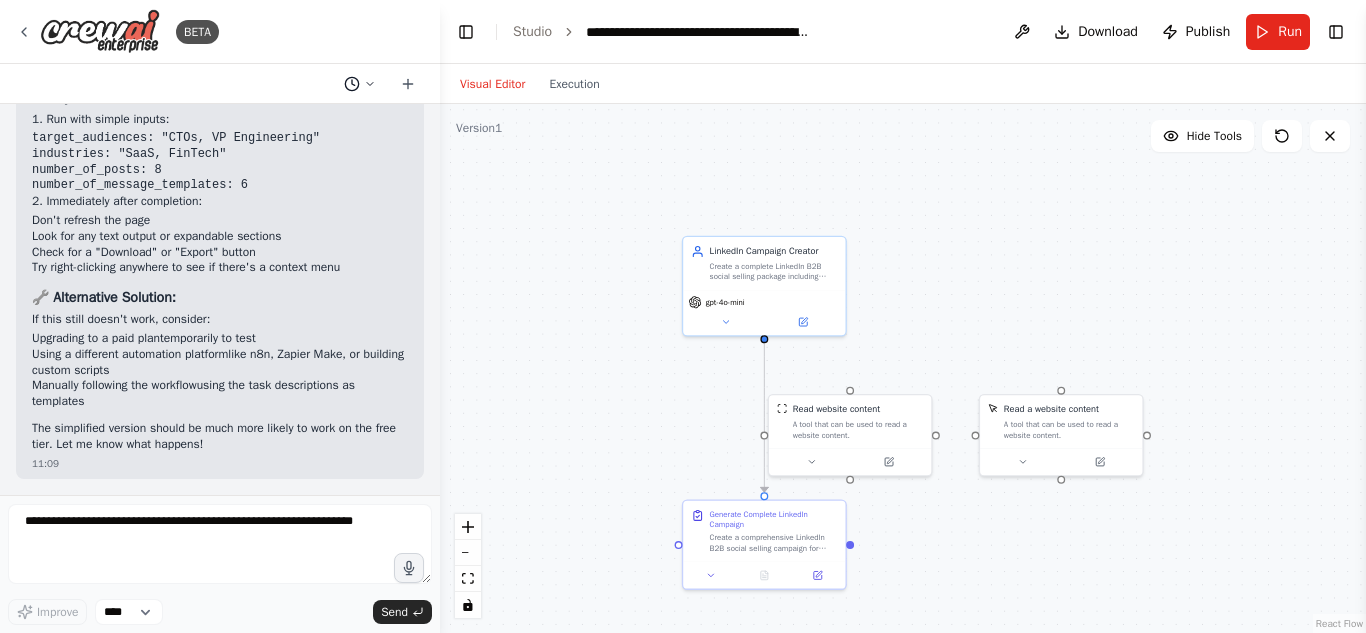 click at bounding box center [360, 84] 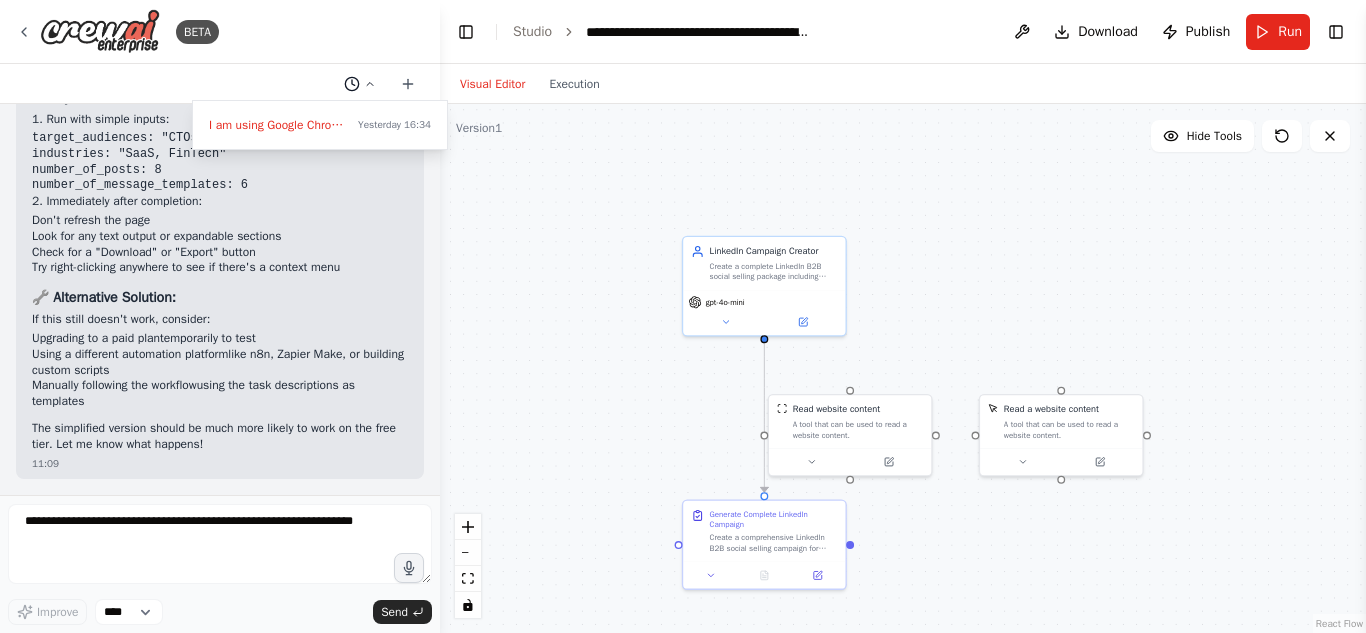 click at bounding box center [220, 316] 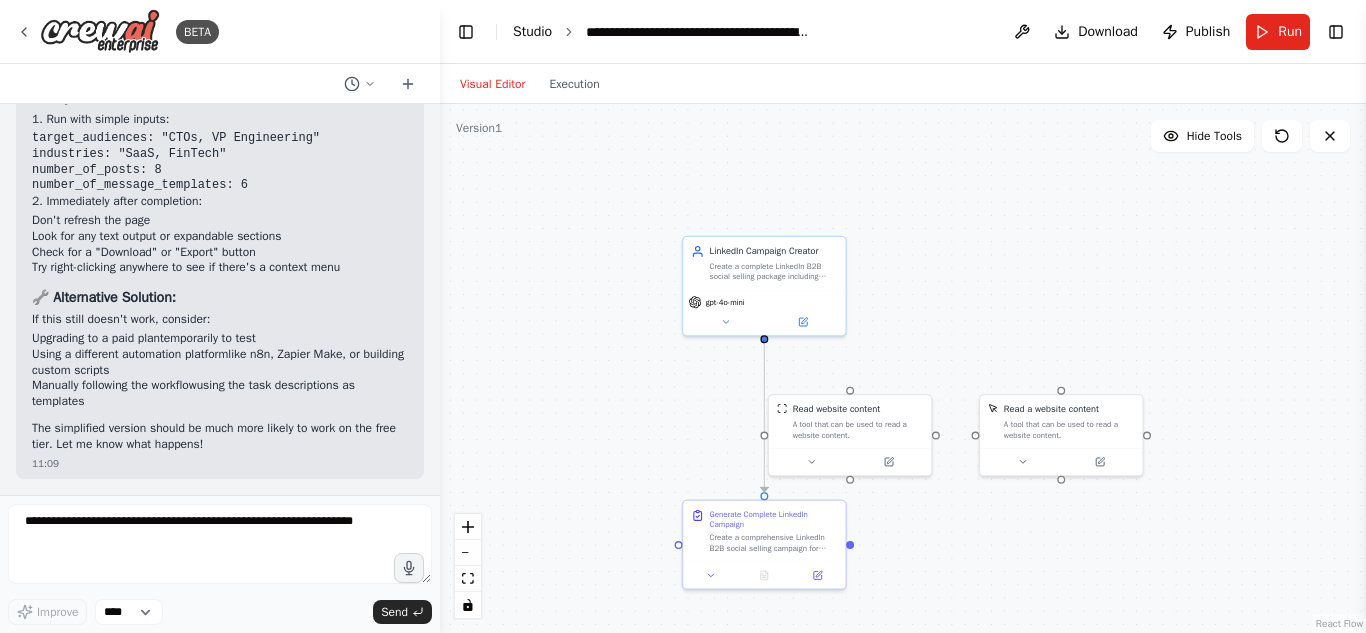 click on "Studio" at bounding box center [532, 31] 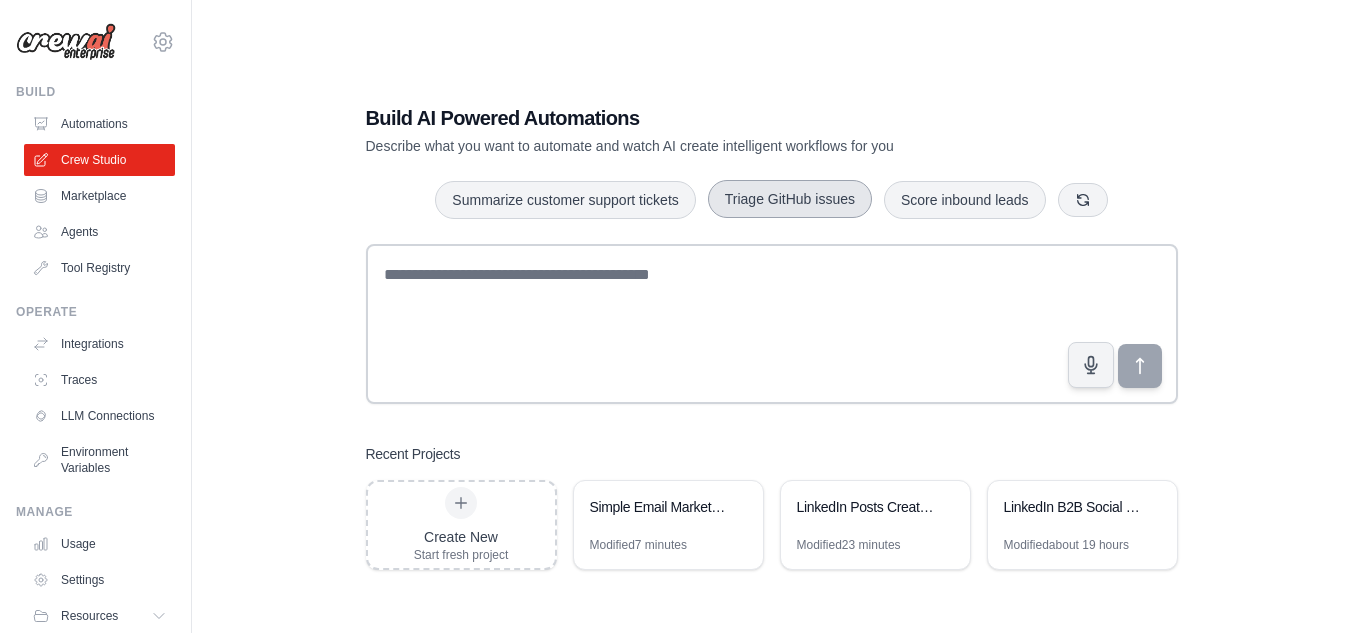 scroll, scrollTop: 0, scrollLeft: 0, axis: both 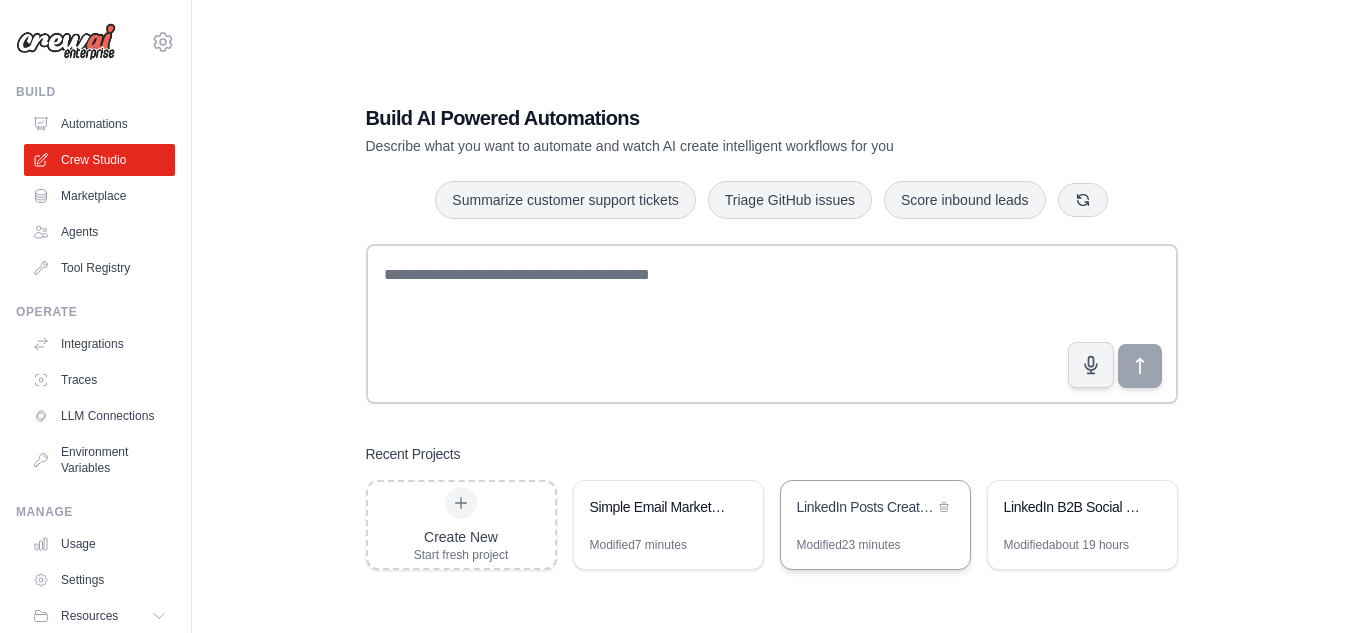 click on "LinkedIn Posts Creation Automation" at bounding box center (865, 507) 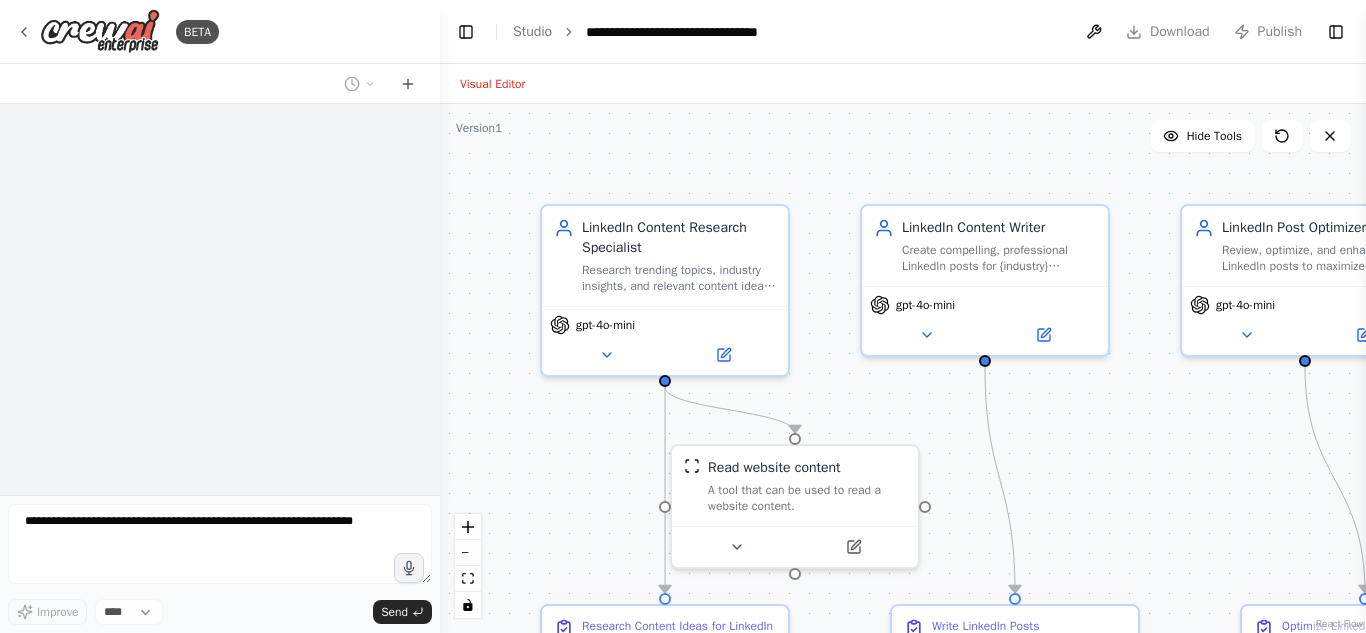 scroll, scrollTop: 0, scrollLeft: 0, axis: both 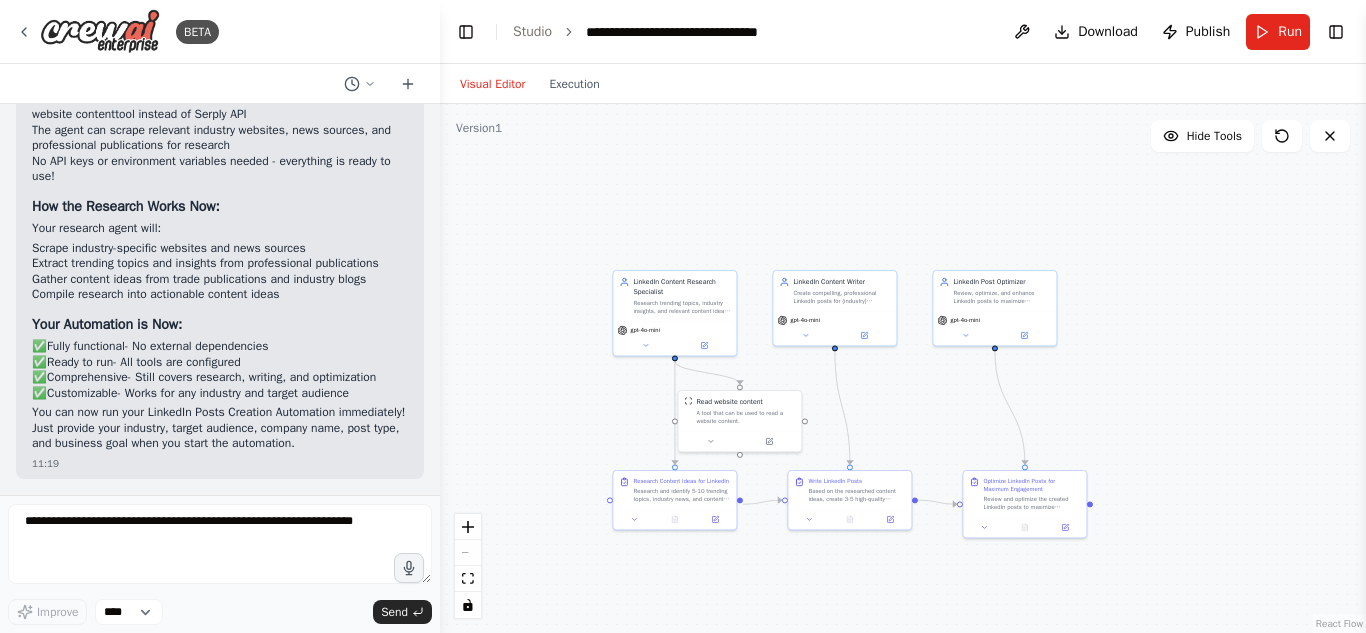 drag, startPoint x: 918, startPoint y: 209, endPoint x: 823, endPoint y: 171, distance: 102.31813 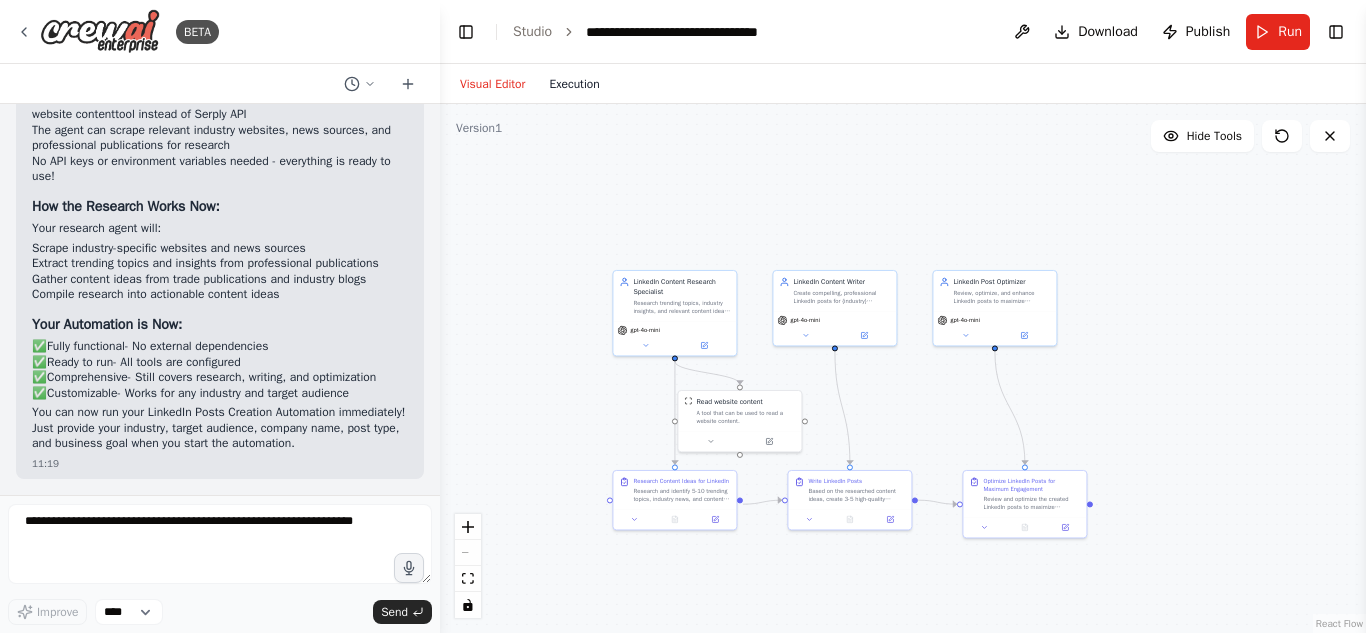 click on "Execution" at bounding box center (574, 84) 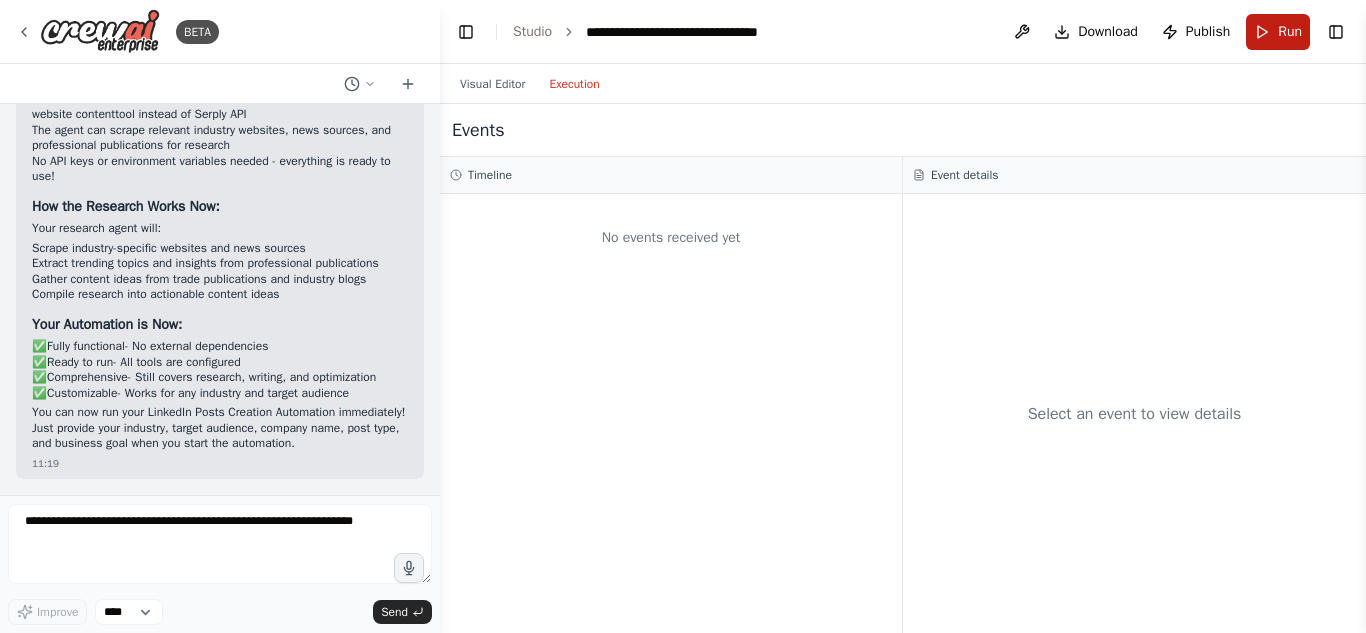 click on "Run" at bounding box center [1278, 32] 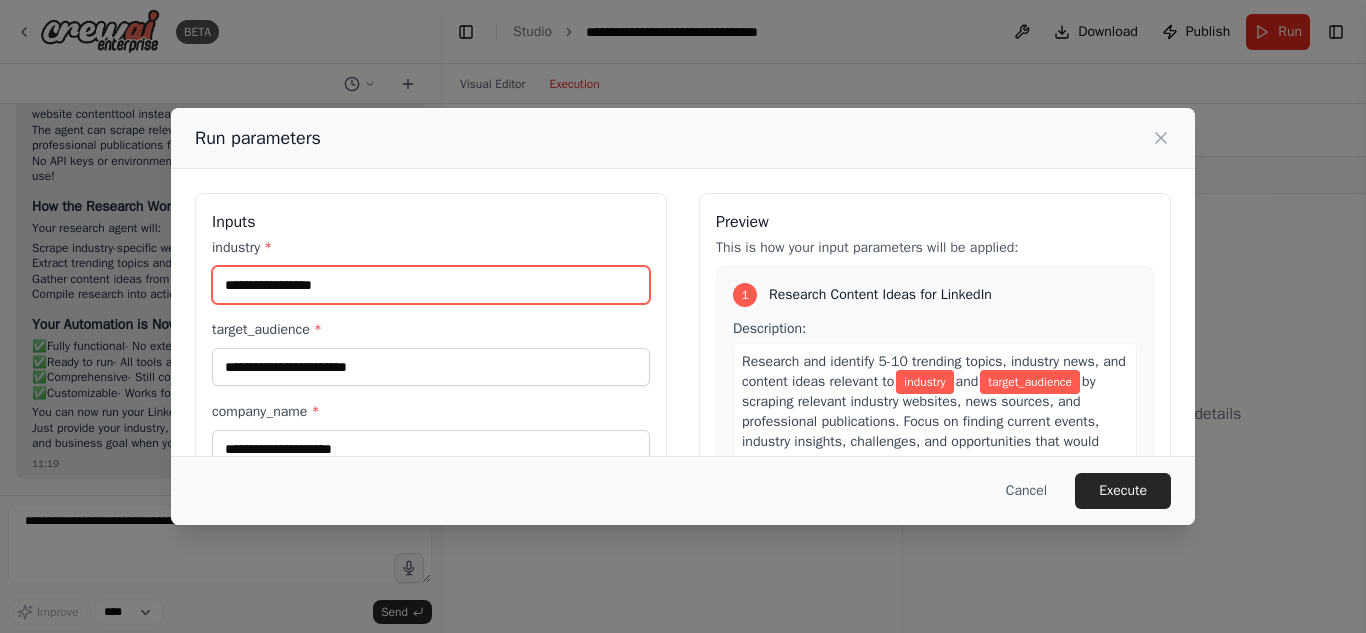 click on "industry *" at bounding box center (431, 285) 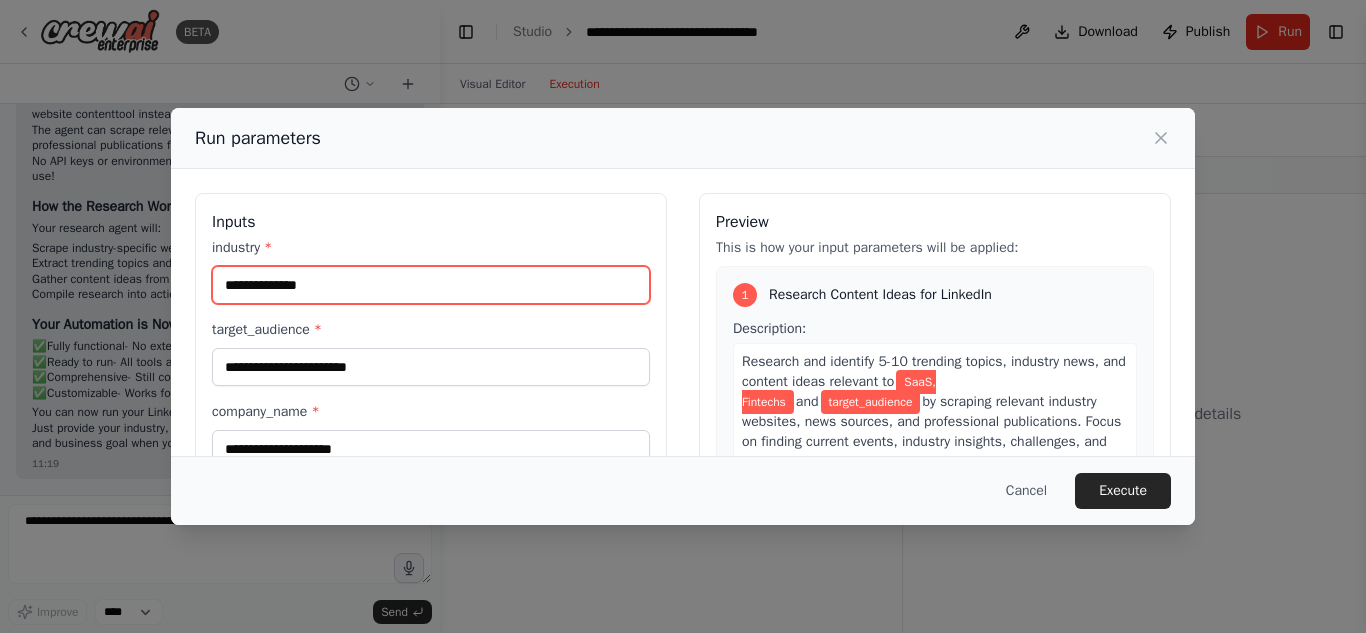 type on "**********" 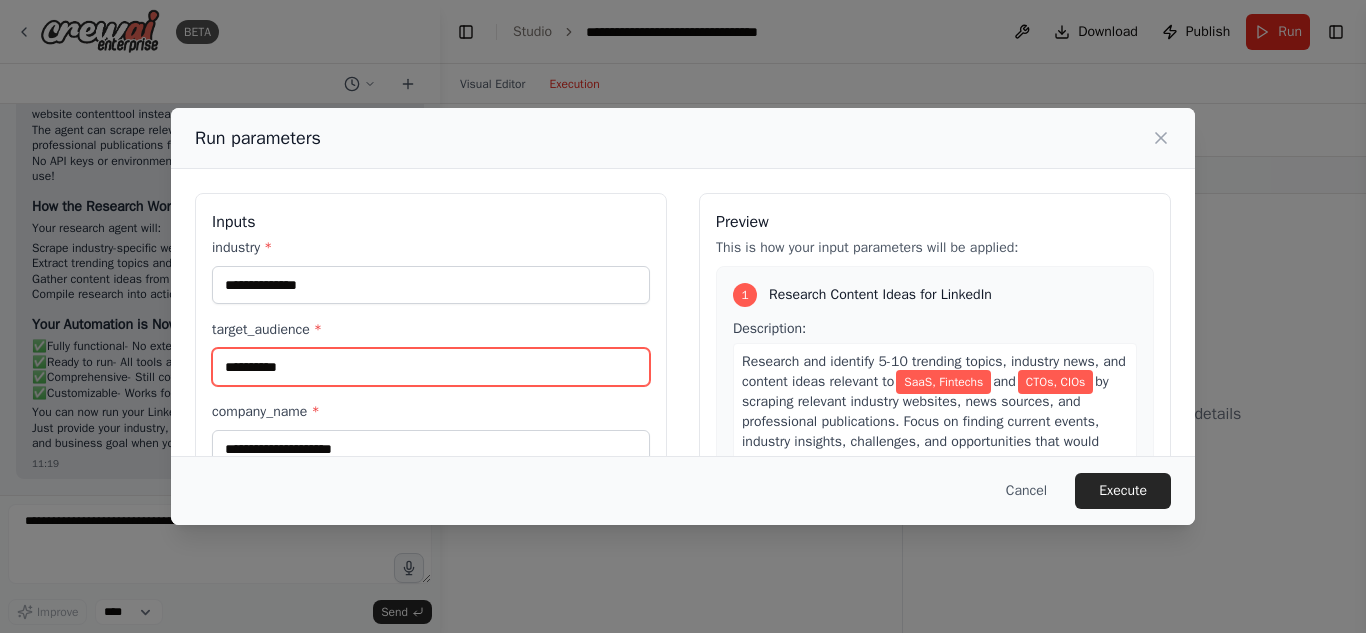 type on "**********" 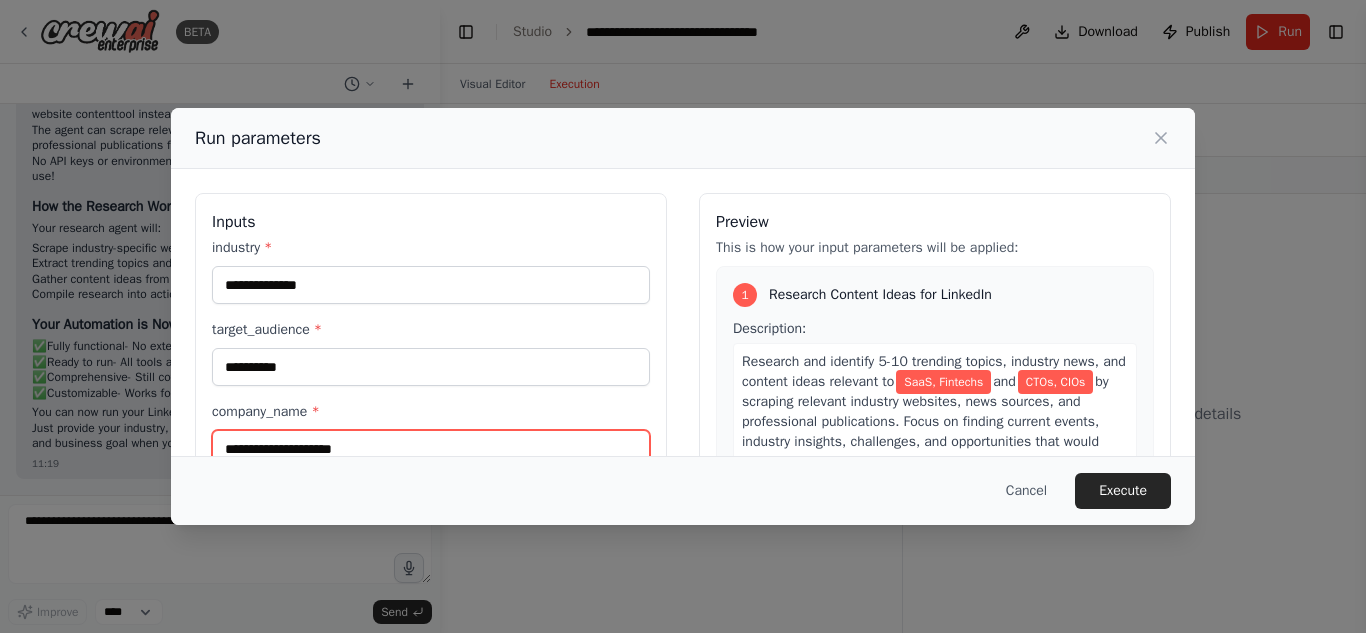 scroll, scrollTop: 11, scrollLeft: 0, axis: vertical 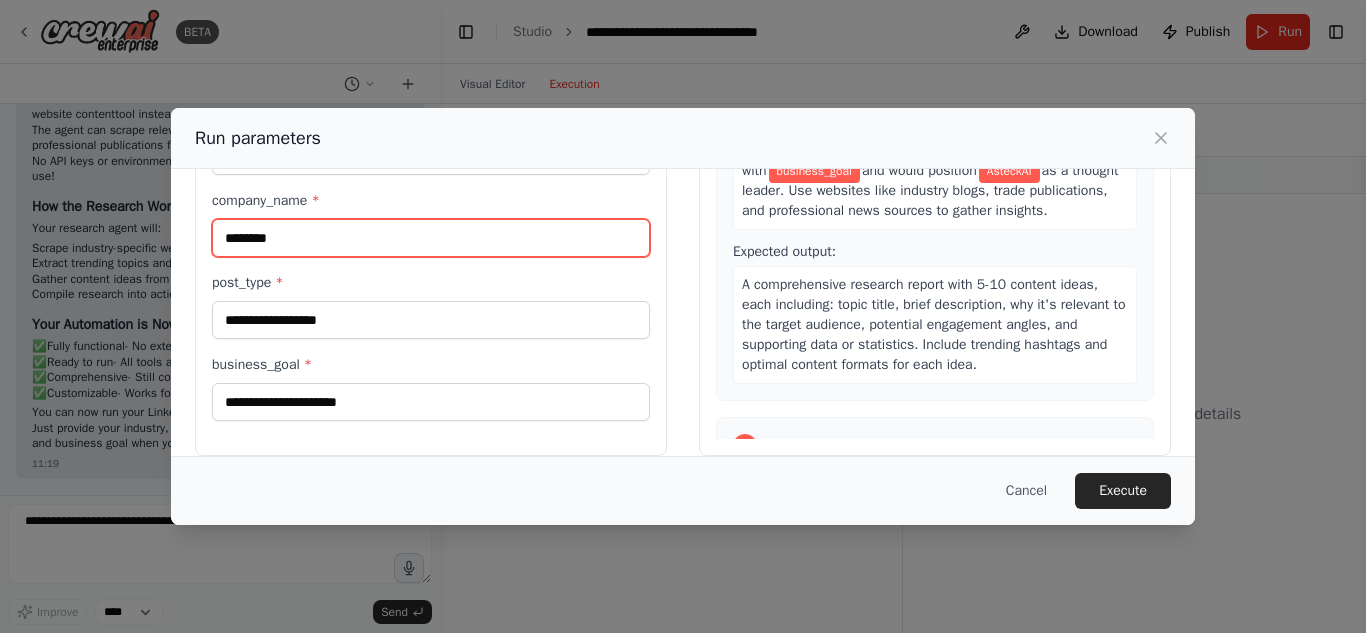 type on "********" 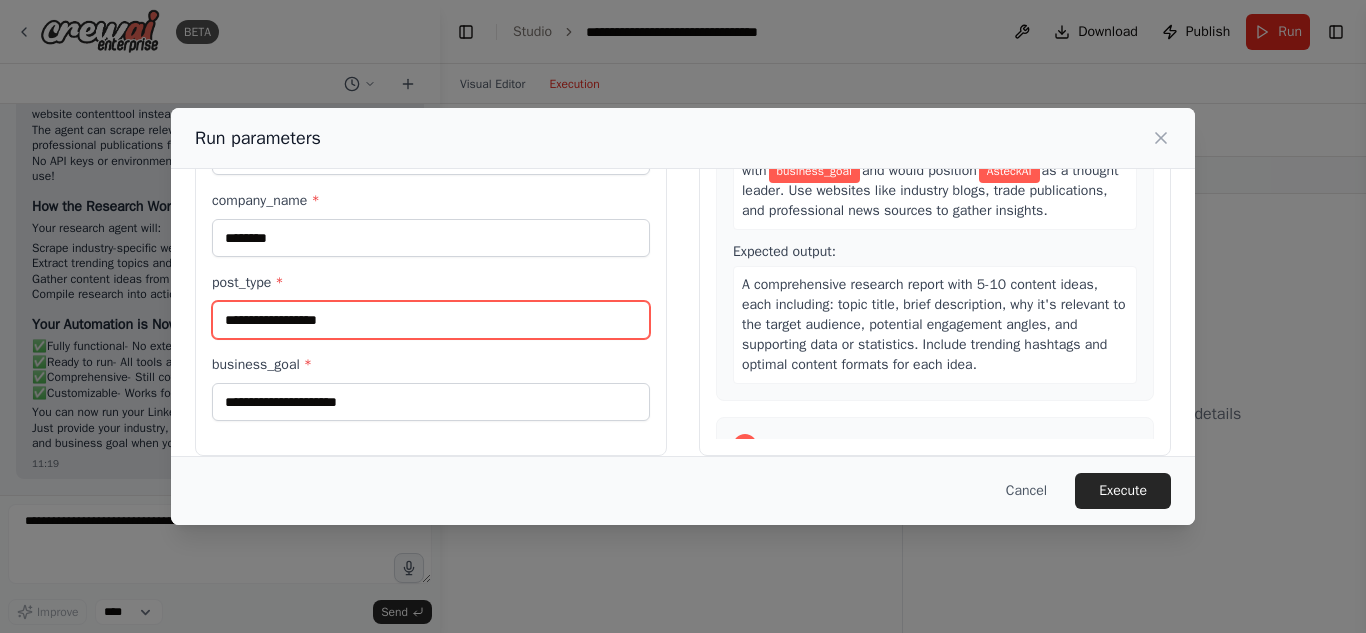 click on "post_type *" at bounding box center (431, 320) 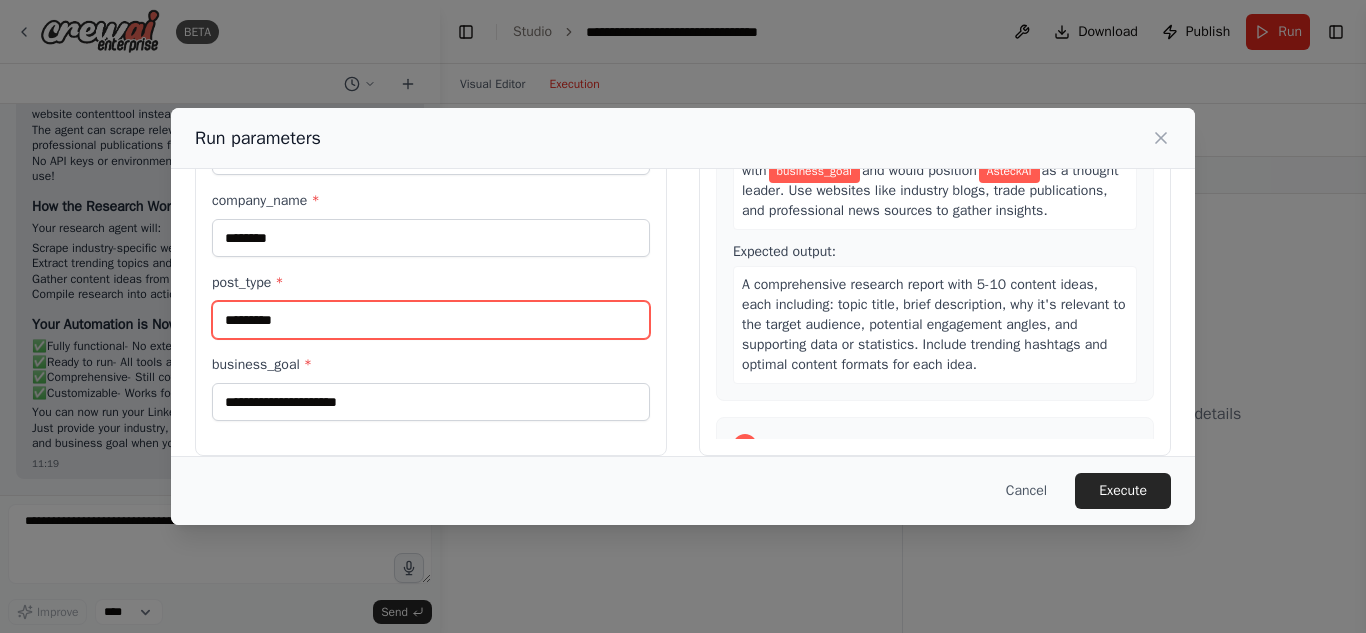type on "*********" 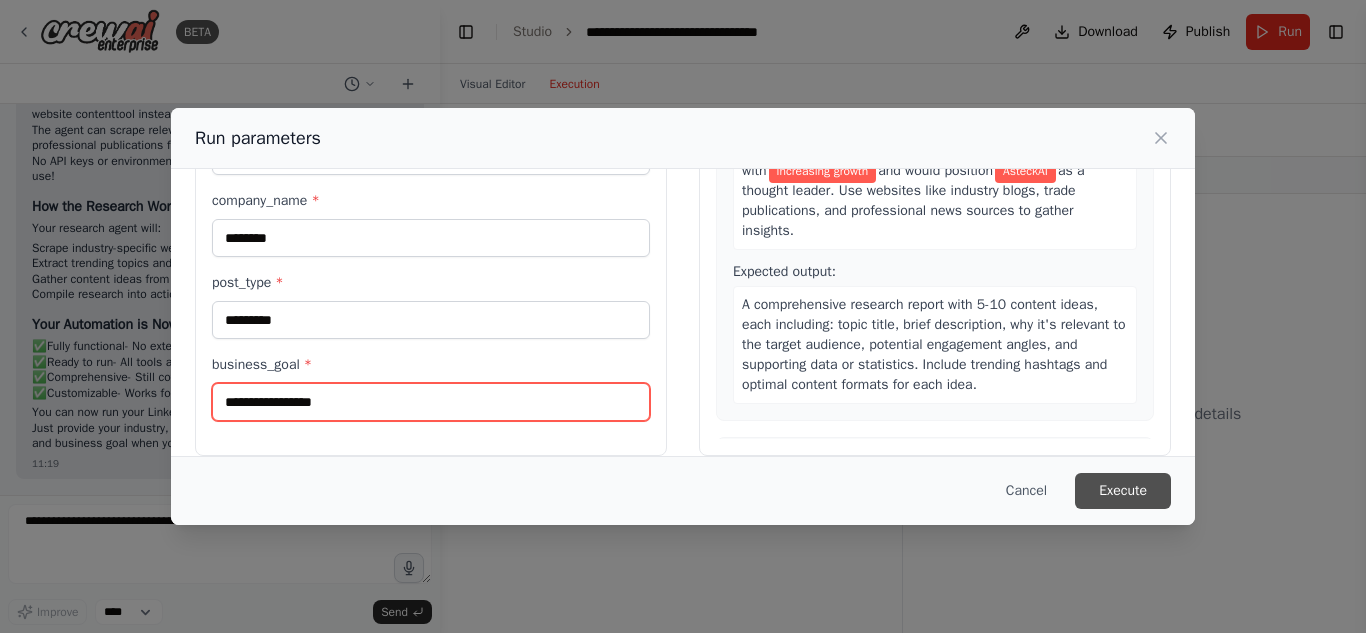 type on "**********" 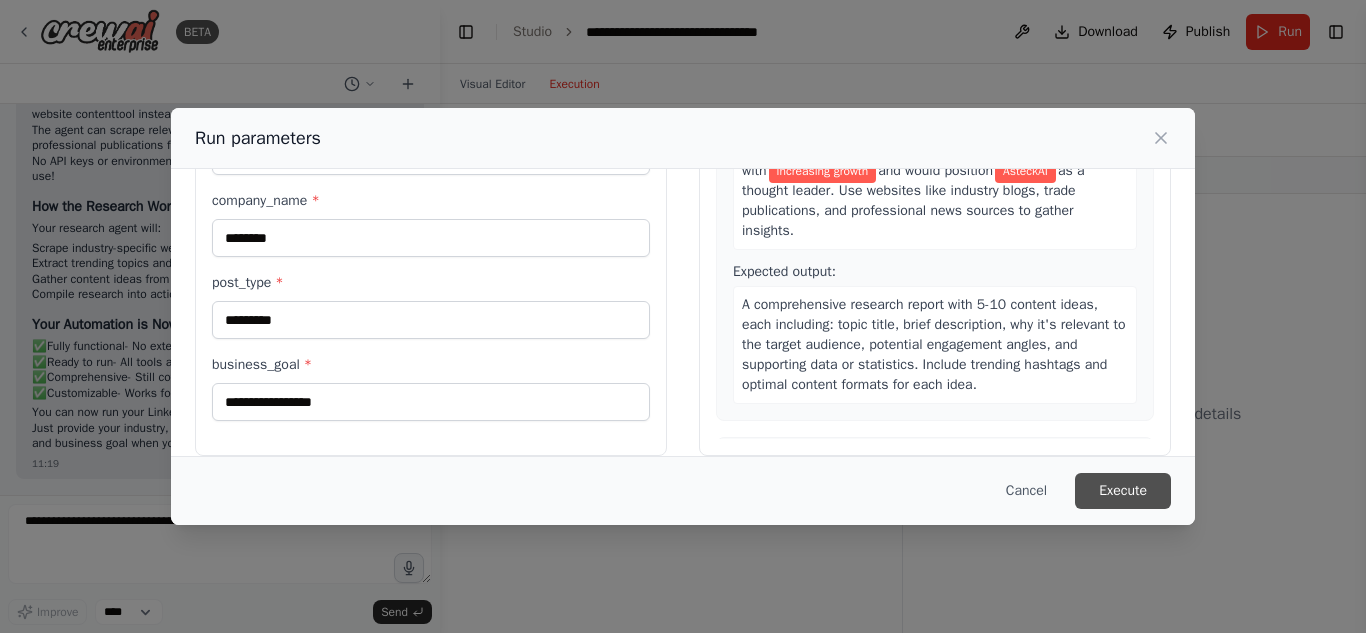 click on "Execute" at bounding box center (1123, 491) 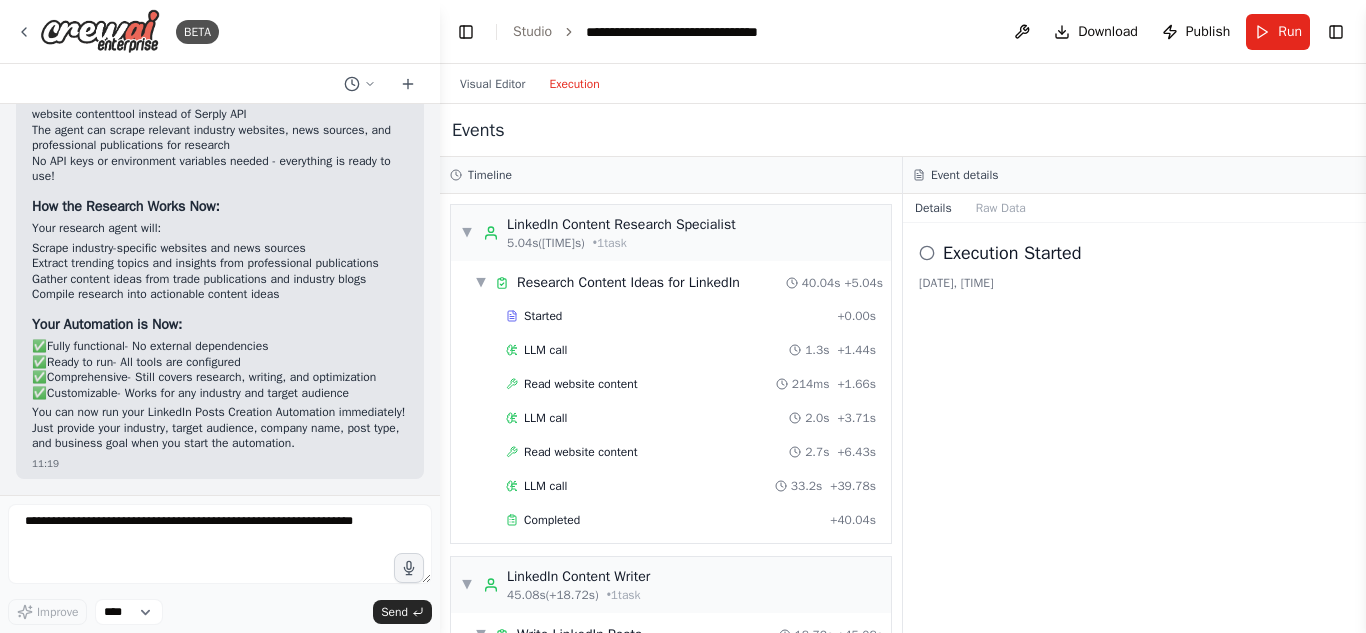 scroll, scrollTop: 439, scrollLeft: 0, axis: vertical 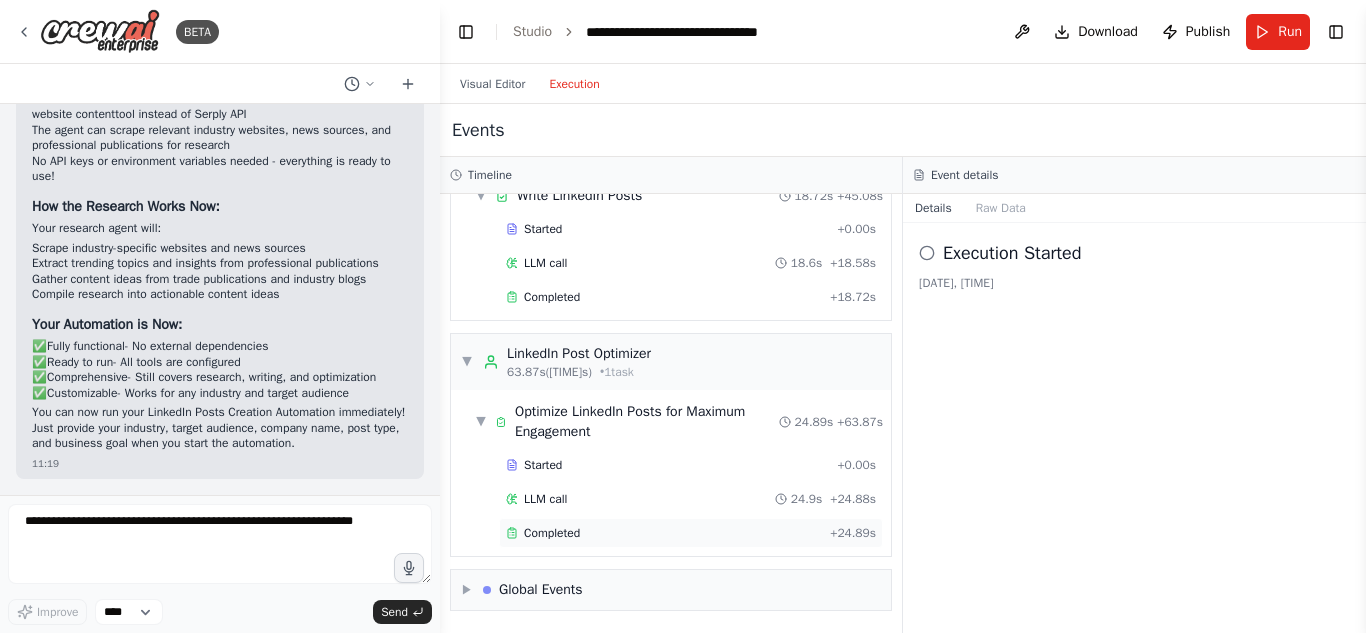 click on "Completed" at bounding box center [664, 533] 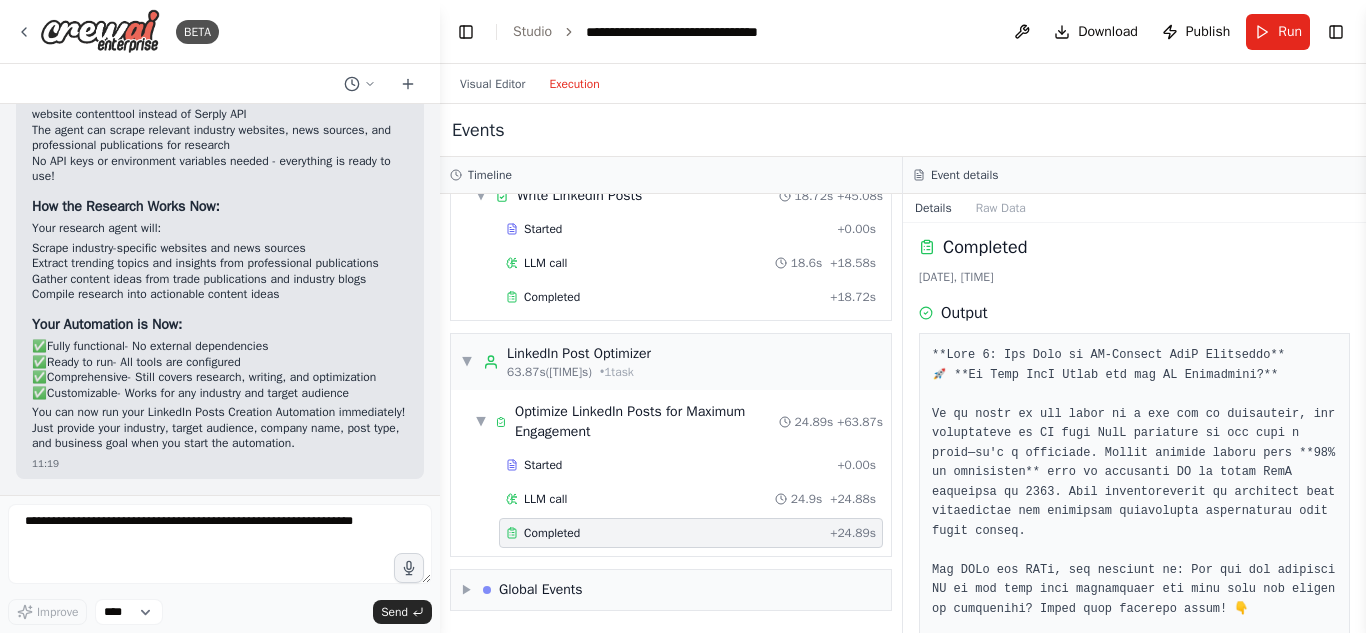 scroll, scrollTop: 0, scrollLeft: 0, axis: both 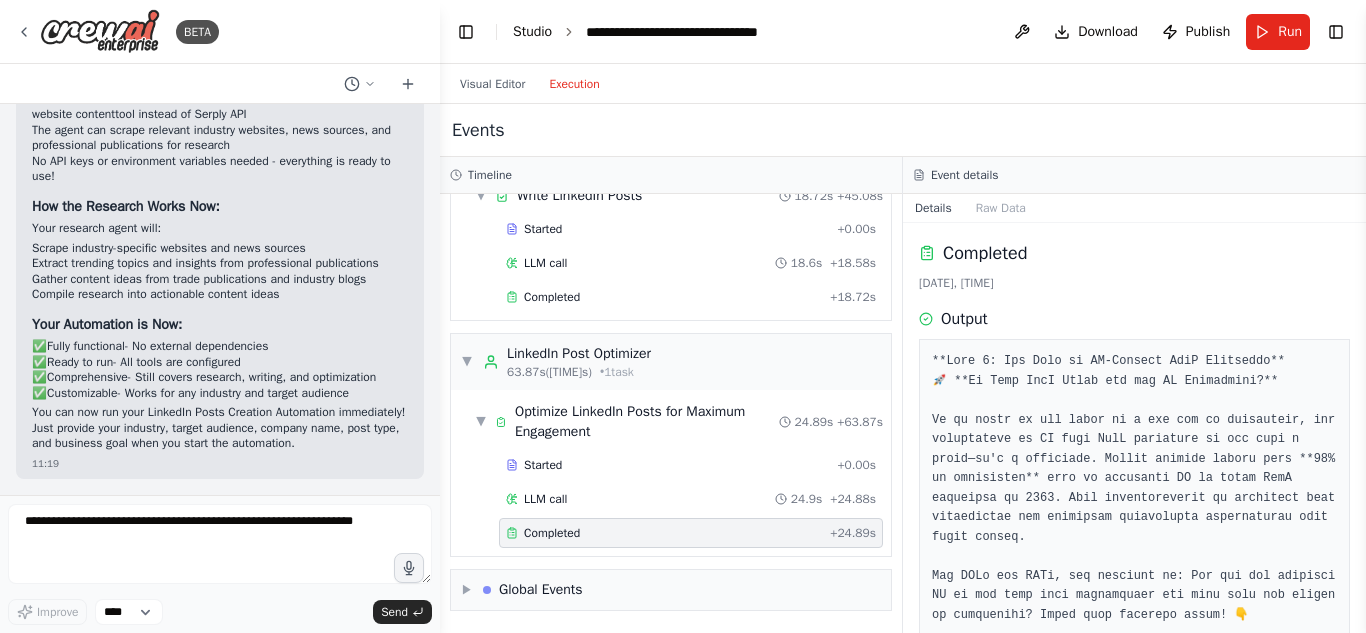 click on "Studio" at bounding box center (532, 31) 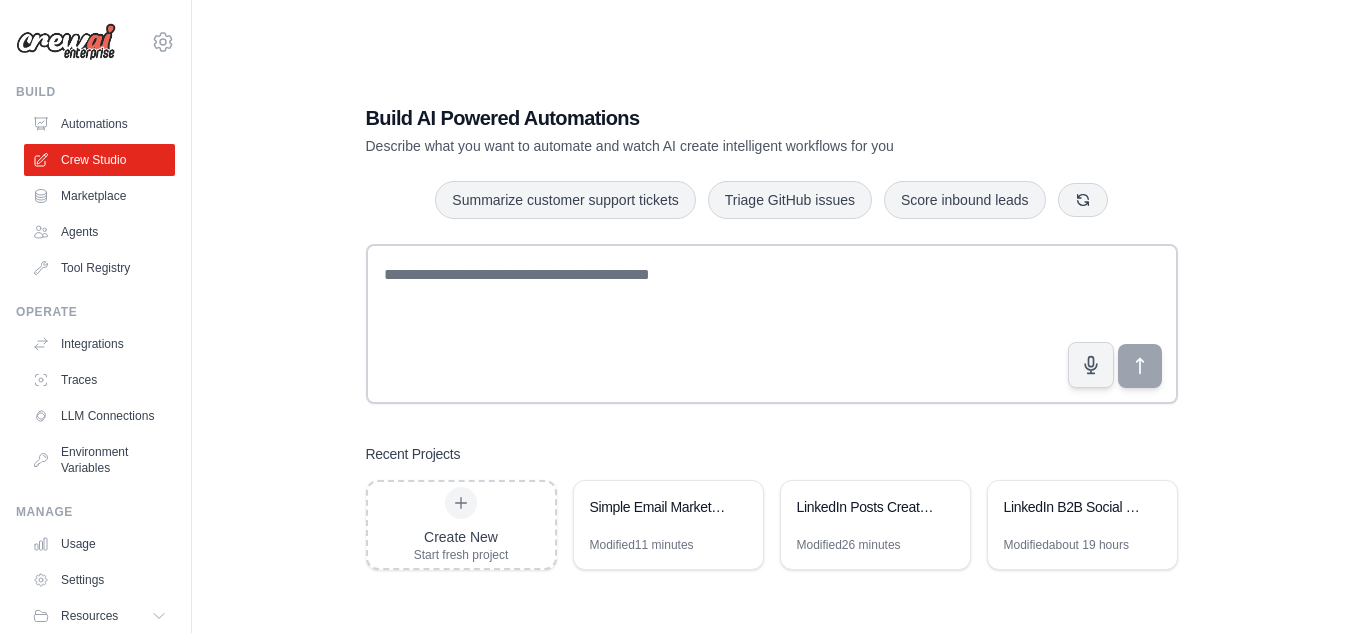 scroll, scrollTop: 0, scrollLeft: 0, axis: both 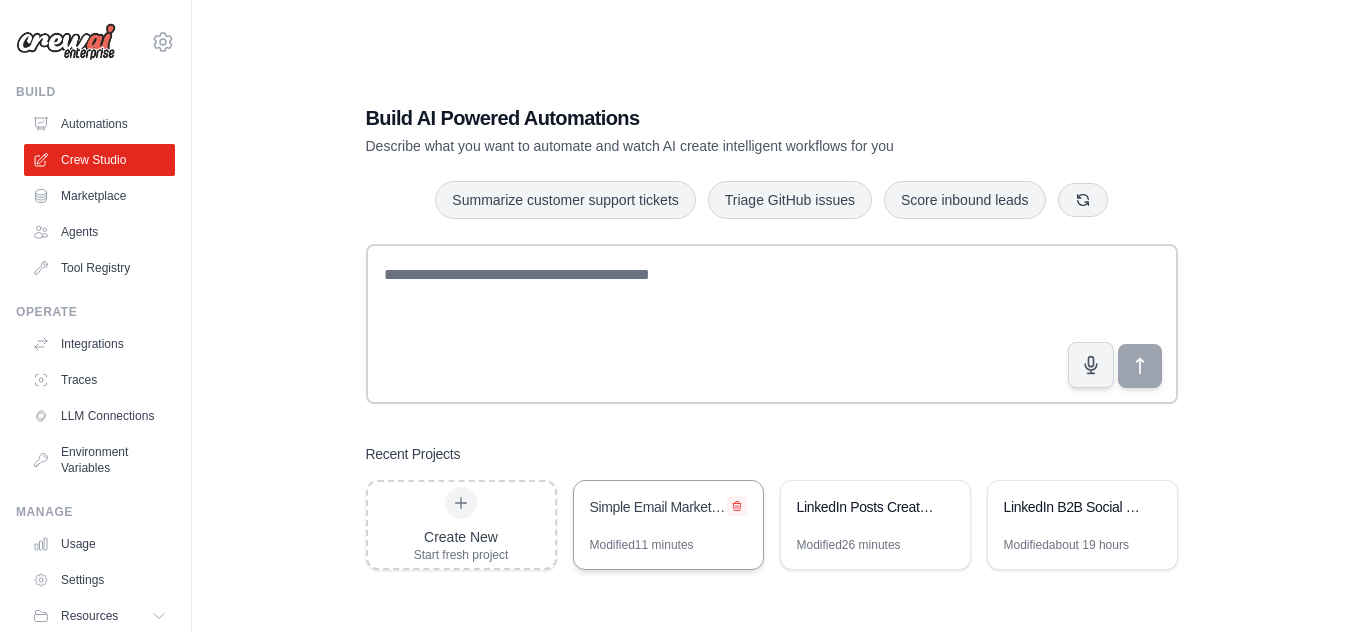 click 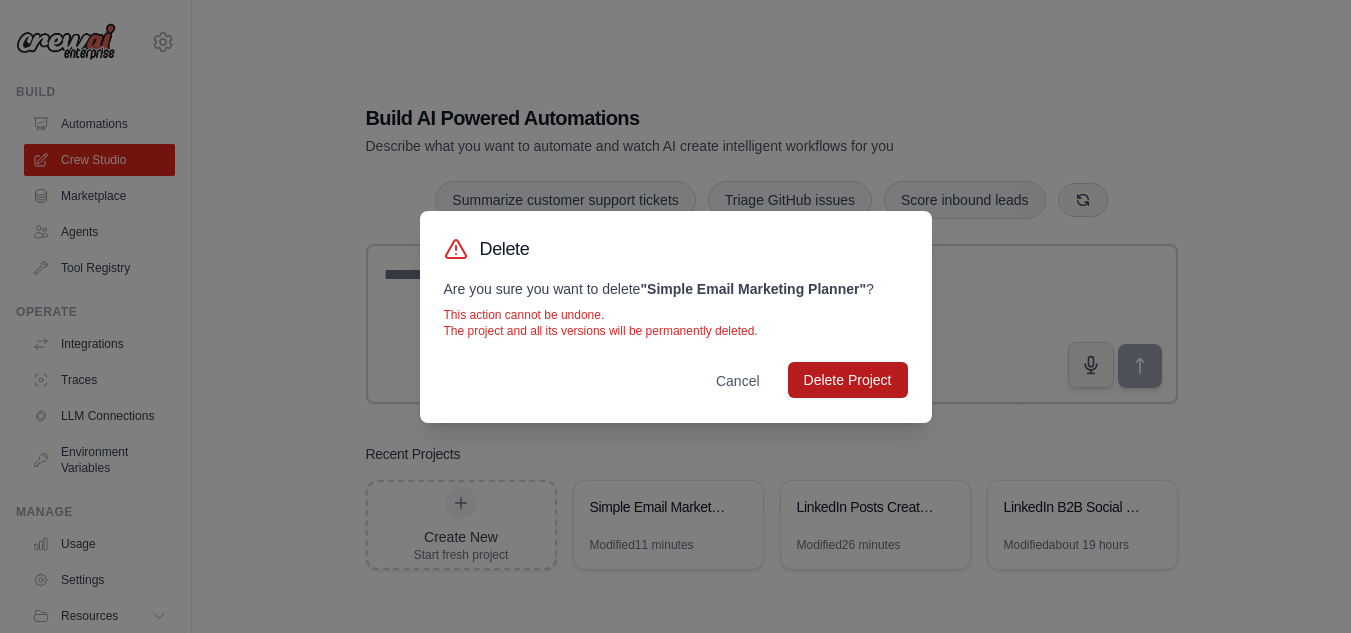 click on "Delete Project" at bounding box center (848, 380) 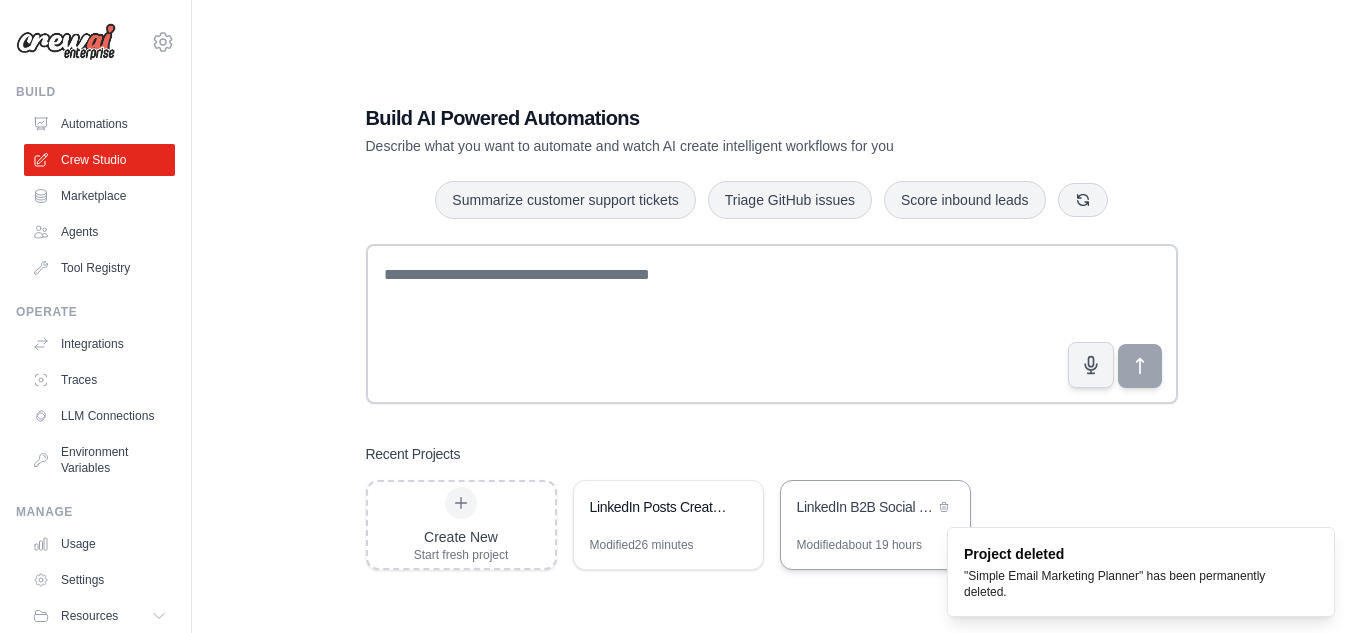 click on "LinkedIn B2B Social Selling Campaign Automation" at bounding box center [865, 507] 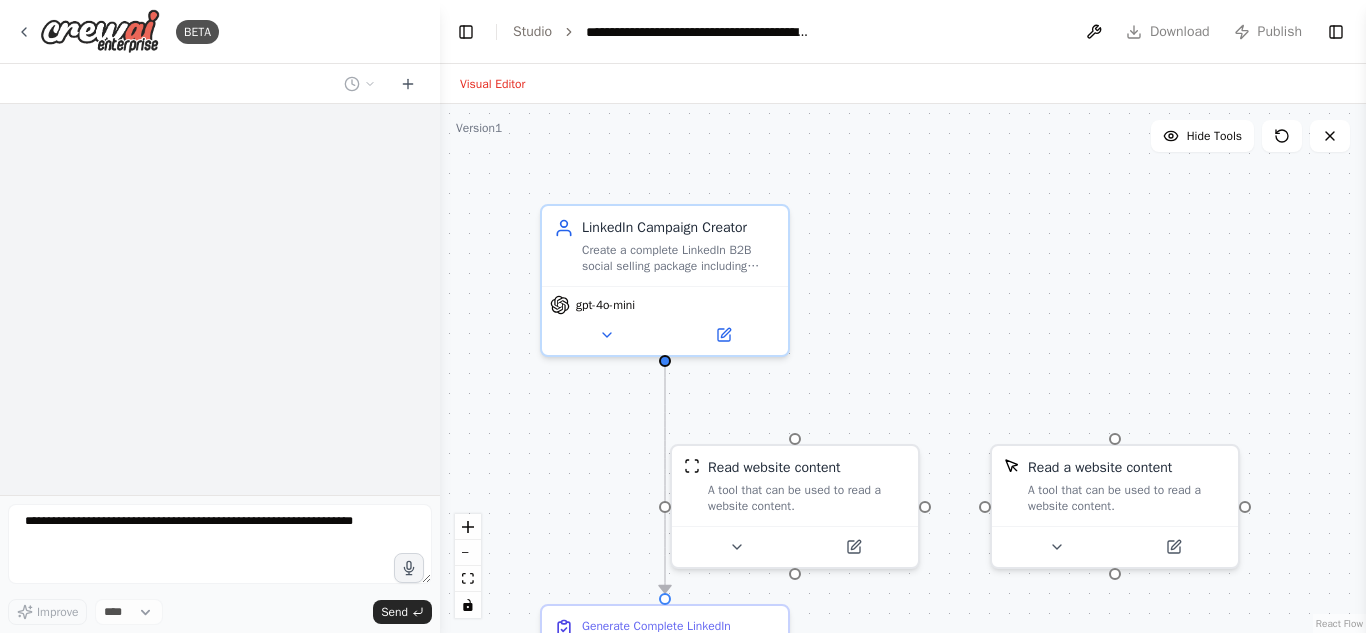 scroll, scrollTop: 0, scrollLeft: 0, axis: both 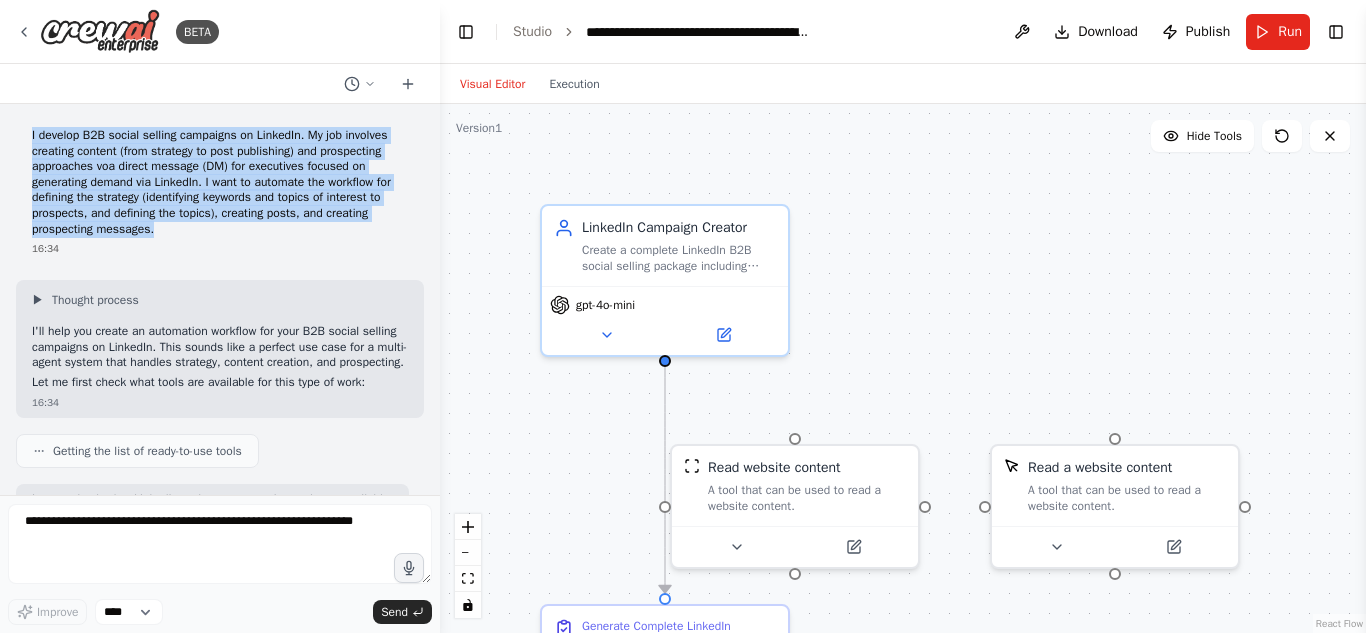 drag, startPoint x: 153, startPoint y: 233, endPoint x: 20, endPoint y: 139, distance: 162.86497 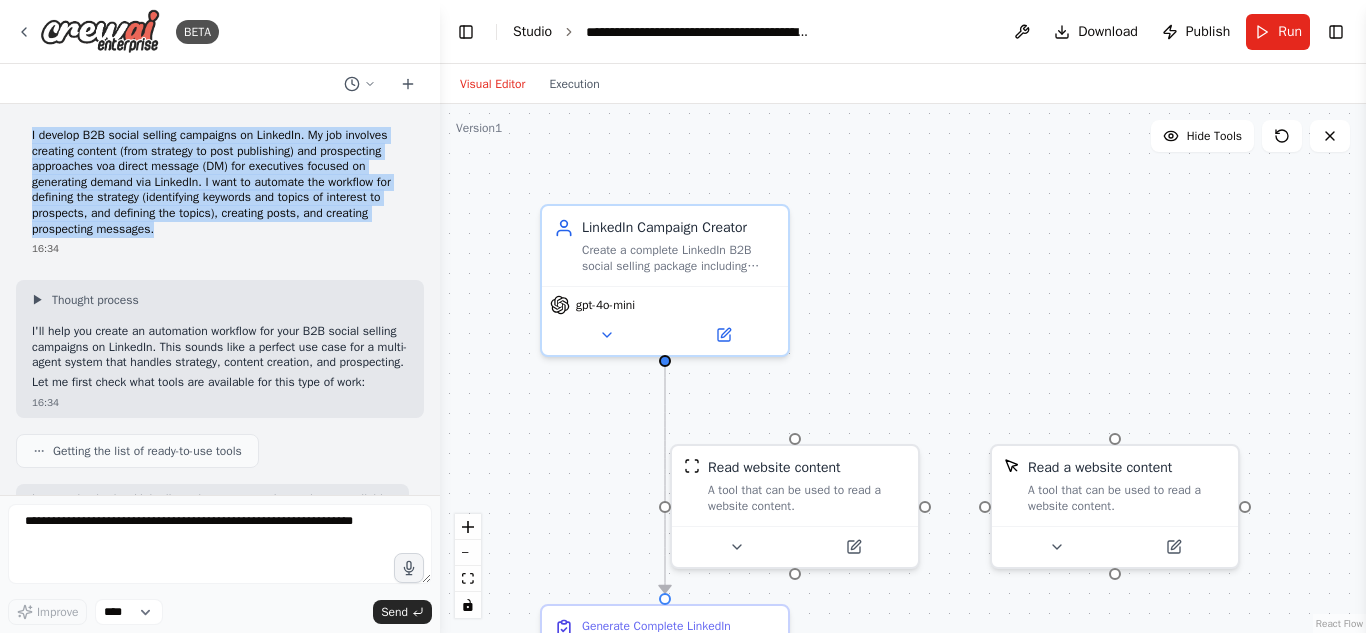 click on "Studio" at bounding box center [532, 31] 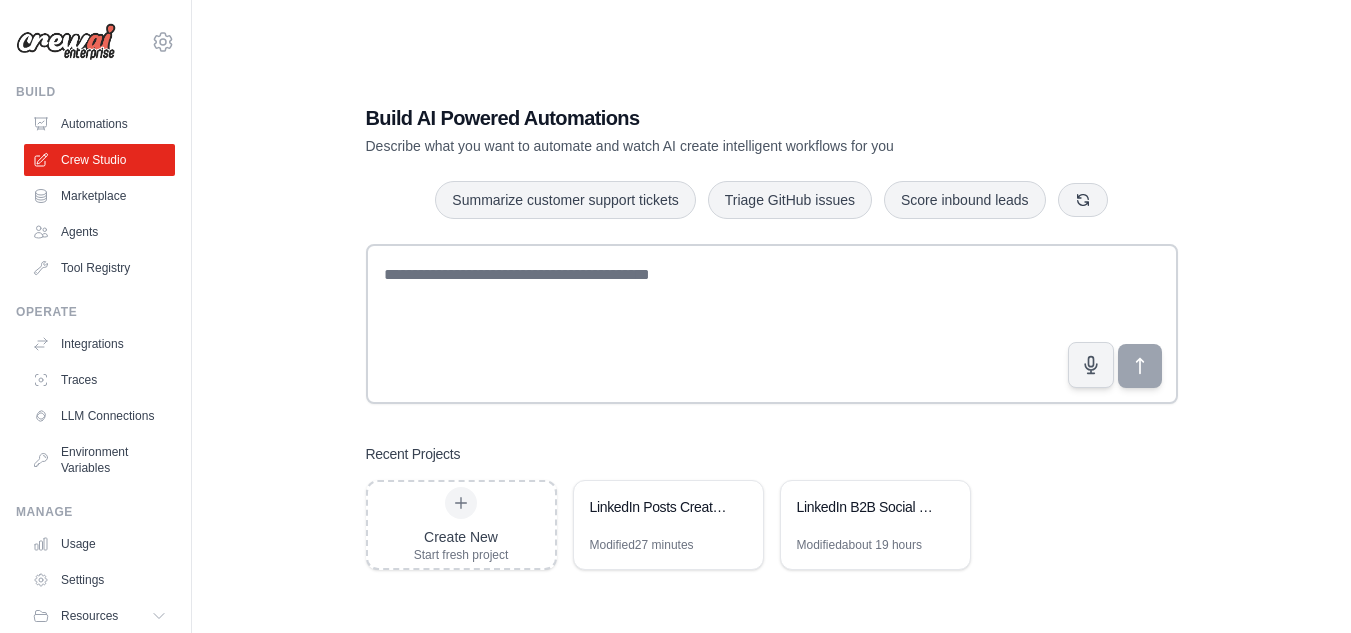 scroll, scrollTop: 0, scrollLeft: 0, axis: both 